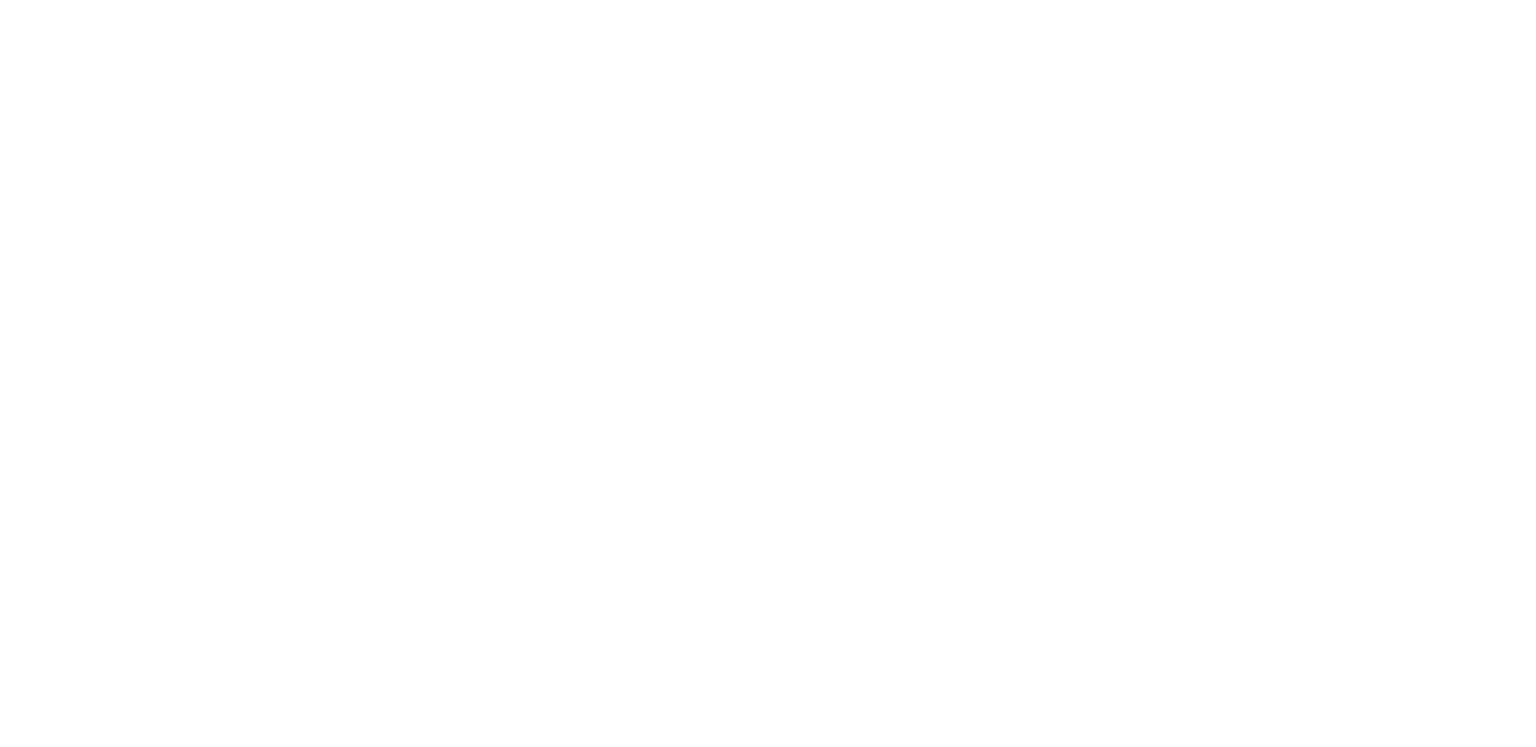 scroll, scrollTop: 0, scrollLeft: 0, axis: both 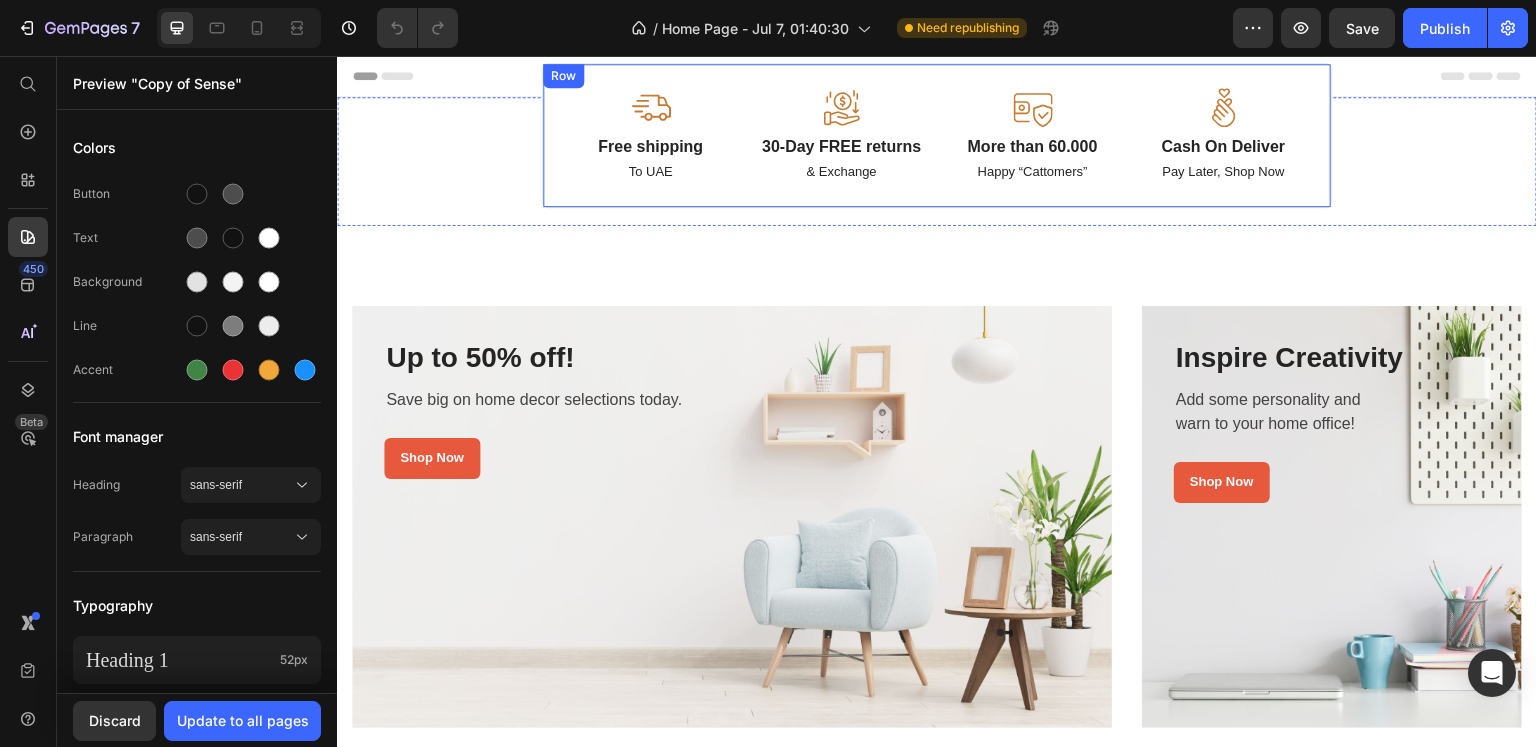 click on "Image Free shipping Text Block To UAE Text Block Image 30-Day FREE returns Text Block & Exchange Text Block Image More than 60.000 Text Block Happy “Cattomers” Text Block Image Cash On Deliver Text Block Pay Later, Shop Now Text Block Row" at bounding box center [937, 135] 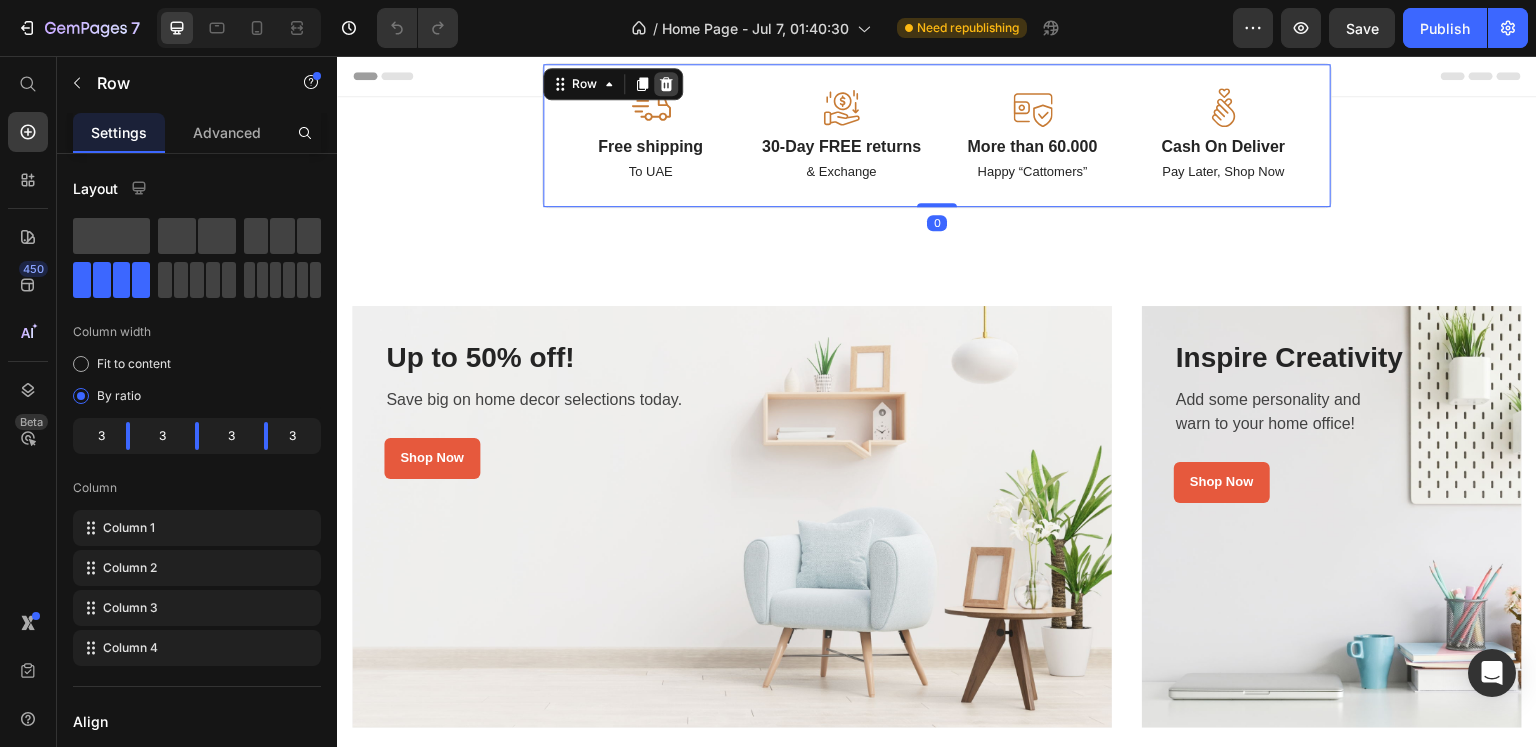 click 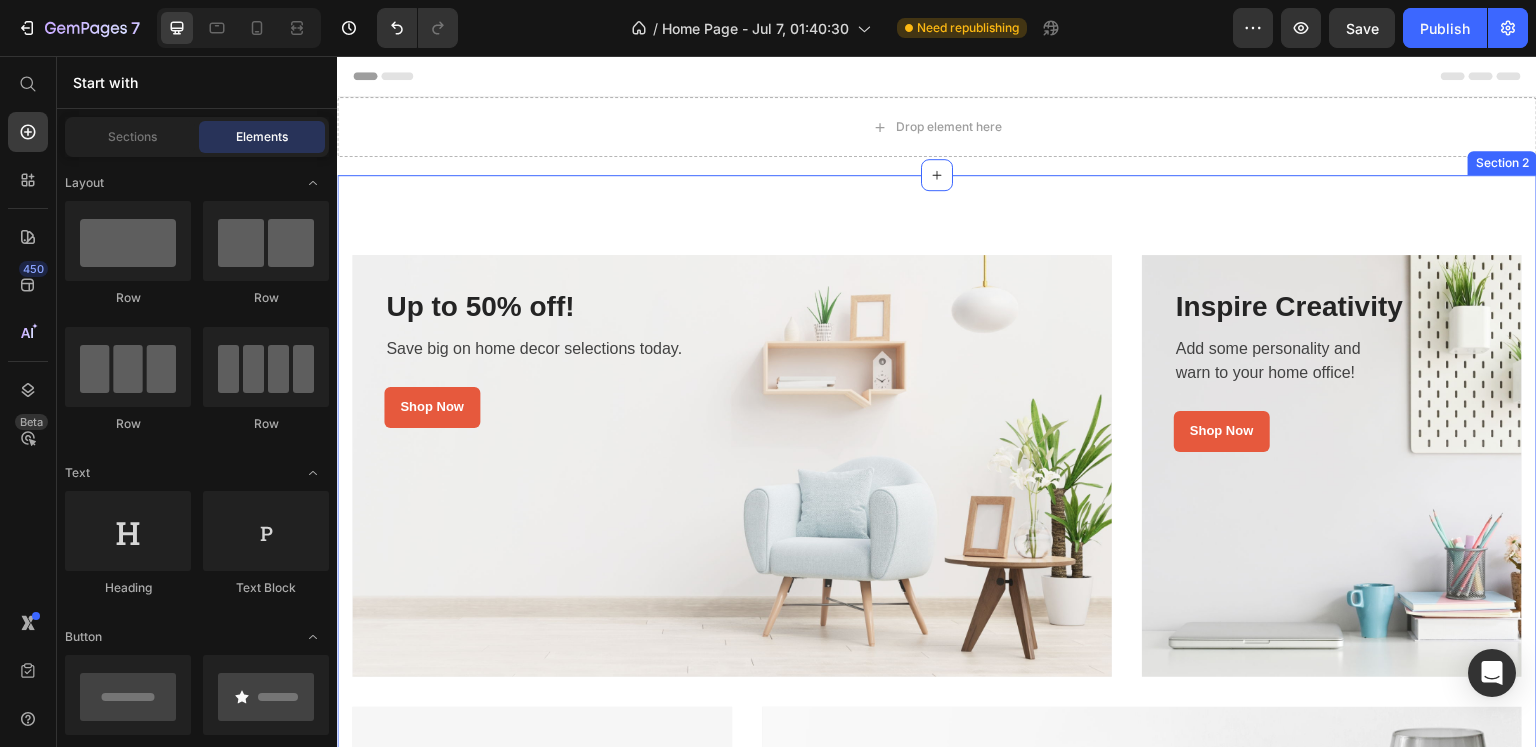 click on "Up to 50% off! Heading Save big on home decor selections today. Text block Shop Now Button Row Row Hero Banner Row Inspire Creativity Heading Add some personality and  warn to your home office! Text block Shop Now Button Row Row Hero Banner Row Row Cook up a Storm Heading Browse our quality pots & pans. Text block Shop Now Button Row Row Hero Banner Row Glassware & Bar Tools Heading Drinking glasses or other objects made of glass. Text block Shop Now Button Row Row Hero Banner Row Row Section 2" at bounding box center (937, 692) 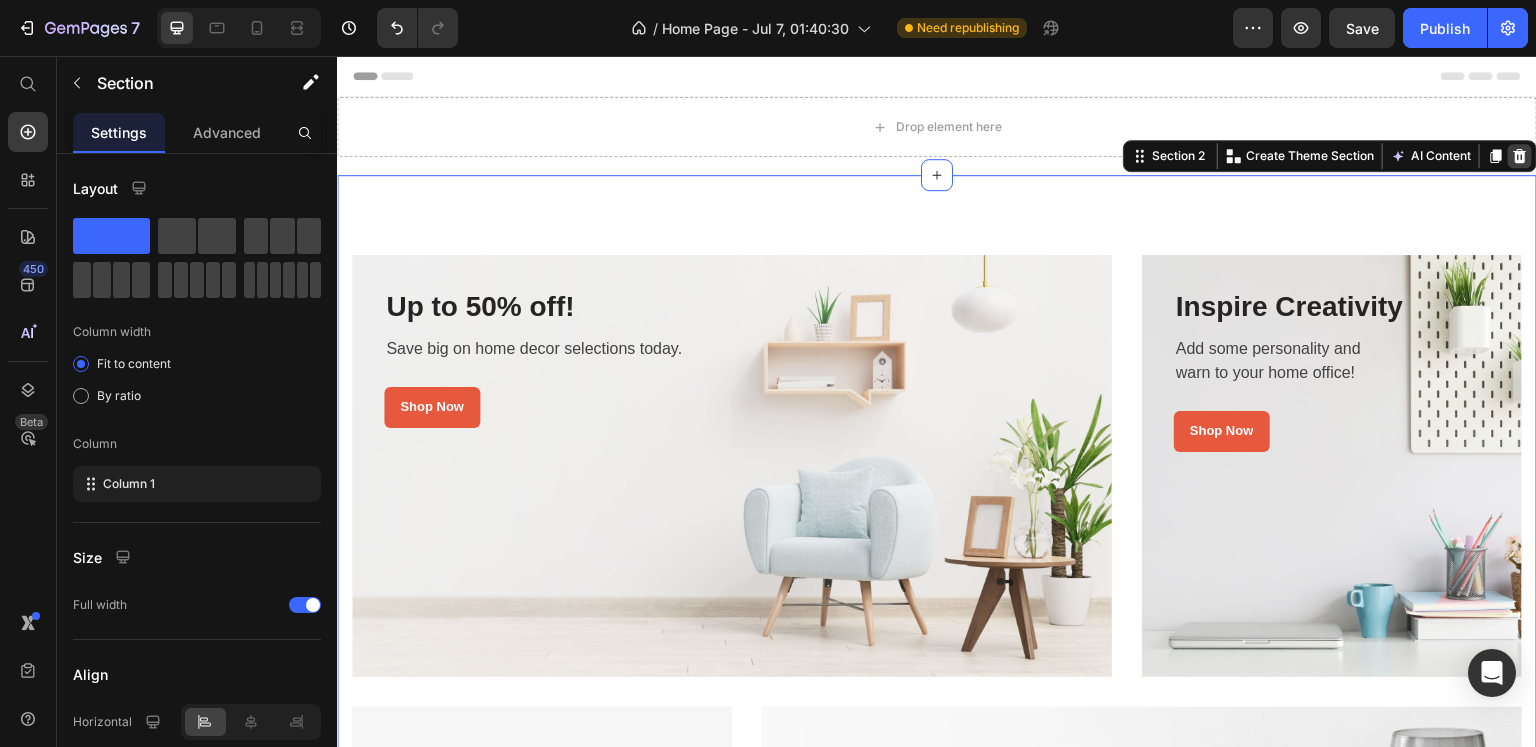 click 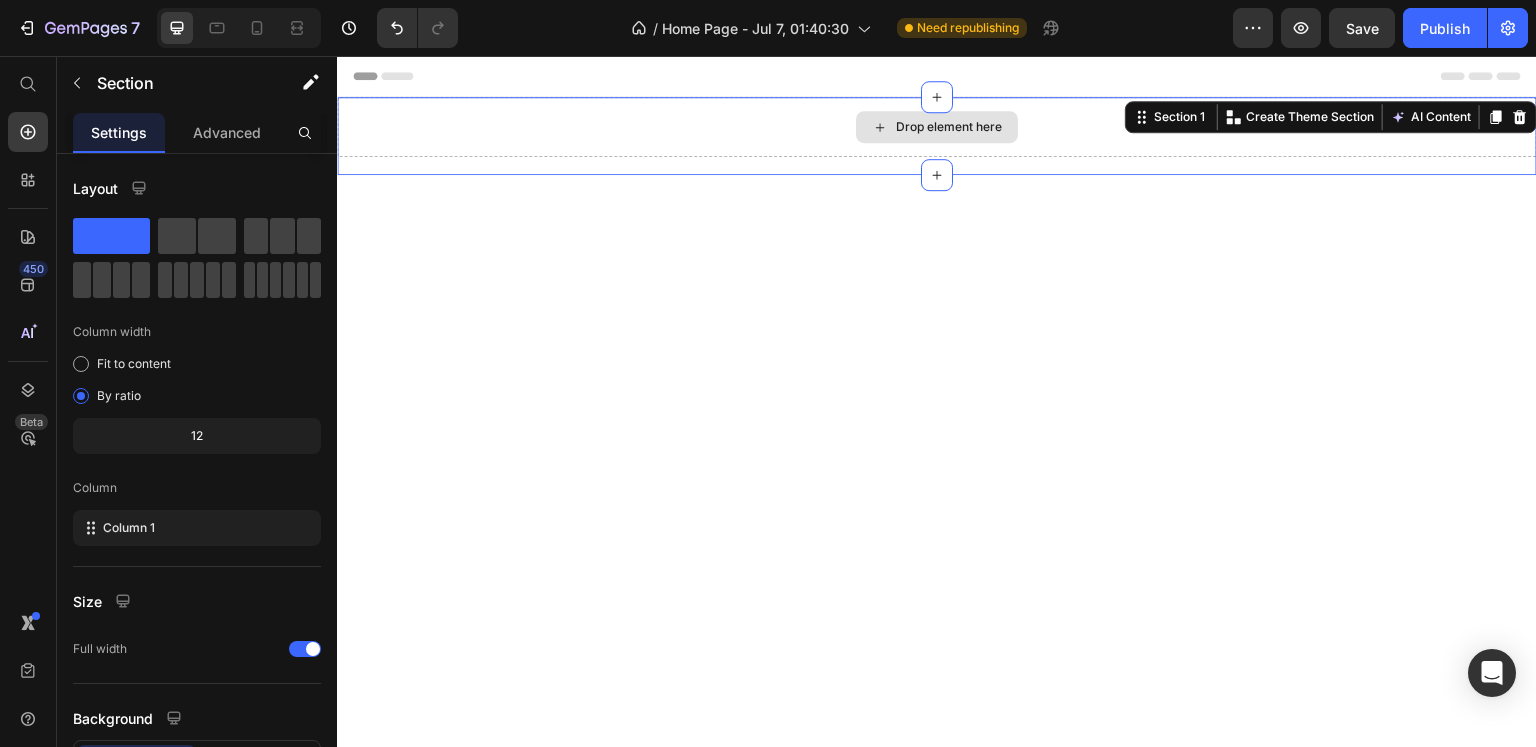click on "Drop element here" at bounding box center (937, 127) 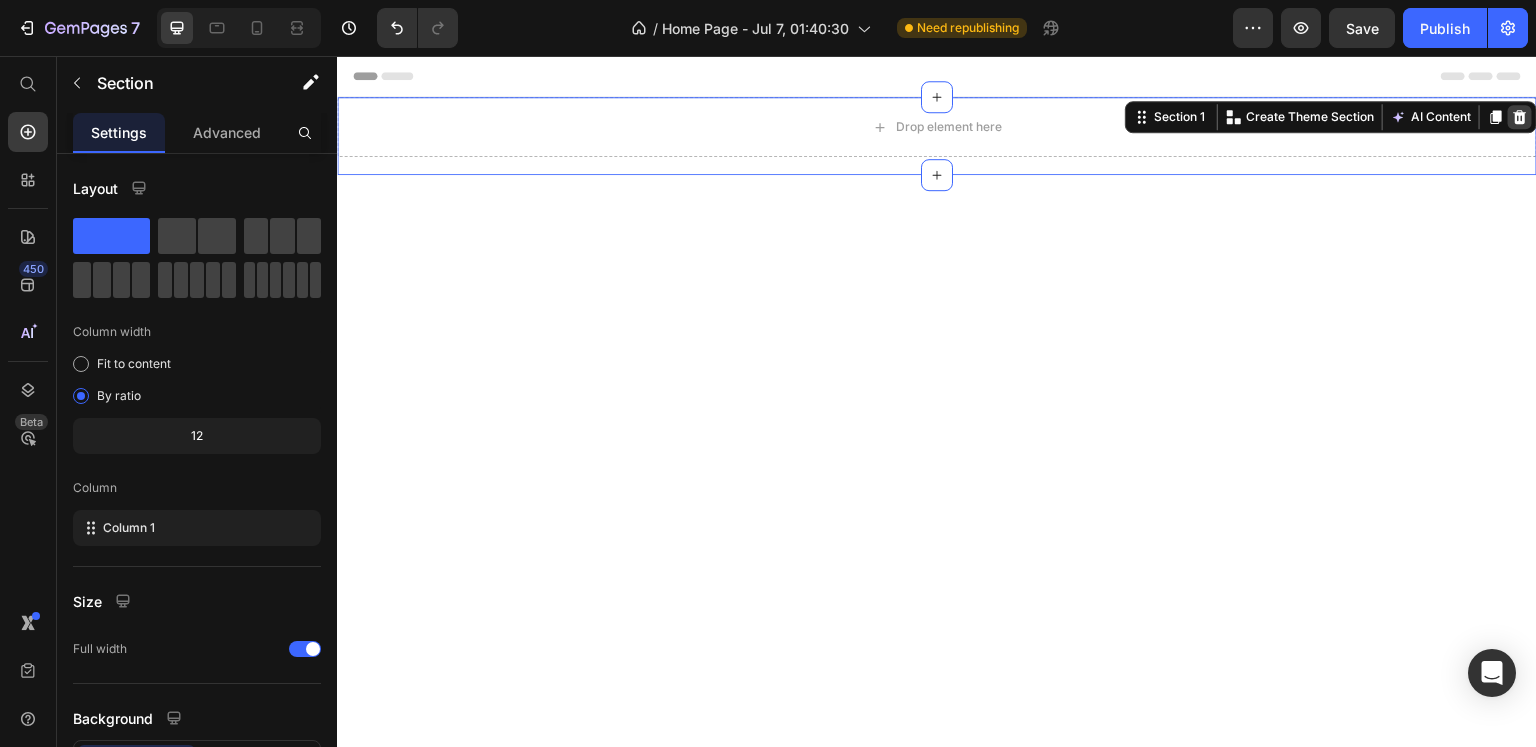 click 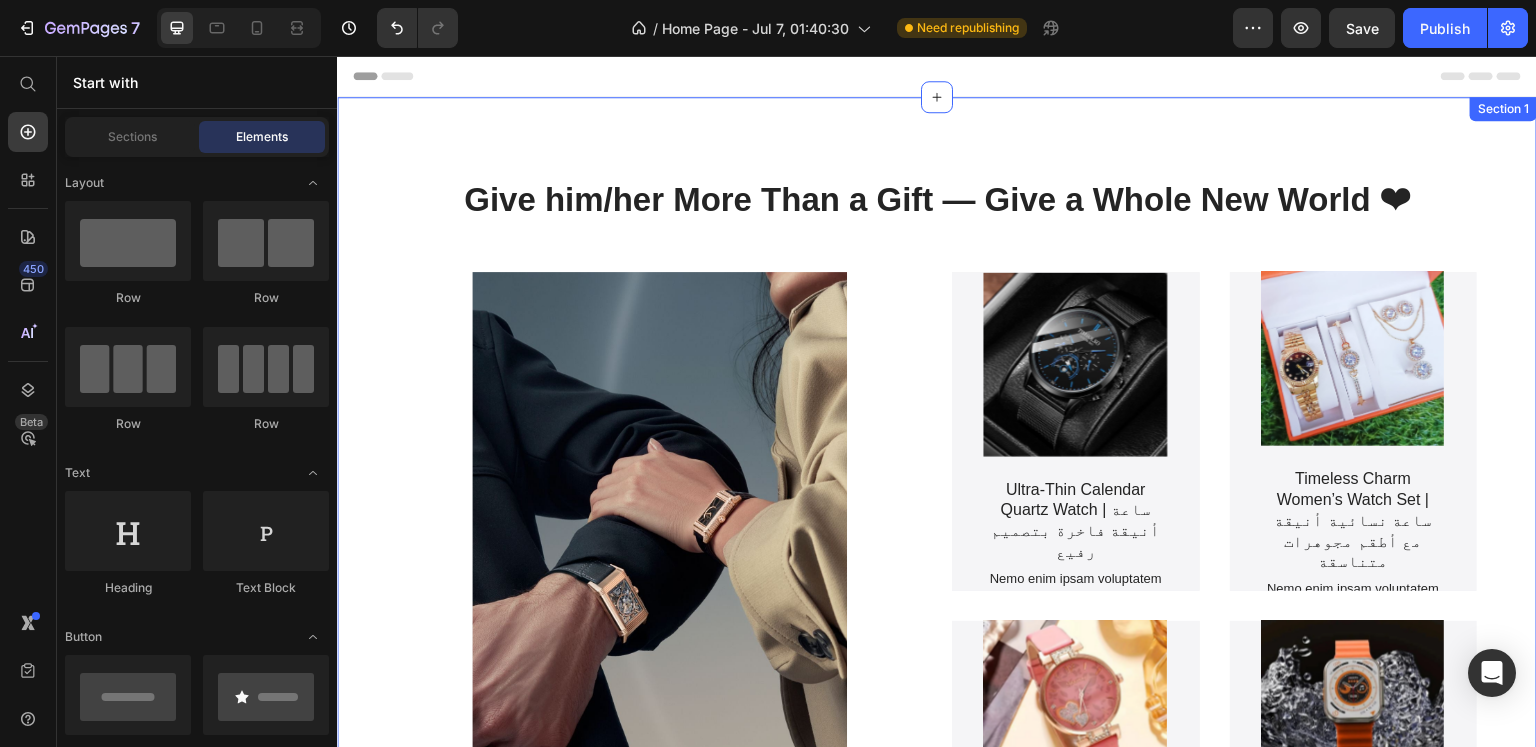 click at bounding box center (1076, 703) 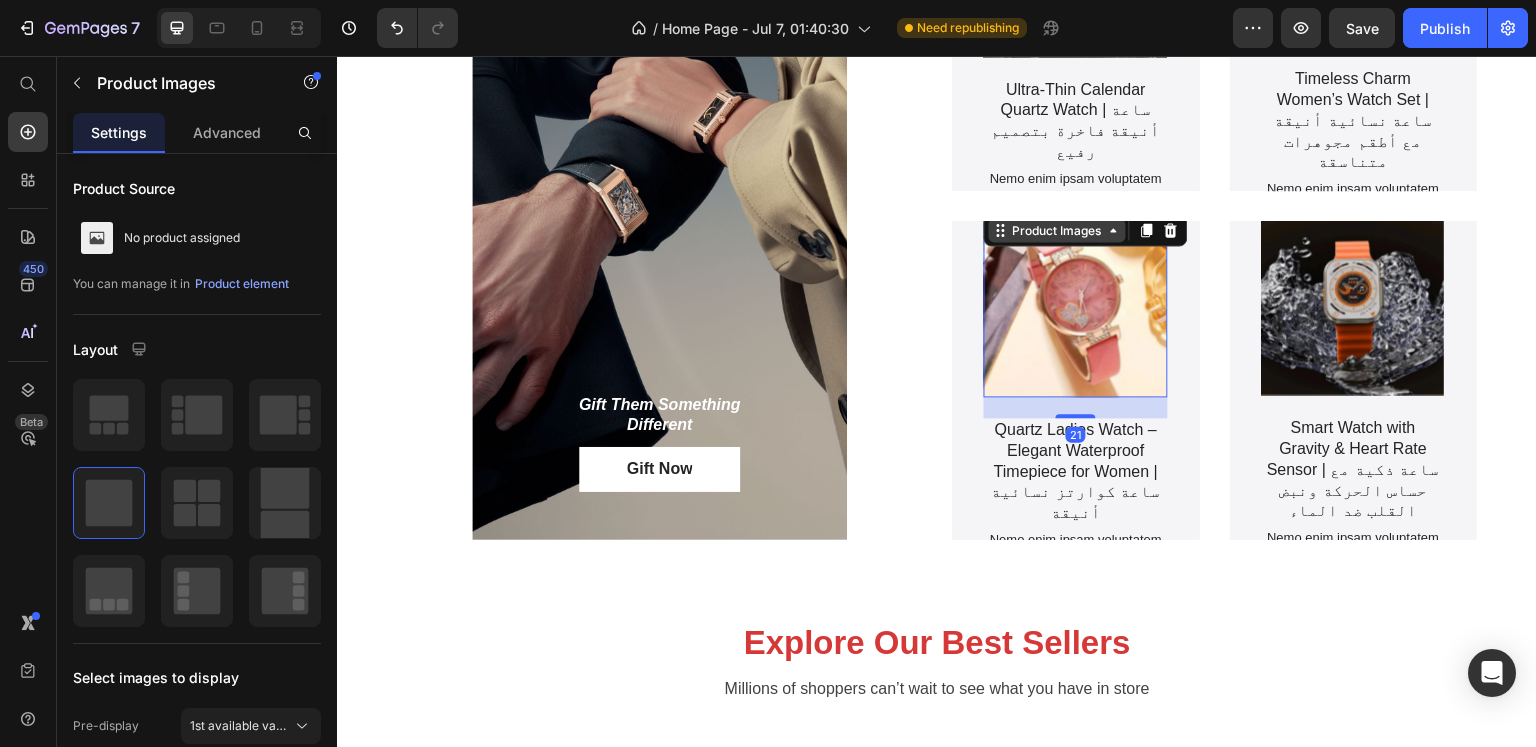 scroll, scrollTop: 0, scrollLeft: 0, axis: both 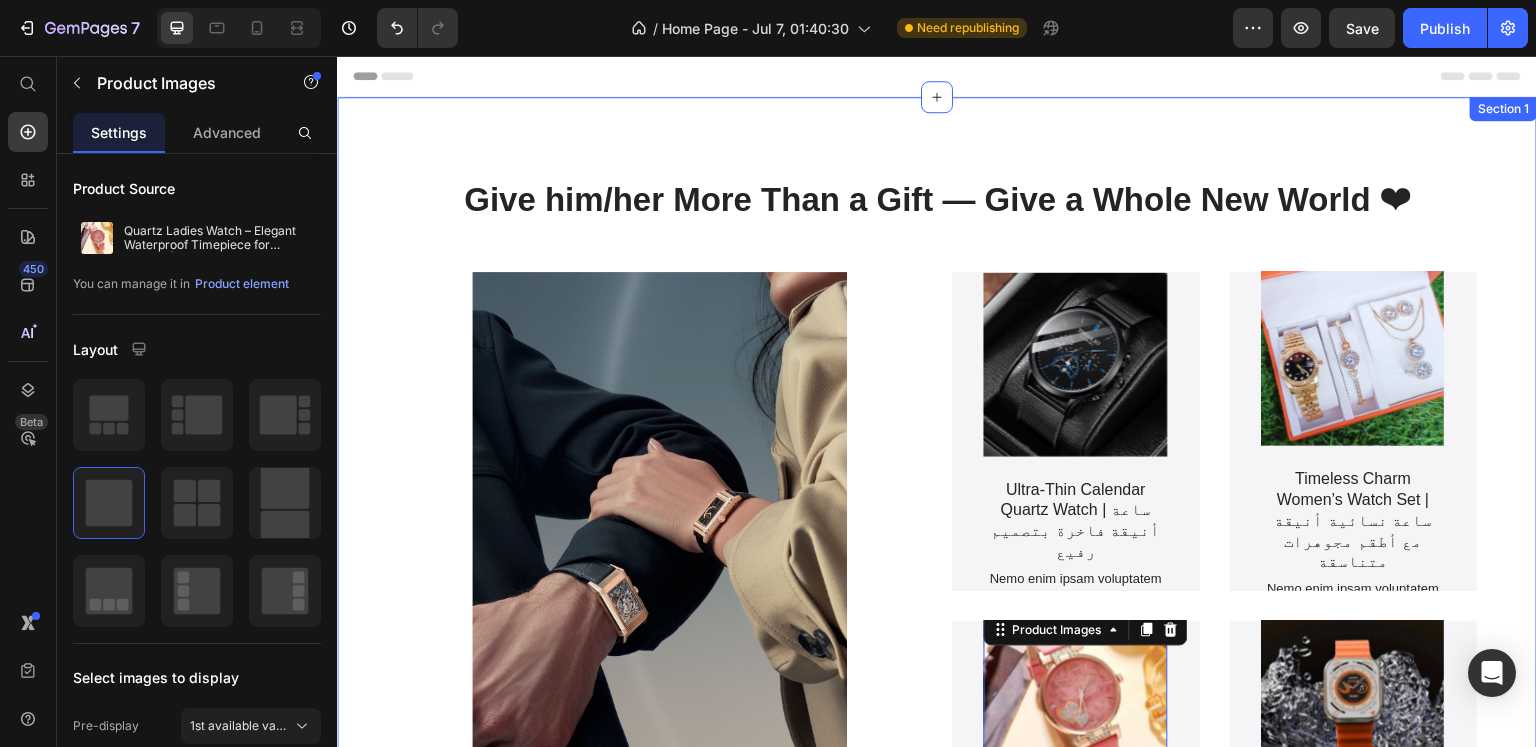 click on "Give him/her More Than a Gift — Give a Whole New World ❤ Heading Gift Them Something Different Text Block Gift Now Button Hero Banner Product Images Ultra-Thin Calendar Quartz Watch | ساعة أنيقة فاخرة بتصميم رفيع Product Title Nemo enim ipsam voluptatem Text Block Product Hero Banner Product Images Timeless Charm Women’s Watch Set | ساعة نسائية أنيقة مع أطقم مجوهرات متناسقة Product Title Nemo enim ipsam voluptatem Text Block Product Hero Banner Row Product Images   21 Quartz Ladies Watch – Elegant Waterproof Timepiece for Women | ساعة كوارتز نسائية أنيقة Product Title Nemo enim ipsam voluptatem Text Block Product Hero Banner Product Images Smart Watch with Gravity & Heart Rate Sensor | ساعة ذكية مع حساس الحركة ونبض القلب ضد الماء Product Title Nemo enim ipsam voluptatem Text Block Product Hero Banner Row Row Section 1" at bounding box center [937, 558] 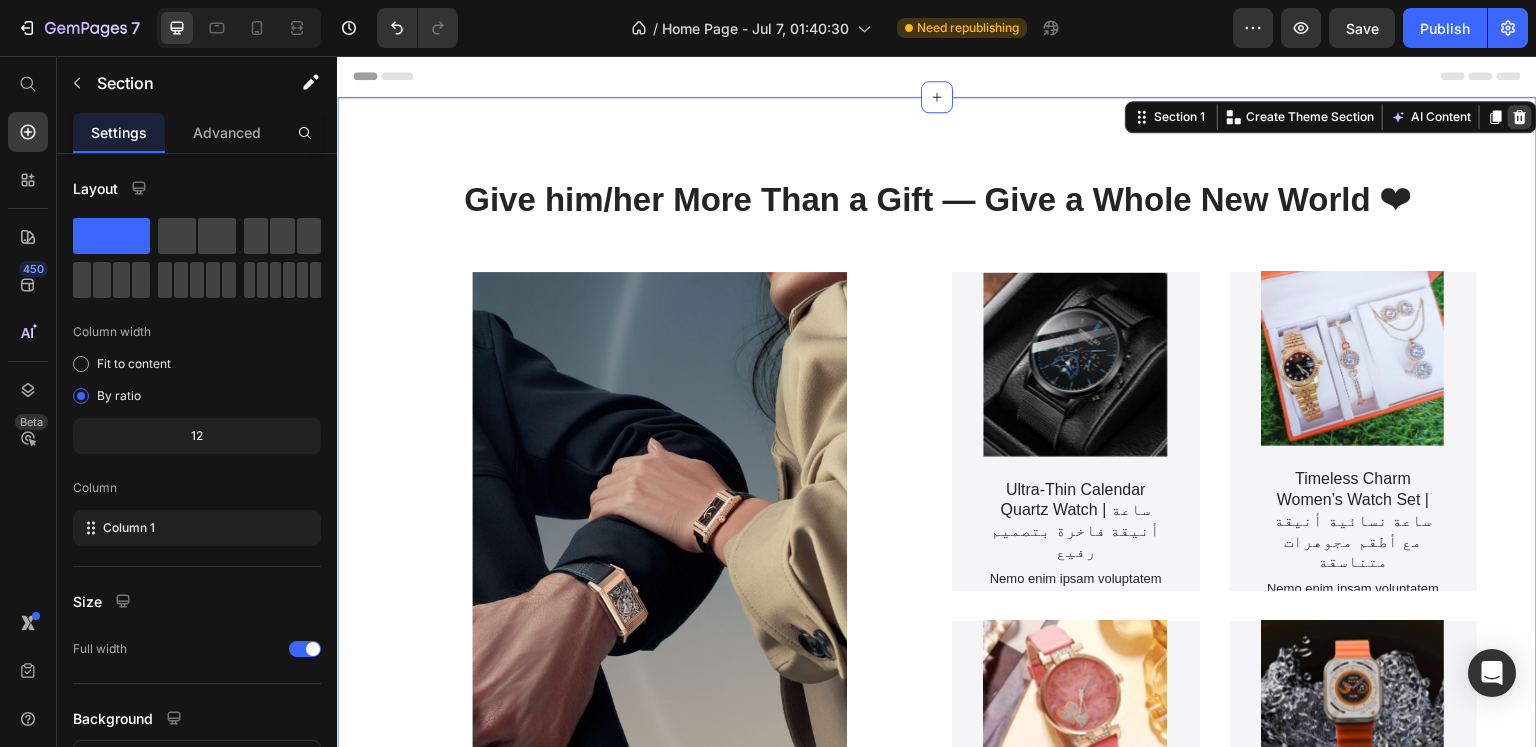 click 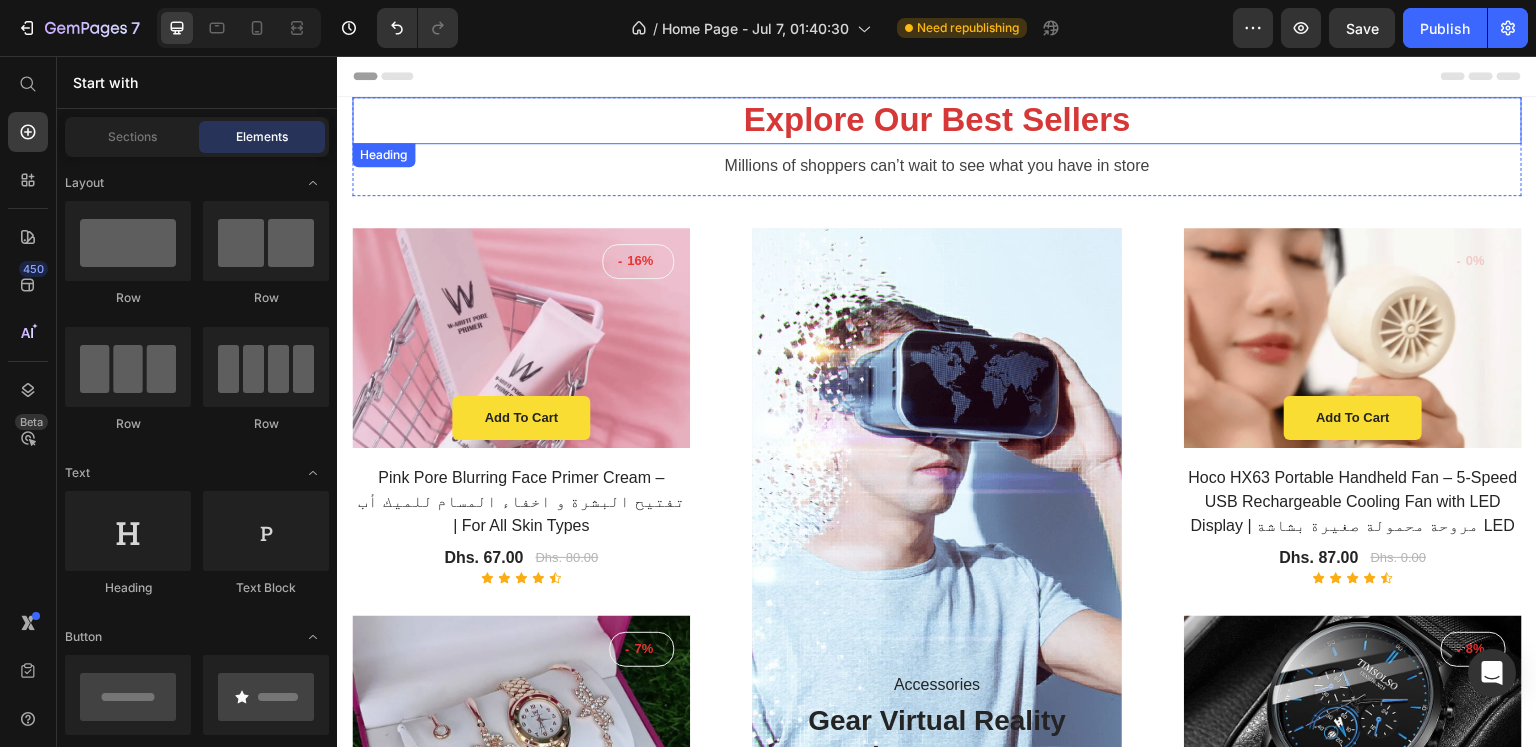 click on "Explore Our Best Sellers" at bounding box center [937, 120] 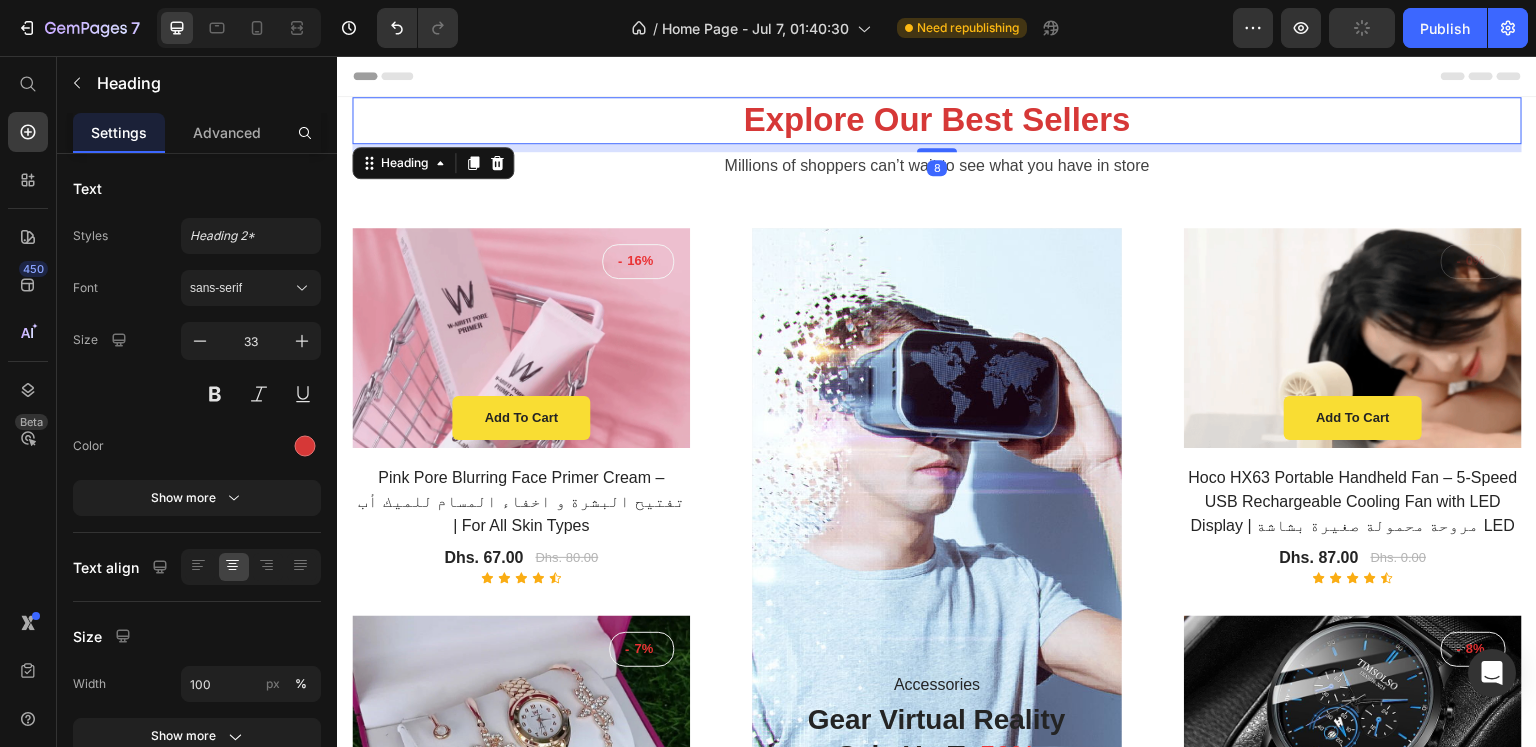 click on "Header" at bounding box center (937, 76) 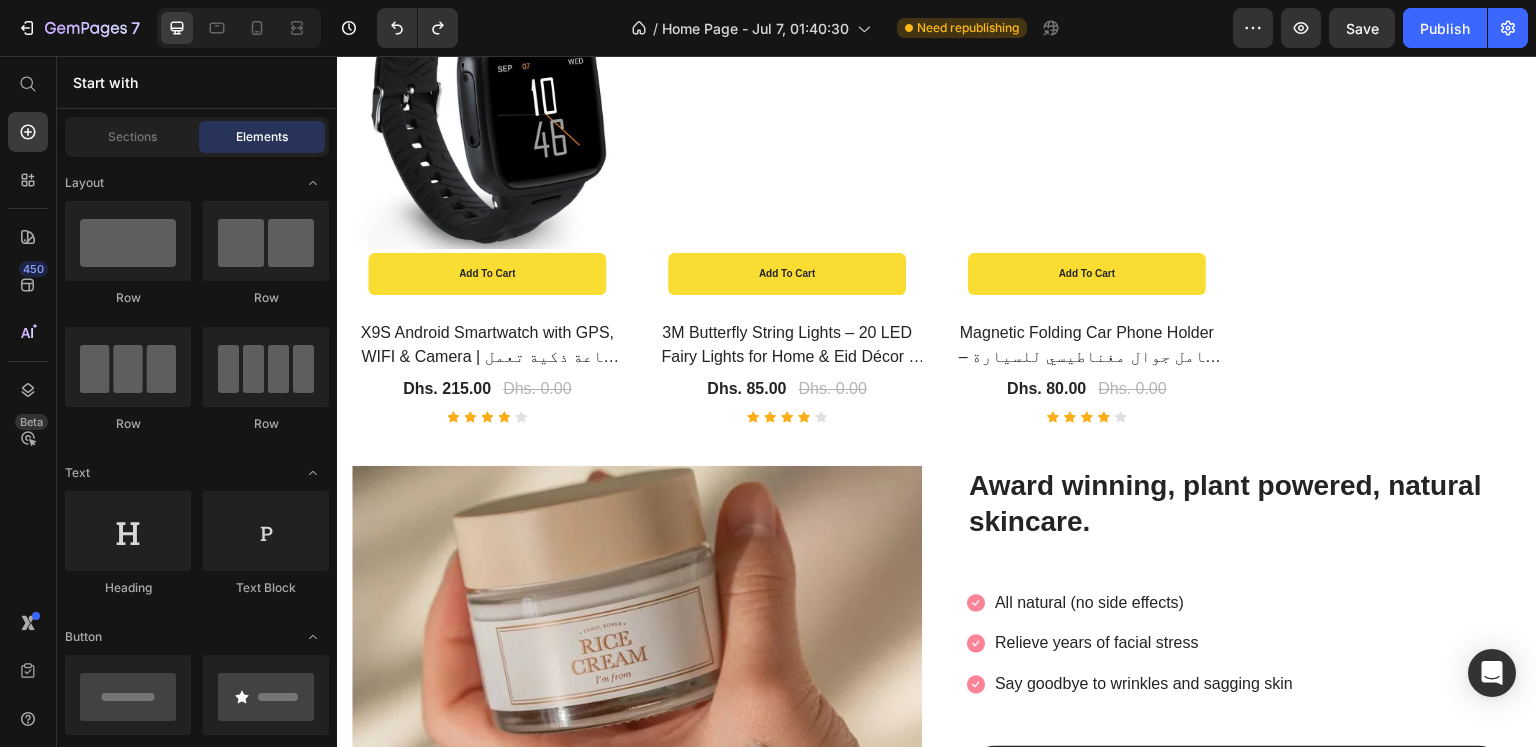 scroll, scrollTop: 3100, scrollLeft: 0, axis: vertical 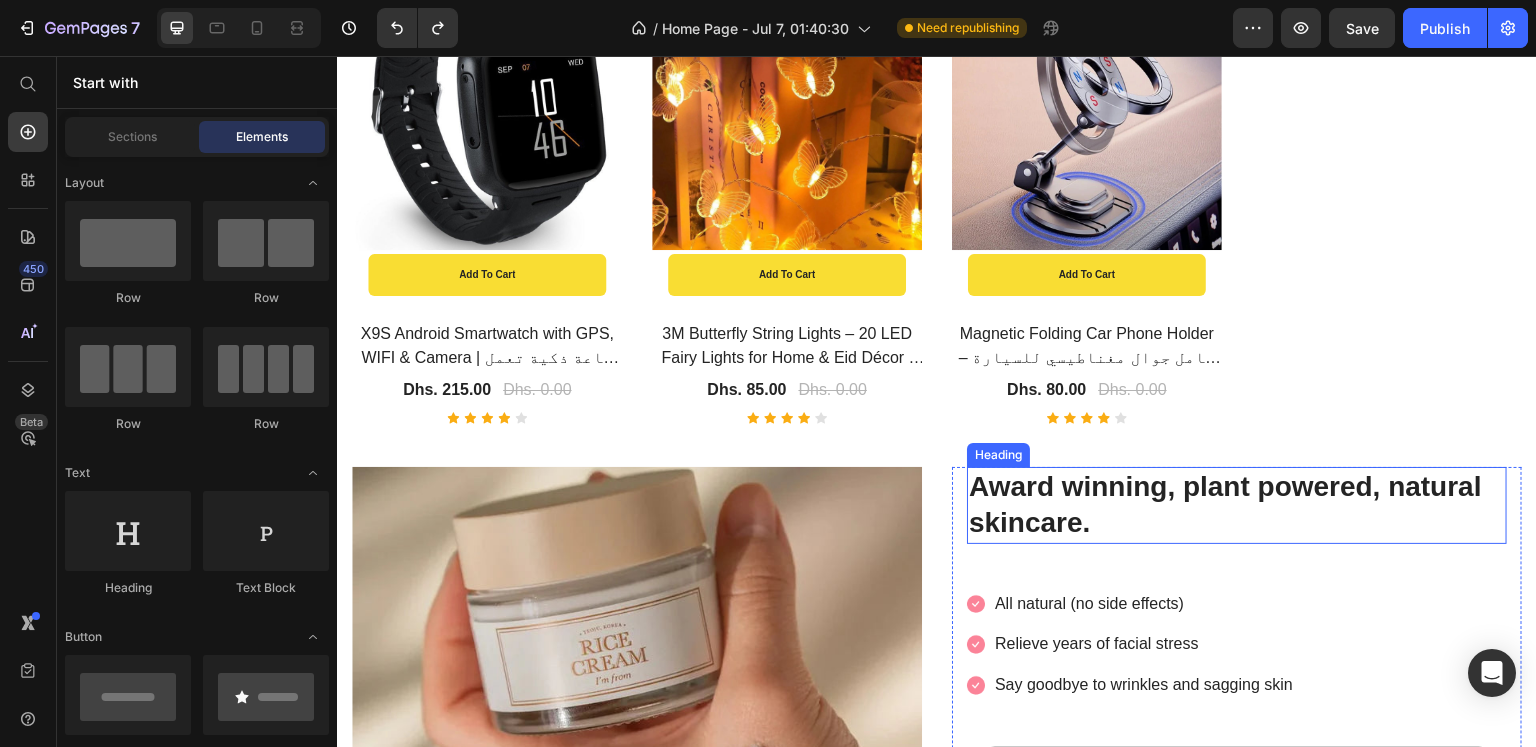 click on "Award winning, plant powered, natural skincare." at bounding box center (1237, 505) 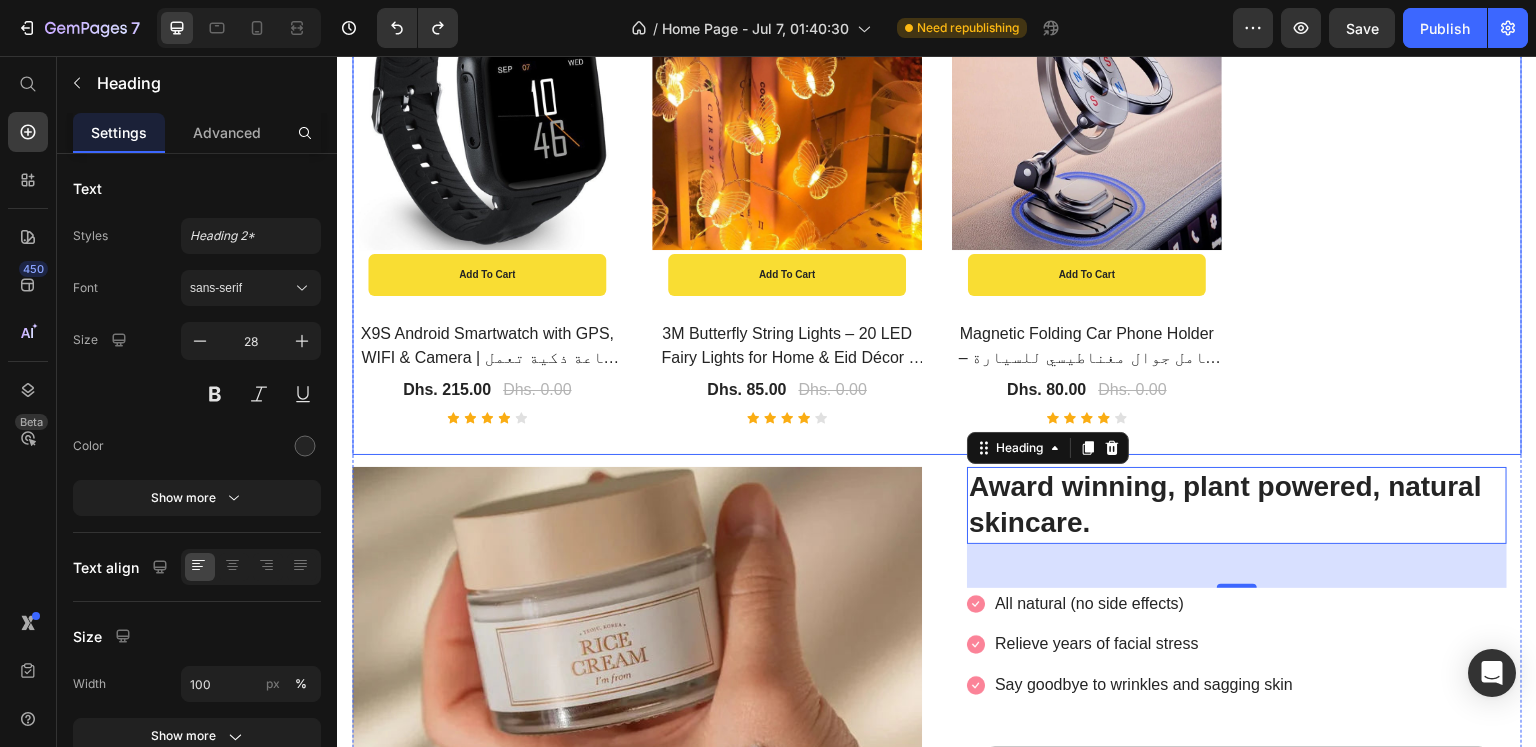 click on "- 0% Product Tag Product Images & Gallery add to cart Product Cart Button Row Row 3M Butterfly String Lights – 20 LED Fairy Lights for Home & Eid Décor | زينة إضاءة فراشة 3 متر Product Title Dhs. 85.00 Product Price Dhs. 0.00 Product Price Row                Icon                Icon                Icon                Icon
Icon Icon List Hoz Row" at bounding box center (787, 217) 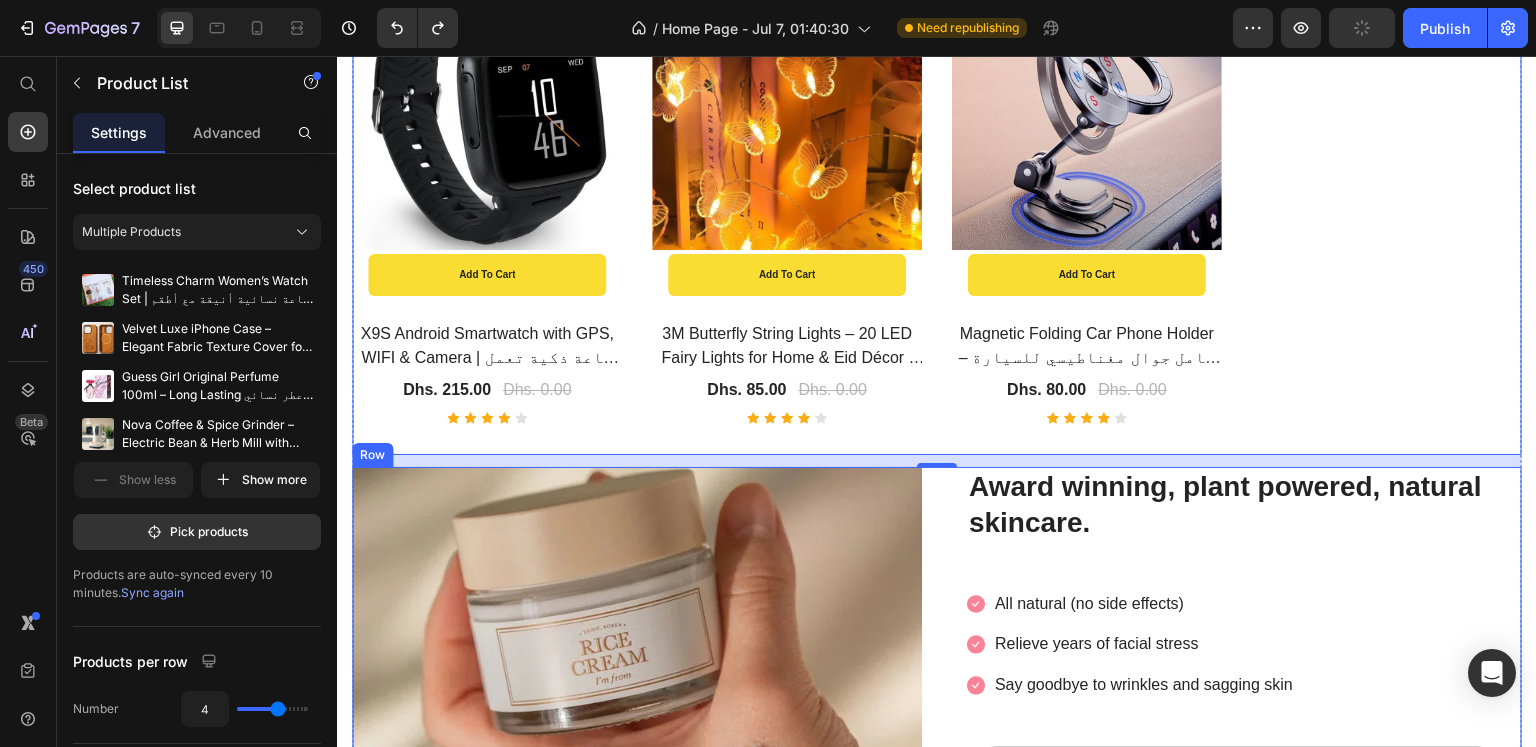 click on "Image Award winning, plant powered, natural skincare. Heading Image All natural (no side effects) Text block Image Relieve years of facial stress Text block Image Say goodbye to wrinkles and sagging skin Text block Icon List Shop Natural Skincare Button                Icon                Icon                Icon                Icon                Icon Icon List Hoz Loved by 10,000+ Glowing Faces Text block Icon List Row Row" at bounding box center [937, 672] 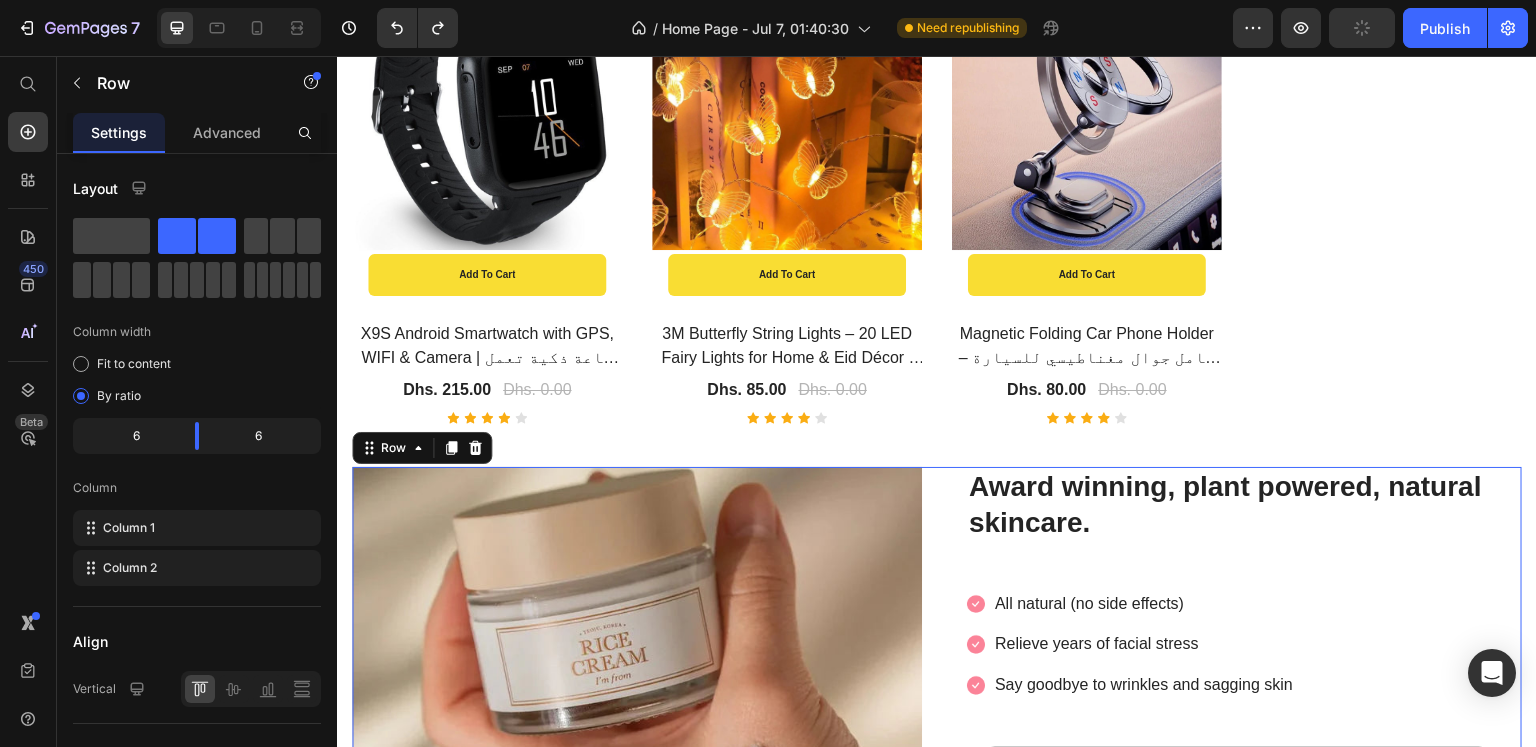 click on "Row" at bounding box center (422, 448) 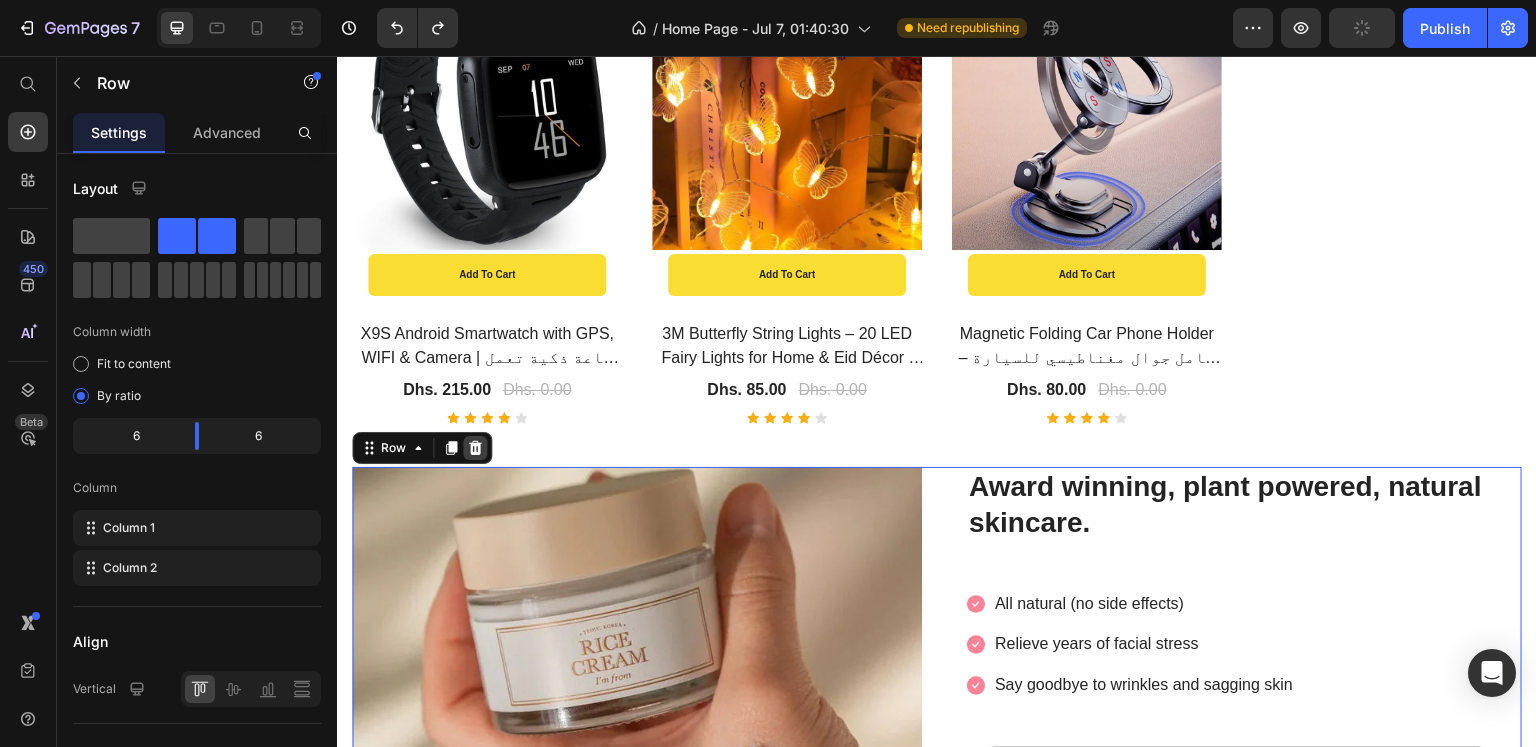 click at bounding box center [475, 448] 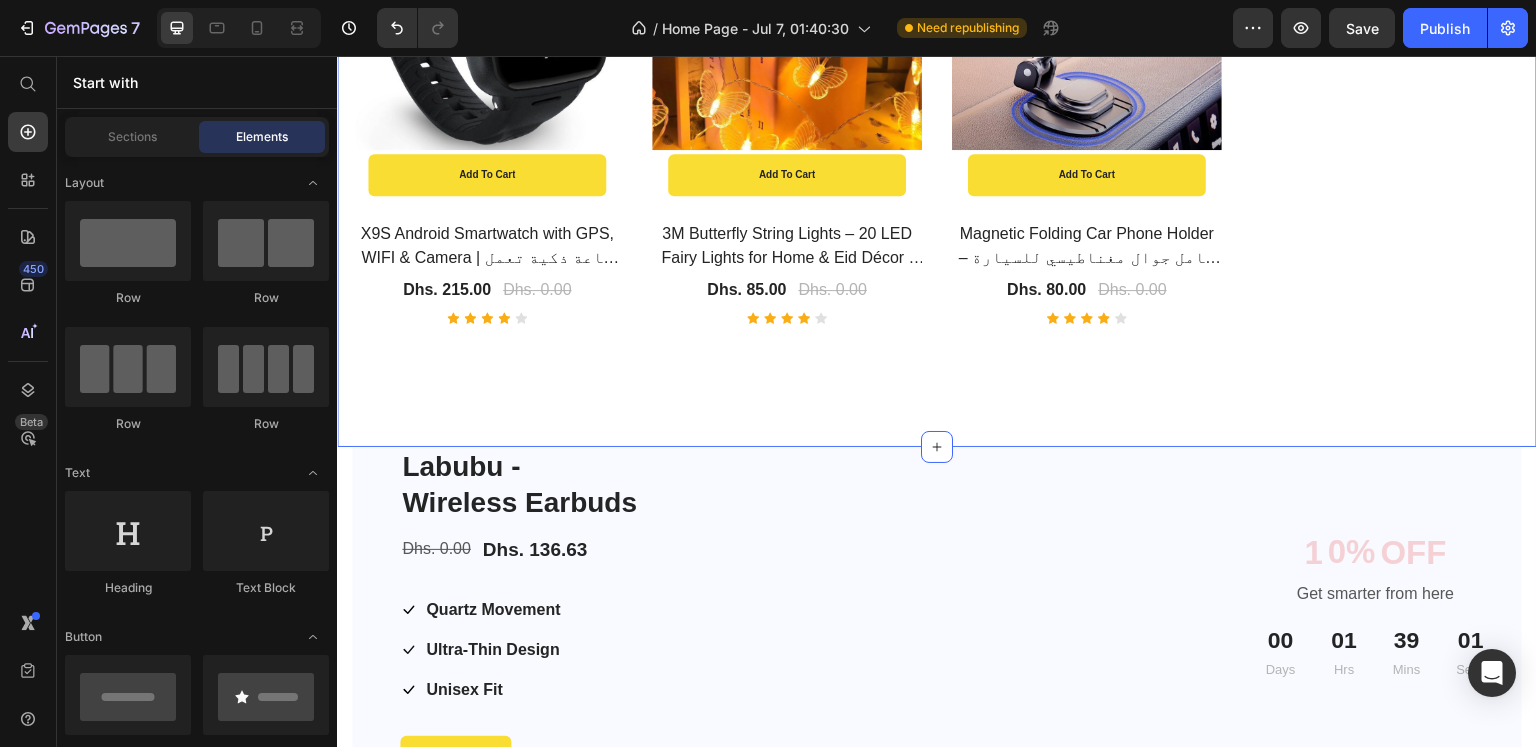 click on "Best Sellers Heading Visit our shop to see amazing products Text block - 9% Product Tag Product Images & Gallery add to cart Product Cart Button Row Row Timeless Charm Women’s Watch Set | ساعة نسائية أنيقة مع أطقم مجوهرات متناسقة Product Title Dhs. 120.00 Product Price Dhs. 132.00 Product Price Row                Icon                Icon                Icon                Icon
Icon Icon List Hoz Row - 0% Product Tag Product Images & Gallery add to cart Product Cart Button Row Row Velvet Luxe iPhone Case – Elegant Fabric Texture Cover for iPhone 13–16 Pro Max | كفر ايفون مخملي فاخر Product Title Dhs. 73.00 Product Price Dhs. 0.00 Product Price Row                Icon                Icon                Icon                Icon
Icon Icon List Hoz Row - 0% Product Tag Product Images & Gallery add to cart Product Cart Button Row Row Guess Girl Original Perfume 100ml – Long Lasting عطر نسائي for Women in UAE & KSA -" at bounding box center [937, -409] 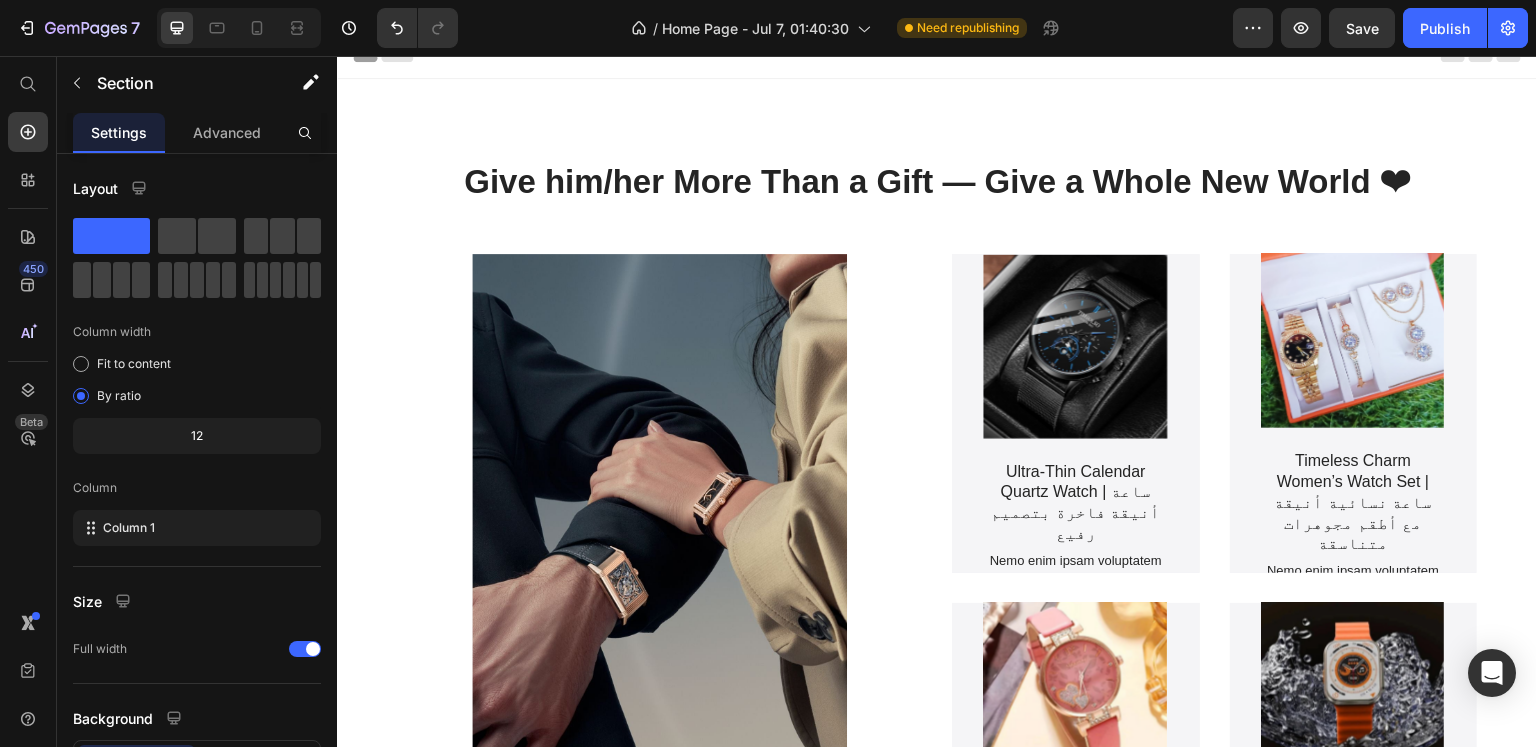 scroll, scrollTop: 0, scrollLeft: 0, axis: both 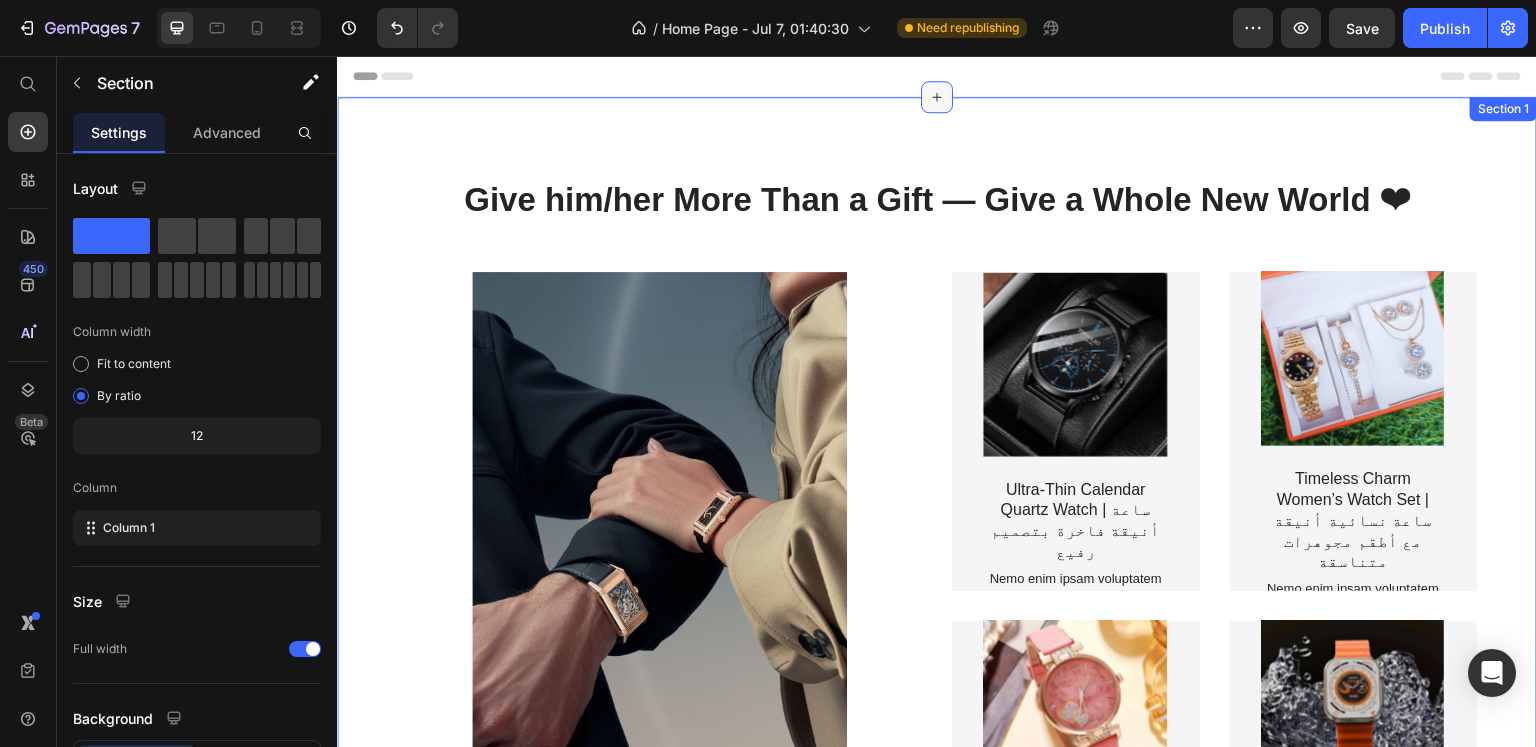 click at bounding box center (937, 97) 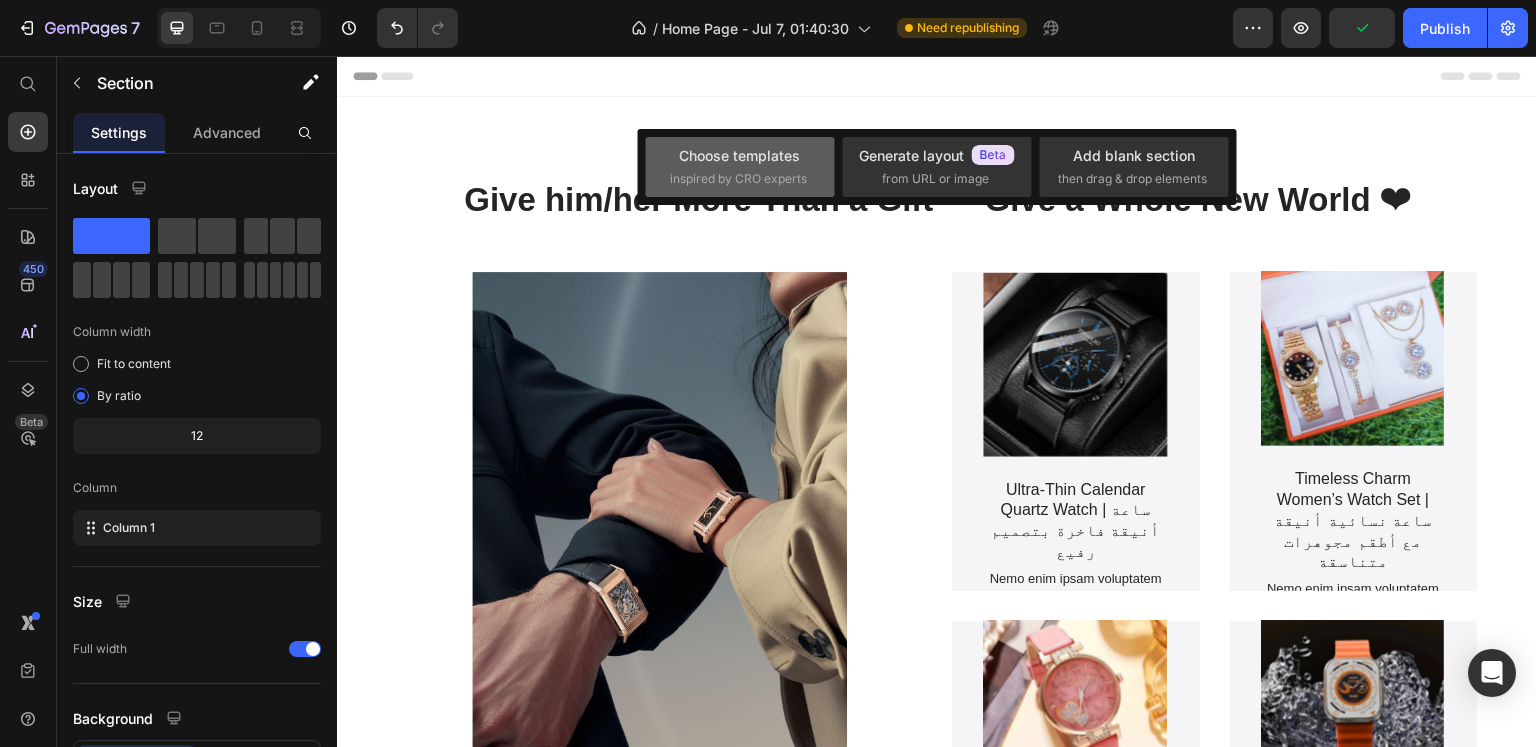 click on "Choose templates  inspired by CRO experts" at bounding box center (740, 166) 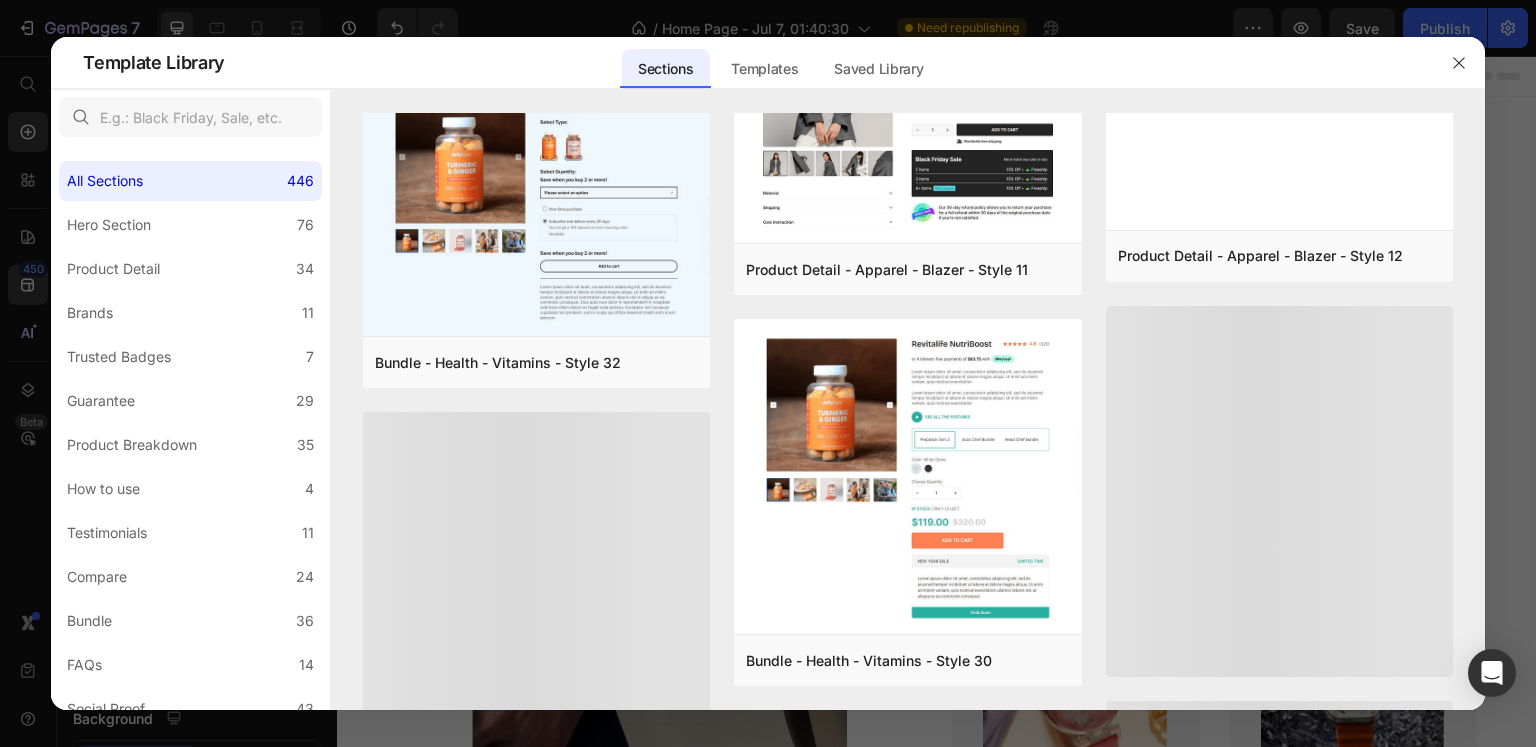scroll, scrollTop: 3264, scrollLeft: 0, axis: vertical 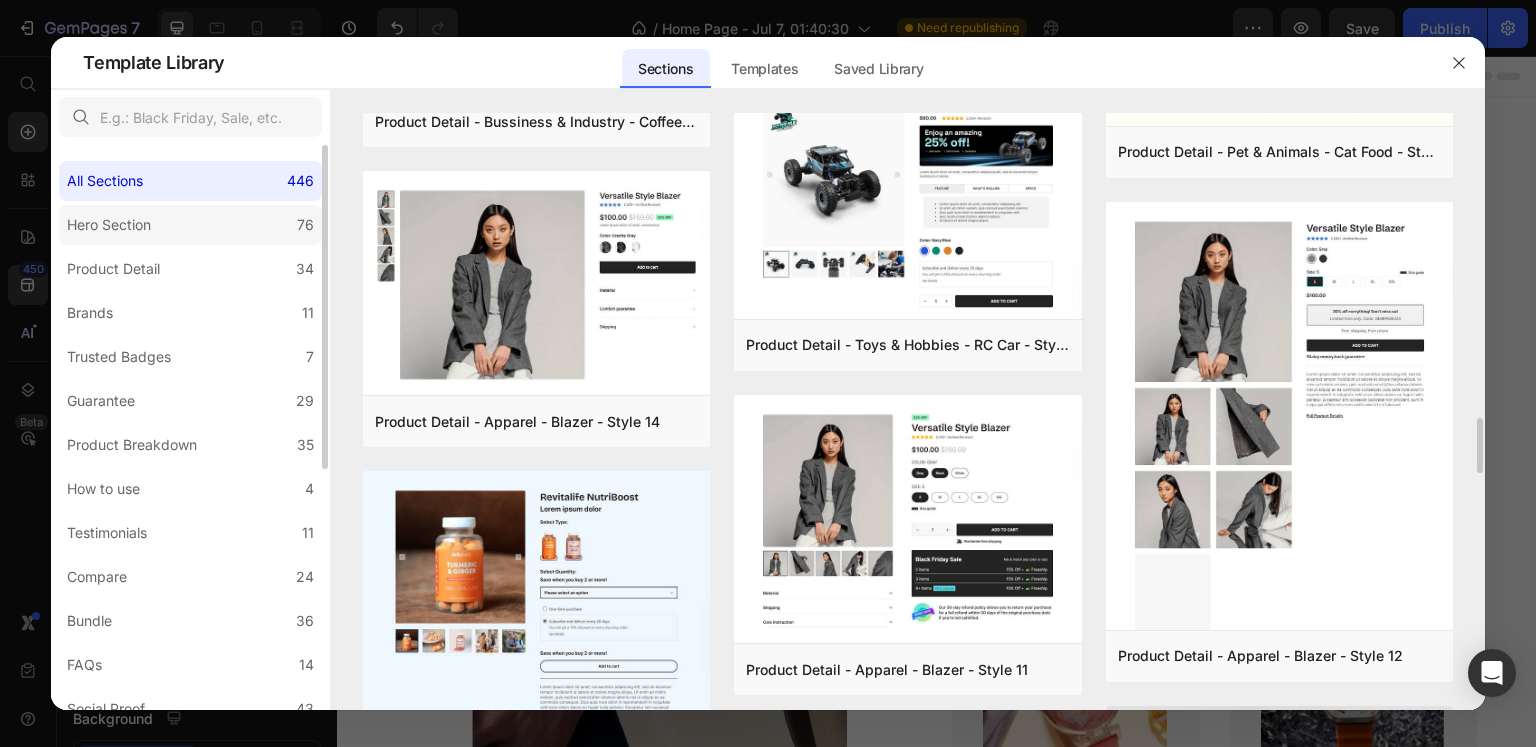 click on "Hero Section 76" 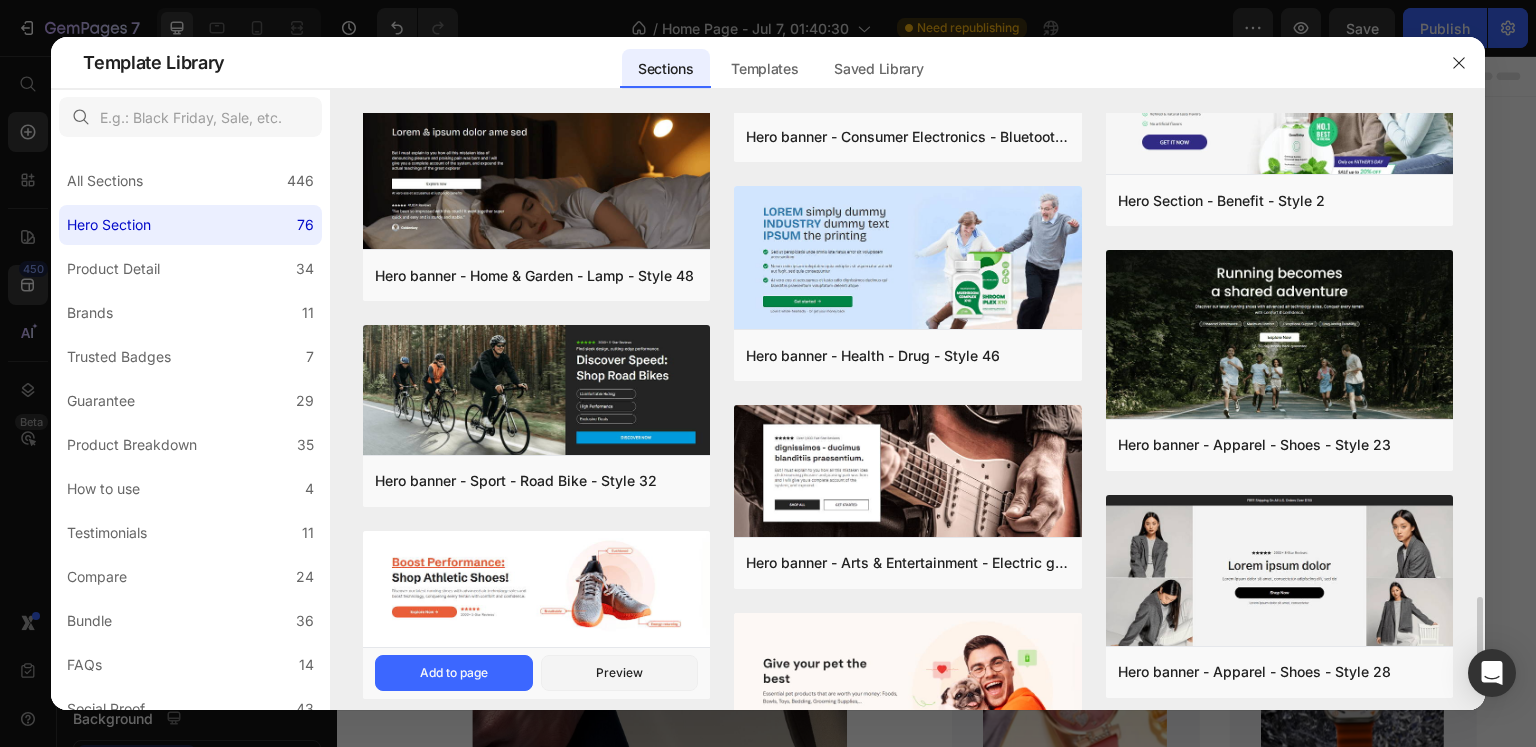 scroll, scrollTop: 2118, scrollLeft: 0, axis: vertical 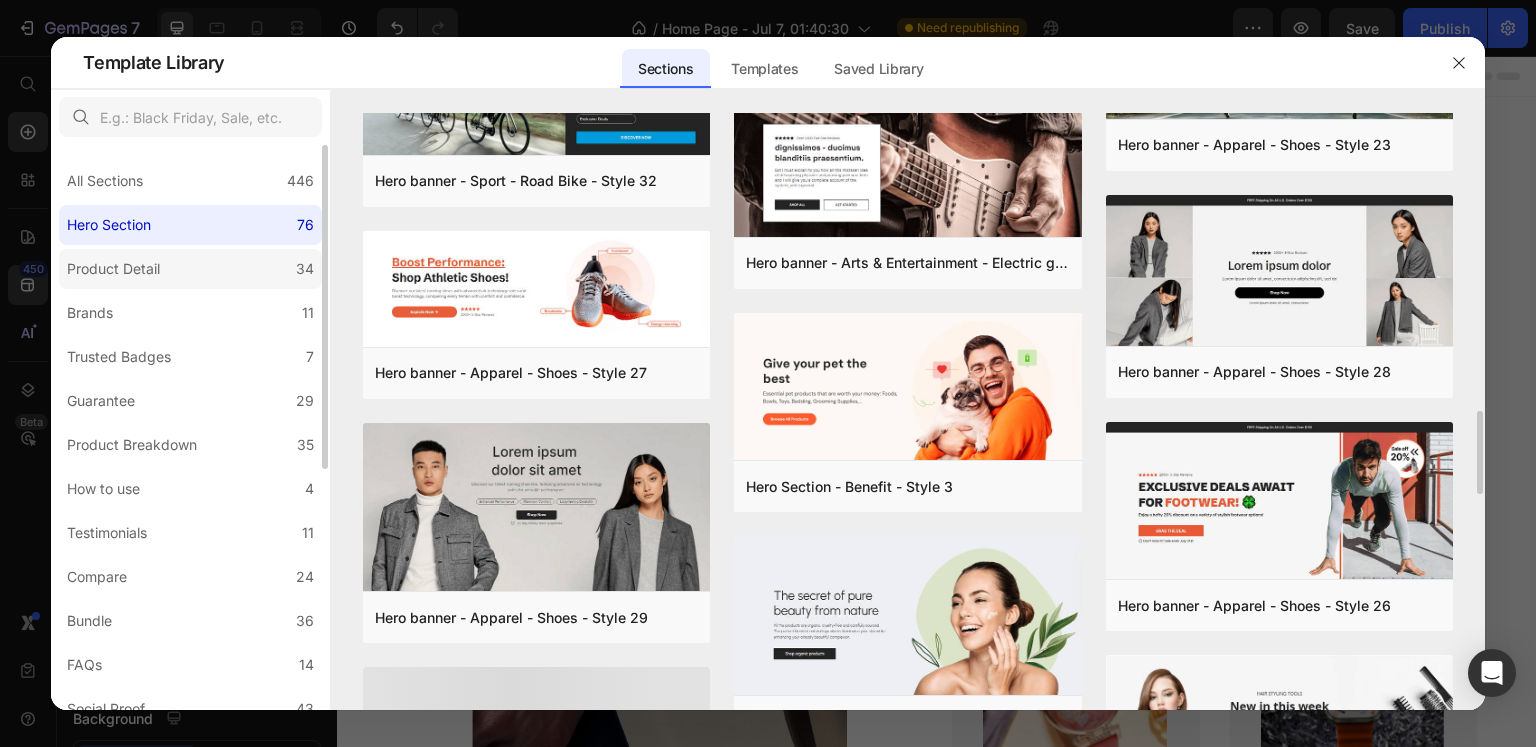 click on "Product Detail" at bounding box center [117, 269] 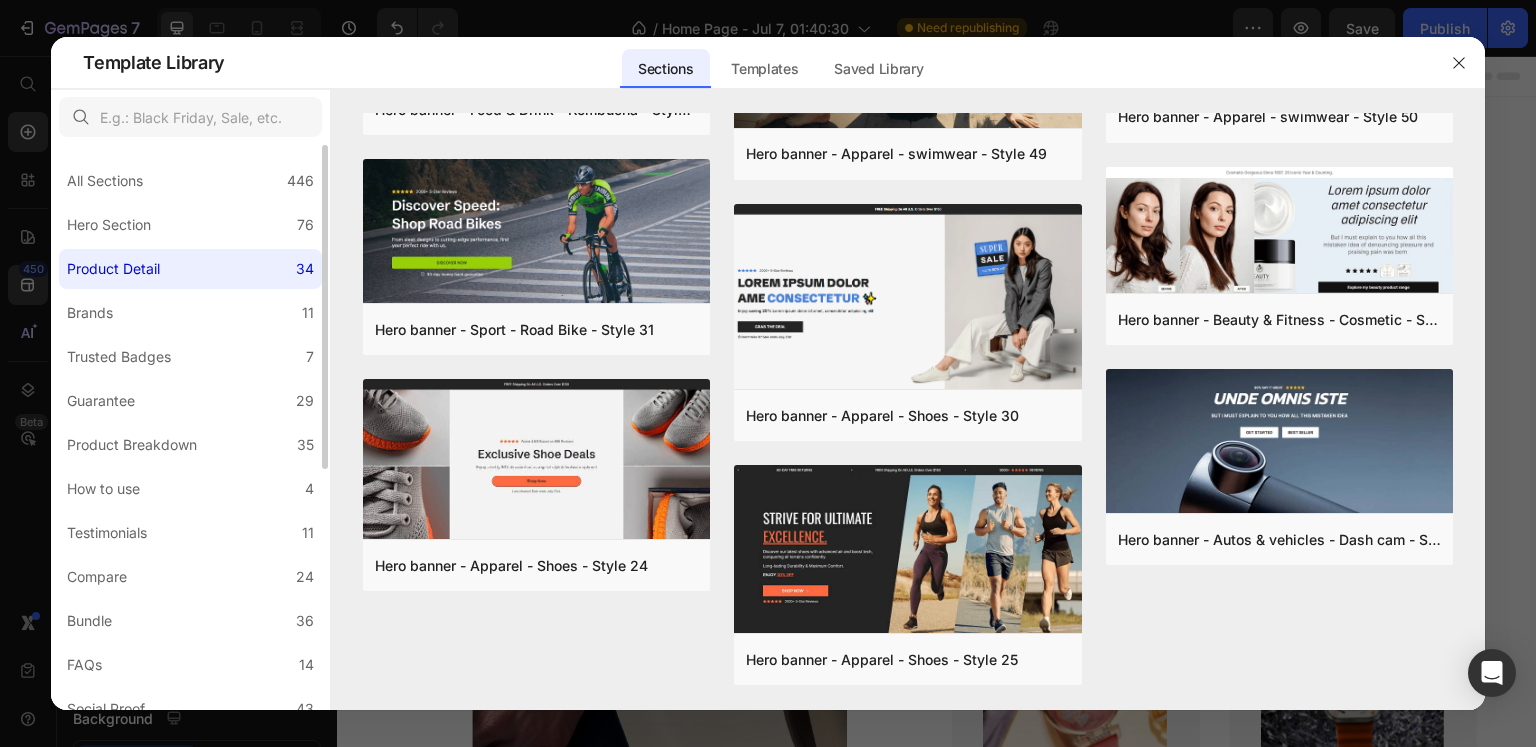scroll, scrollTop: 0, scrollLeft: 0, axis: both 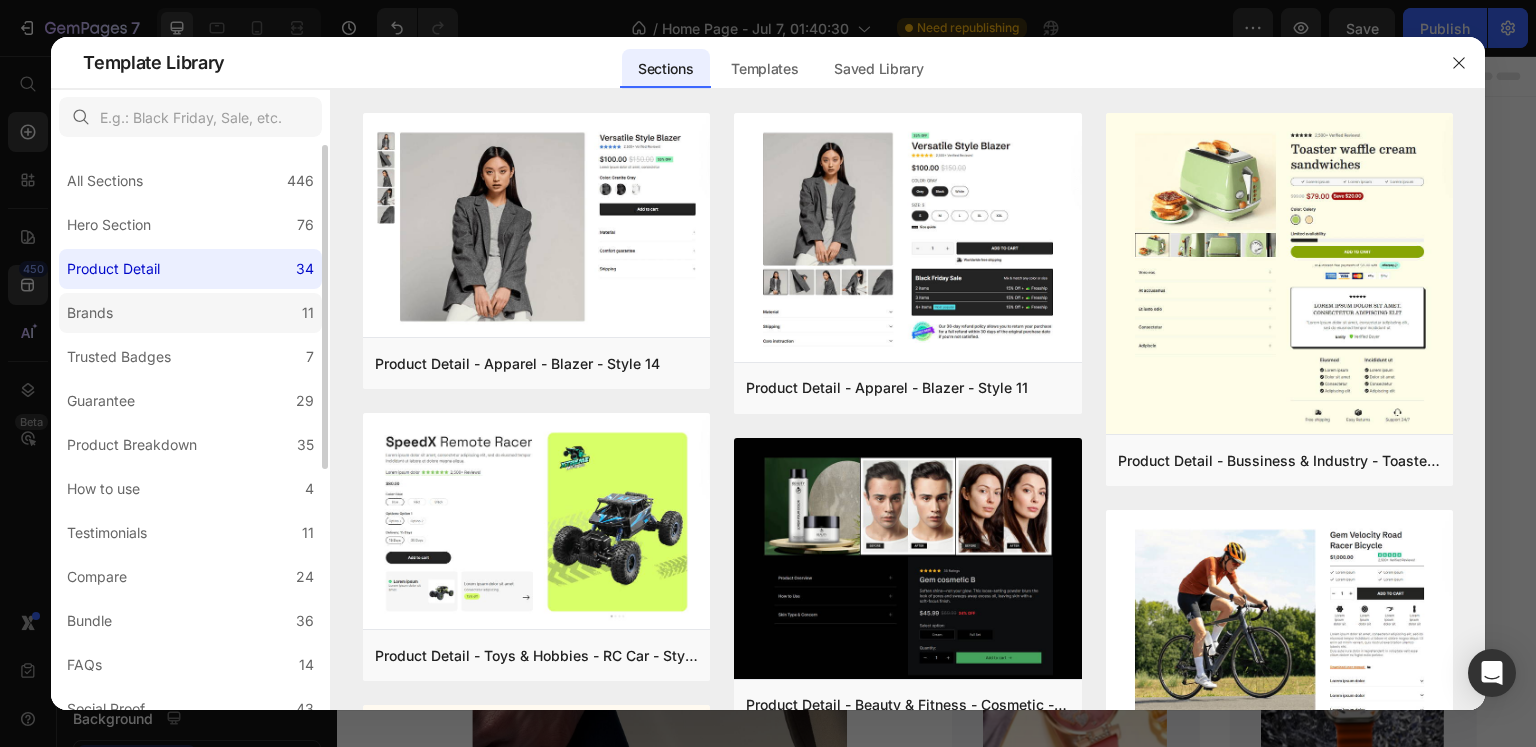 click on "Brands 11" 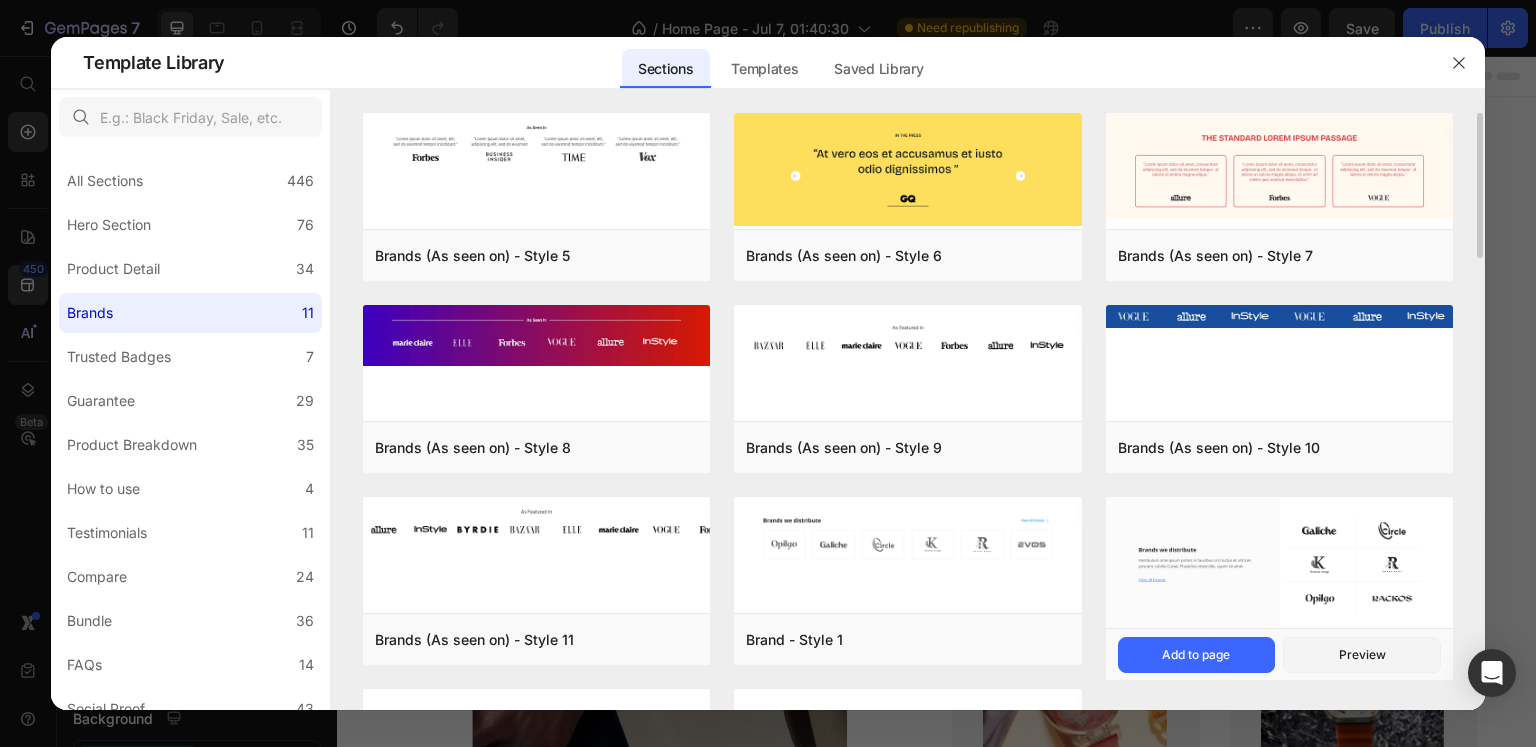 scroll, scrollTop: 191, scrollLeft: 0, axis: vertical 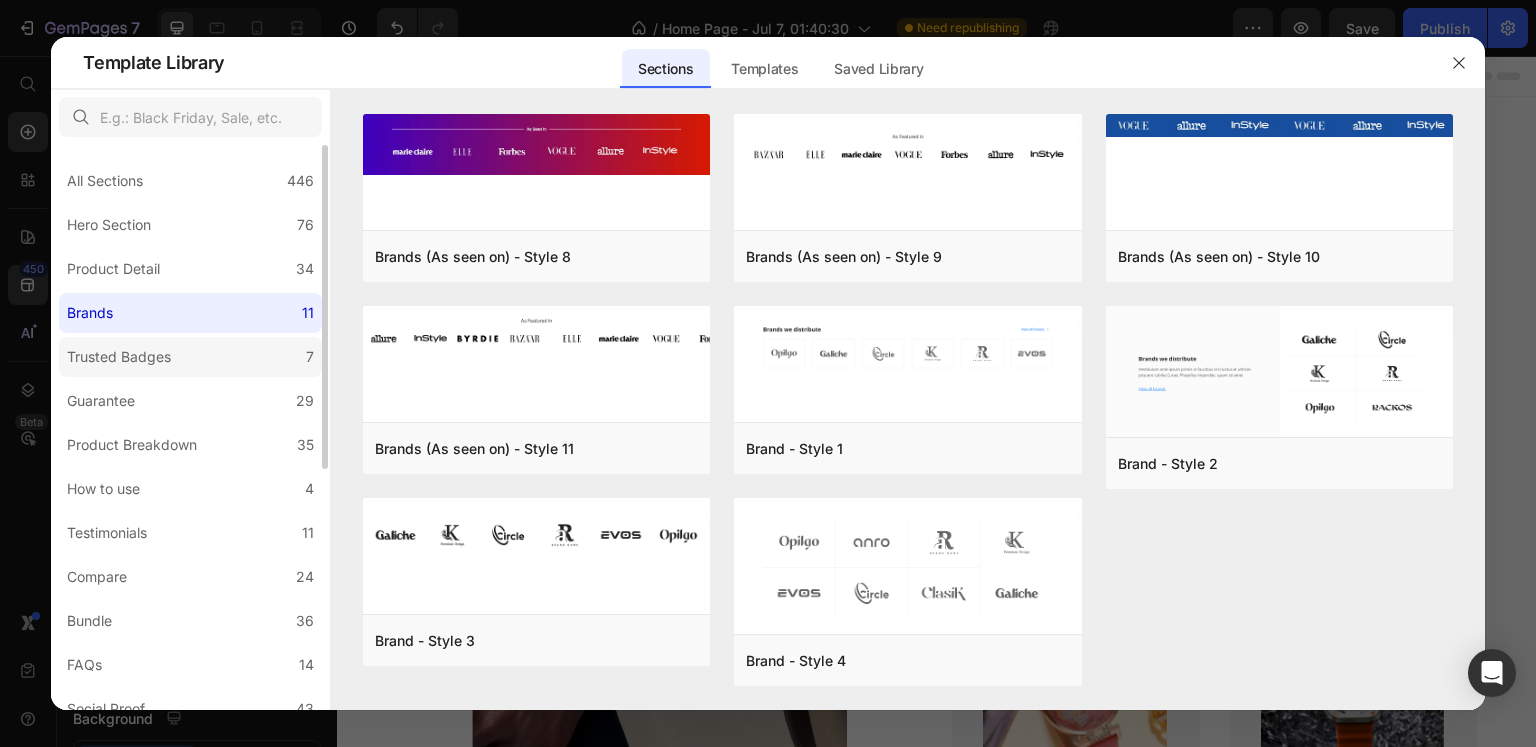 click on "Trusted Badges 7" 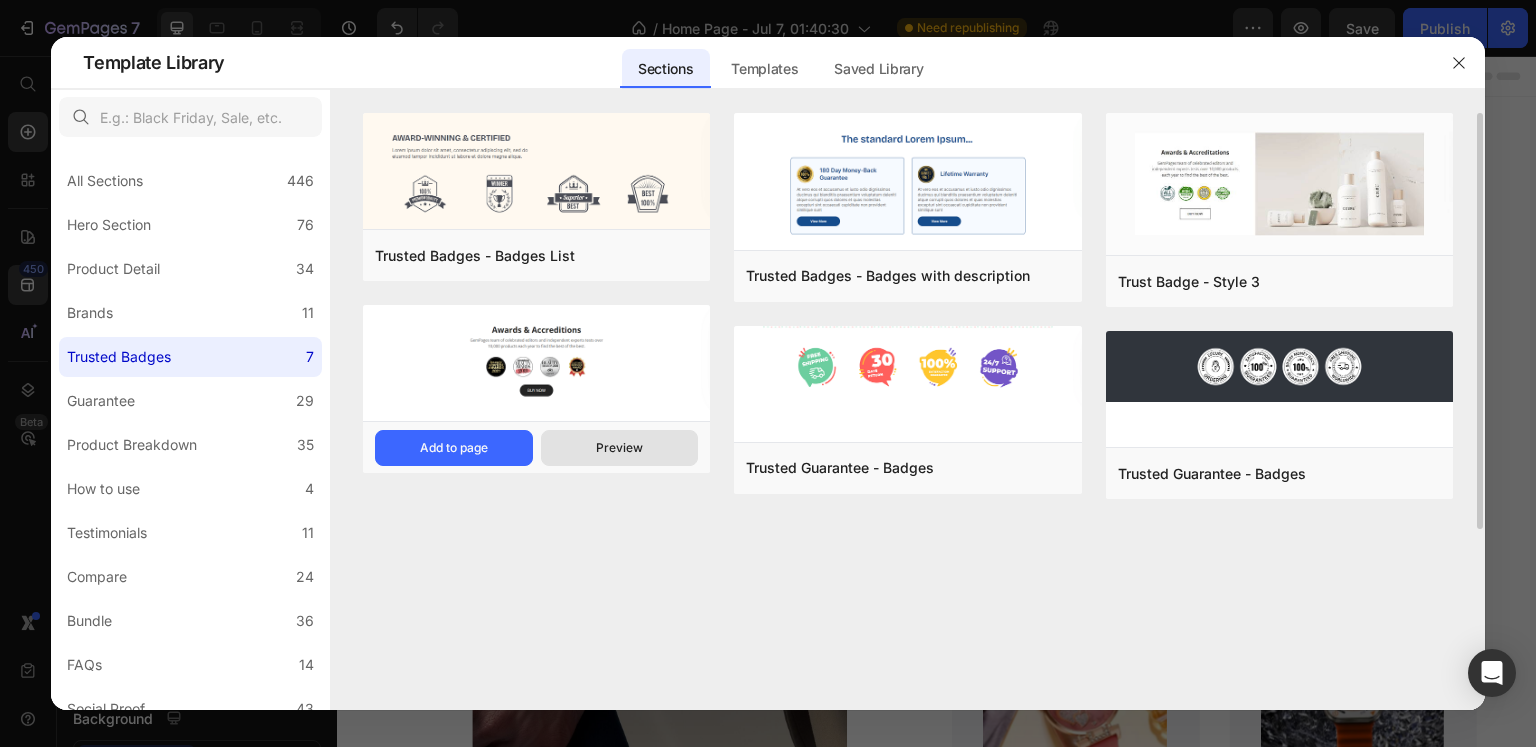 click on "Preview" at bounding box center [620, 448] 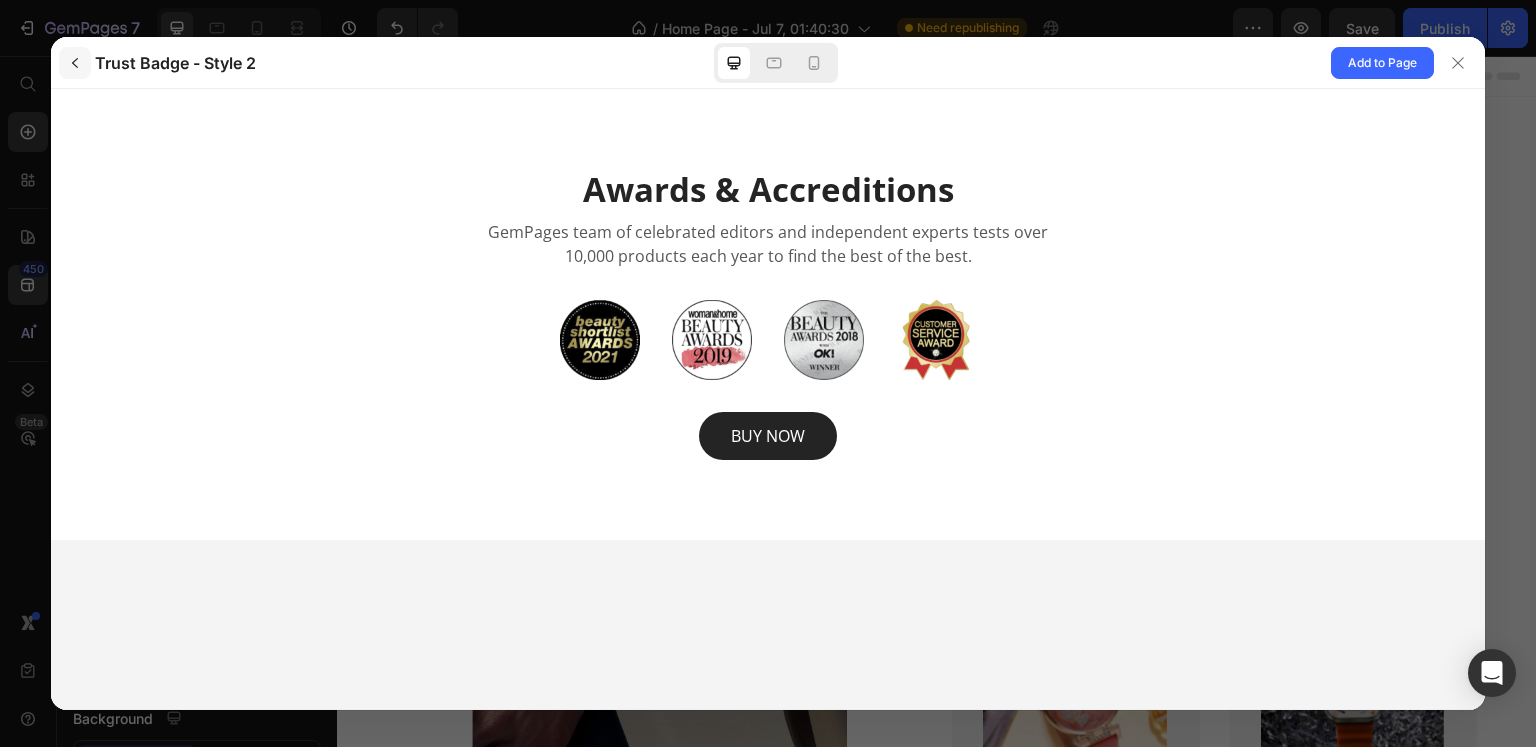 scroll, scrollTop: 0, scrollLeft: 0, axis: both 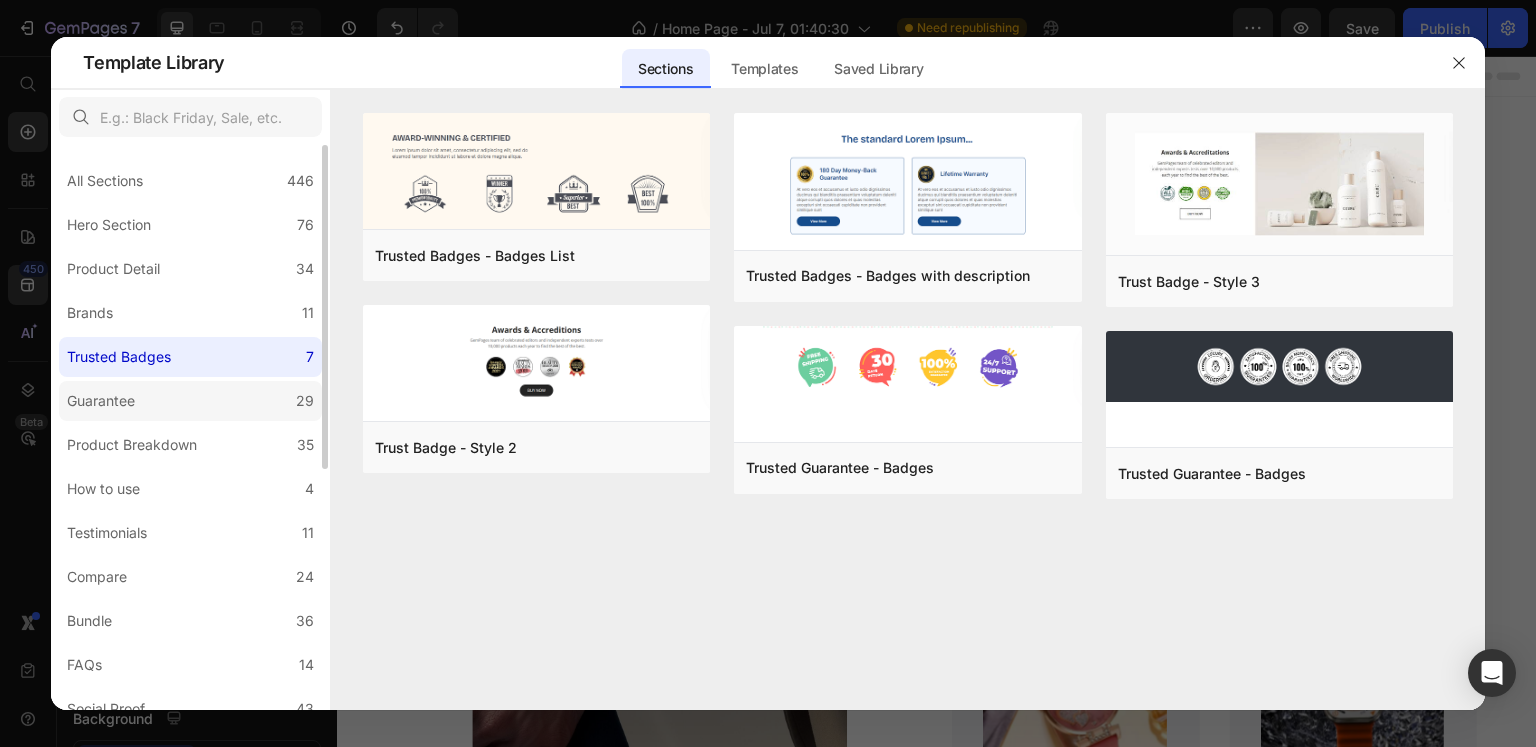 click on "Guarantee 29" 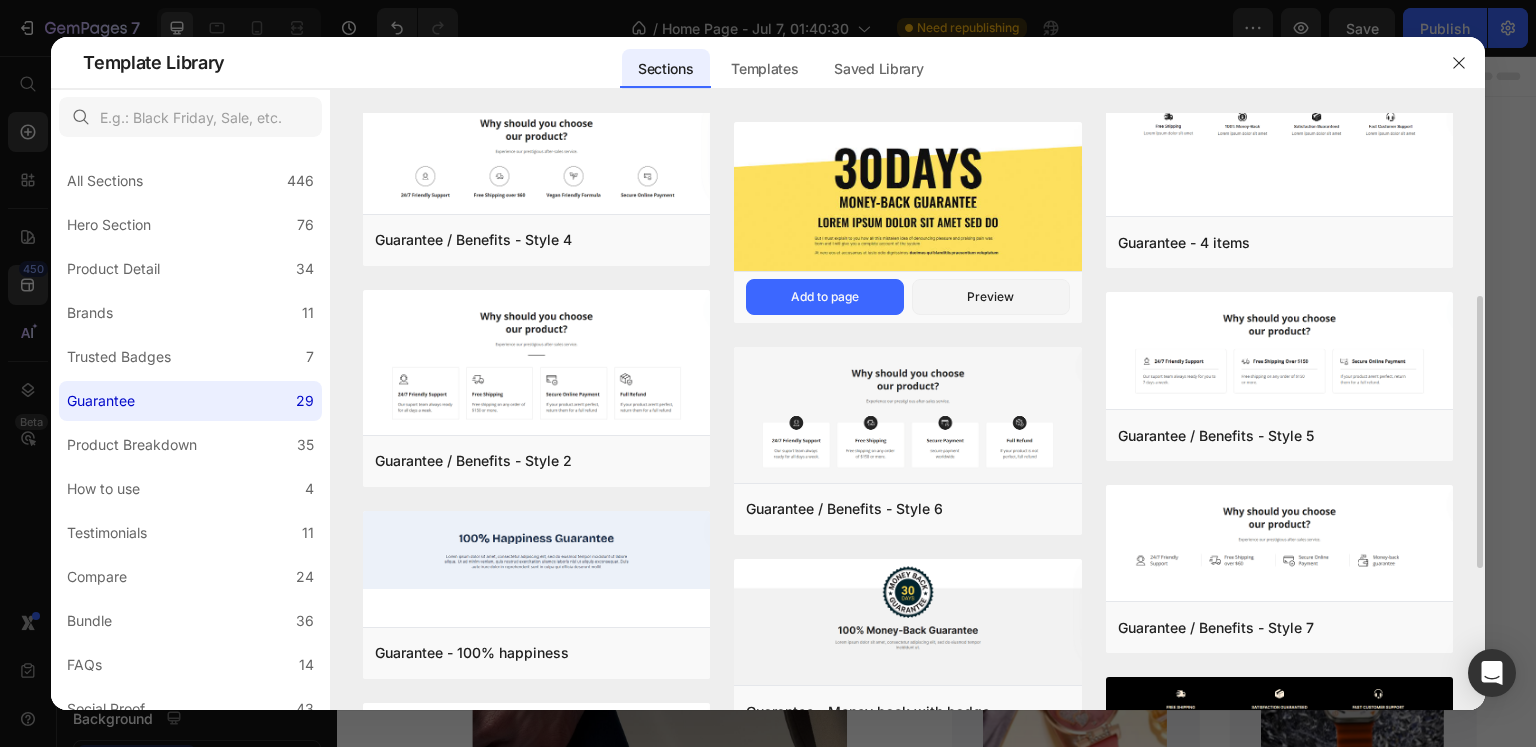 scroll, scrollTop: 500, scrollLeft: 0, axis: vertical 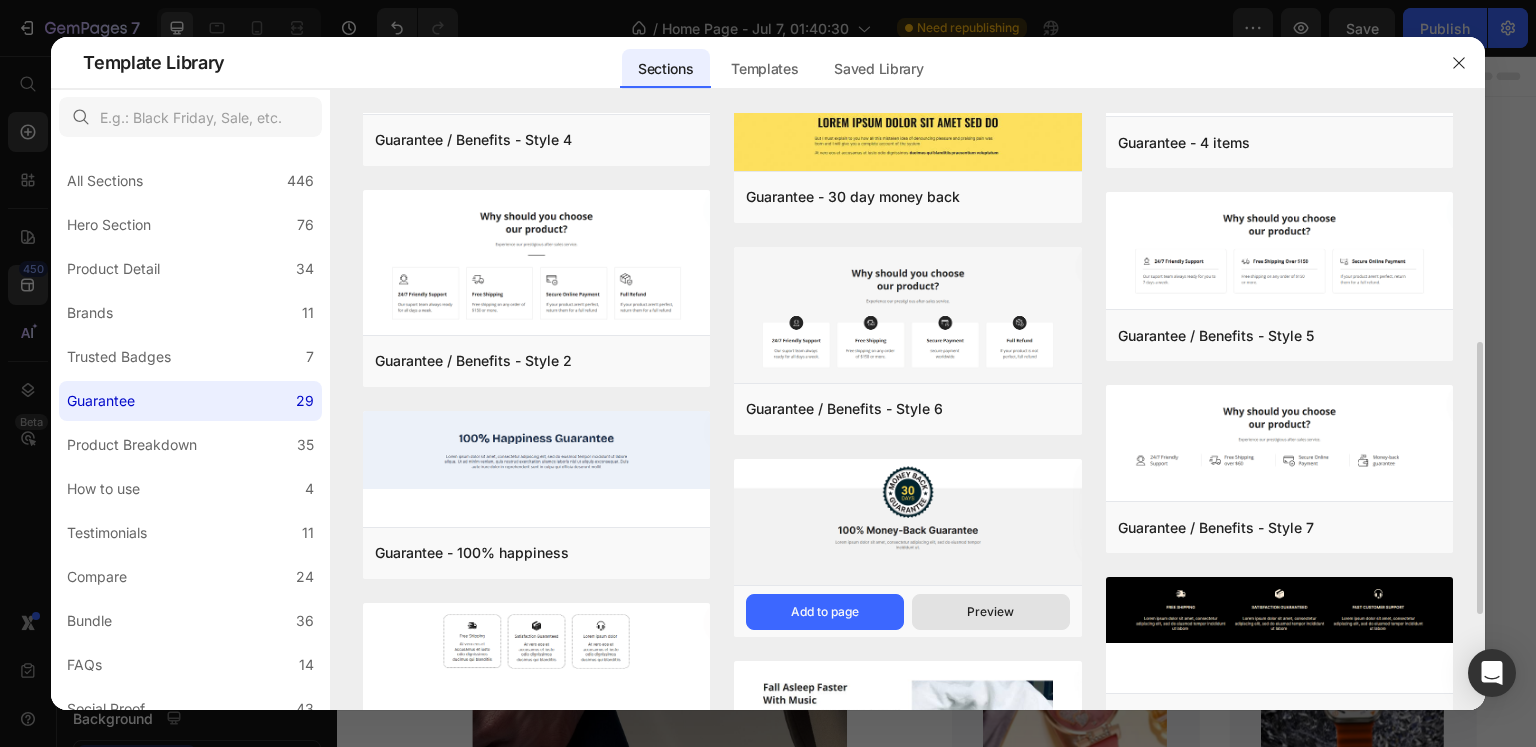 click on "Preview" at bounding box center [990, 612] 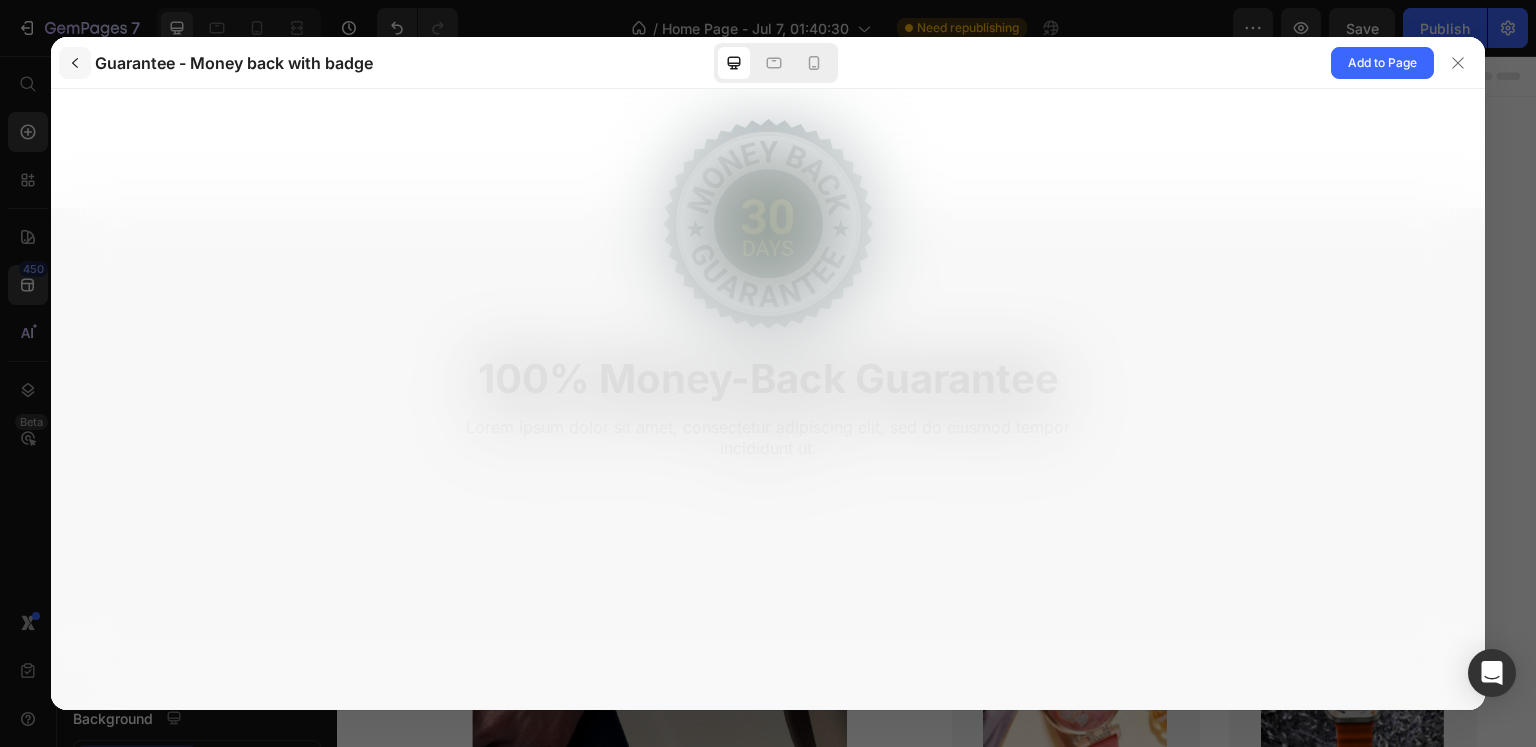 scroll, scrollTop: 0, scrollLeft: 0, axis: both 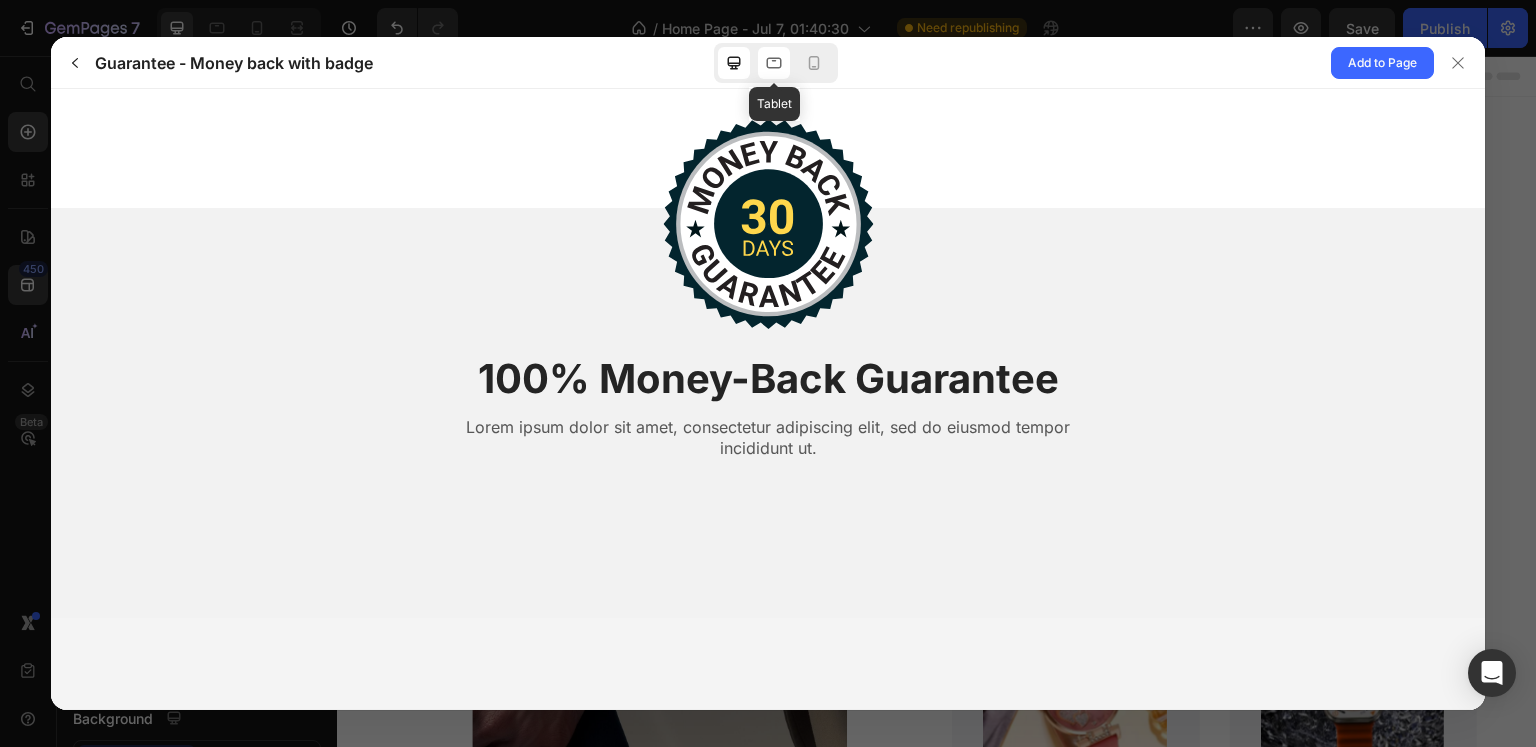 click 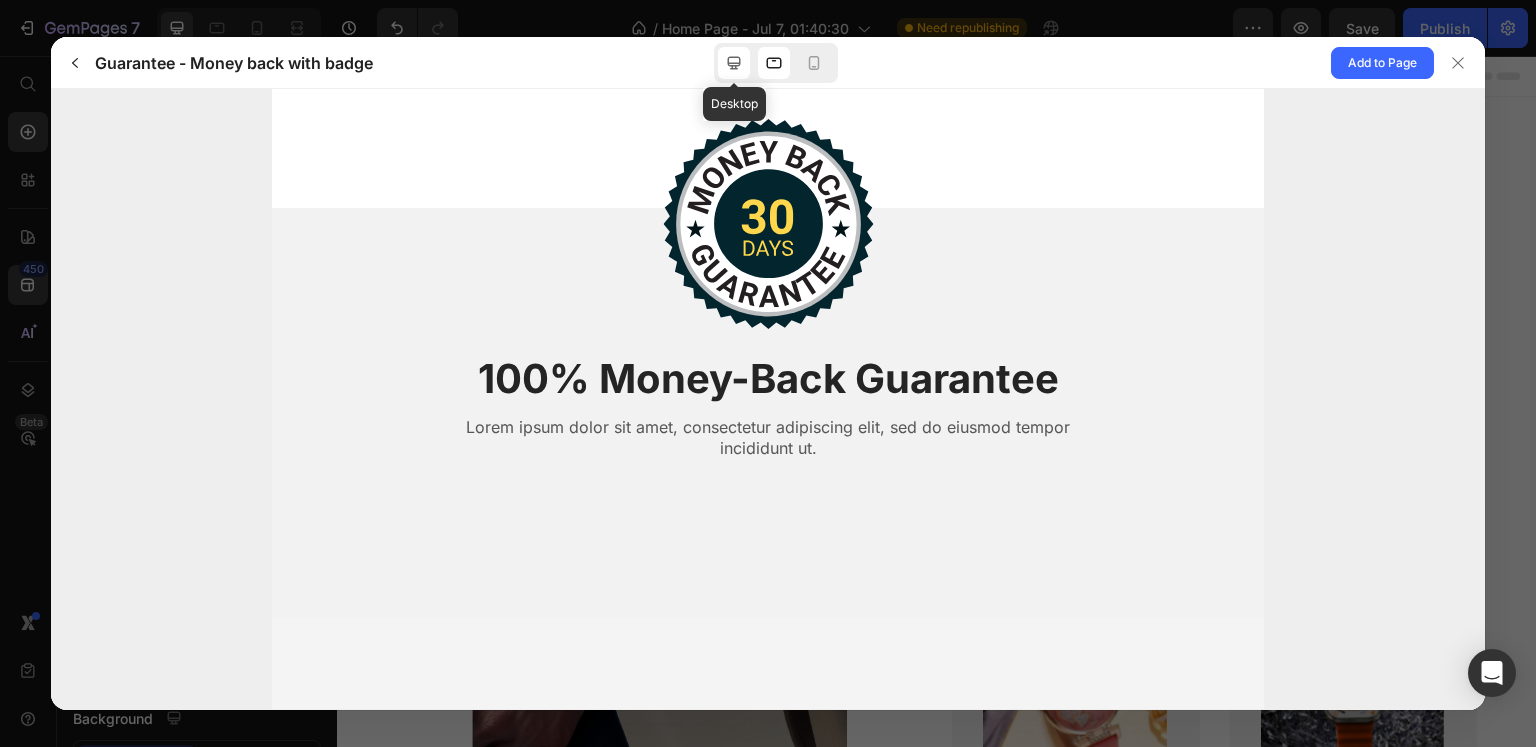 click 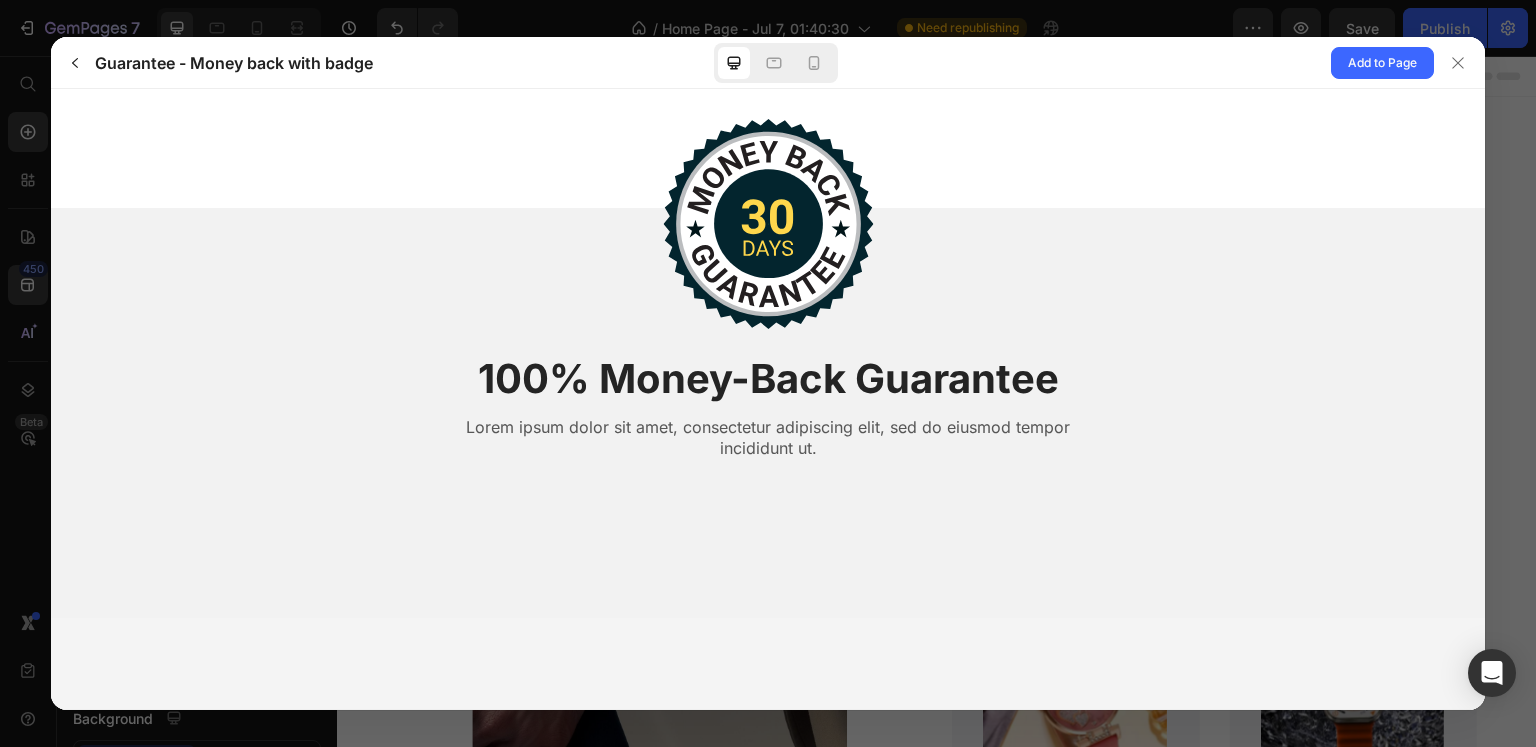 click on "Guarantee - Money back with badge Add to Page" at bounding box center [768, 63] 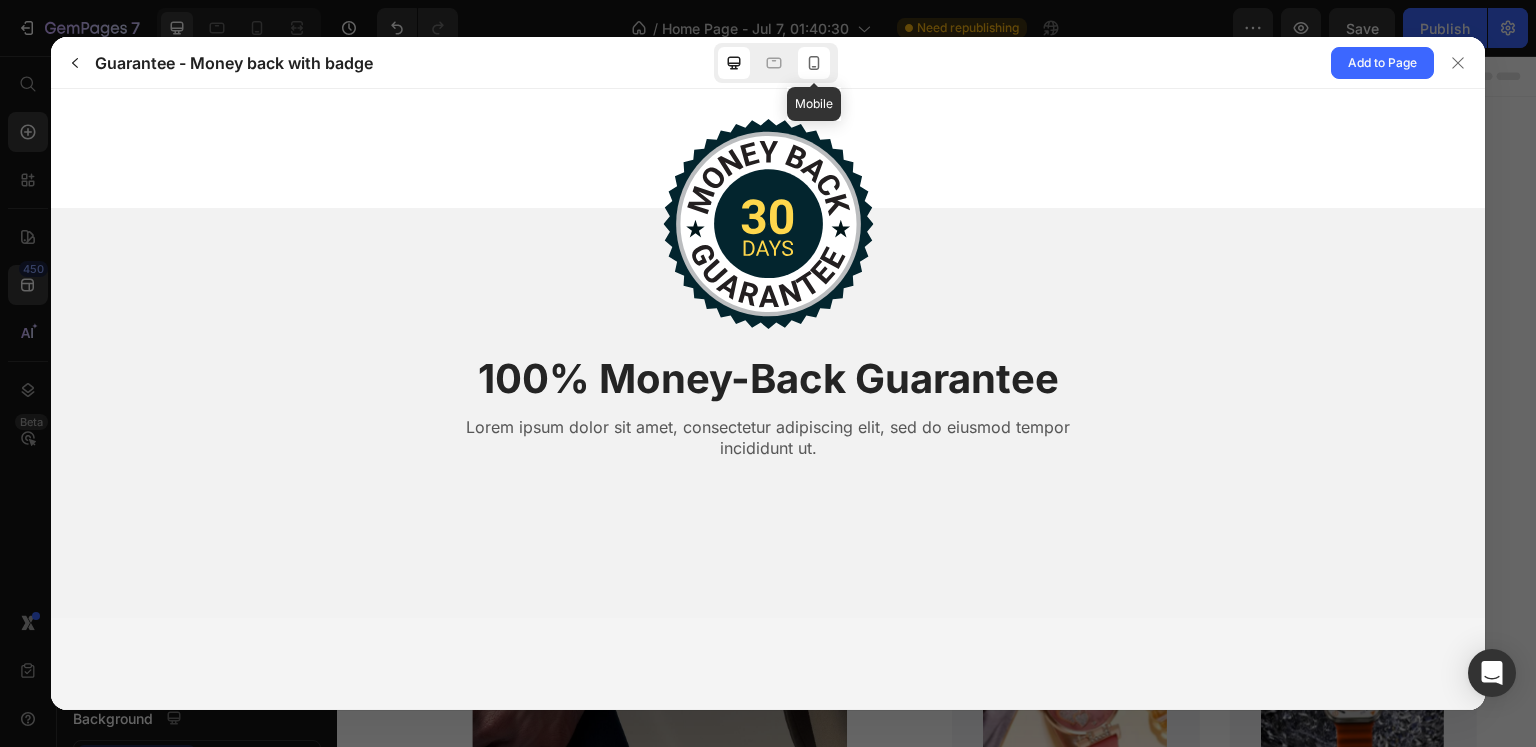 click 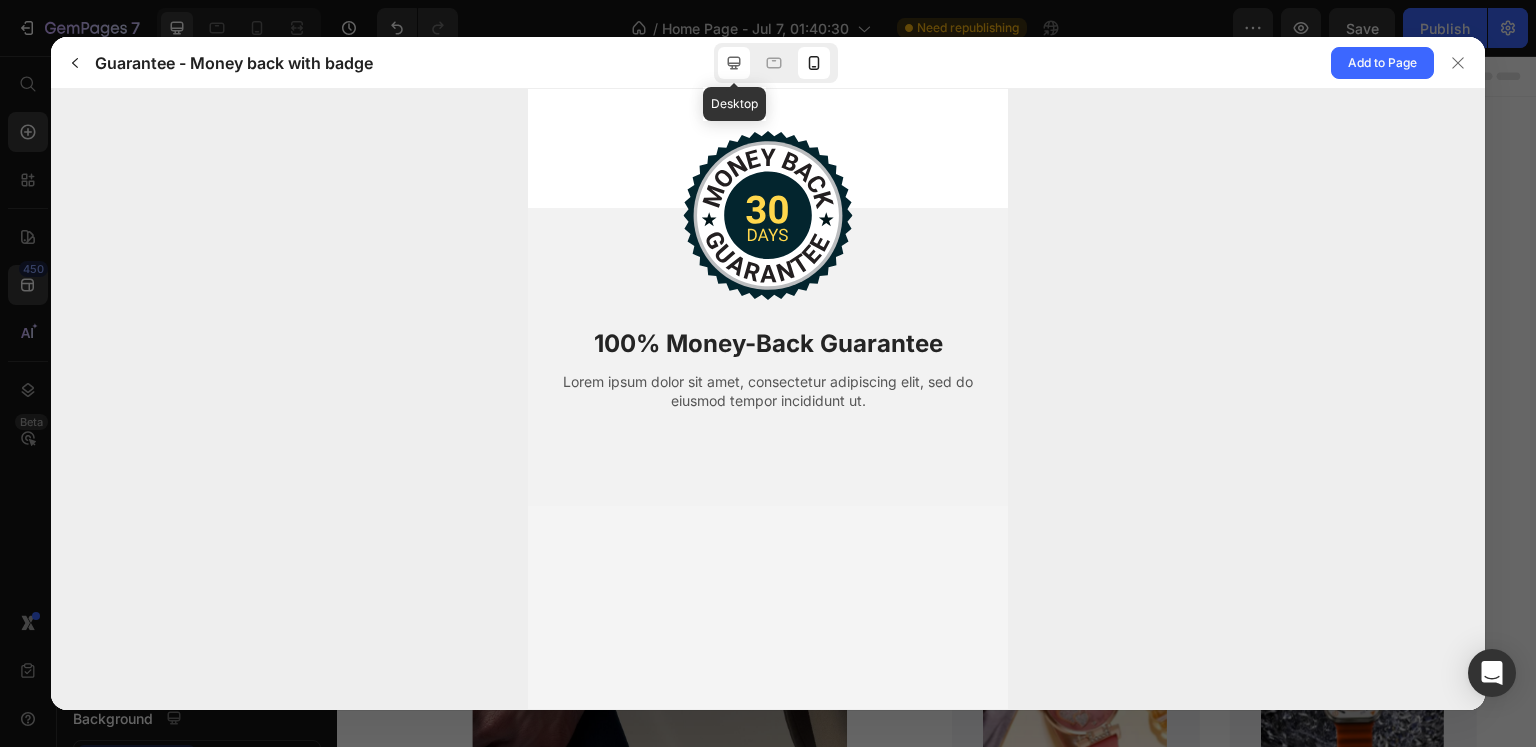 click 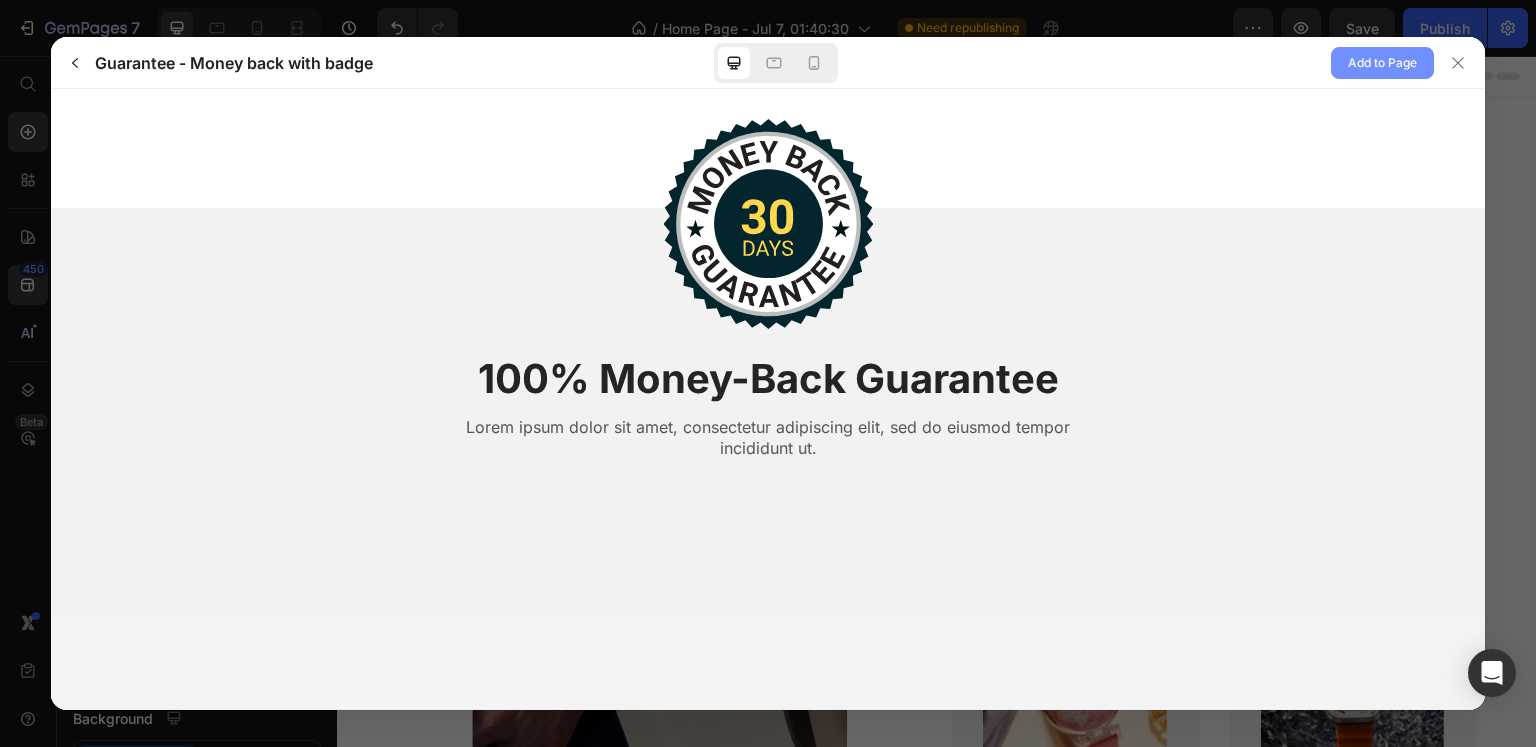 click on "Add to Page" 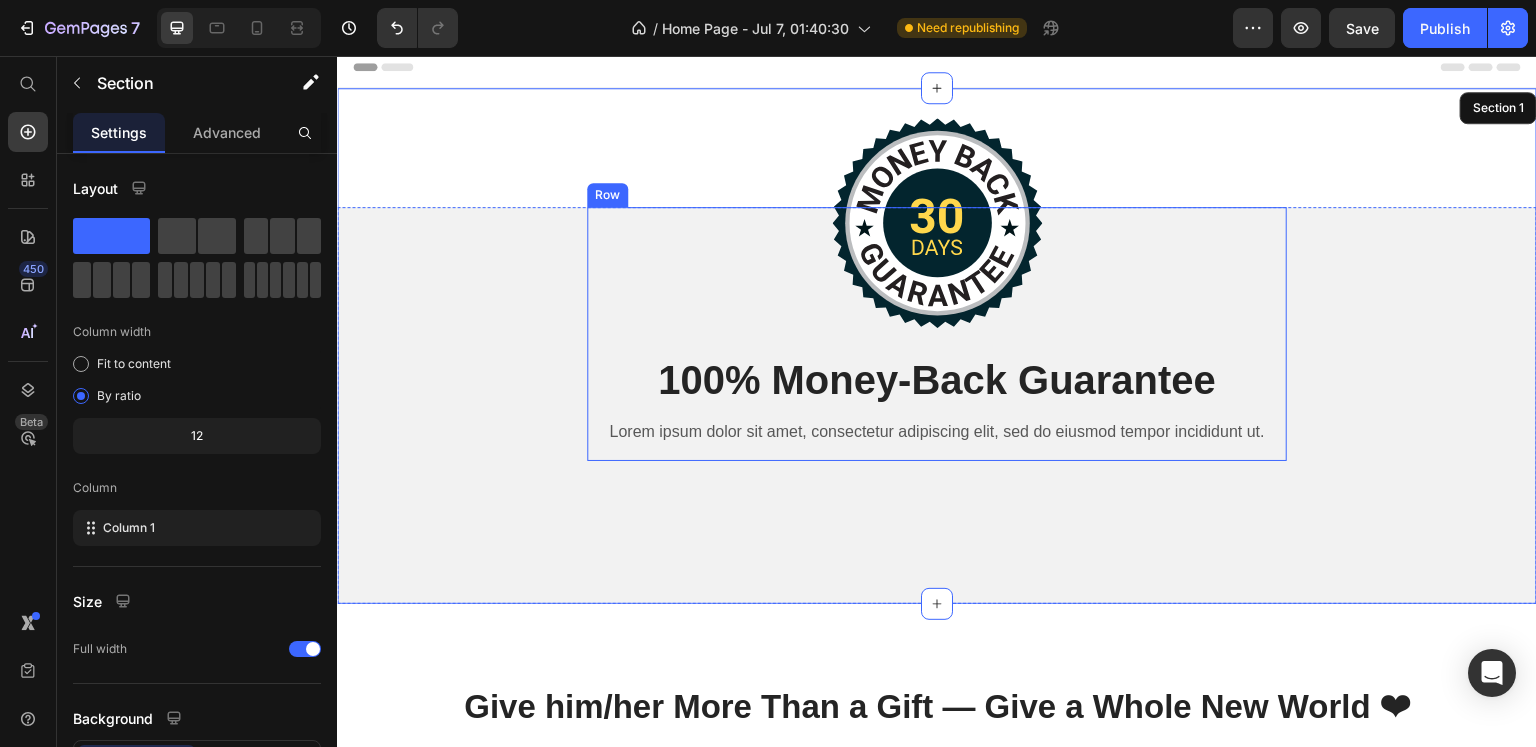 scroll, scrollTop: 0, scrollLeft: 0, axis: both 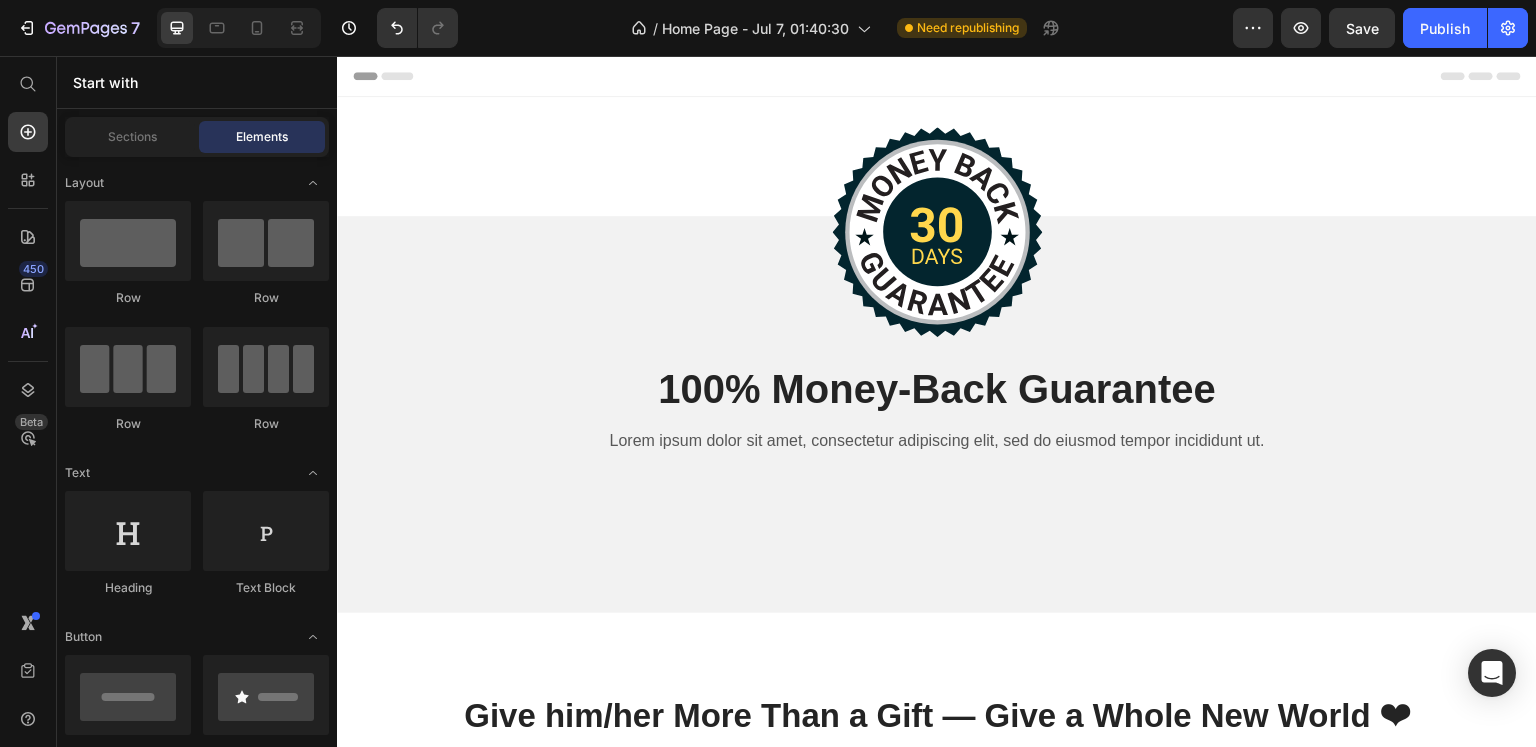 click on "Header" at bounding box center [937, 76] 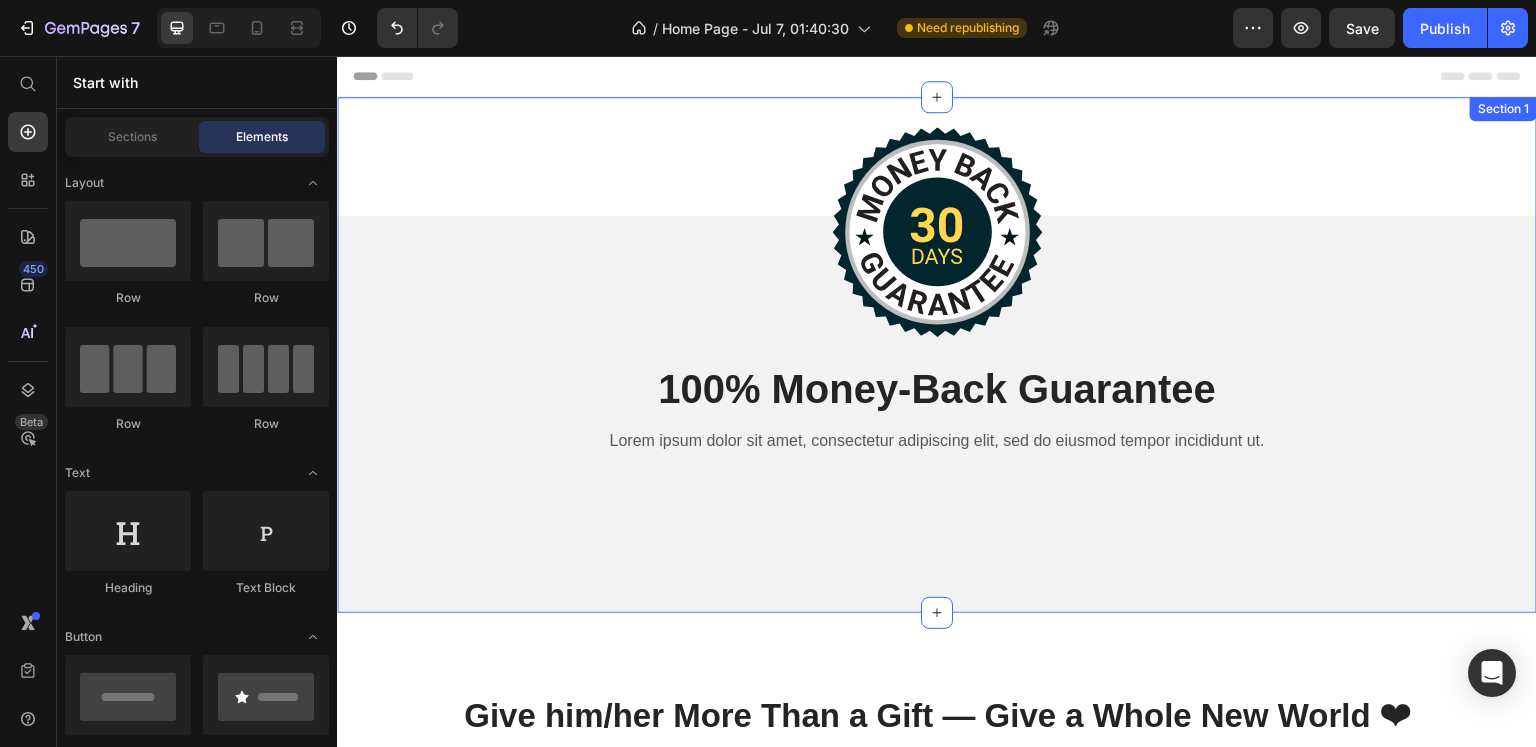 click on "Image 100% Money-Back Guarantee Heading Lorem ipsum dolor sit amet, consectetur adipiscing elit, sed do eiusmod tempor incididunt ut. Text Block Row Row Section 1" at bounding box center [937, 355] 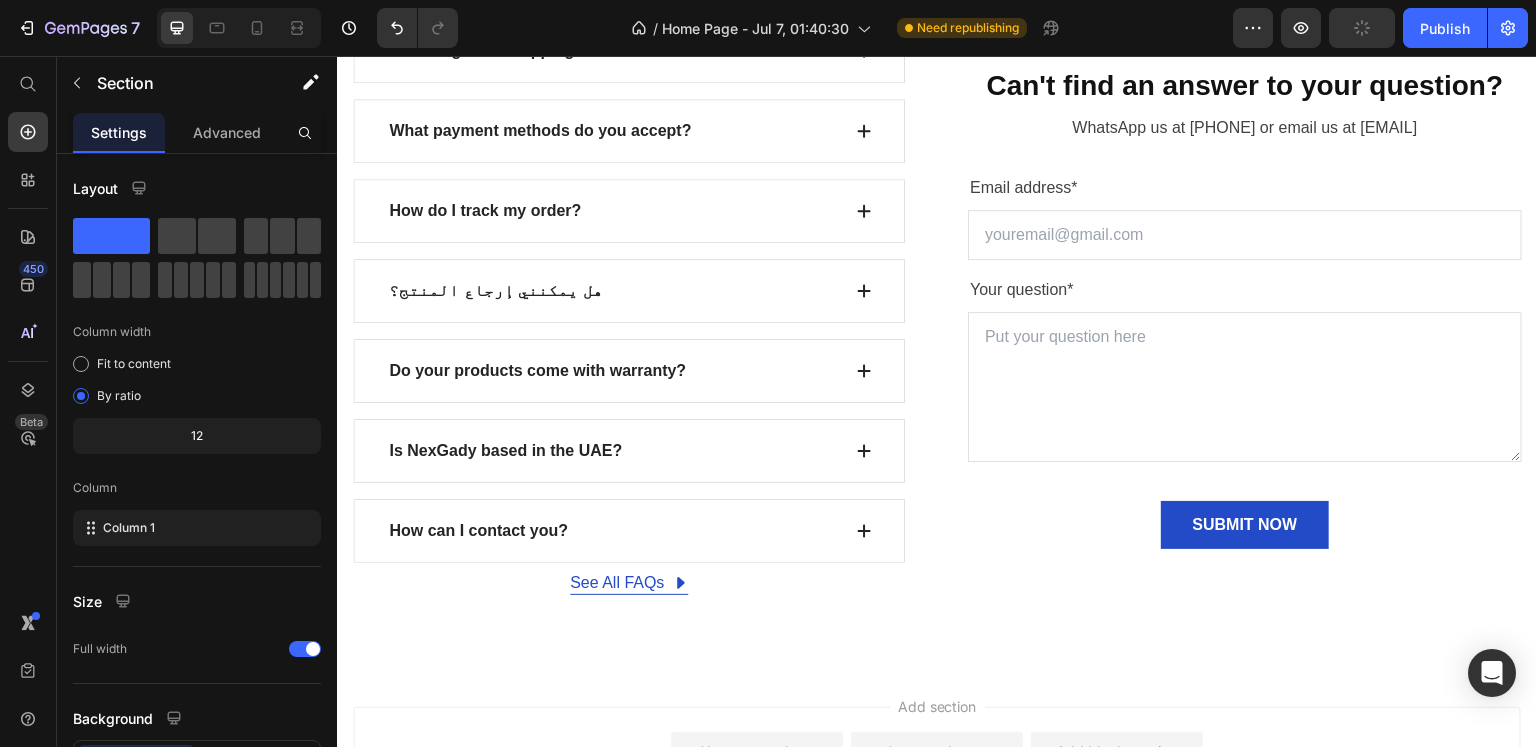 scroll, scrollTop: 5268, scrollLeft: 0, axis: vertical 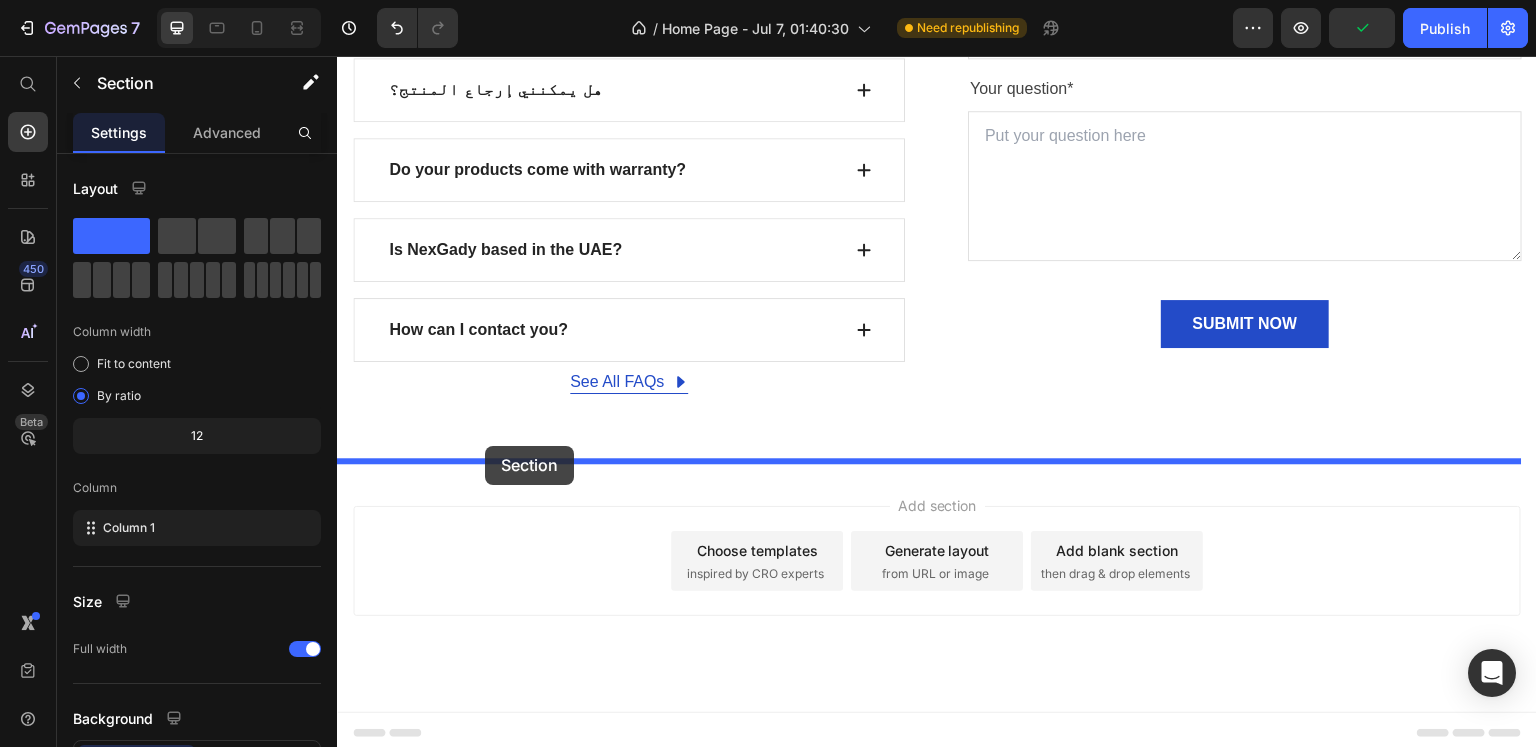 drag, startPoint x: 1127, startPoint y: 120, endPoint x: 479, endPoint y: 439, distance: 722.2638 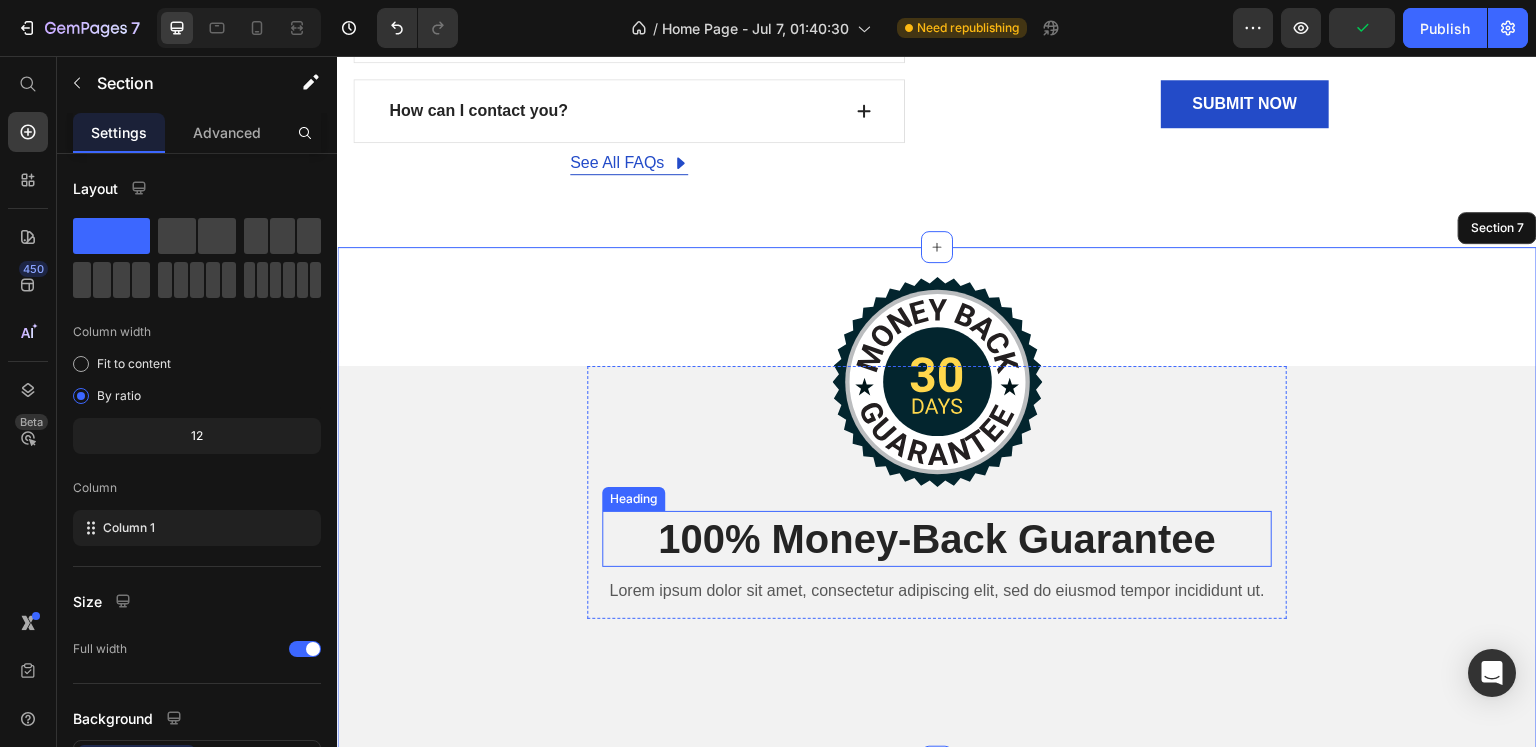 scroll, scrollTop: 4953, scrollLeft: 0, axis: vertical 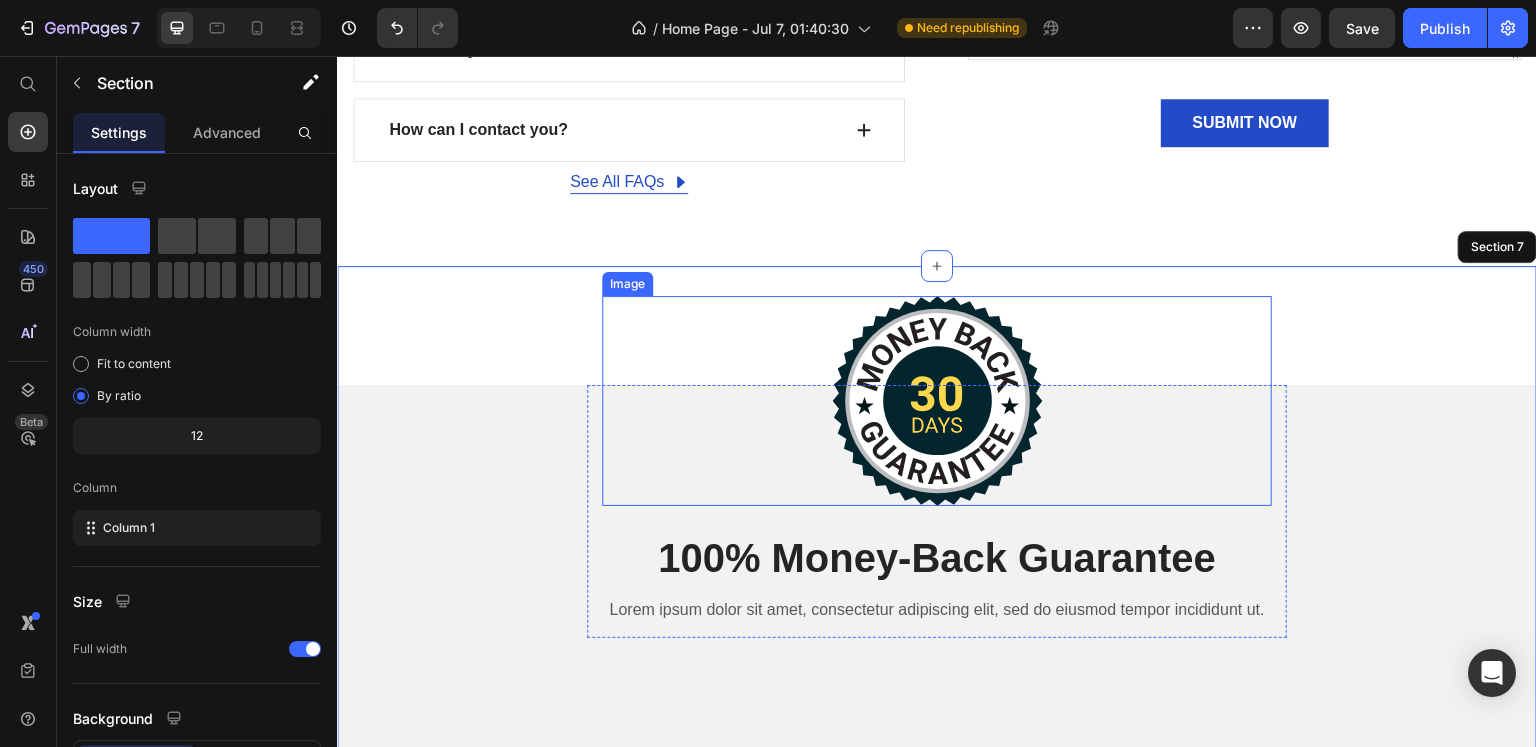 click at bounding box center [937, 401] 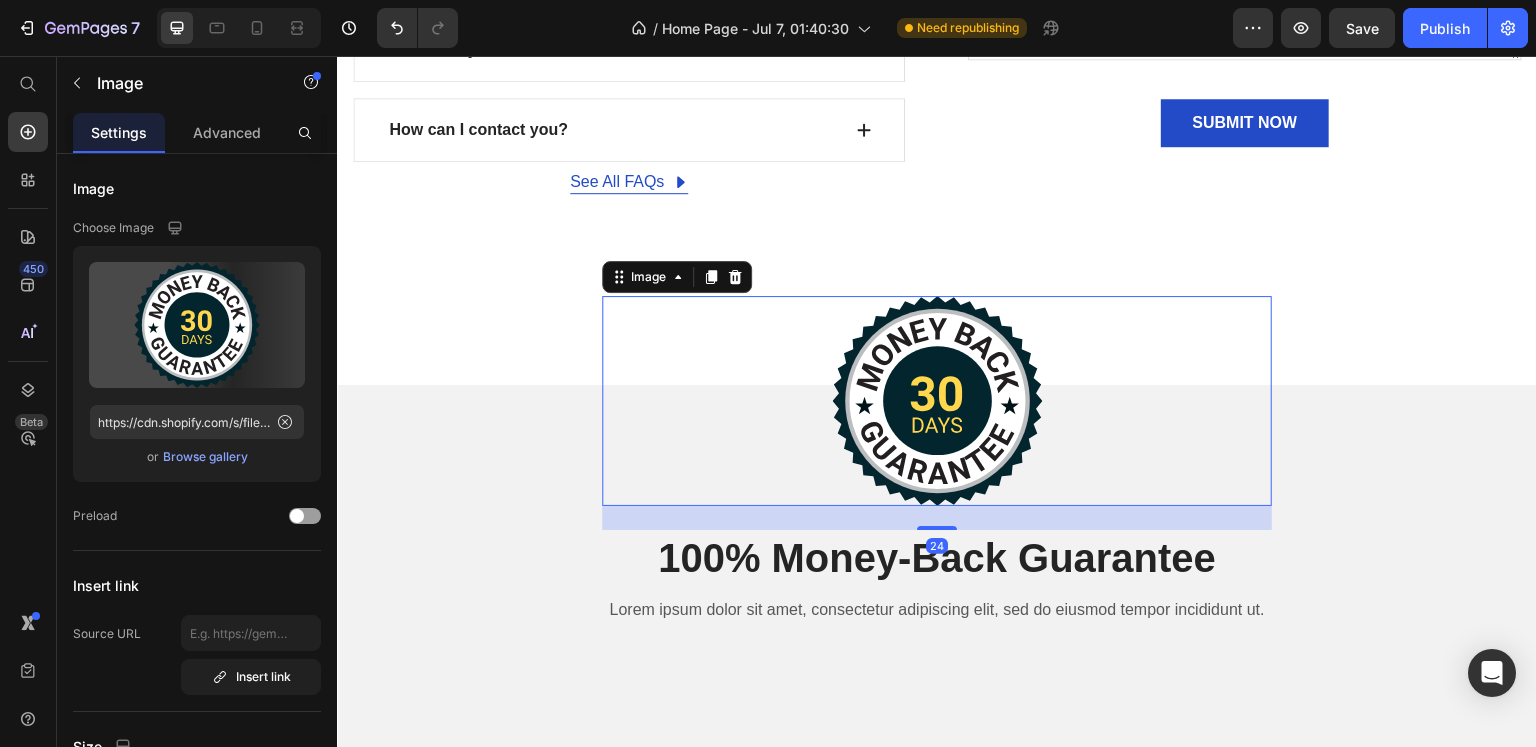 click at bounding box center (937, 401) 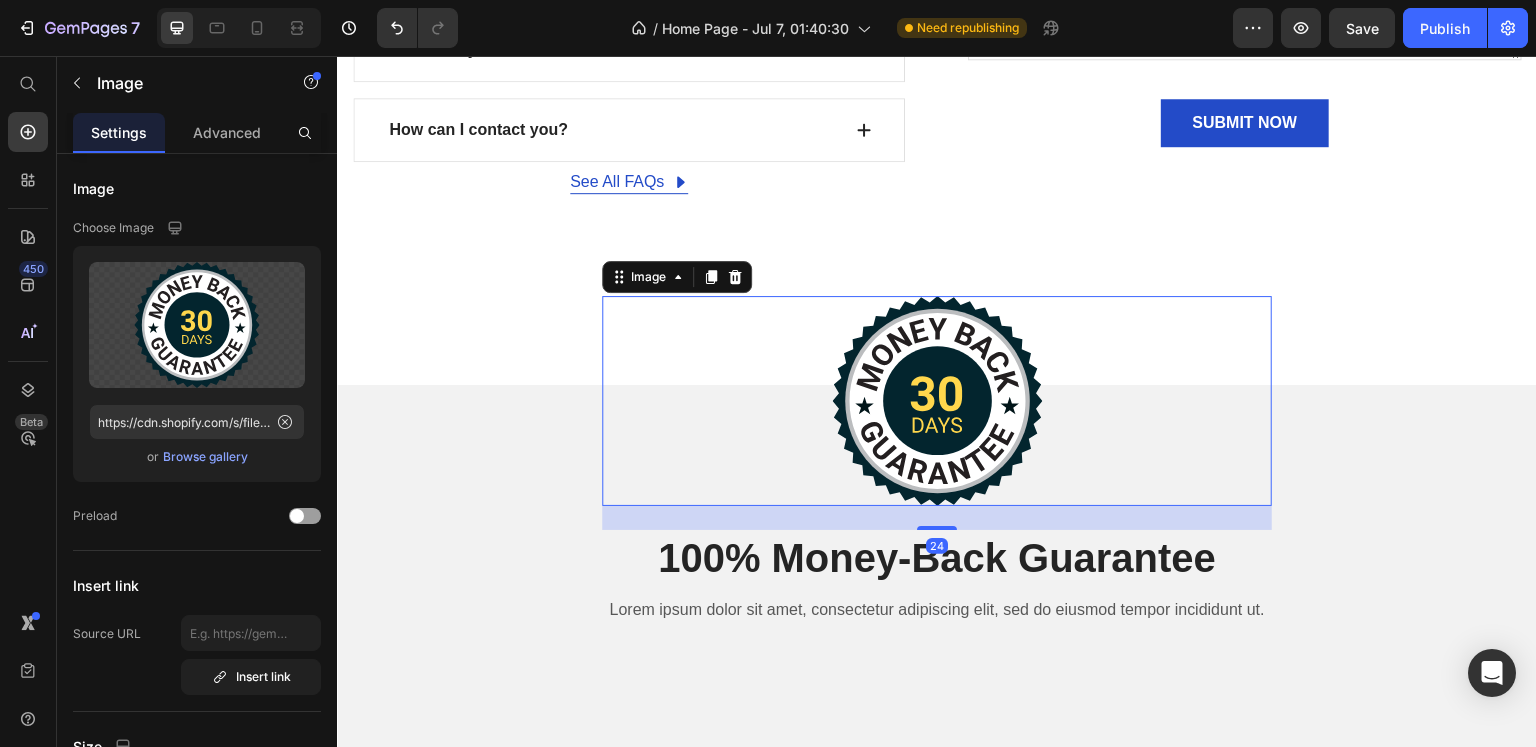 click at bounding box center [937, 401] 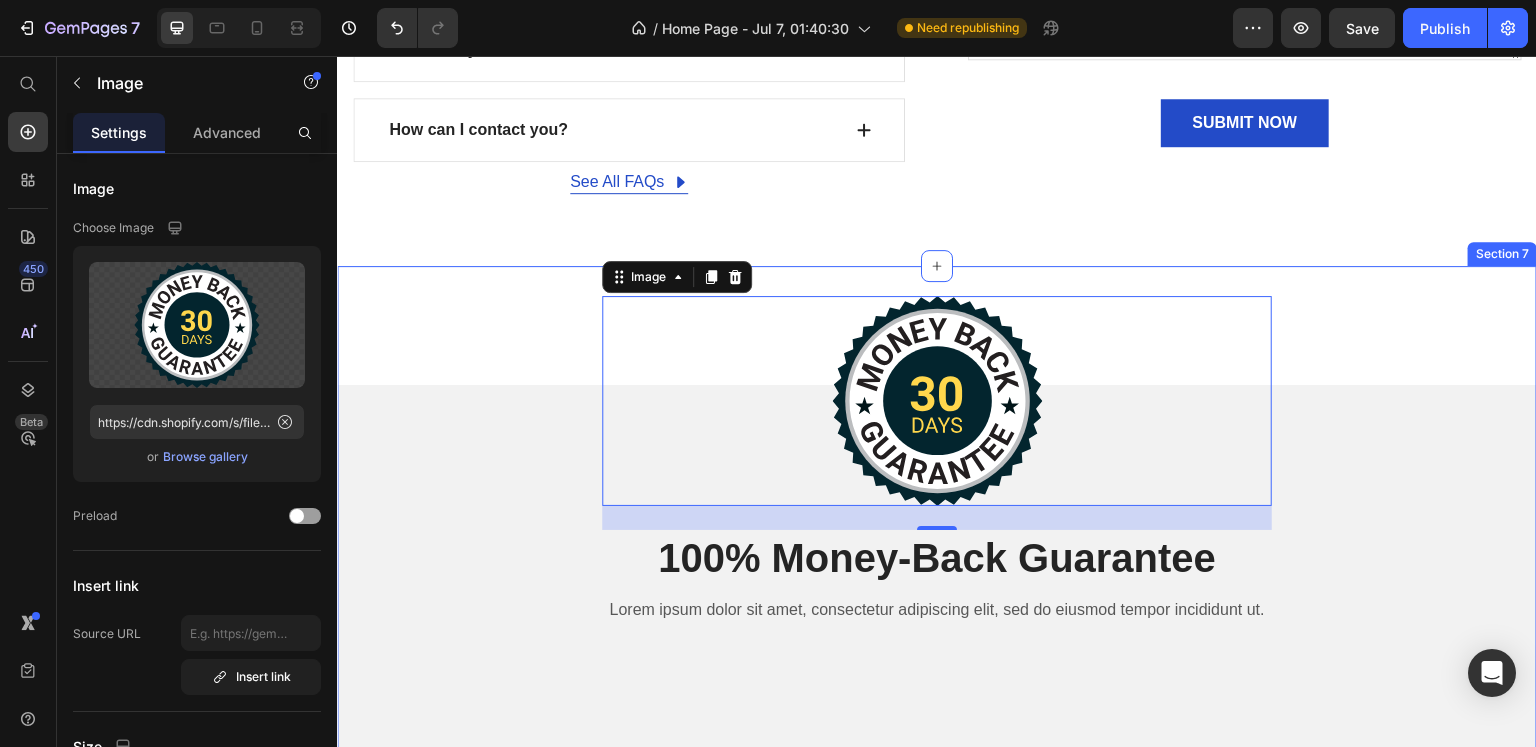 click on "Image   24 100% Money-Back Guarantee Heading Lorem ipsum dolor sit amet, consectetur adipiscing elit, sed do eiusmod tempor incididunt ut. Text Block Row Row Section 7" at bounding box center [937, 524] 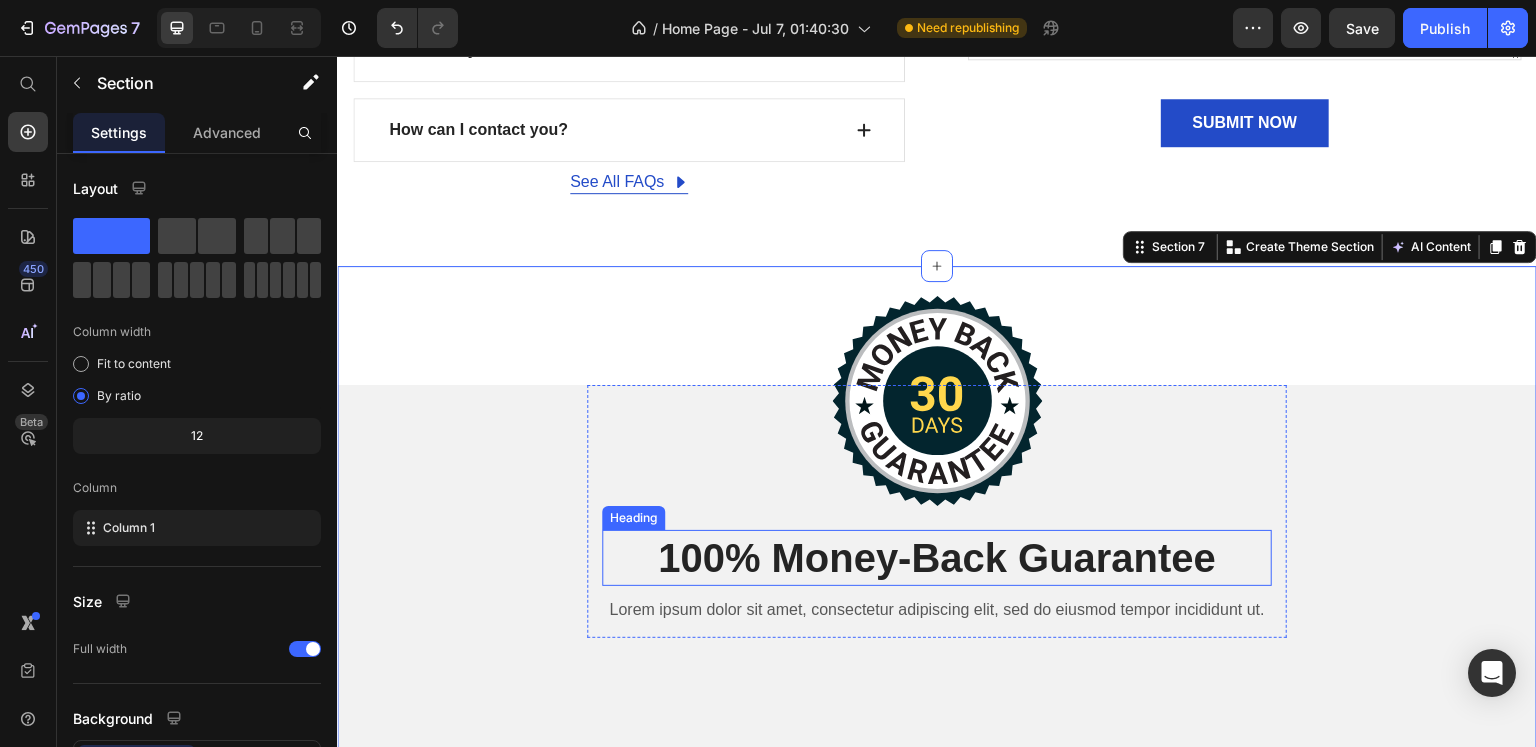 click on "100% Money-Back Guarantee" at bounding box center [937, 558] 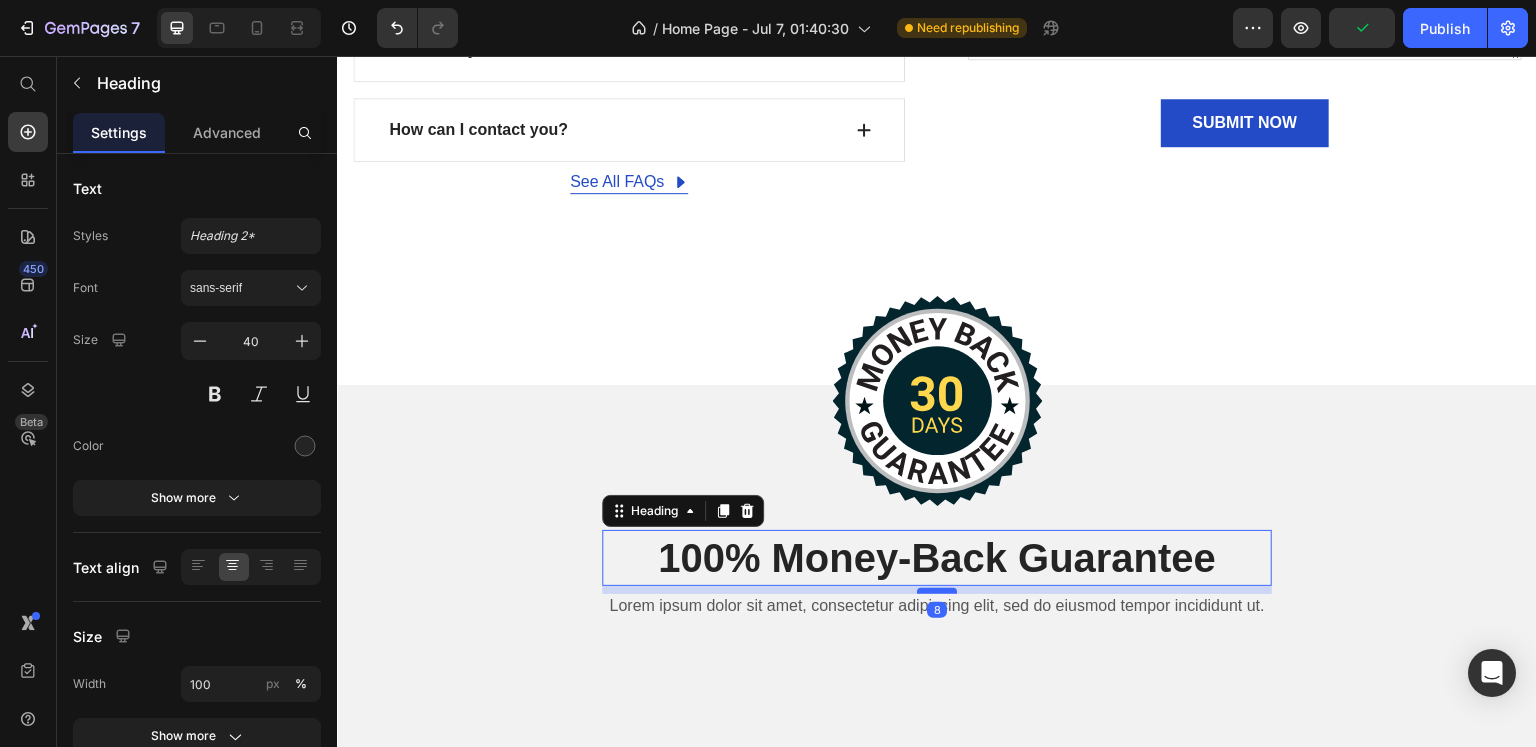 click at bounding box center [937, 591] 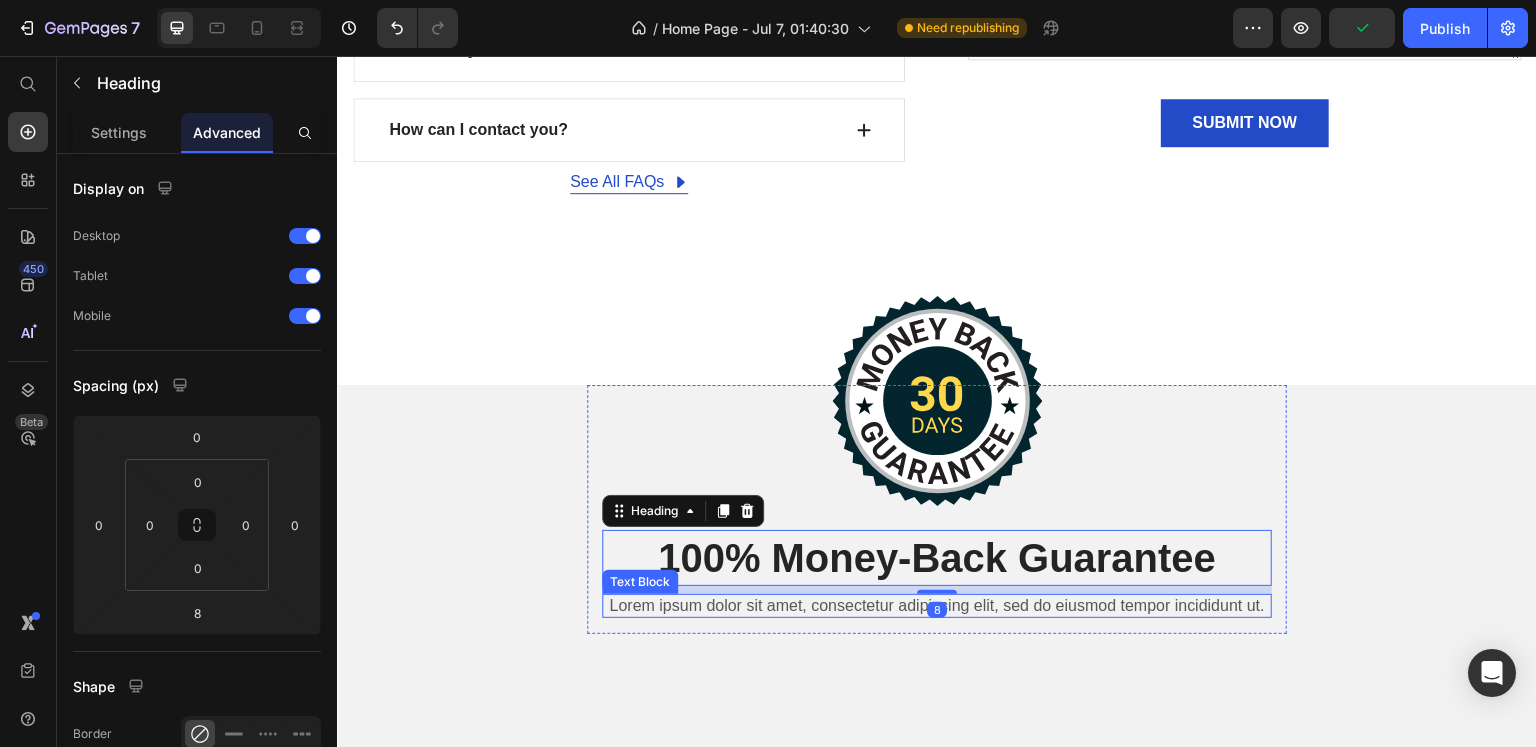click on "Lorem ipsum dolor sit amet, consectetur adipiscing elit, sed do eiusmod tempor incididunt ut." at bounding box center (937, 606) 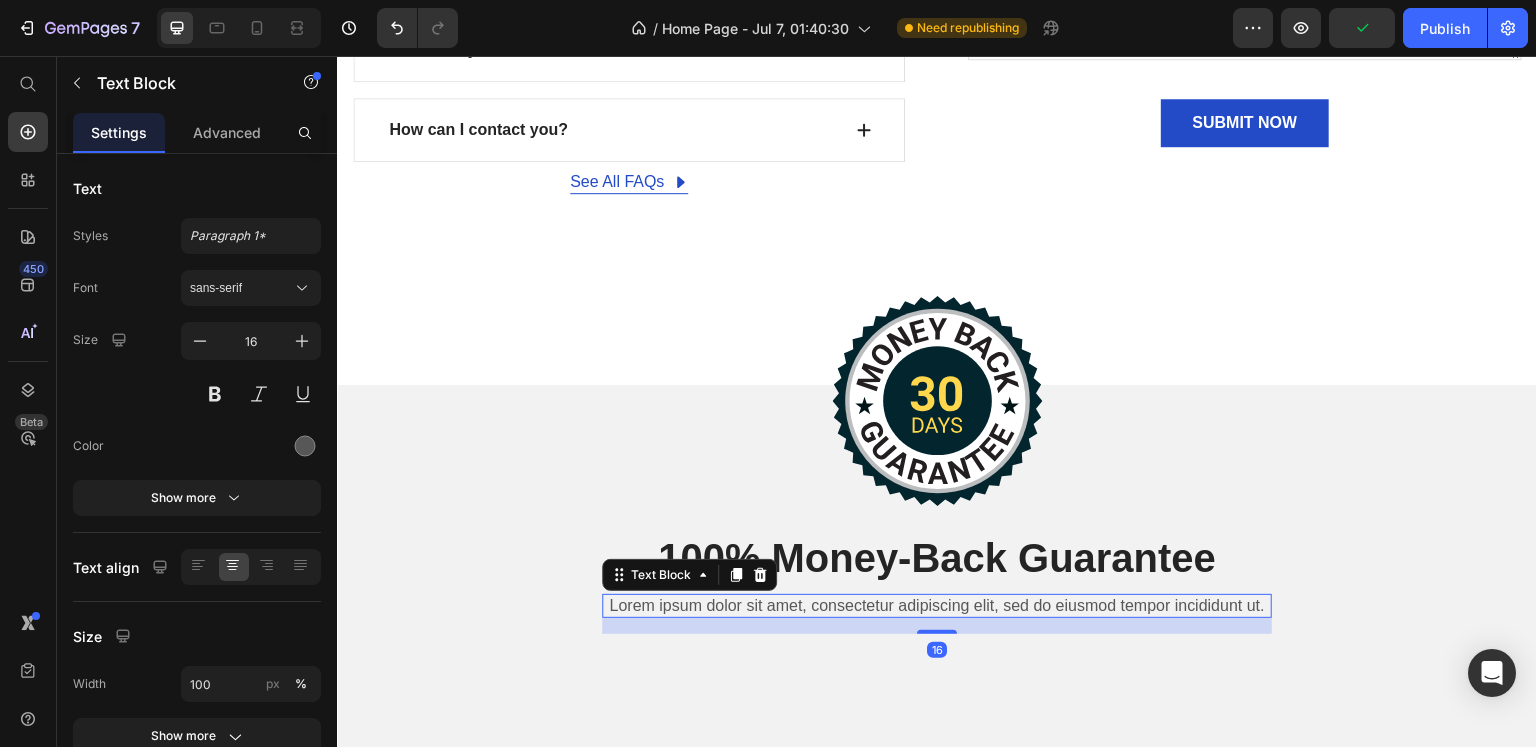 click on "Lorem ipsum dolor sit amet, consectetur adipiscing elit, sed do eiusmod tempor incididunt ut." at bounding box center [937, 606] 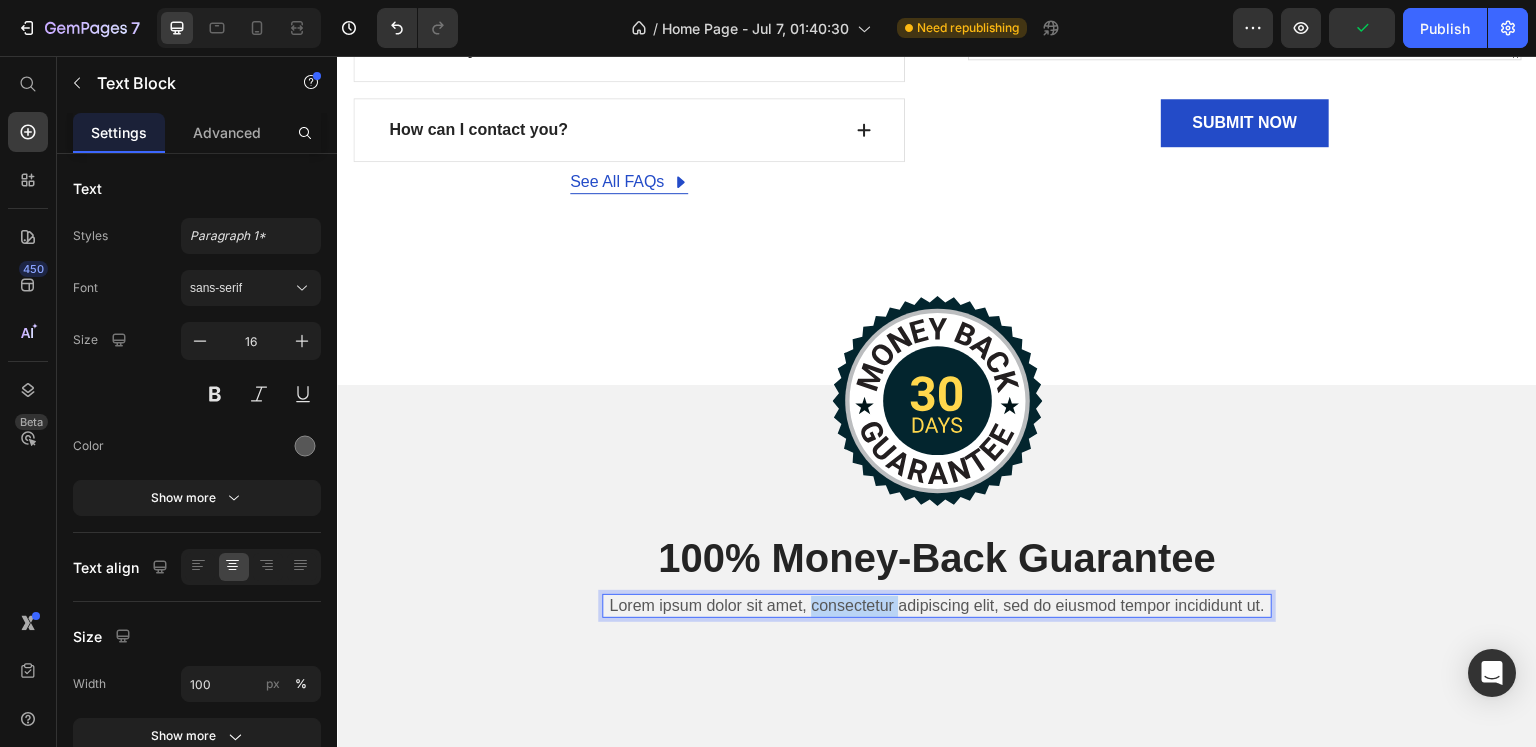 click on "Lorem ipsum dolor sit amet, consectetur adipiscing elit, sed do eiusmod tempor incididunt ut." at bounding box center [937, 606] 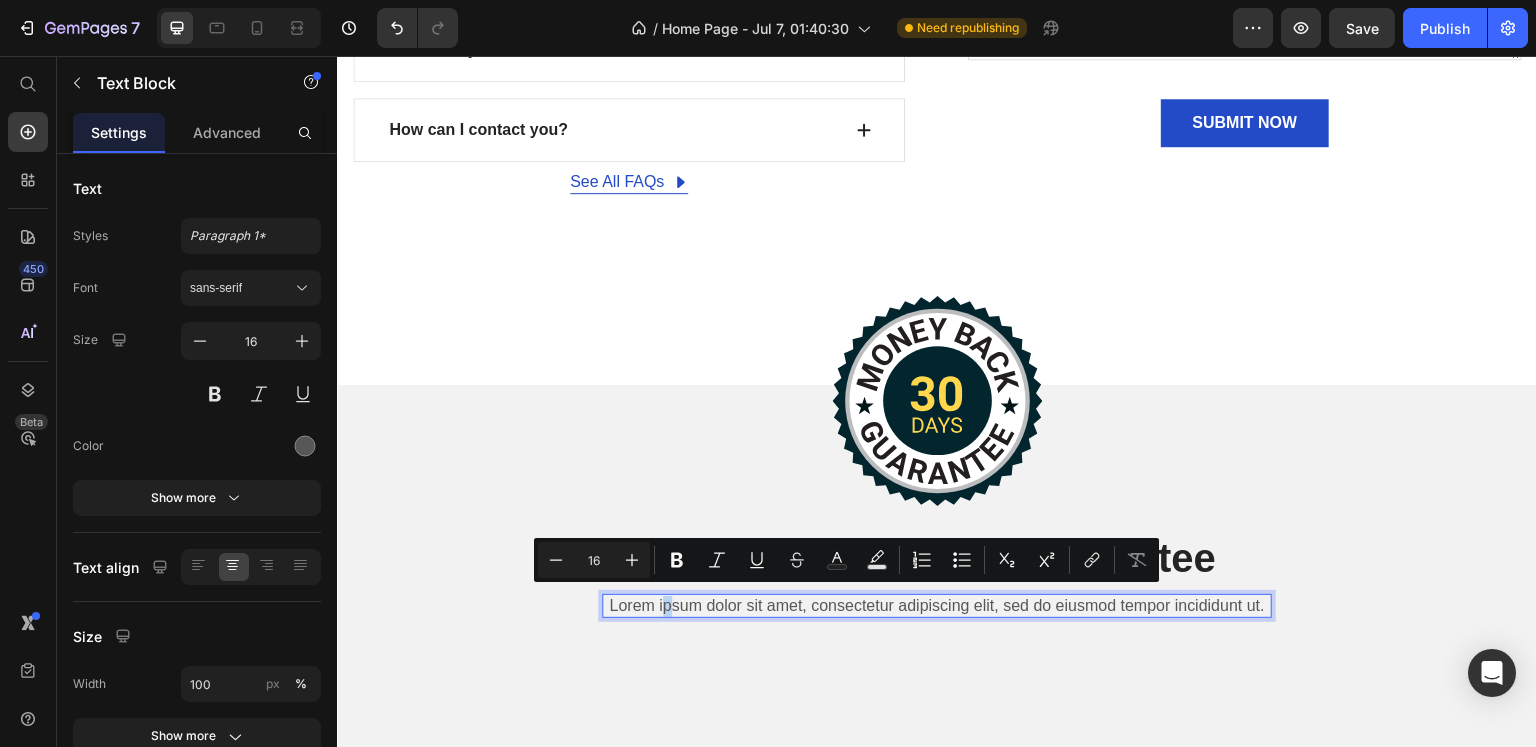 click on "Lorem ipsum dolor sit amet, consectetur adipiscing elit, sed do eiusmod tempor incididunt ut." at bounding box center (937, 606) 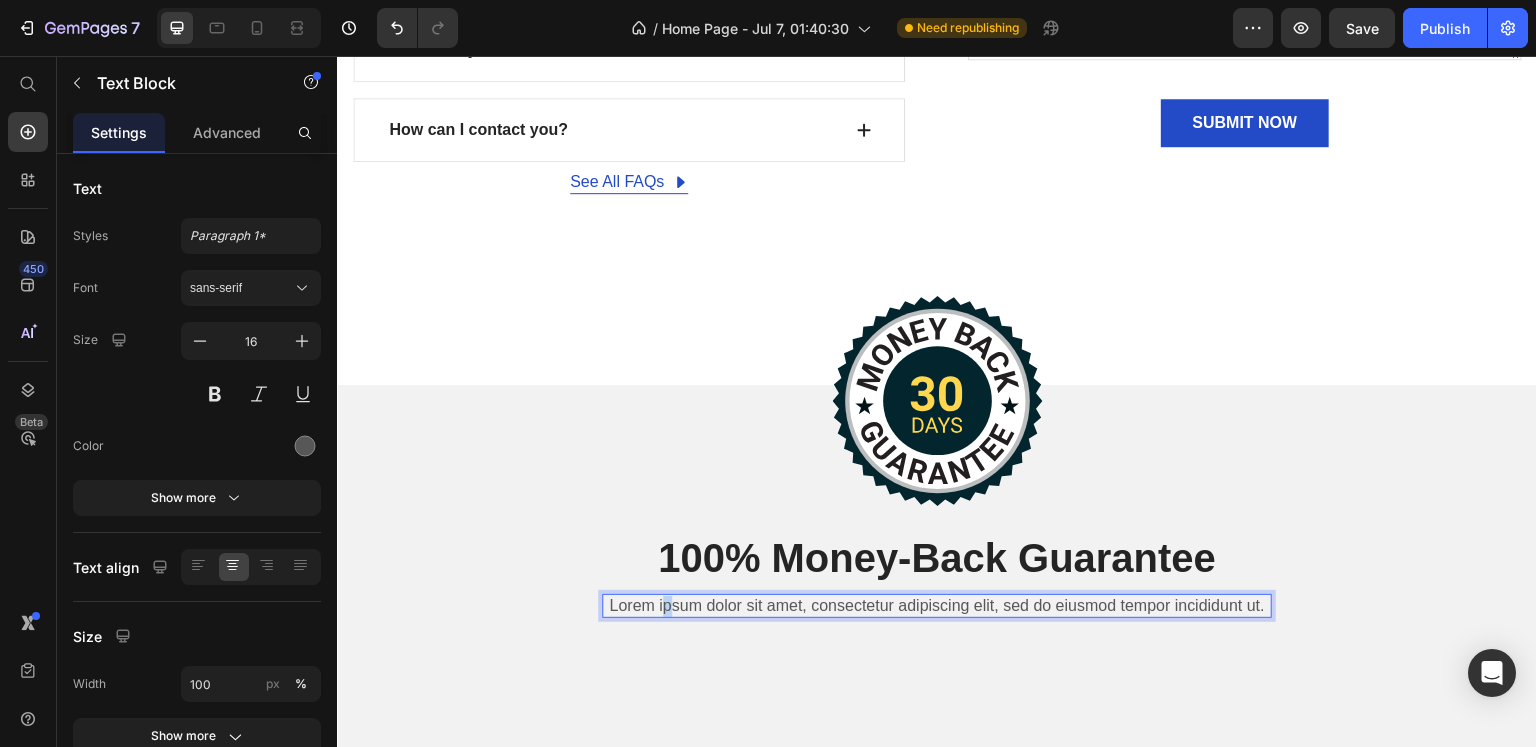 click on "Lorem ipsum dolor sit amet, consectetur adipiscing elit, sed do eiusmod tempor incididunt ut." at bounding box center [937, 606] 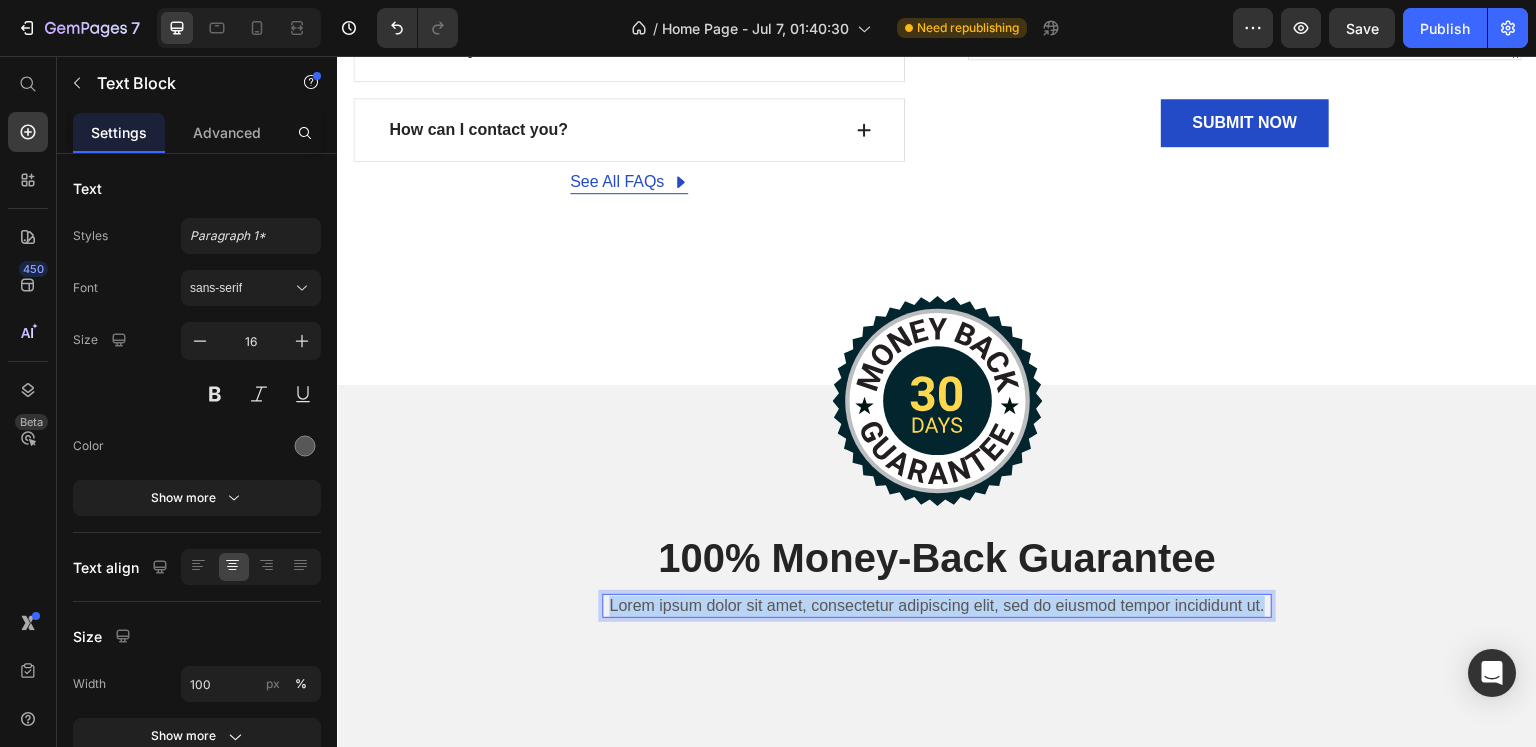 click on "Lorem ipsum dolor sit amet, consectetur adipiscing elit, sed do eiusmod tempor incididunt ut." at bounding box center (937, 606) 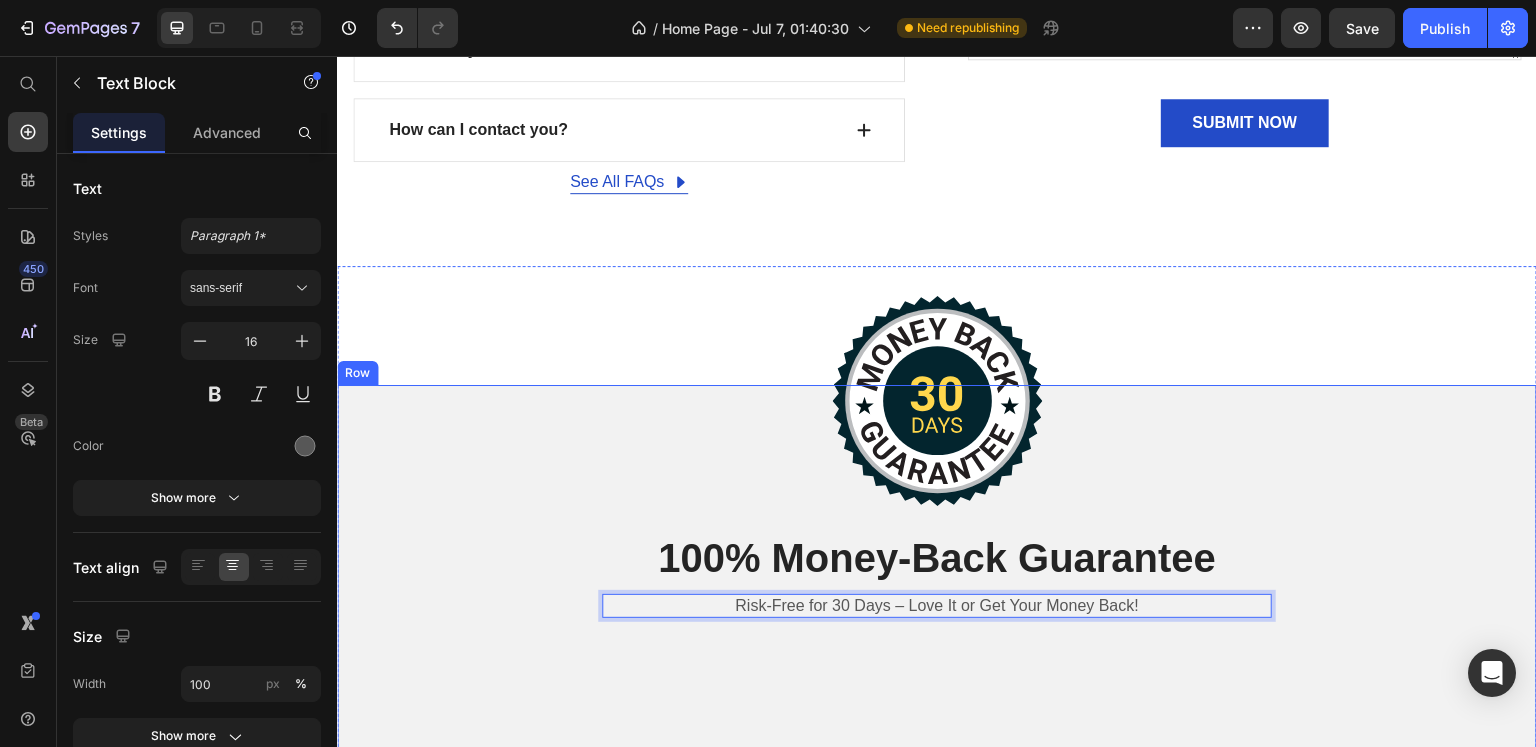 click on "Image 100% Money-Back Guarantee Heading Risk-Free for 30 Days – Love It or Get Your Money Back! Text Block   16 Row Row" at bounding box center [937, 581] 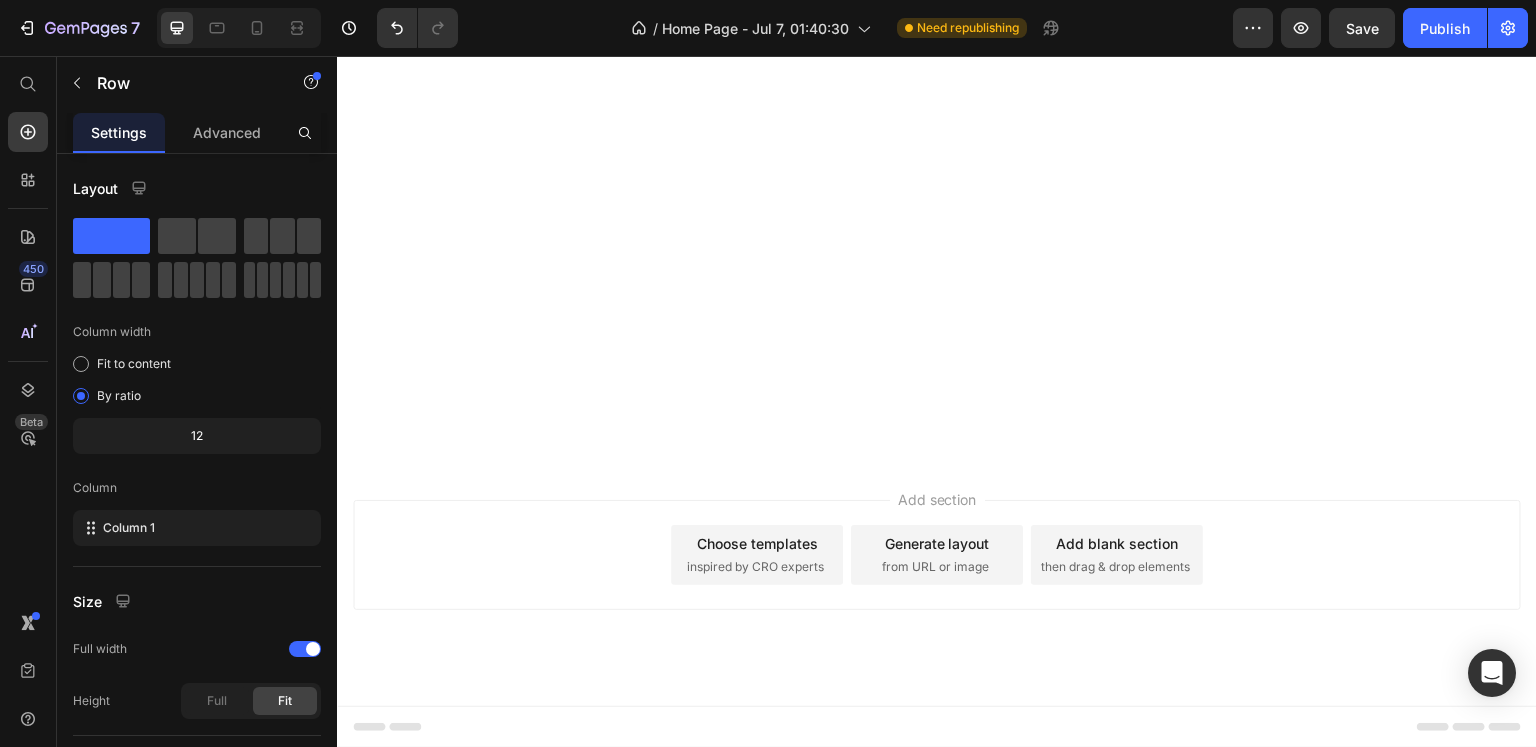 scroll, scrollTop: 0, scrollLeft: 0, axis: both 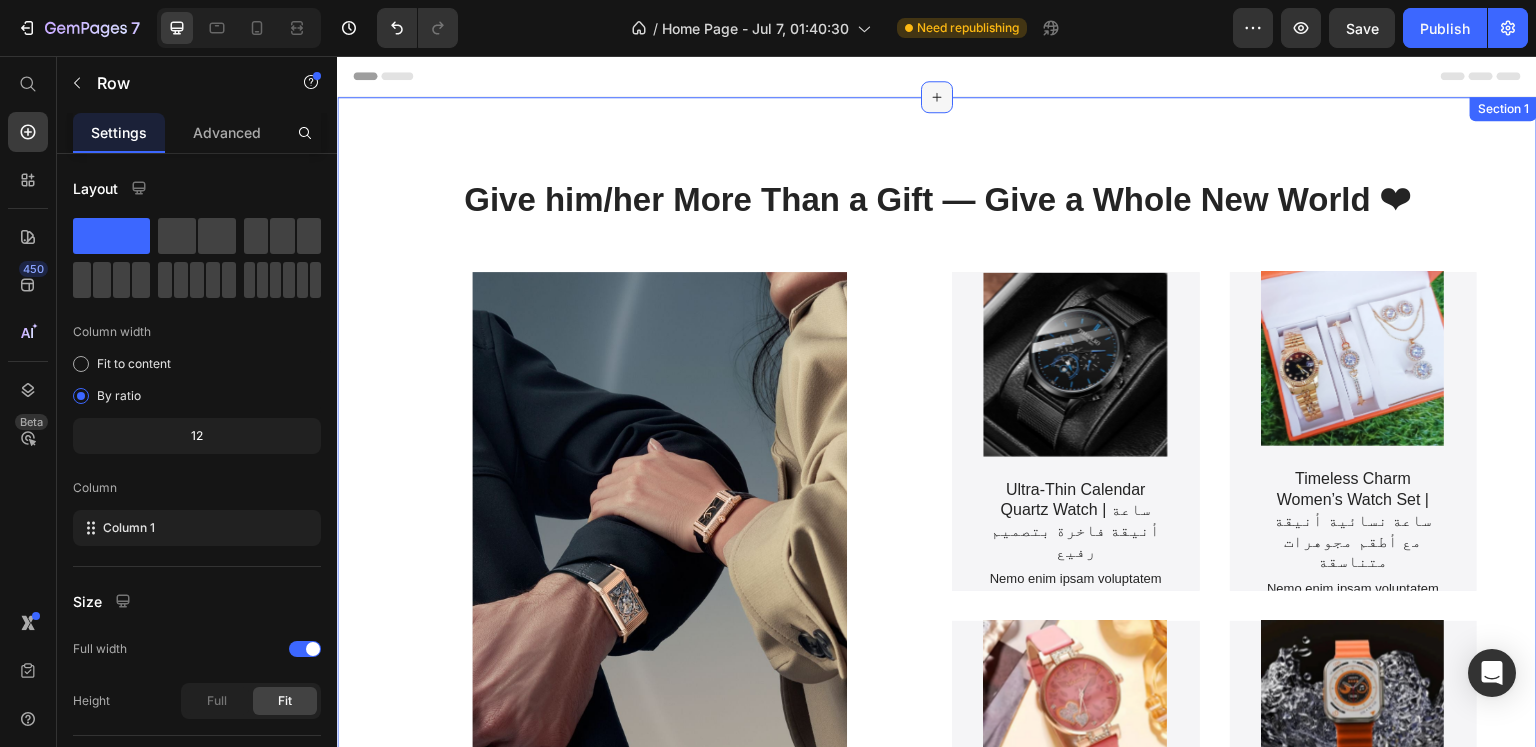 click 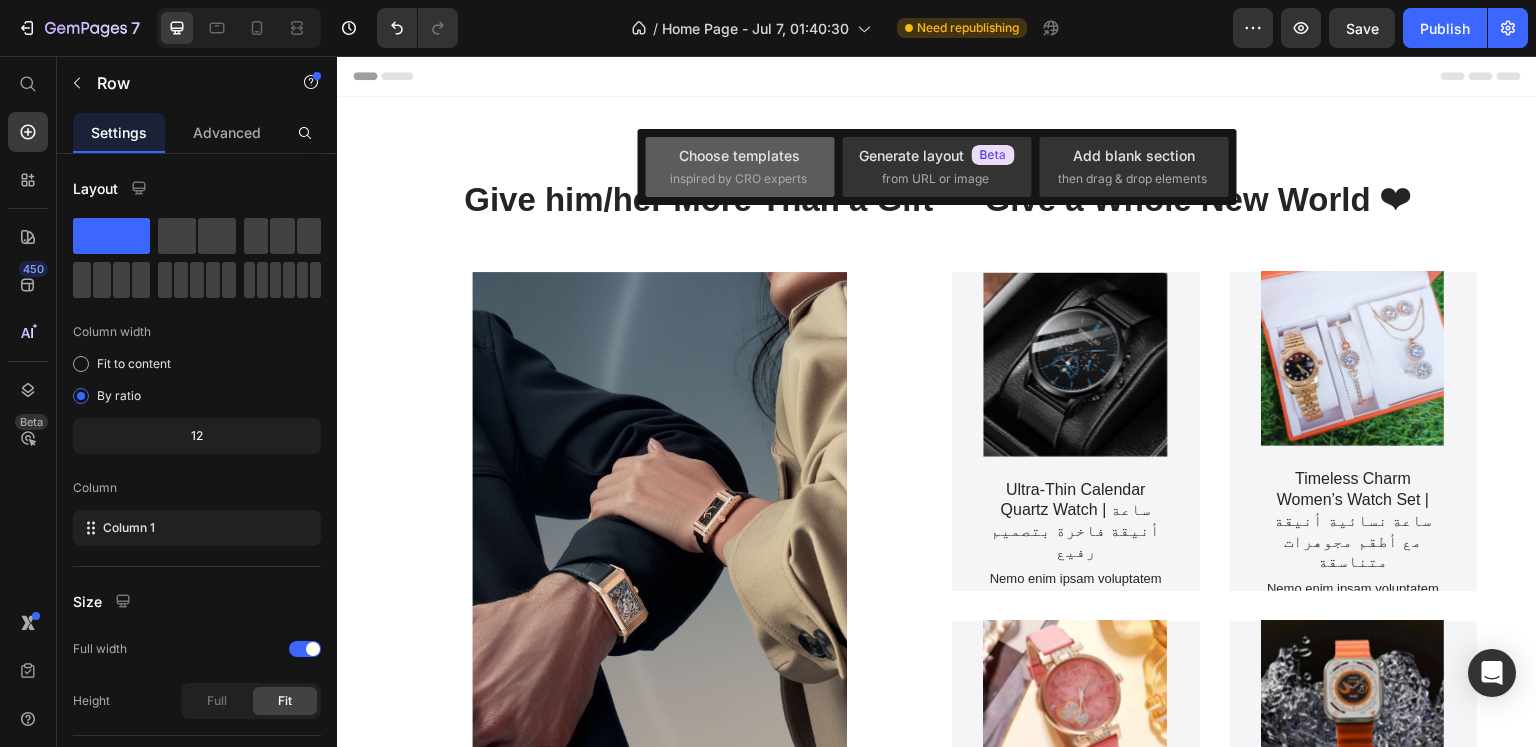 click on "Choose templates  inspired by CRO experts" 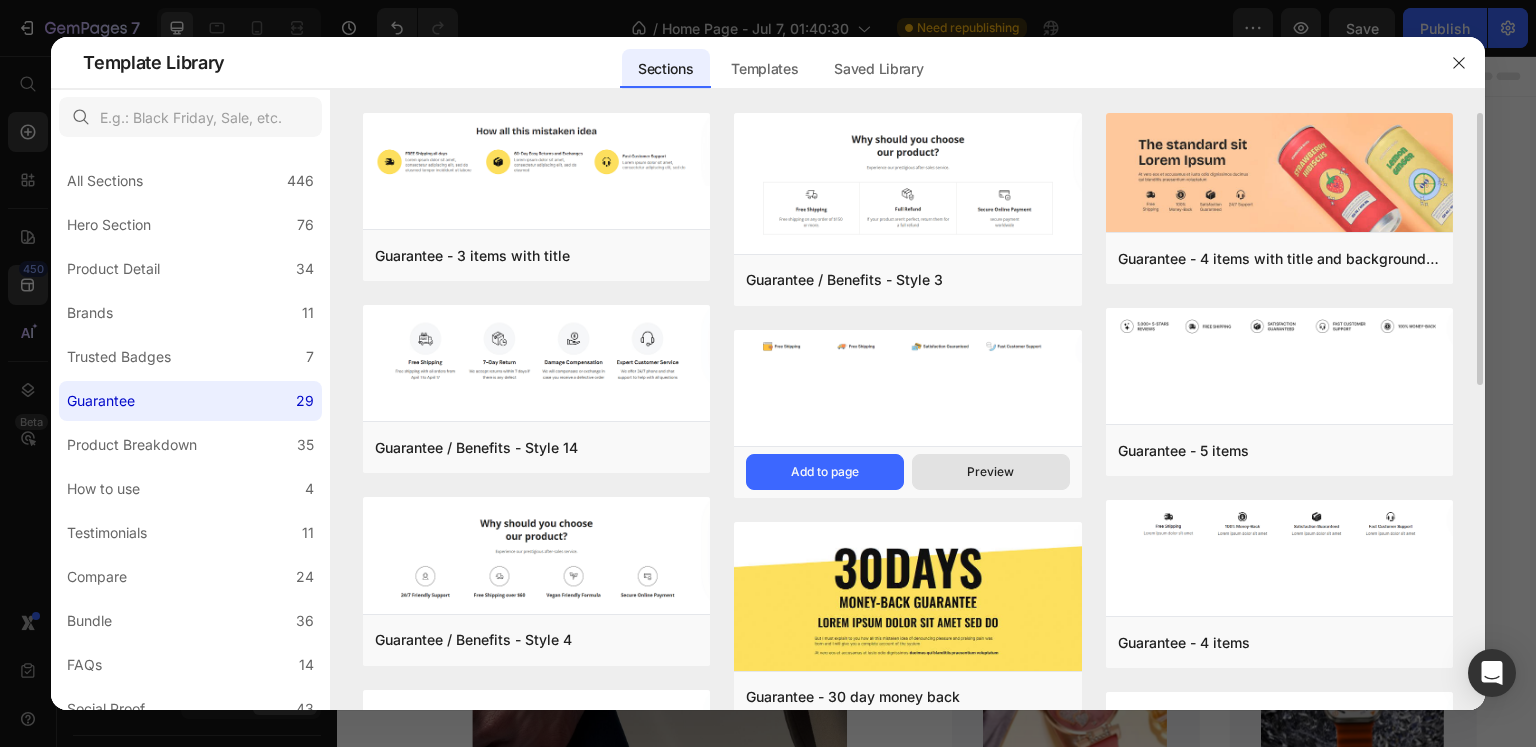 click on "Preview" at bounding box center [990, 472] 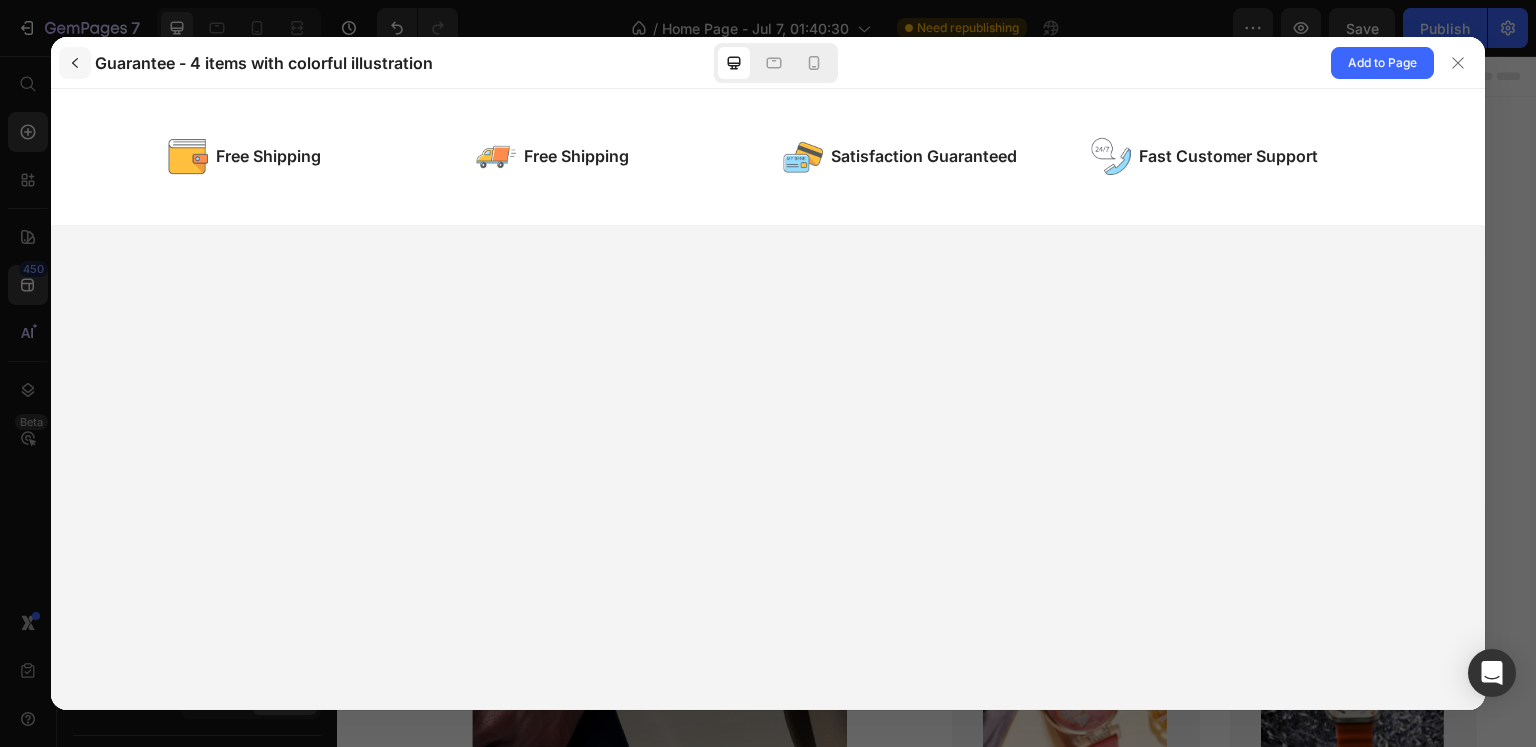scroll, scrollTop: 0, scrollLeft: 0, axis: both 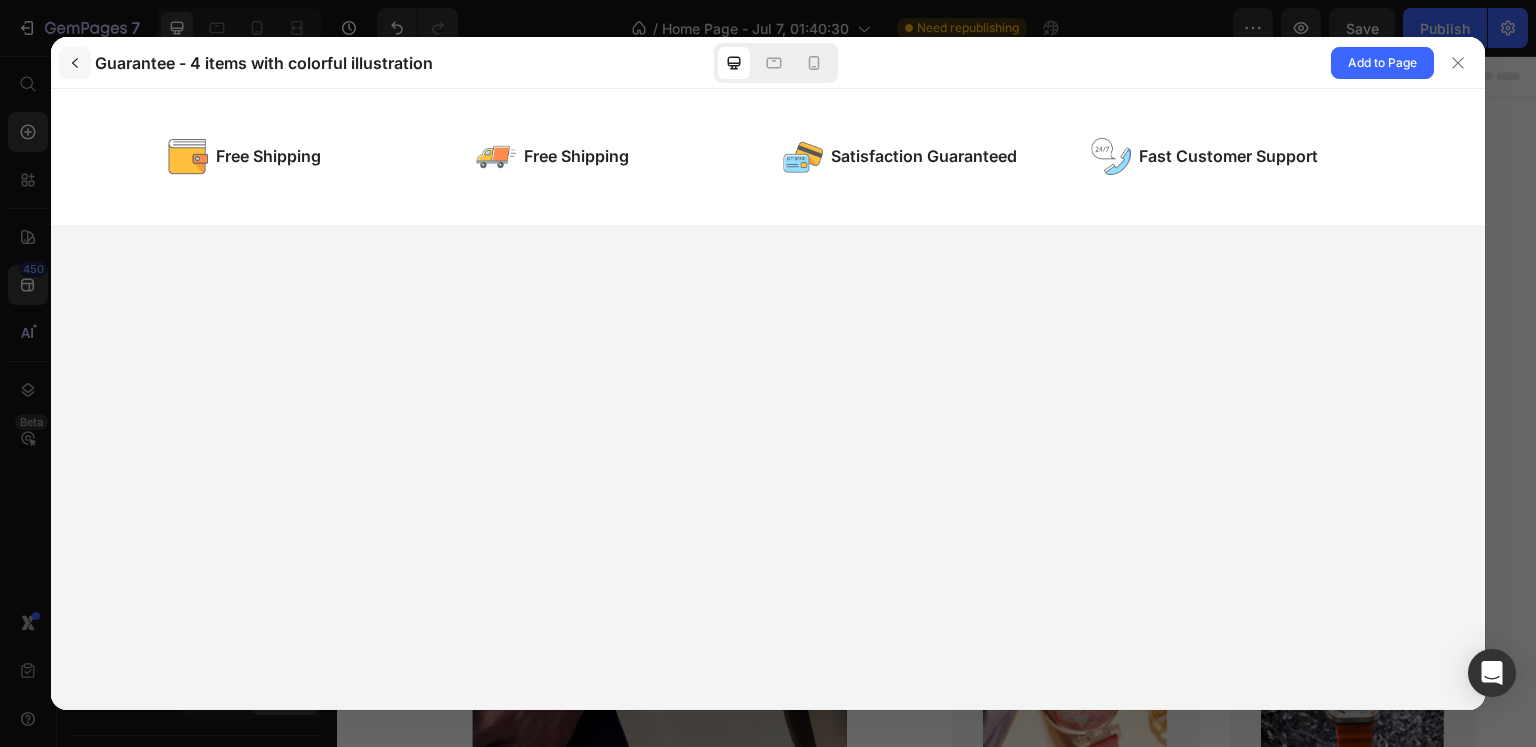 click 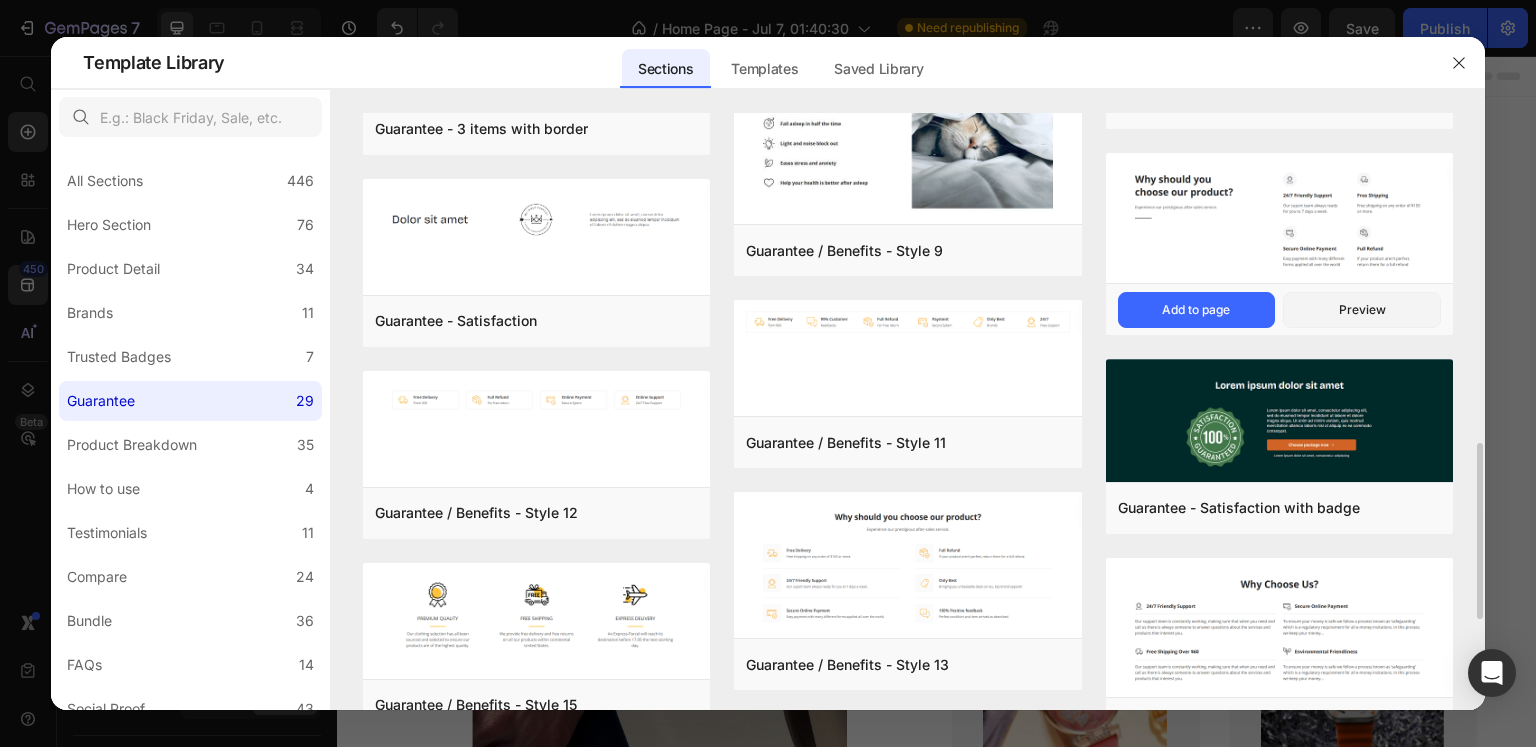 scroll, scrollTop: 1016, scrollLeft: 0, axis: vertical 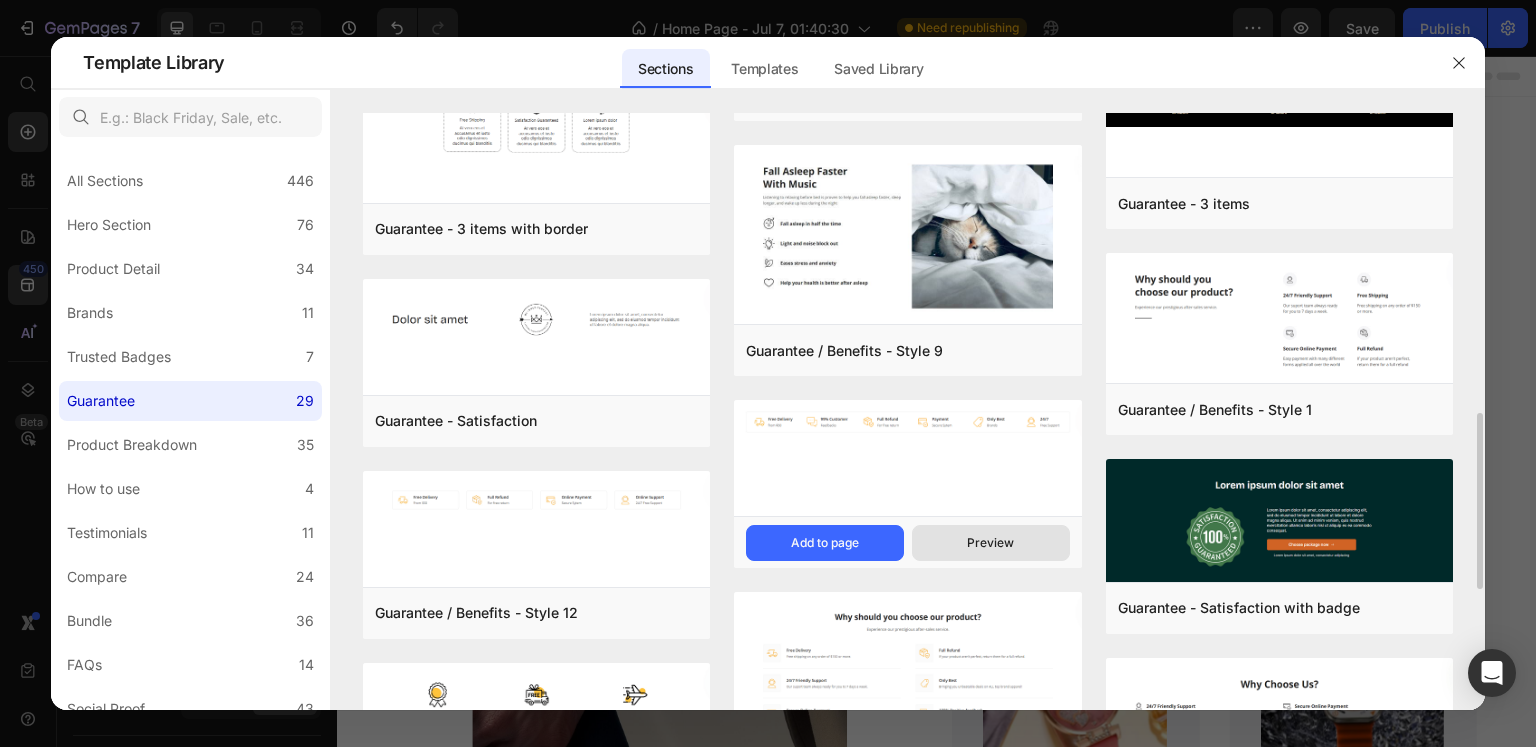 click on "Preview" at bounding box center [991, 543] 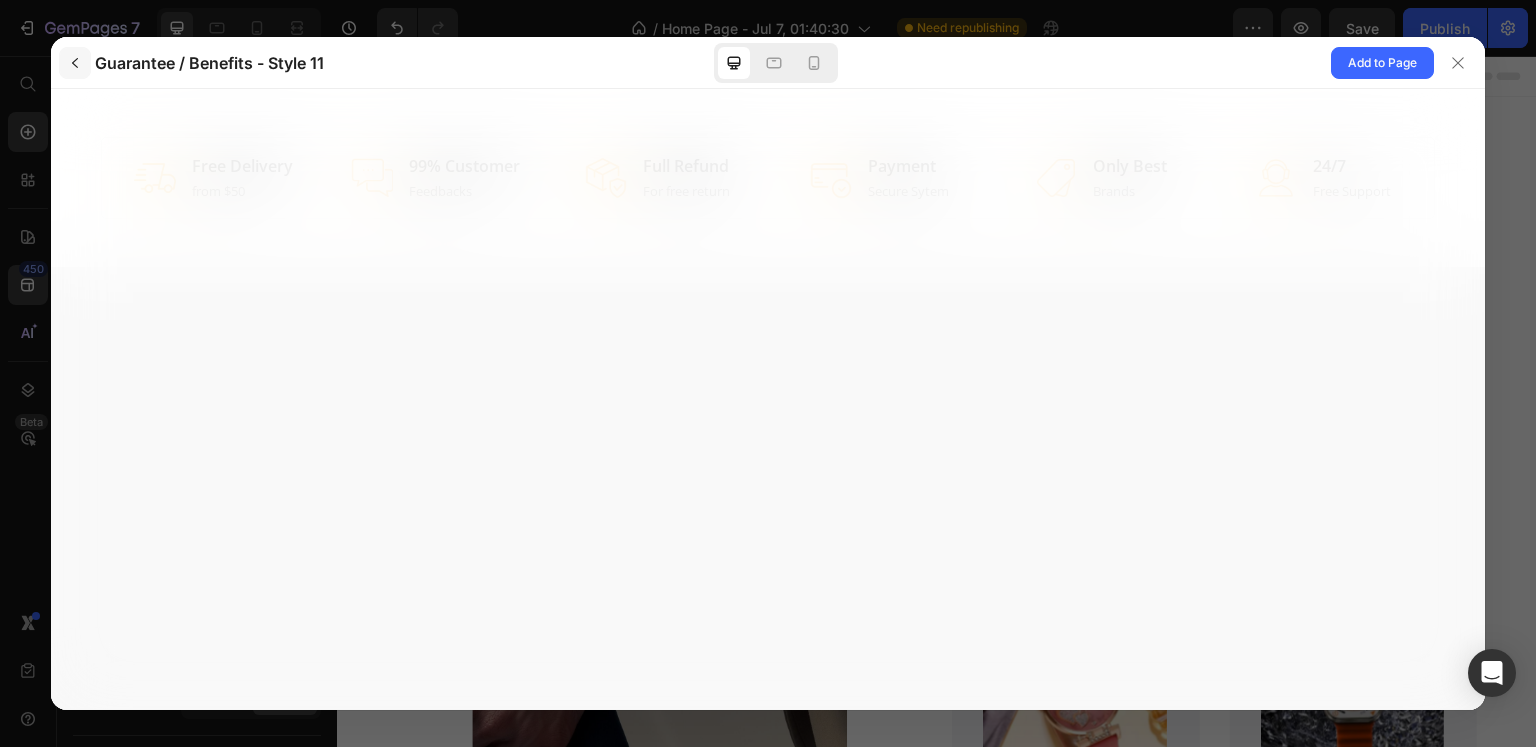 scroll, scrollTop: 0, scrollLeft: 0, axis: both 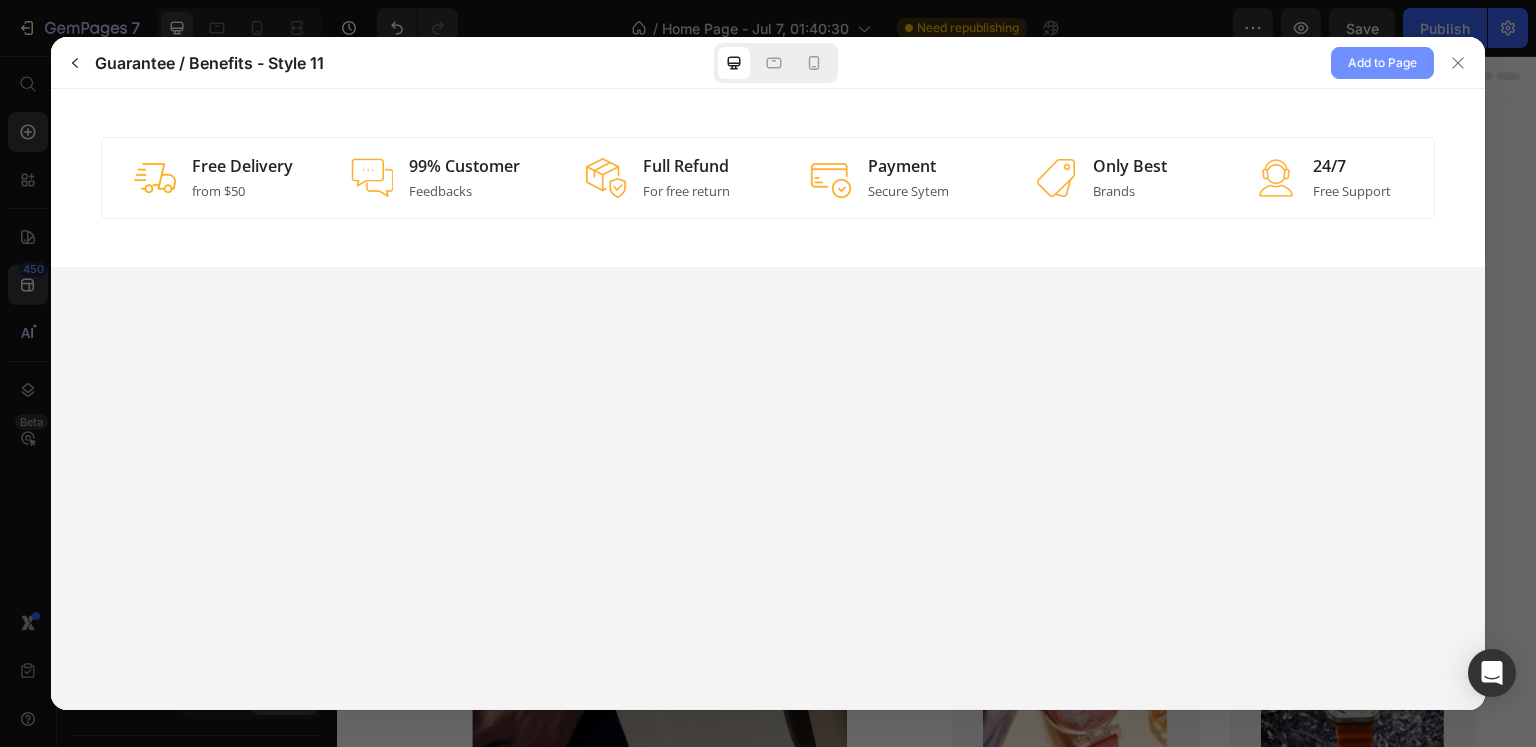 click on "Add to Page" 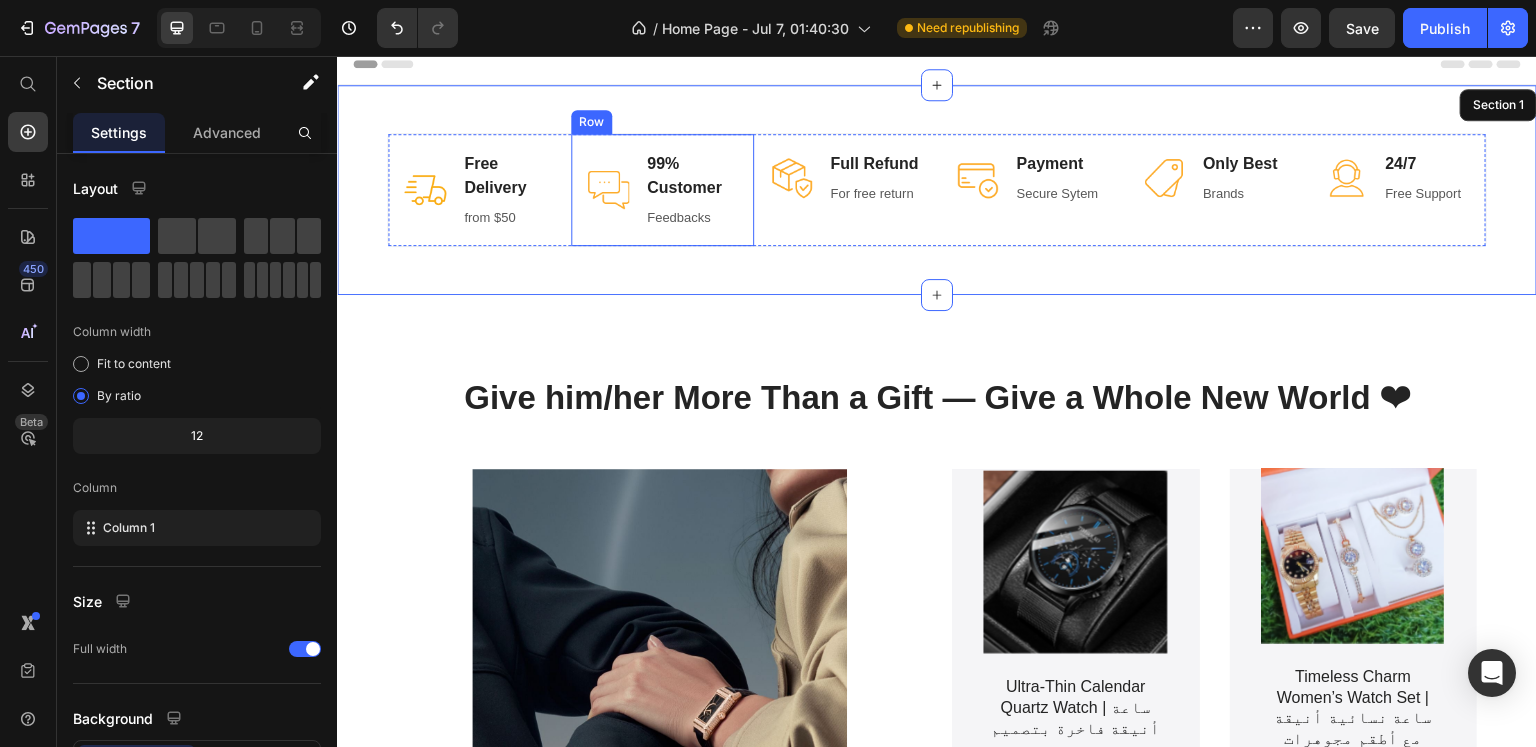 scroll, scrollTop: 0, scrollLeft: 0, axis: both 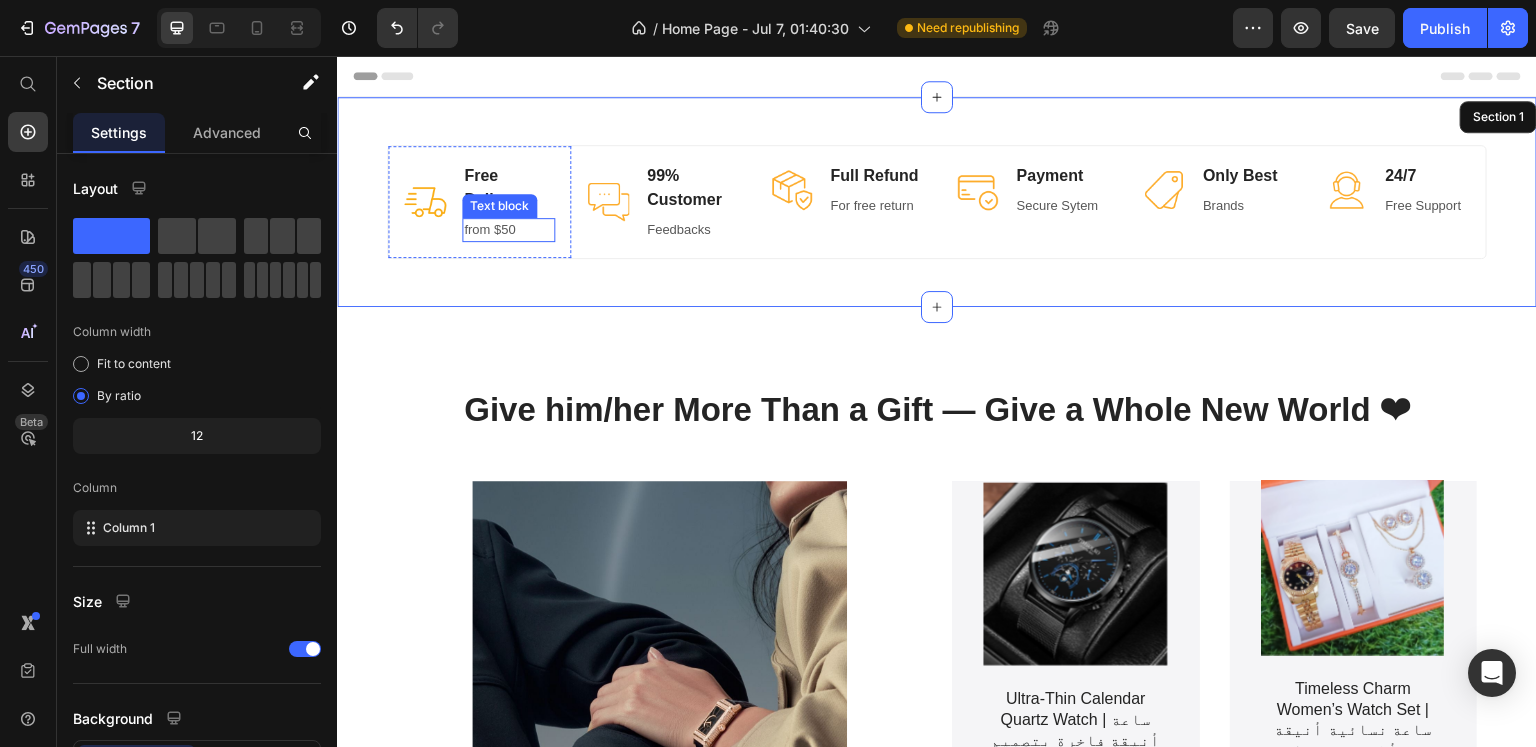 click on "from $50" at bounding box center (508, 230) 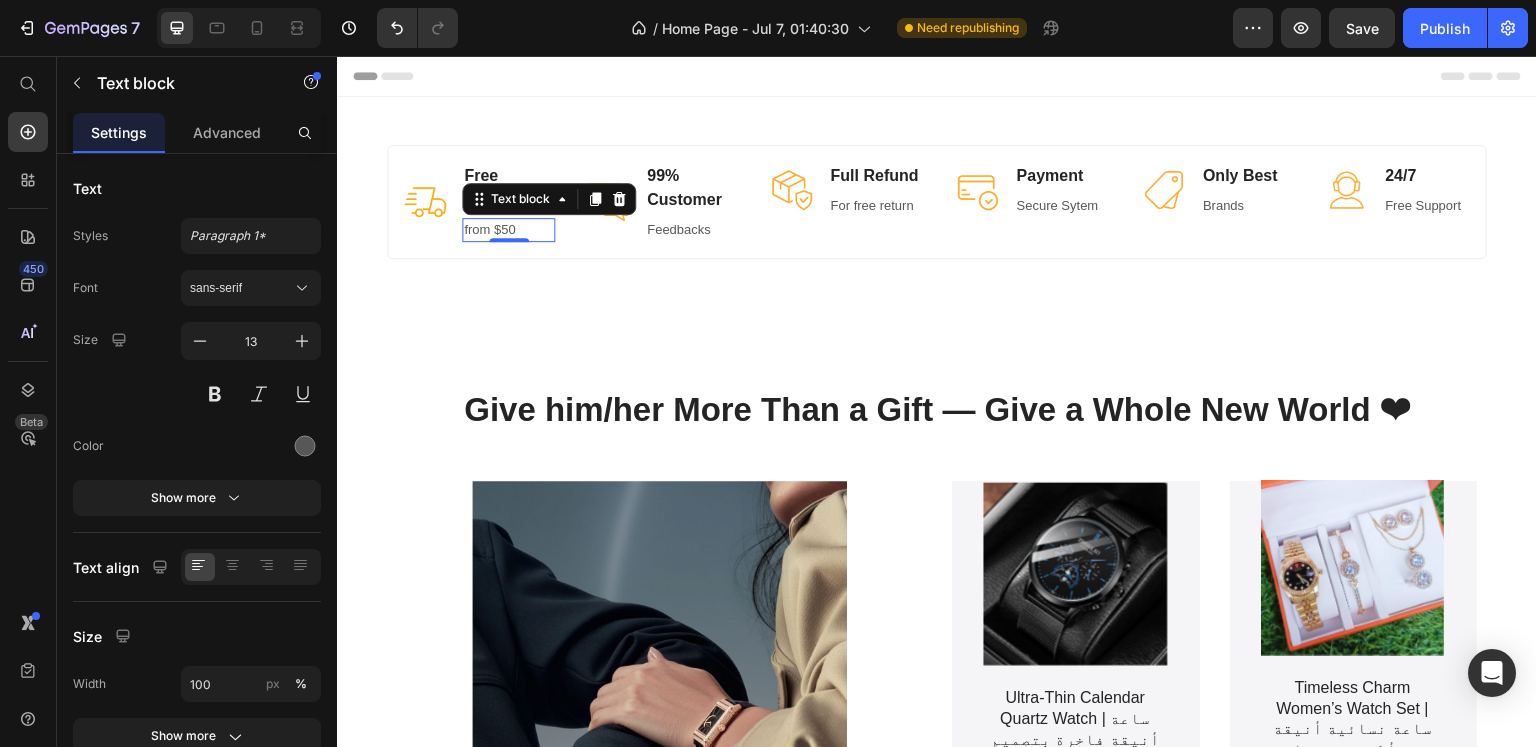 click on "0" at bounding box center [509, 242] 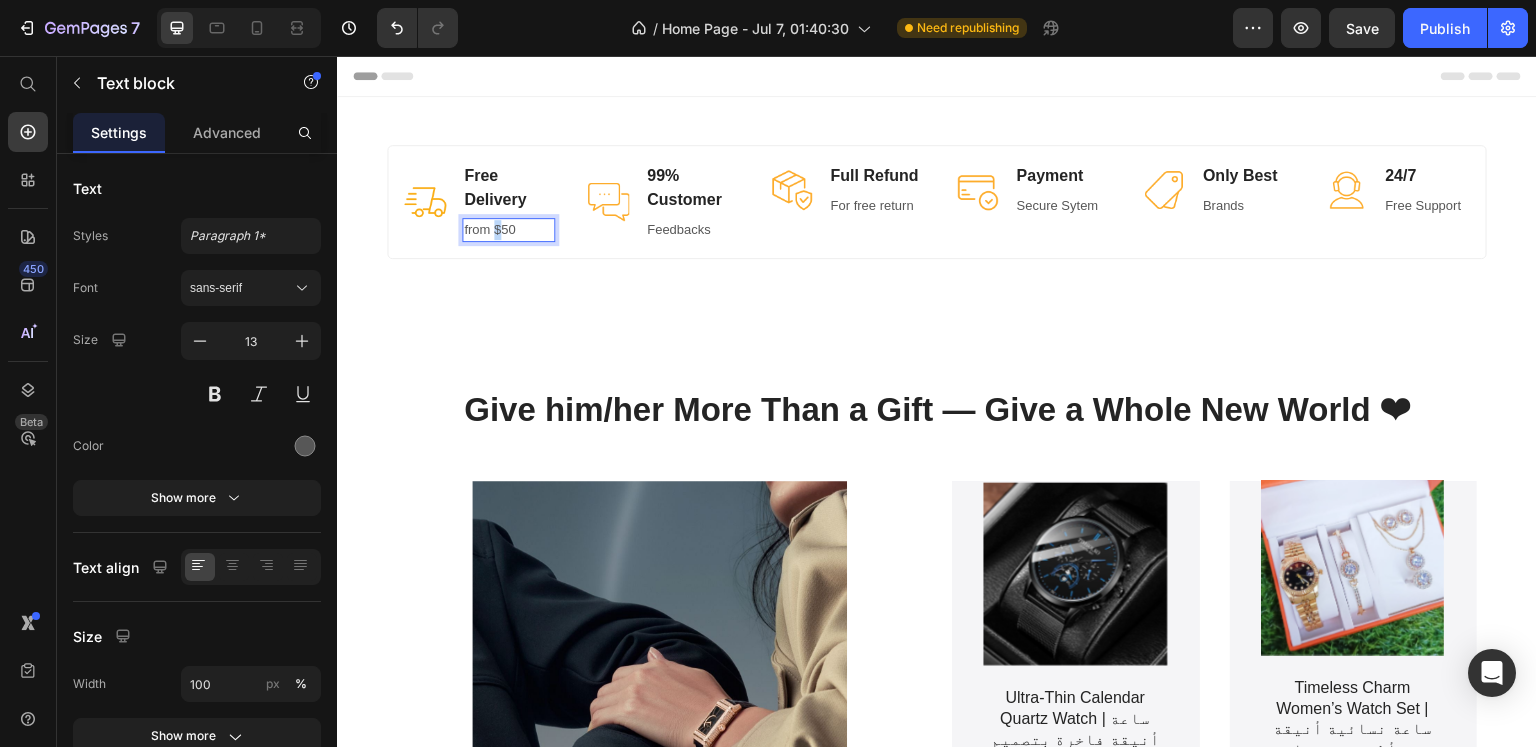 click on "from $50" at bounding box center [508, 230] 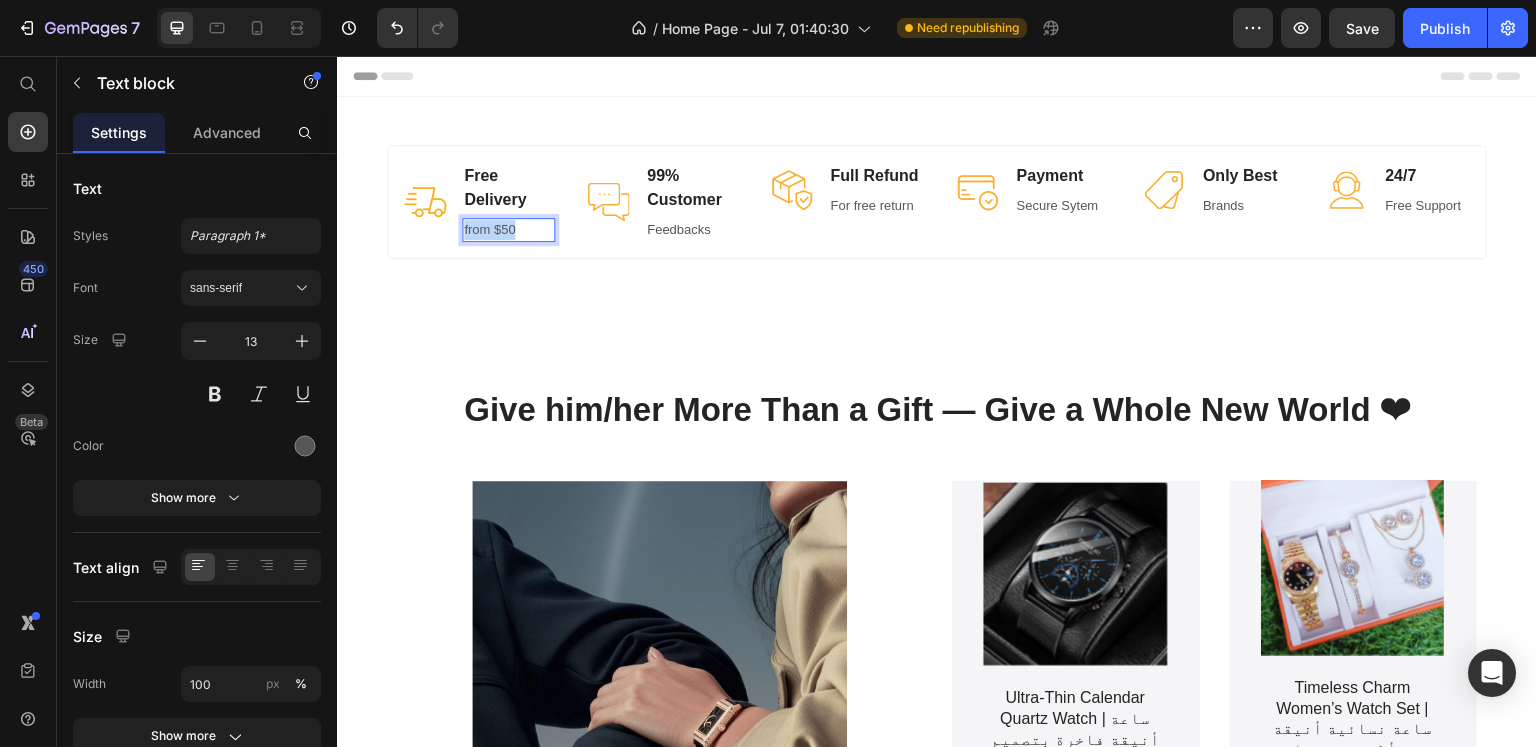 click on "from $50" at bounding box center (508, 230) 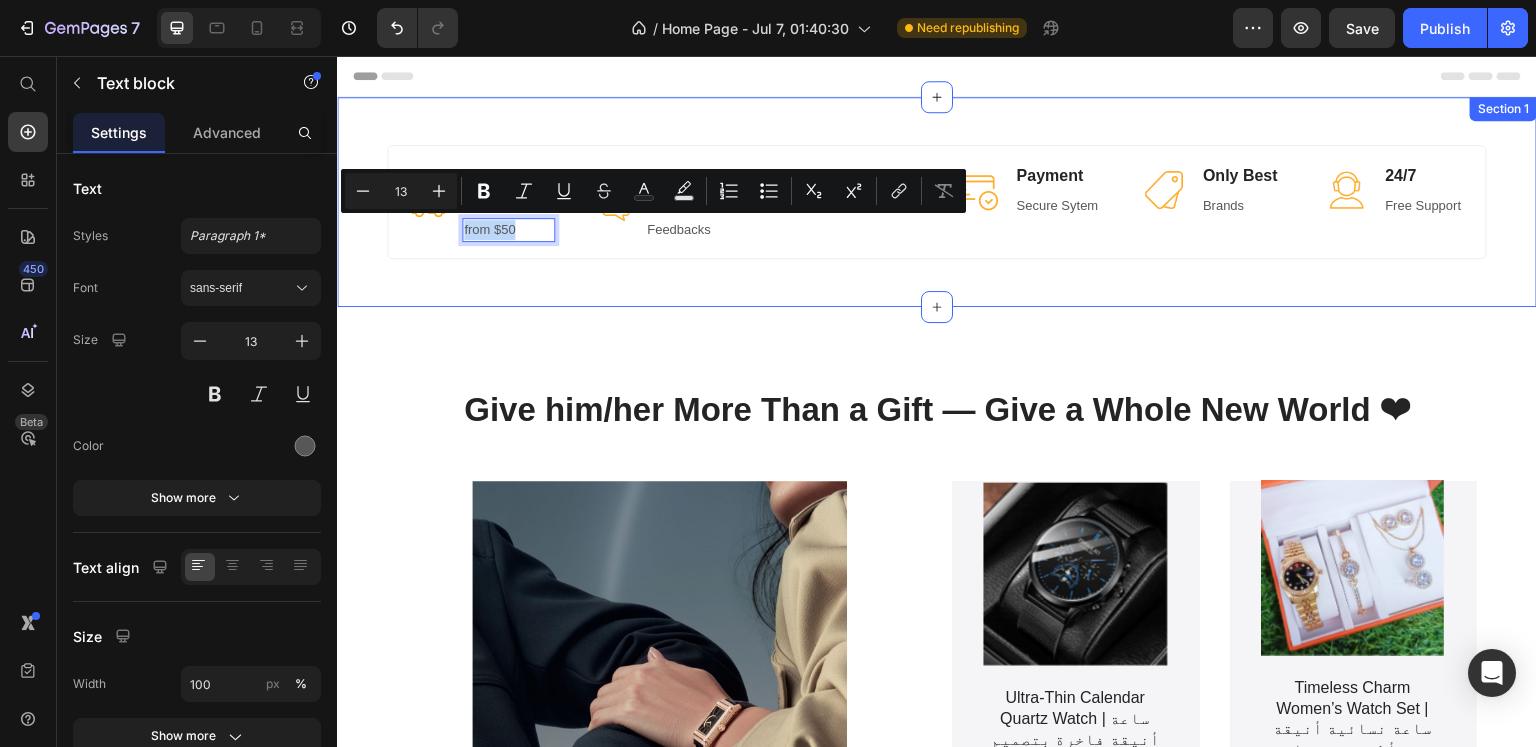 click on "Give him/her More Than a Gift — Give a Whole New World ❤ Heading Gift Them Something Different Text Block Gift Now Button Hero Banner Product Images Ultra-Thin Calendar Quartz Watch | ساعة أنيقة فاخرة بتصميم رفيع Product Title Nemo enim ipsam voluptatem Text Block Product Hero Banner Product Images Timeless Charm Women’s Watch Set | ساعة نسائية أنيقة مع أطقم مجوهرات متناسقة Product Title Nemo enim ipsam voluptatem Text Block Product Hero Banner Row Product Images Quartz Ladies Watch – Elegant Waterproof Timepiece for Women | ساعة كوارتز نسائية أنيقة Product Title Nemo enim ipsam voluptatem Text Block Product Hero Banner Product Images Smart Watch with Gravity & Heart Rate Sensor | ساعة ذكية مع حساس الحركة ونبض القلب ضد الماء Product Title Nemo enim ipsam voluptatem Text Block Product Hero Banner Row Row Section 2" at bounding box center (937, 768) 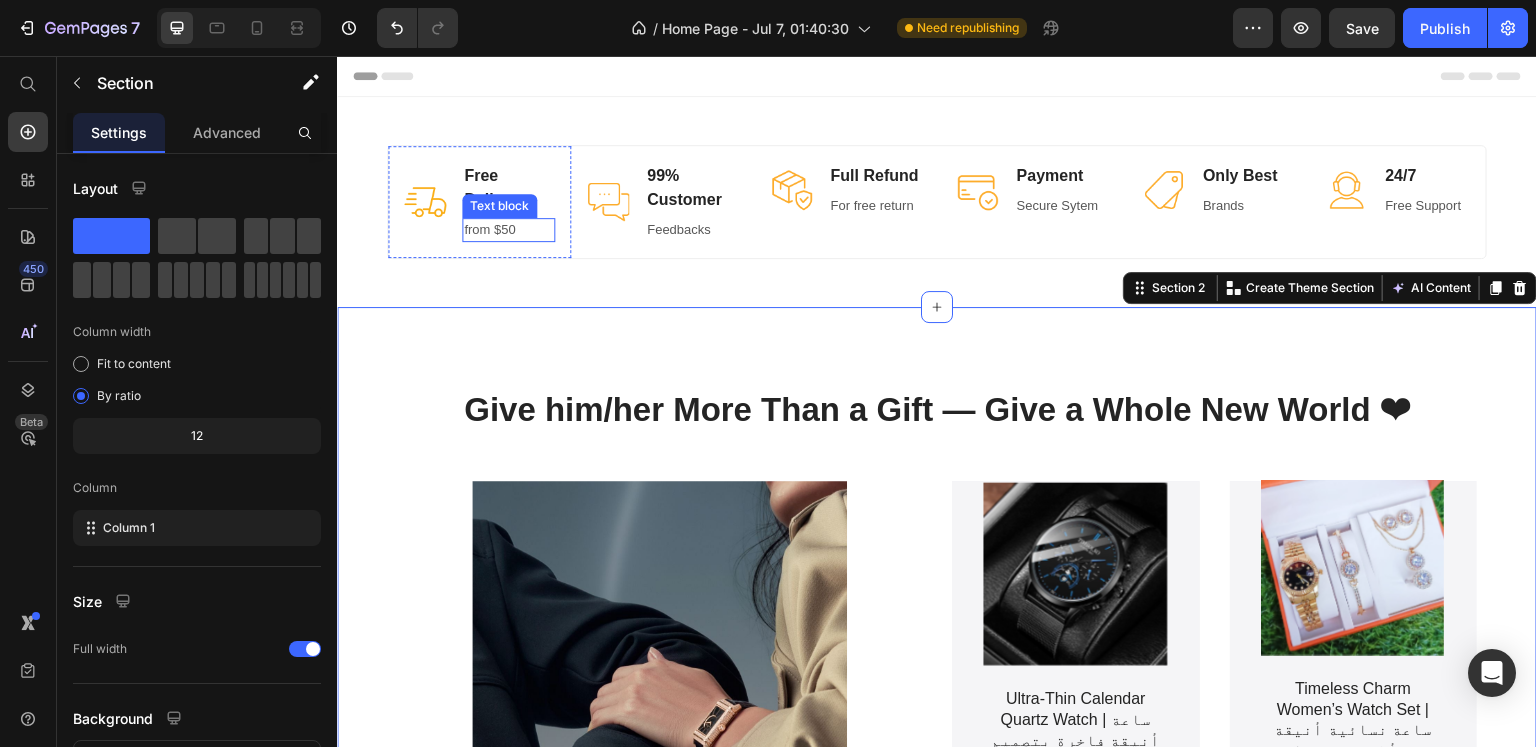 click on "from $50" at bounding box center [508, 230] 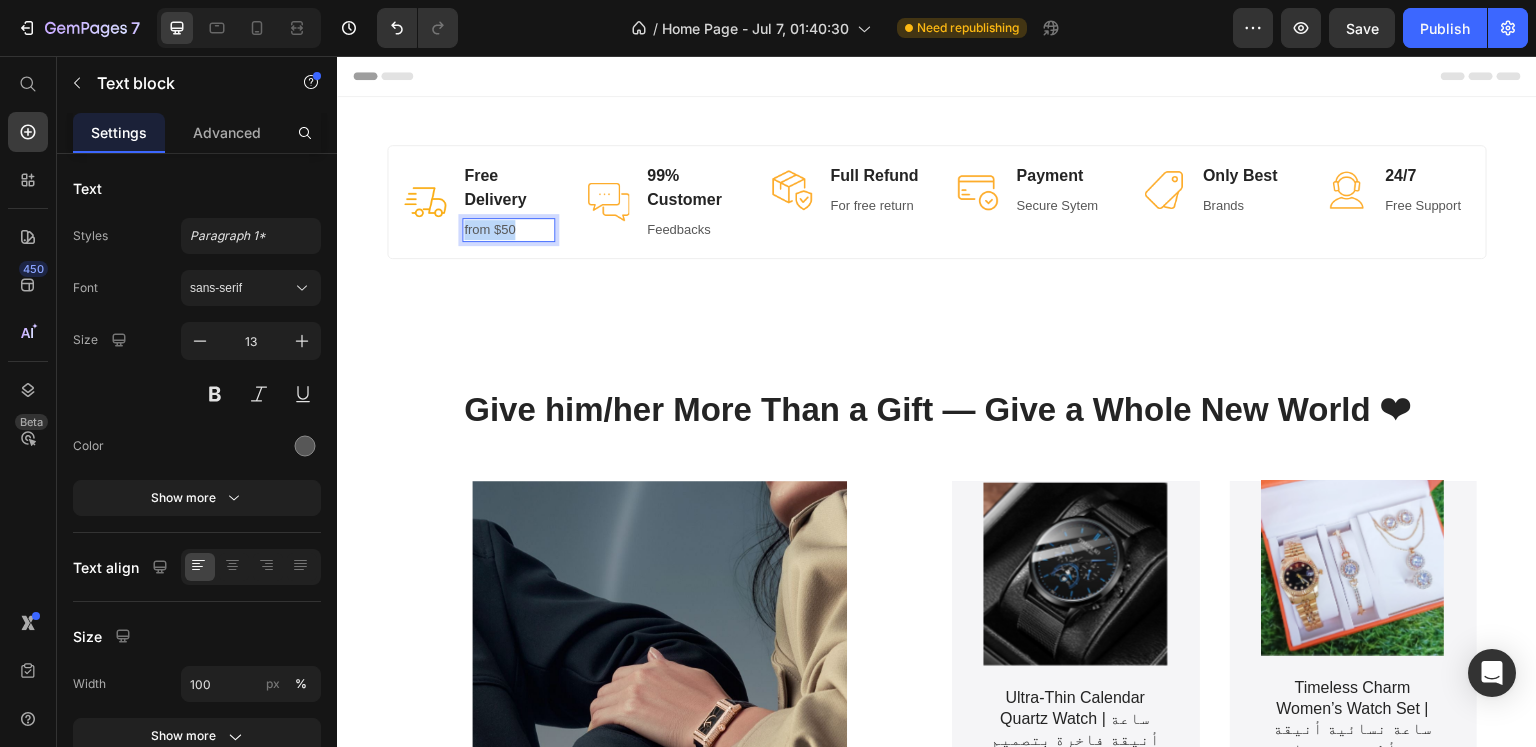 click on "from $50" at bounding box center (508, 230) 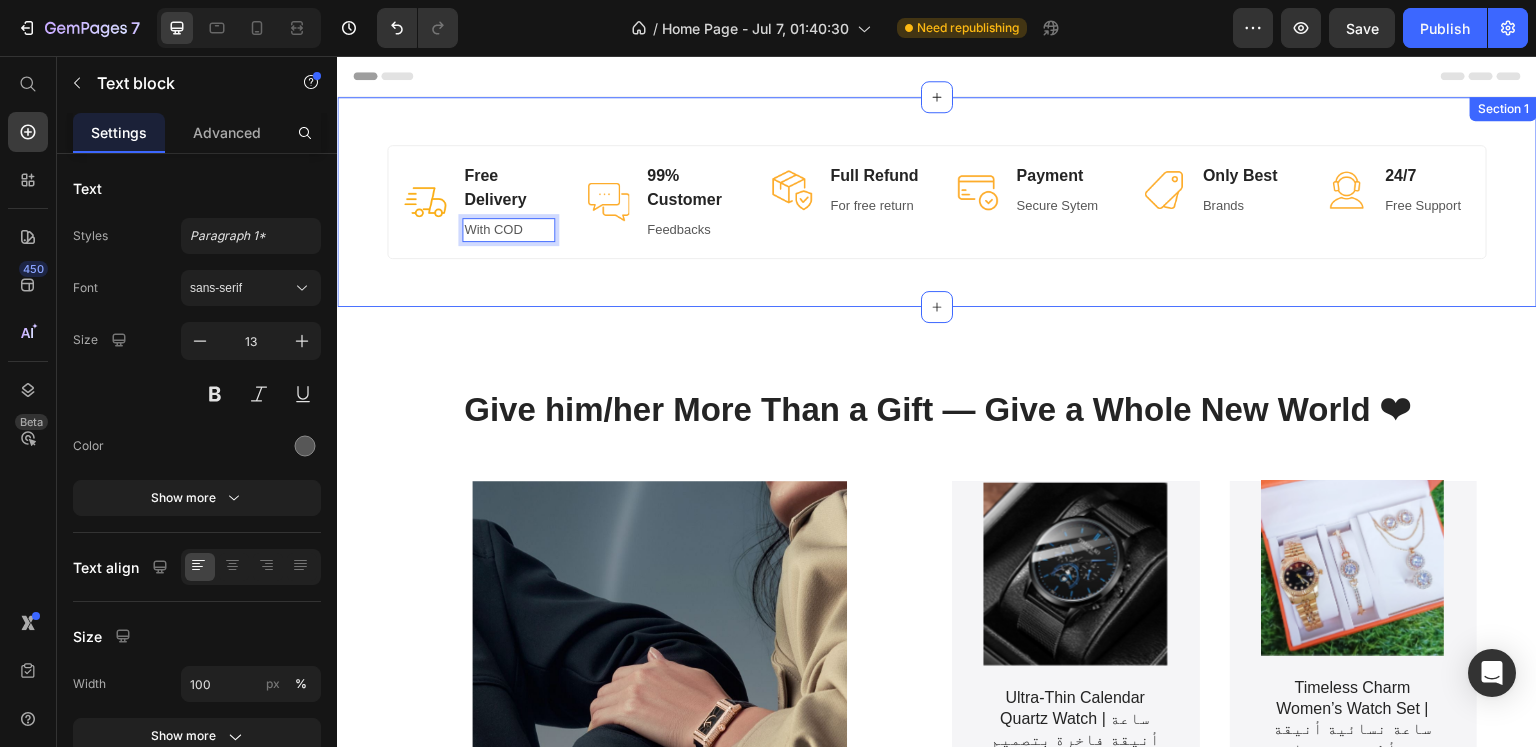 click on "Image Free Delivery Text block With COD Text block   0 Row Image 99% Customer Text block Feedbacks Text block Row Image Full Refund Text block For free return Text block Row Image Payment Text block Secure Sytem Text block Row Image Only Best Text block Brands Text block Row Image 24/7 Text block Free Support Text block Row Row Section 1" at bounding box center [937, 202] 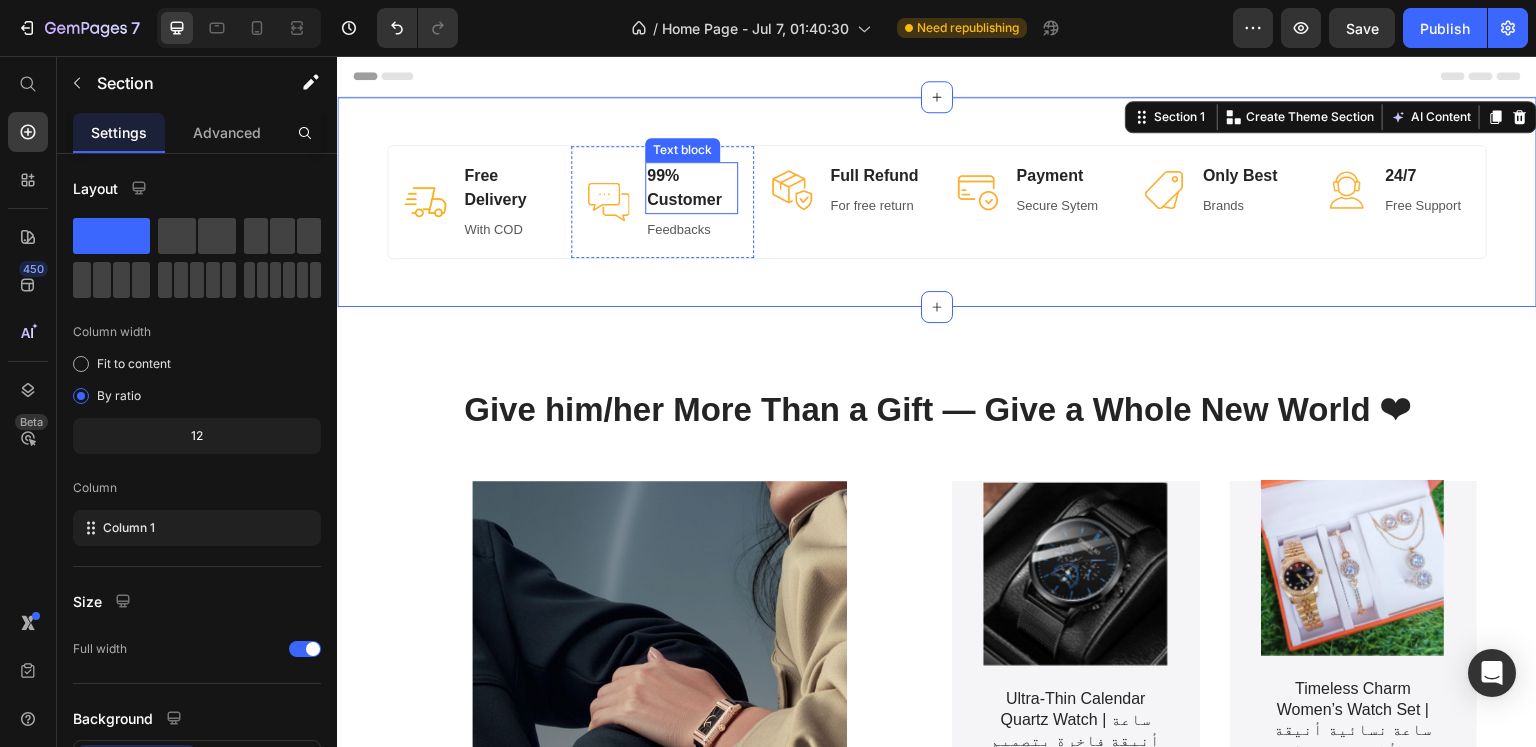 click on "99% Customer" at bounding box center (691, 188) 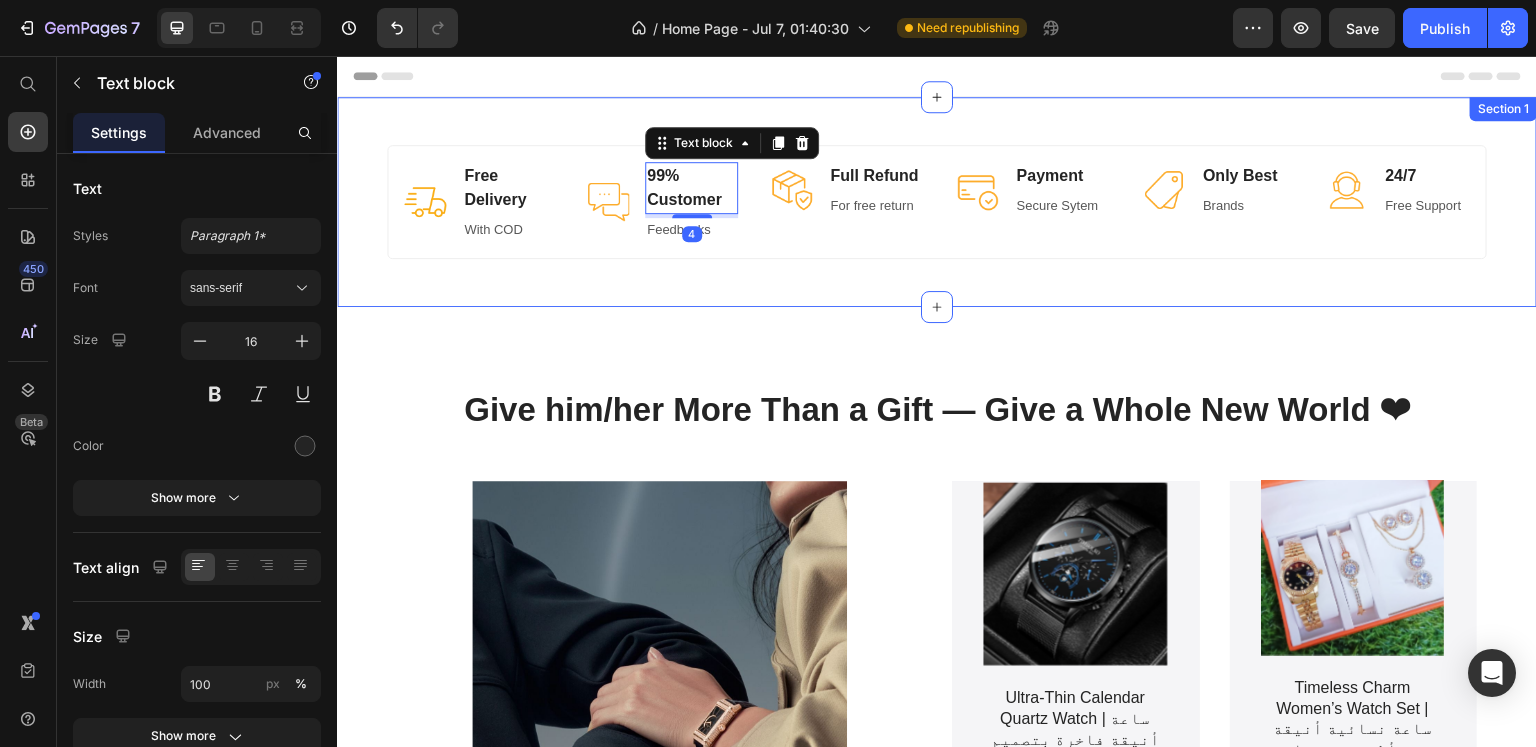 click on "Image Free Delivery Text block With COD Text block Row Image 99% Customer Text block   4 Feedbacks Text block Row Image Full Refund Text block For free return Text block Row Image Payment Text block Secure Sytem Text block Row Image Only Best Text block Brands Text block Row Image 24/7 Text block Free Support Text block Row Row Section 1" at bounding box center [937, 202] 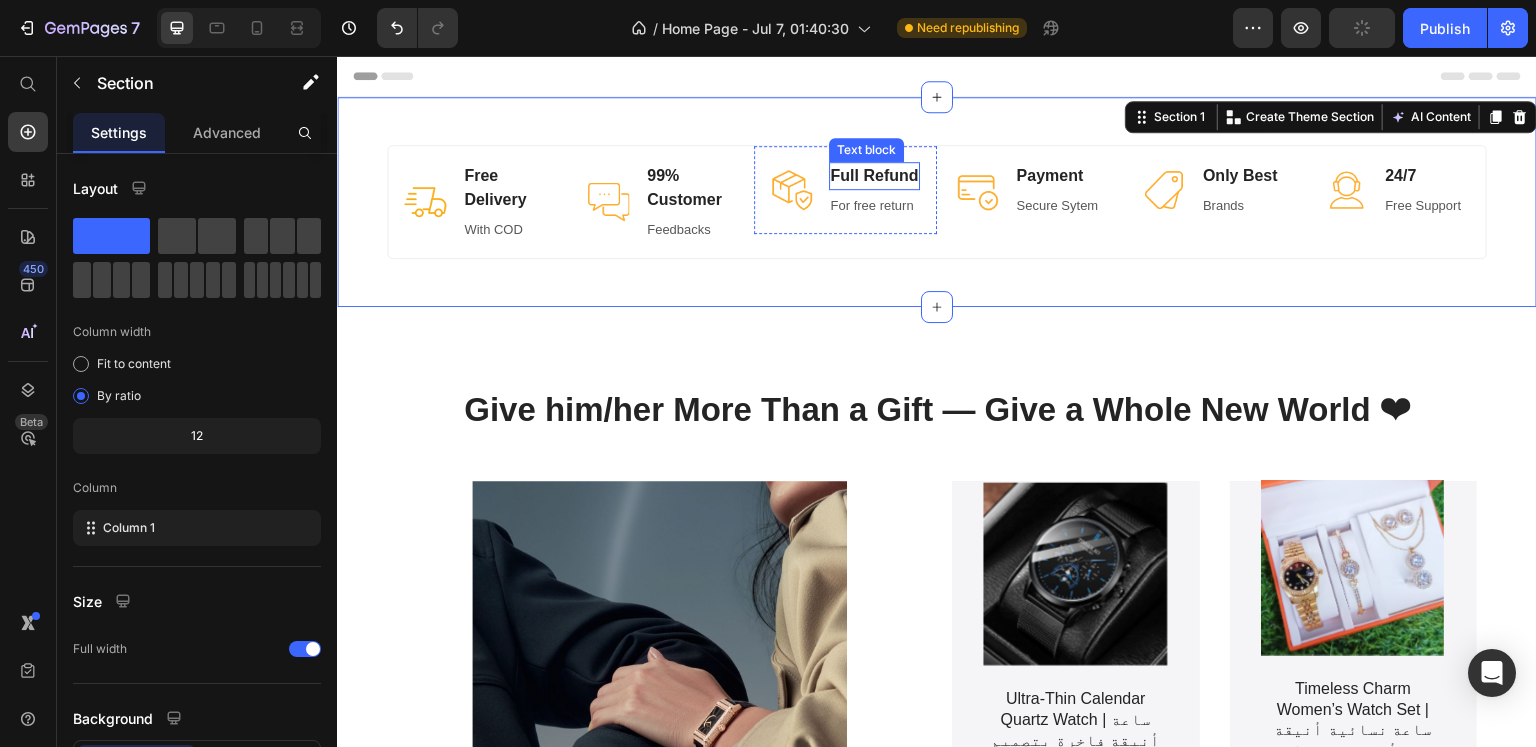 click on "Full Refund" at bounding box center [875, 176] 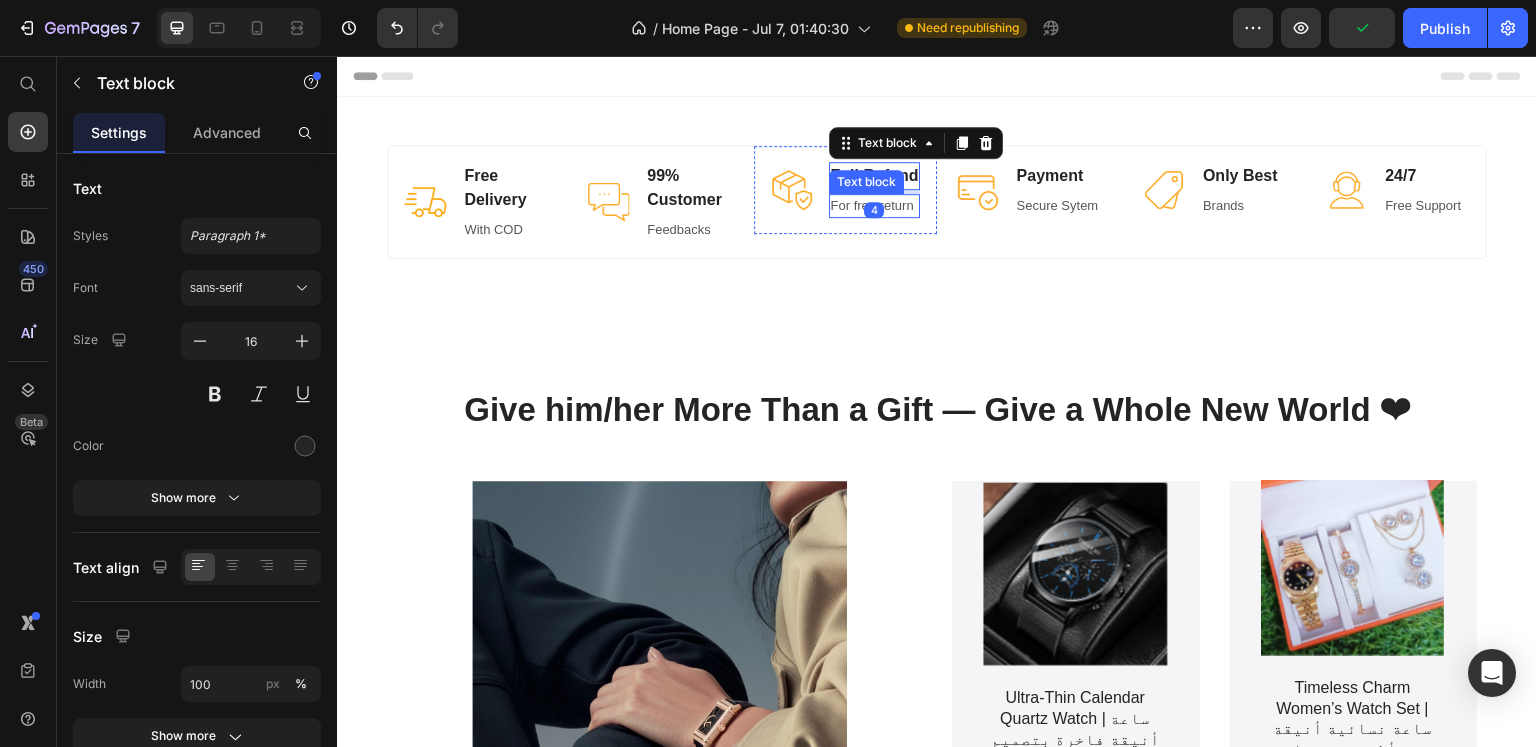 click on "For free return" at bounding box center [875, 206] 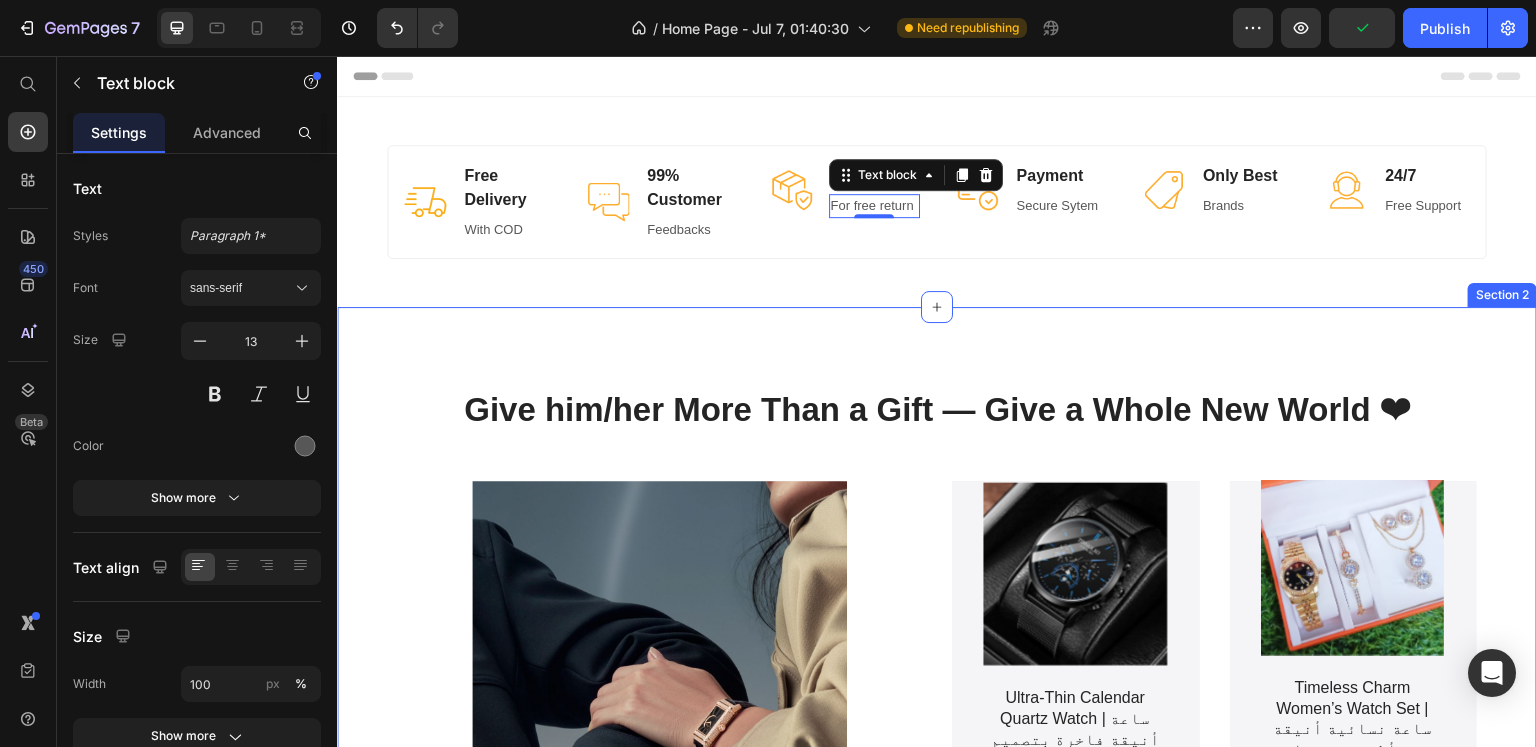 click on "Give him/her More Than a Gift — Give a Whole New World ❤ Heading Gift Them Something Different Text Block Gift Now Button Hero Banner Product Images Ultra-Thin Calendar Quartz Watch | ساعة أنيقة فاخرة بتصميم رفيع Product Title Nemo enim ipsam voluptatem Text Block Product Hero Banner Product Images Timeless Charm Women’s Watch Set | ساعة نسائية أنيقة مع أطقم مجوهرات متناسقة Product Title Nemo enim ipsam voluptatem Text Block Product Hero Banner Row Product Images Quartz Ladies Watch – Elegant Waterproof Timepiece for Women | ساعة كوارتز نسائية أنيقة Product Title Nemo enim ipsam voluptatem Text Block Product Hero Banner Product Images Smart Watch with Gravity & Heart Rate Sensor | ساعة ذكية مع حساس الحركة ونبض القلب ضد الماء Product Title Nemo enim ipsam voluptatem Text Block Product Hero Banner Row Row Section 2" at bounding box center (937, 768) 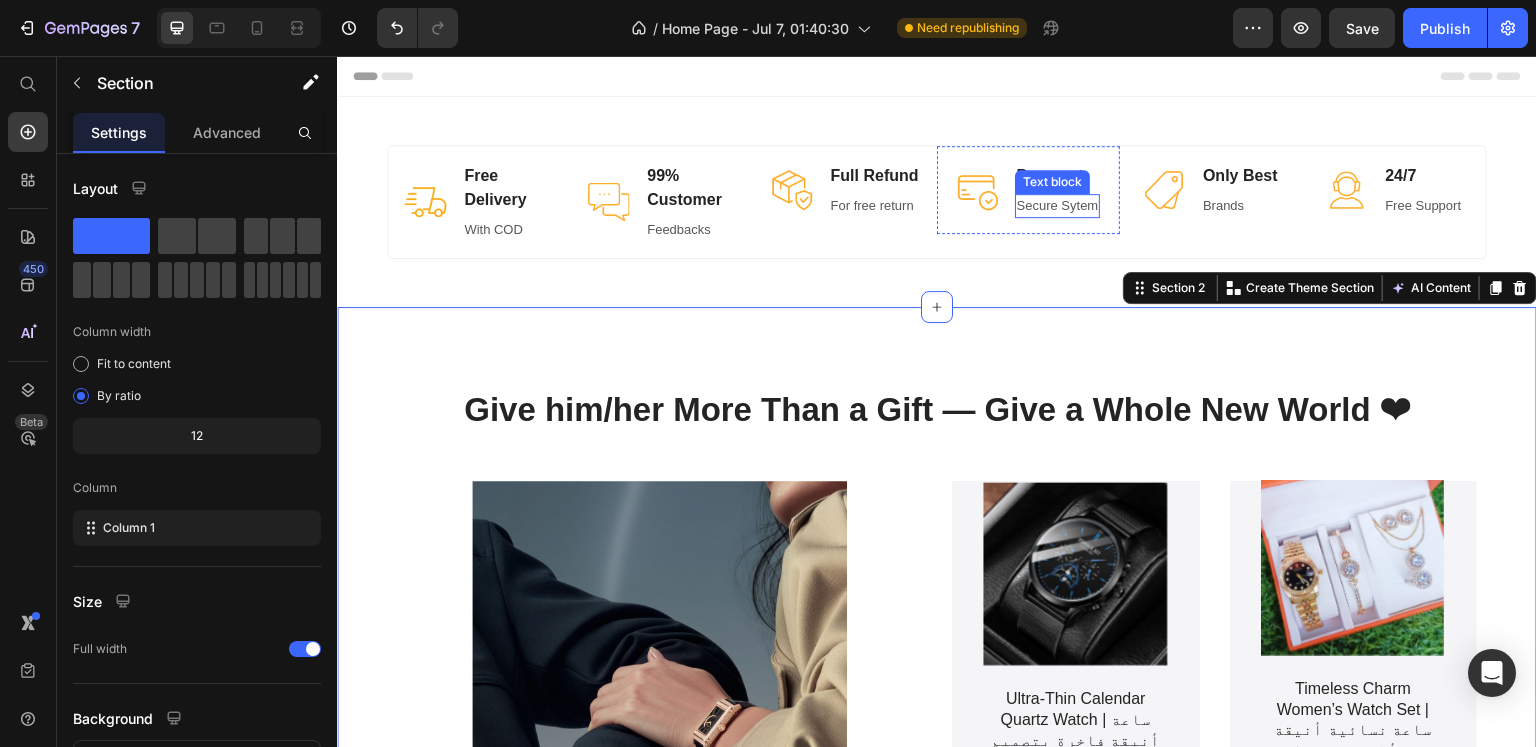 click on "Secure Sytem" at bounding box center (1058, 206) 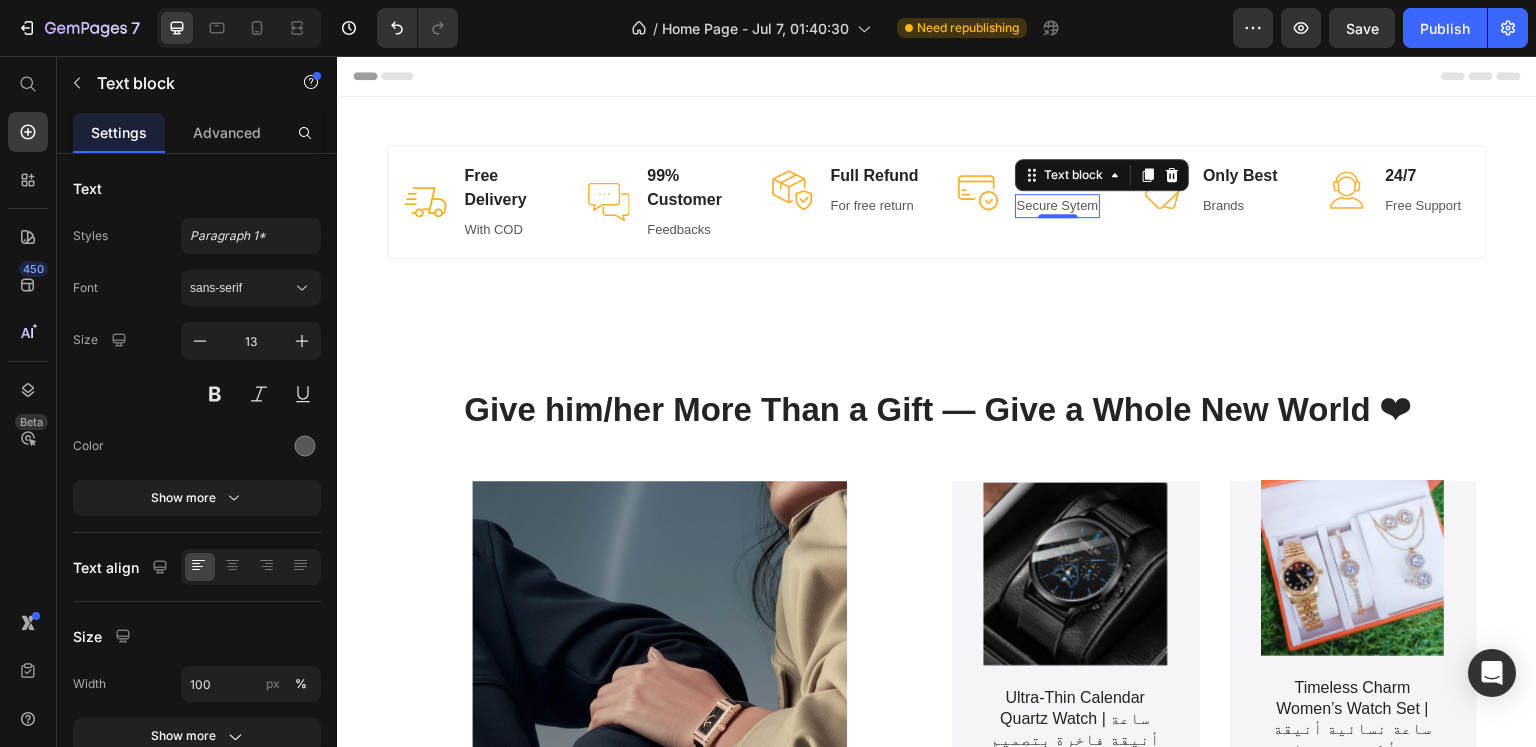 click on "Secure Sytem" at bounding box center [1058, 206] 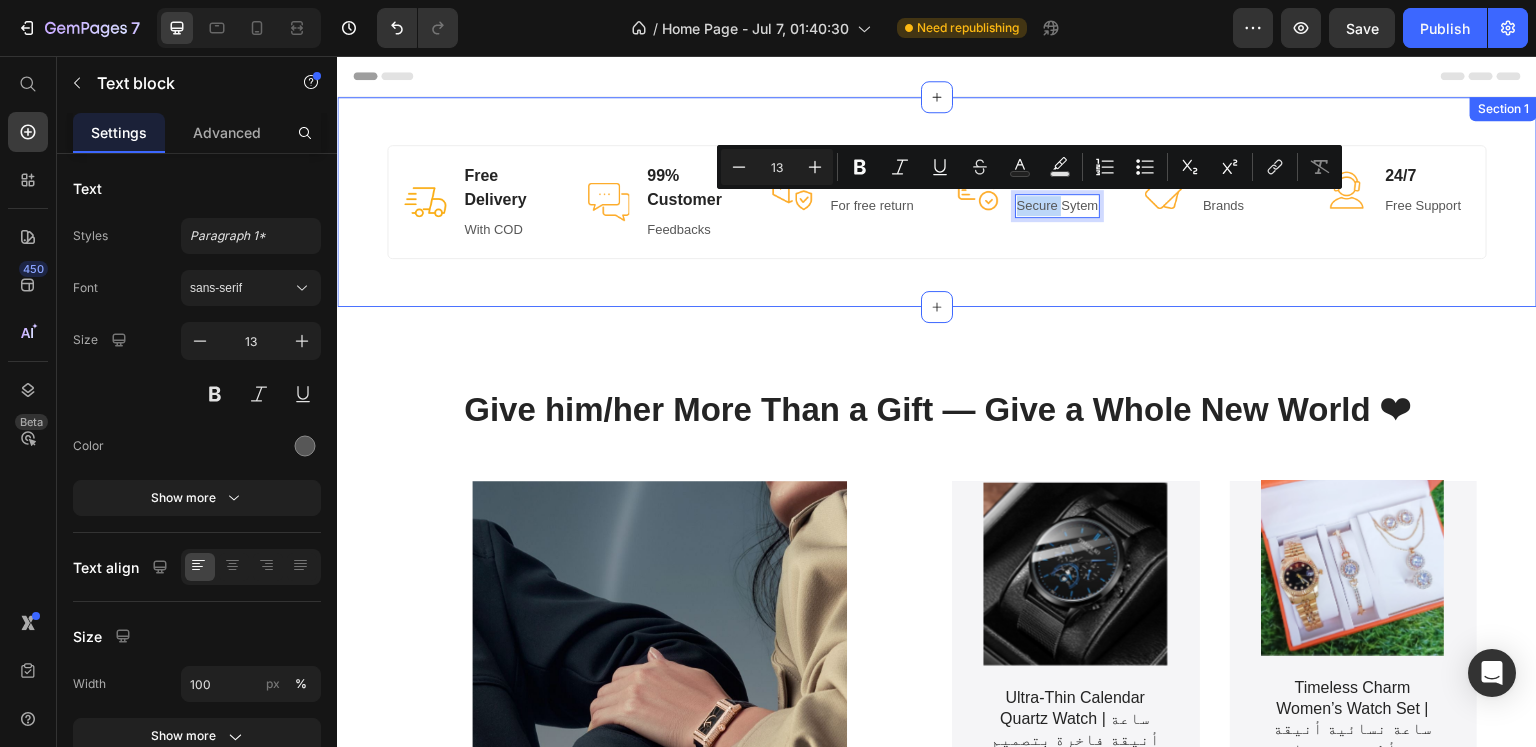 click on "Image Free Delivery Text block With COD Text block Row Image 99% Customer Text block Feedbacks Text block Row Image Full Refund Text block For free return Text block Row Image Payment Text block Secure Sytem Text block   0 Row Image Only Best Text block Brands Text block Row Image 24/7 Text block Free Support Text block Row Row Section 1" at bounding box center (937, 202) 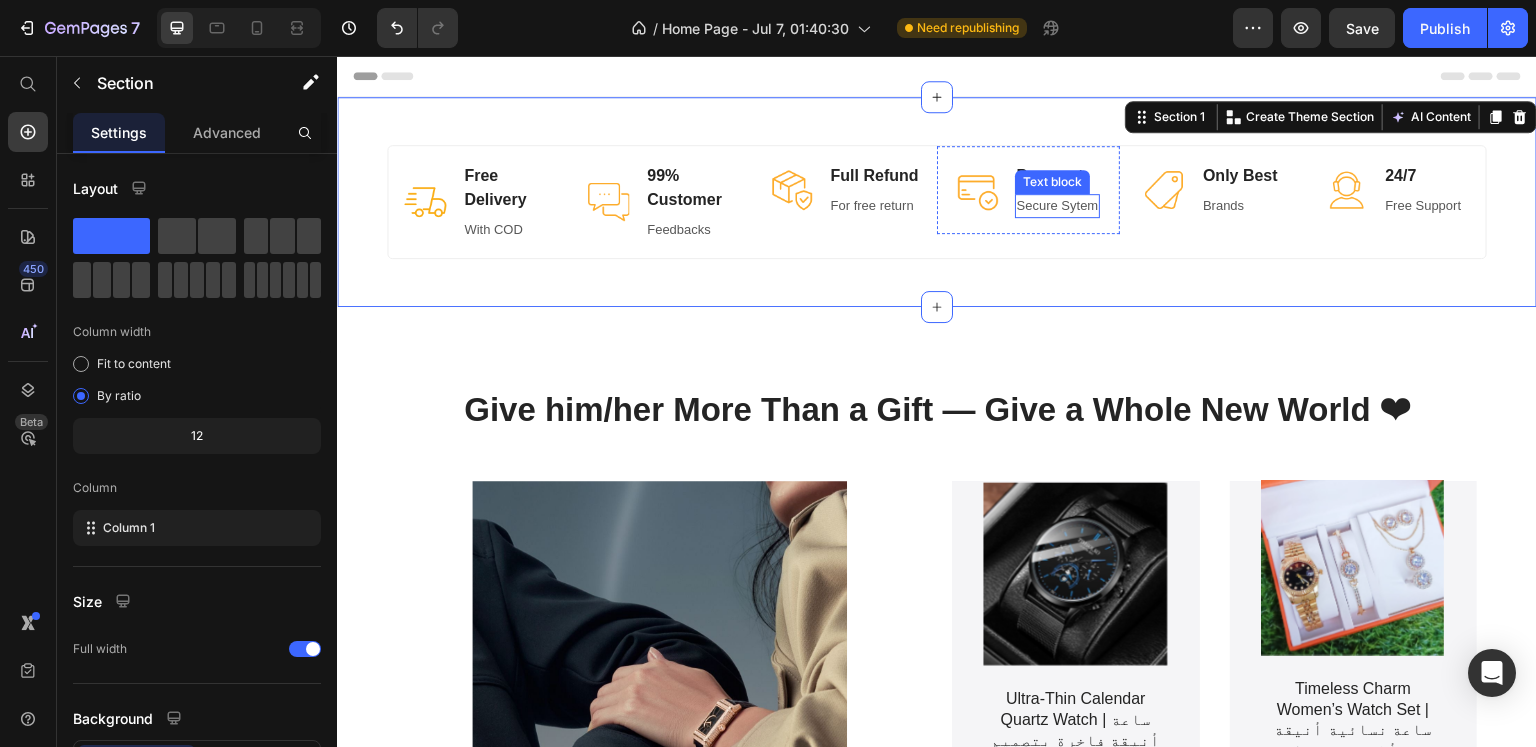 click on "Secure Sytem" at bounding box center [1058, 206] 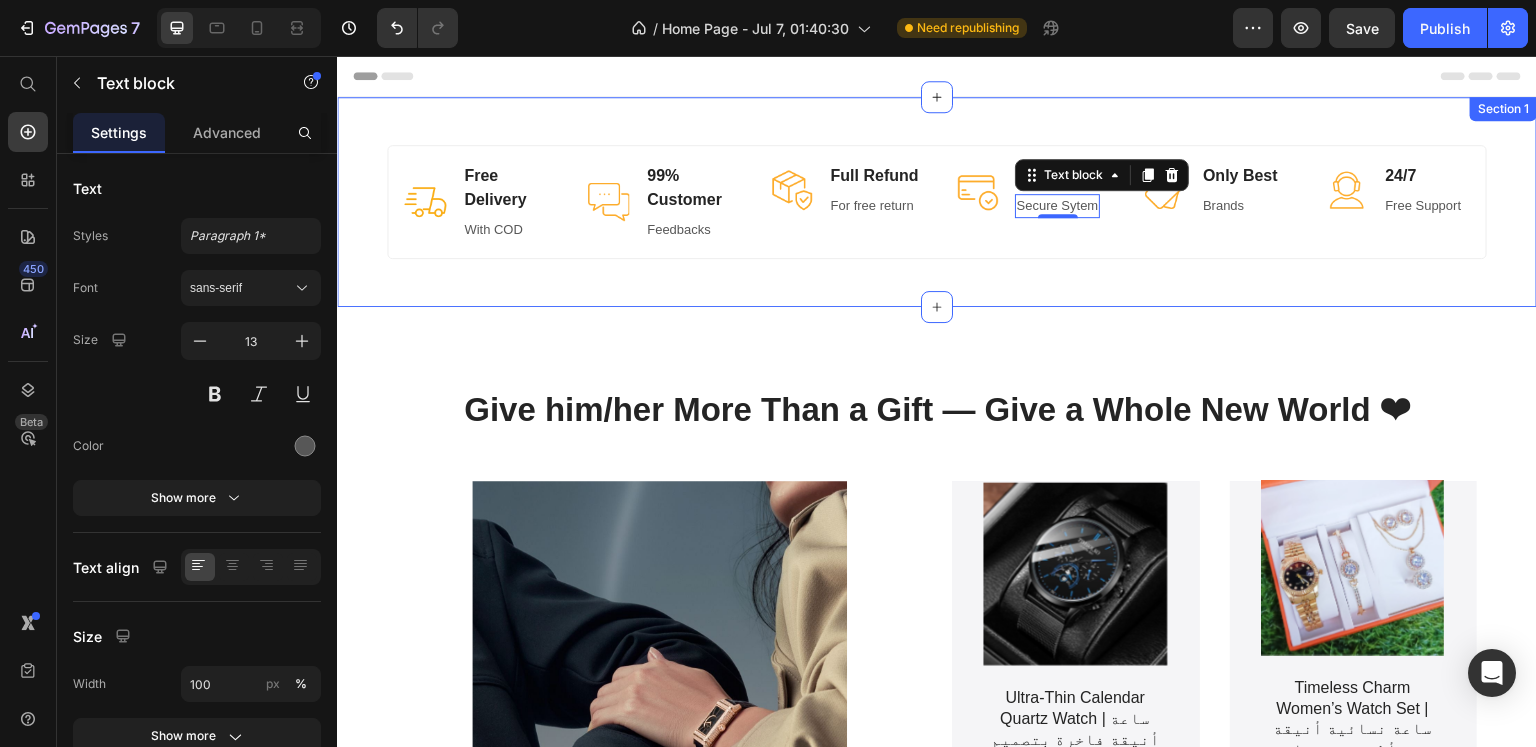 click on "Image Free Delivery Text block With COD Text block Row Image 99% Customer Text block Feedbacks Text block Row Image Full Refund Text block For free return Text block Row Image Payment Text block Secure Sytem Text block   0 Row Image Only Best Text block Brands Text block Row Image 24/7 Text block Free Support Text block Row Row Section 1" at bounding box center (937, 202) 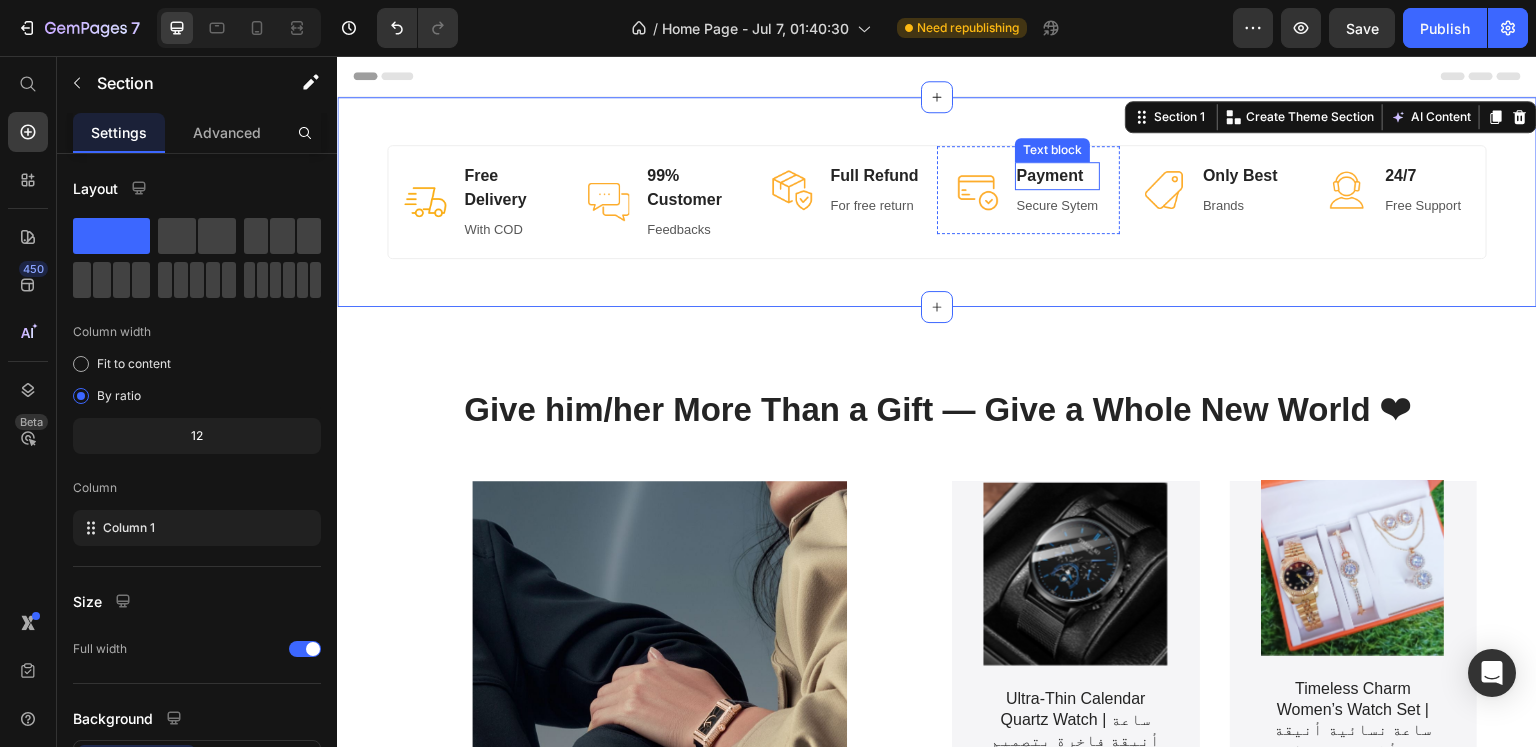 click on "Payment" at bounding box center [1058, 176] 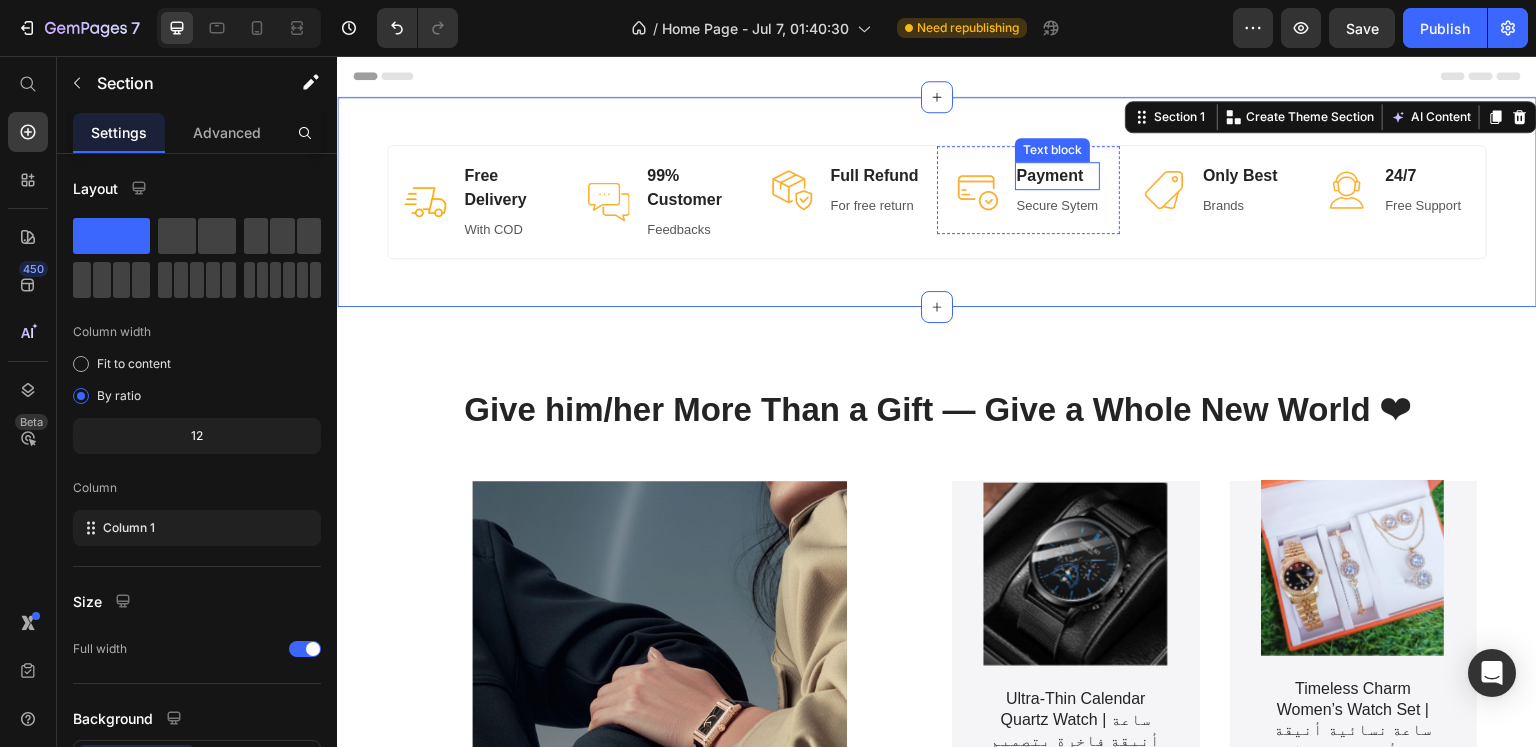 click on "Payment" at bounding box center (1058, 176) 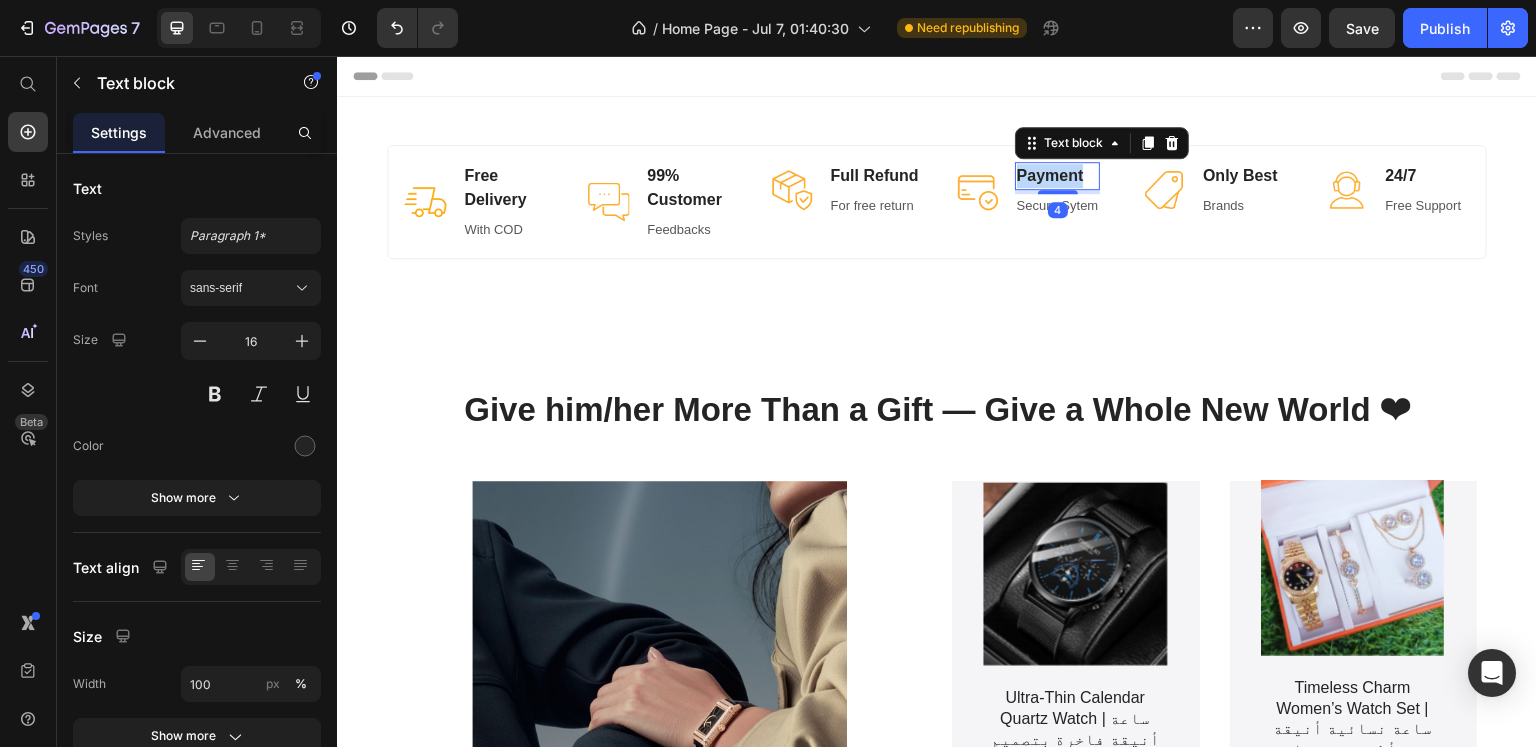 click on "Payment" at bounding box center (1058, 176) 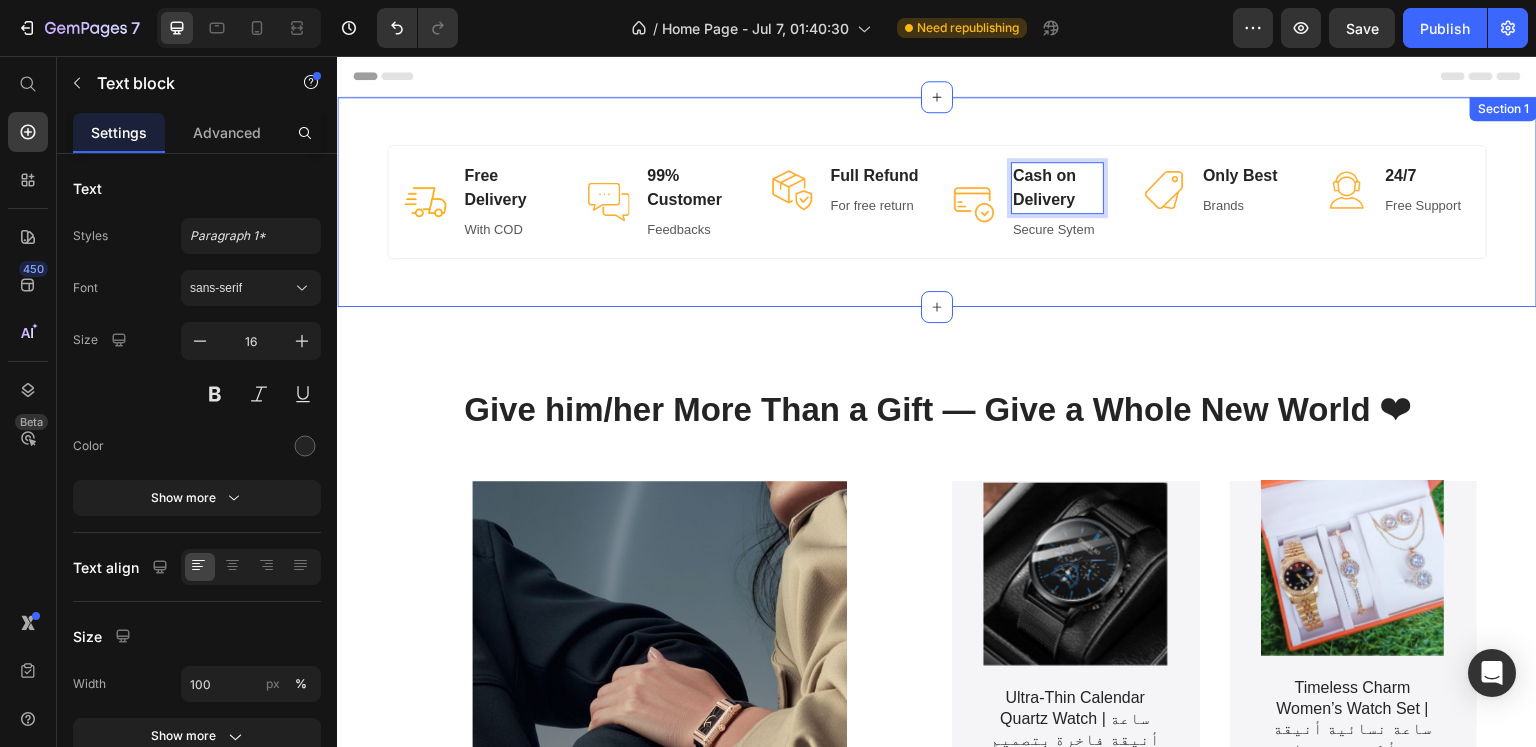 click on "Image Free Delivery Text block With COD Text block Row Image 99% Customer Text block Feedbacks Text block Row Image Full Refund Text block For free return Text block Row Image Cash on Delivery Text block   4 Secure Sytem Text block Row Image Only Best Text block Brands Text block Row Image 24/7 Text block Free Support Text block Row Row Section 1" at bounding box center (937, 202) 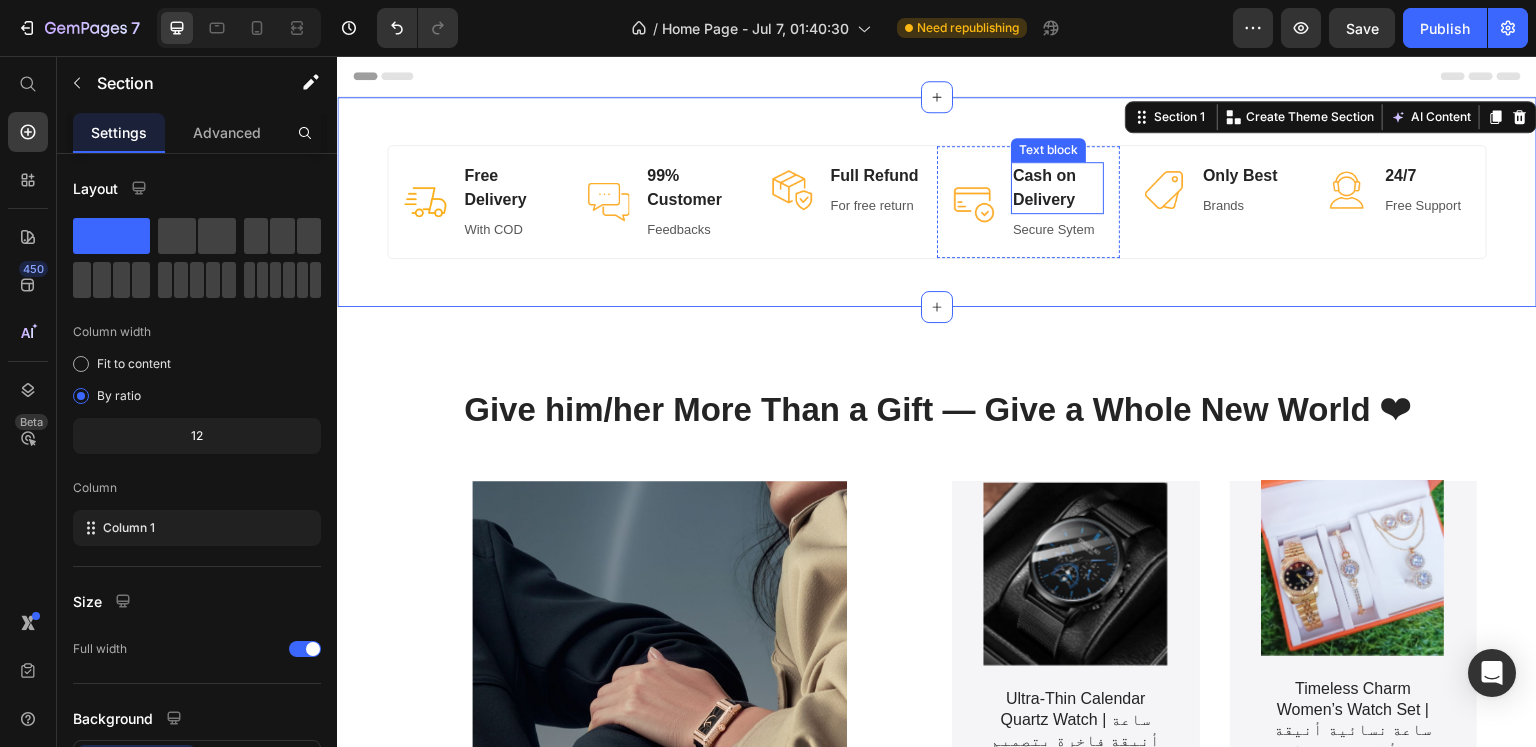 click on "Cash on Delivery" at bounding box center (1057, 188) 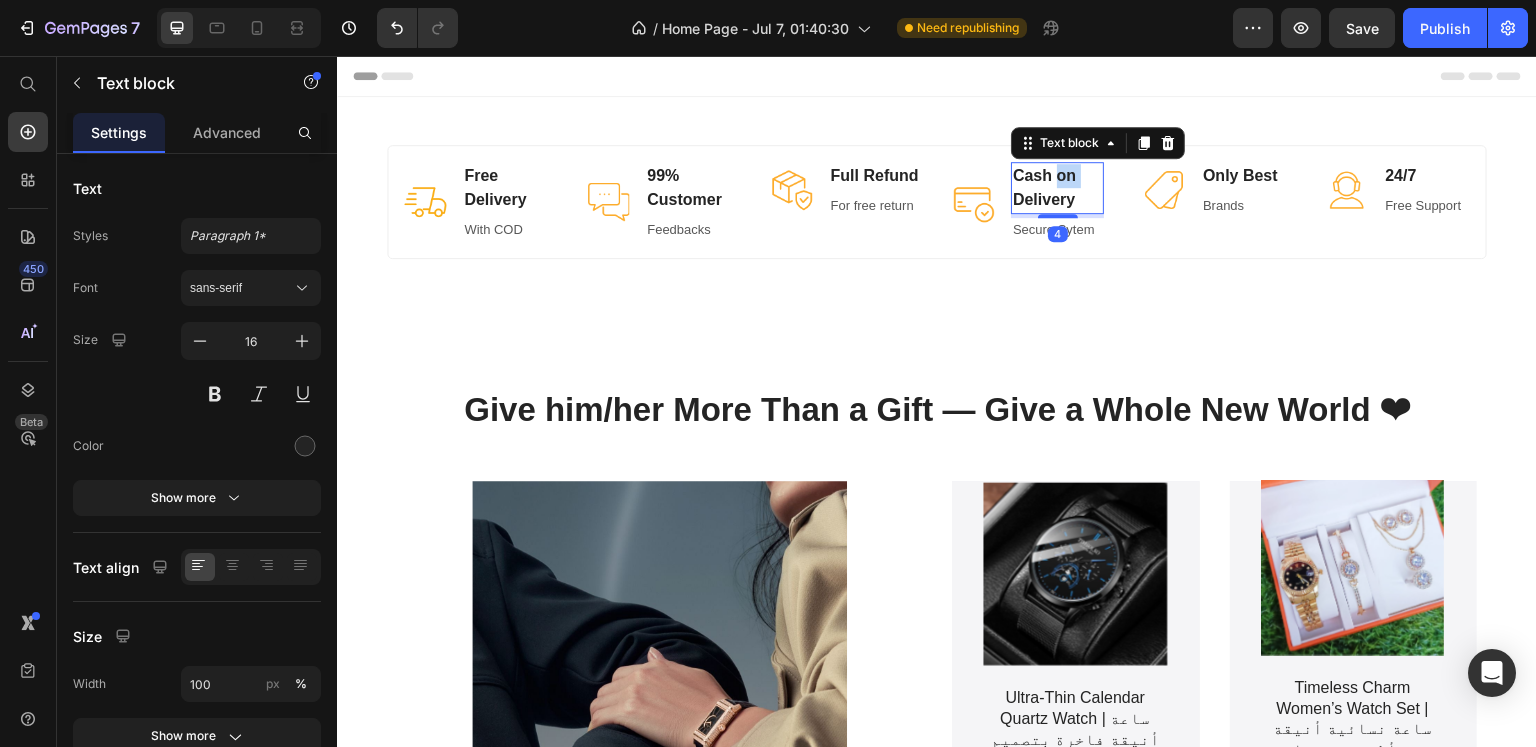 click on "Cash on Delivery" at bounding box center [1057, 188] 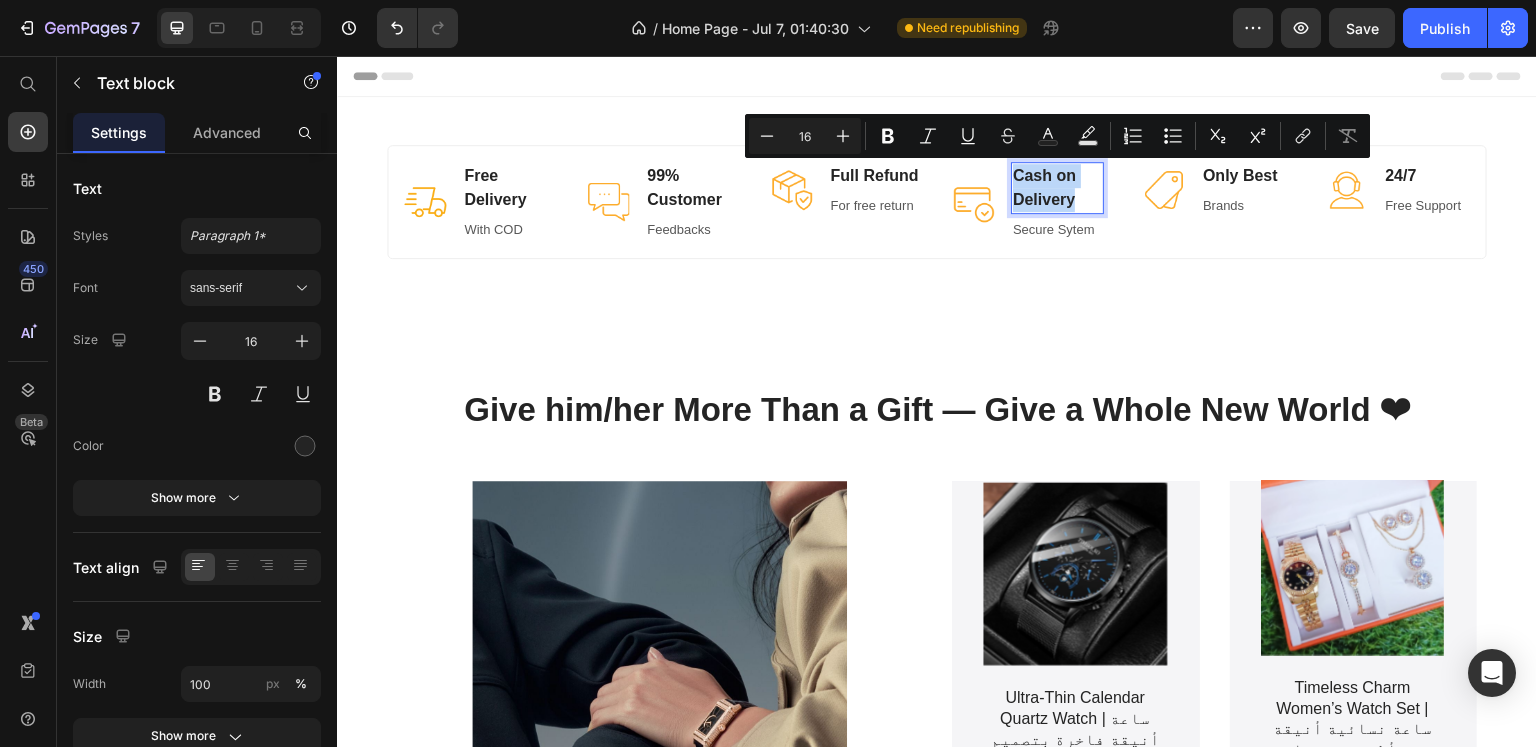 click on "Cash on Delivery" at bounding box center (1057, 188) 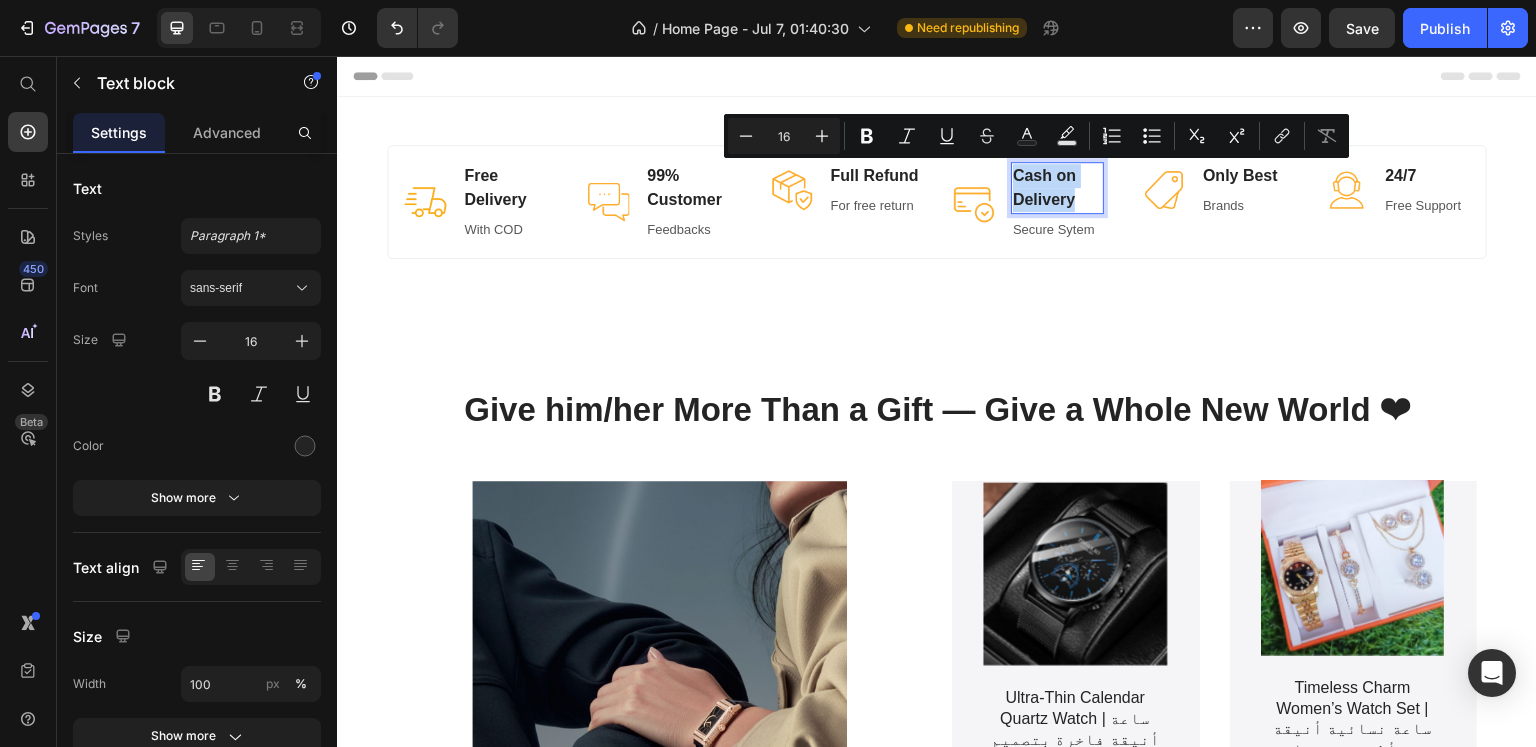 click on "Cash on Delivery" at bounding box center (1057, 188) 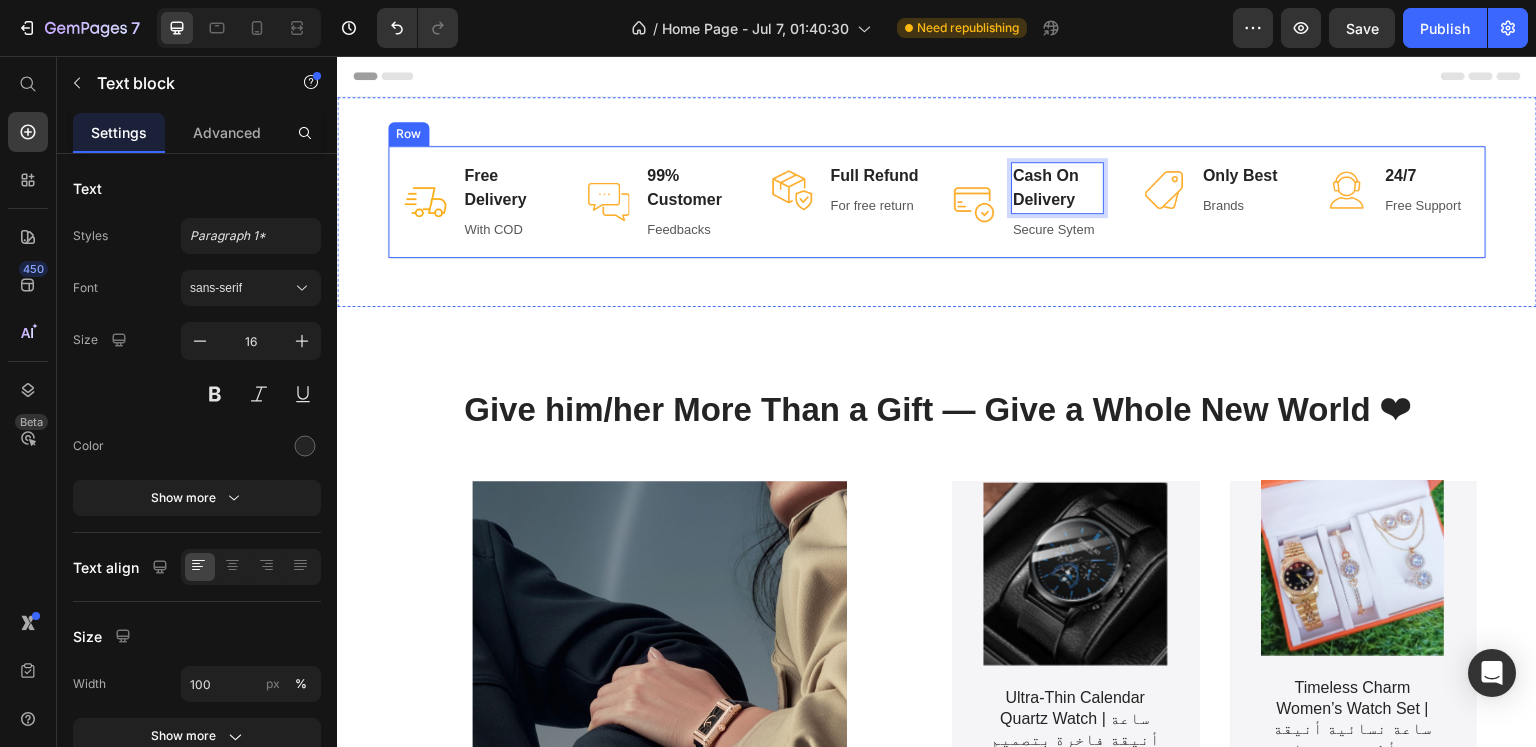 click on "Image Free Delivery Text block With COD Text block Row Image 99% Customer Text block Feedbacks Text block Row Image Full Refund Text block For free return Text block Row Image Cash On Delivery Text block   4 Secure Sytem Text block Row Image Only Best Text block Brands Text block Row Image 24/7 Text block Free Support Text block Row Row Section 1" at bounding box center (937, 202) 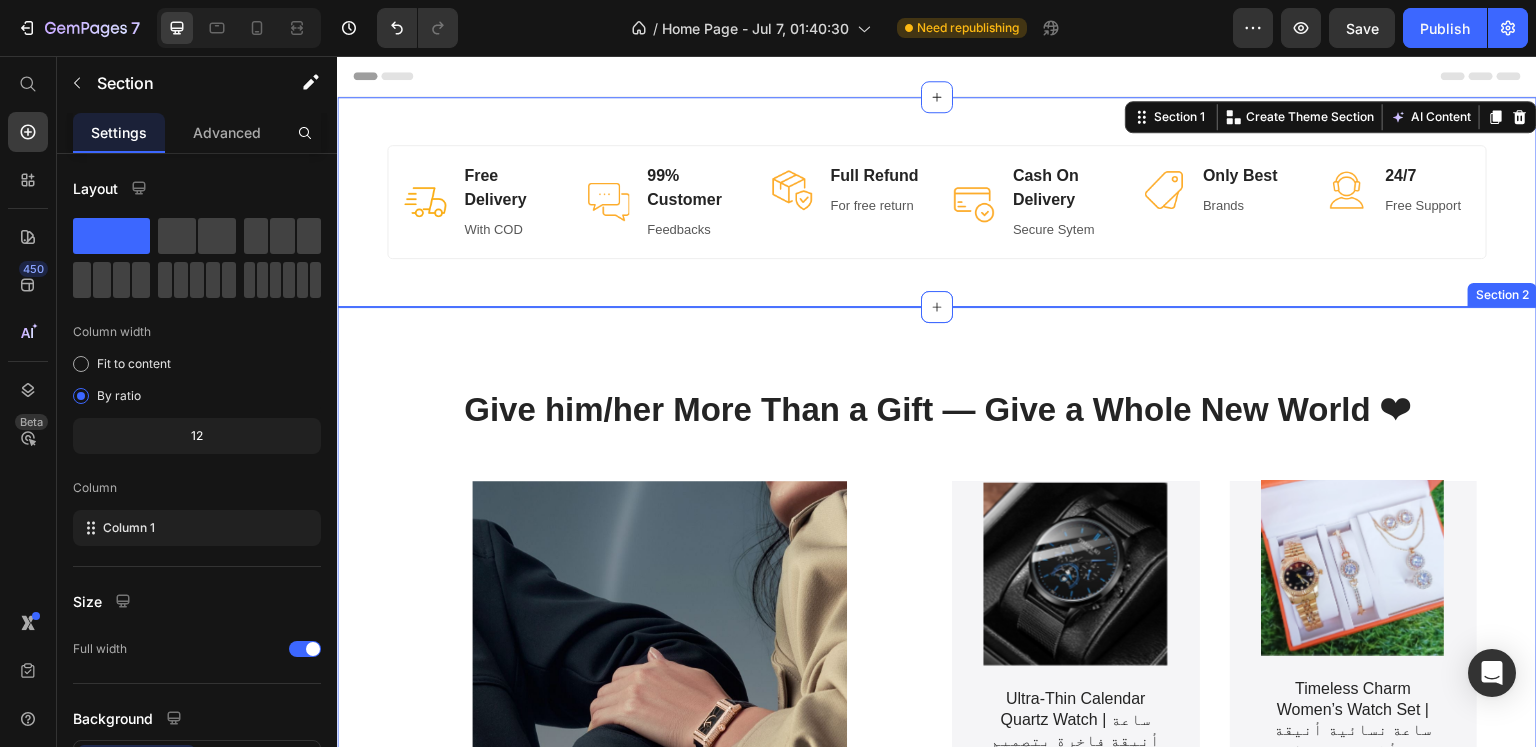 click on "Give him/her More Than a Gift — Give a Whole New World ❤ Heading Gift Them Something Different Text Block Gift Now Button Hero Banner Product Images Ultra-Thin Calendar Quartz Watch | ساعة أنيقة فاخرة بتصميم رفيع Product Title Nemo enim ipsam voluptatem Text Block Product Hero Banner Product Images Timeless Charm Women’s Watch Set | ساعة نسائية أنيقة مع أطقم مجوهرات متناسقة Product Title Nemo enim ipsam voluptatem Text Block Product Hero Banner Row Product Images Quartz Ladies Watch – Elegant Waterproof Timepiece for Women | ساعة كوارتز نسائية أنيقة Product Title Nemo enim ipsam voluptatem Text Block Product Hero Banner Product Images Smart Watch with Gravity & Heart Rate Sensor | ساعة ذكية مع حساس الحركة ونبض القلب ضد الماء Product Title Nemo enim ipsam voluptatem Text Block Product Hero Banner Row Row Section 2" at bounding box center [937, 768] 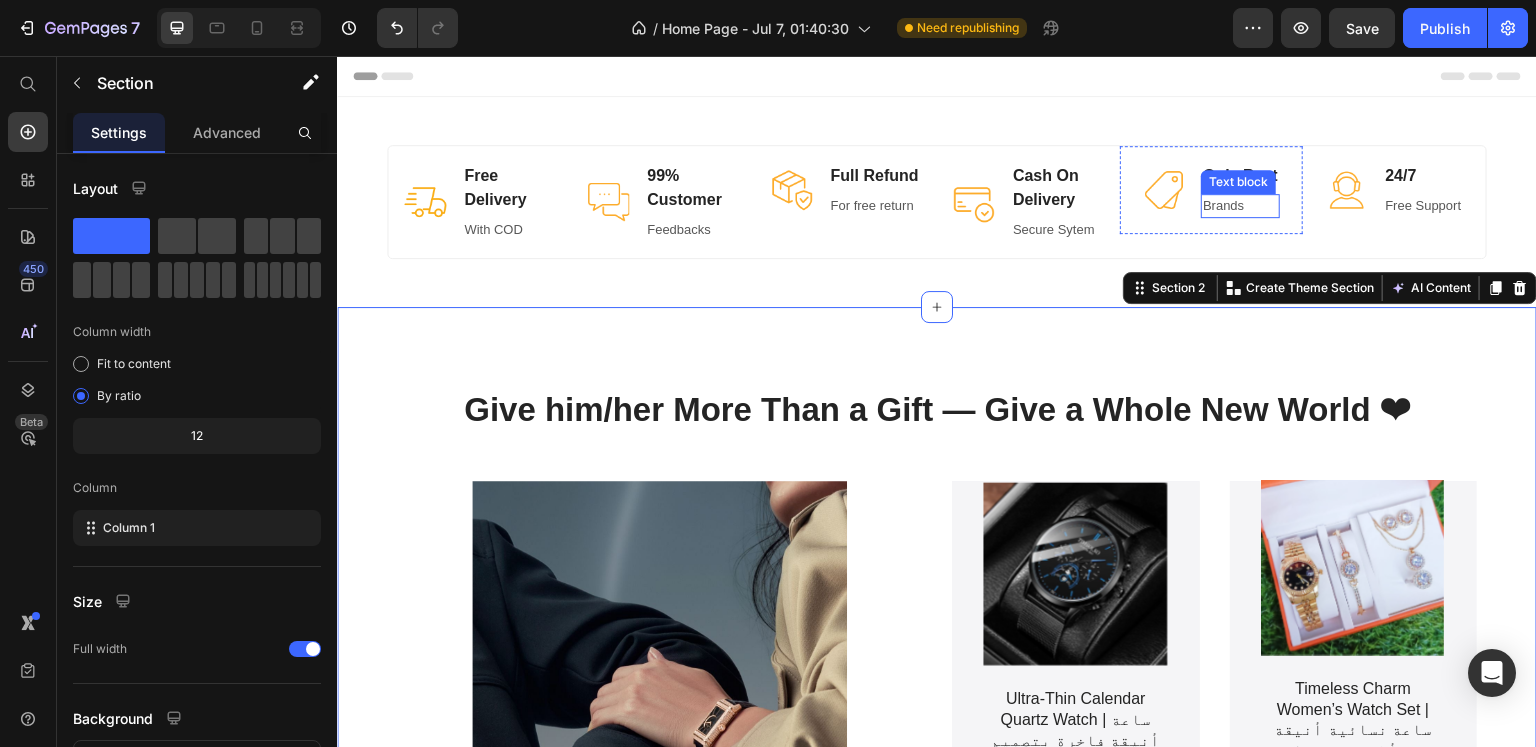 click on "Text block" at bounding box center (1238, 182) 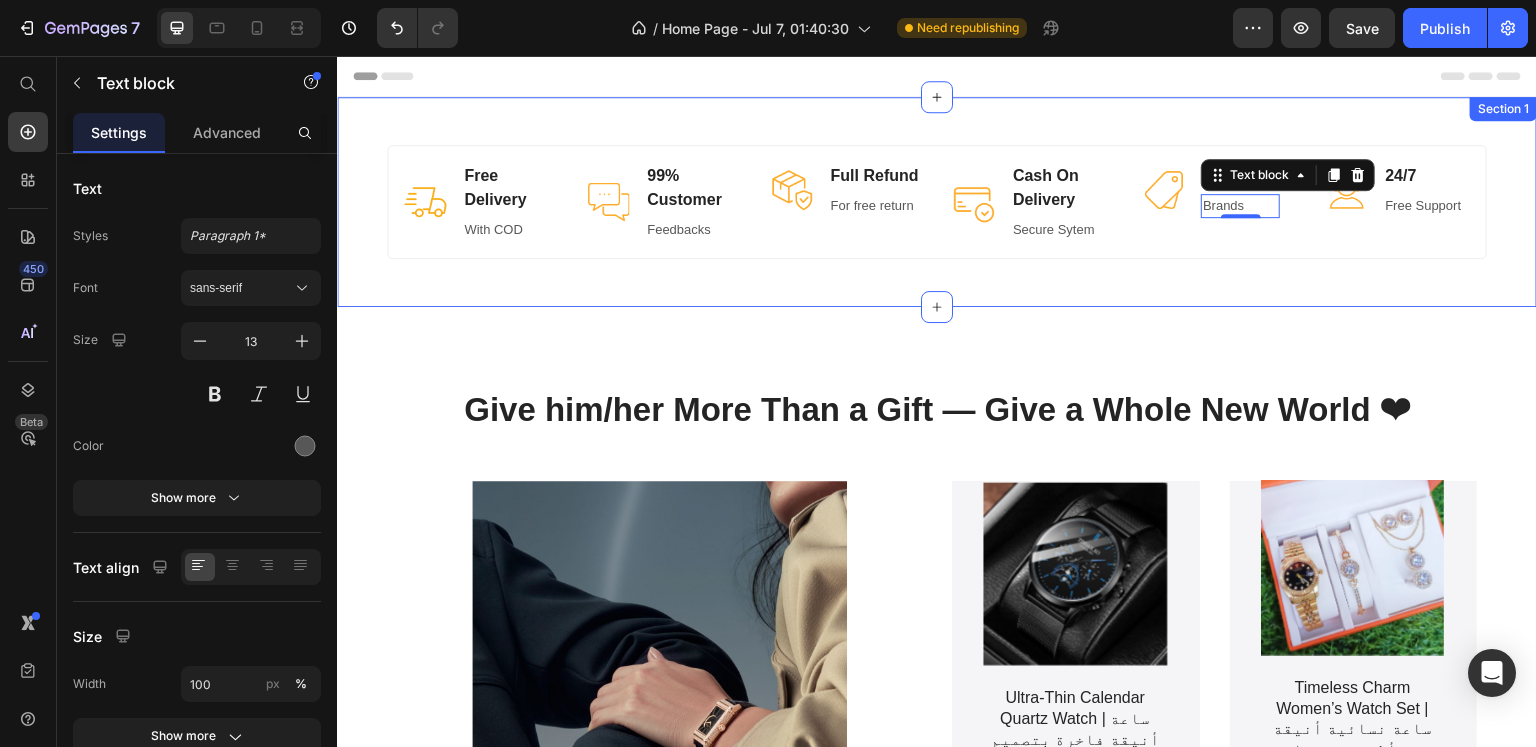 click on "Image Free Delivery Text block With COD Text block Row Image 99% Customer Text block Feedbacks Text block Row Image Full Refund Text block For free return Text block Row Image Cash On Delivery Text block Secure Sytem Text block Row Image Only Best Text block Brands Text block   0 Row Image 24/7 Text block Free Support Text block Row Row Section 1" at bounding box center (937, 202) 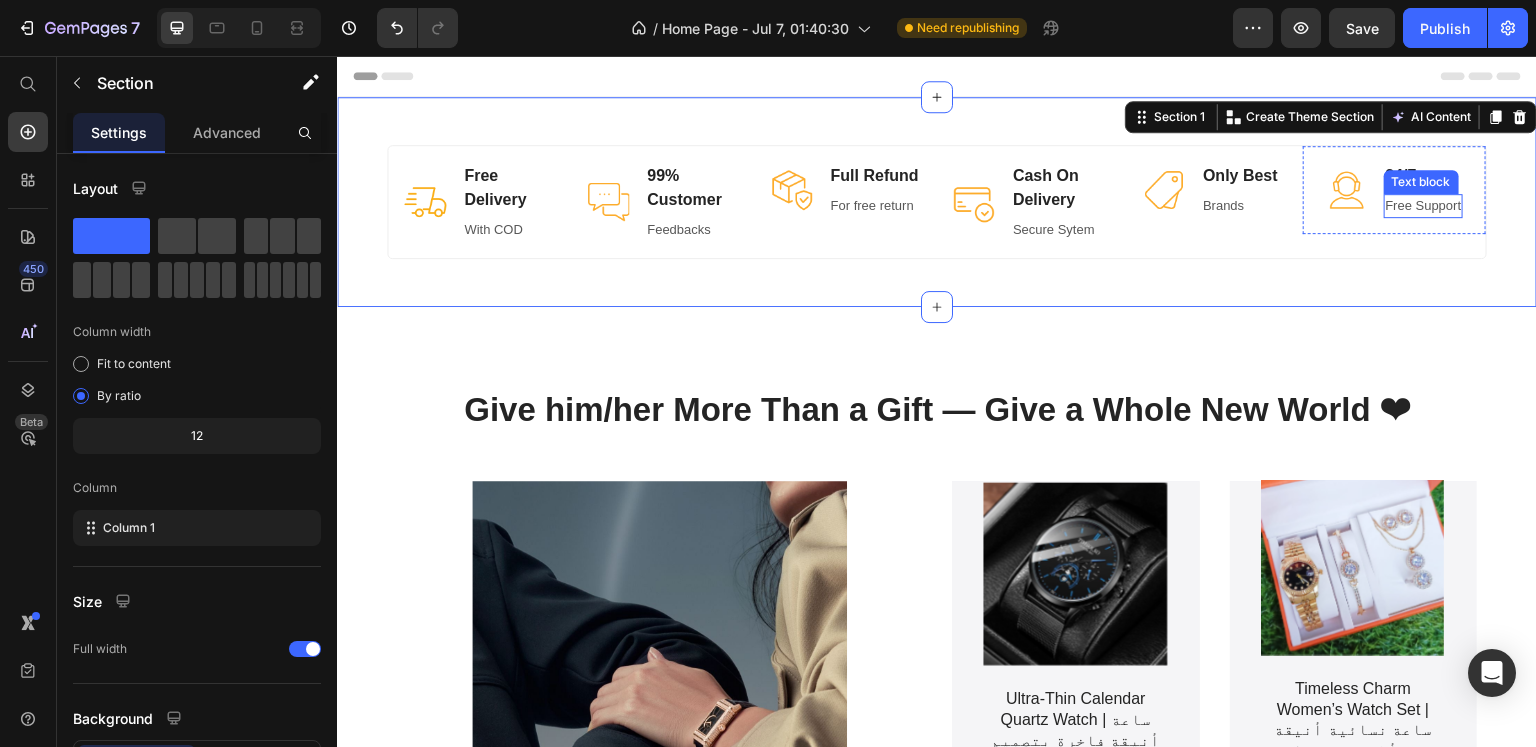 click on "Free Support" at bounding box center [1424, 206] 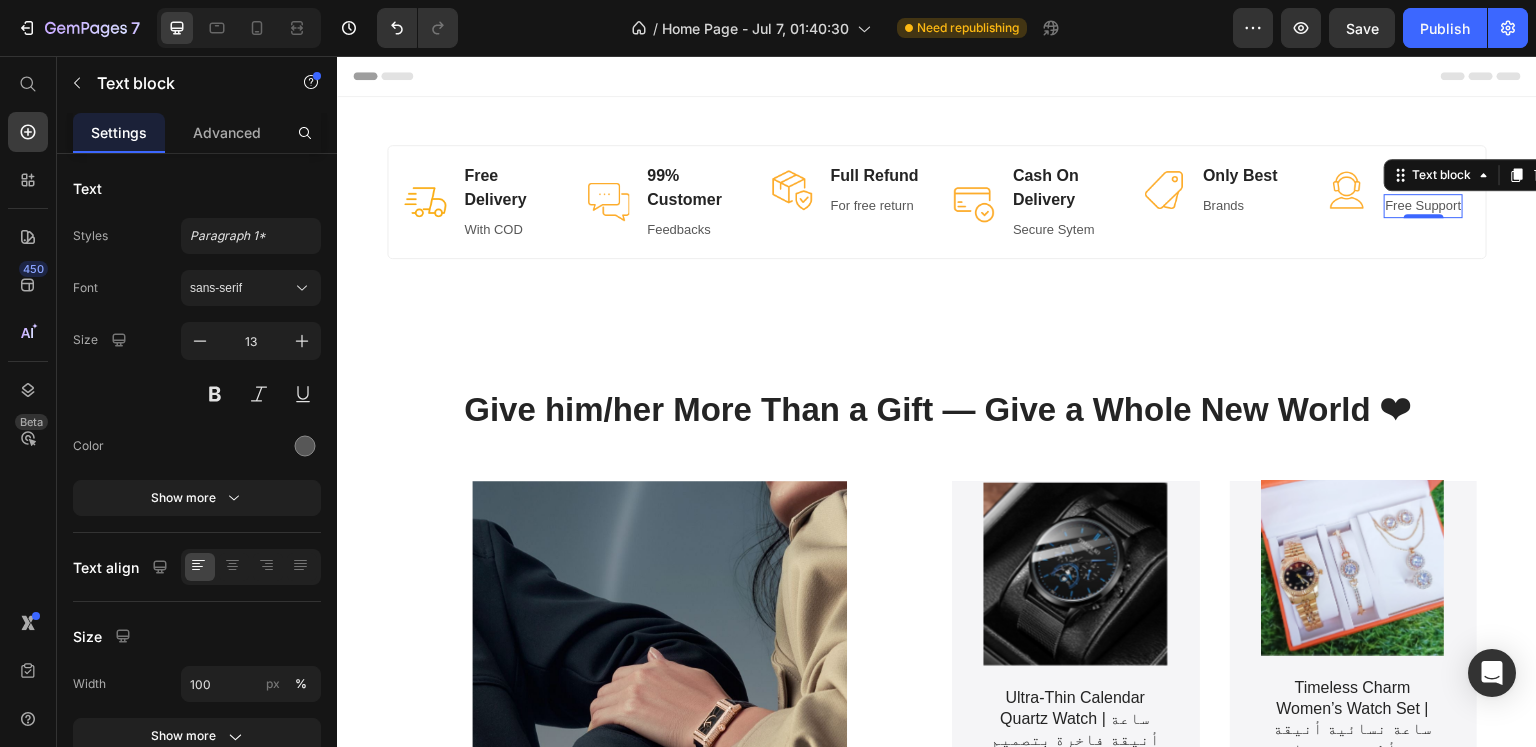 click on "Free Support" at bounding box center [1424, 206] 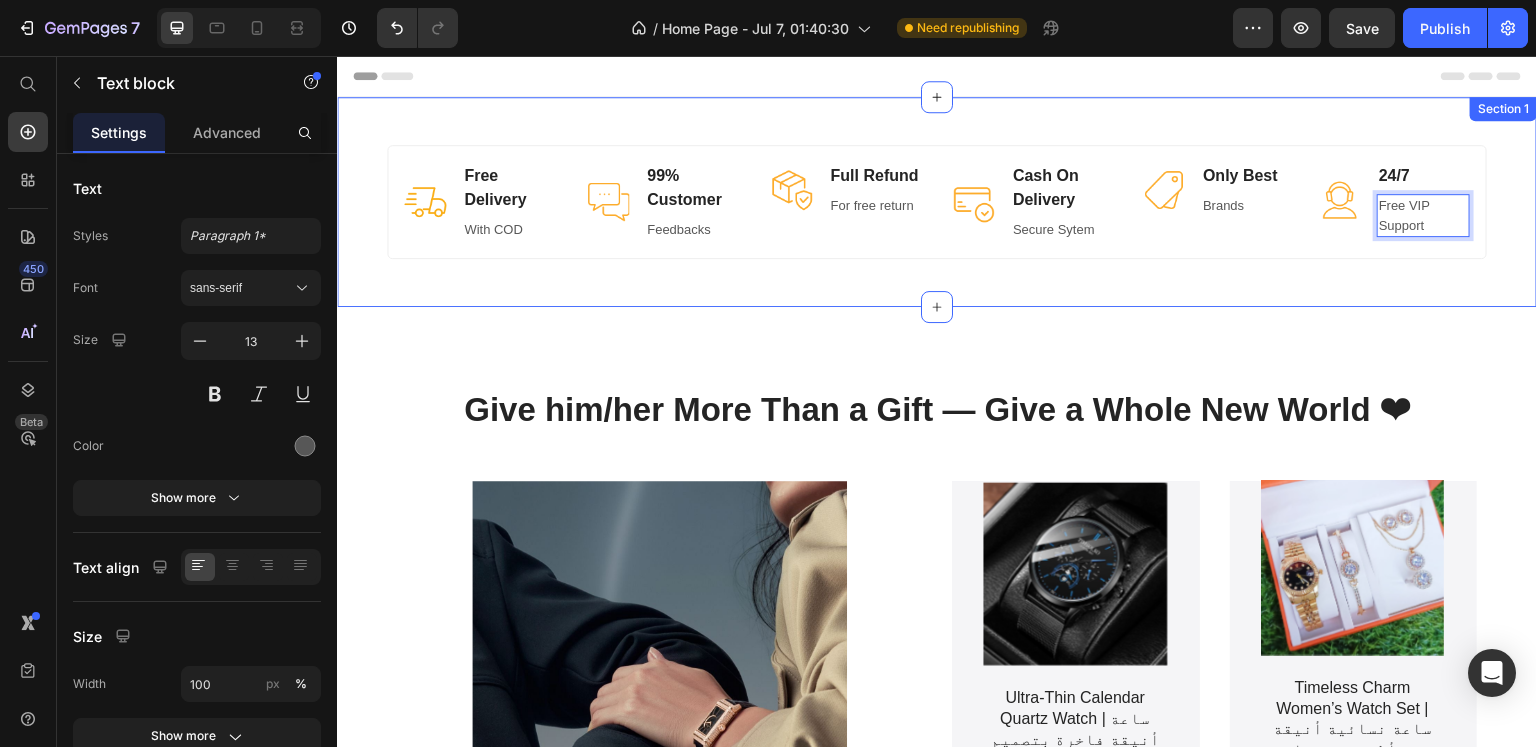 click on "Image Free Delivery Text block With COD Text block Row Image 99% Customer Text block Feedbacks Text block Row Image Full Refund Text block For free return Text block Row Image Cash On Delivery Text block Secure Sytem Text block Row Image Only Best Text block Brands Text block Row Image 24/7 Text block Free VIP Support Text block   0 Row Row Section 1" at bounding box center [937, 202] 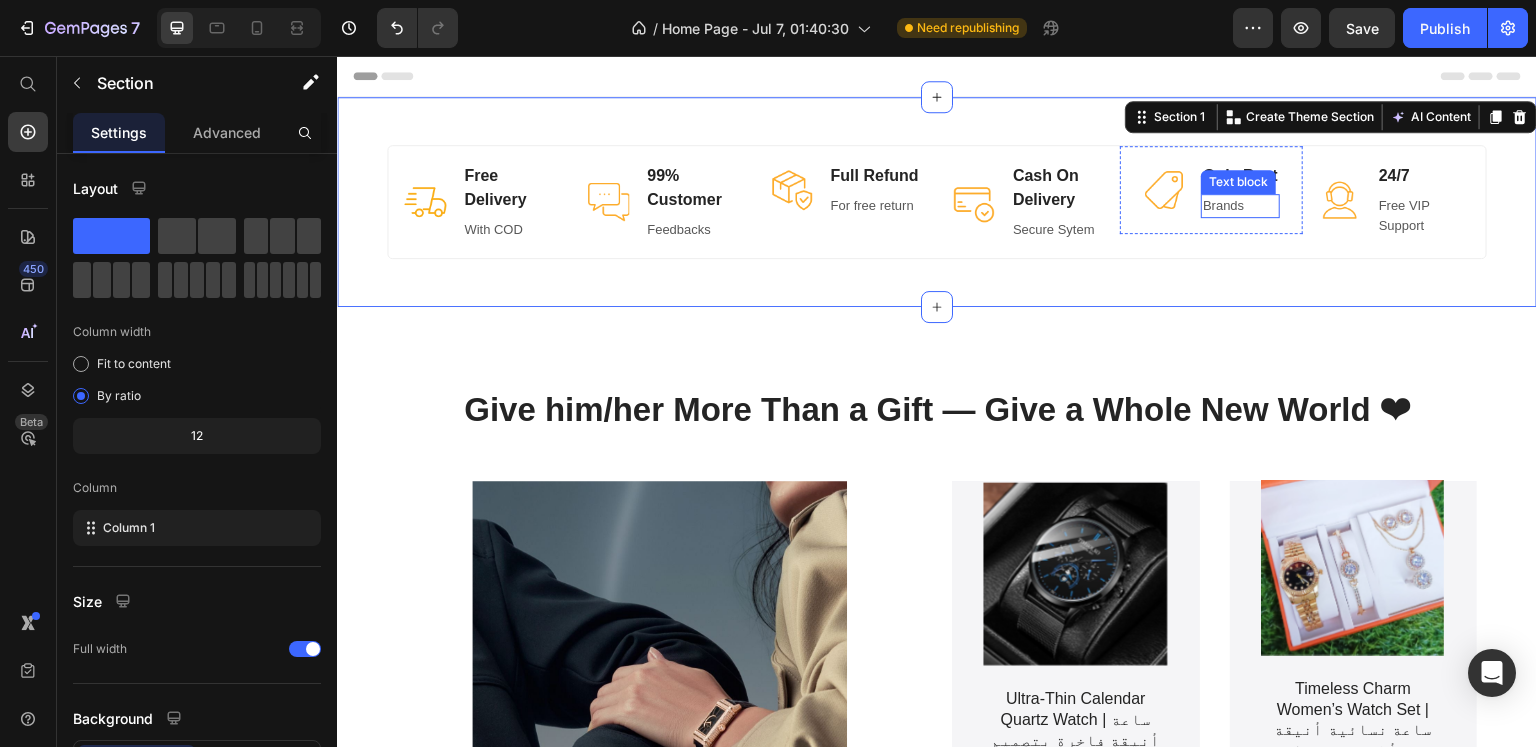 click on "Brands" at bounding box center (1240, 206) 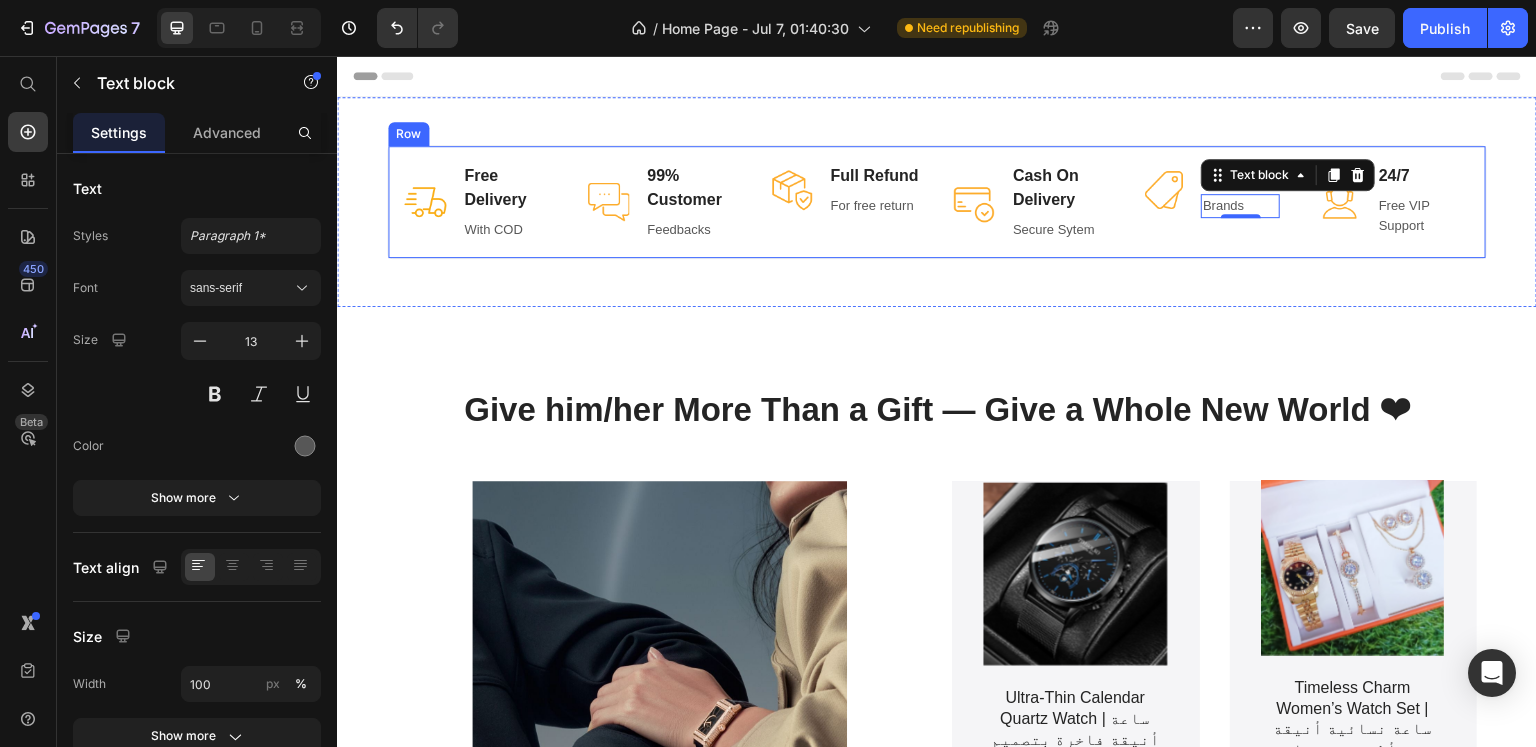 click on "Image Free Delivery Text block With COD Text block Row Image 99% Customer Text block Feedbacks Text block Row Image Full Refund Text block For free return Text block Row Image Cash On Delivery Text block Secure Sytem Text block Row Image Only Best Text block Brands Text block   0 Row Image 24/7 Text block Free VIP Support Text block Row Row Section 1" at bounding box center [937, 202] 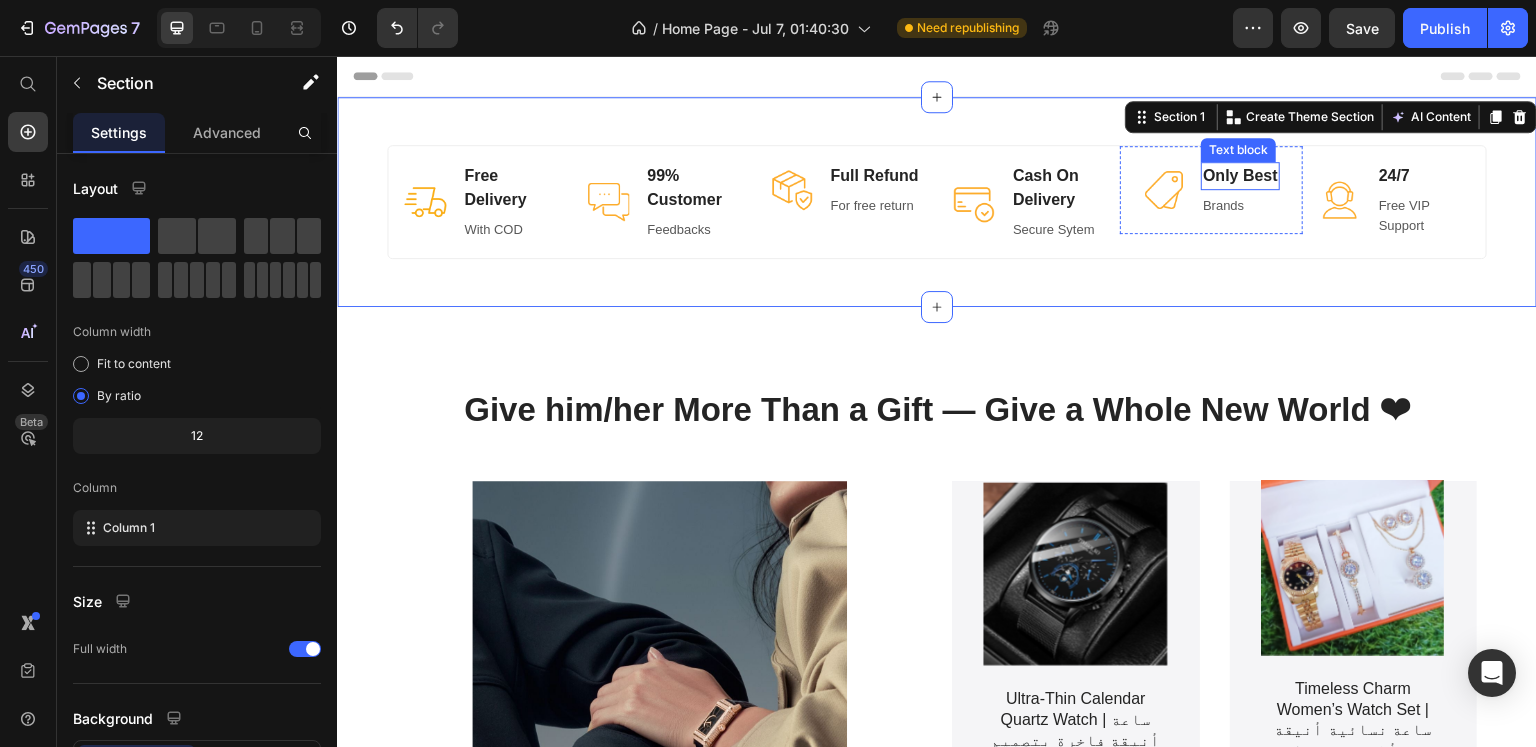 click on "Only Best" at bounding box center [1240, 176] 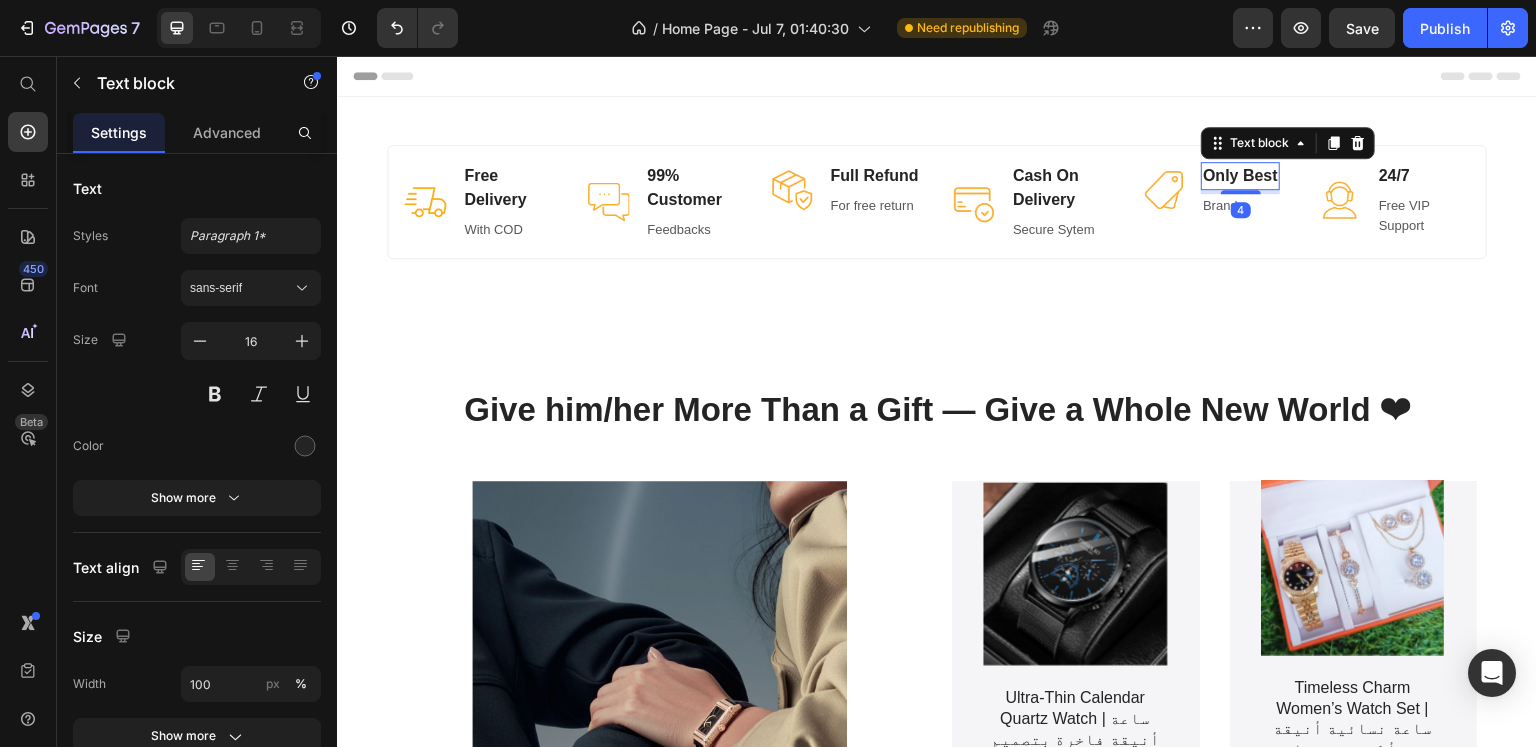 click on "Only Best" at bounding box center (1240, 176) 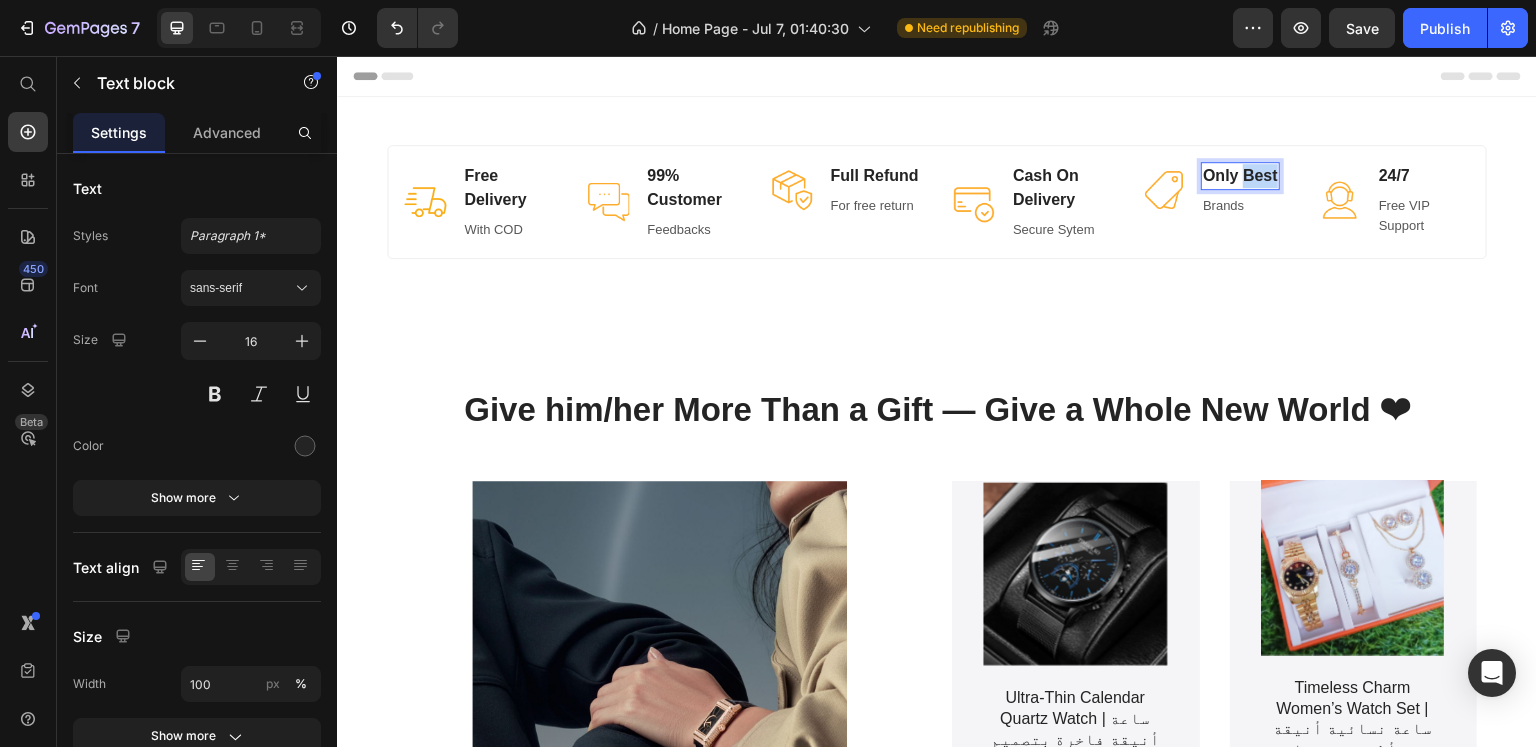 click on "Only Best" at bounding box center [1240, 176] 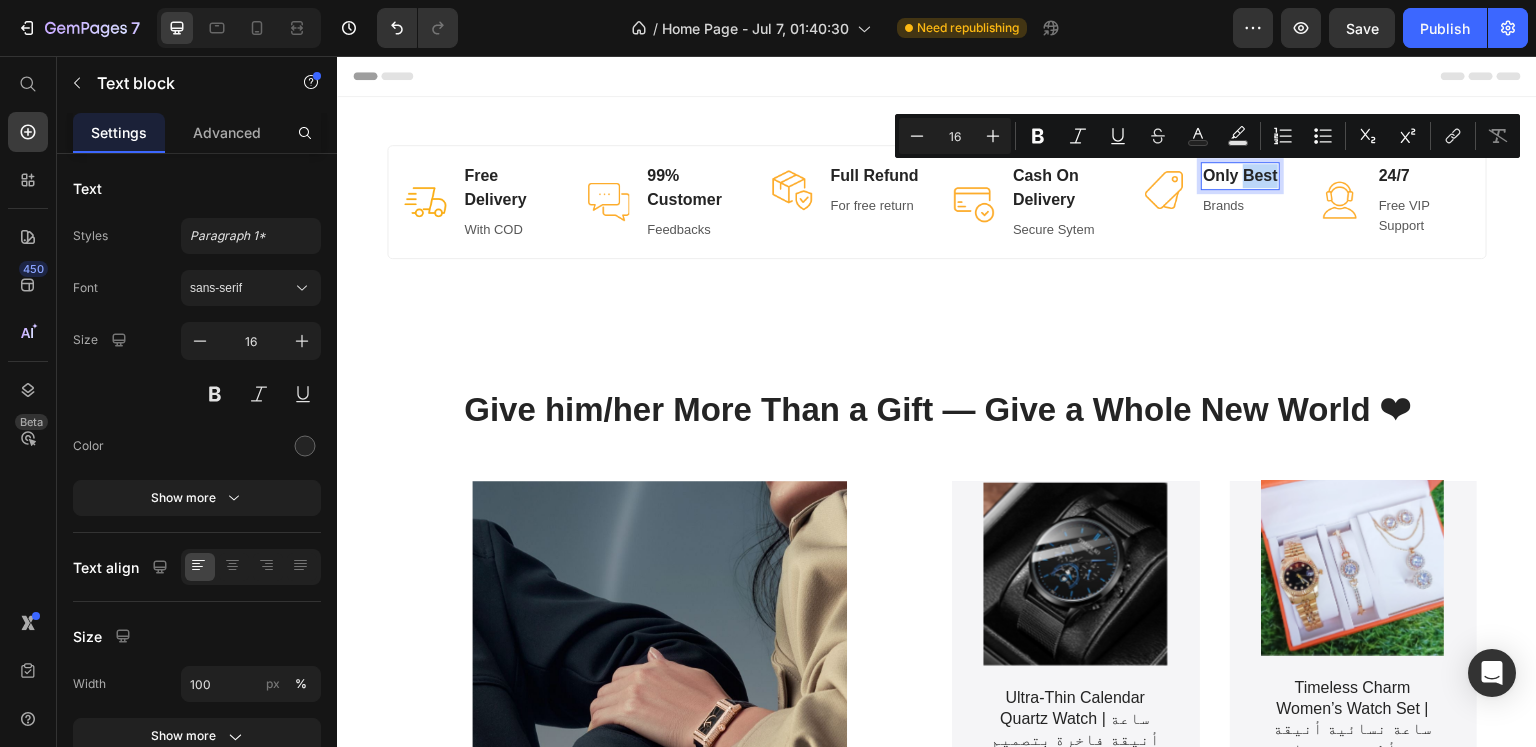 click on "Only Best" at bounding box center (1240, 176) 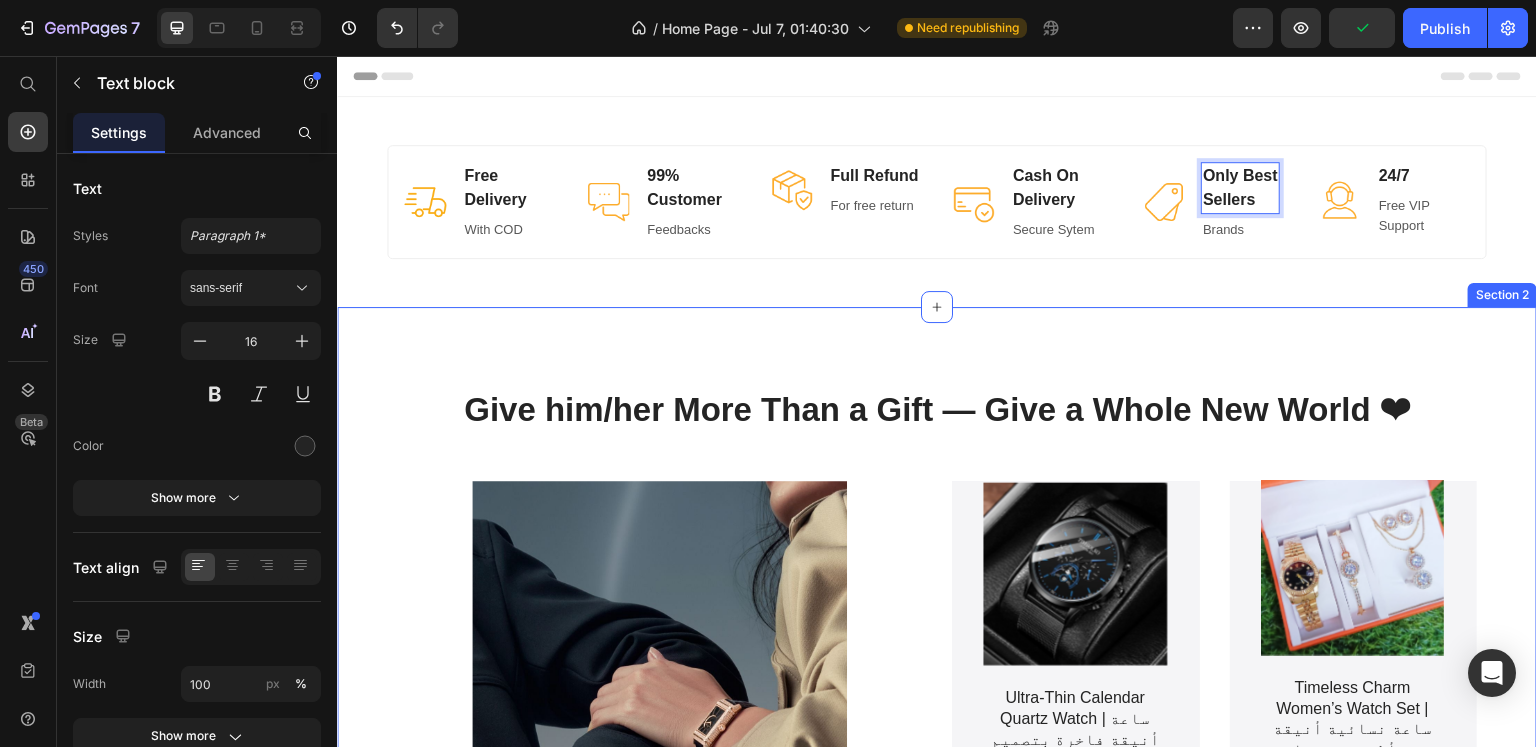 click on "Give him/her More Than a Gift — Give a Whole New World ❤ Heading Gift Them Something Different Text Block Gift Now Button Hero Banner Product Images Ultra-Thin Calendar Quartz Watch | ساعة أنيقة فاخرة بتصميم رفيع Product Title Nemo enim ipsam voluptatem Text Block Product Hero Banner Product Images Timeless Charm Women’s Watch Set | ساعة نسائية أنيقة مع أطقم مجوهرات متناسقة Product Title Nemo enim ipsam voluptatem Text Block Product Hero Banner Row Product Images Quartz Ladies Watch – Elegant Waterproof Timepiece for Women | ساعة كوارتز نسائية أنيقة Product Title Nemo enim ipsam voluptatem Text Block Product Hero Banner Product Images Smart Watch with Gravity & Heart Rate Sensor | ساعة ذكية مع حساس الحركة ونبض القلب ضد الماء Product Title Nemo enim ipsam voluptatem Text Block Product Hero Banner Row Row Section 2" at bounding box center (937, 768) 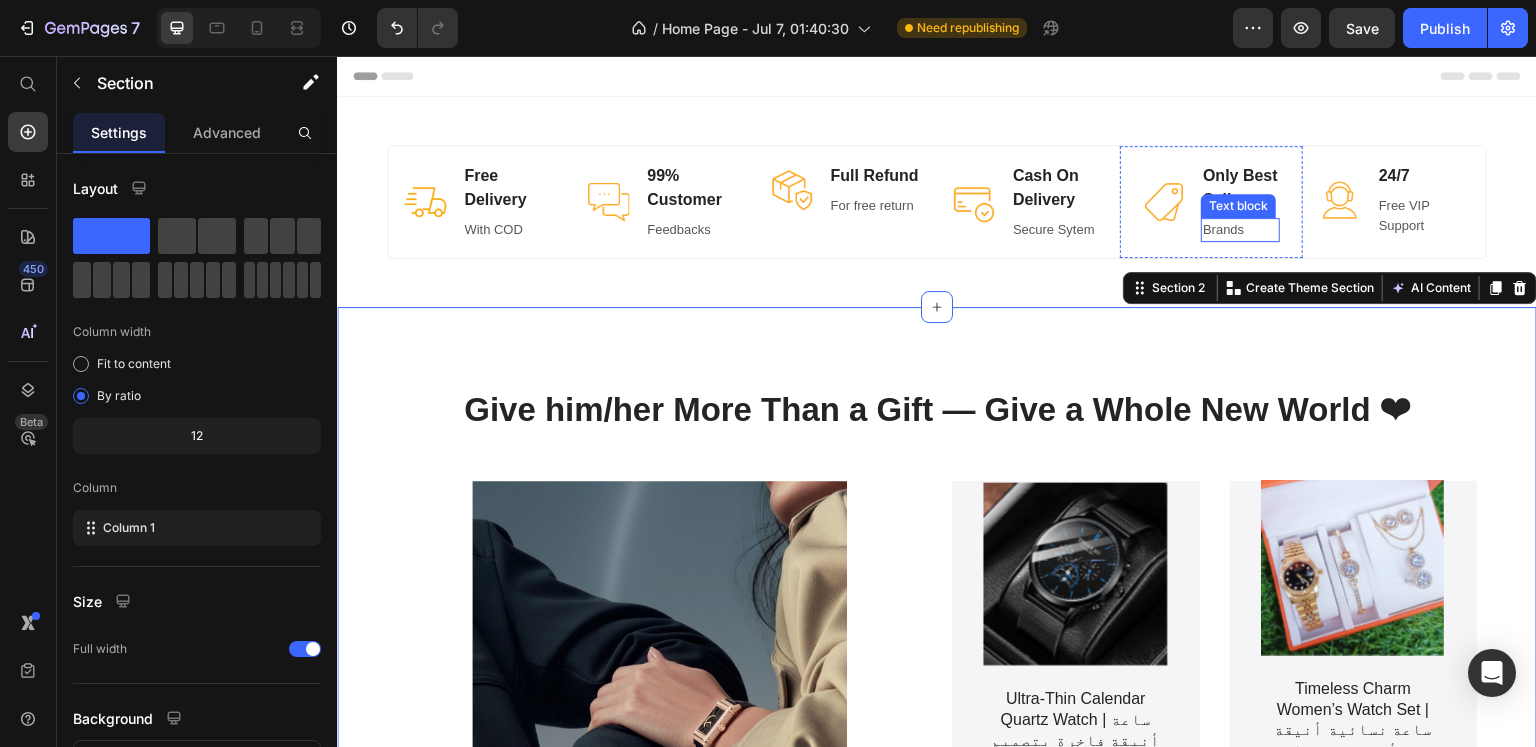click on "Brands" at bounding box center [1240, 230] 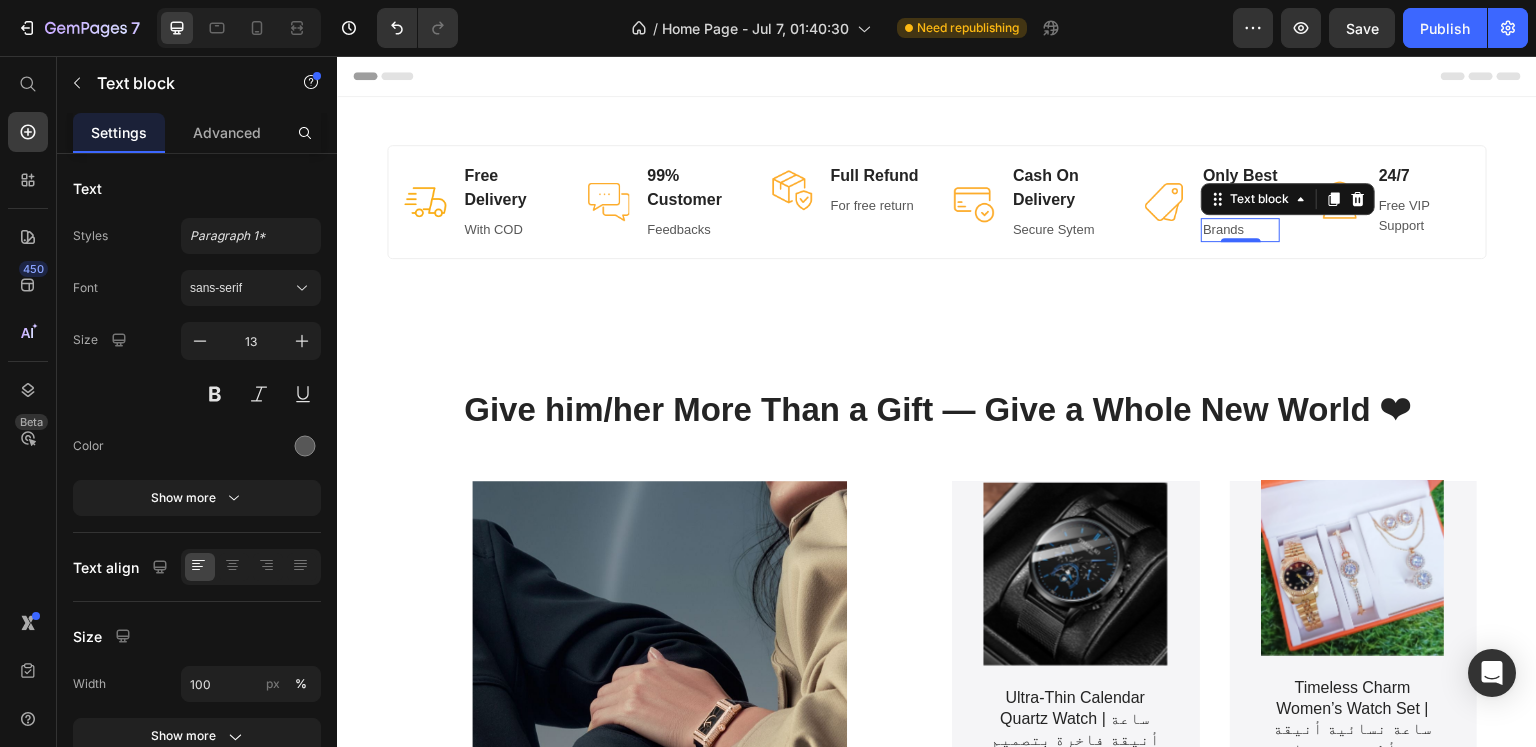 click on "Brands" at bounding box center (1240, 230) 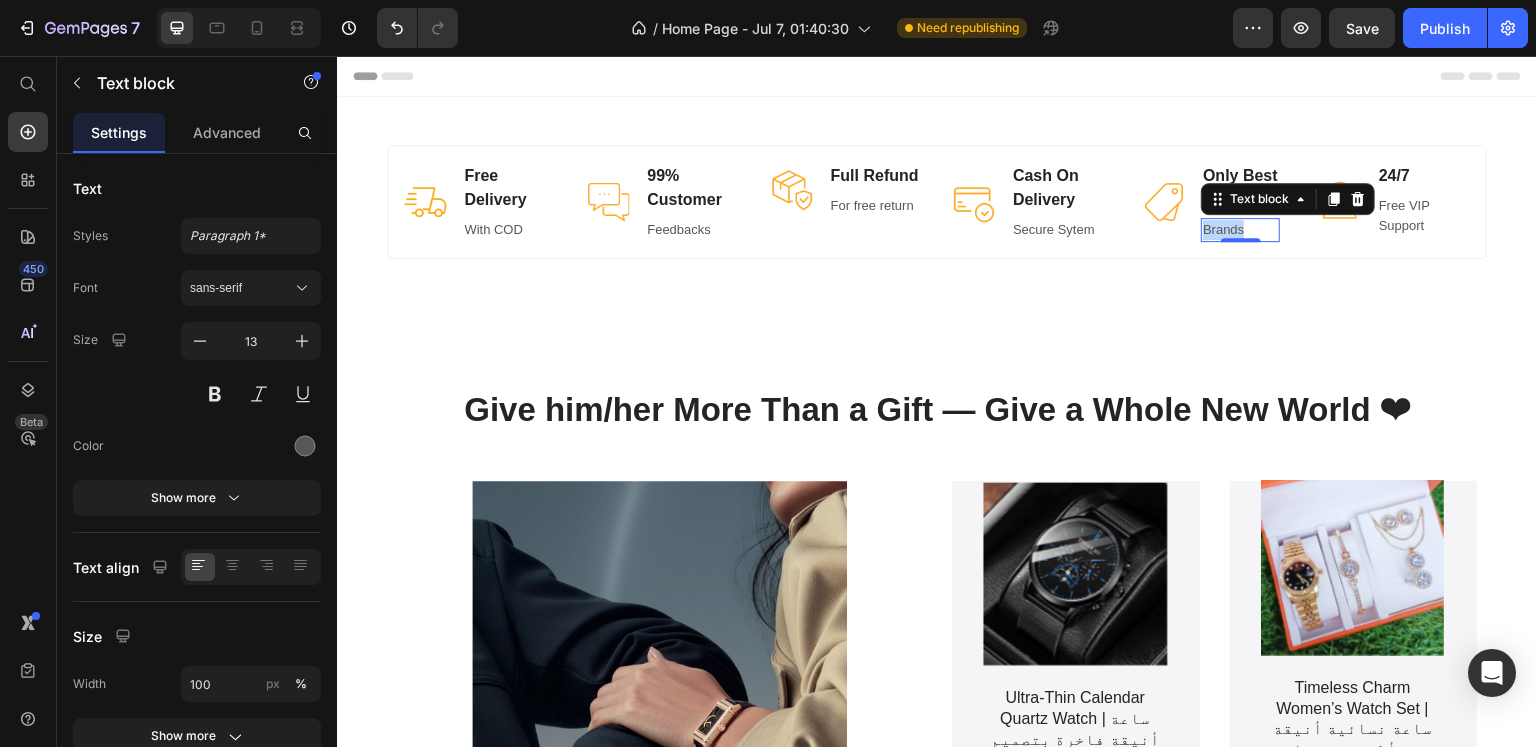 click on "Brands" at bounding box center (1240, 230) 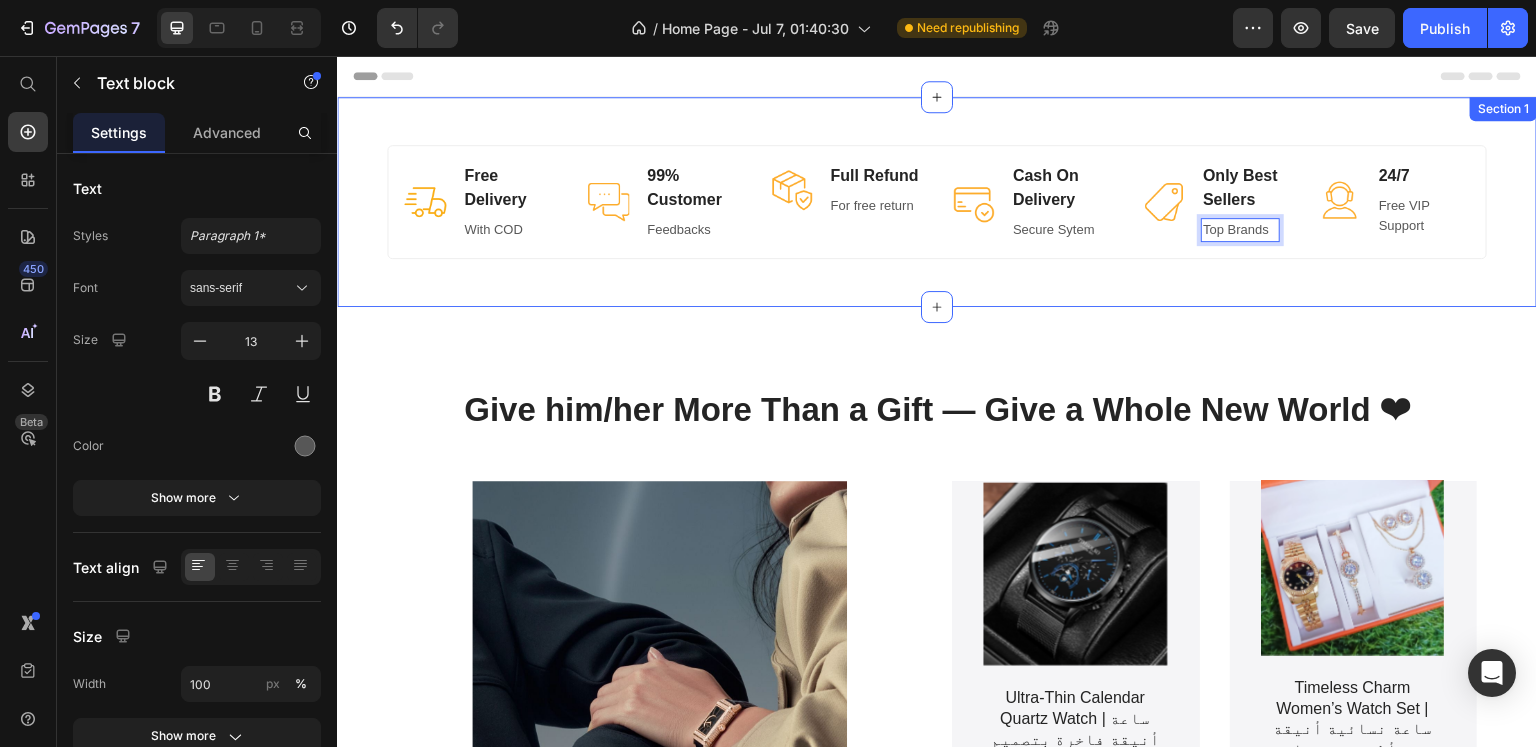 click on "Image Free Delivery Text block With COD Text block Row Image 99% Customer Text block Feedbacks Text block Row Image Full Refund Text block For free return Text block Row Image Cash On Delivery Text block Secure Sytem Text block Row Image Only Best Sellers Text block Top Brands Text block   0 Row Image 24/7 Text block Free VIP Support Text block Row Row Section 1" at bounding box center (937, 202) 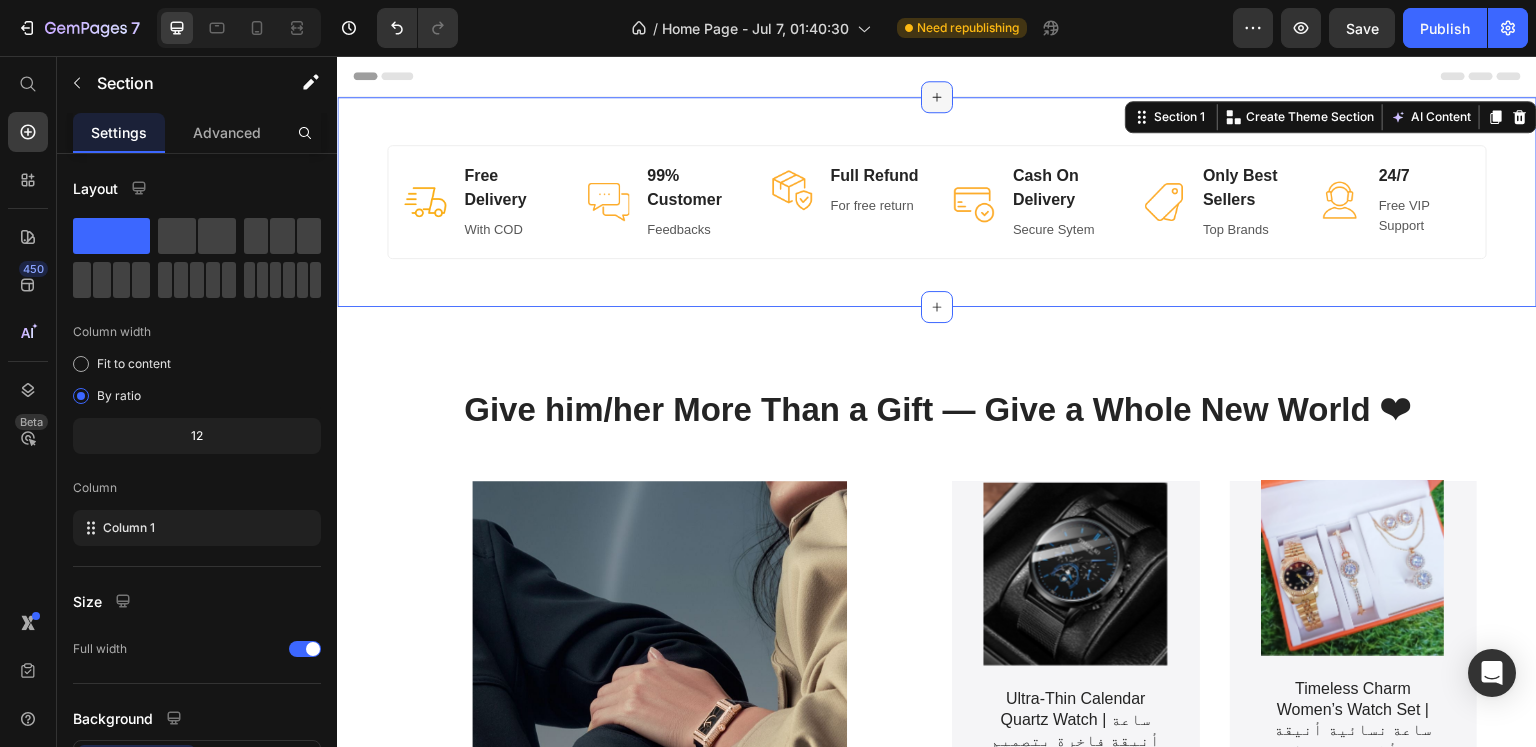 click 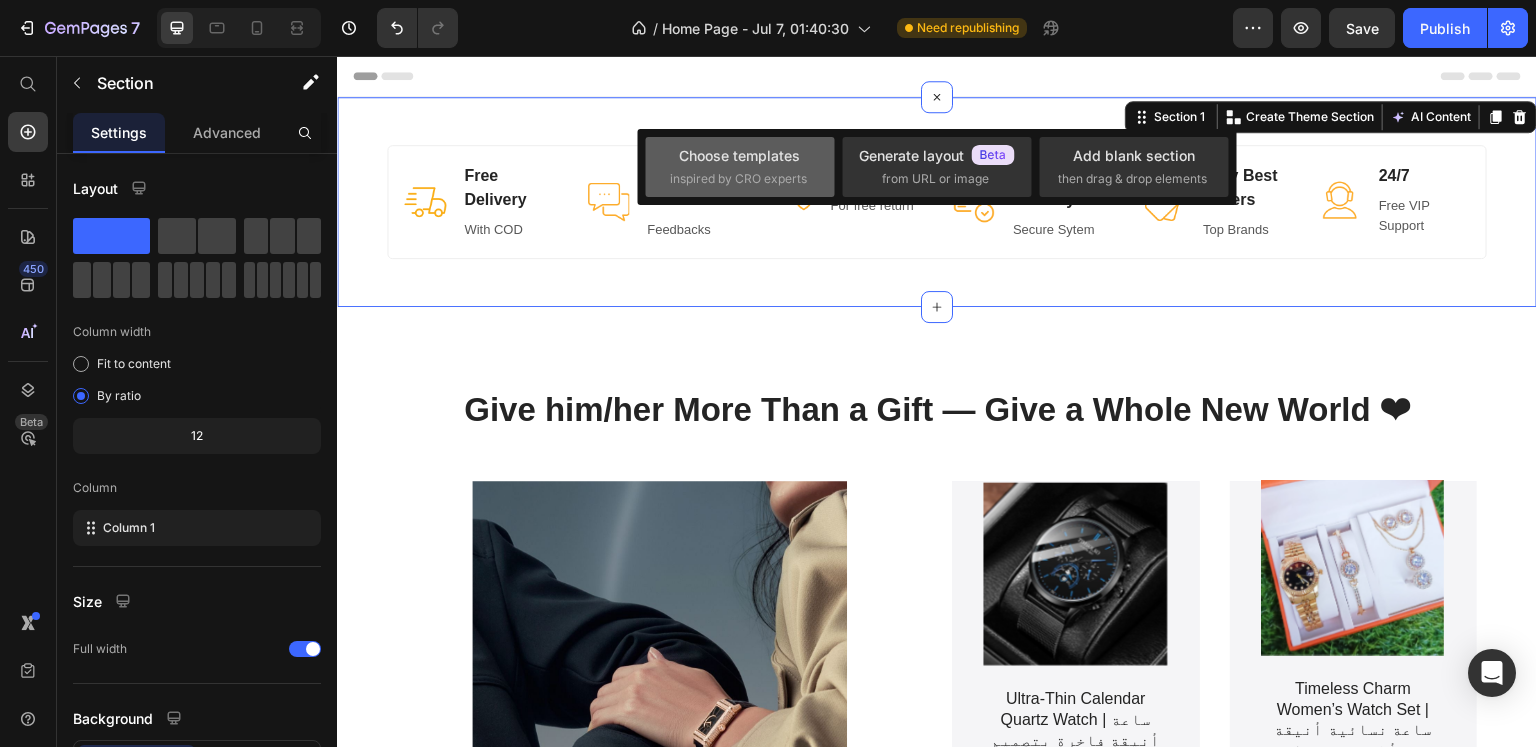 click on "inspired by CRO experts" at bounding box center (738, 179) 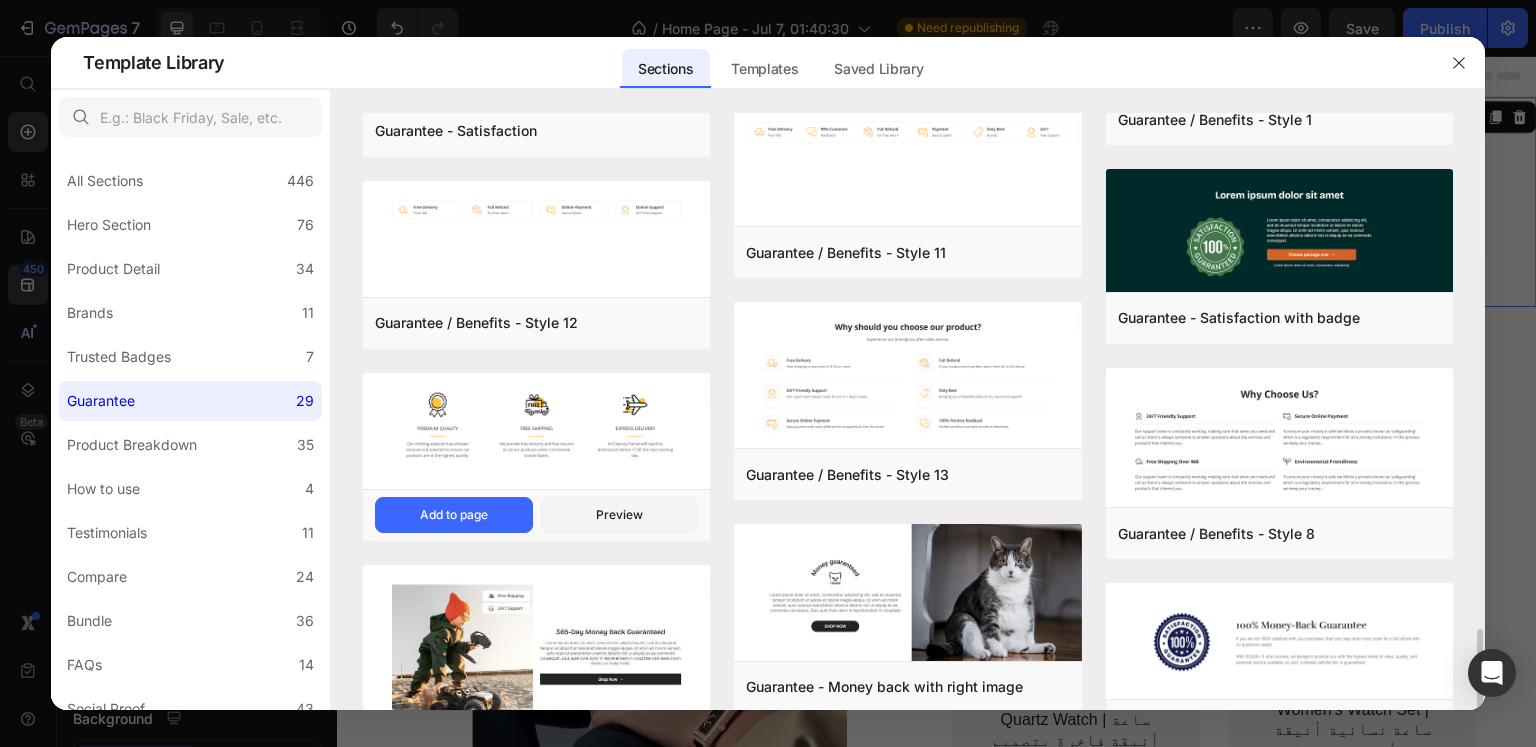 scroll, scrollTop: 1416, scrollLeft: 0, axis: vertical 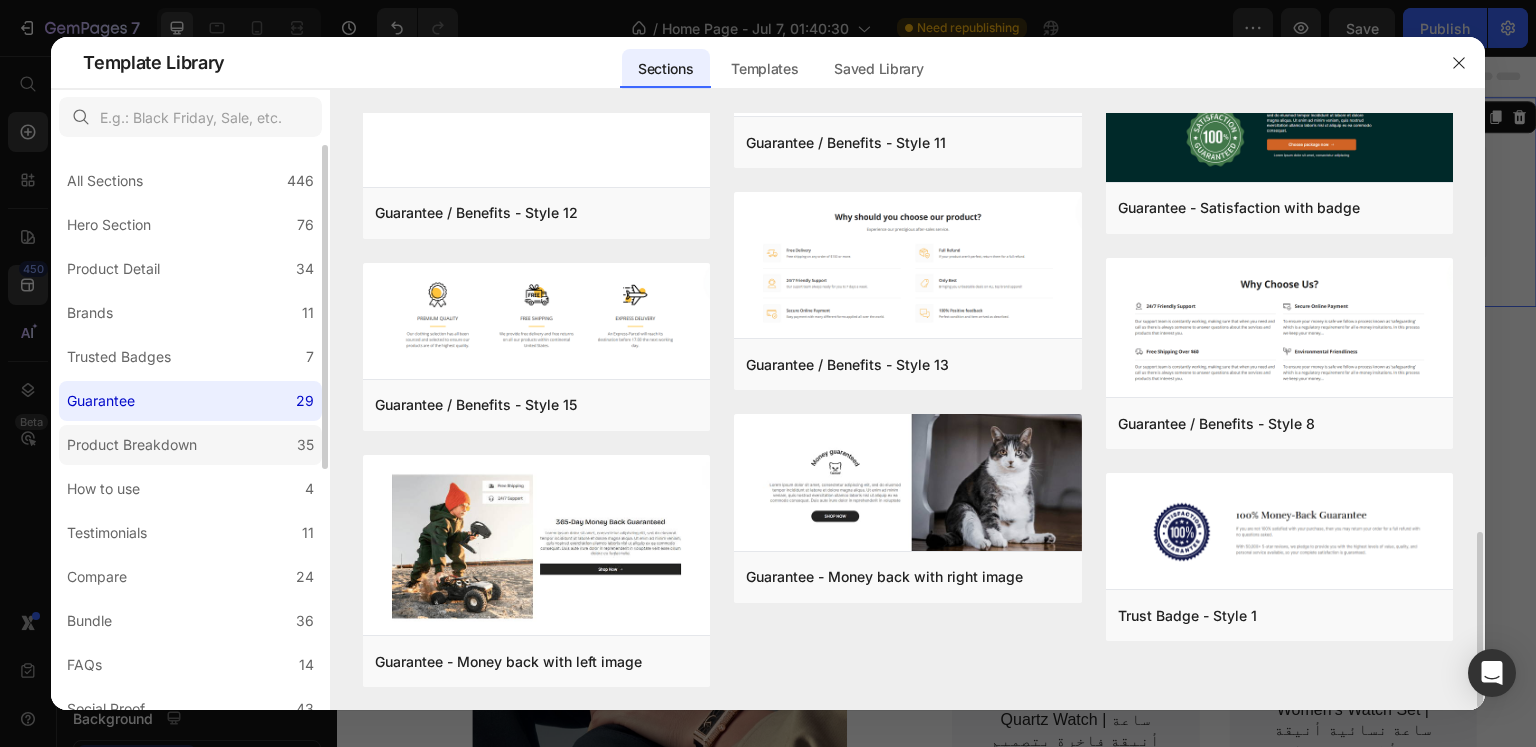 click on "Product Breakdown" at bounding box center [132, 445] 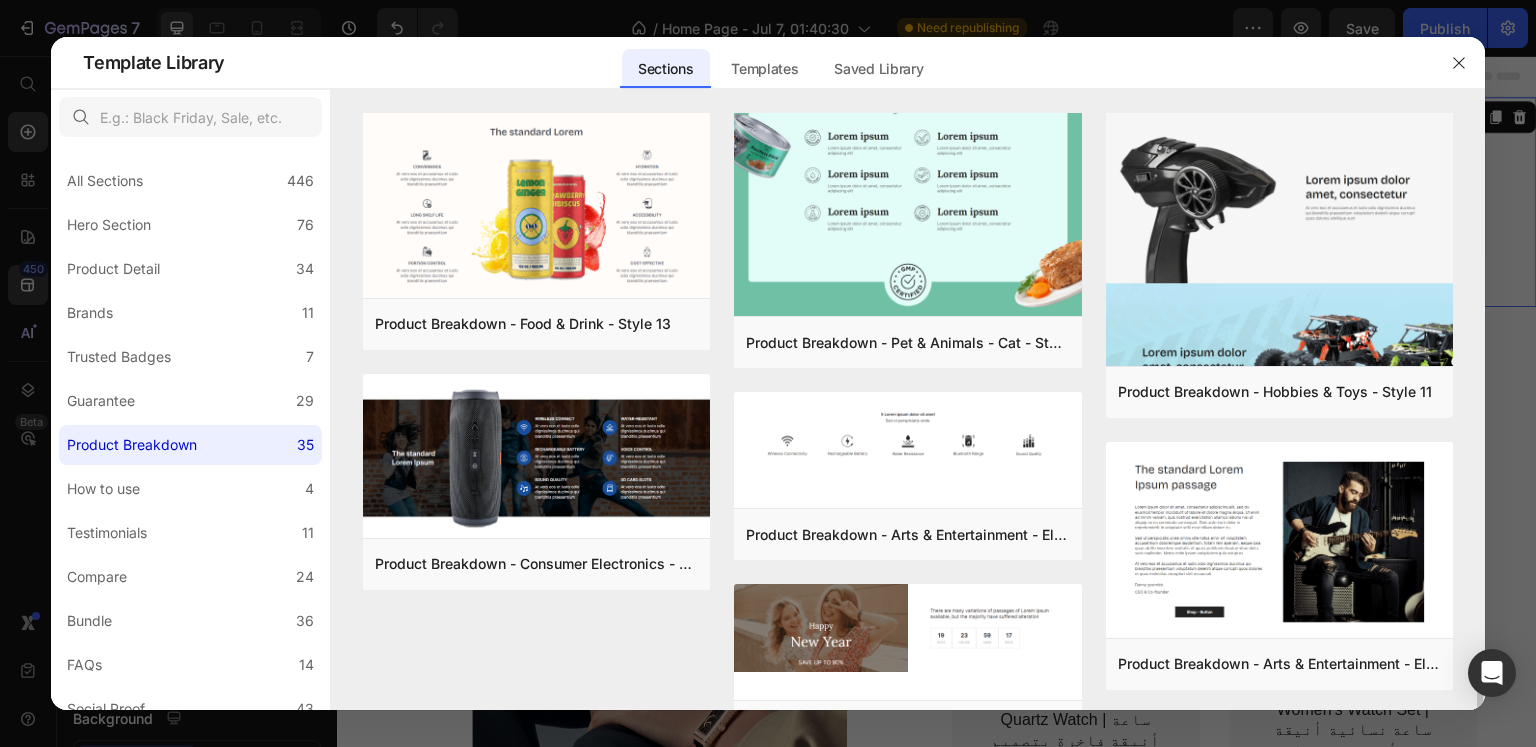 scroll, scrollTop: 2574, scrollLeft: 0, axis: vertical 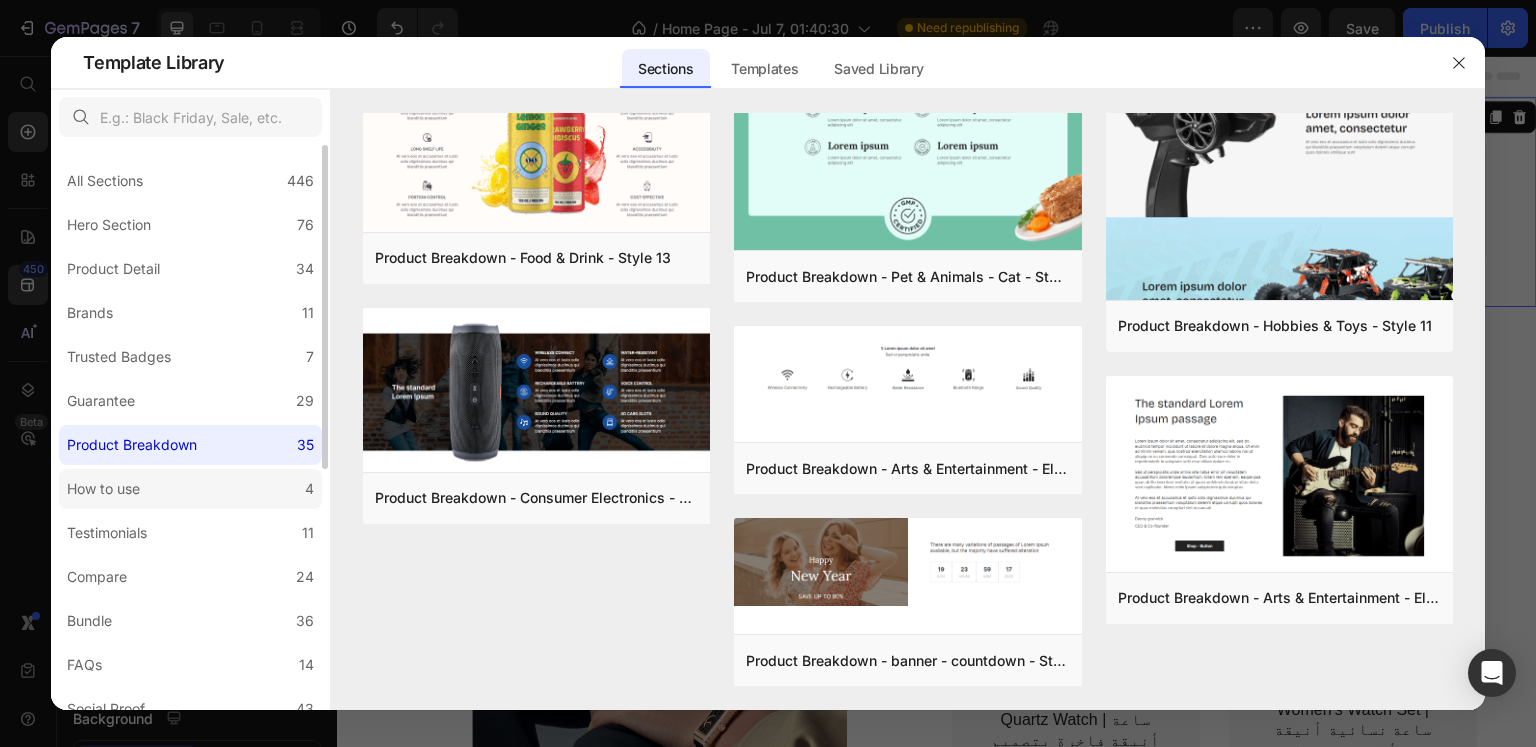 click on "How to use 4" 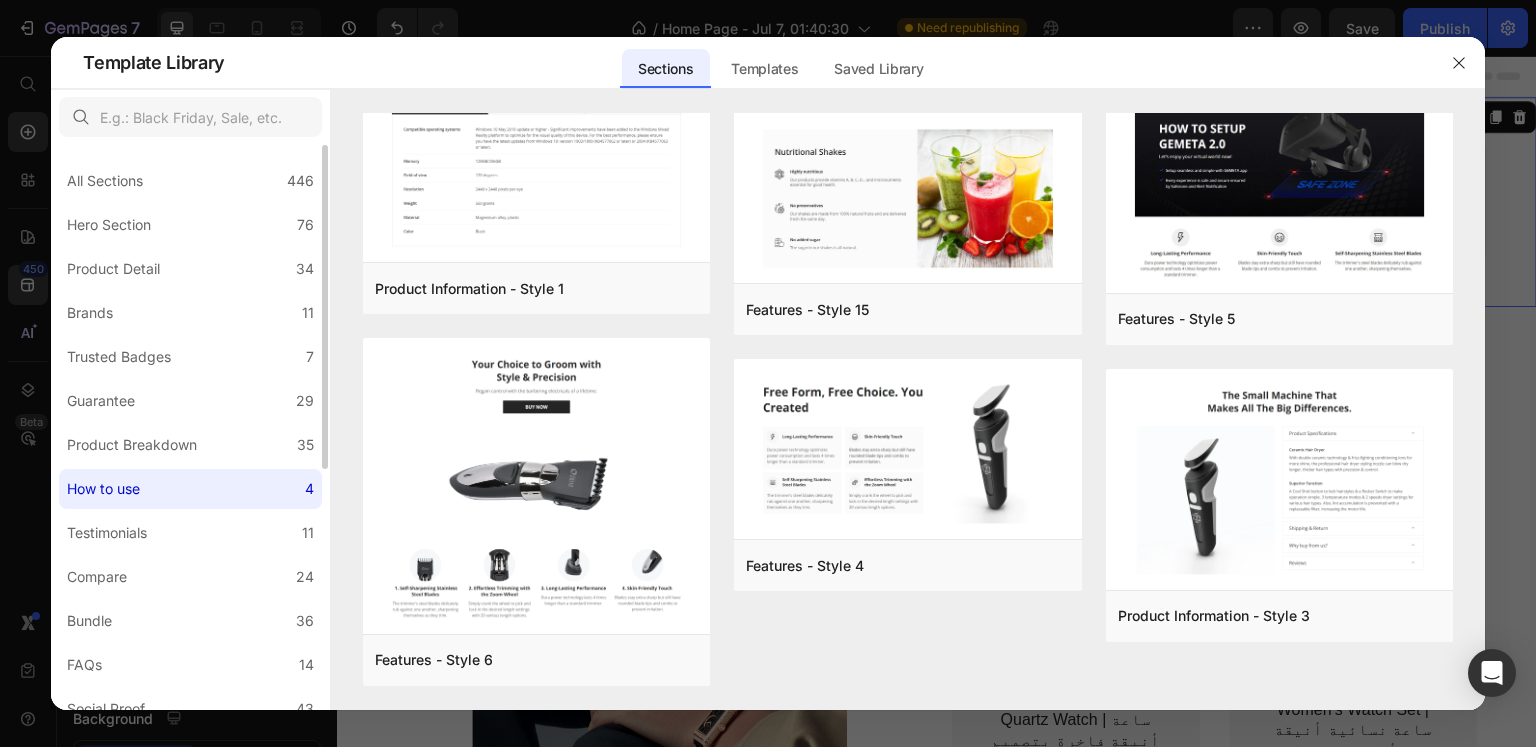 scroll, scrollTop: 0, scrollLeft: 0, axis: both 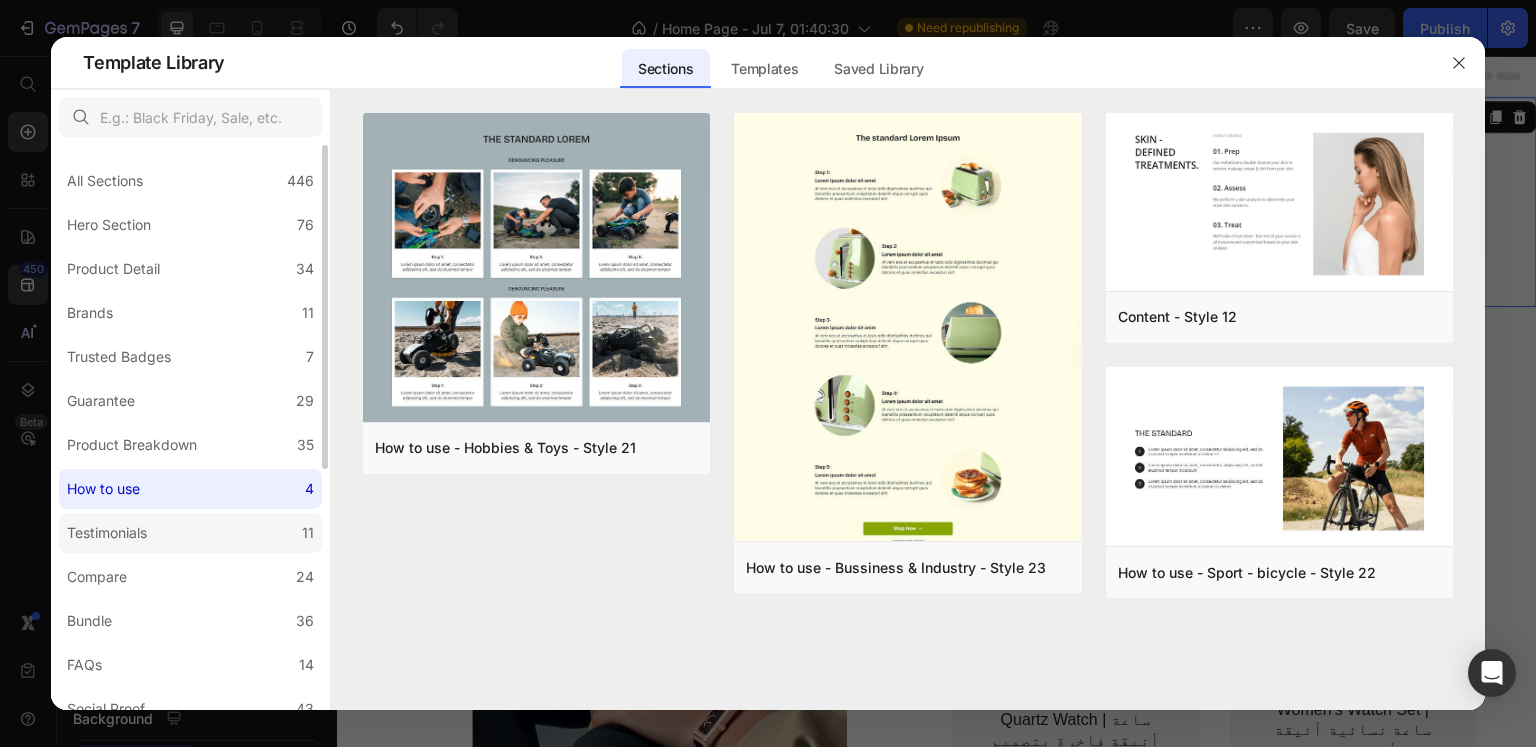 click on "Testimonials 11" 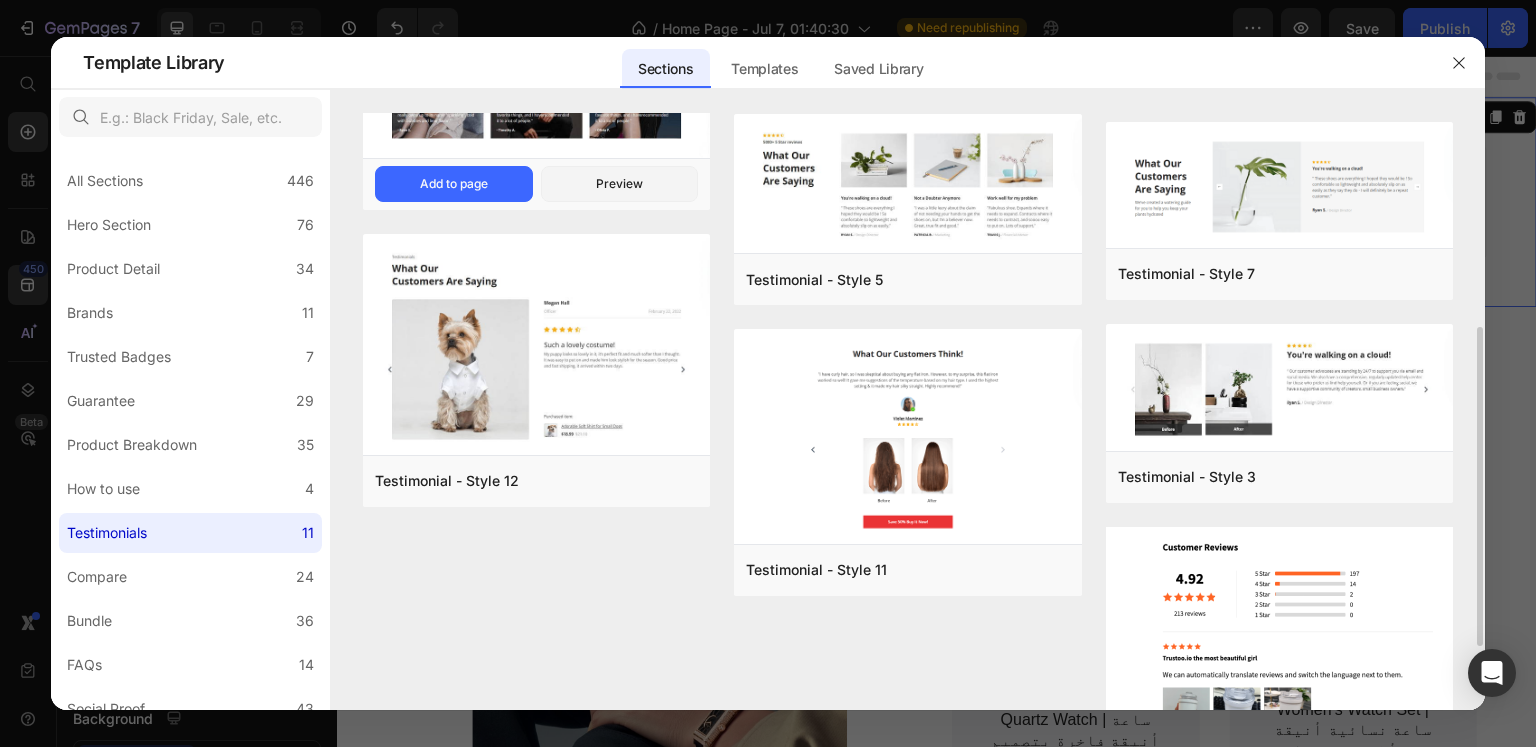 scroll, scrollTop: 200, scrollLeft: 0, axis: vertical 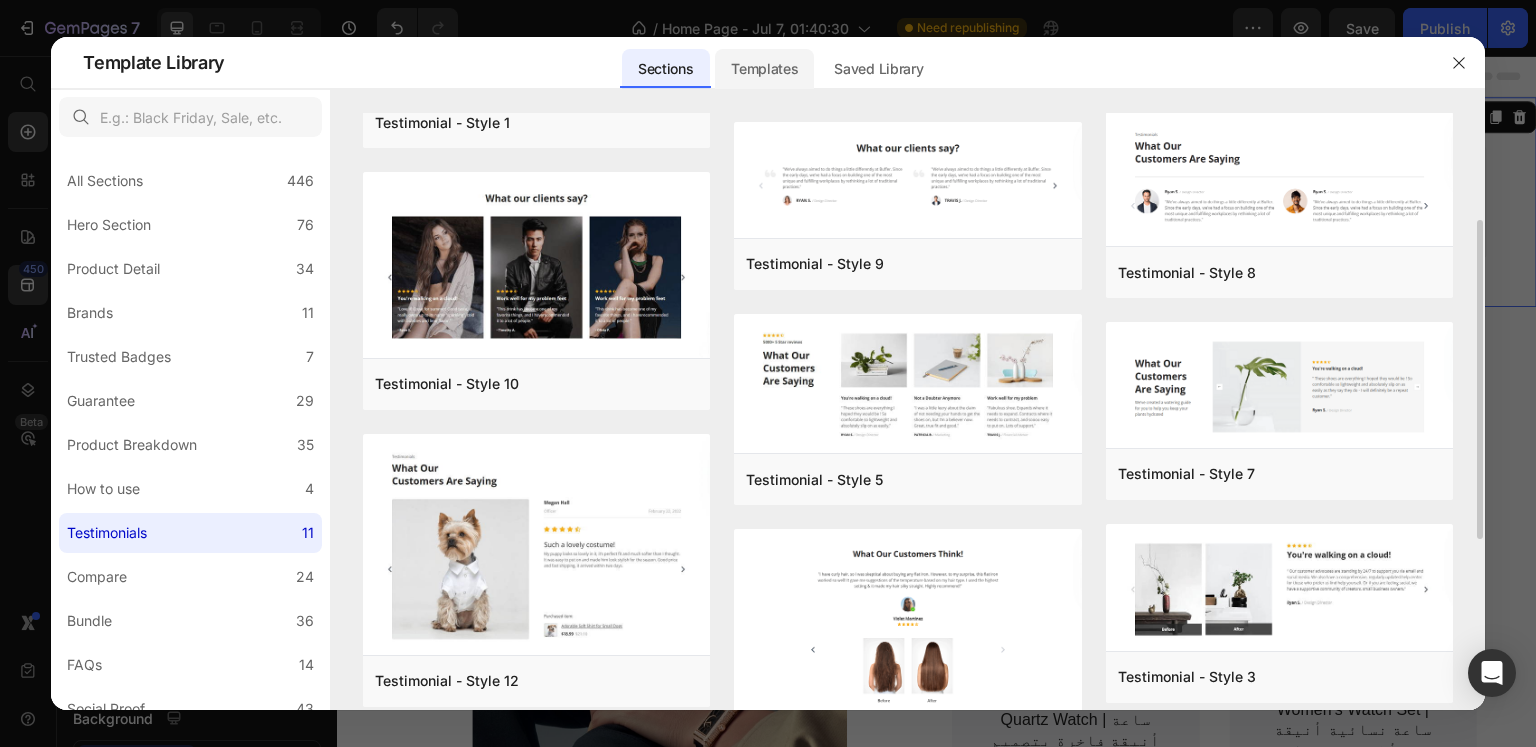 click on "Templates" 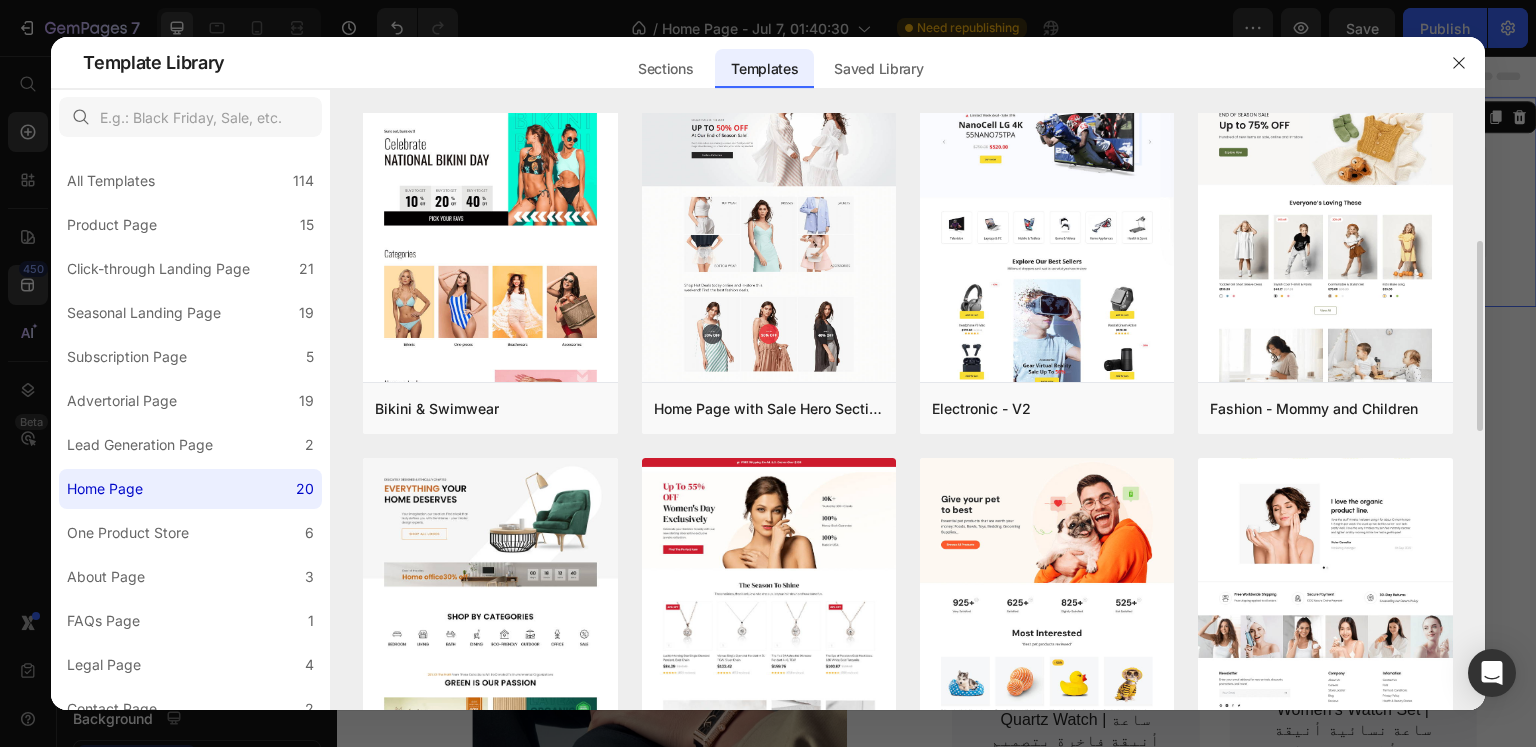scroll, scrollTop: 500, scrollLeft: 0, axis: vertical 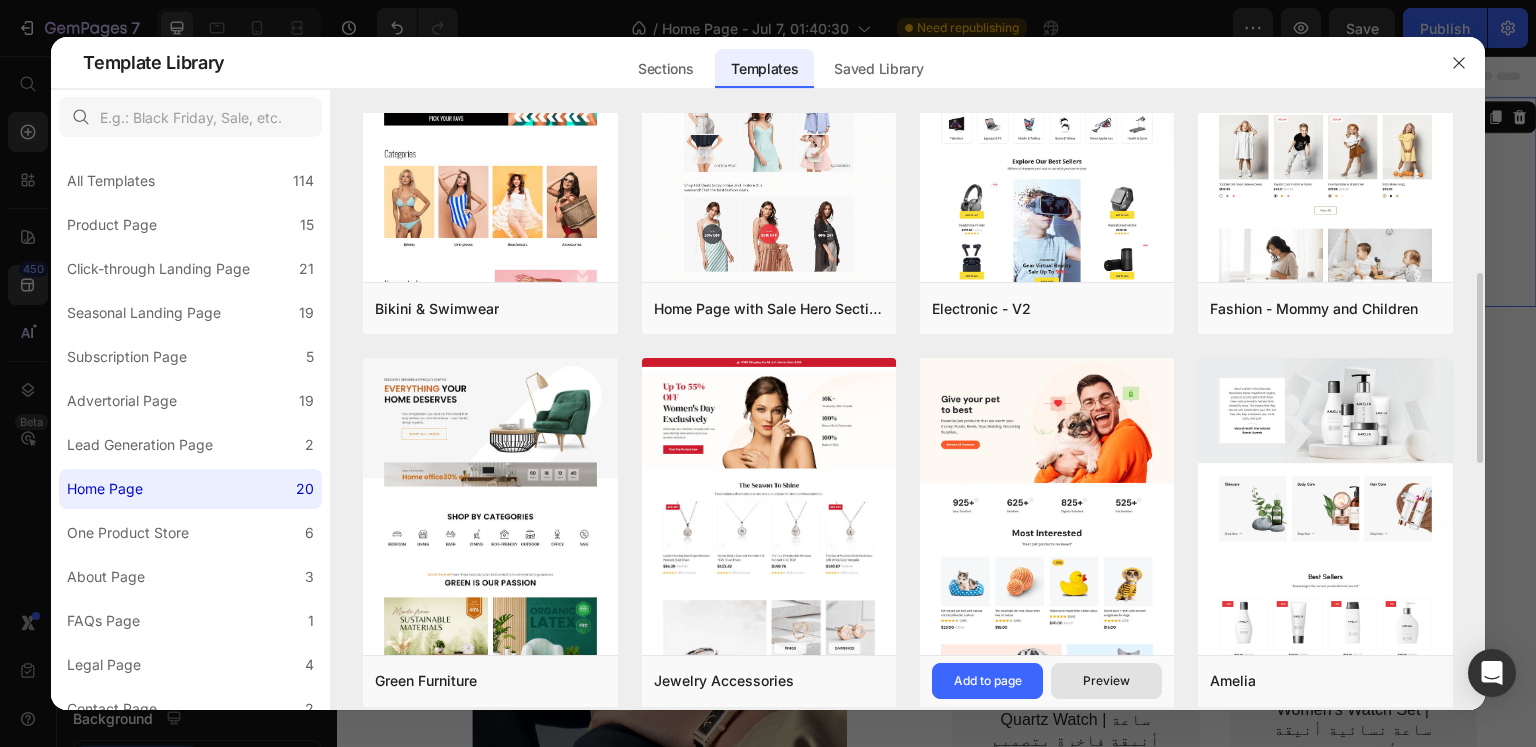 click on "Preview" at bounding box center (1106, 681) 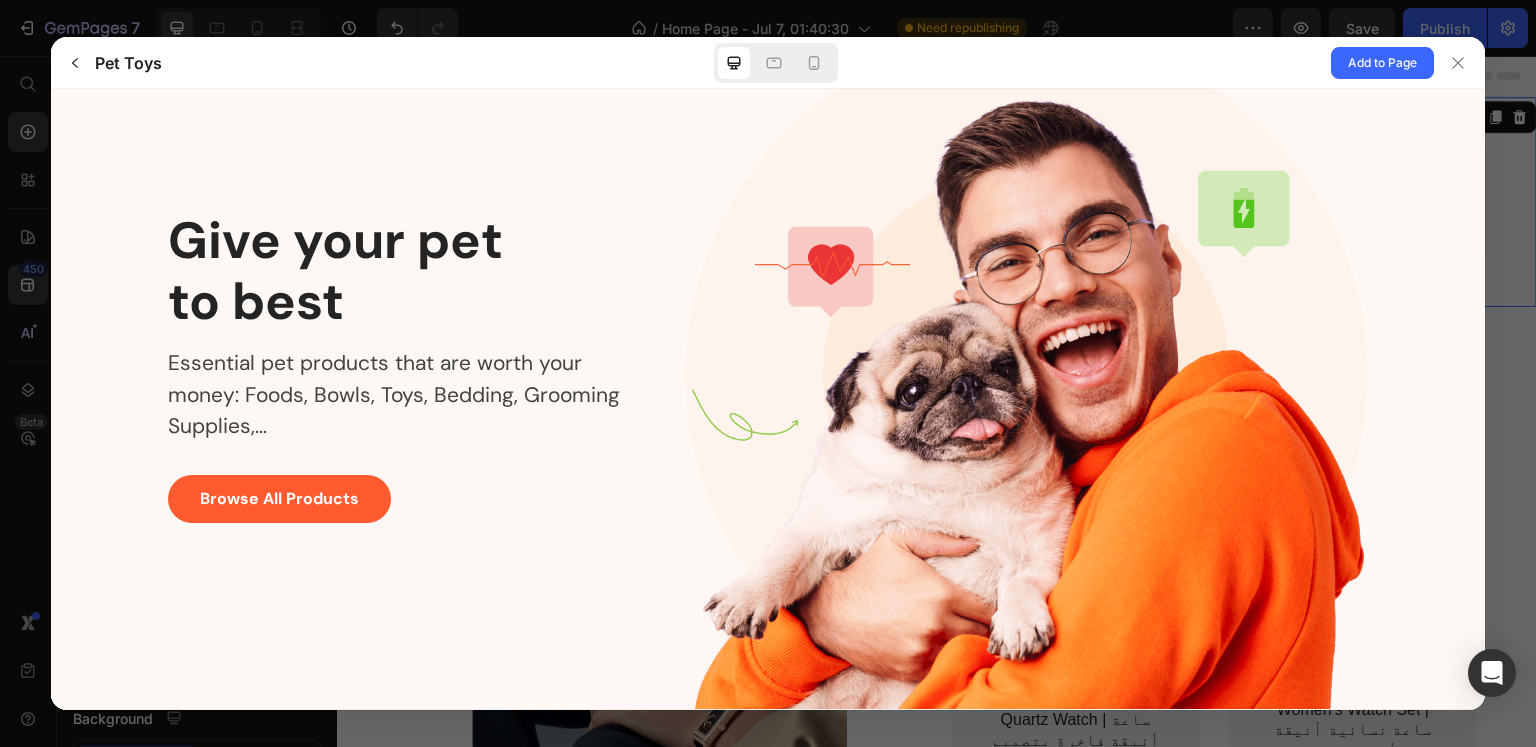scroll, scrollTop: 0, scrollLeft: 0, axis: both 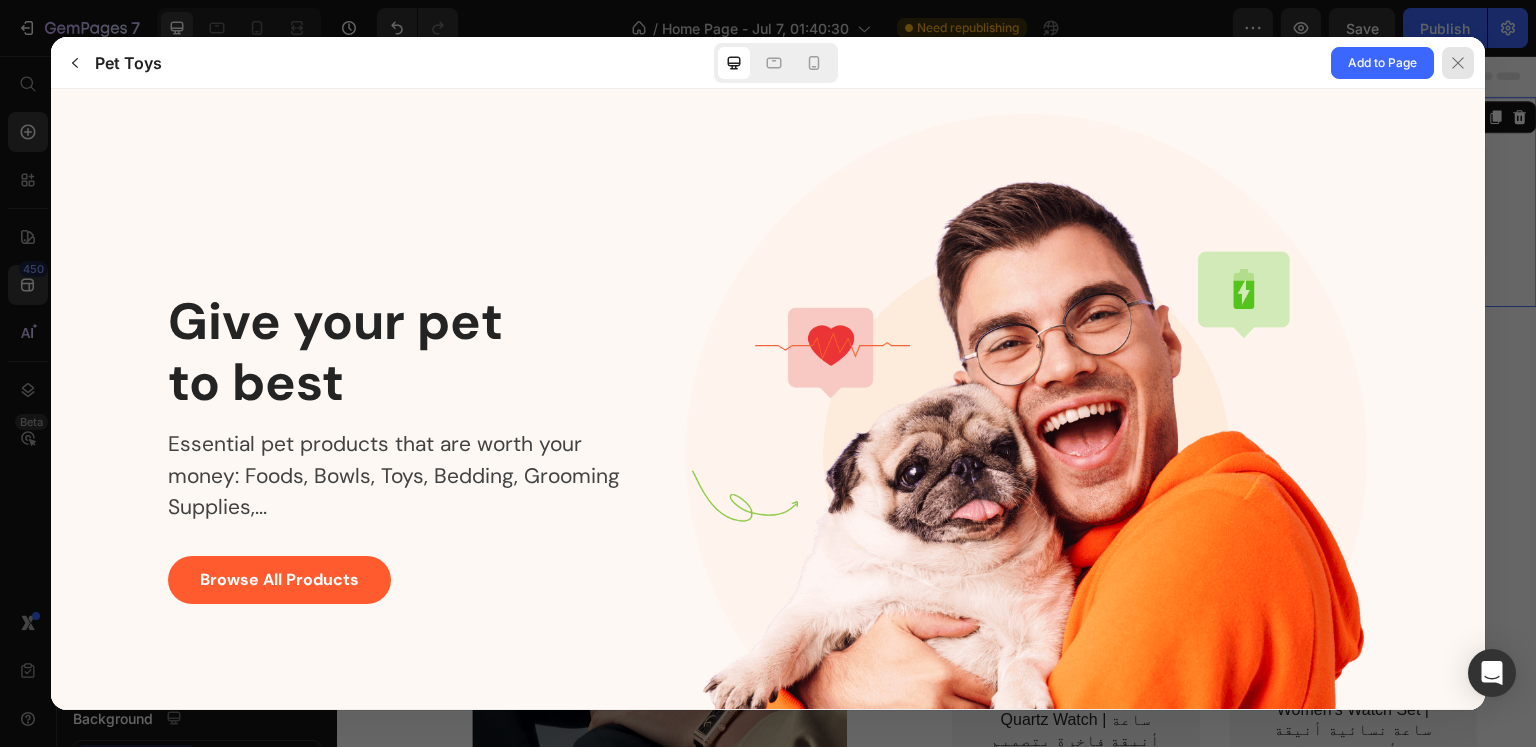 click at bounding box center (1458, 63) 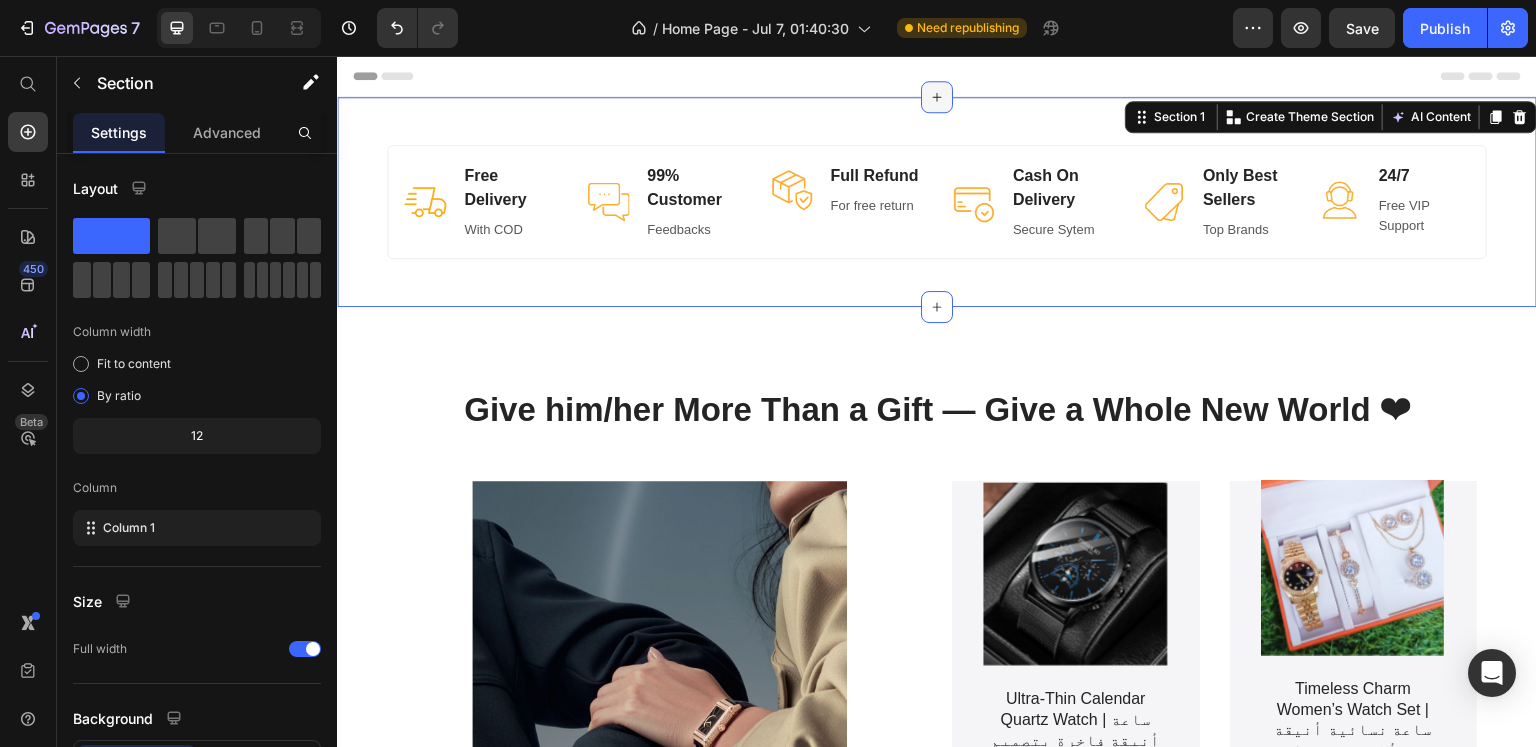 click at bounding box center (937, 97) 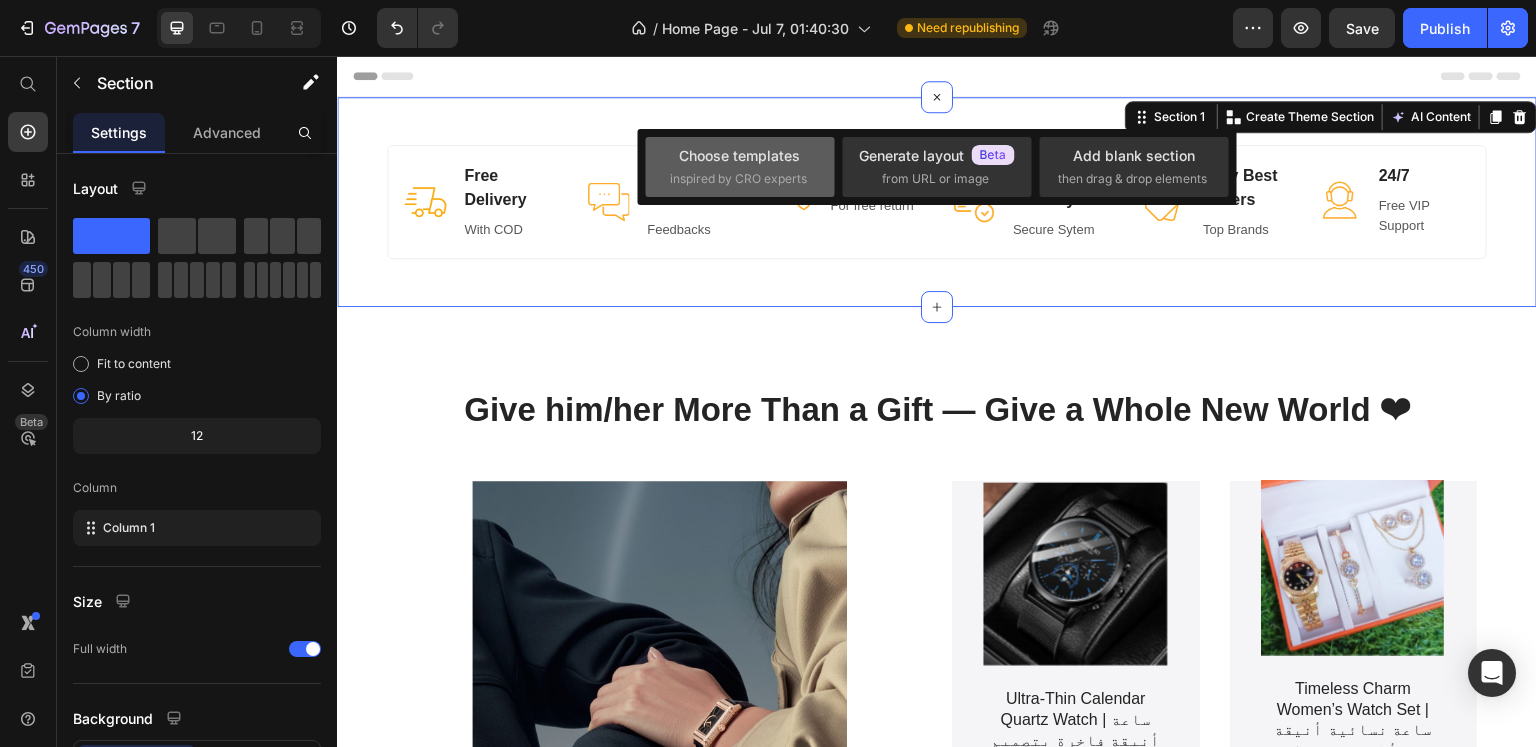 click on "inspired by CRO experts" at bounding box center (738, 179) 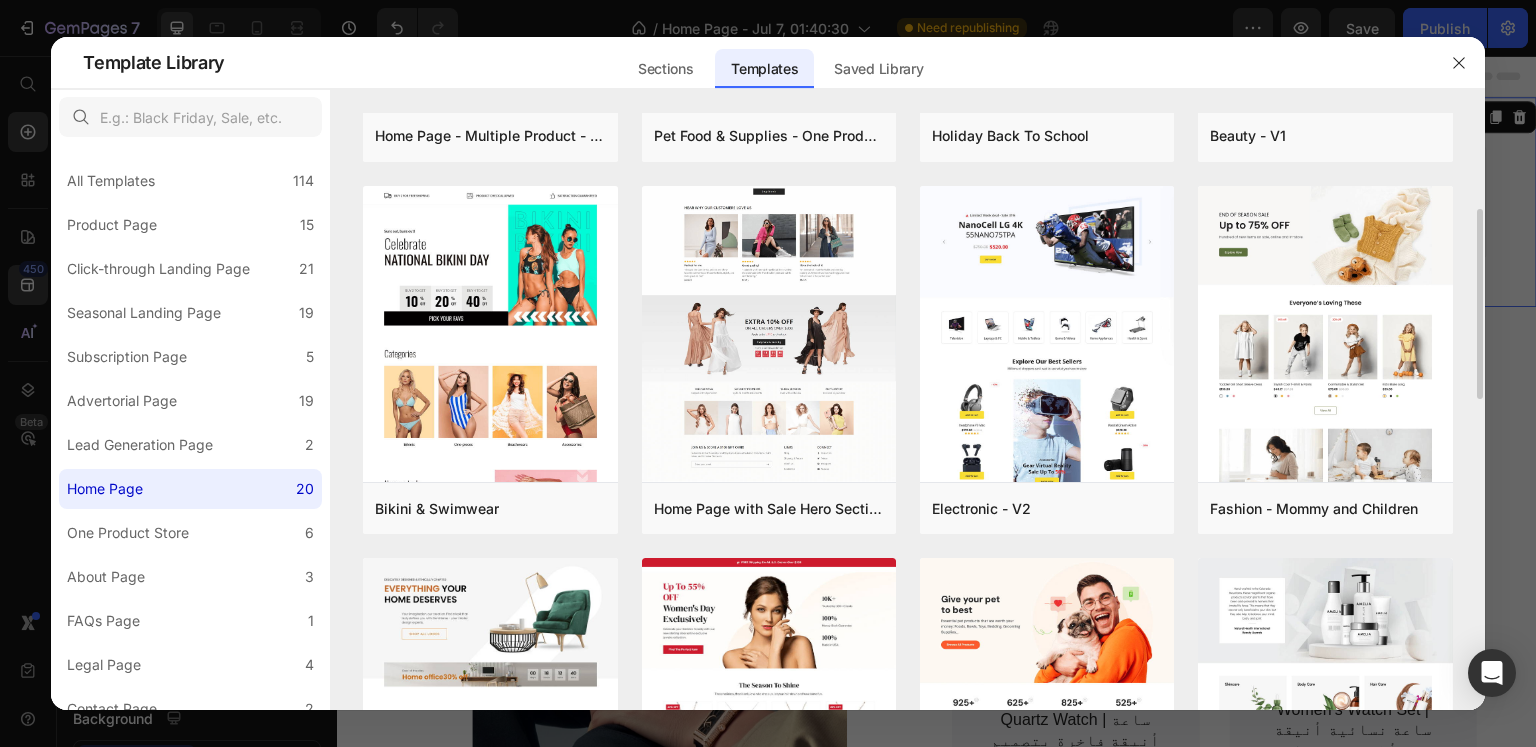 scroll, scrollTop: 600, scrollLeft: 0, axis: vertical 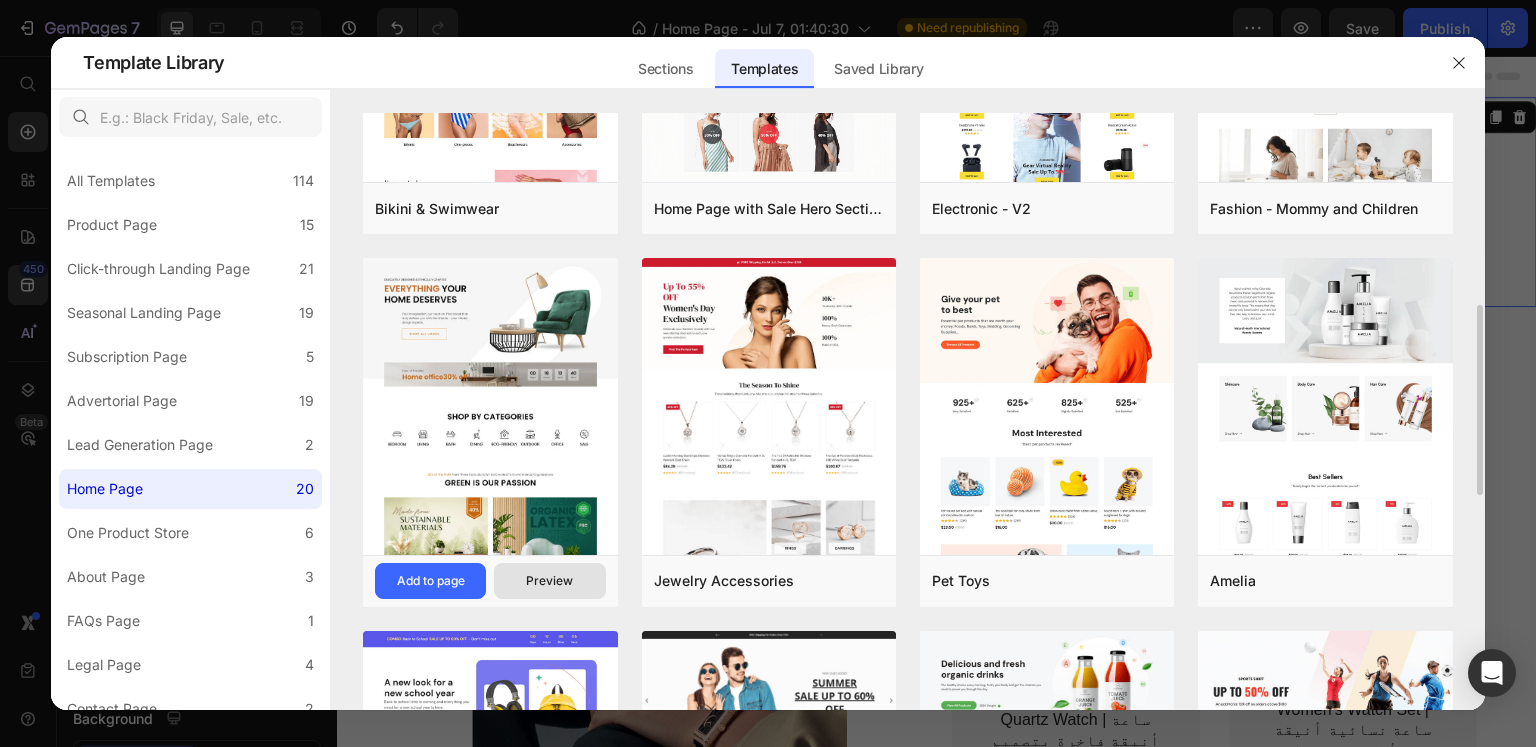 click on "Preview" at bounding box center [549, 581] 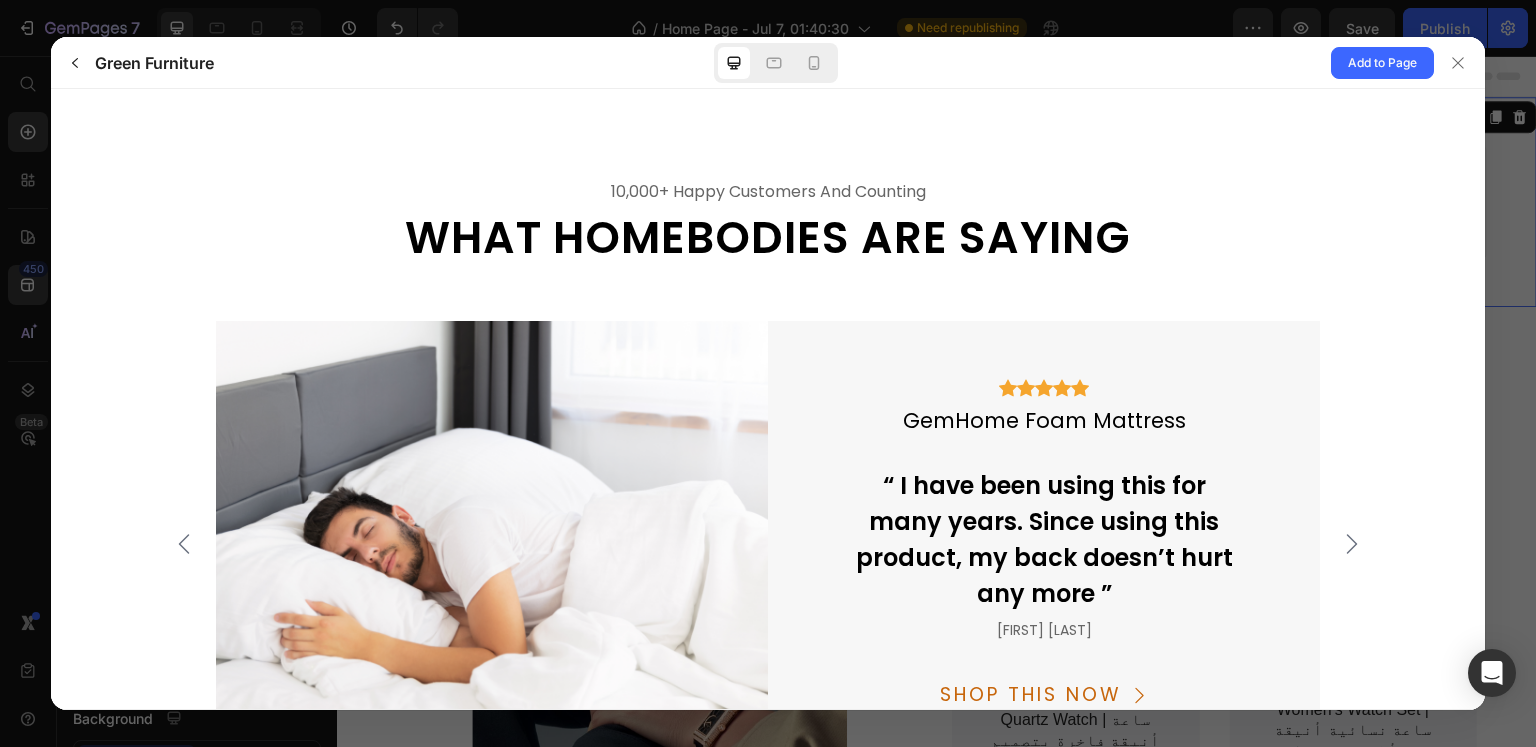 scroll, scrollTop: 4294, scrollLeft: 0, axis: vertical 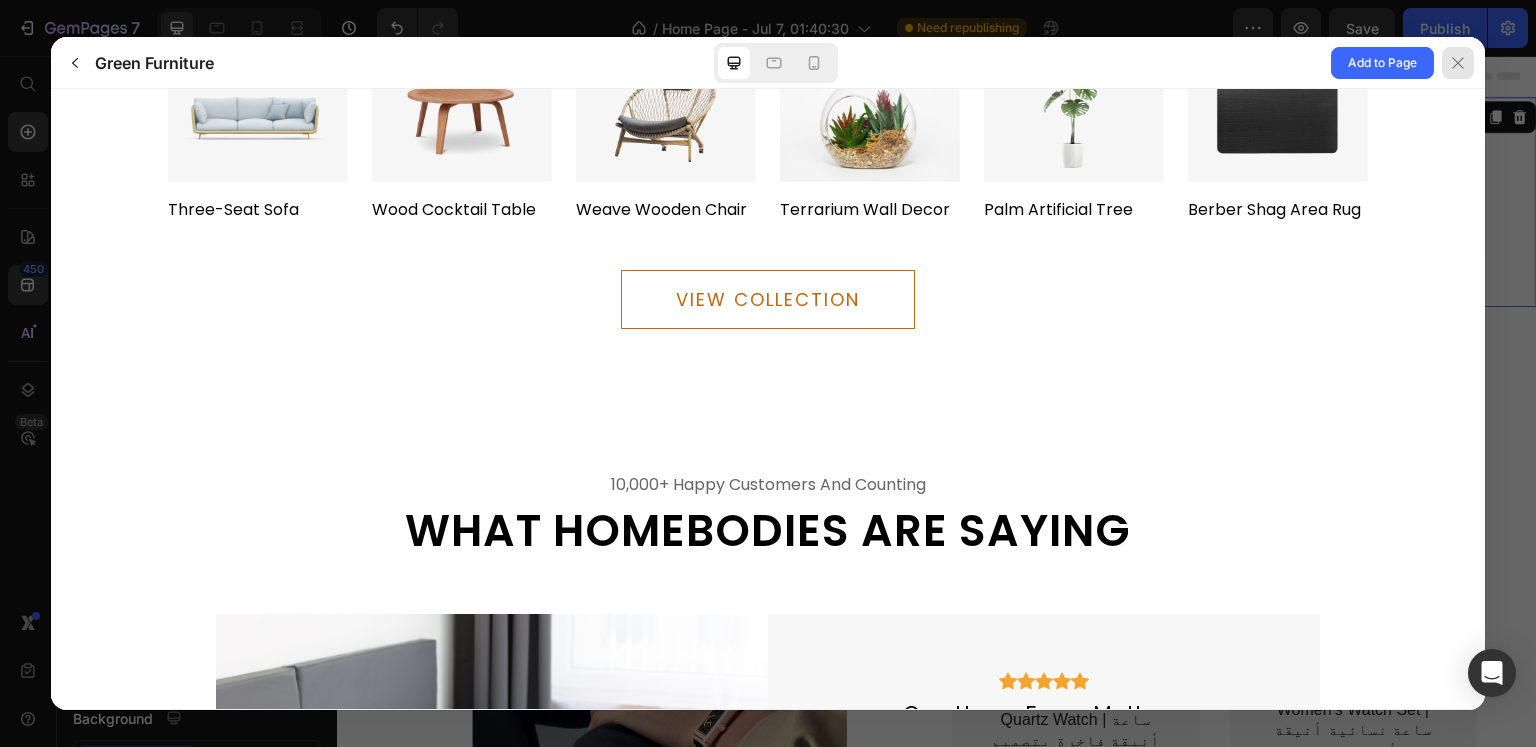click at bounding box center [1458, 63] 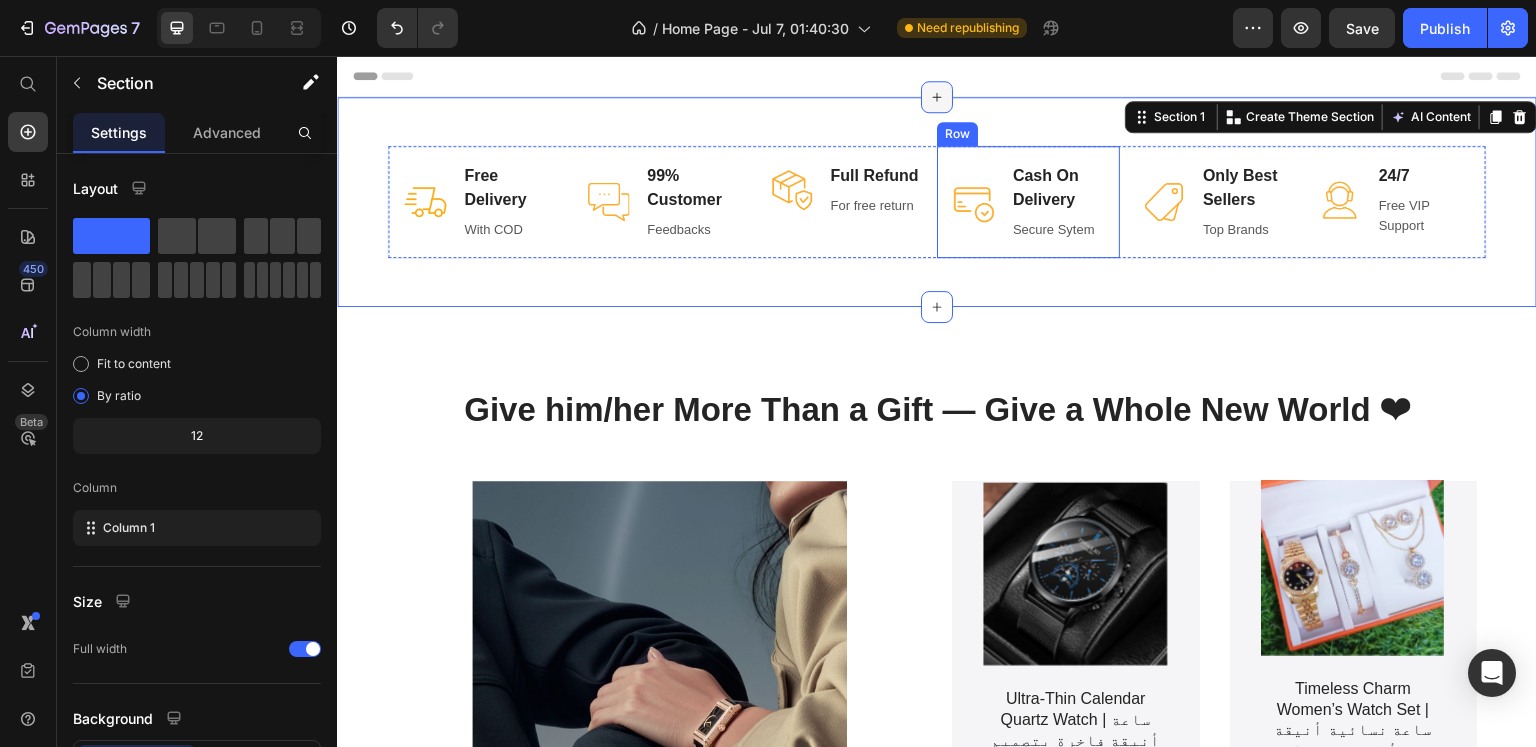 click at bounding box center [937, 97] 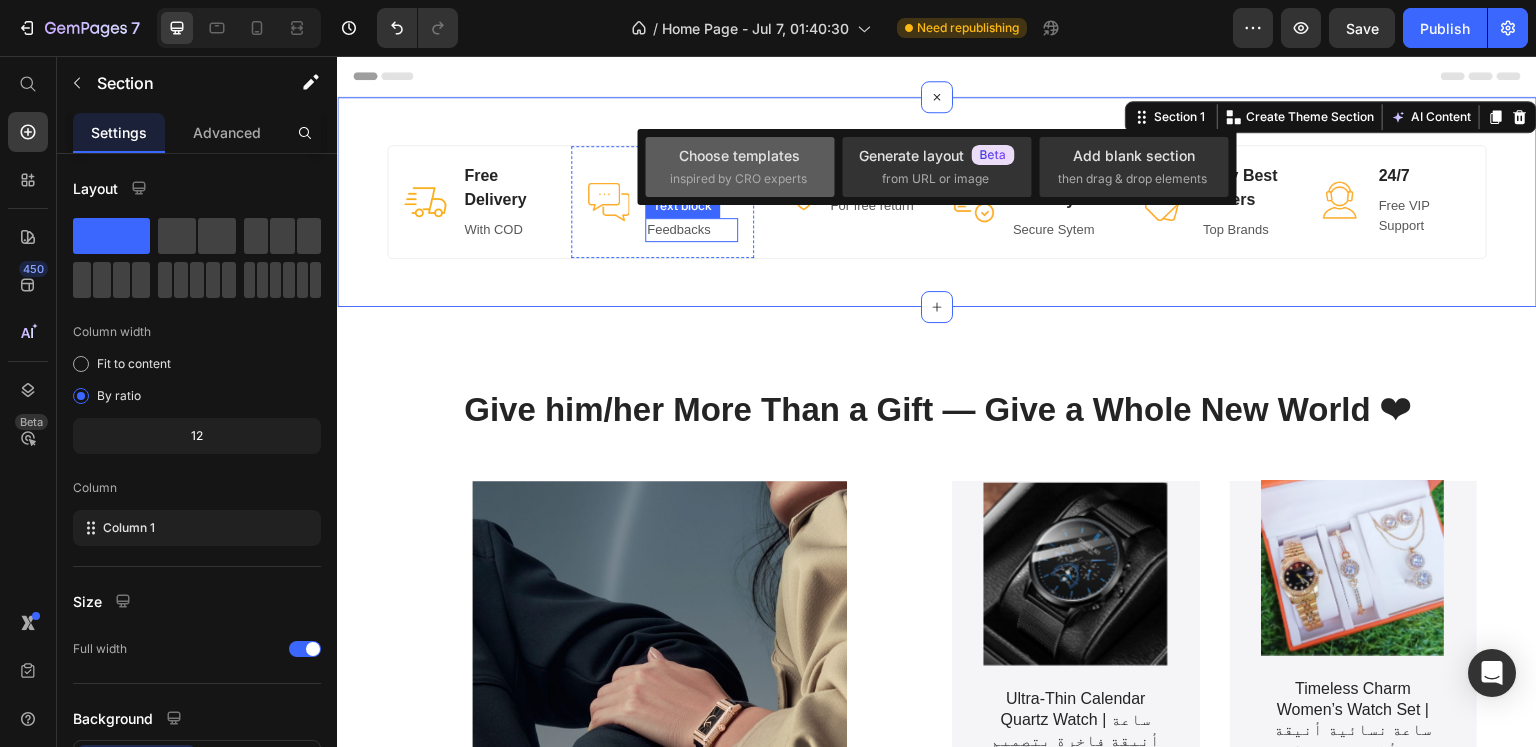 click on "inspired by CRO experts" at bounding box center (738, 179) 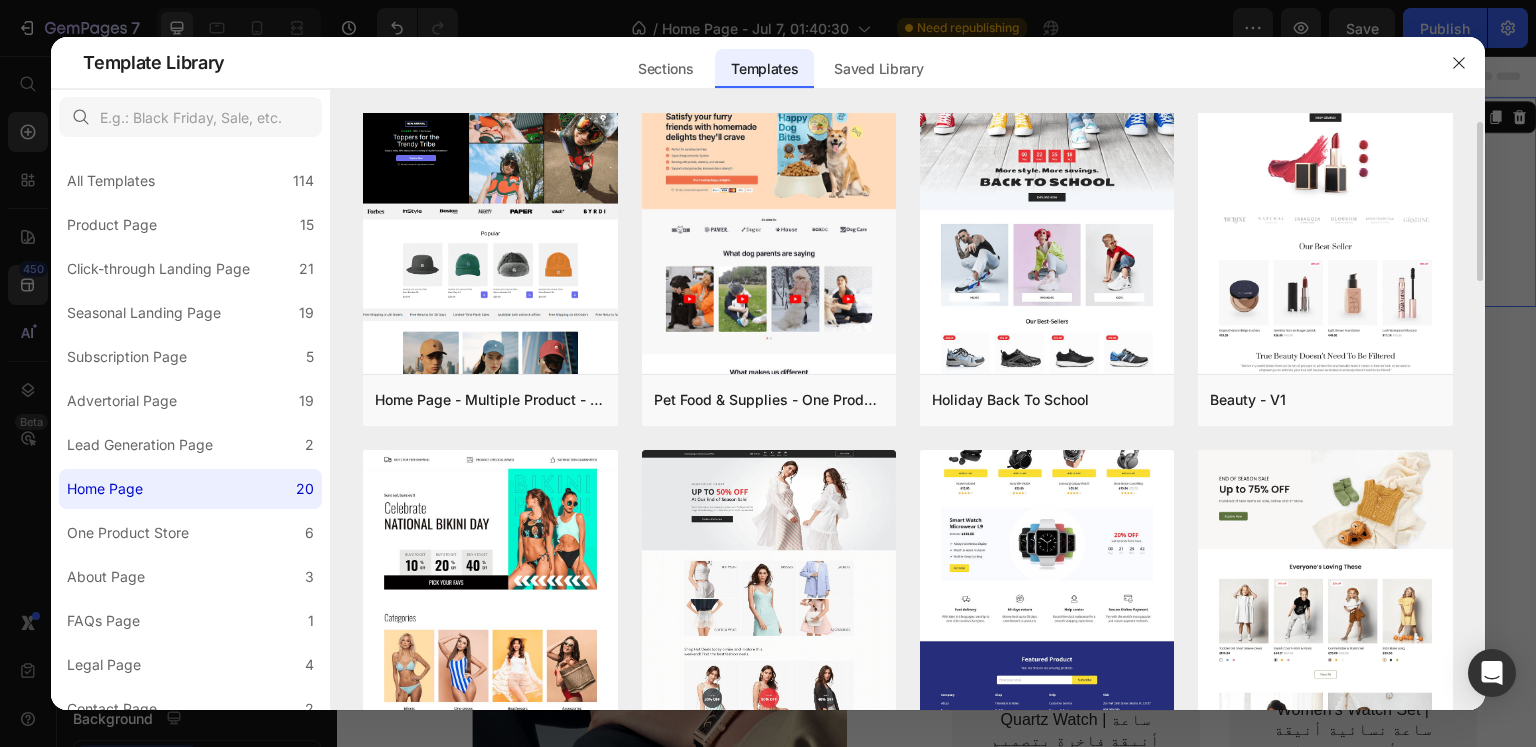 scroll, scrollTop: 0, scrollLeft: 0, axis: both 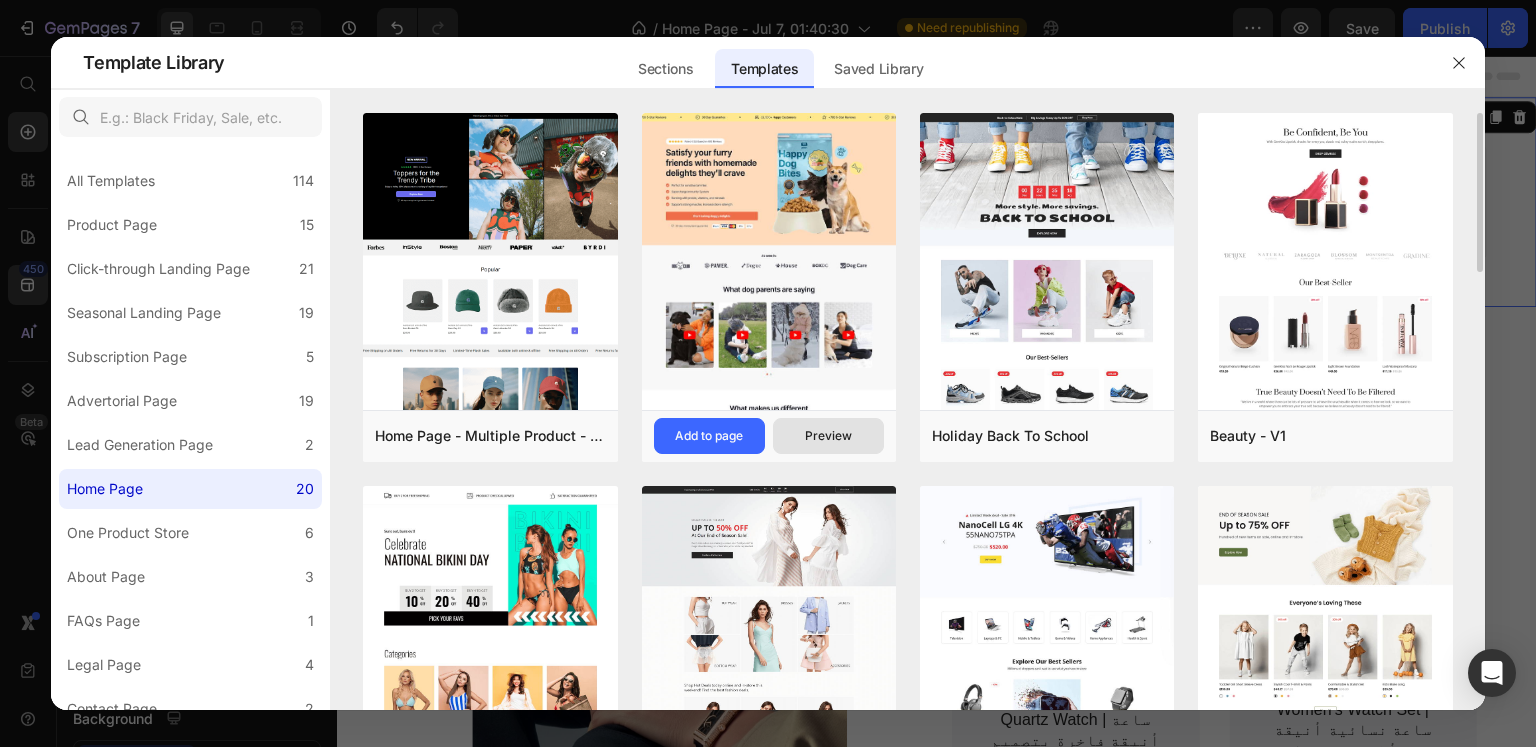 click on "Preview" at bounding box center (828, 436) 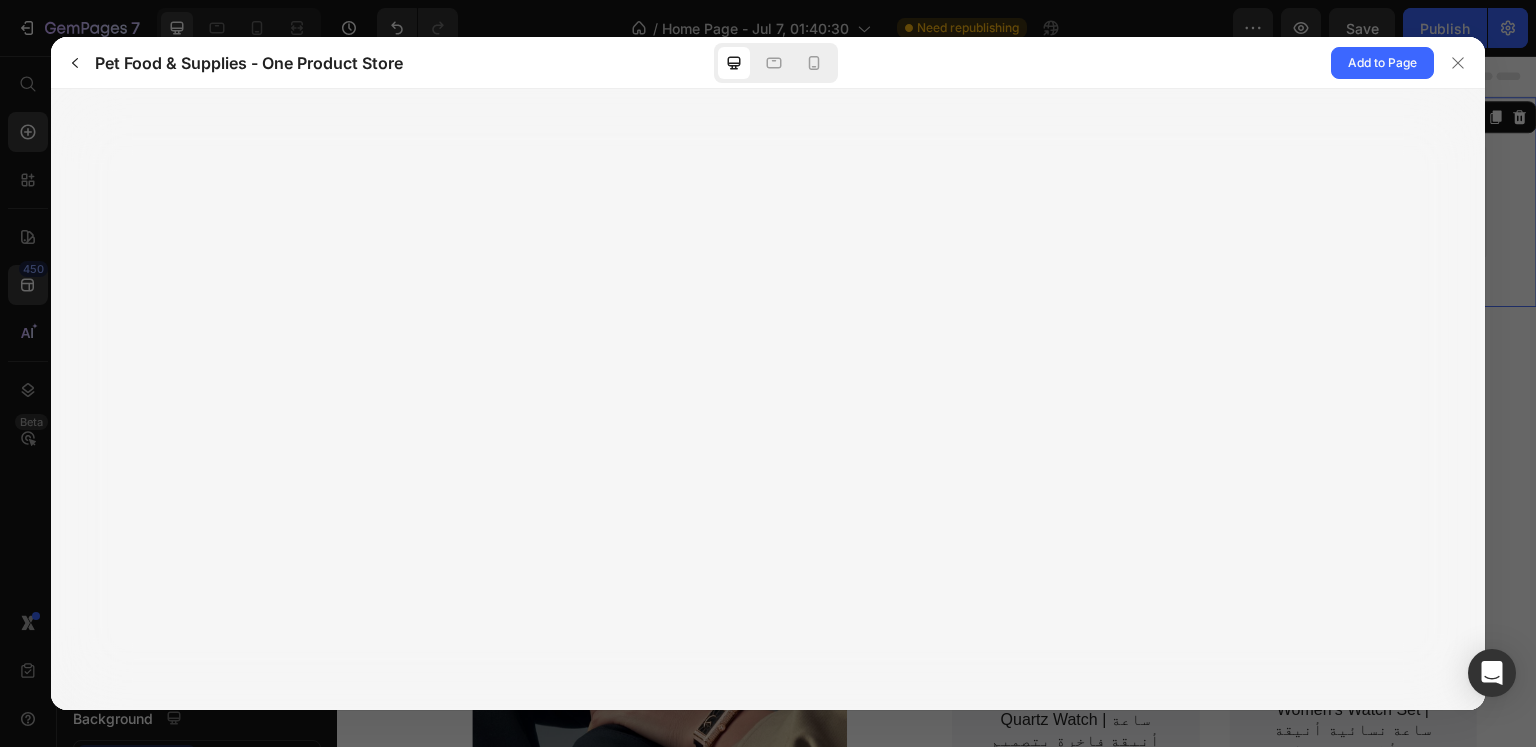 scroll, scrollTop: 0, scrollLeft: 0, axis: both 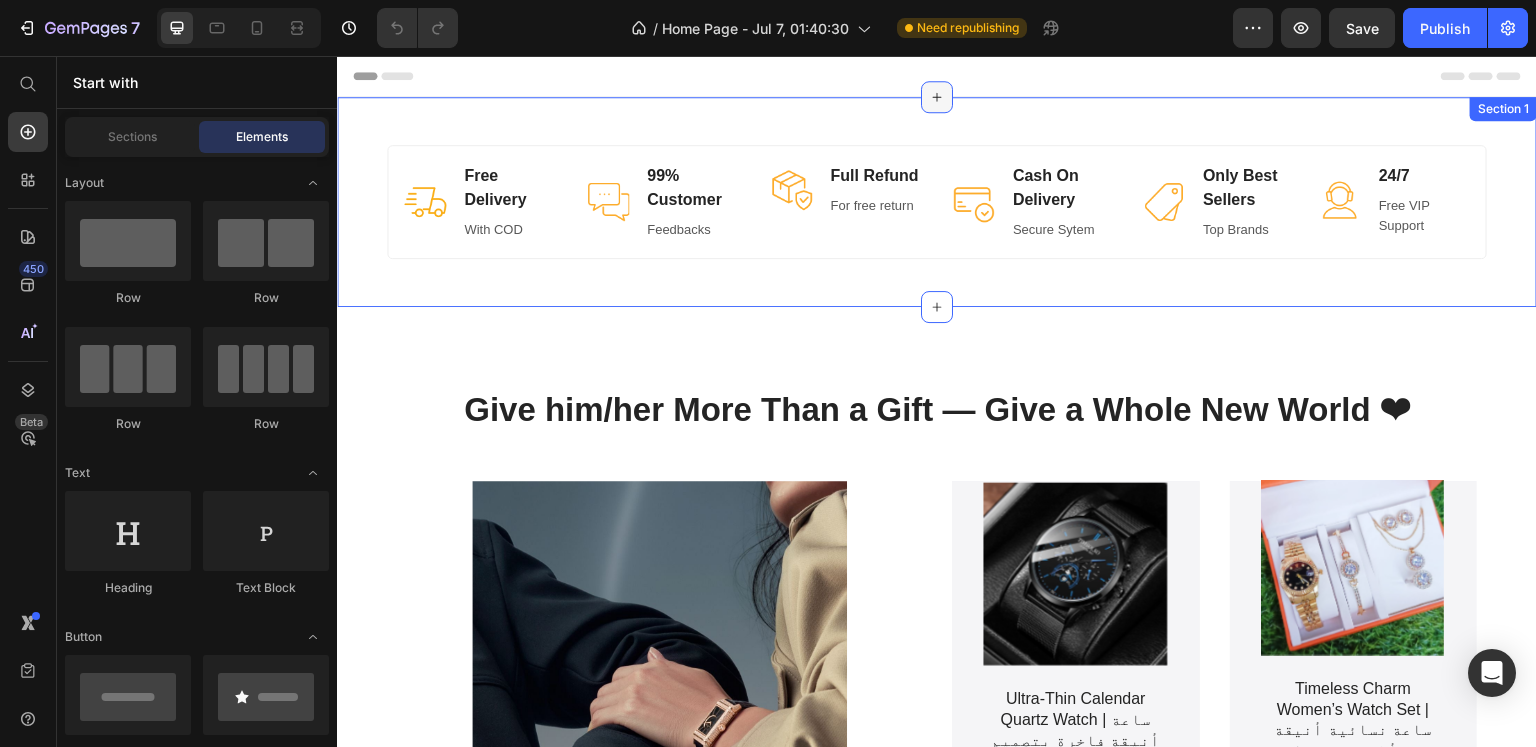 click at bounding box center (937, 97) 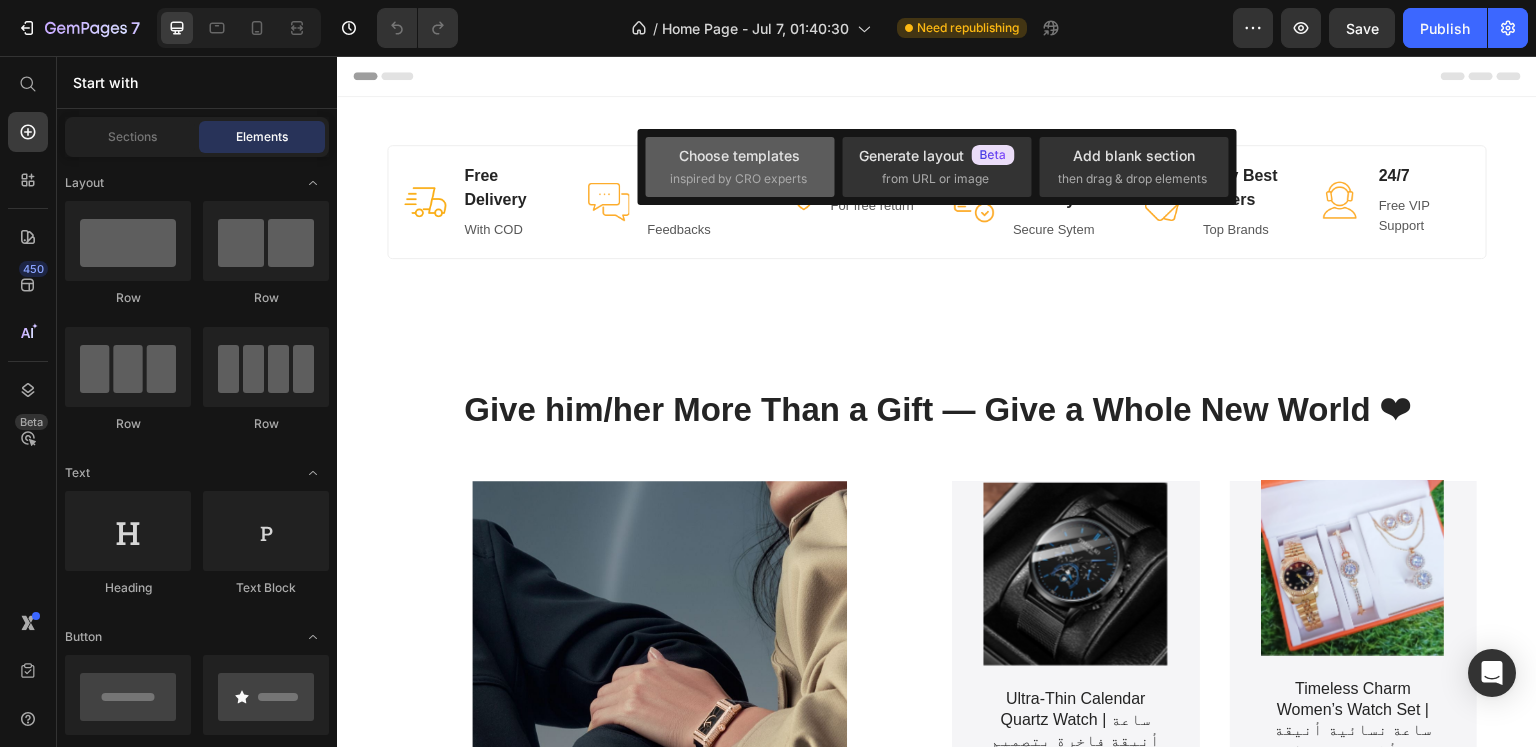 click on "inspired by CRO experts" at bounding box center (738, 179) 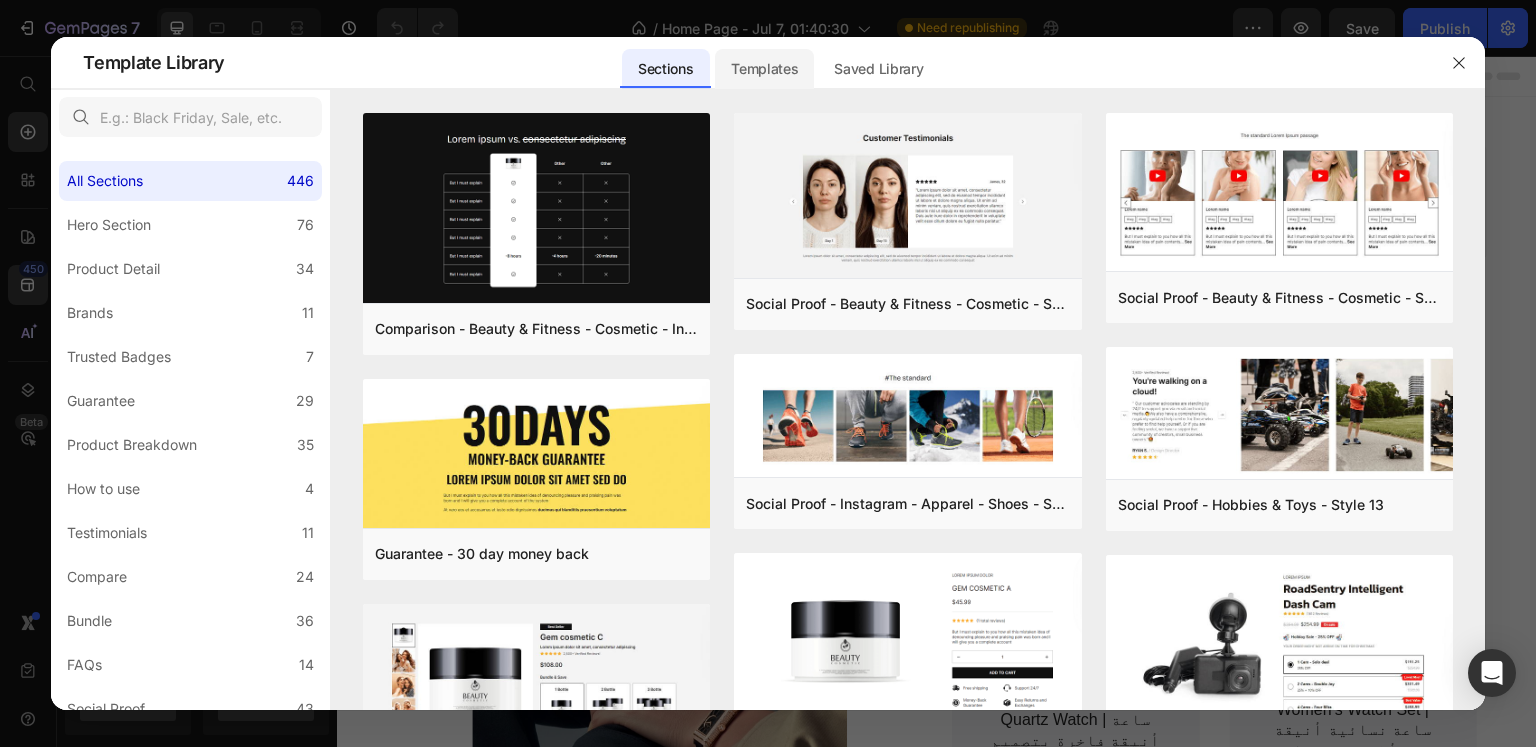 click on "Templates" 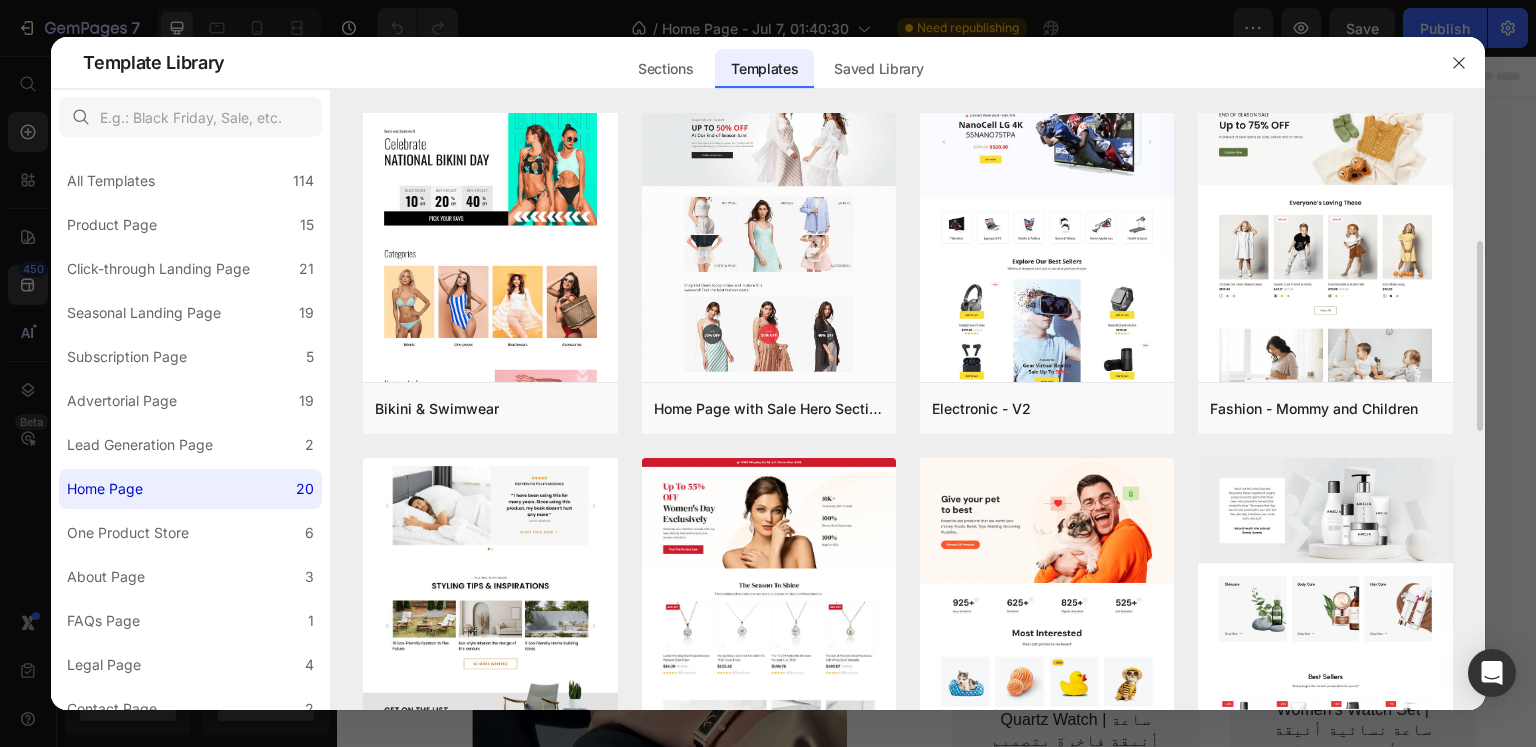 scroll, scrollTop: 500, scrollLeft: 0, axis: vertical 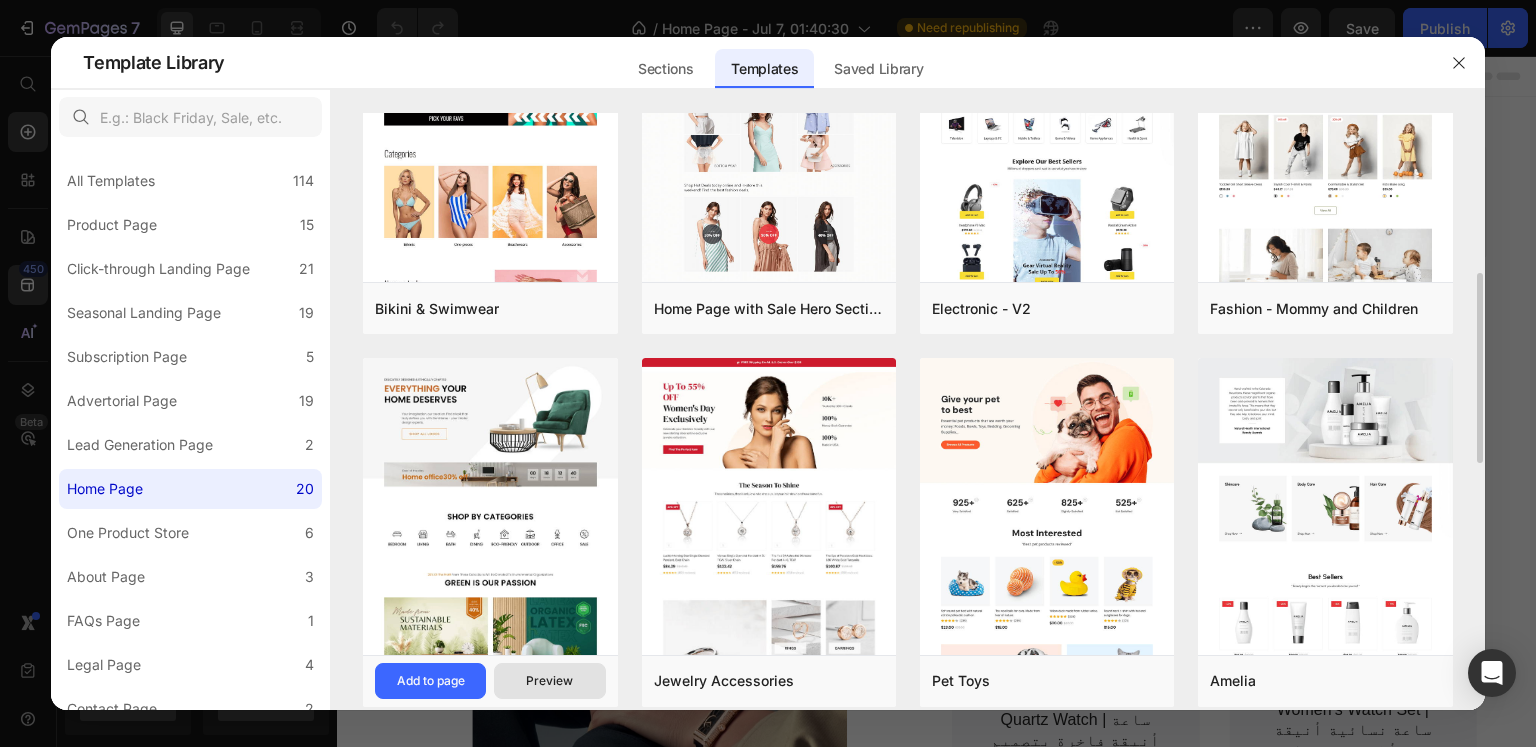 click on "Preview" at bounding box center [549, 681] 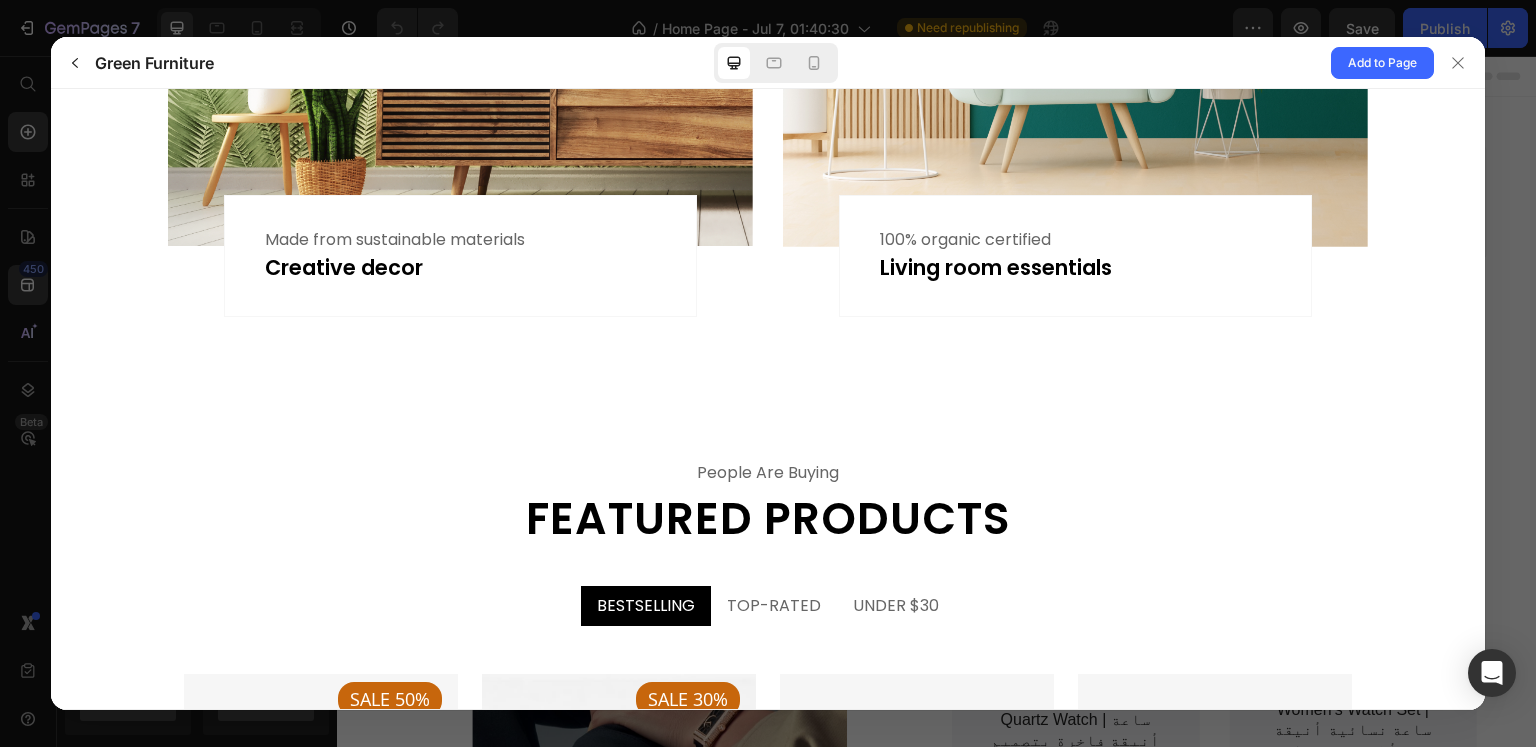 scroll, scrollTop: 1800, scrollLeft: 0, axis: vertical 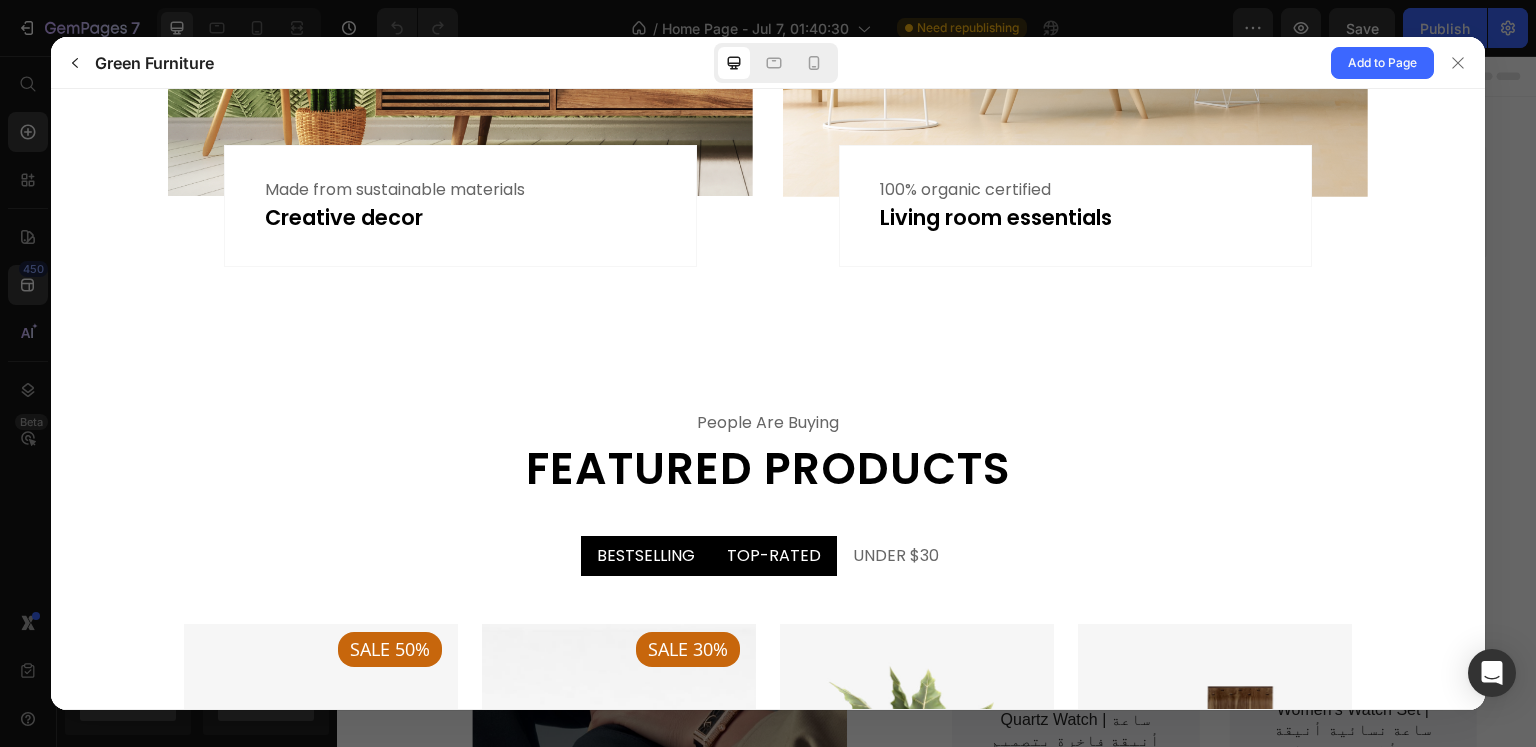 click on "TOP-RATED" 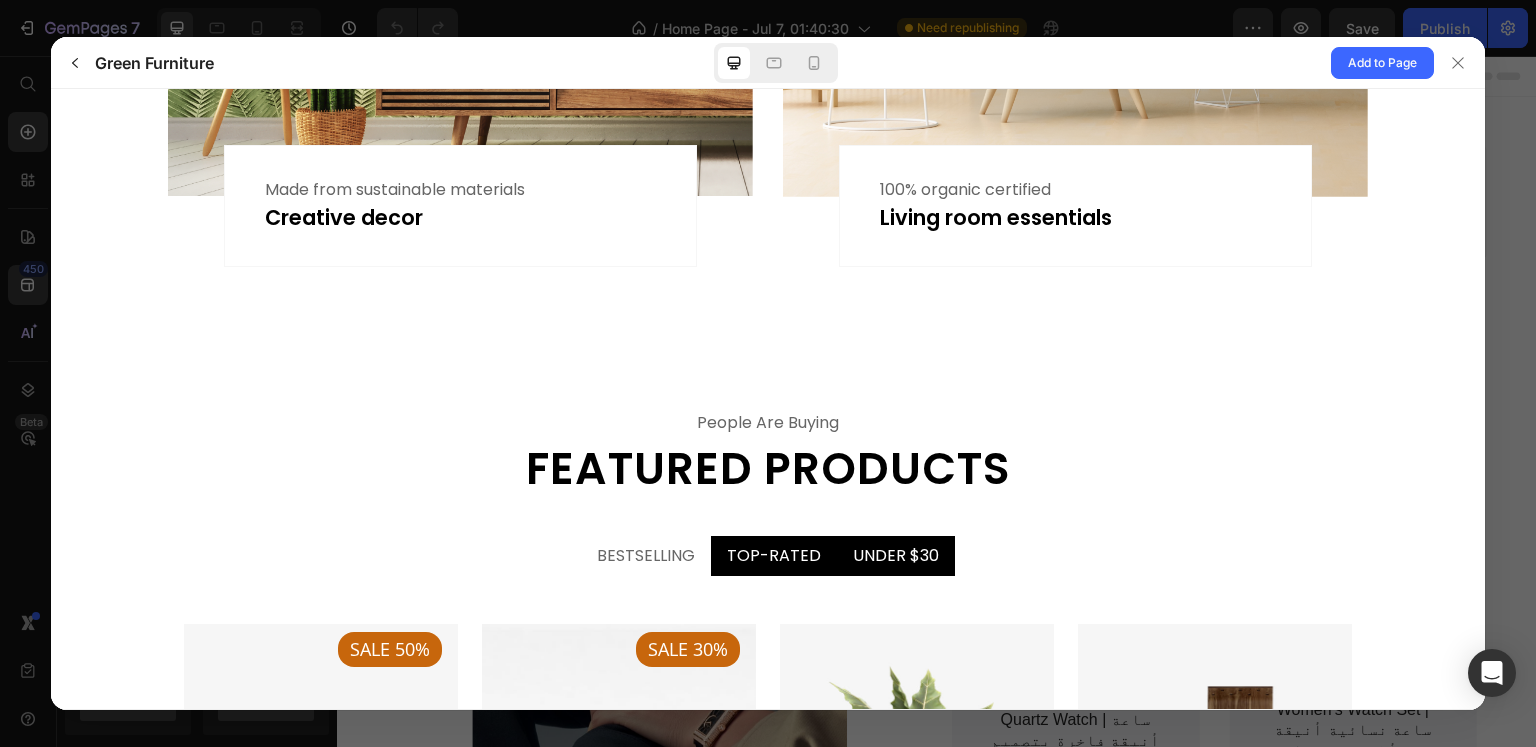 click on "UNDER $30" 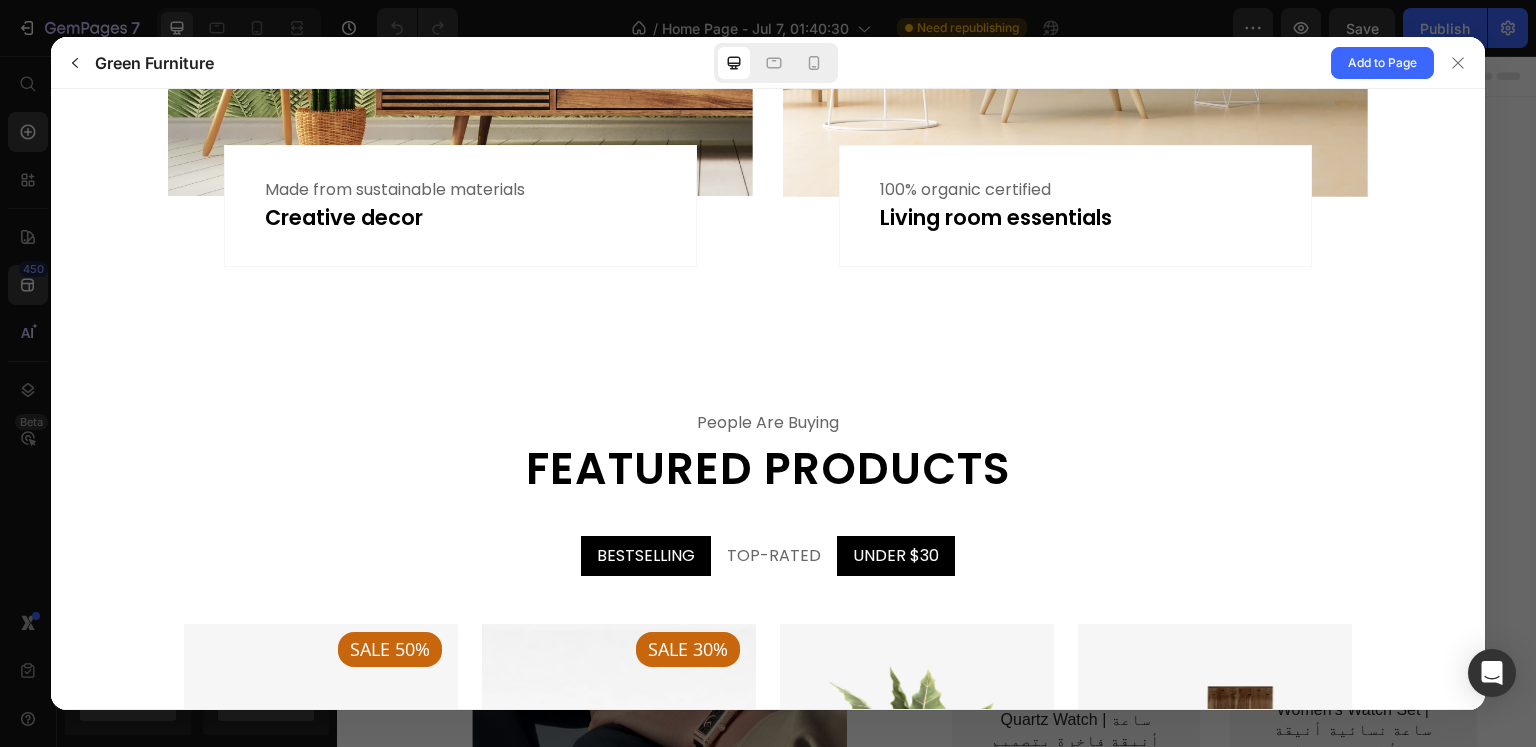 click on "BESTSELLING" 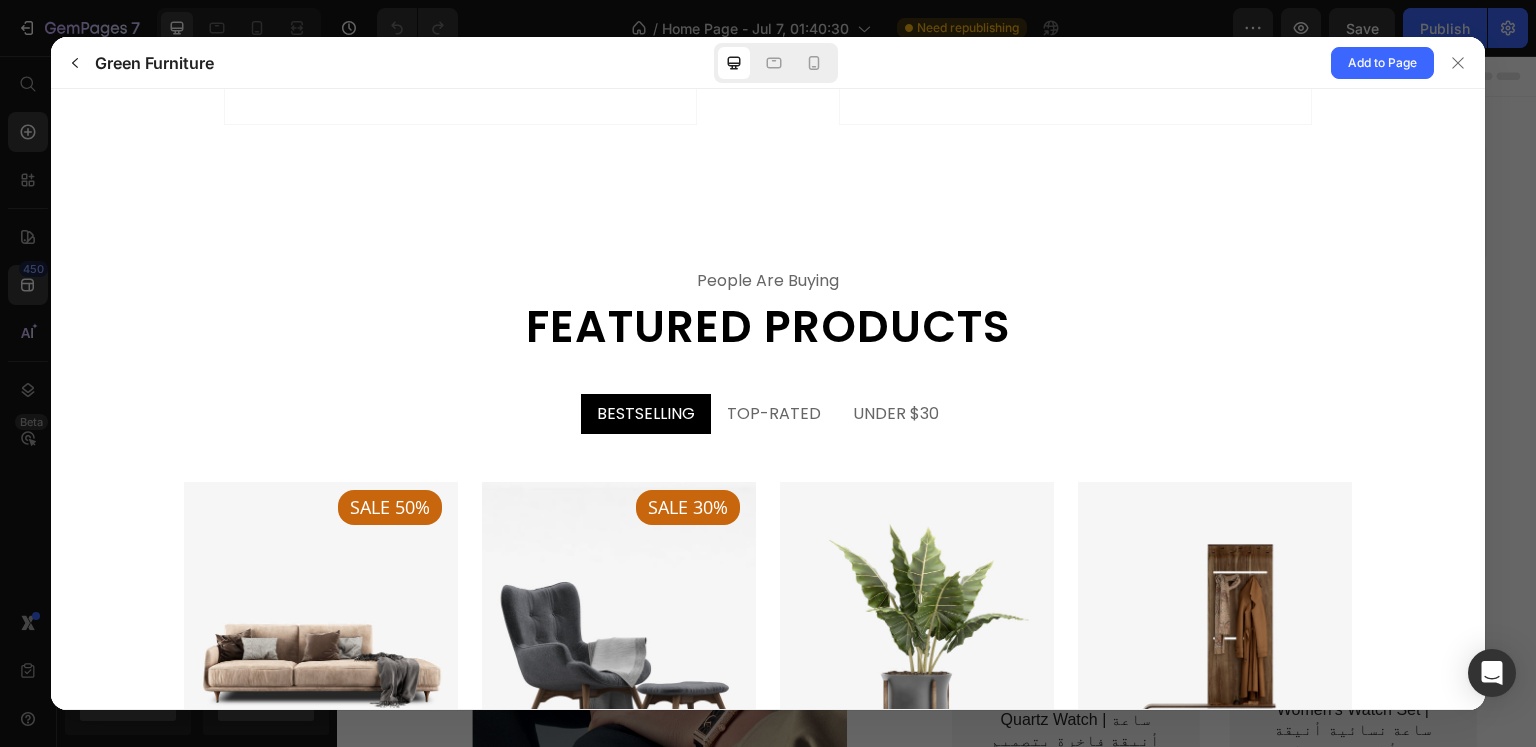 scroll, scrollTop: 2100, scrollLeft: 0, axis: vertical 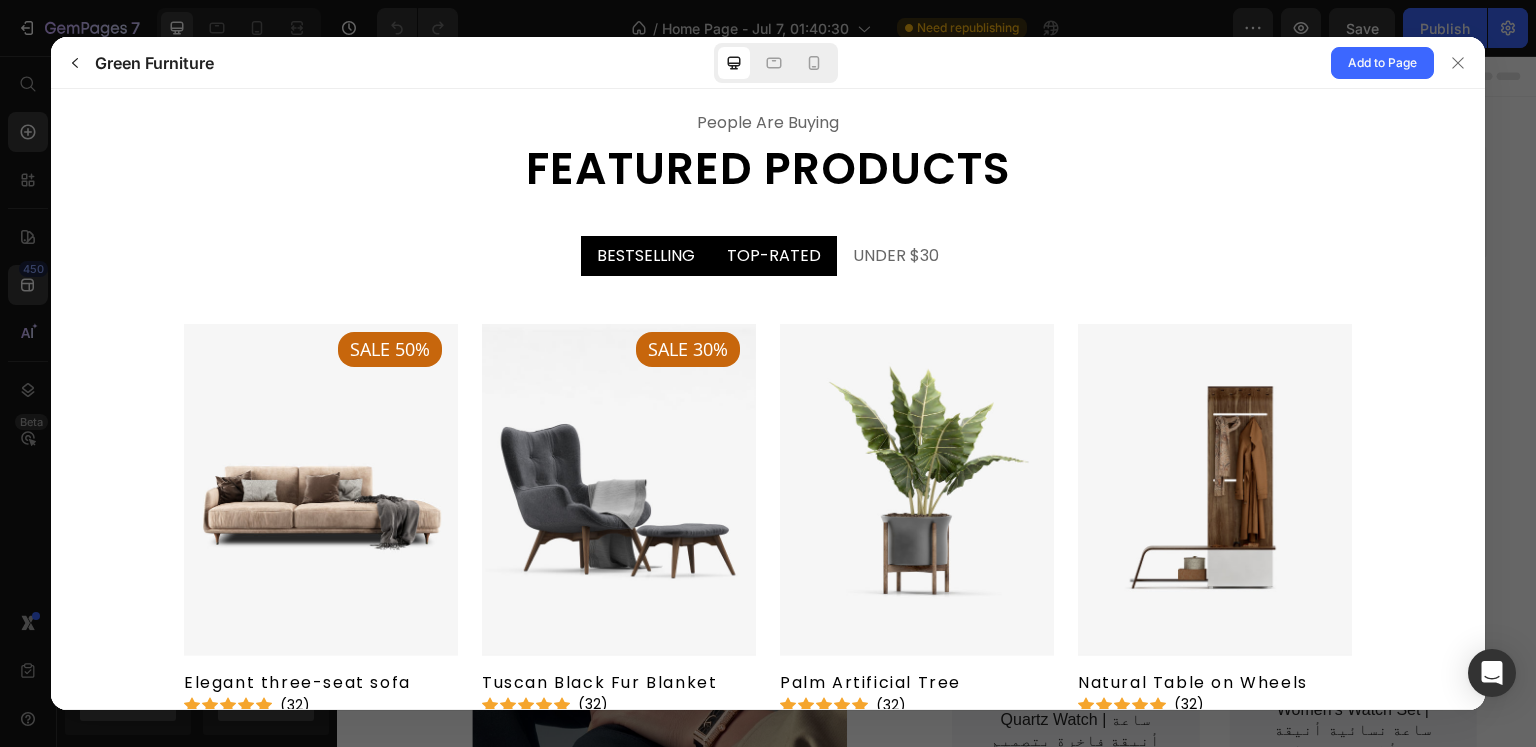 click on "TOP-RATED" 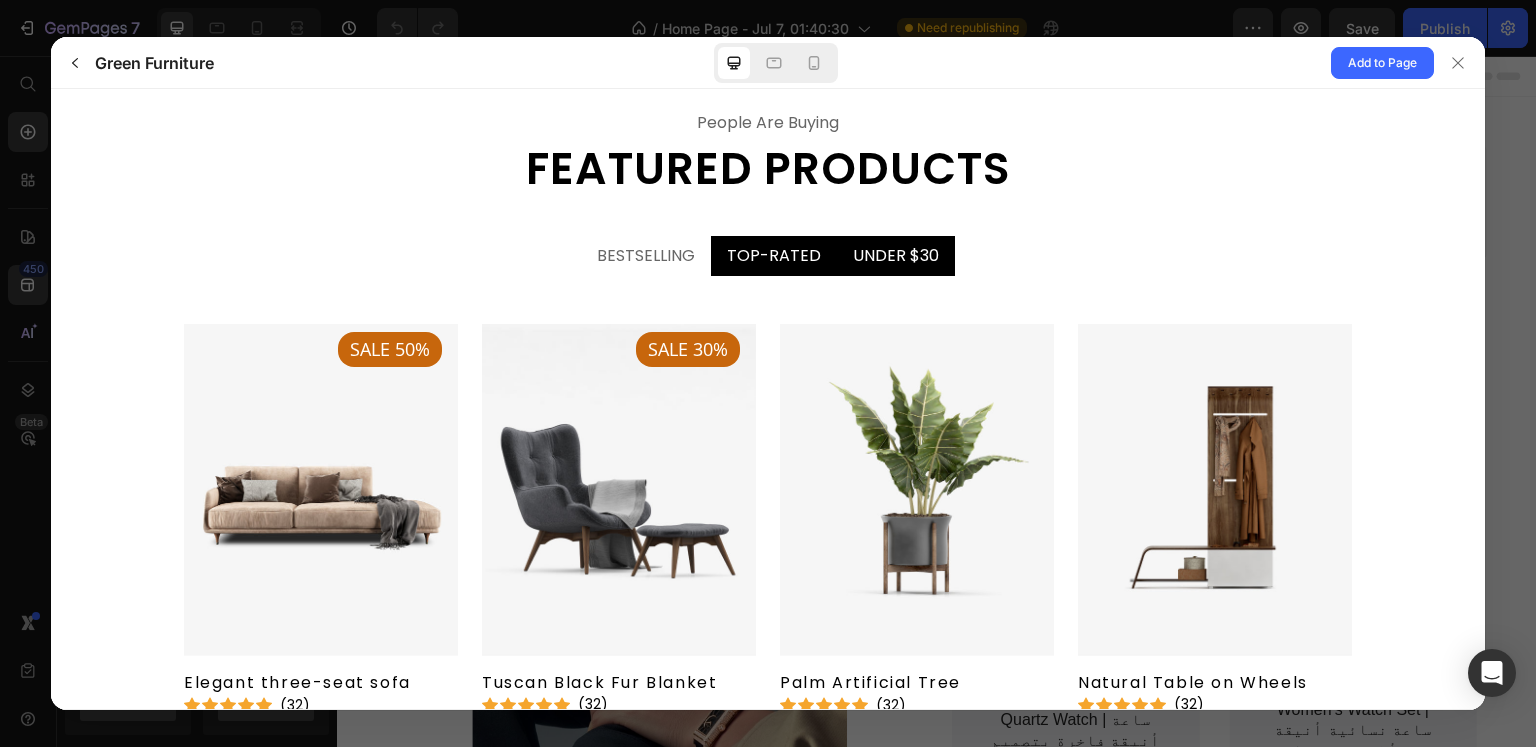 click on "UNDER $30" 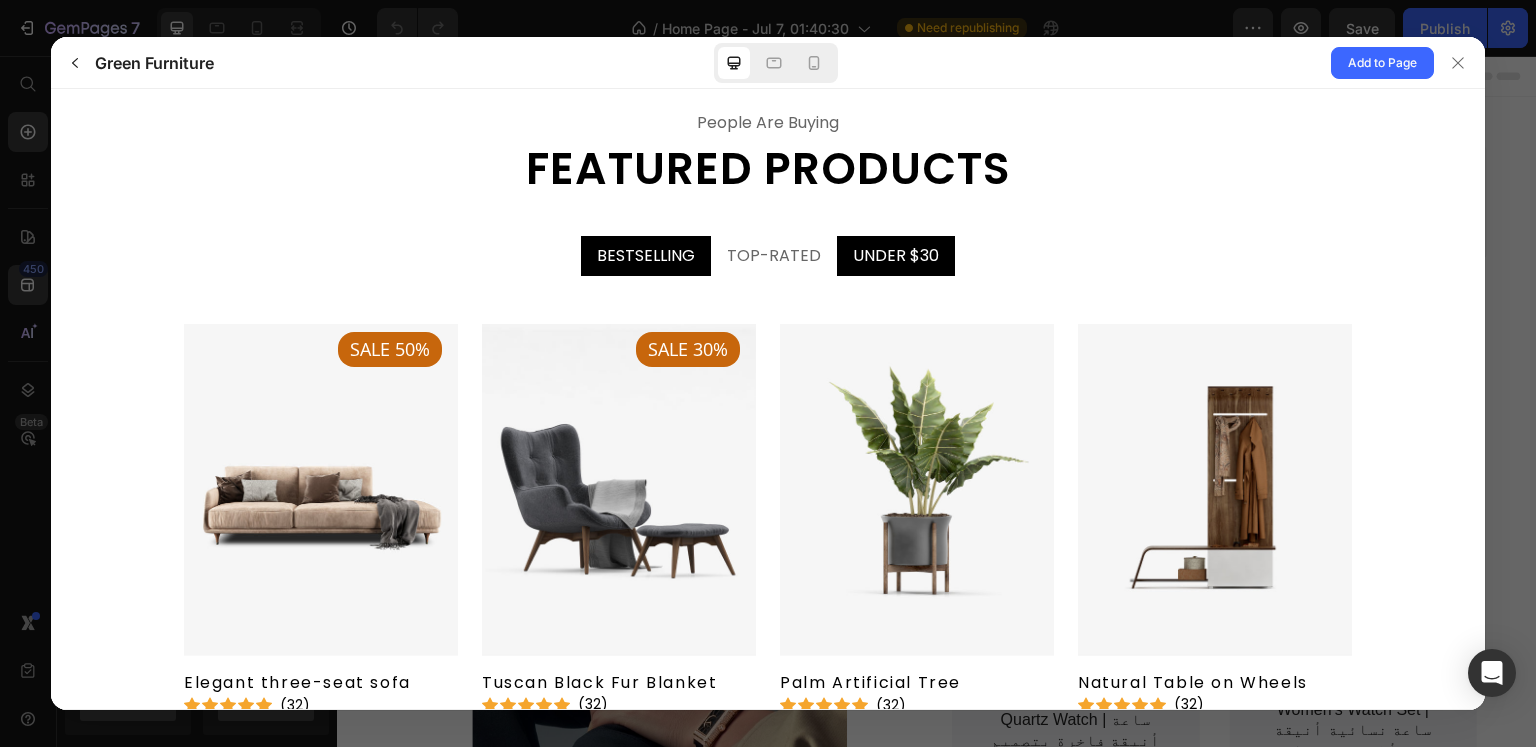 click on "BESTSELLING" 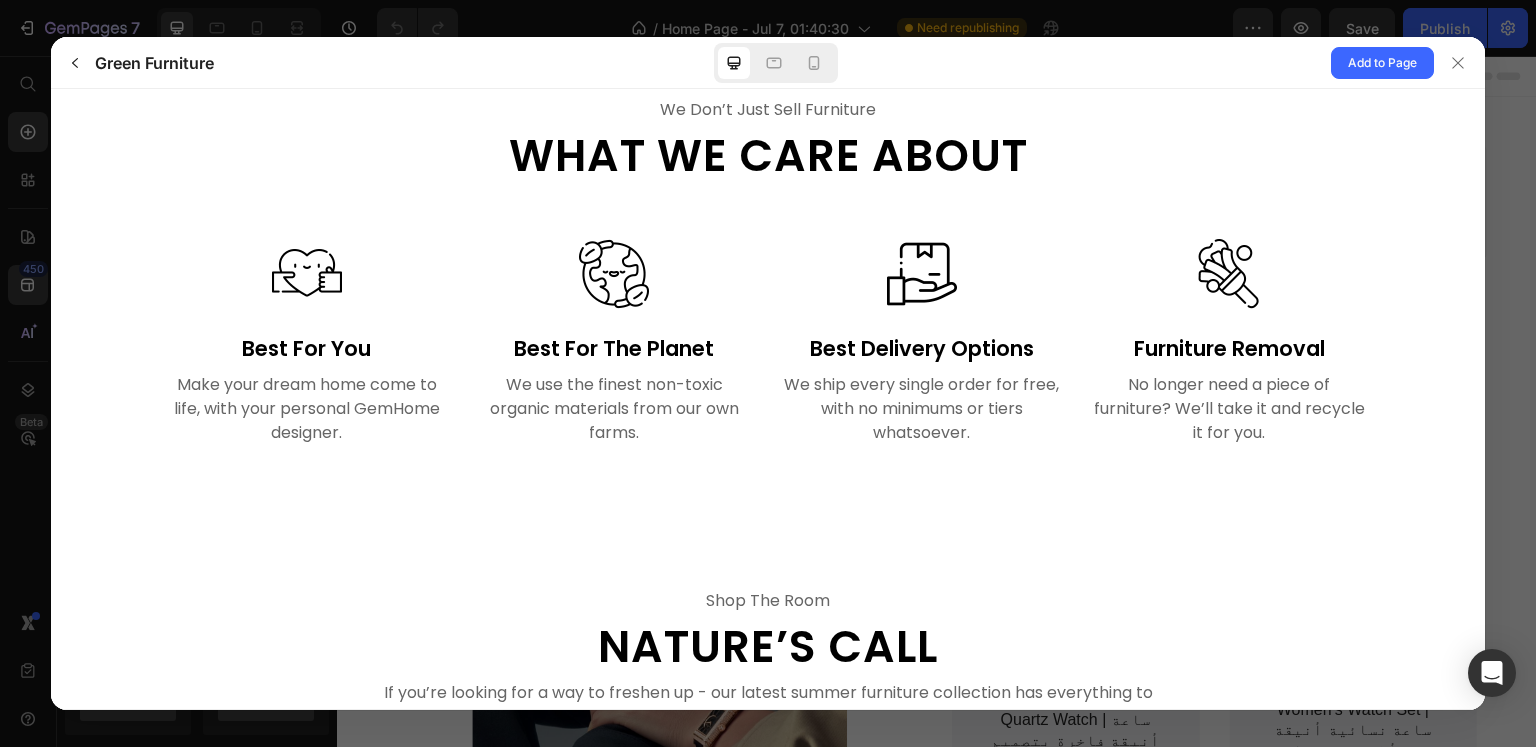 scroll, scrollTop: 3300, scrollLeft: 0, axis: vertical 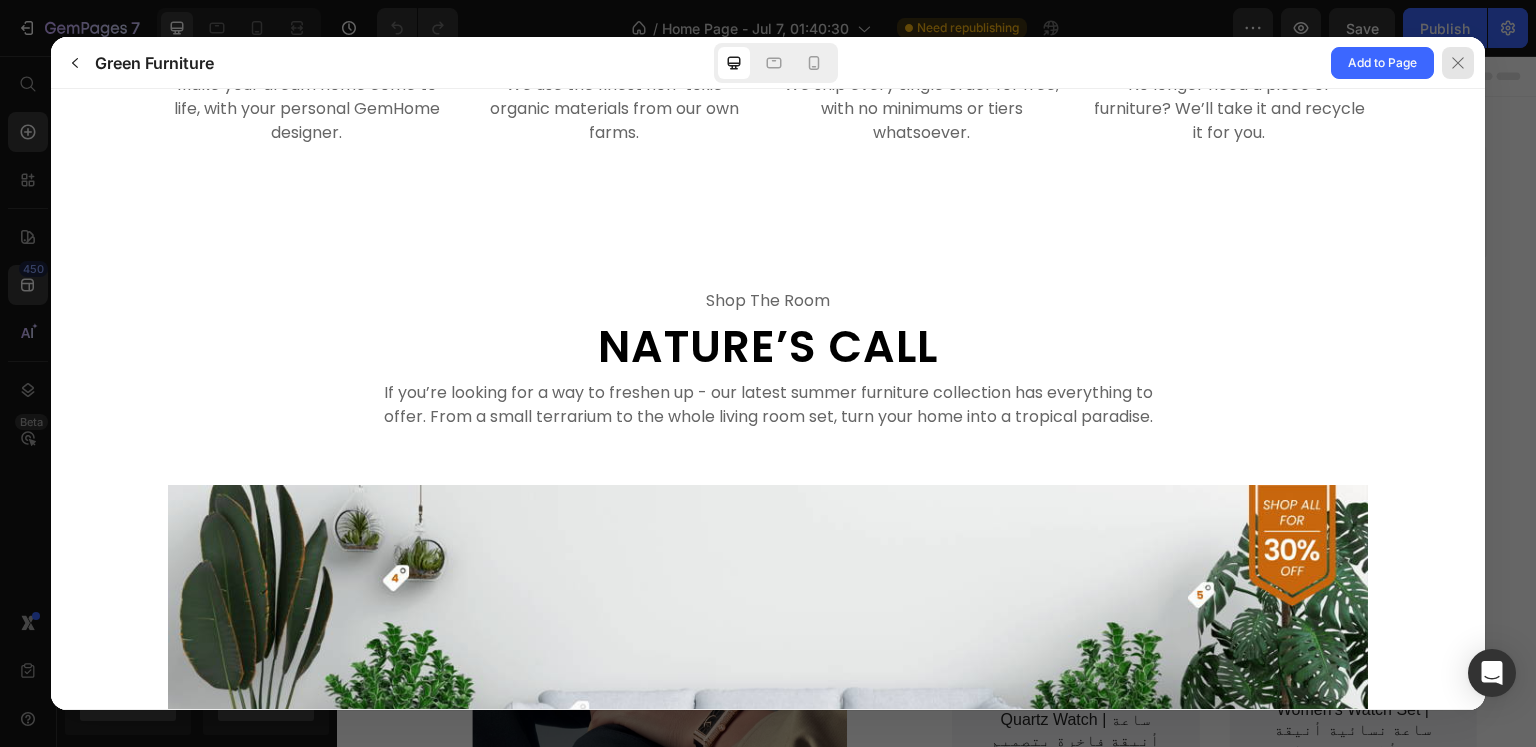click at bounding box center [1458, 63] 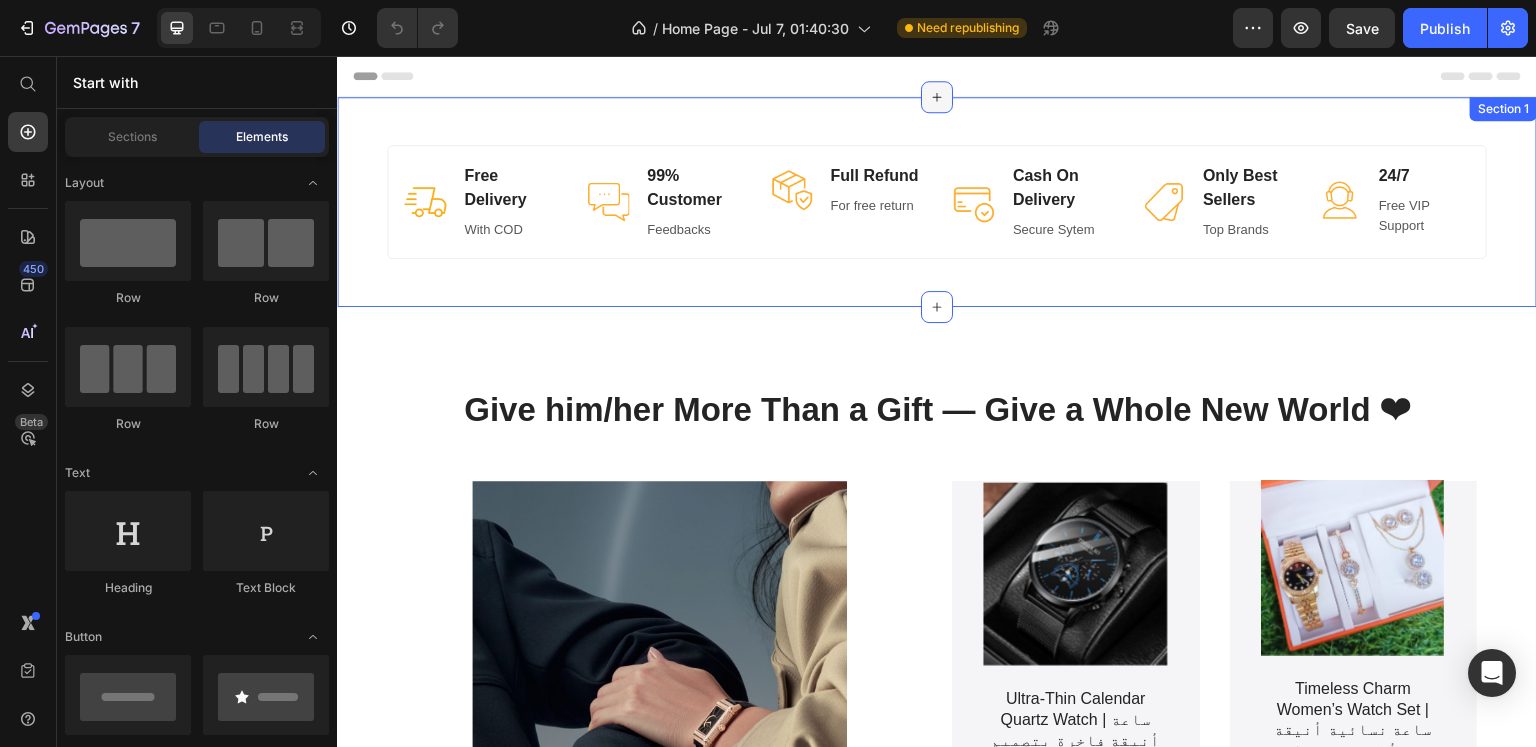 click at bounding box center [937, 97] 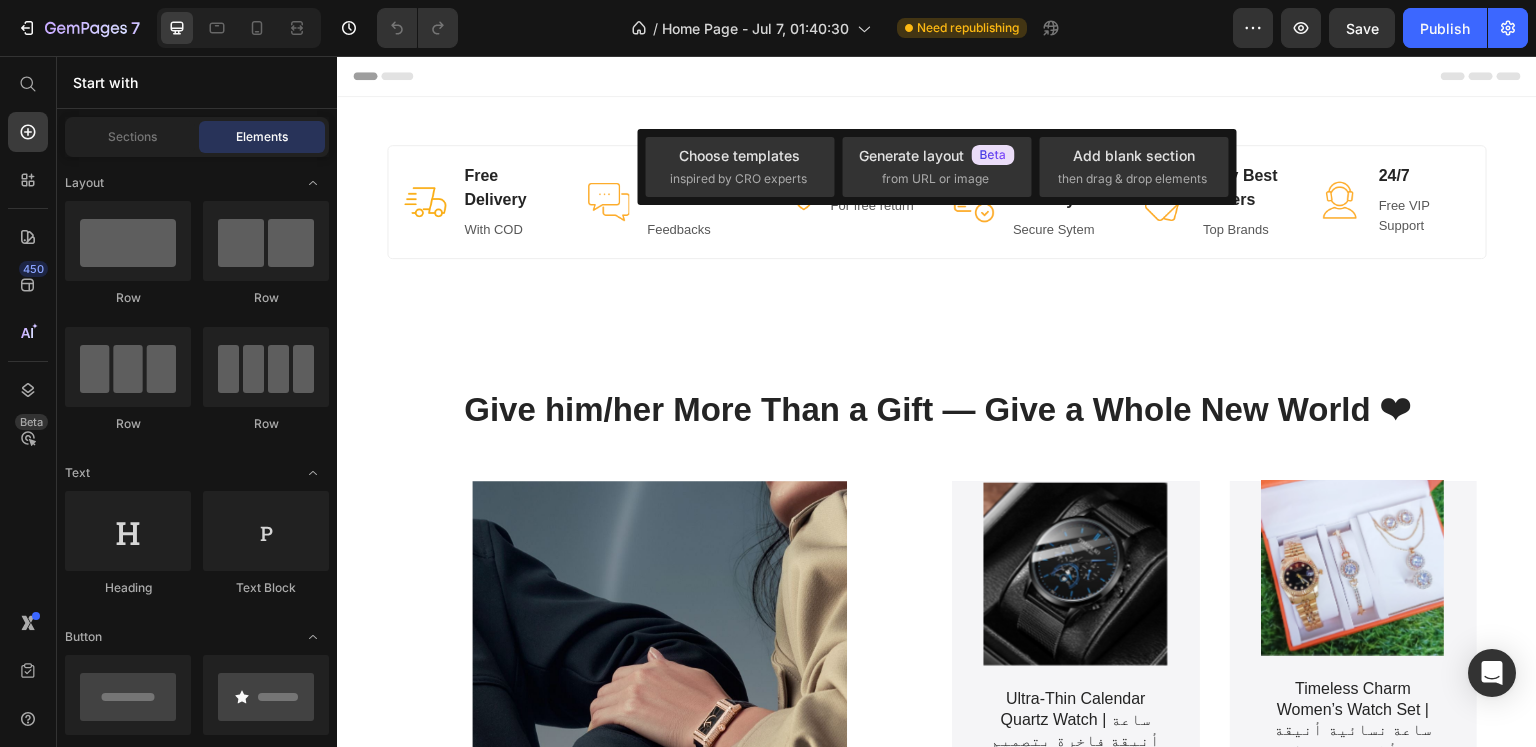 click on "Choose templates  inspired by CRO experts Generate layout  from URL or image Add blank section  then drag & drop elements" at bounding box center (936, 167) 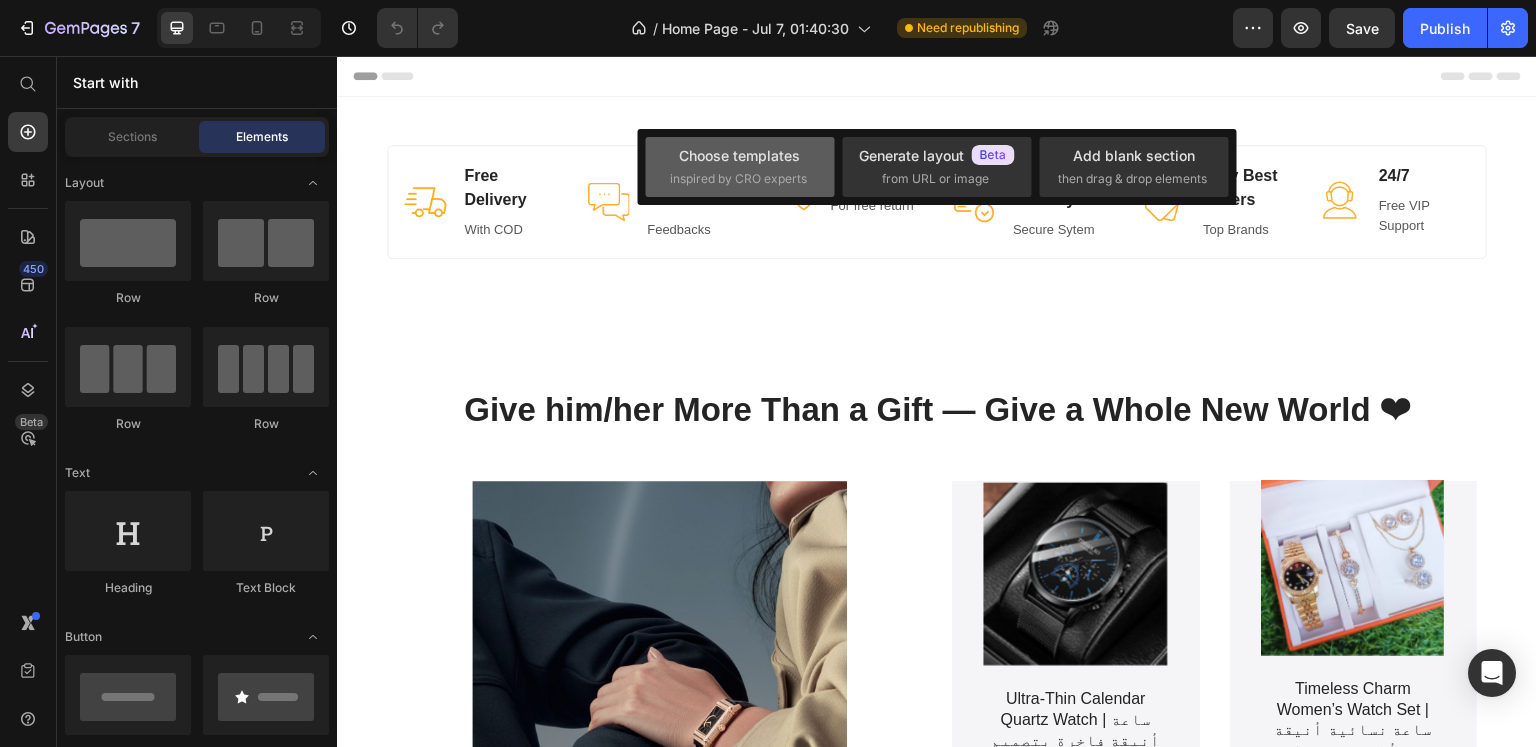 click on "inspired by CRO experts" at bounding box center (738, 179) 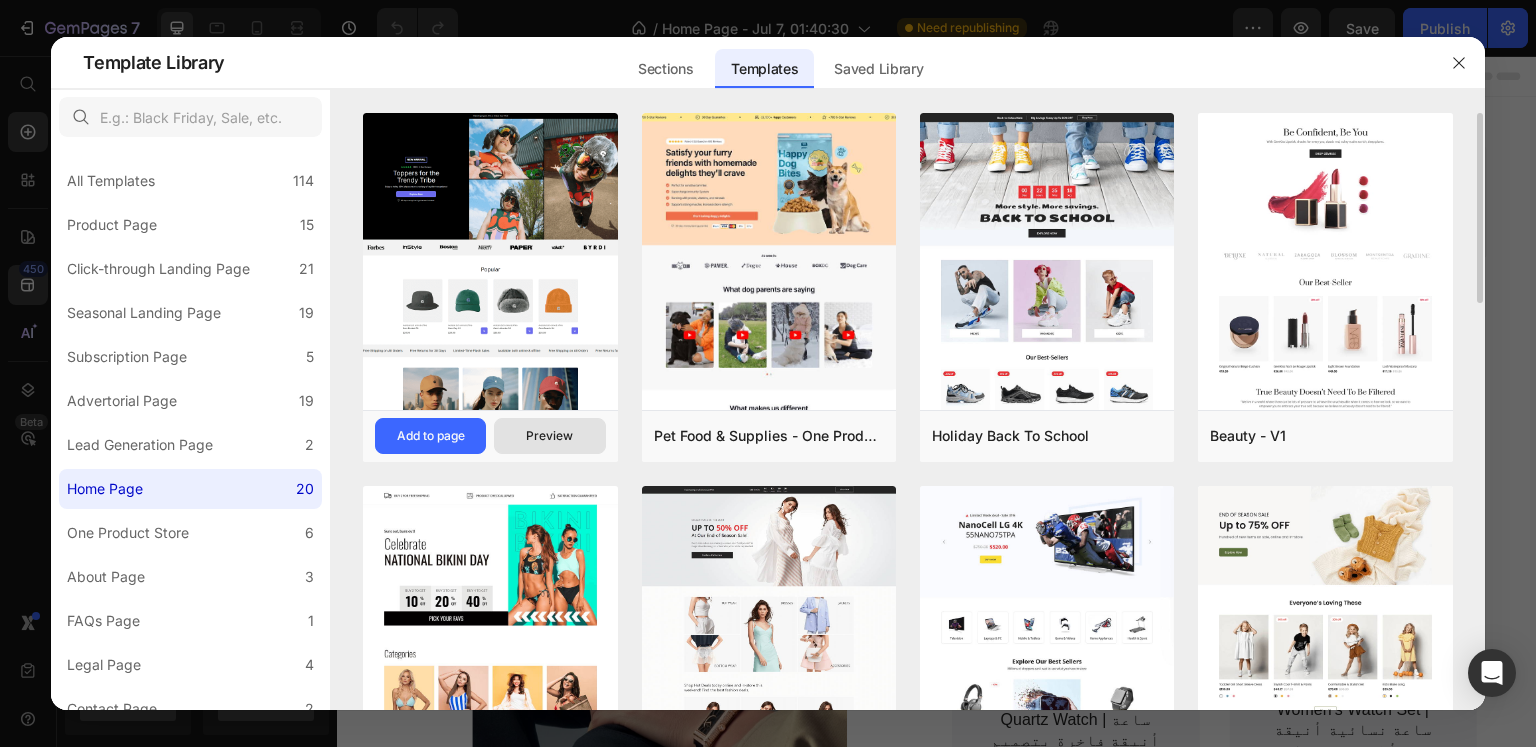 click on "Preview" at bounding box center [549, 436] 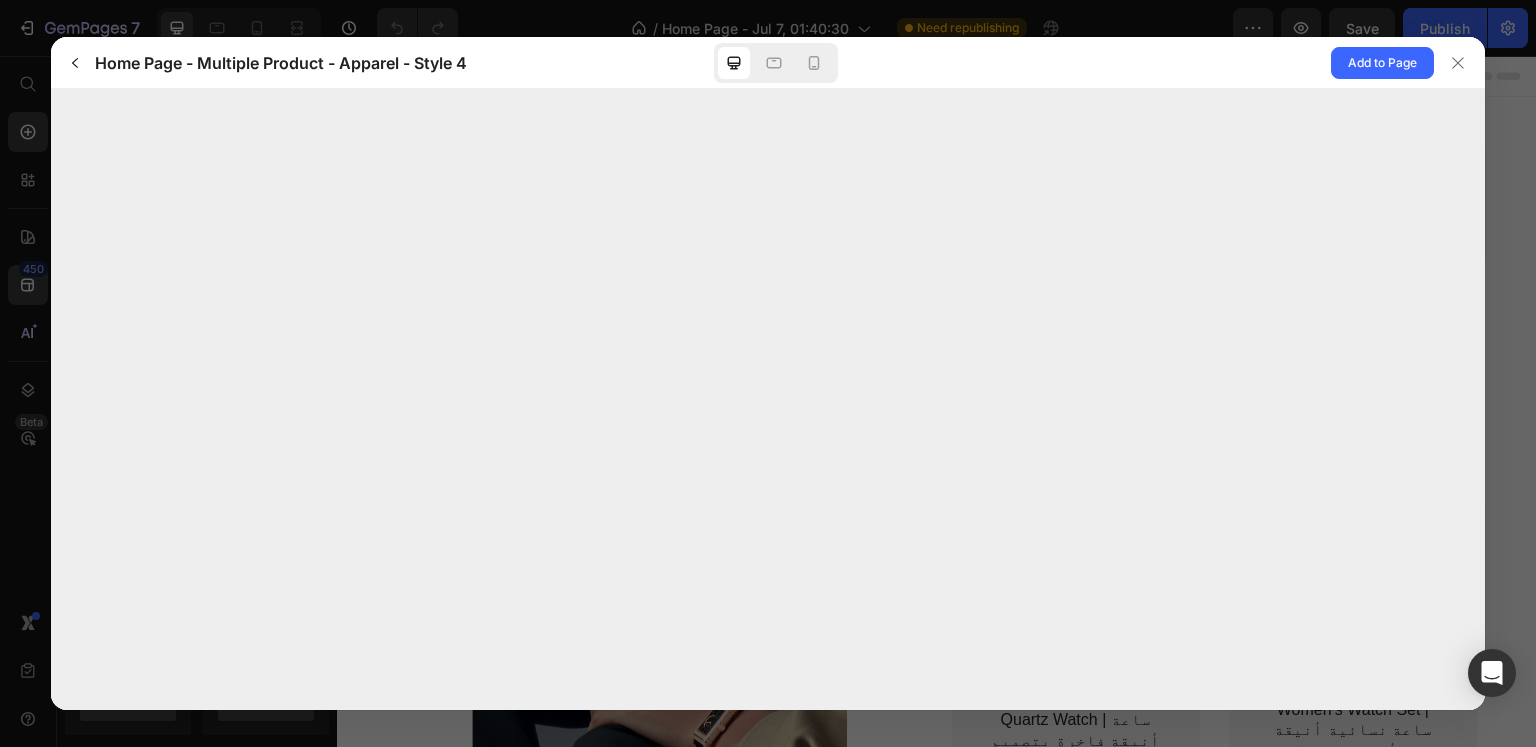 scroll, scrollTop: 0, scrollLeft: 0, axis: both 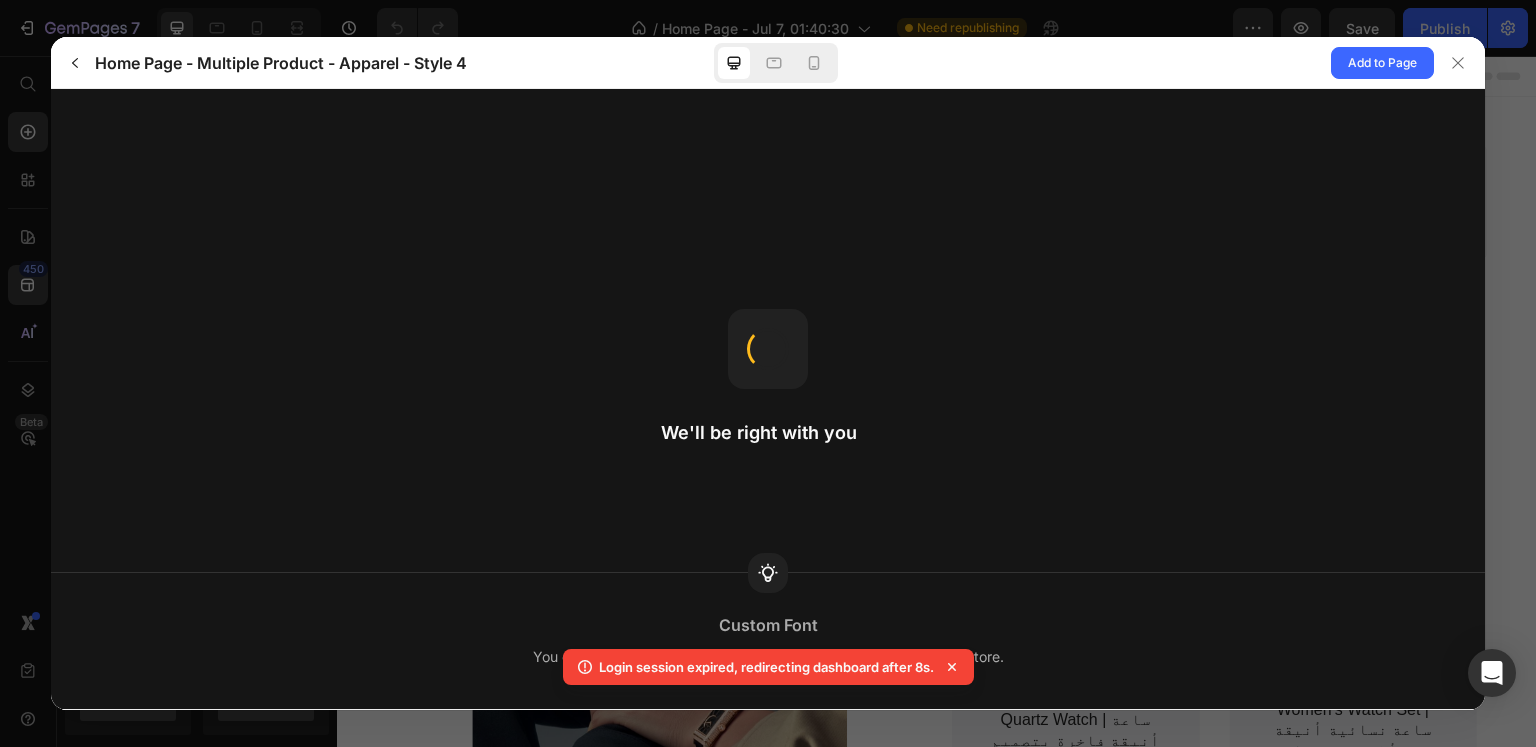 click 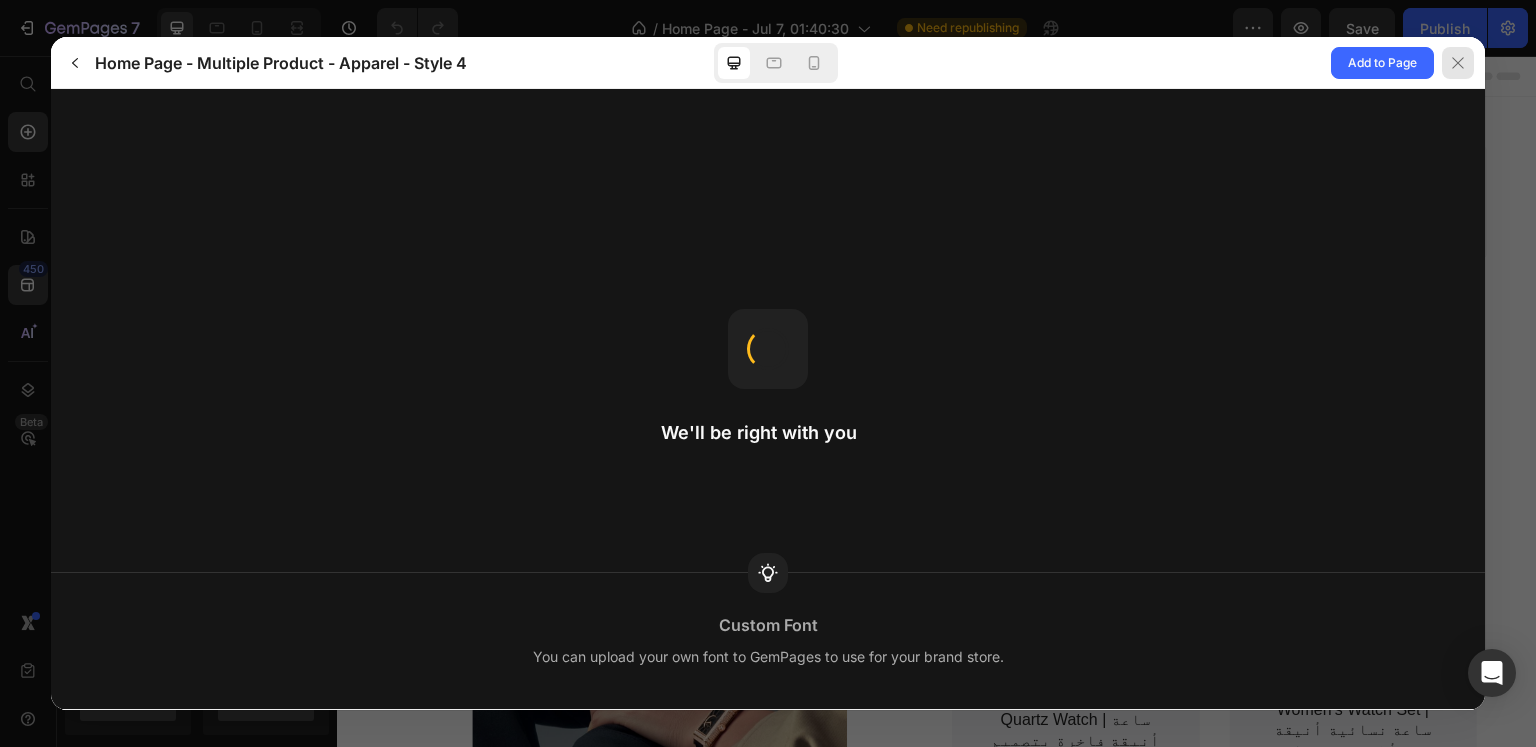 click 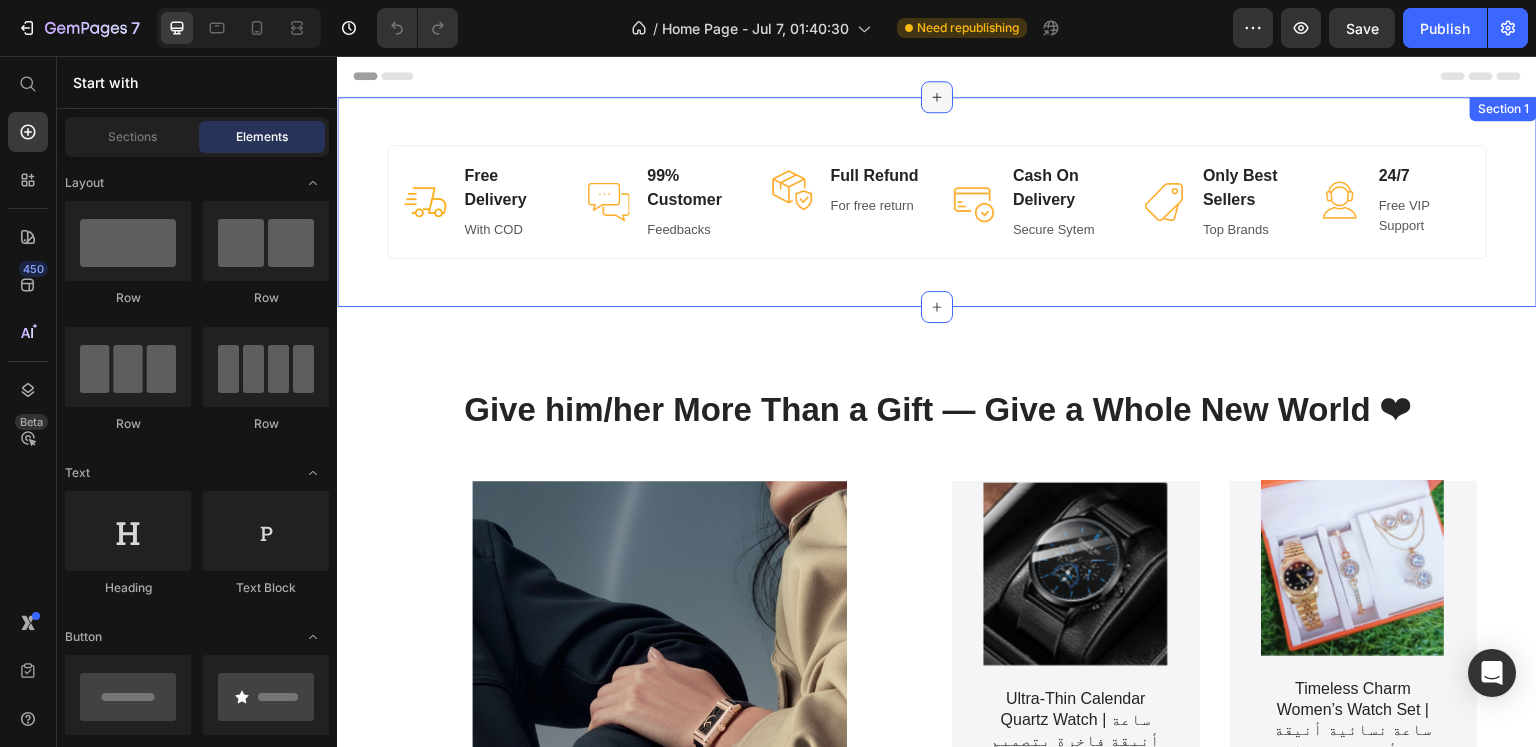 click 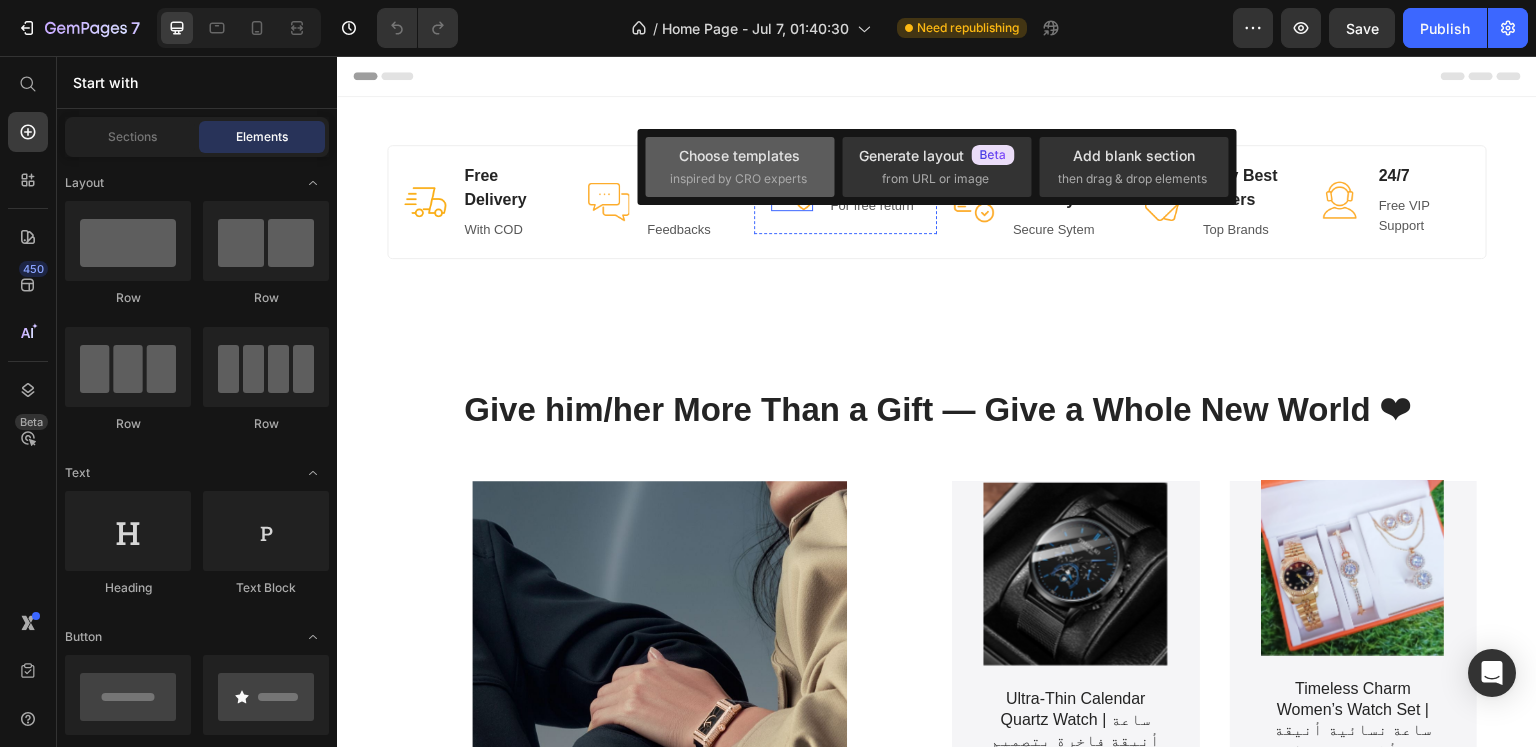 click on "inspired by CRO experts" at bounding box center (738, 179) 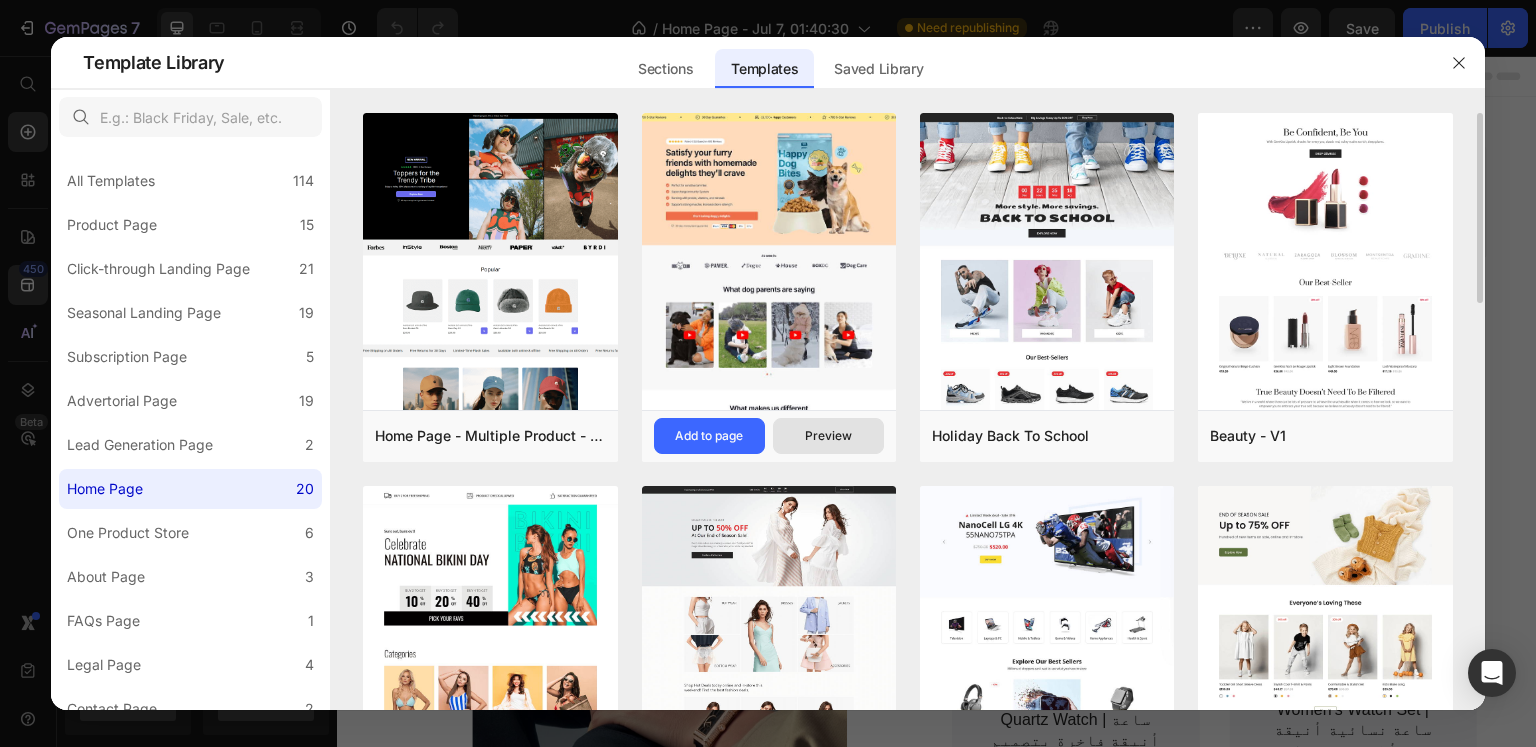click on "Preview" at bounding box center [828, 436] 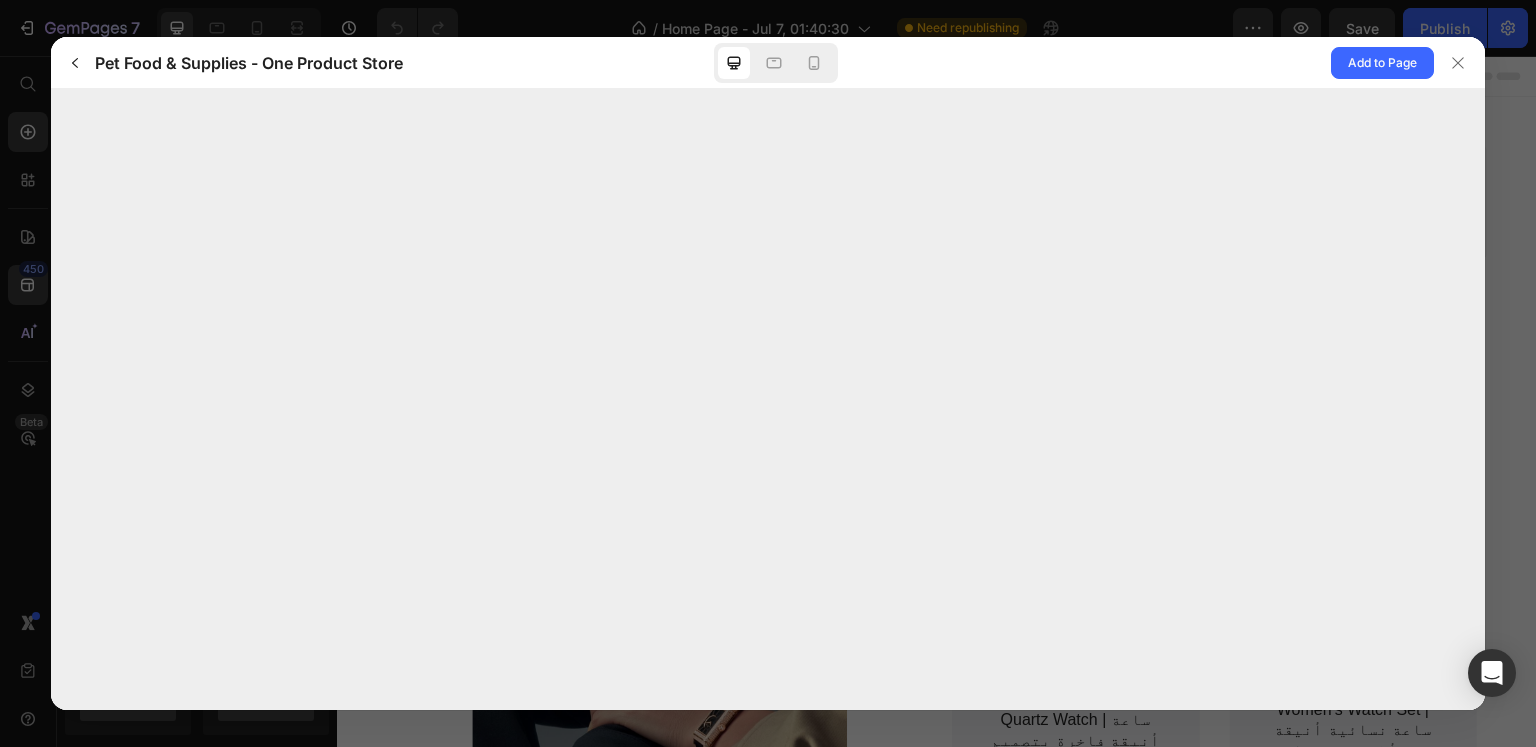 scroll, scrollTop: 0, scrollLeft: 0, axis: both 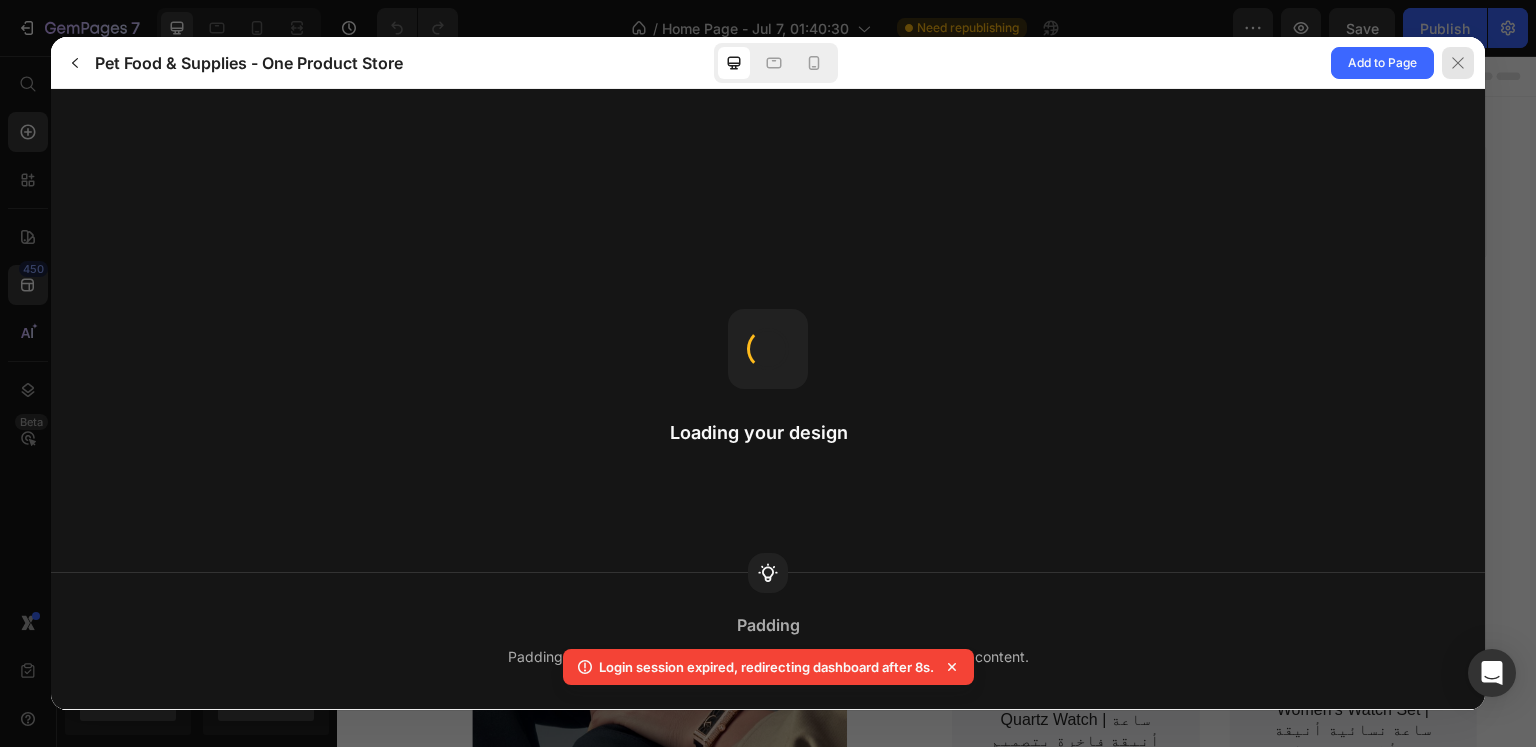 click 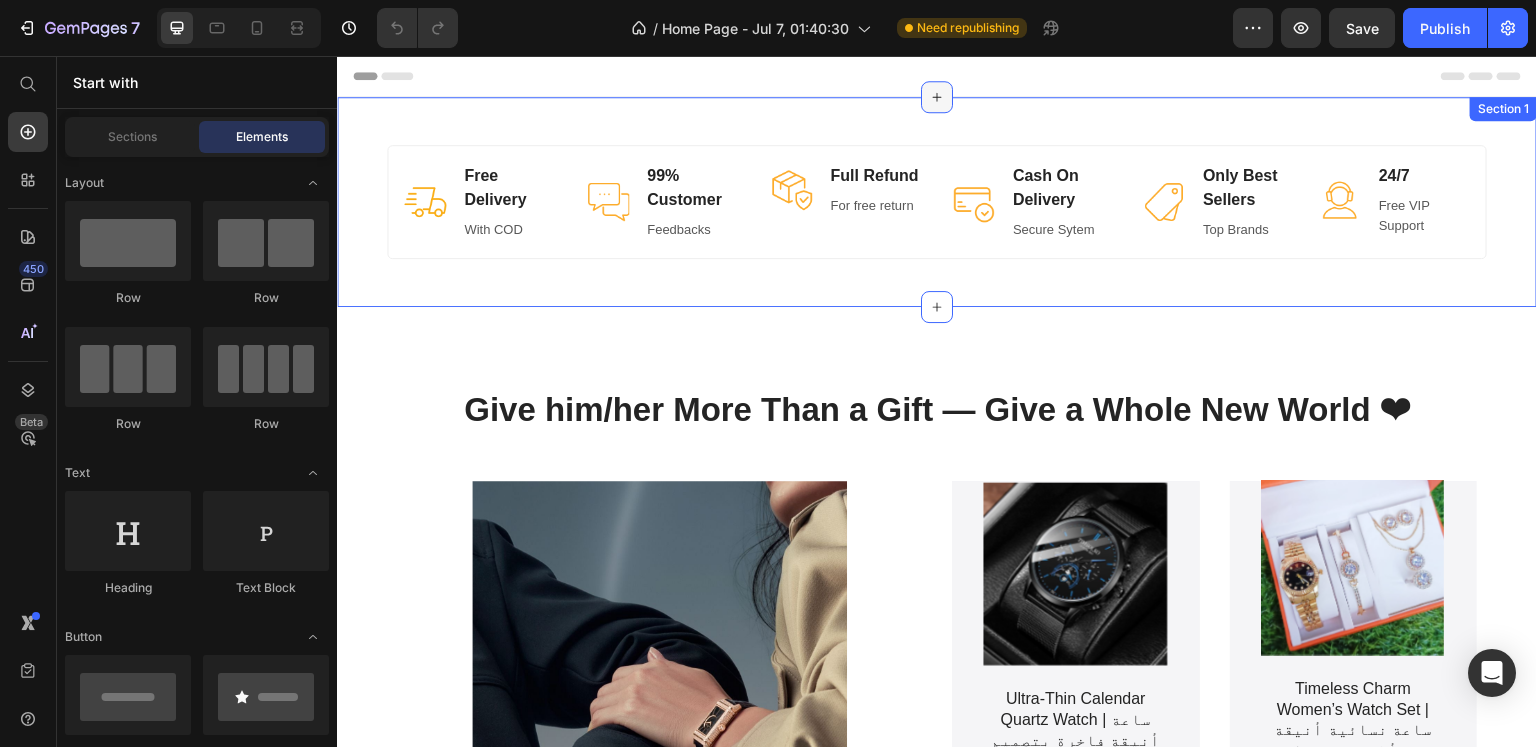 click at bounding box center (937, 97) 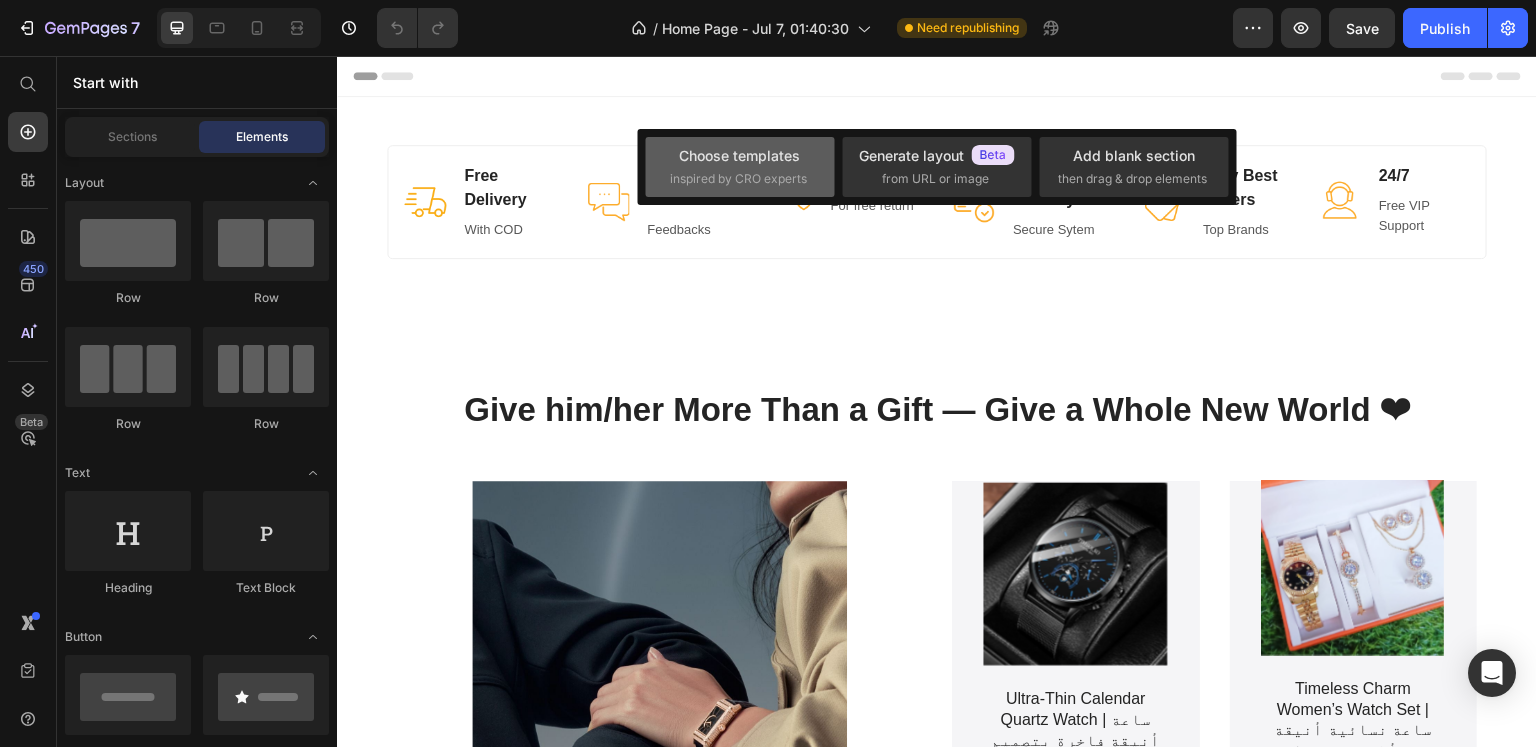 click on "Choose templates" at bounding box center (739, 155) 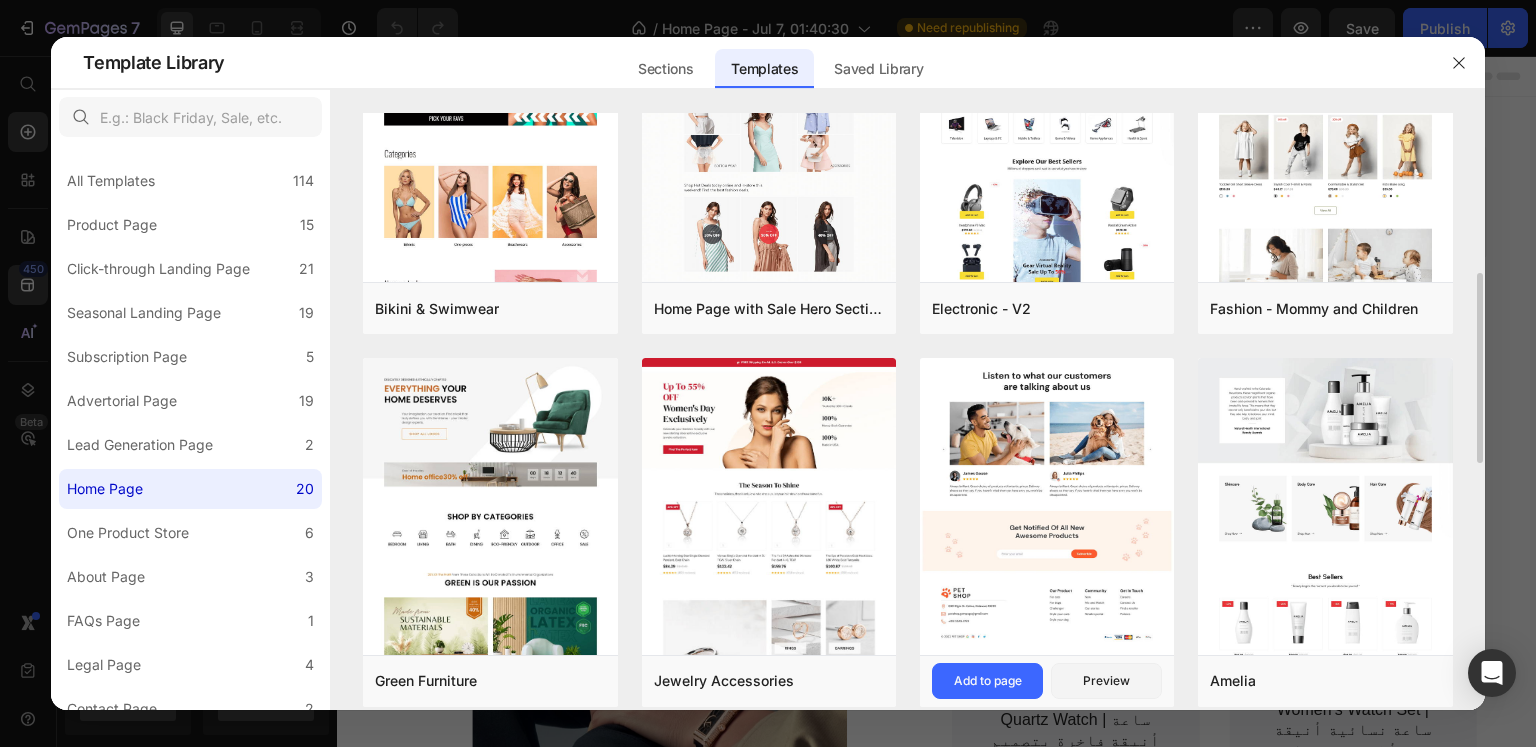scroll, scrollTop: 600, scrollLeft: 0, axis: vertical 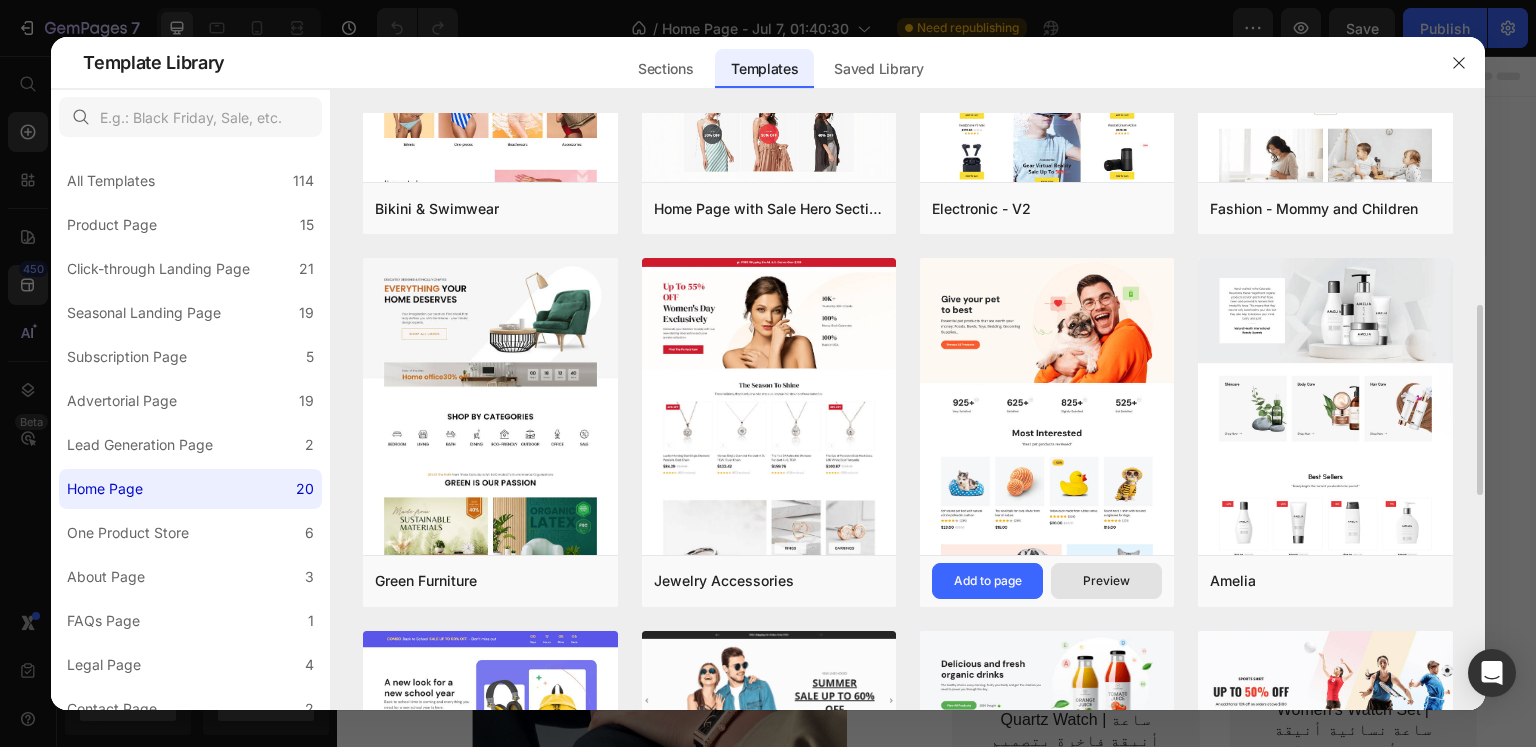 click on "Preview" at bounding box center [1106, 581] 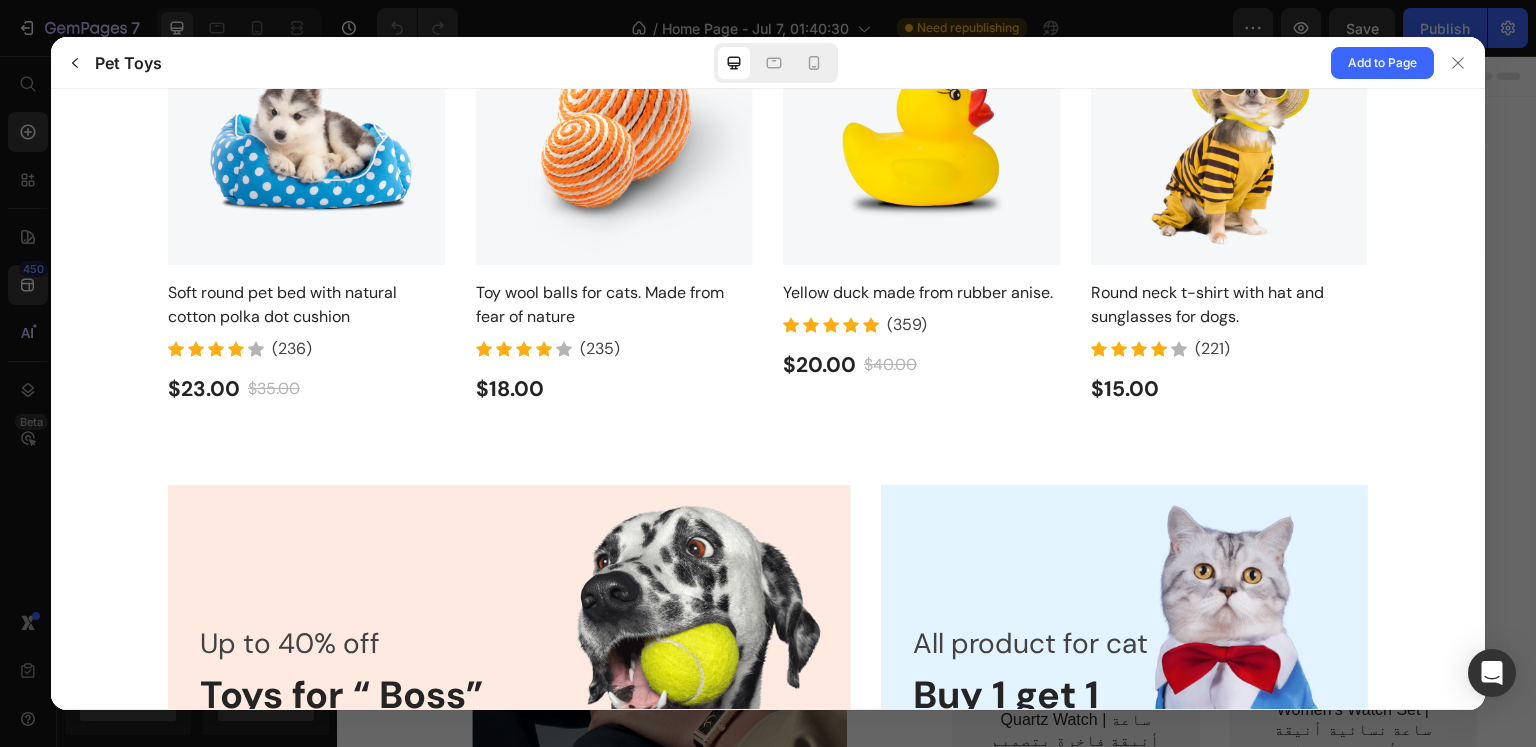 scroll, scrollTop: 527, scrollLeft: 0, axis: vertical 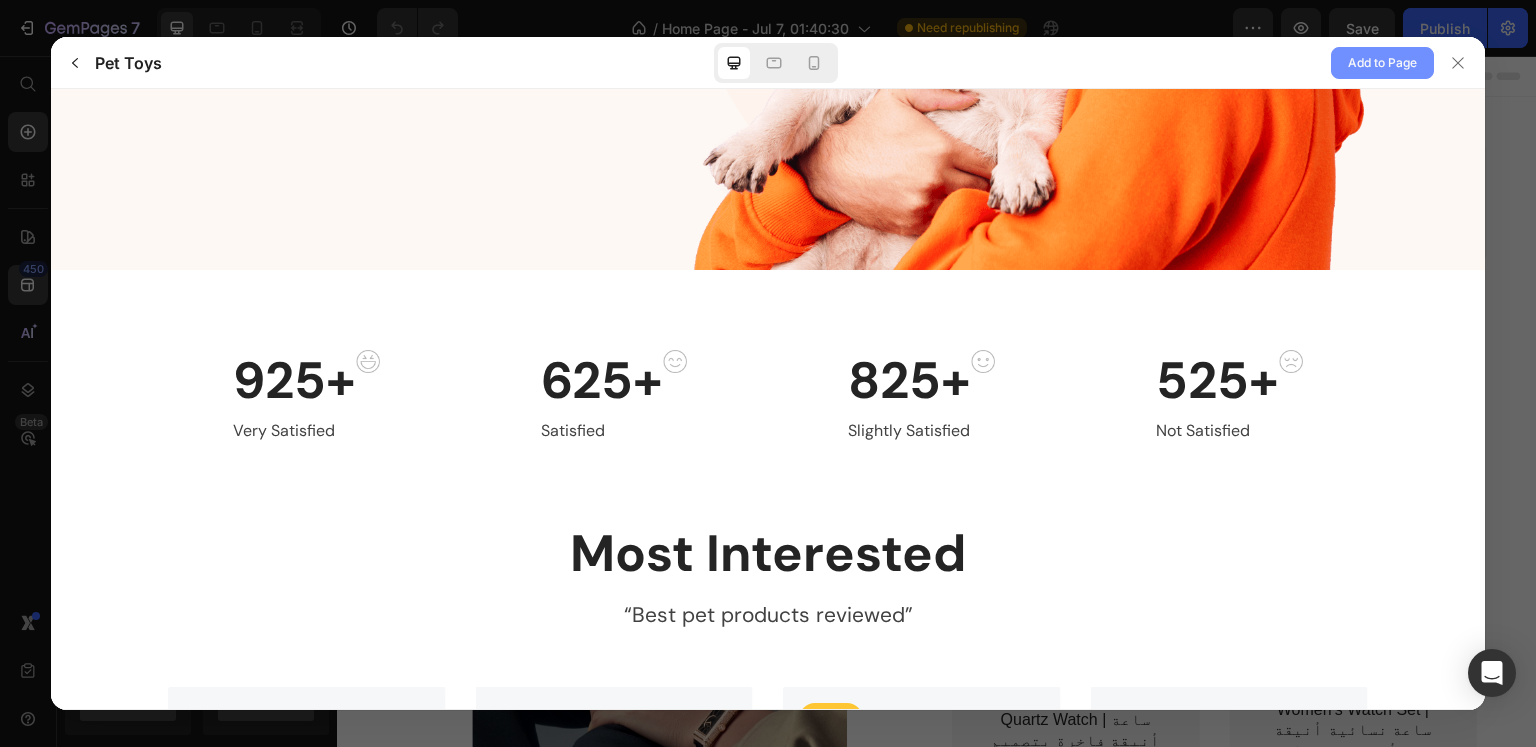 click on "Add to Page" 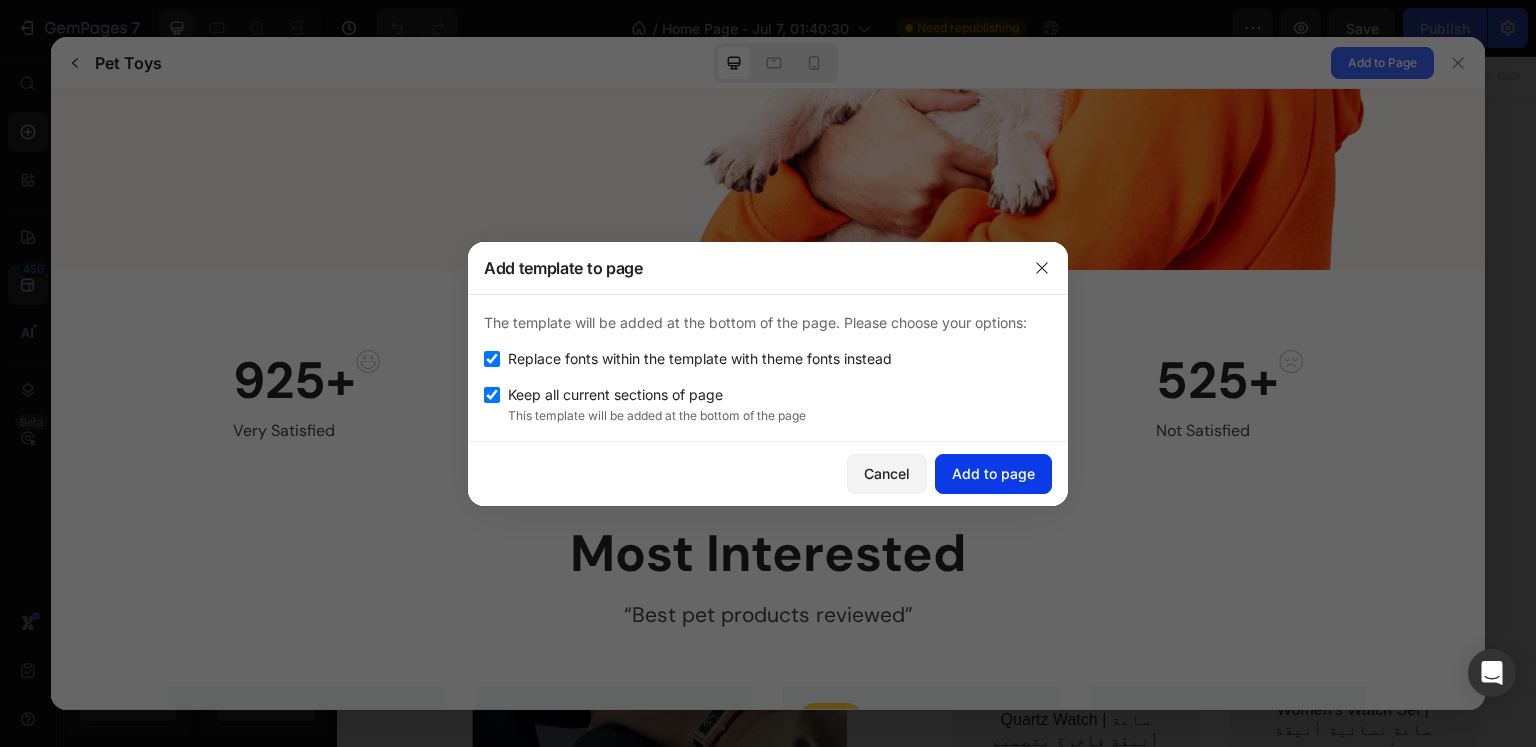 click on "Add to page" at bounding box center [993, 473] 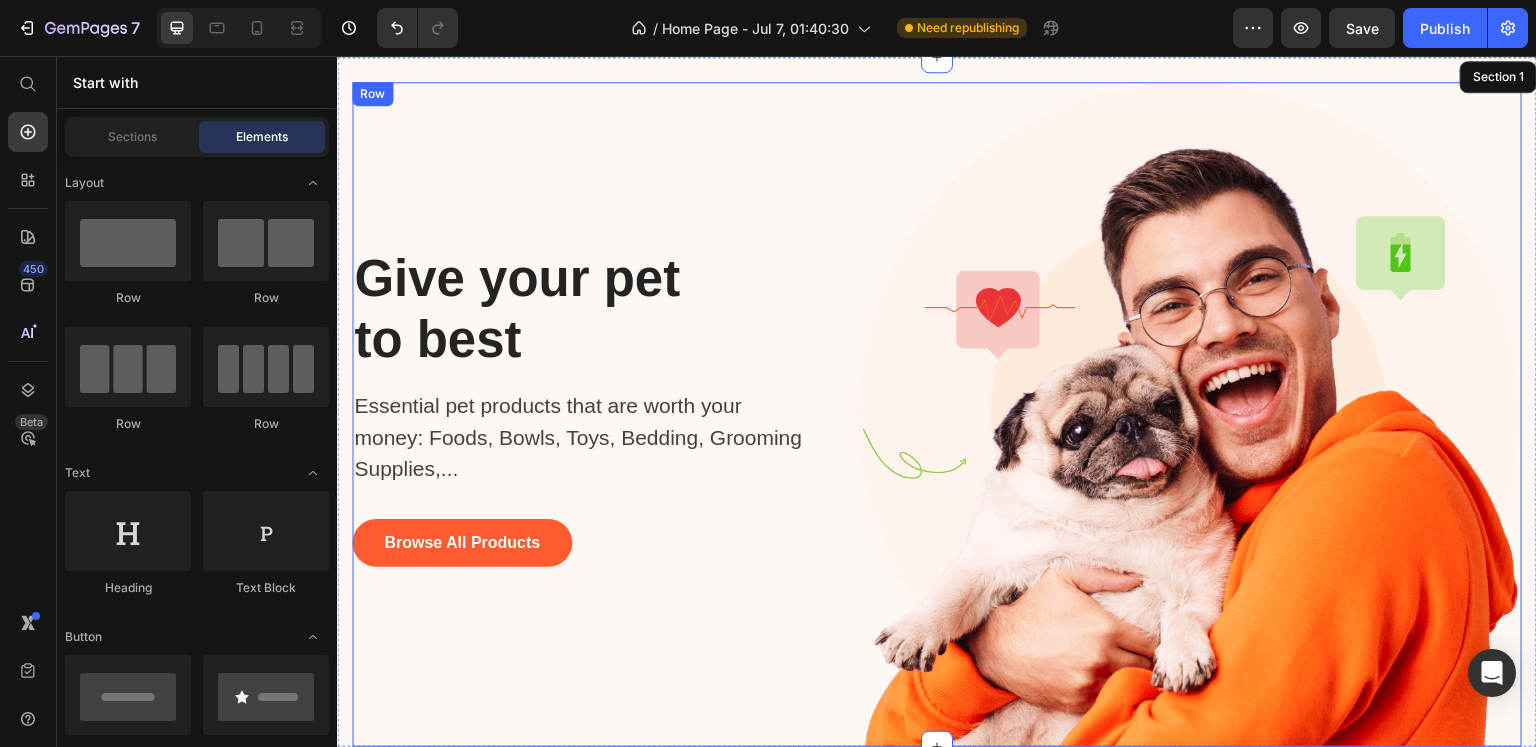 scroll, scrollTop: 0, scrollLeft: 0, axis: both 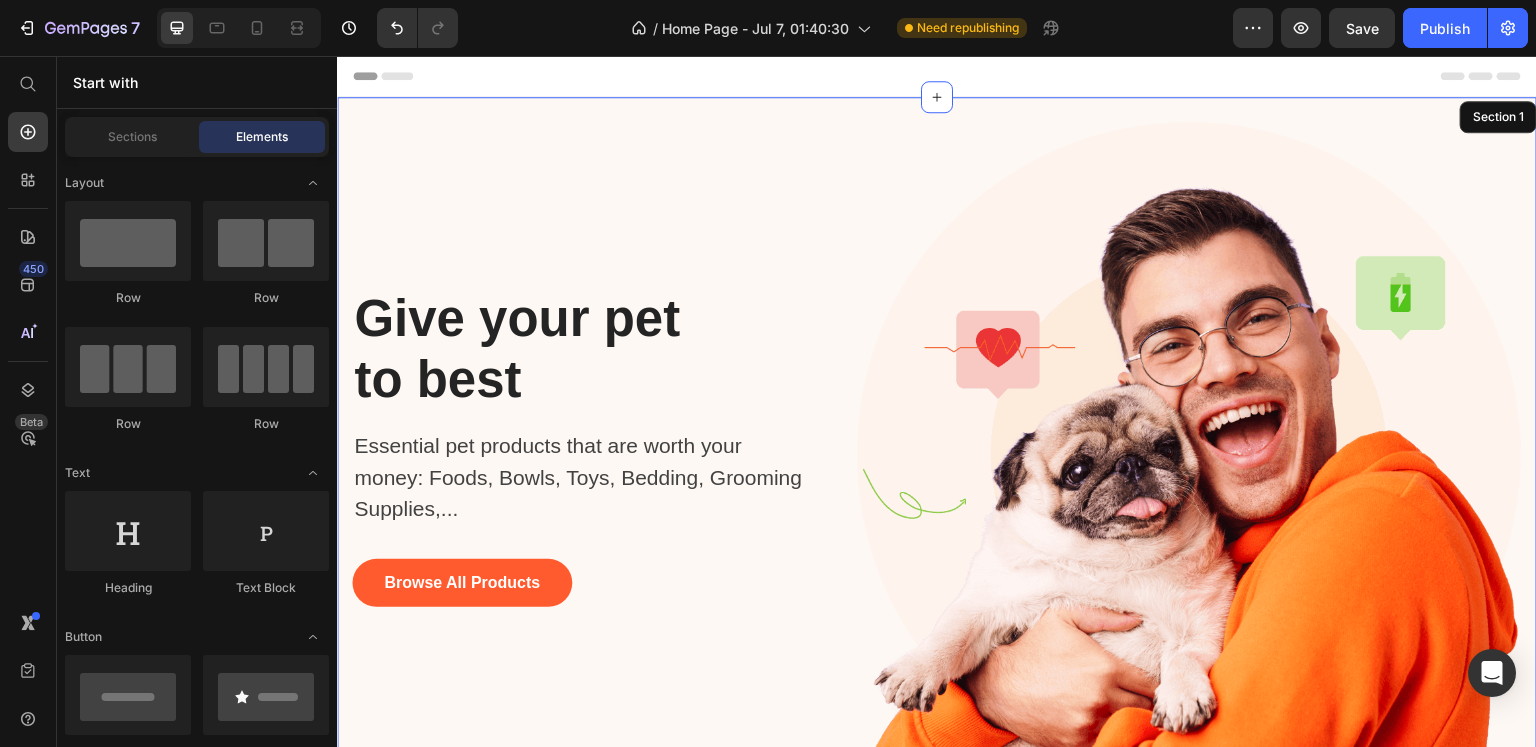 click on "Give your pet to best Heading Essential pet products that are worth your money: Foods, Bowls, Toys, Bedding, Grooming Supplies,... Text block Browse All Products Button Image Row Section 1" at bounding box center [937, 442] 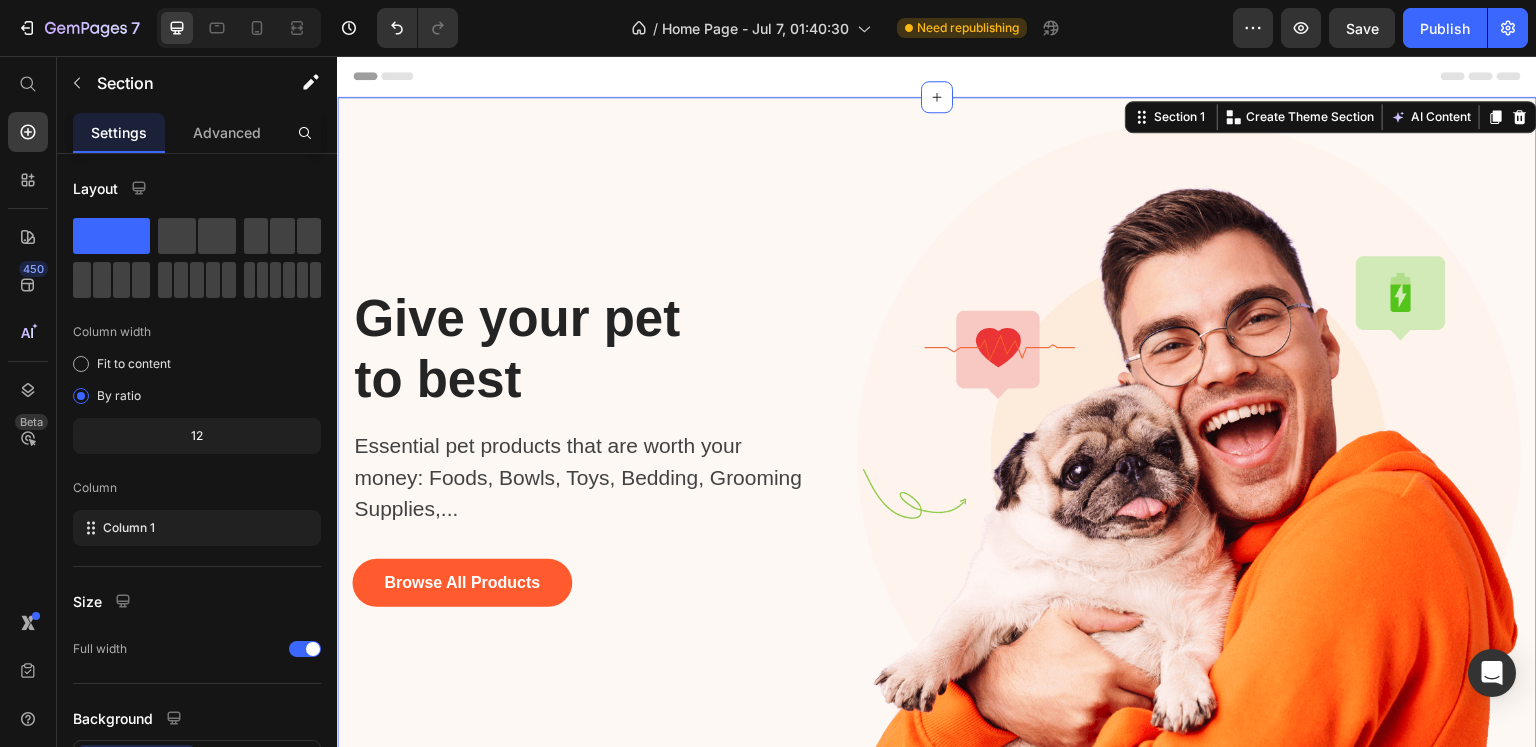 click 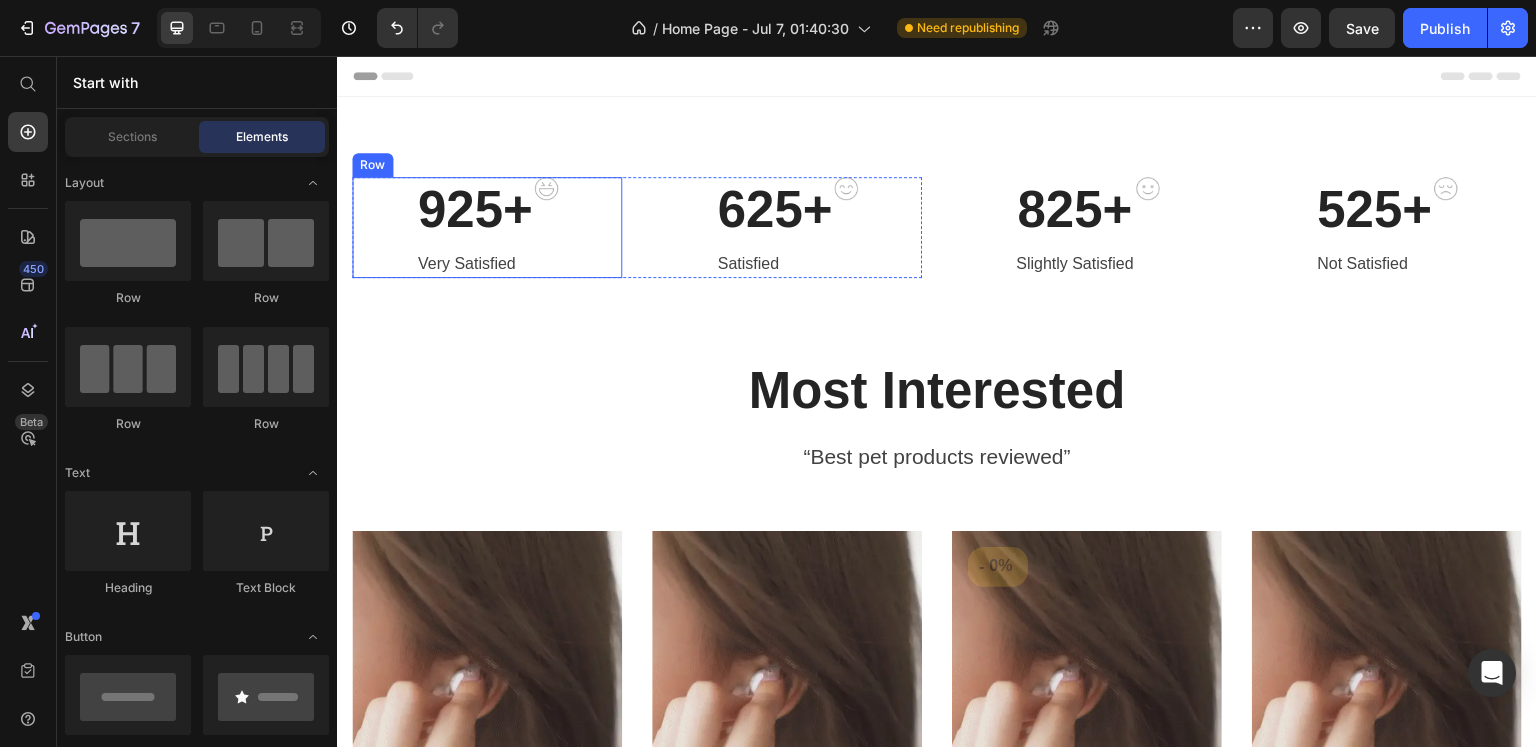 click on "925+" at bounding box center (475, 209) 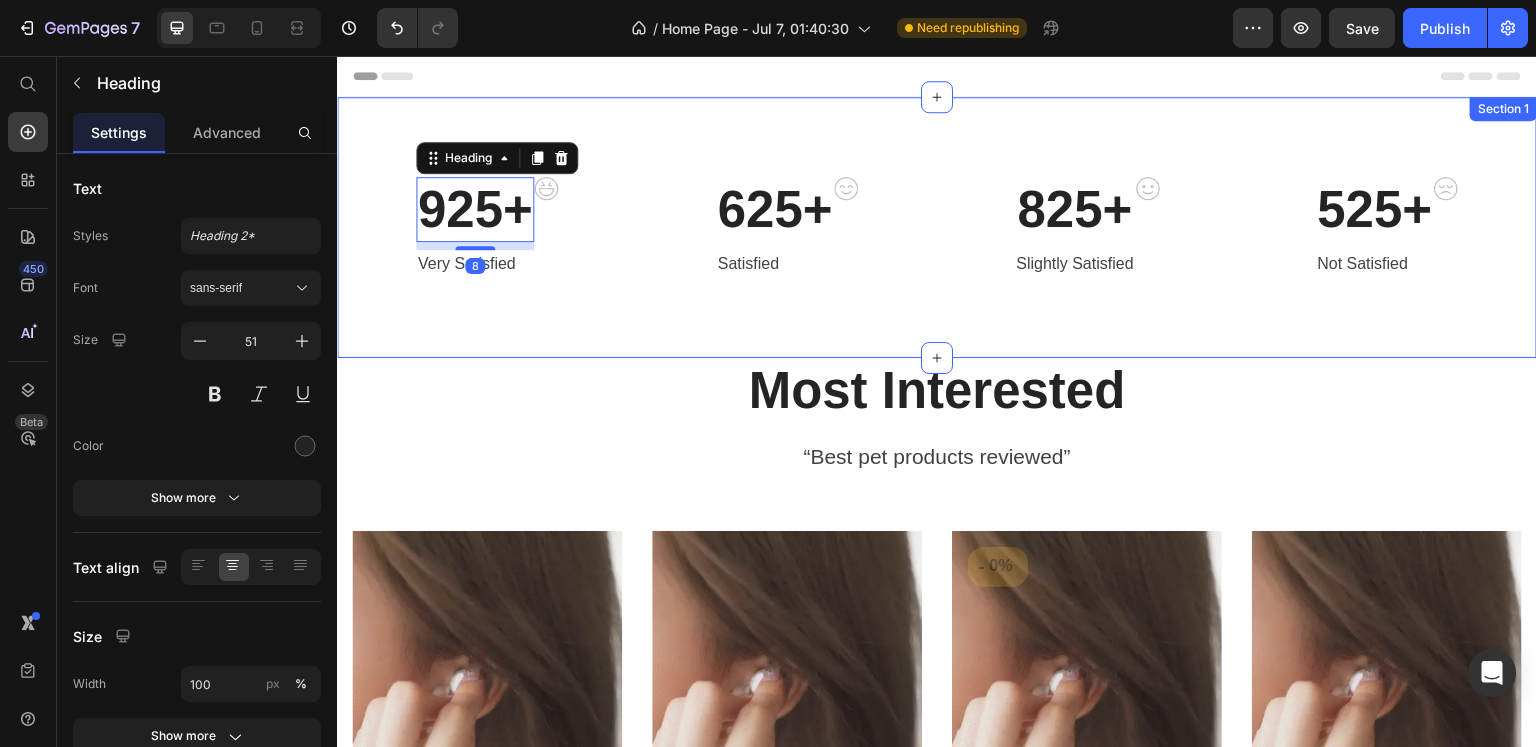 click on "Very Satisfied" at bounding box center [475, 264] 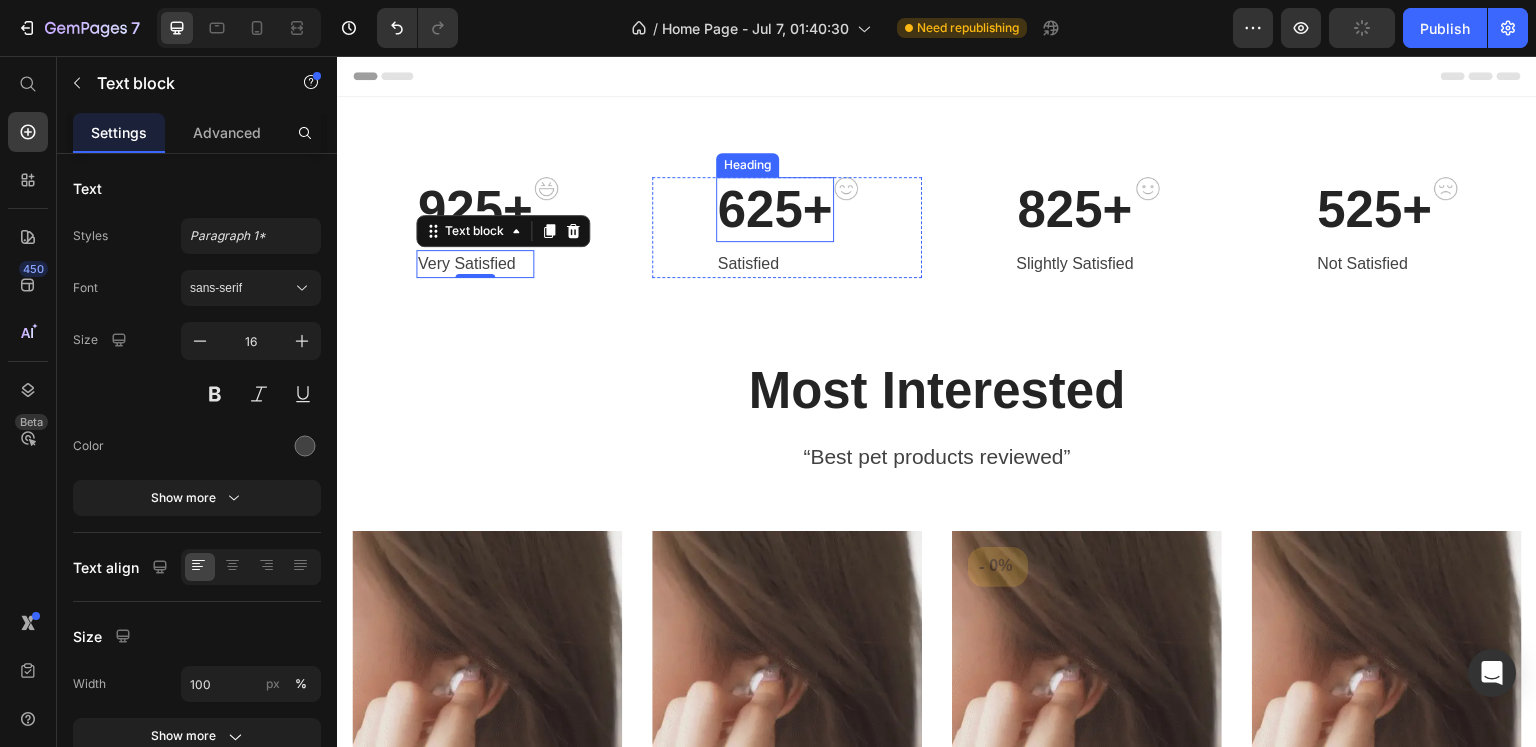 click on "625+" at bounding box center [775, 209] 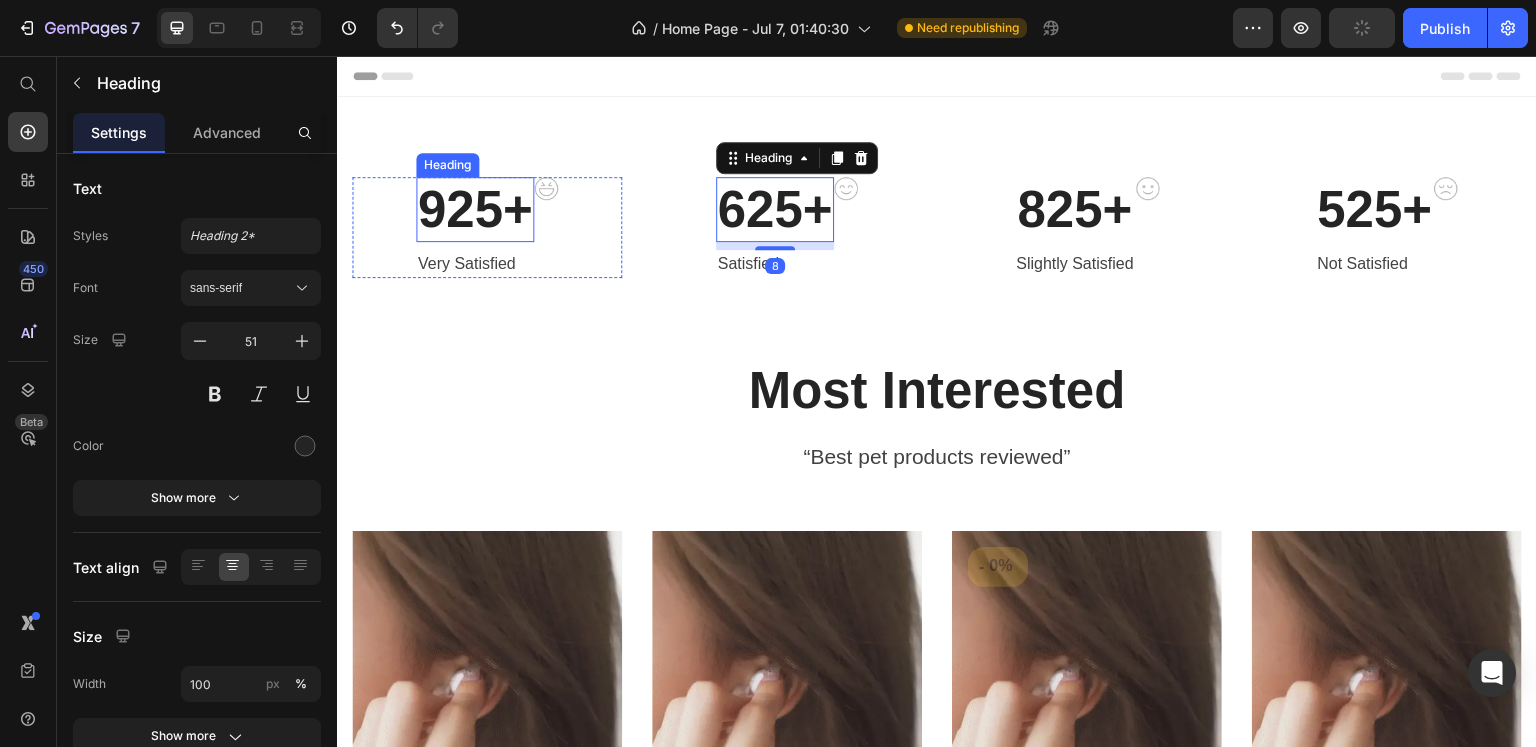 click on "925+" at bounding box center (475, 209) 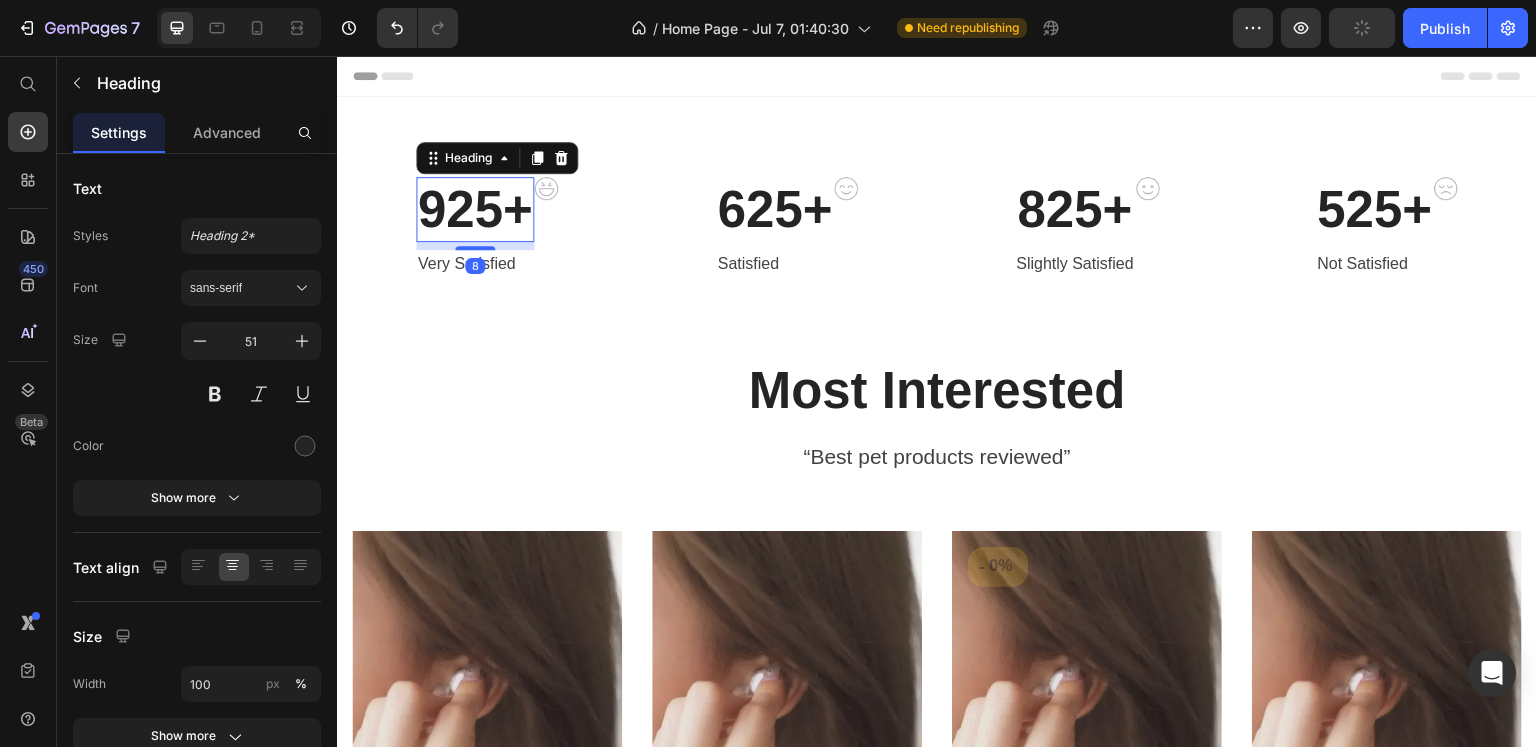 click on "925+" at bounding box center [475, 209] 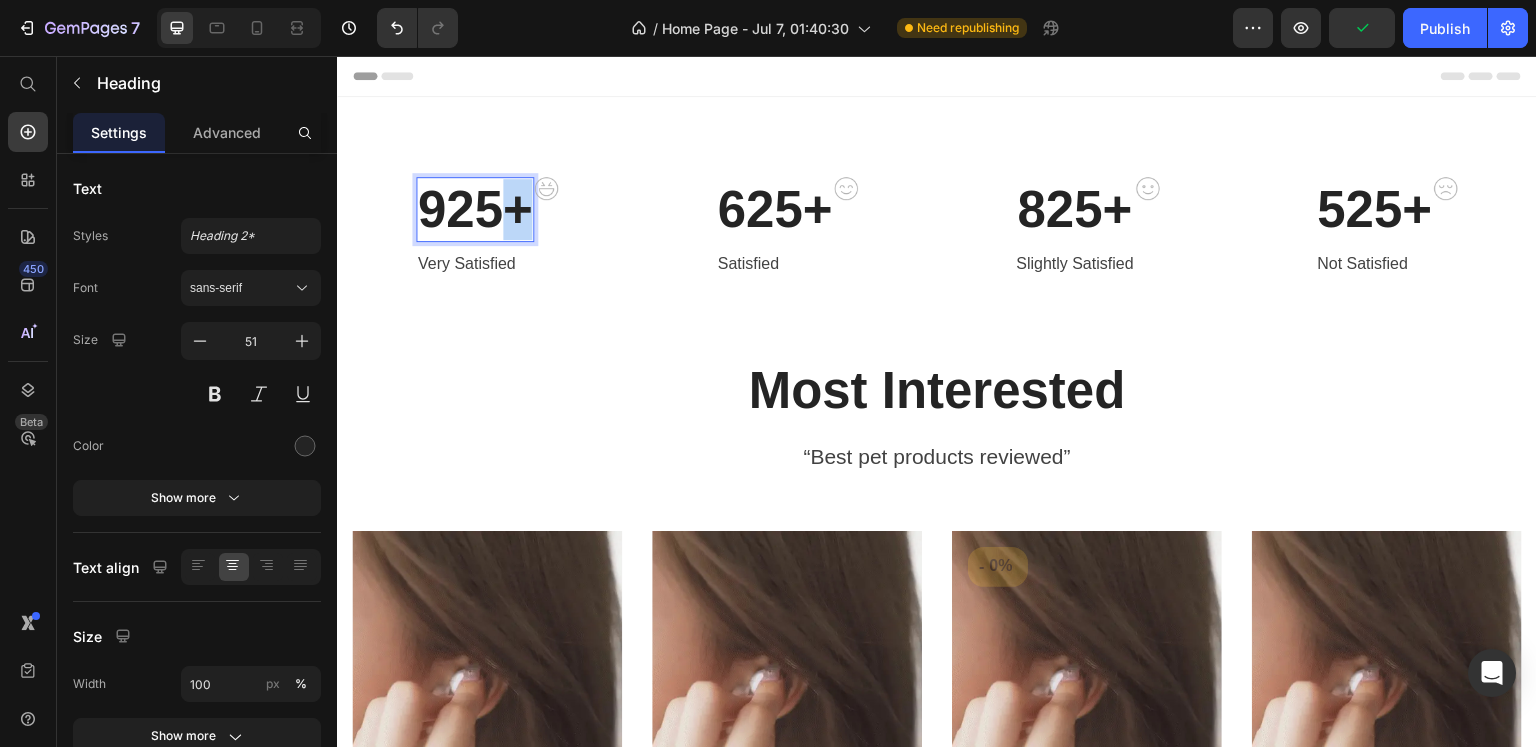 click on "925+" at bounding box center [475, 209] 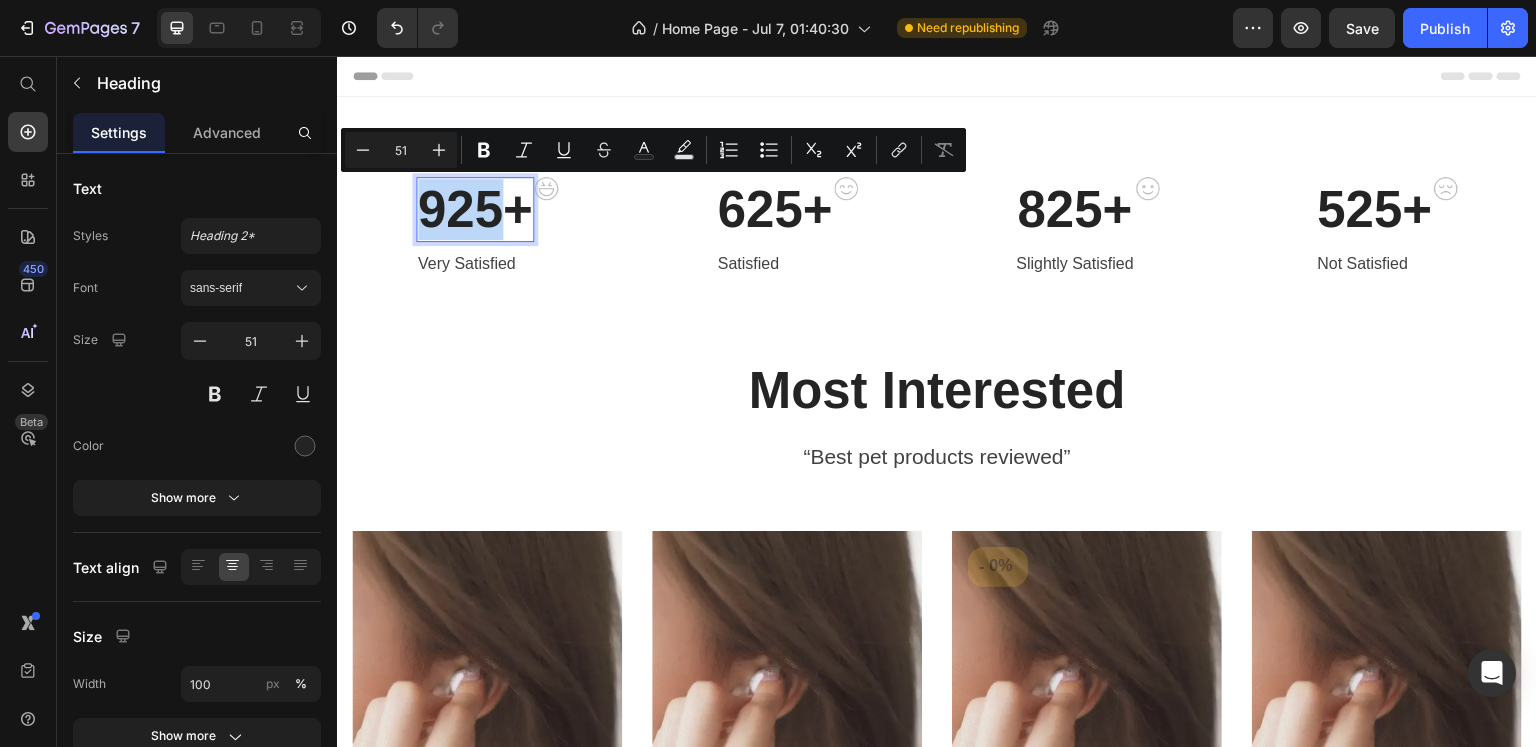 drag, startPoint x: 500, startPoint y: 214, endPoint x: 427, endPoint y: 221, distance: 73.33485 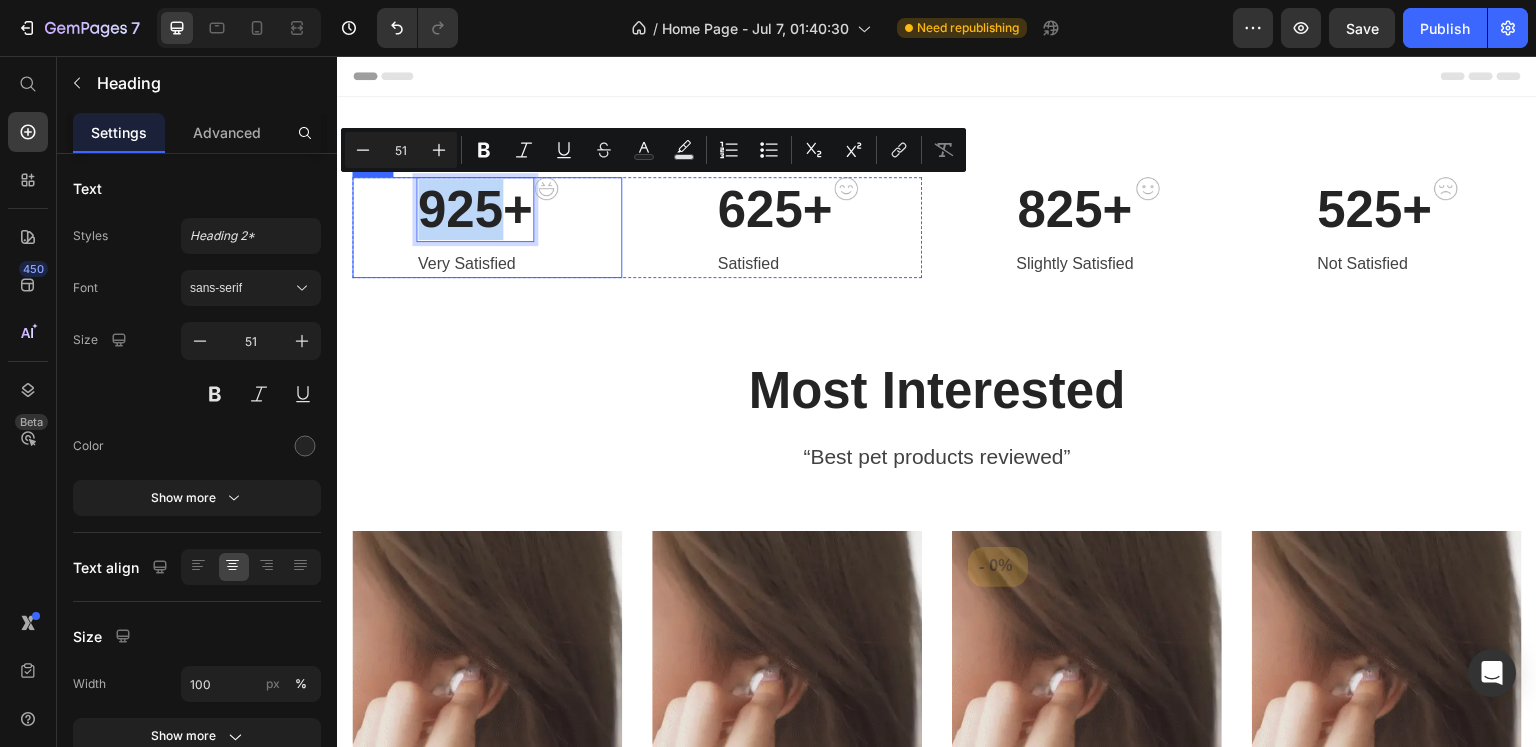 click on "925+ Heading   8 Very Satisfied Text block Image Row" at bounding box center [487, 227] 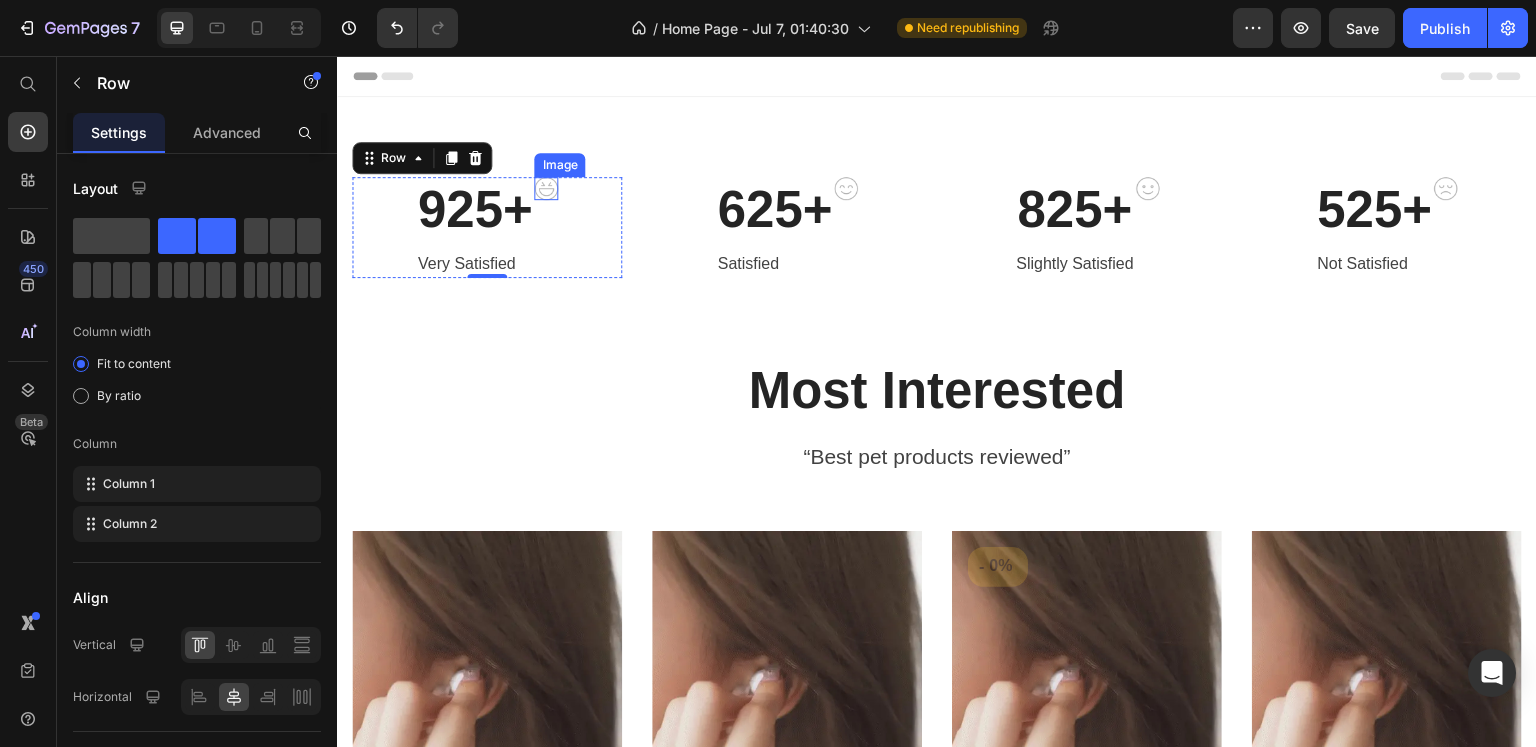 click at bounding box center [546, 188] 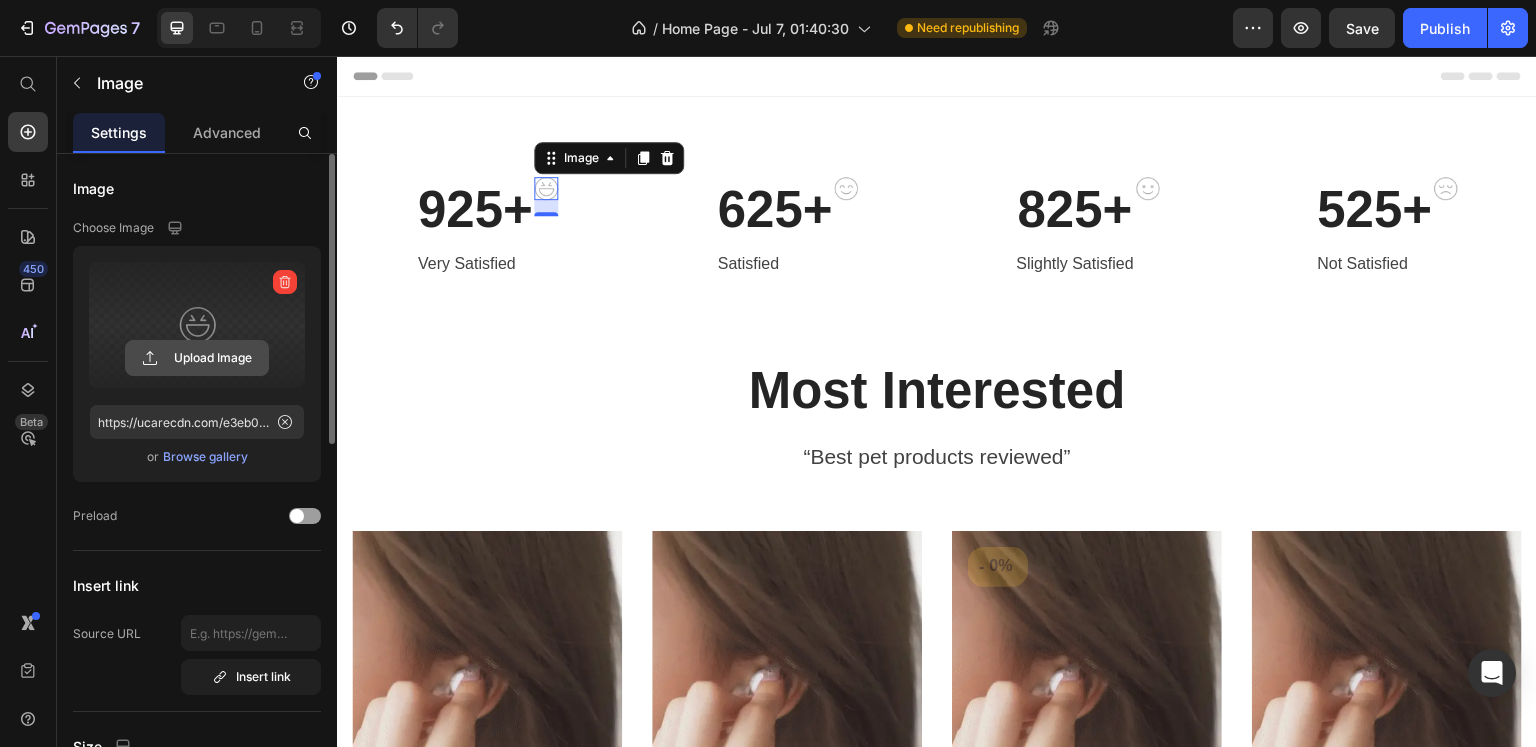 click 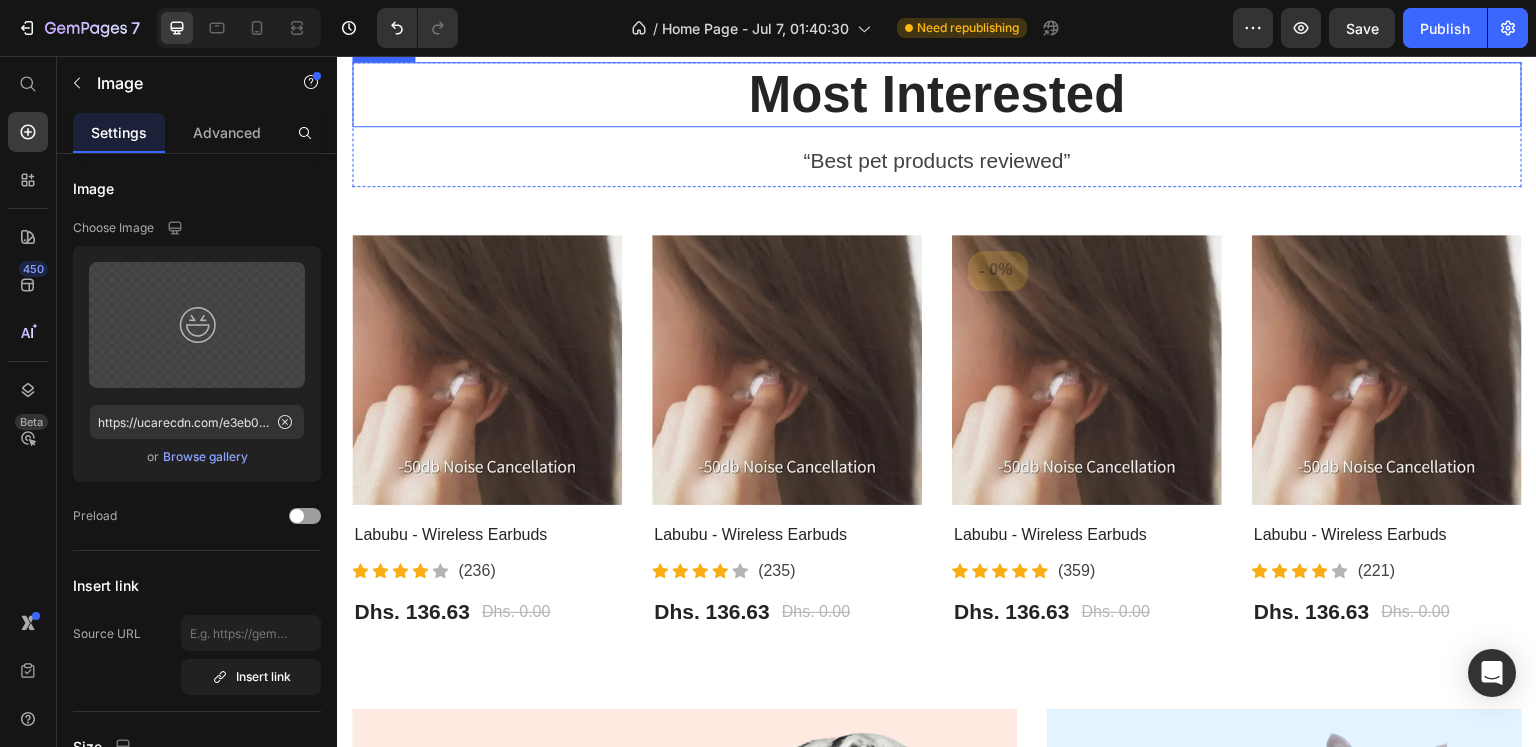scroll, scrollTop: 300, scrollLeft: 0, axis: vertical 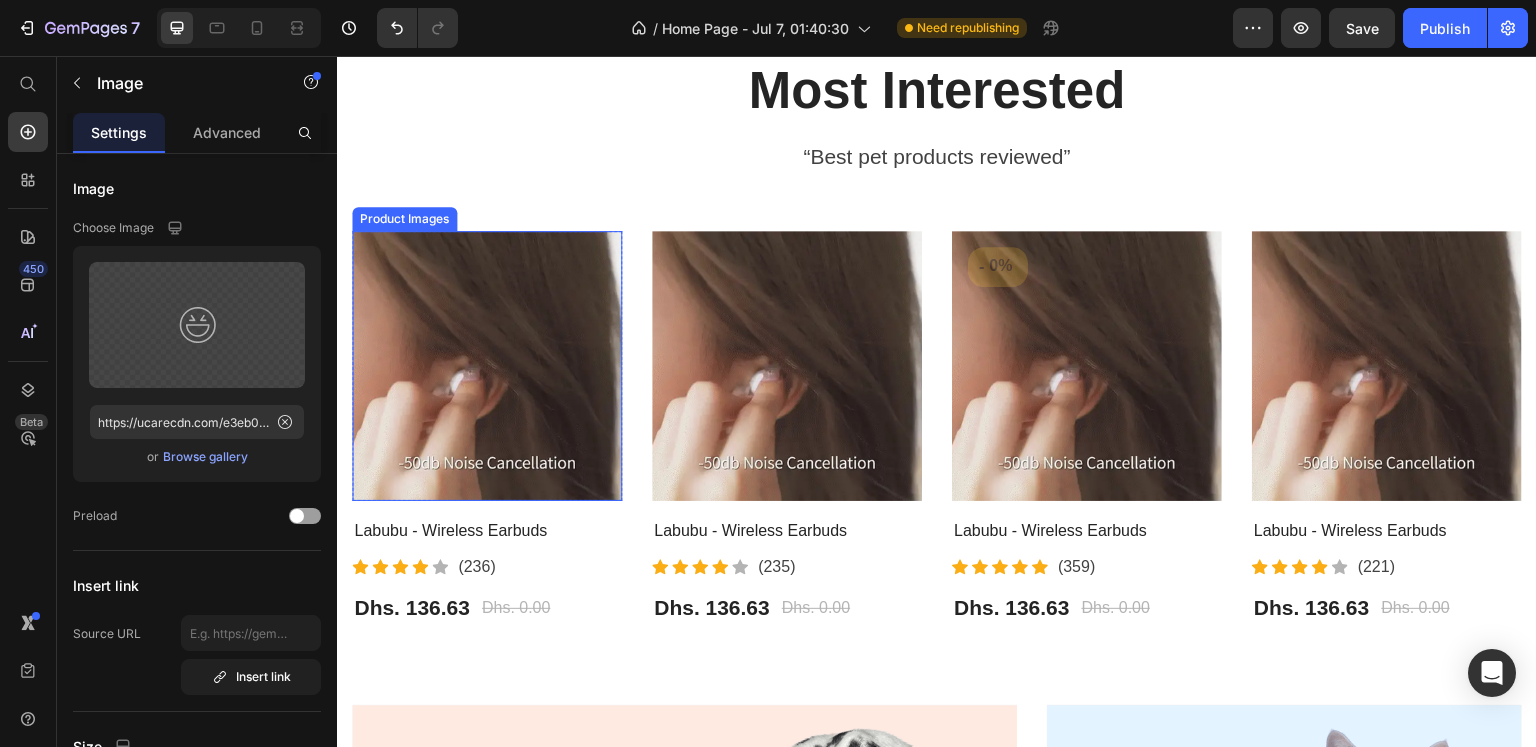 click at bounding box center (487, 366) 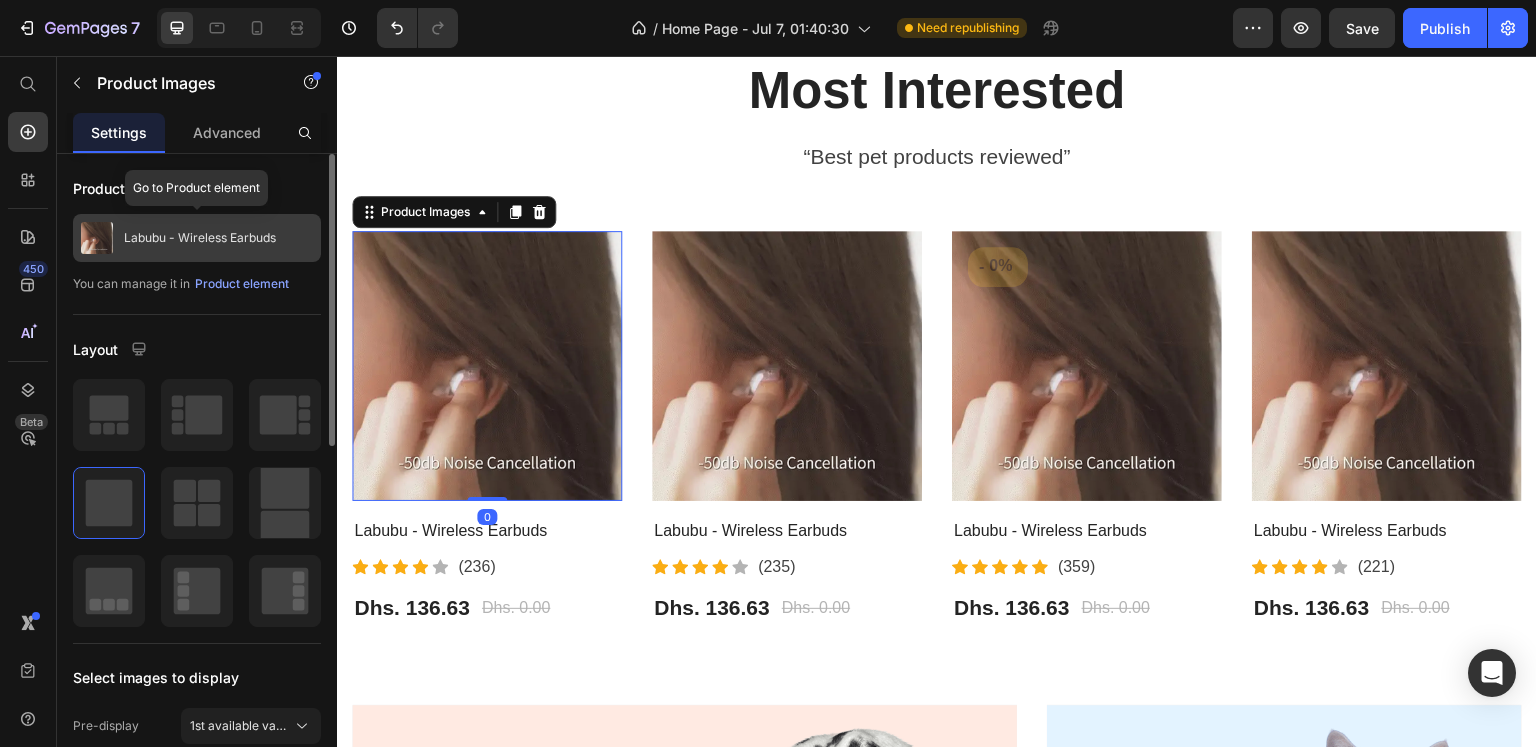 click on "Labubu - Wireless Earbuds" at bounding box center [200, 238] 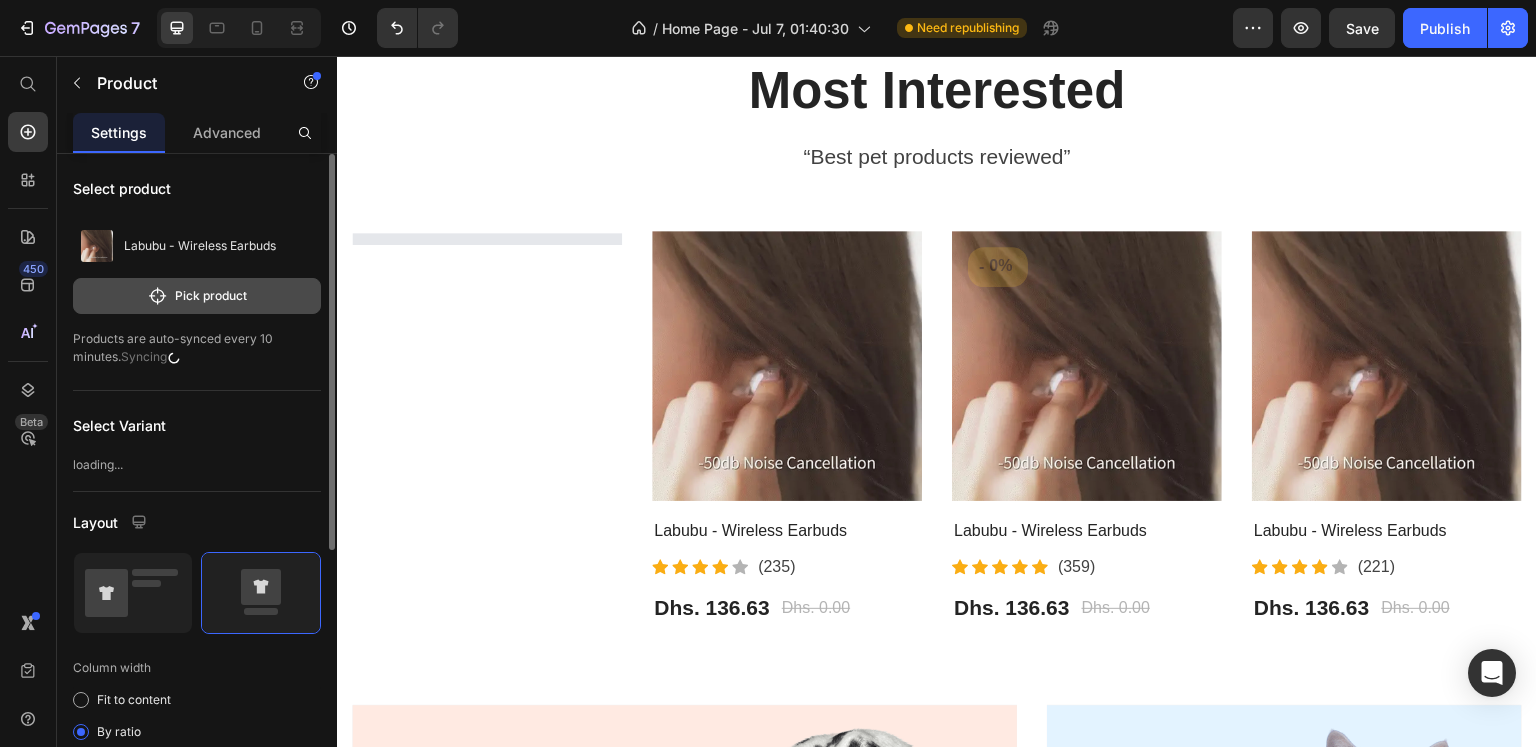 click on "Pick product" at bounding box center [197, 296] 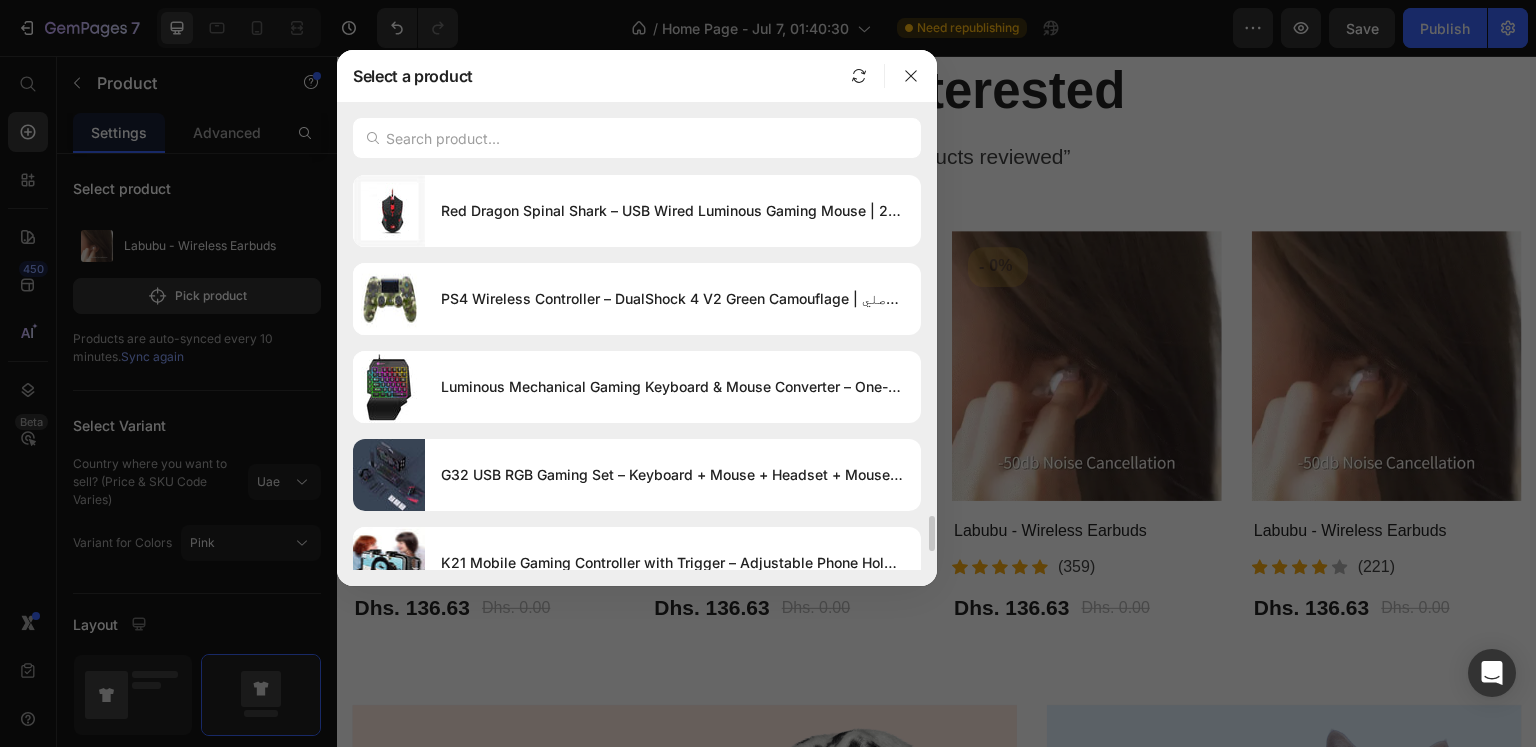 scroll, scrollTop: 4065, scrollLeft: 0, axis: vertical 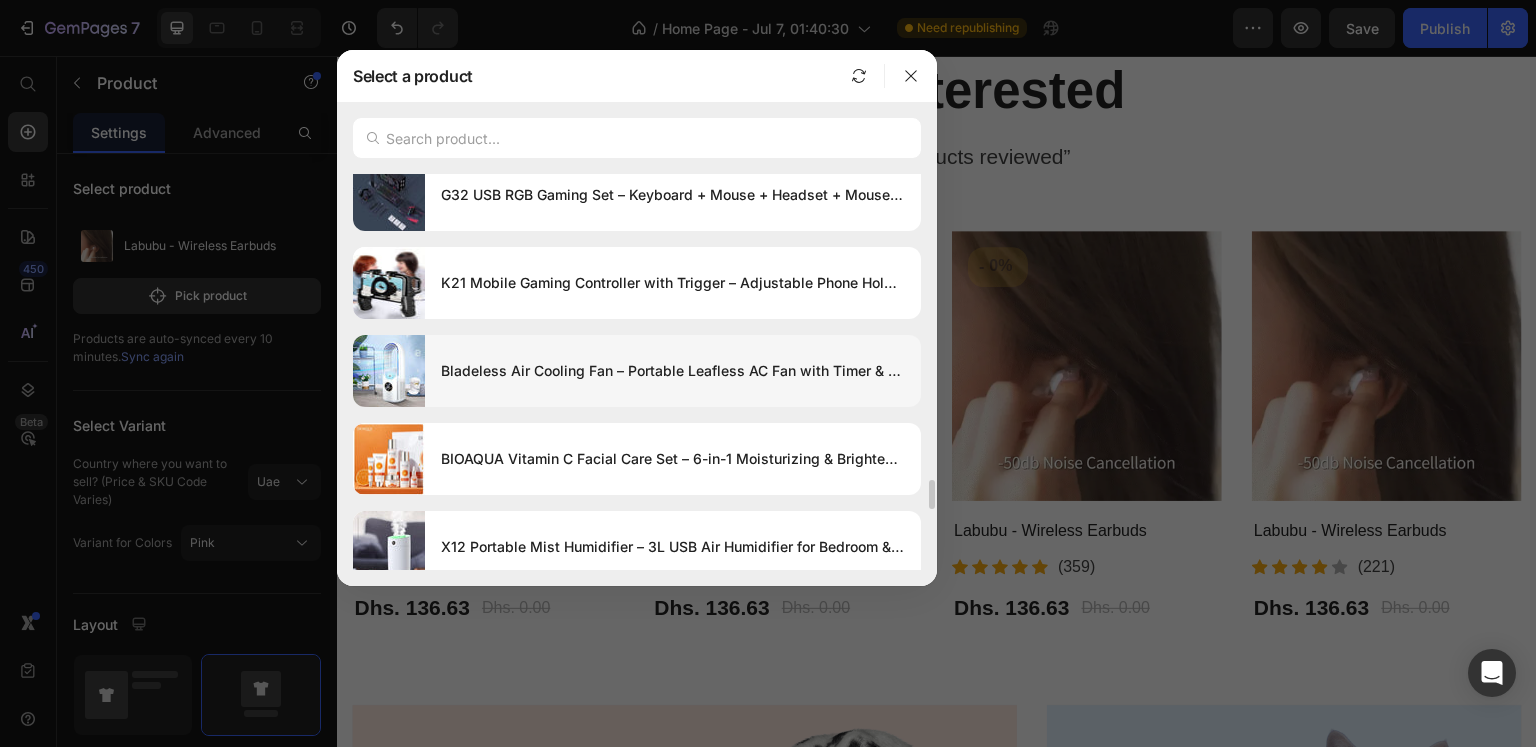 click on "Bladeless Air Cooling Fan – Portable Leafless AC Fan with Timer & 6-Speed Wind | مروحة تبريد بدون شفرات" at bounding box center [673, 371] 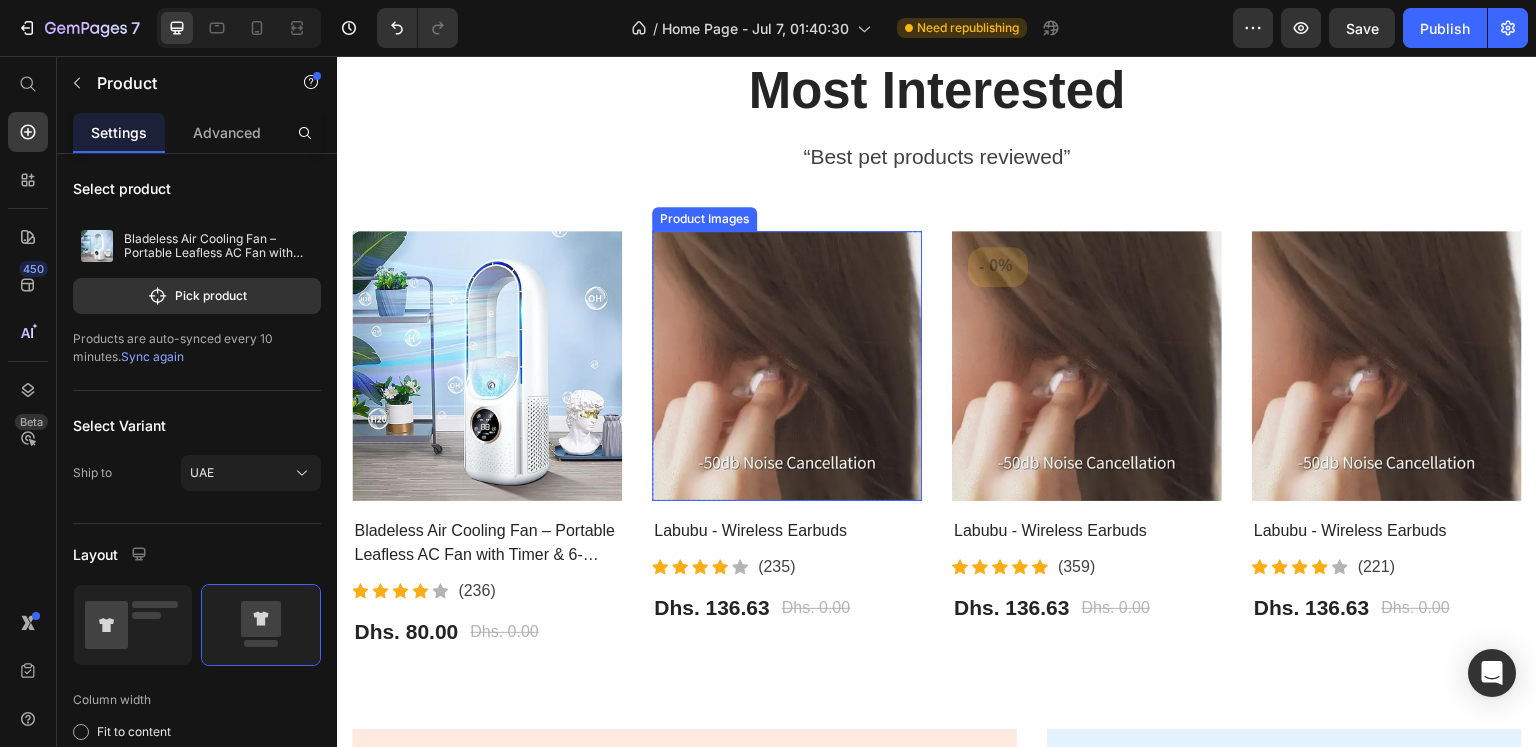 click at bounding box center (787, 366) 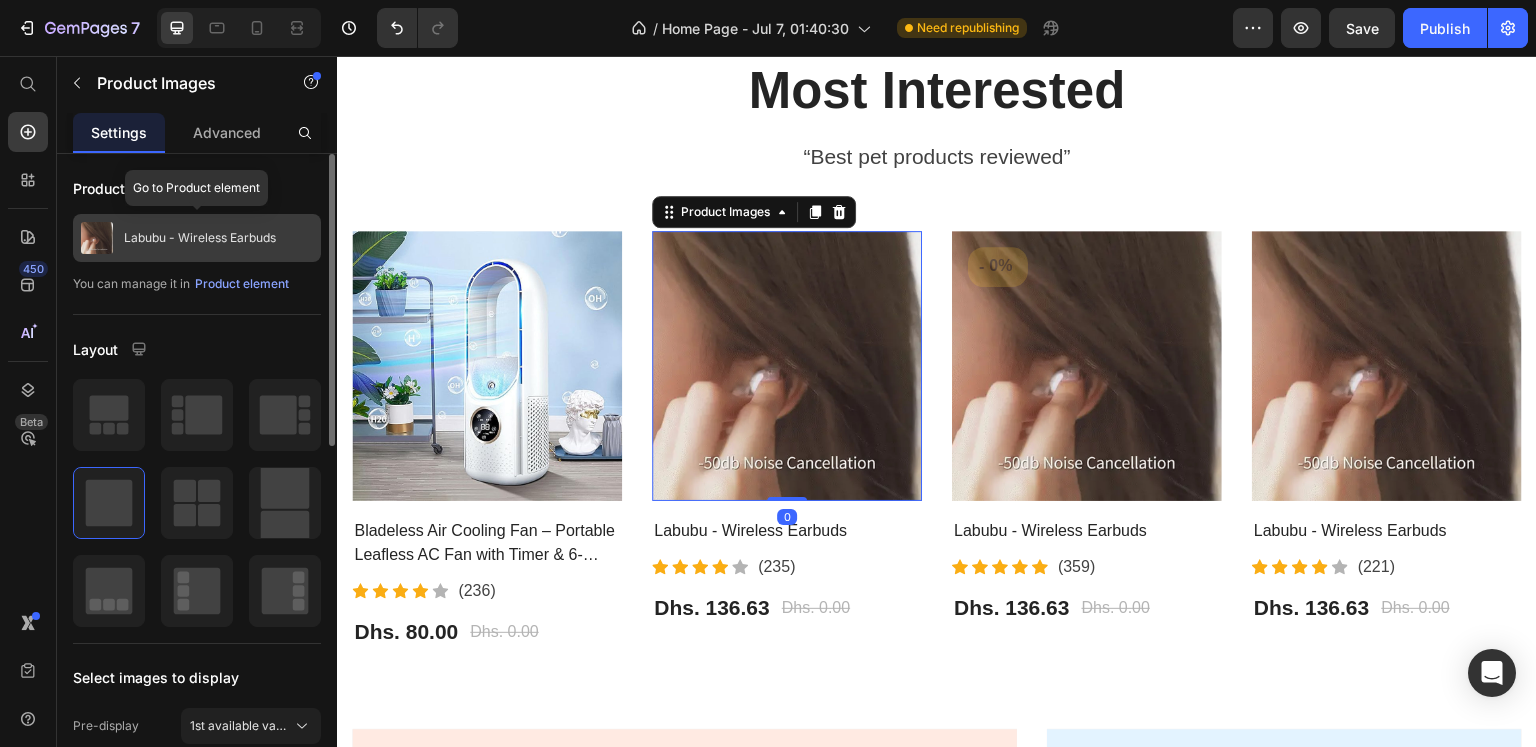 click on "Labubu - Wireless Earbuds" at bounding box center [197, 238] 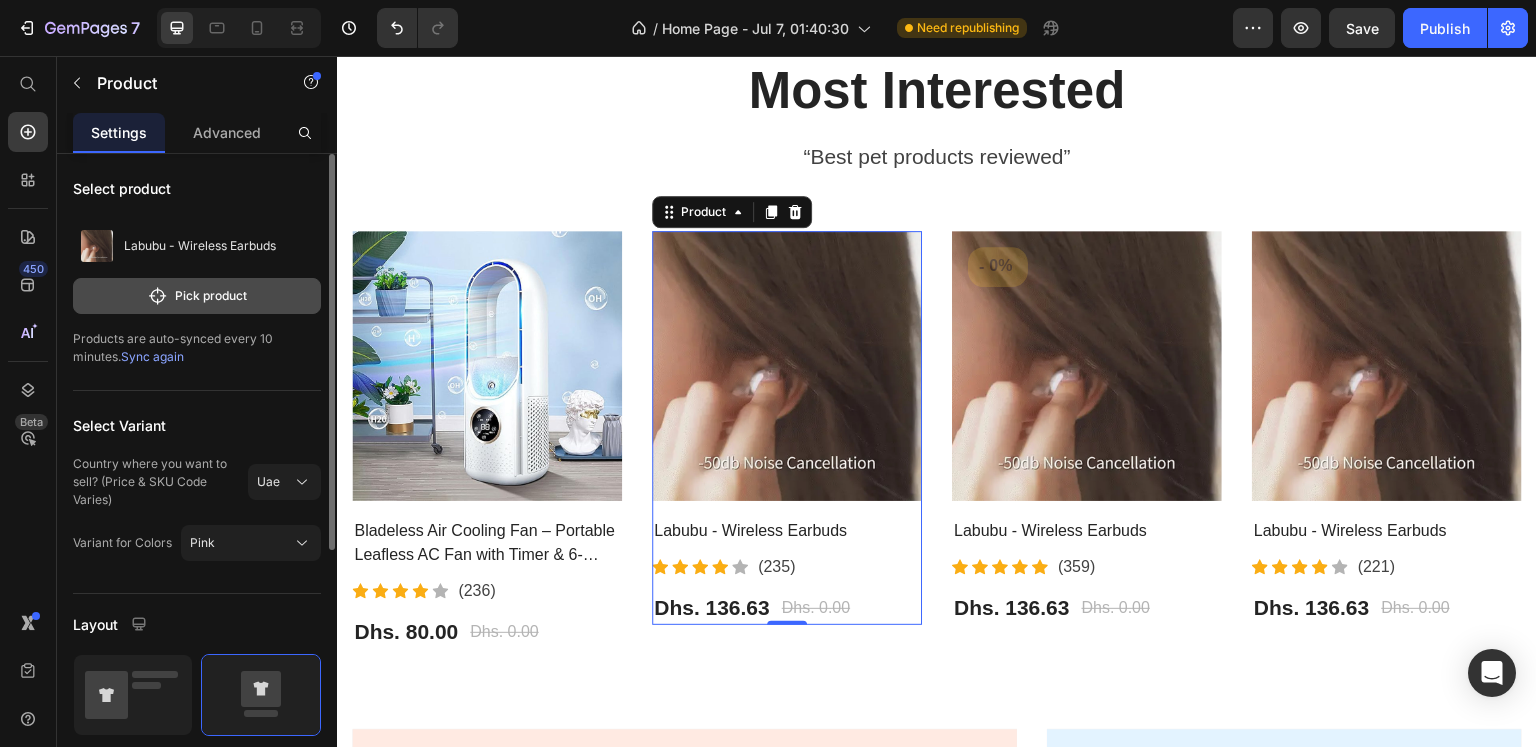 click on "Pick product" at bounding box center (197, 296) 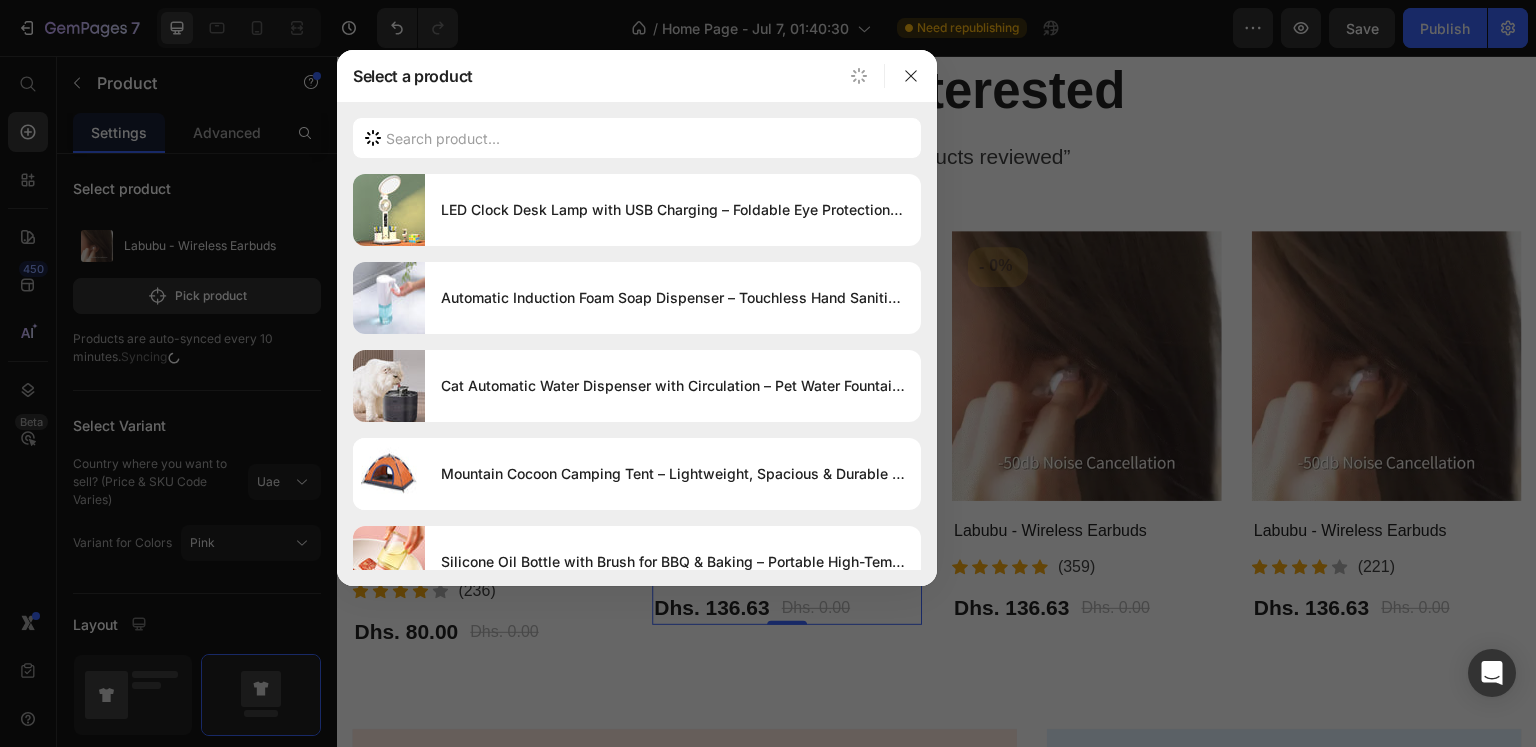 scroll, scrollTop: 4860, scrollLeft: 0, axis: vertical 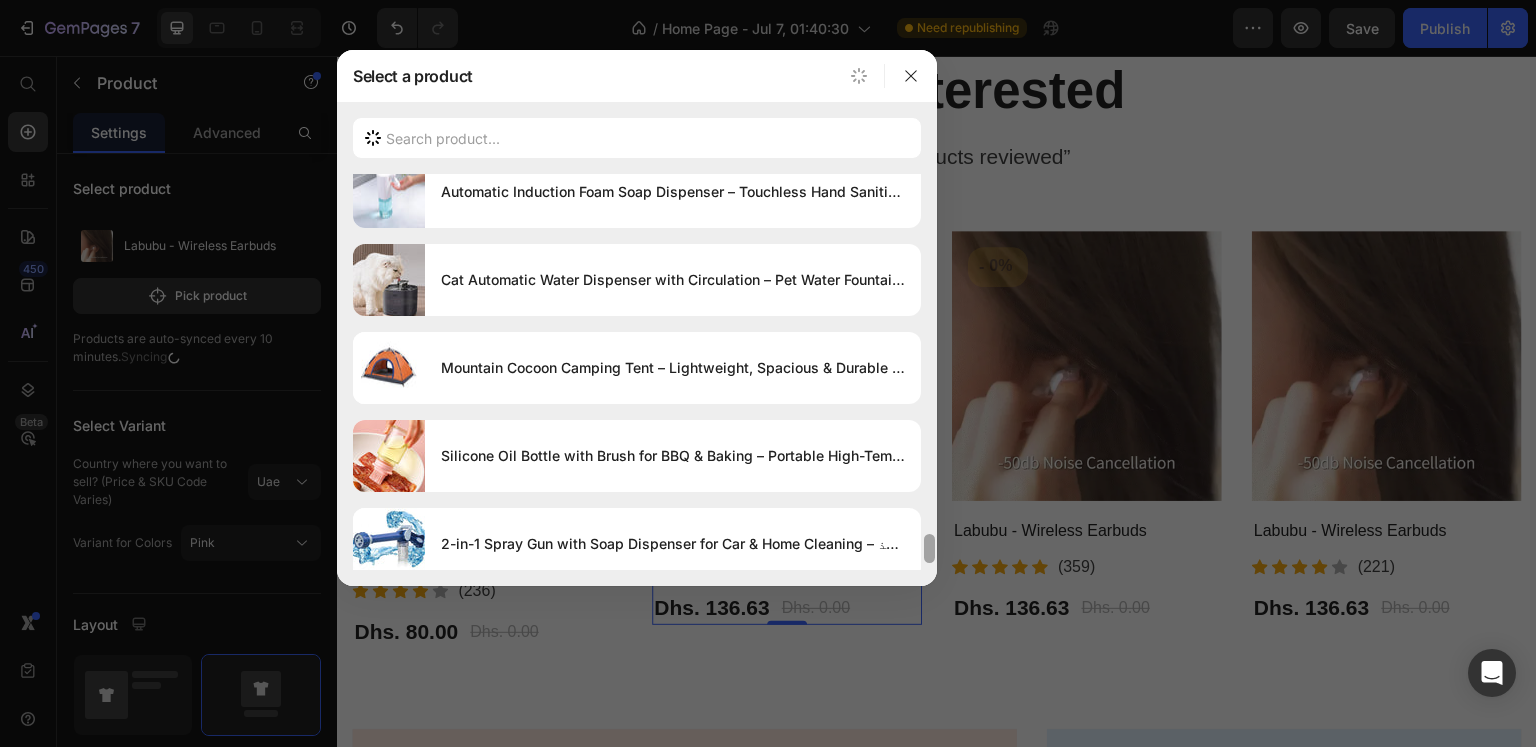 drag, startPoint x: 928, startPoint y: 247, endPoint x: 962, endPoint y: 553, distance: 307.8831 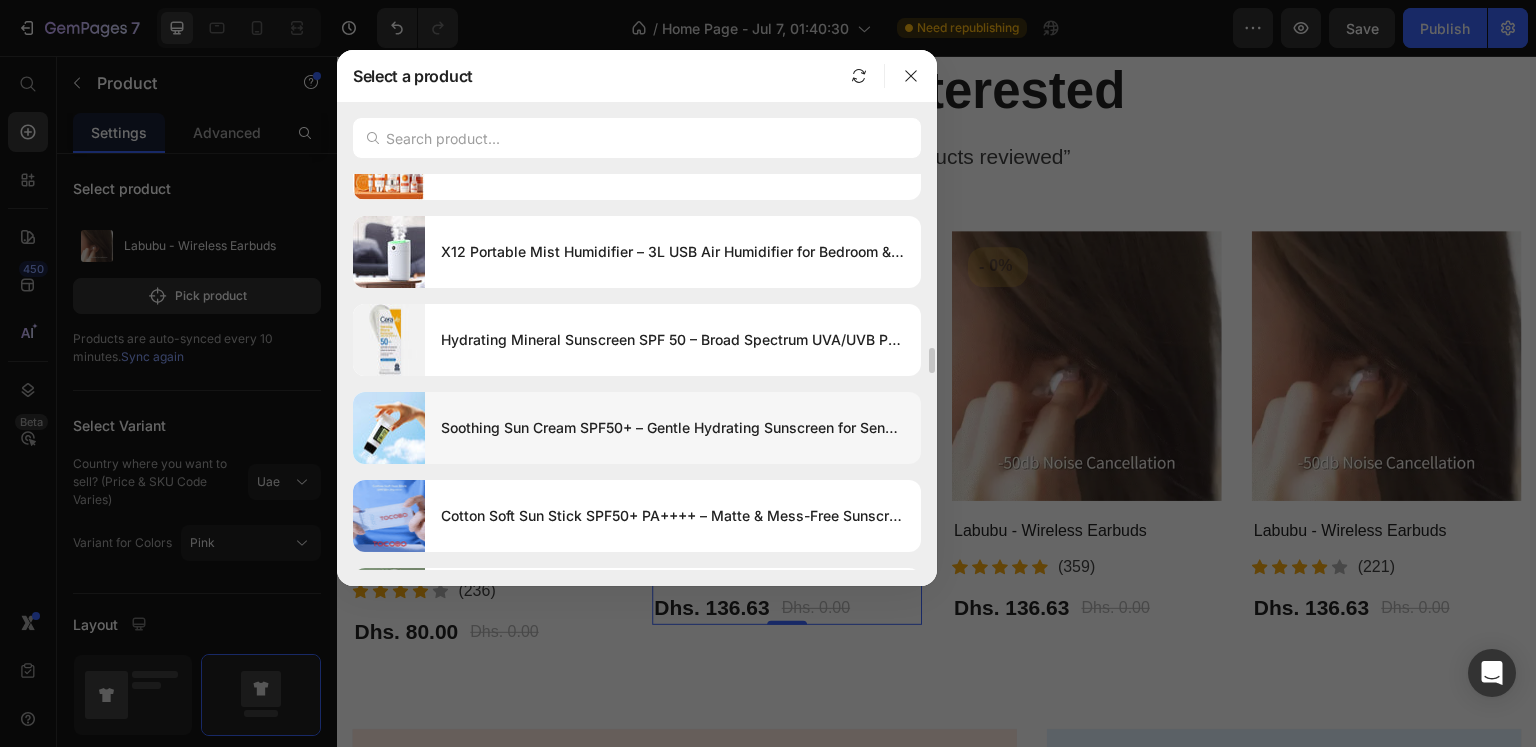 scroll, scrollTop: 4160, scrollLeft: 0, axis: vertical 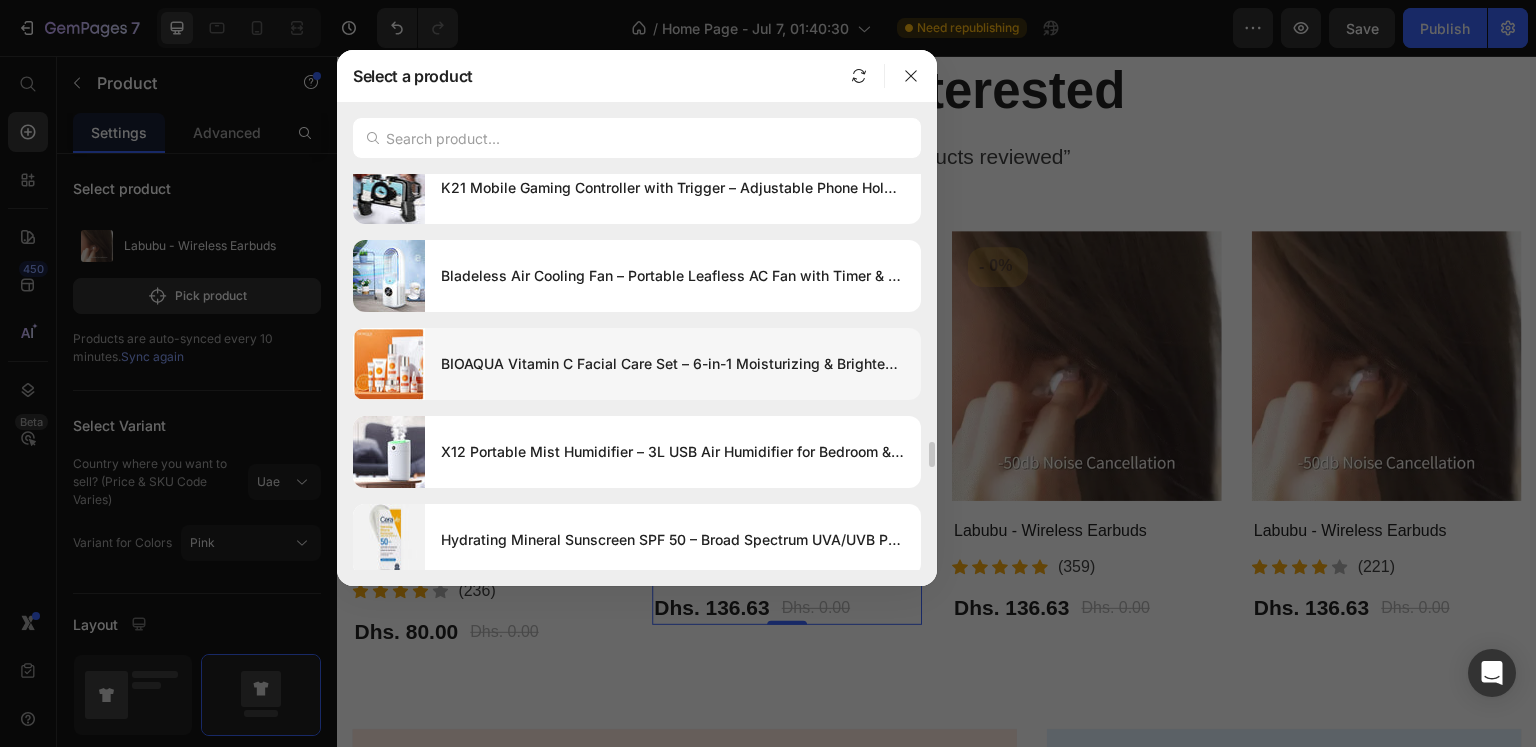 click on "BIOAQUA Vitamin C Facial Care Set – 6-in-1 Moisturizing & Brightening Skincare Kit | مجموعة العناية بالوجه من بيوأكوا بفيتامين C" at bounding box center (673, 364) 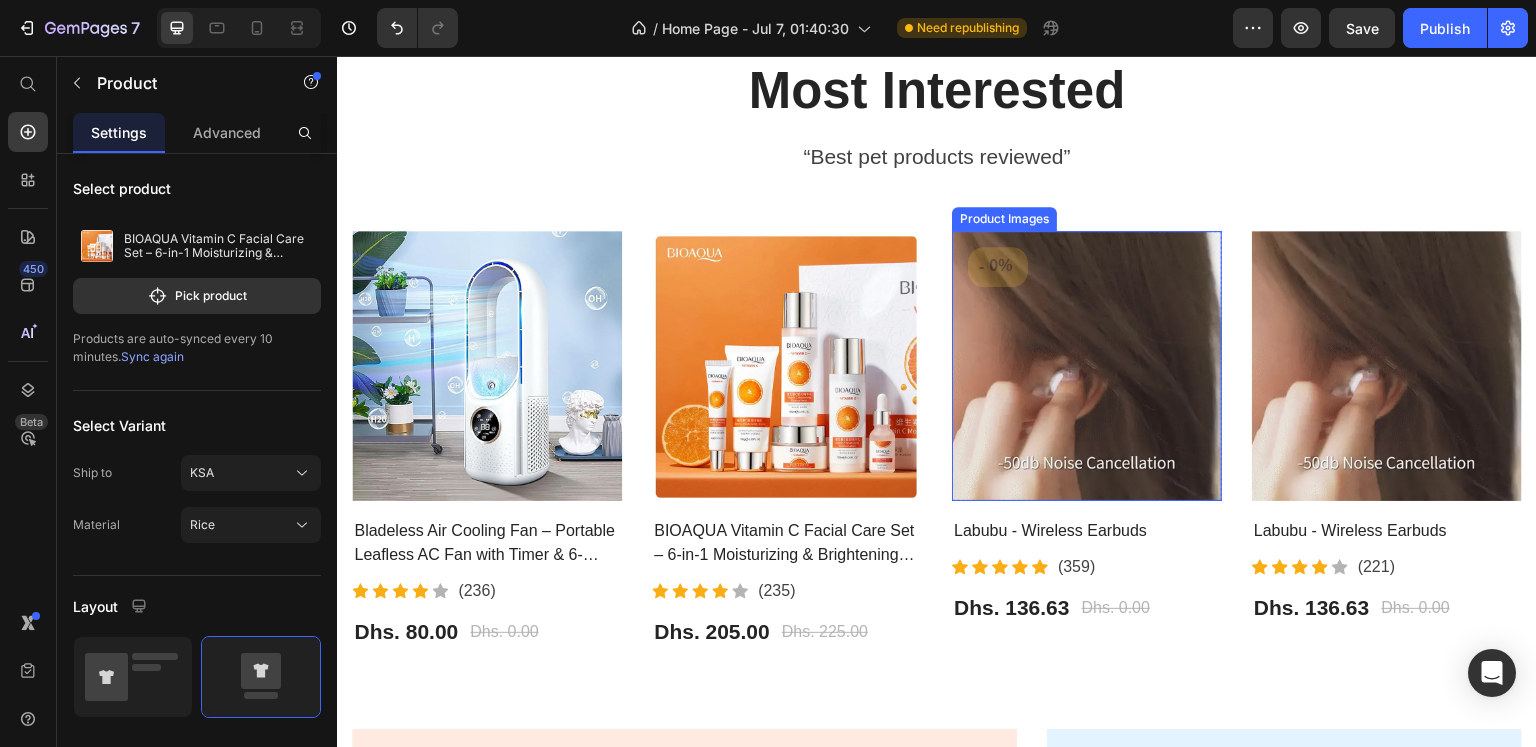 click at bounding box center (1087, 366) 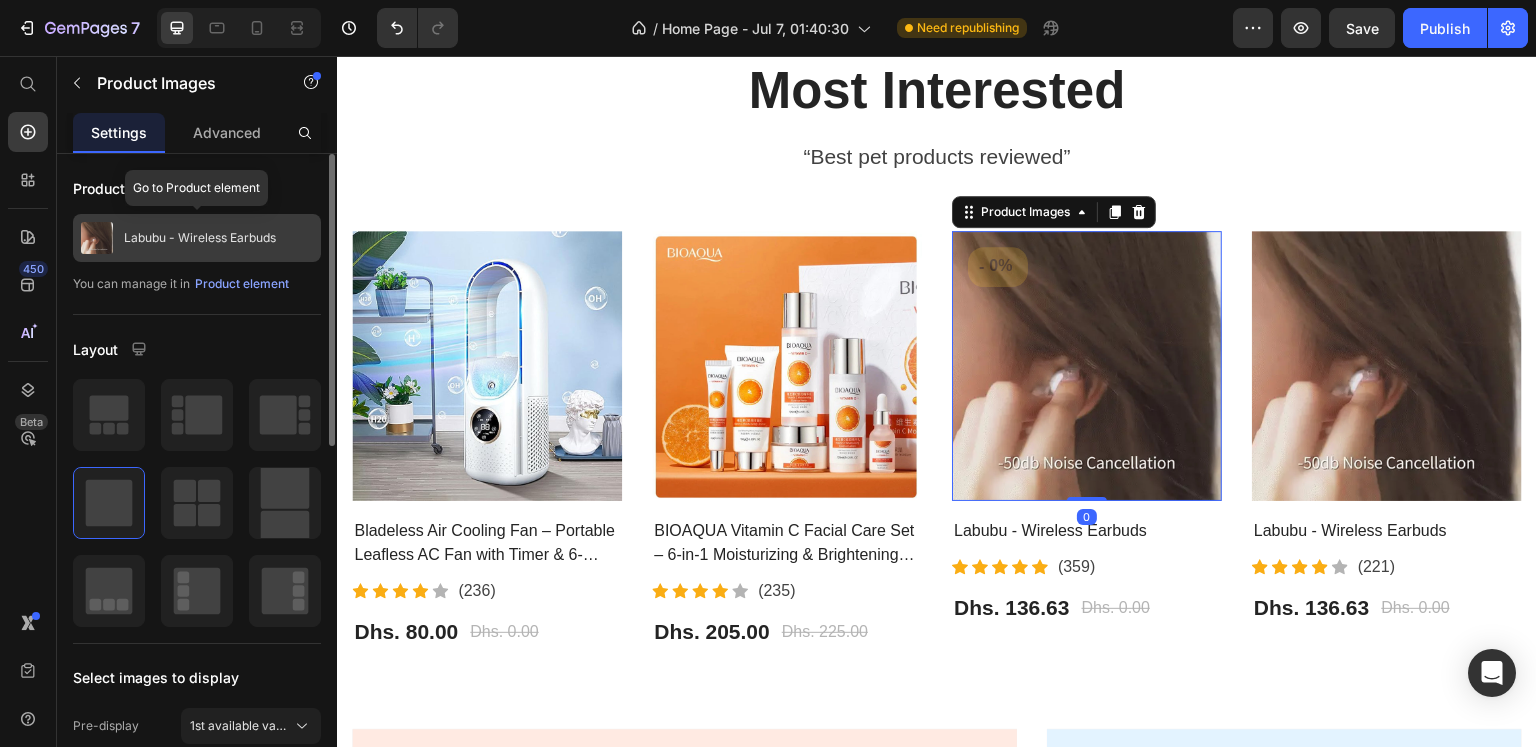 click at bounding box center [97, 238] 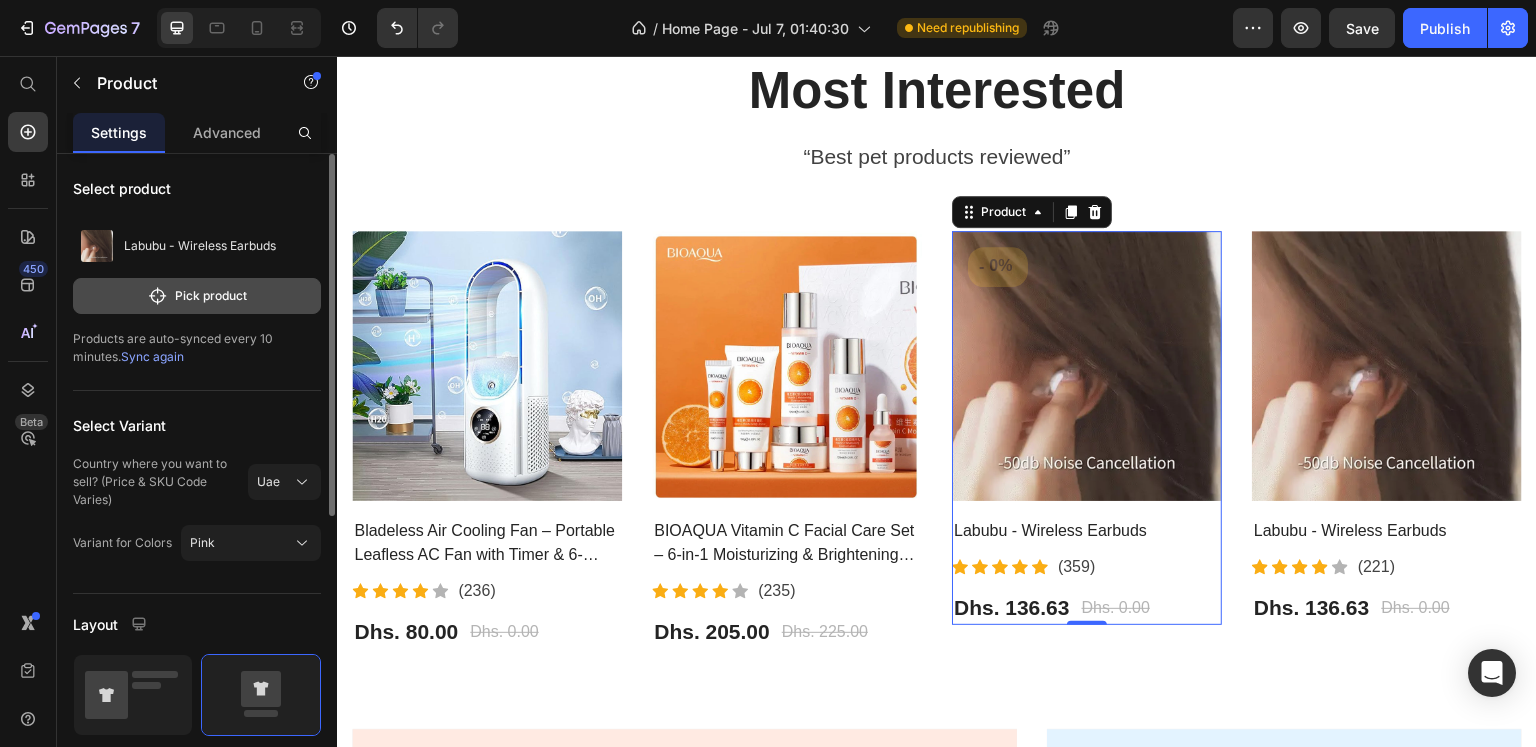 click on "Pick product" at bounding box center [197, 296] 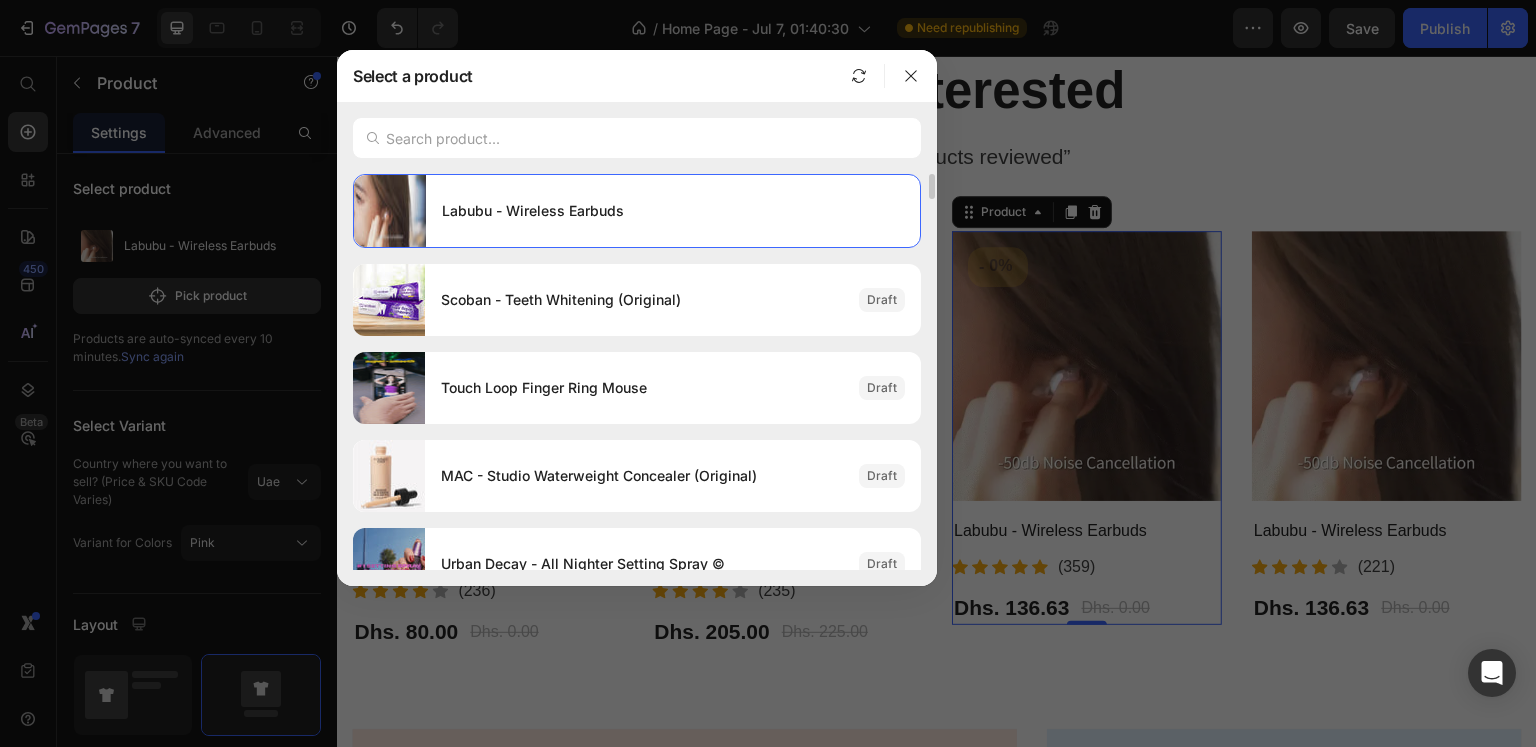 scroll, scrollTop: 800, scrollLeft: 0, axis: vertical 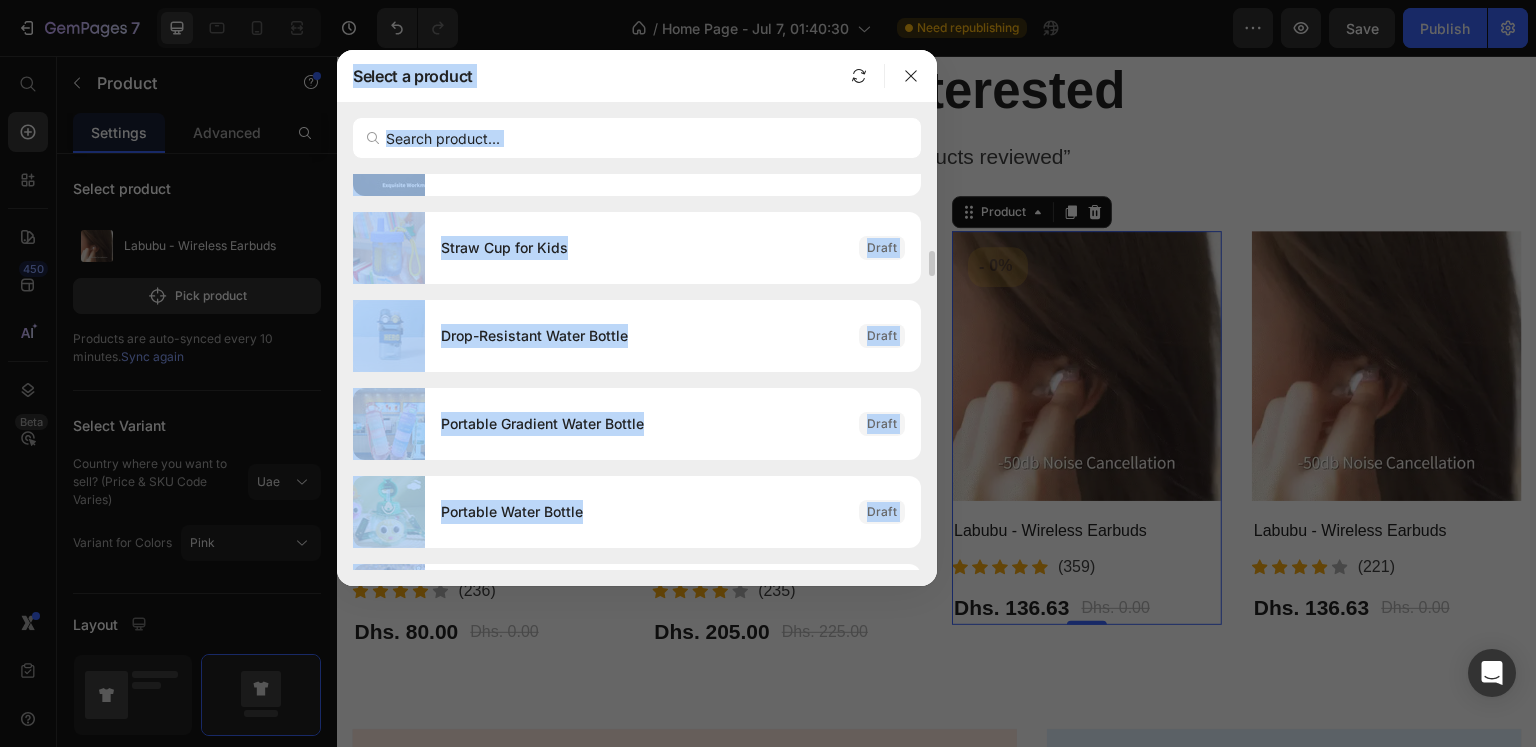 drag, startPoint x: 929, startPoint y: 254, endPoint x: 947, endPoint y: 466, distance: 212.76277 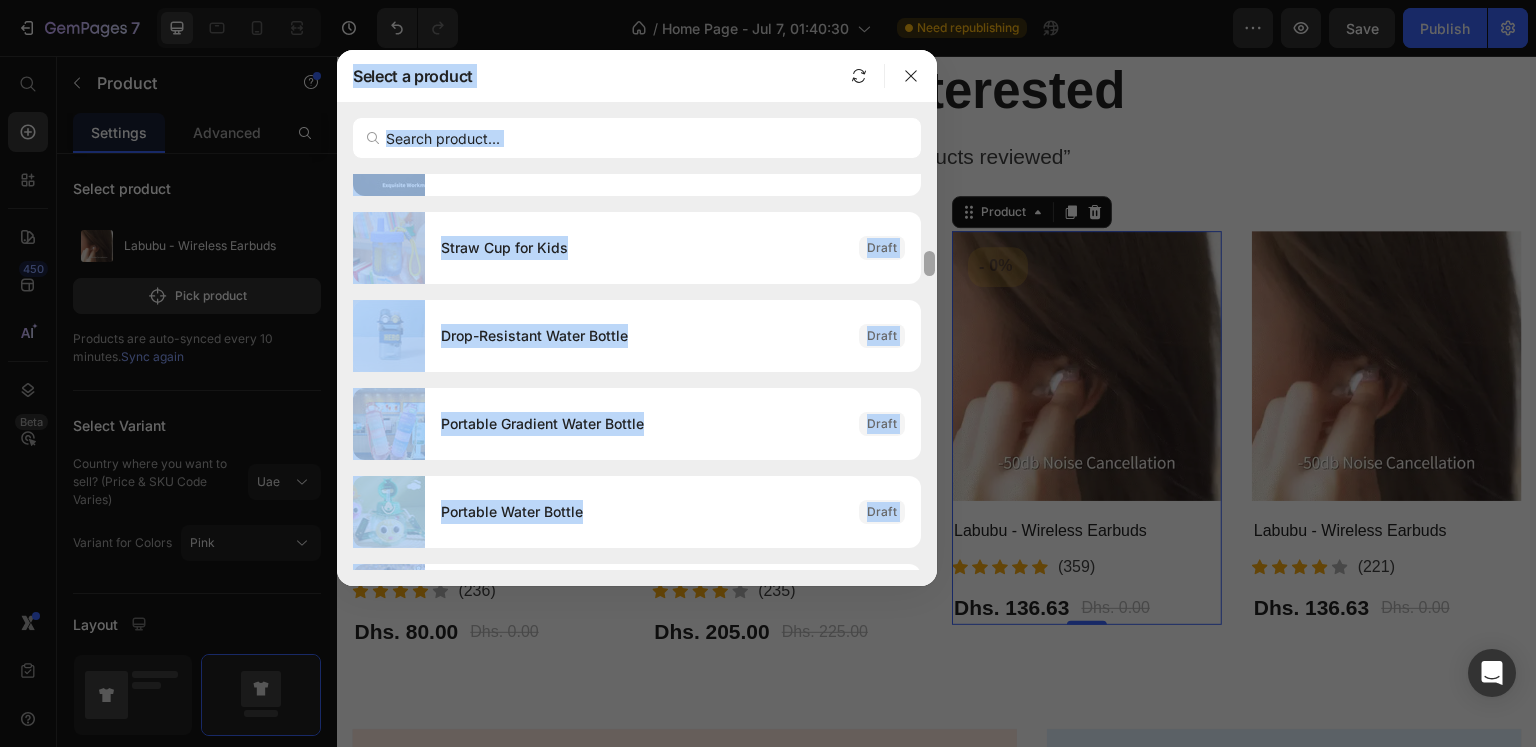 click at bounding box center (929, 263) 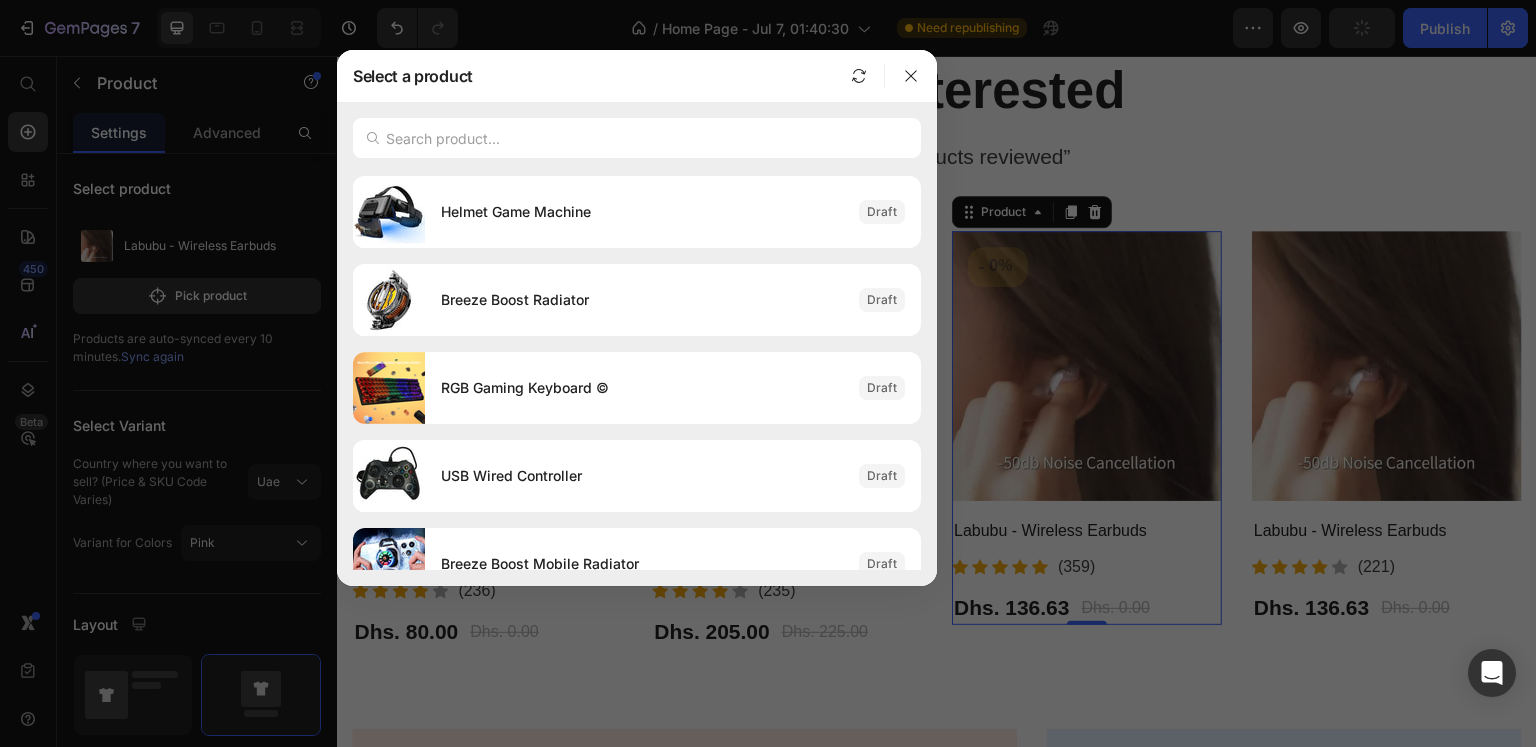 drag, startPoint x: 924, startPoint y: 285, endPoint x: 936, endPoint y: 502, distance: 217.33154 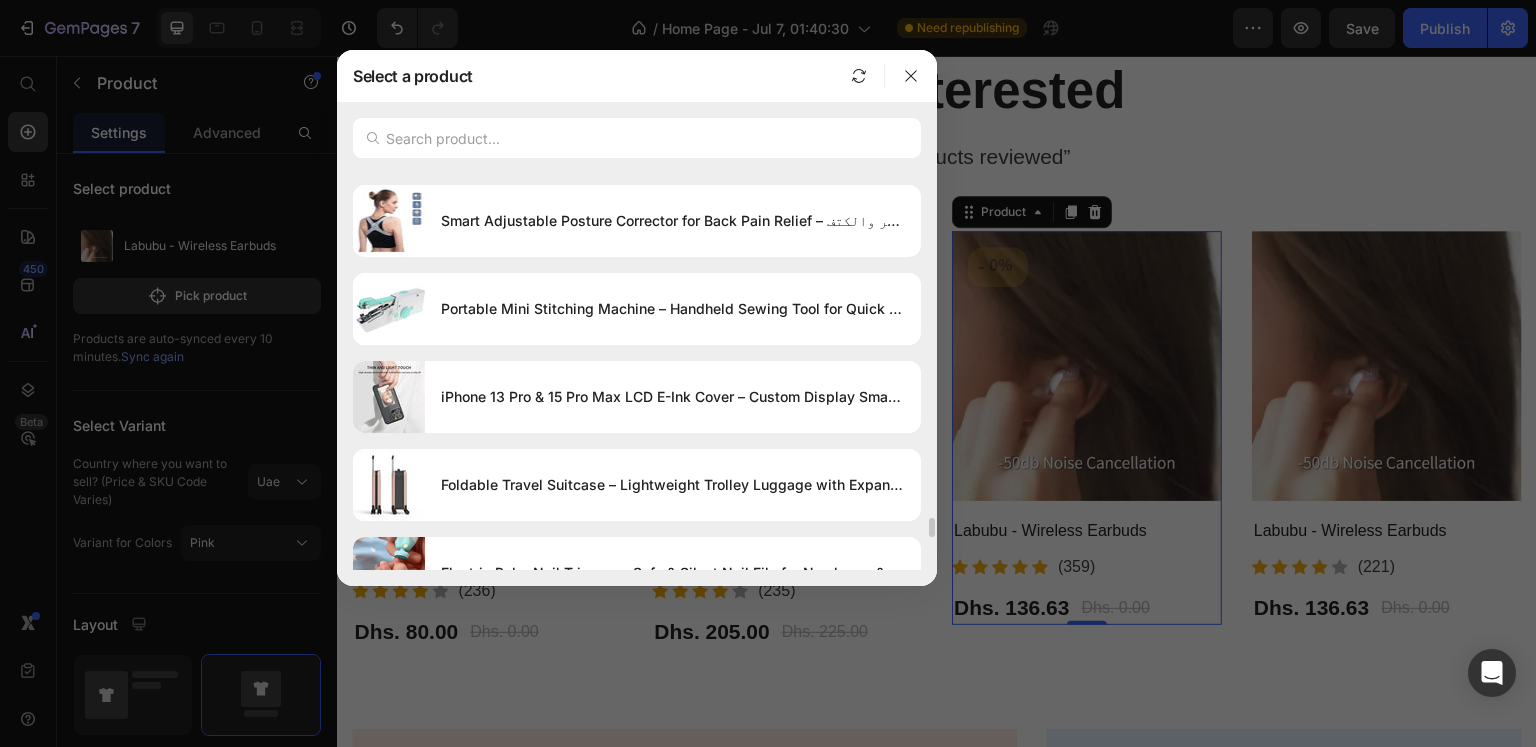 scroll, scrollTop: 6955, scrollLeft: 0, axis: vertical 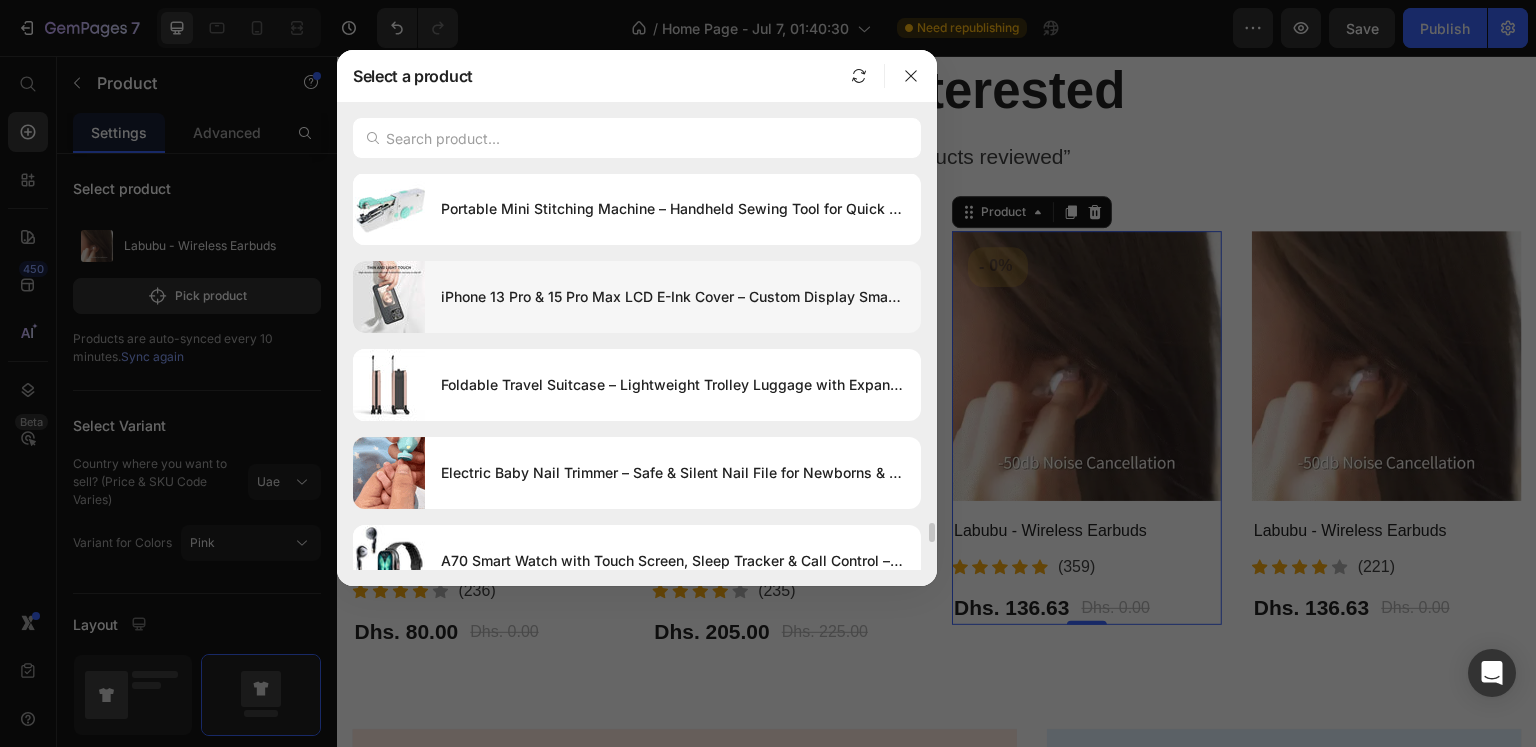 click on "iPhone 13 Pro & 15 Pro Max LCD E-Ink Cover – Custom Display Smart Case | غطاء شاشة ذكي للايفون" at bounding box center [673, 297] 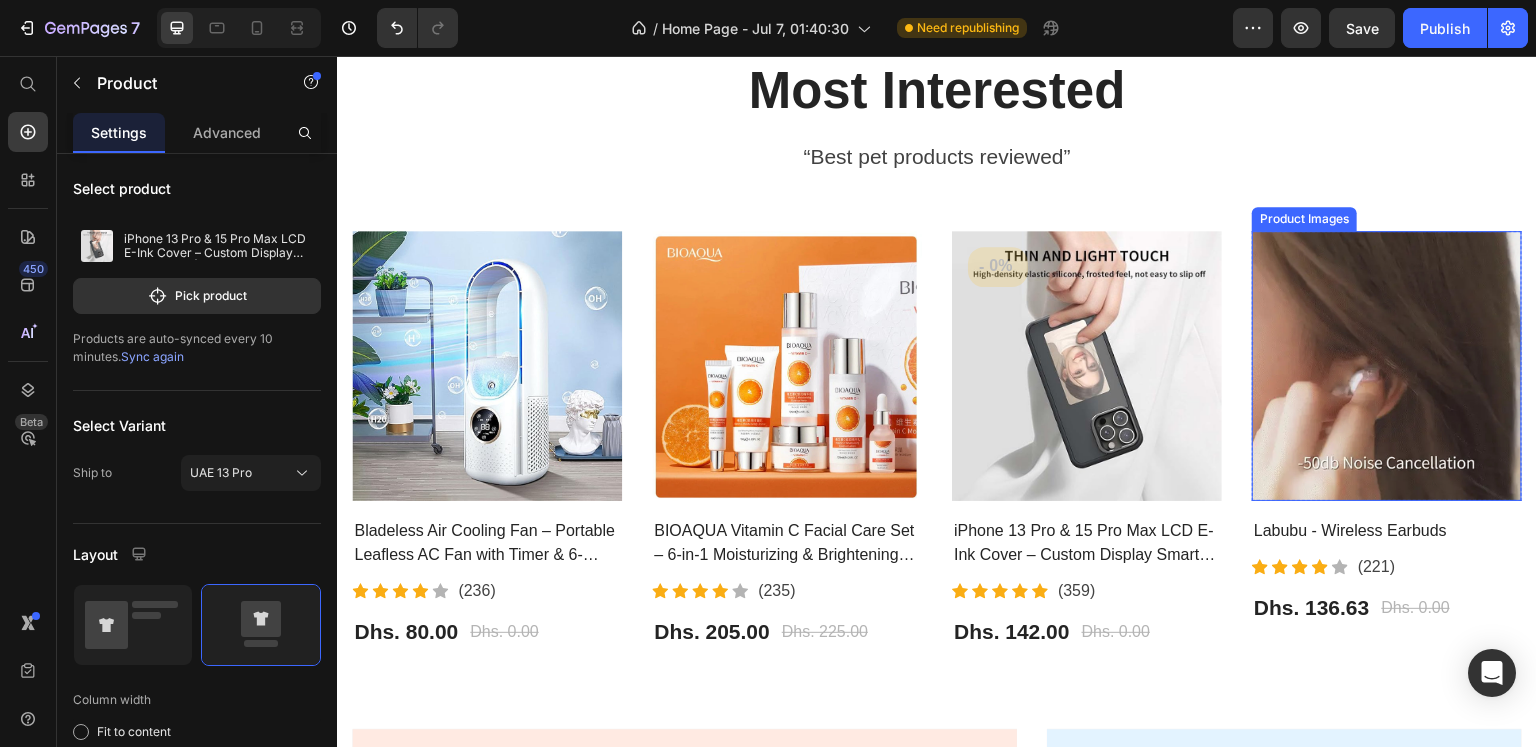 click at bounding box center [1387, 366] 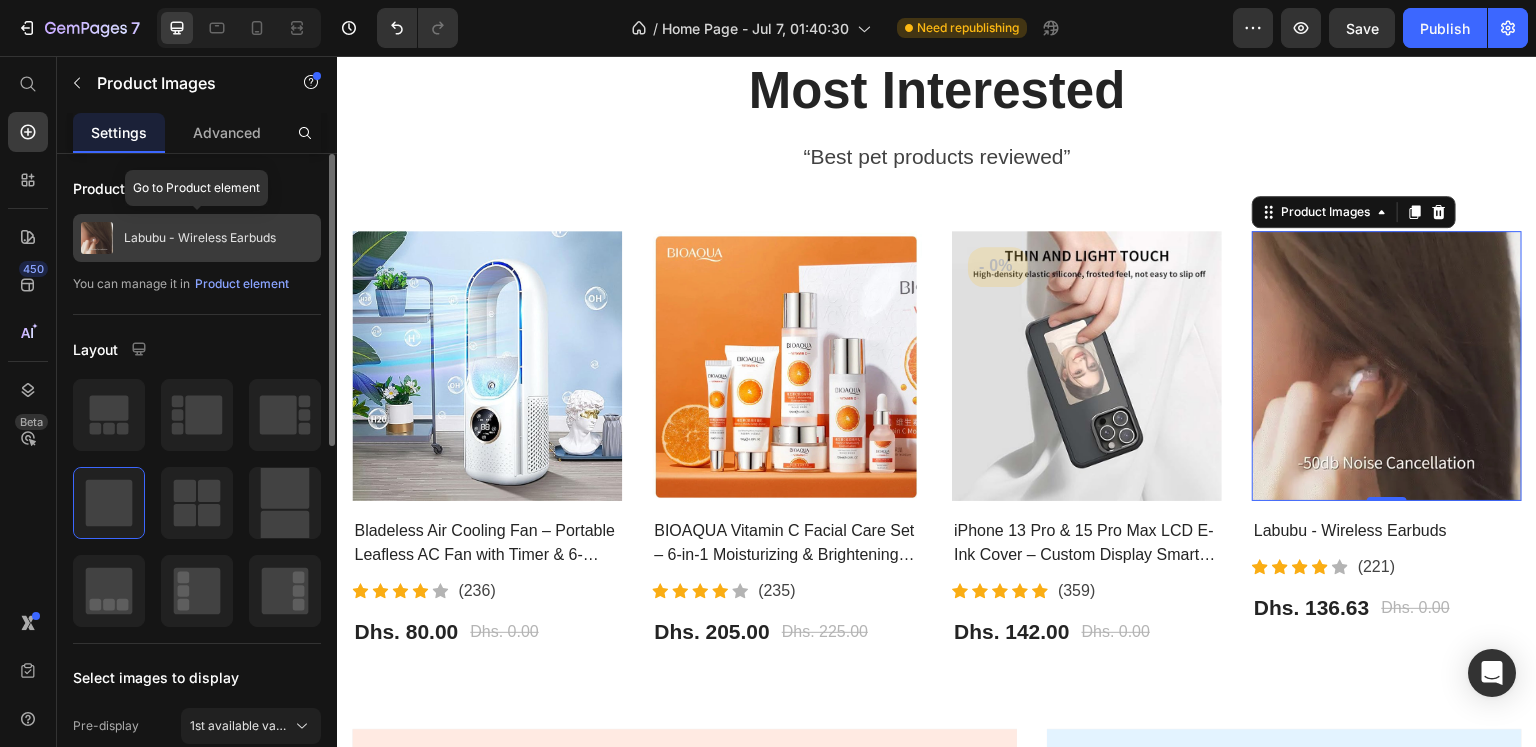 click on "Labubu - Wireless Earbuds" 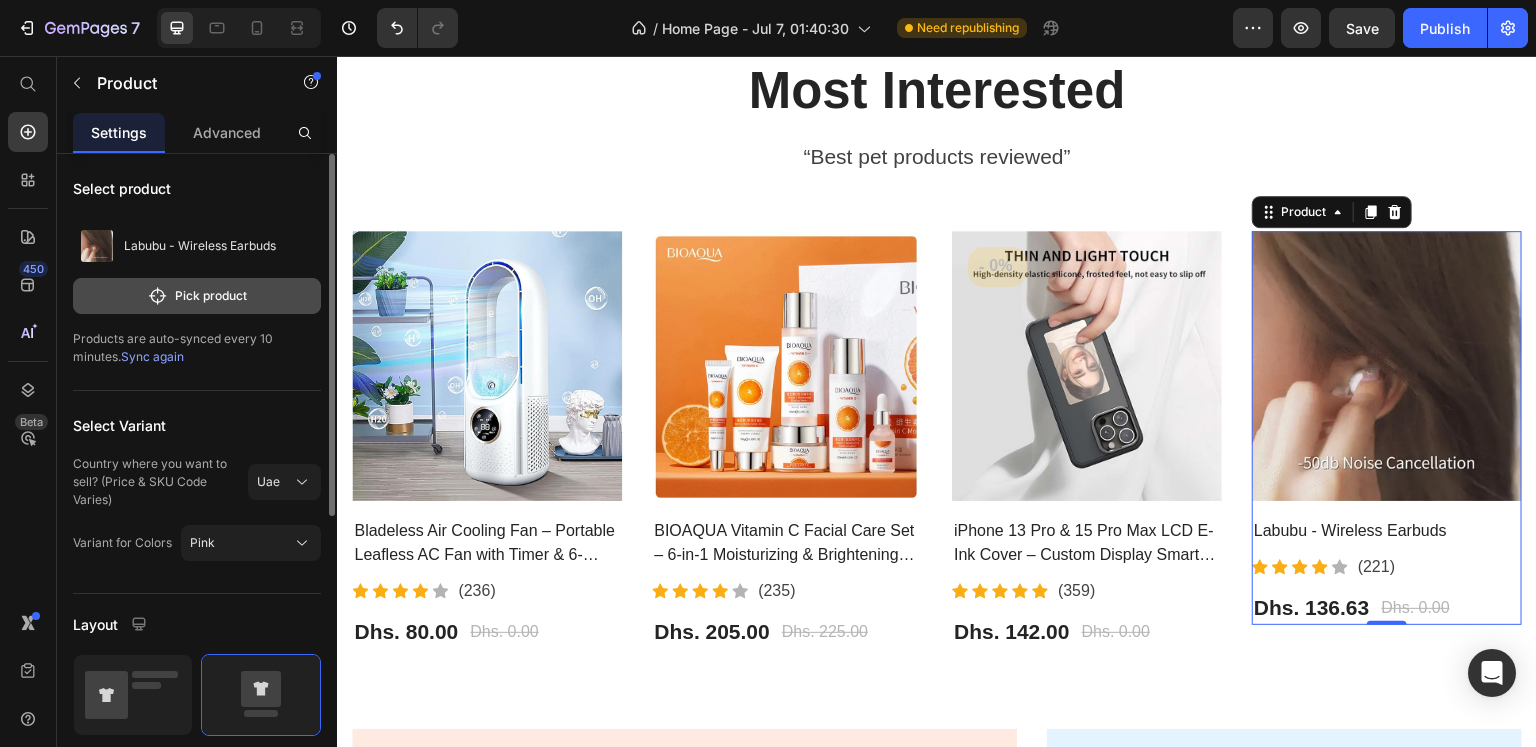 click on "Pick product" at bounding box center [197, 296] 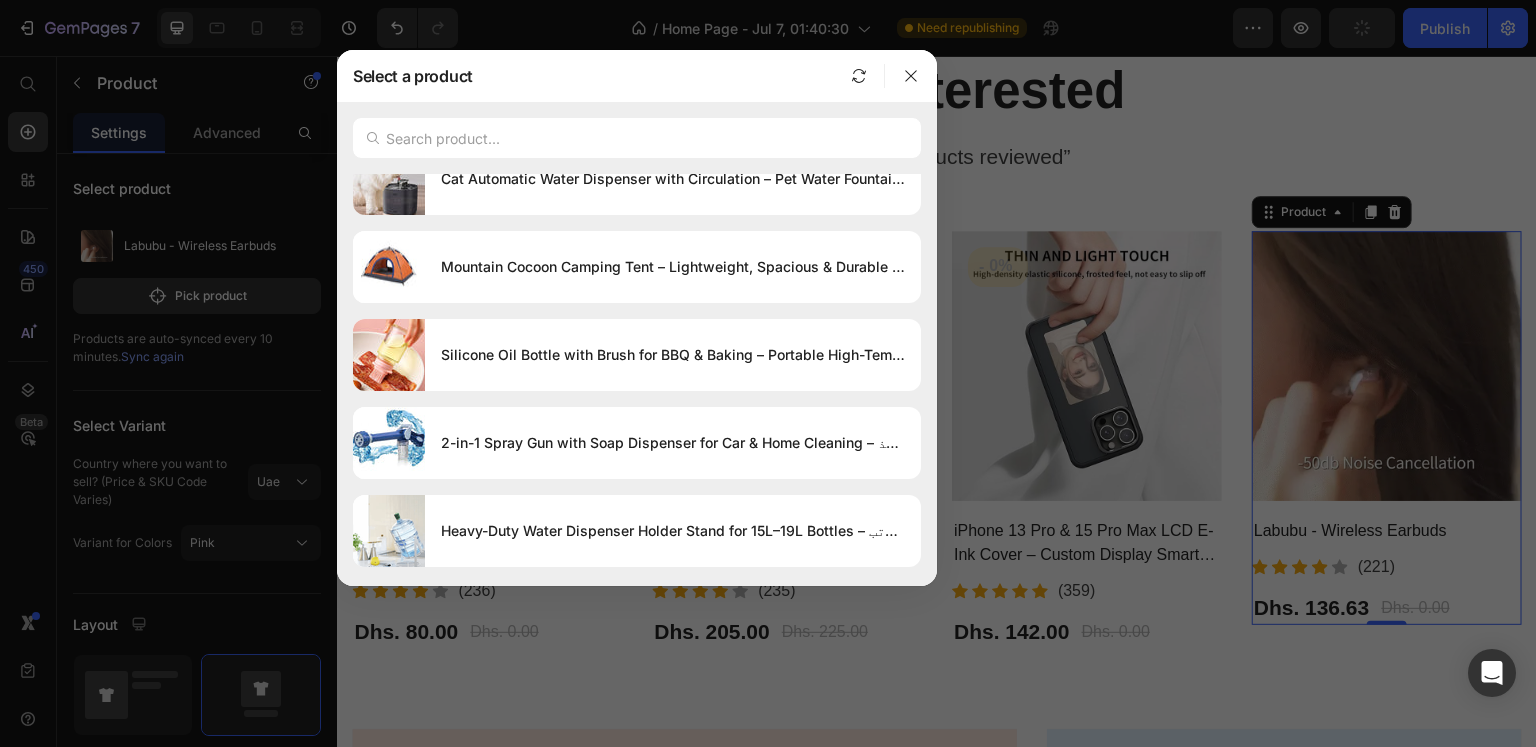drag, startPoint x: 932, startPoint y: 213, endPoint x: 960, endPoint y: 529, distance: 317.23807 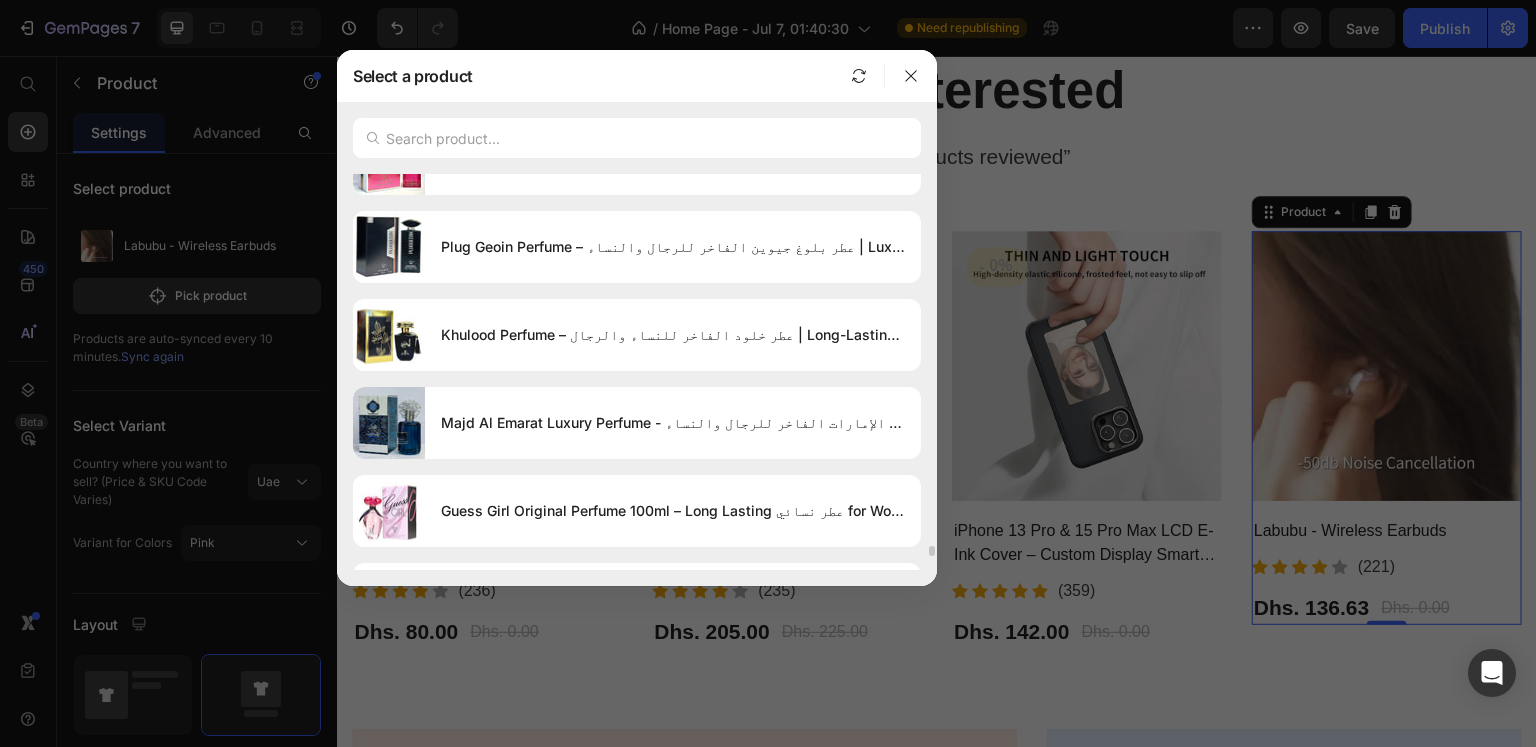 scroll, scrollTop: 14145, scrollLeft: 0, axis: vertical 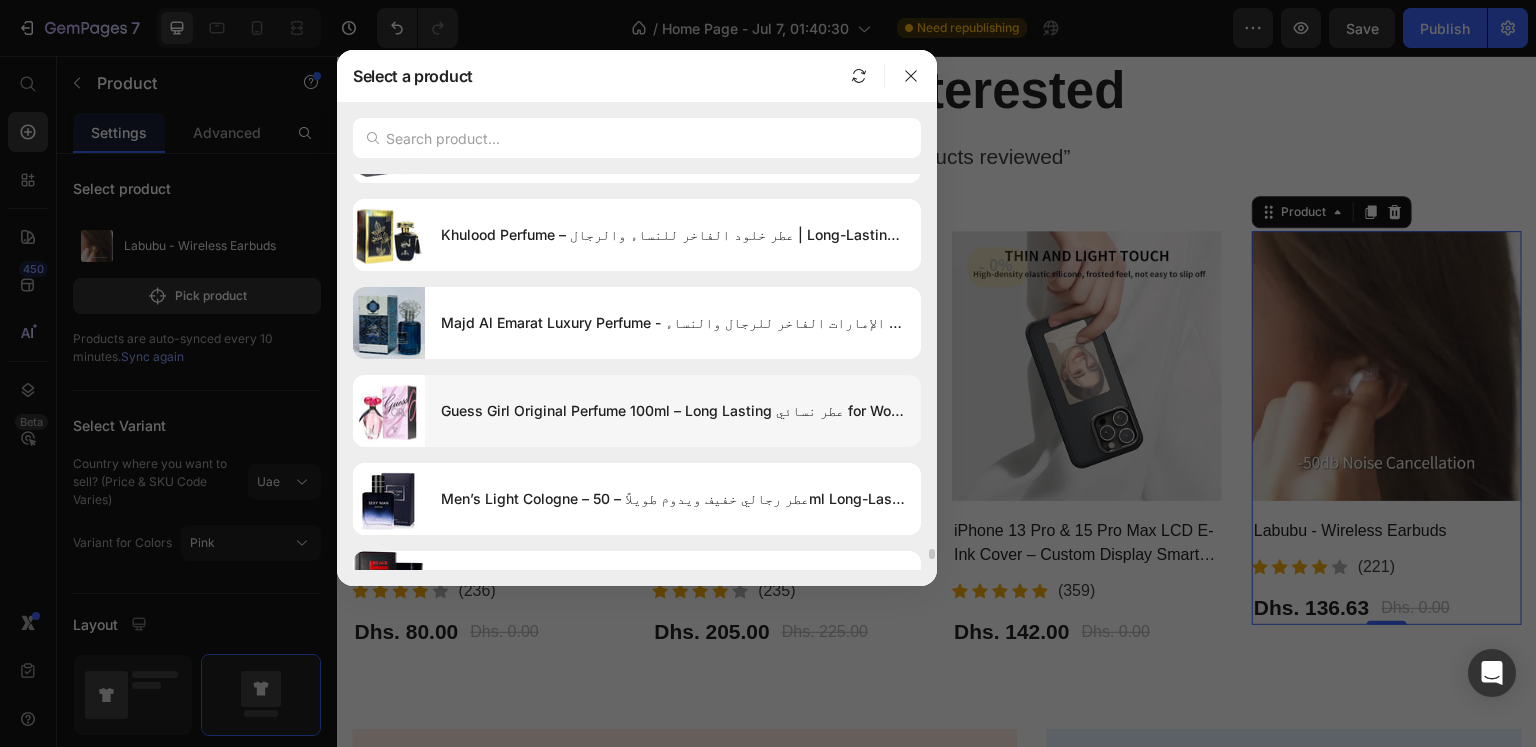 click on "Guess Girl Original Perfume 100ml – Long Lasting عطر نسائي for Women in UAE & KSA" at bounding box center [673, 411] 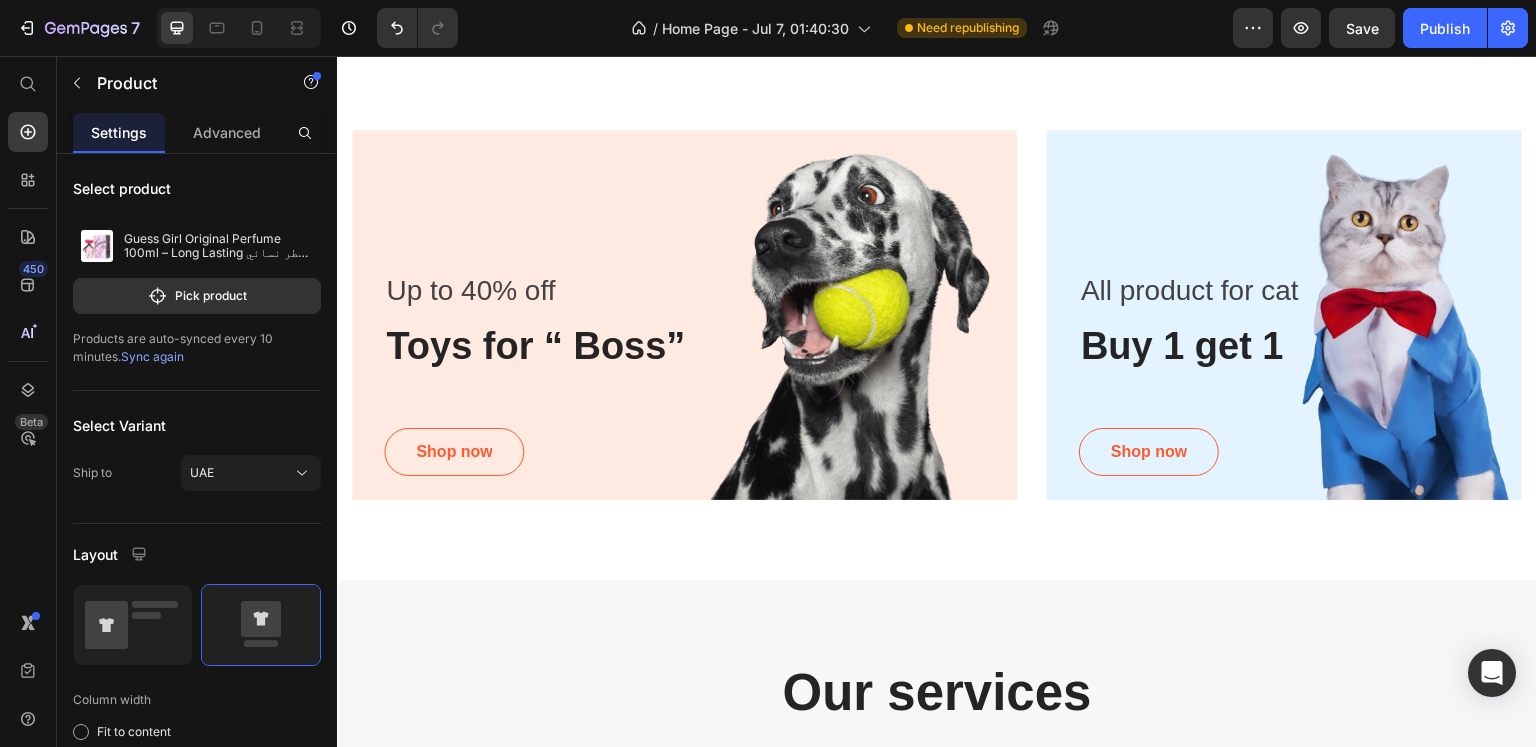 scroll, scrollTop: 900, scrollLeft: 0, axis: vertical 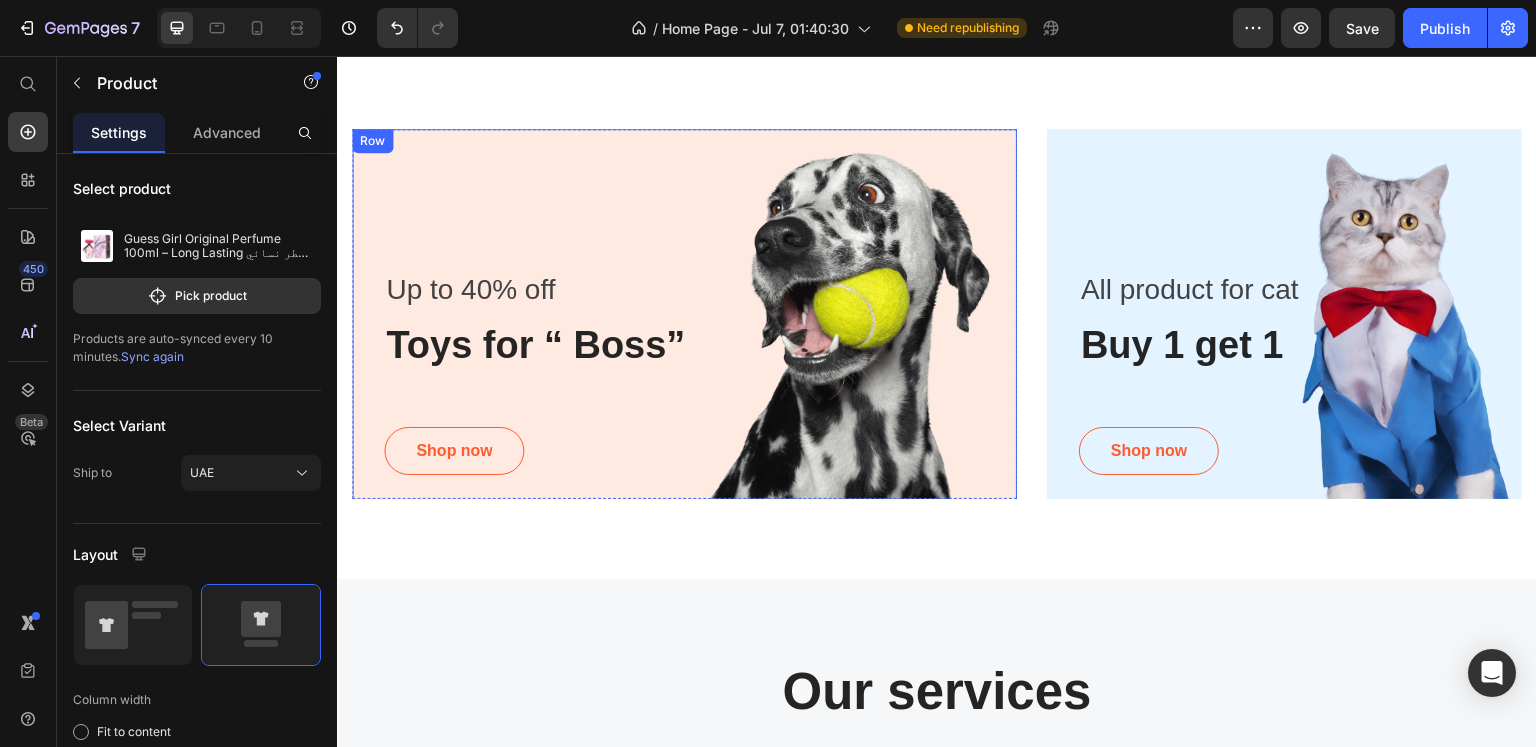 click on "Up to 40% off Text block Toys for “ Boss” Heading Shop now Button Row" at bounding box center [684, 318] 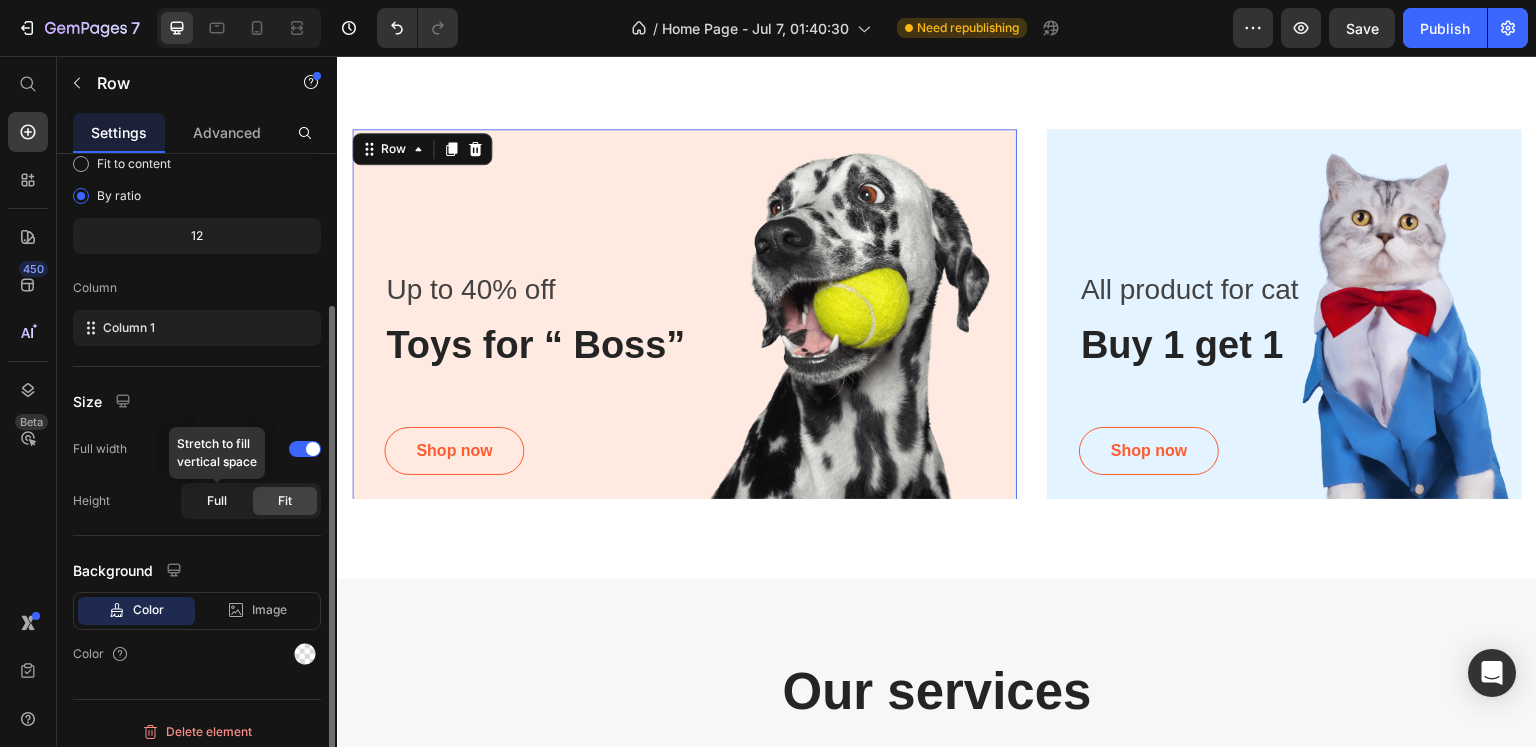 scroll, scrollTop: 208, scrollLeft: 0, axis: vertical 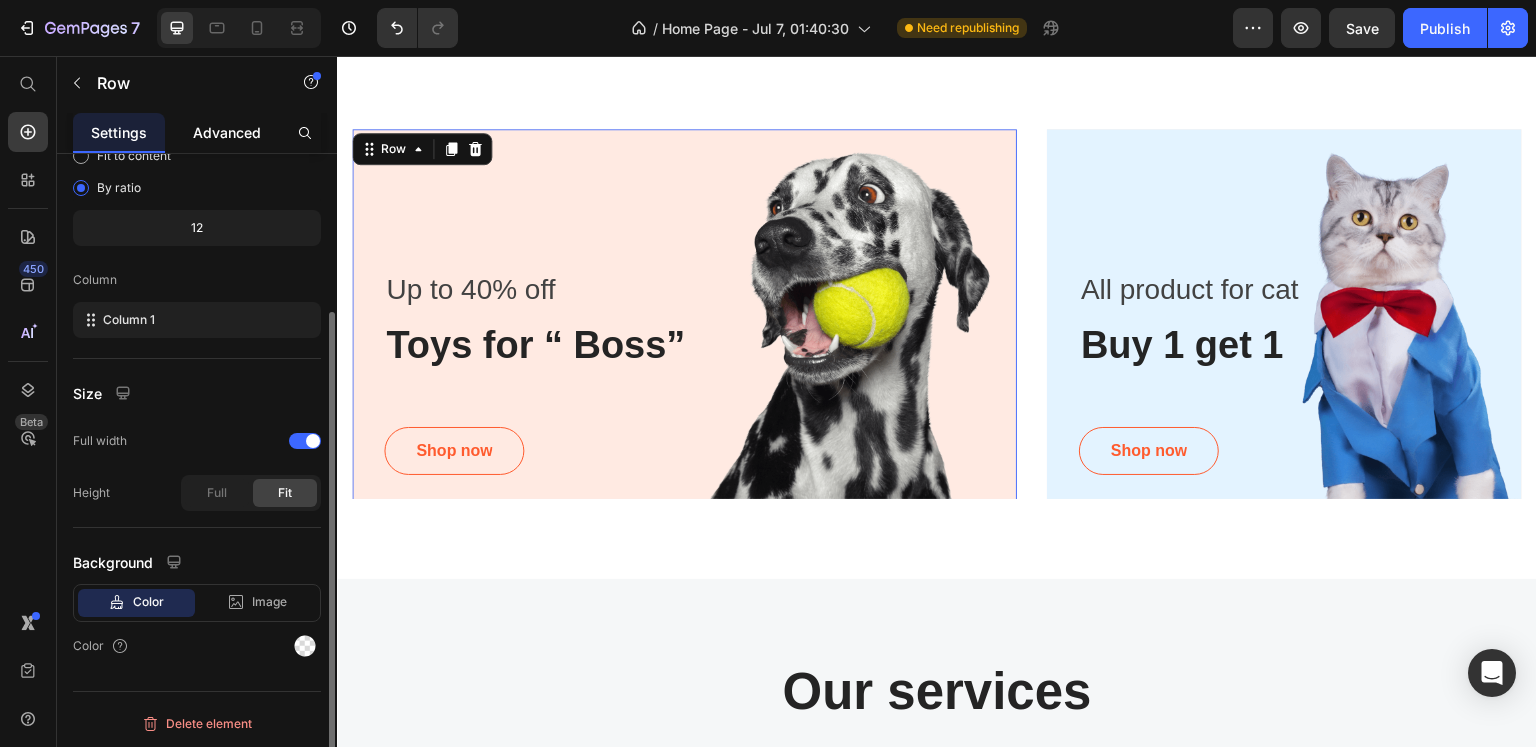 click on "Advanced" 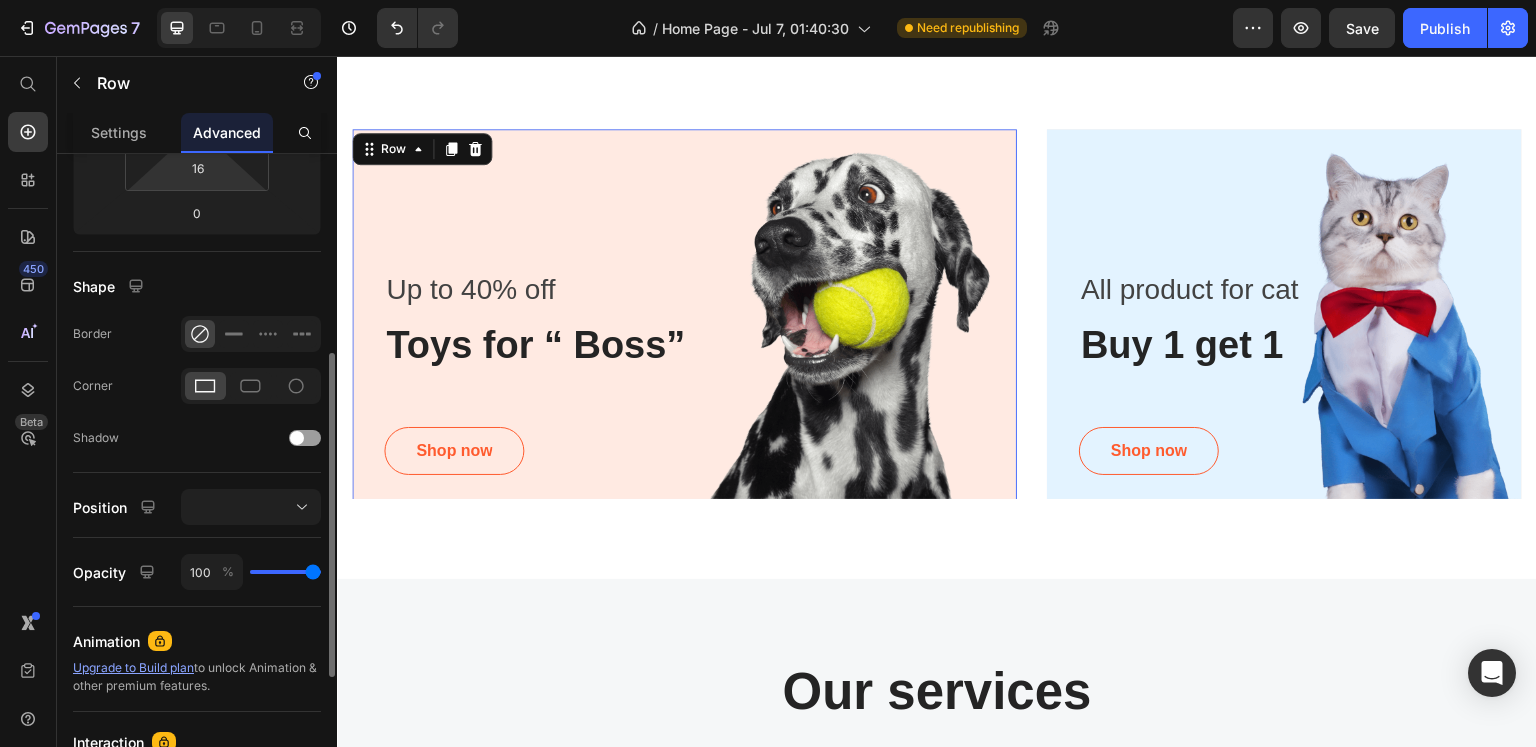 scroll, scrollTop: 652, scrollLeft: 0, axis: vertical 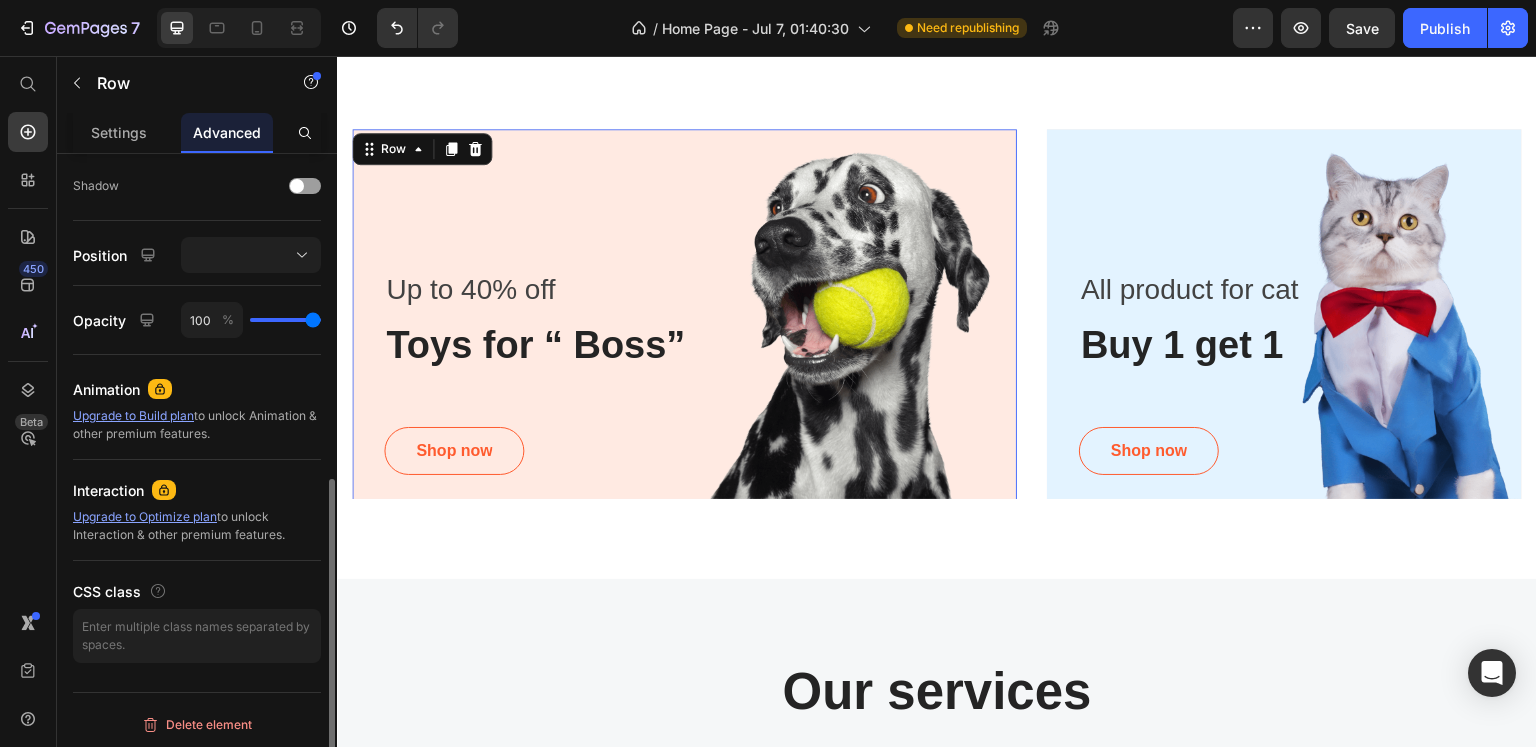 click on "Up to 40% off Text block Toys for “ Boss” Heading Shop now Button Row   0" at bounding box center (684, 318) 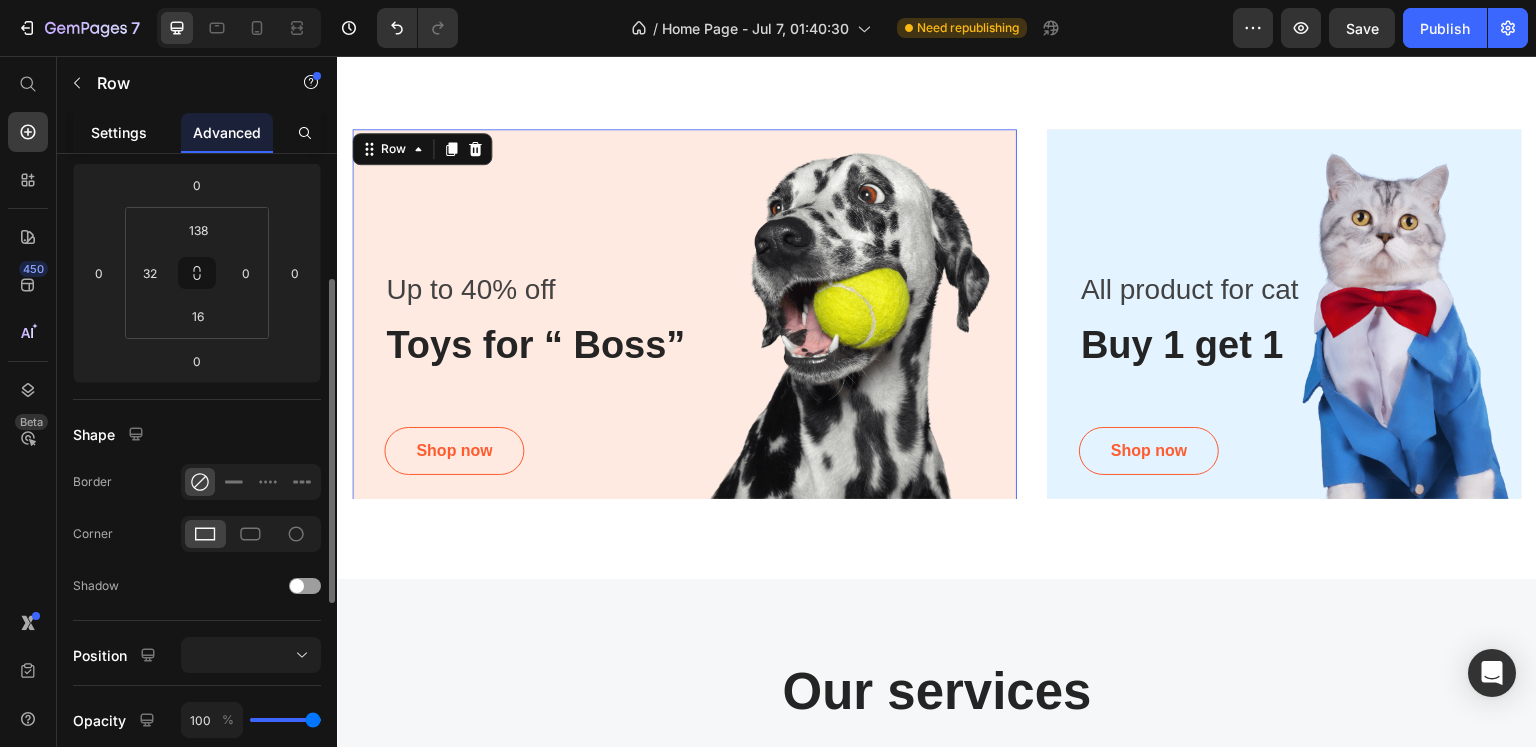 click on "Settings" at bounding box center (119, 132) 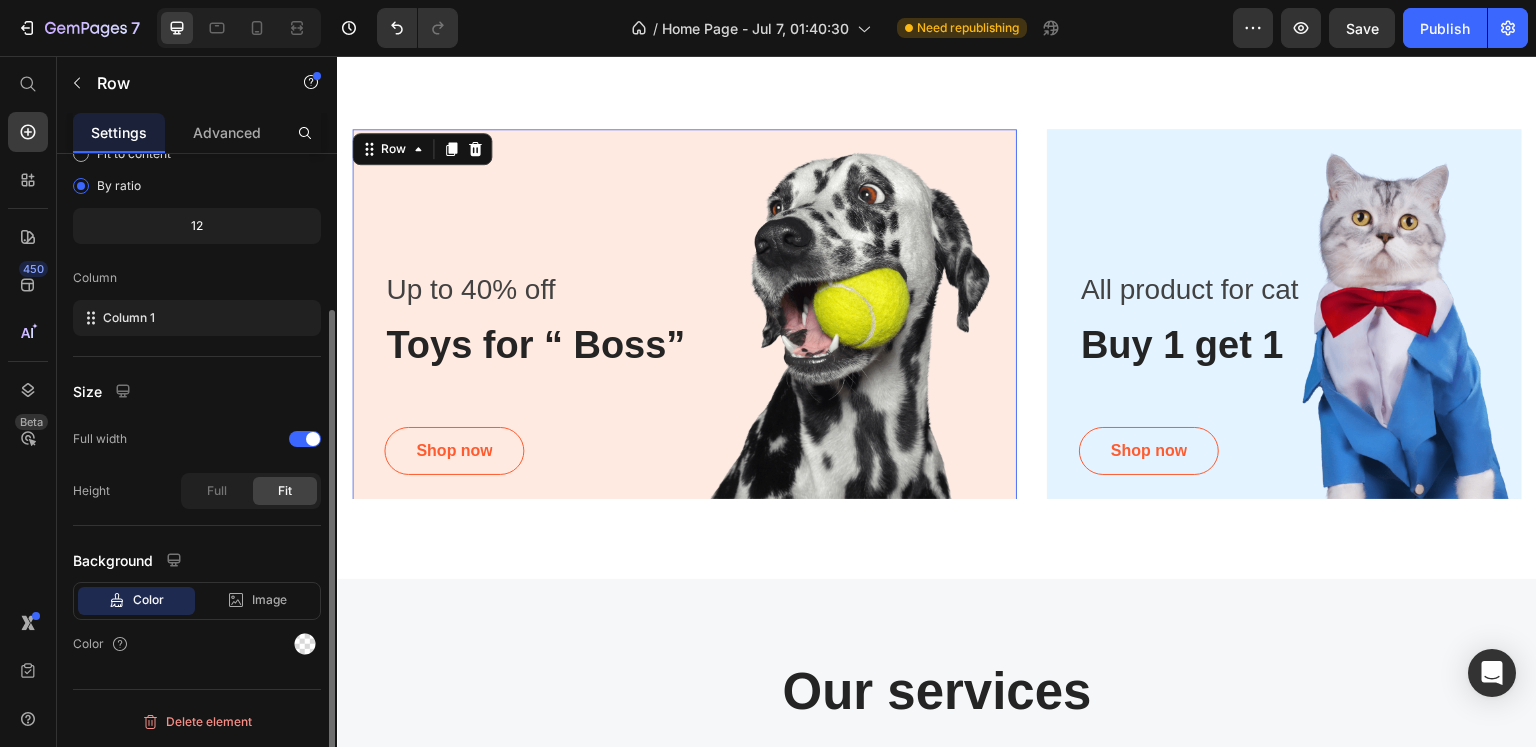 scroll, scrollTop: 0, scrollLeft: 0, axis: both 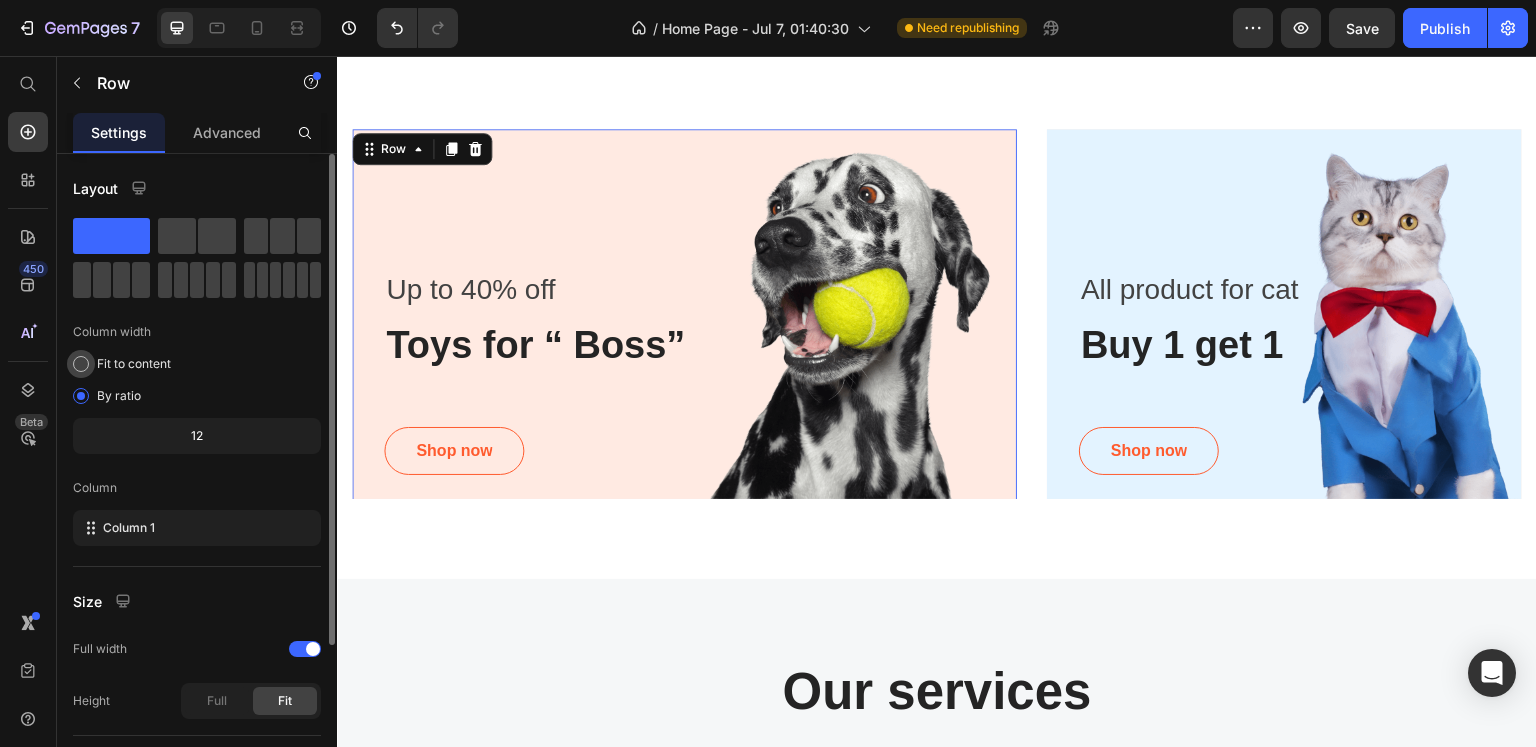 click on "Fit to content" at bounding box center [134, 364] 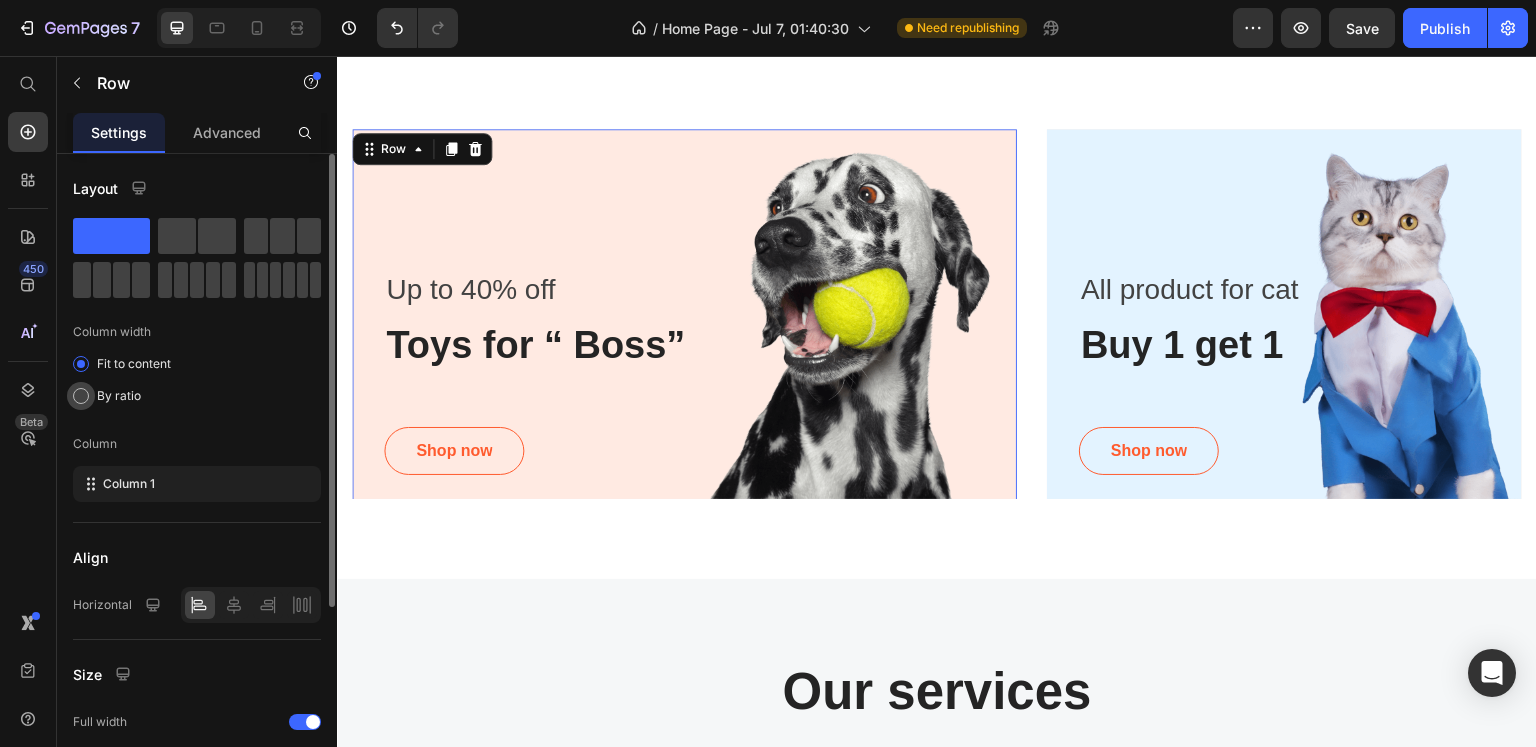 click on "By ratio" 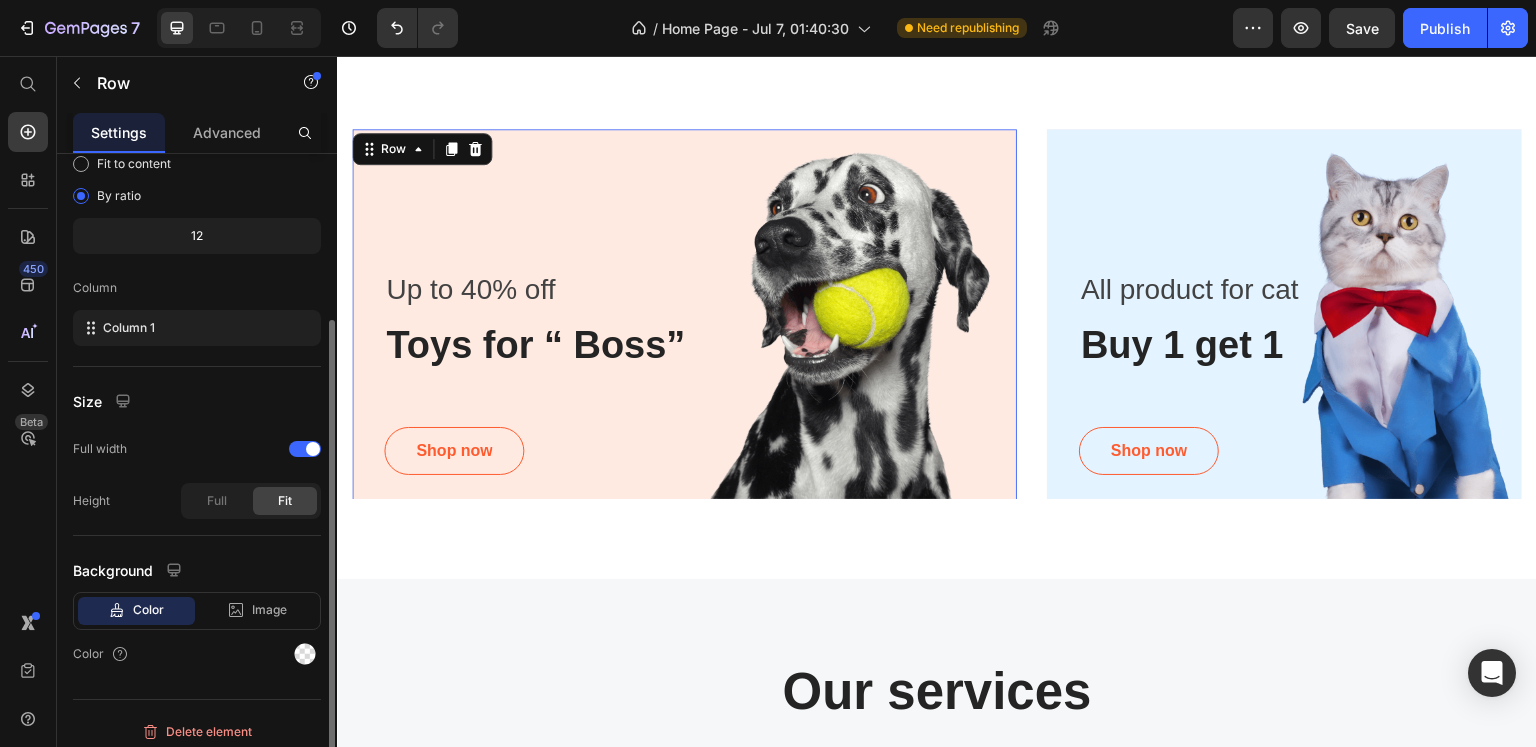 scroll, scrollTop: 208, scrollLeft: 0, axis: vertical 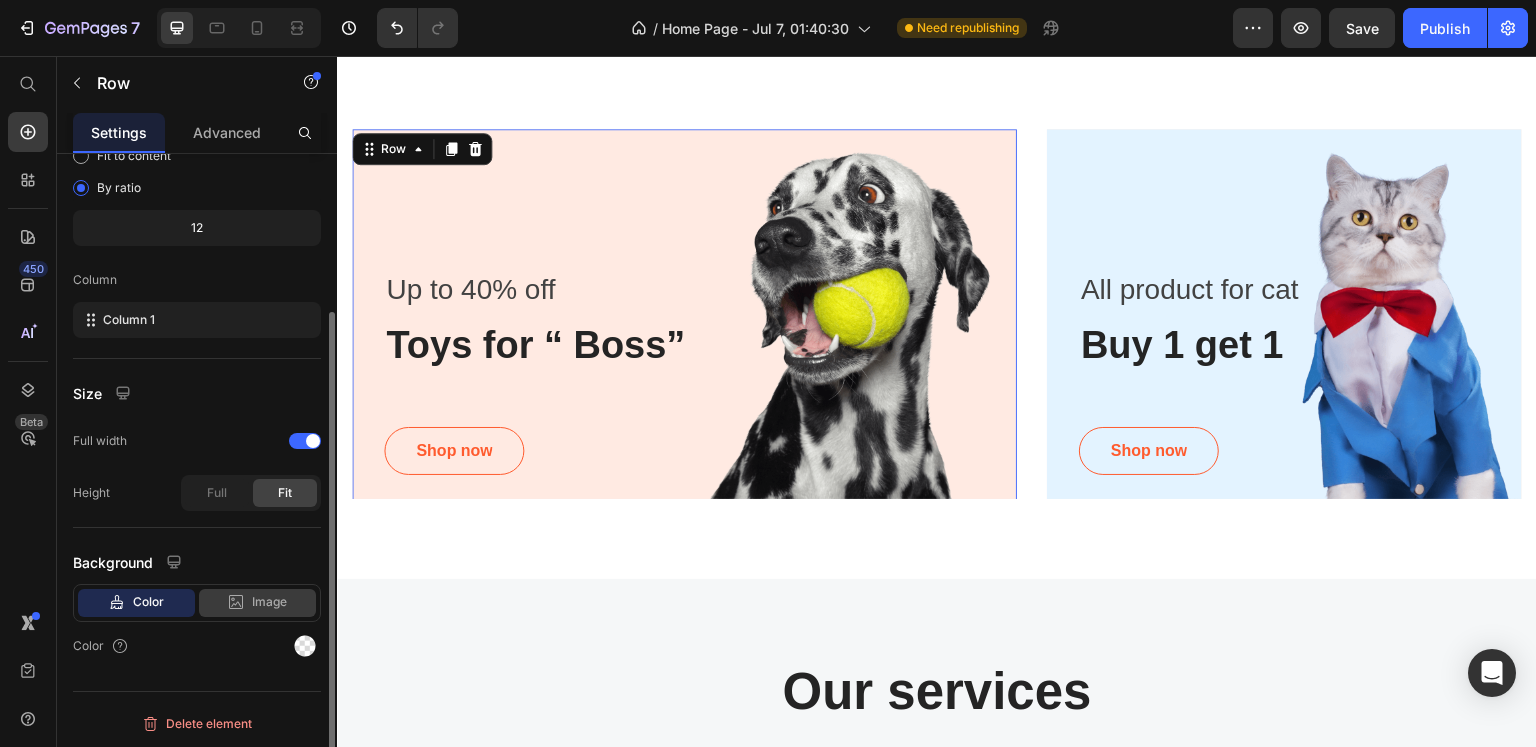 click 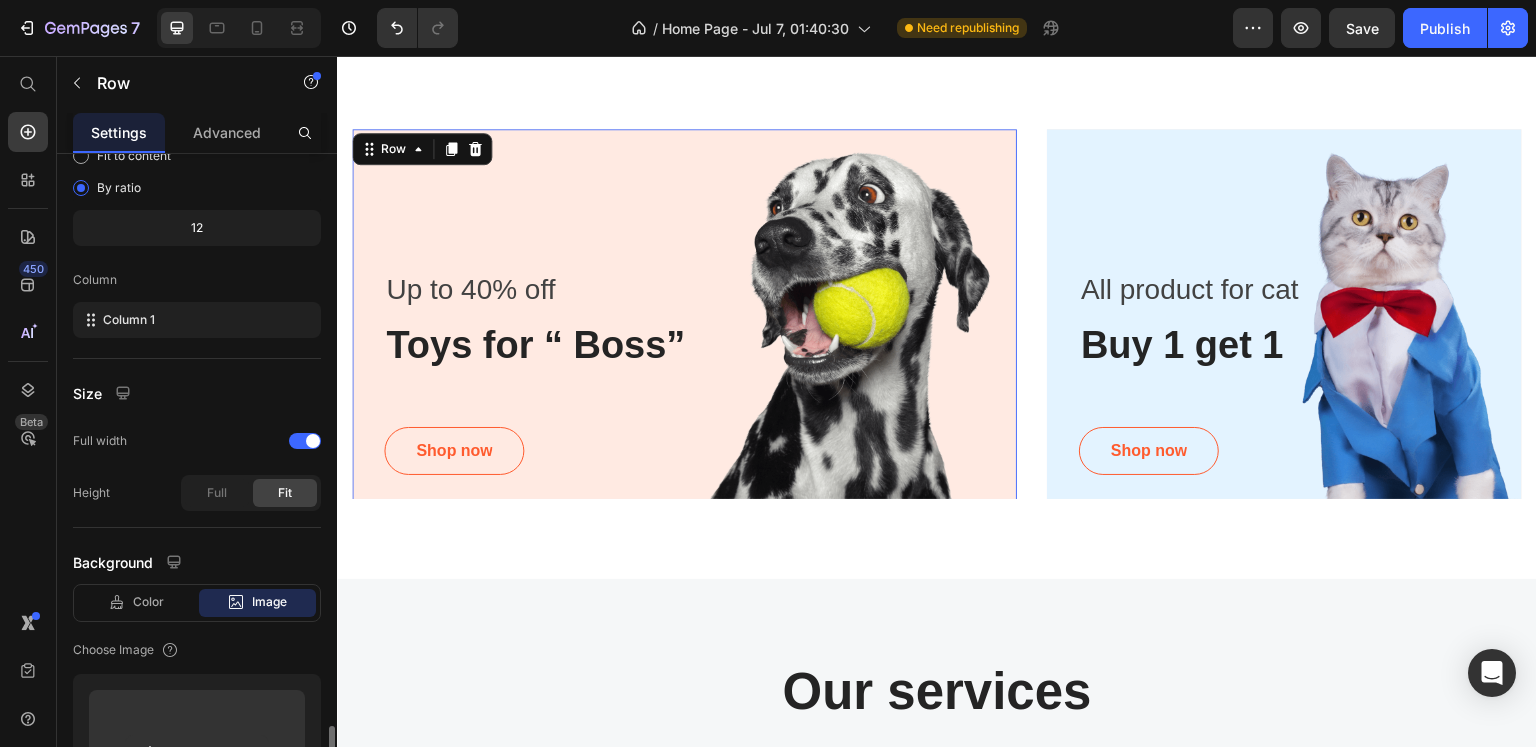 scroll, scrollTop: 508, scrollLeft: 0, axis: vertical 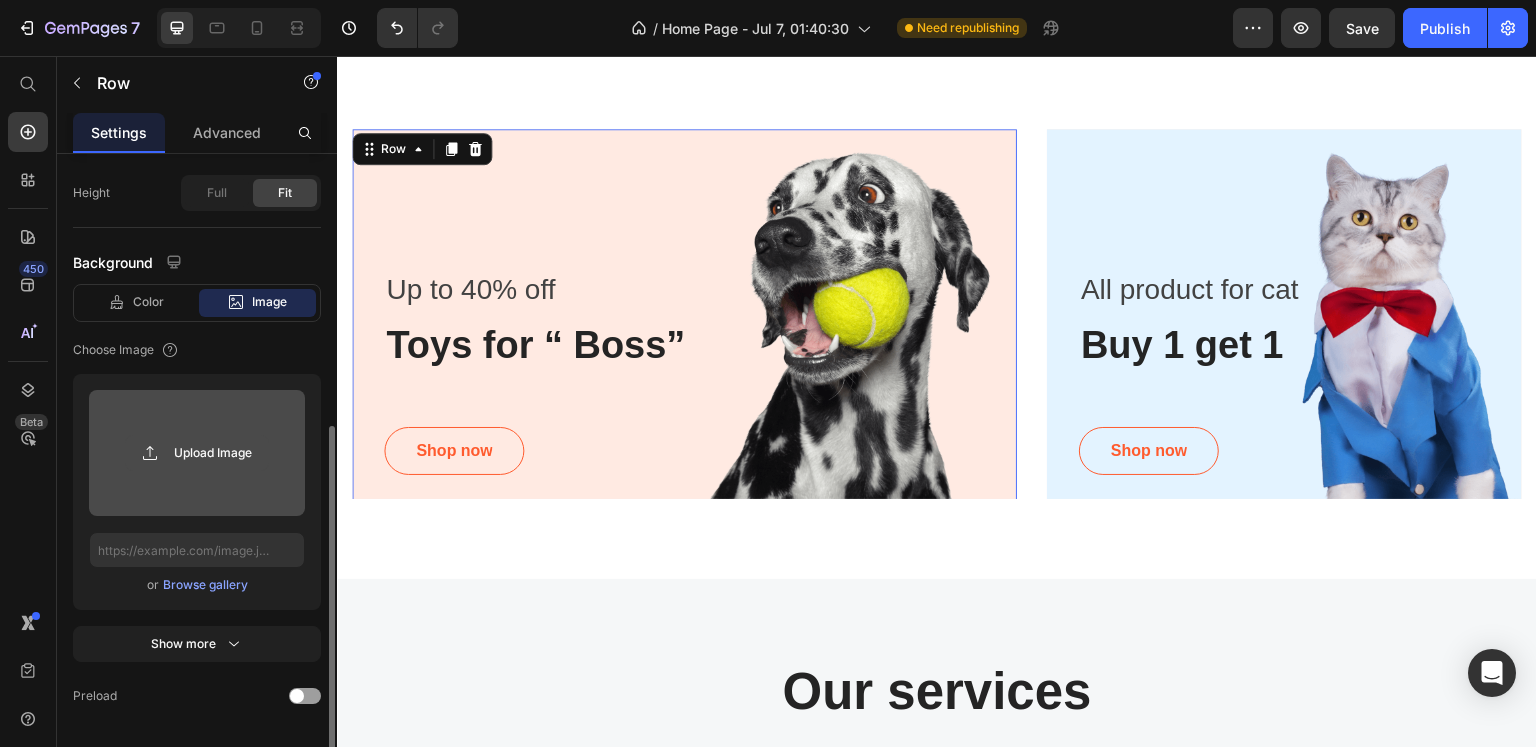 click 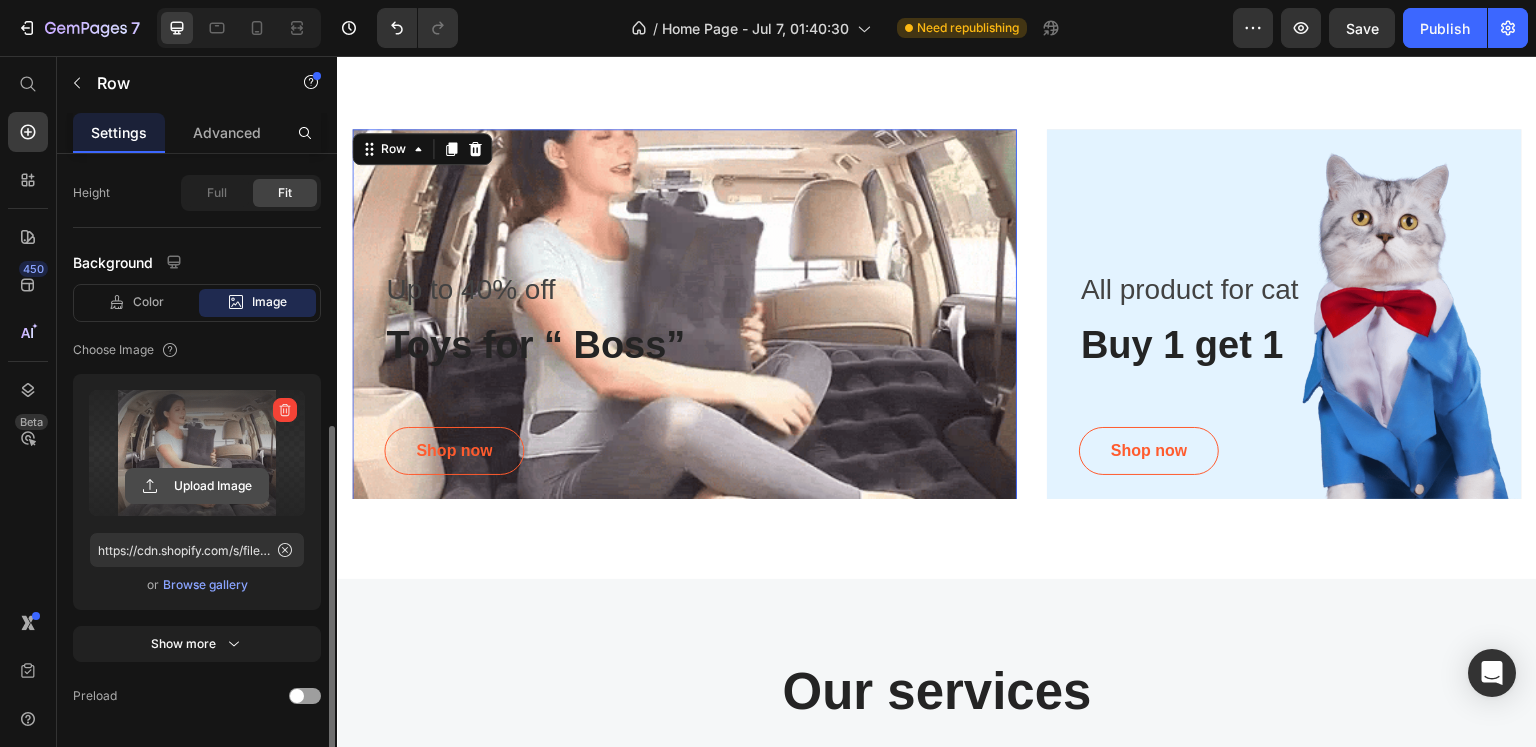 click 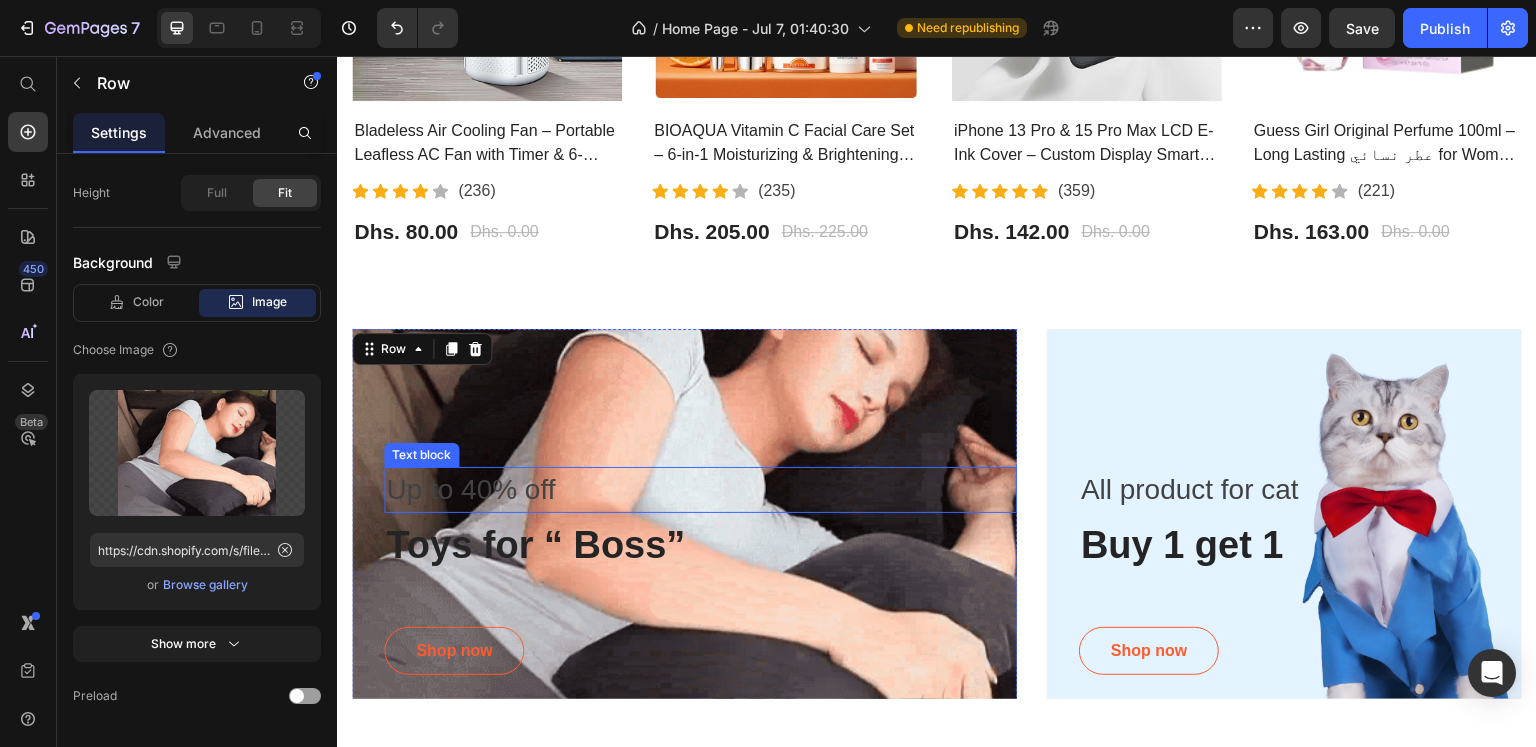 scroll, scrollTop: 800, scrollLeft: 0, axis: vertical 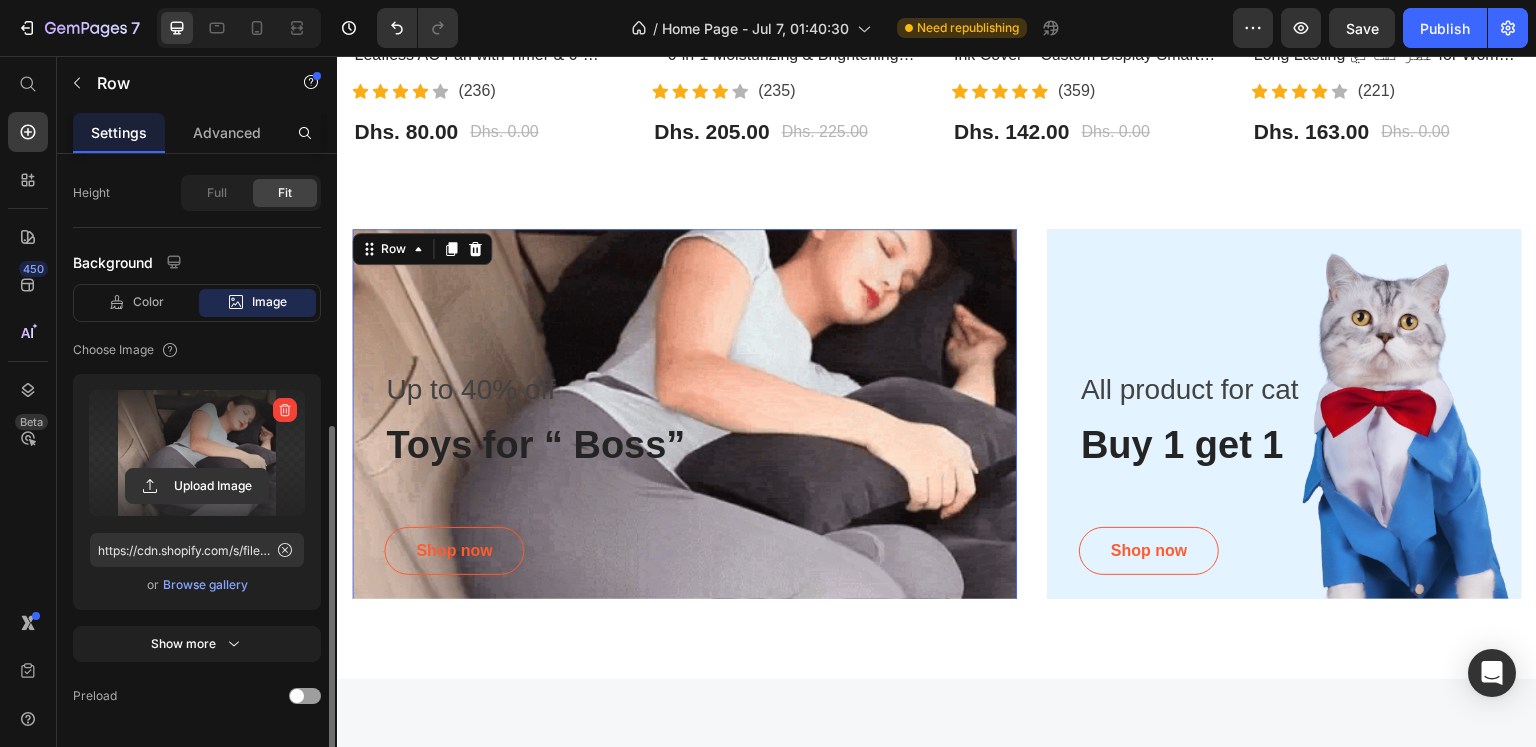 click at bounding box center (197, 453) 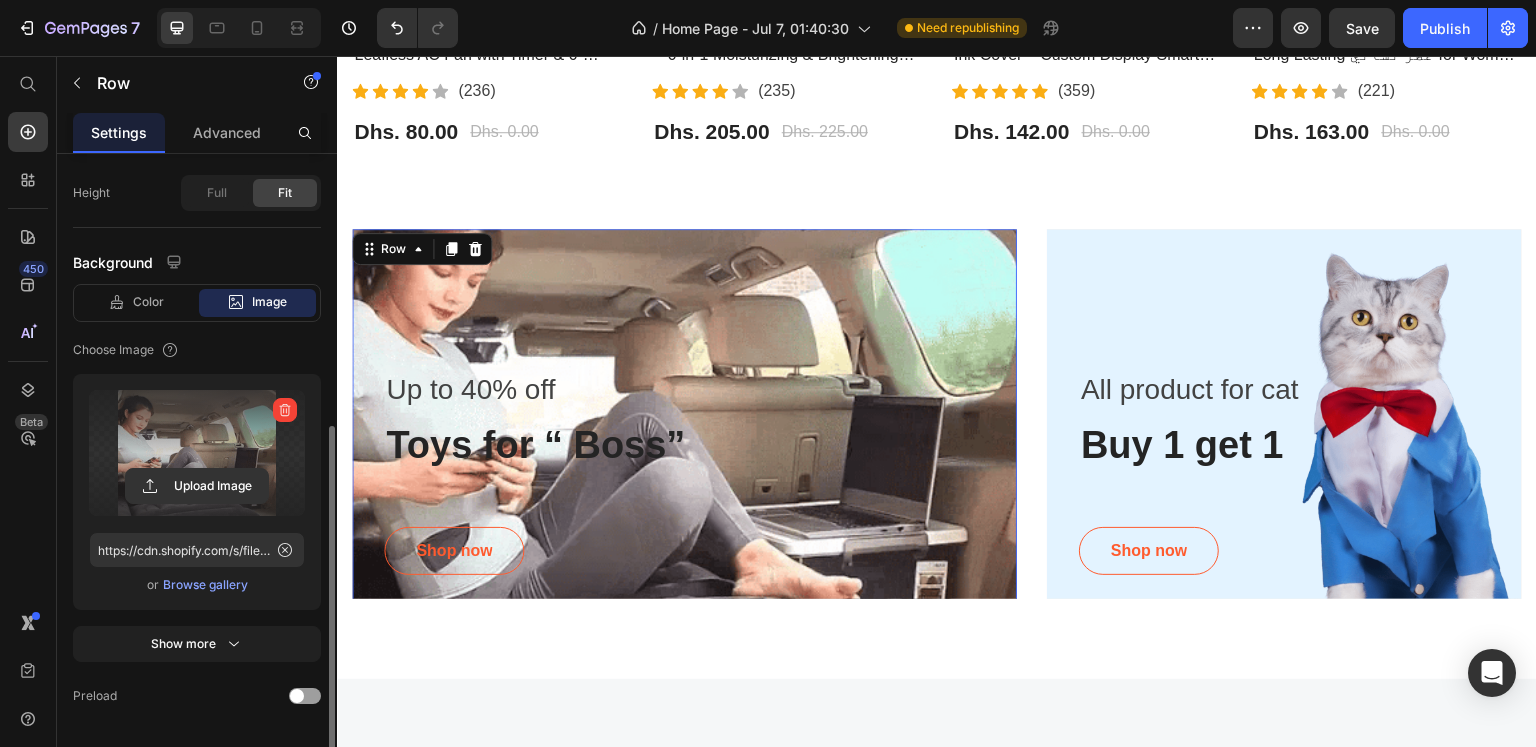 click 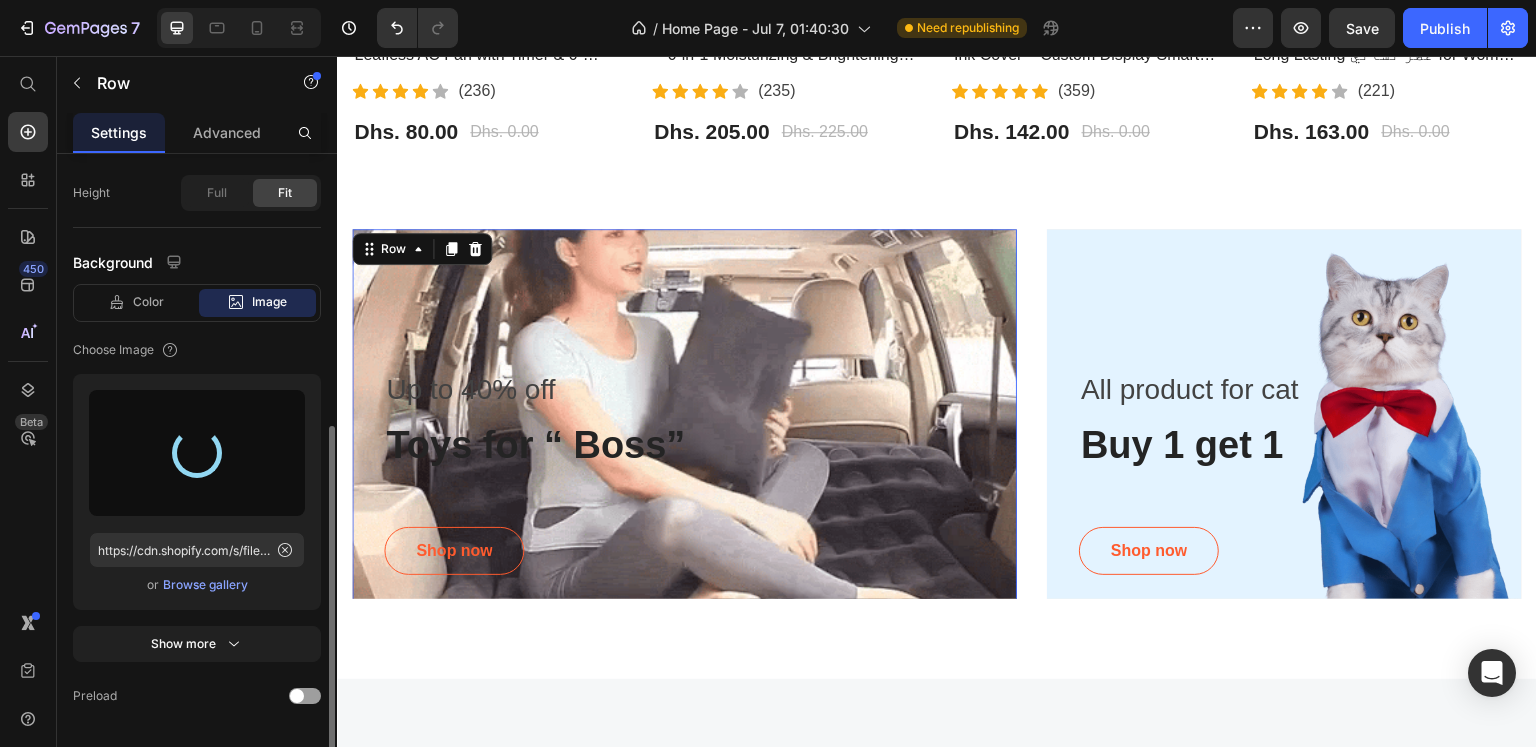 type on "https://cdn.shopify.com/s/files/1/0808/2876/0098/files/gempages_574364321170064193-8084a37c-c298-46cd-8df5-da1a46c13905.webp" 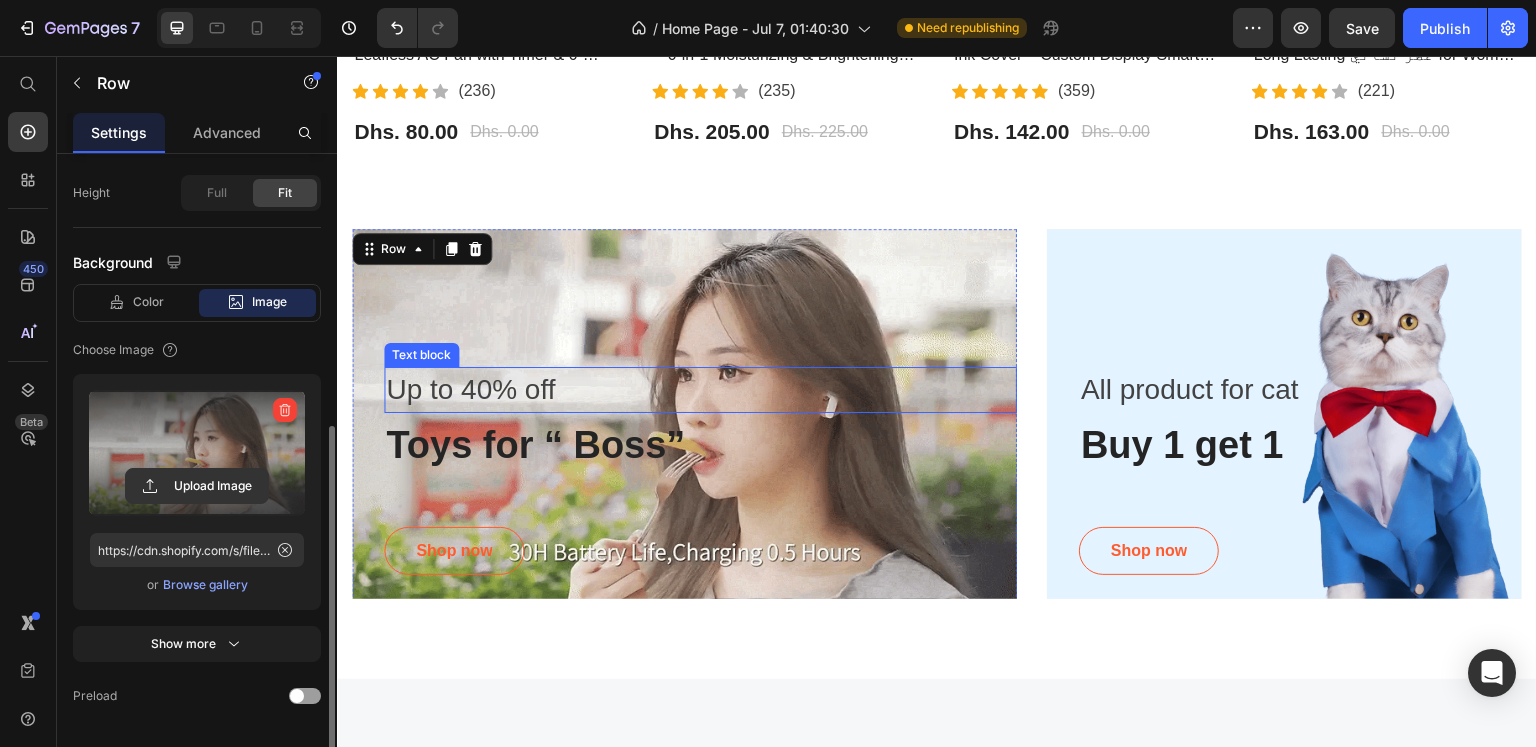 click on "Up to 40% off" at bounding box center [700, 390] 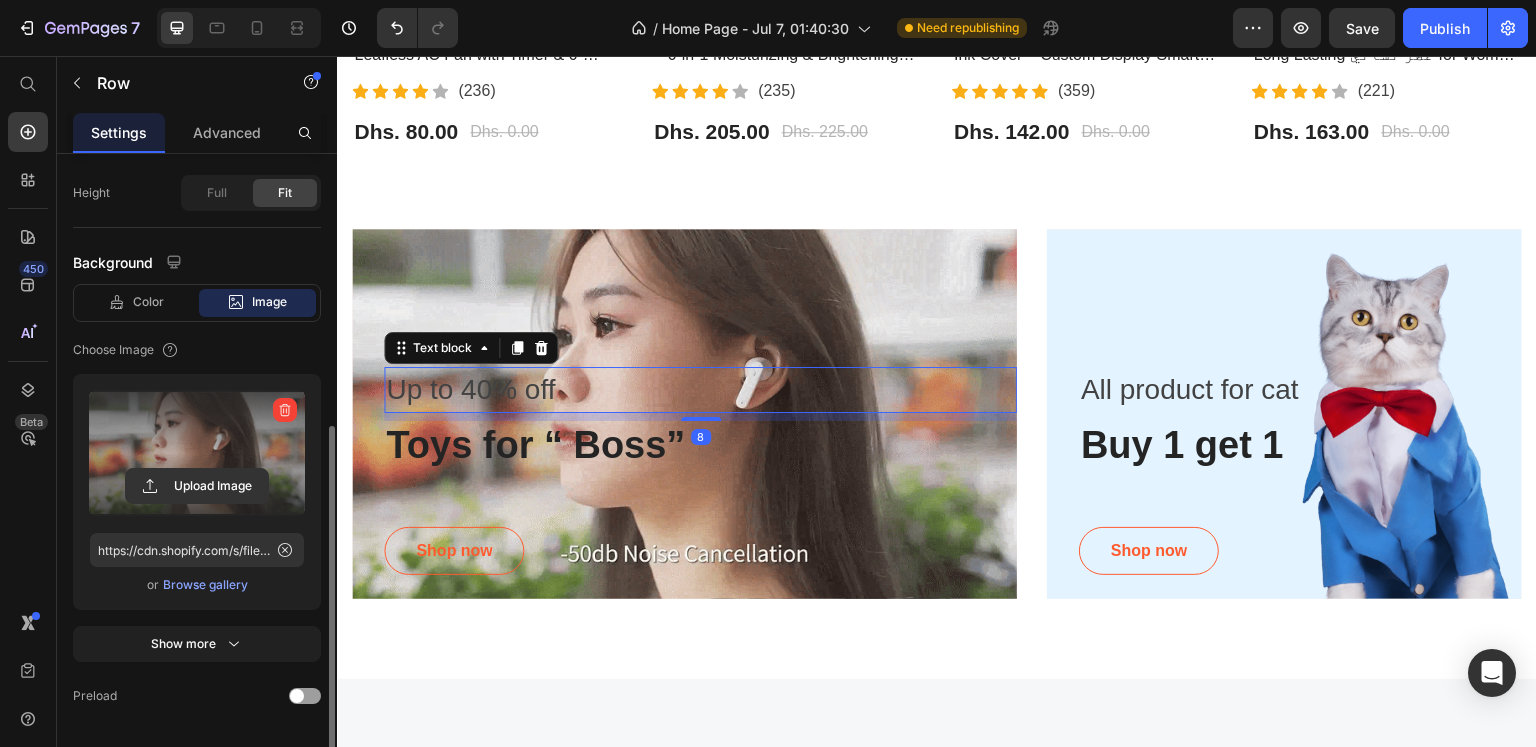 scroll, scrollTop: 0, scrollLeft: 0, axis: both 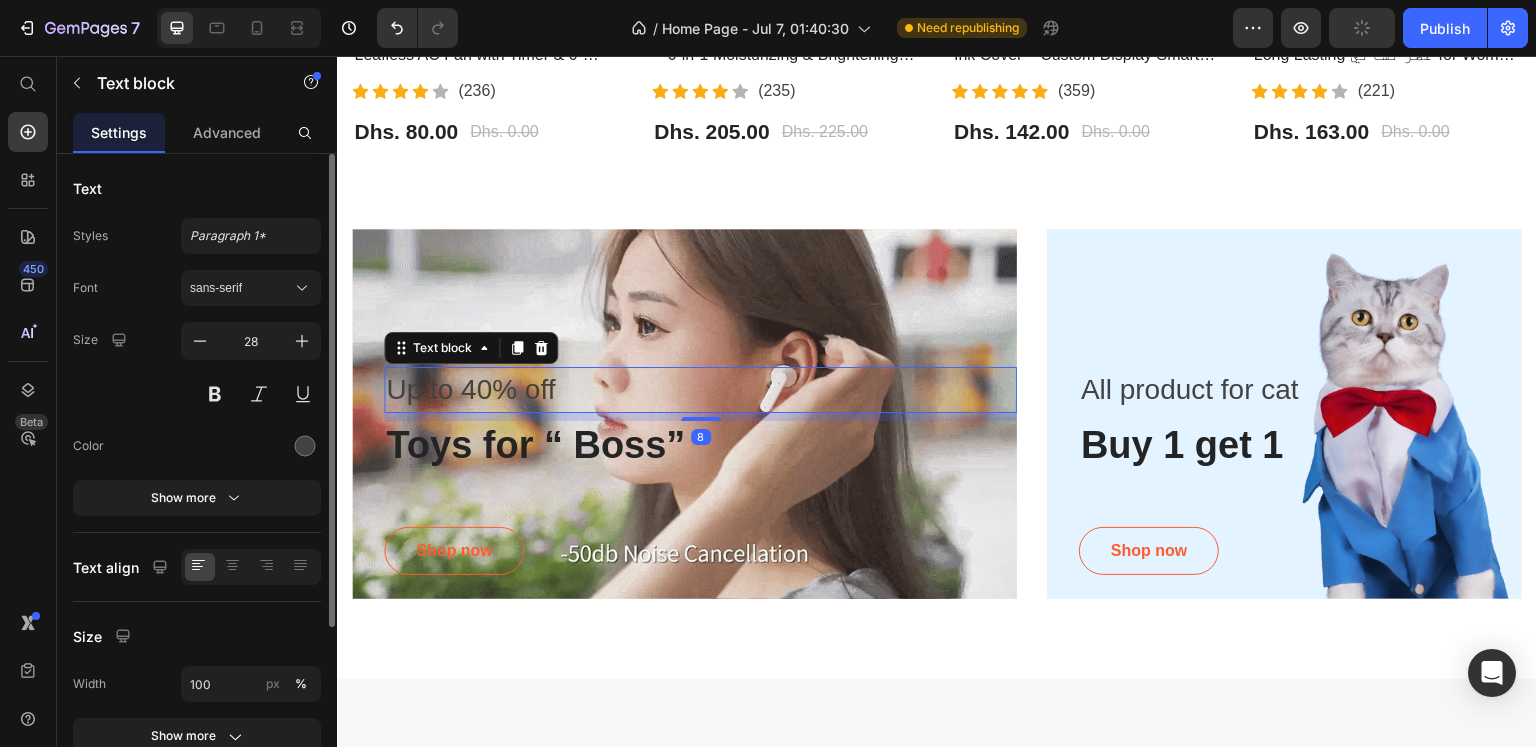 click on "Up to 40% off" at bounding box center [700, 390] 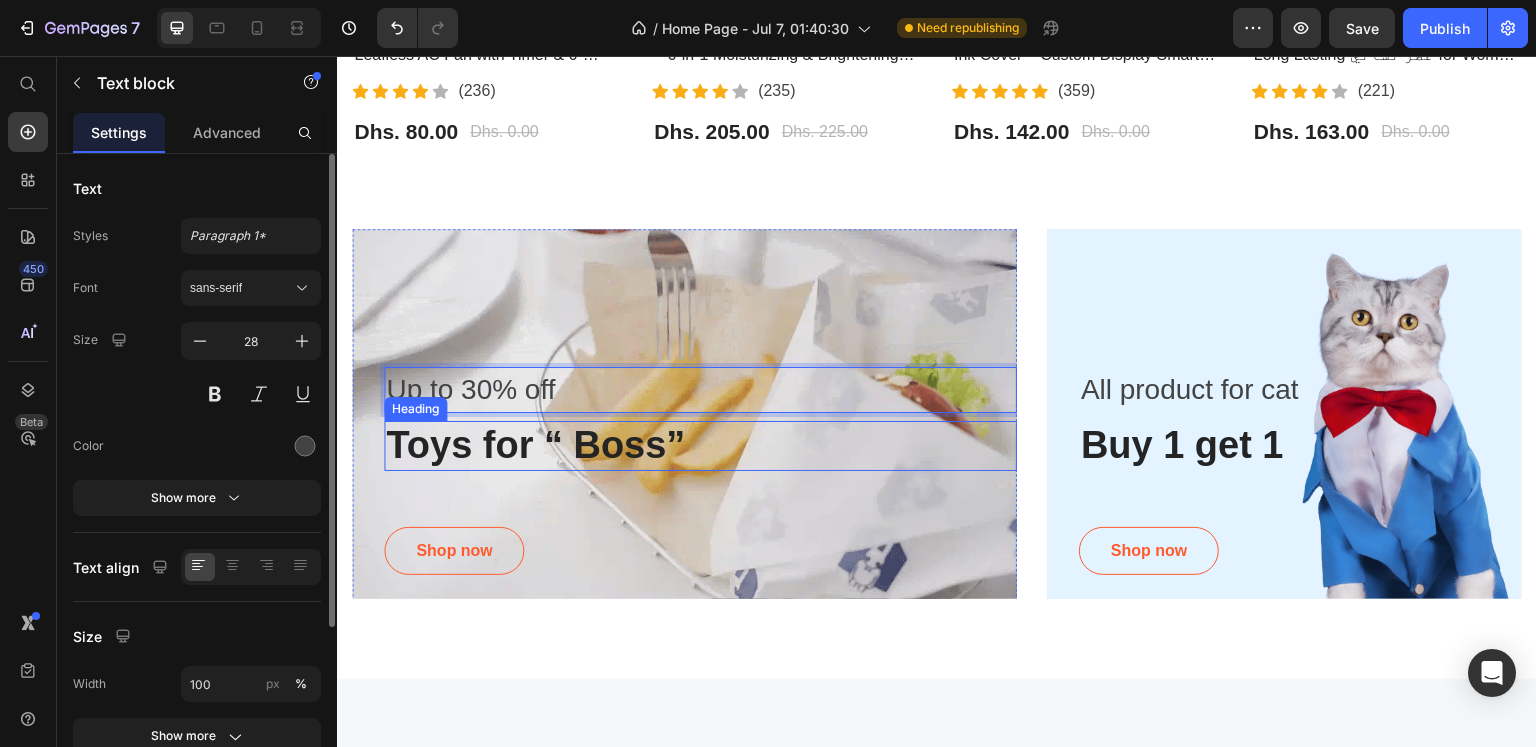click on "Toys for “ Boss”" at bounding box center (700, 446) 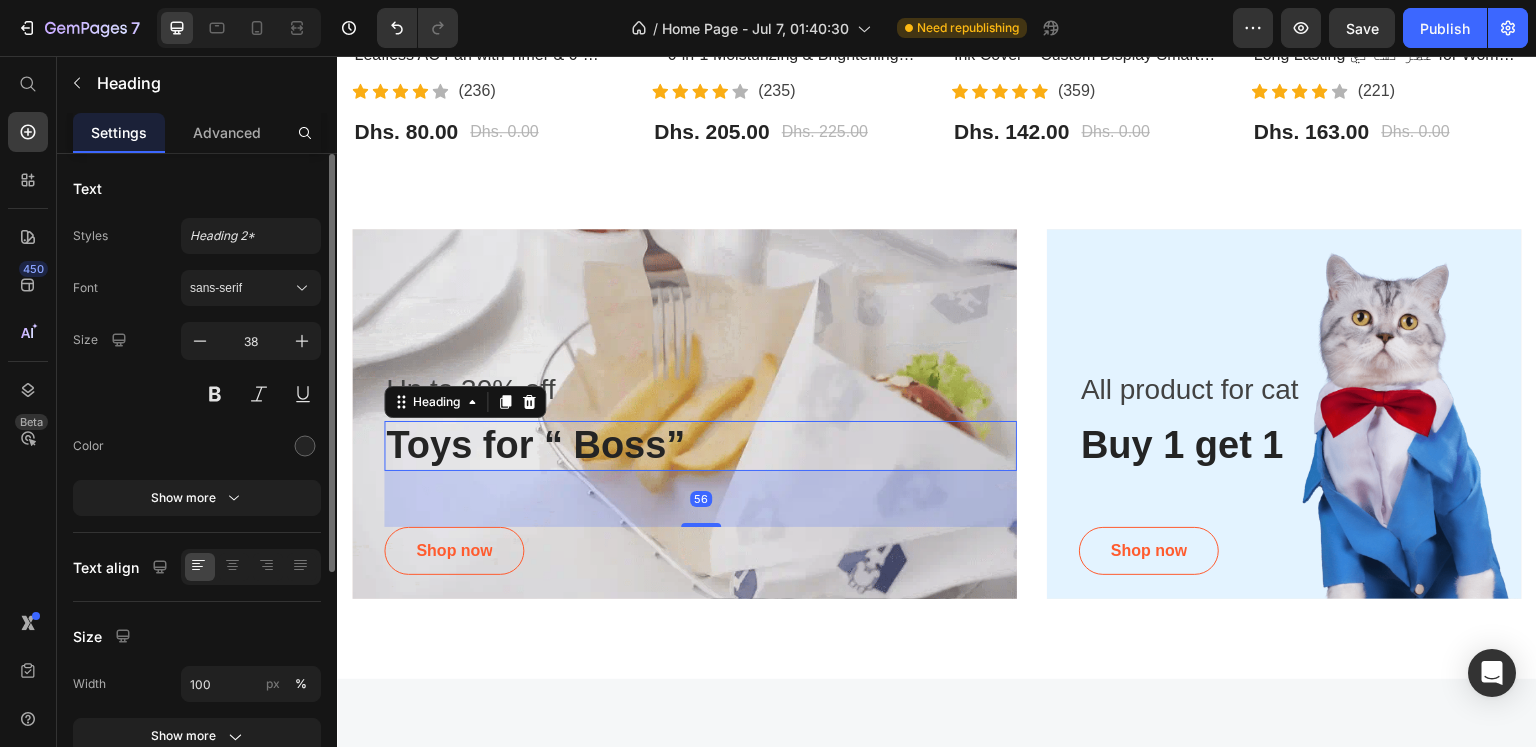 click on "Toys for “ Boss”" at bounding box center [700, 446] 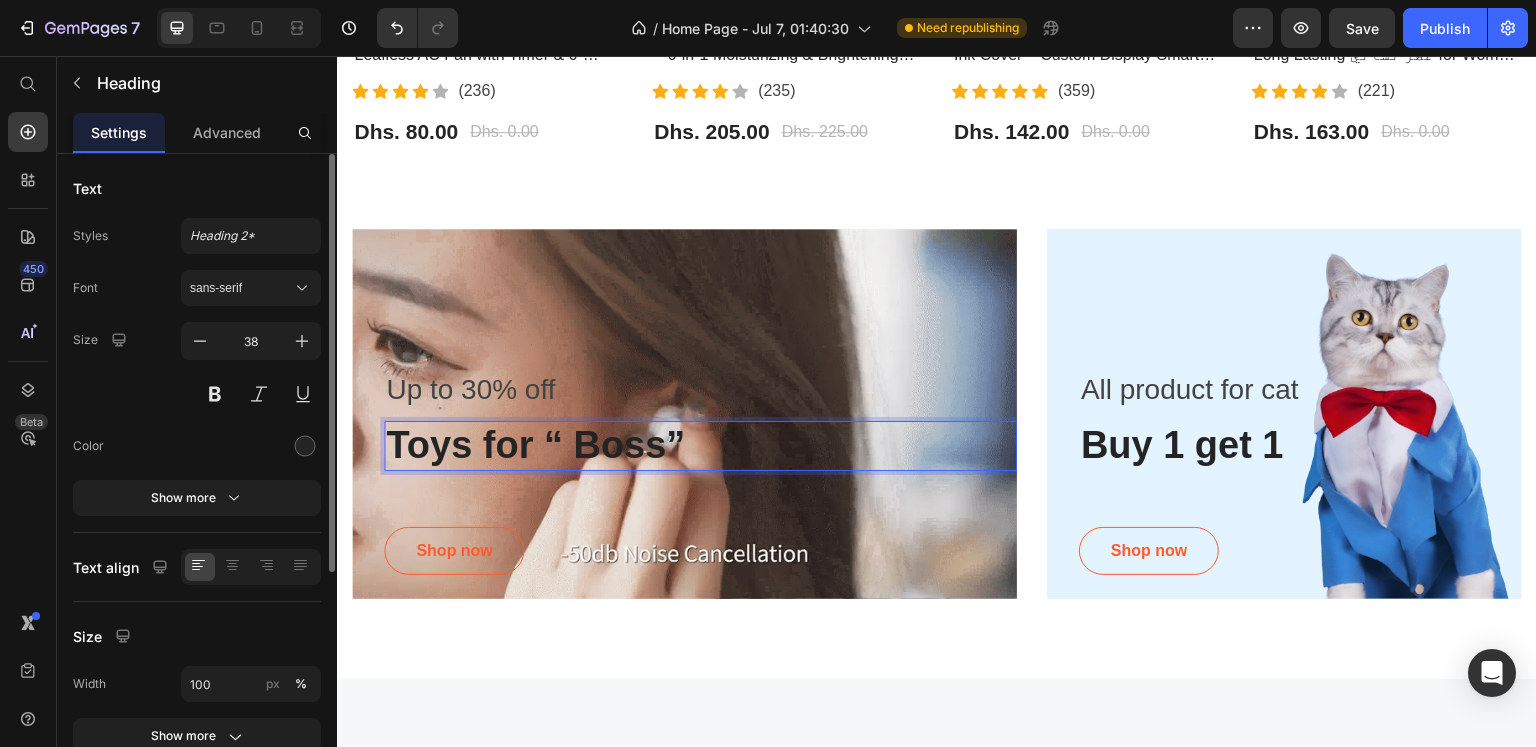 click on "Toys for “ Boss”" at bounding box center (700, 446) 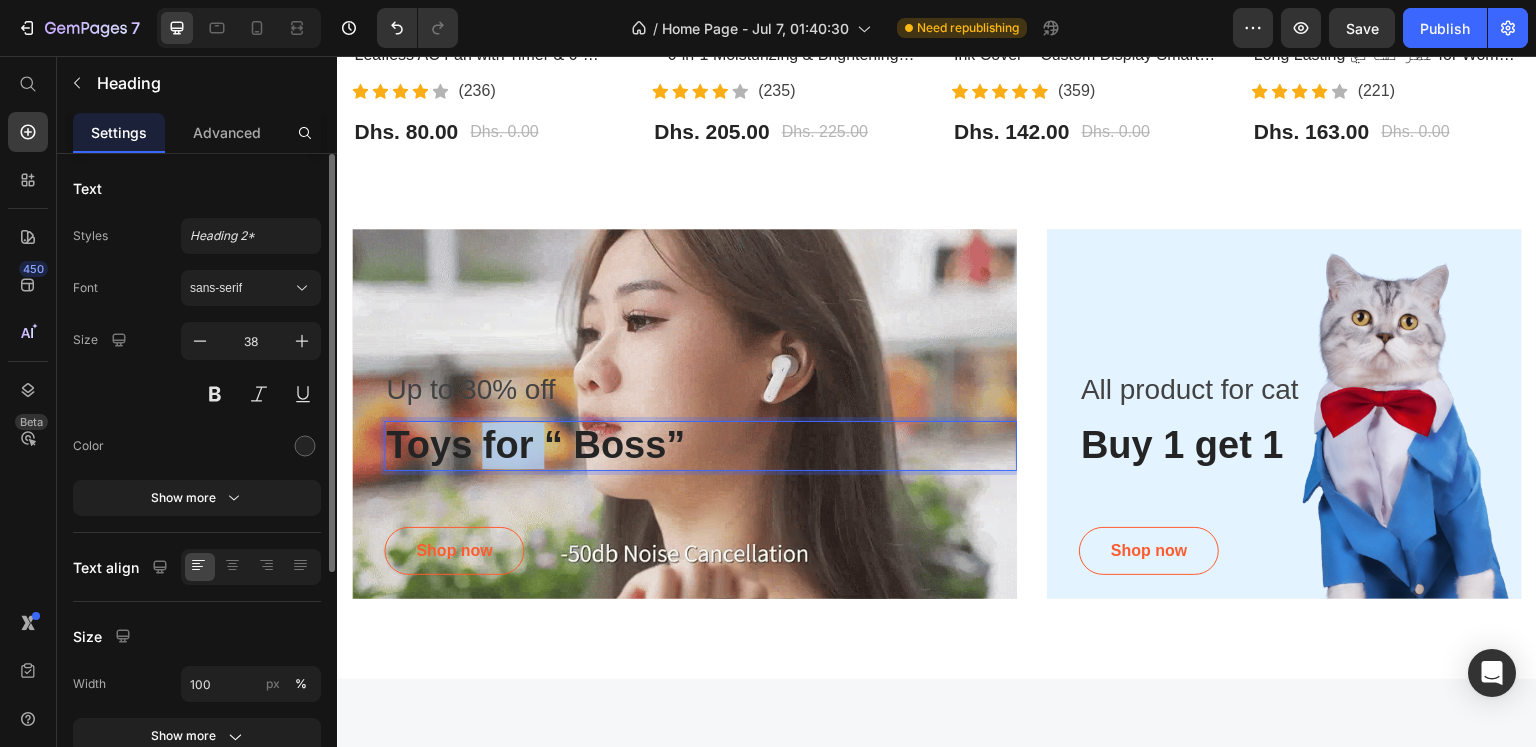 click on "Toys for “ Boss”" at bounding box center [700, 446] 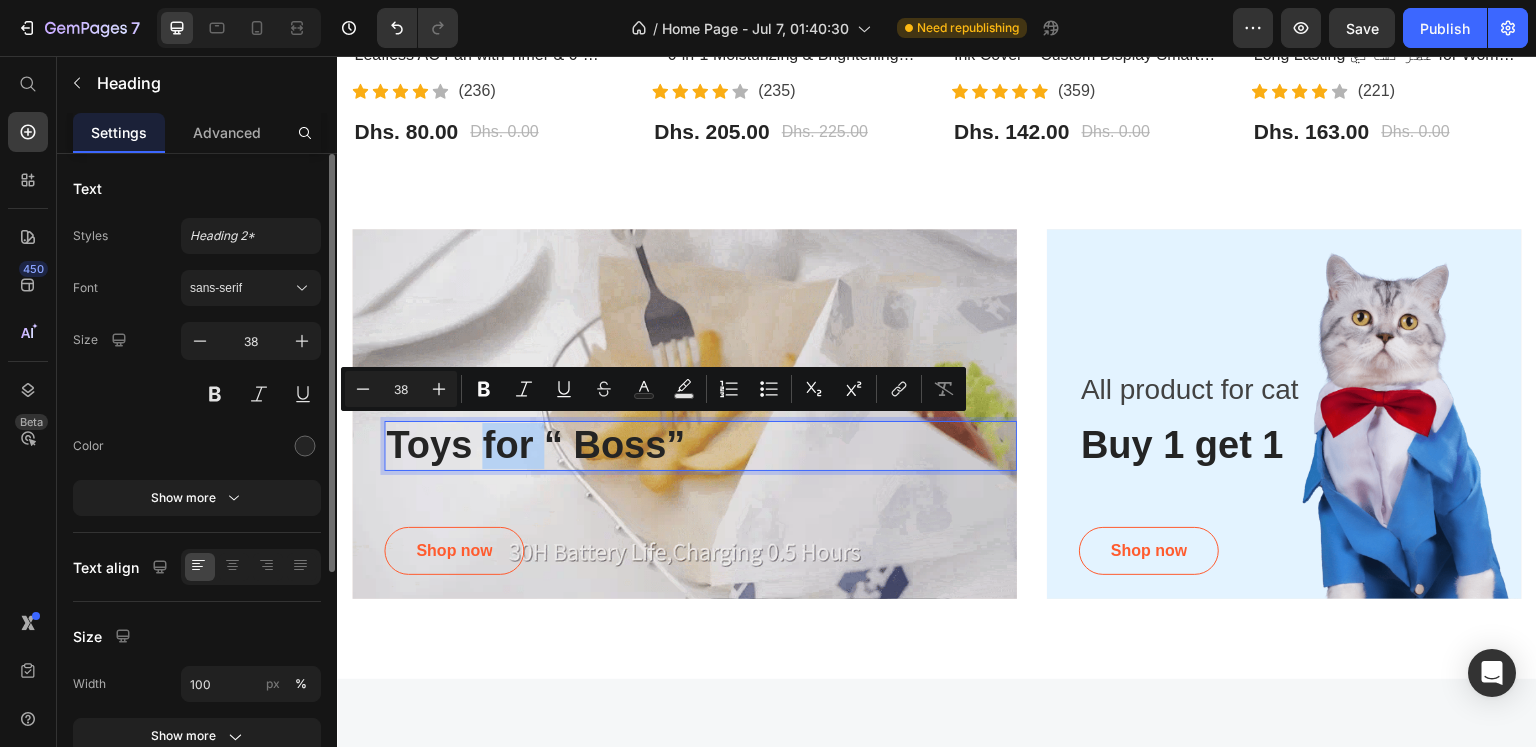 click on "Toys for “ Boss”" at bounding box center (700, 446) 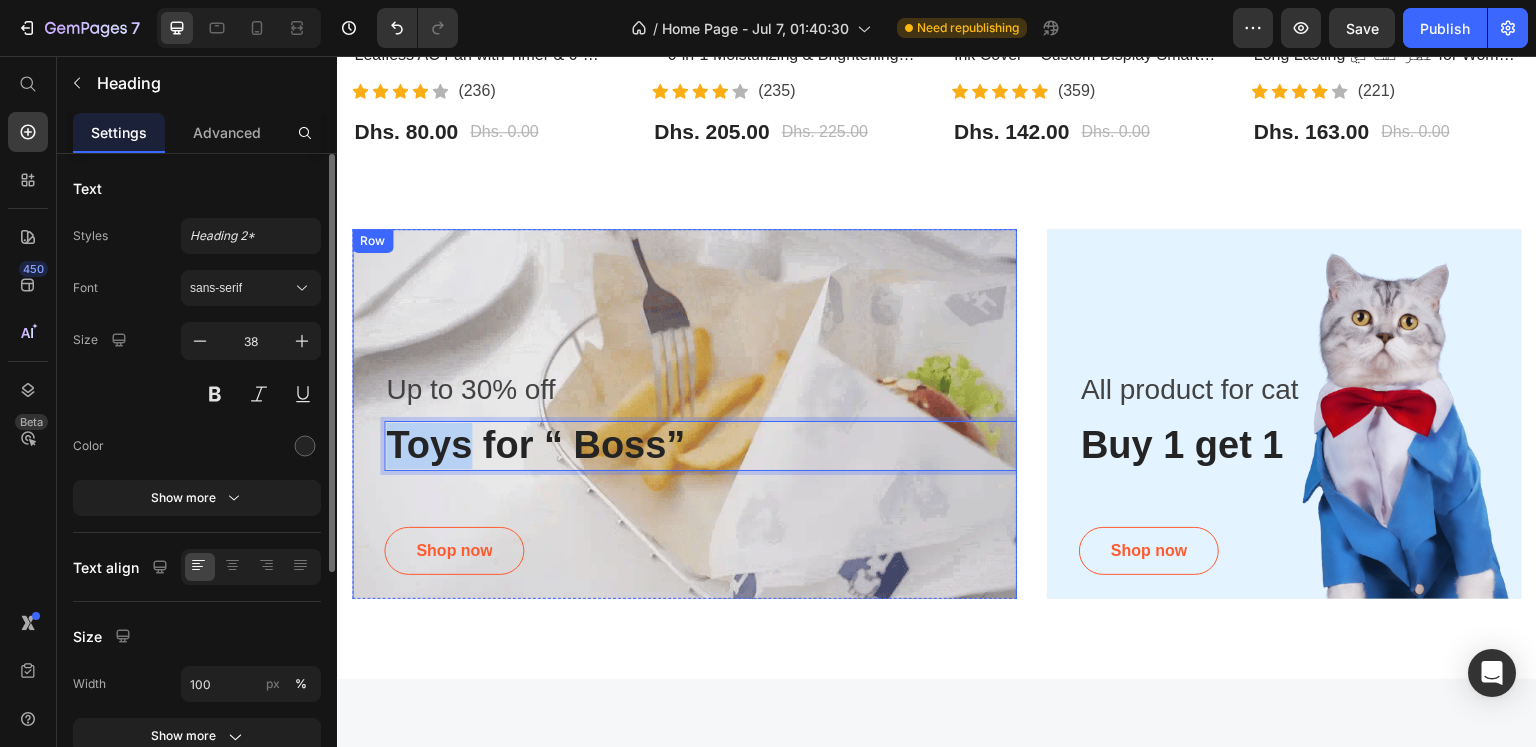 drag, startPoint x: 464, startPoint y: 440, endPoint x: 382, endPoint y: 442, distance: 82.02438 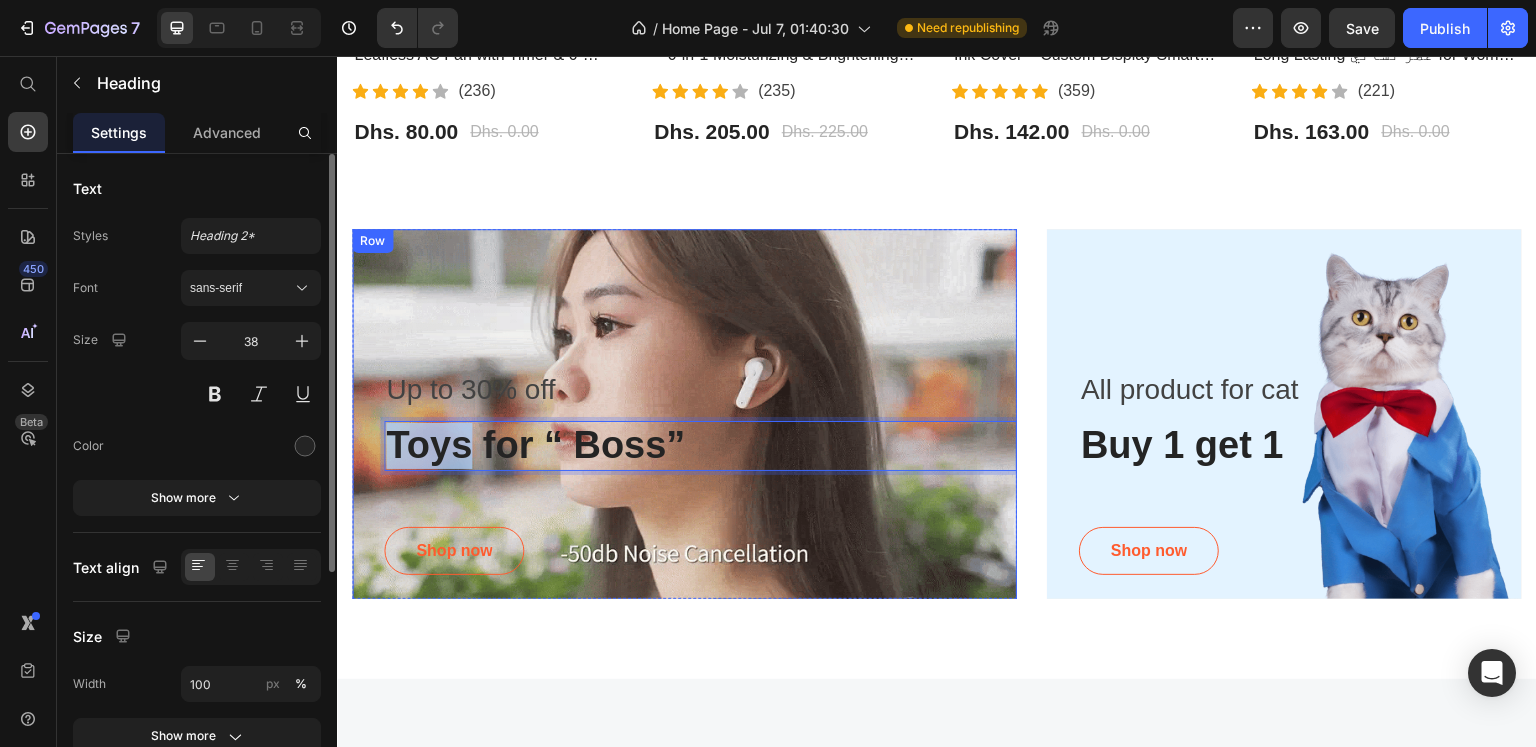 click on "Up to 30% off Text block Toys for “ Boss” Heading   56 Shop now Button Row" at bounding box center (684, 418) 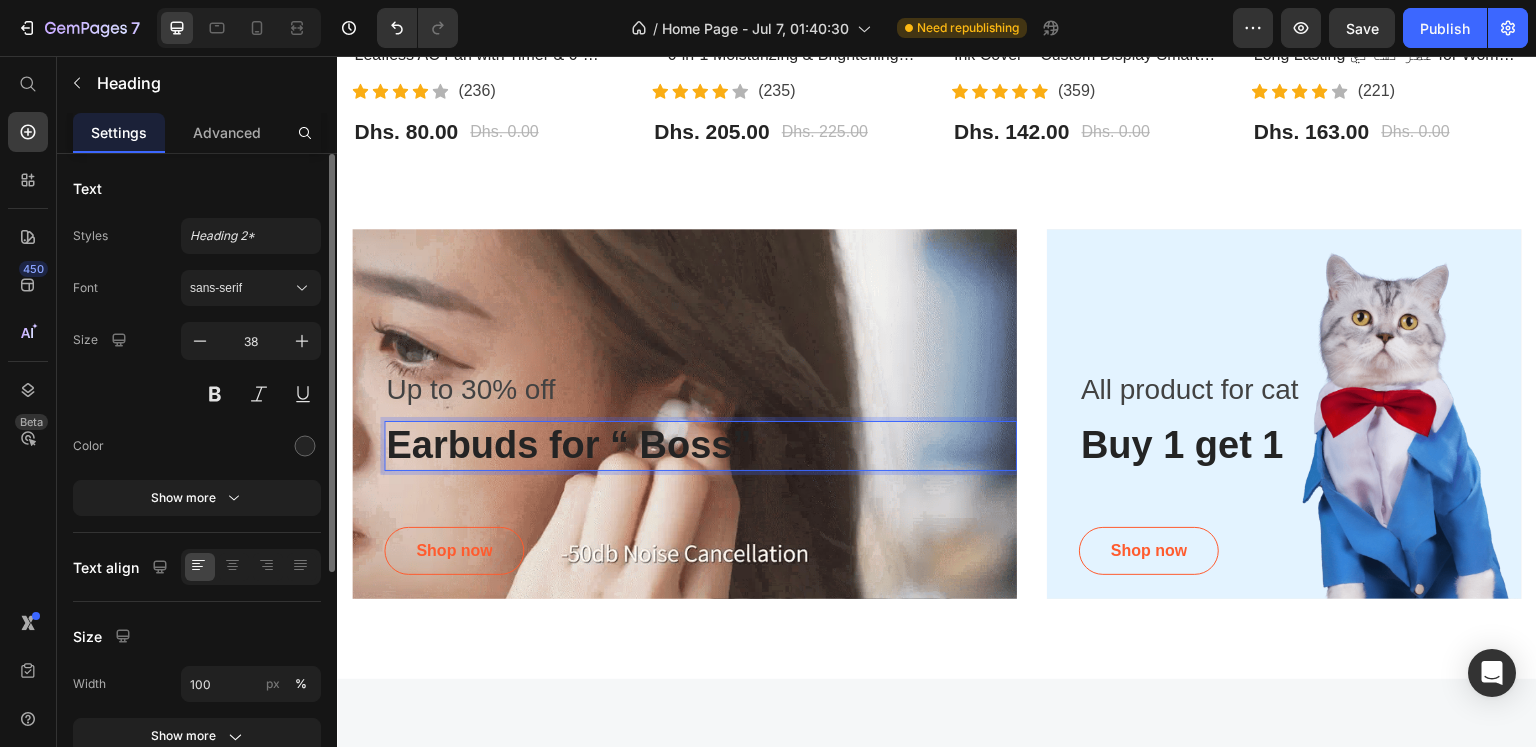 click on "Earbuds for “ Boss”" at bounding box center [700, 446] 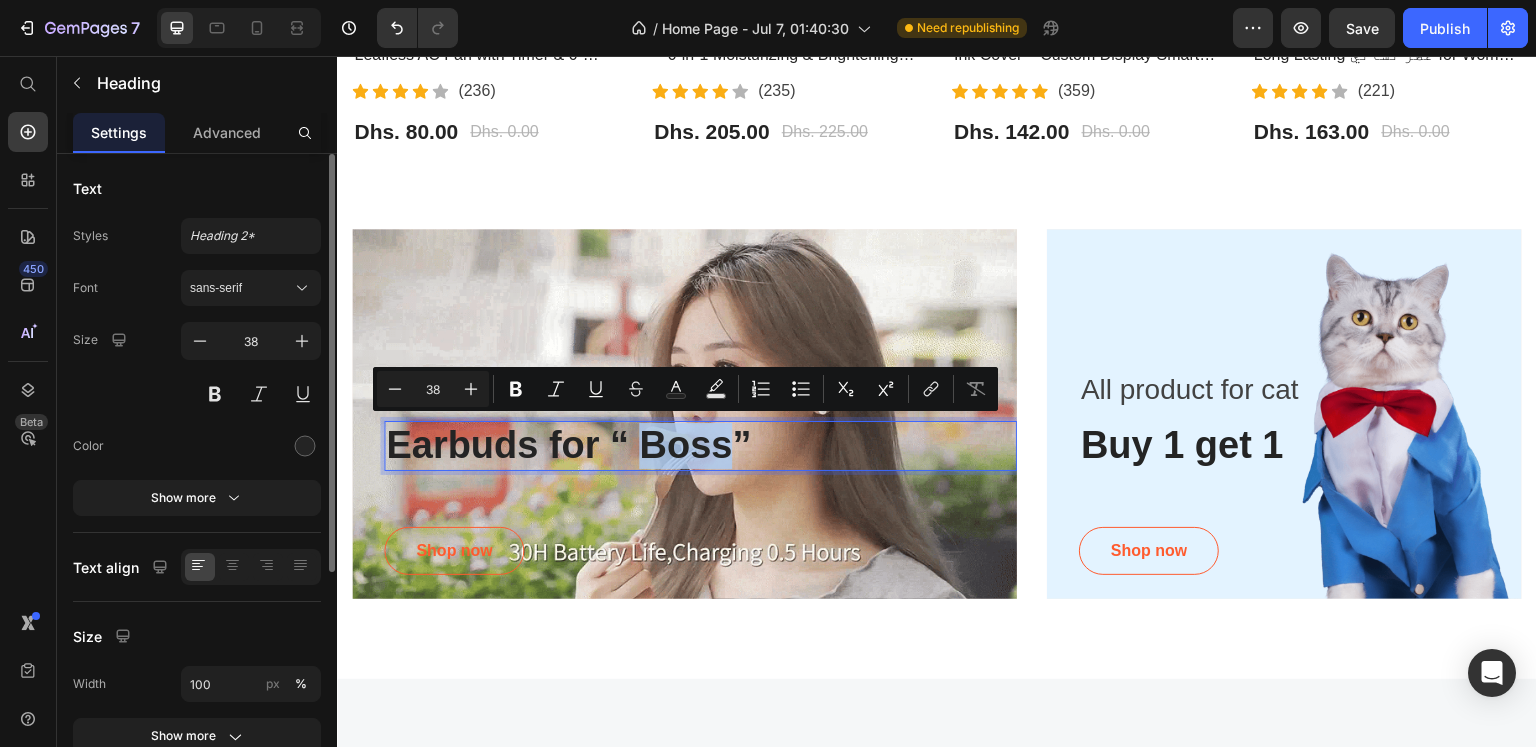 drag, startPoint x: 731, startPoint y: 443, endPoint x: 639, endPoint y: 457, distance: 93.05912 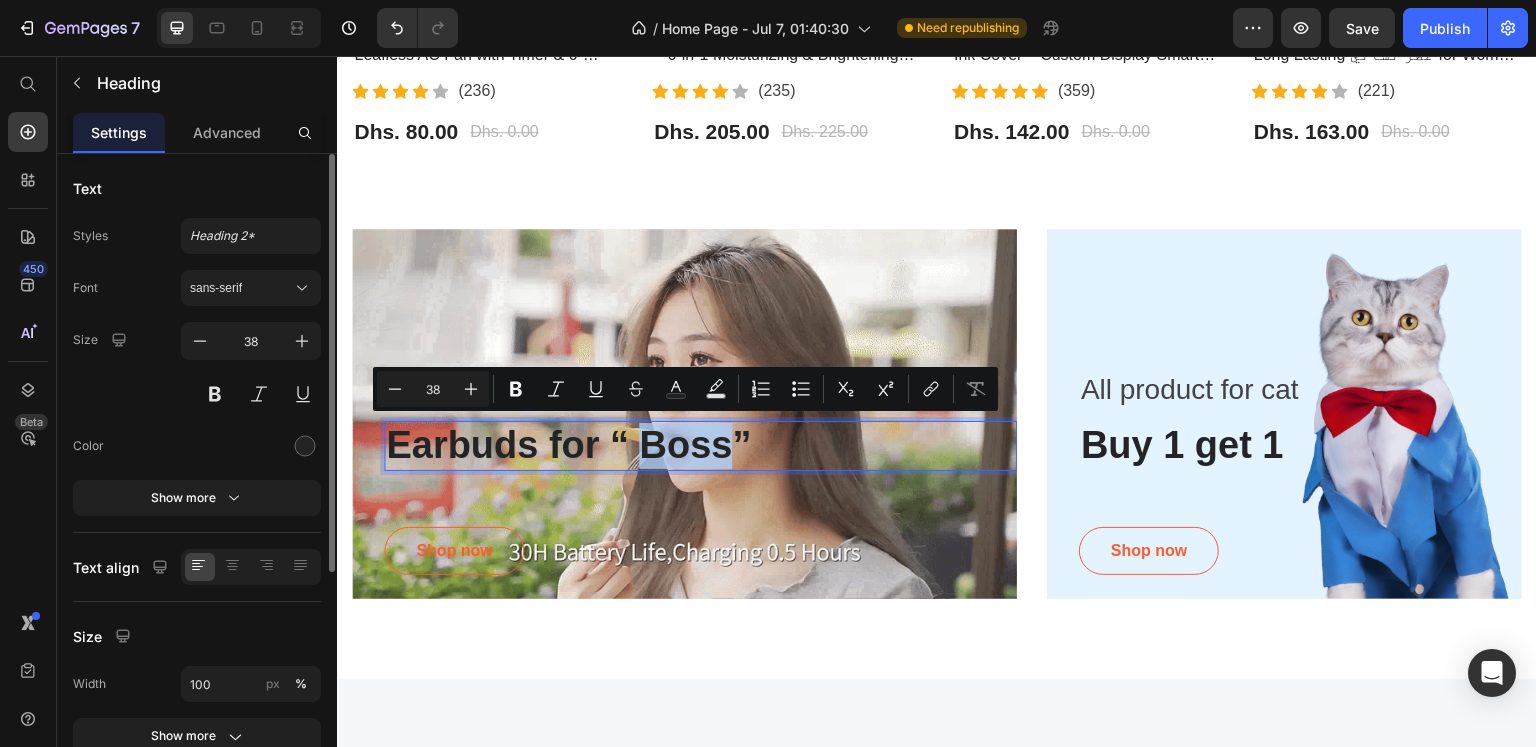 click on "Earbuds for “ Boss”" at bounding box center (700, 446) 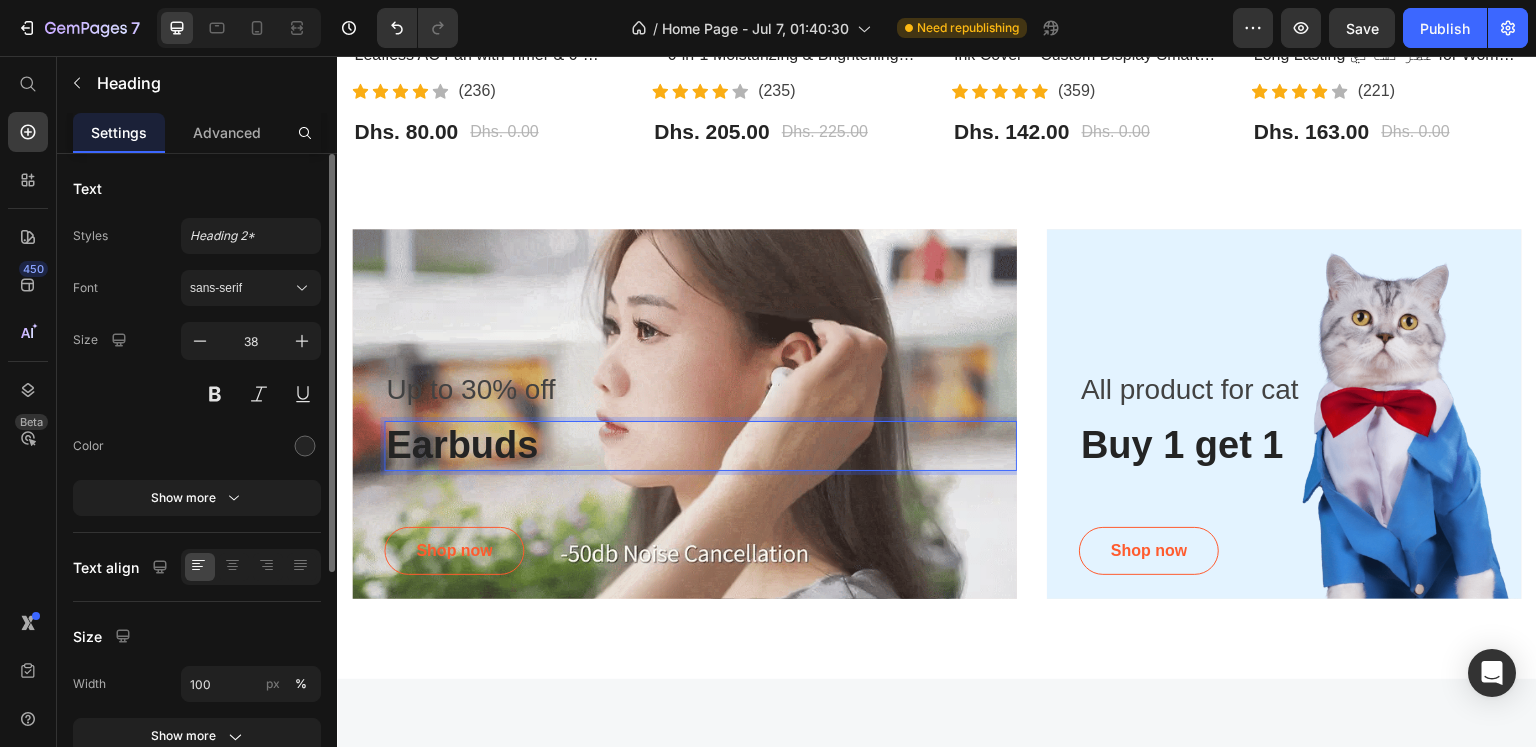 click on "Earbuds" at bounding box center (700, 446) 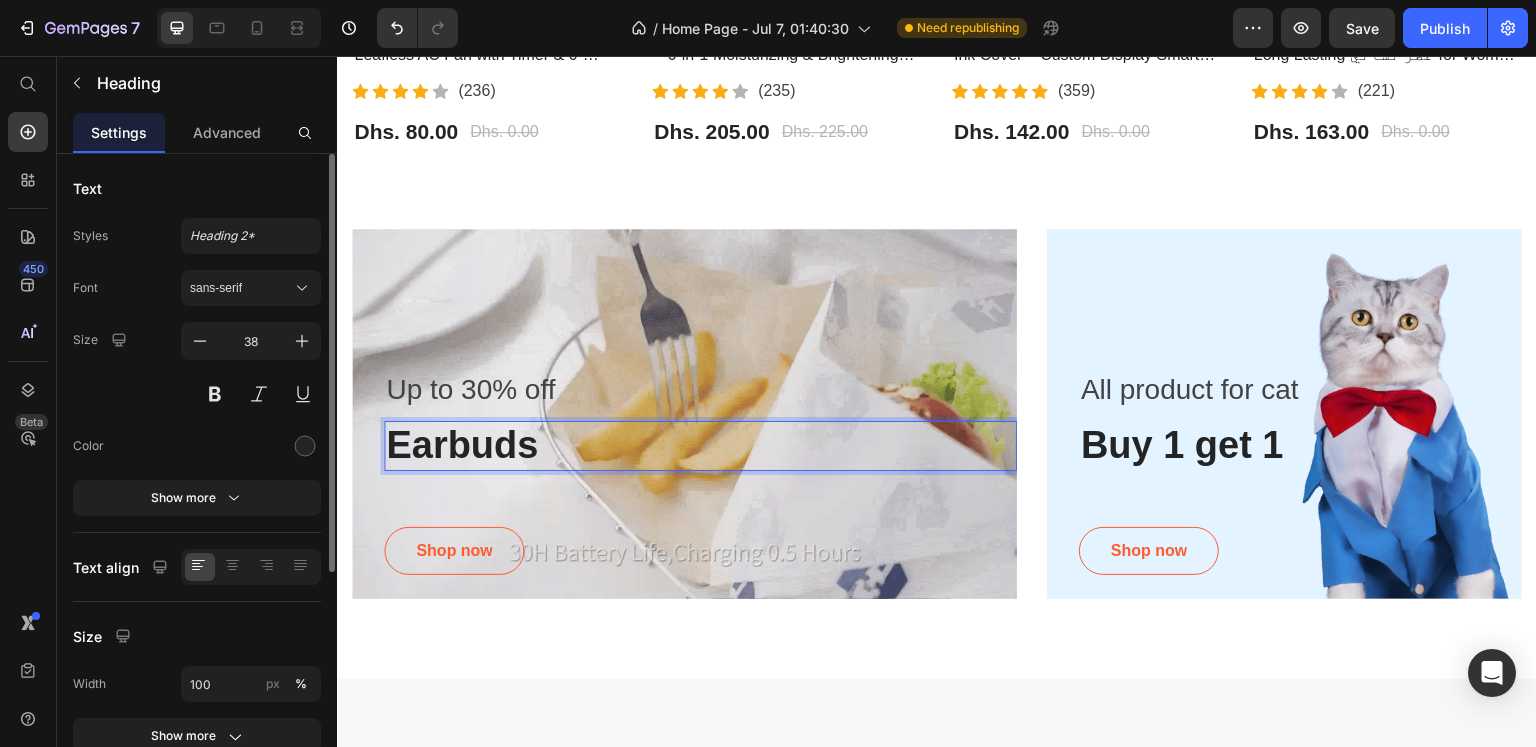 click on "Earbuds" at bounding box center (700, 446) 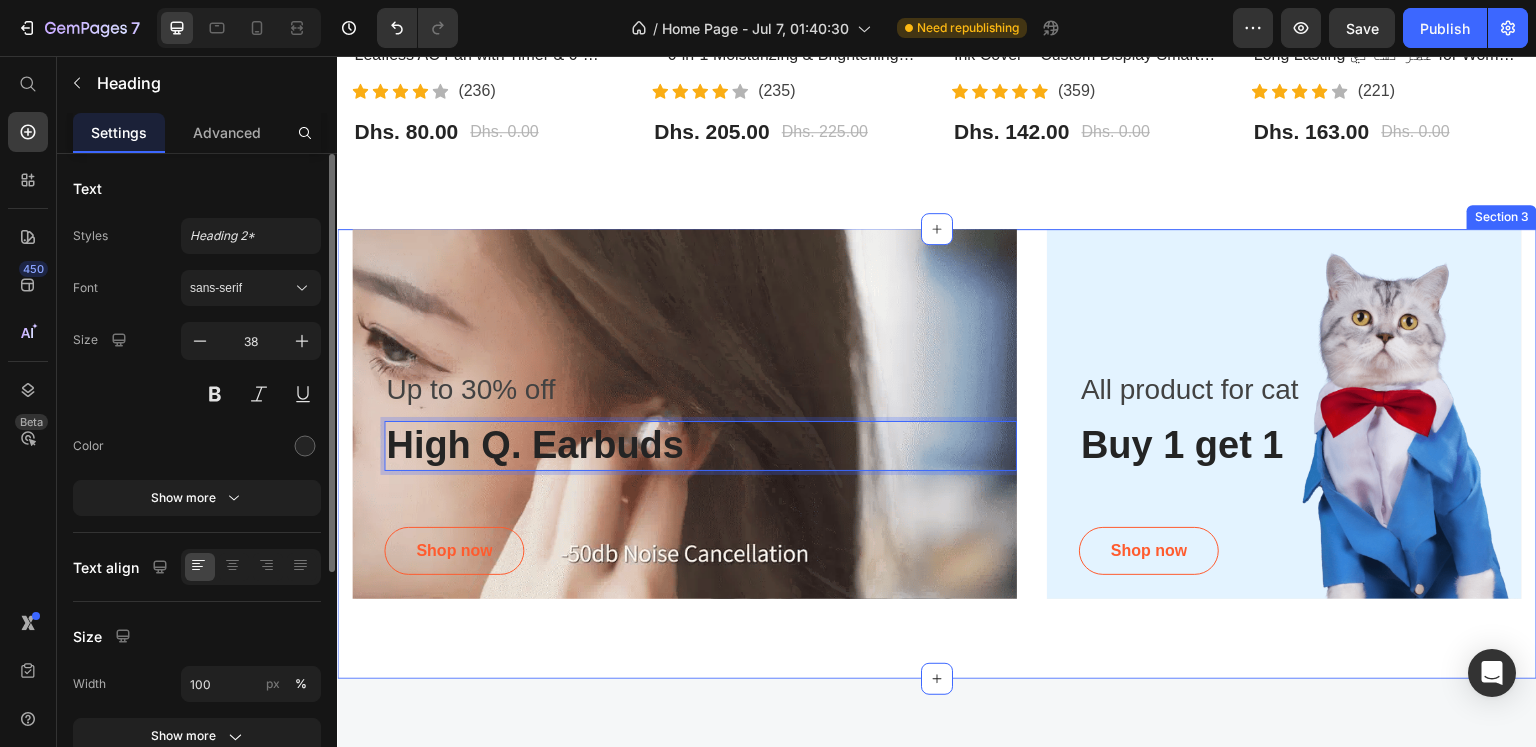 click on "Up to 30% off Text block High Q. Earbuds  Heading   56 Shop now Button Row Hero Banner All product for cat Text block Buy 1 get 1  Heading Shop now Button Row Hero Banner Row Row Section 3" at bounding box center (937, 454) 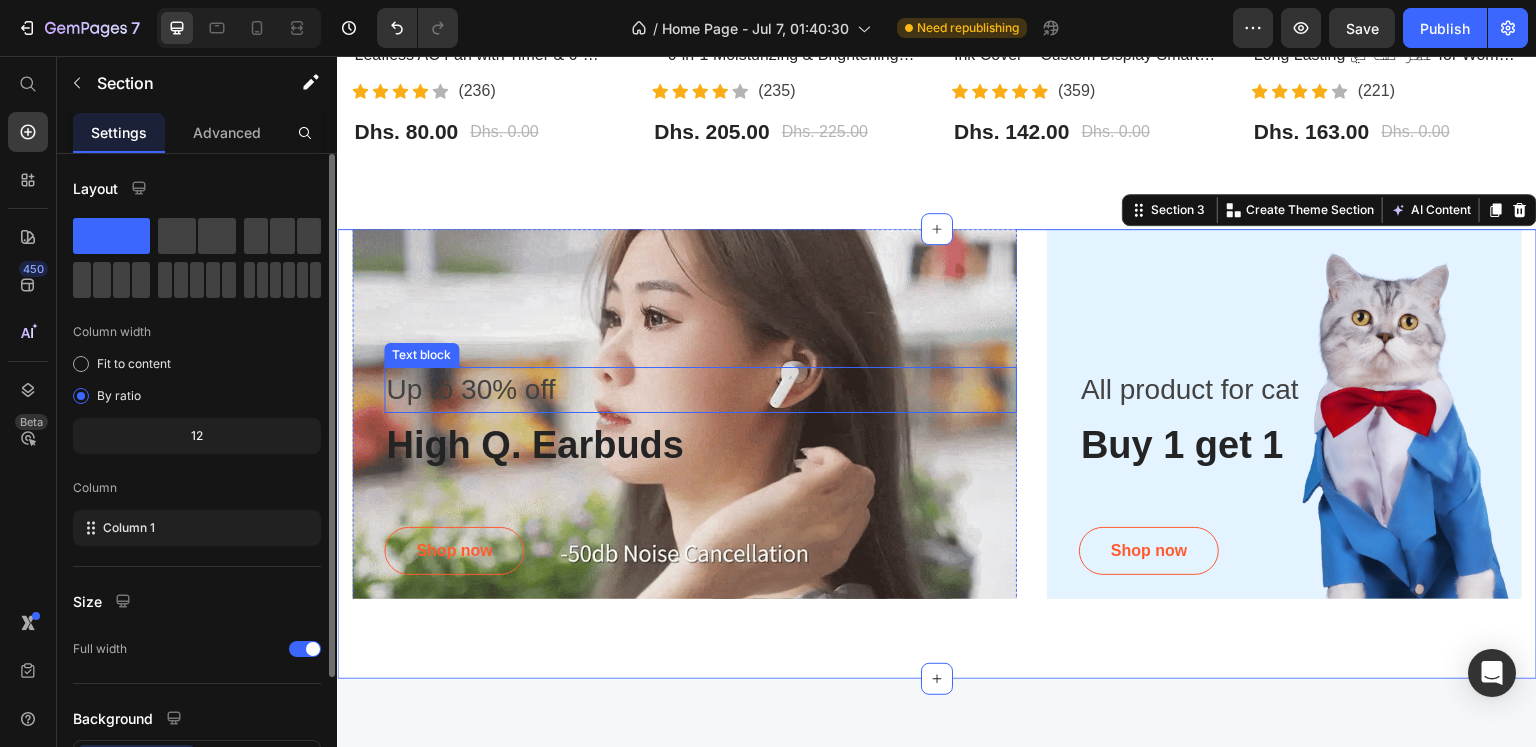 click on "Up to 30% off" at bounding box center (700, 390) 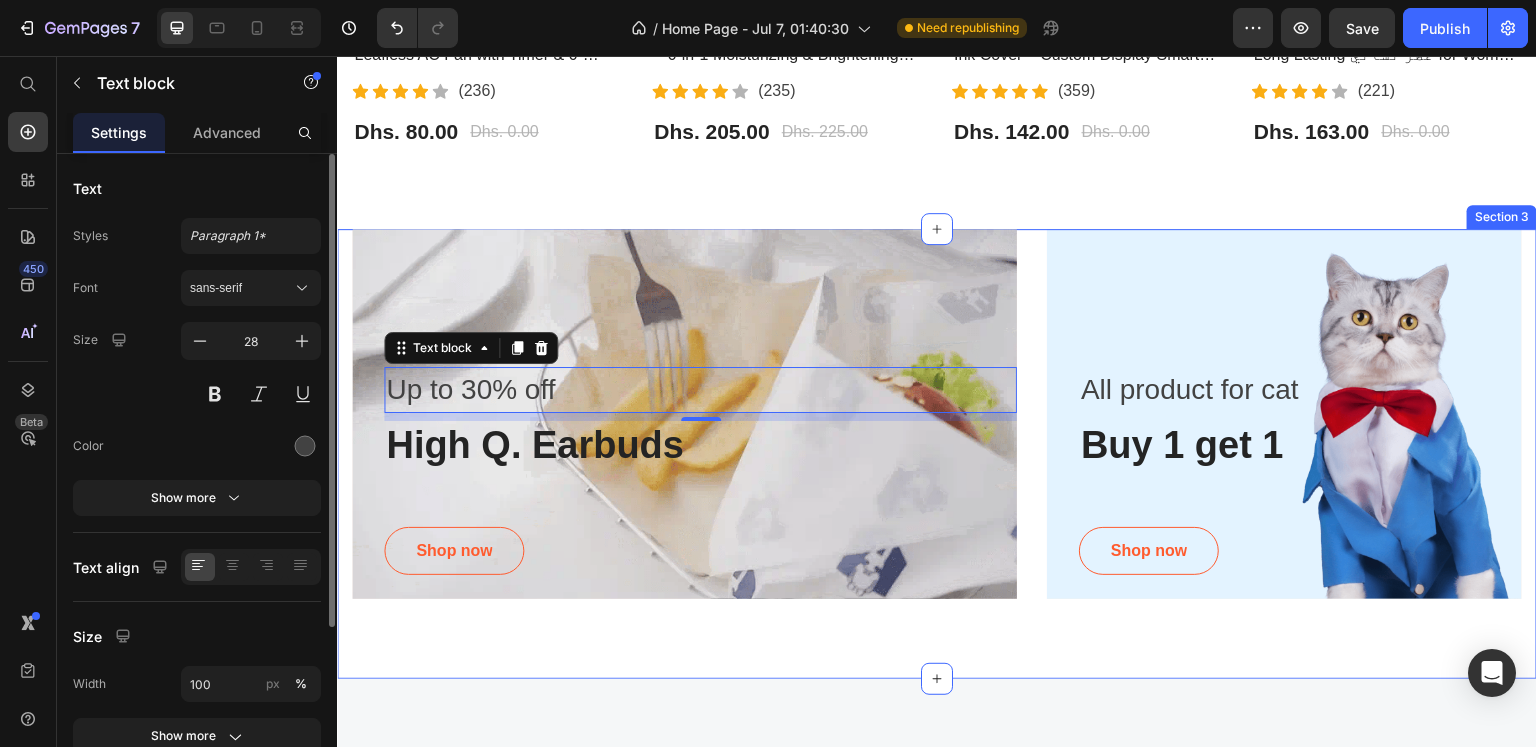 click on "Up to 30% off Text block   8 High Q. Earbuds  Heading Shop now Button Row Hero Banner All product for cat Text block Buy 1 get 1  Heading Shop now Button Row Hero Banner Row Row Section 3" at bounding box center [937, 454] 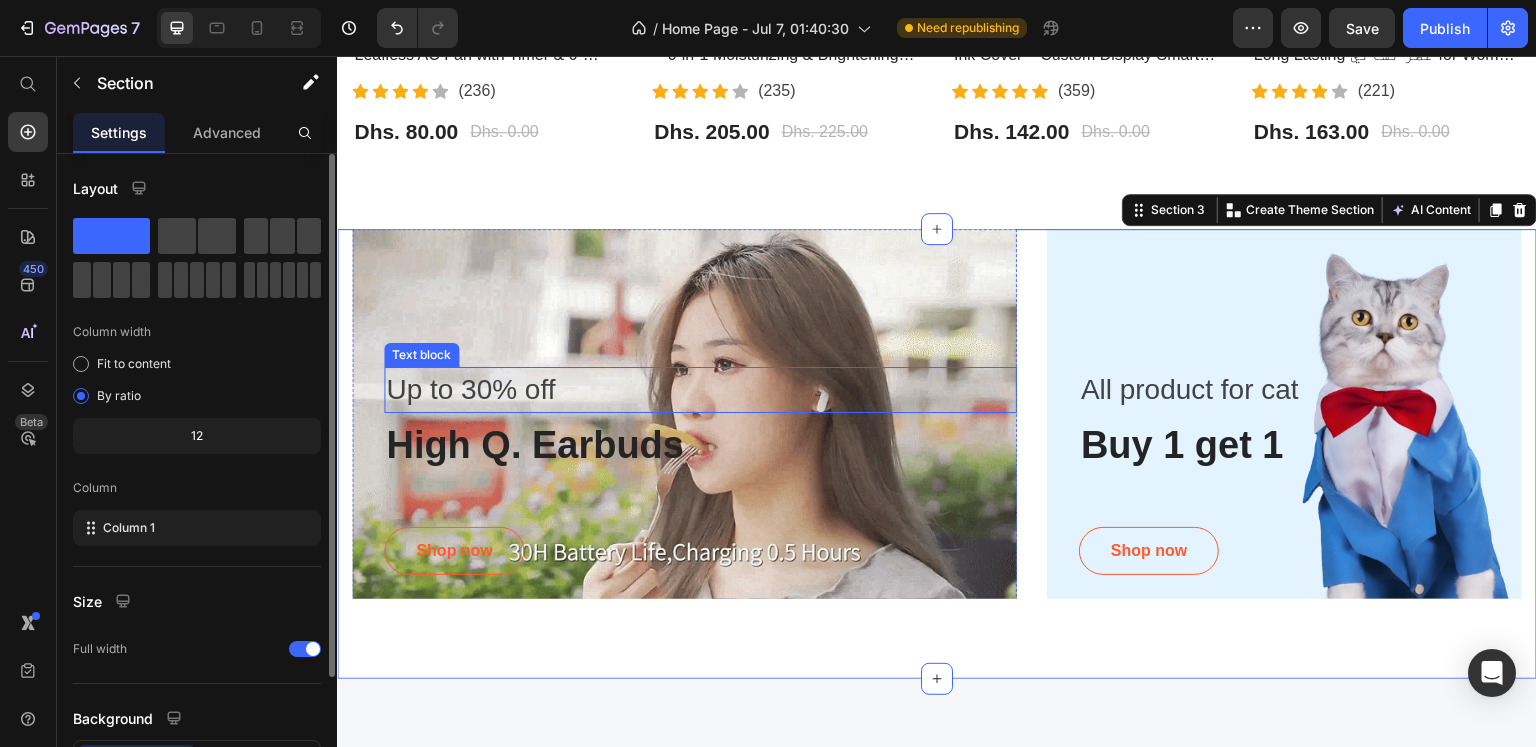 click on "Up to 30% off" at bounding box center (700, 390) 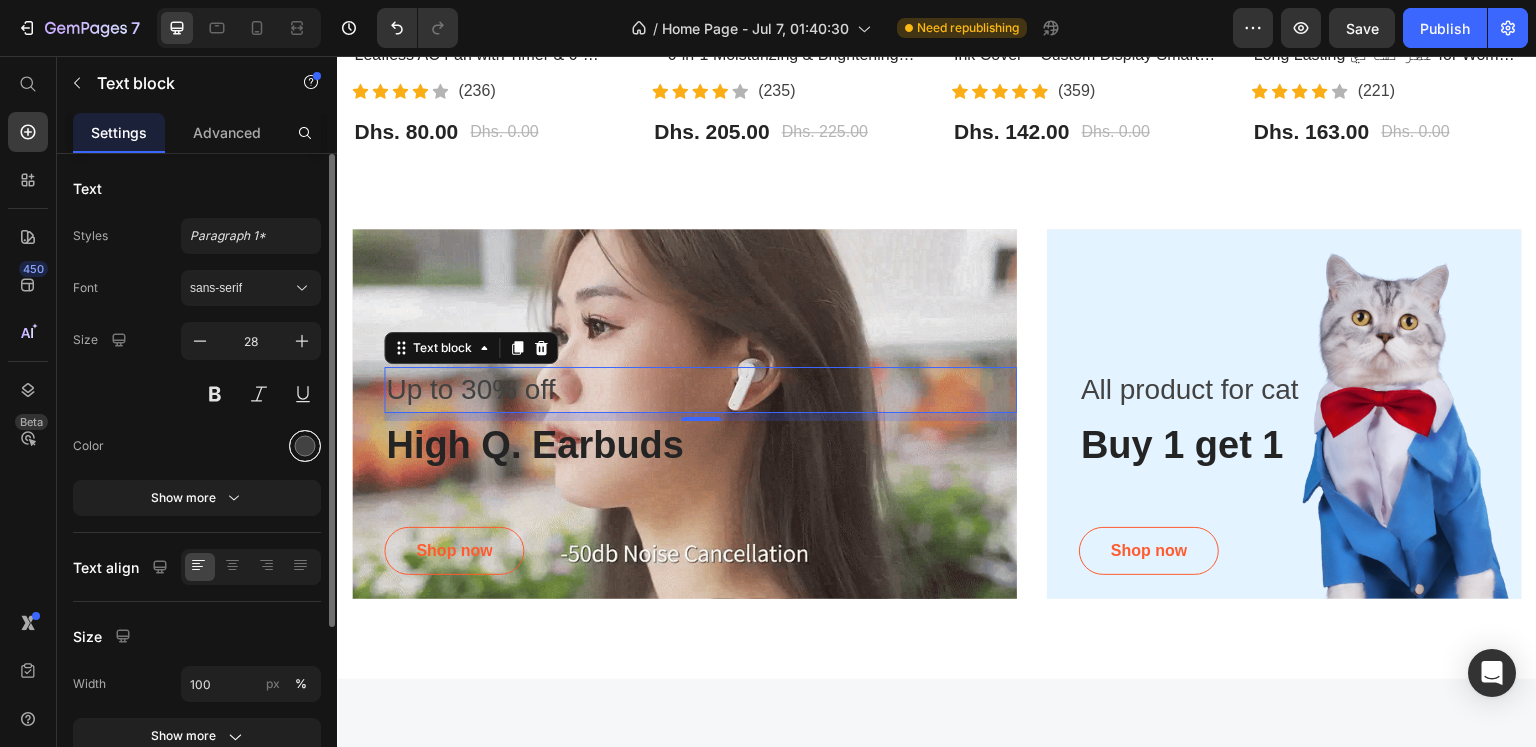 click at bounding box center [305, 446] 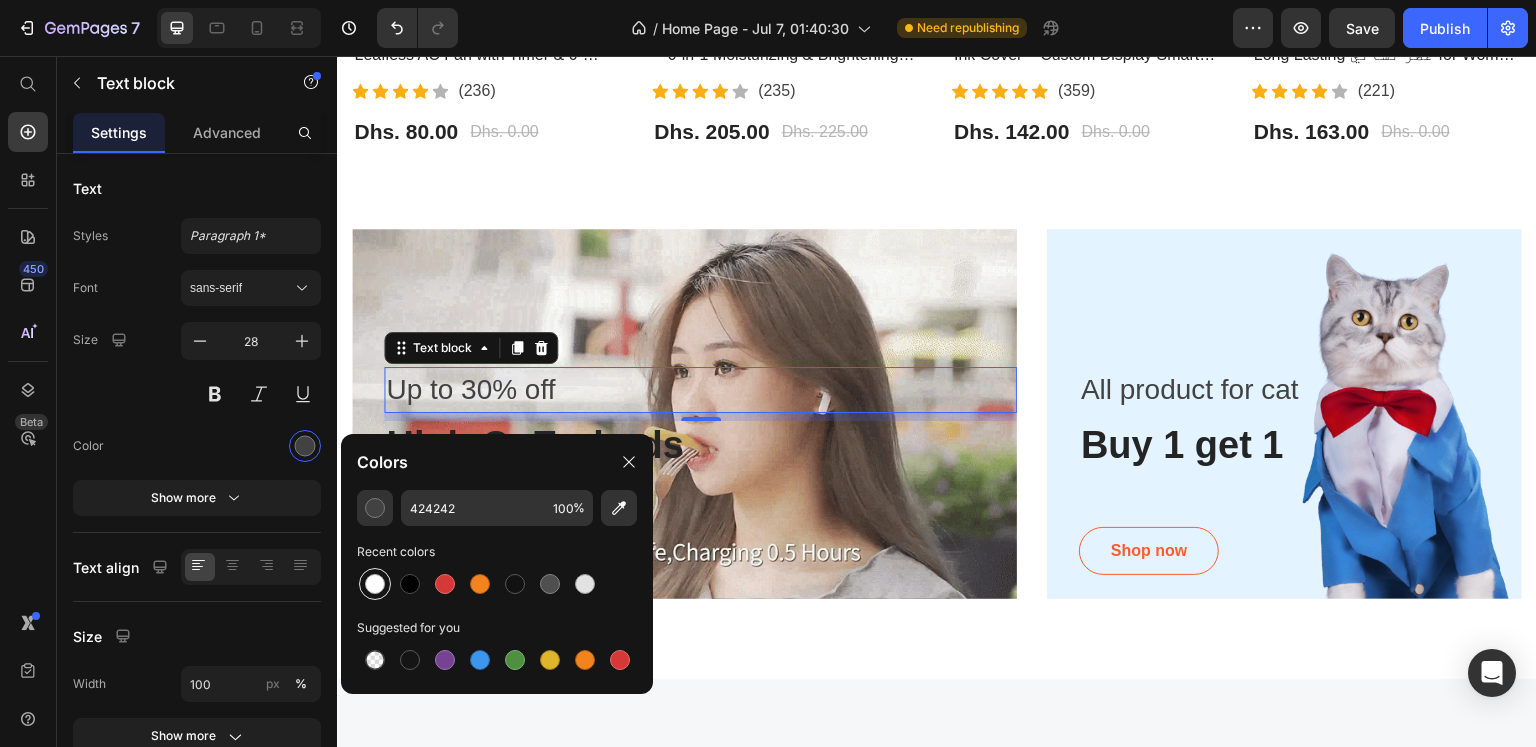 click at bounding box center (375, 584) 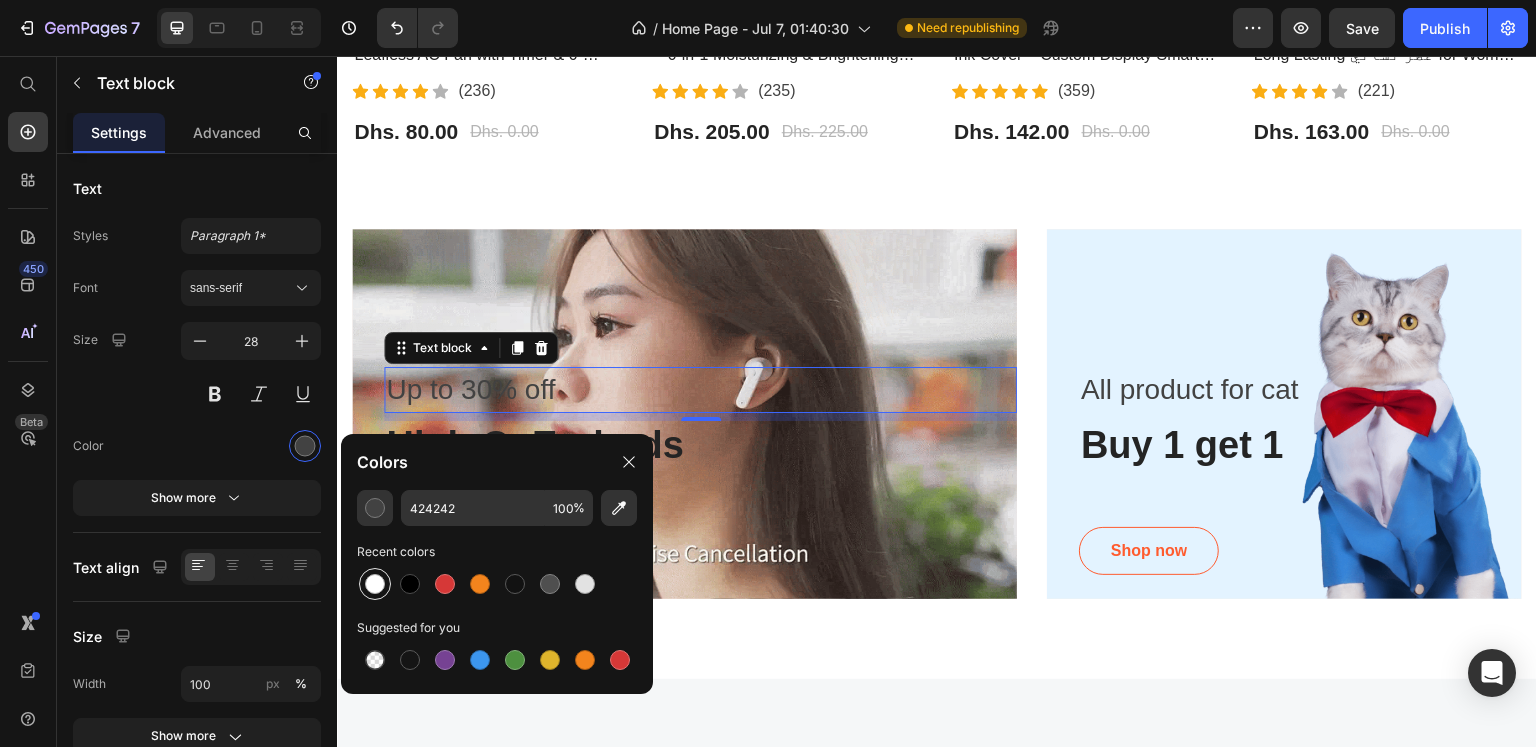type on "FFFFFF" 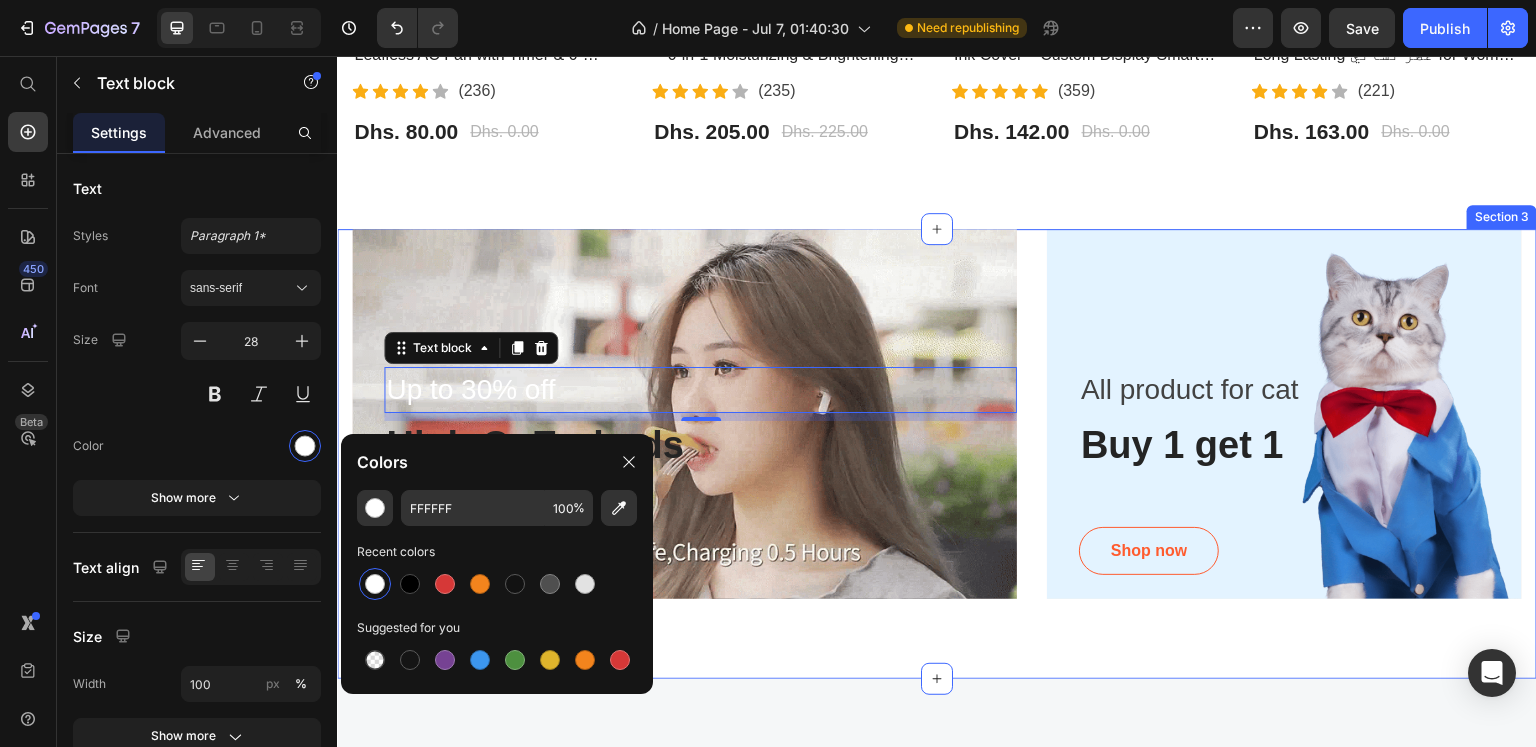 click on "Up to 30% off Text block   8 High Q. Earbuds  Heading Shop now Button Row Hero Banner All product for cat Text block Buy 1 get 1  Heading Shop now Button Row Hero Banner Row Row Section 3" at bounding box center [937, 454] 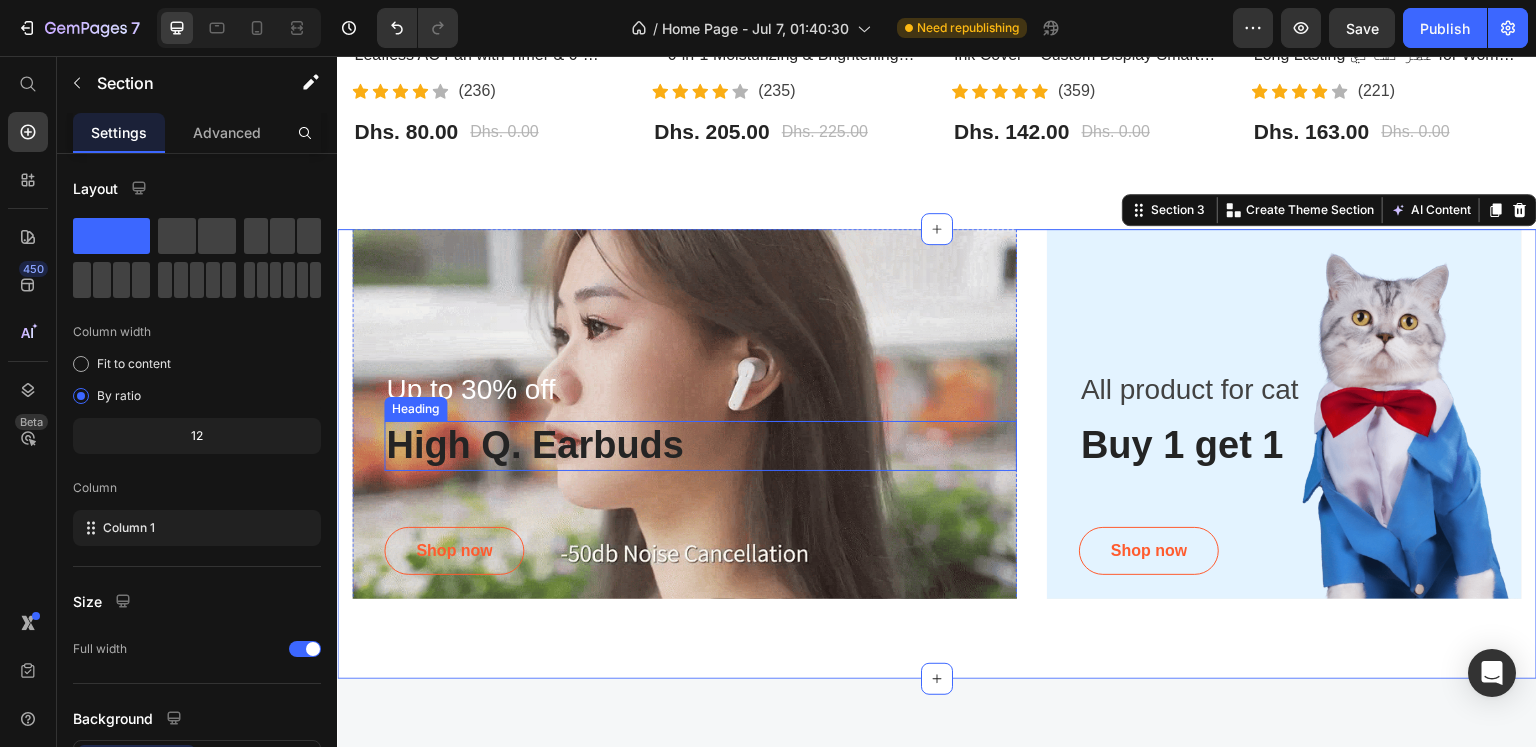 click on "High Q. Earbuds" at bounding box center (700, 446) 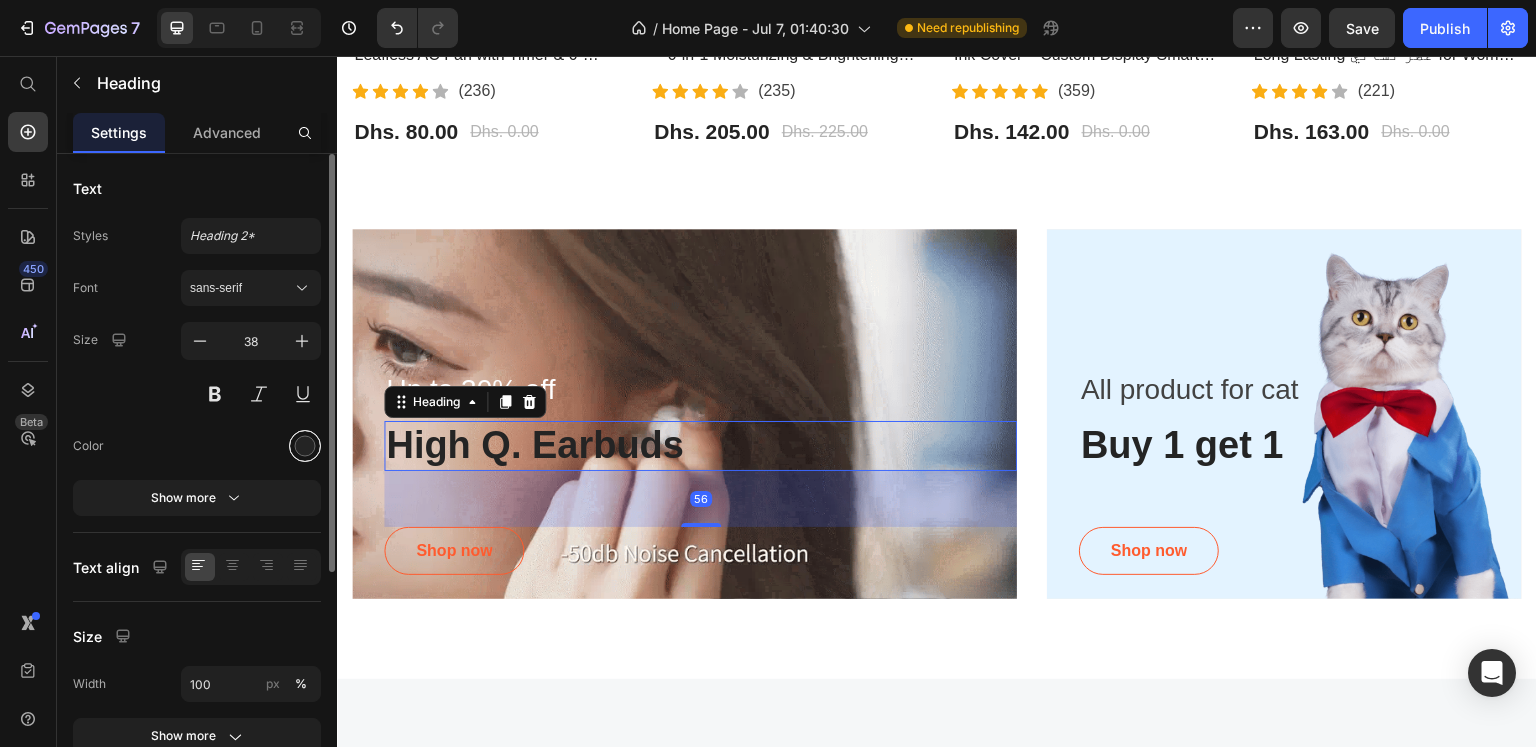 click at bounding box center (305, 446) 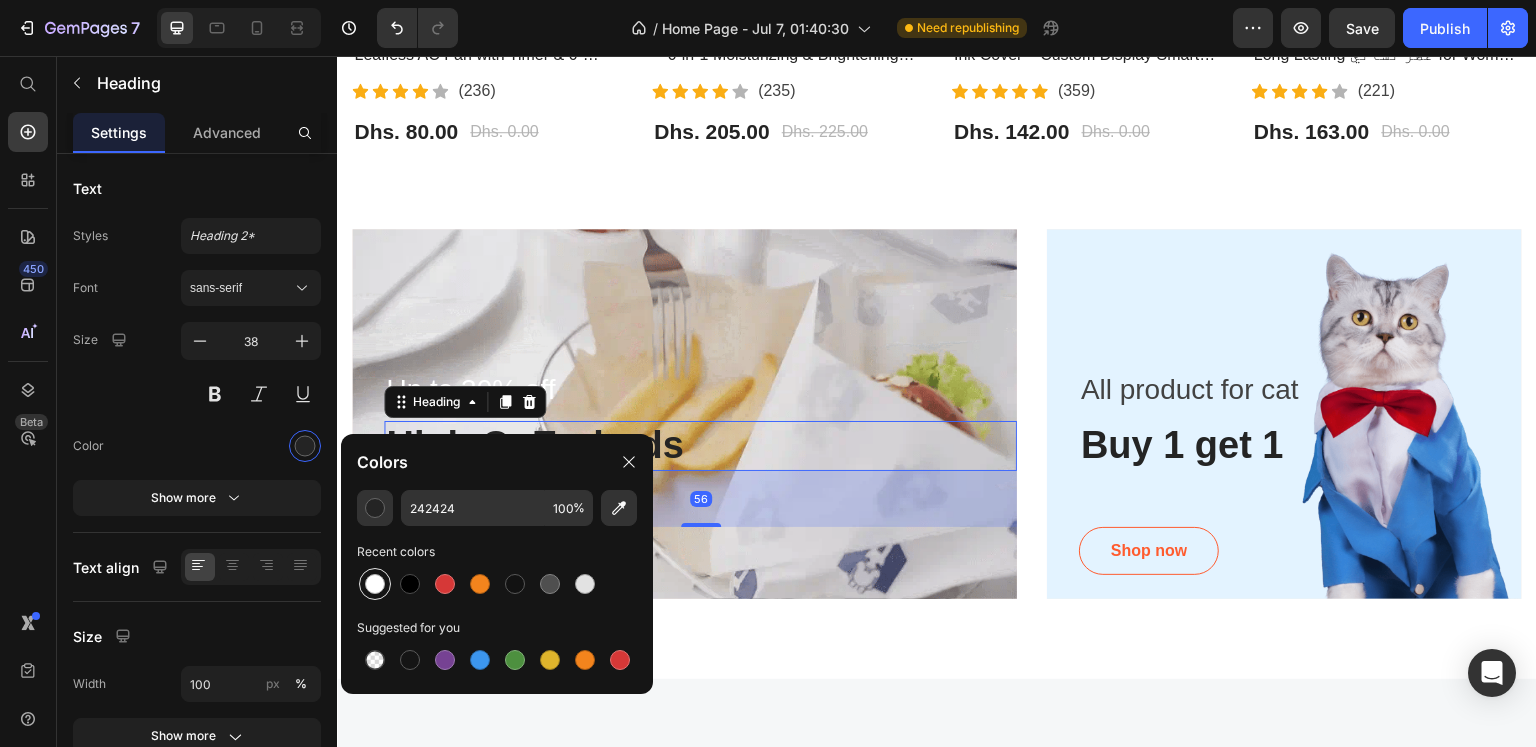click at bounding box center (375, 584) 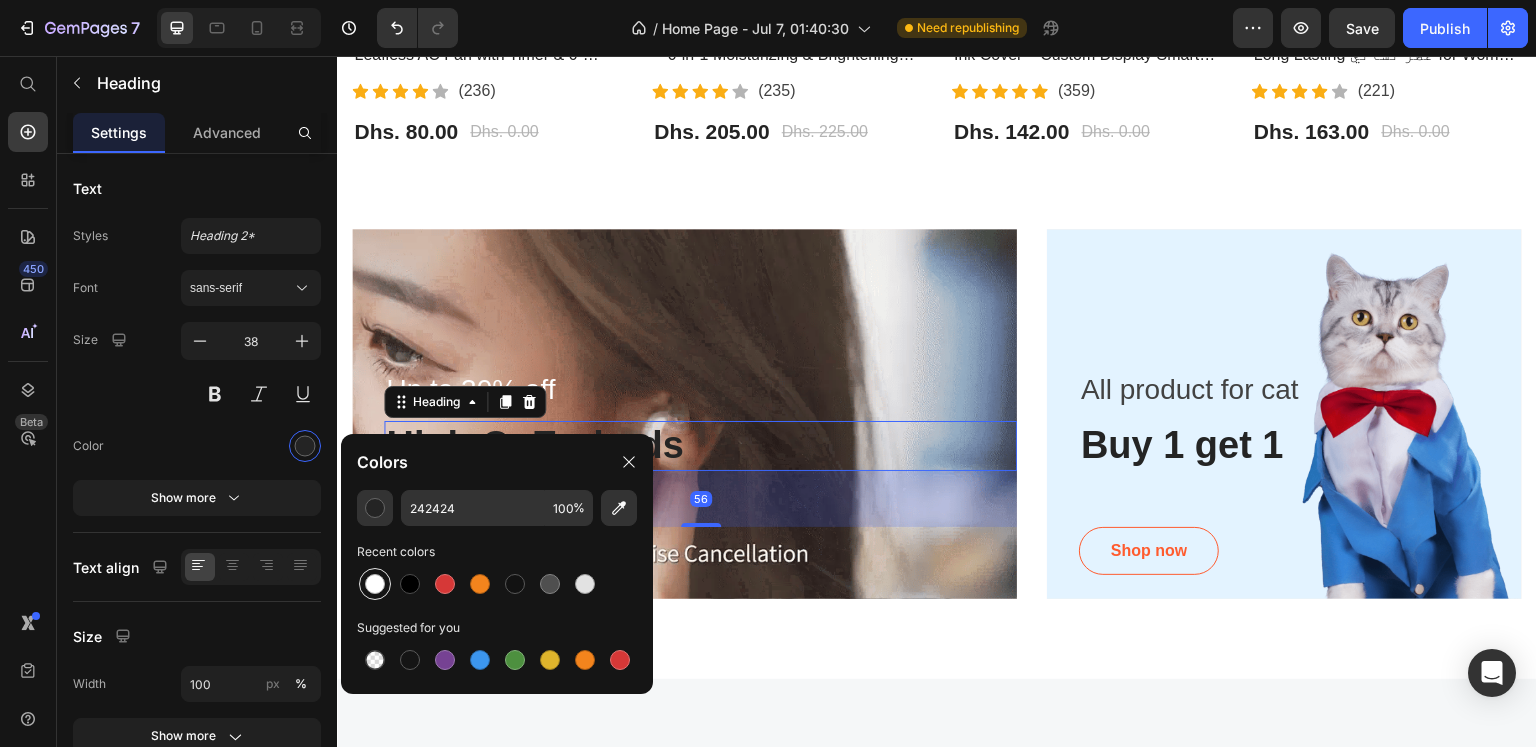 type on "FFFFFF" 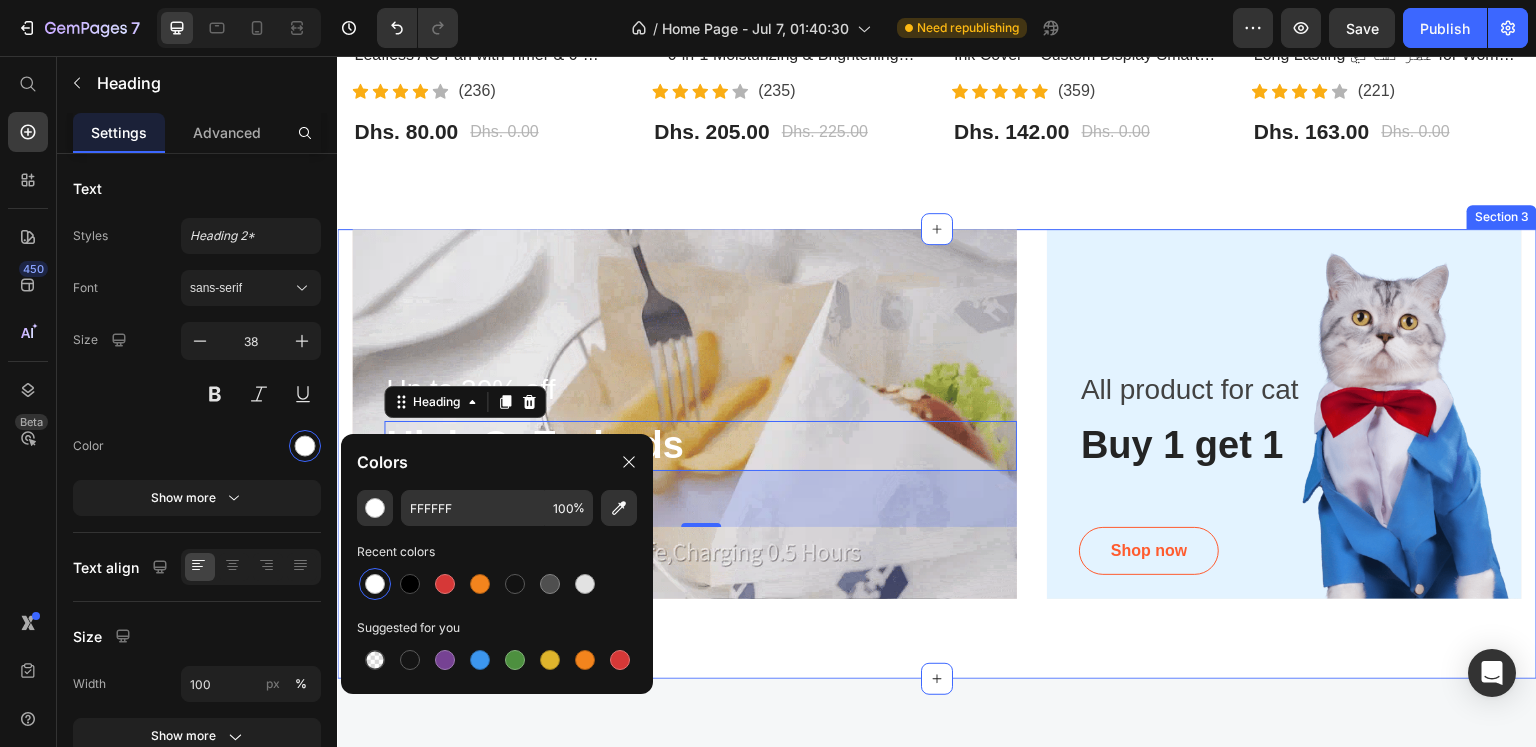 click on "Up to 30% off Text block High Q. Earbuds  Heading   56 Shop now Button Row Hero Banner All product for cat Text block Buy 1 get 1  Heading Shop now Button Row Hero Banner Row Row Section 3" at bounding box center (937, 454) 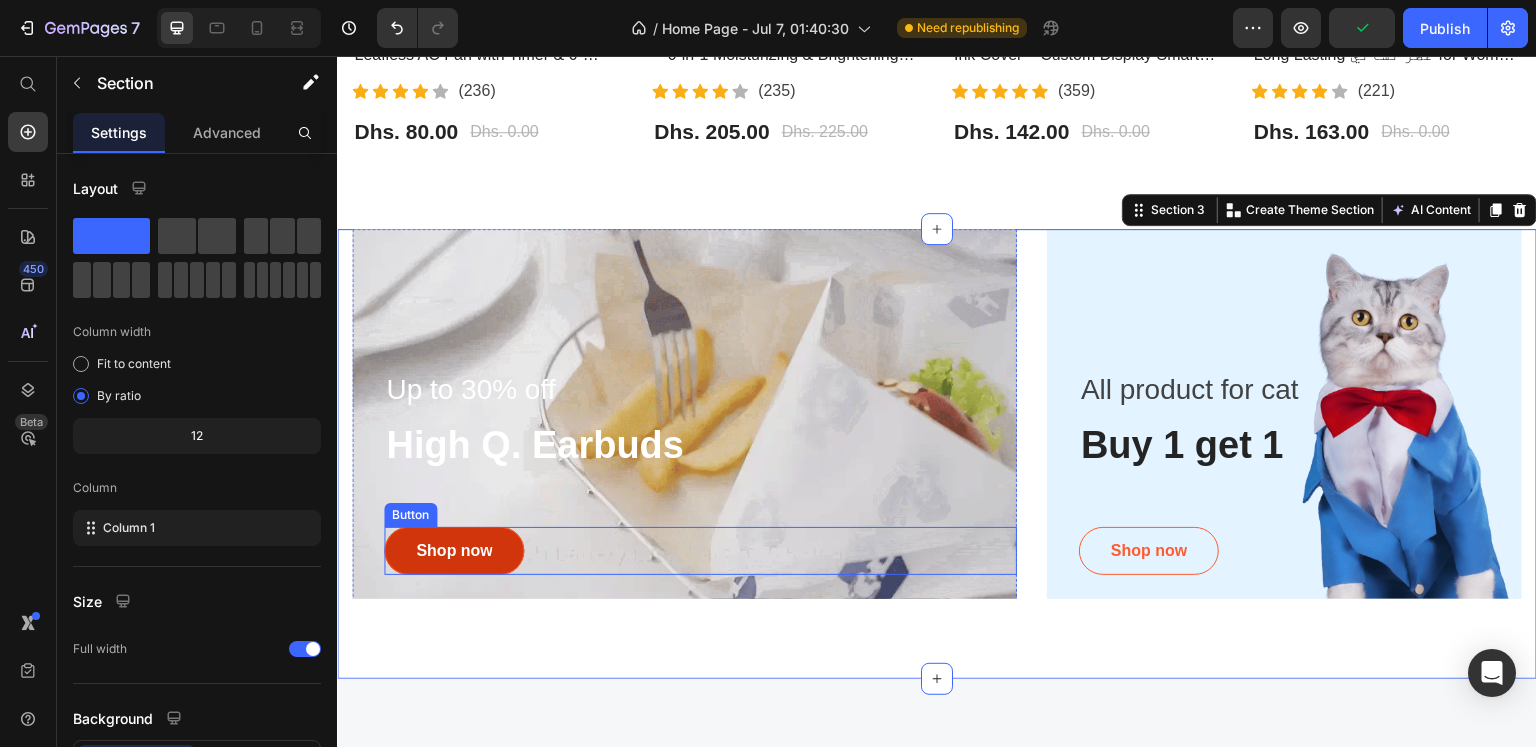 click on "Shop now" at bounding box center (454, 551) 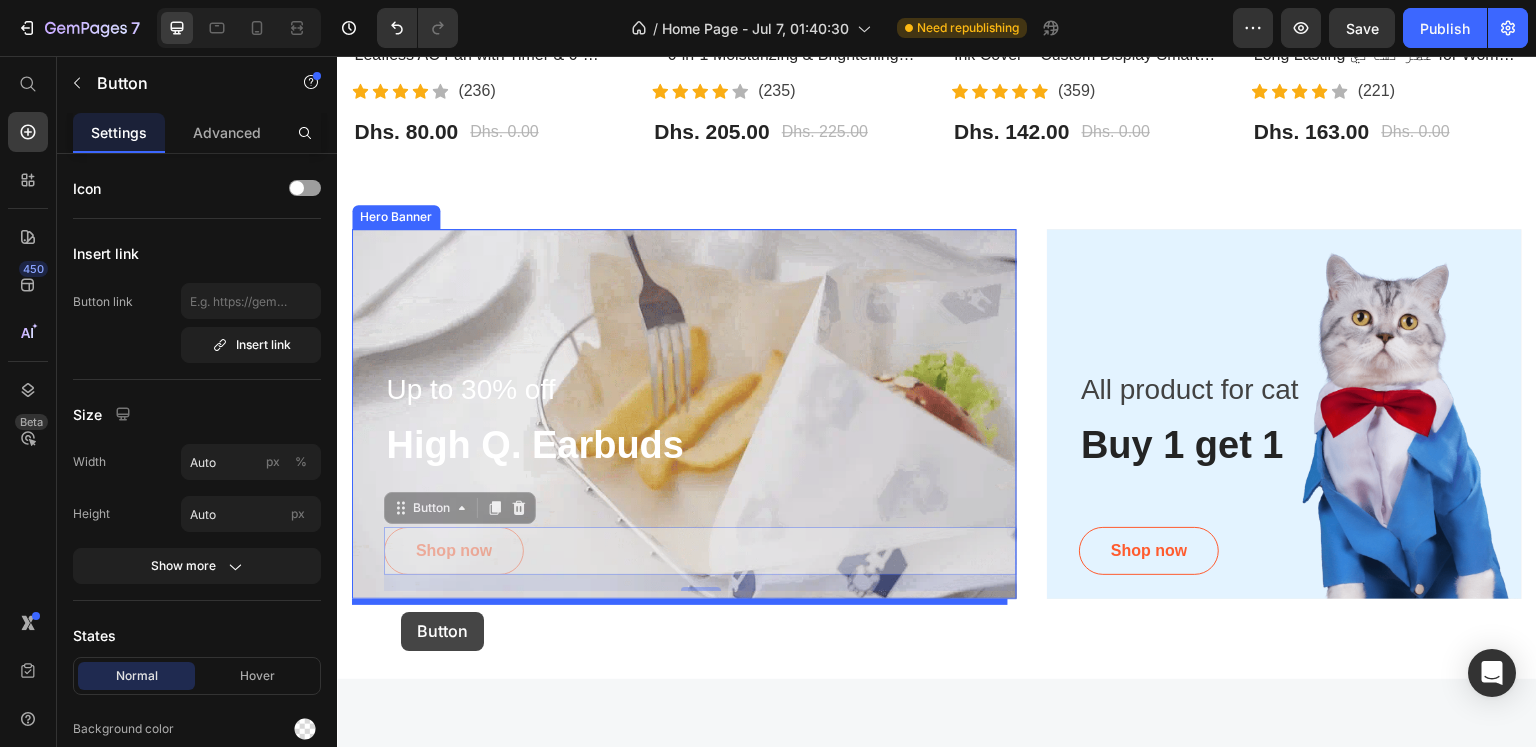 drag, startPoint x: 396, startPoint y: 508, endPoint x: 402, endPoint y: 609, distance: 101.17806 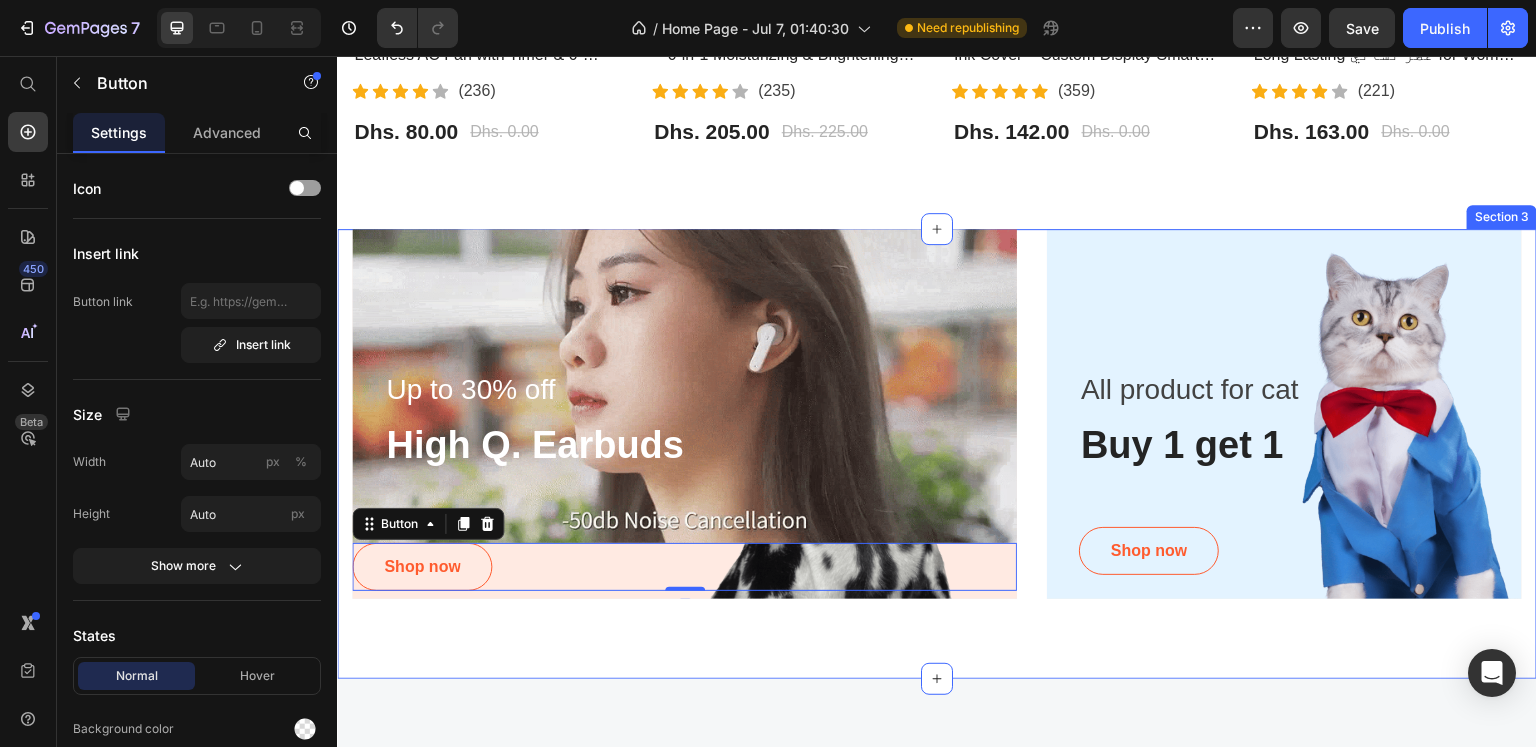 click on "Up to 30% off Text block High Q. Earbuds  Heading Row Shop now Button   0 Hero Banner All product for cat Text block Buy 1 get 1  Heading Shop now Button Row Hero Banner Row Row Section 3" at bounding box center (937, 454) 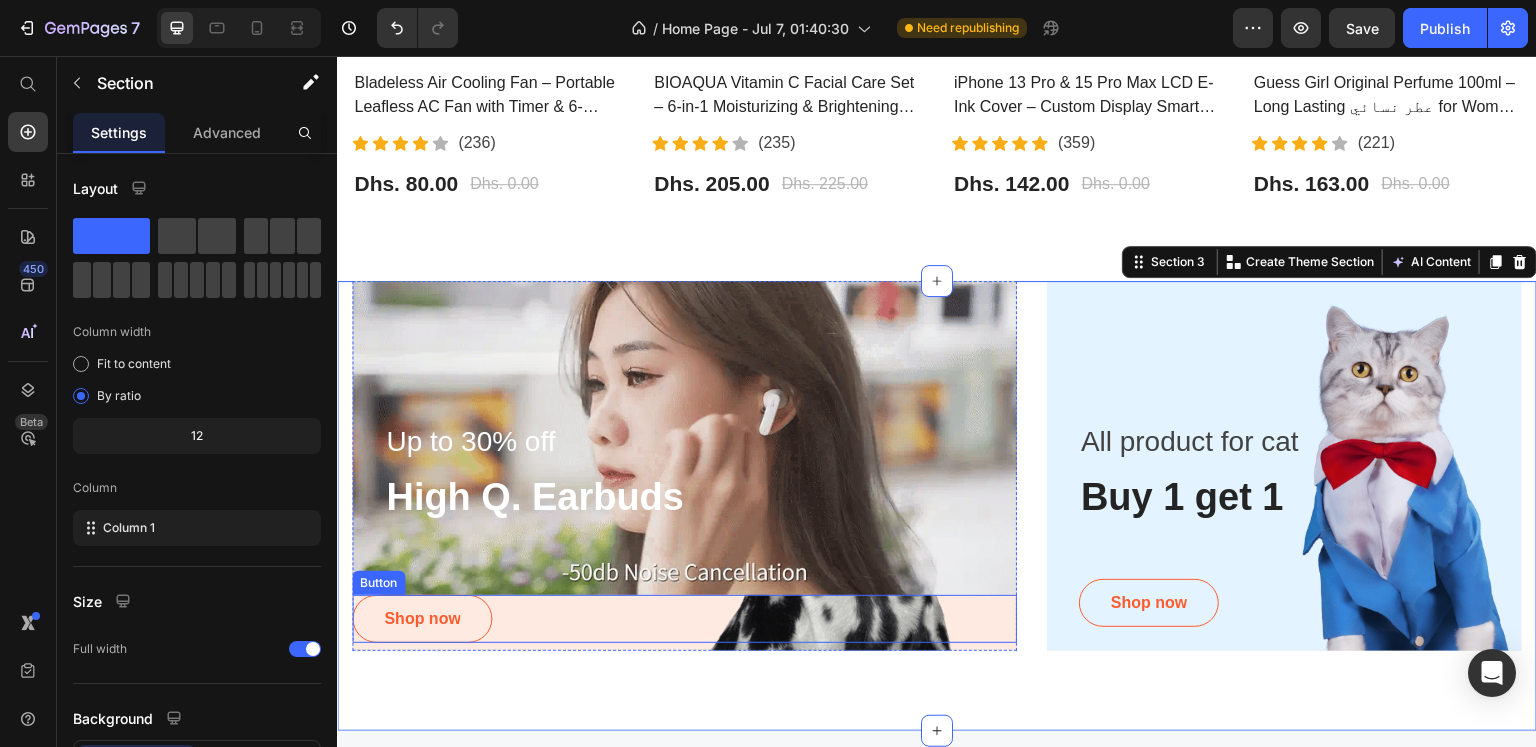 scroll, scrollTop: 700, scrollLeft: 0, axis: vertical 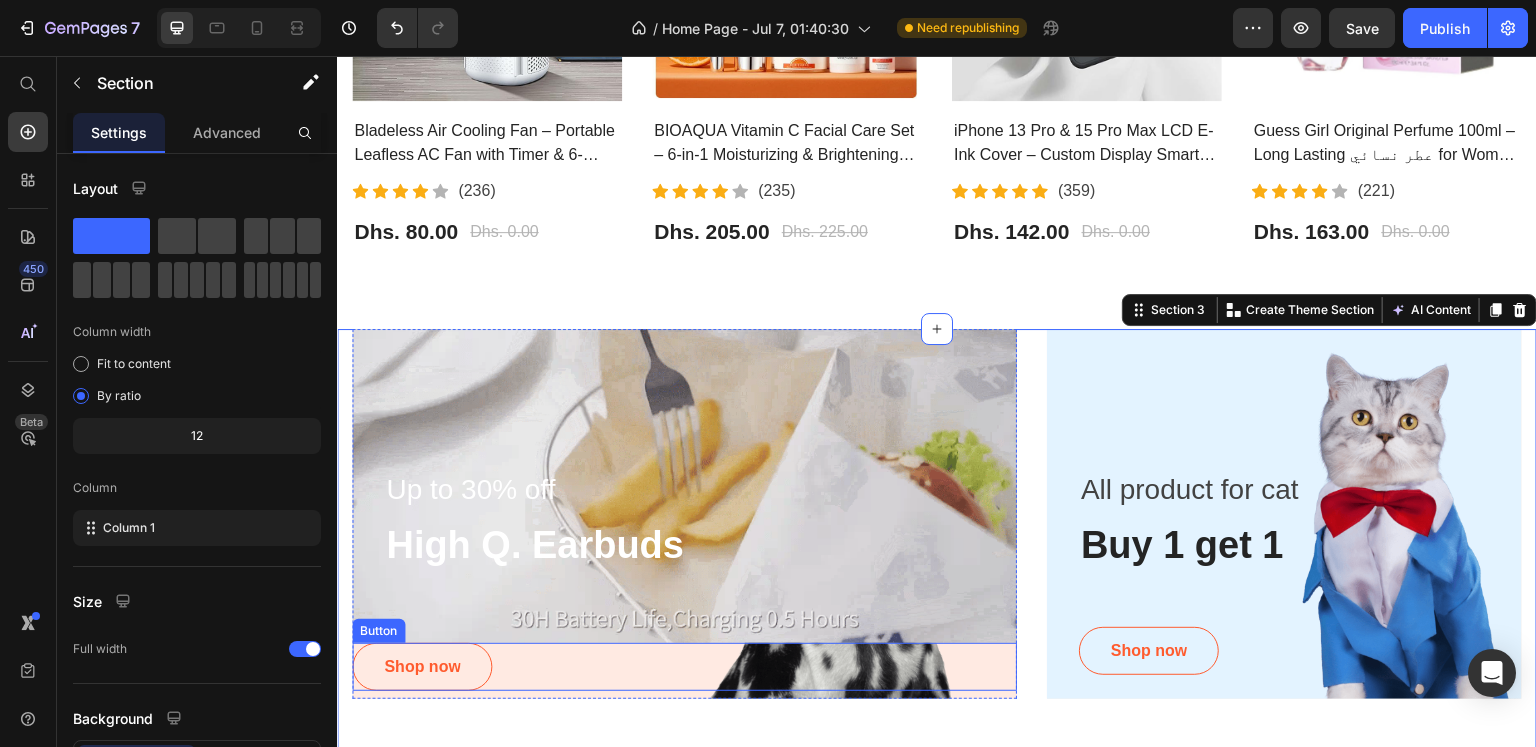click on "Shop now Button" at bounding box center [684, 667] 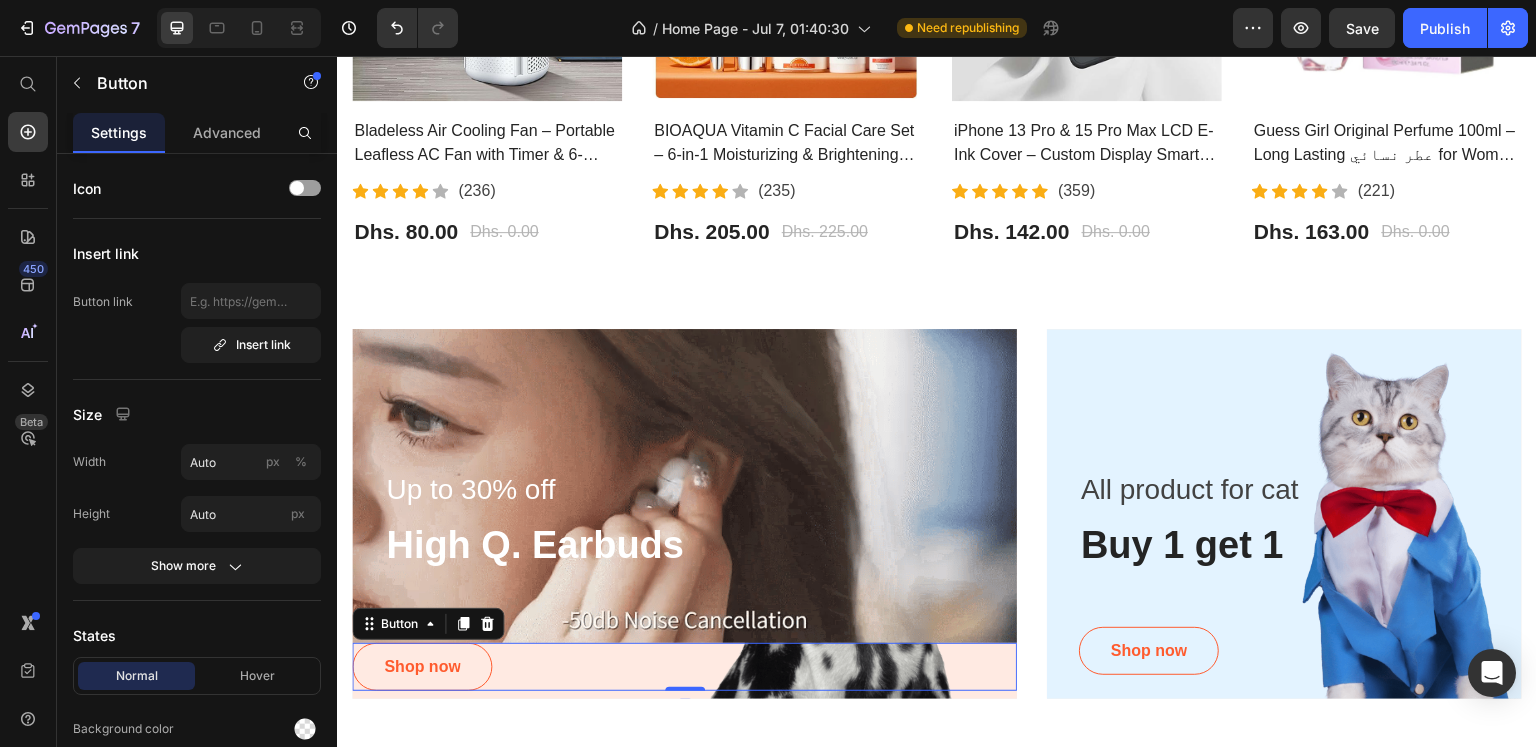 drag, startPoint x: 687, startPoint y: 684, endPoint x: 688, endPoint y: 645, distance: 39.012817 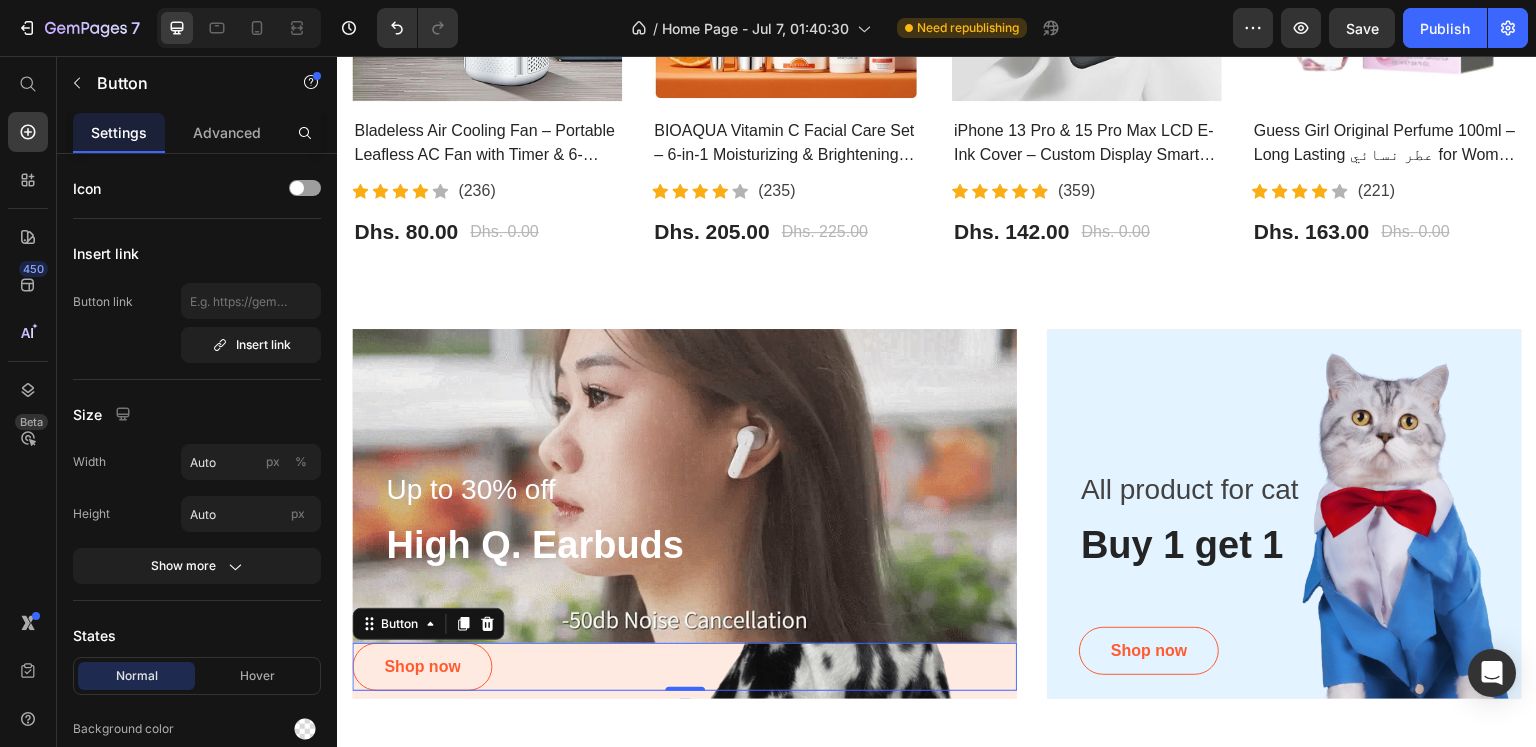 click on "Shop now Button   0" at bounding box center (684, 667) 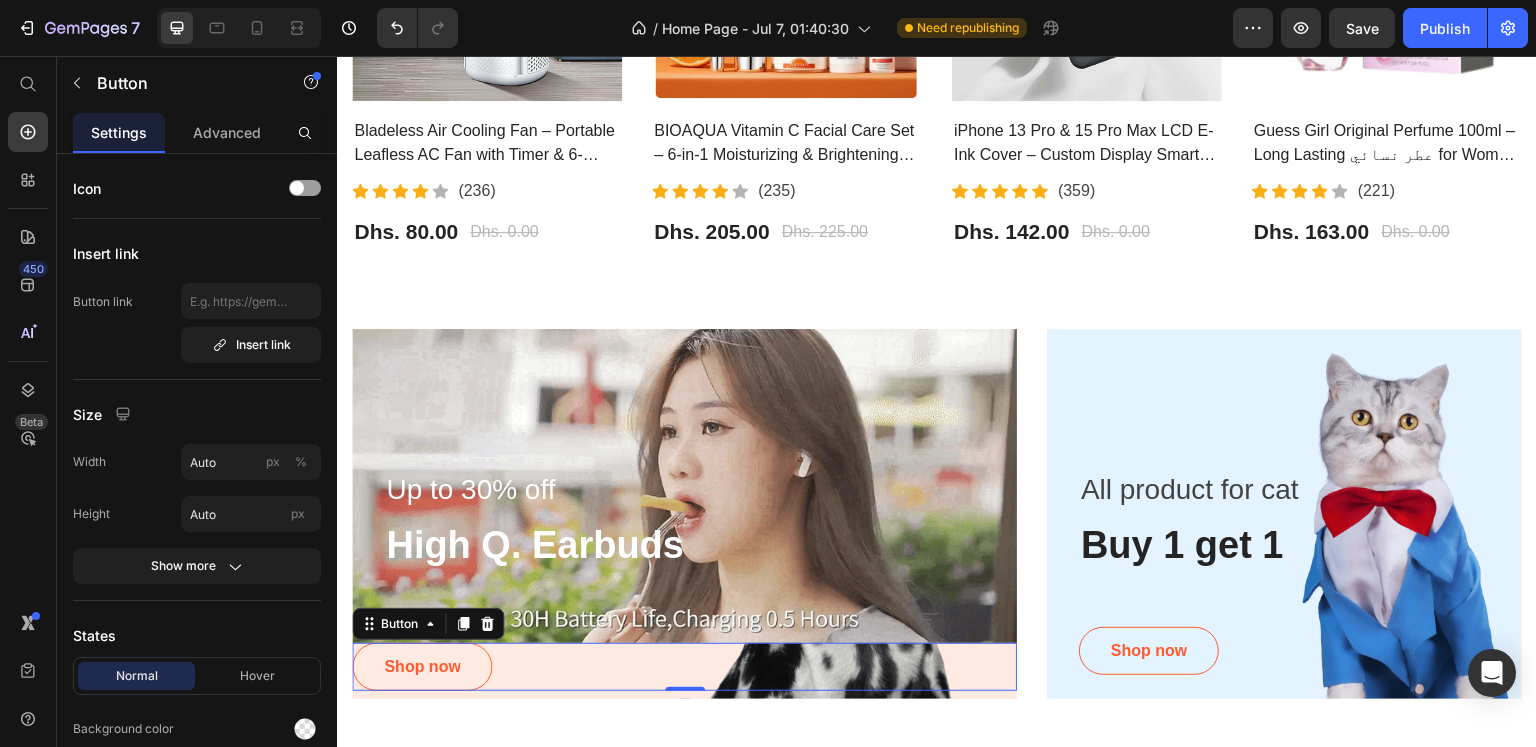 drag, startPoint x: 689, startPoint y: 684, endPoint x: 709, endPoint y: 639, distance: 49.24429 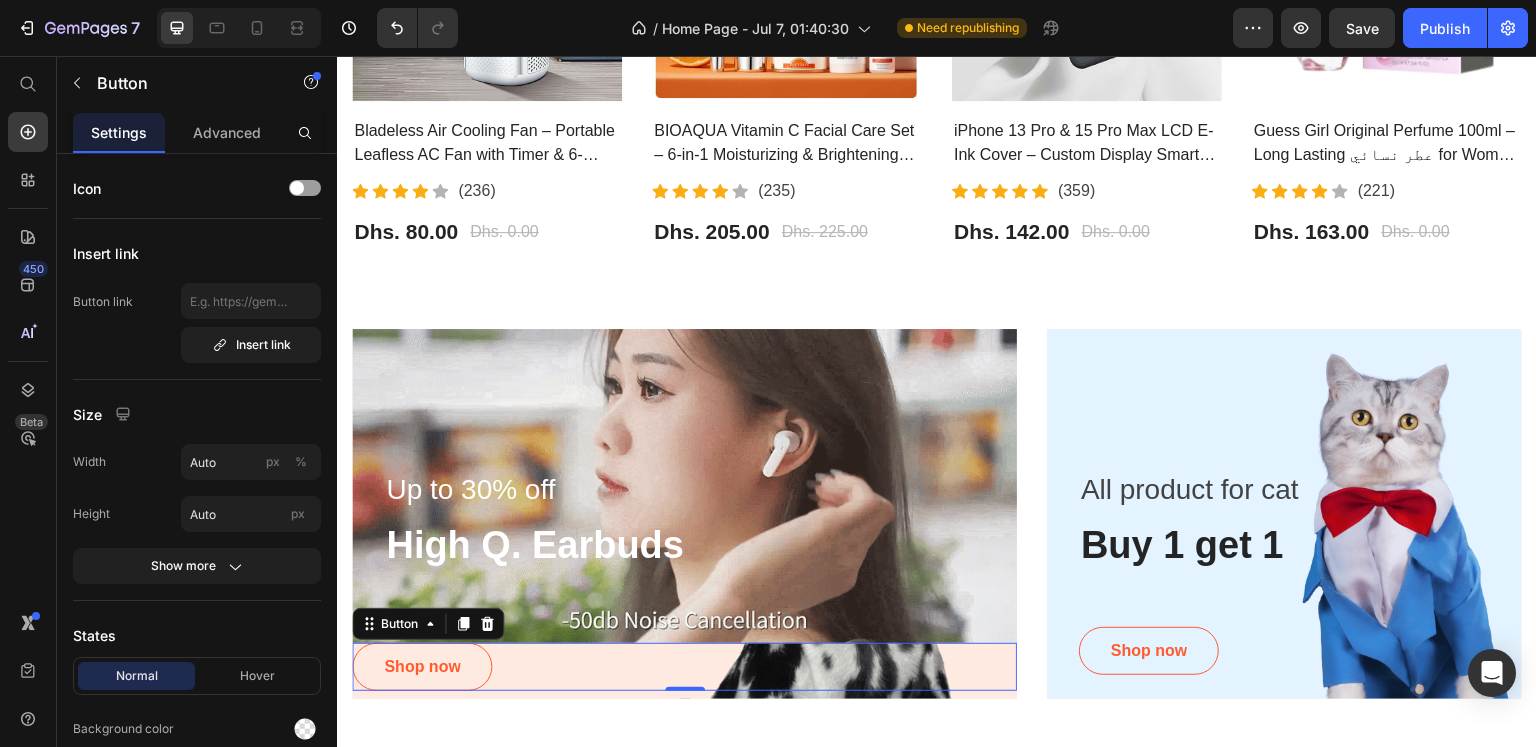 click on "Up to 30% off Text block High Q. Earbuds  Heading Row Shop now Button   0" at bounding box center [684, 510] 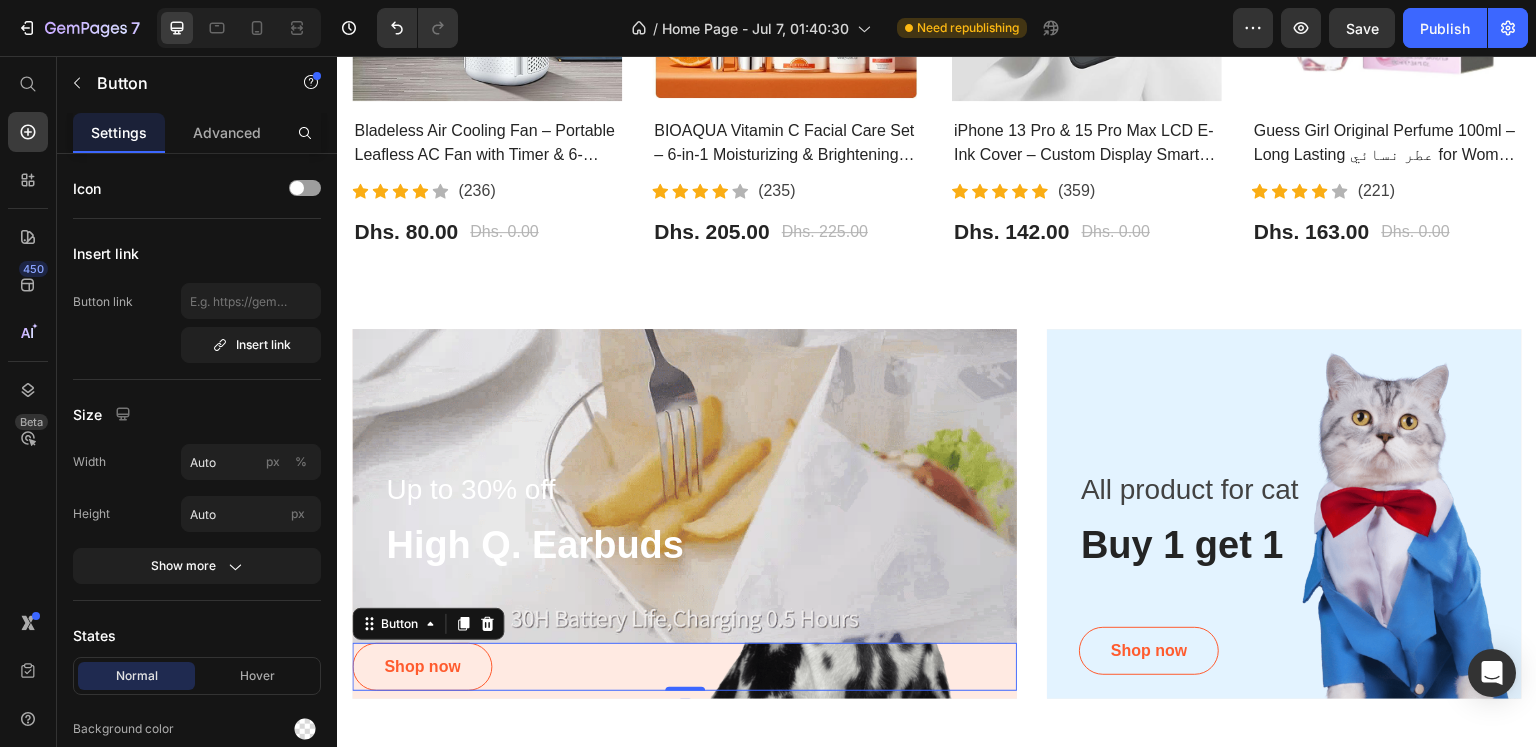 click on "Up to 30% off Text block High Q. Earbuds  Heading Row Shop now Button   0 Hero Banner All product for cat Text block Buy 1 get 1  Heading Shop now Button Row Hero Banner Row Row Section 3" at bounding box center [937, 554] 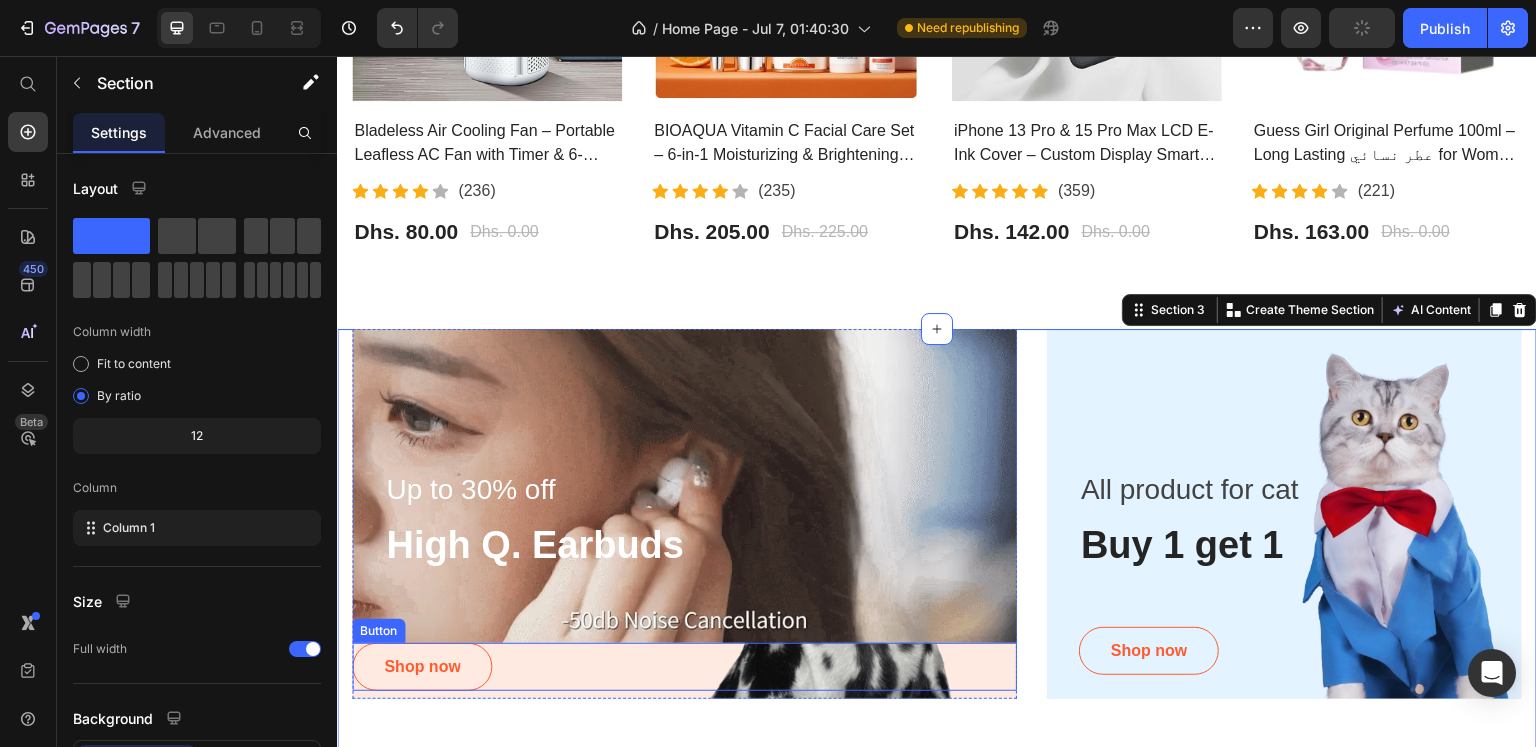 click on "Up to 30% off Text block High Q. Earbuds  Heading Row Shop now Button Hero Banner All product for cat Text block Buy 1 get 1  Heading Shop now Button Row Hero Banner Row Row" at bounding box center [937, 514] 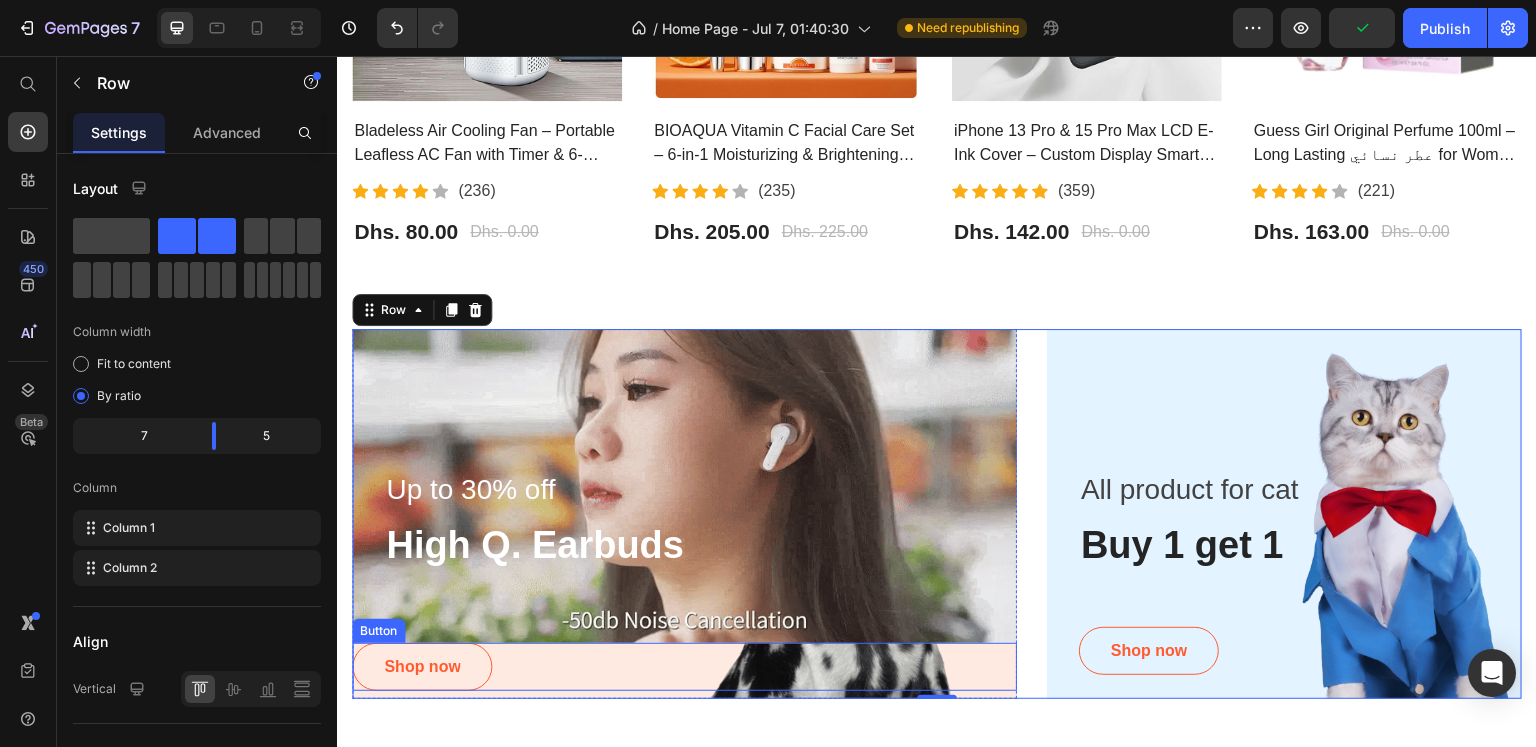 click on "Shop now Button" at bounding box center (684, 667) 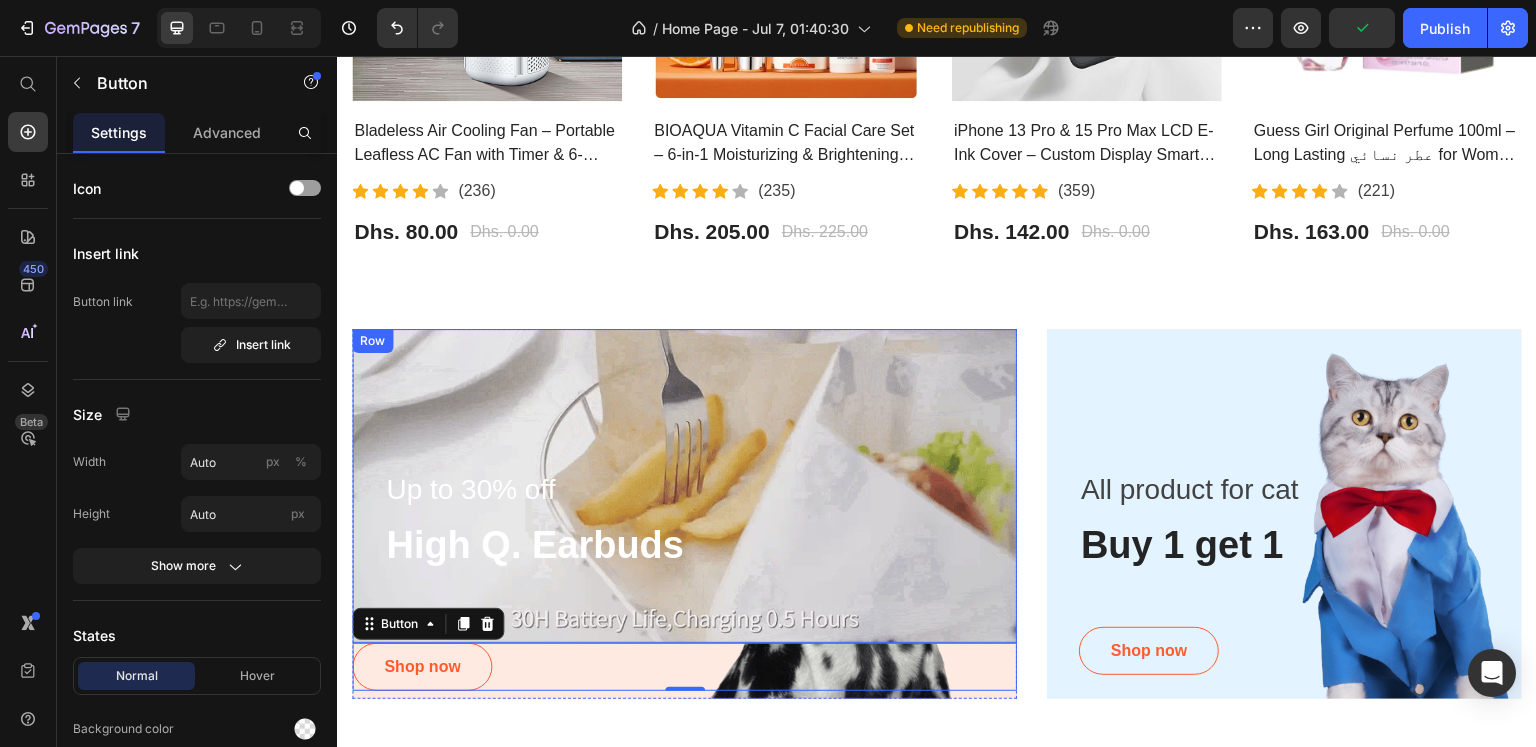 click on "Up to 30% off Text block High Q. Earbuds  Heading" at bounding box center (700, 547) 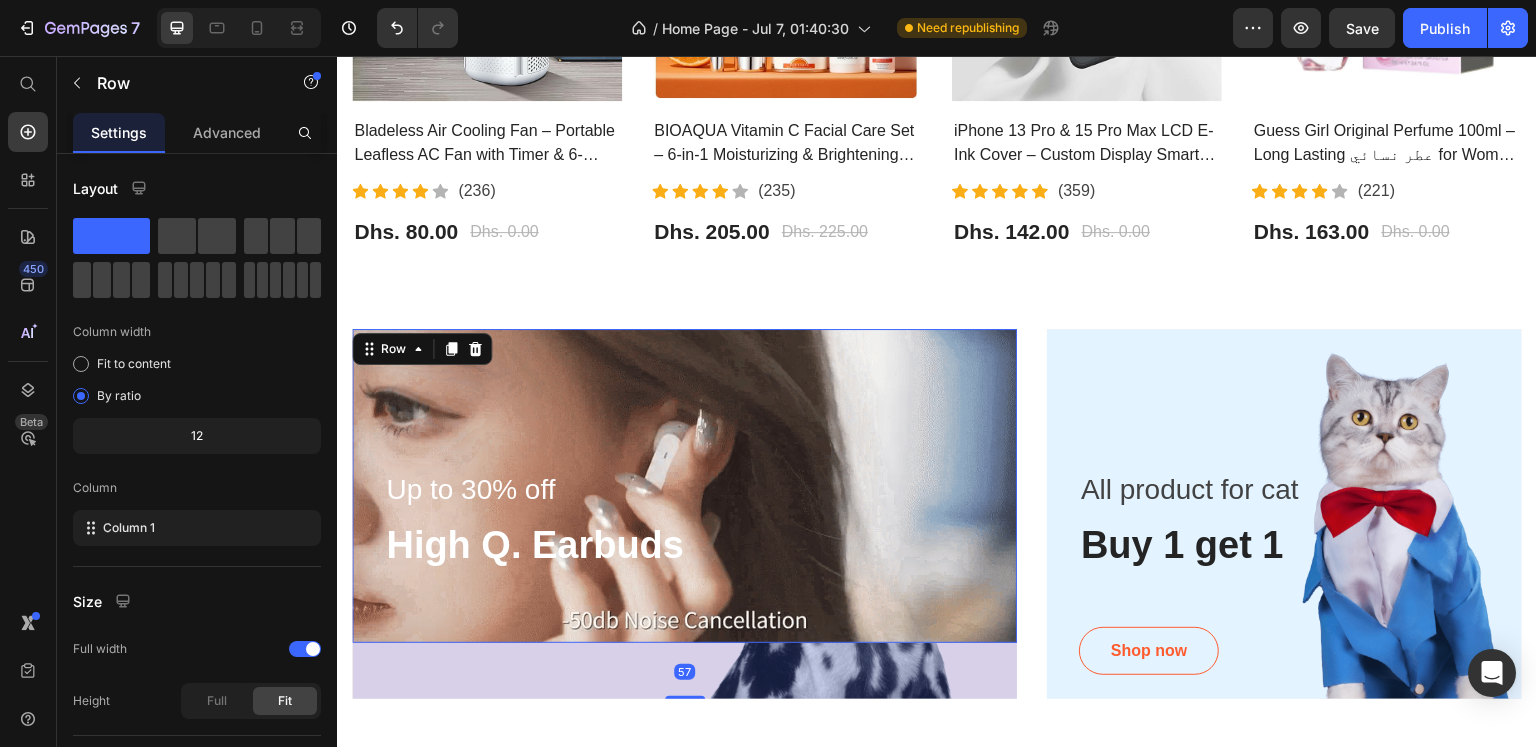 drag, startPoint x: 685, startPoint y: 638, endPoint x: 705, endPoint y: 695, distance: 60.40695 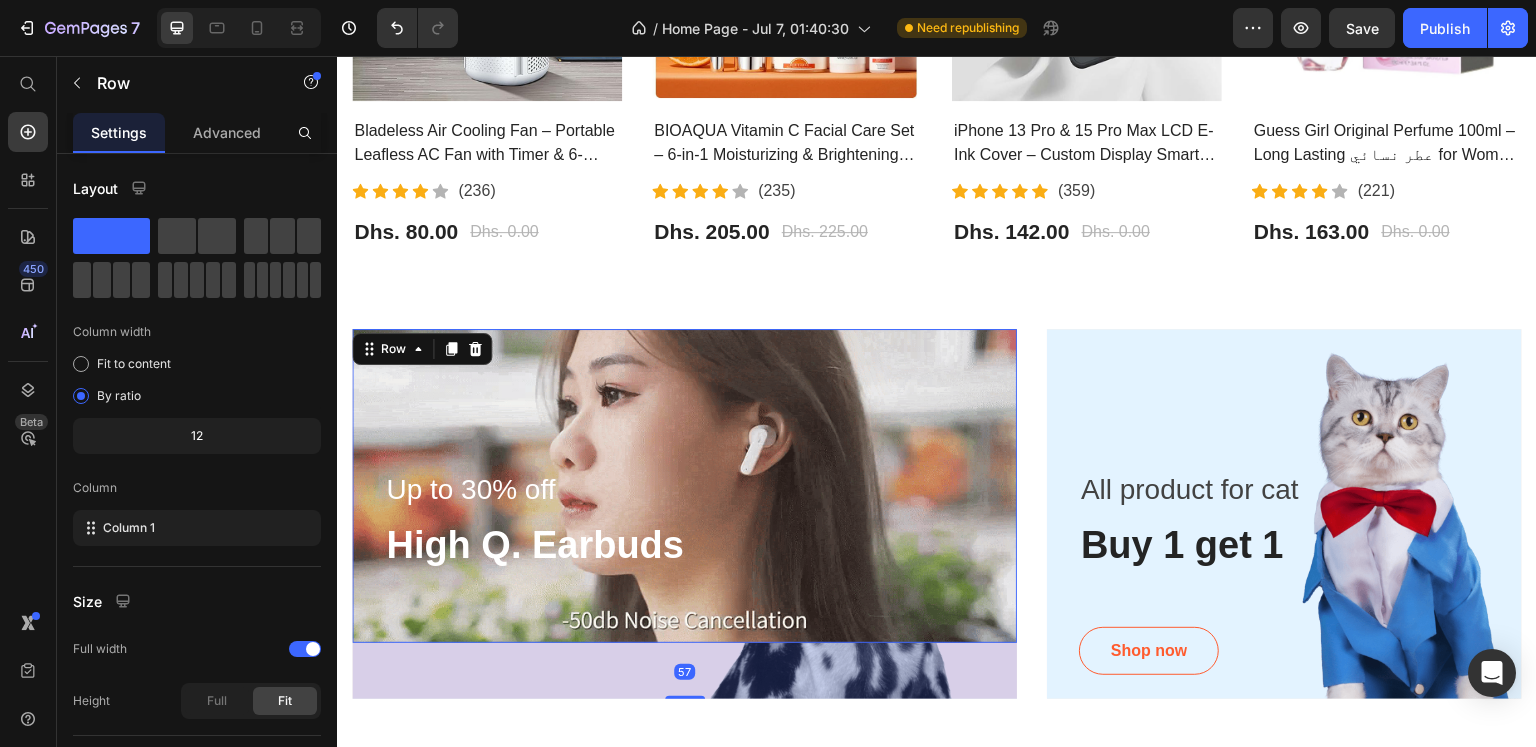 click on "Up to 30% off Text block High Q. Earbuds  Heading Row   57 Shop now Button Hero Banner All product for cat Text block Buy 1 get 1  Heading Shop now Button Row Hero Banner Row Row Section 3" at bounding box center (937, 554) 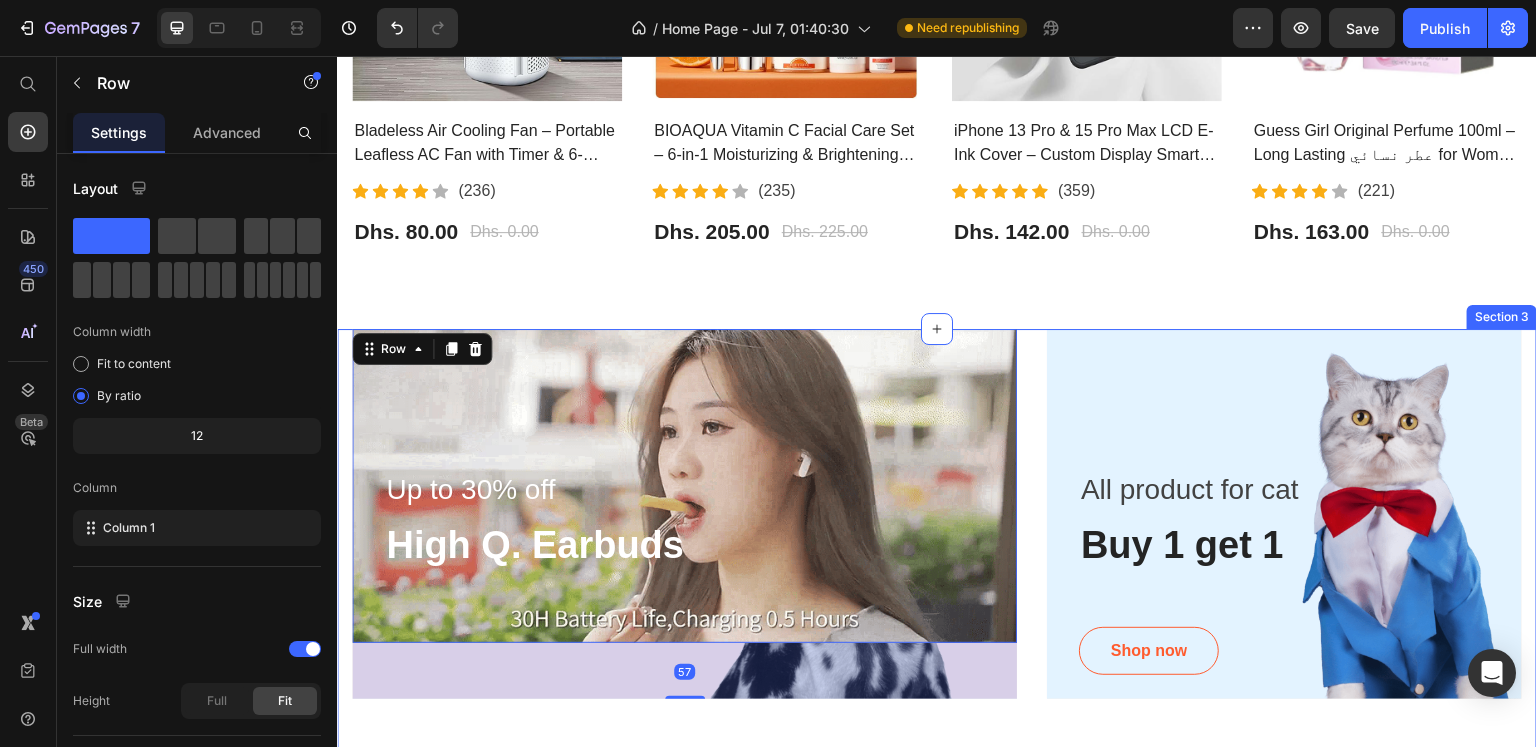 scroll, scrollTop: 900, scrollLeft: 0, axis: vertical 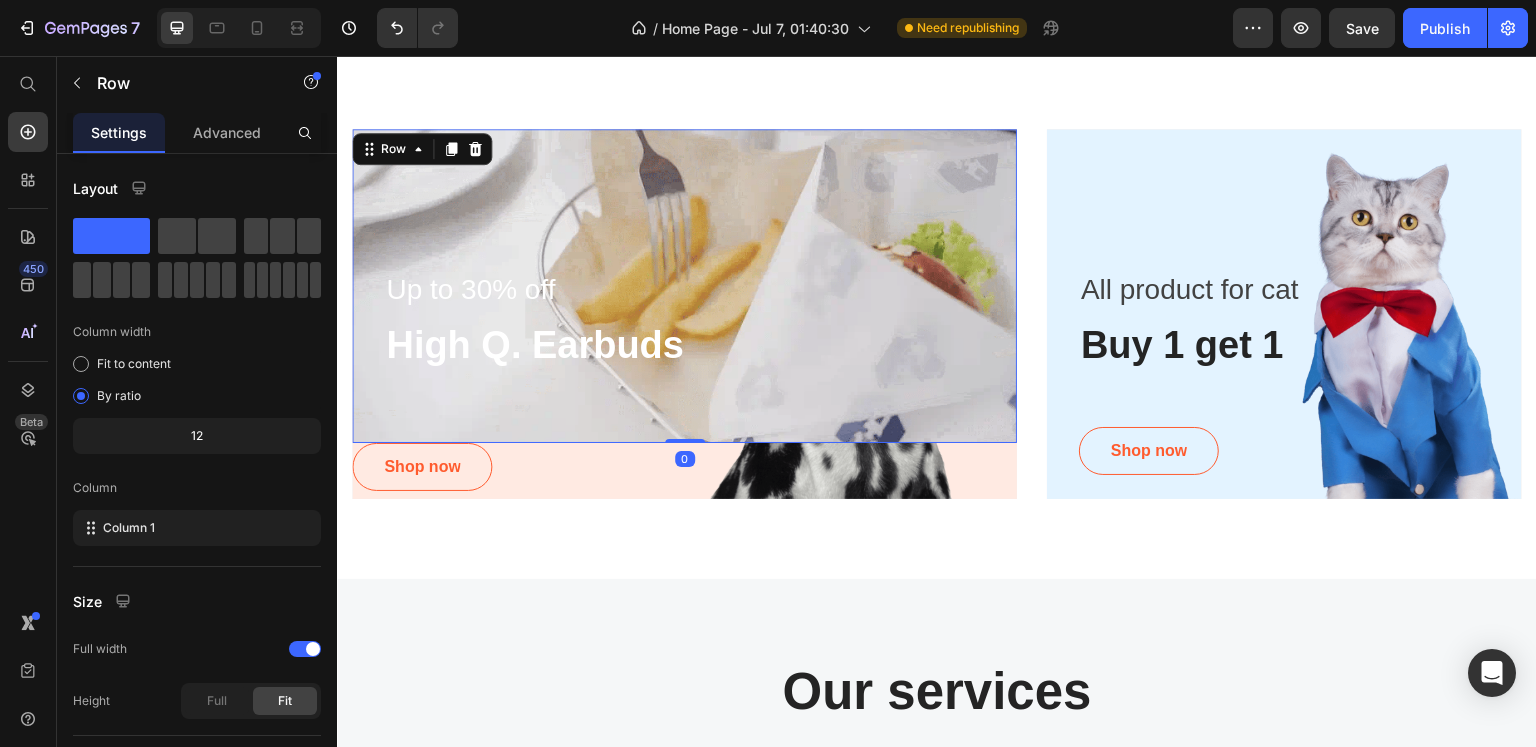 drag, startPoint x: 682, startPoint y: 494, endPoint x: 689, endPoint y: 411, distance: 83.294655 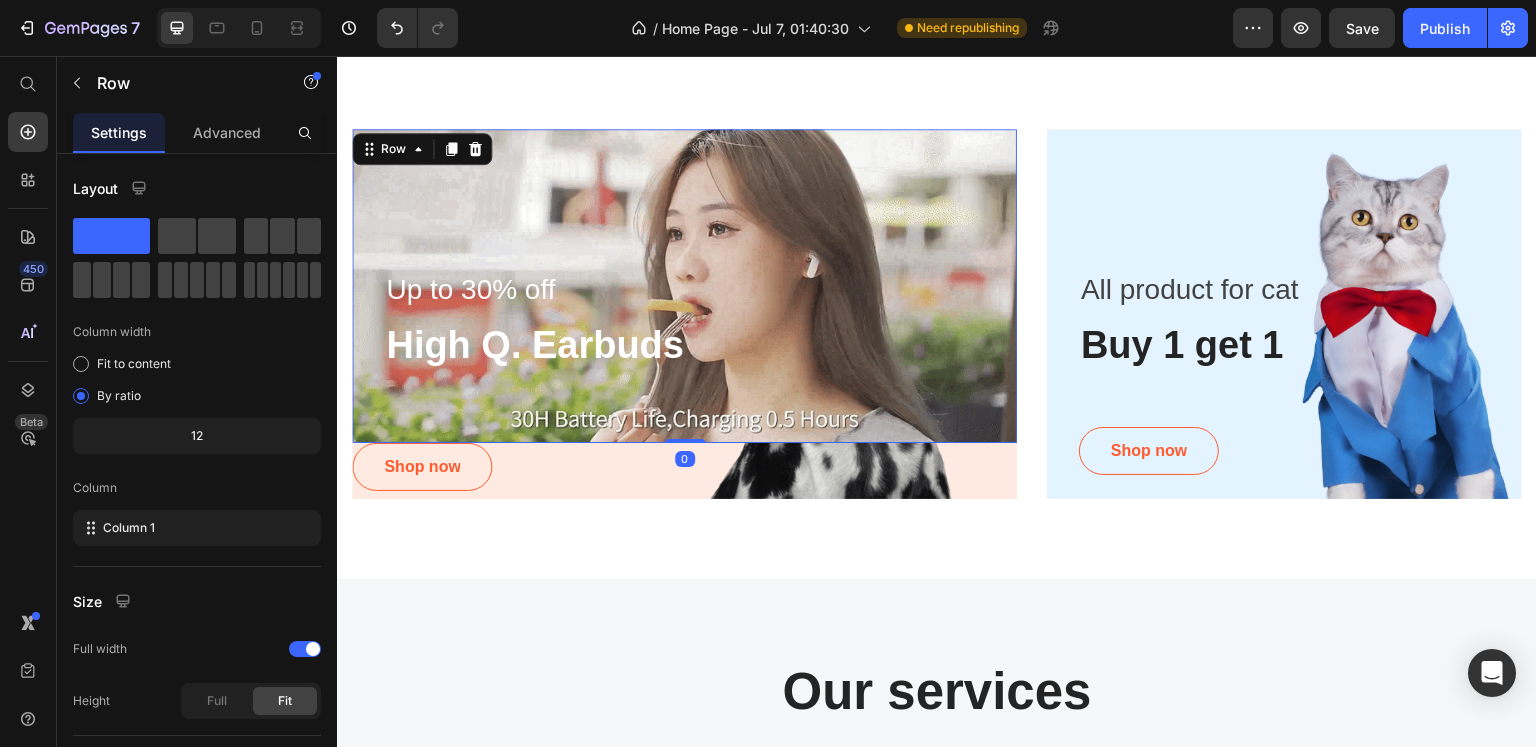 click on "Up to 30% off Text block High Q. Earbuds  Heading Row   0" at bounding box center (684, 286) 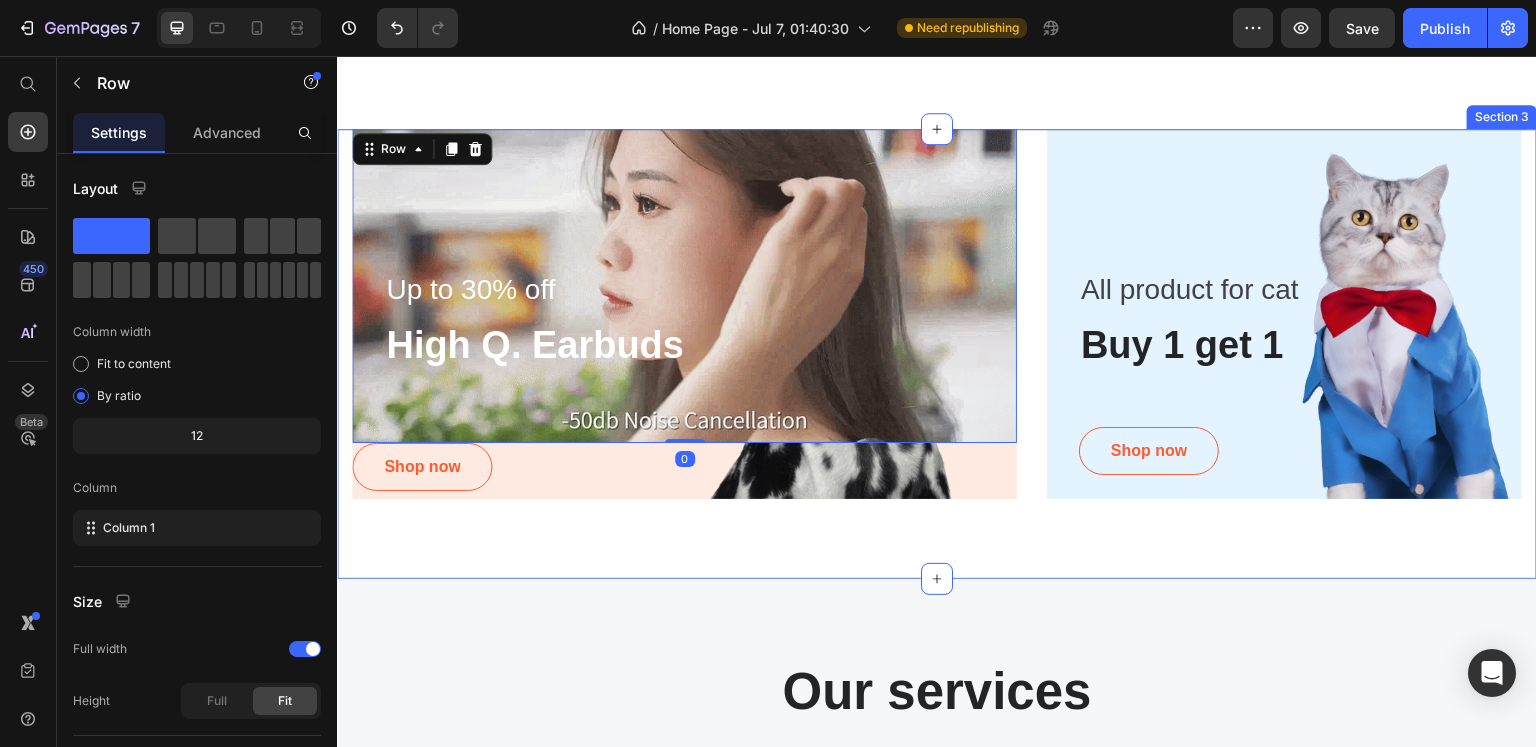 click on "Up to 30% off Text block High Q. Earbuds  Heading Row   0 Shop now Button Hero Banner All product for cat Text block Buy 1 get 1  Heading Shop now Button Row Hero Banner Row Row Section 3" at bounding box center (937, 354) 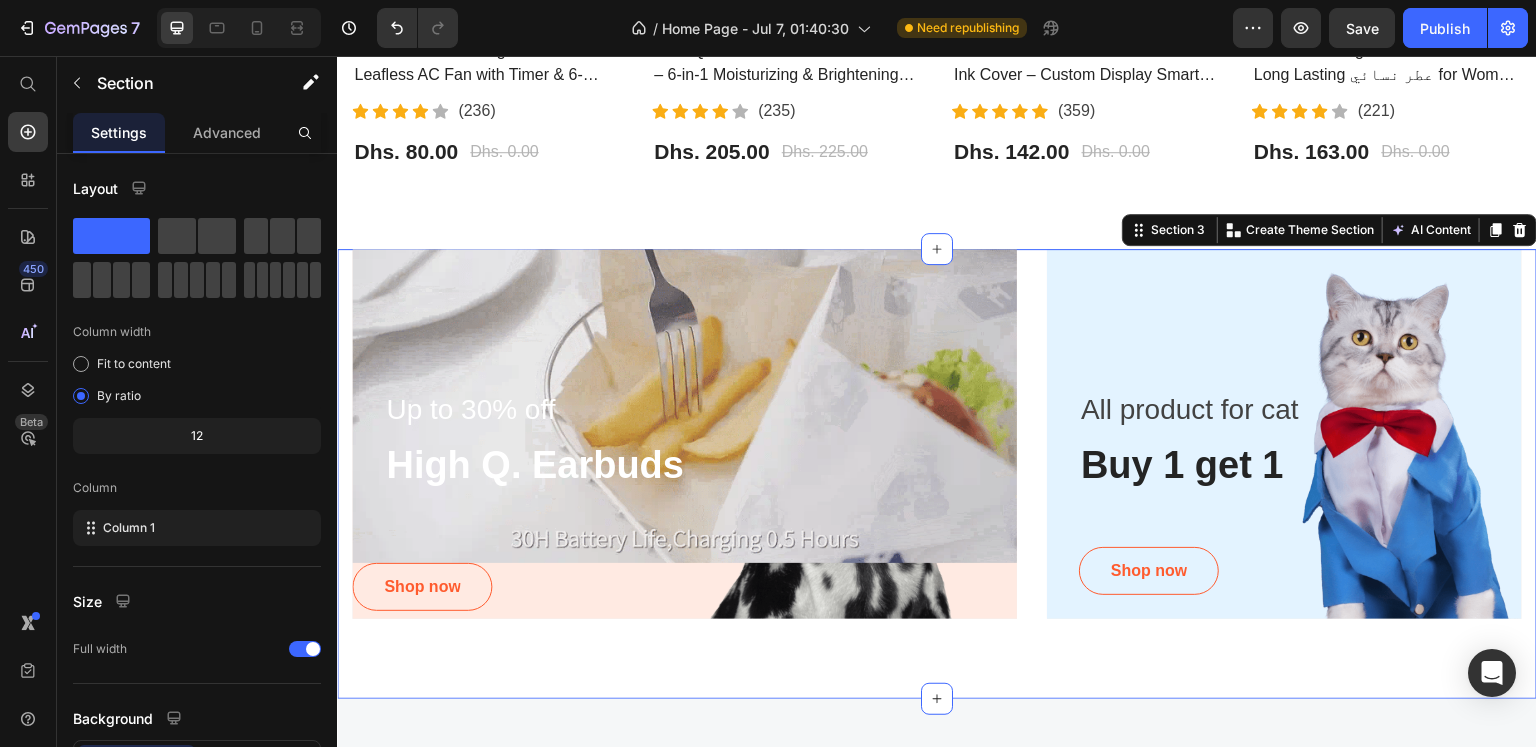 scroll, scrollTop: 700, scrollLeft: 0, axis: vertical 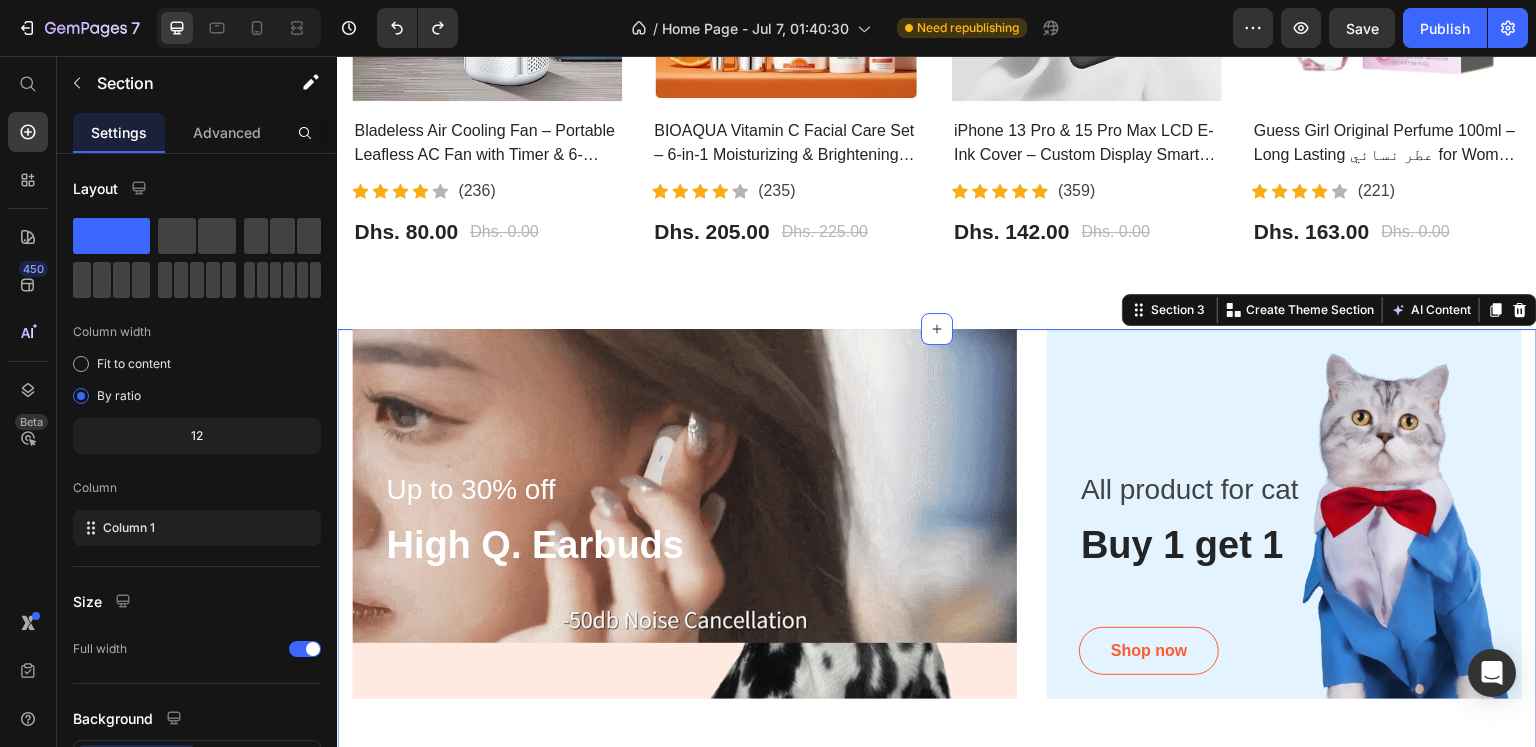 click on "Up to 30% off Text block High Q. Earbuds  Heading Row Shop now Button Hero Banner All product for cat Text block Buy 1 get 1  Heading Shop now Button Row Hero Banner Row Row Section 3   You can create reusable sections Create Theme Section AI Content Write with GemAI What would you like to describe here? Tone and Voice Persuasive Product Labubu - Wireless Earbuds Show more Generate" at bounding box center [937, 554] 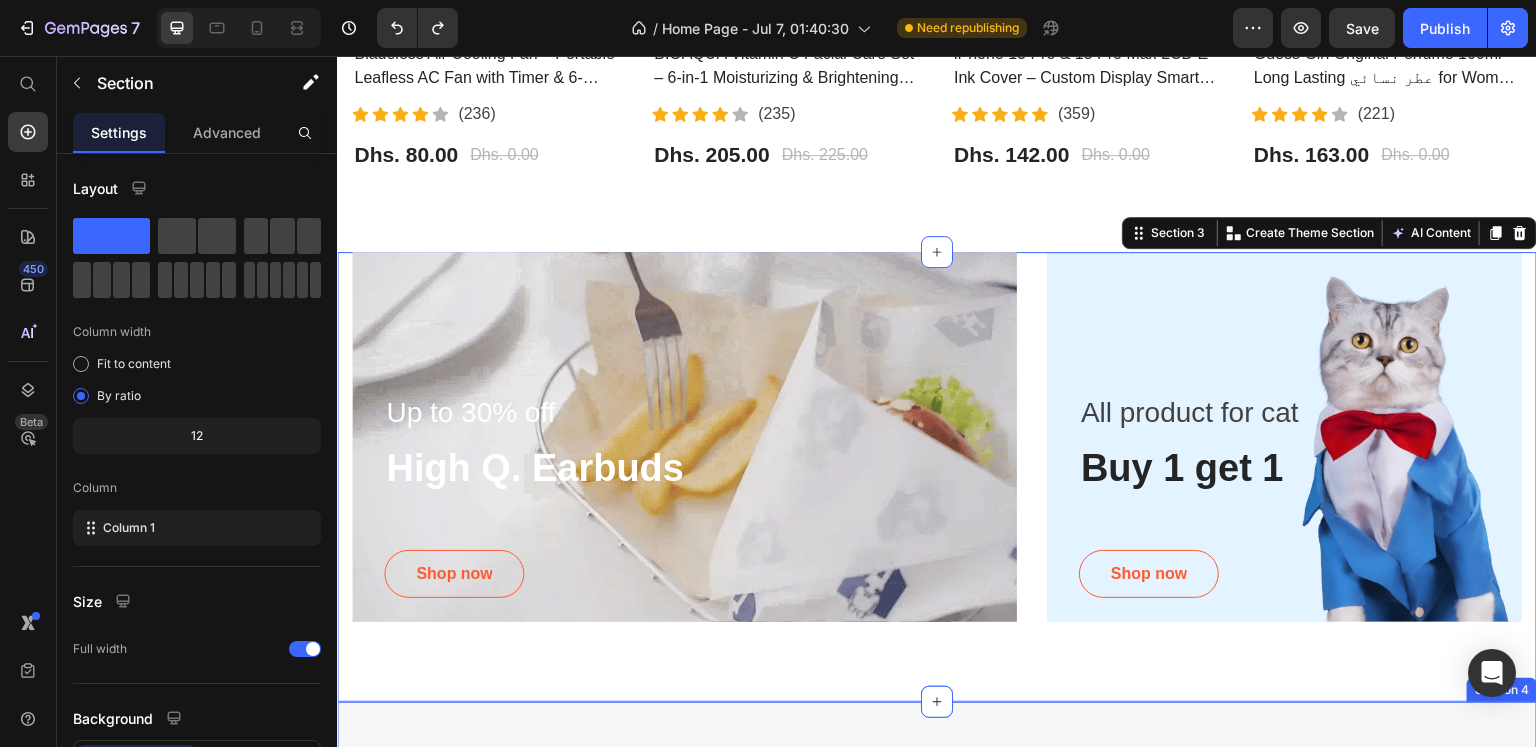 scroll, scrollTop: 800, scrollLeft: 0, axis: vertical 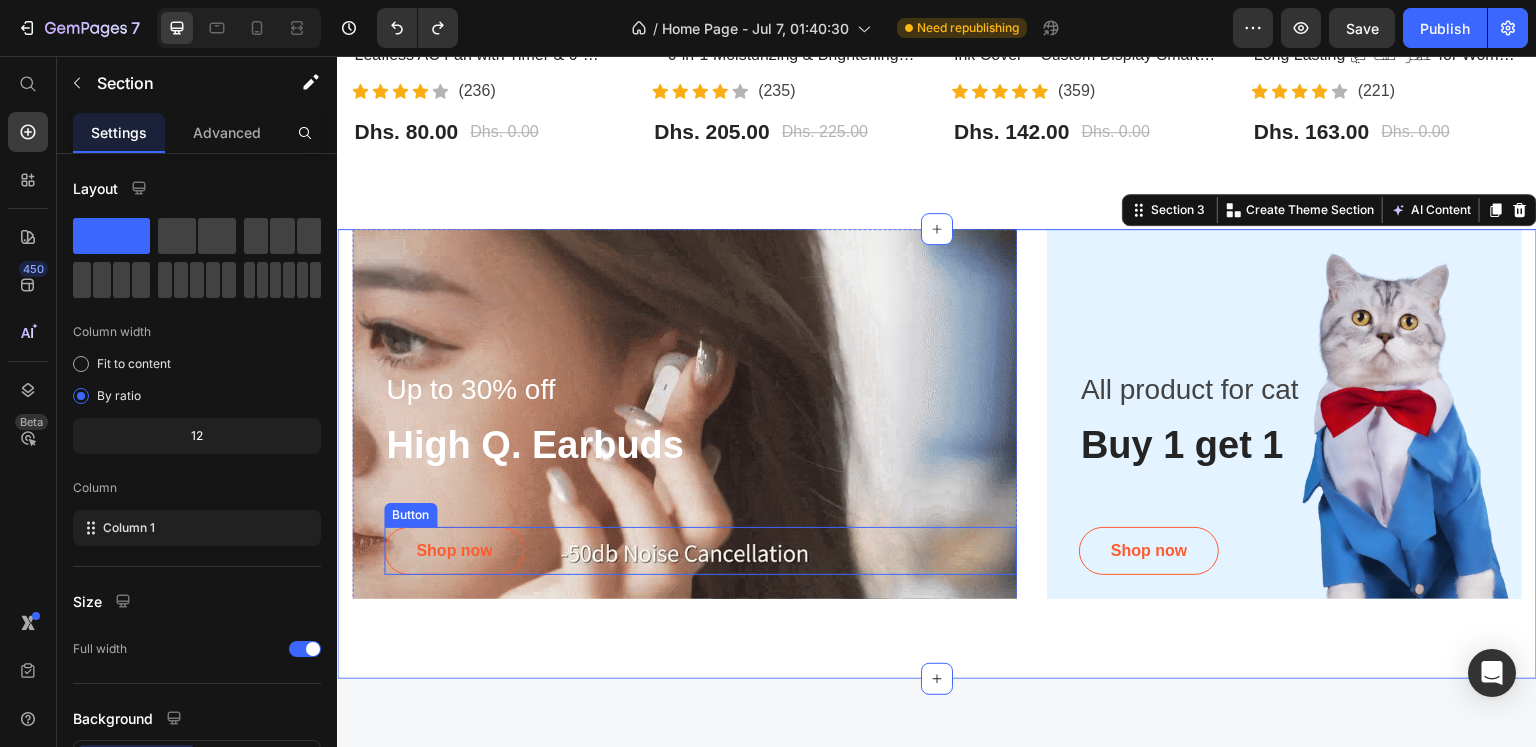 click on "Shop now Button" at bounding box center [700, 551] 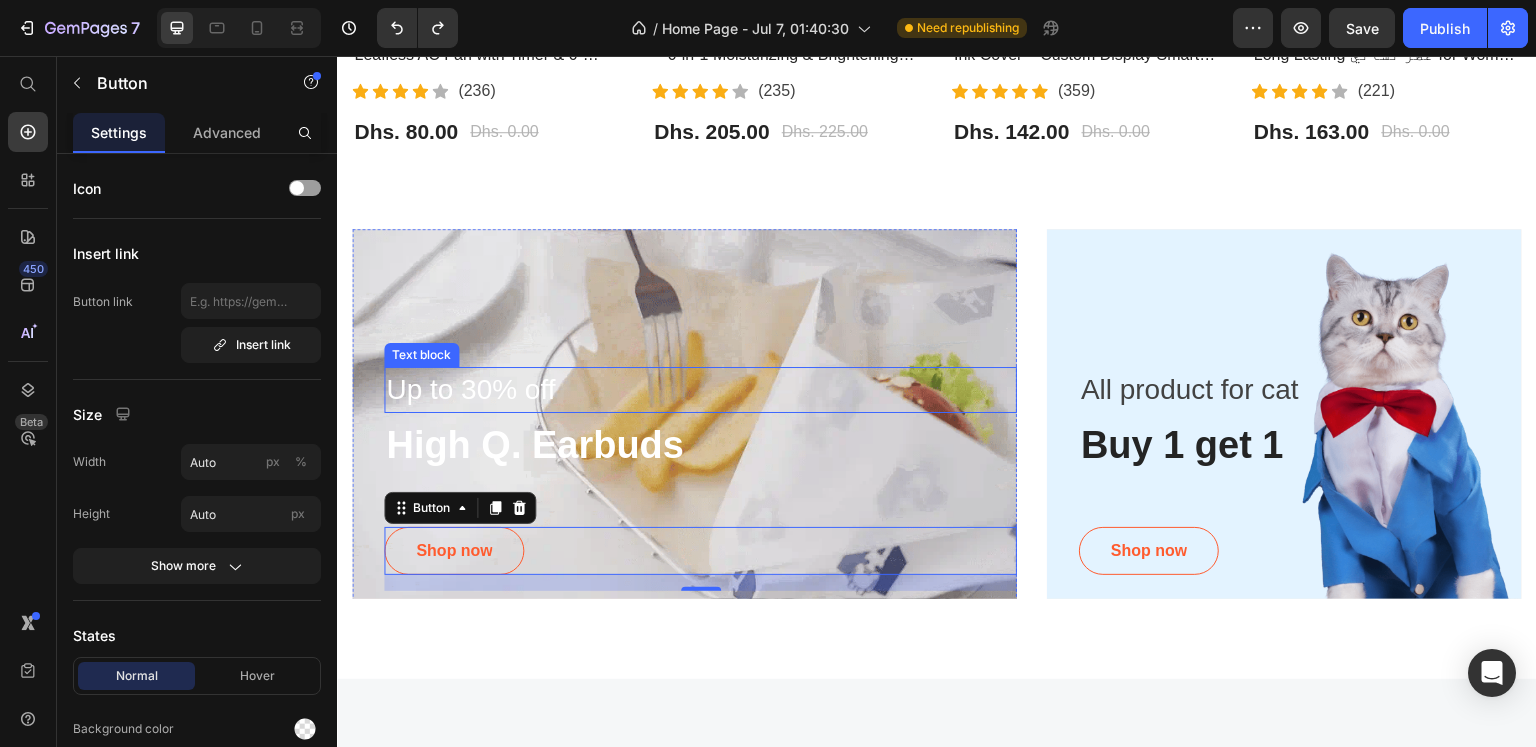 click on "Up to 30% off" at bounding box center [700, 390] 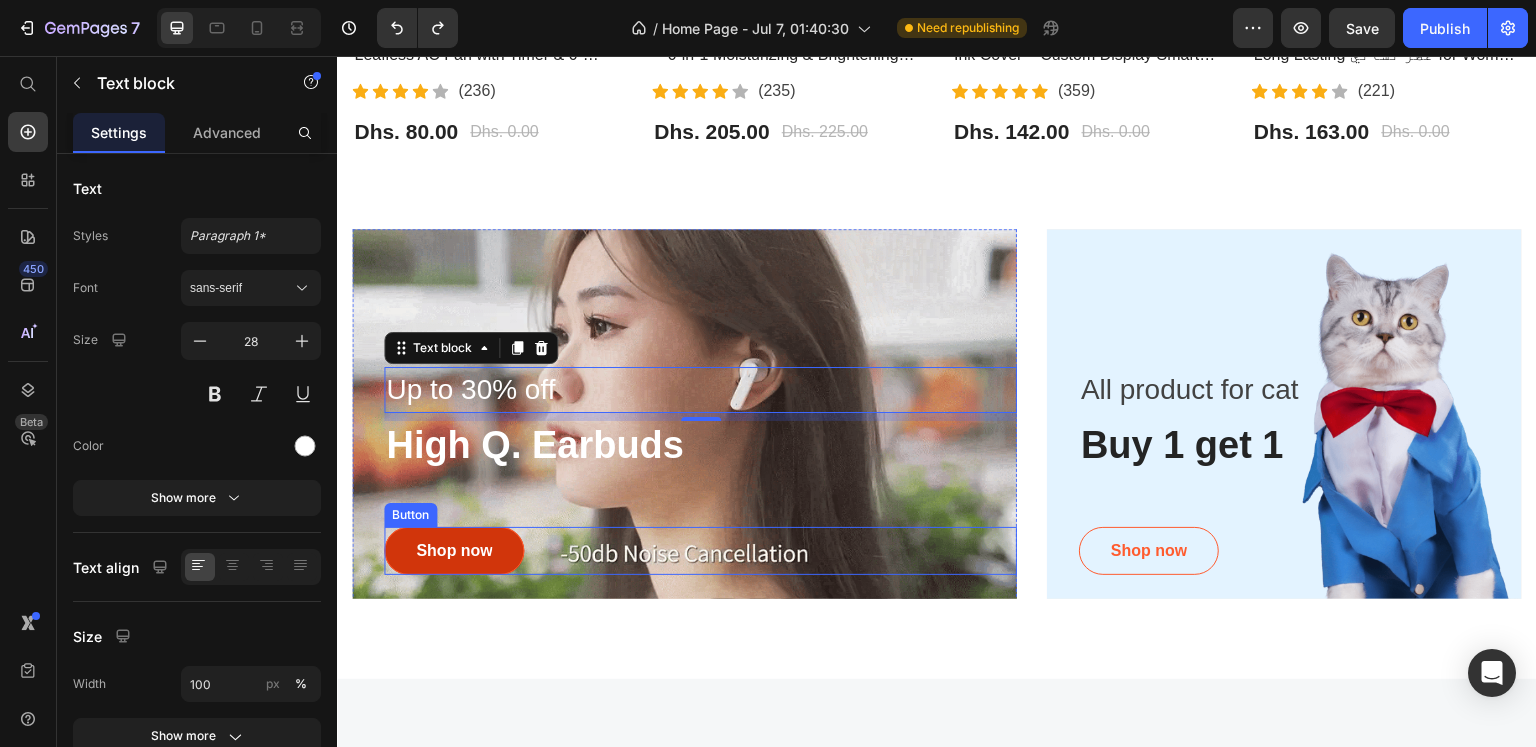 click on "Shop now" at bounding box center (454, 551) 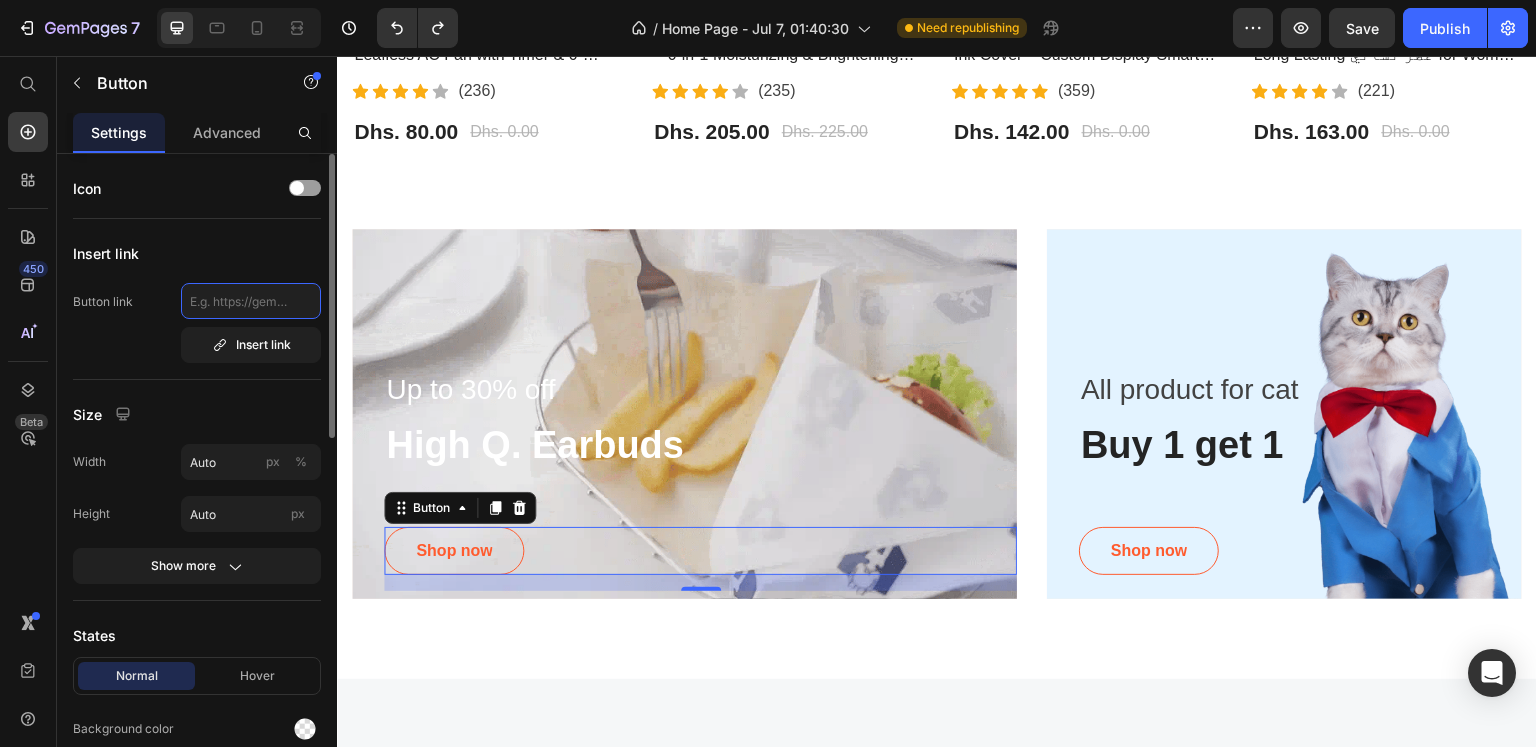 click 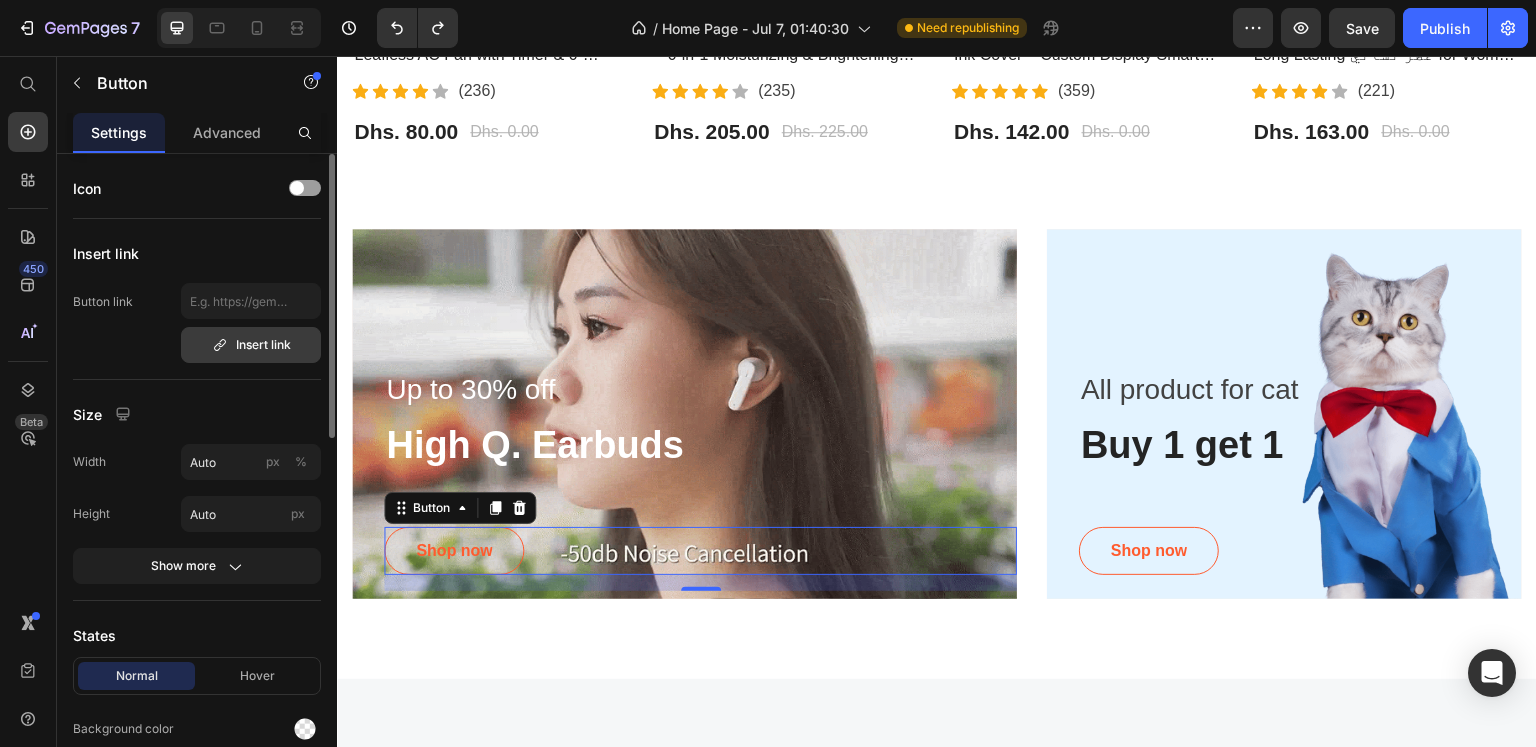 click on "Insert link" at bounding box center (251, 345) 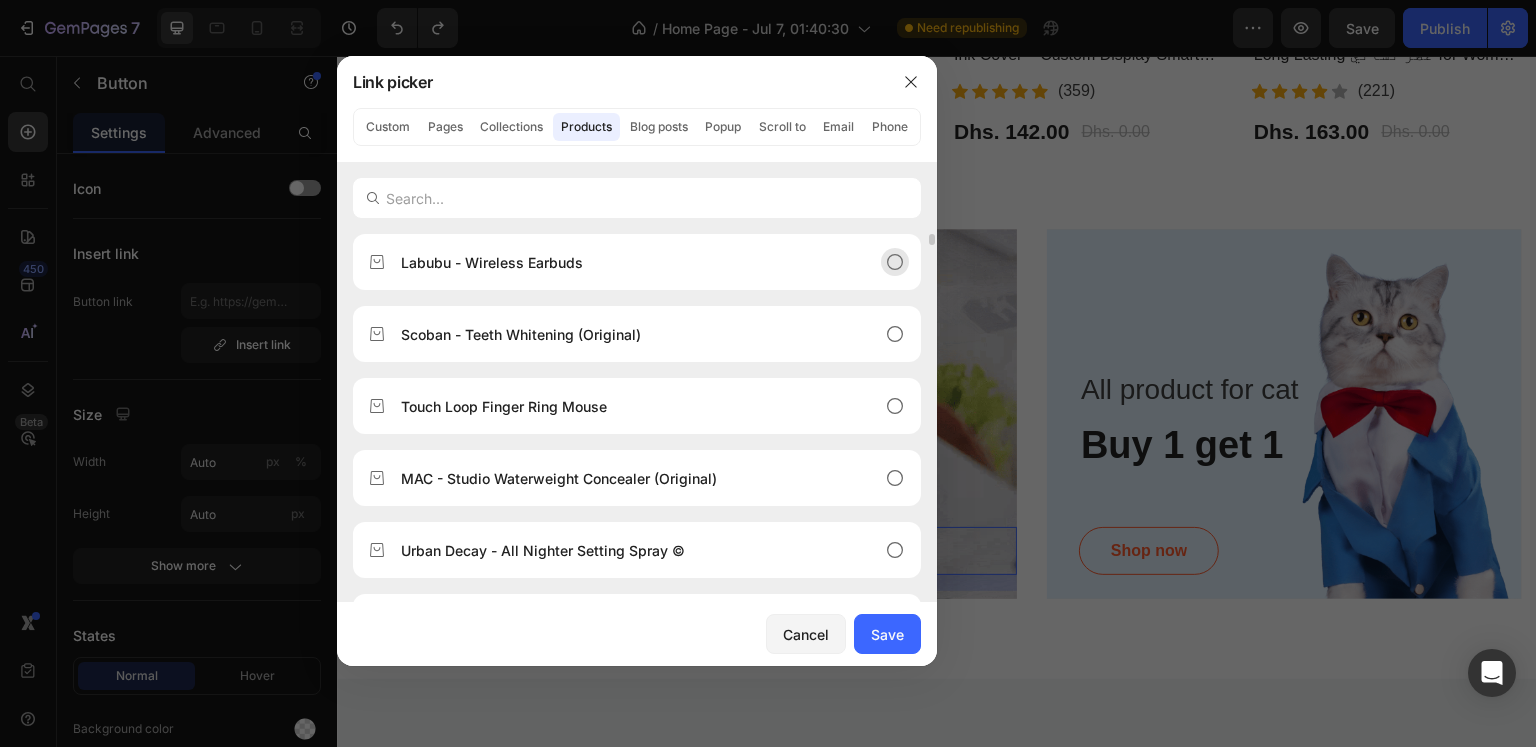 click on "Labubu - Wireless Earbuds" at bounding box center (621, 262) 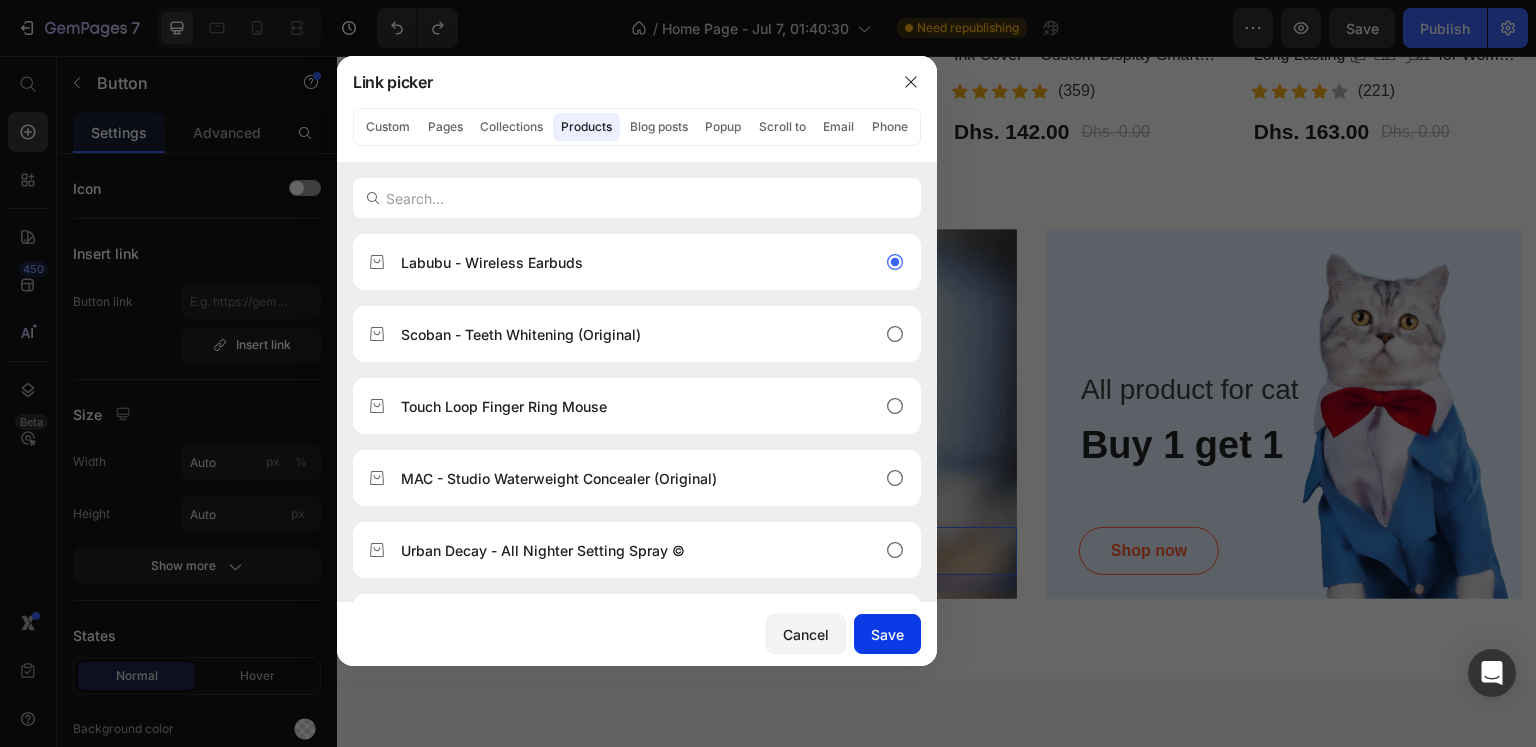 click on "Save" at bounding box center [887, 634] 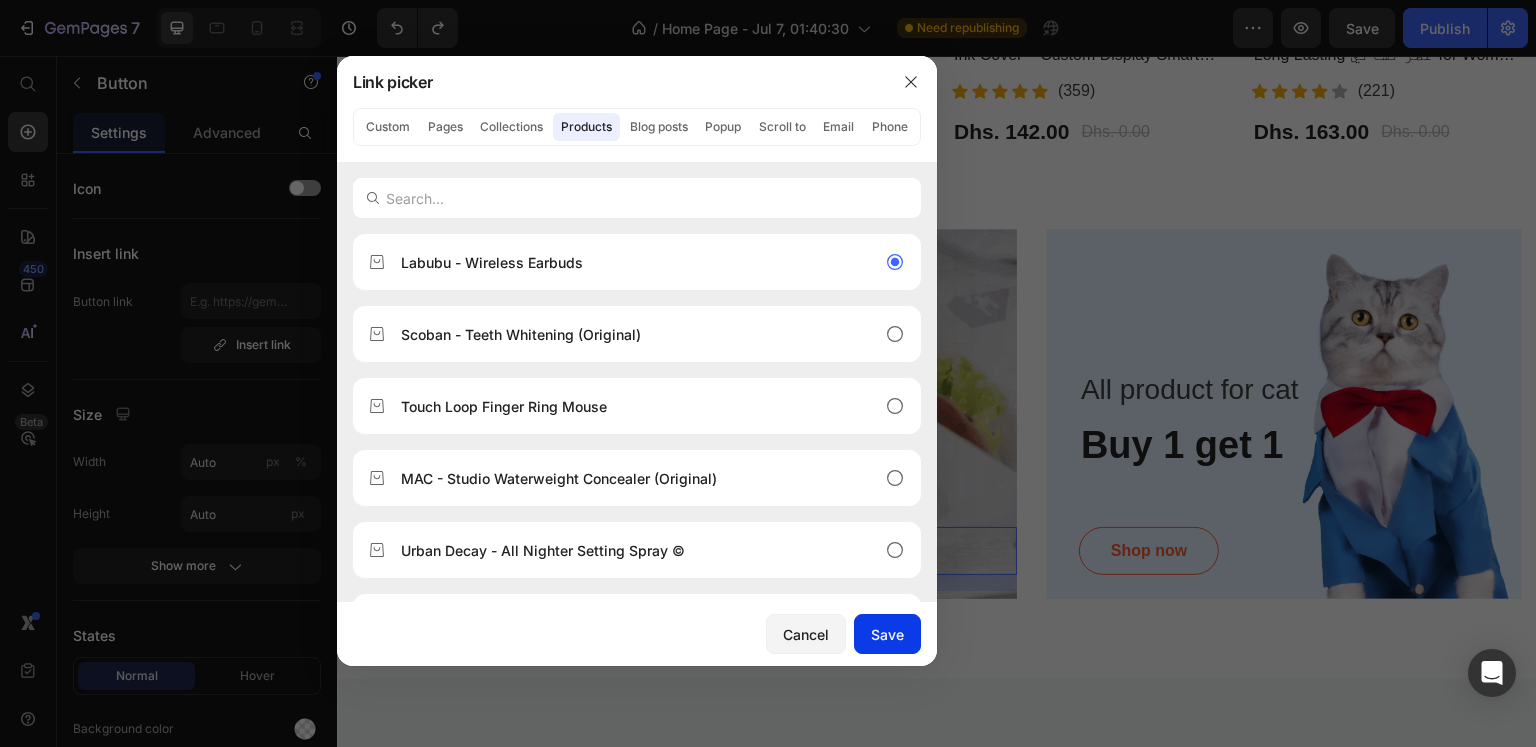 type on "/products/labubu-wireless-earbuds" 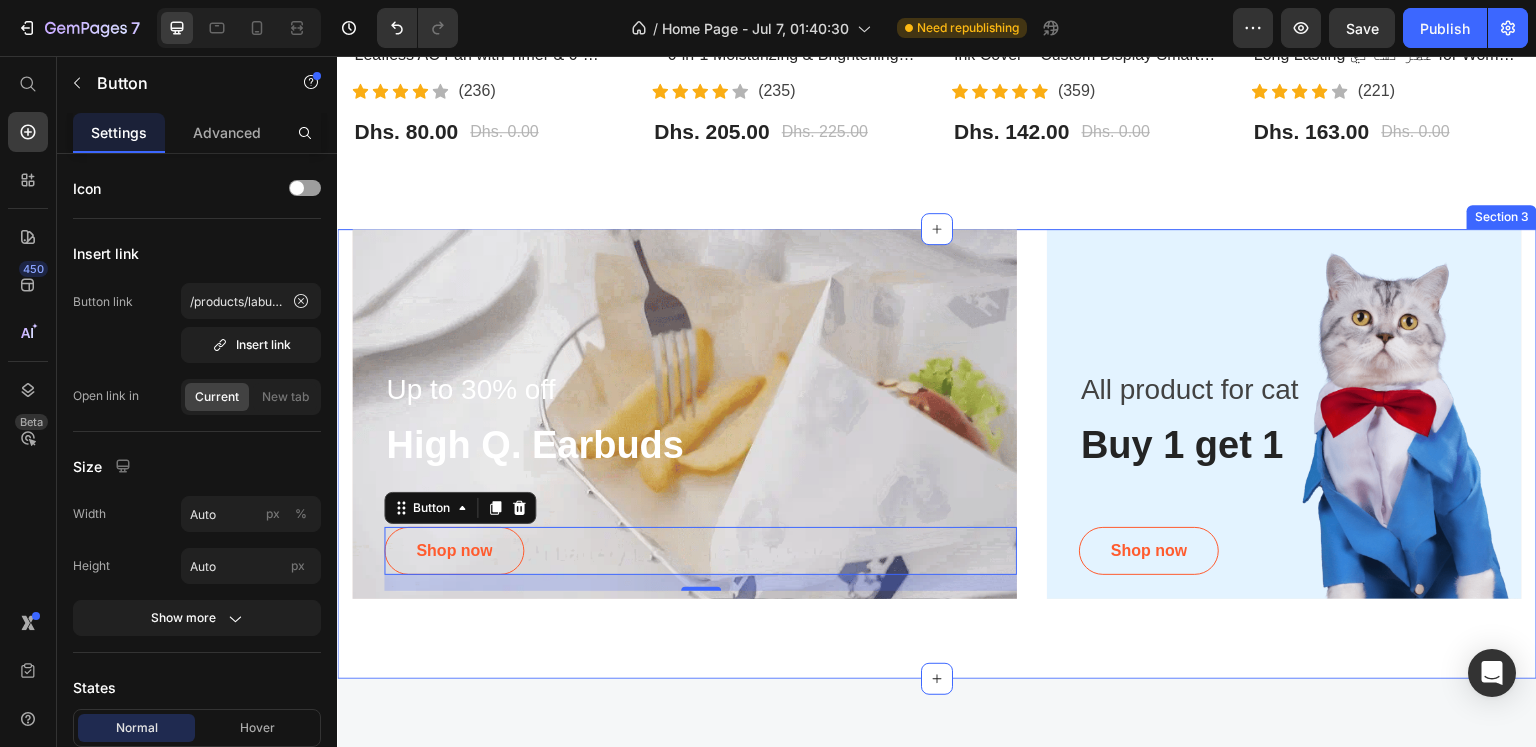 click on "Up to 30% off Text block High Q. Earbuds  Heading Shop now Button   16 Row Hero Banner All product for cat Text block Buy 1 get 1  Heading Shop now Button Row Hero Banner Row Row Section 3" at bounding box center (937, 454) 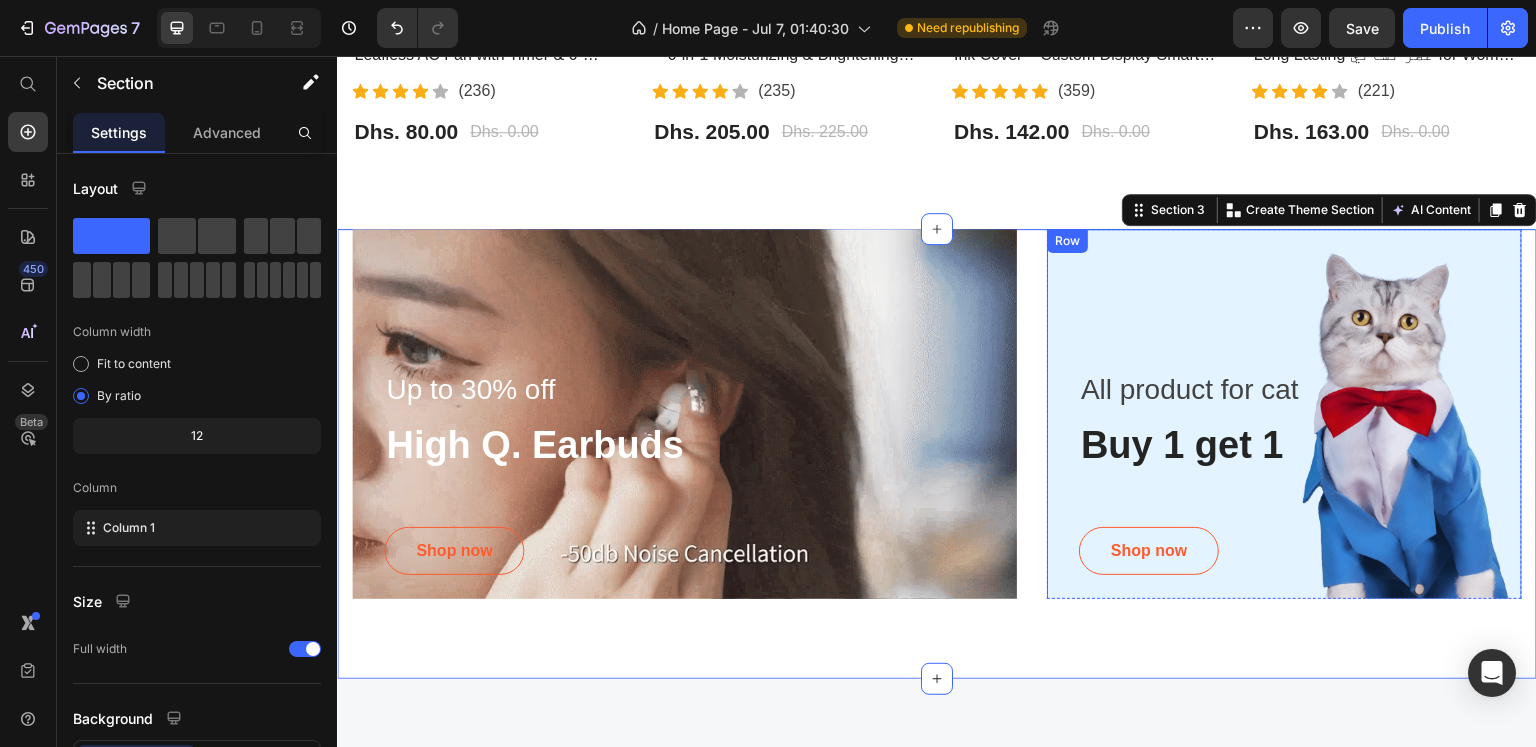 click on "All product for cat Text block Buy 1 get 1  Heading Shop now Button Row" at bounding box center [1284, 418] 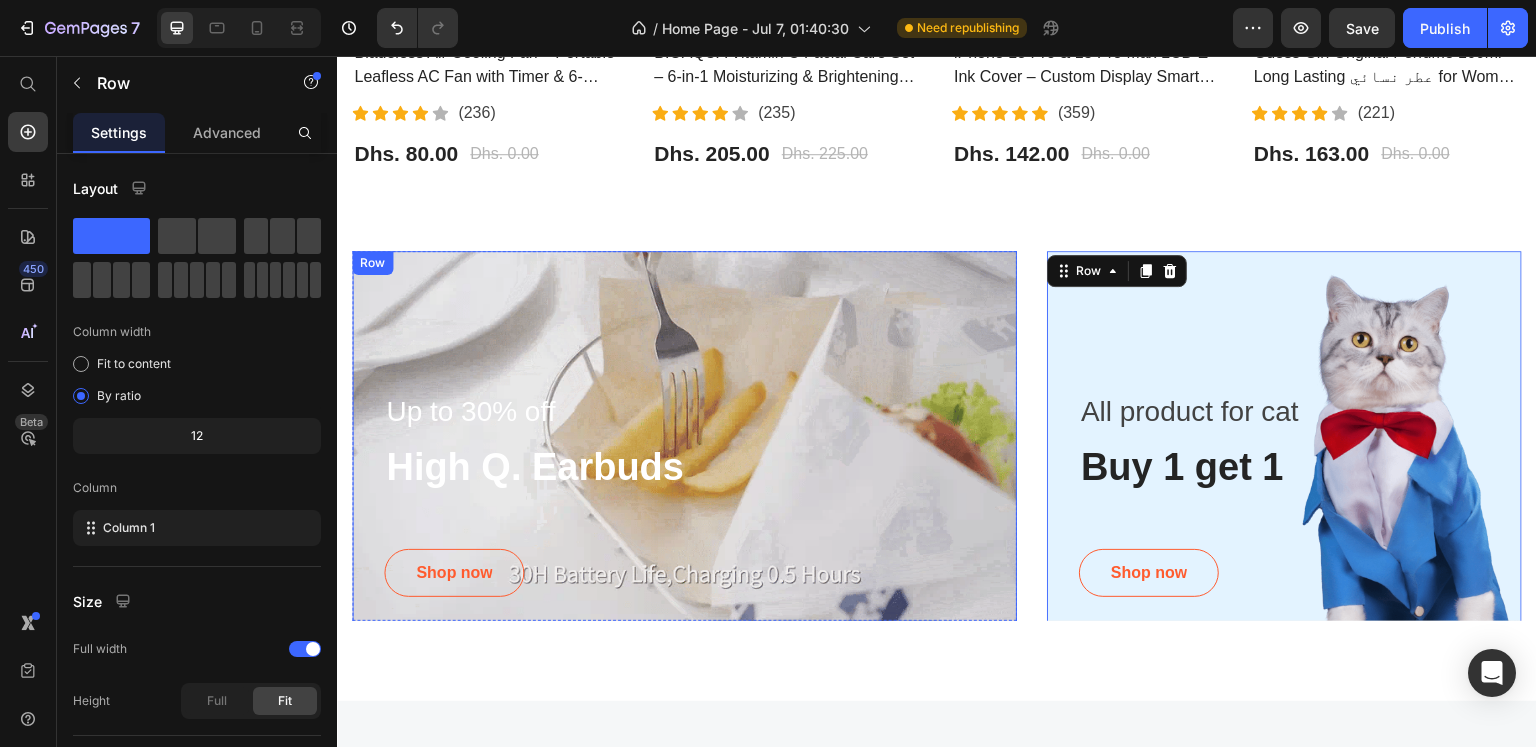 scroll, scrollTop: 800, scrollLeft: 0, axis: vertical 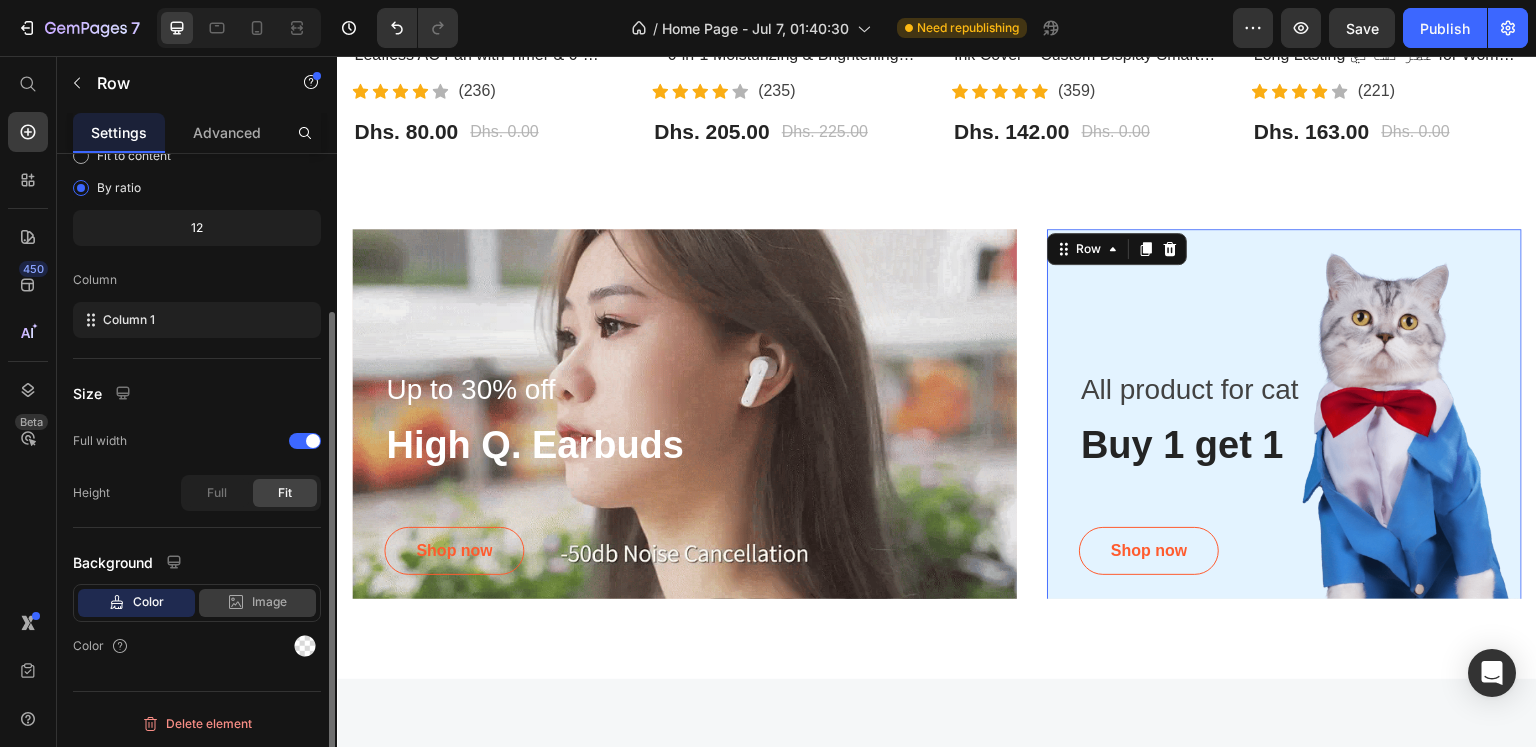 click on "Image" at bounding box center [269, 602] 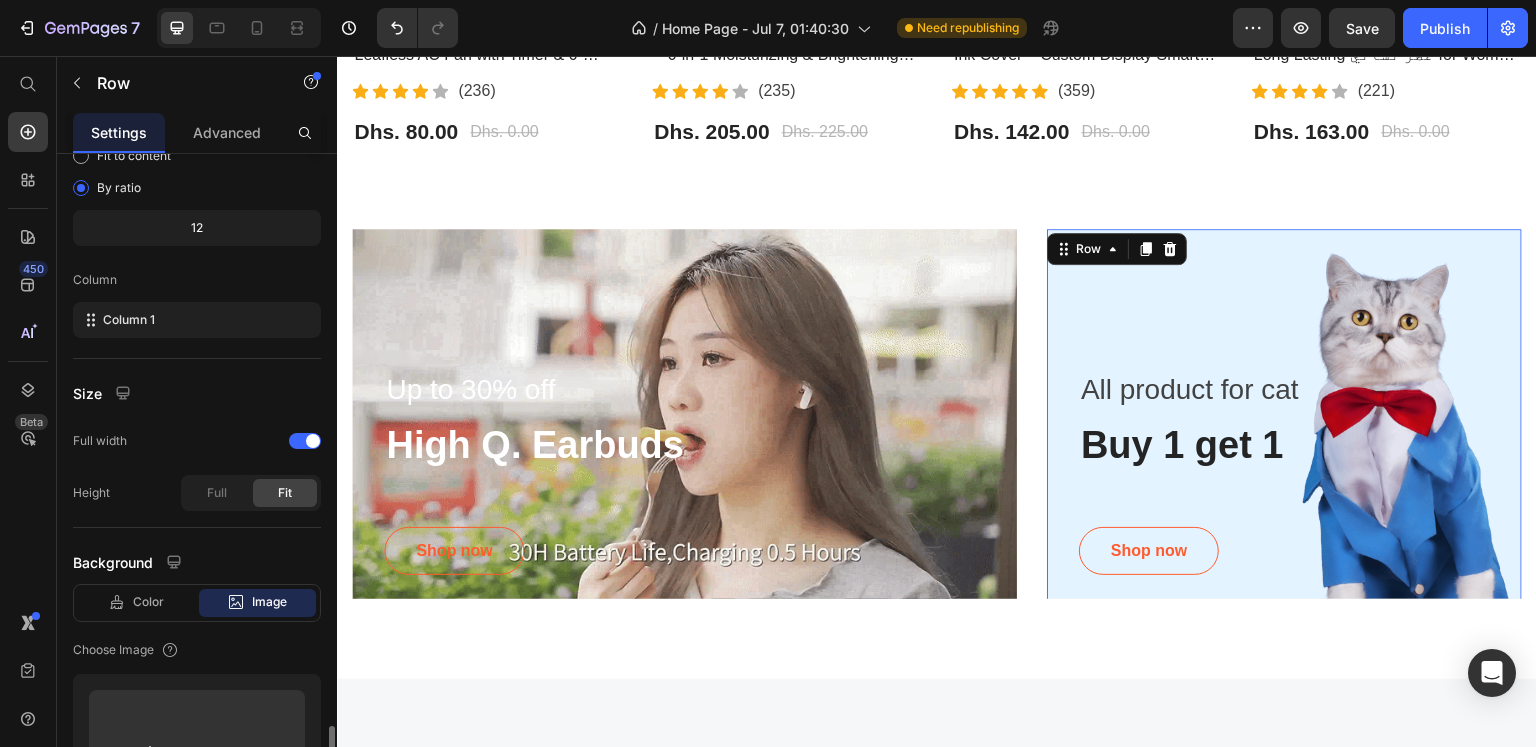 scroll, scrollTop: 508, scrollLeft: 0, axis: vertical 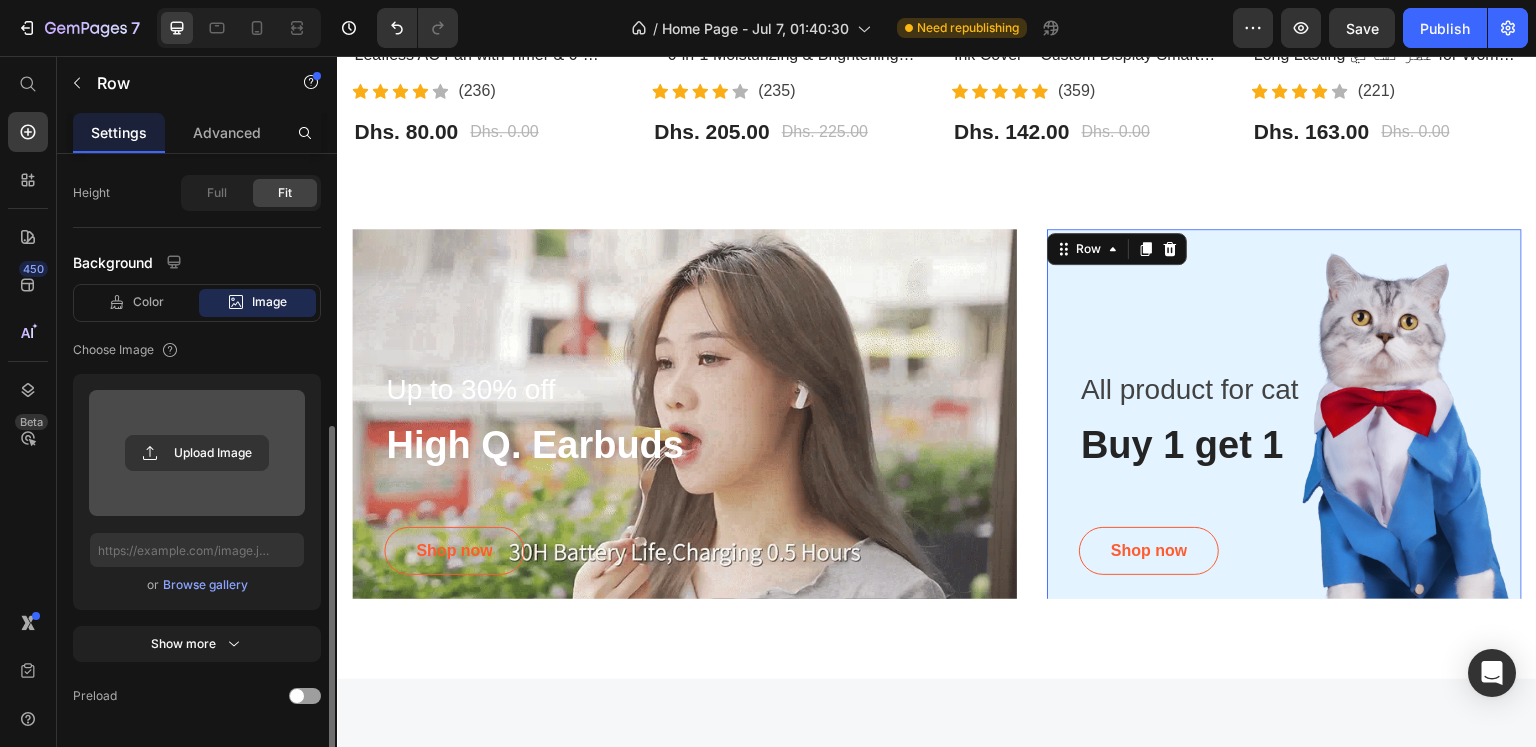 click at bounding box center (197, 453) 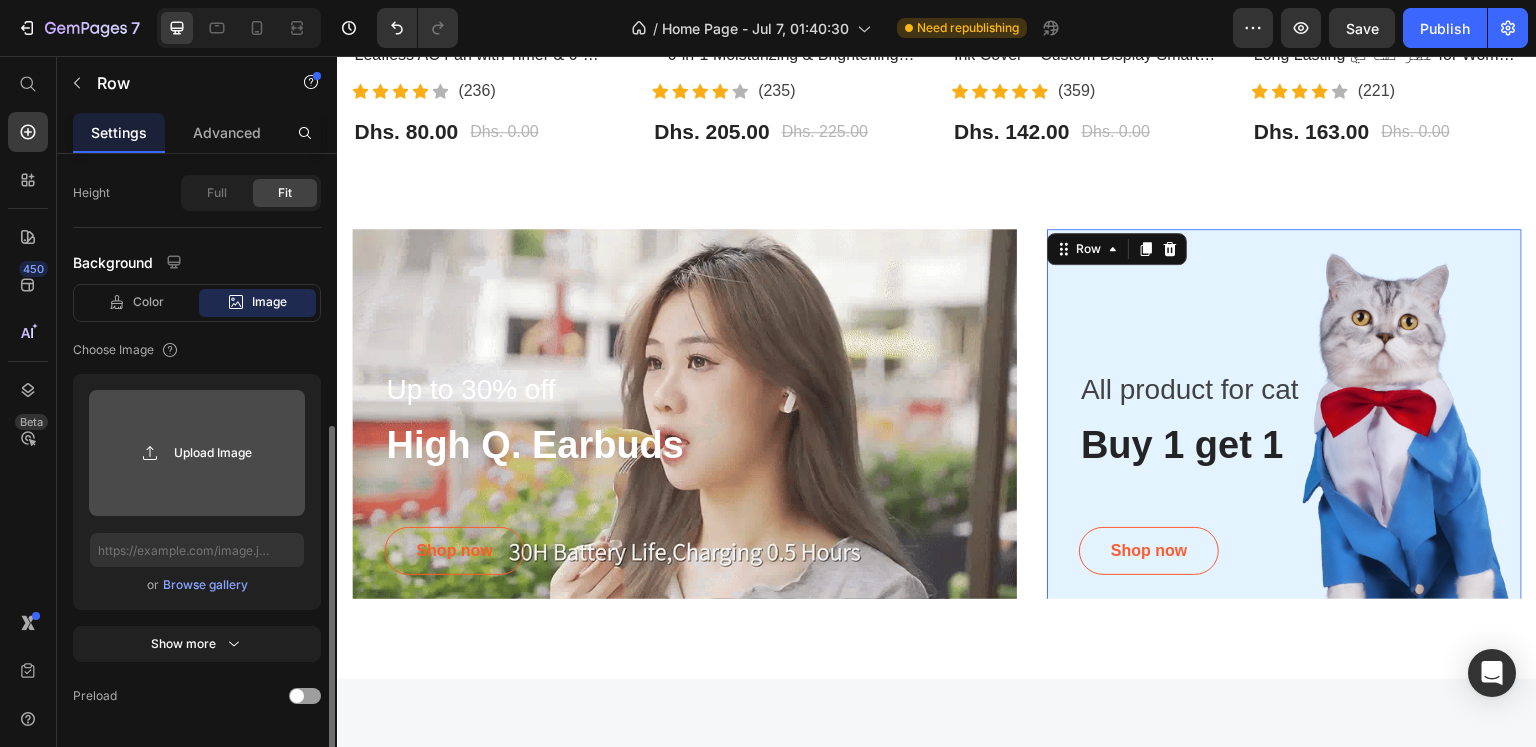 click 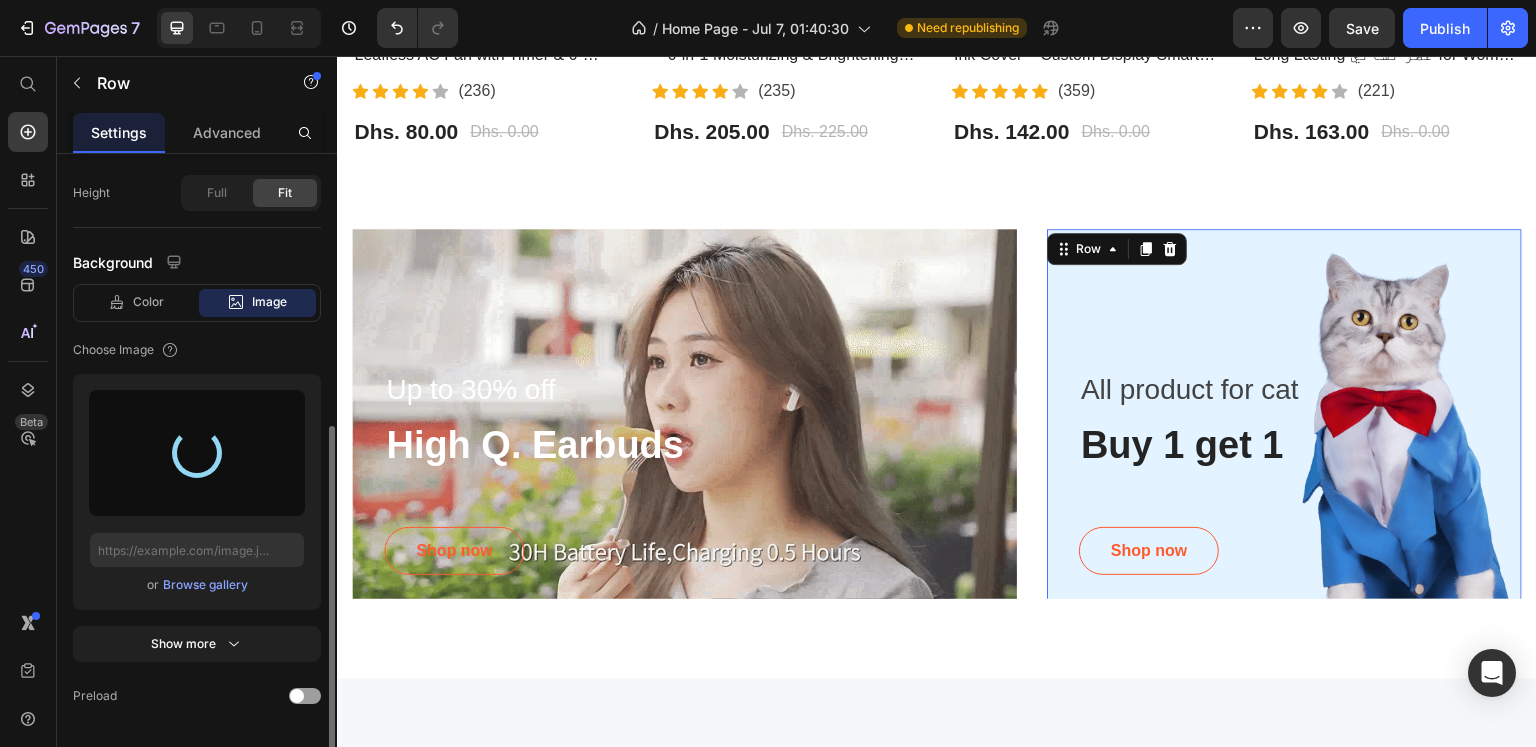 type on "https://cdn.shopify.com/s/files/1/0808/2876/0098/files/gempages_574364321170064193-5529929c-edf3-42dd-bdd4-3a77ae4a2a21.webp" 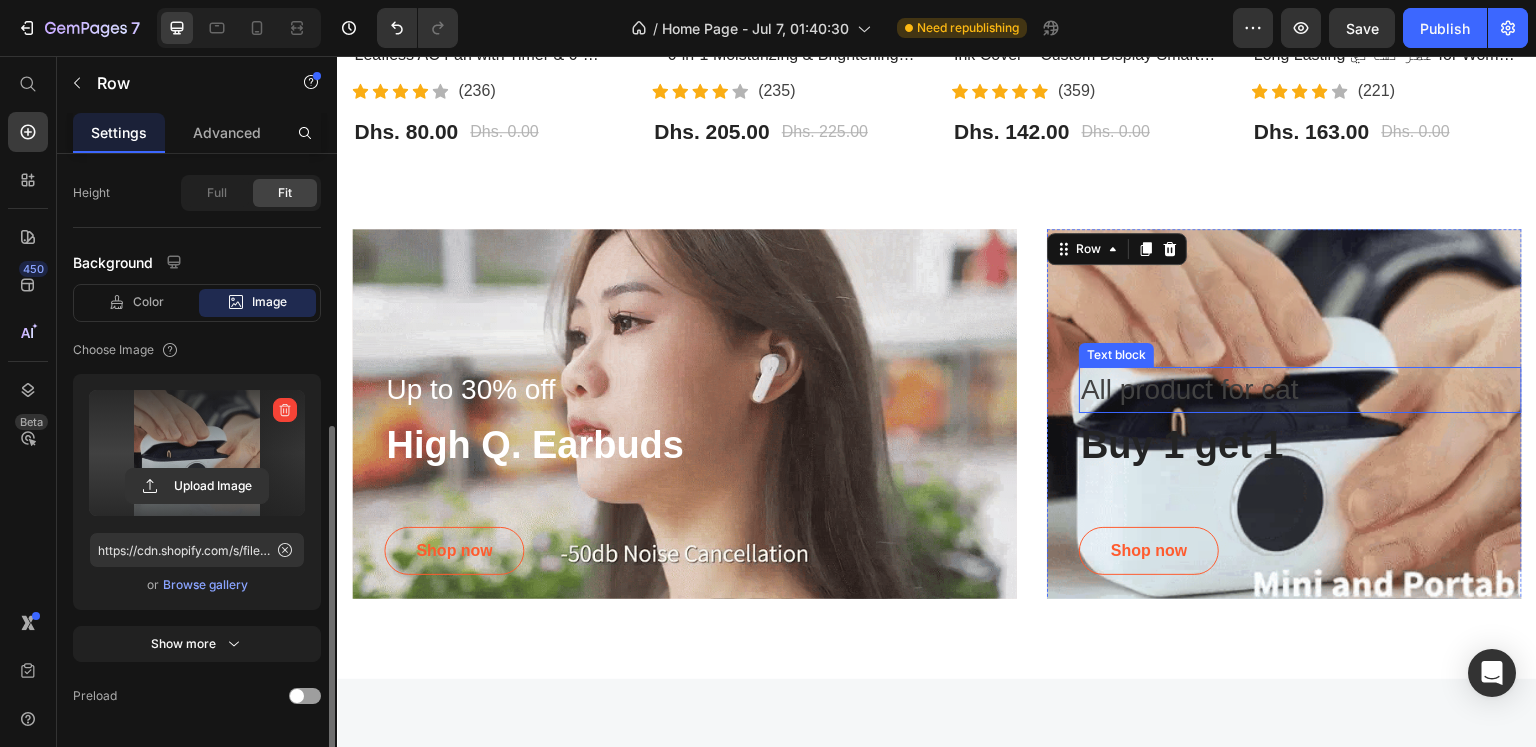 click on "All product for cat" at bounding box center (1300, 390) 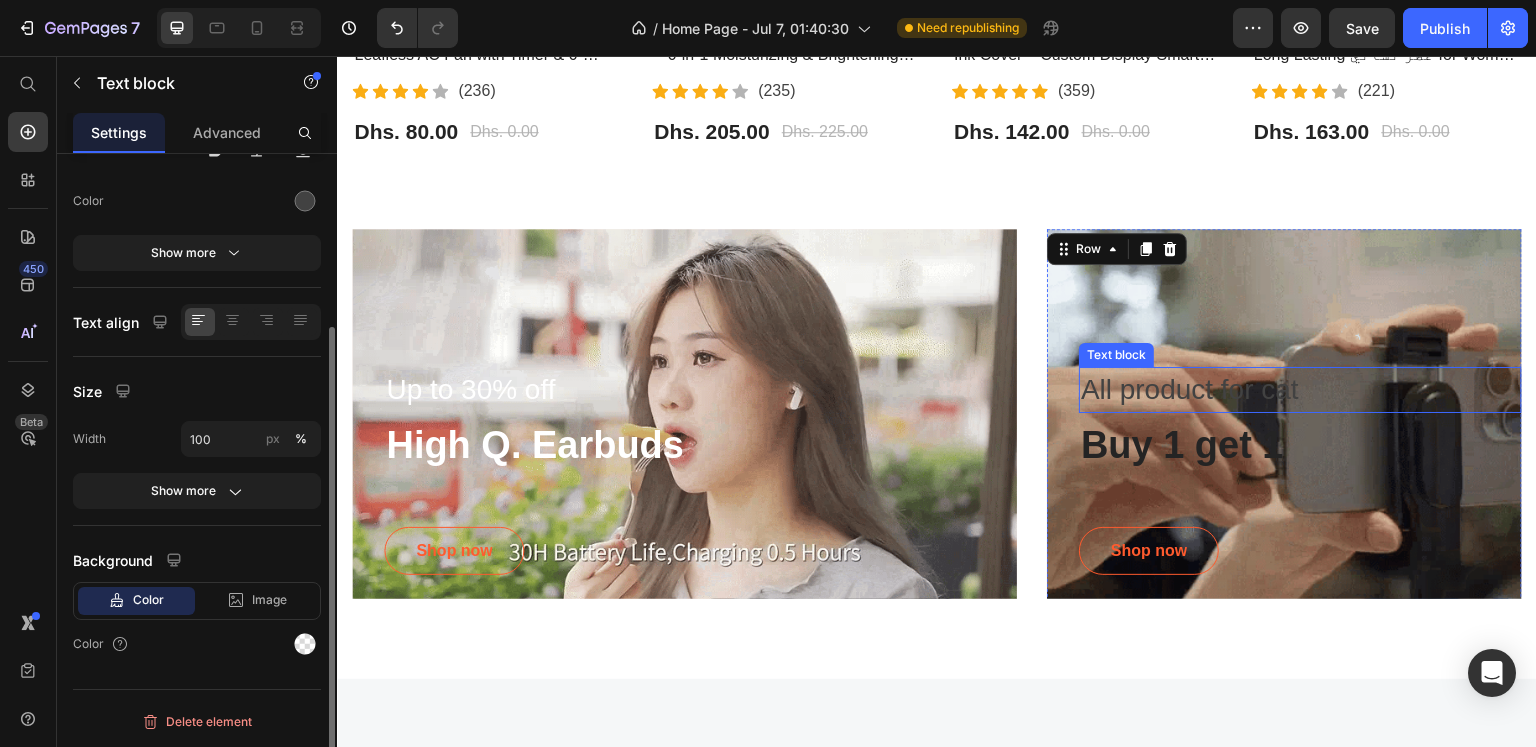 scroll, scrollTop: 0, scrollLeft: 0, axis: both 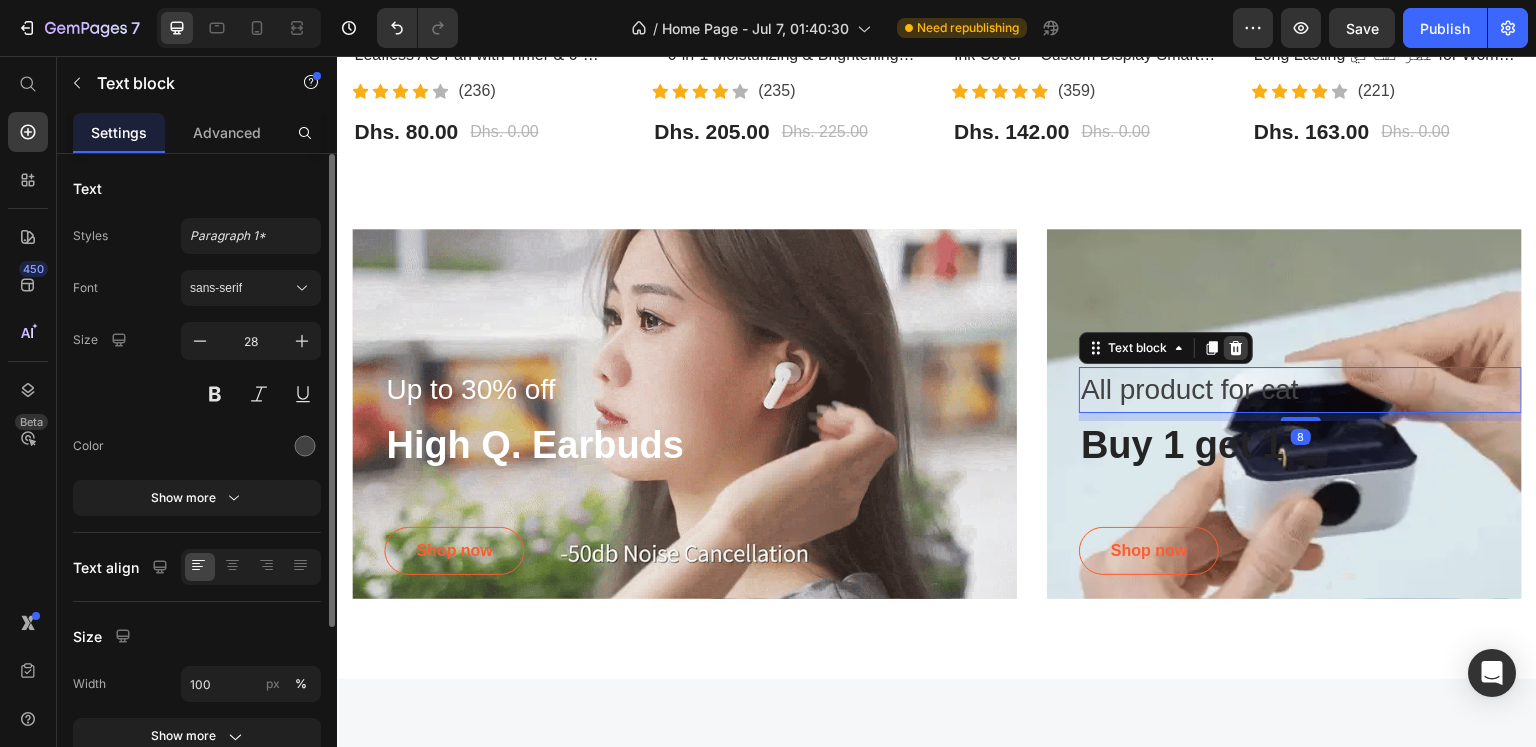 click 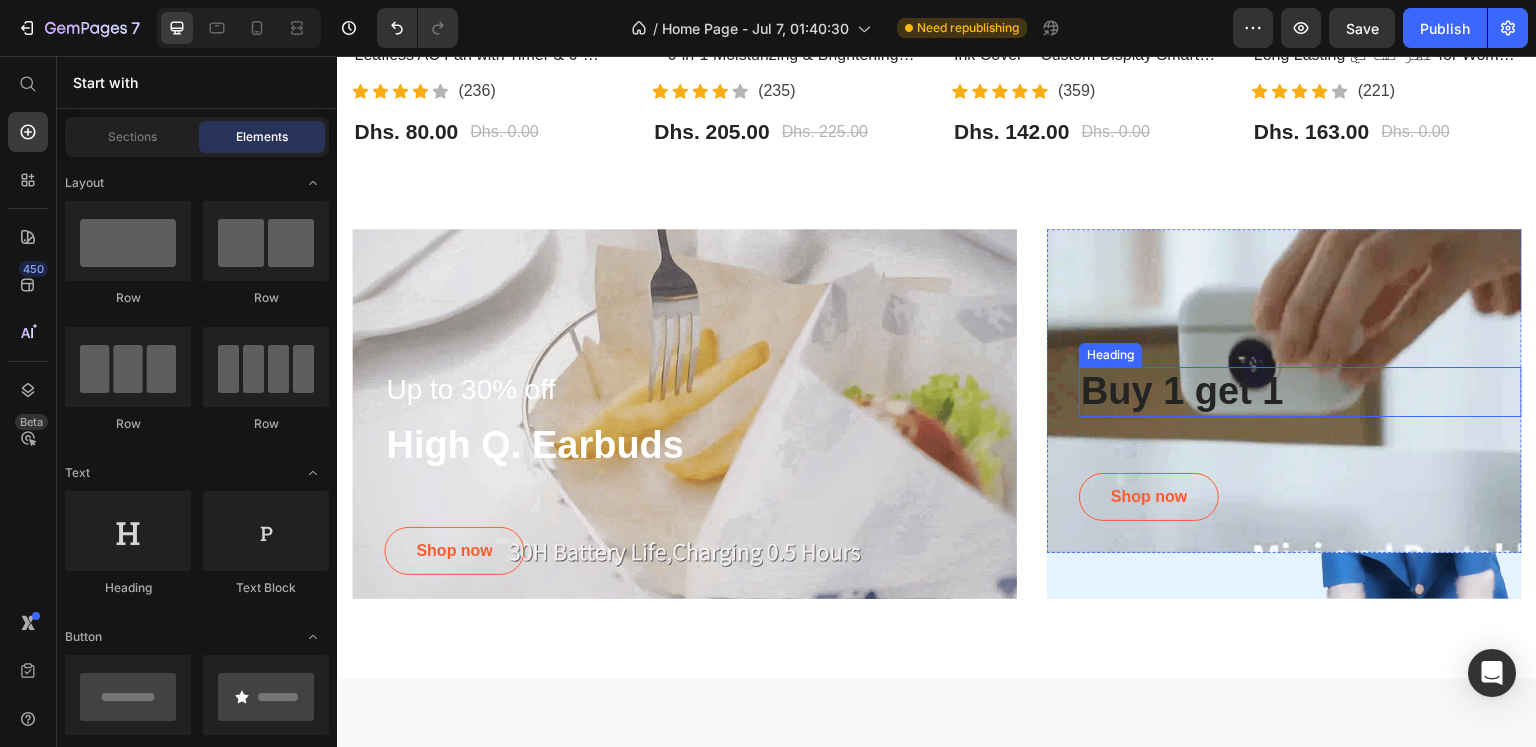 click on "Buy 1 get 1" at bounding box center [1300, 392] 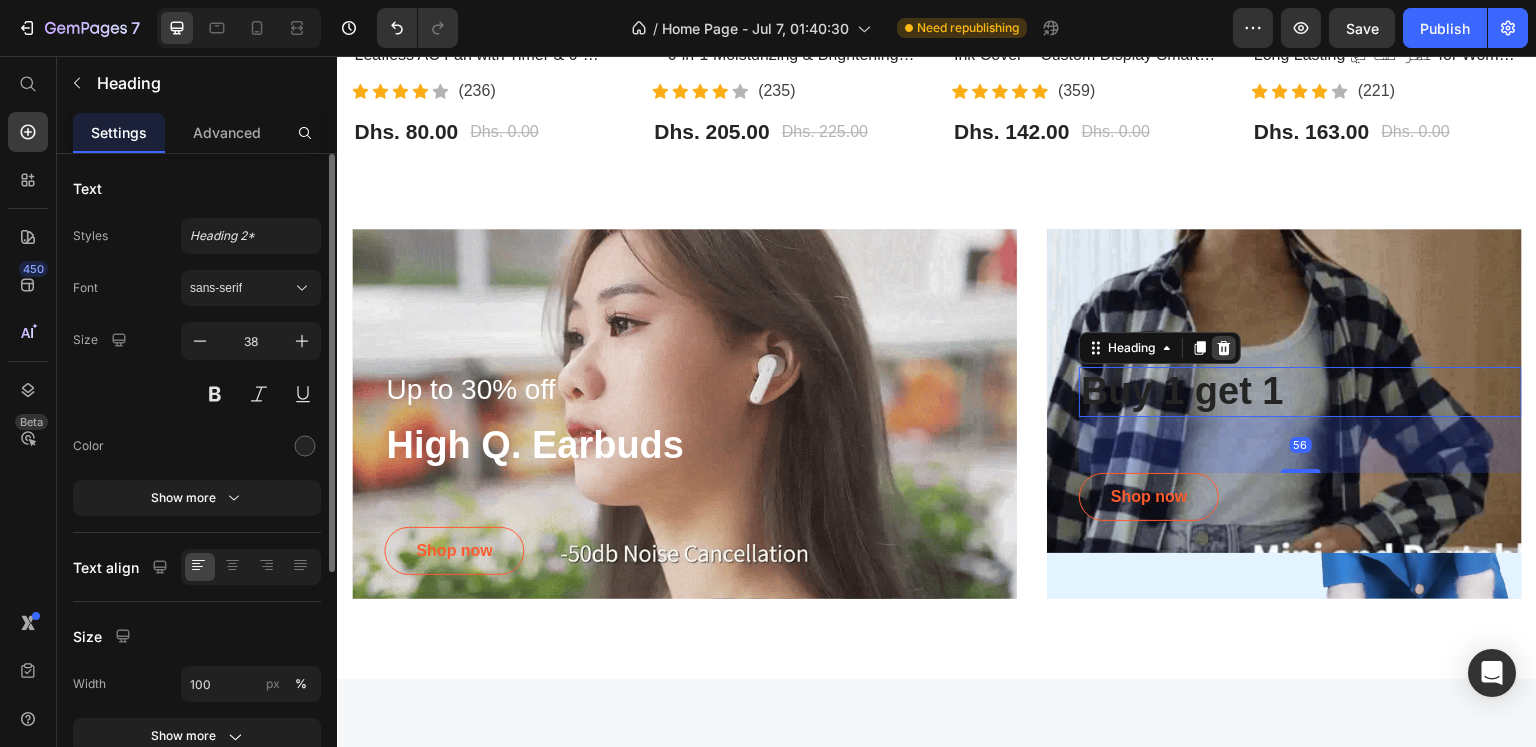 click 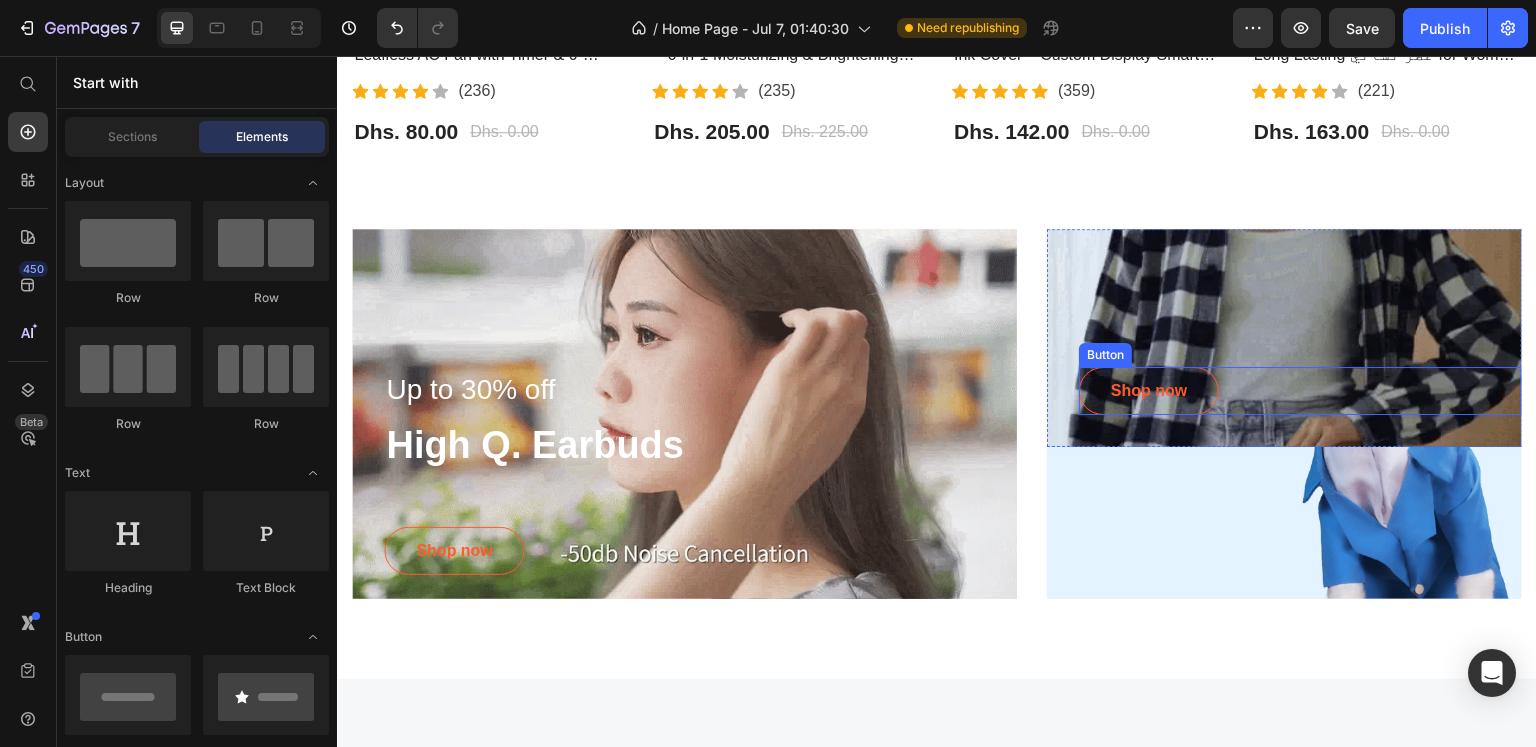click on "Shop now Button" at bounding box center (1300, 391) 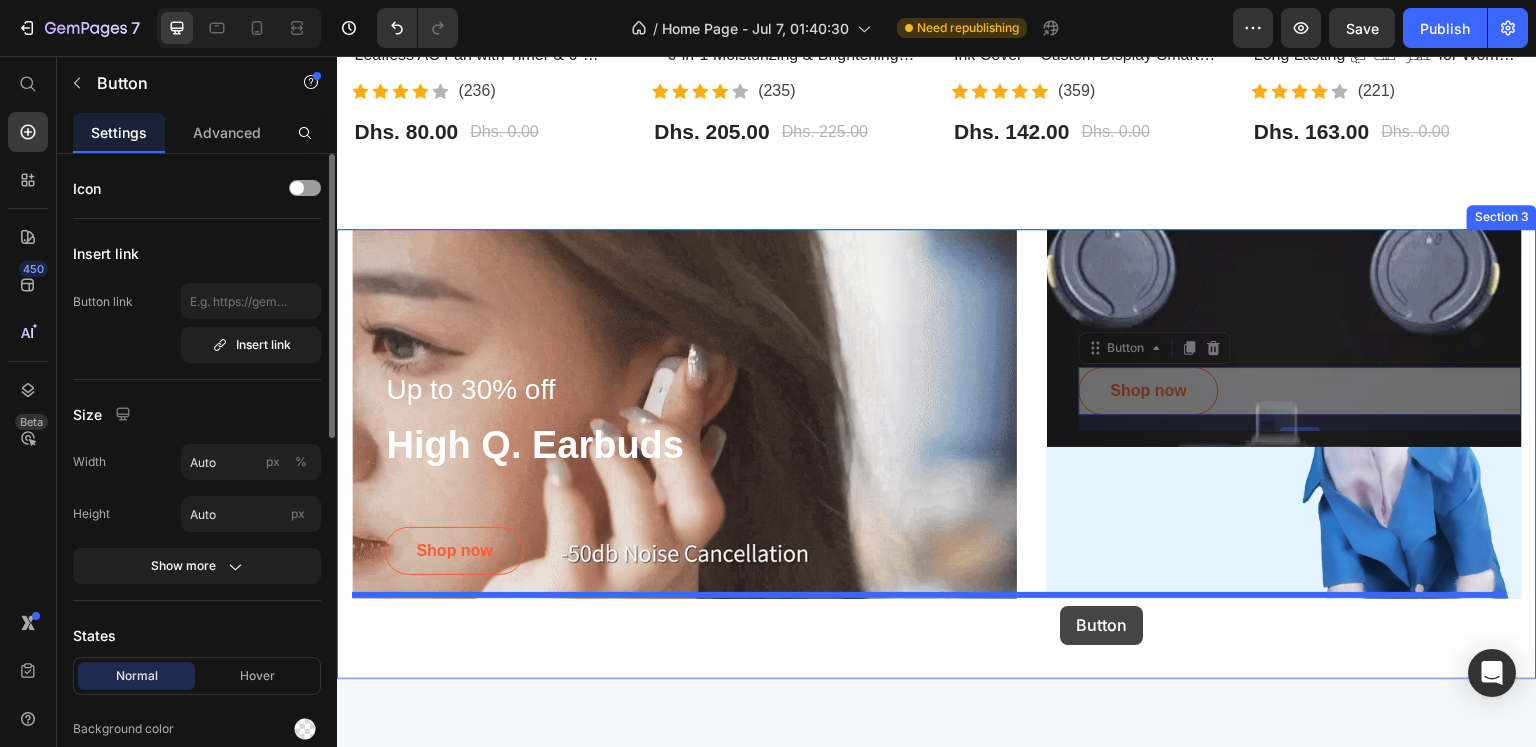 drag, startPoint x: 1094, startPoint y: 347, endPoint x: 1061, endPoint y: 606, distance: 261.09384 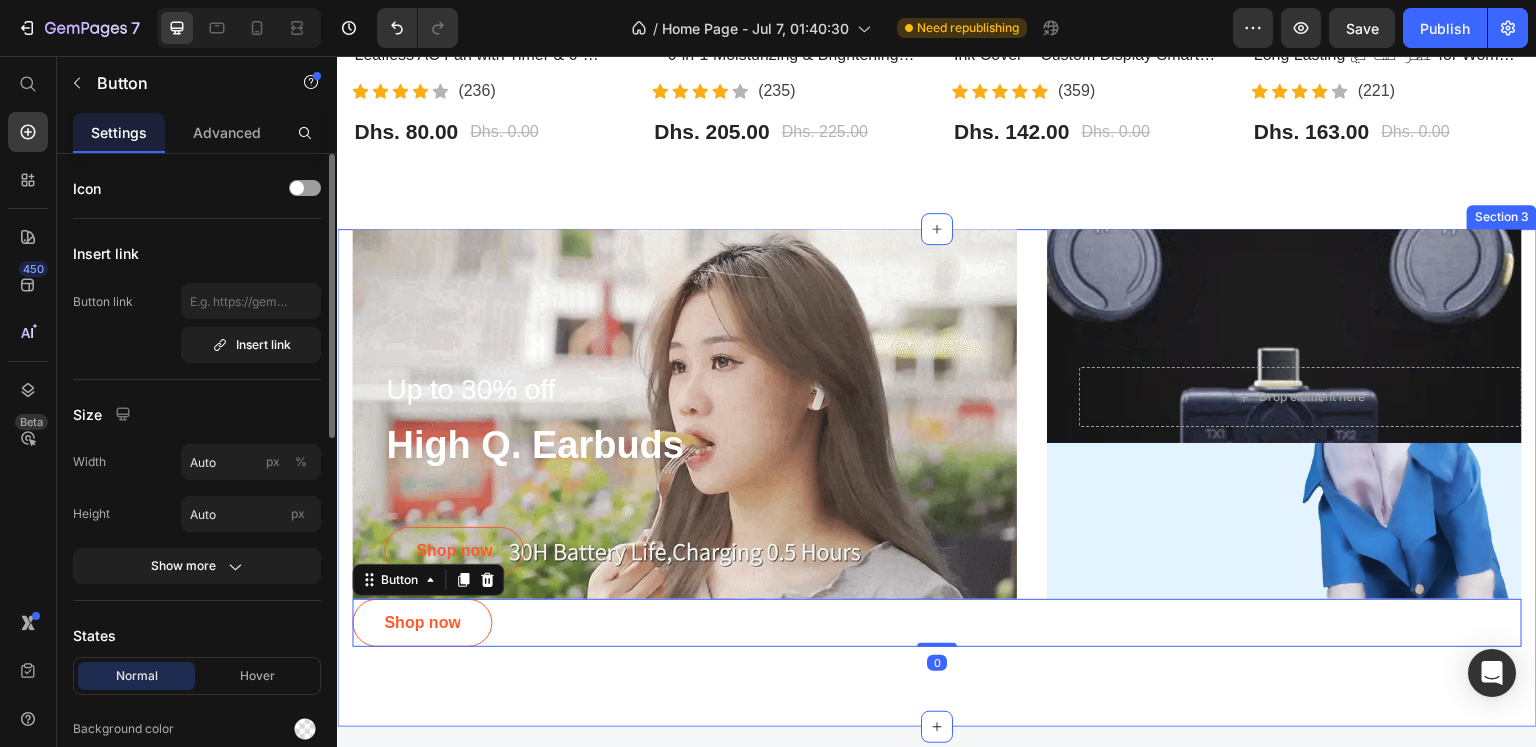click on "Up to 30% off Text block High Q. Earbuds  Heading Shop now Button Row Hero Banner
Drop element here Row Hero Banner Row Row Shop now Button   0 Section 3" at bounding box center [937, 478] 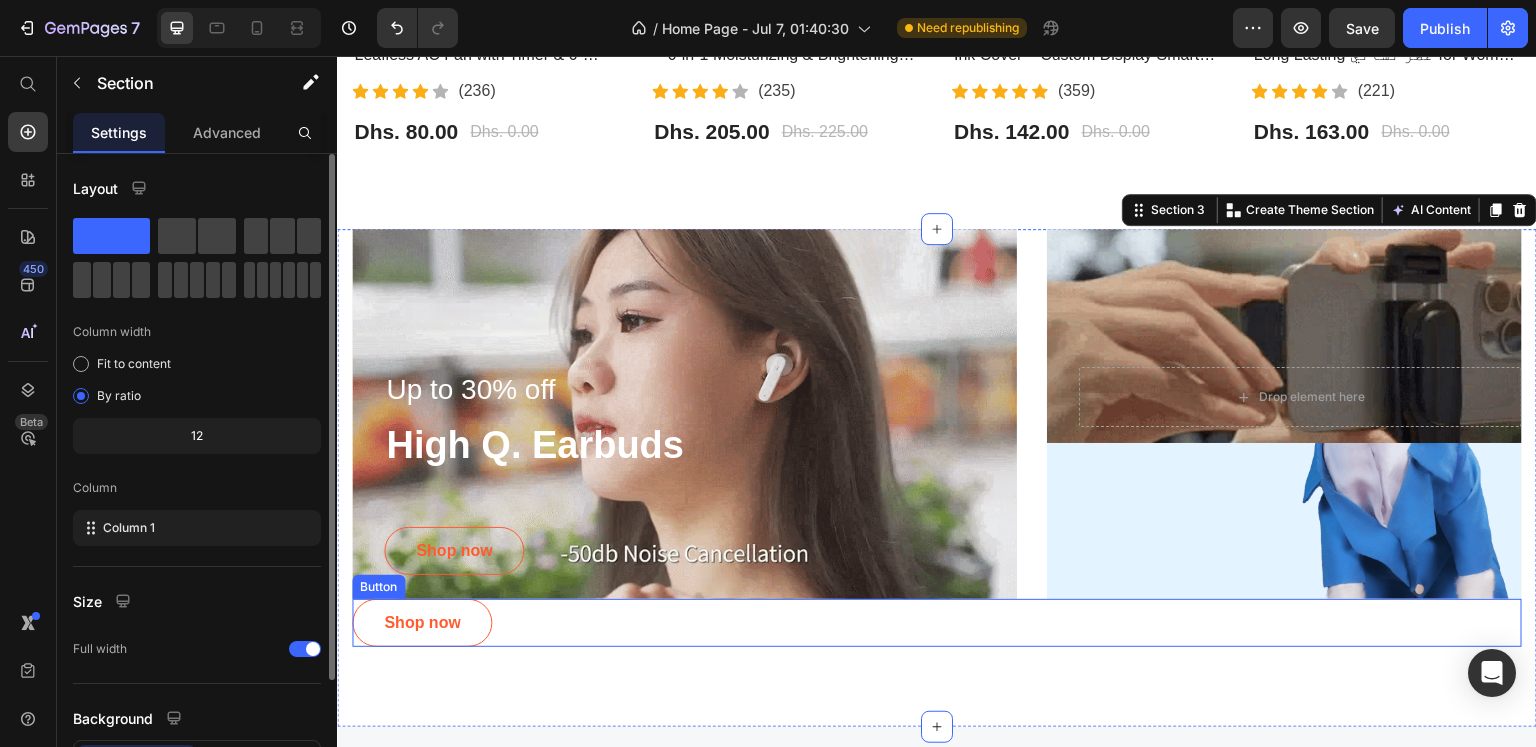 click on "Shop now Button" at bounding box center [937, 623] 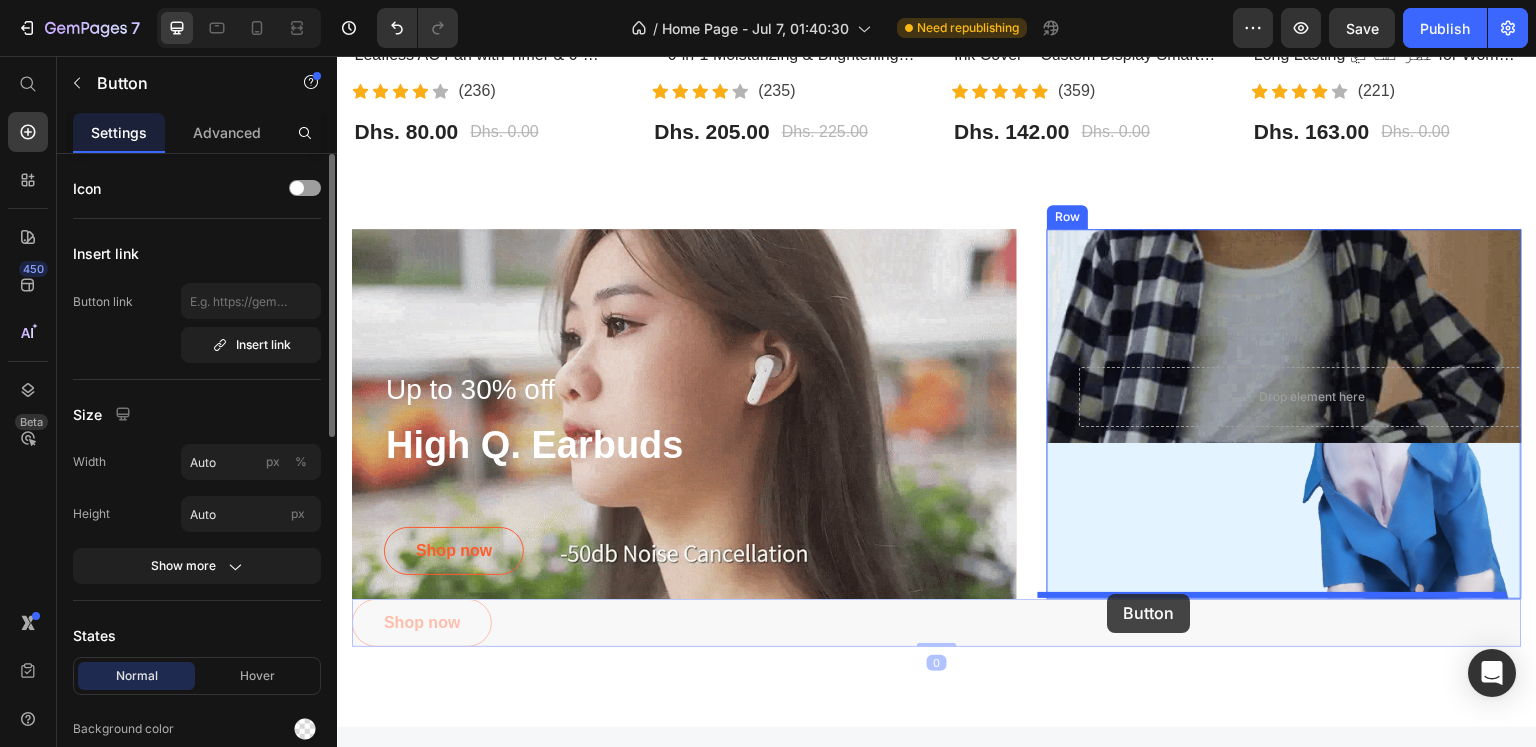 drag, startPoint x: 362, startPoint y: 574, endPoint x: 1108, endPoint y: 594, distance: 746.26807 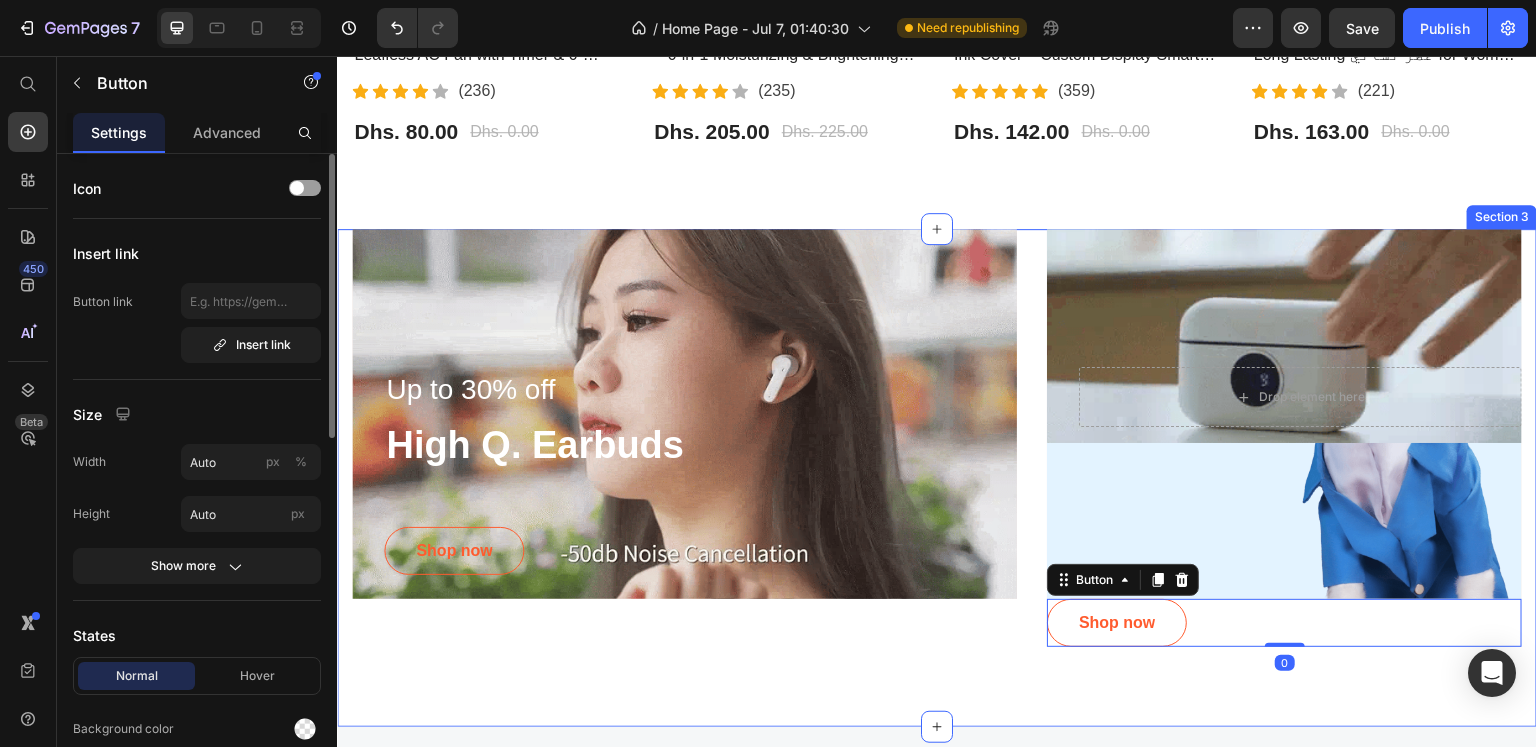 click on "Up to 30% off Text block High Q. Earbuds  Heading Shop now Button Row Hero Banner
Drop element here Row Hero Banner Shop now Button   0 Row Row Section 3" at bounding box center (937, 478) 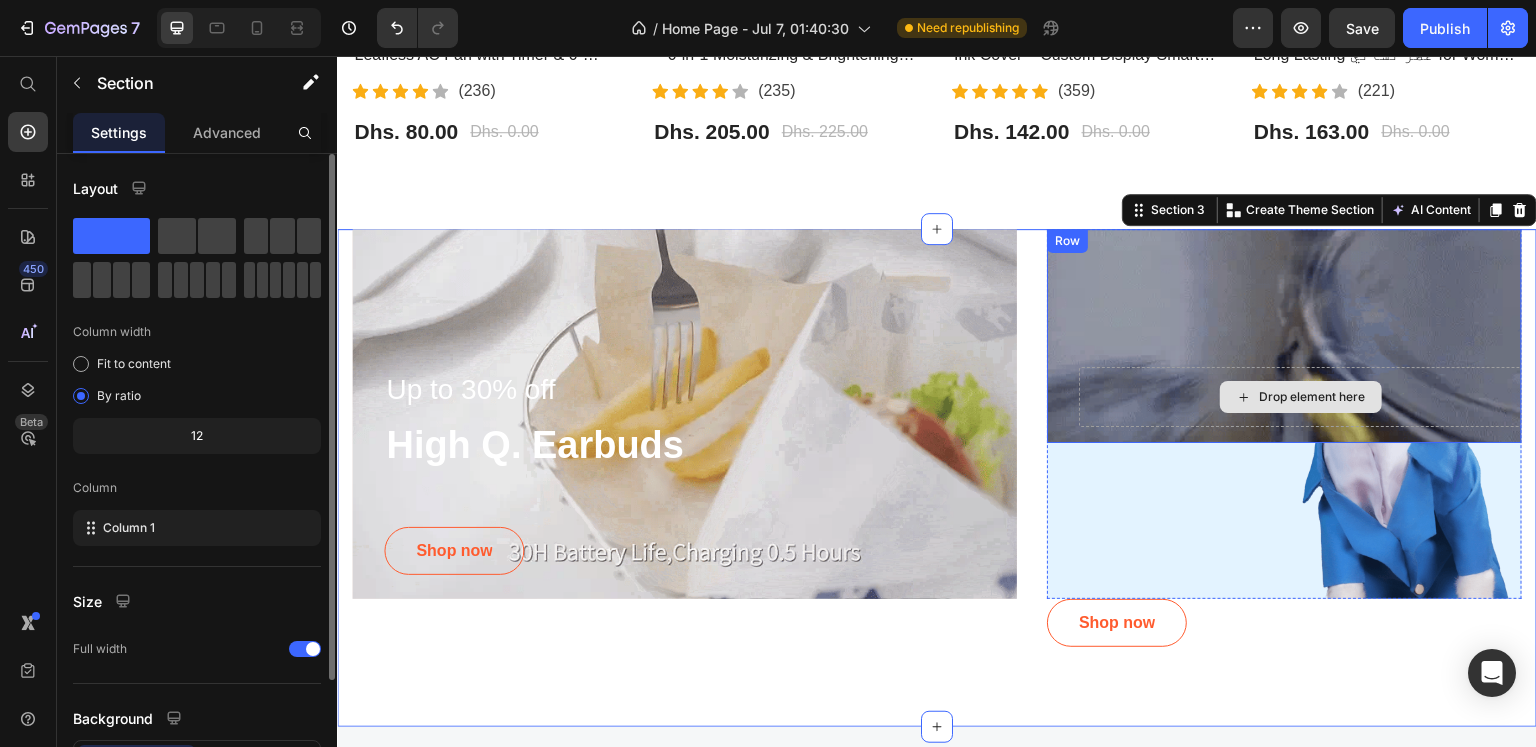 click on "Drop element here" at bounding box center (1300, 397) 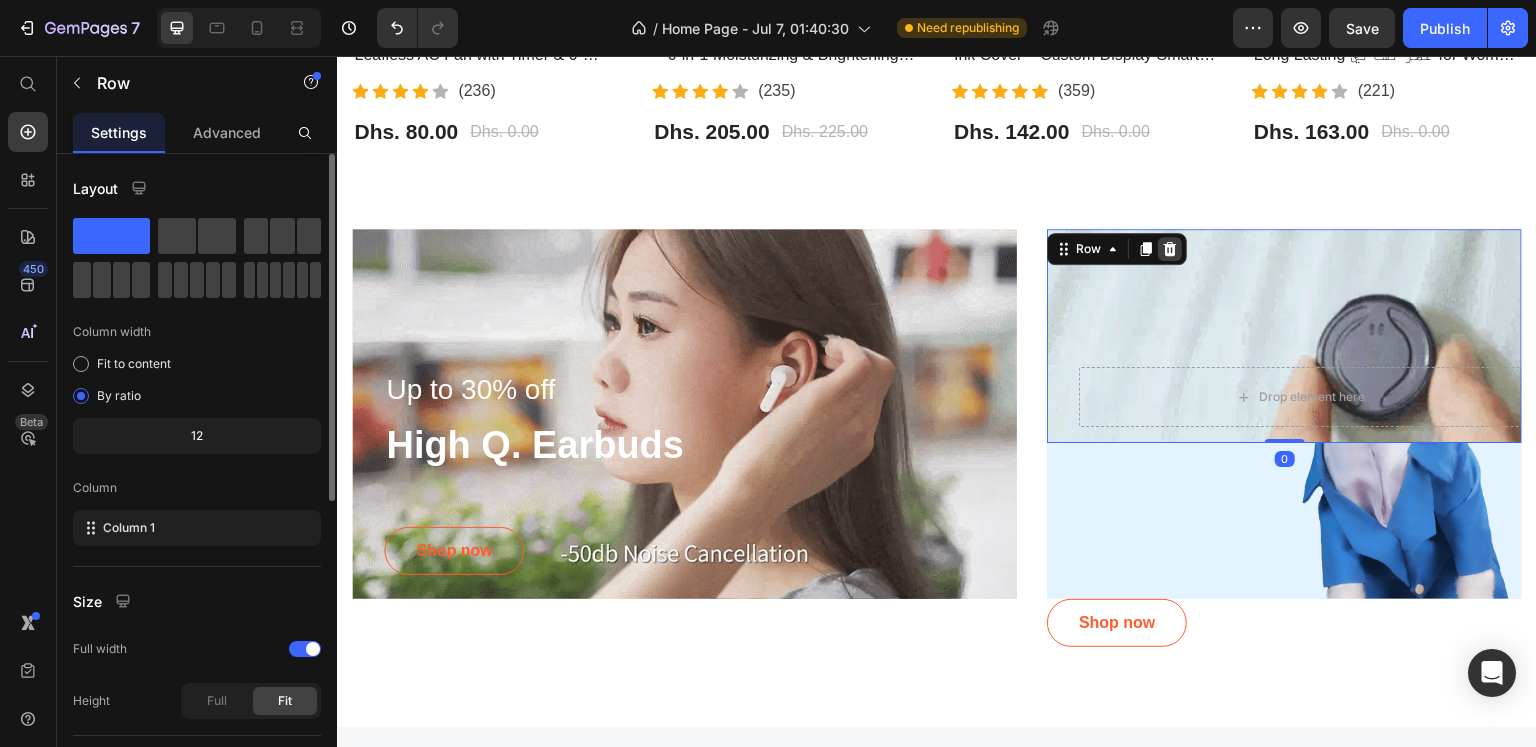 click 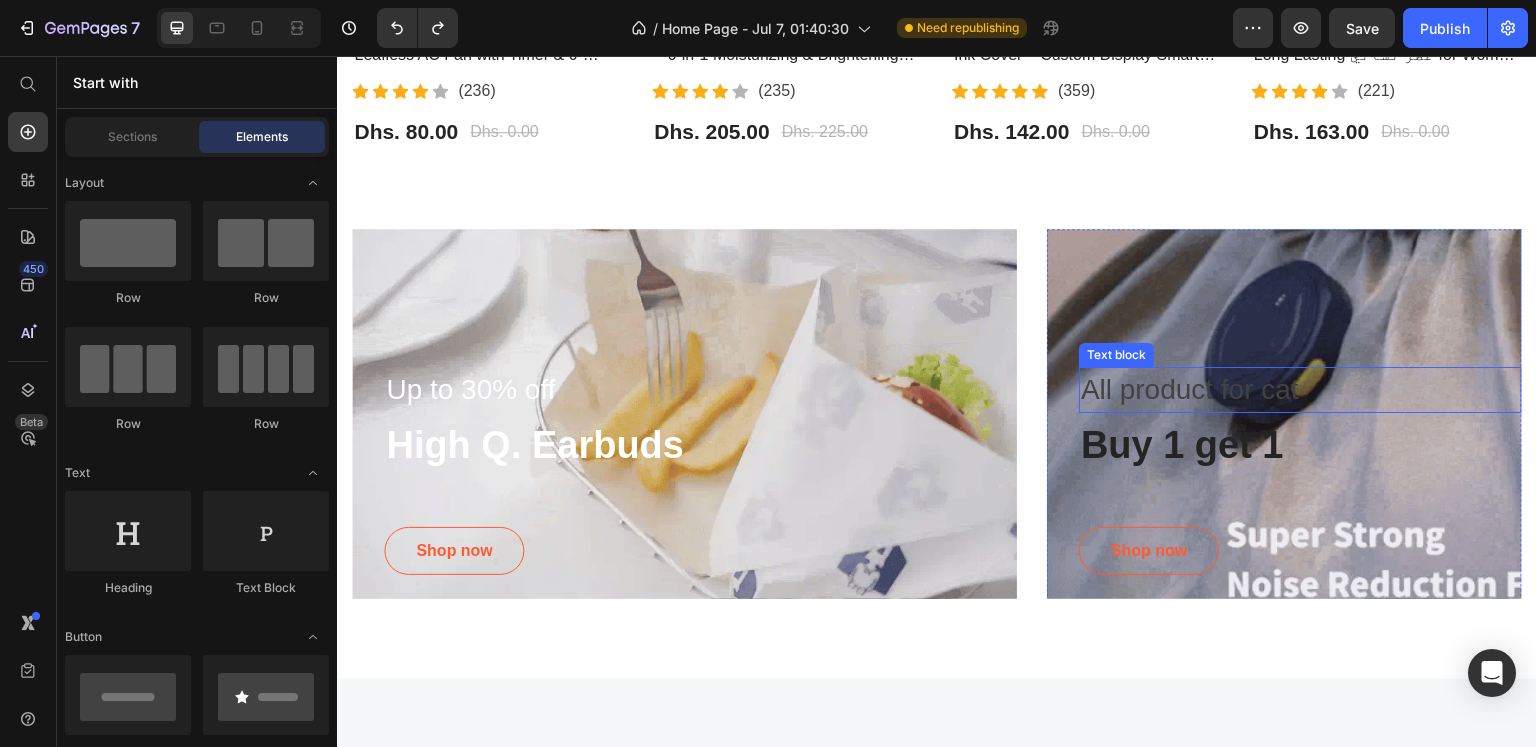click on "All product for cat" at bounding box center (1300, 390) 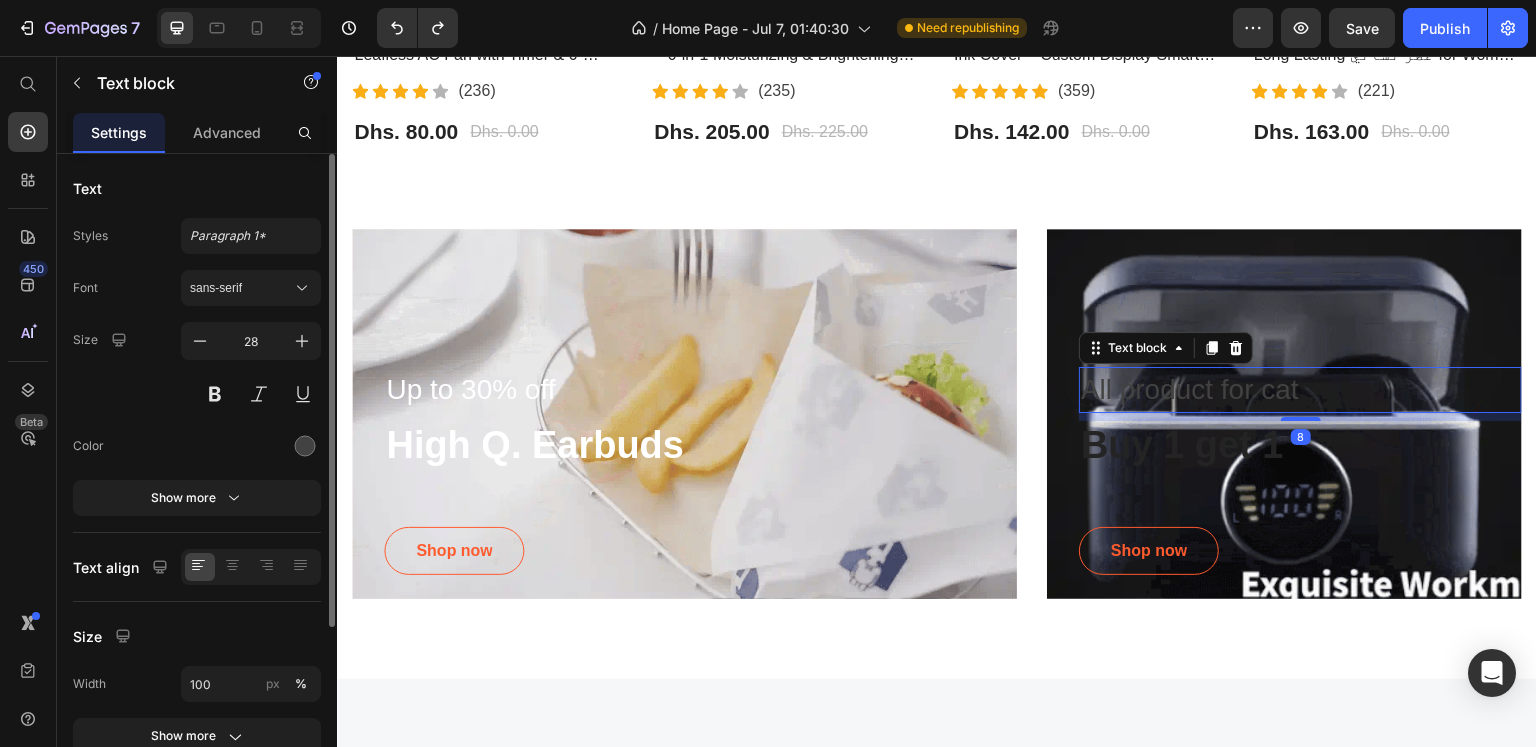 click on "All product for cat" at bounding box center (1300, 390) 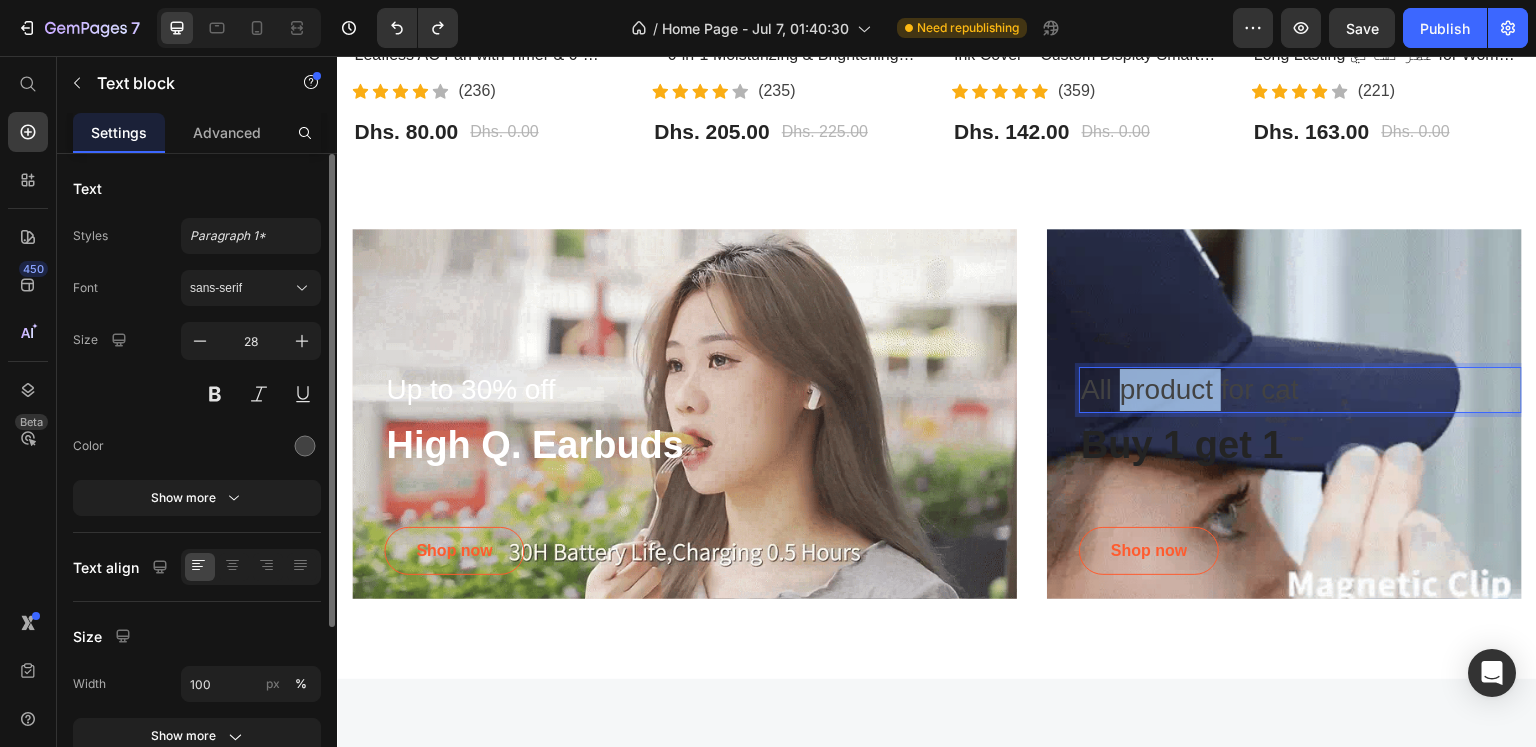 click on "All product for cat" at bounding box center (1300, 390) 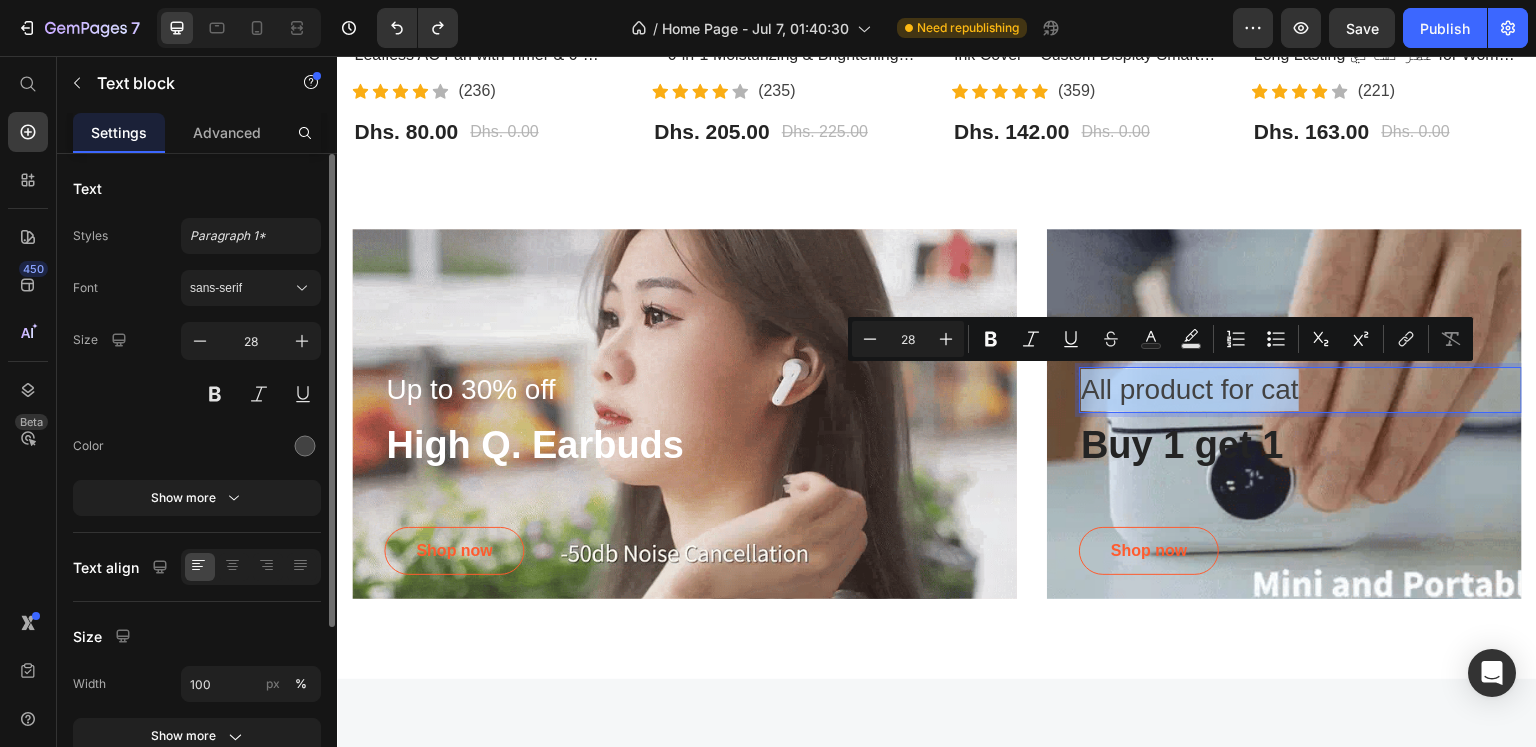 click on "All product for cat" at bounding box center [1300, 390] 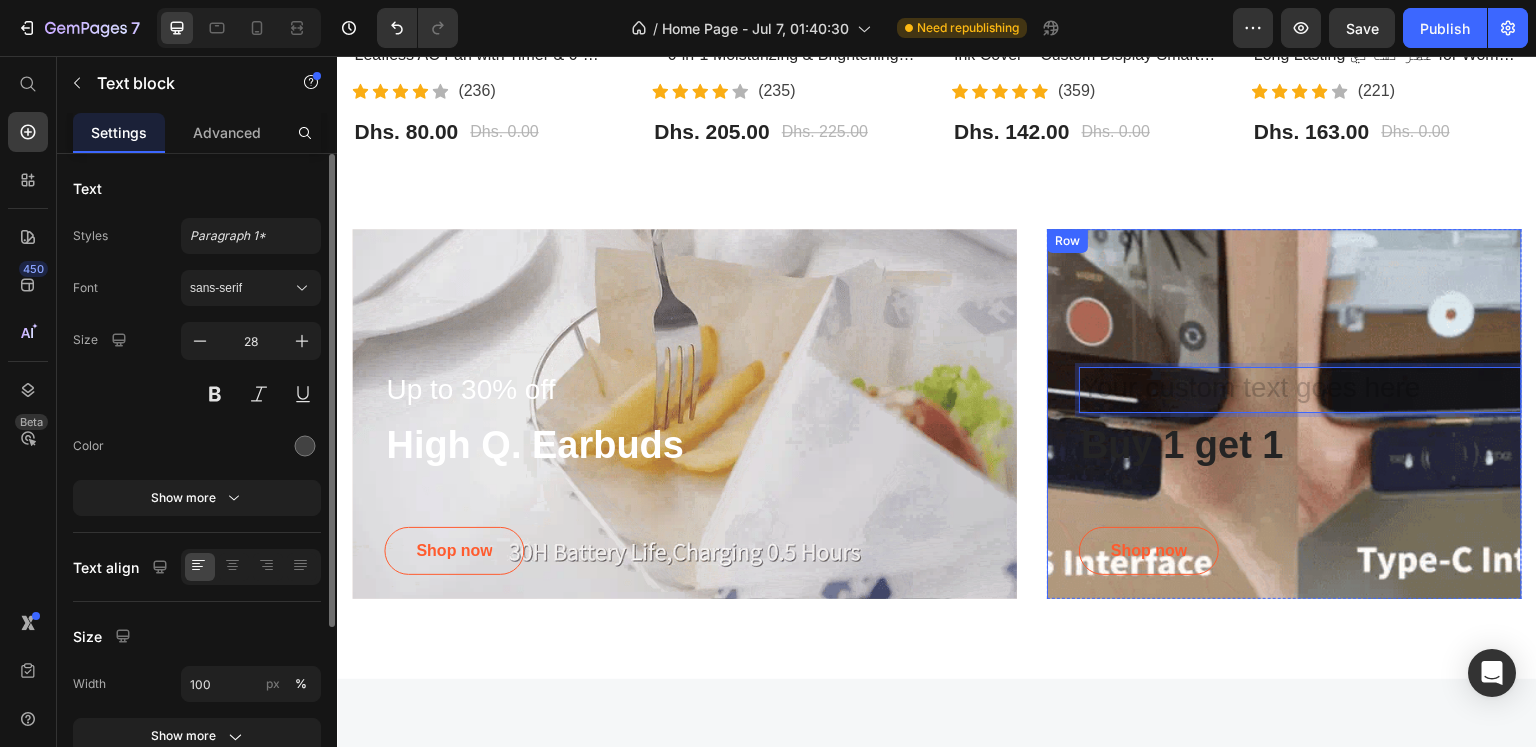 click on "Buy 1 get 1" at bounding box center [1300, 446] 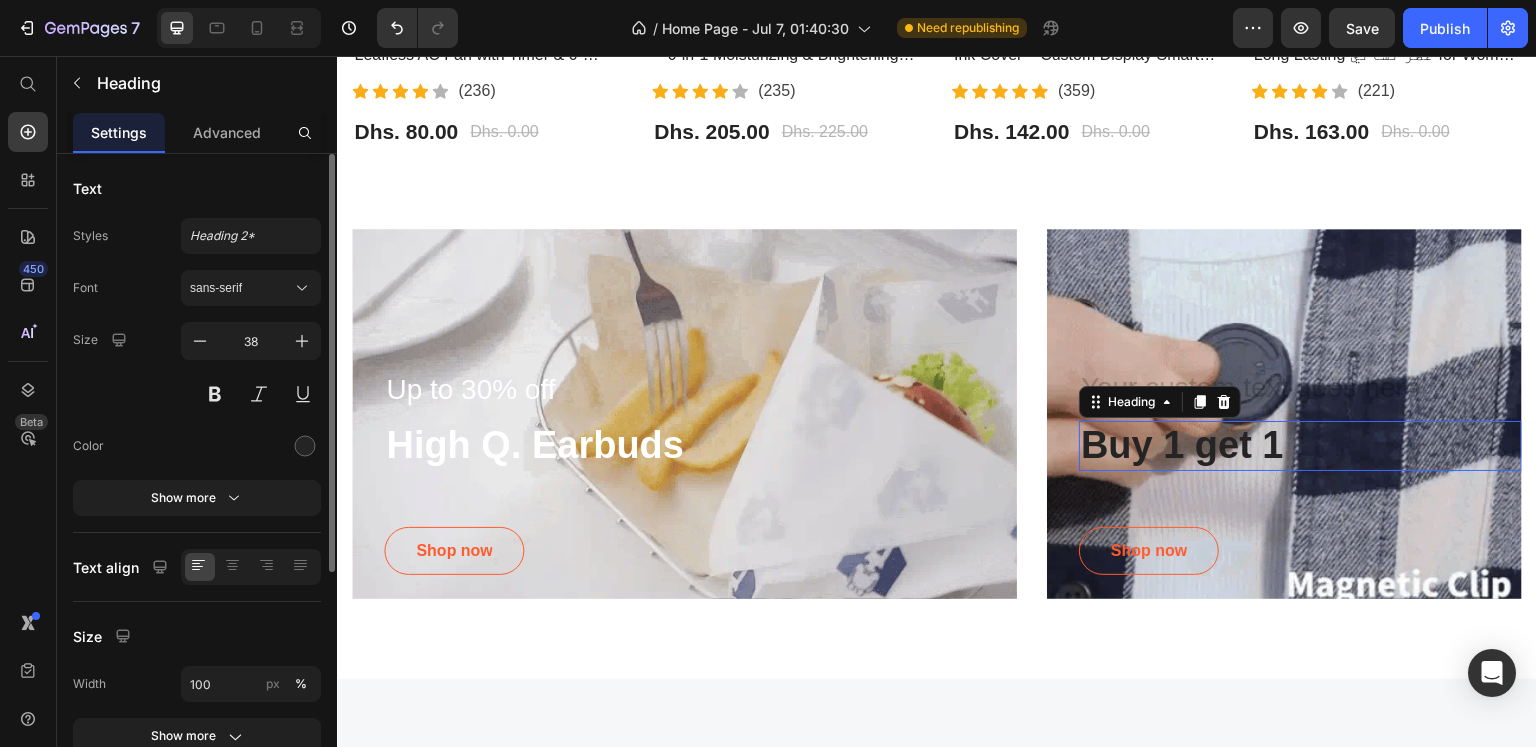 click on "Buy 1 get 1" at bounding box center (1300, 446) 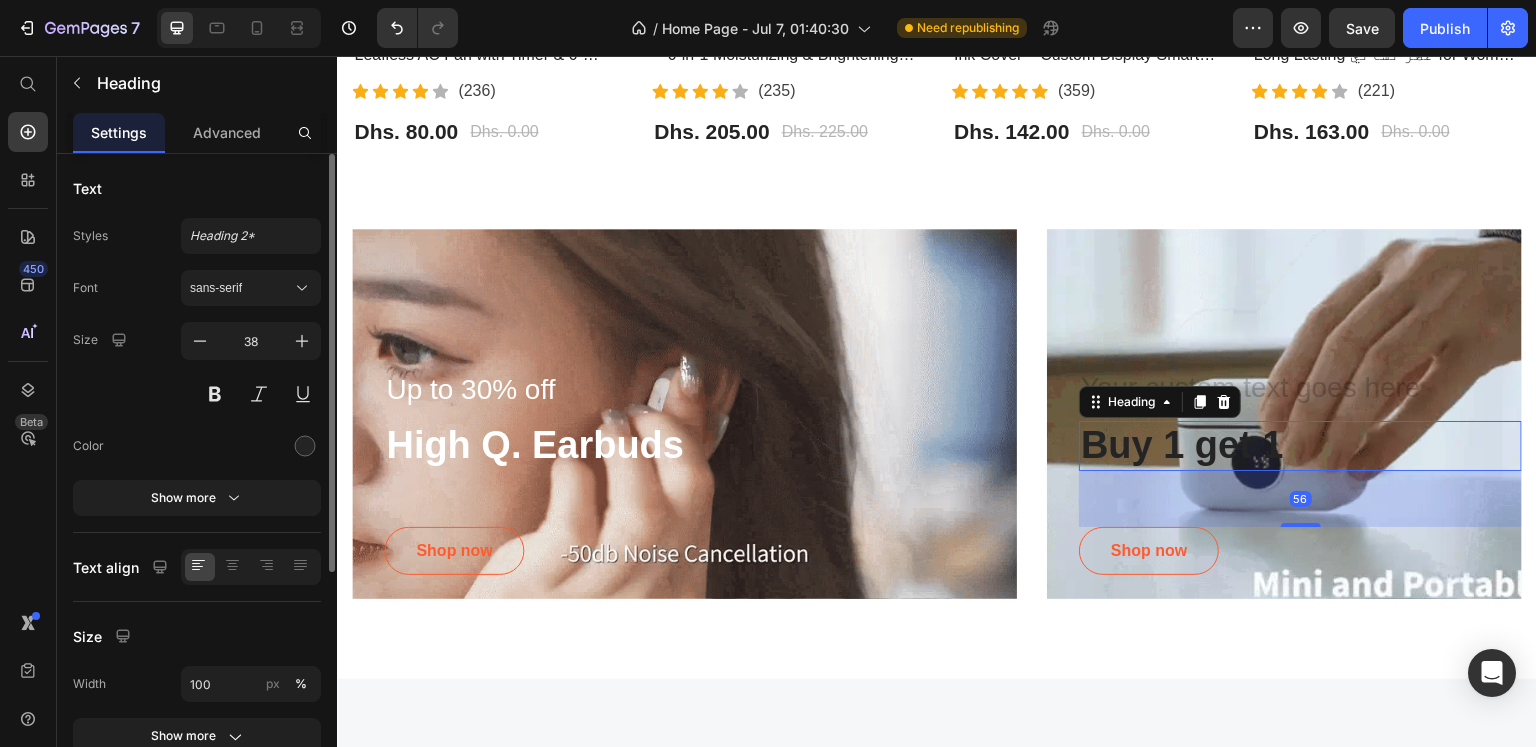 click on "Buy 1 get 1" at bounding box center (1300, 446) 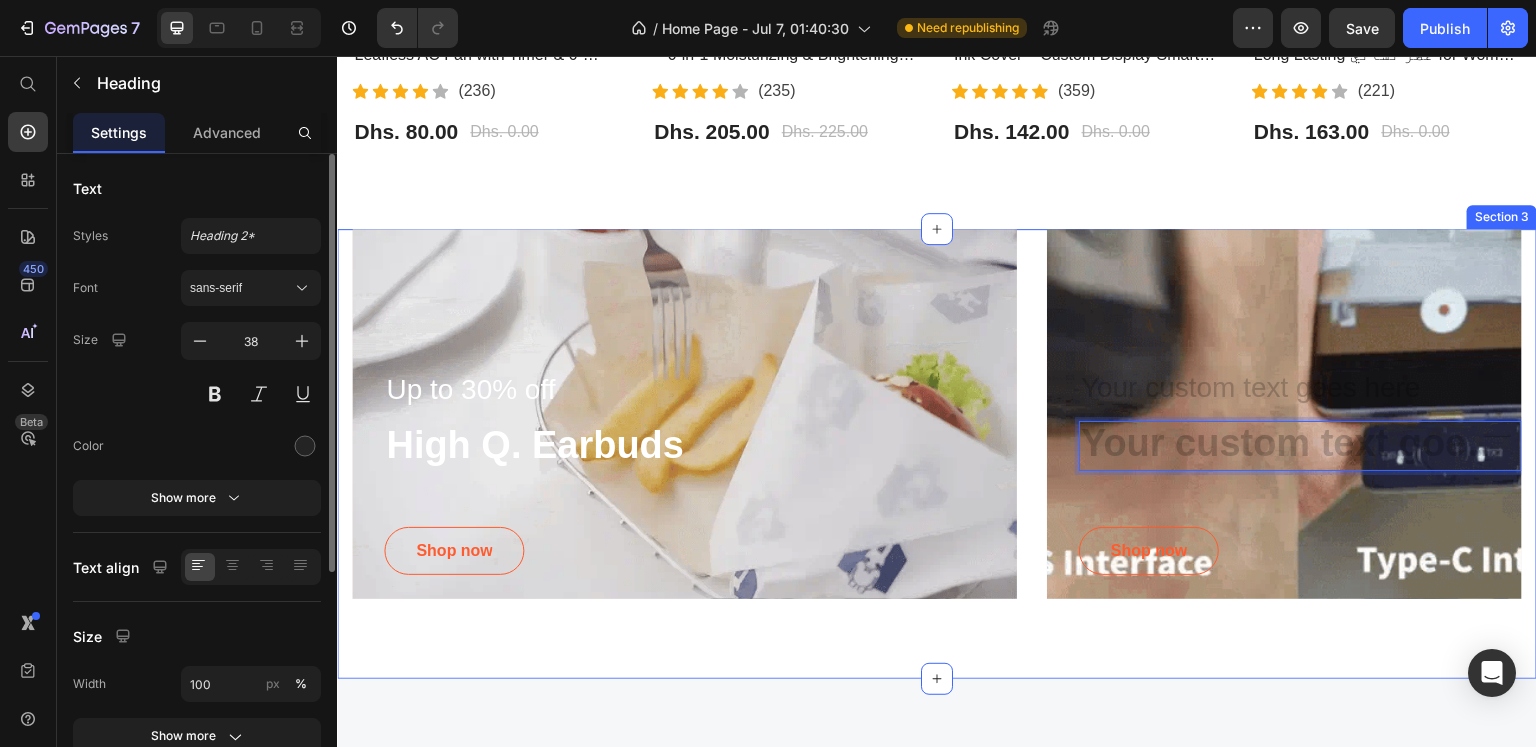 click on "Up to 30% off Text block High Q. Earbuds  Heading Shop now Button Row Hero Banner Text block Heading   56 Shop now Button Row Hero Banner Row Row Section 3" at bounding box center (937, 454) 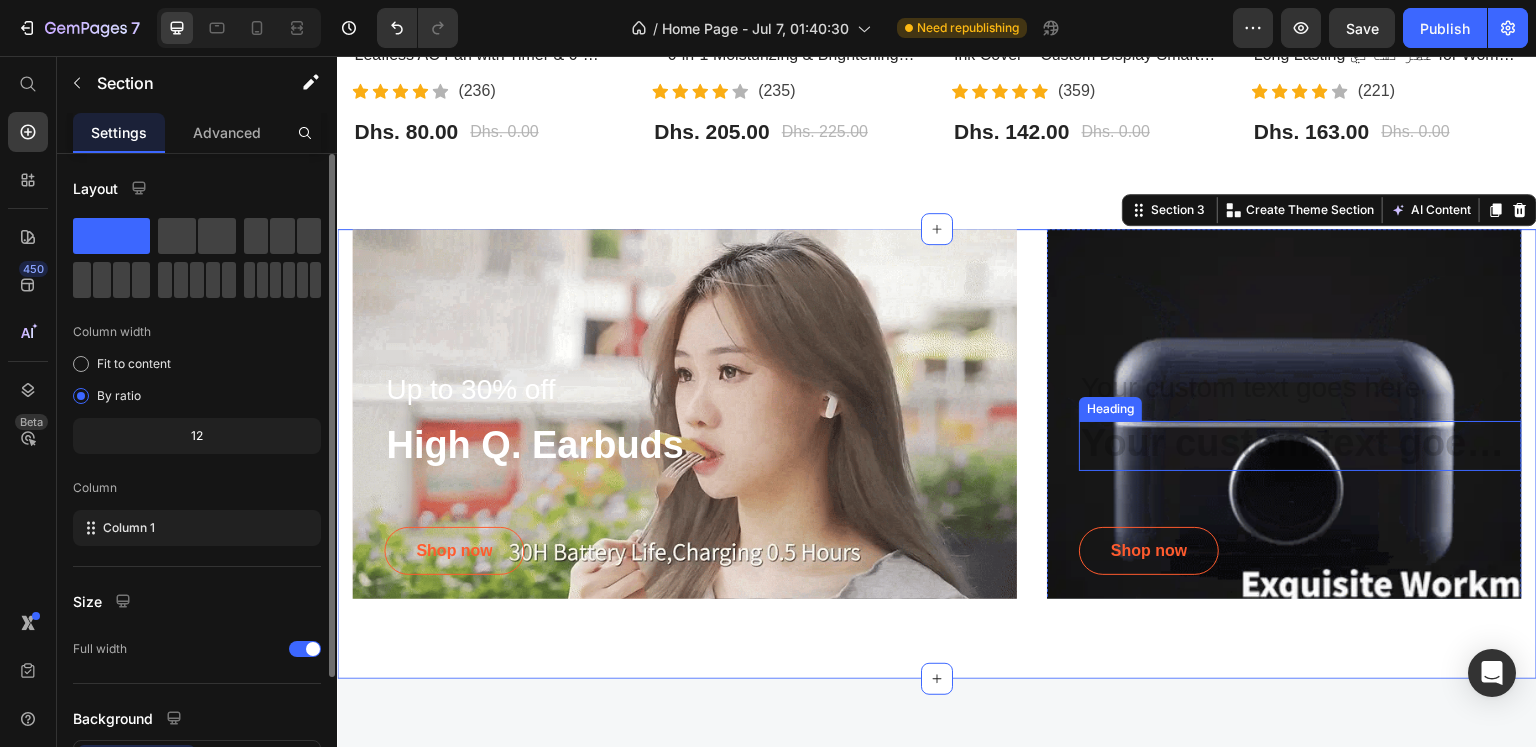 click at bounding box center [1300, 446] 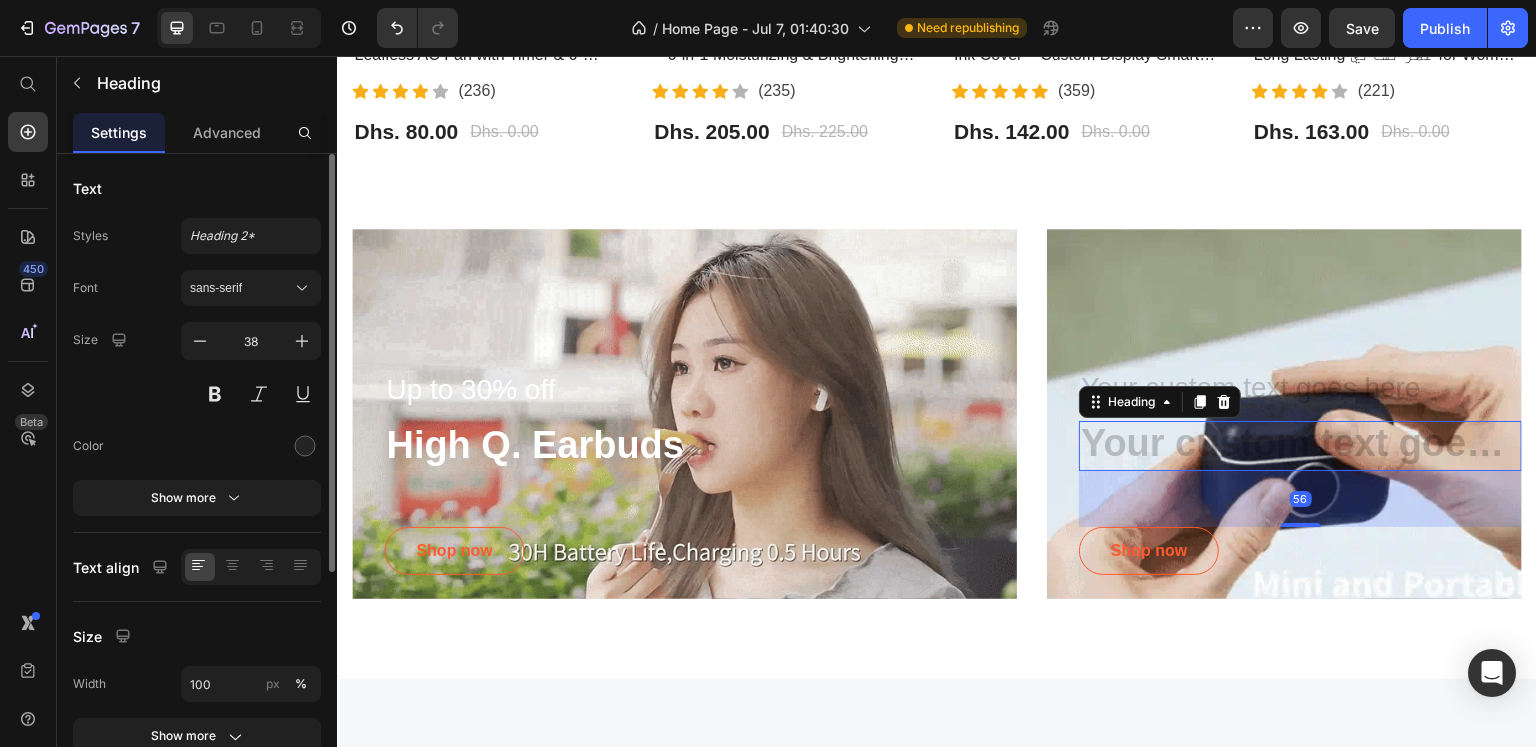 click at bounding box center (1300, 446) 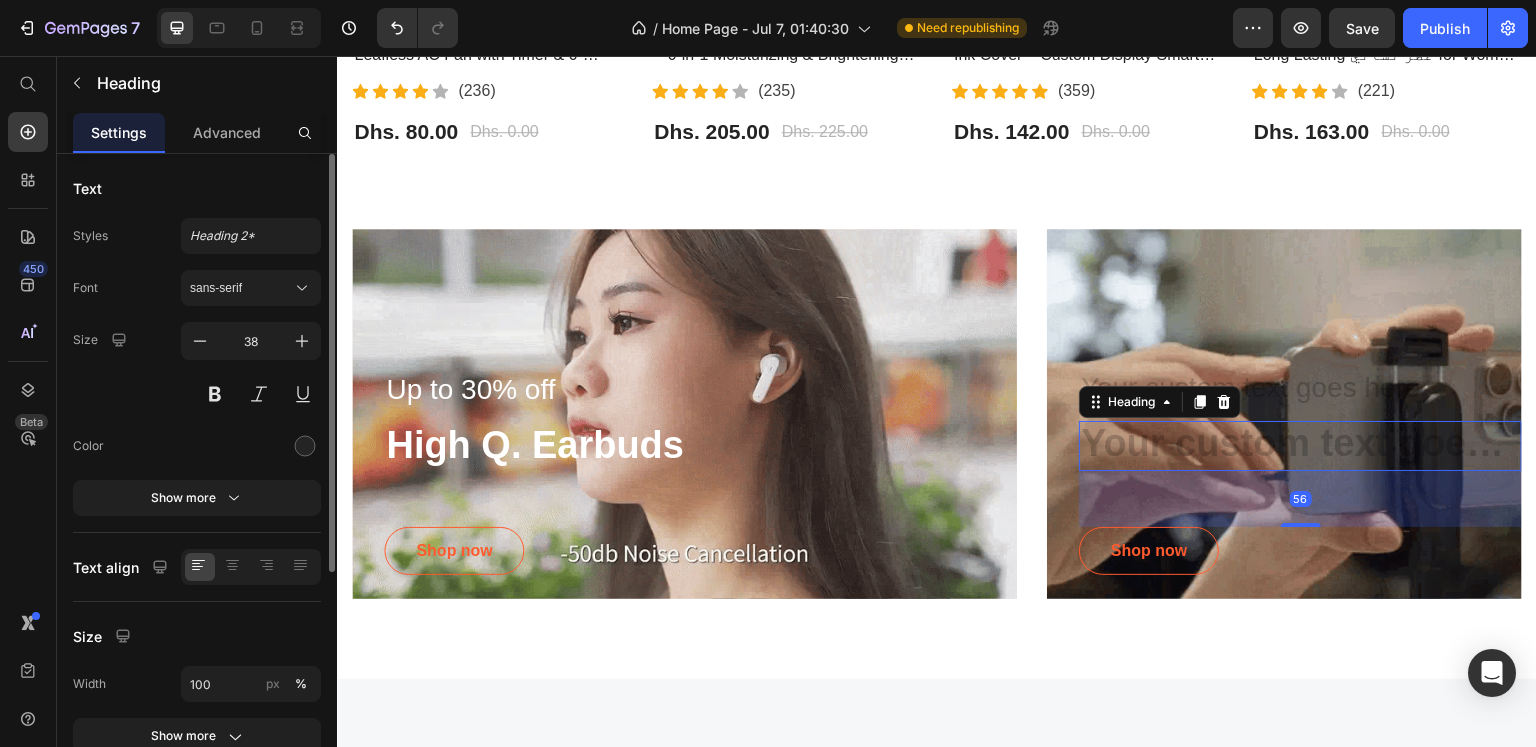 click at bounding box center [1300, 446] 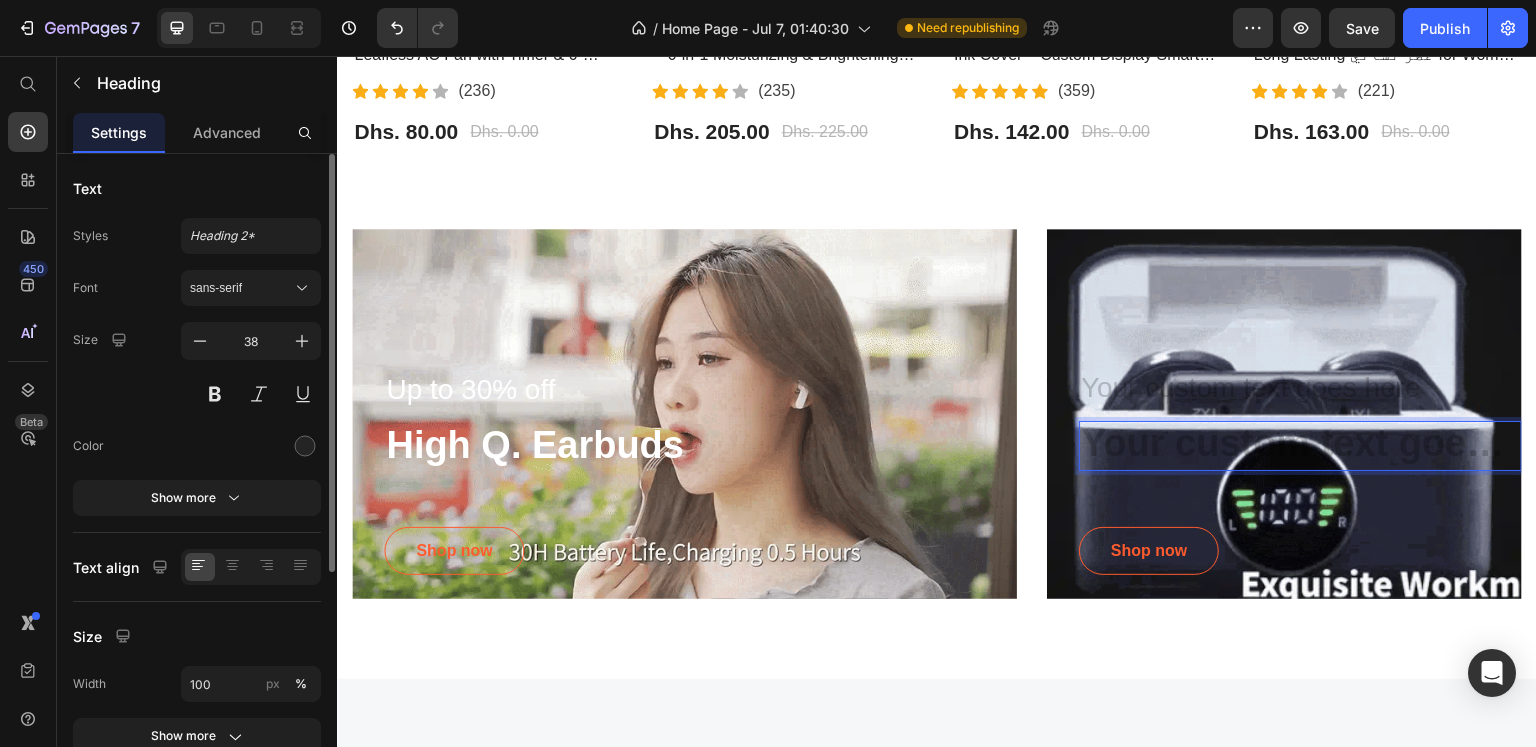 click at bounding box center [1300, 446] 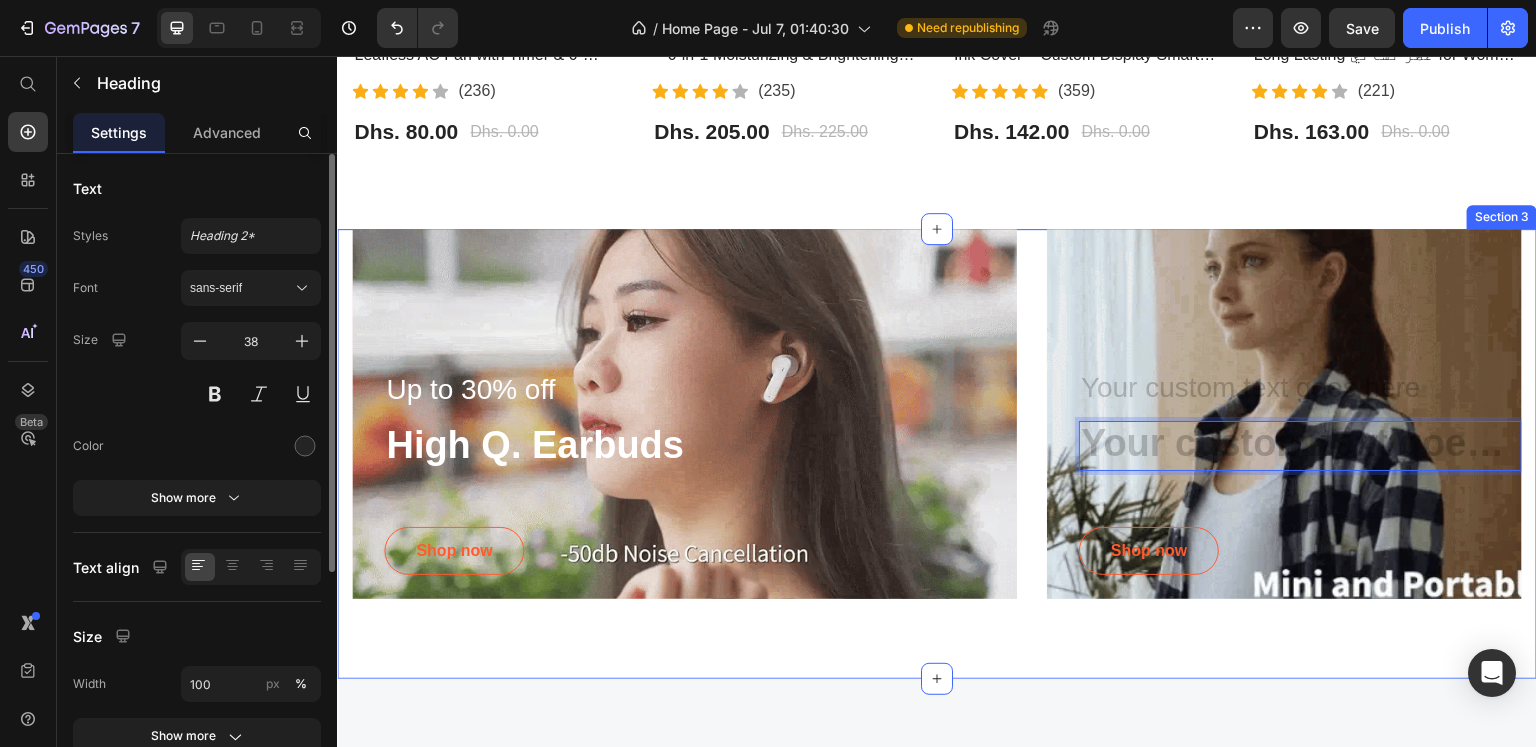 click on "Up to 30% off Text block High Q. Earbuds  Heading Shop now Button Row Hero Banner Text block Heading   56 Shop now Button Row Hero Banner Row Row Section 3" at bounding box center [937, 454] 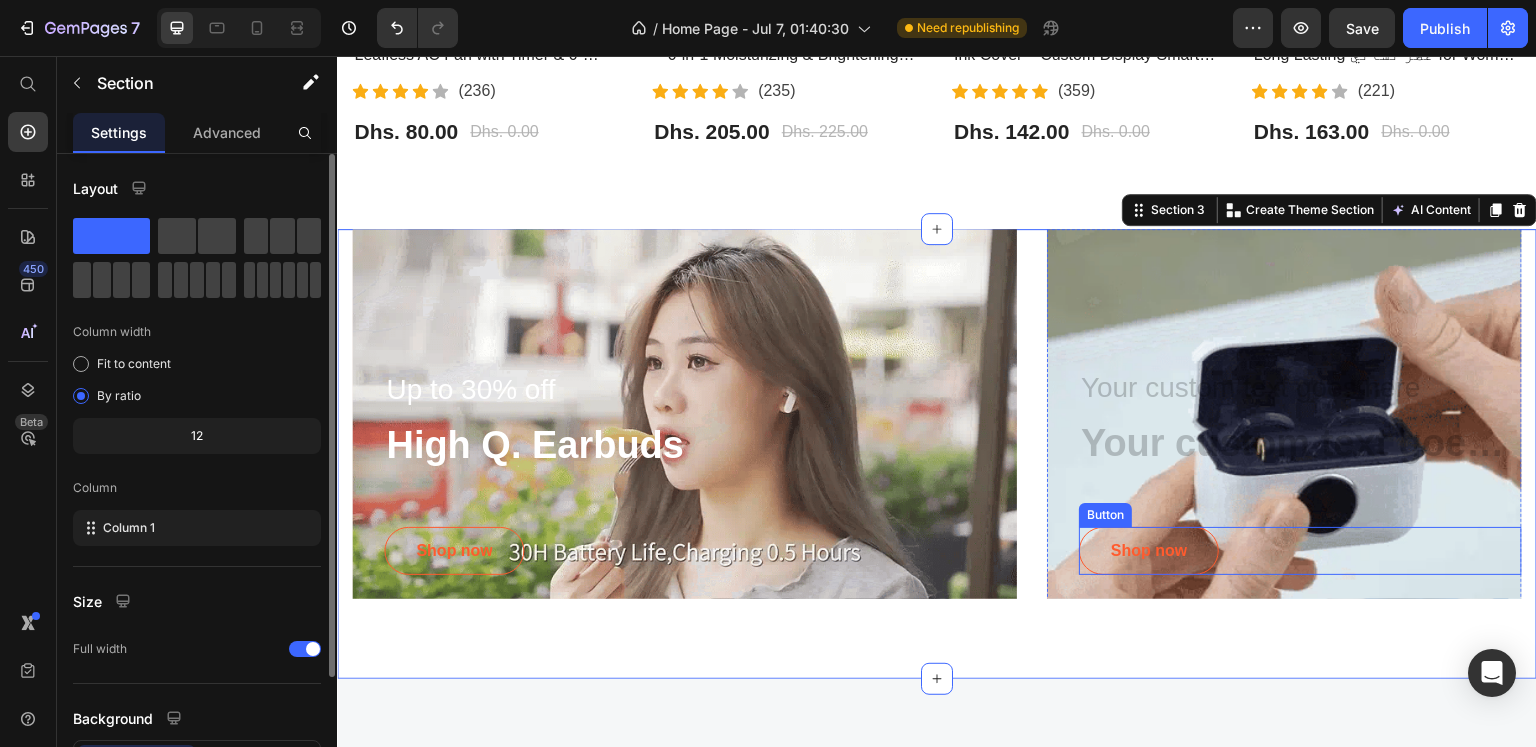 click on "Shop now Button" at bounding box center [1300, 551] 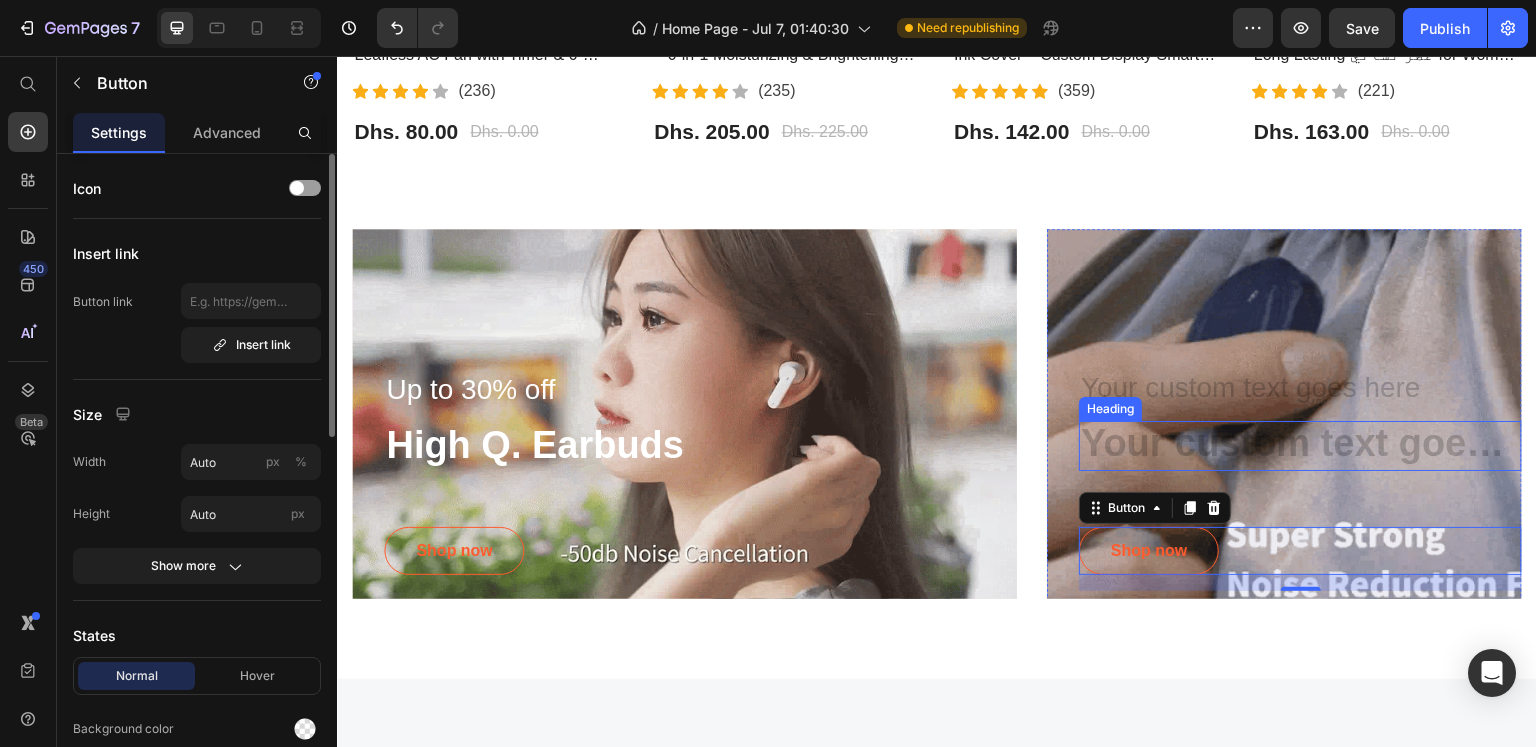 click at bounding box center (1300, 446) 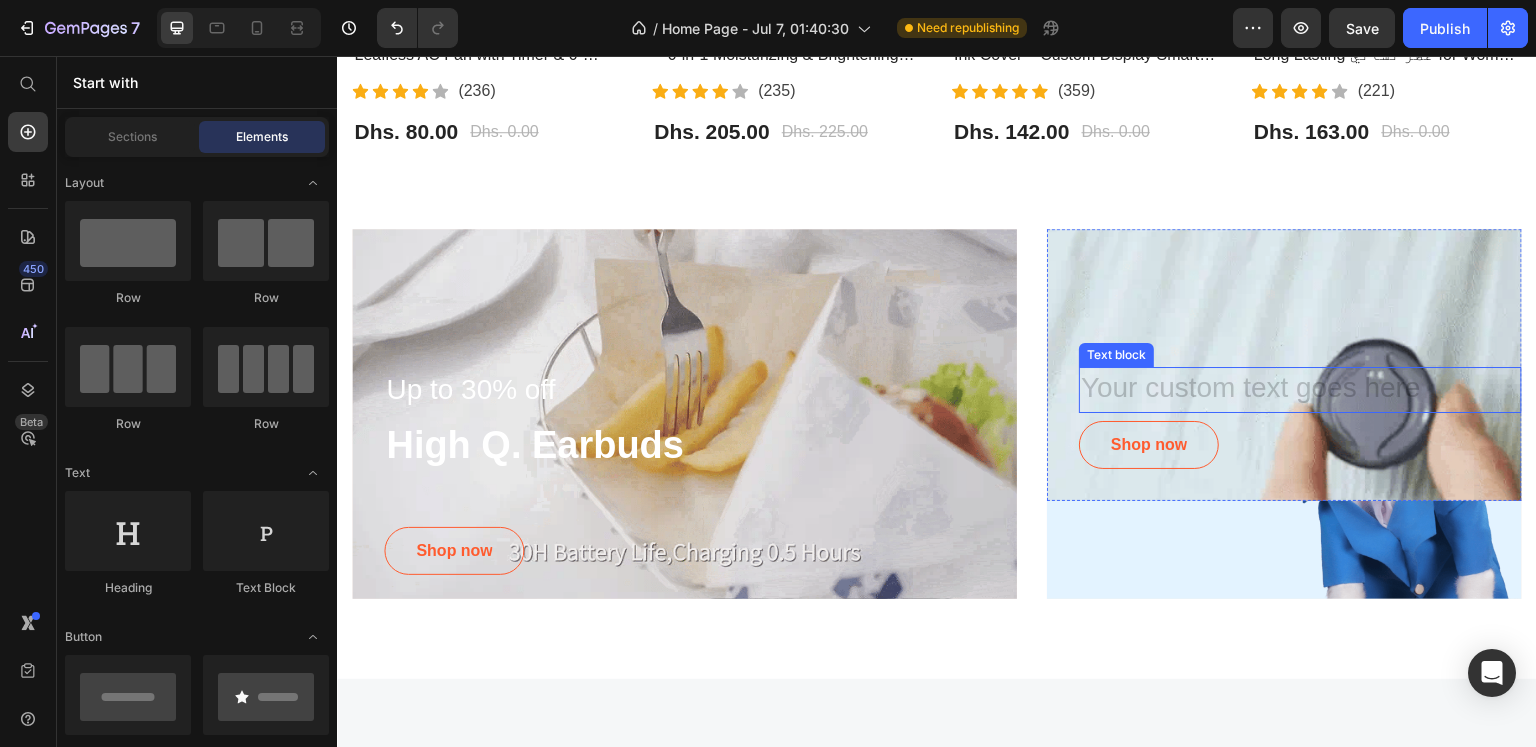 click at bounding box center [1300, 390] 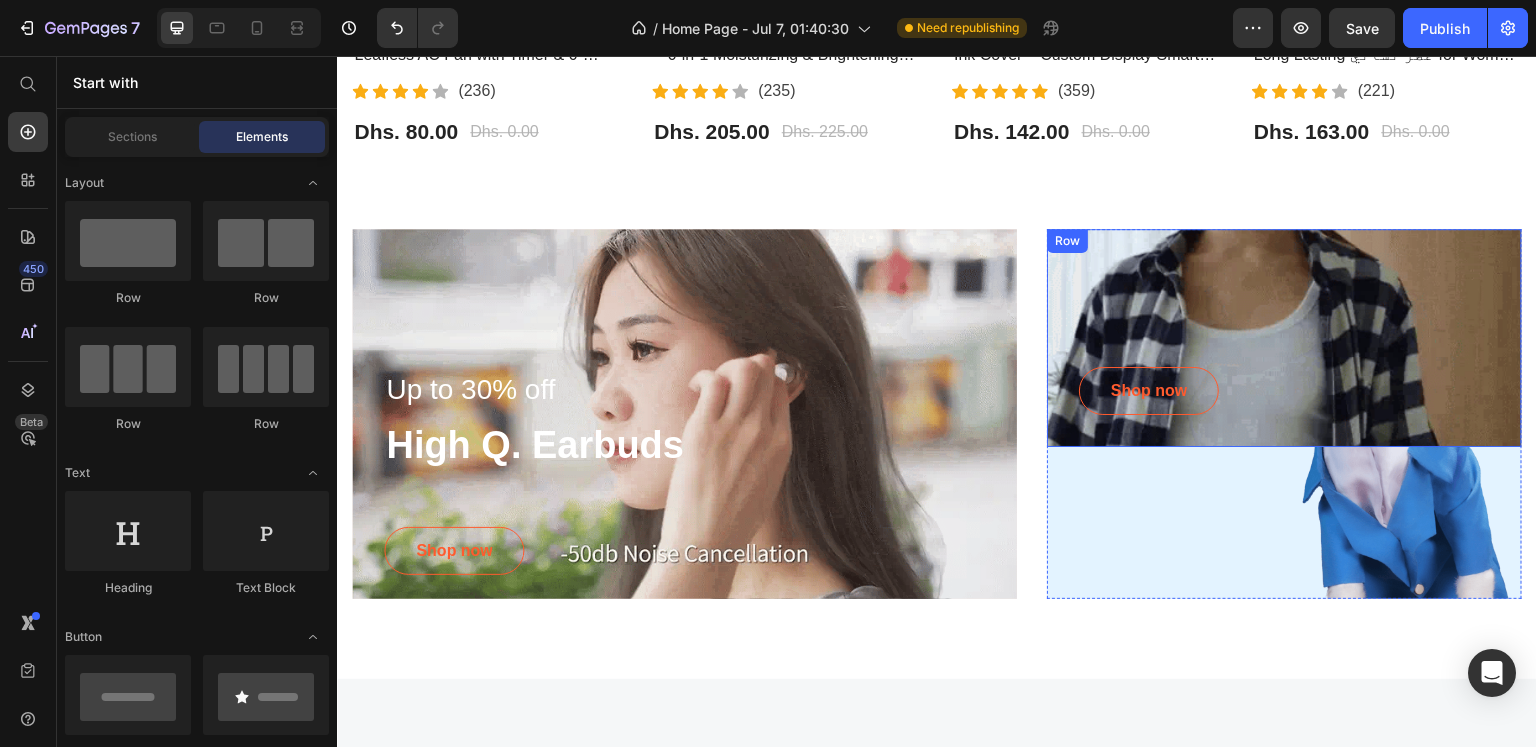 click on "Shop now Button" at bounding box center [1300, 391] 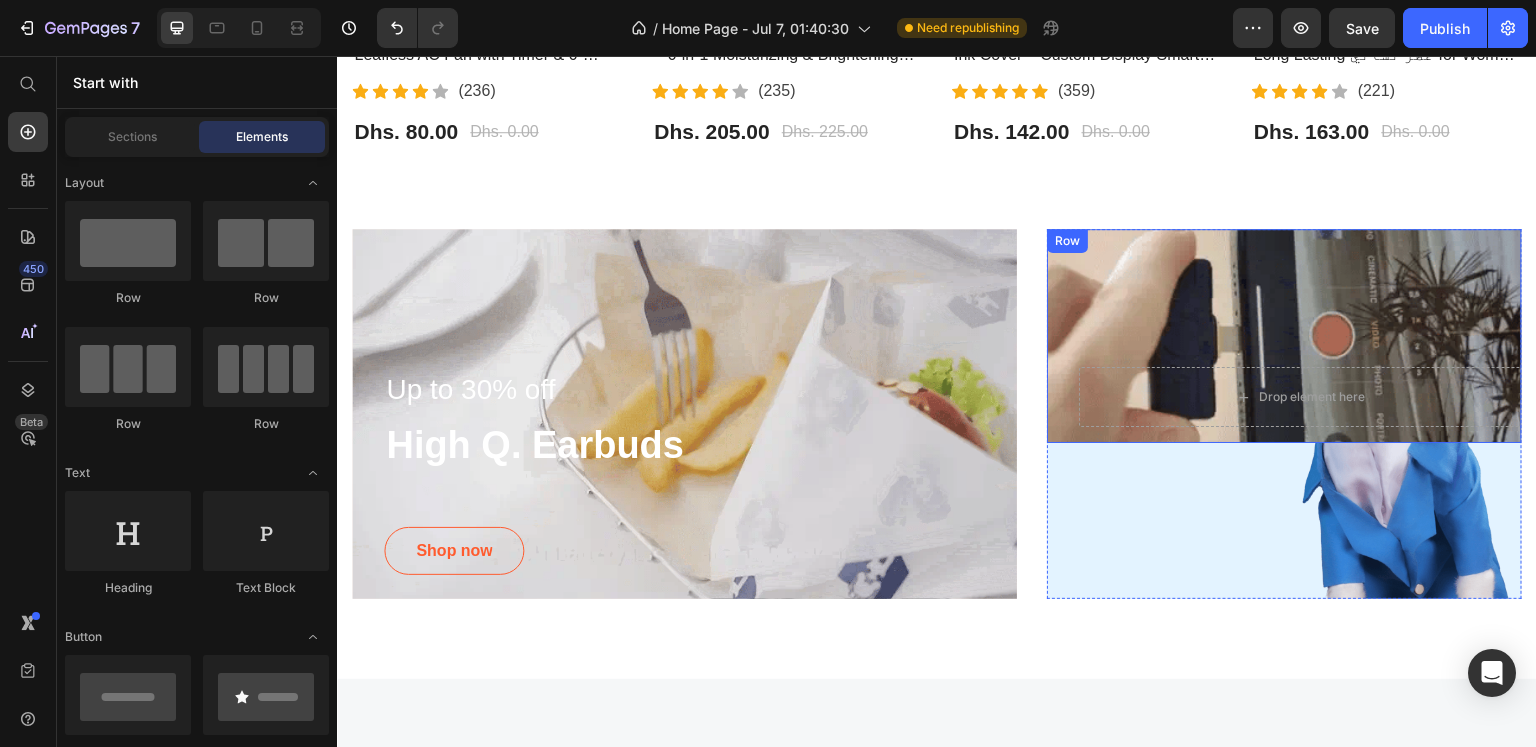 click on "Drop element here Row" at bounding box center (1284, 336) 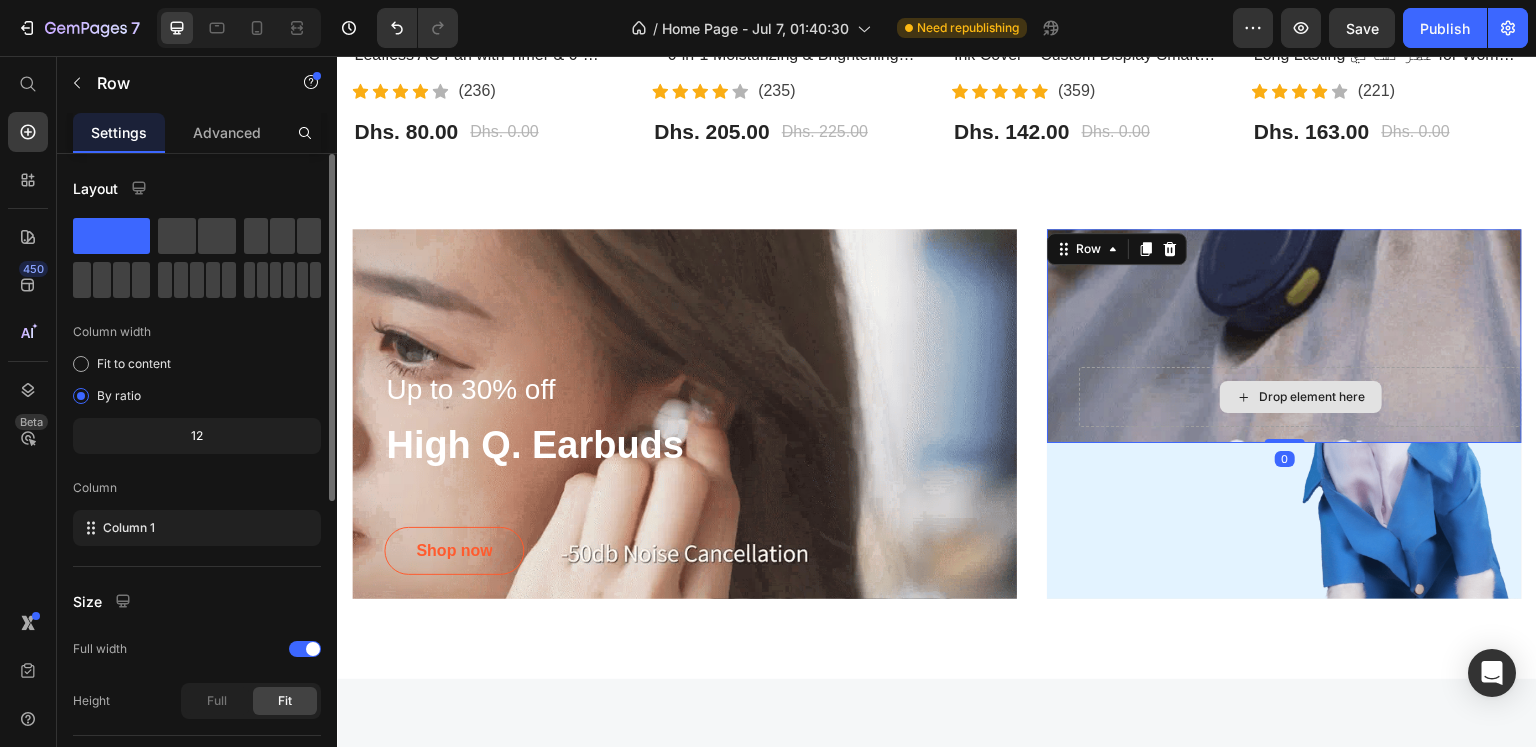 click on "Drop element here" at bounding box center [1300, 397] 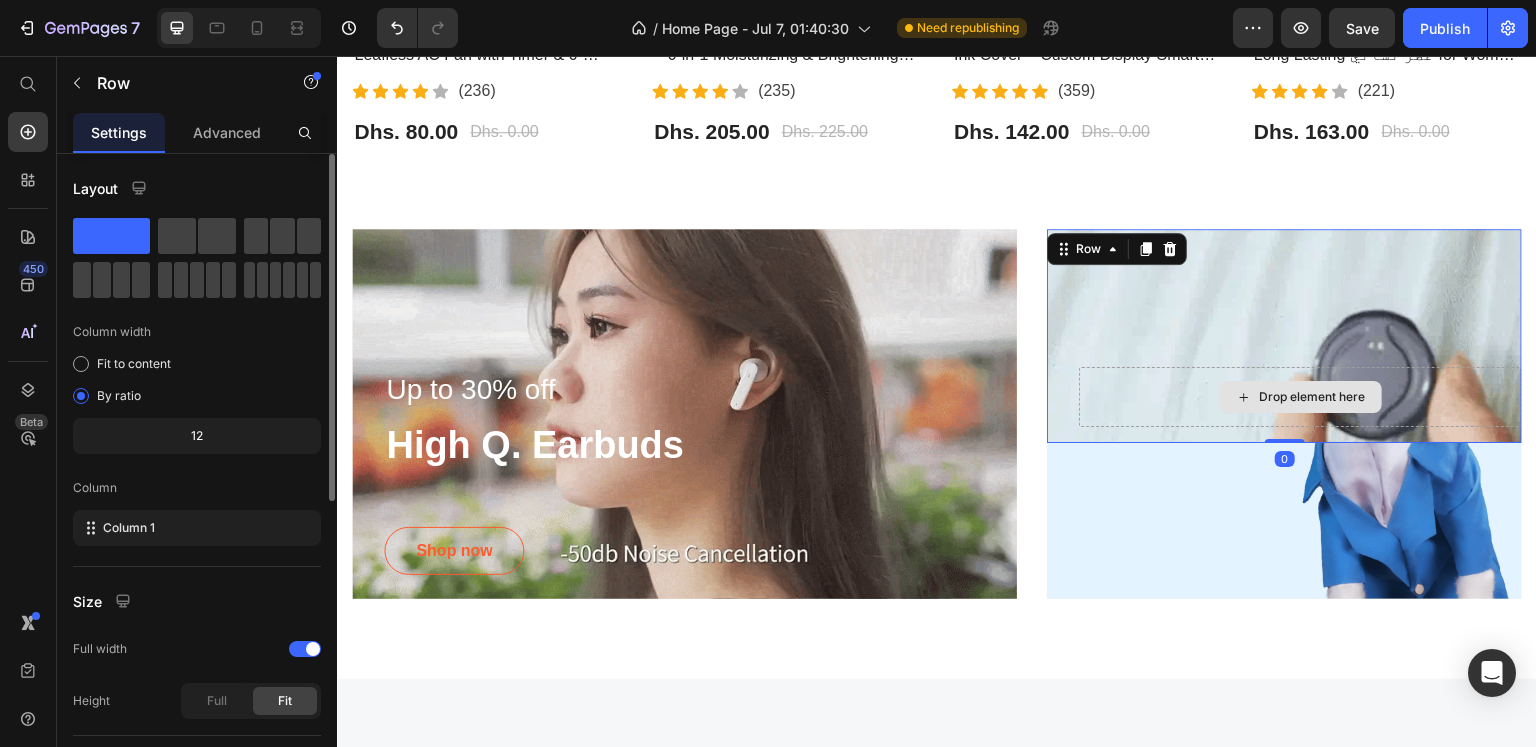 click on "Drop element here" at bounding box center [1300, 397] 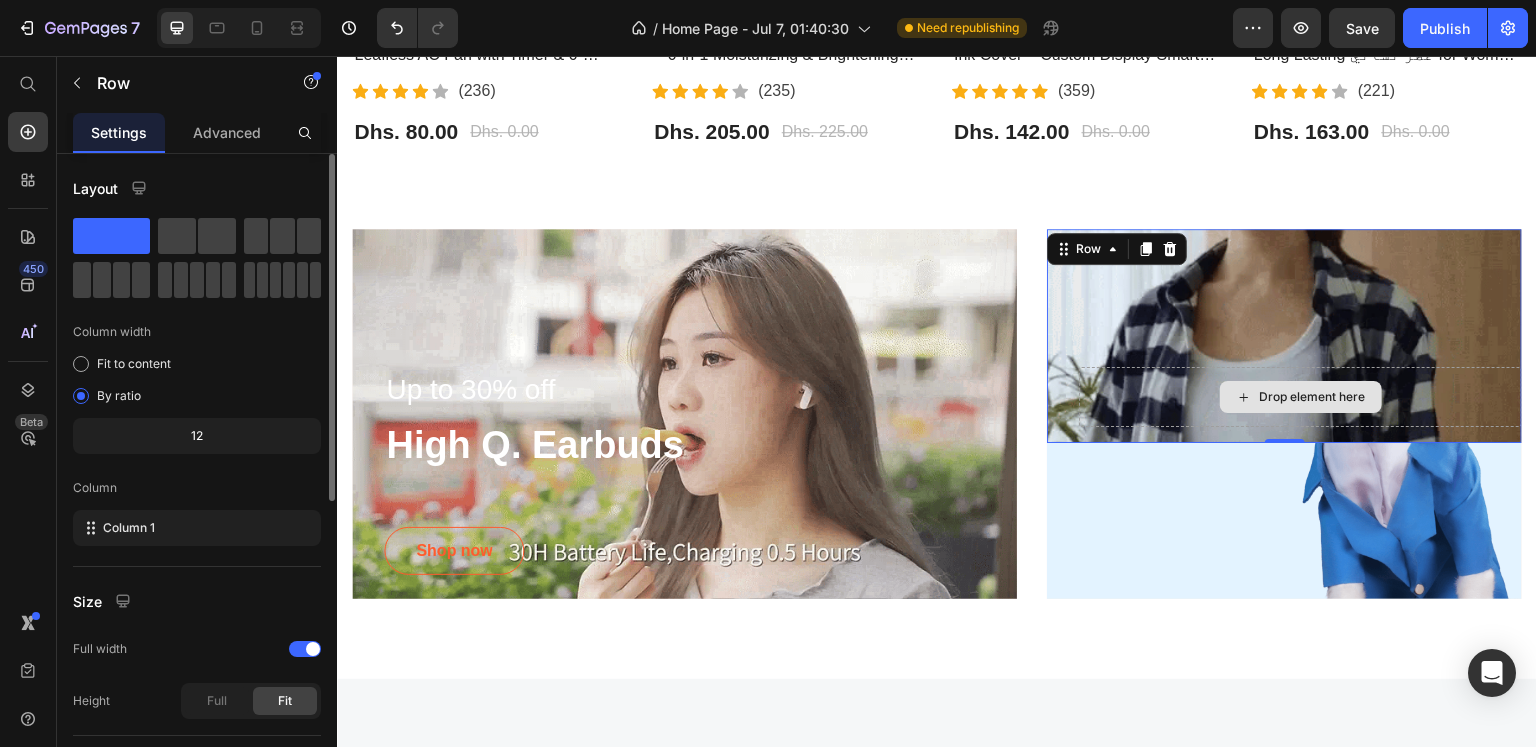 click on "Drop element here" at bounding box center (1300, 397) 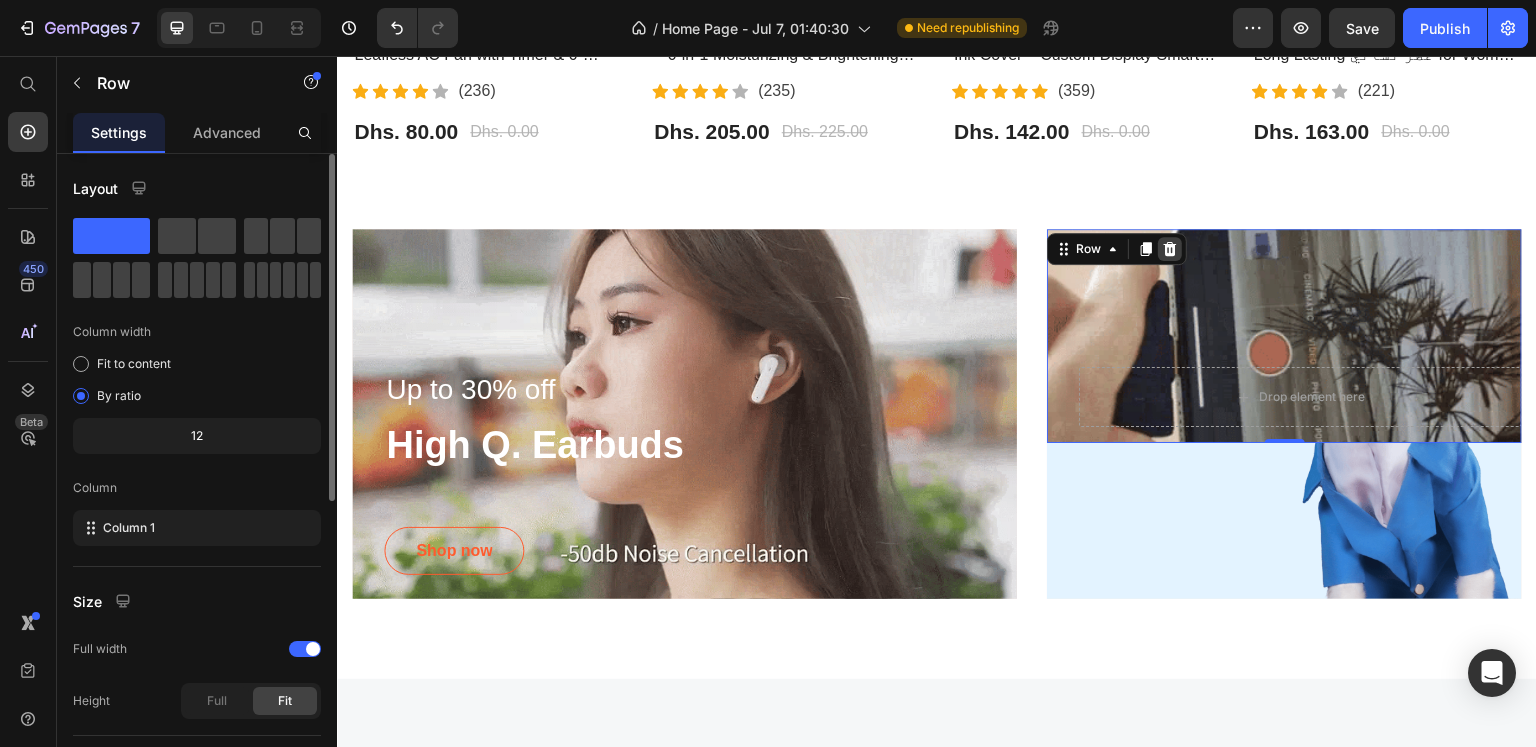 click at bounding box center [1170, 249] 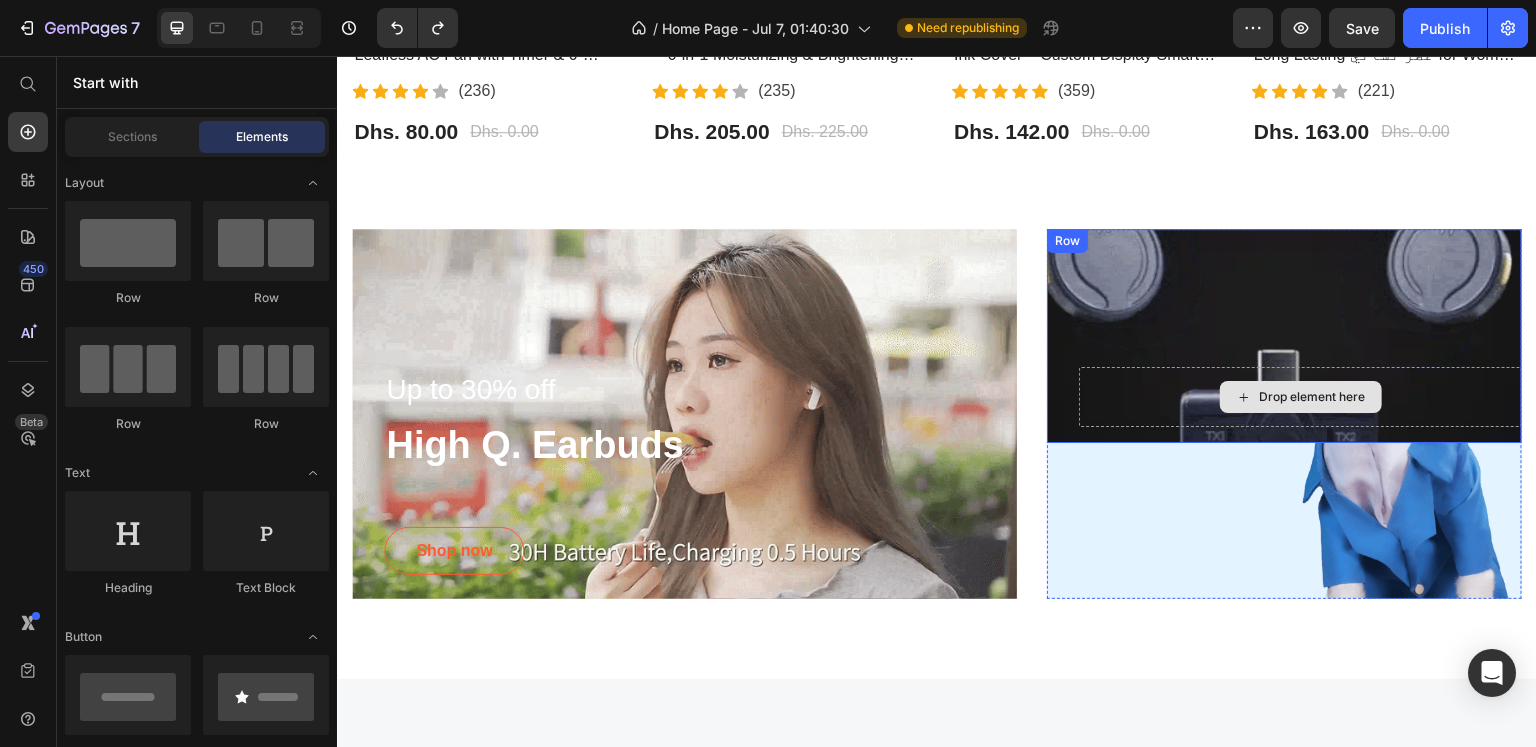 click on "Drop element here Row" at bounding box center [1284, 336] 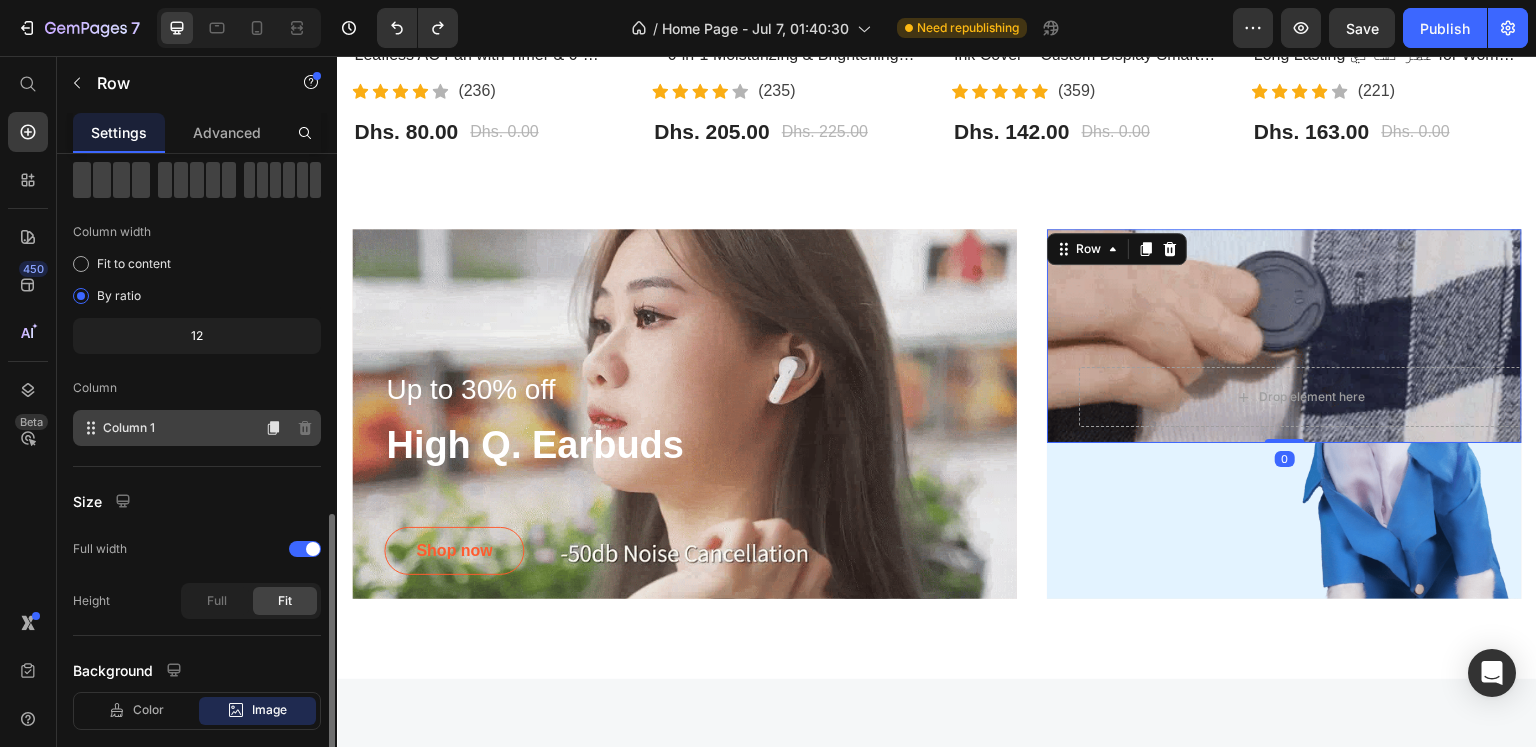 scroll, scrollTop: 300, scrollLeft: 0, axis: vertical 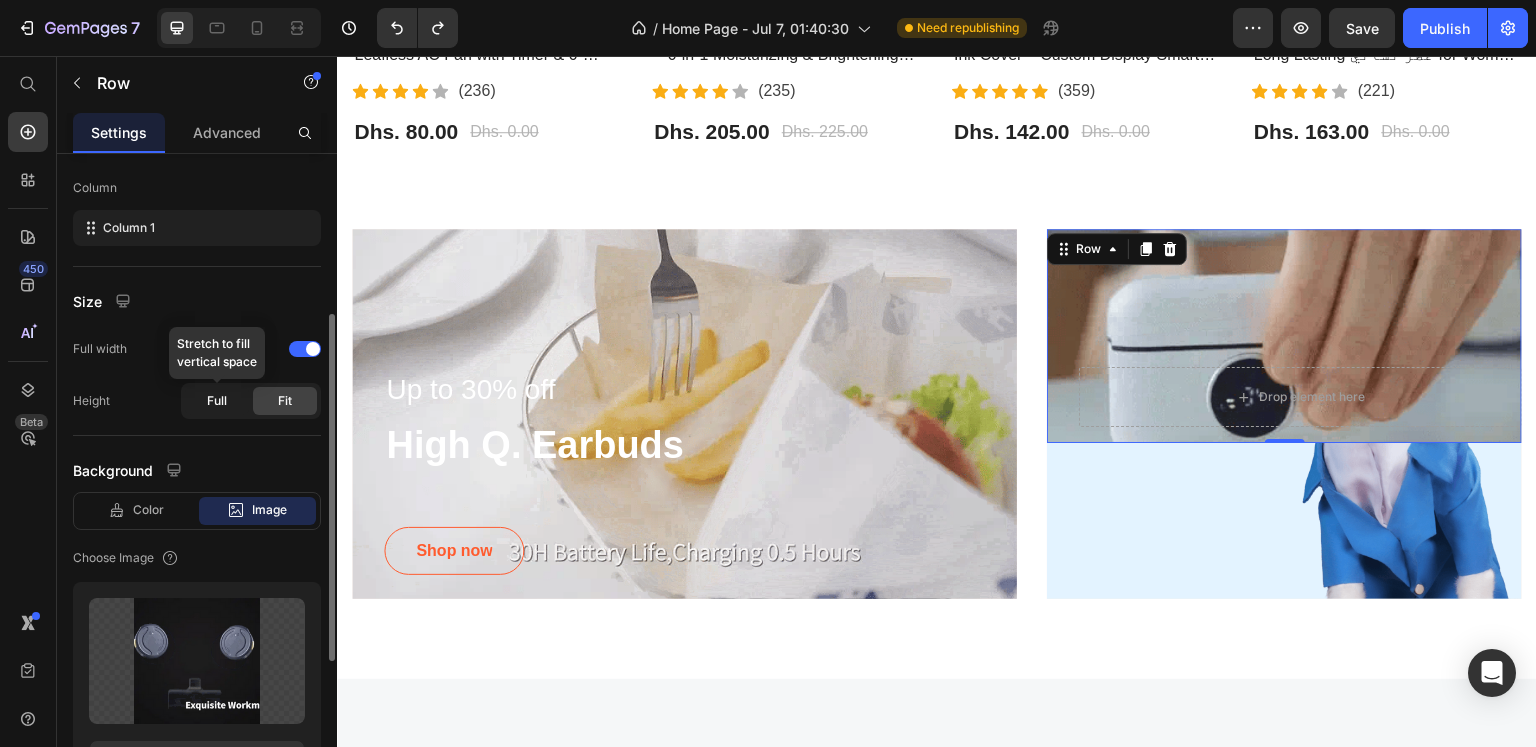 click on "Full" 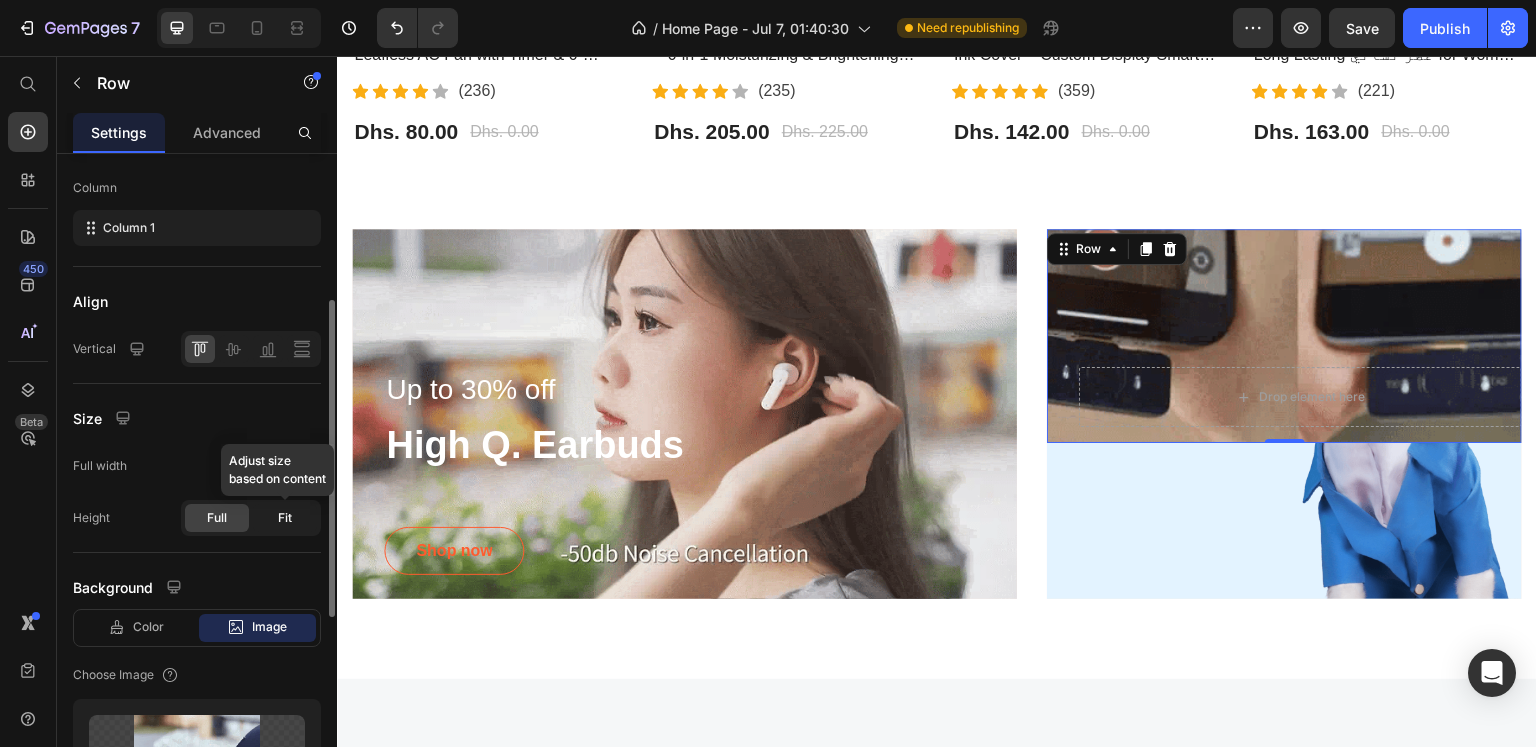 click on "Fit" 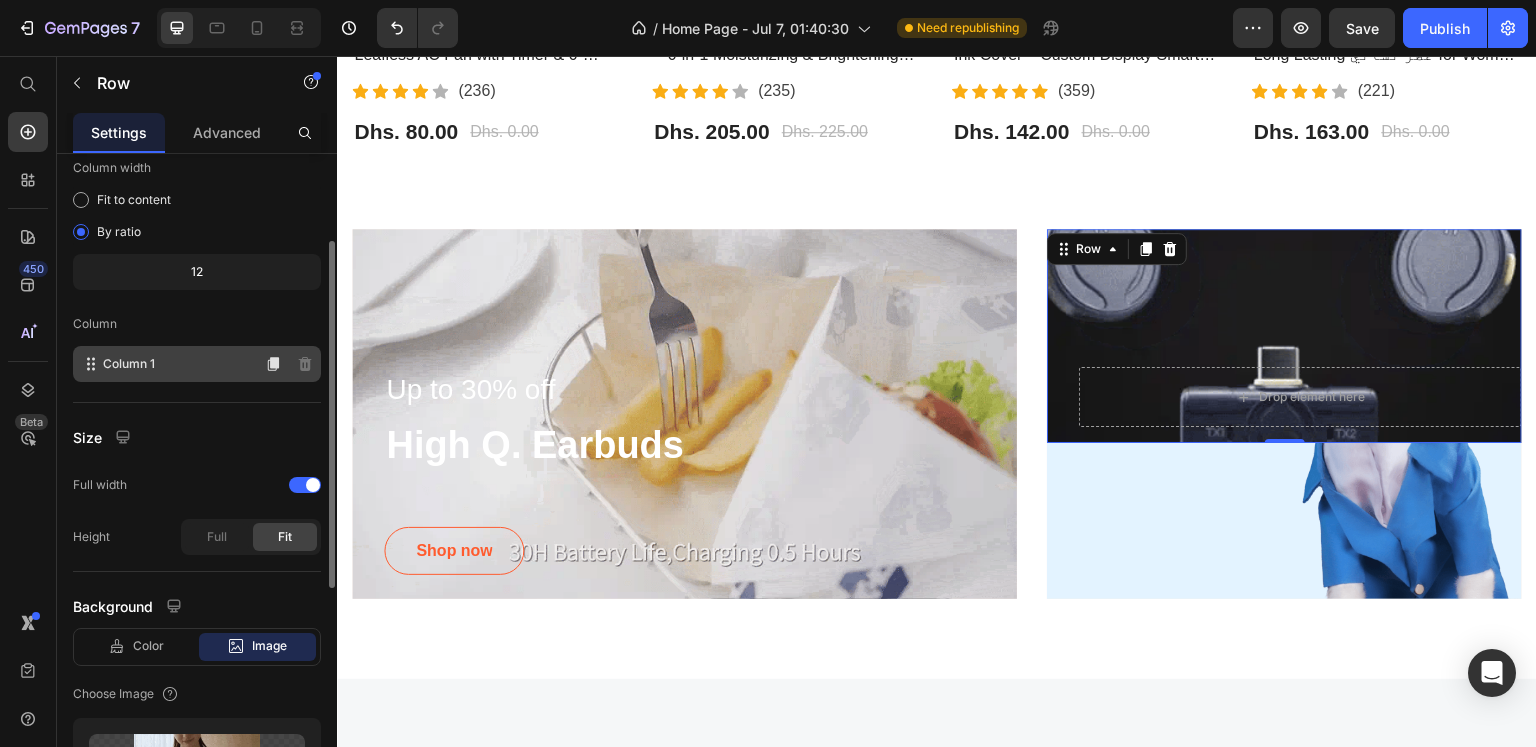 scroll, scrollTop: 64, scrollLeft: 0, axis: vertical 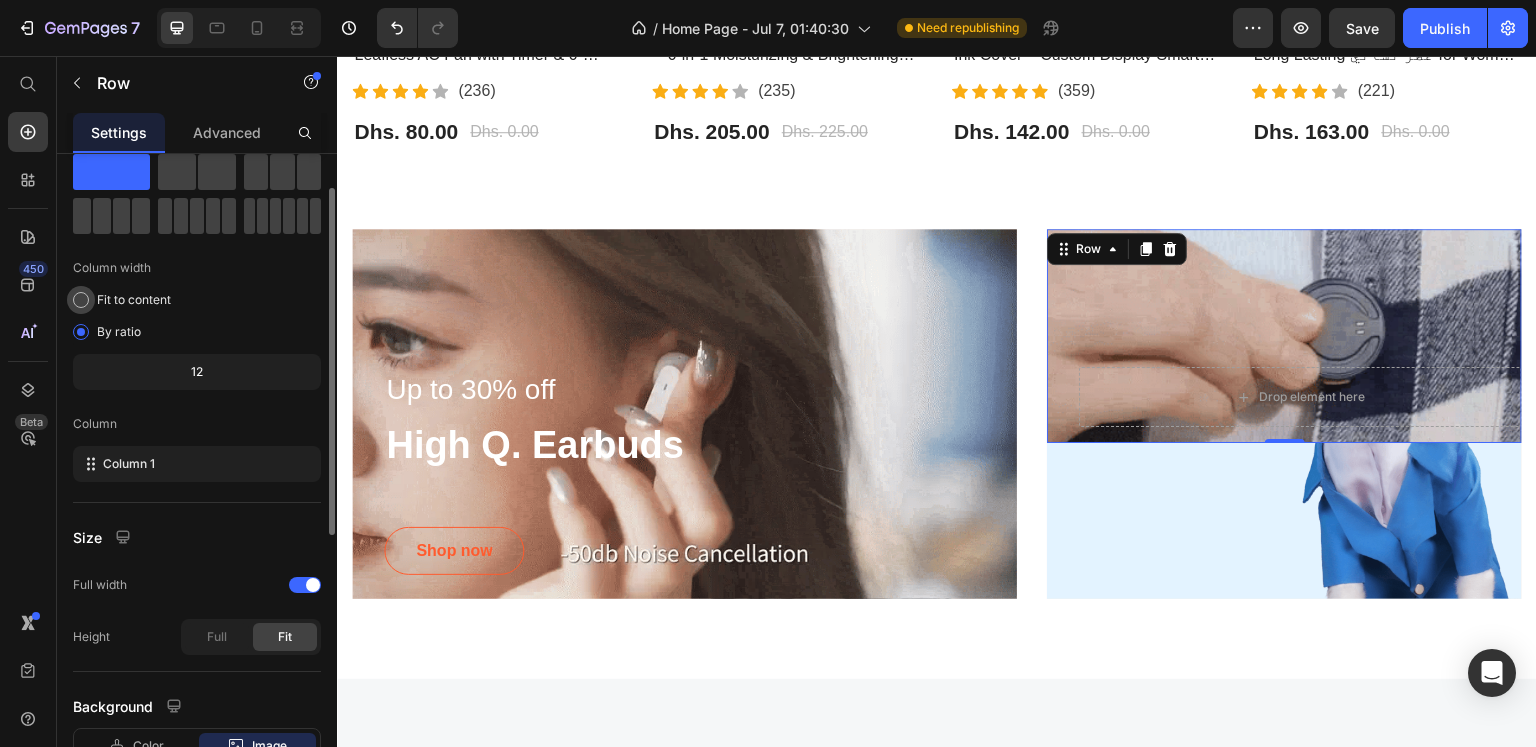 click on "Fit to content" at bounding box center [134, 300] 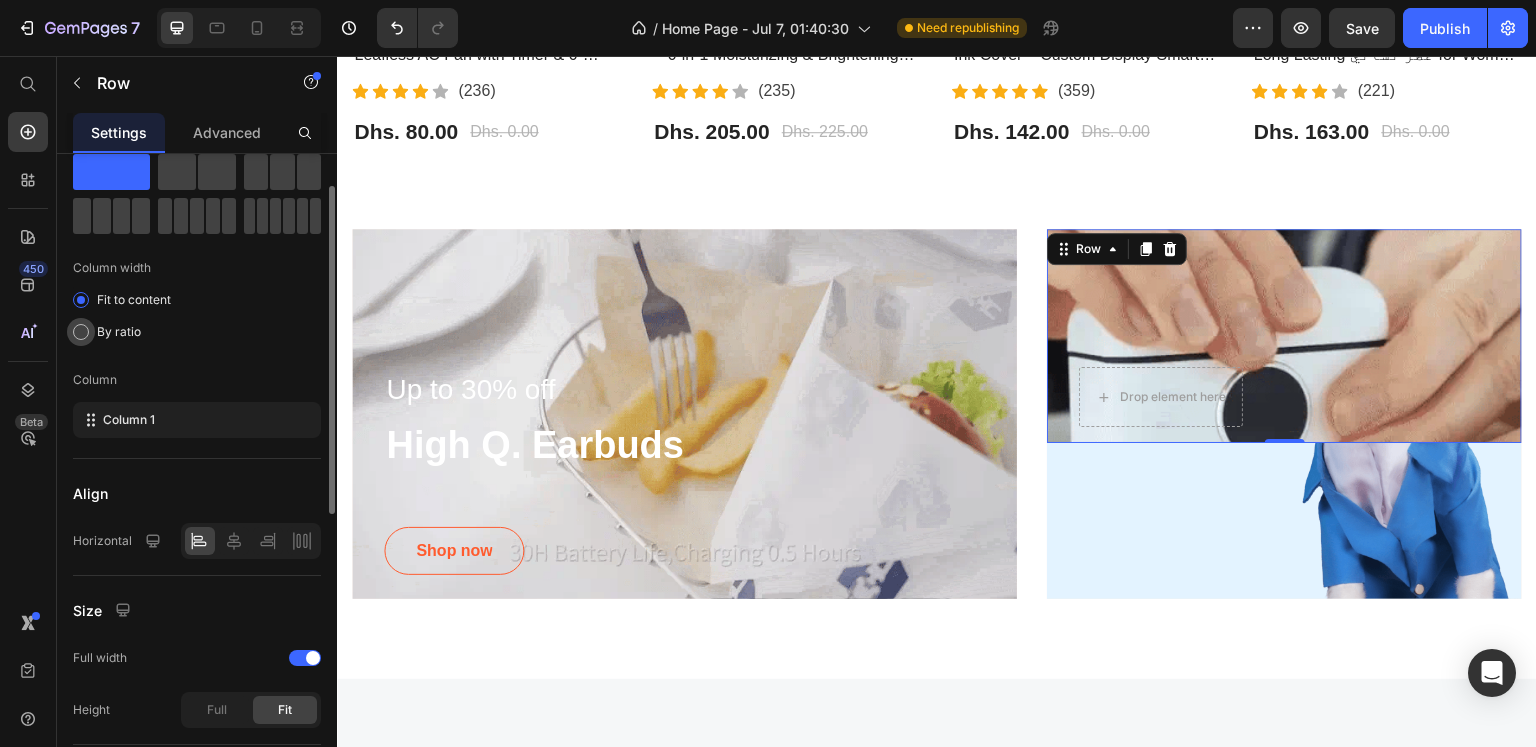 click on "By ratio" at bounding box center (119, 332) 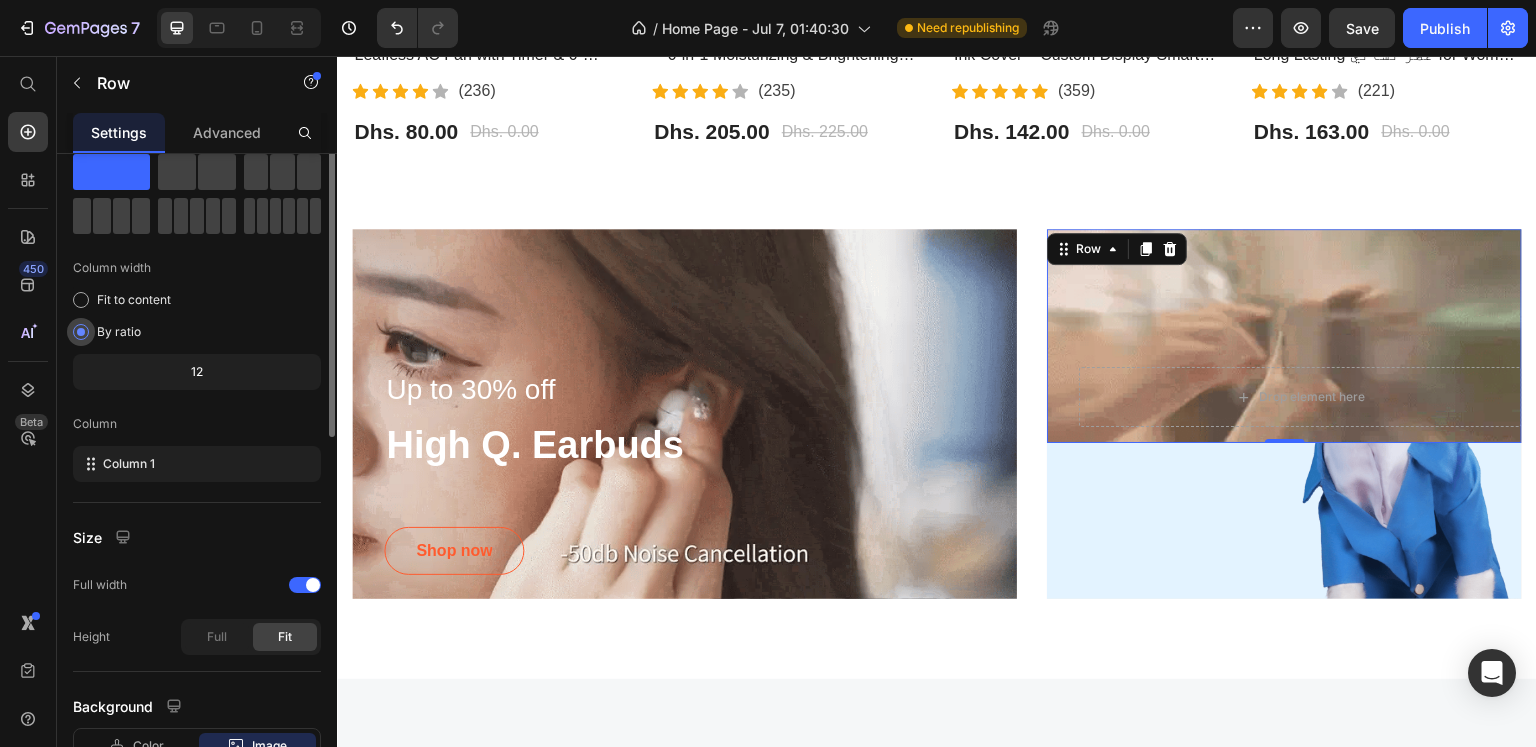 scroll, scrollTop: 0, scrollLeft: 0, axis: both 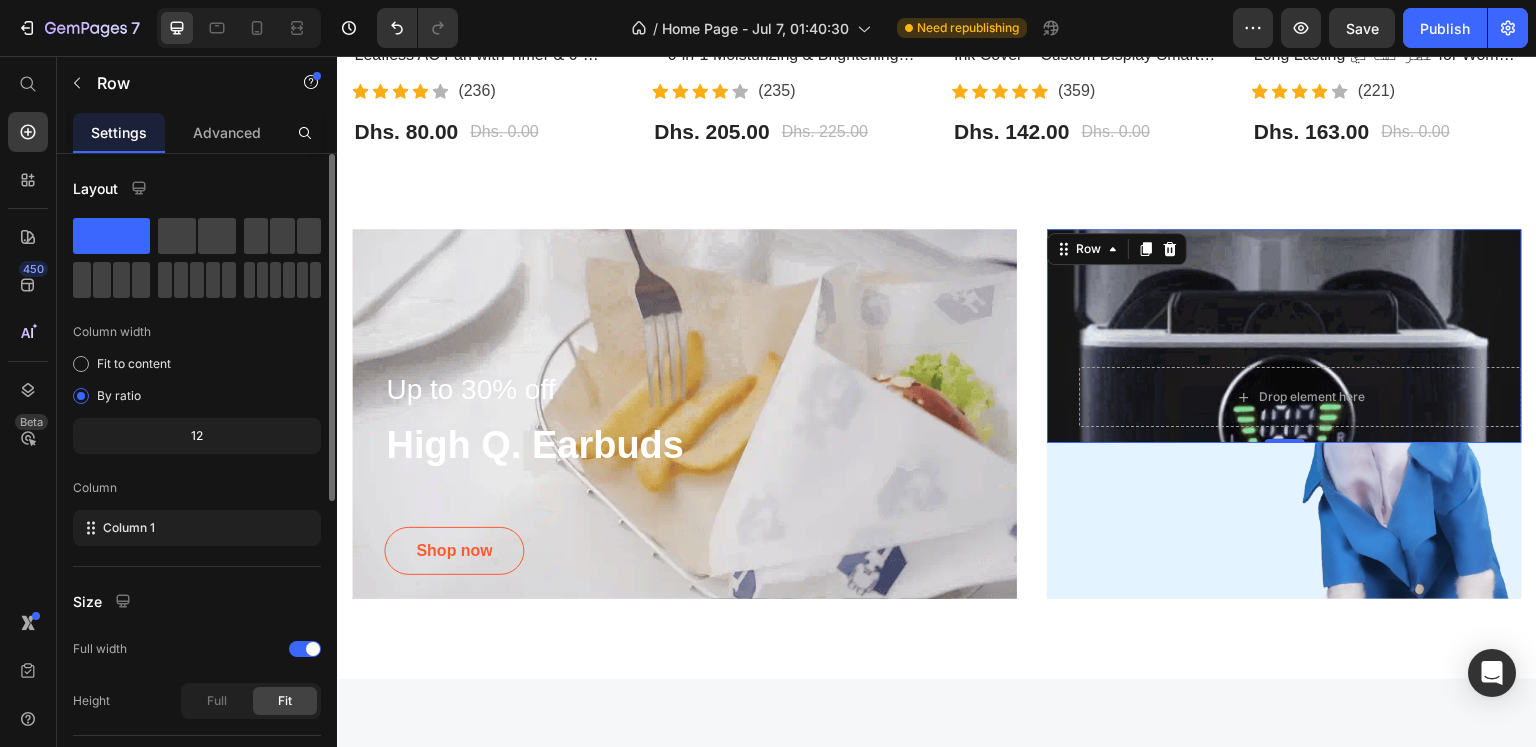click on "12" 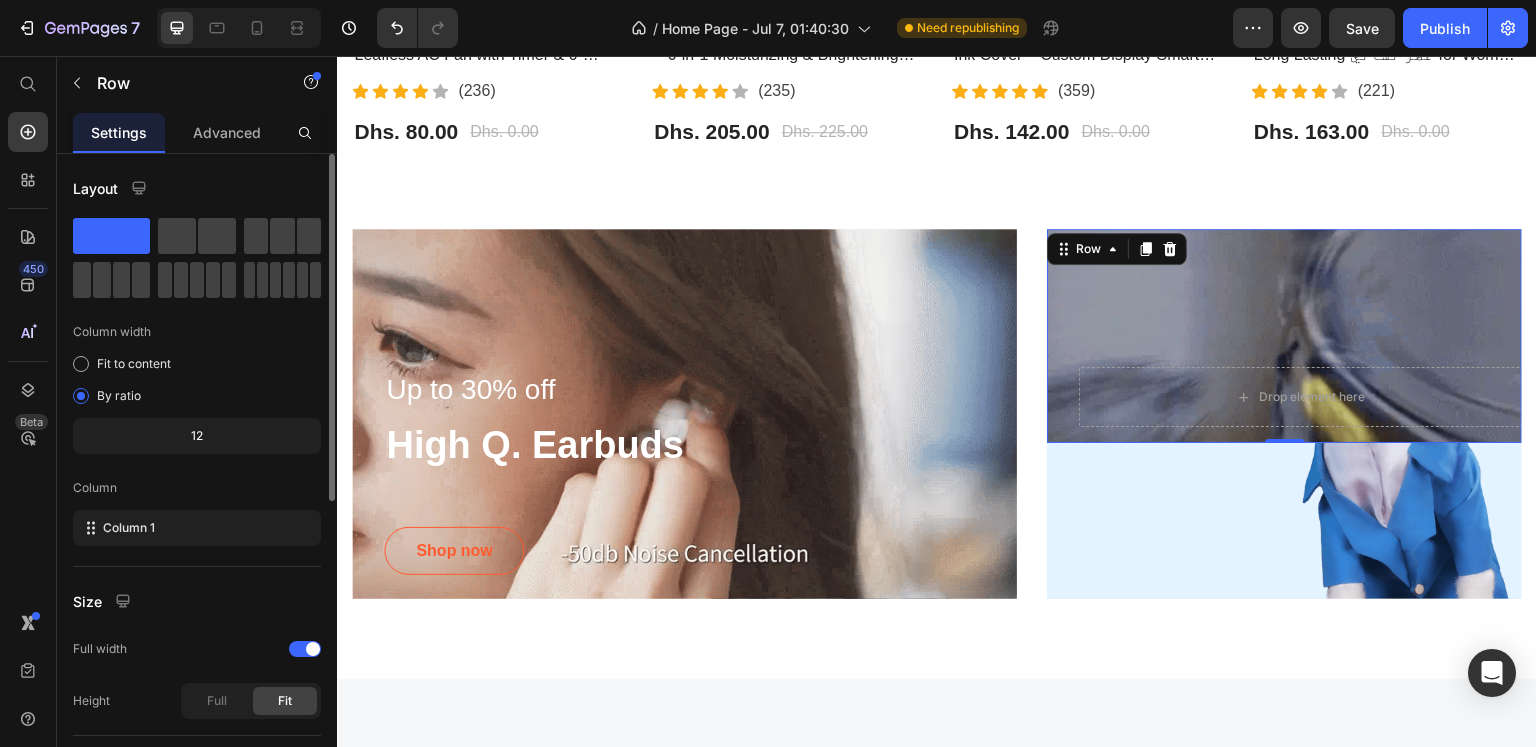 click on "12" 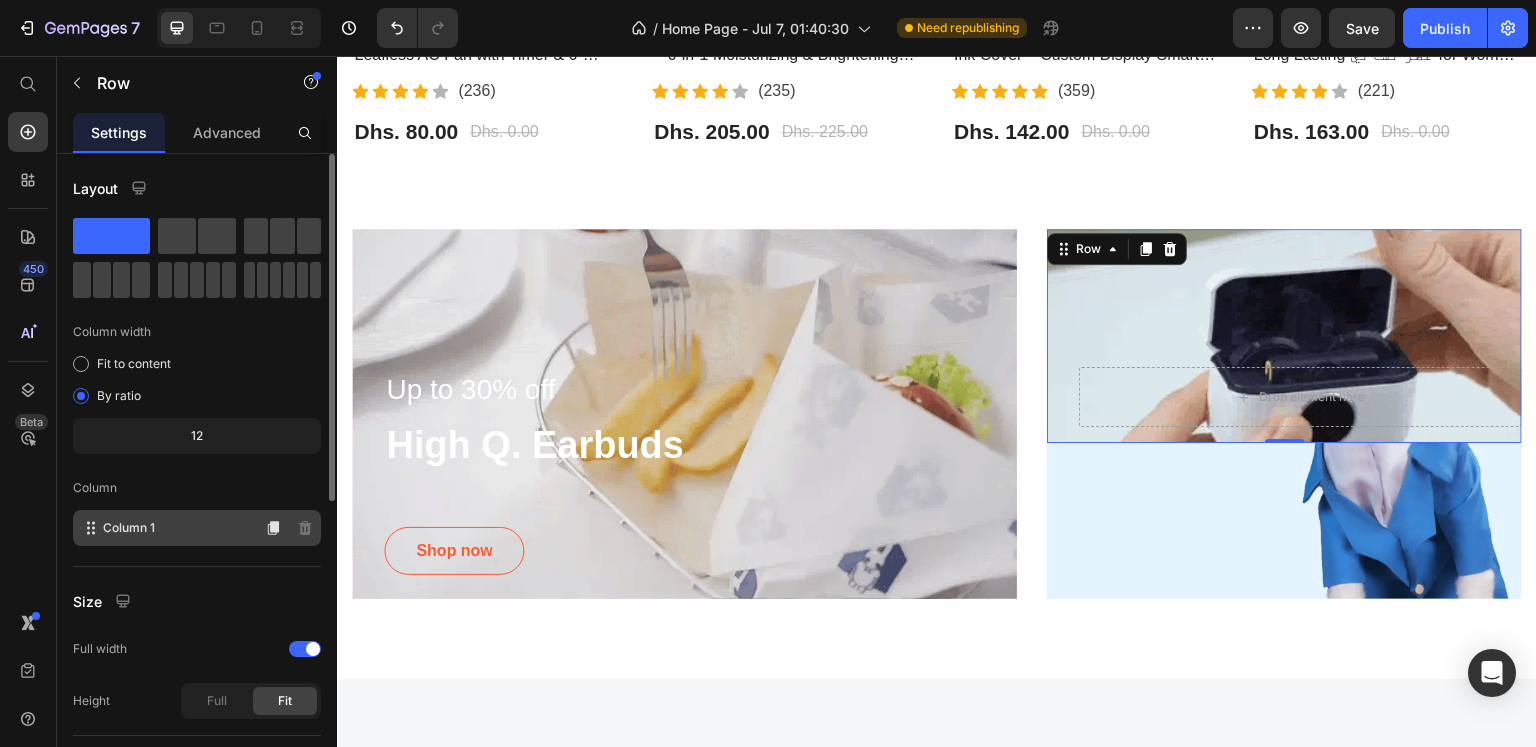 click on "Column 1" 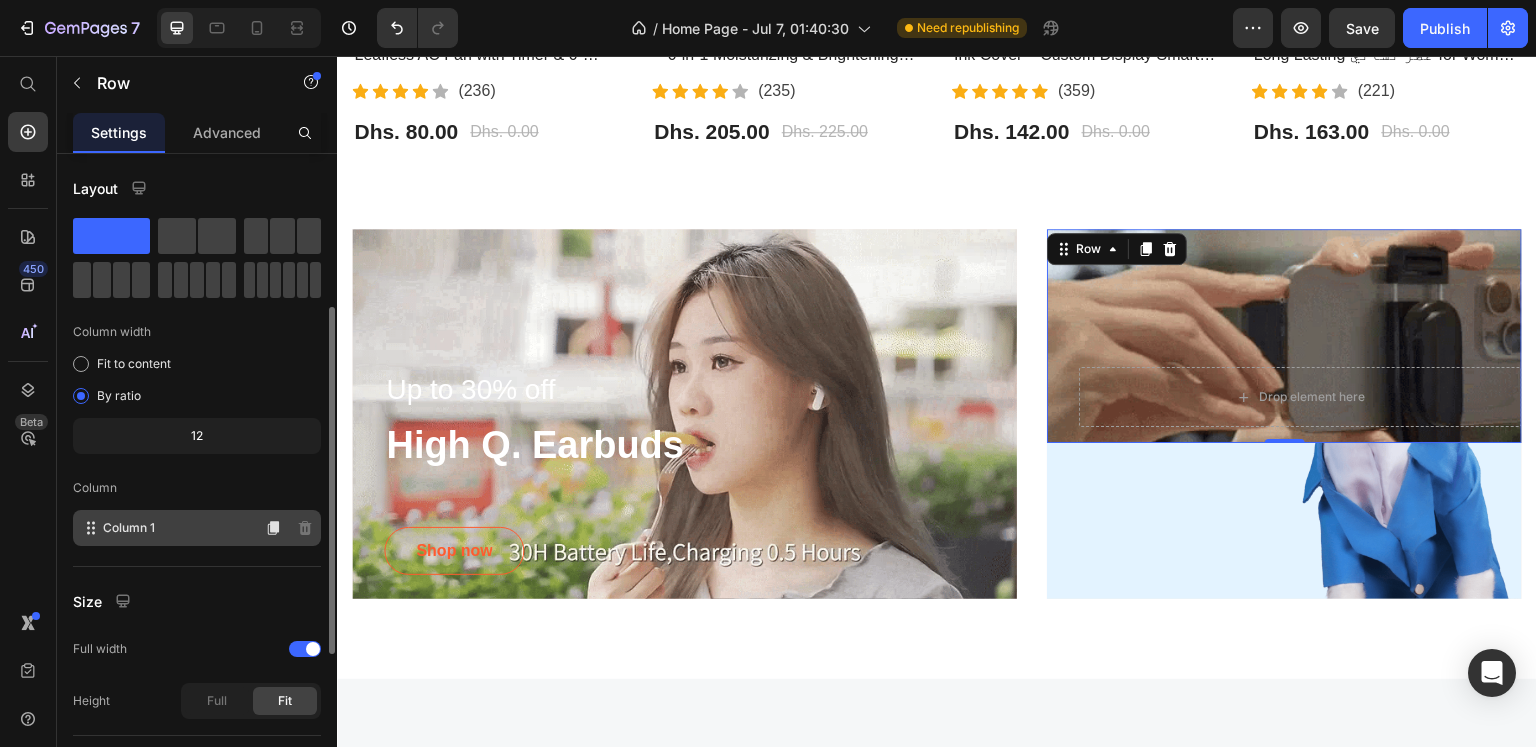 scroll, scrollTop: 100, scrollLeft: 0, axis: vertical 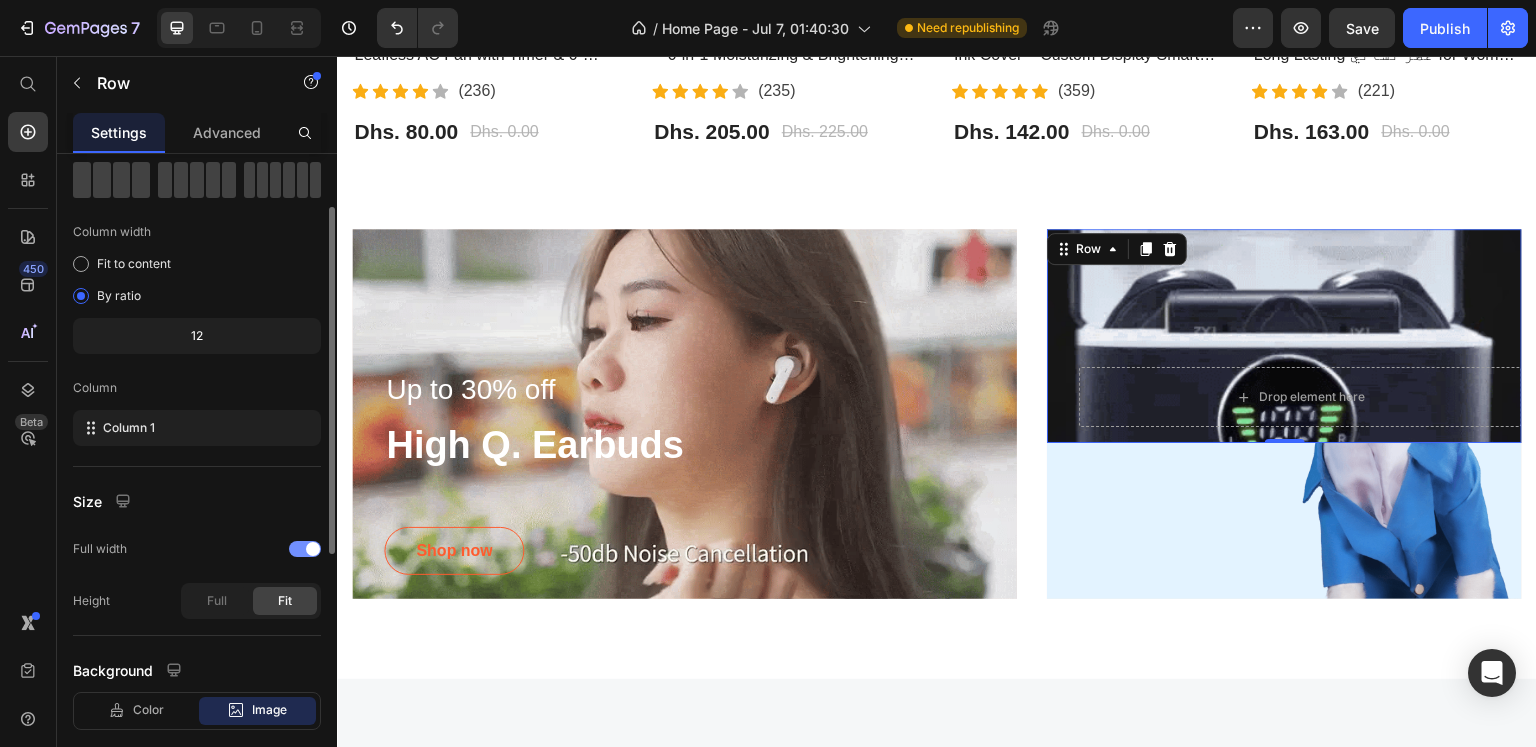 click at bounding box center [305, 549] 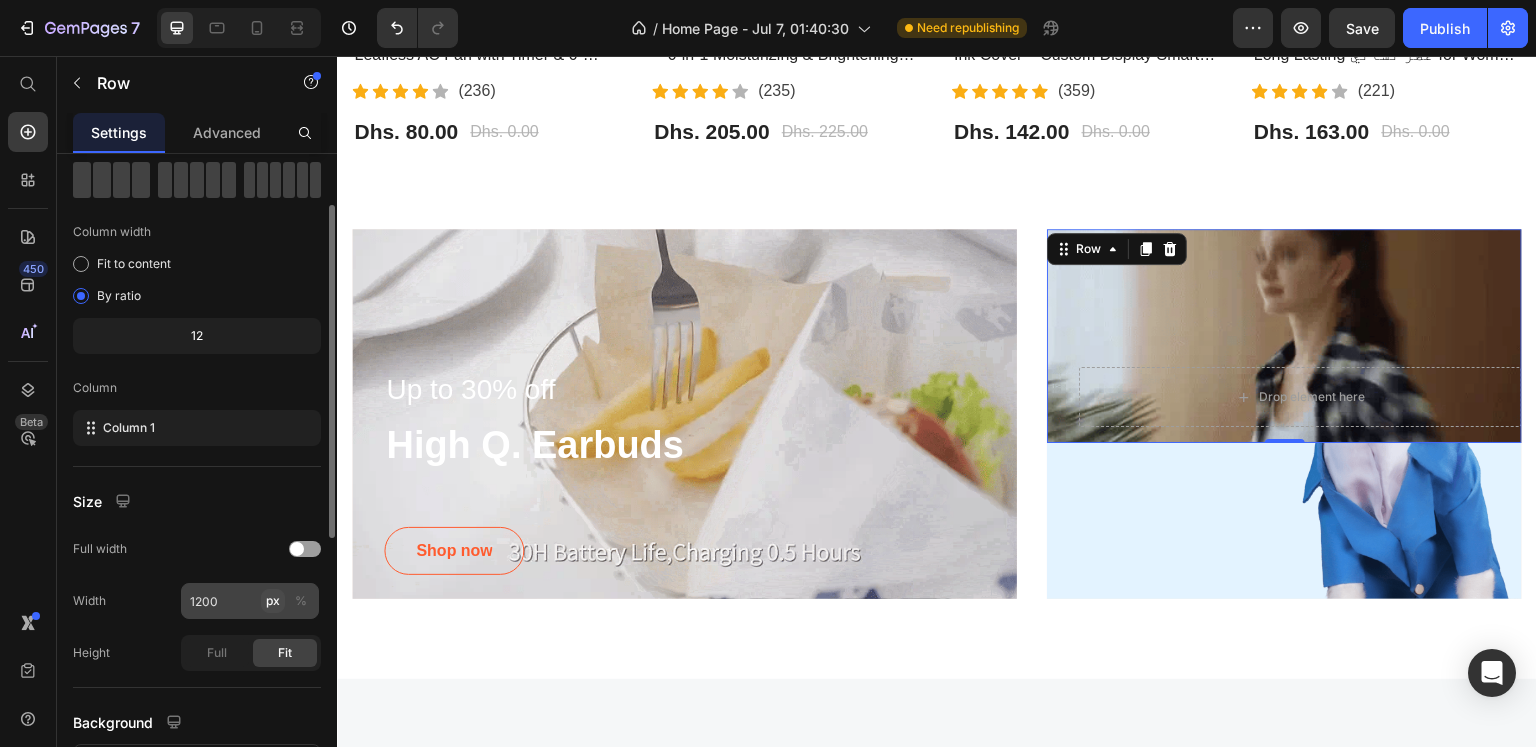 scroll, scrollTop: 200, scrollLeft: 0, axis: vertical 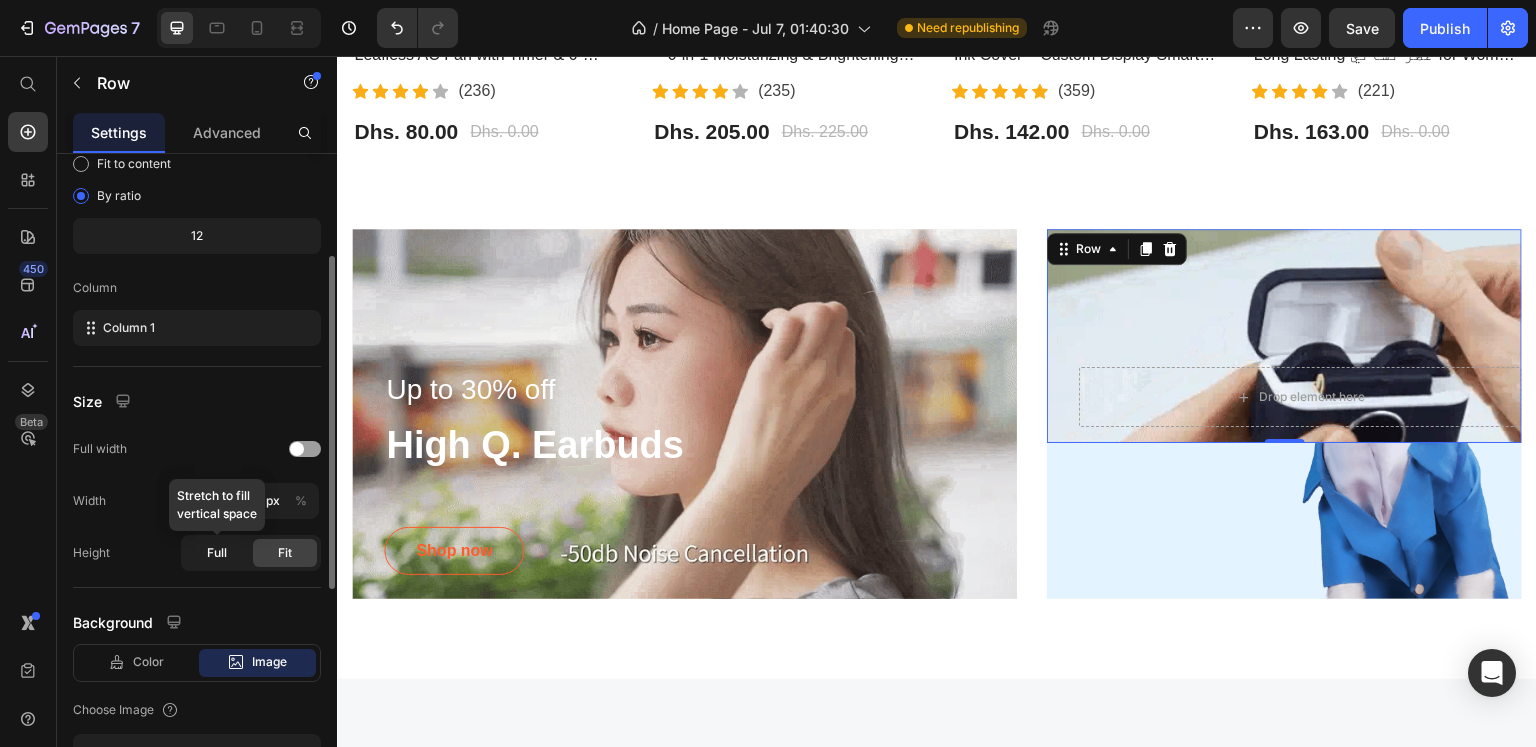click on "Full" 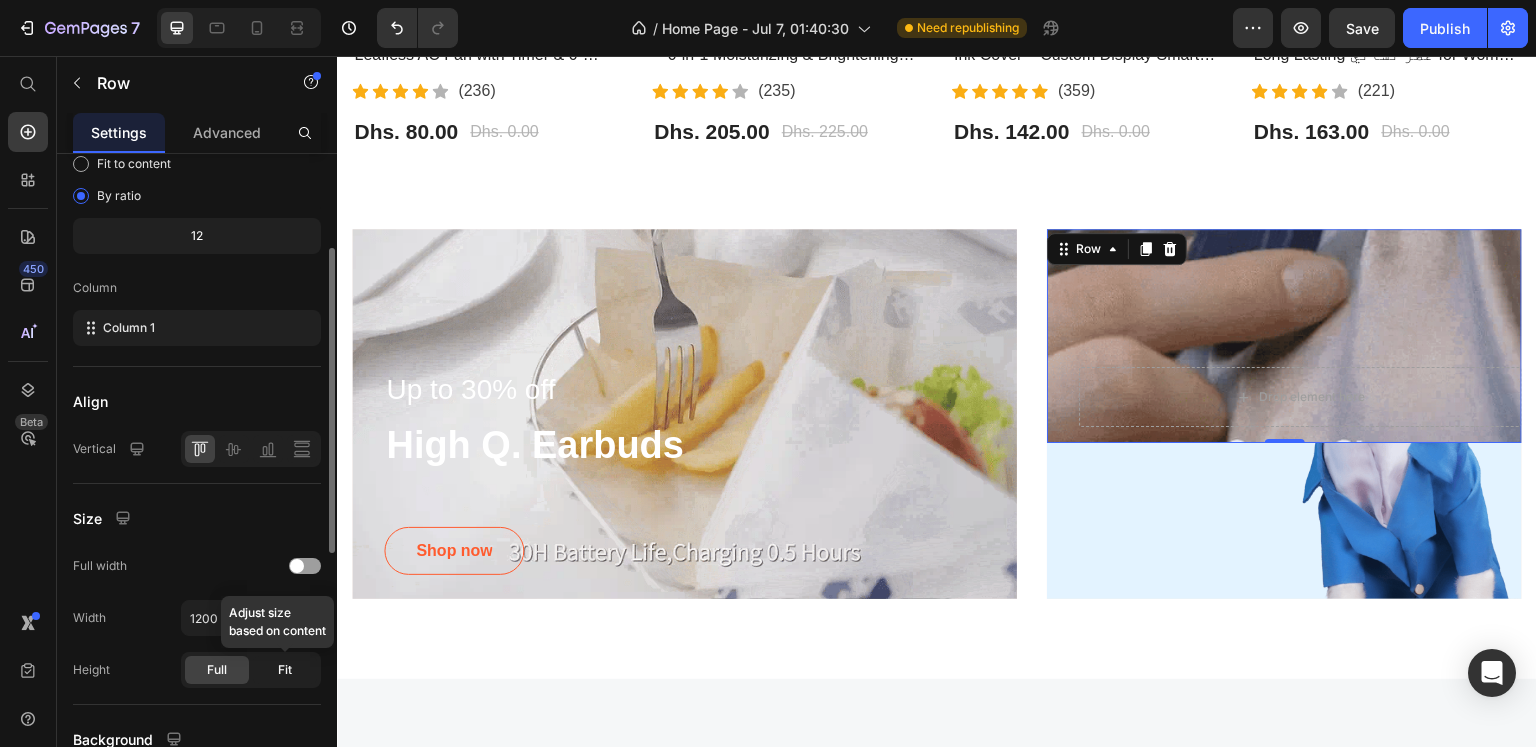 click on "Fit" 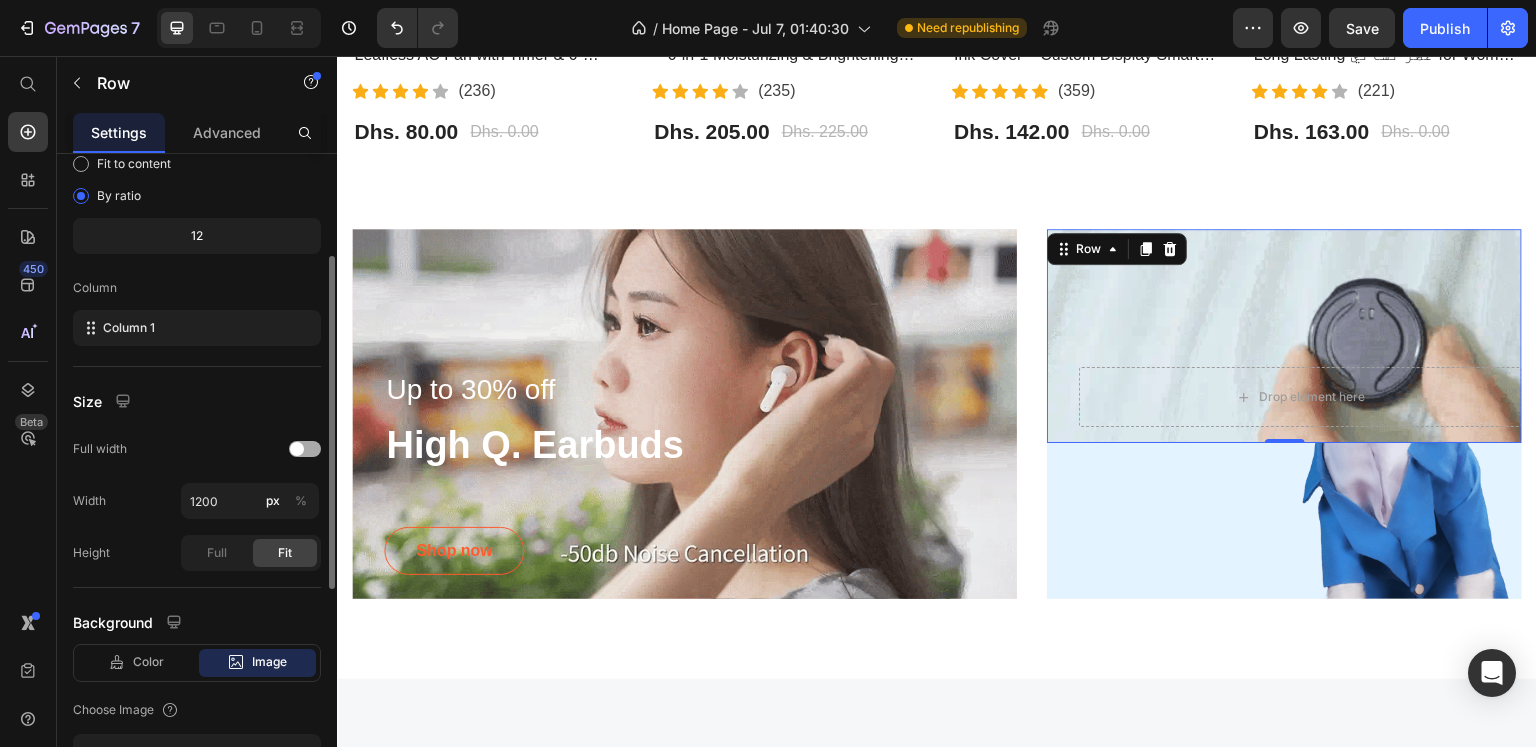 click at bounding box center (297, 449) 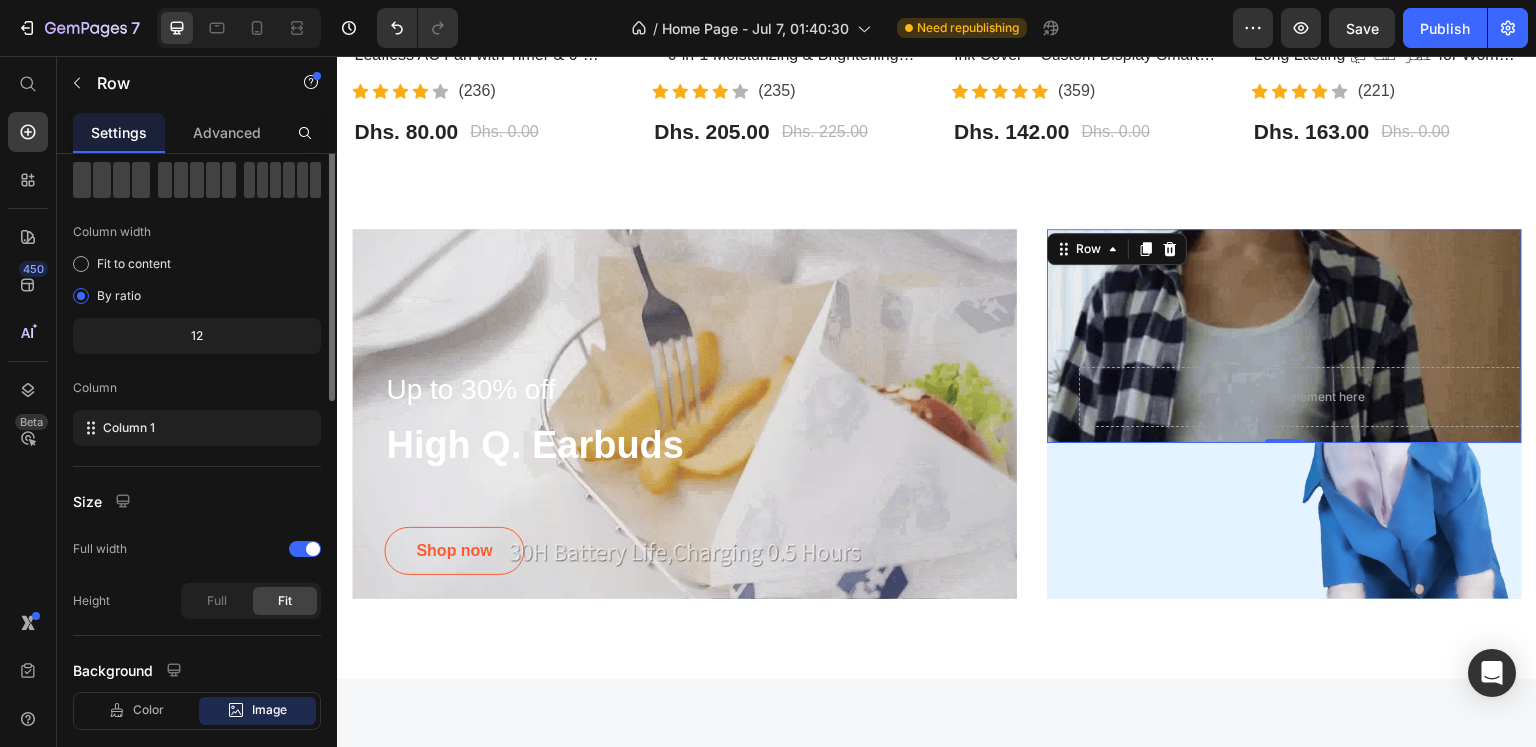 scroll, scrollTop: 0, scrollLeft: 0, axis: both 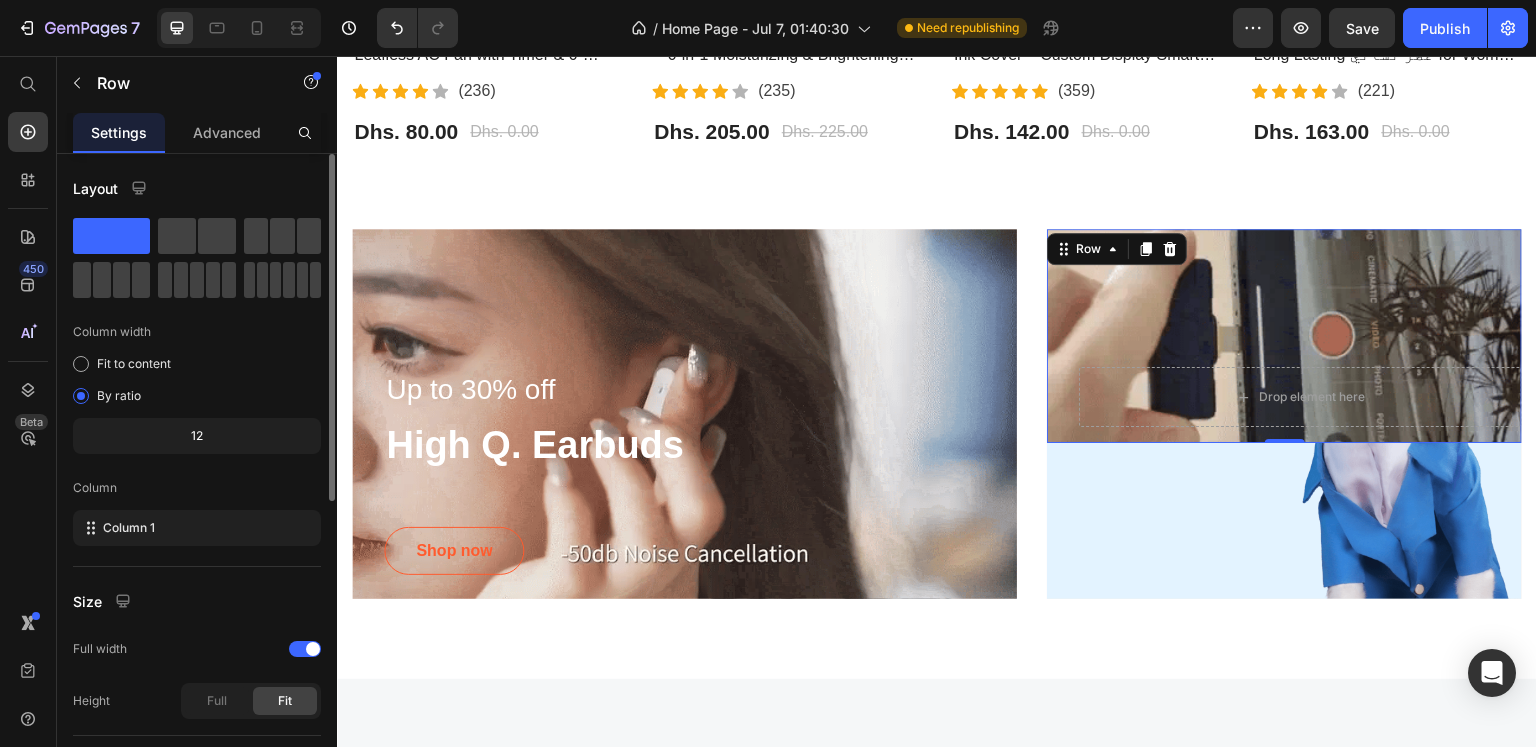click on "Settings Advanced" at bounding box center (197, 133) 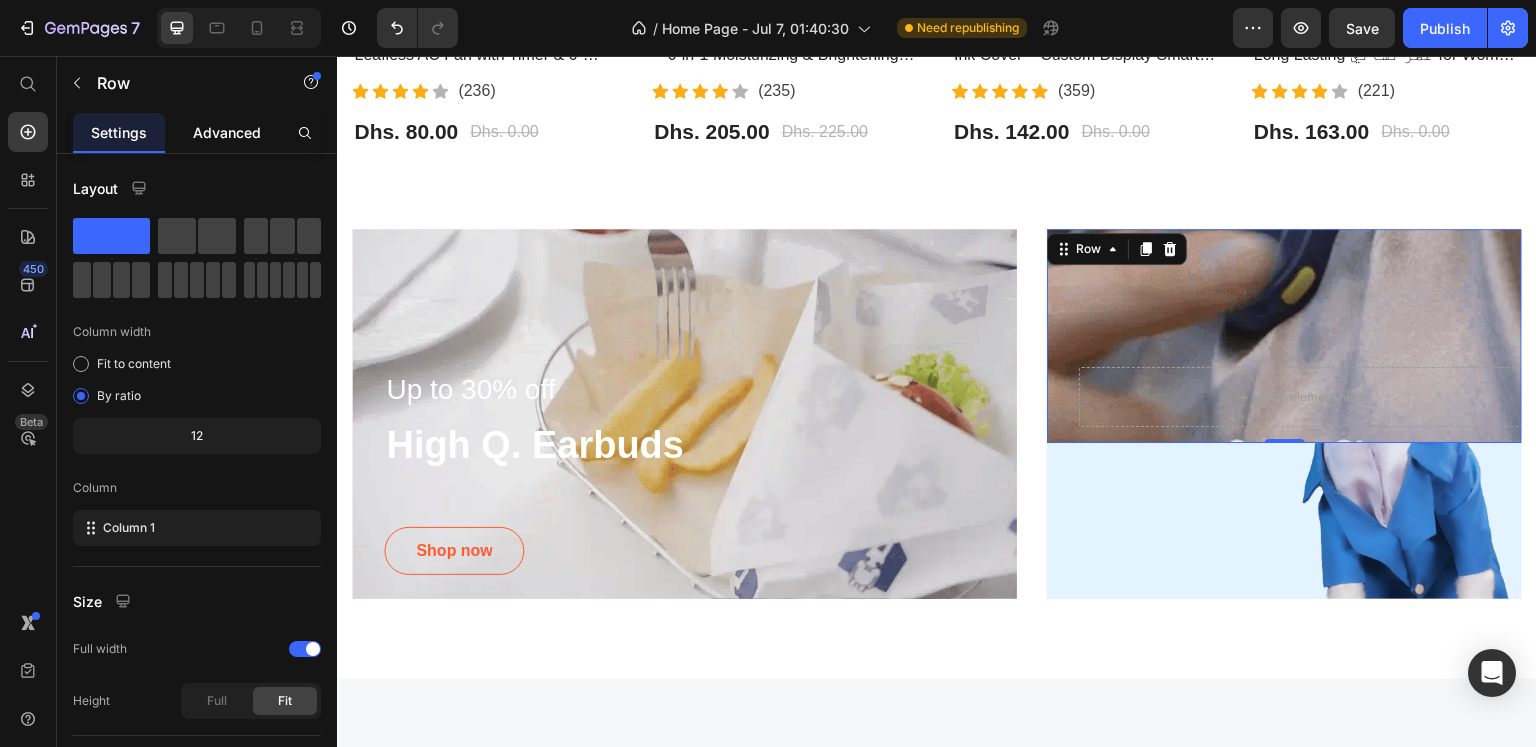 click on "Advanced" at bounding box center [227, 132] 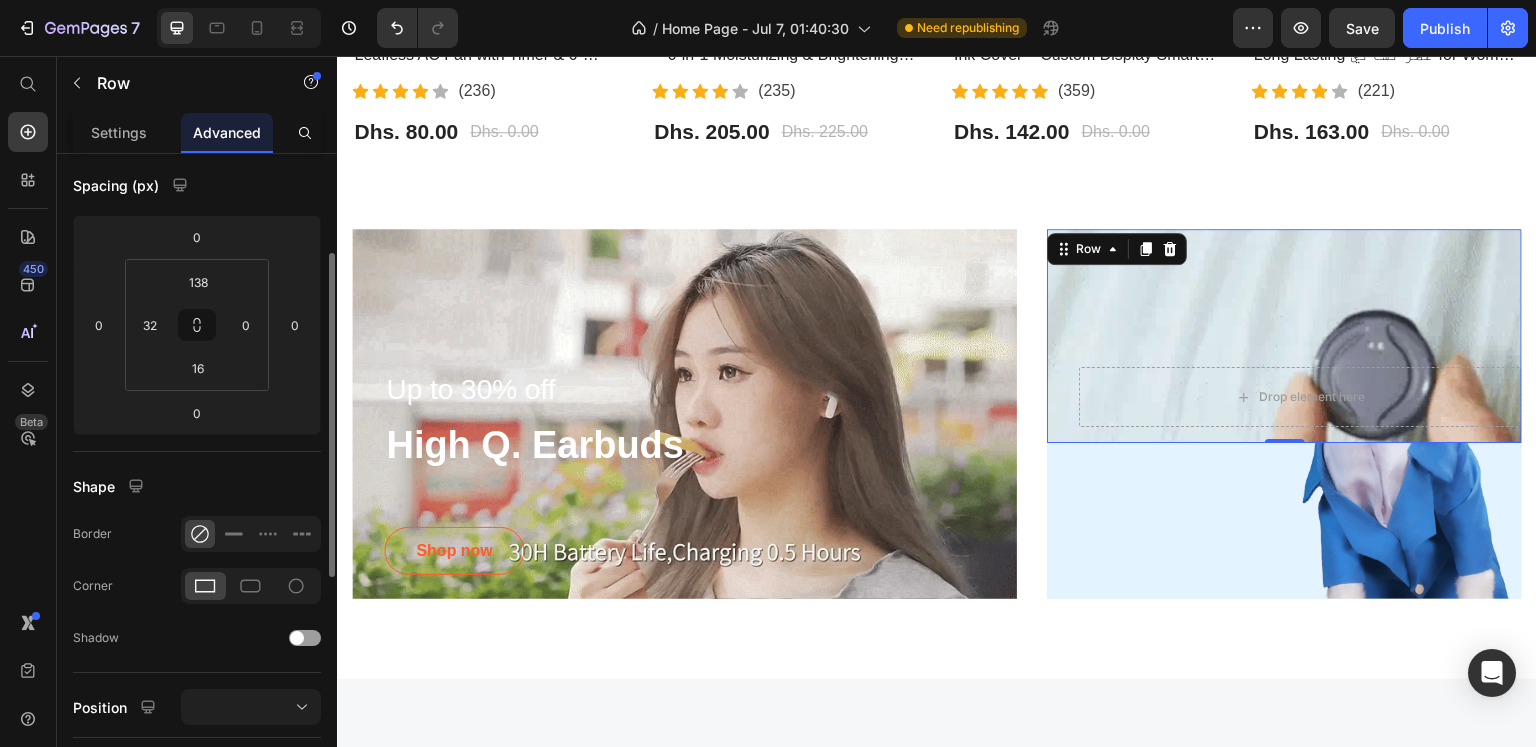 scroll, scrollTop: 0, scrollLeft: 0, axis: both 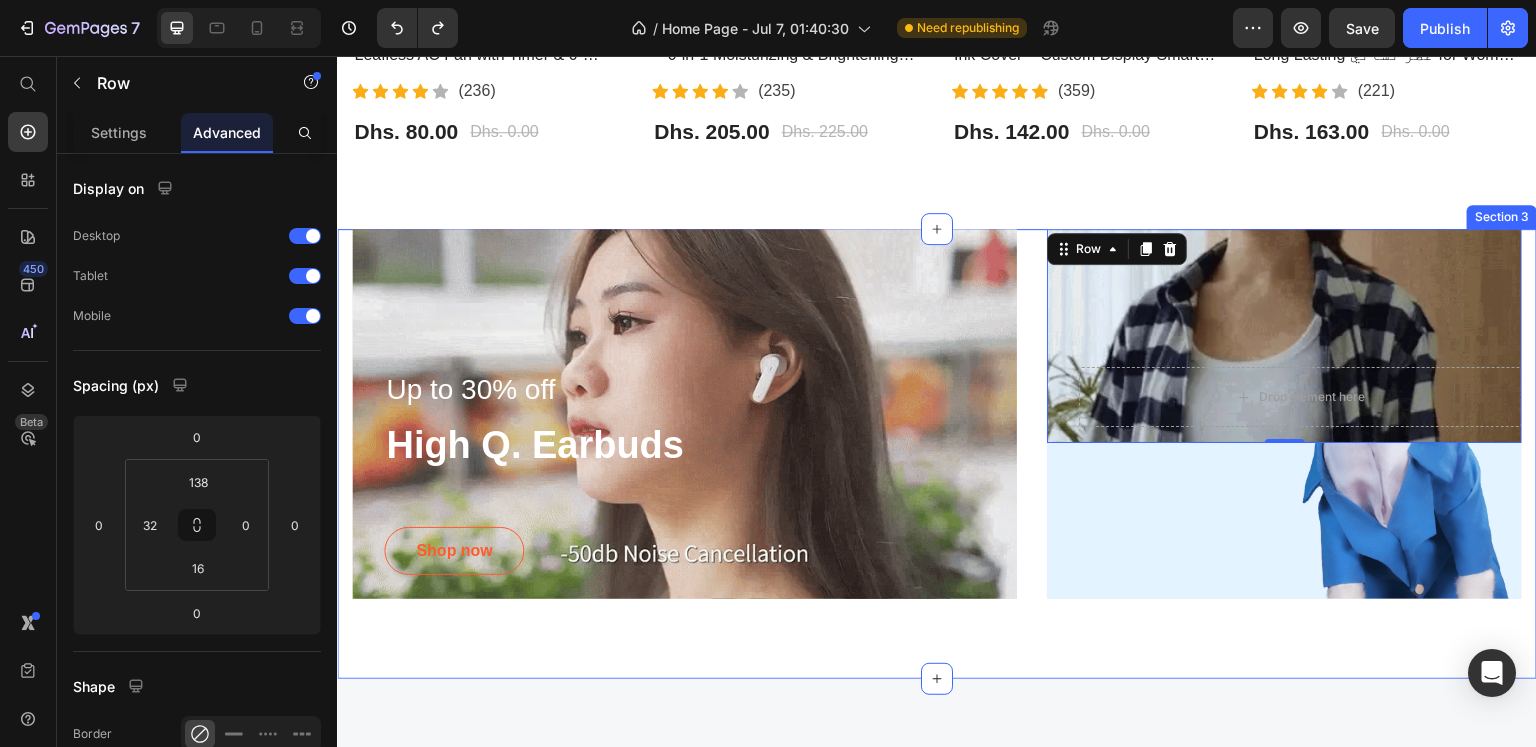 click on "Up to 30% off Text block High Q. Earbuds  Heading Shop now Button Row Hero Banner
Drop element here Row   0 Hero Banner Row Row Section 3" at bounding box center (937, 454) 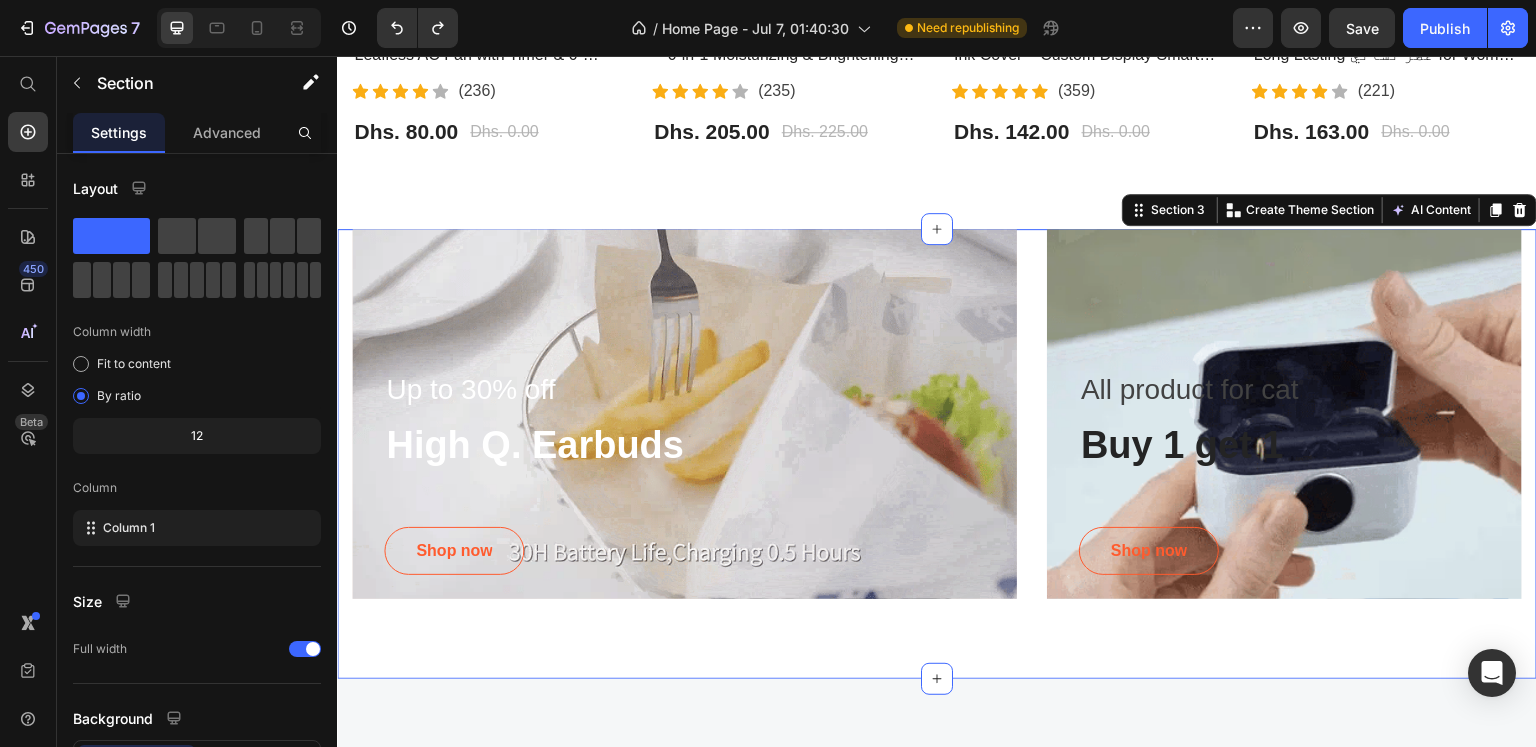 click on "Up to 30% off Text block High Q. Earbuds  Heading Shop now Button Row Hero Banner All product for cat Text block Buy 1 get 1  Heading Shop now Button Row Hero Banner Row Row Section 3   You can create reusable sections Create Theme Section AI Content Write with GemAI What would you like to describe here? Tone and Voice Persuasive Product Labubu - Wireless Earbuds Show more Generate" at bounding box center [937, 454] 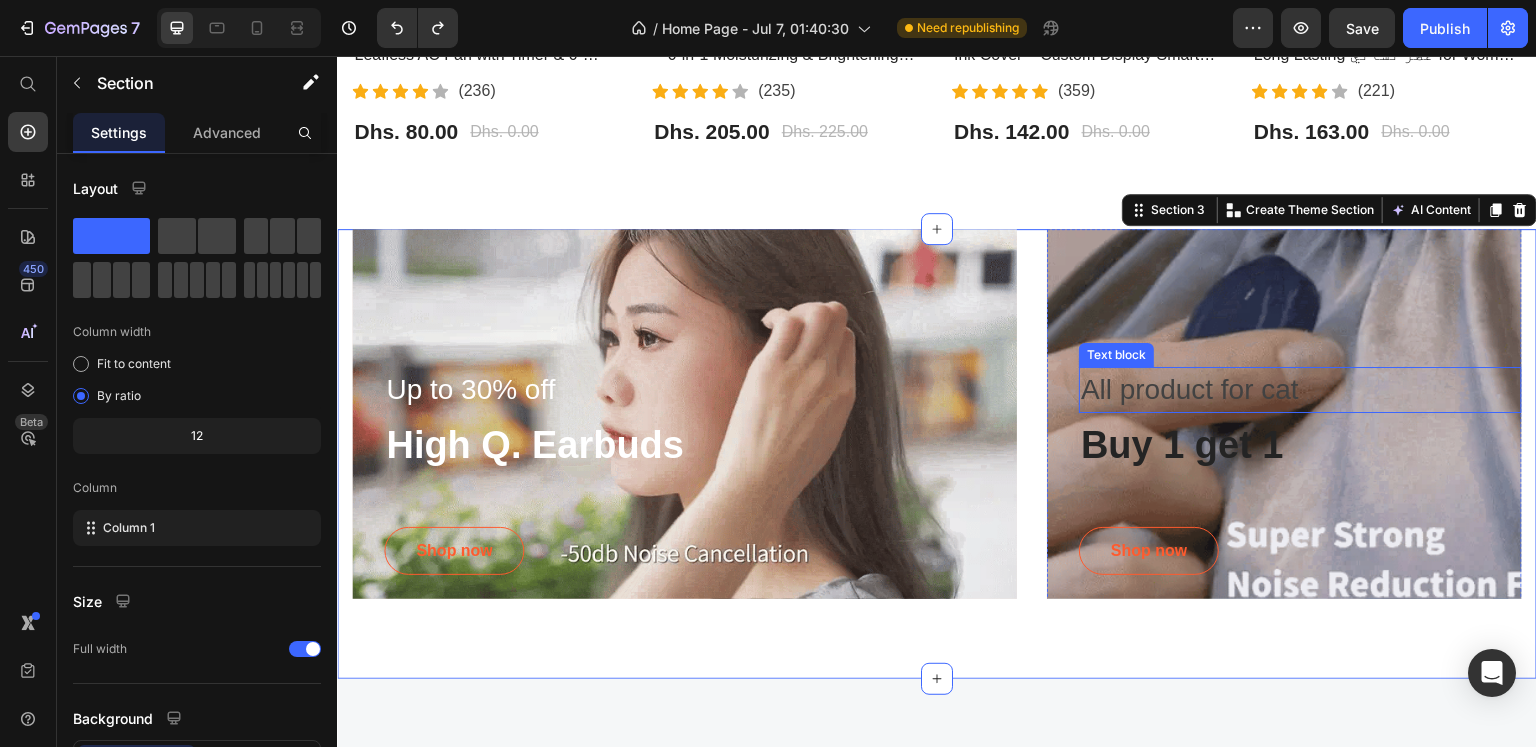 click on "All product for cat" at bounding box center (1300, 390) 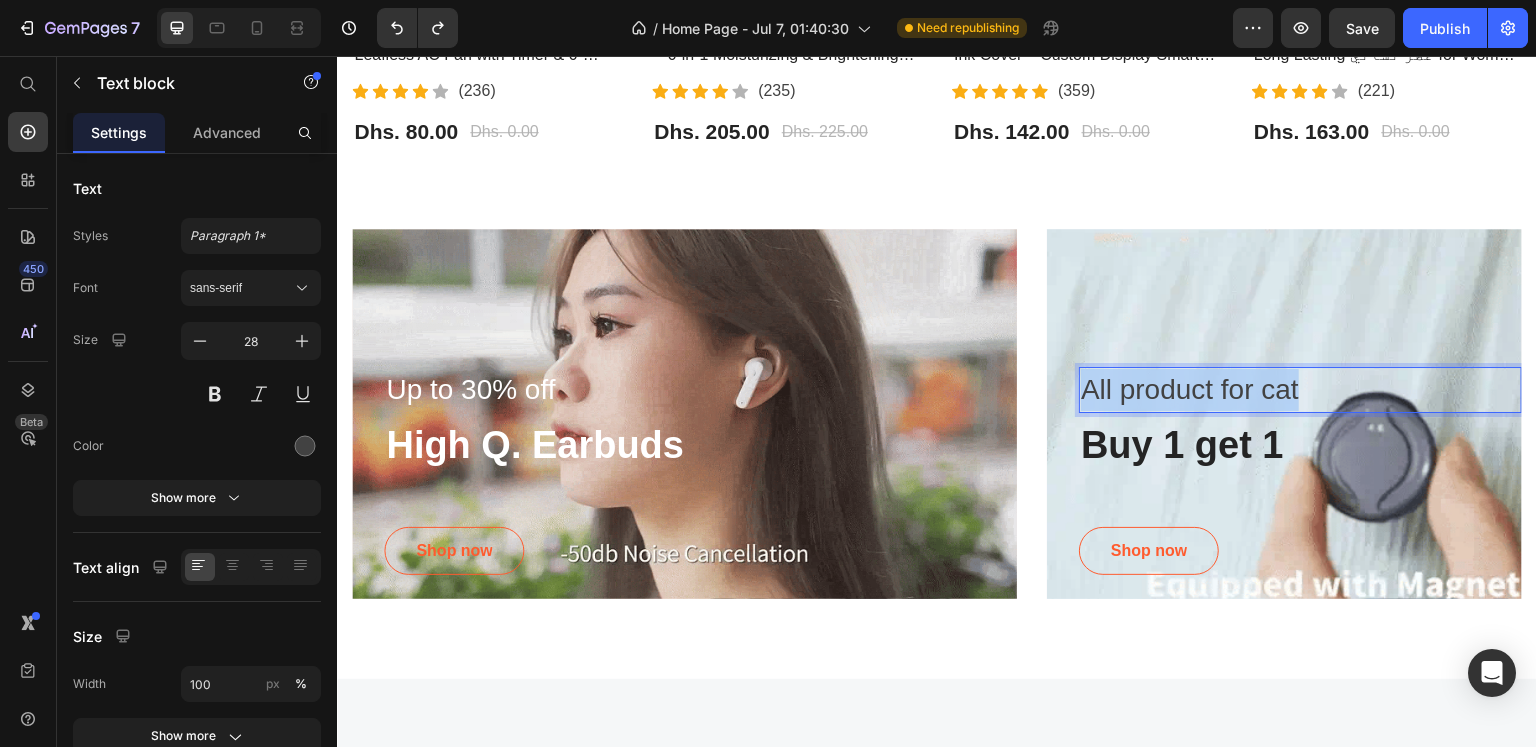 click on "All product for cat" at bounding box center [1300, 390] 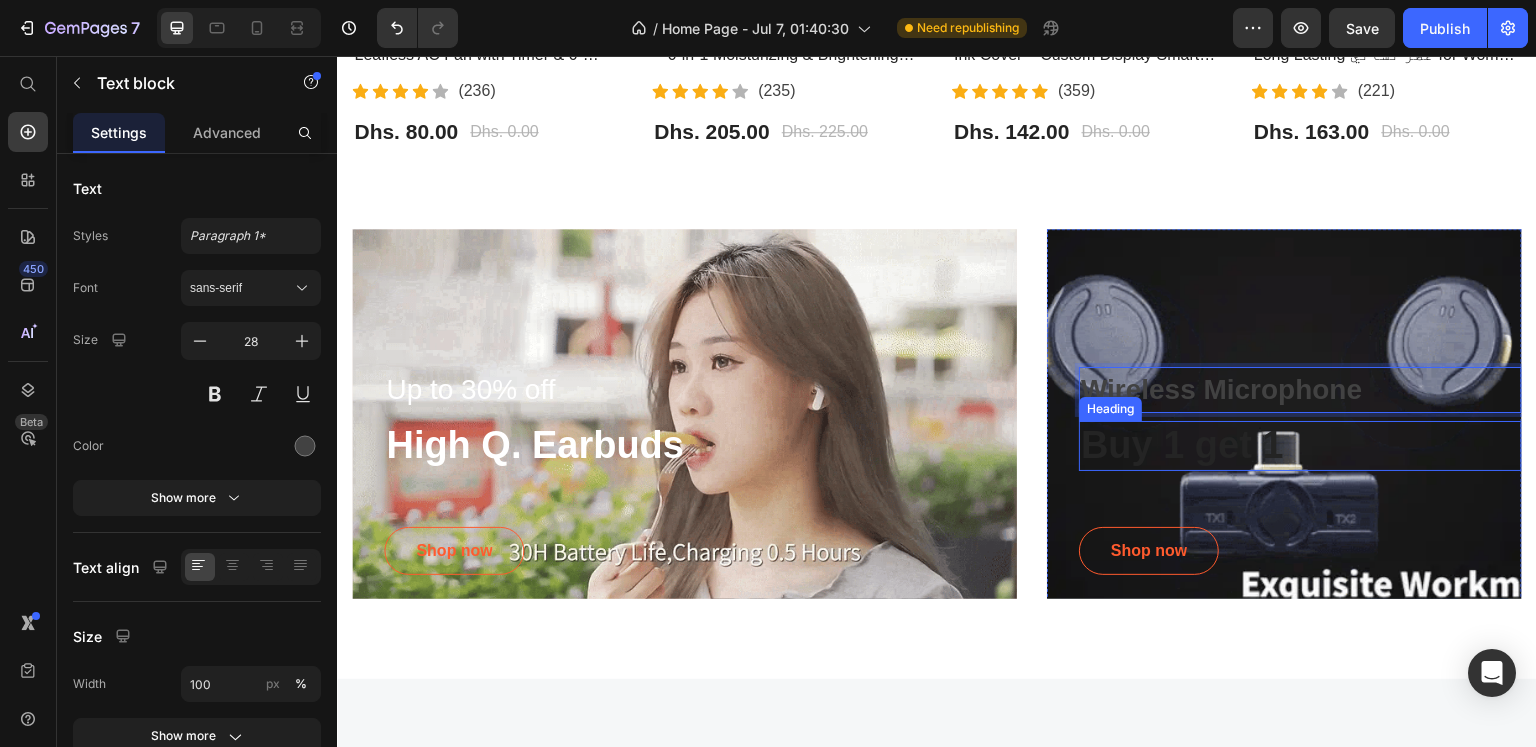 click on "Buy 1 get 1" at bounding box center [1300, 446] 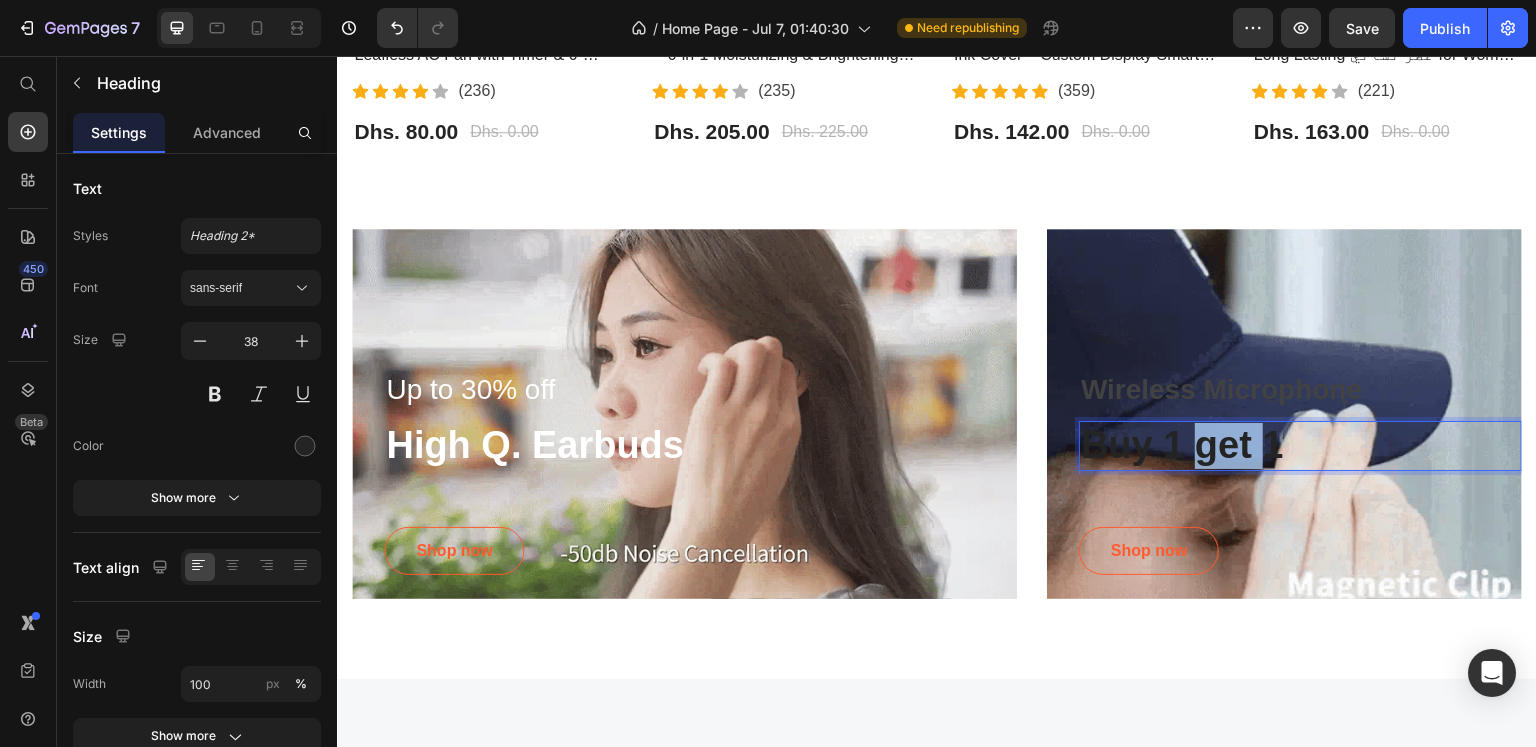click on "Buy 1 get 1" at bounding box center [1300, 446] 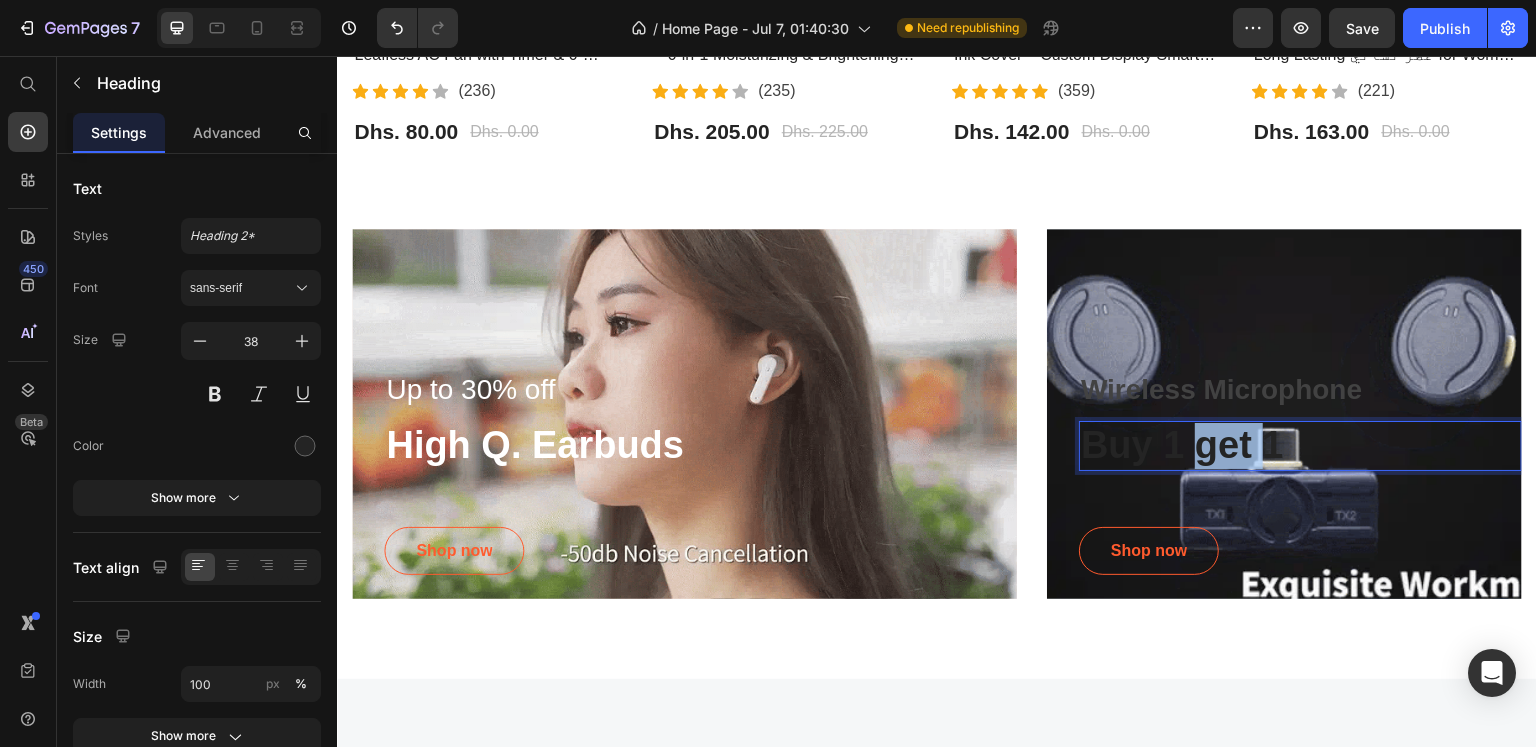 click on "Buy 1 get 1" at bounding box center [1300, 446] 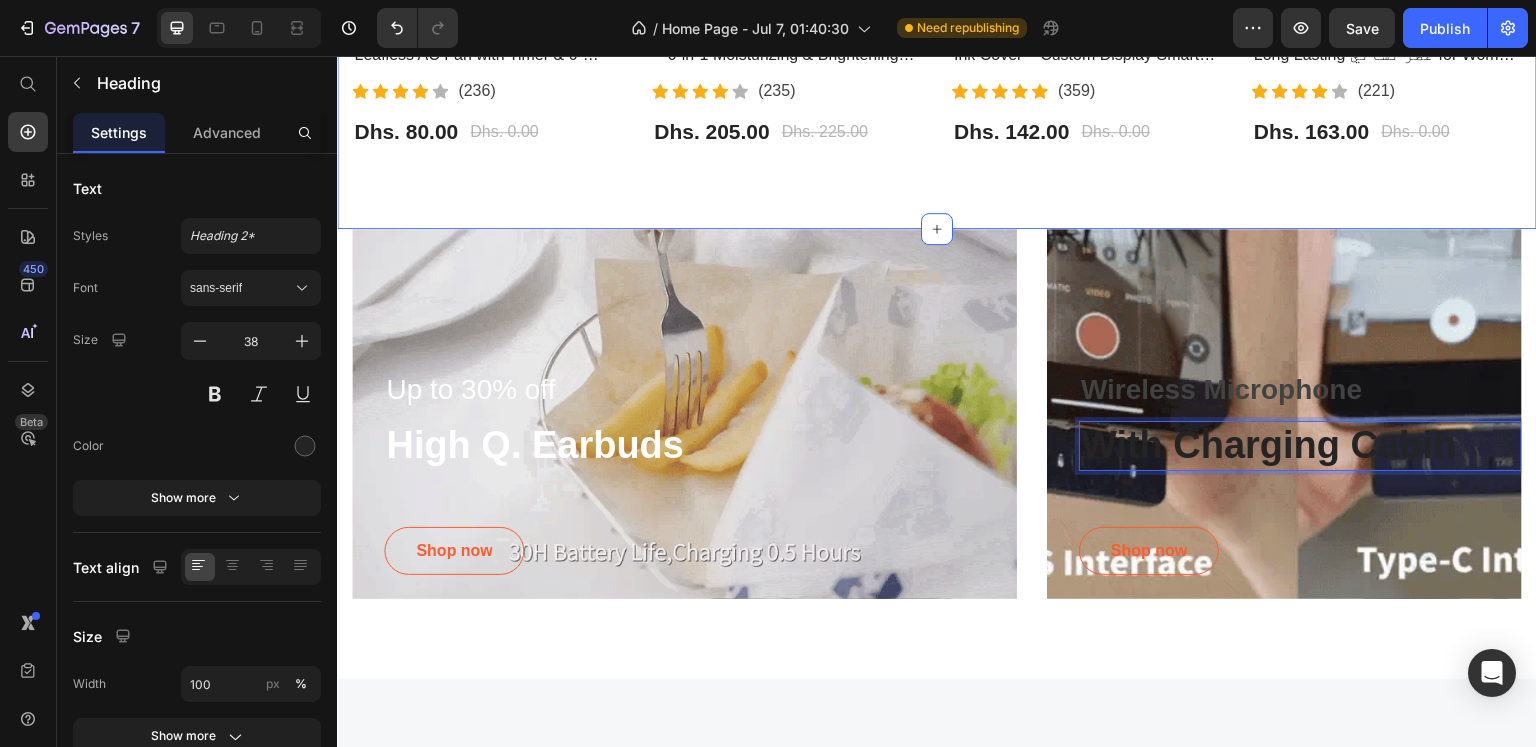 click on "Most Interested Heading “Best pet products reviewed” Text block Row - 0% (P) Tag Product Images Row Bladeless Air Cooling Fan – Portable Leafless AC Fan with Timer & 6-Speed Wind | مروحة تبريد بدون شفرات (P) Title                Icon                Icon                Icon                Icon                Icon Icon List Hoz (236) Text block Icon List Dhs. 80.00 (P) Price Dhs. 0.00 (P) Price Row Product - 9% (P) Tag Product Images Row BIOAQUA Vitamin C Facial Care Set – 6-in-1 Moisturizing & Brightening Skincare Kit | مجموعة العناية بالوجه من بيوأكوا بفيتامين C (P) Title                Icon                Icon                Icon                Icon                Icon Icon List Hoz (235) Text block Icon List Dhs. 205.00 (P) Price Dhs. 225.00 (P) Price Row Product Row - 0% (P) Tag Product Images Row iPhone 13 Pro & 15 Pro Max LCD E-Ink Cover – Custom Display Smart Case | غطاء شاشة ذكي للايفون (P) Title                Icon Icon" at bounding box center (937, -107) 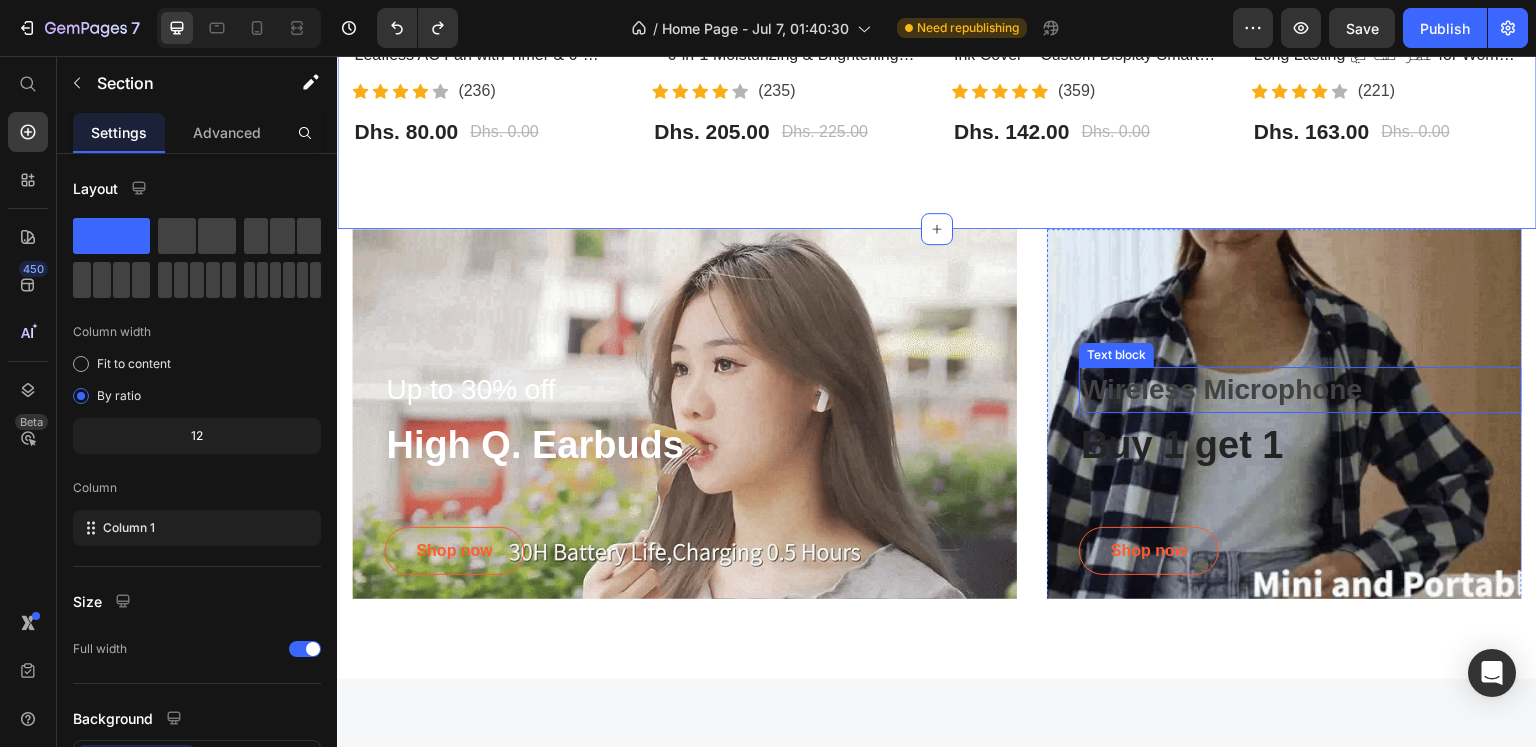 click on "Wireless Microphone" at bounding box center (1221, 389) 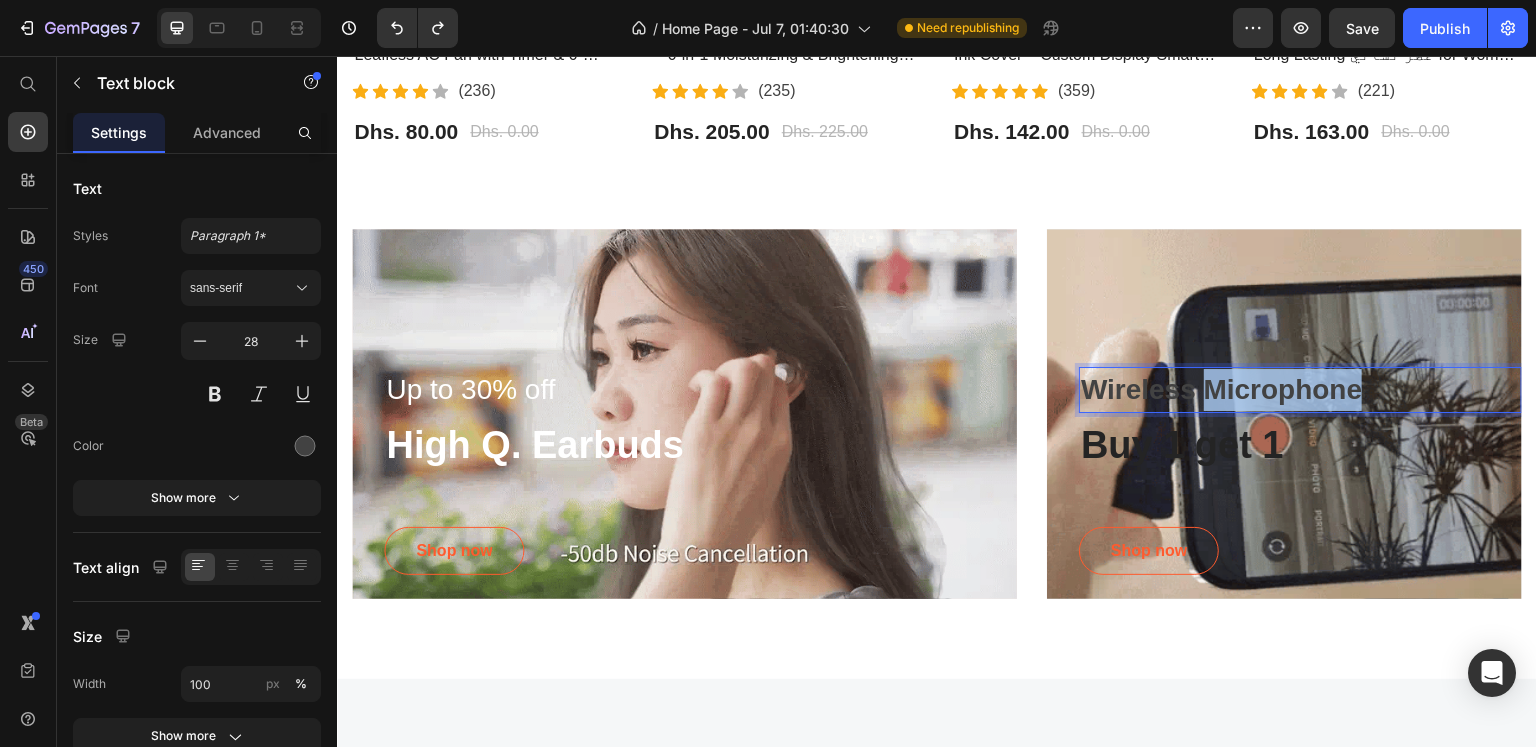 click on "Wireless Microphone" at bounding box center (1221, 389) 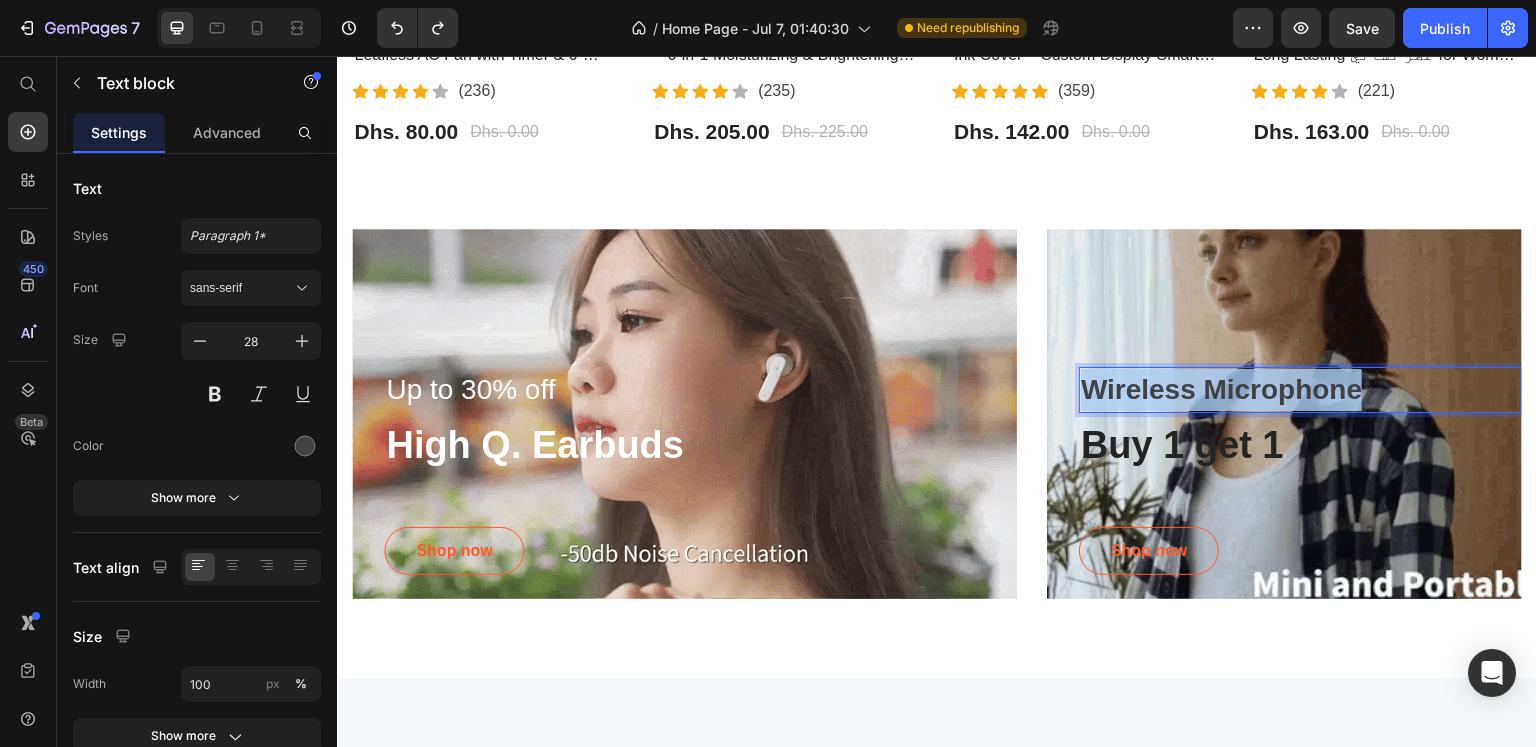 click on "Wireless Microphone" at bounding box center [1221, 389] 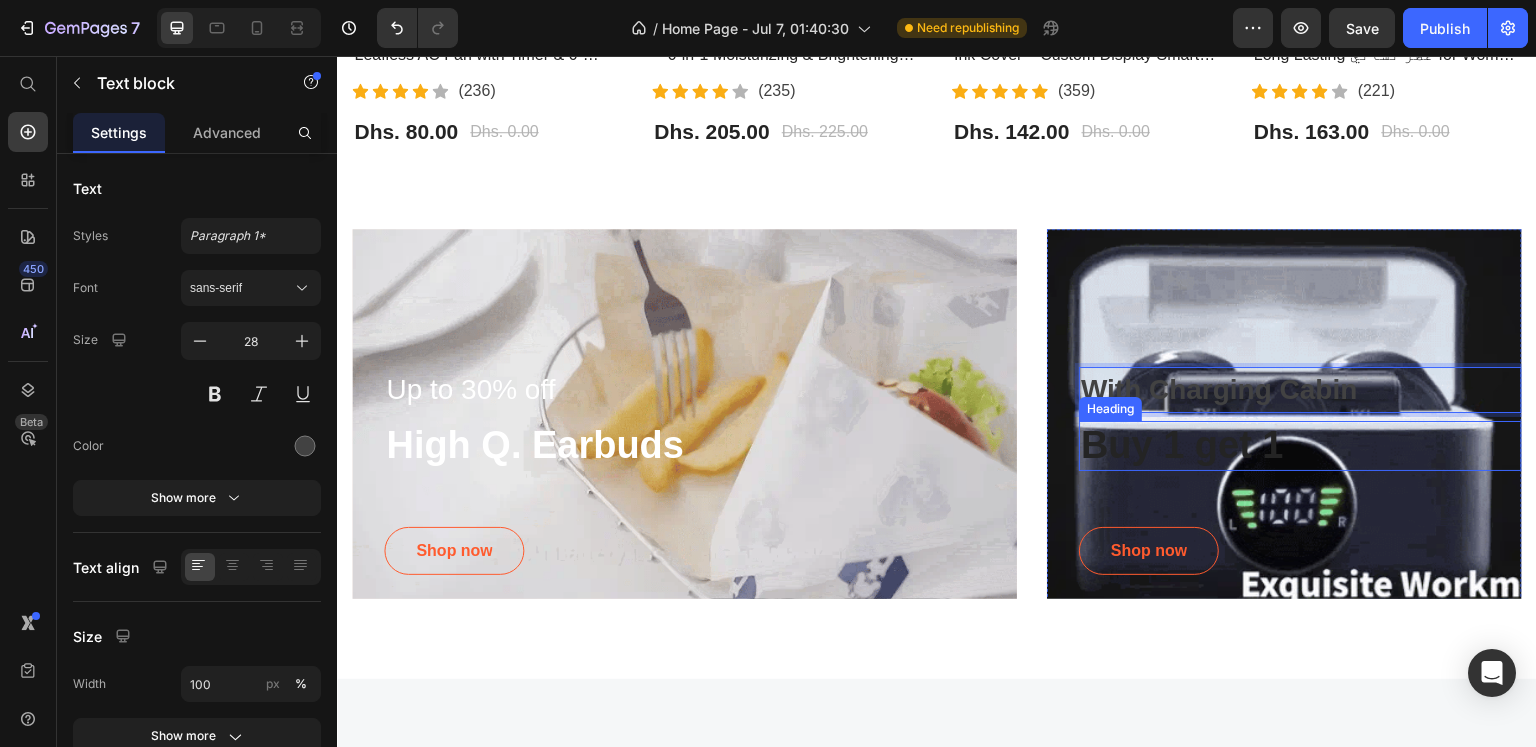 click on "Buy 1 get 1" at bounding box center [1300, 446] 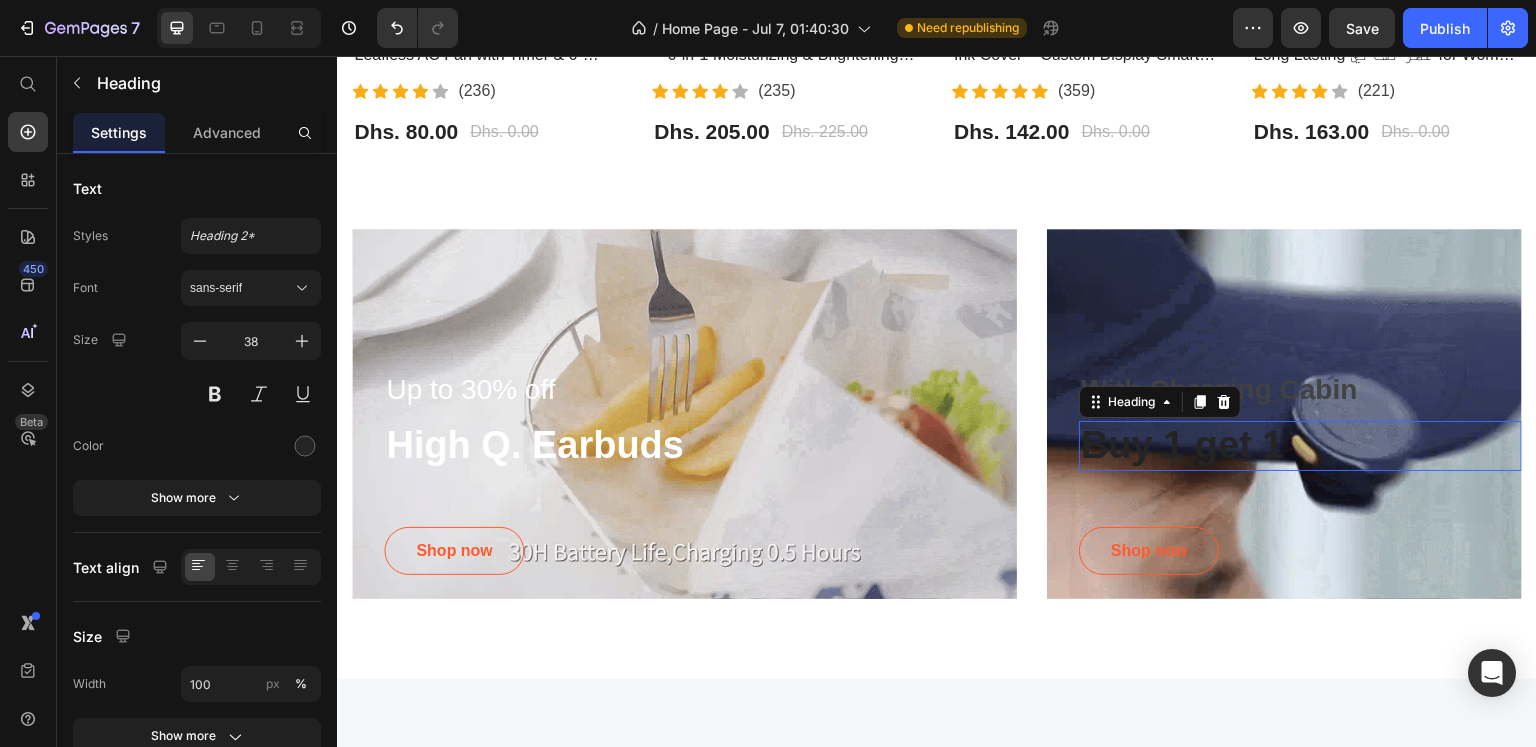 click on "Buy 1 get 1" at bounding box center [1300, 446] 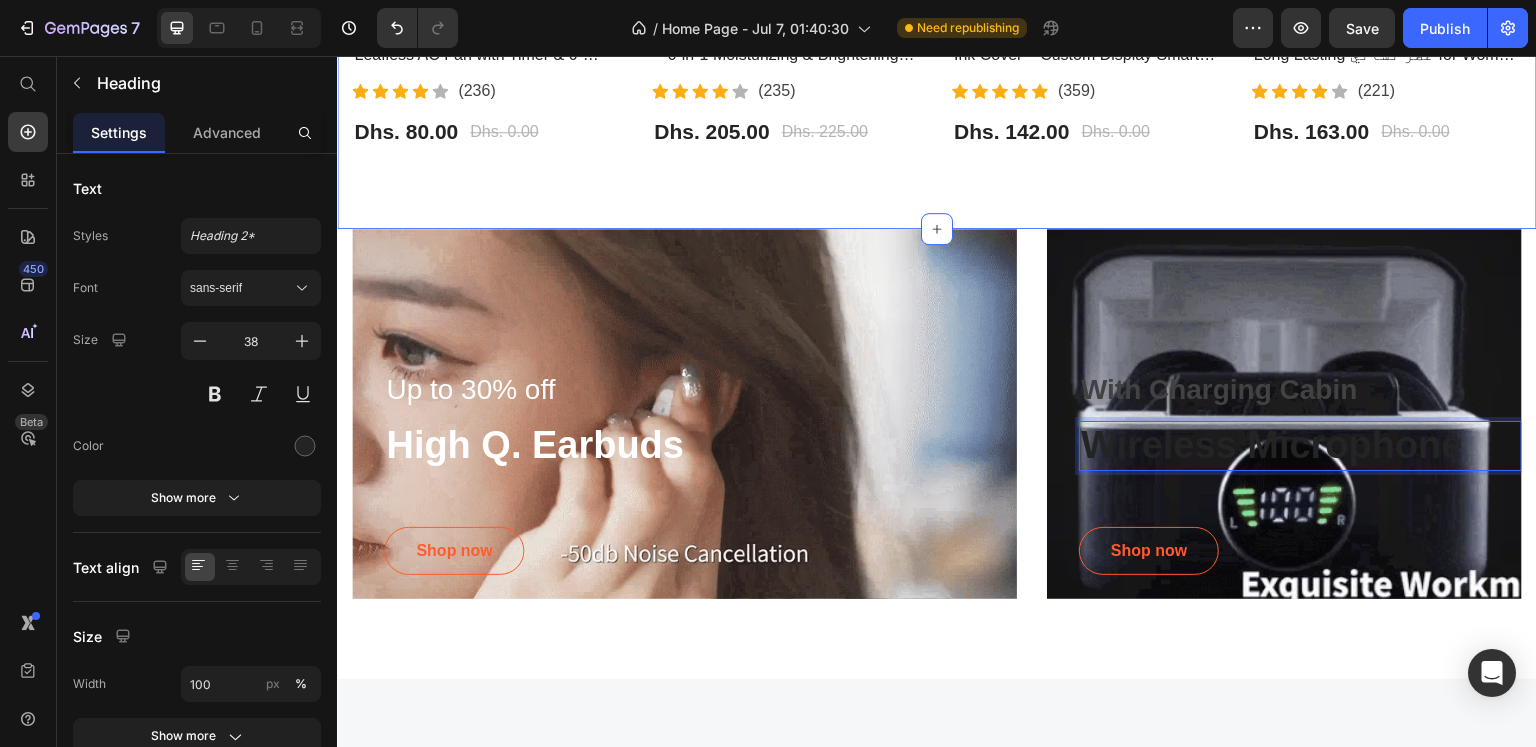 click on "Most Interested Heading “Best pet products reviewed” Text block Row - 0% (P) Tag Product Images Row Bladeless Air Cooling Fan – Portable Leafless AC Fan with Timer & 6-Speed Wind | مروحة تبريد بدون شفرات (P) Title                Icon                Icon                Icon                Icon                Icon Icon List Hoz (236) Text block Icon List Dhs. 80.00 (P) Price Dhs. 0.00 (P) Price Row Product - 9% (P) Tag Product Images Row BIOAQUA Vitamin C Facial Care Set – 6-in-1 Moisturizing & Brightening Skincare Kit | مجموعة العناية بالوجه من بيوأكوا بفيتامين C (P) Title                Icon                Icon                Icon                Icon                Icon Icon List Hoz (235) Text block Icon List Dhs. 205.00 (P) Price Dhs. 225.00 (P) Price Row Product Row - 0% (P) Tag Product Images Row iPhone 13 Pro & 15 Pro Max LCD E-Ink Cover – Custom Display Smart Case | غطاء شاشة ذكي للايفون (P) Title                Icon Icon" at bounding box center [937, -107] 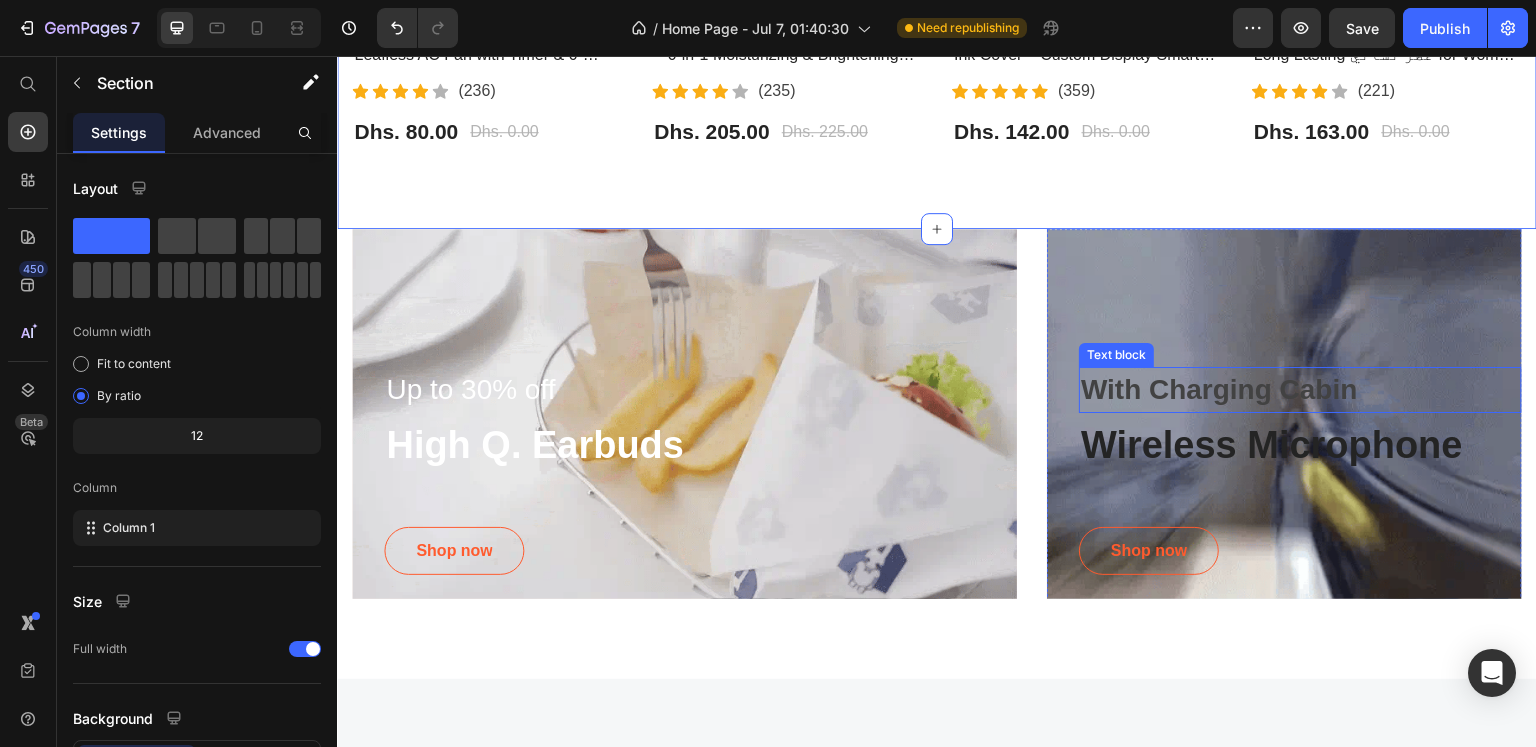 click on "With Charging Cabin" at bounding box center (1219, 389) 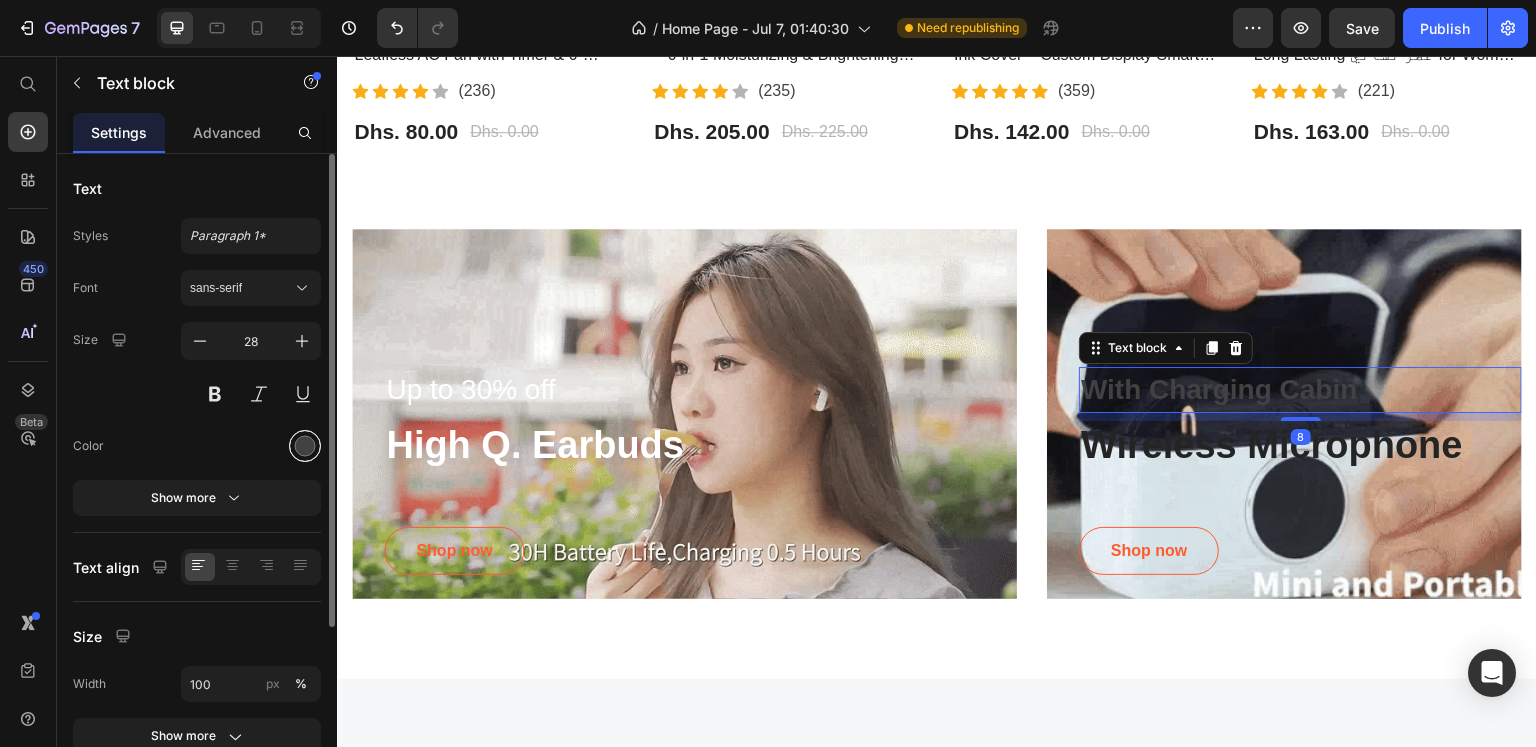 click at bounding box center [305, 446] 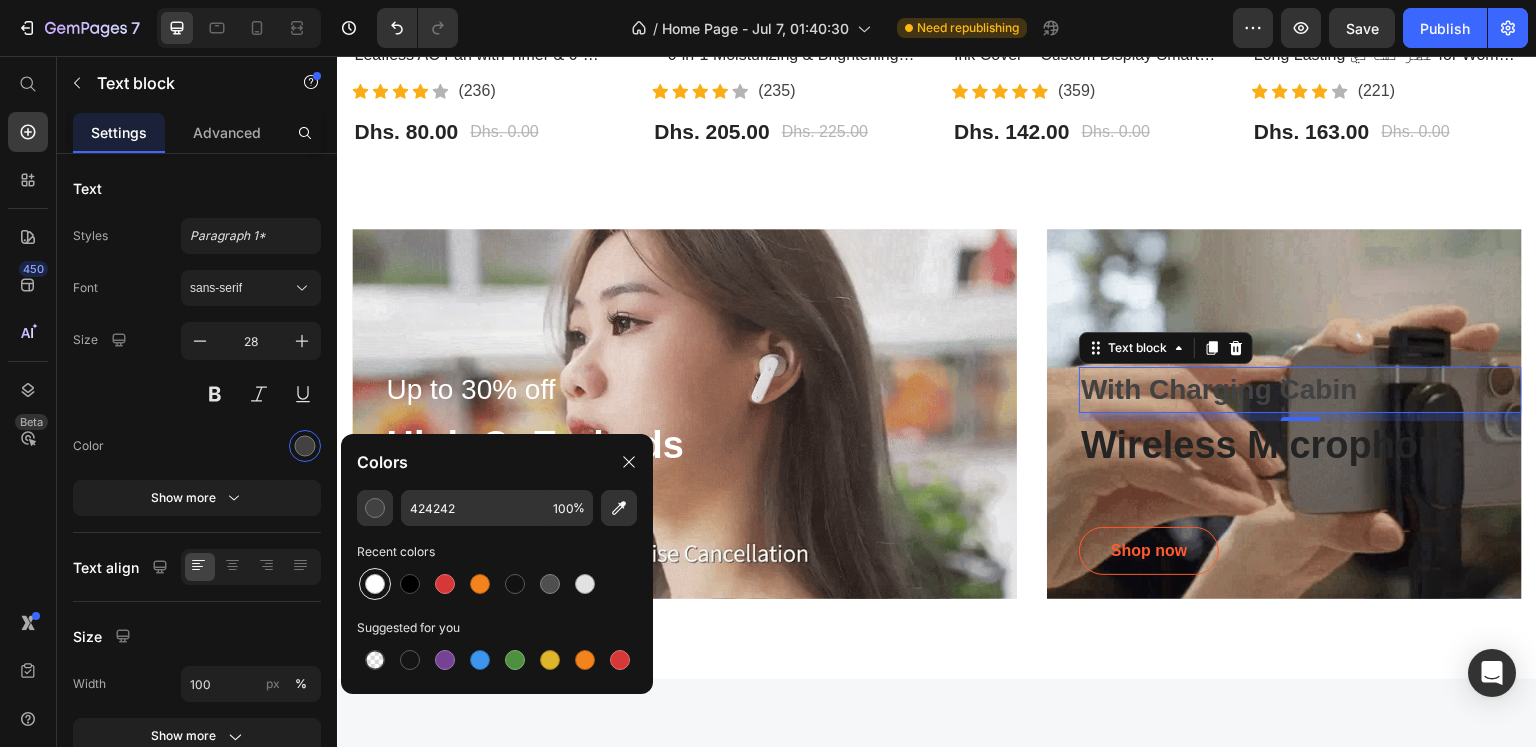 click at bounding box center [375, 584] 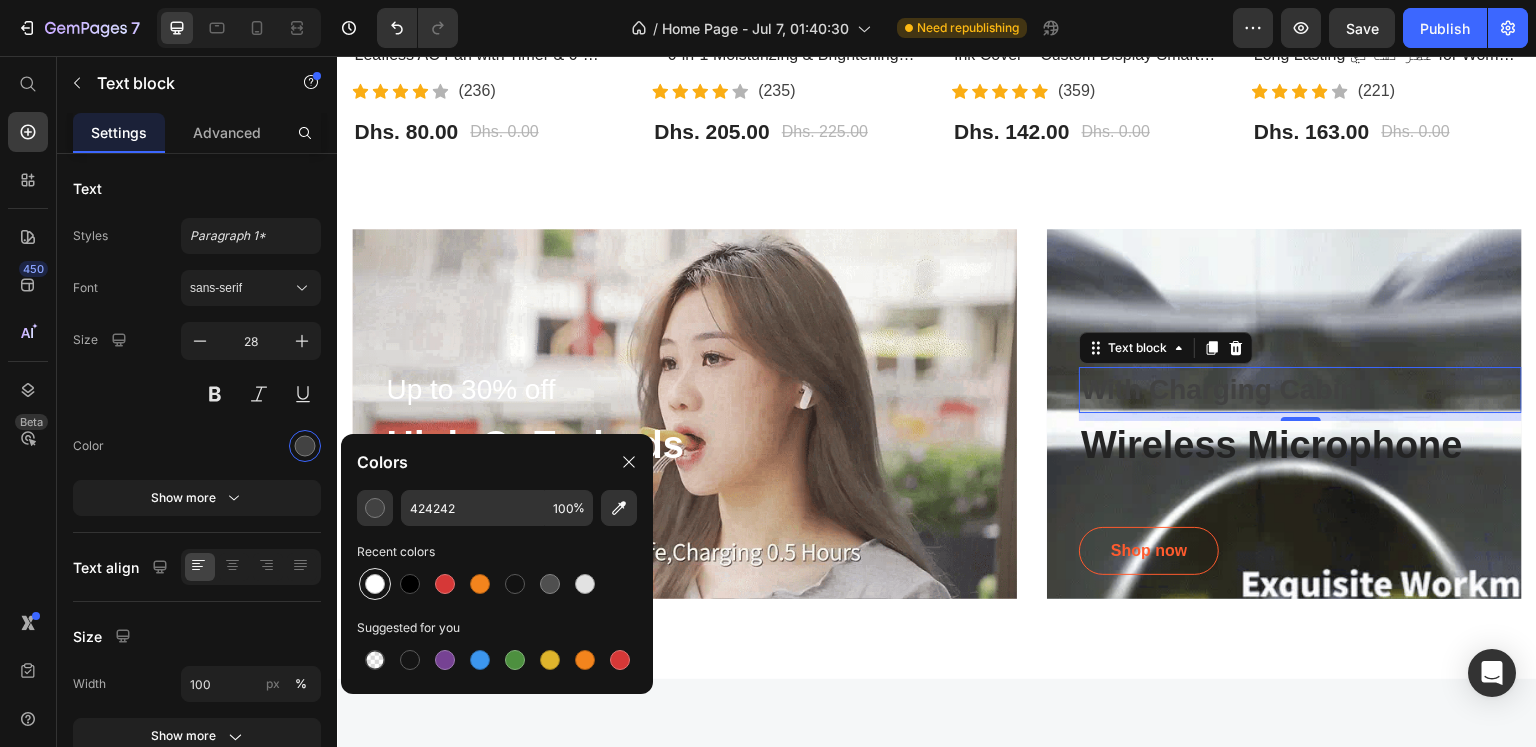 type on "FFFFFF" 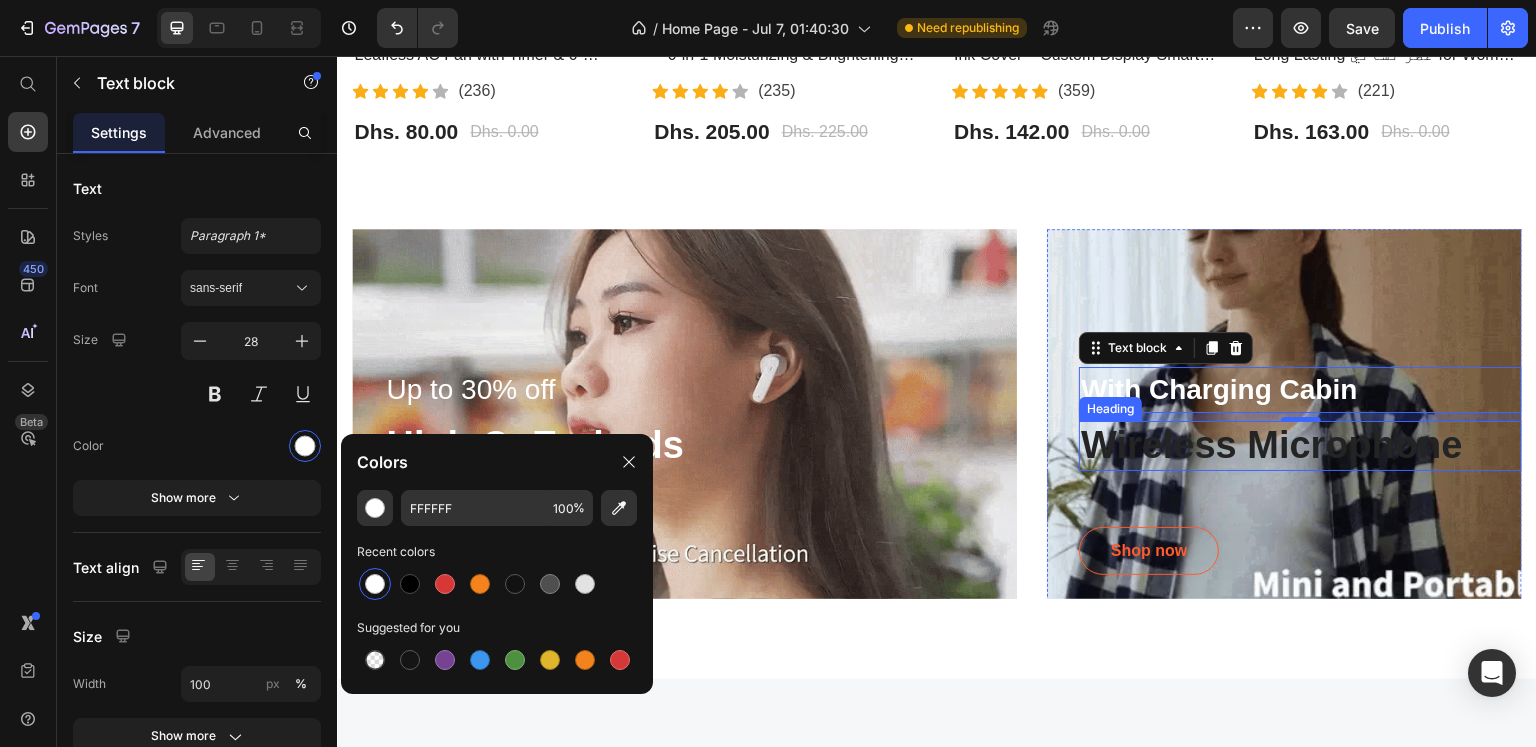click on "Wireless Microphone" at bounding box center (1272, 445) 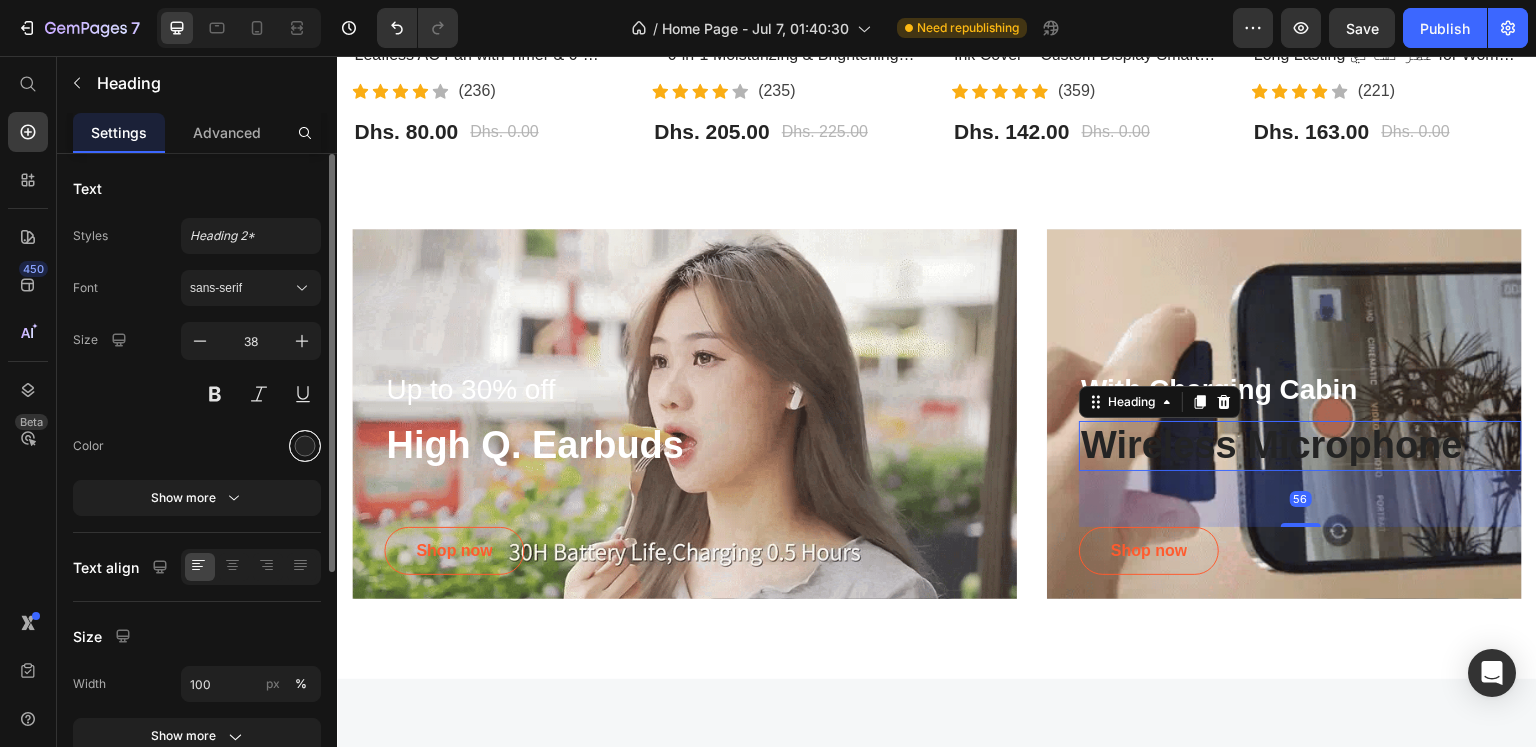 click at bounding box center (305, 446) 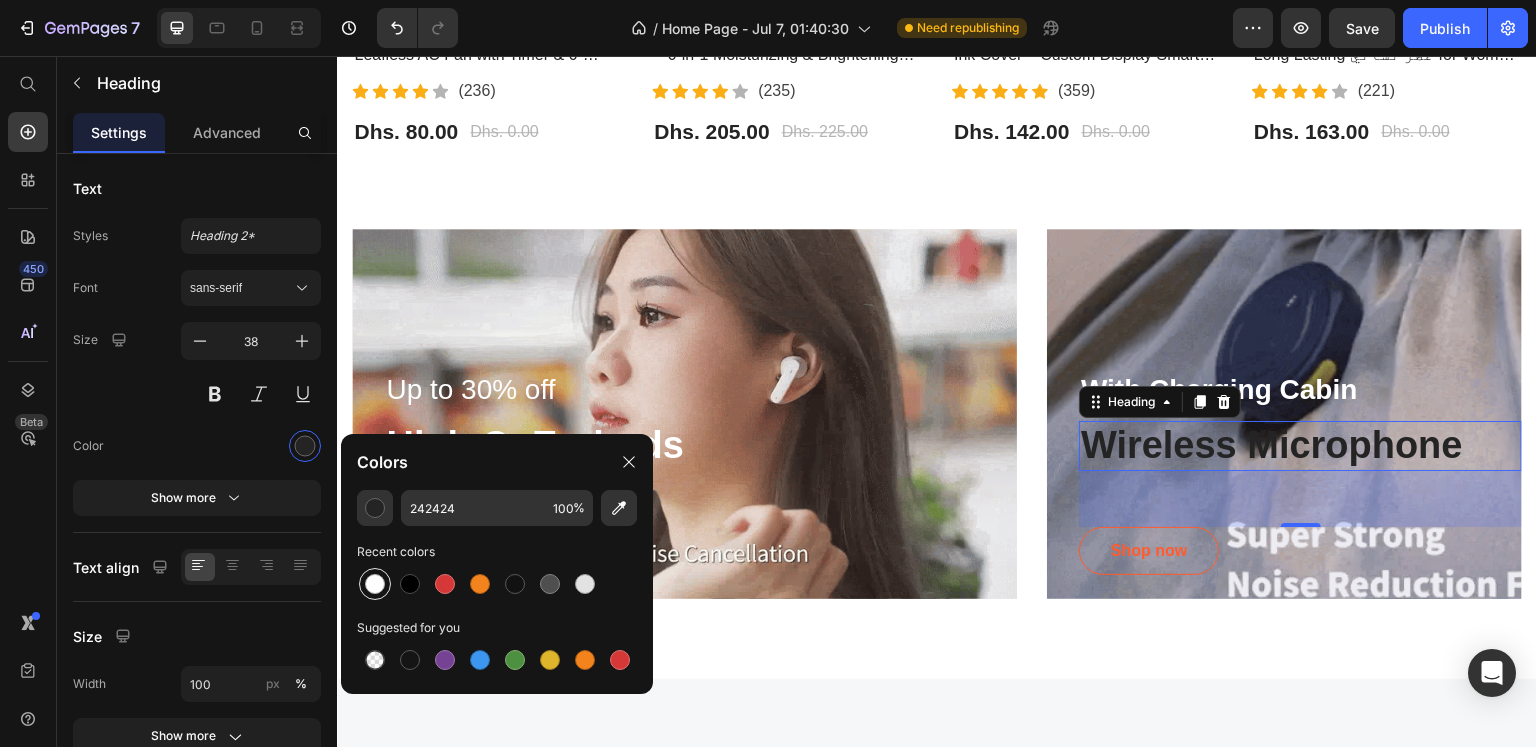 click at bounding box center (375, 584) 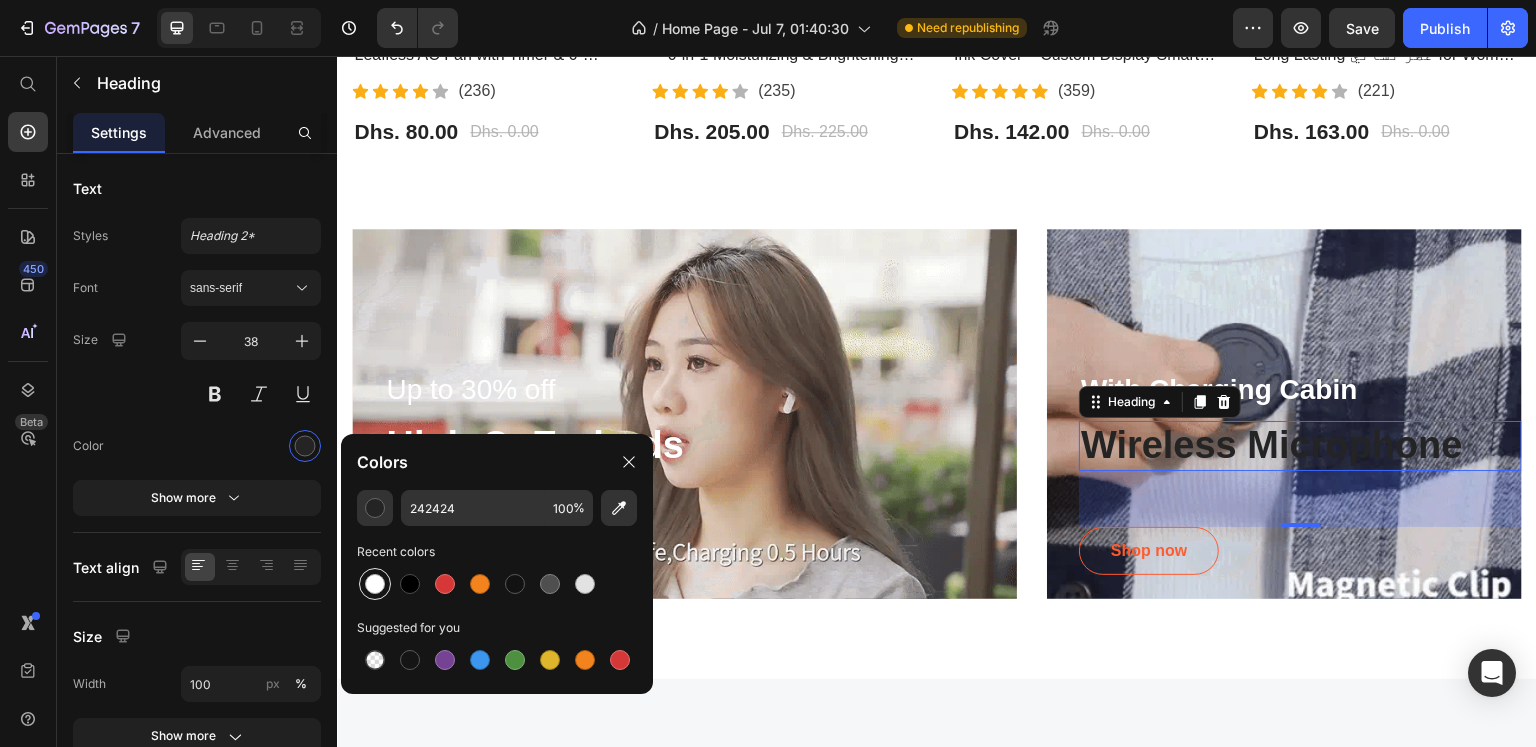 type on "FFFFFF" 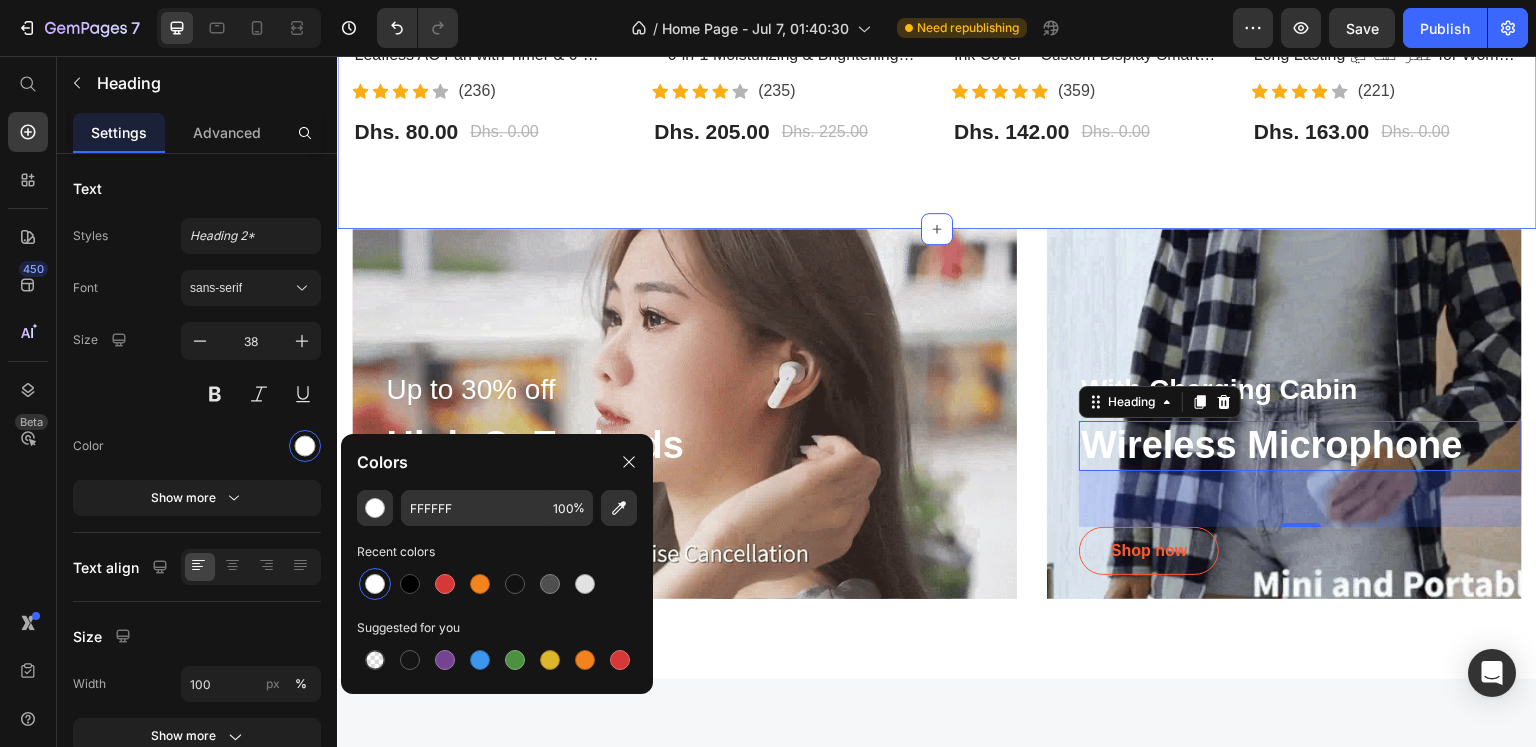 click on "Most Interested Heading “Best pet products reviewed” Text block Row - 0% (P) Tag Product Images Row Bladeless Air Cooling Fan – Portable Leafless AC Fan with Timer & 6-Speed Wind | مروحة تبريد بدون شفرات (P) Title                Icon                Icon                Icon                Icon                Icon Icon List Hoz (236) Text block Icon List Dhs. 80.00 (P) Price Dhs. 0.00 (P) Price Row Product - 9% (P) Tag Product Images Row BIOAQUA Vitamin C Facial Care Set – 6-in-1 Moisturizing & Brightening Skincare Kit | مجموعة العناية بالوجه من بيوأكوا بفيتامين C (P) Title                Icon                Icon                Icon                Icon                Icon Icon List Hoz (235) Text block Icon List Dhs. 205.00 (P) Price Dhs. 225.00 (P) Price Row Product Row - 0% (P) Tag Product Images Row iPhone 13 Pro & 15 Pro Max LCD E-Ink Cover – Custom Display Smart Case | غطاء شاشة ذكي للايفون (P) Title                Icon Icon" at bounding box center (937, -107) 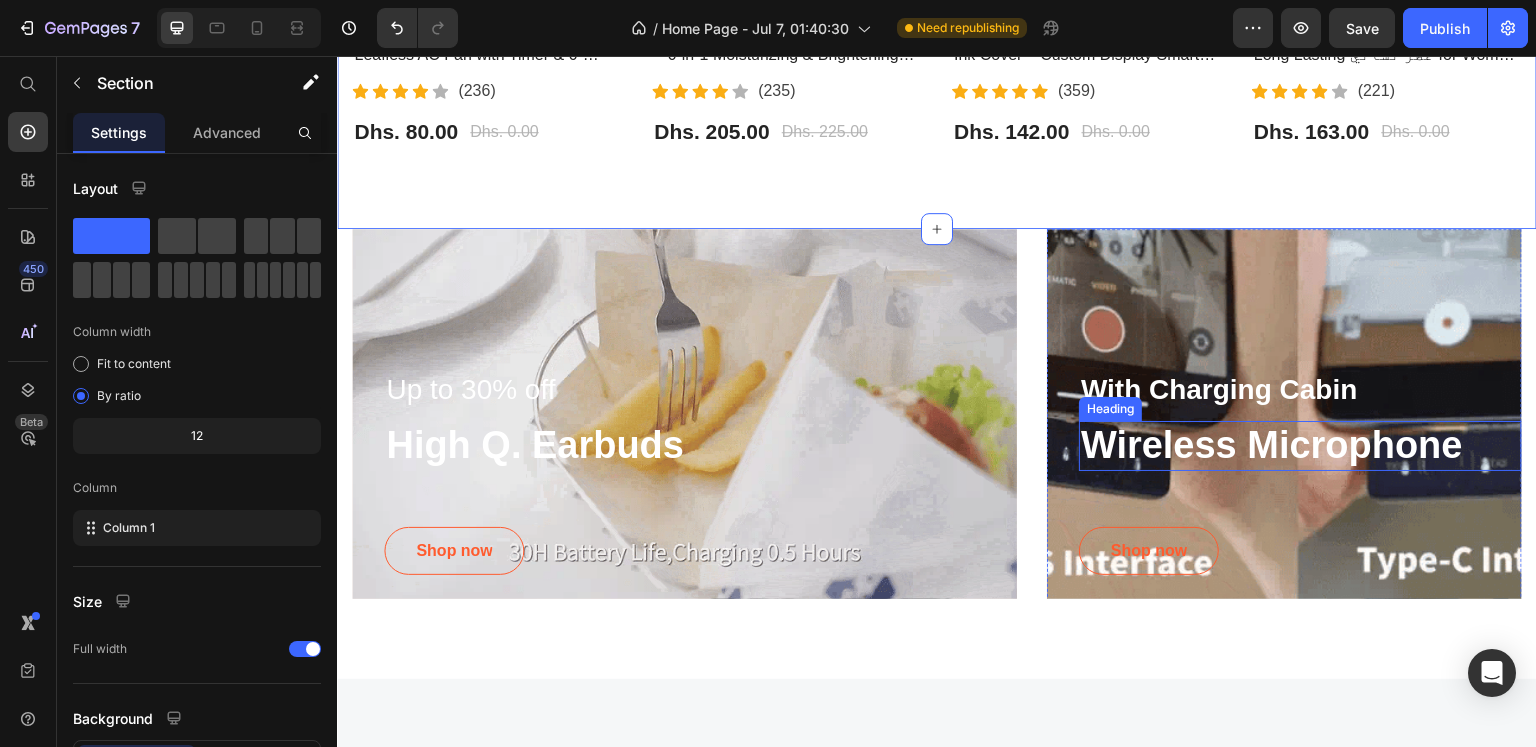 click on "Heading" at bounding box center (1110, 409) 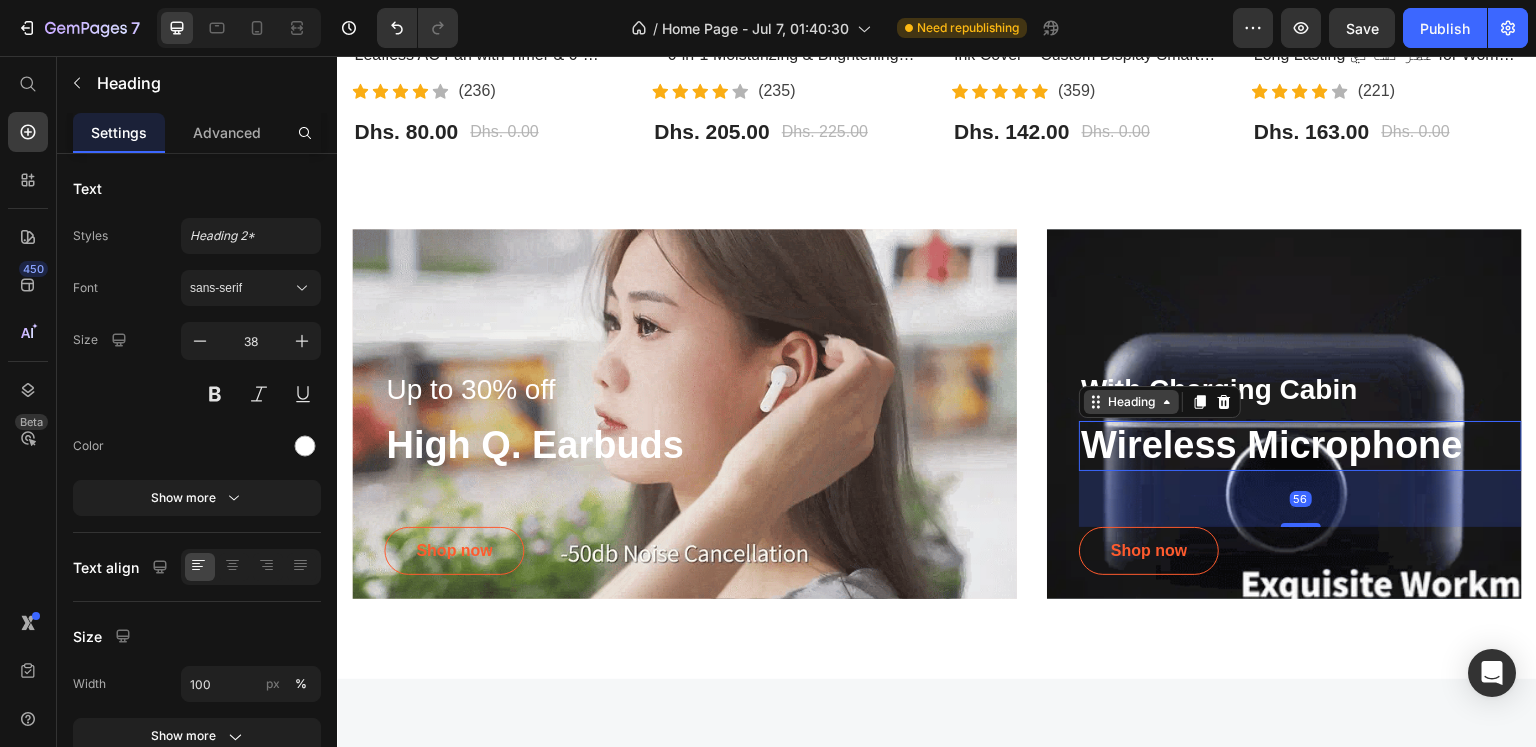 click on "Heading" at bounding box center [1131, 402] 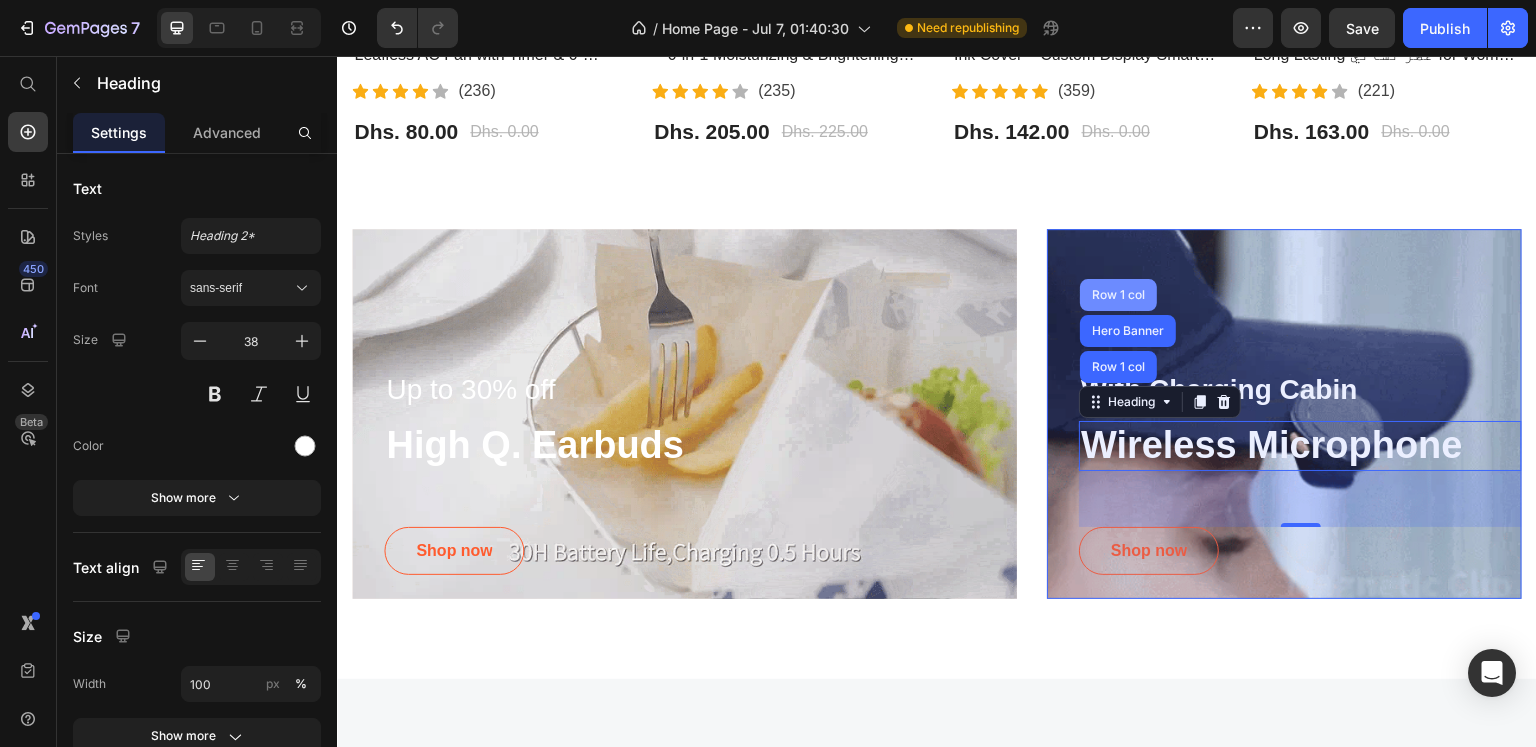 click on "Row 1 col" at bounding box center (1118, 295) 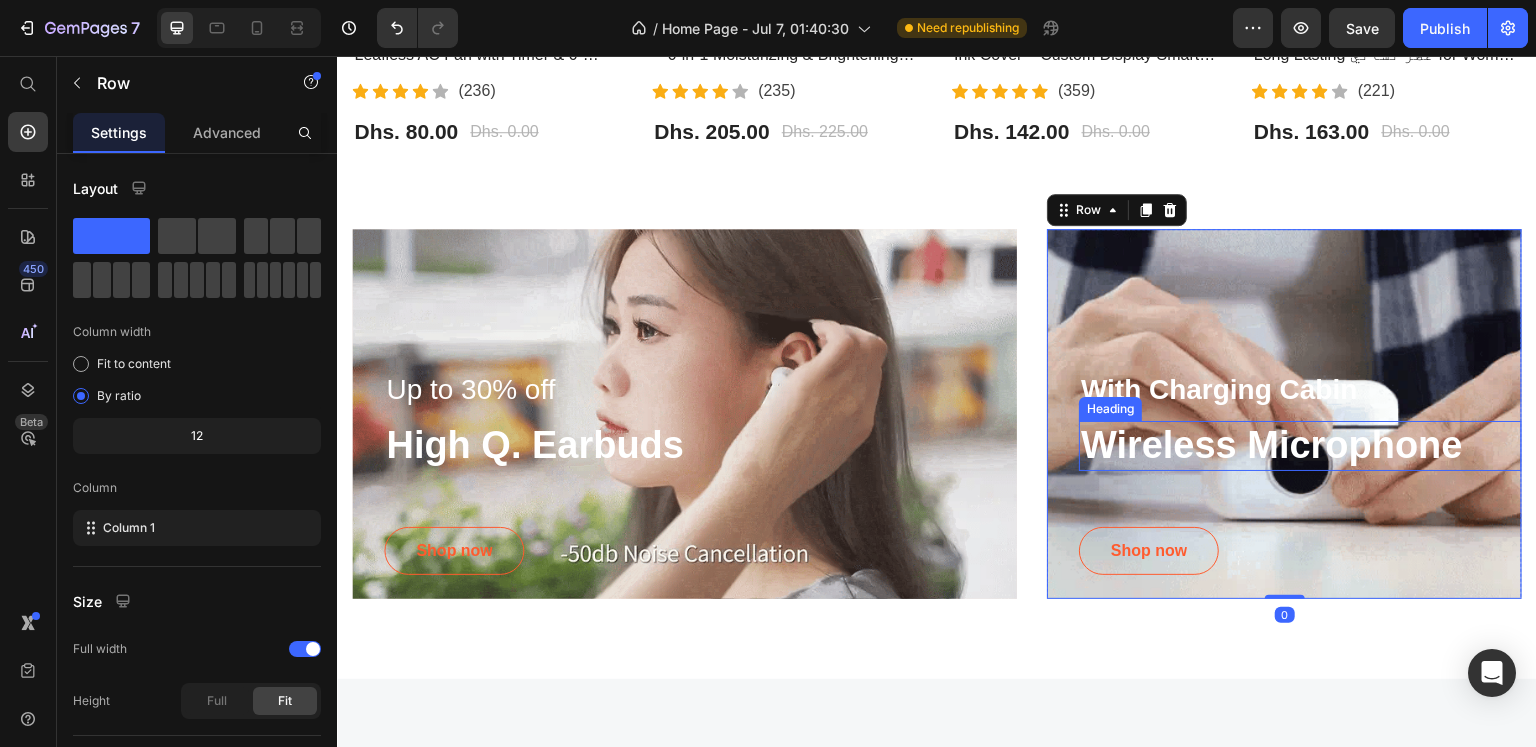 click on "Wireless Microphone" at bounding box center (1272, 445) 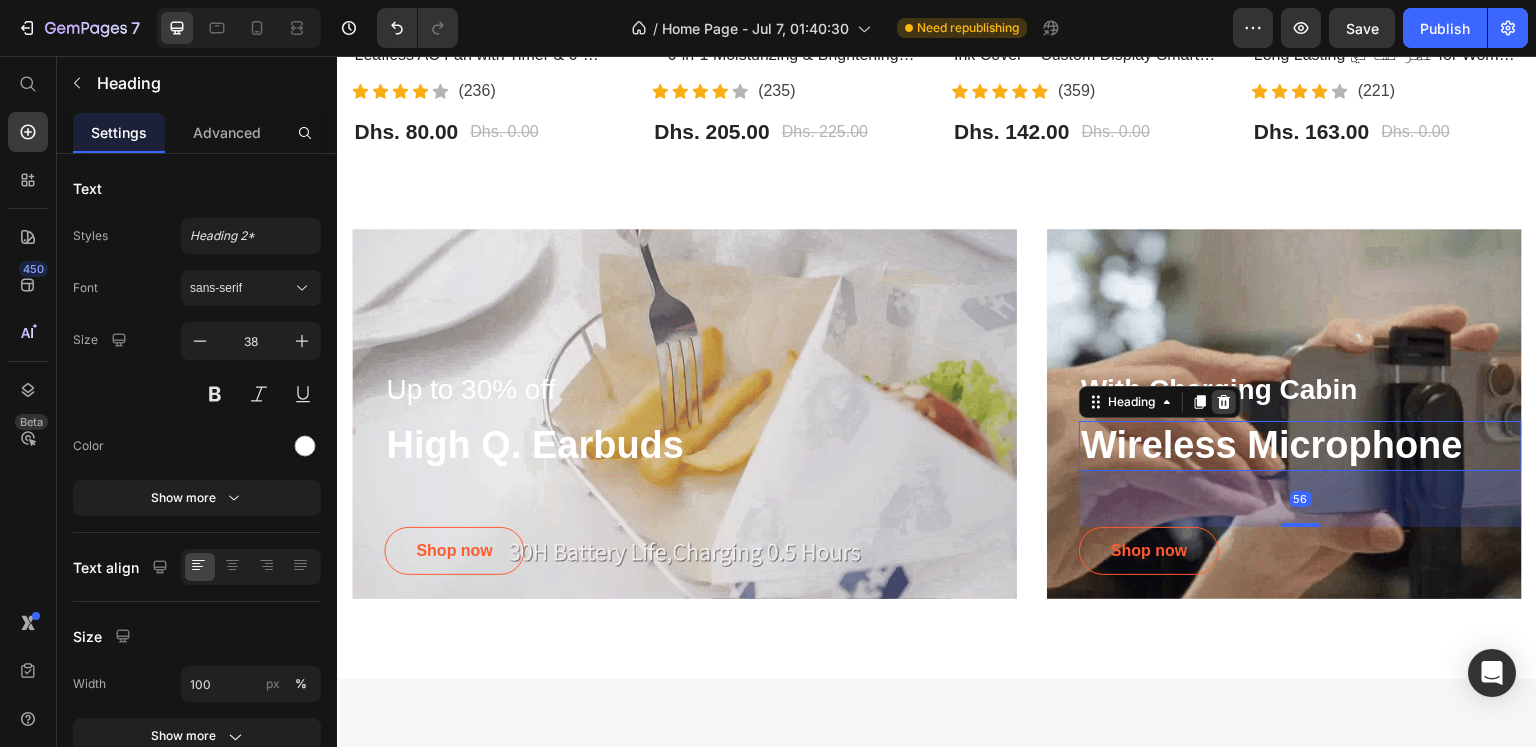click 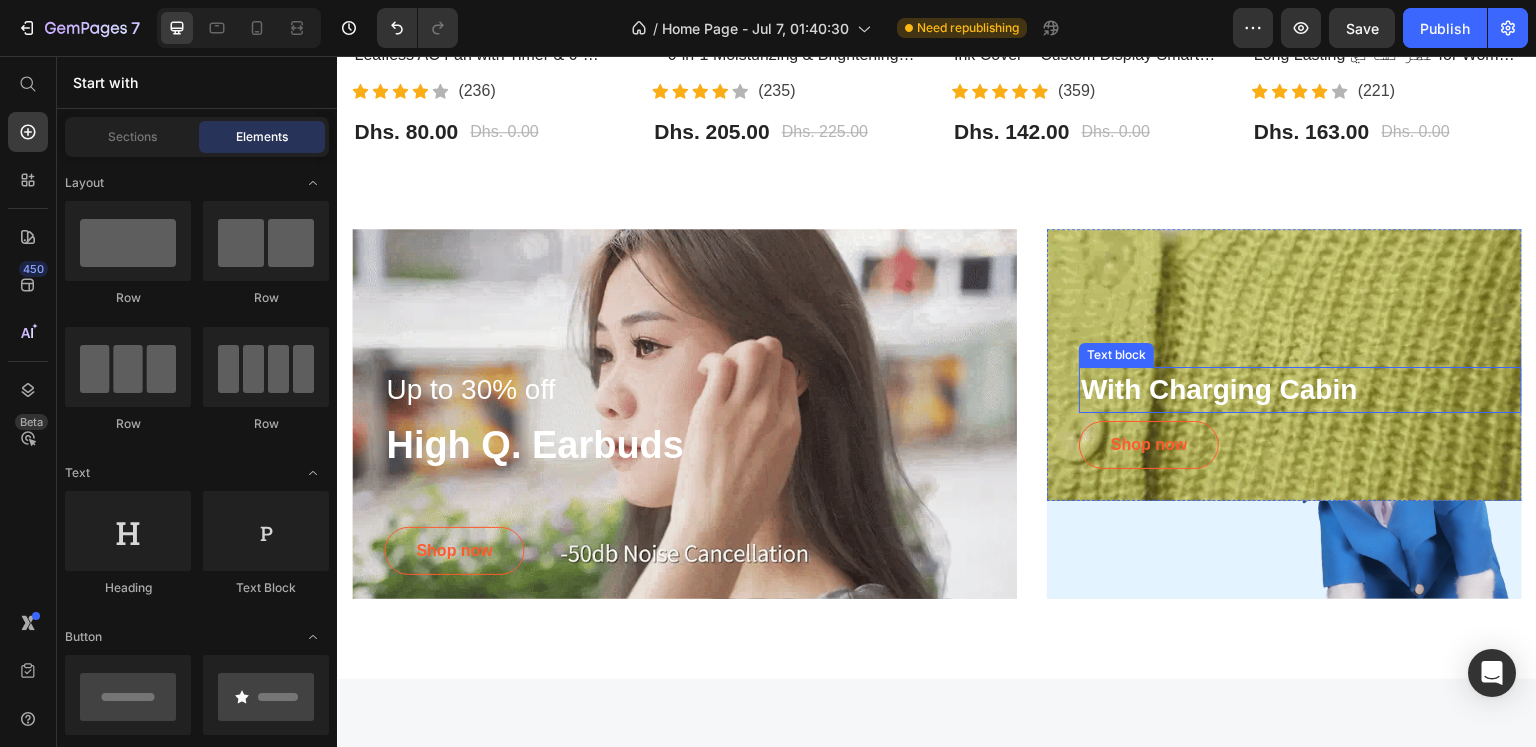 click on "With Charging Cabin" at bounding box center [1219, 389] 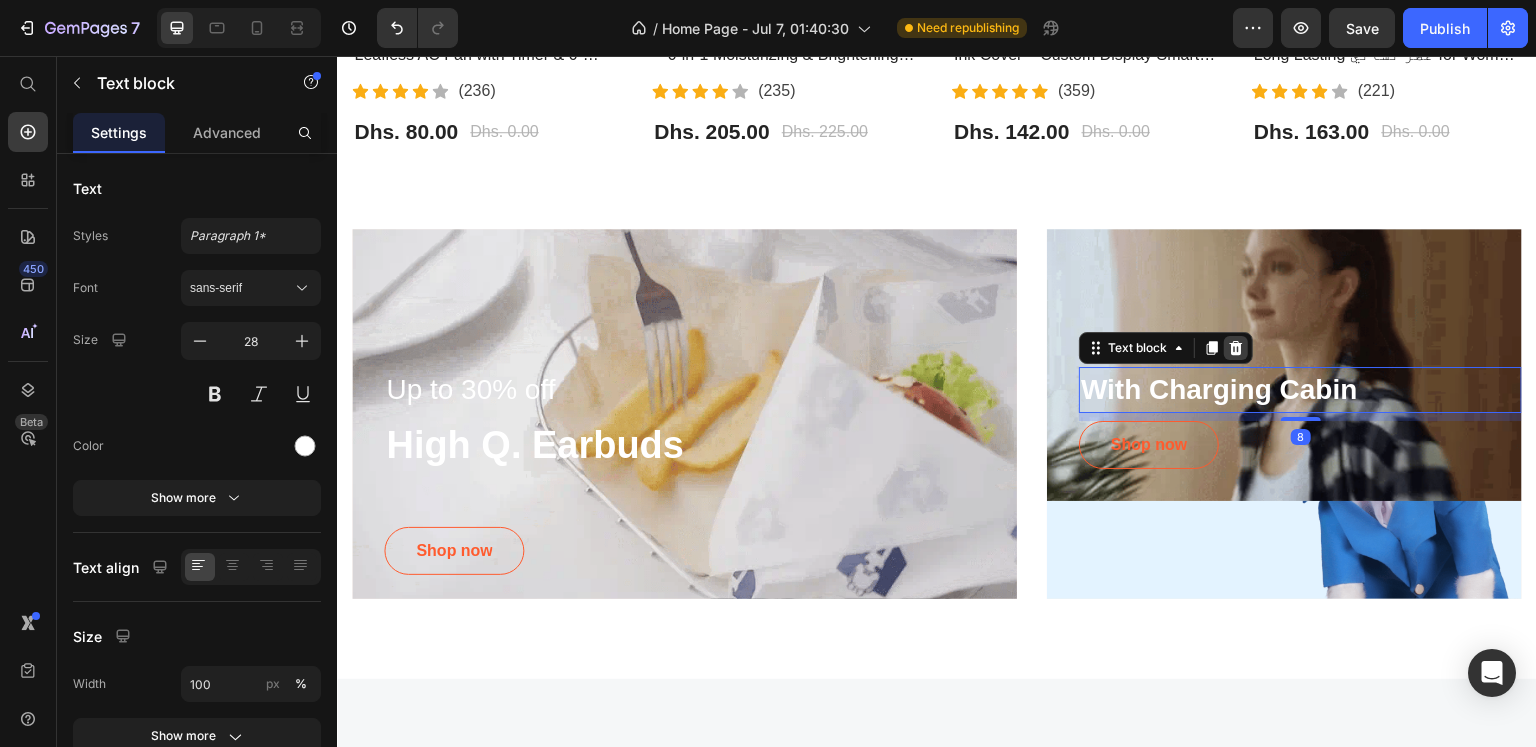 click 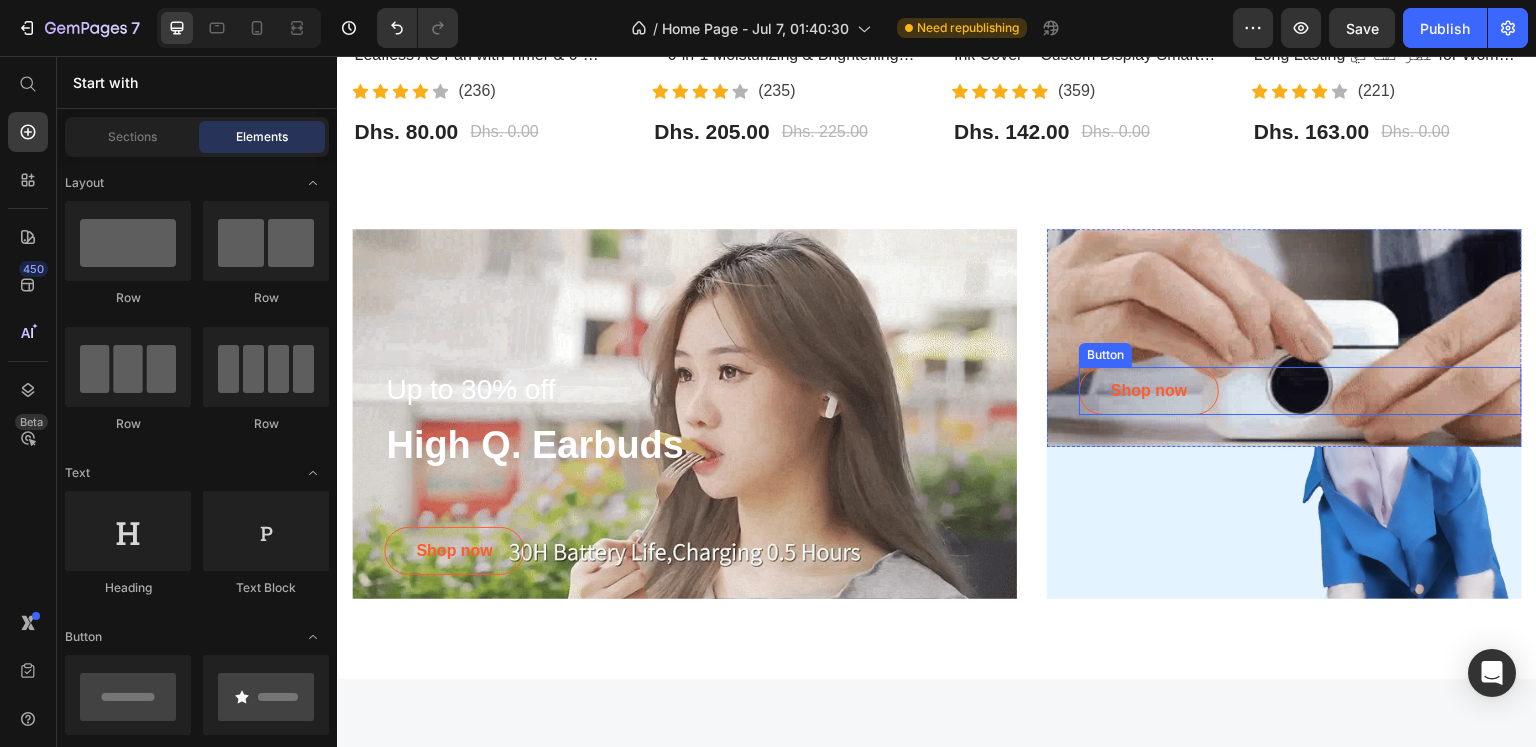 click on "Shop now Button" at bounding box center (1300, 391) 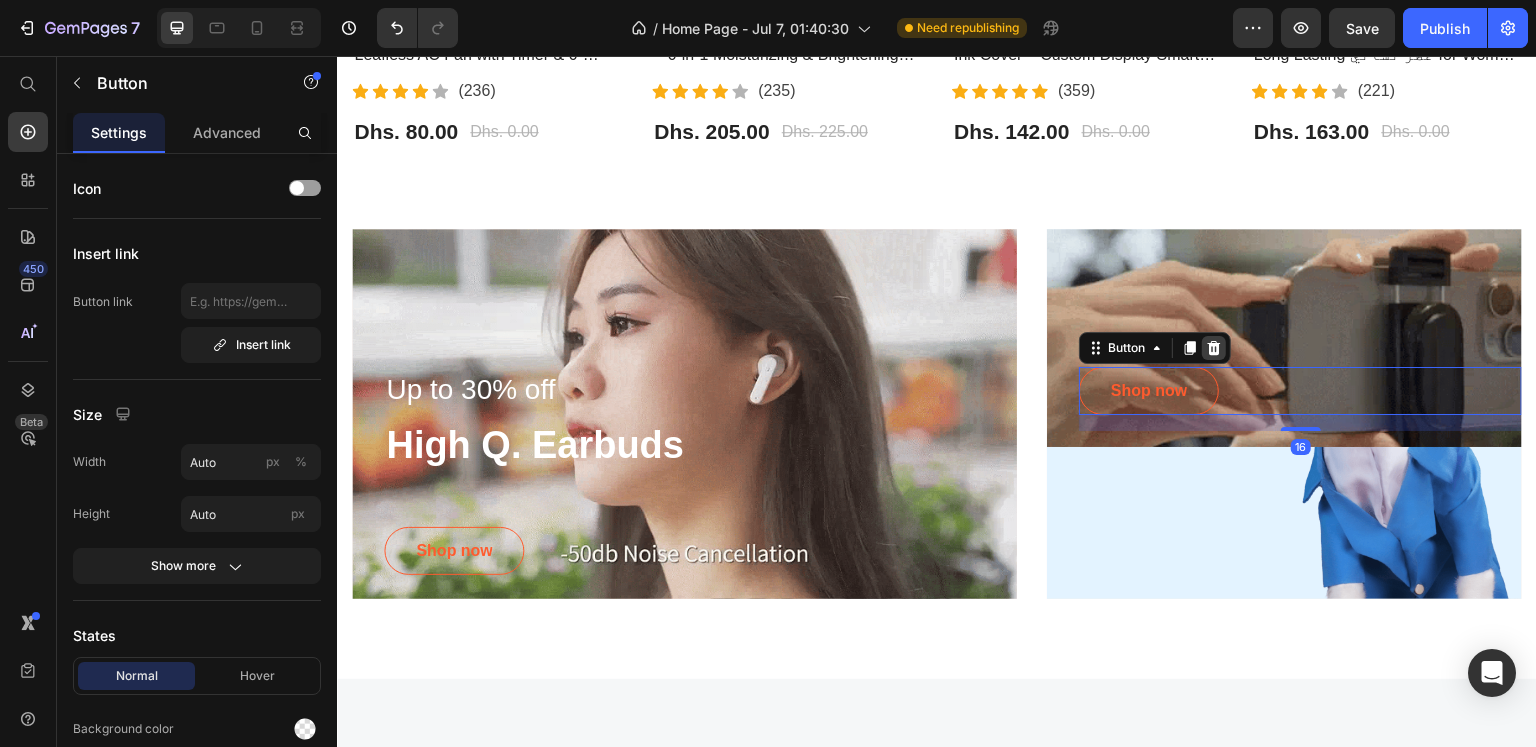 click 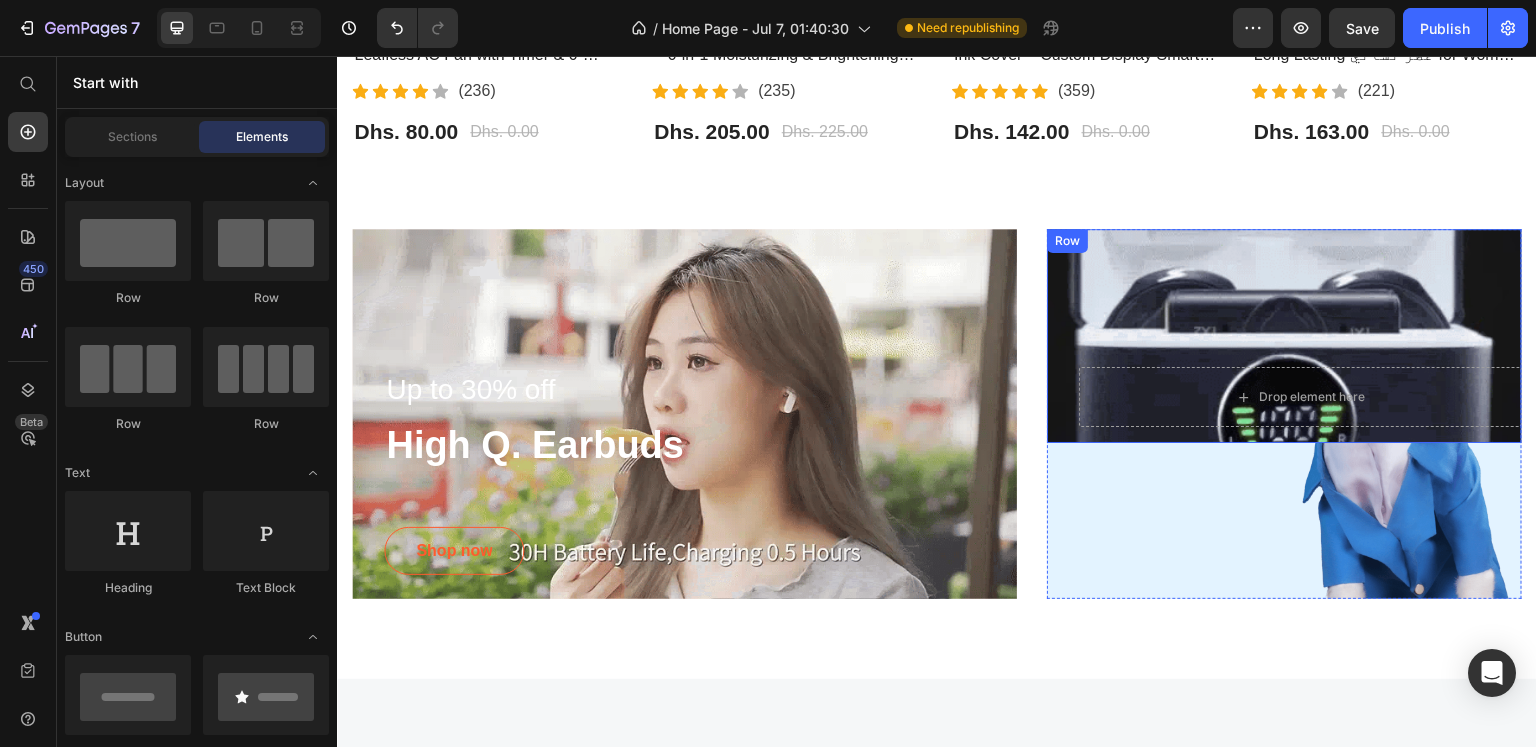 click on "Drop element here Row" at bounding box center (1284, 336) 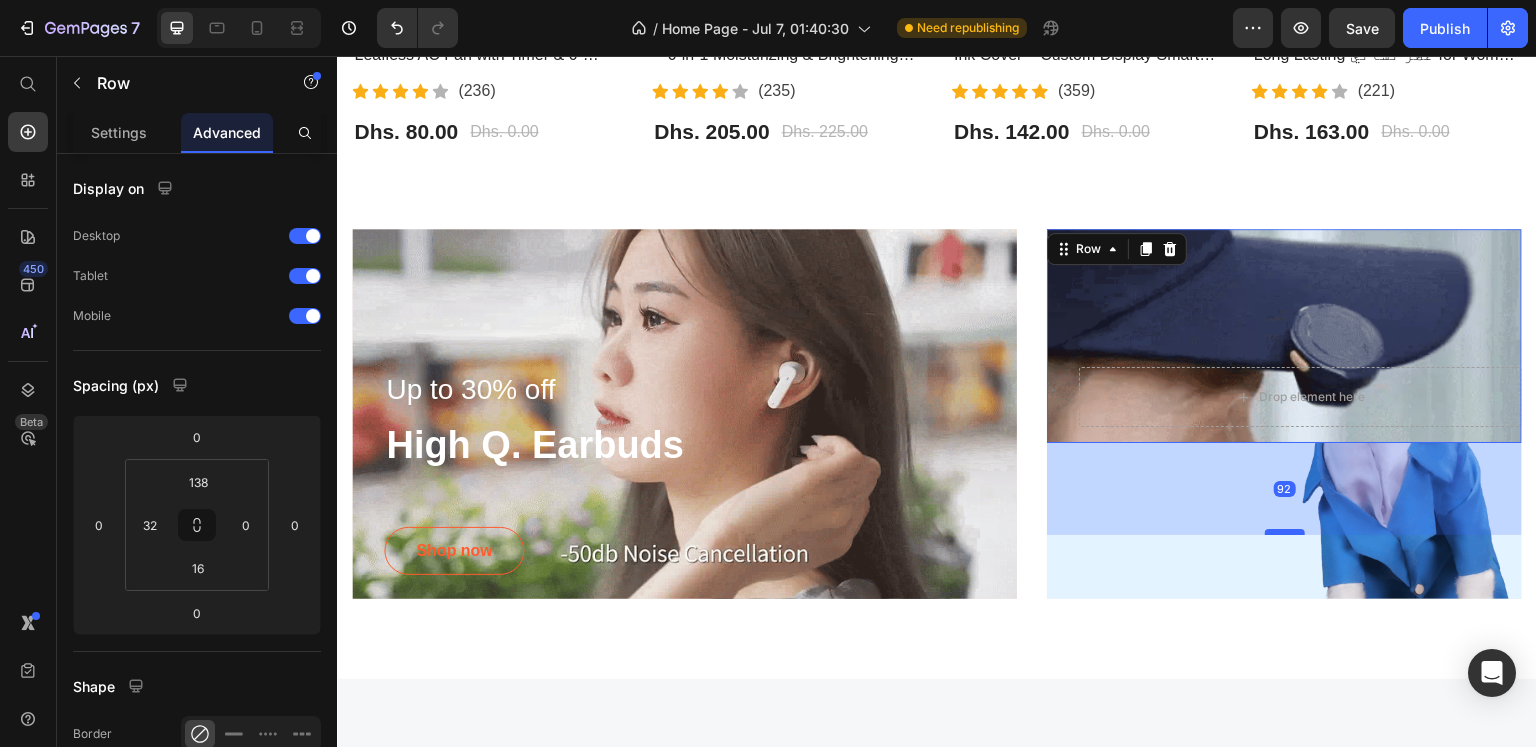 drag, startPoint x: 1274, startPoint y: 435, endPoint x: 1291, endPoint y: 527, distance: 93.55747 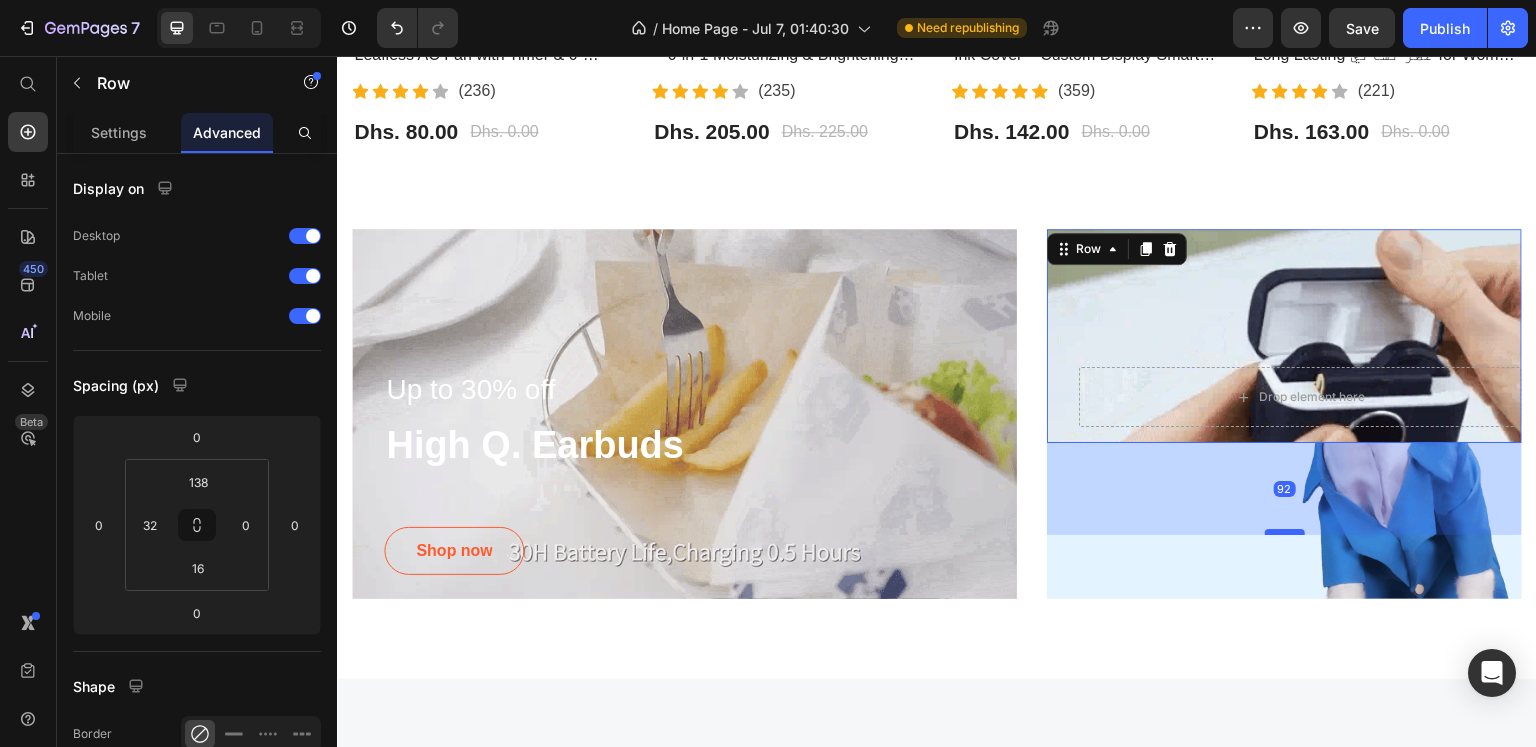 click at bounding box center [1285, 532] 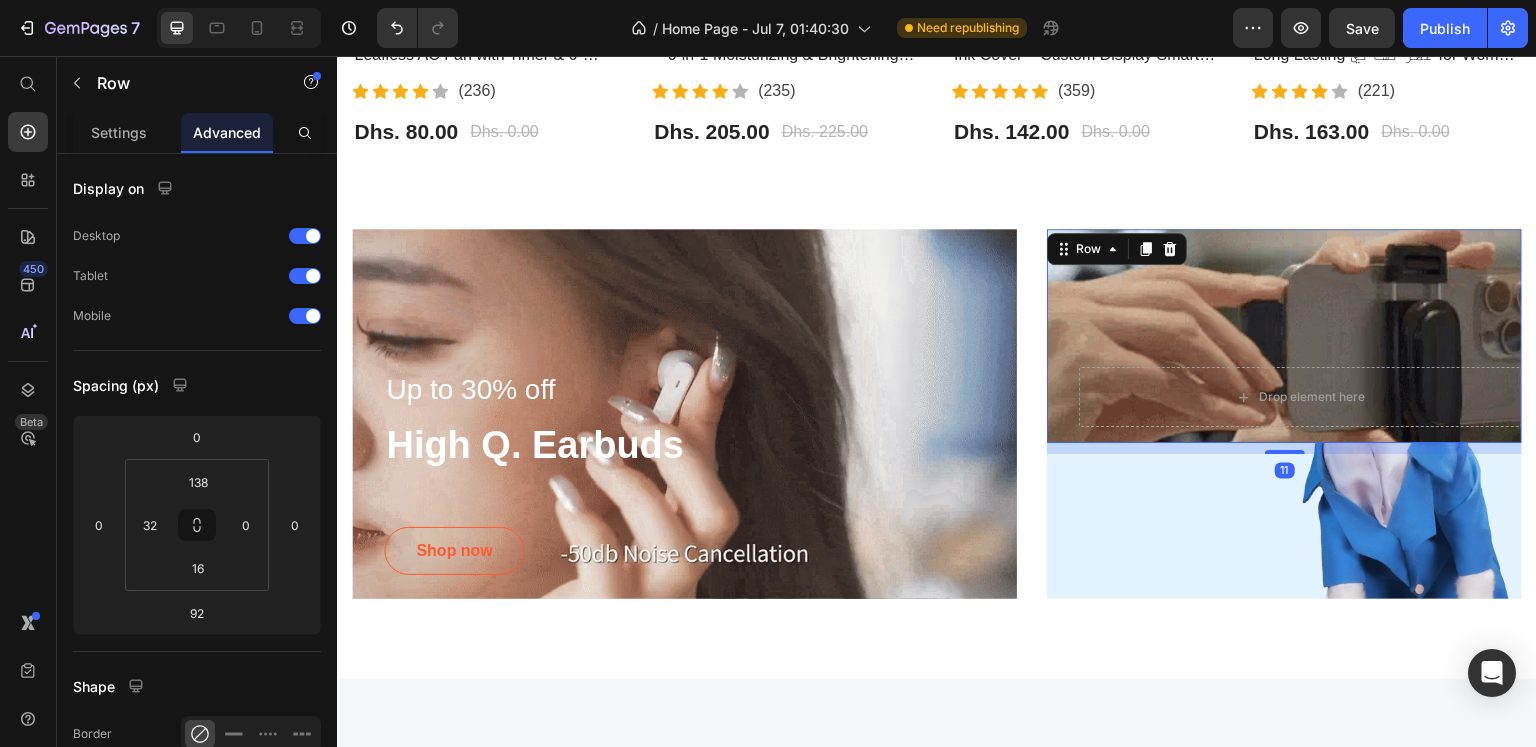 drag, startPoint x: 1289, startPoint y: 527, endPoint x: 1283, endPoint y: 398, distance: 129.13947 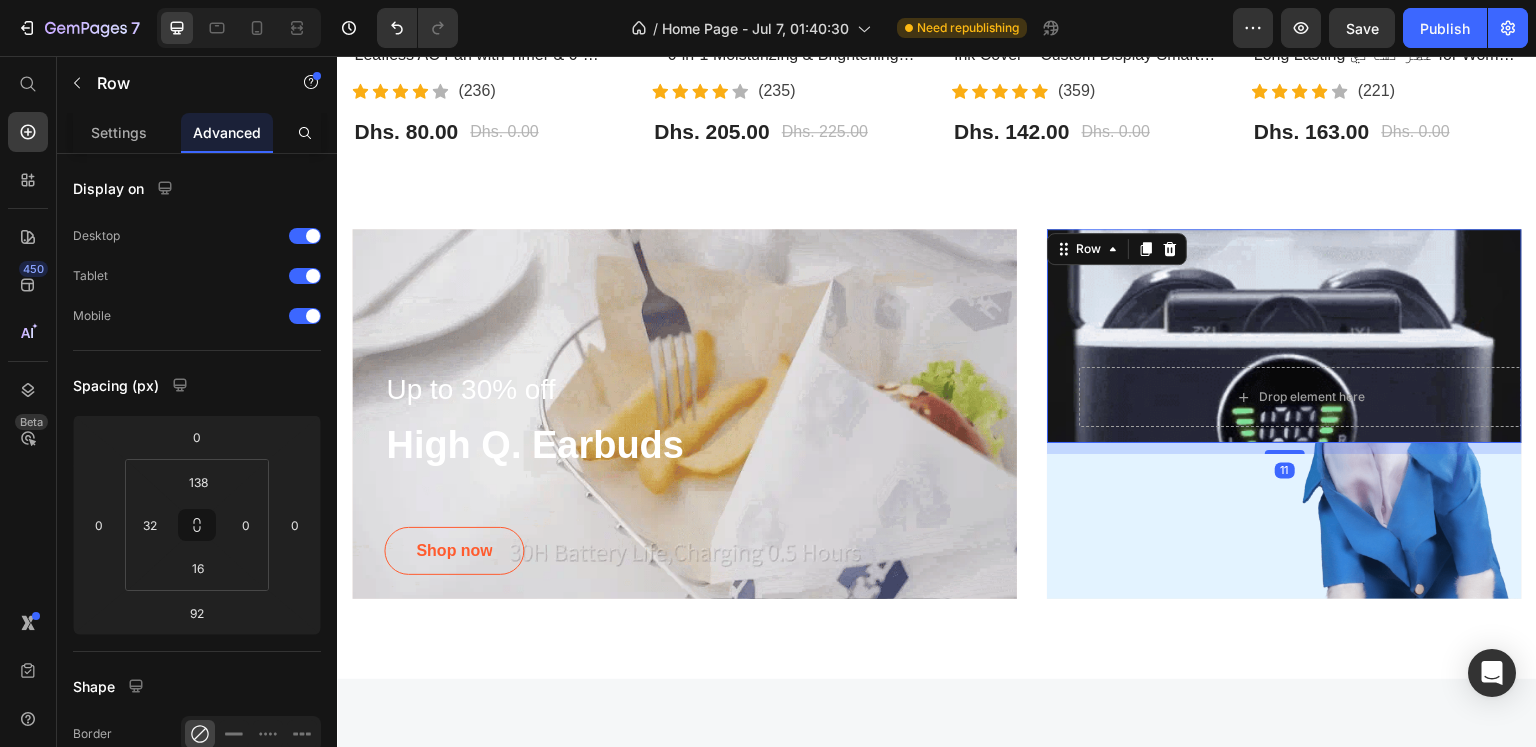 click on "Drop element here Row   11" at bounding box center [1284, 336] 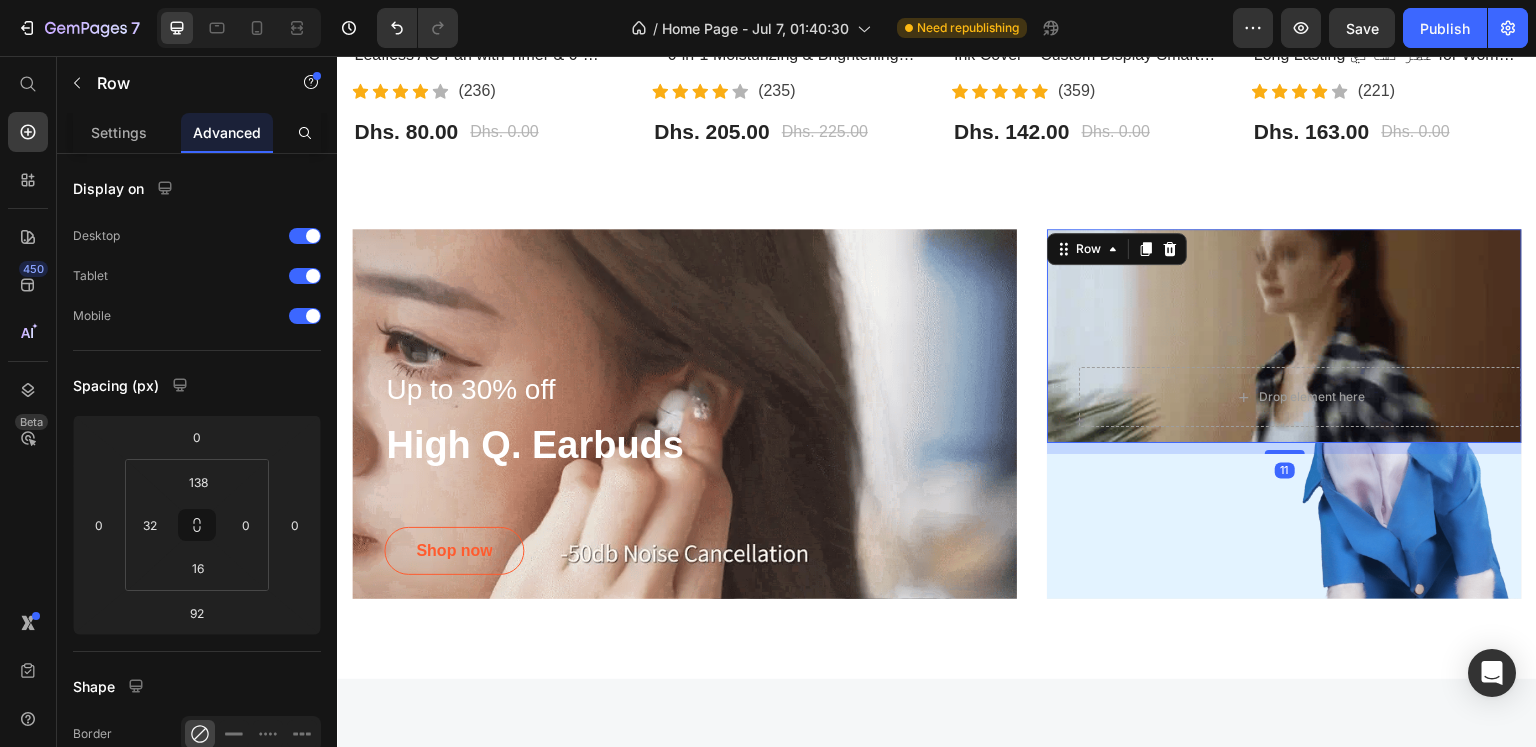 type on "0" 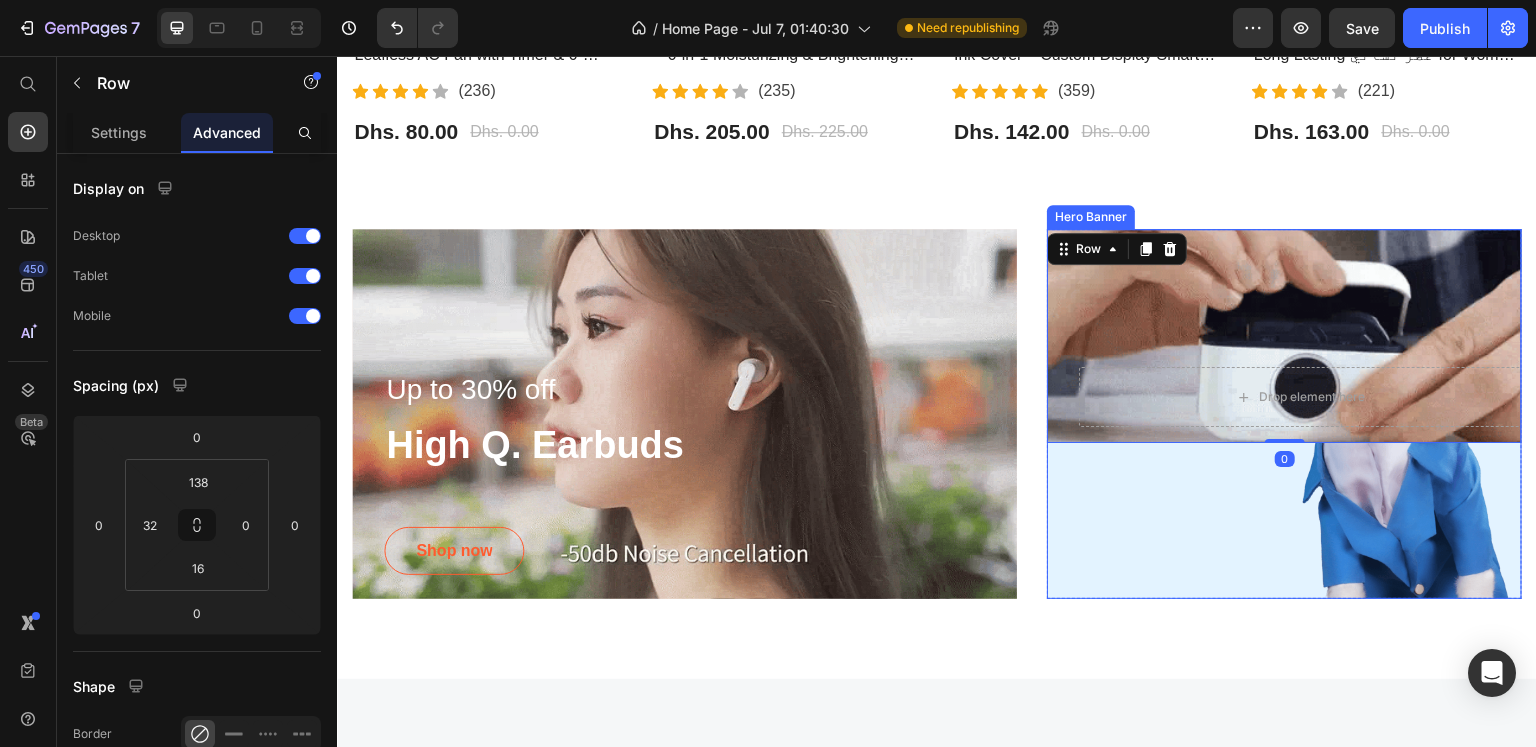 click at bounding box center [1284, 414] 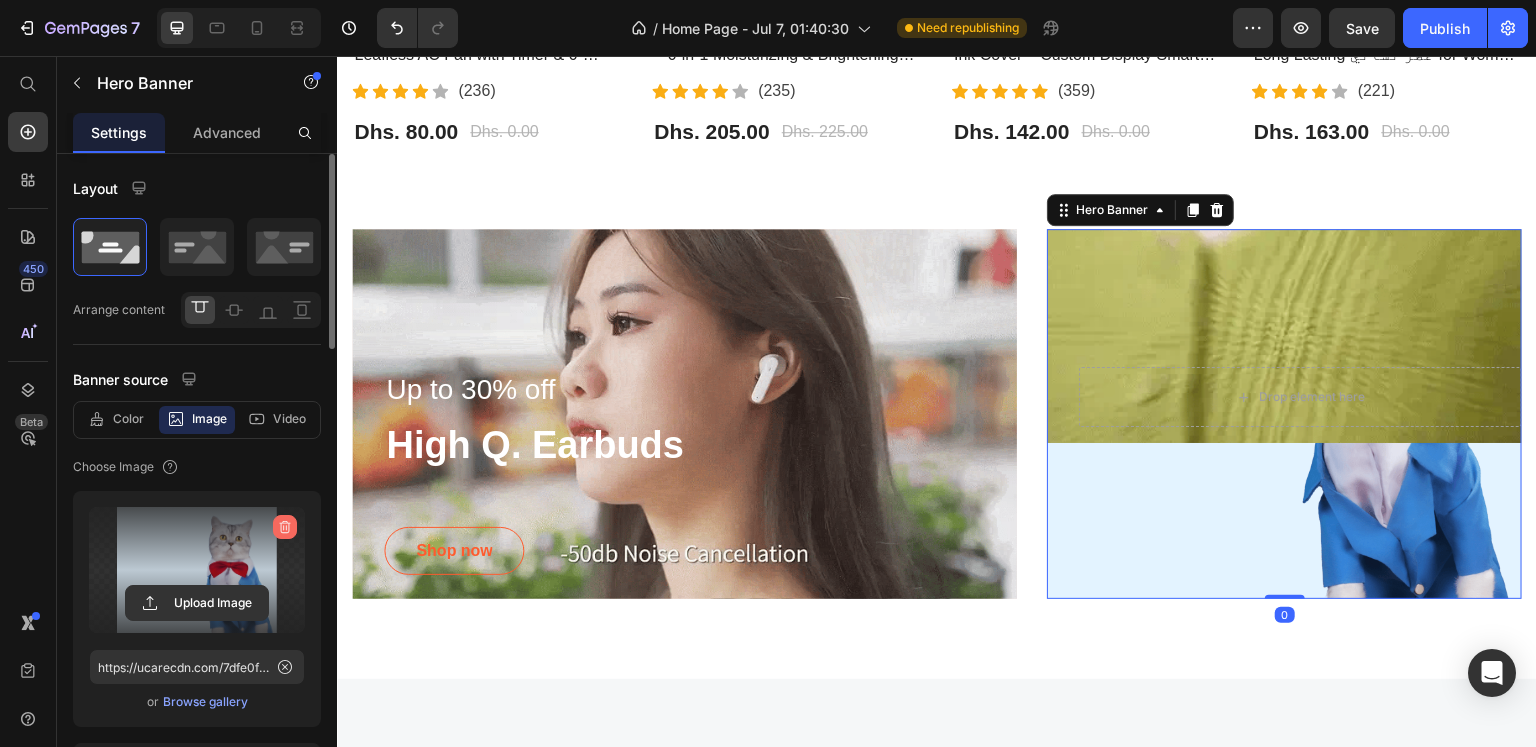 click 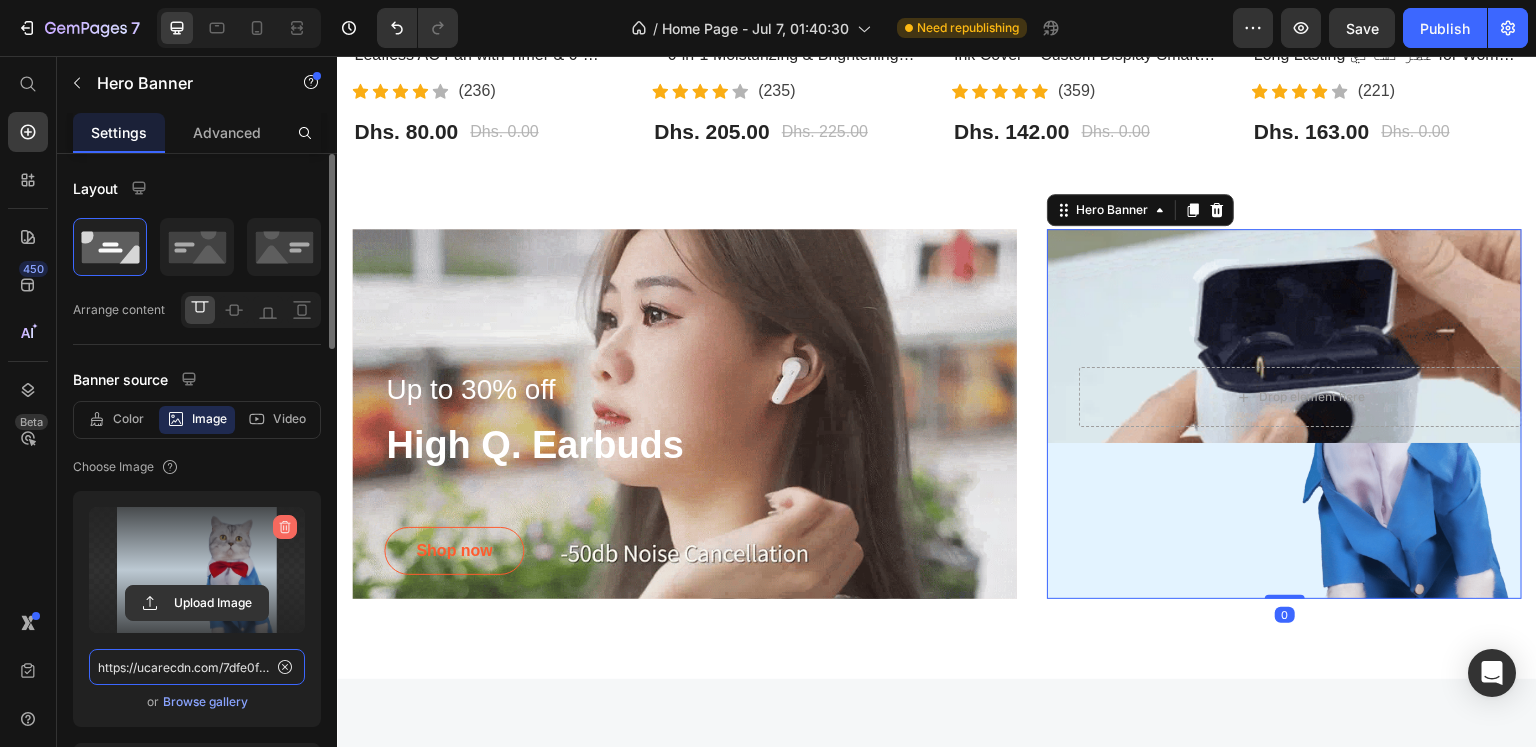 type 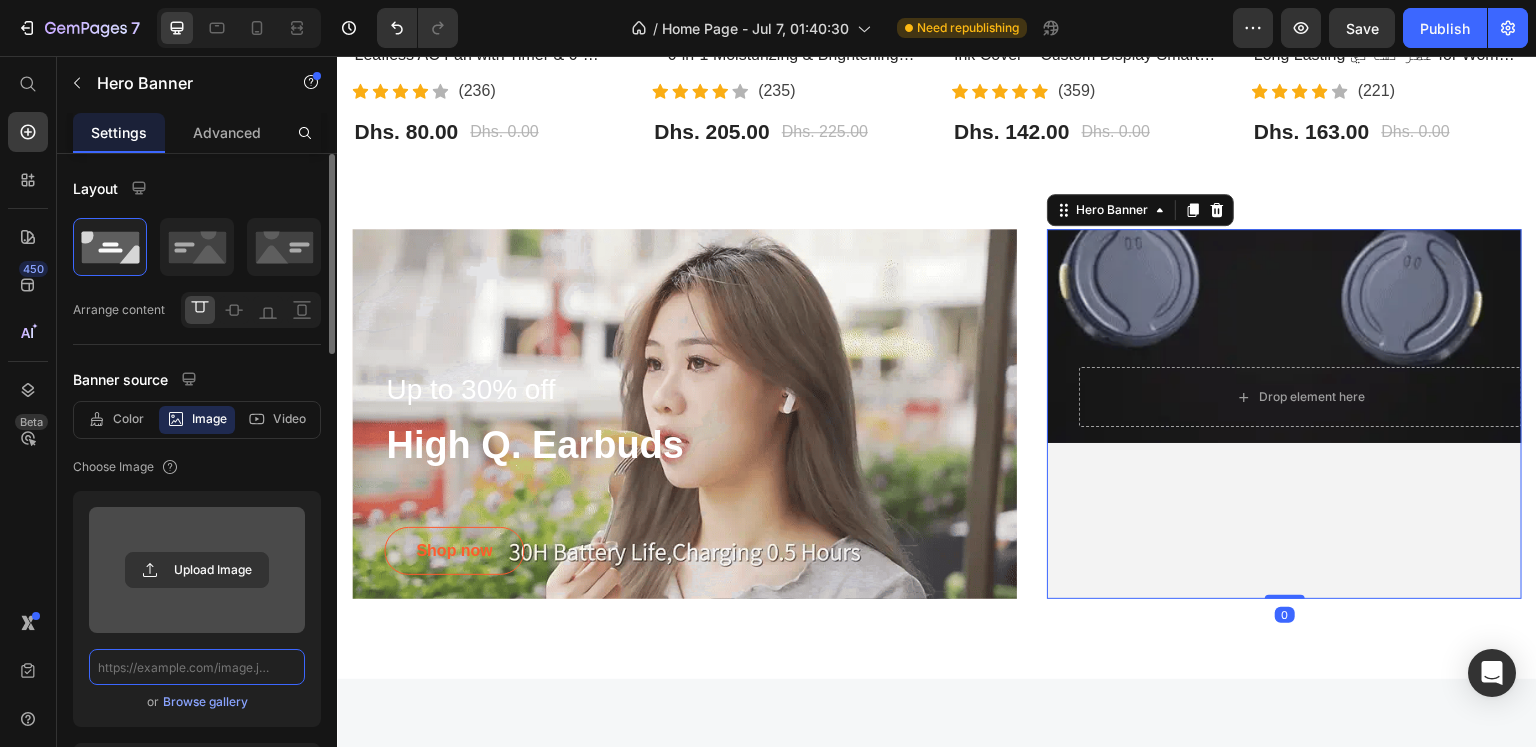 scroll, scrollTop: 0, scrollLeft: 0, axis: both 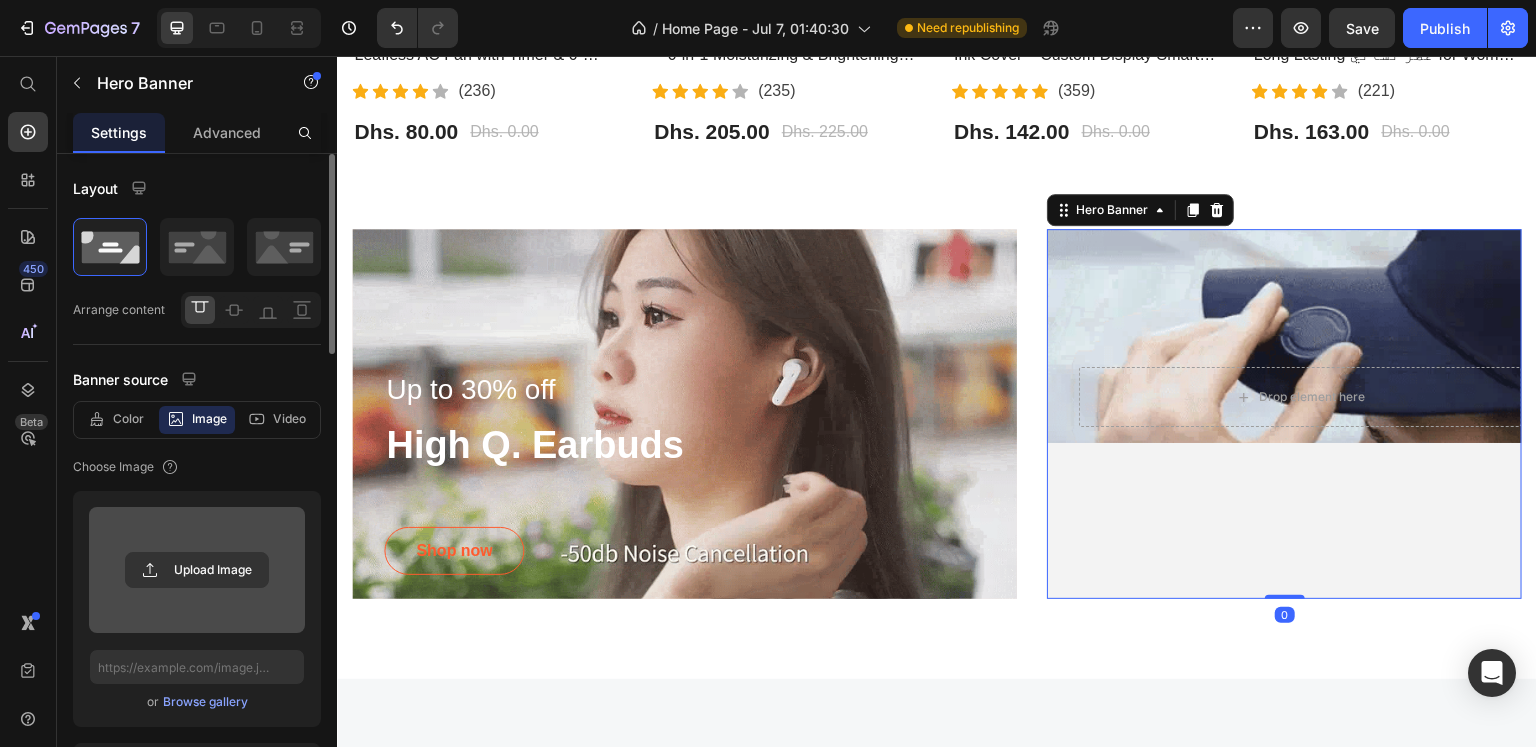 drag, startPoint x: 1268, startPoint y: 593, endPoint x: 1271, endPoint y: 493, distance: 100.04499 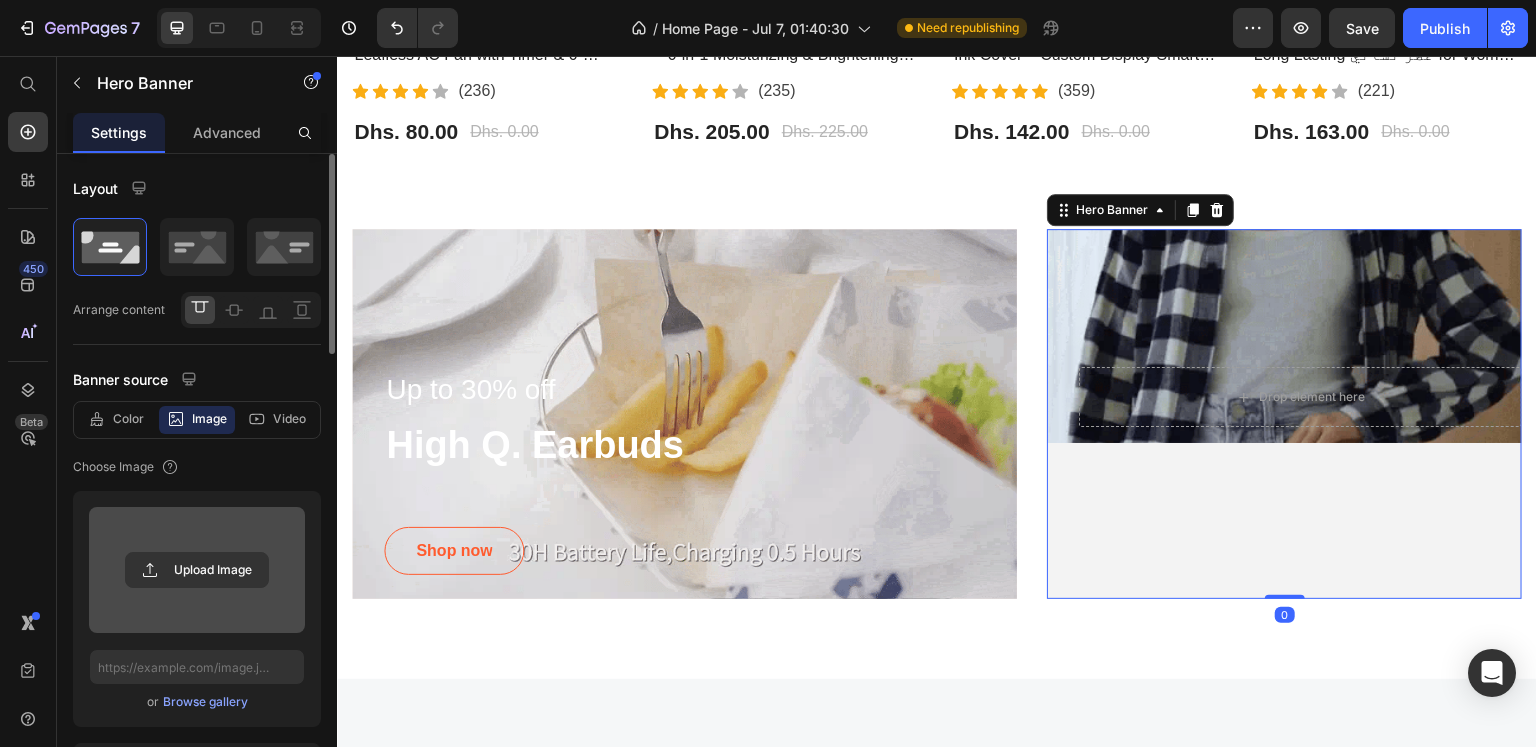 click on "Drop element here Row Hero Banner   0" at bounding box center [1284, 414] 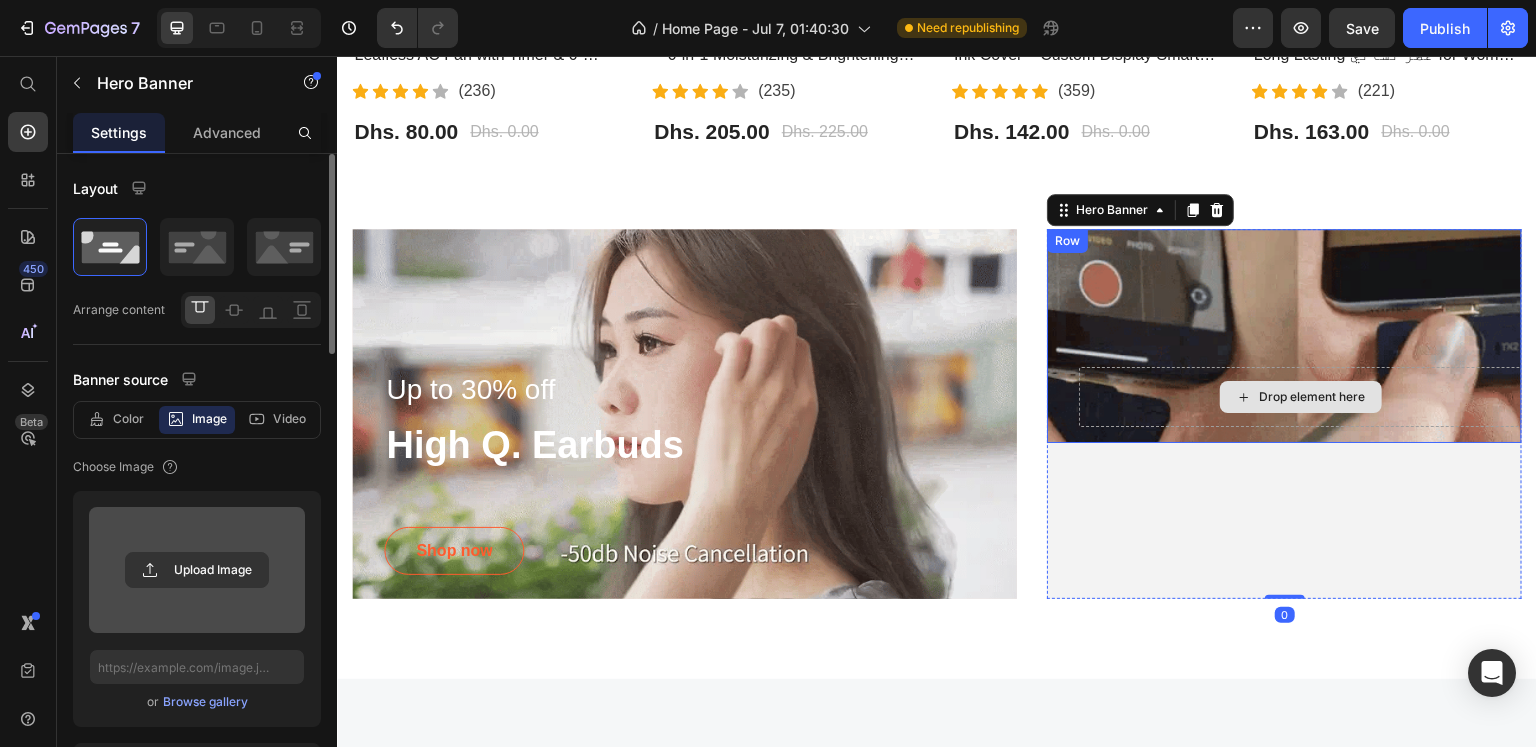 click on "Drop element here Row" at bounding box center [1284, 336] 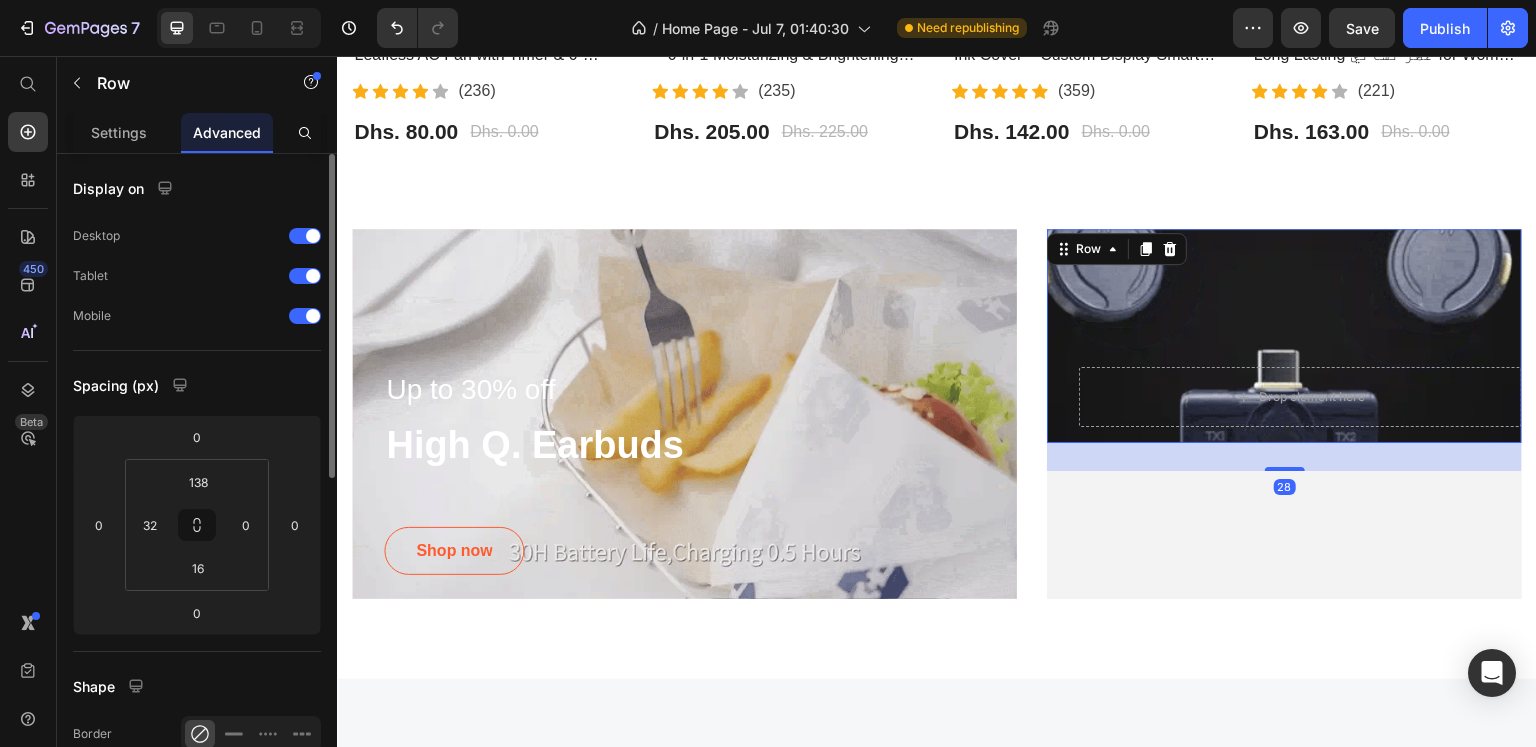drag, startPoint x: 1286, startPoint y: 437, endPoint x: 1287, endPoint y: 399, distance: 38.013157 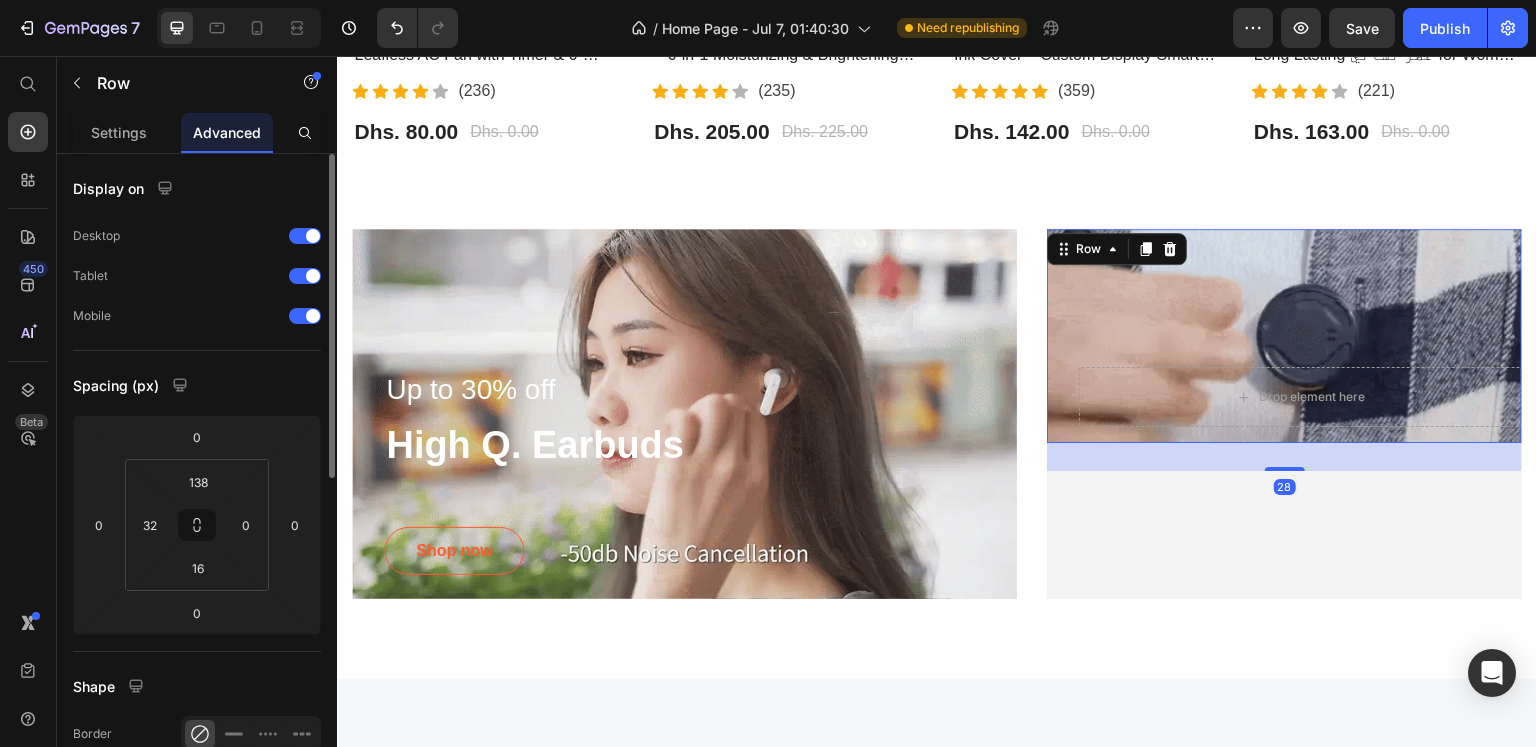 click on "Drop element here Row   28" at bounding box center (1284, 336) 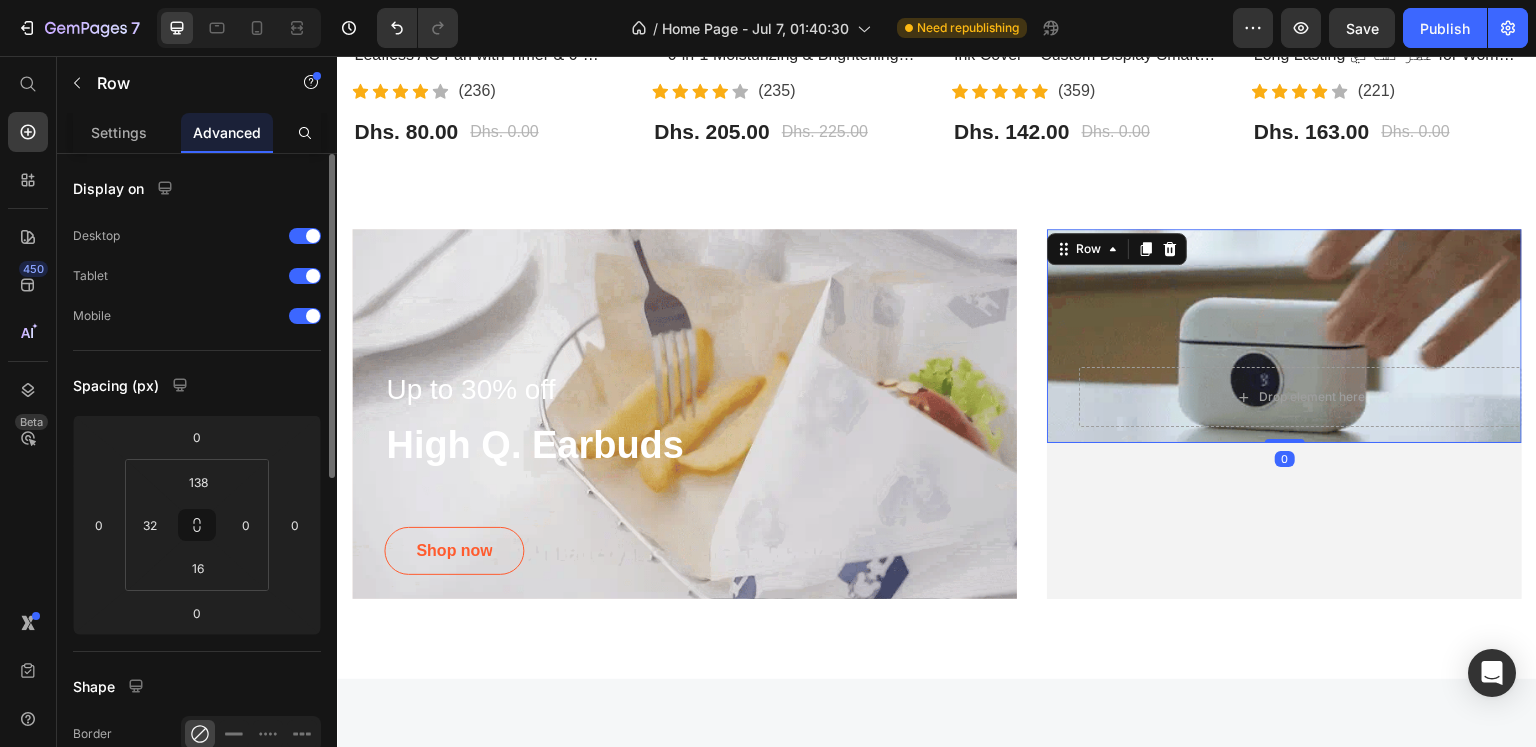 click on "Drop element here Row   0" at bounding box center [1284, 336] 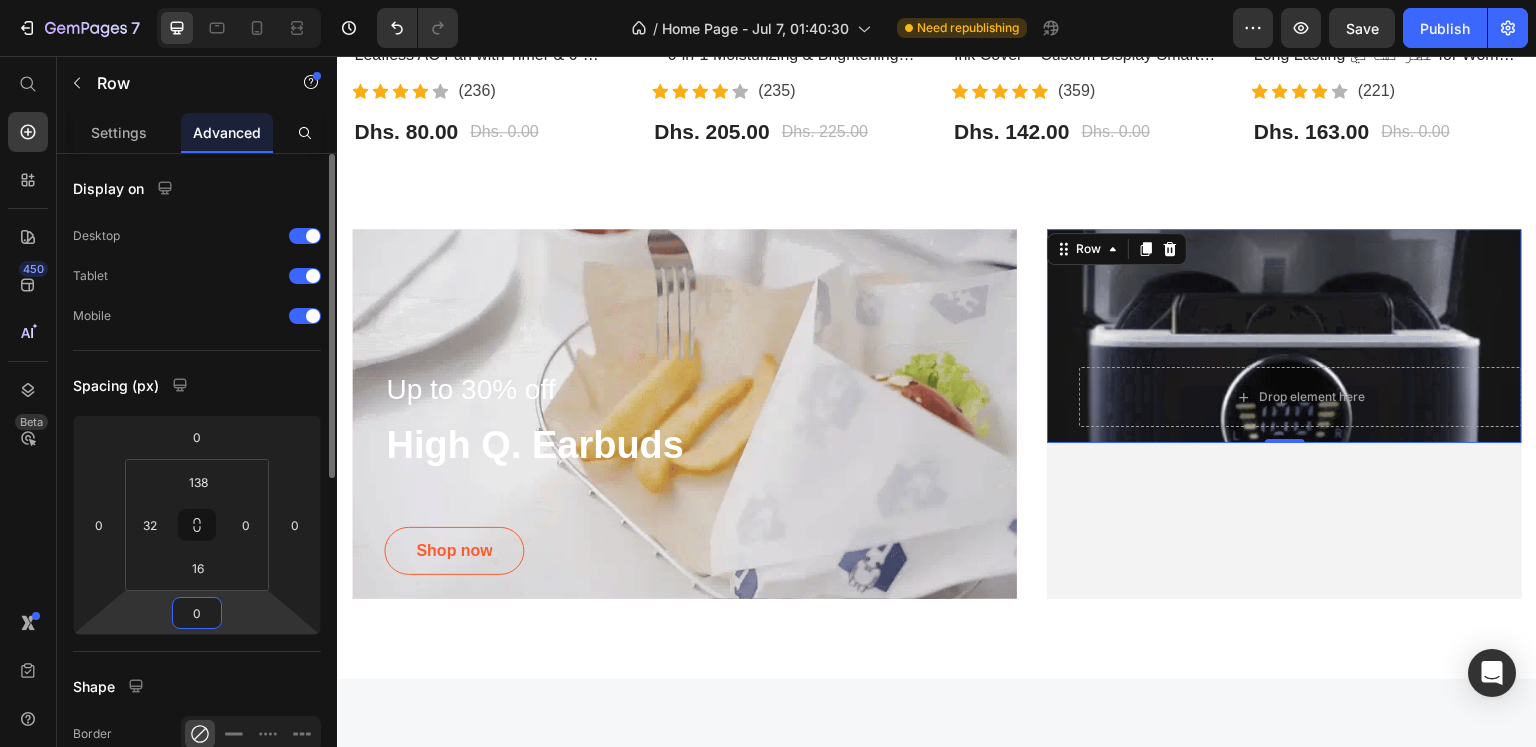 click on "0" at bounding box center (197, 613) 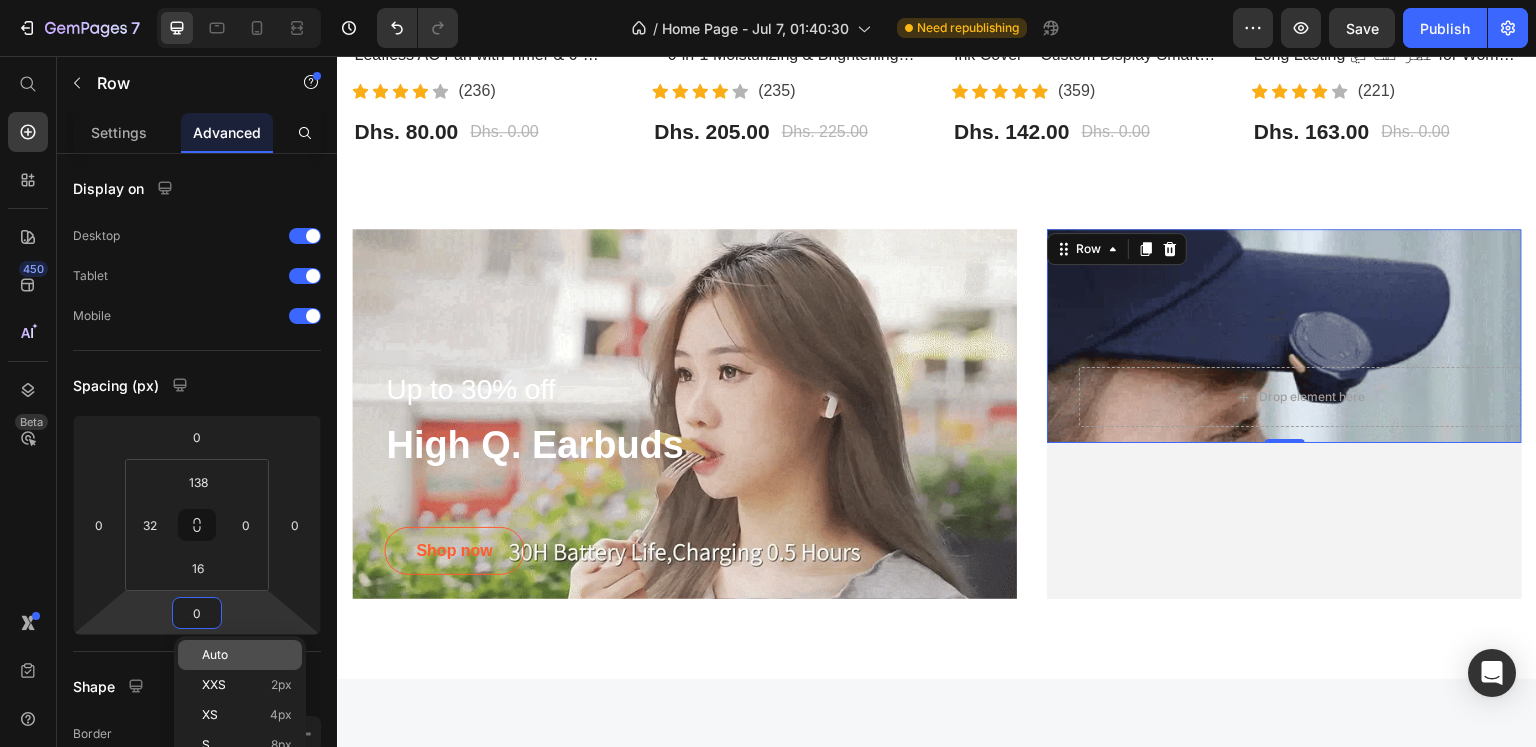 click on "Auto" at bounding box center (247, 655) 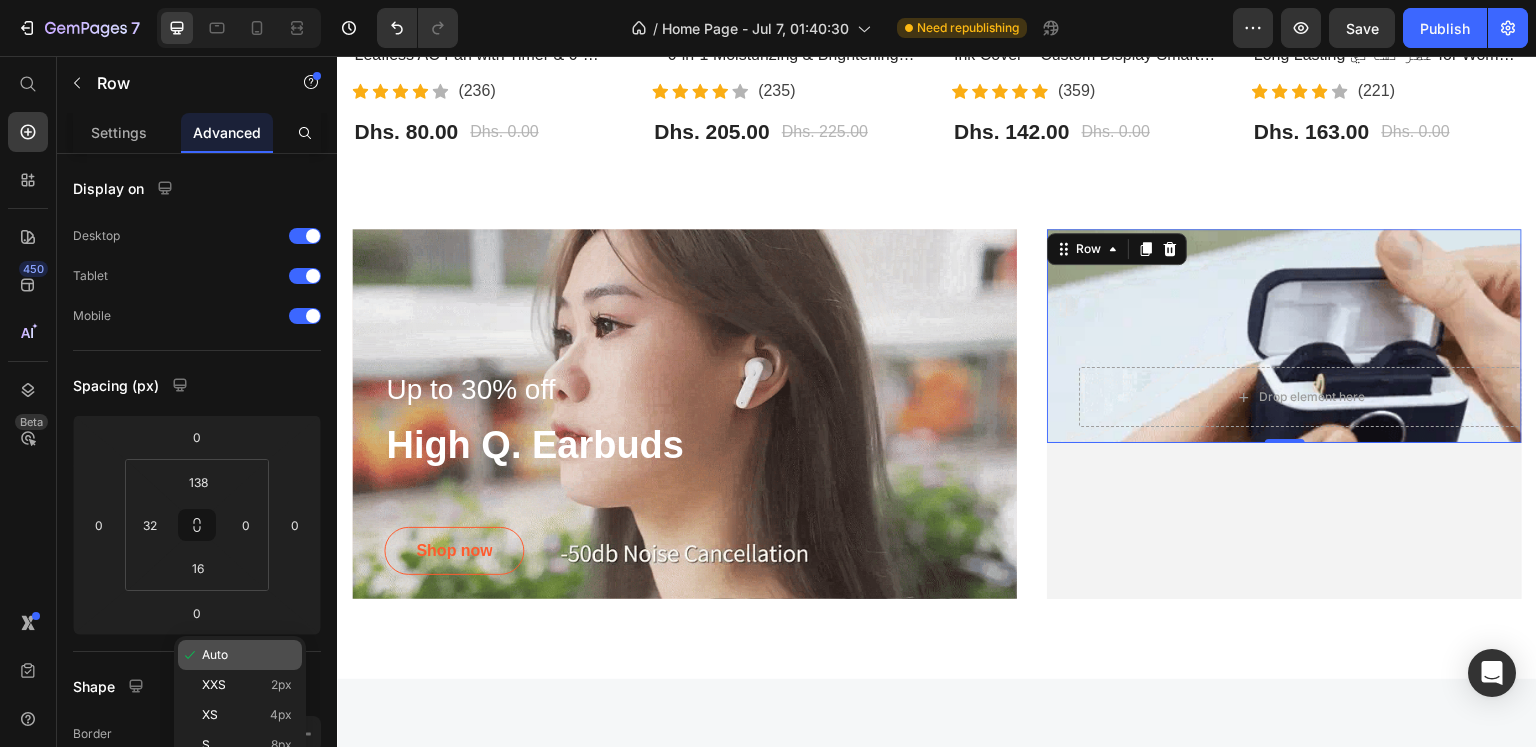 type 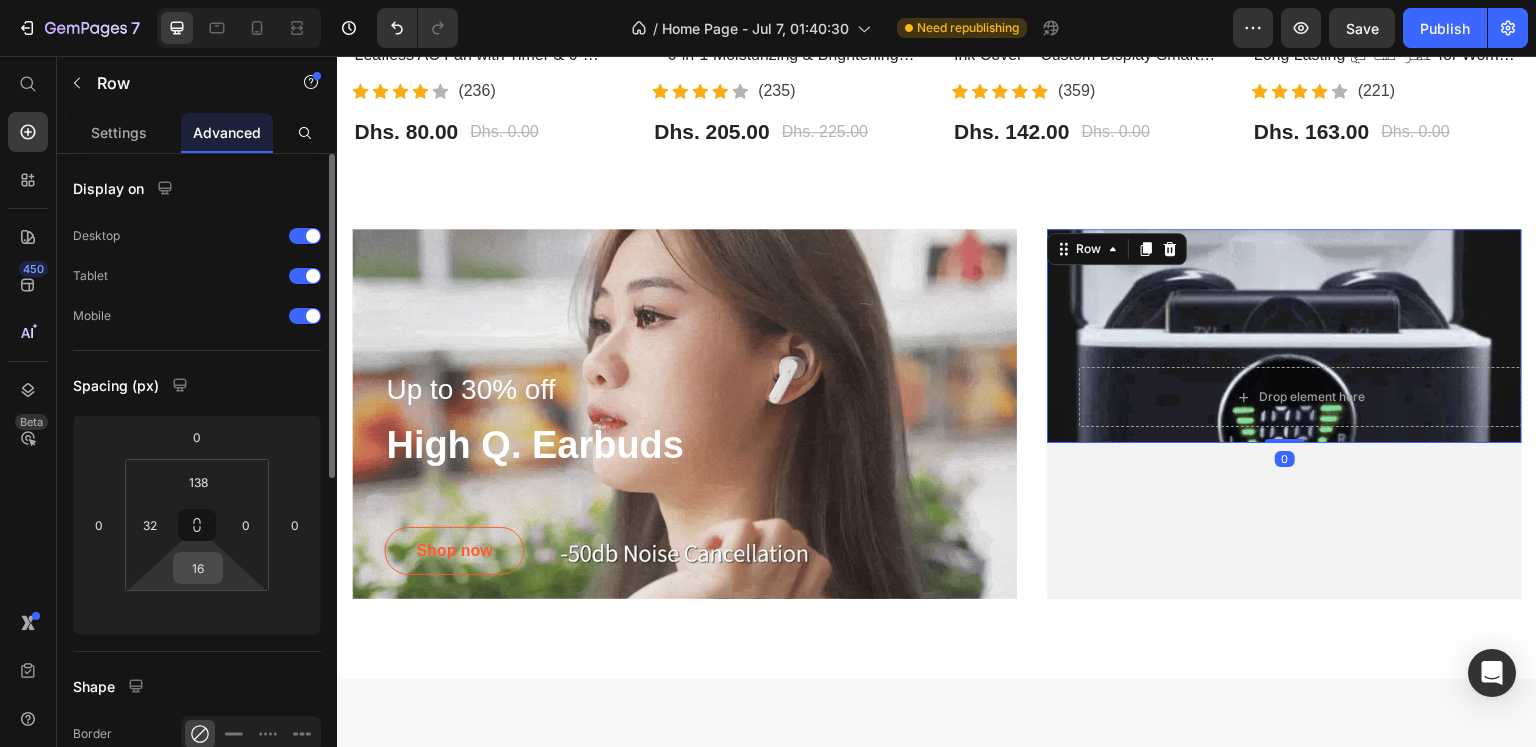 click on "16" at bounding box center [198, 568] 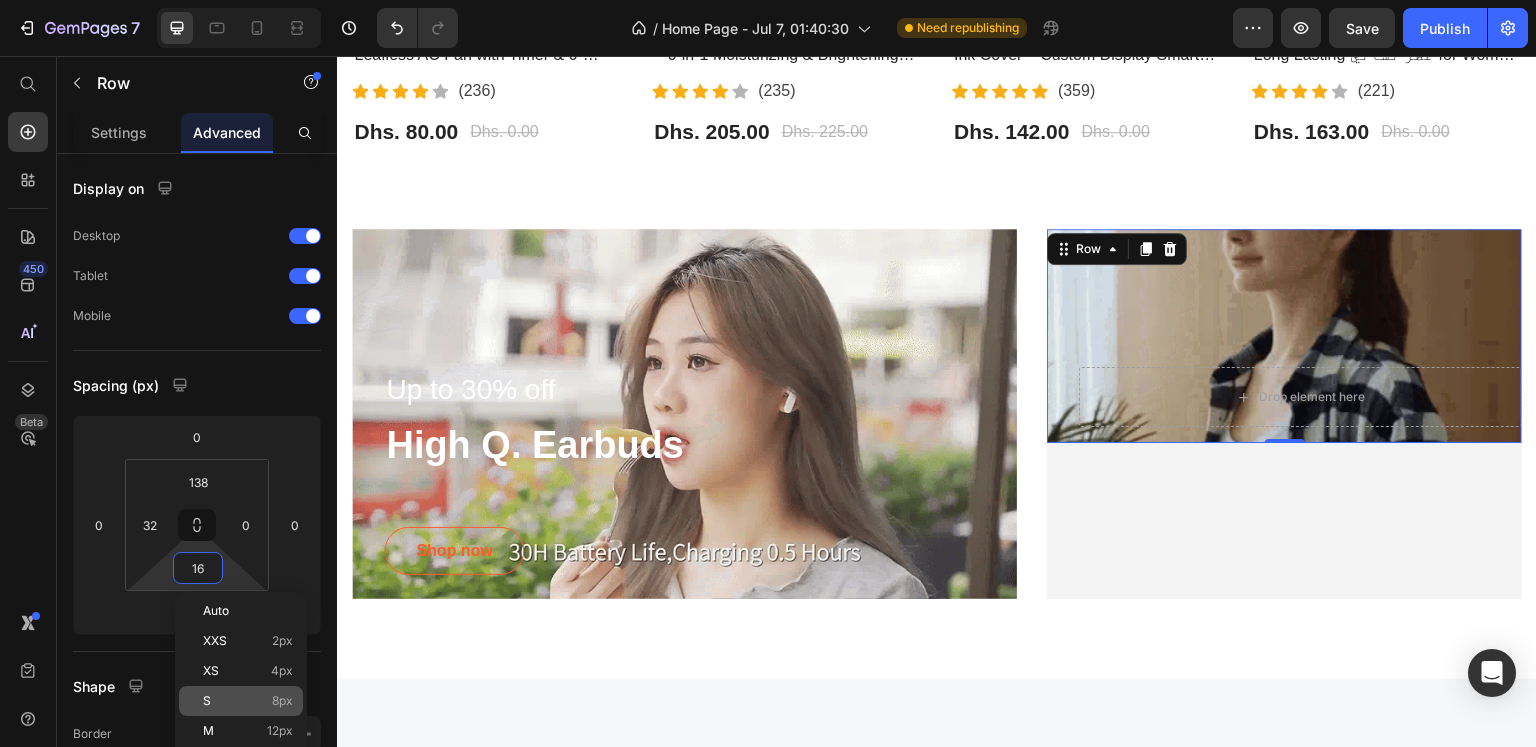 click on "S 8px" at bounding box center (248, 701) 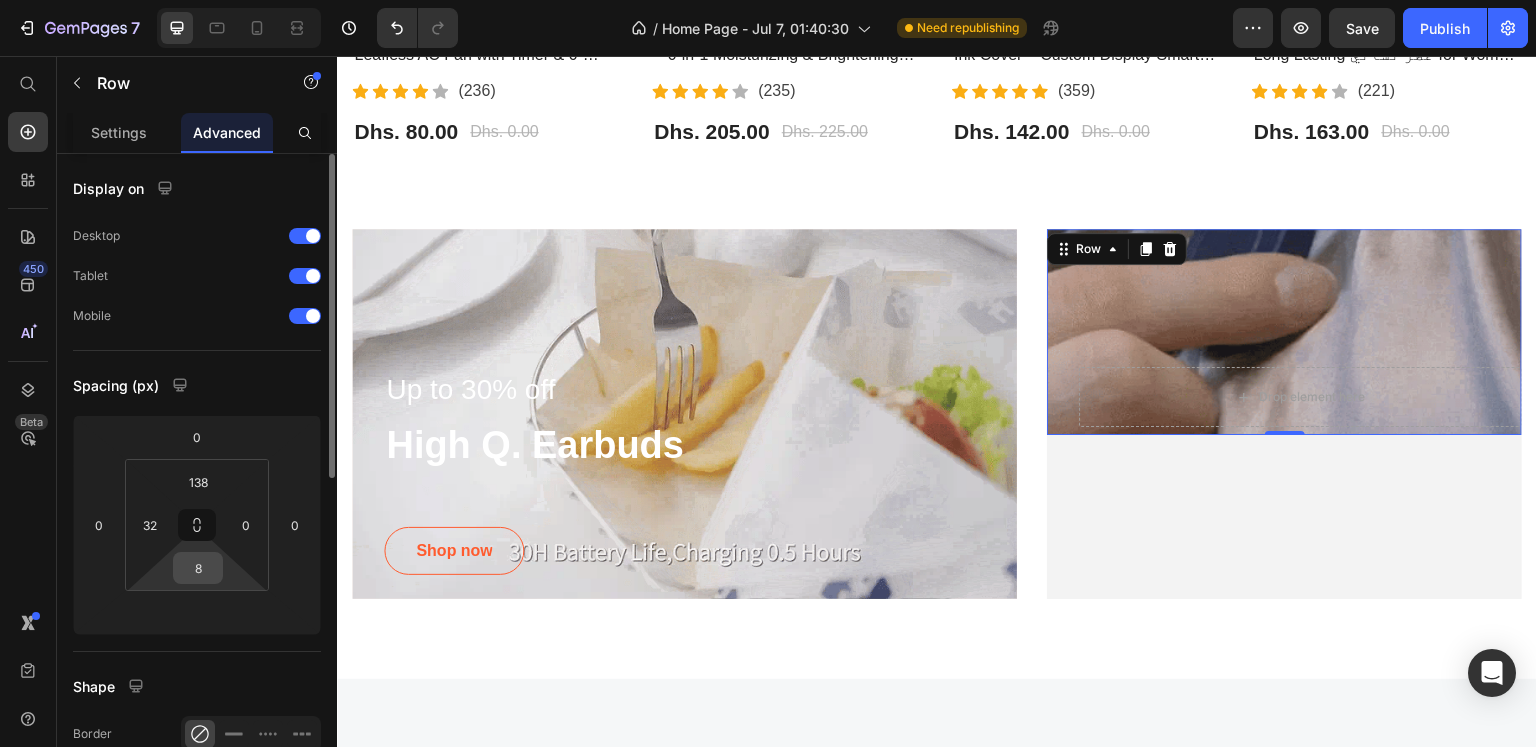 click on "8" at bounding box center (198, 568) 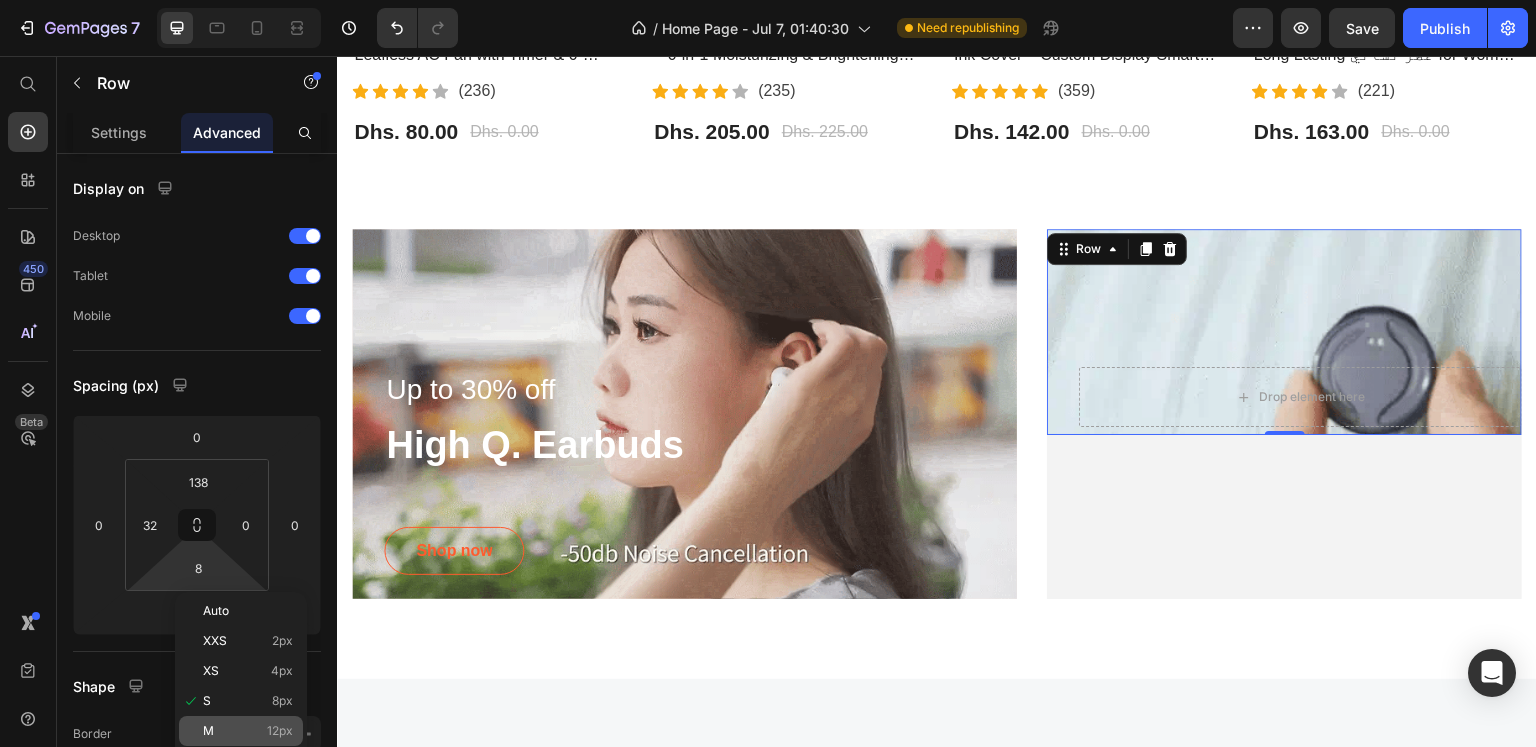 click on "M 12px" at bounding box center (248, 731) 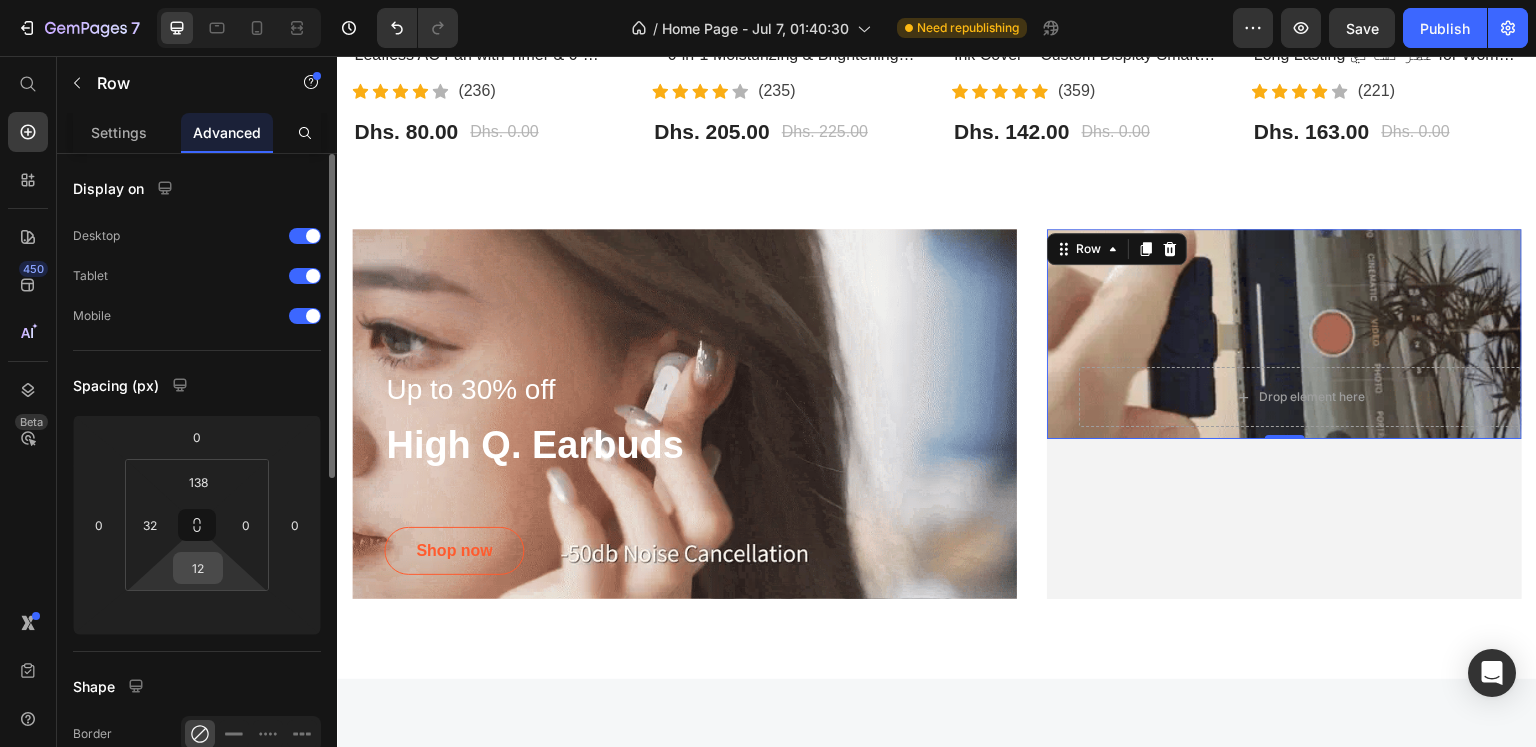 click on "12" at bounding box center (198, 568) 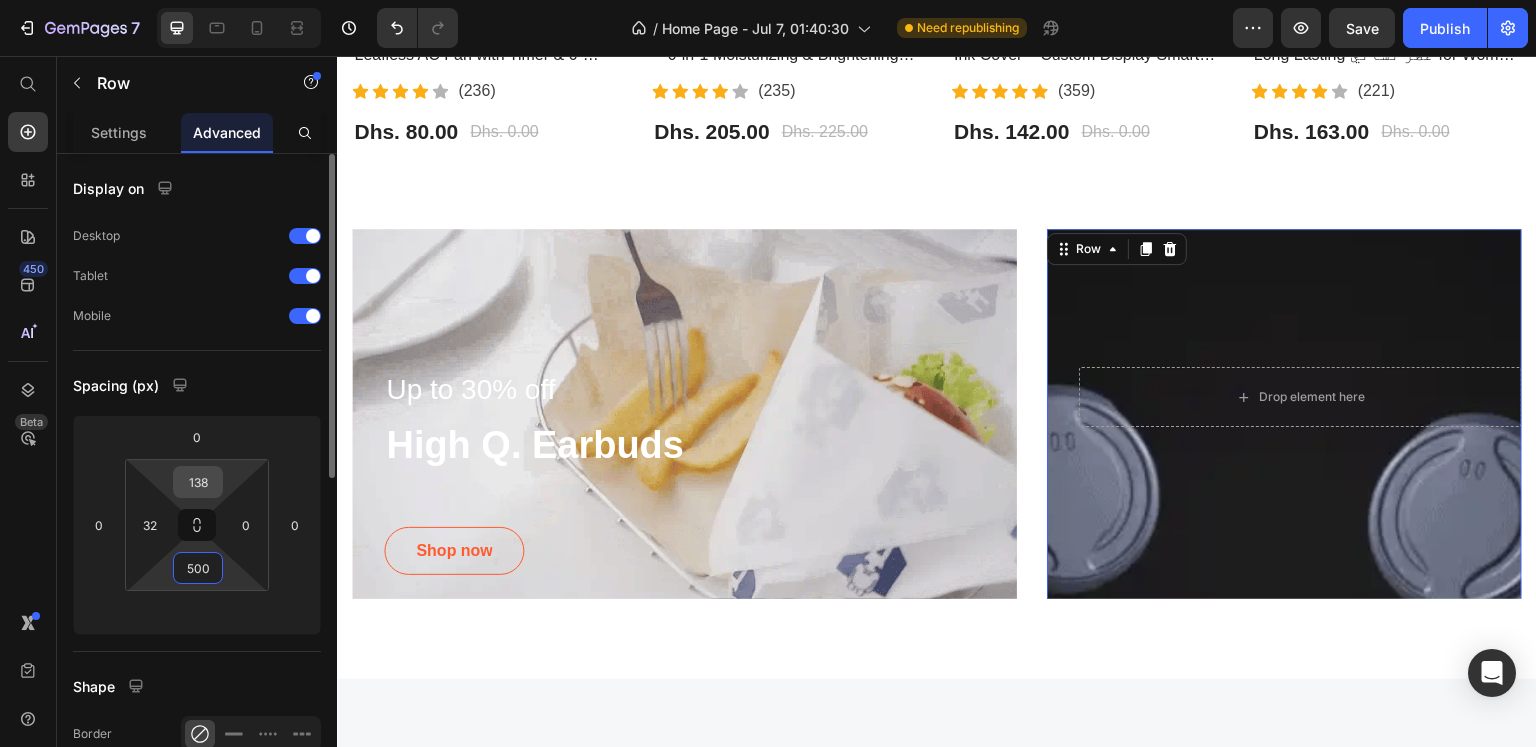 type on "500" 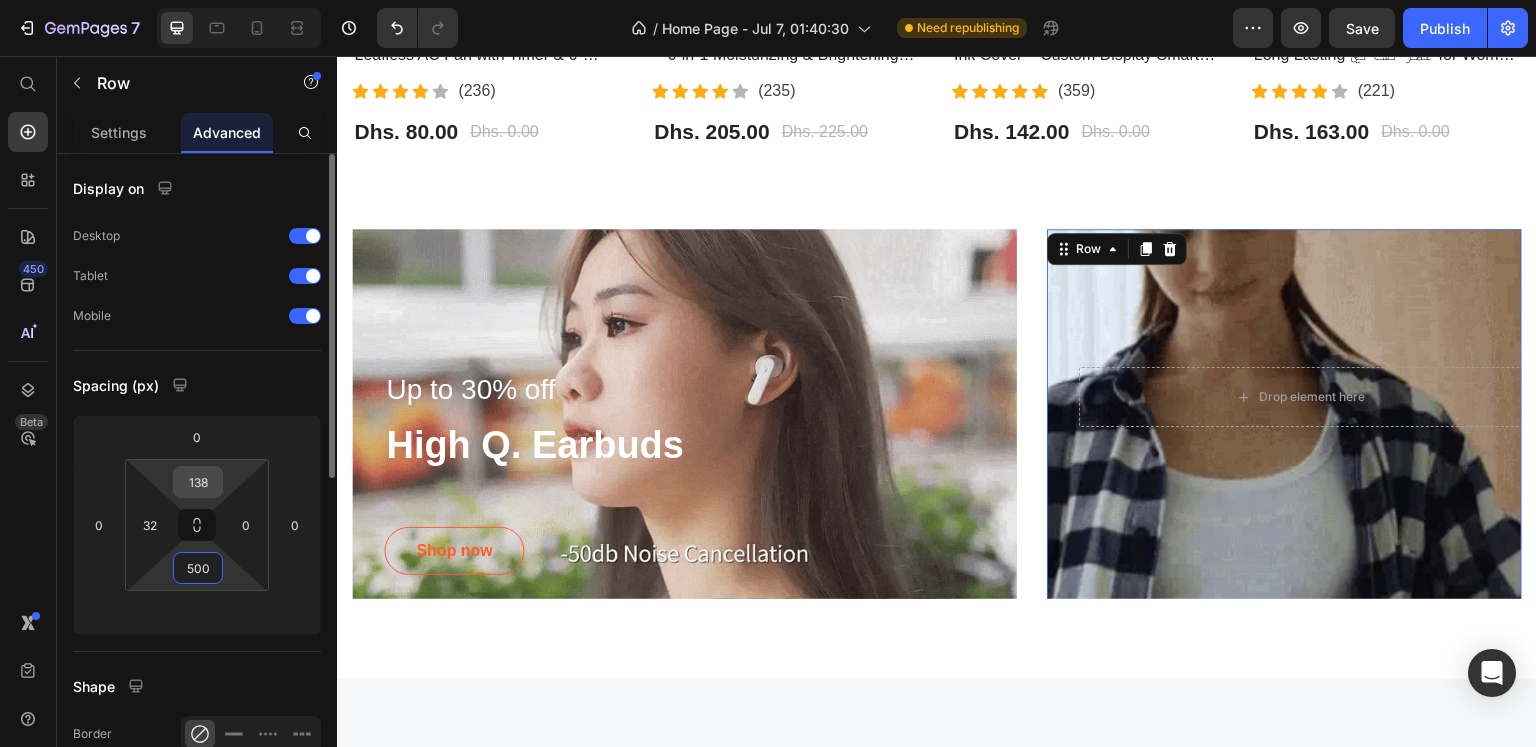 click on "138" at bounding box center (198, 482) 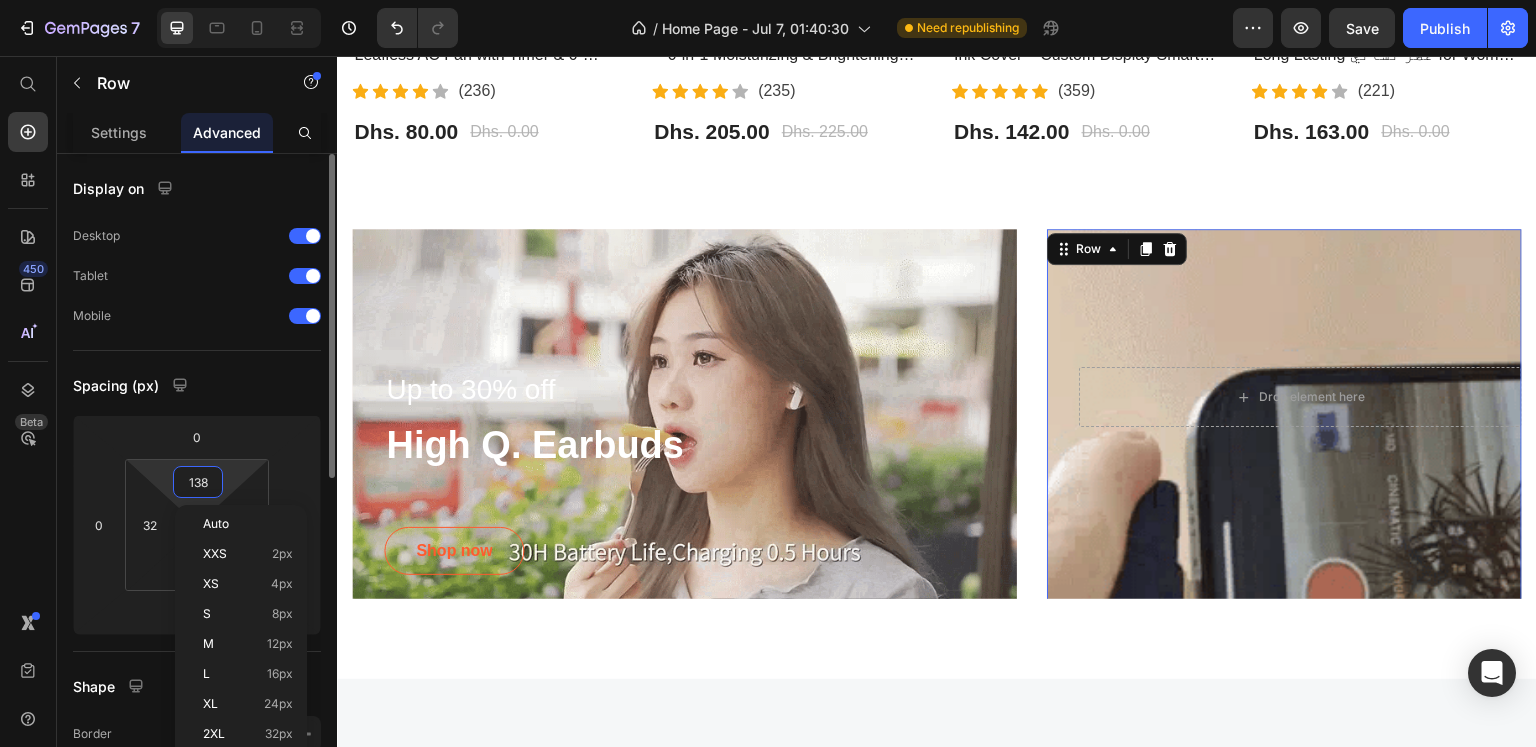 click on "138" at bounding box center [198, 482] 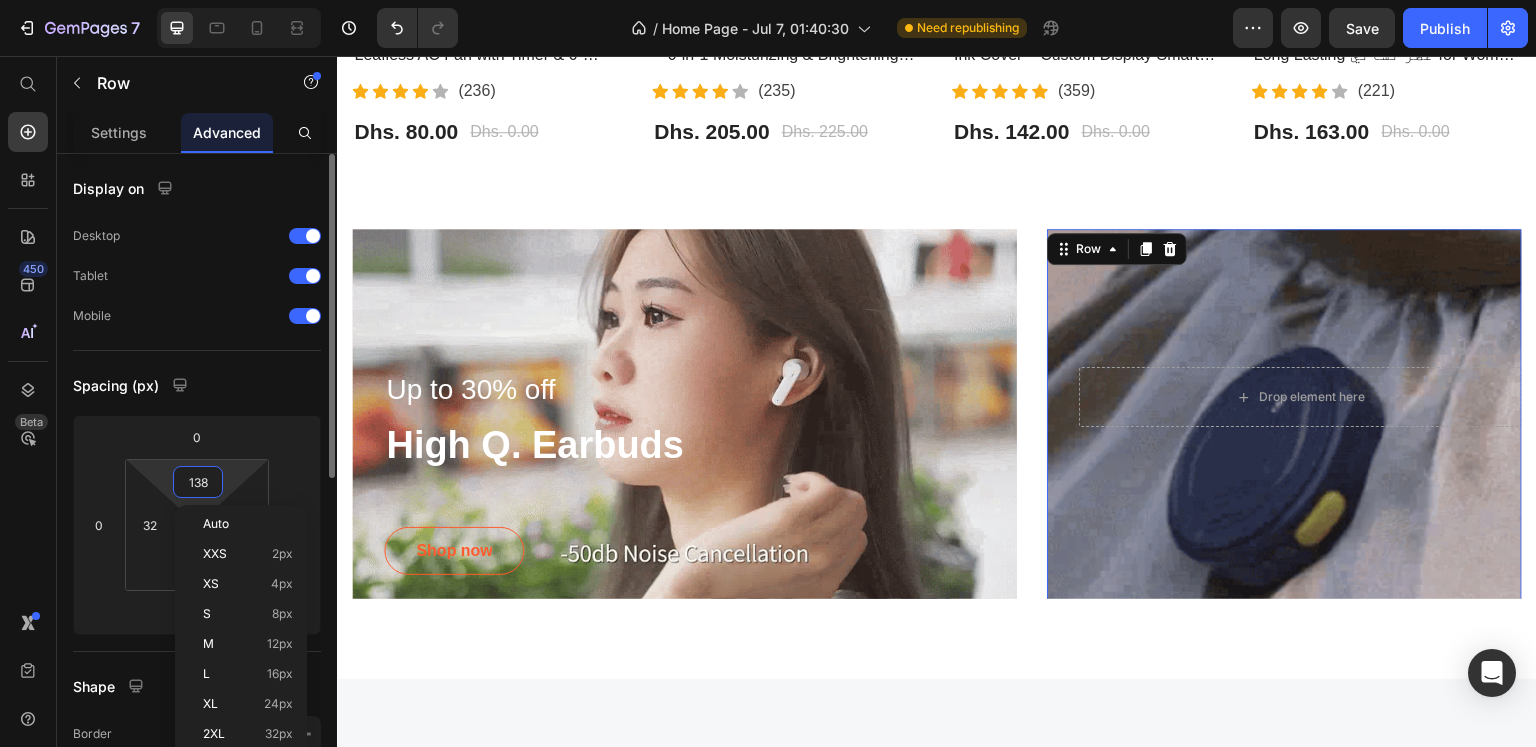 type 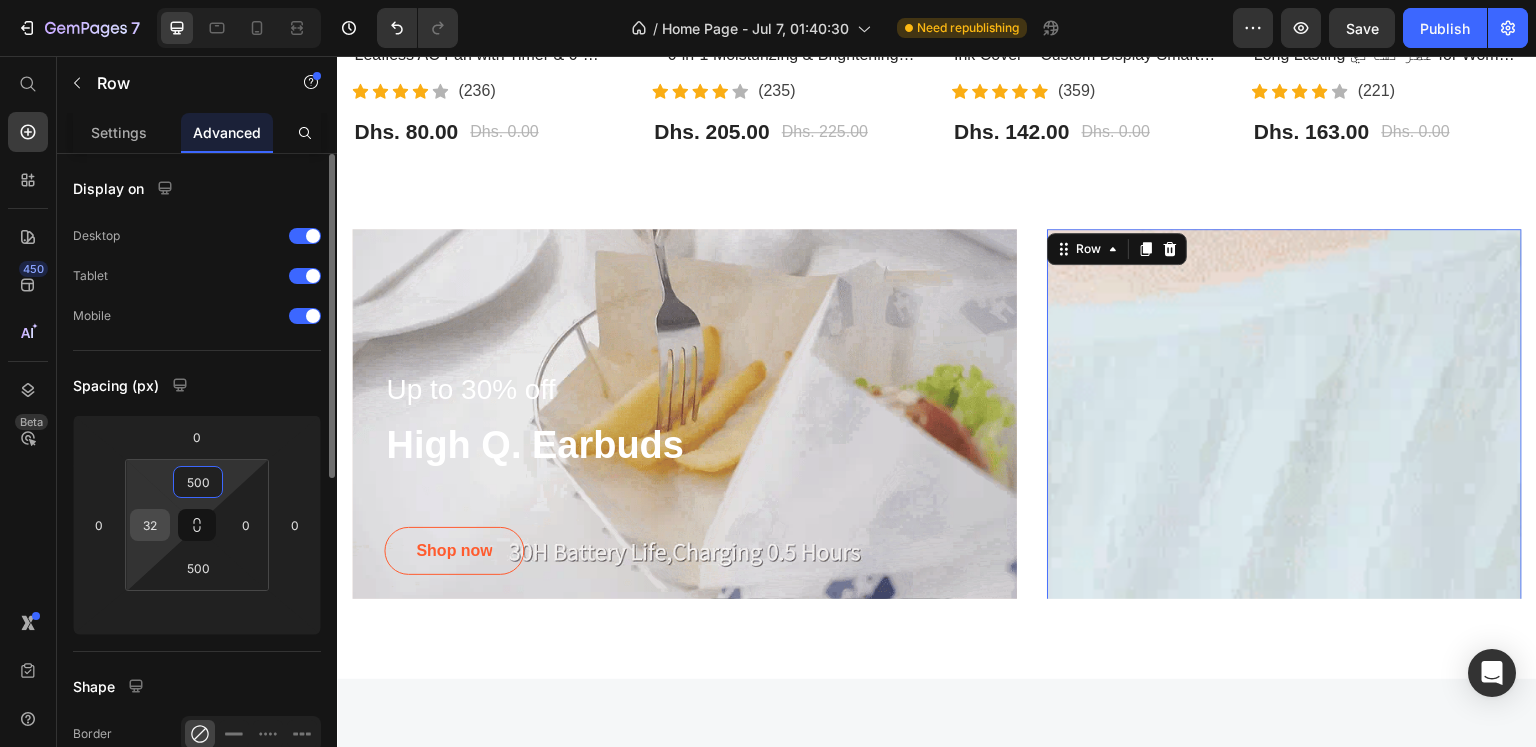 type on "500" 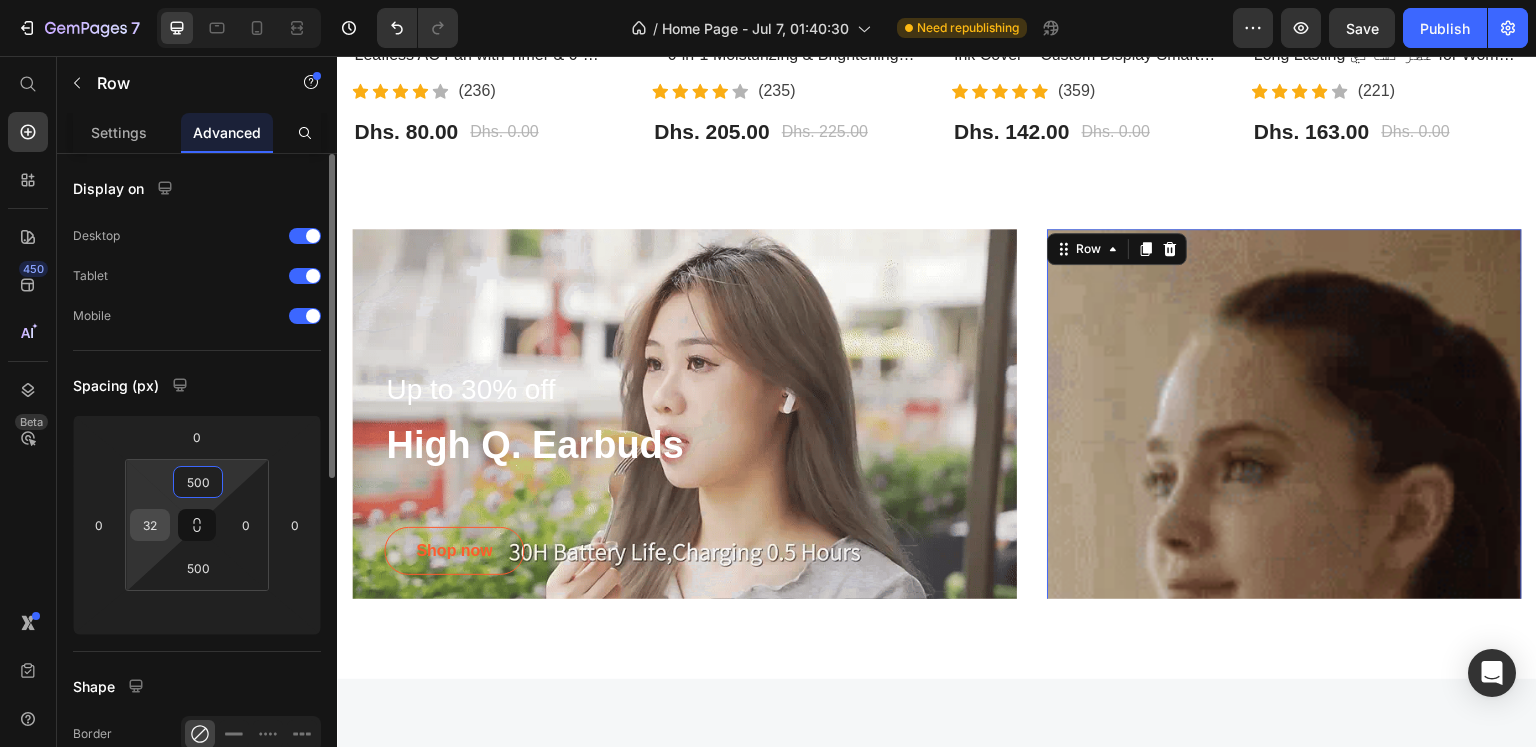 click on "32" at bounding box center [150, 525] 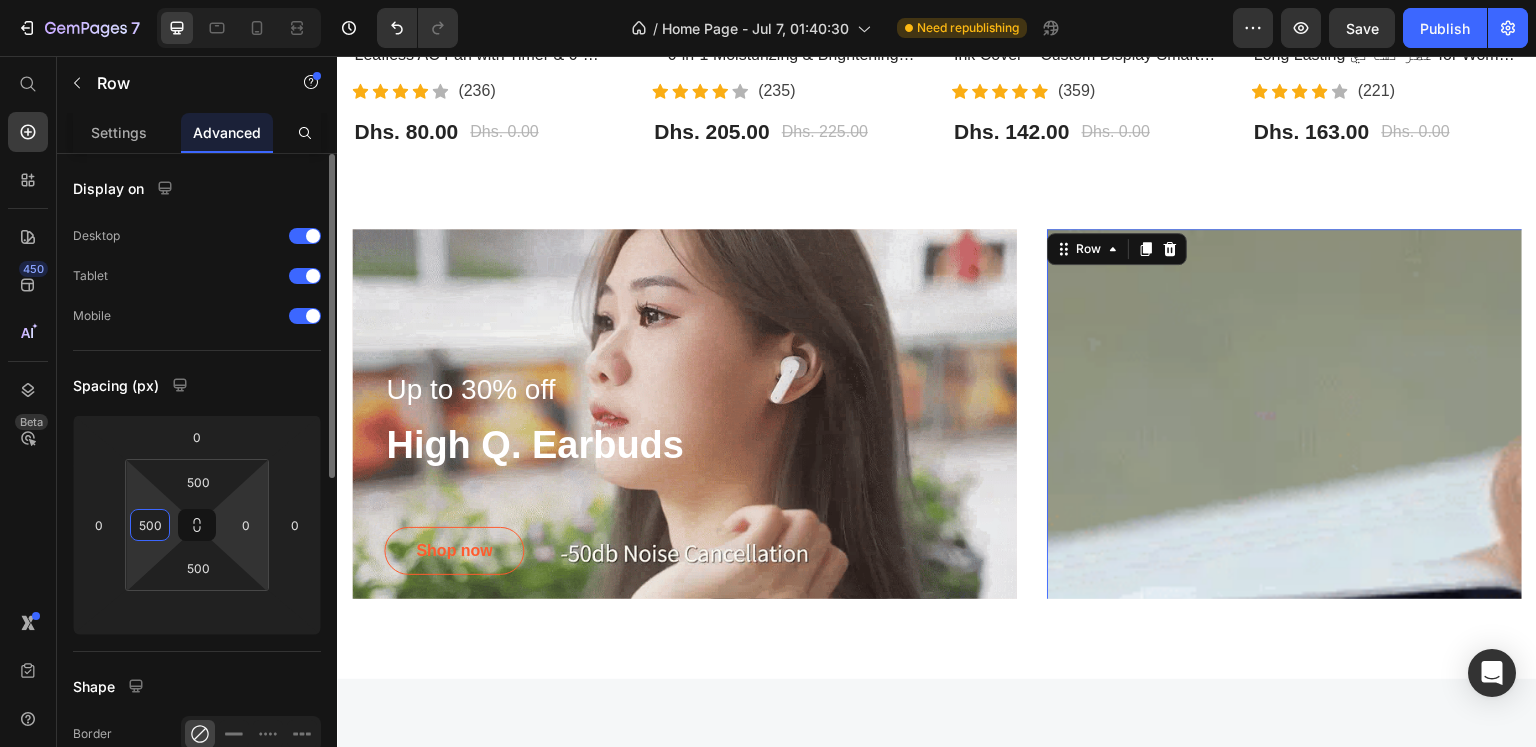 type on "500" 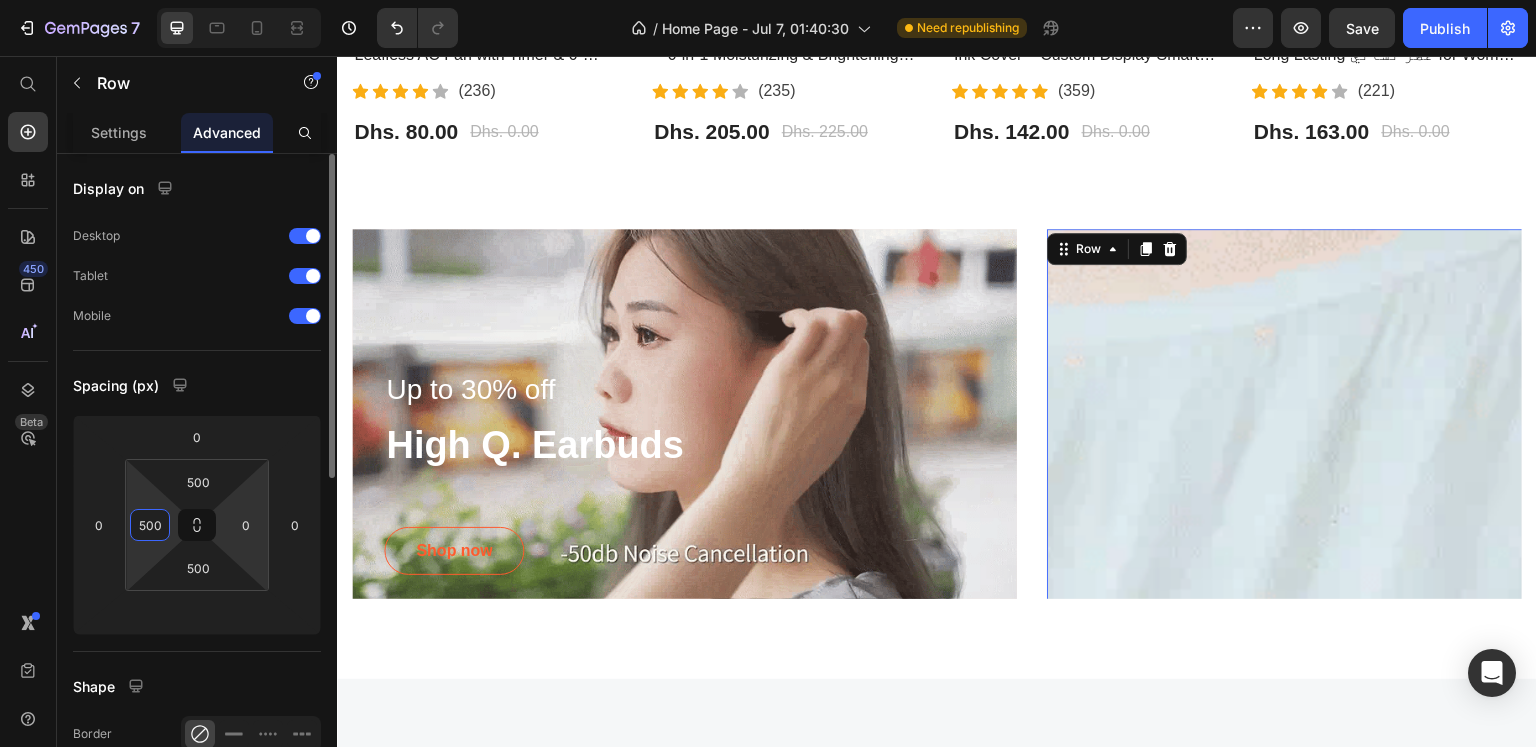 click on "7   /  Home Page - Jul 7, 01:40:30 Need republishing Preview  Save   Publish  450 Beta Start with Sections Elements Hero Section Product Detail Brands Trusted Badges Guarantee Product Breakdown How to use Testimonials Compare Bundle FAQs Social Proof Brand Story Product List Collection Blog List Contact Sticky Add to Cart Custom Footer Browse Library 450 Layout
Row
Row
Row
Row Text
Heading
Text Block Button
Button
Button
Sticky Back to top Media
Image" at bounding box center (768, 0) 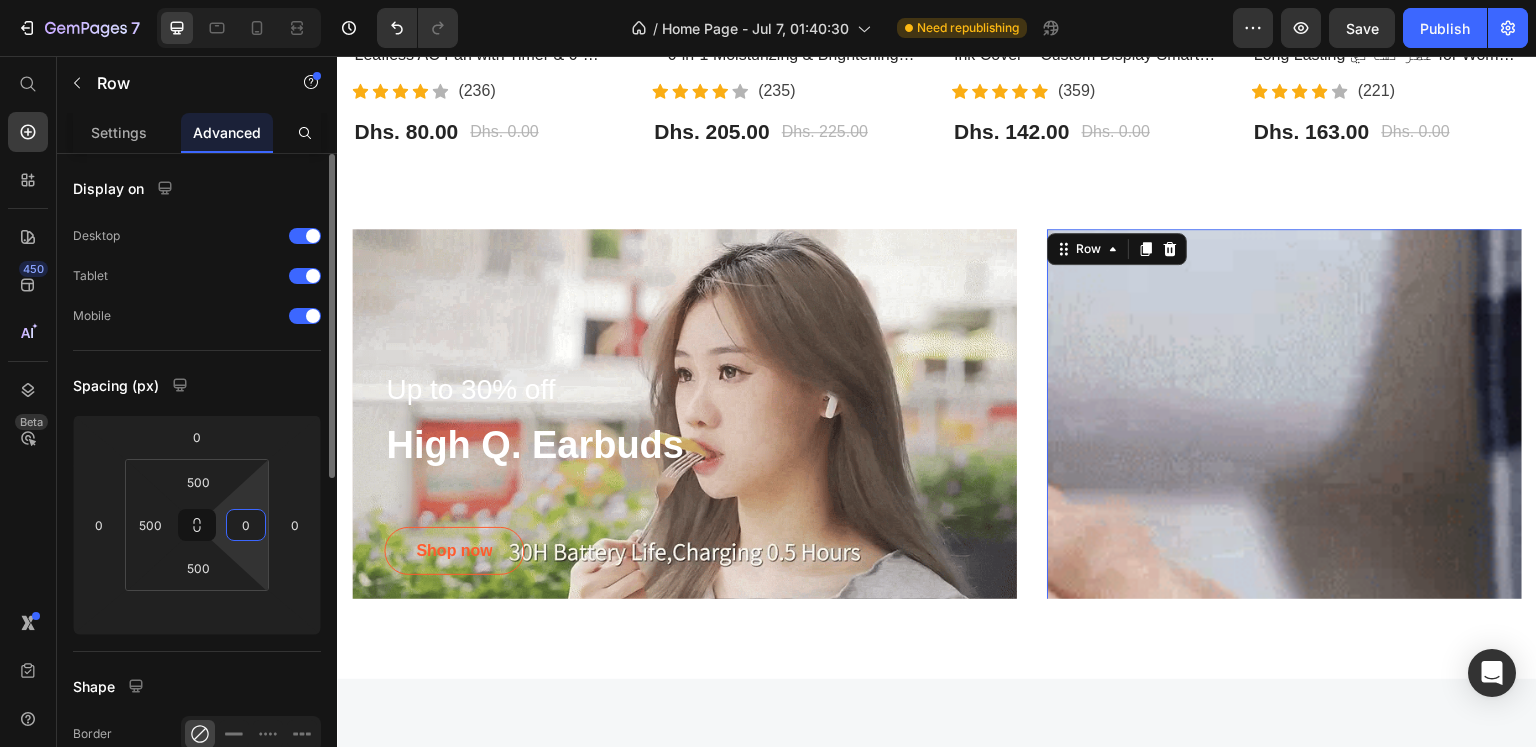 click on "0" at bounding box center (246, 525) 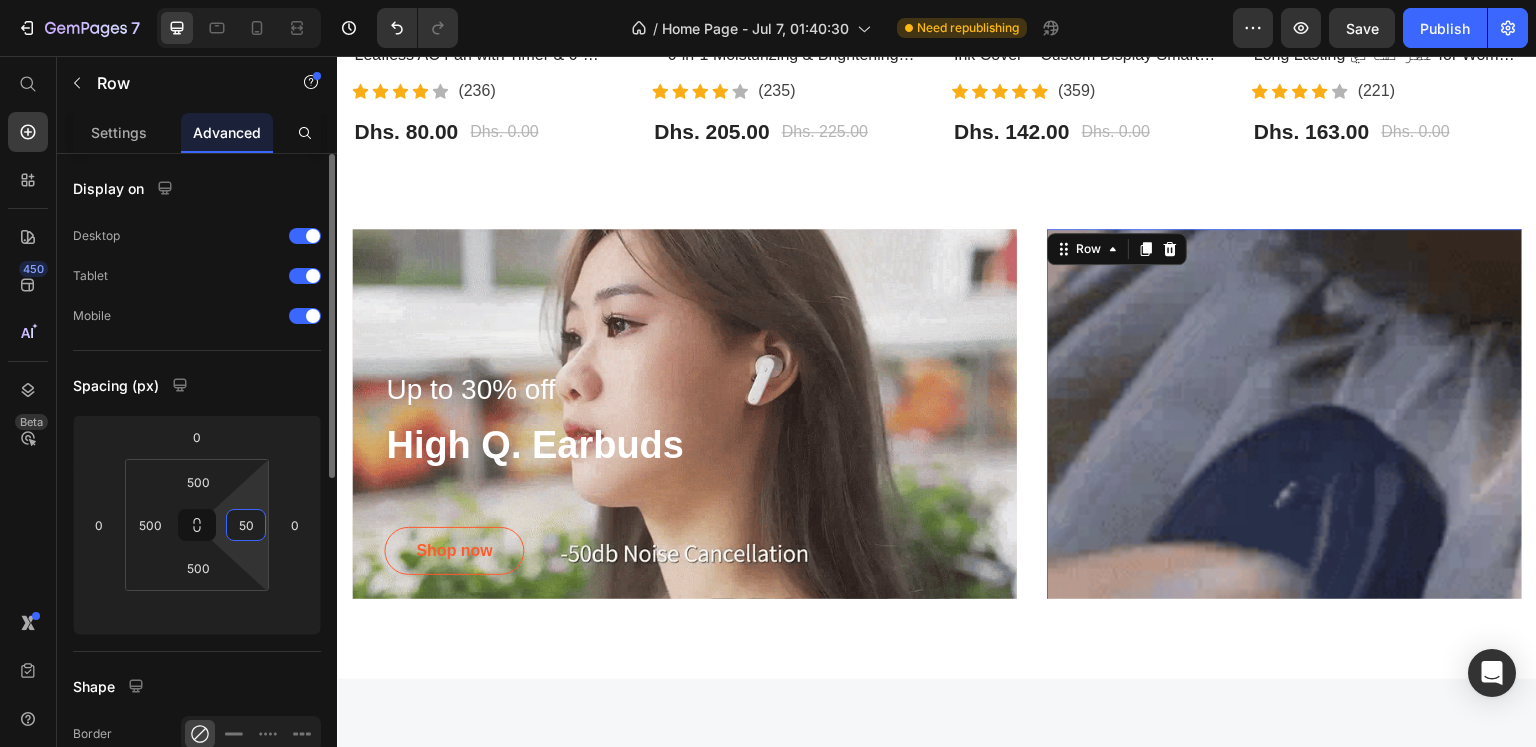 type on "5" 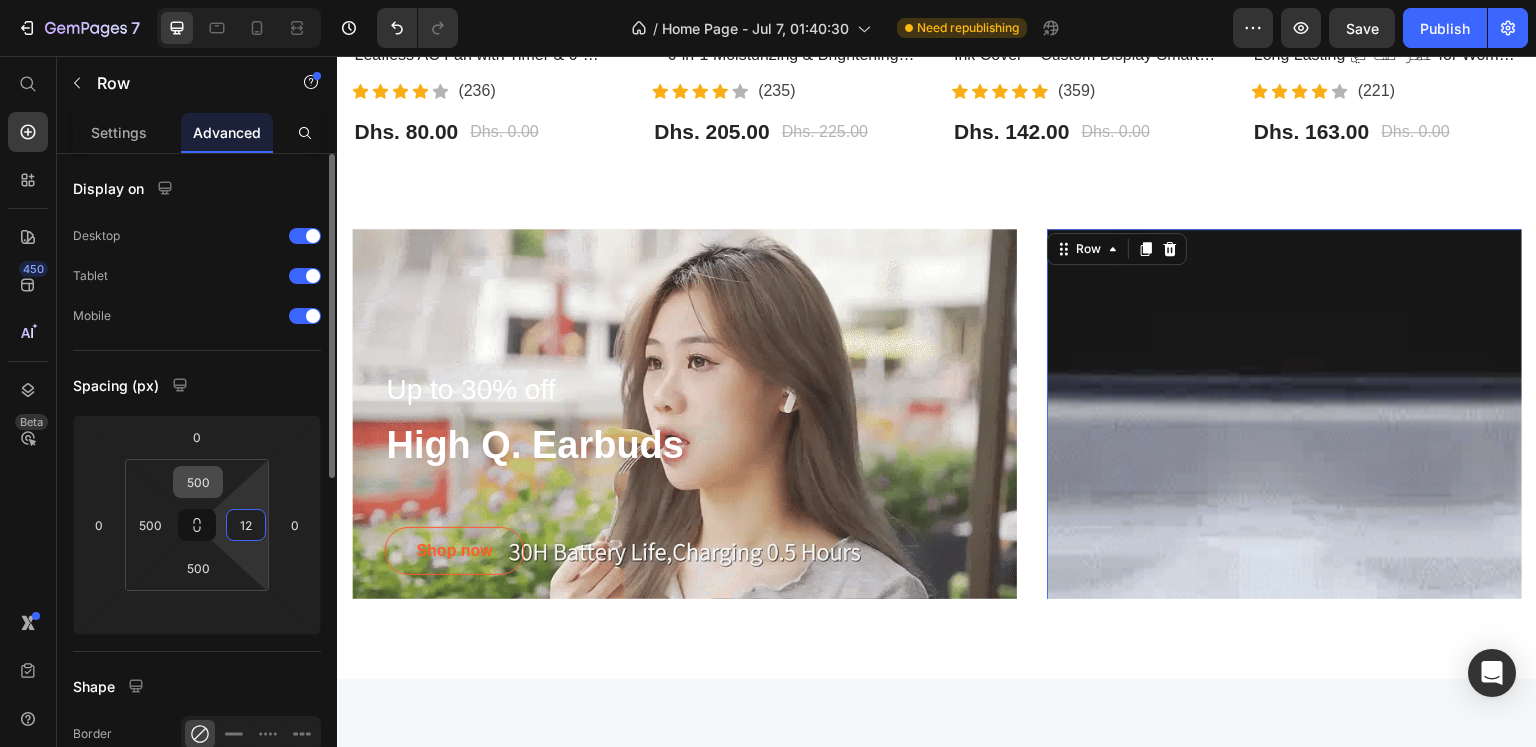 type on "12" 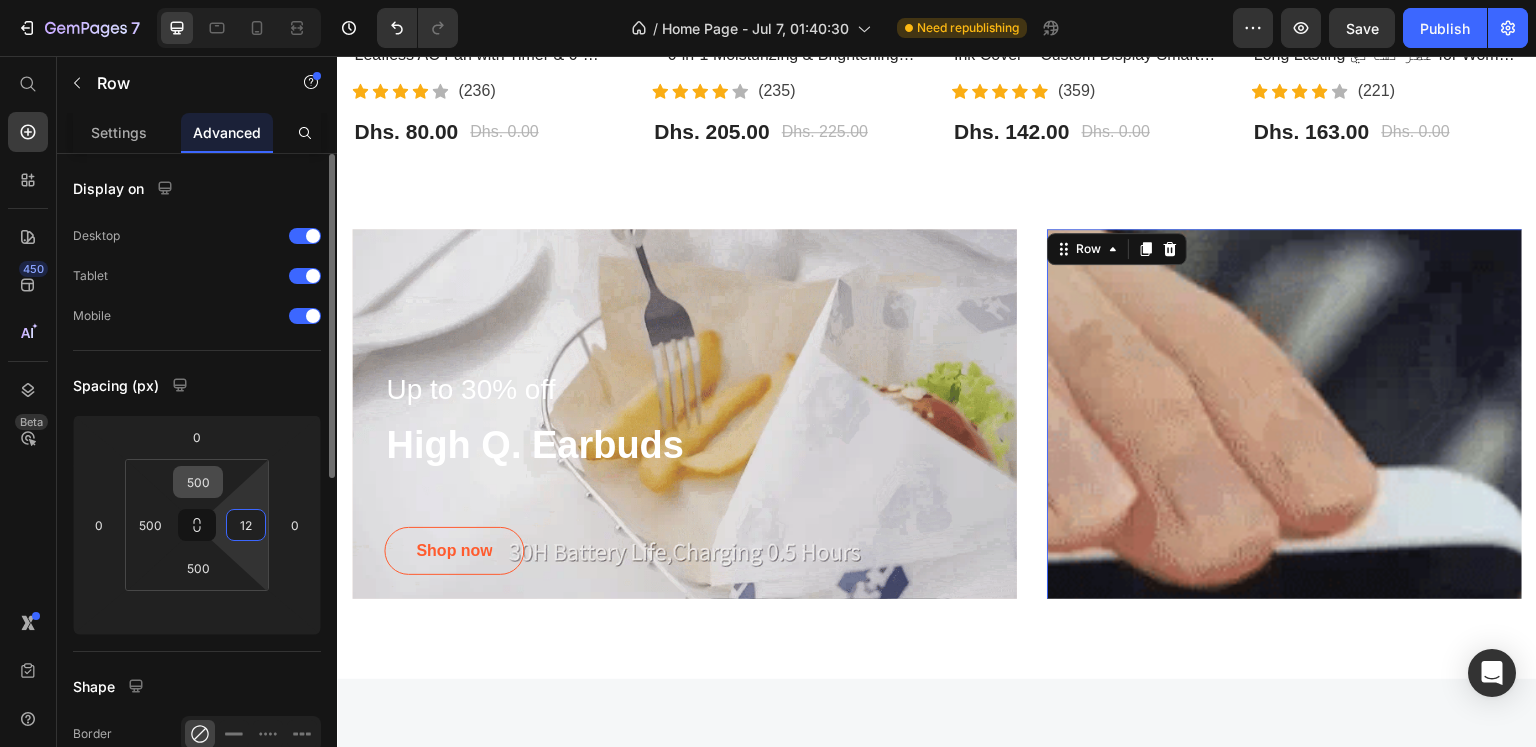 click on "500" at bounding box center [198, 482] 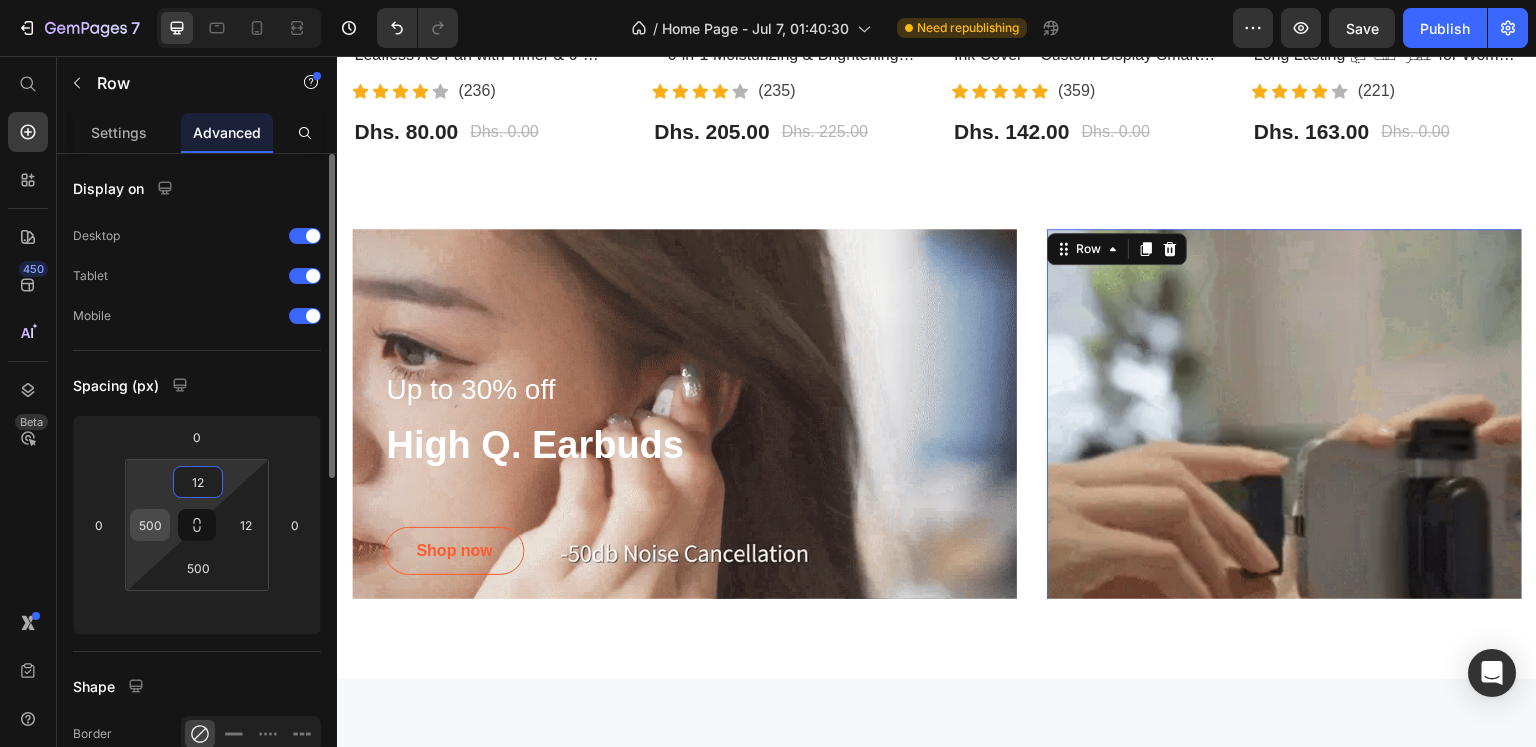 type on "12" 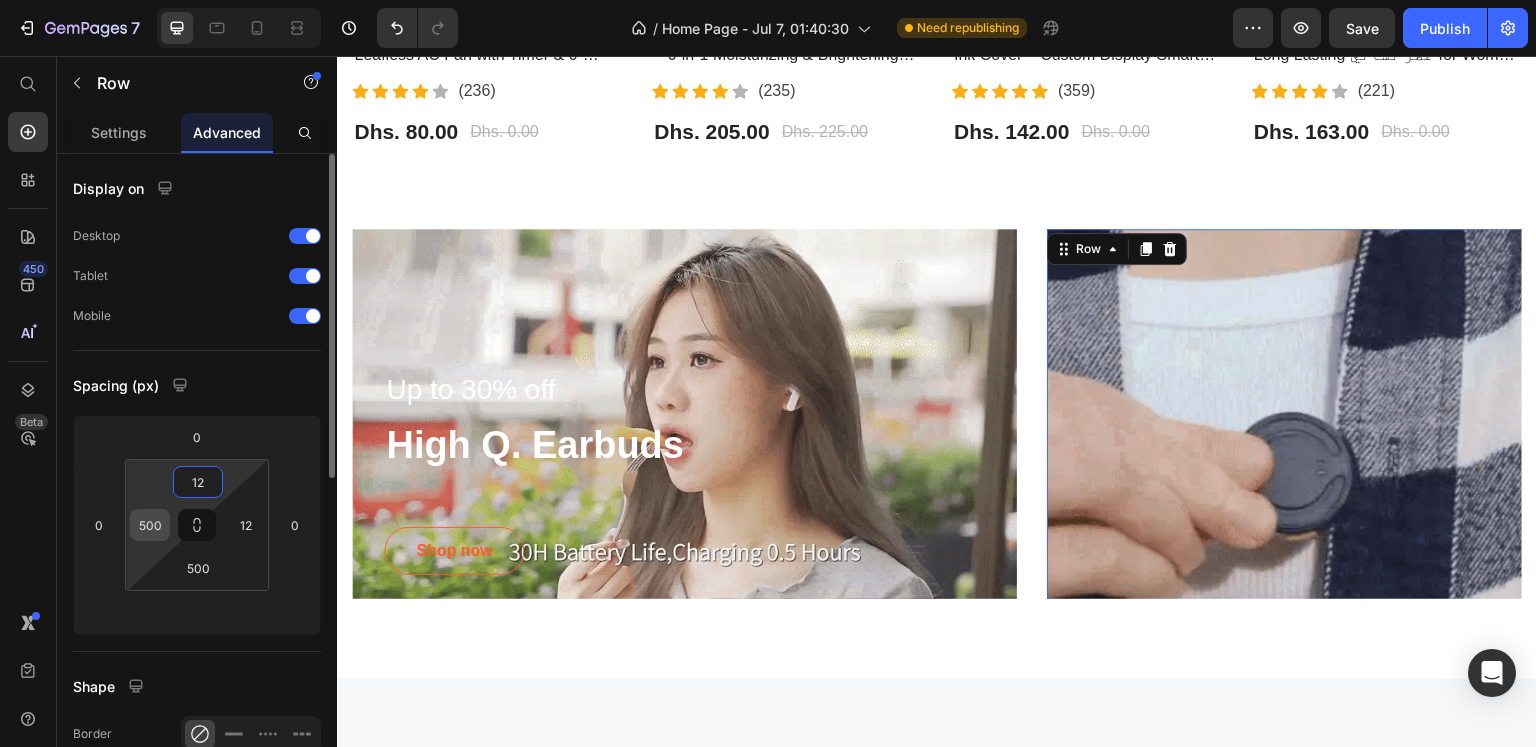 click on "500" at bounding box center (150, 525) 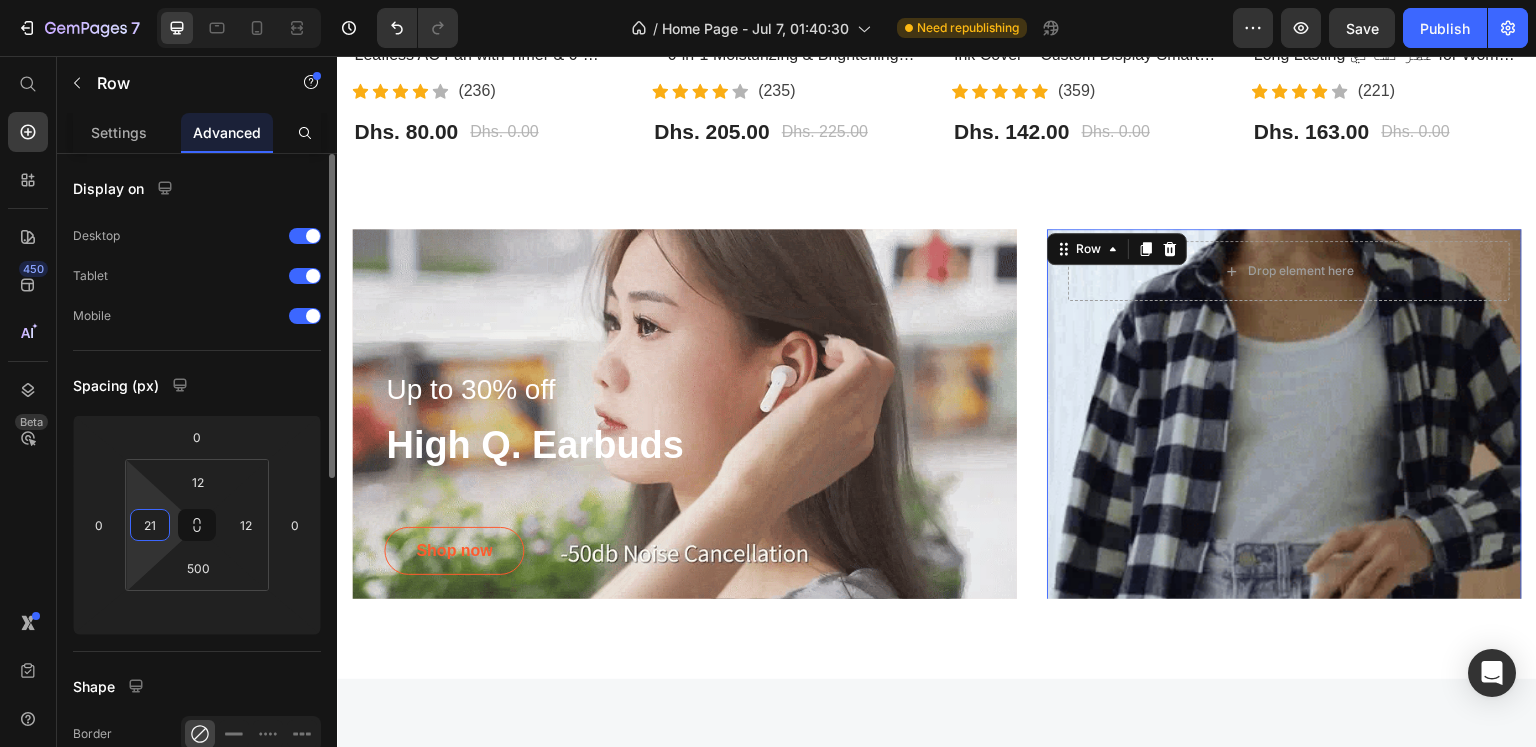 type on "2" 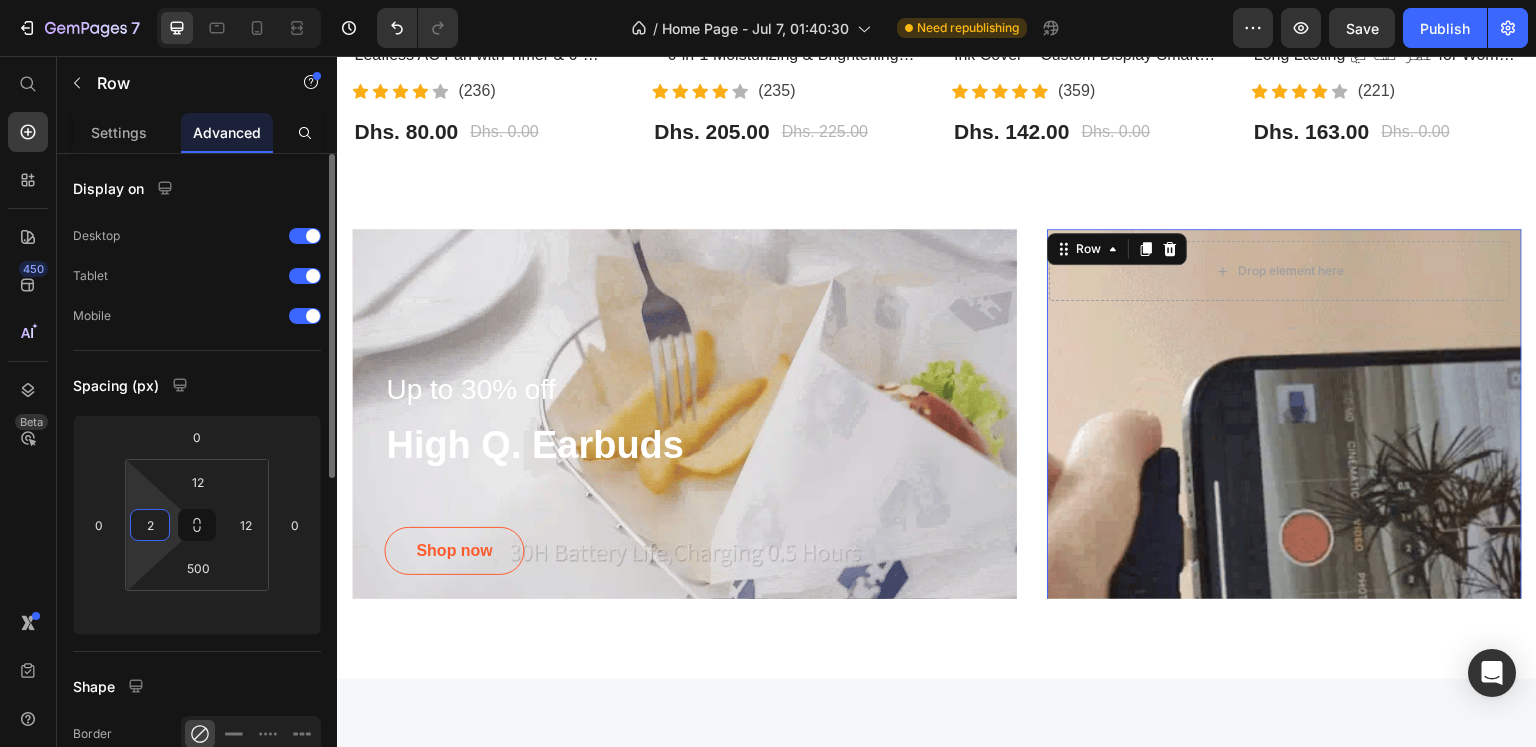 type on "22" 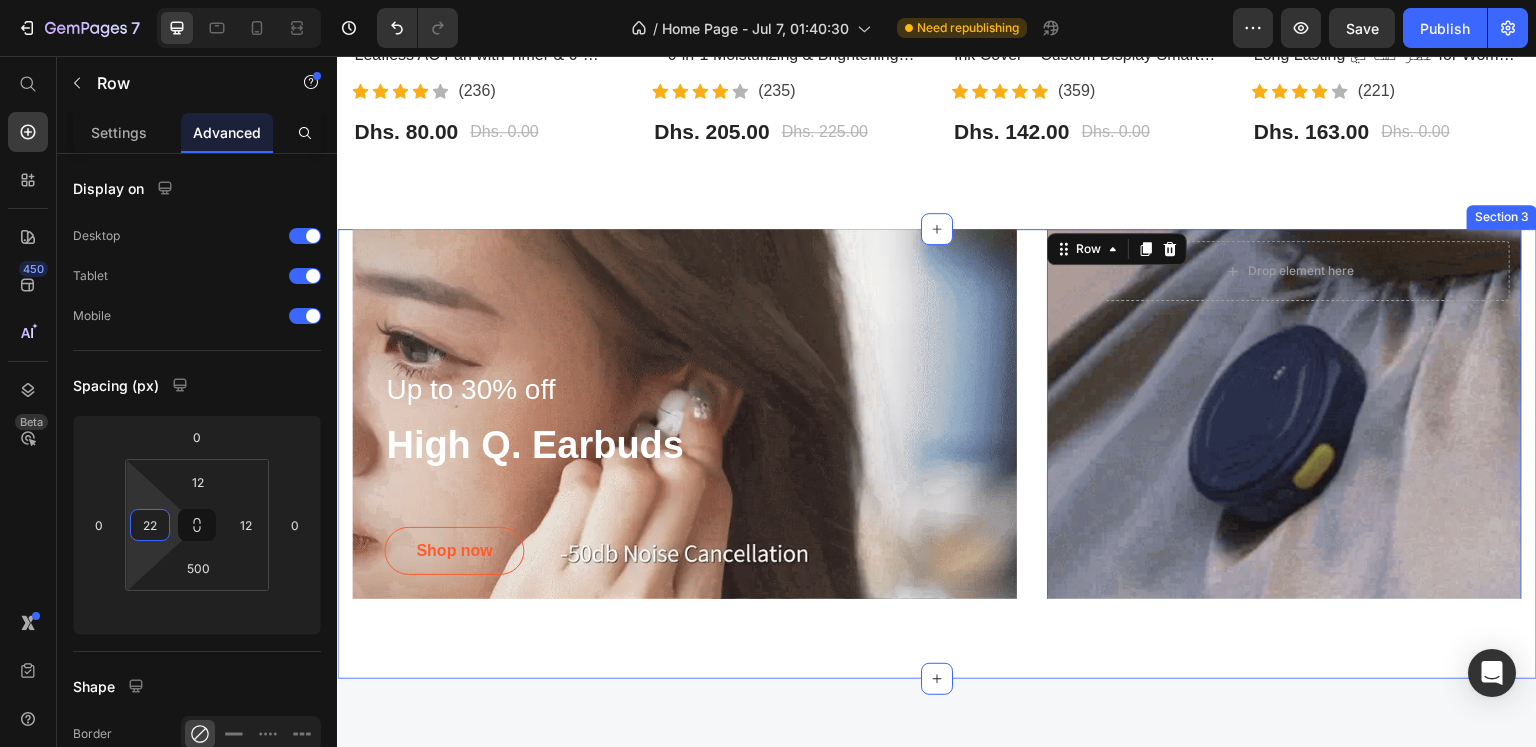 click on "Up to 30% off Text block High Q. Earbuds  Heading Shop now Button Row Hero Banner
Drop element here Row   0 Hero Banner Row Row Section 3" at bounding box center [937, 454] 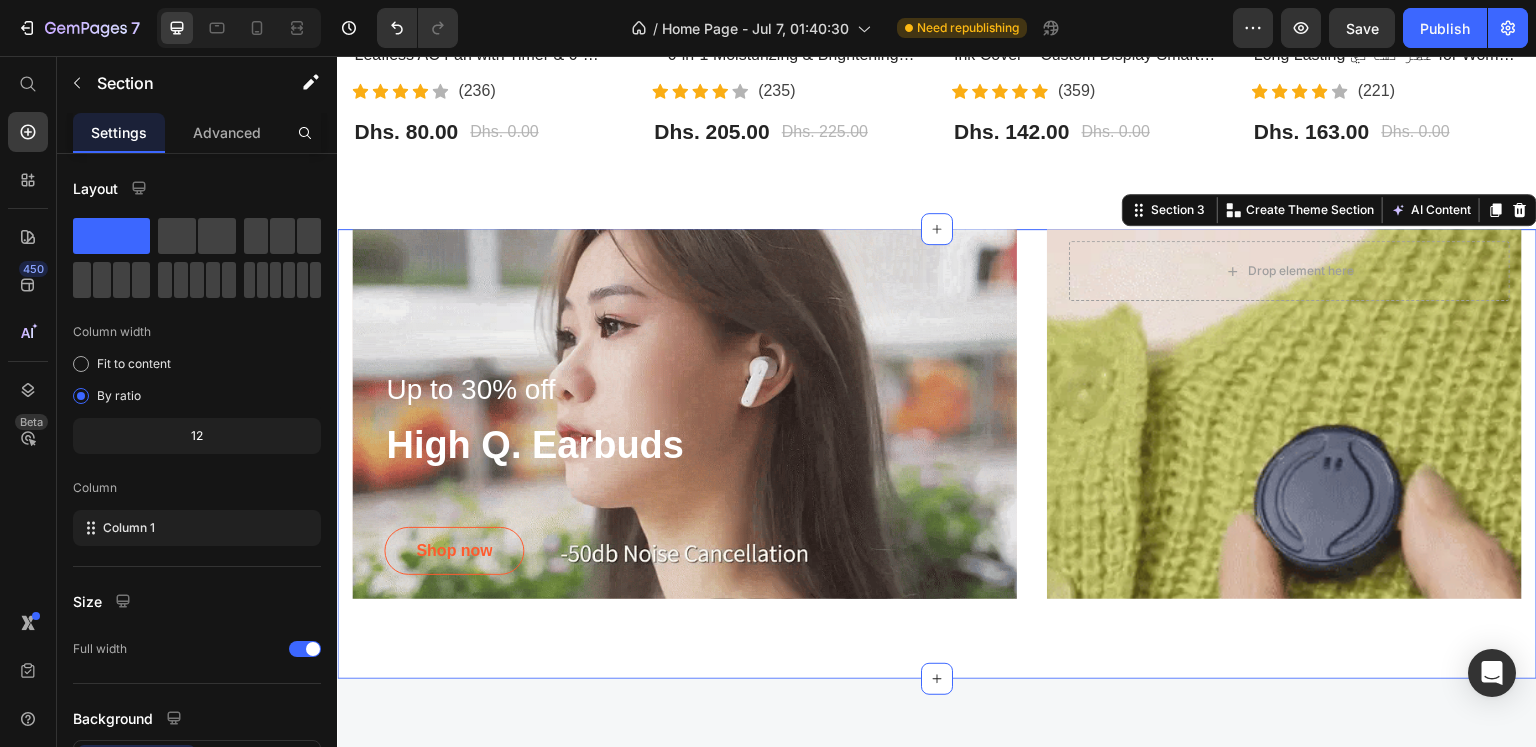 click on "Up to 30% off Text block High Q. Earbuds  Heading Shop now Button Row Hero Banner
Drop element here Row Hero Banner Row Row Section 3   You can create reusable sections Create Theme Section AI Content Write with GemAI What would you like to describe here? Tone and Voice Persuasive Product Labubu - Wireless Earbuds Show more Generate" at bounding box center (937, 454) 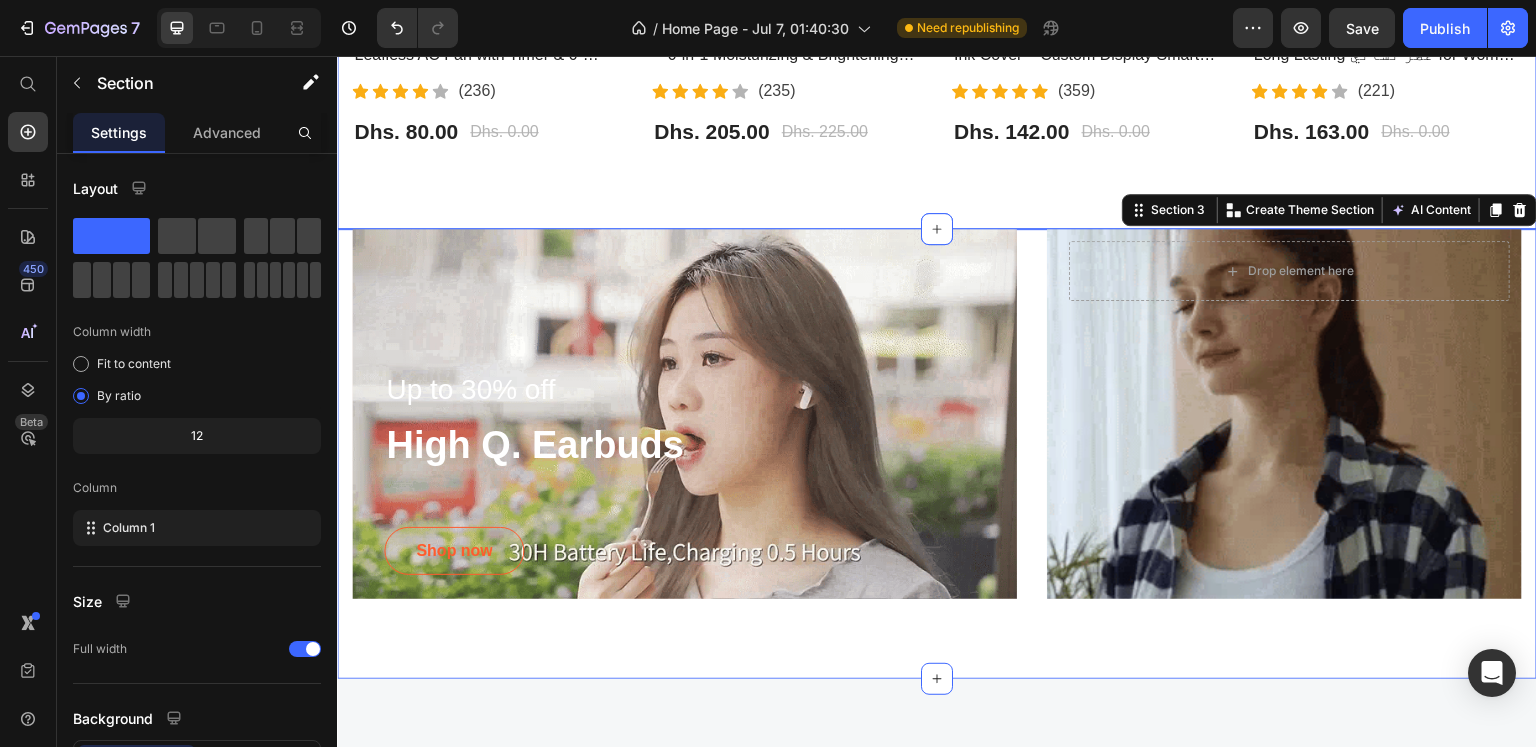 click on "Most Interested Heading “Best pet products reviewed” Text block Row - 0% (P) Tag Product Images Row Bladeless Air Cooling Fan – Portable Leafless AC Fan with Timer & 6-Speed Wind | مروحة تبريد بدون شفرات (P) Title                Icon                Icon                Icon                Icon                Icon Icon List Hoz (236) Text block Icon List Dhs. 80.00 (P) Price Dhs. 0.00 (P) Price Row Product - 9% (P) Tag Product Images Row BIOAQUA Vitamin C Facial Care Set – 6-in-1 Moisturizing & Brightening Skincare Kit | مجموعة العناية بالوجه من بيوأكوا بفيتامين C (P) Title                Icon                Icon                Icon                Icon                Icon Icon List Hoz (235) Text block Icon List Dhs. 205.00 (P) Price Dhs. 225.00 (P) Price Row Product Row - 0% (P) Tag Product Images Row iPhone 13 Pro & 15 Pro Max LCD E-Ink Cover – Custom Display Smart Case | غطاء شاشة ذكي للايفون (P) Title                Icon Icon" at bounding box center [937, -107] 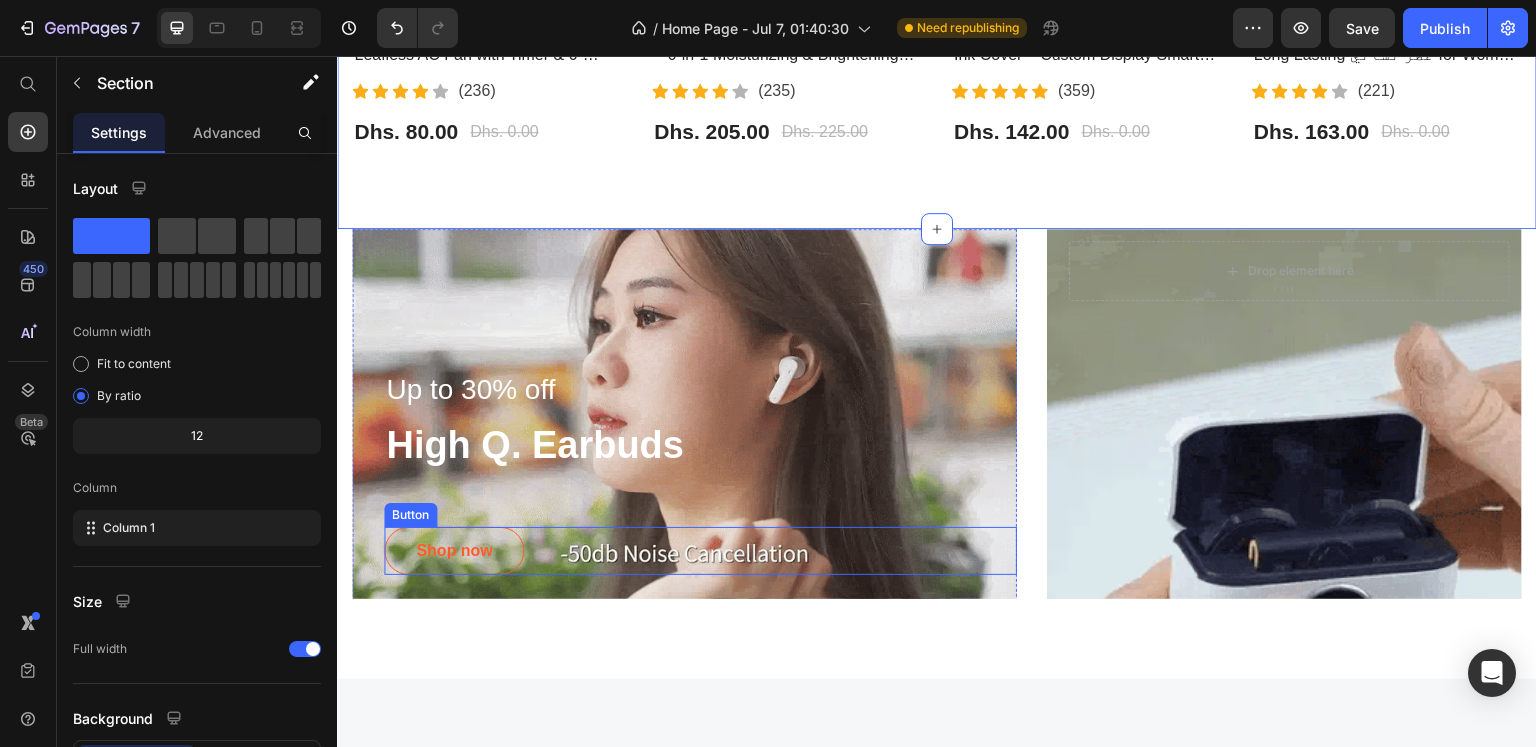 click on "Shop now Button" at bounding box center (700, 551) 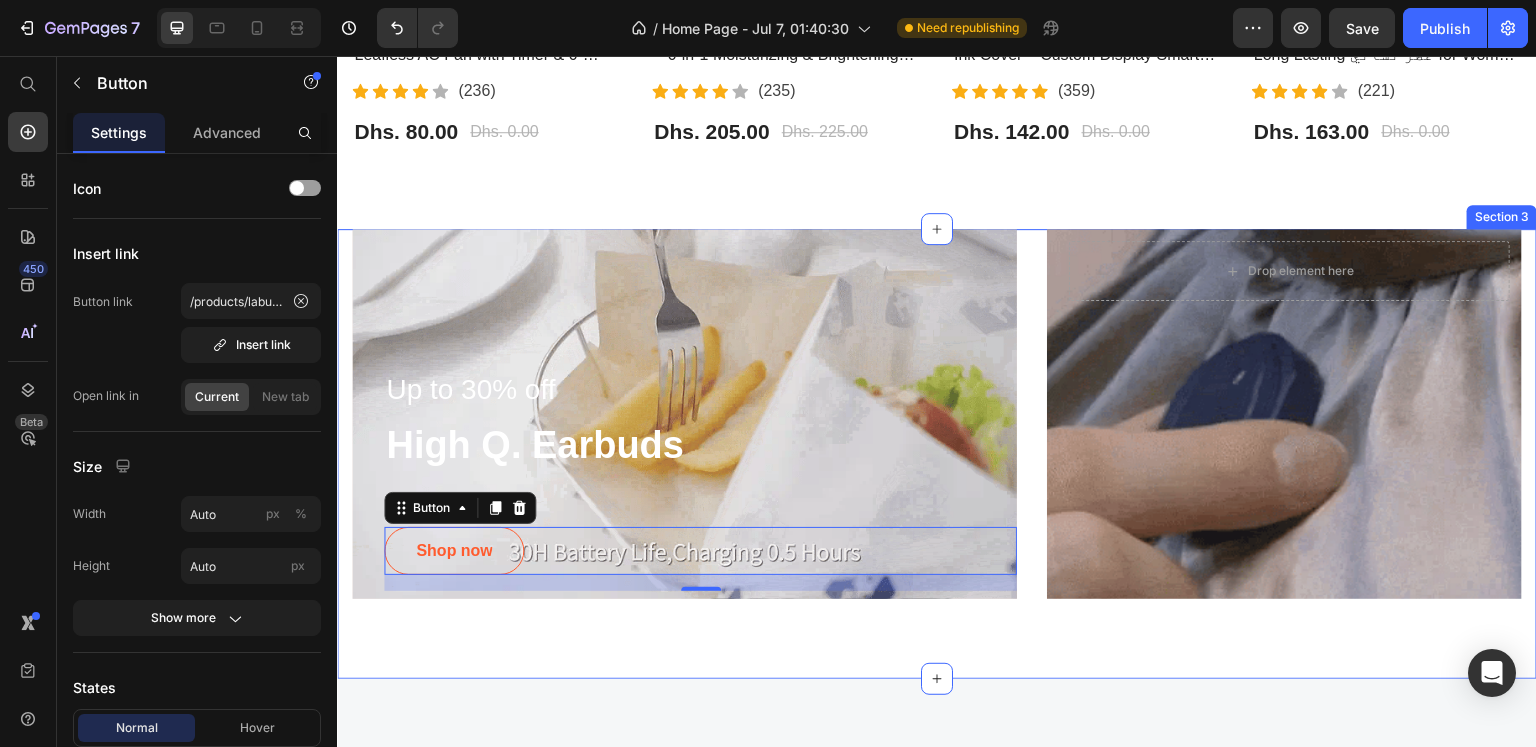 click on "Up to 30% off Text block High Q. Earbuds  Heading Shop now Button   16 Row Hero Banner
Drop element here Row Hero Banner Row Row Section 3" at bounding box center (937, 454) 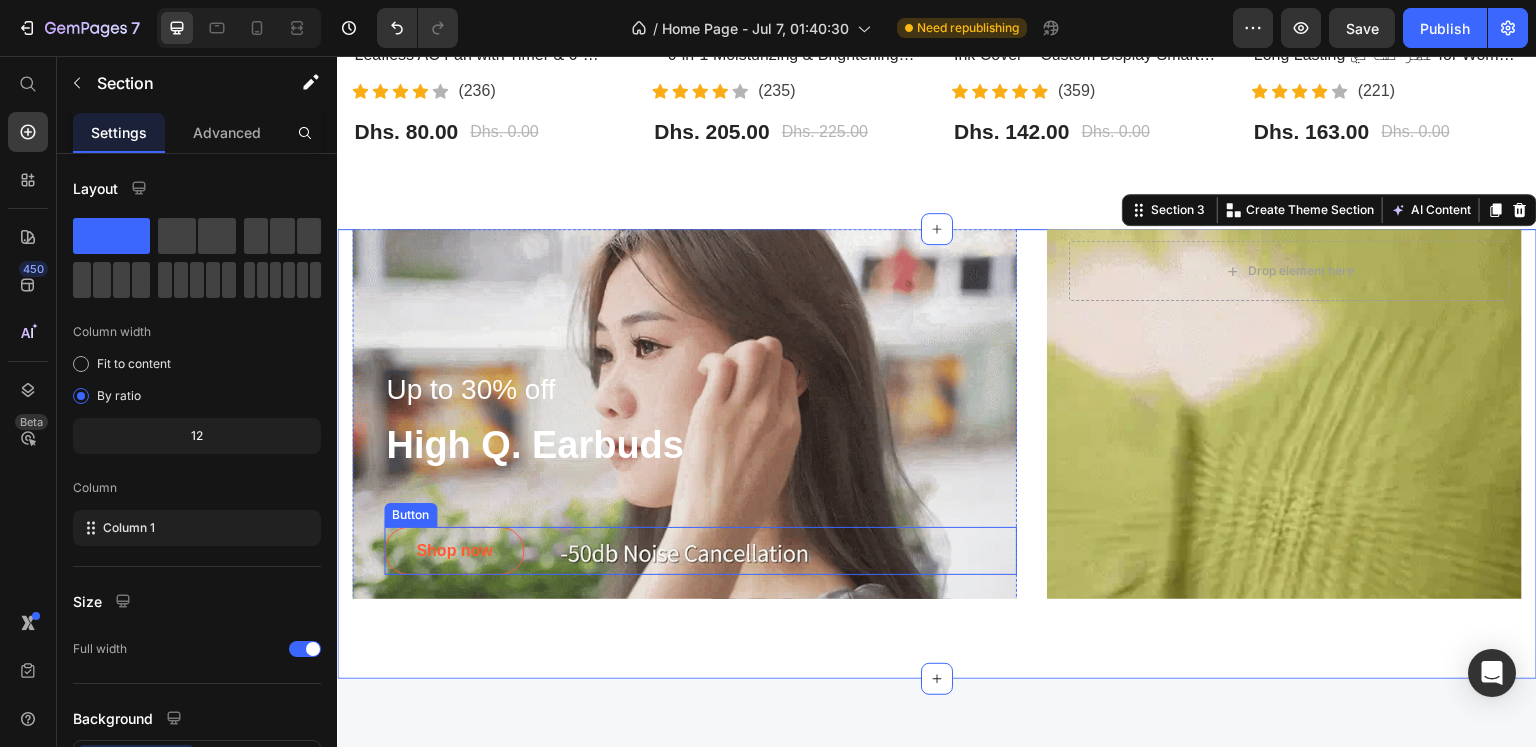 click on "Shop now Button" at bounding box center [700, 551] 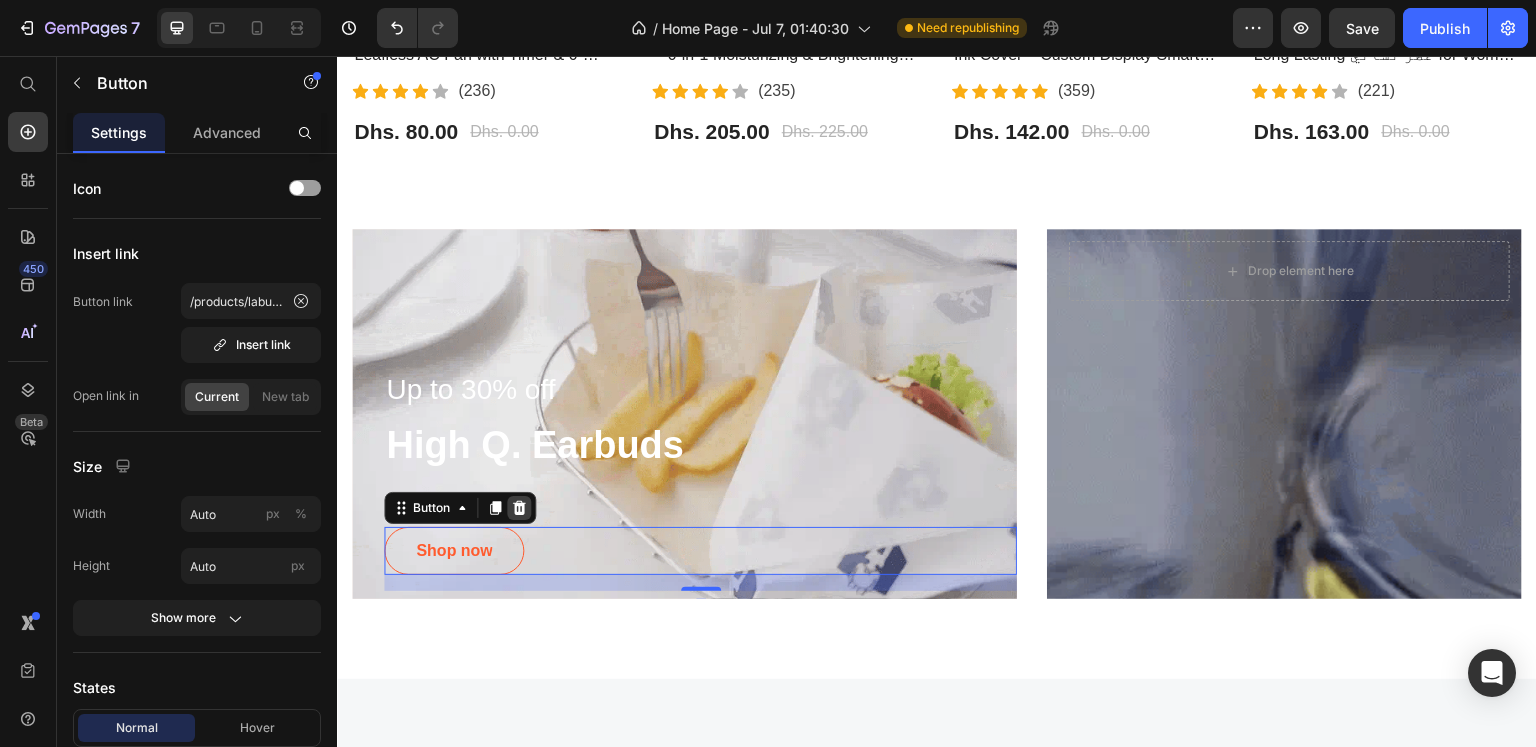 click at bounding box center [519, 508] 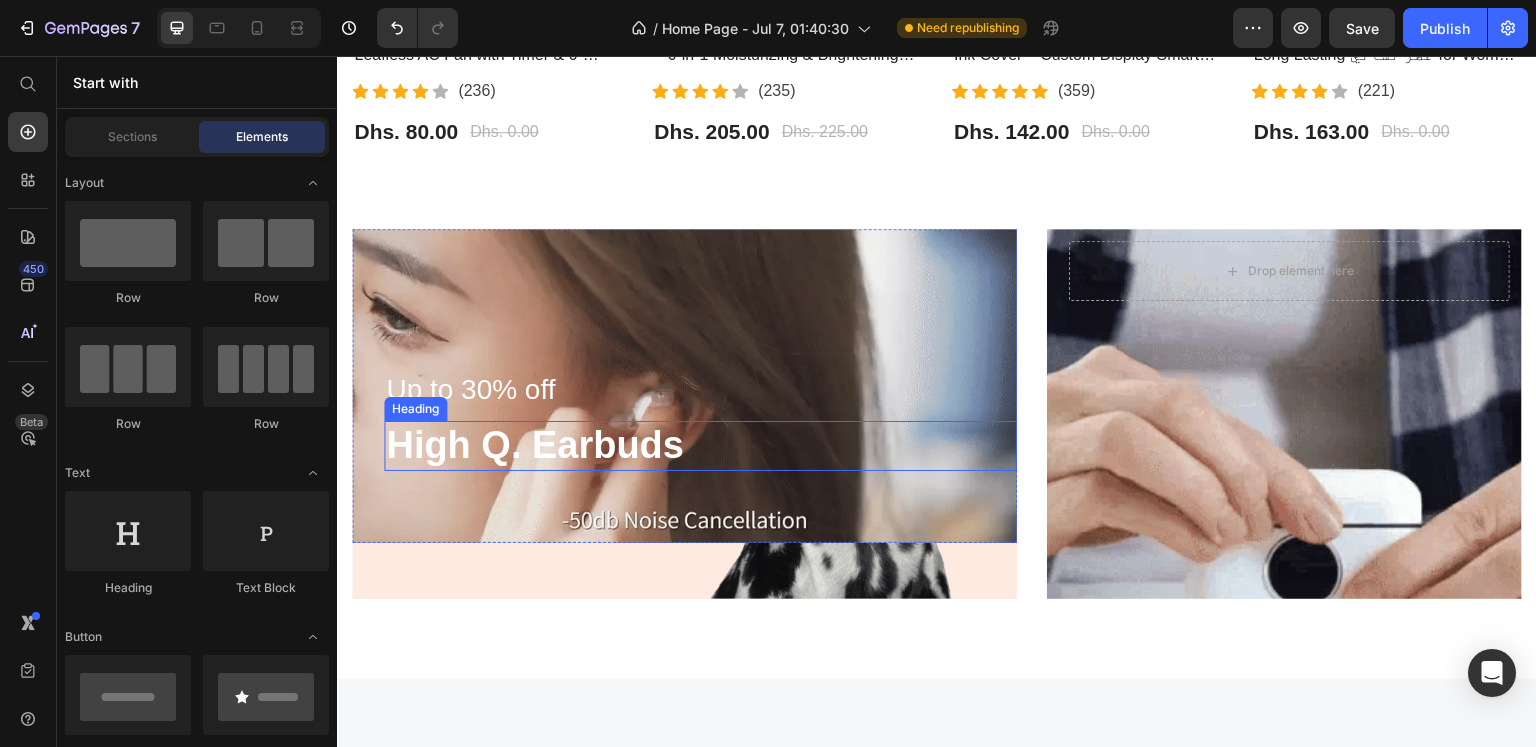 click on "High Q. Earbuds" at bounding box center (700, 446) 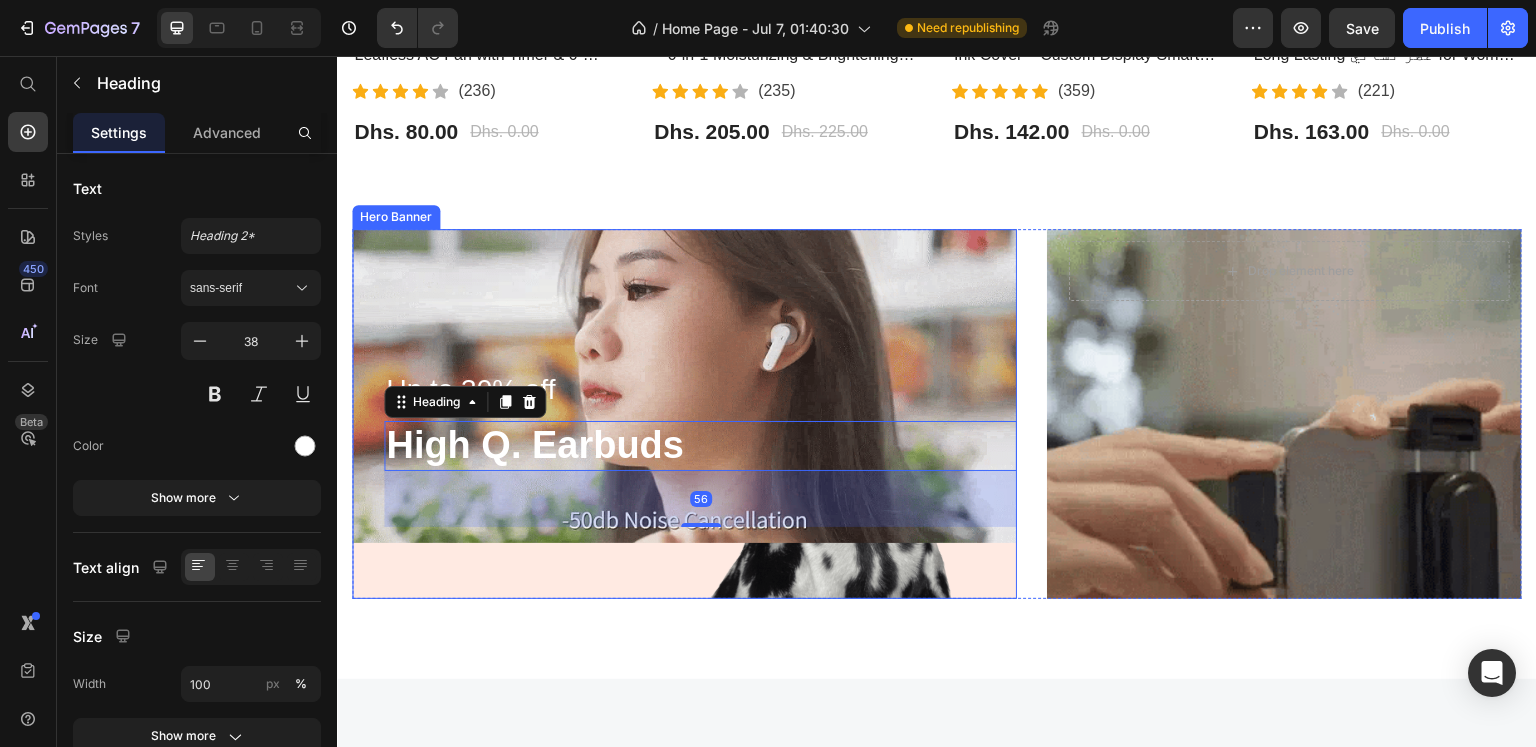 click on "Up to 30% off Text block High Q. Earbuds  Heading   56 Row" at bounding box center (684, 414) 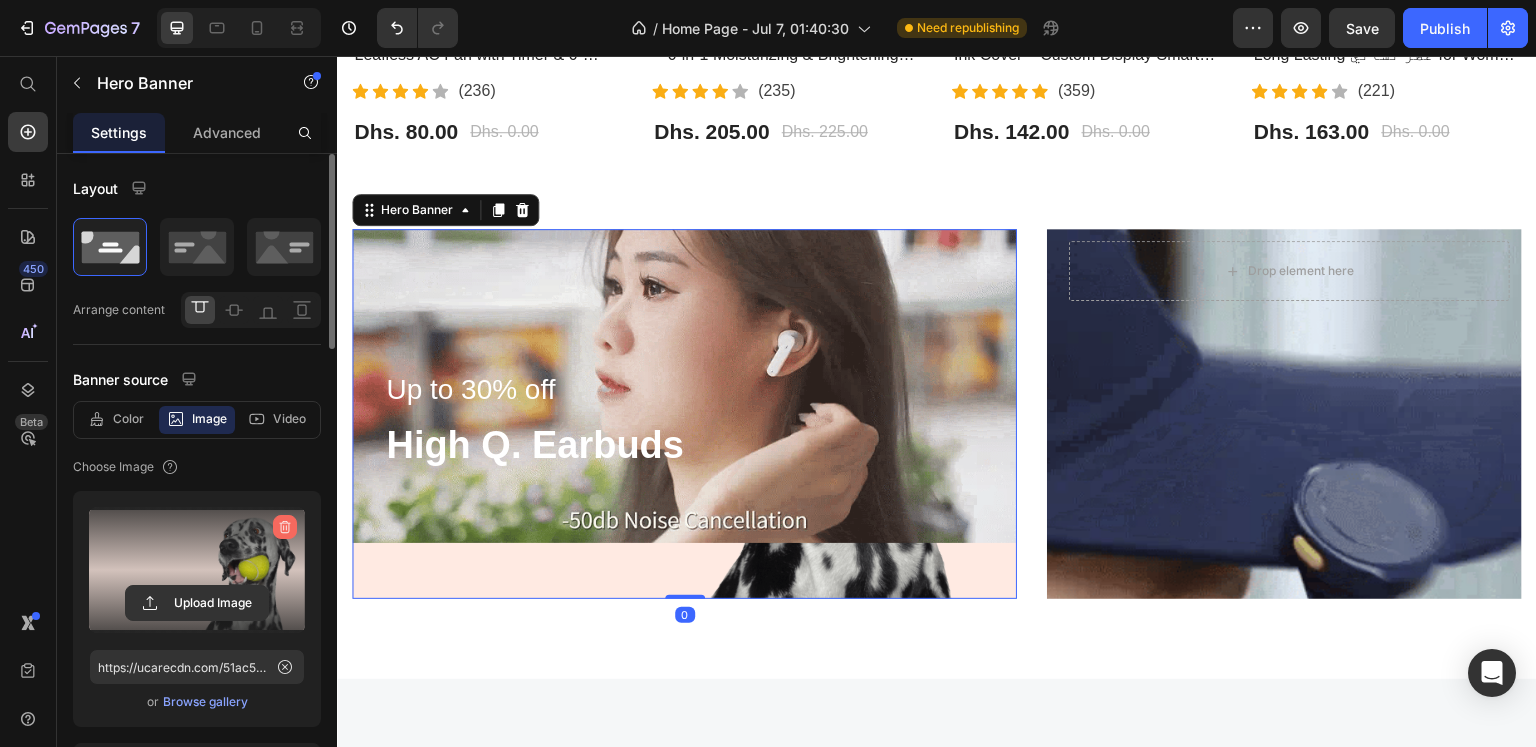 click 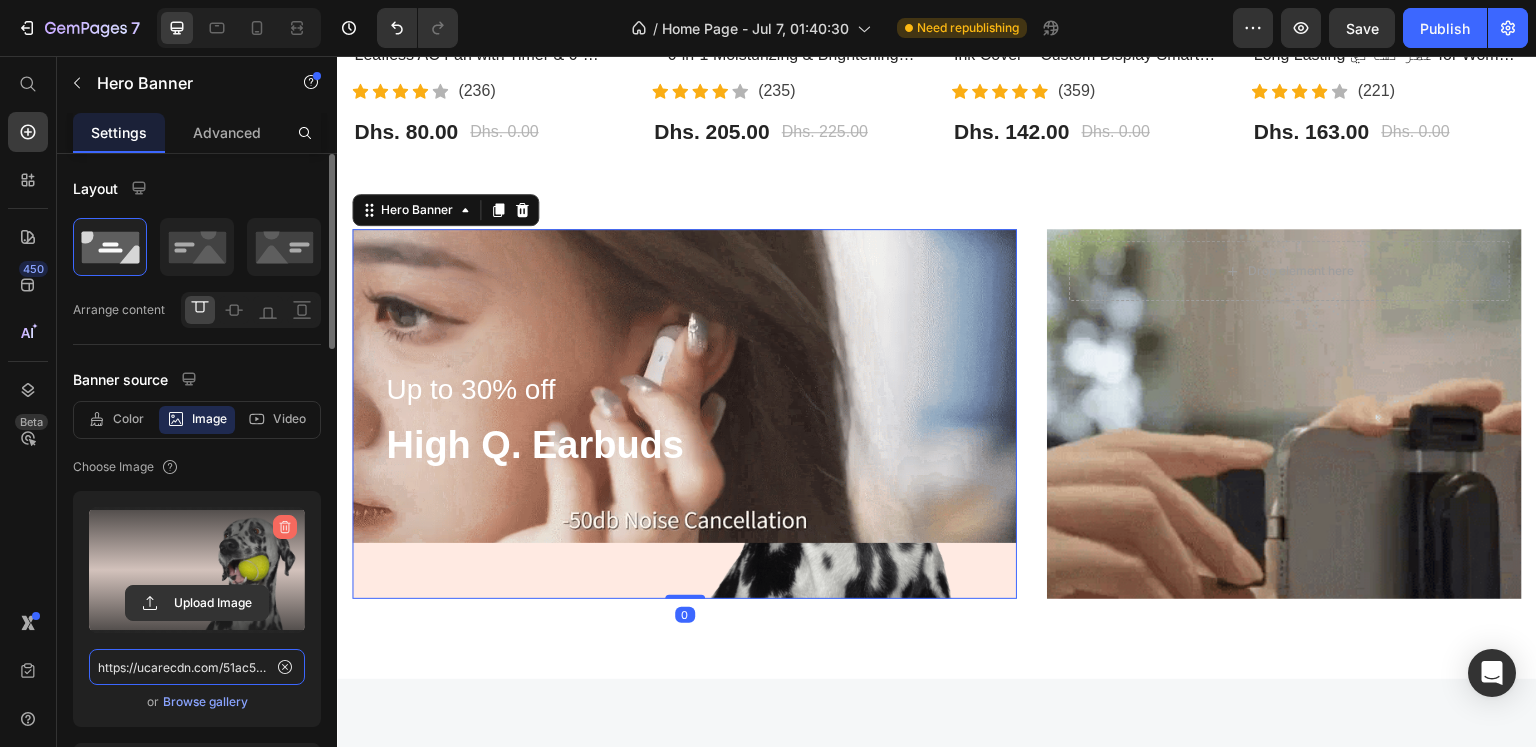 type 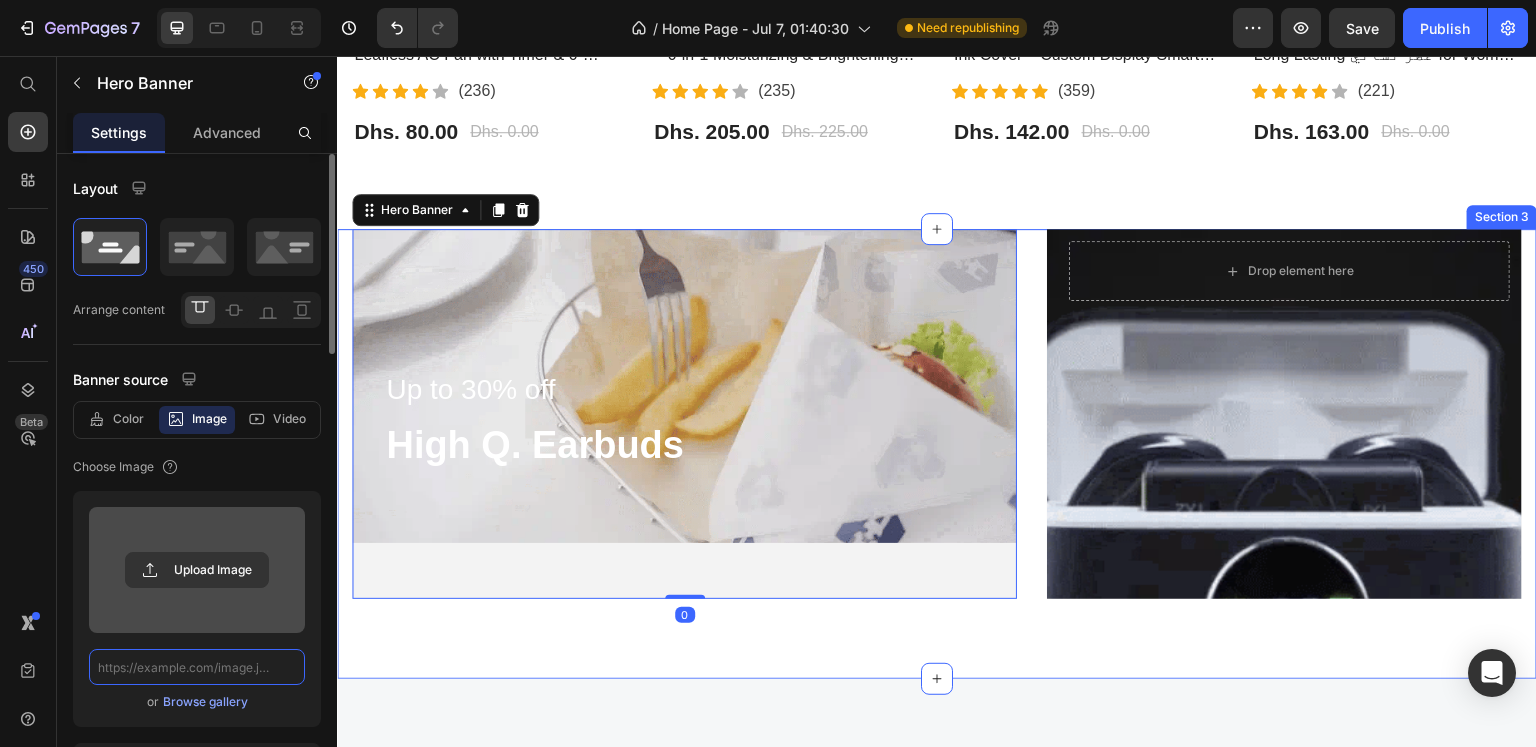 scroll, scrollTop: 0, scrollLeft: 0, axis: both 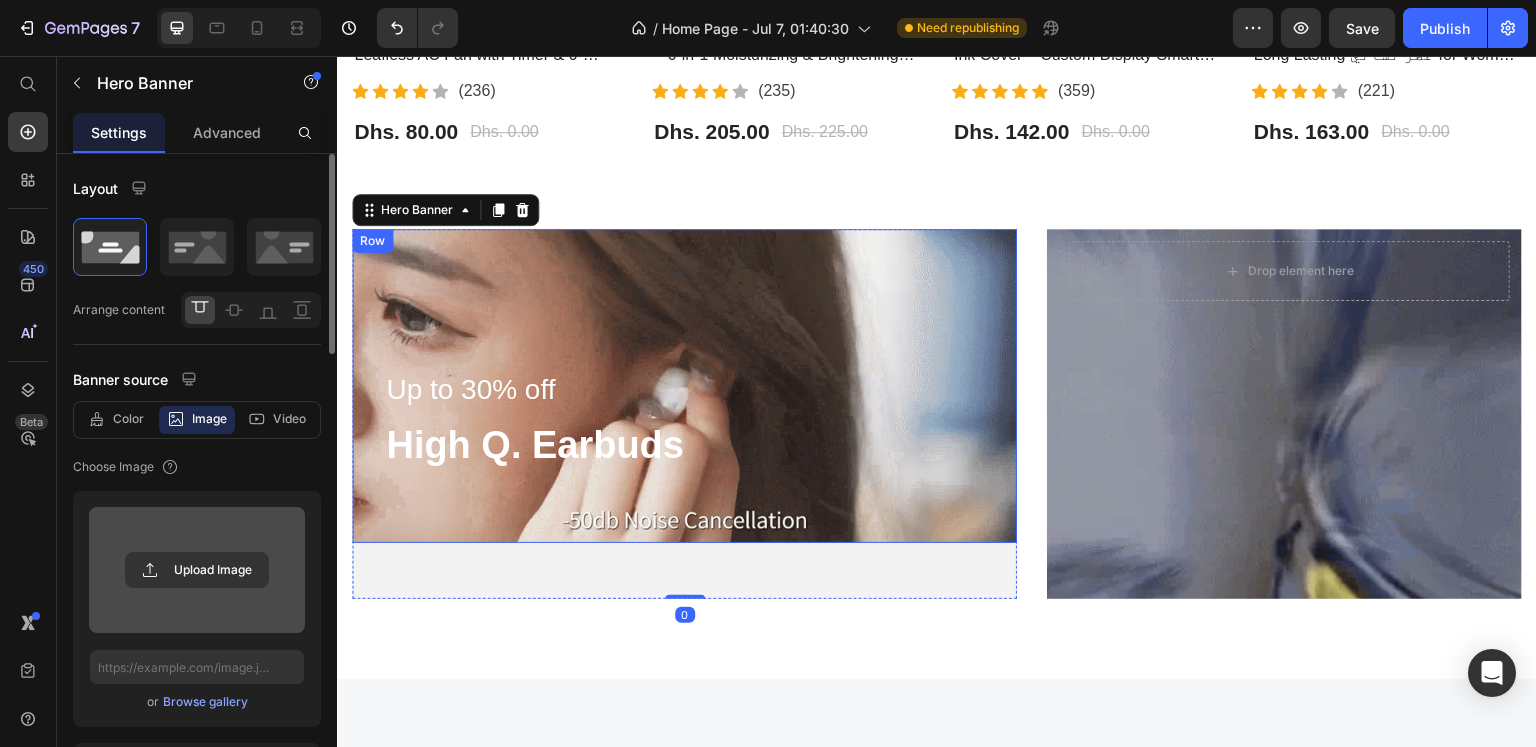 click on "Up to 30% off Text block High Q. Earbuds  Heading" at bounding box center [700, 447] 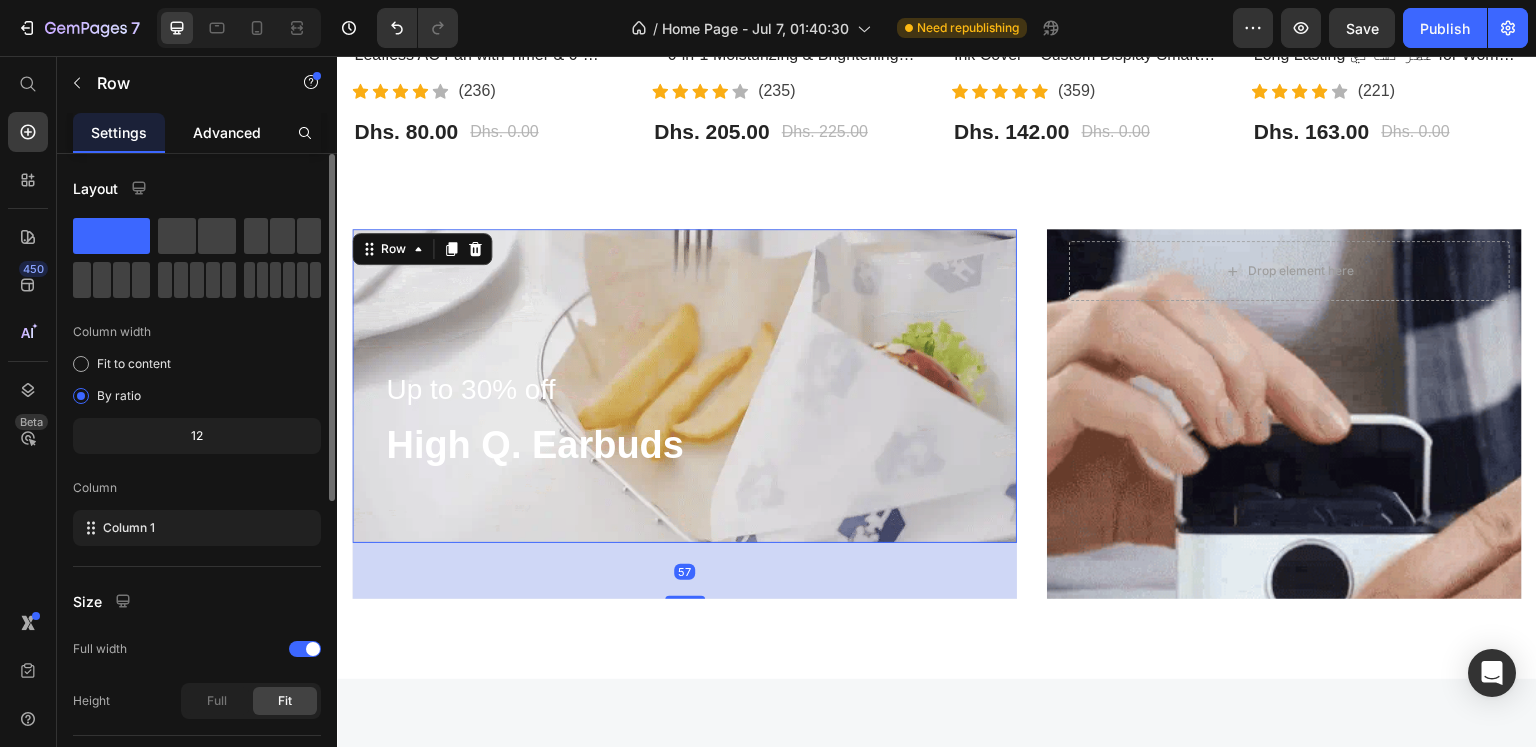 click on "Advanced" at bounding box center [227, 132] 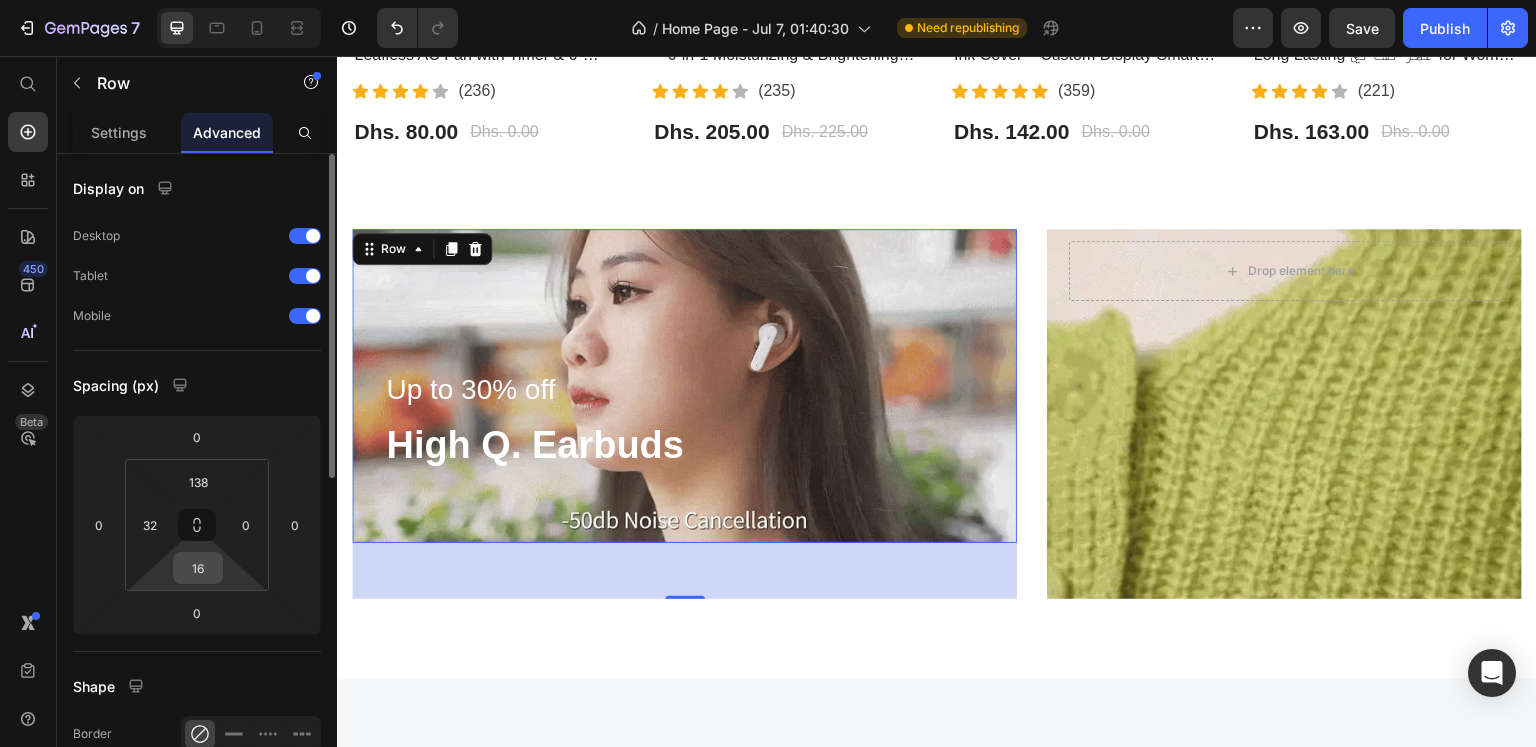 click on "16" at bounding box center (198, 568) 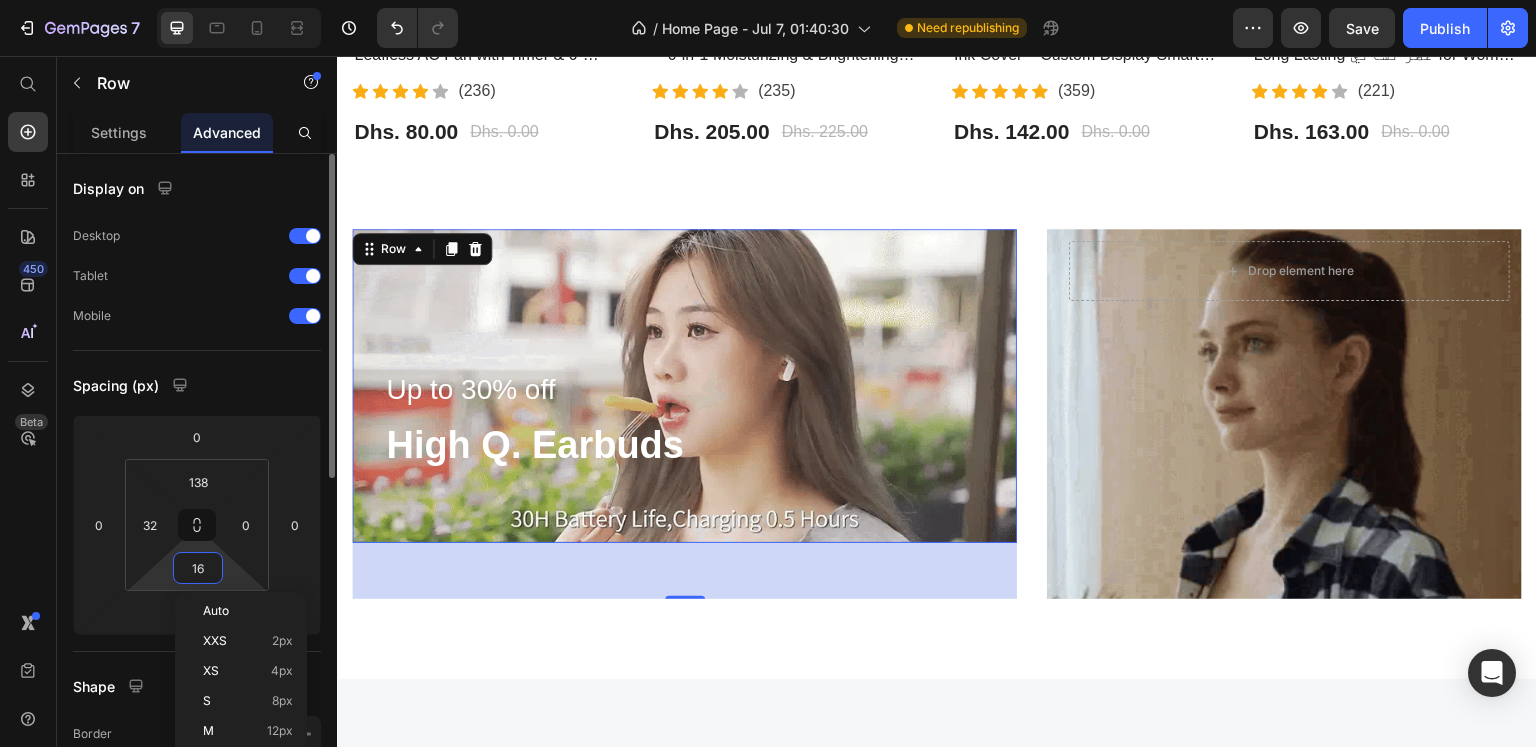 type on "4" 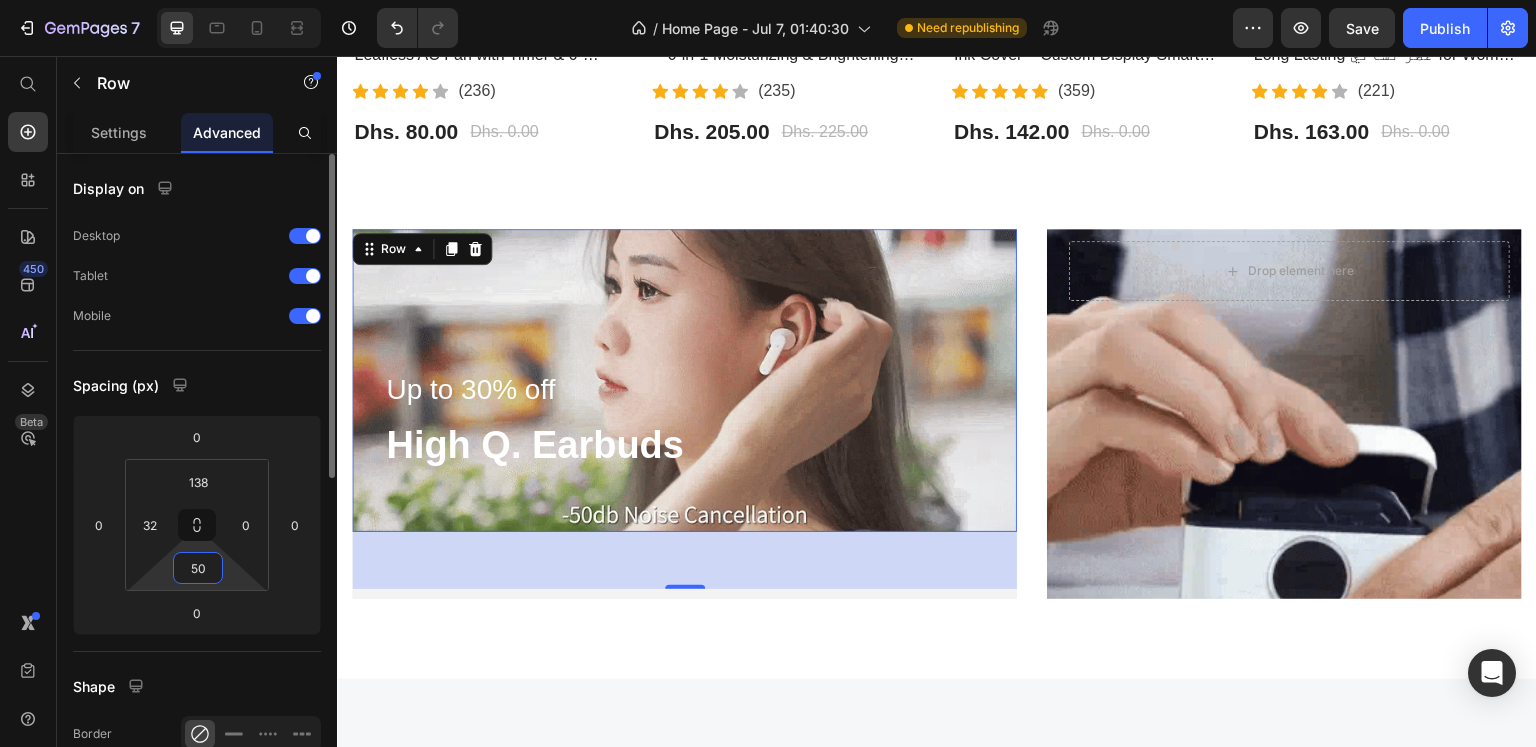 type on "500" 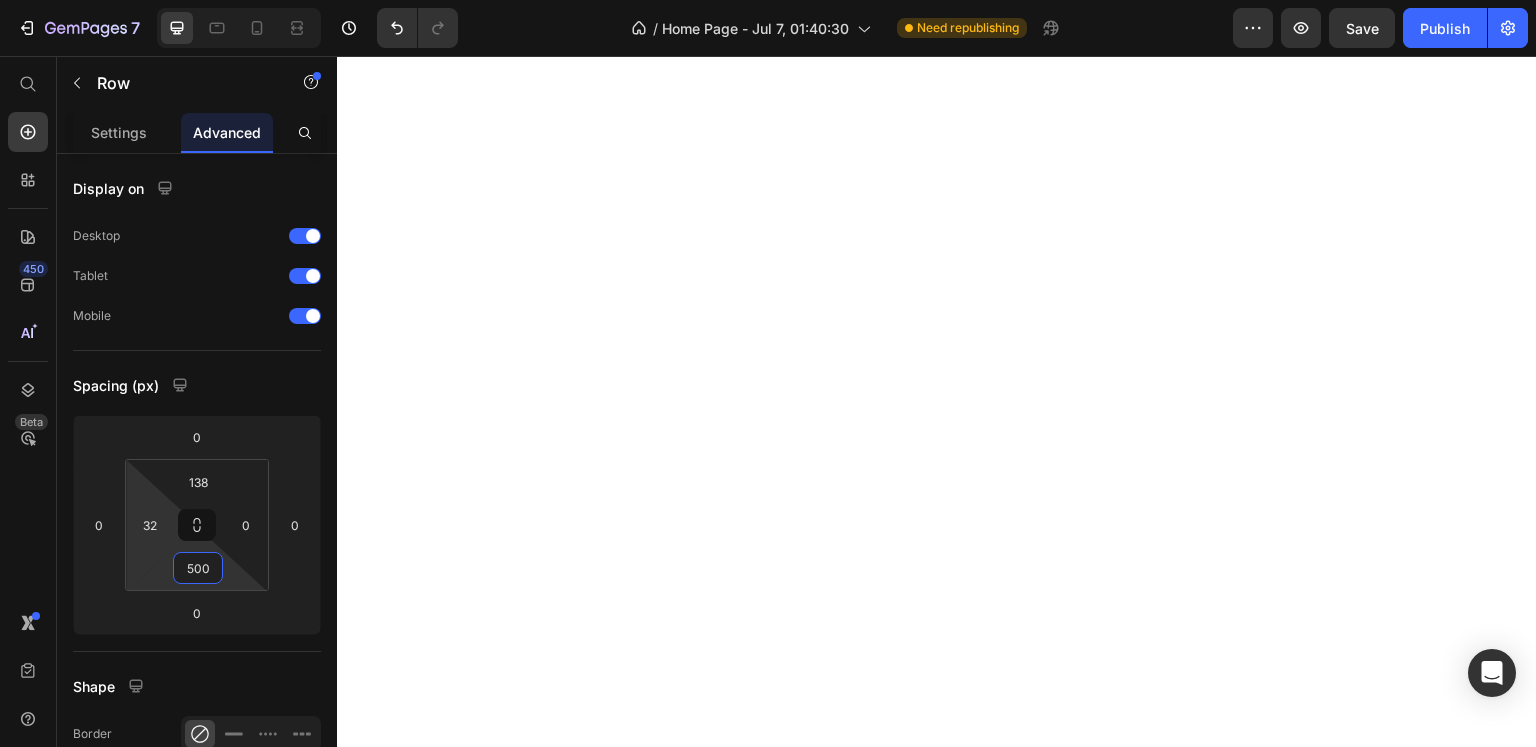 scroll, scrollTop: 0, scrollLeft: 0, axis: both 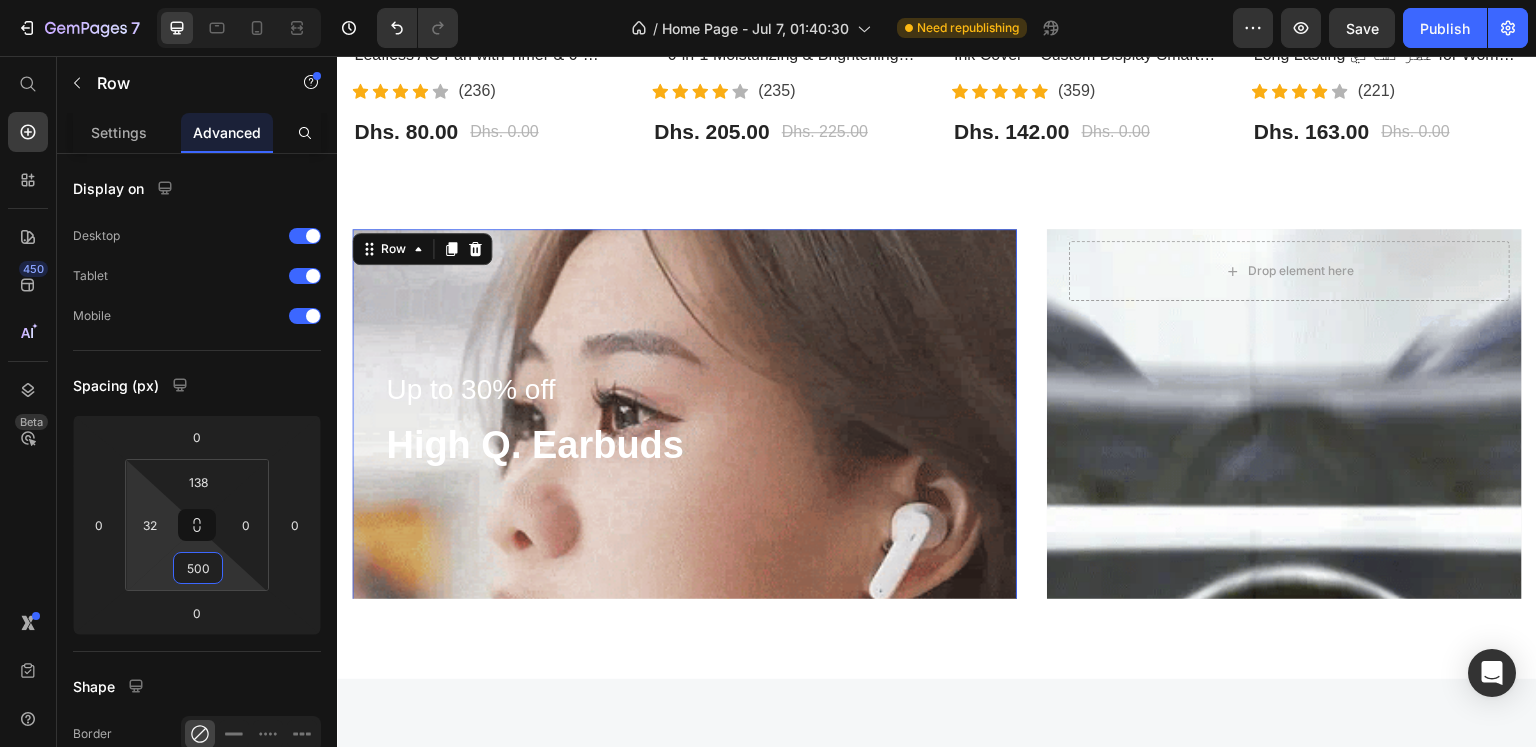 type on "500" 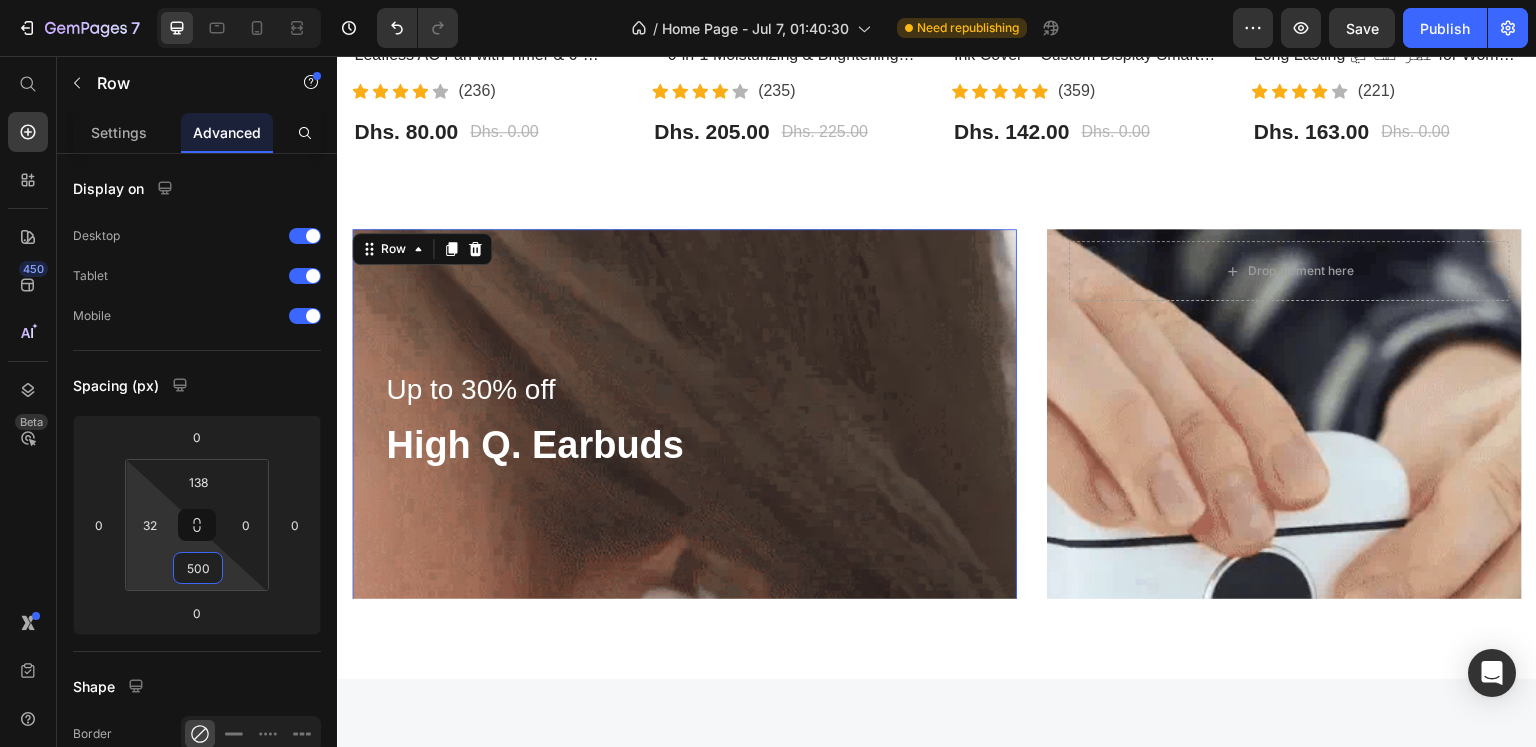 drag, startPoint x: 0, startPoint y: 0, endPoint x: 152, endPoint y: 524, distance: 545.6006 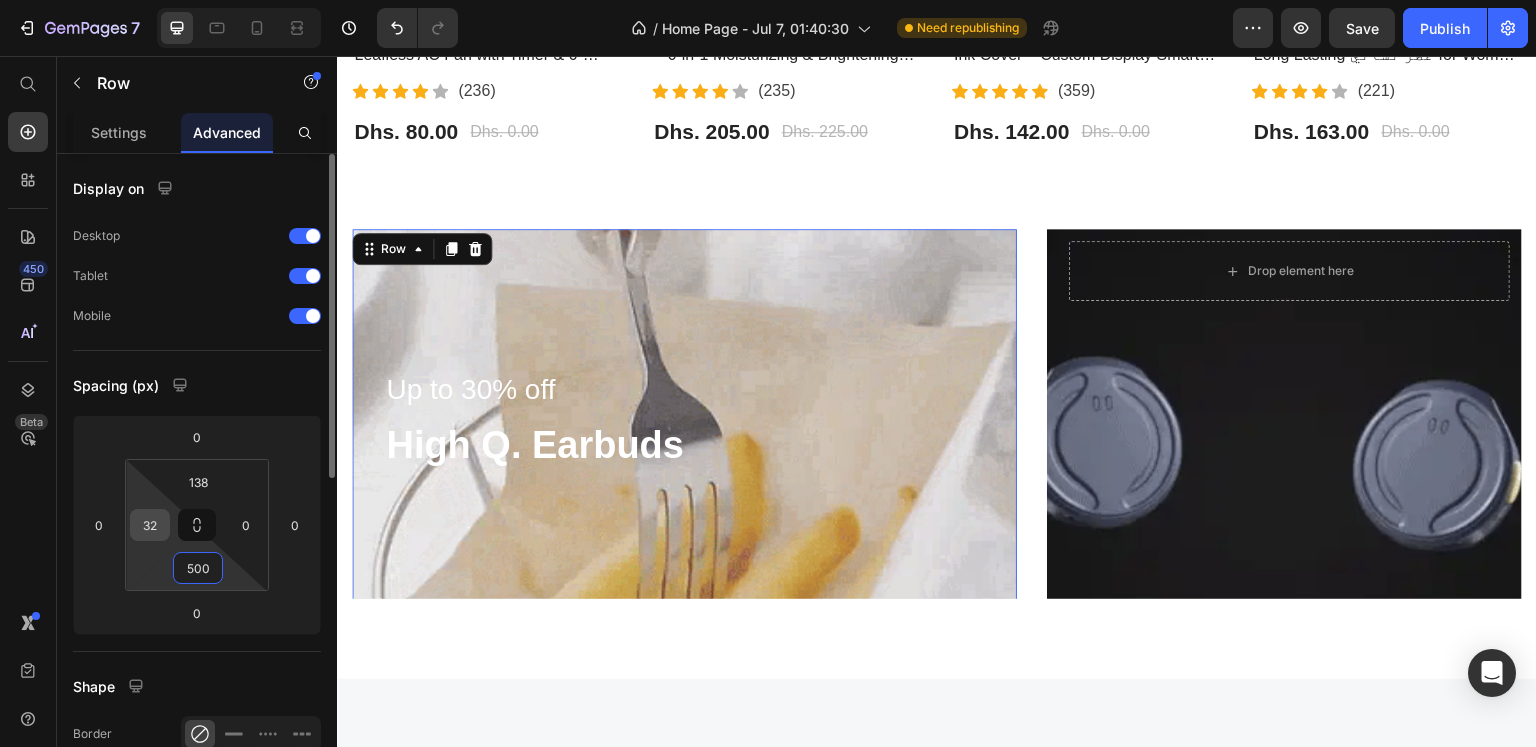 click on "32" at bounding box center (150, 525) 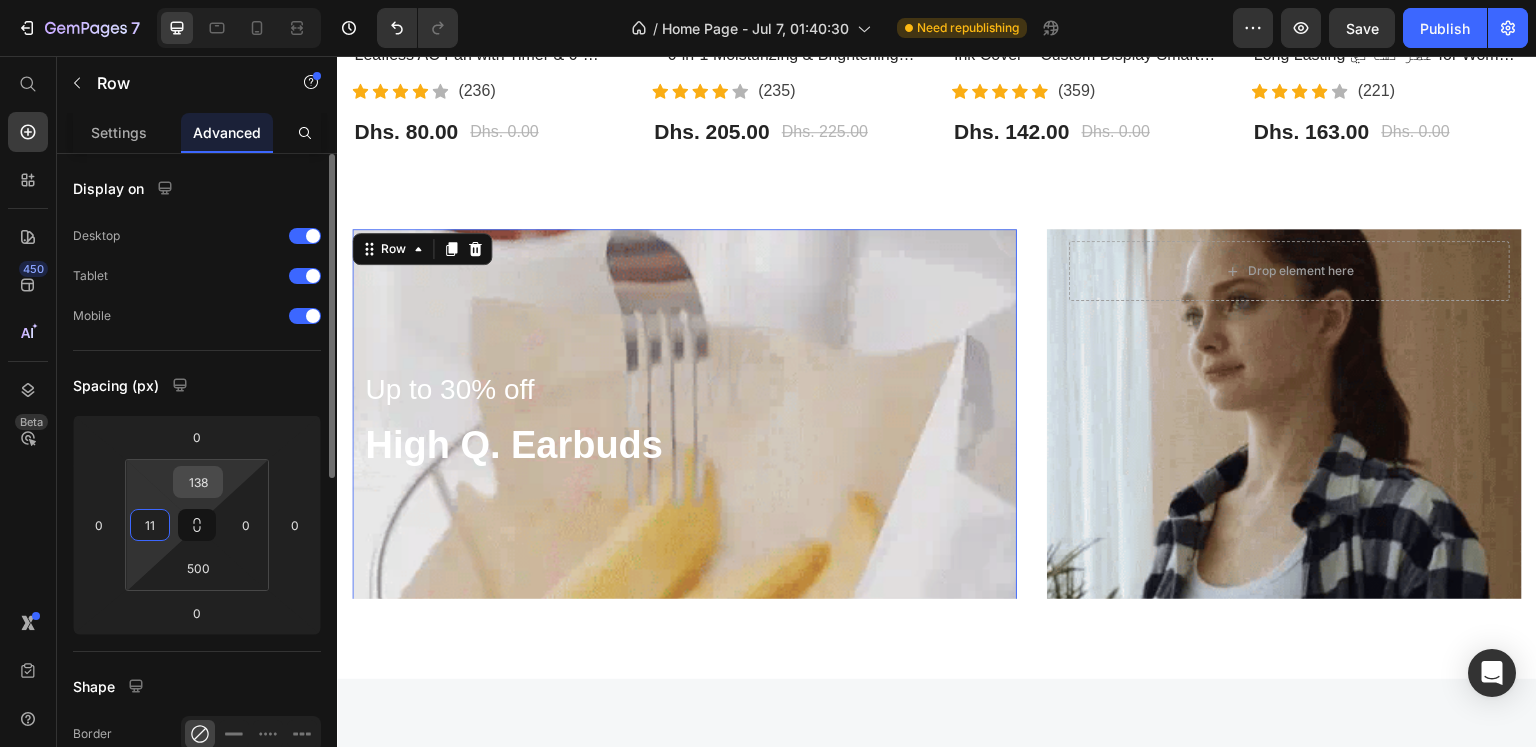 type on "11" 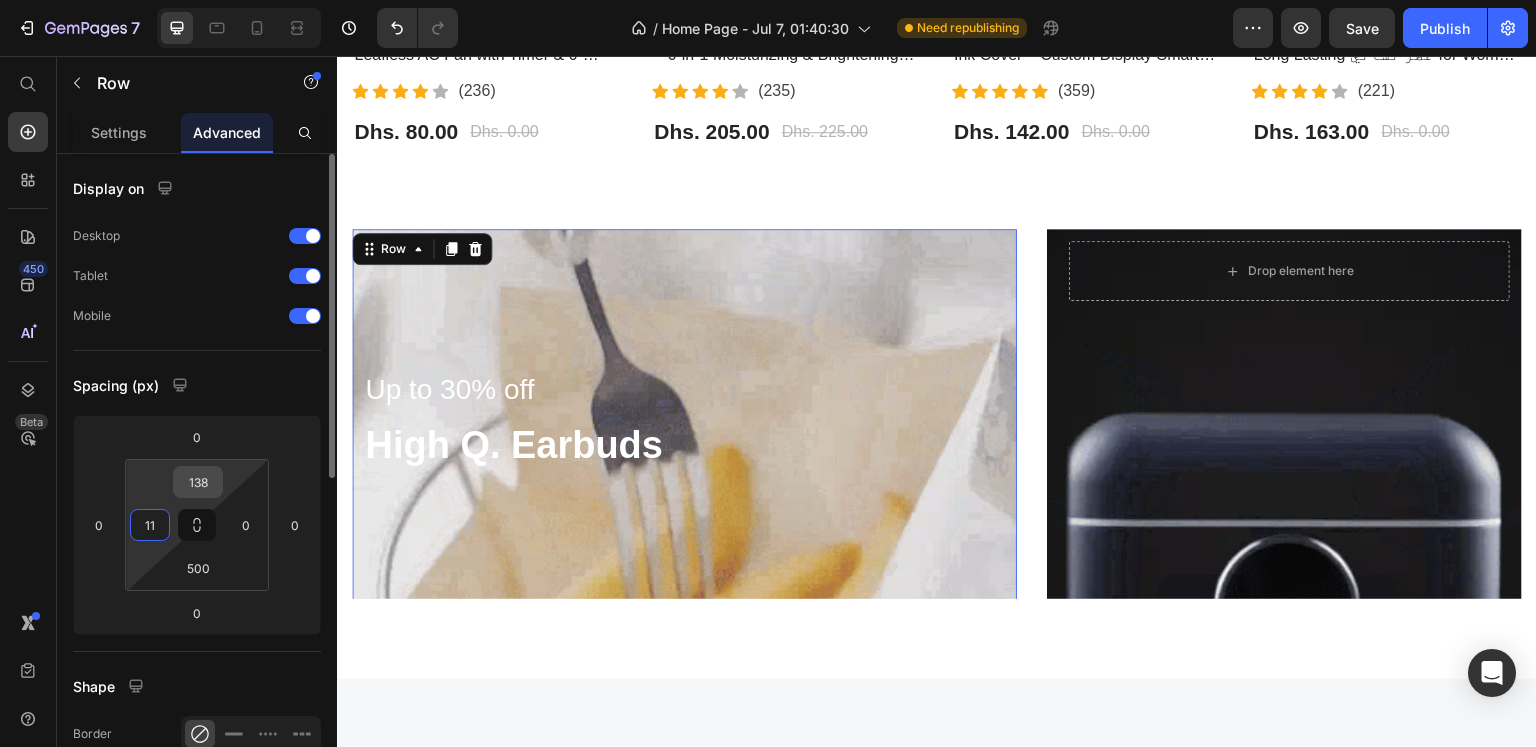 click on "138" at bounding box center (198, 482) 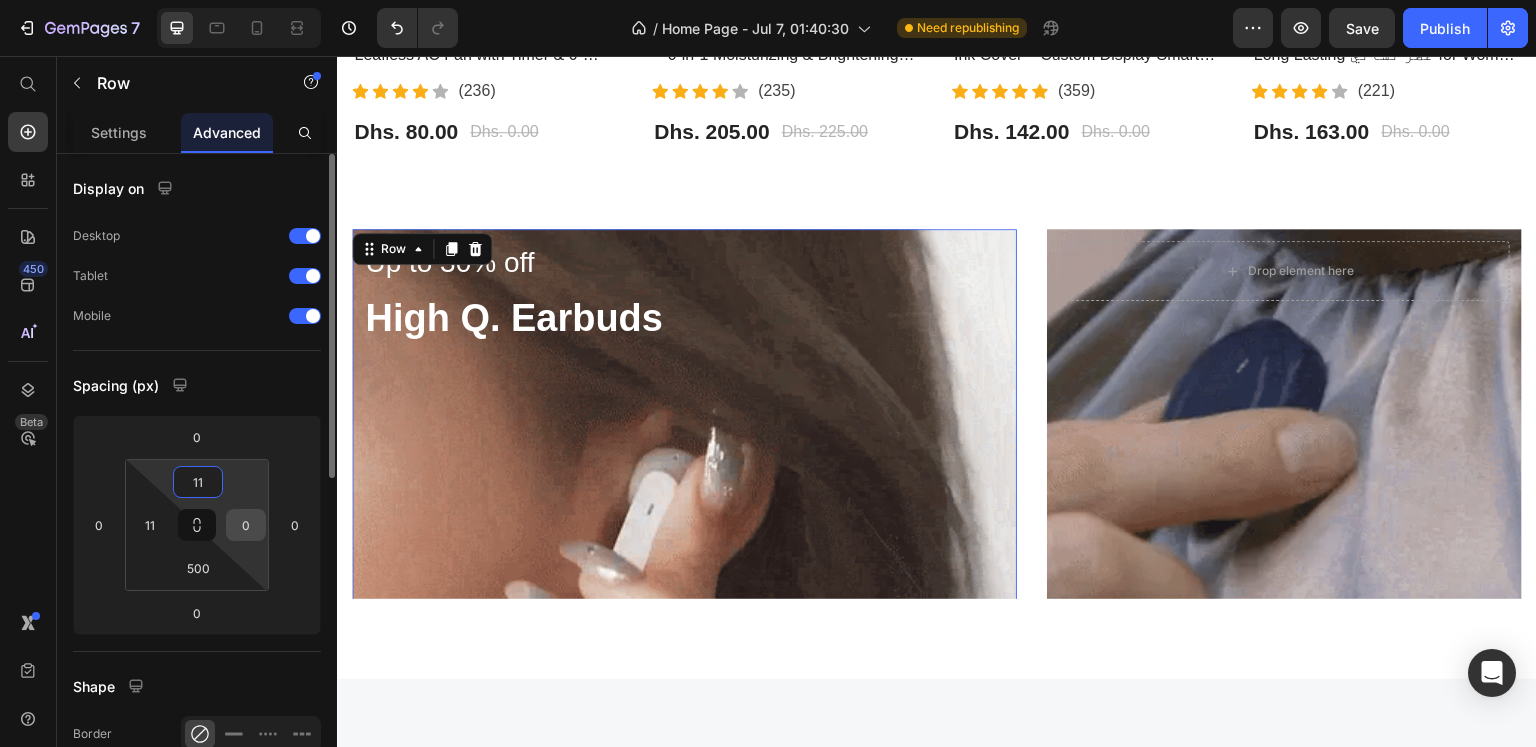click on "0" at bounding box center [246, 525] 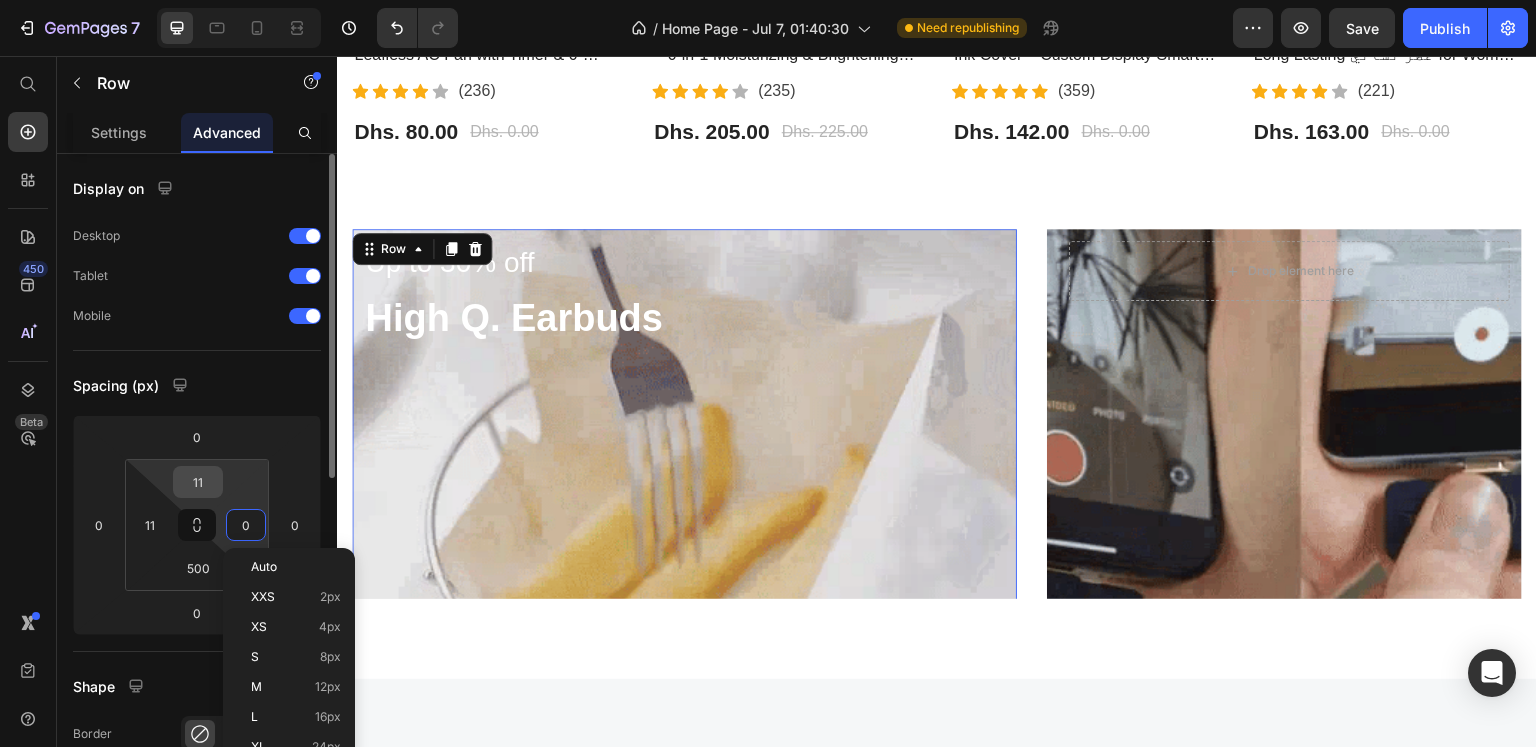 click on "11" at bounding box center (198, 482) 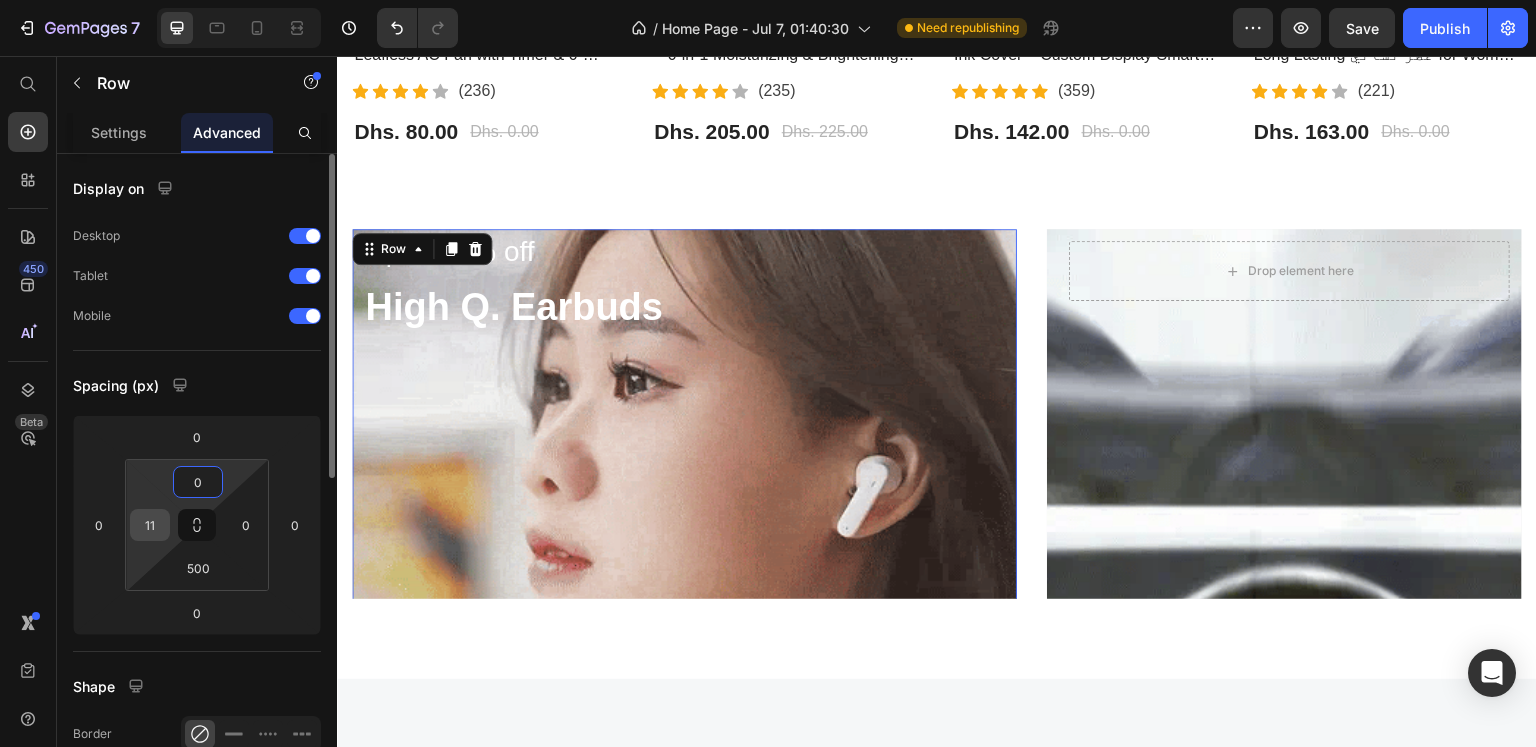 type on "0" 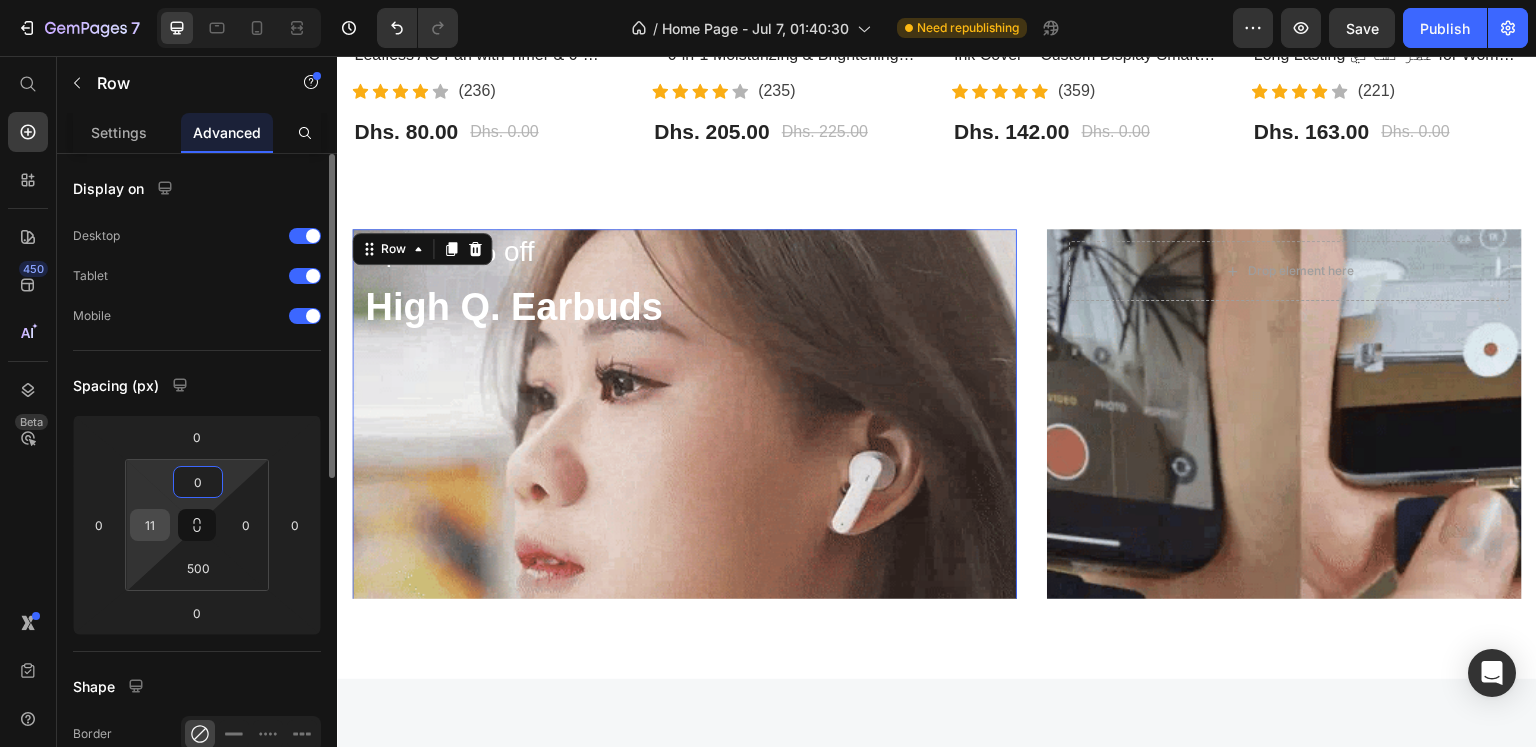 click on "11" at bounding box center (150, 525) 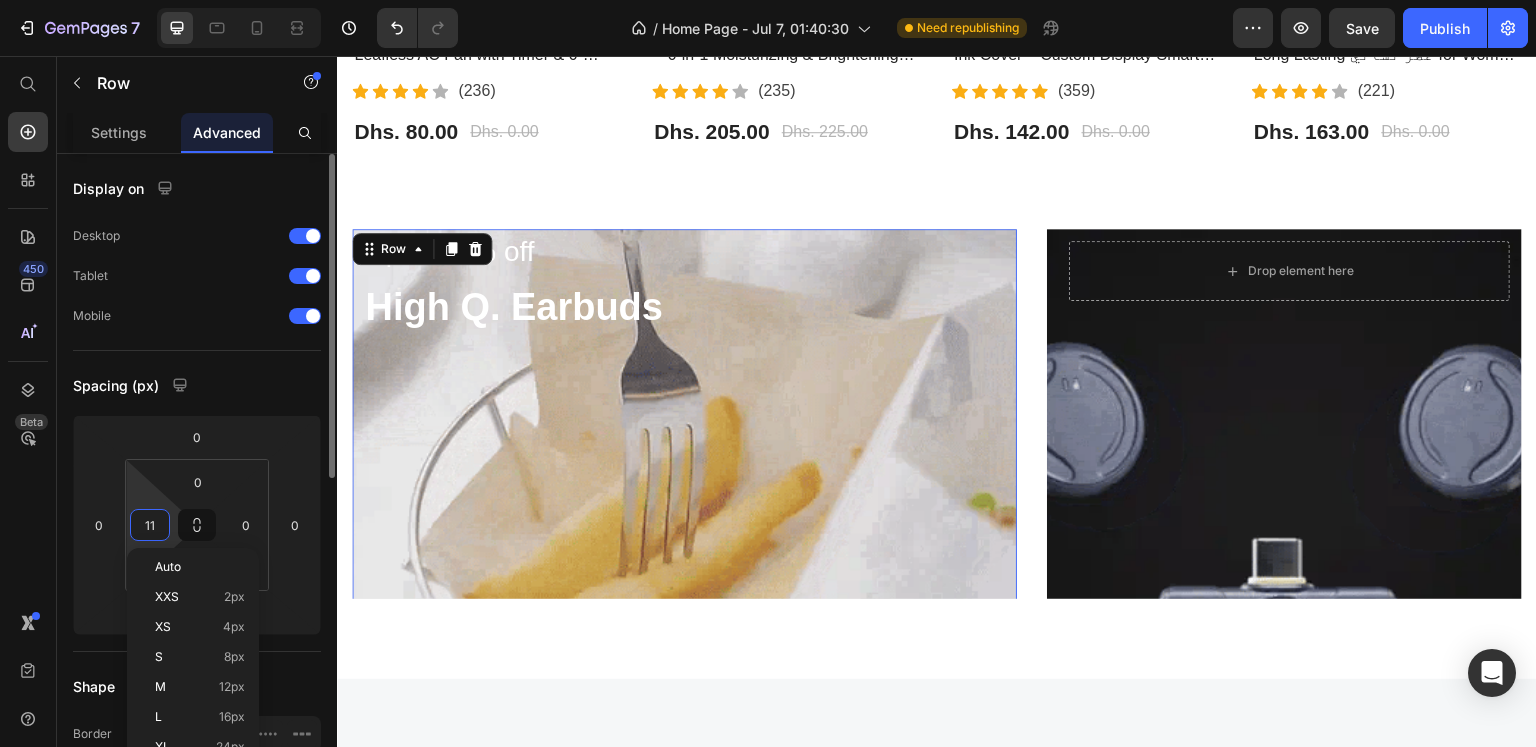 type on "0" 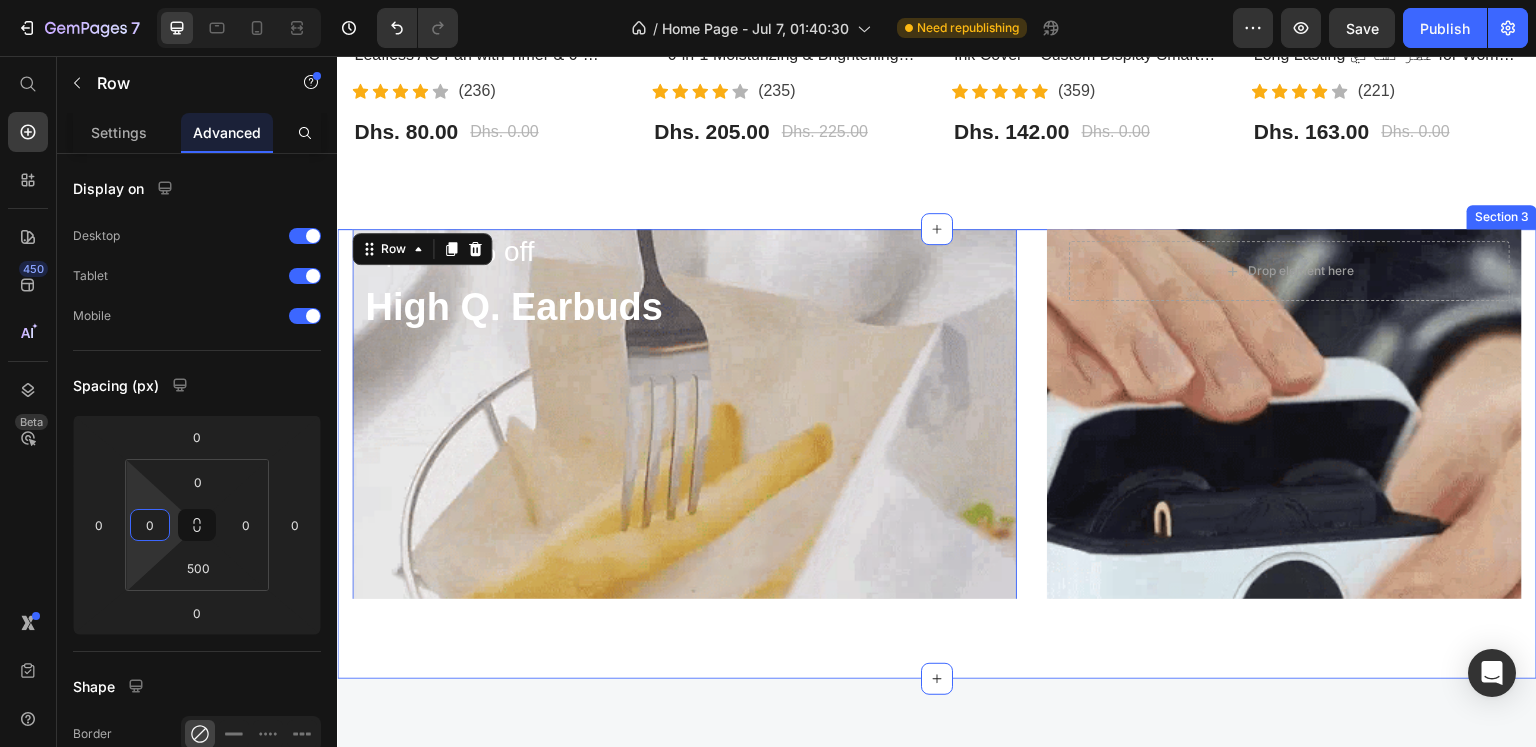 click on "Up to 30% off Text block High Q. Earbuds  Heading Row   57 Hero Banner
Drop element here Row Hero Banner Row Row Section 3" at bounding box center (937, 454) 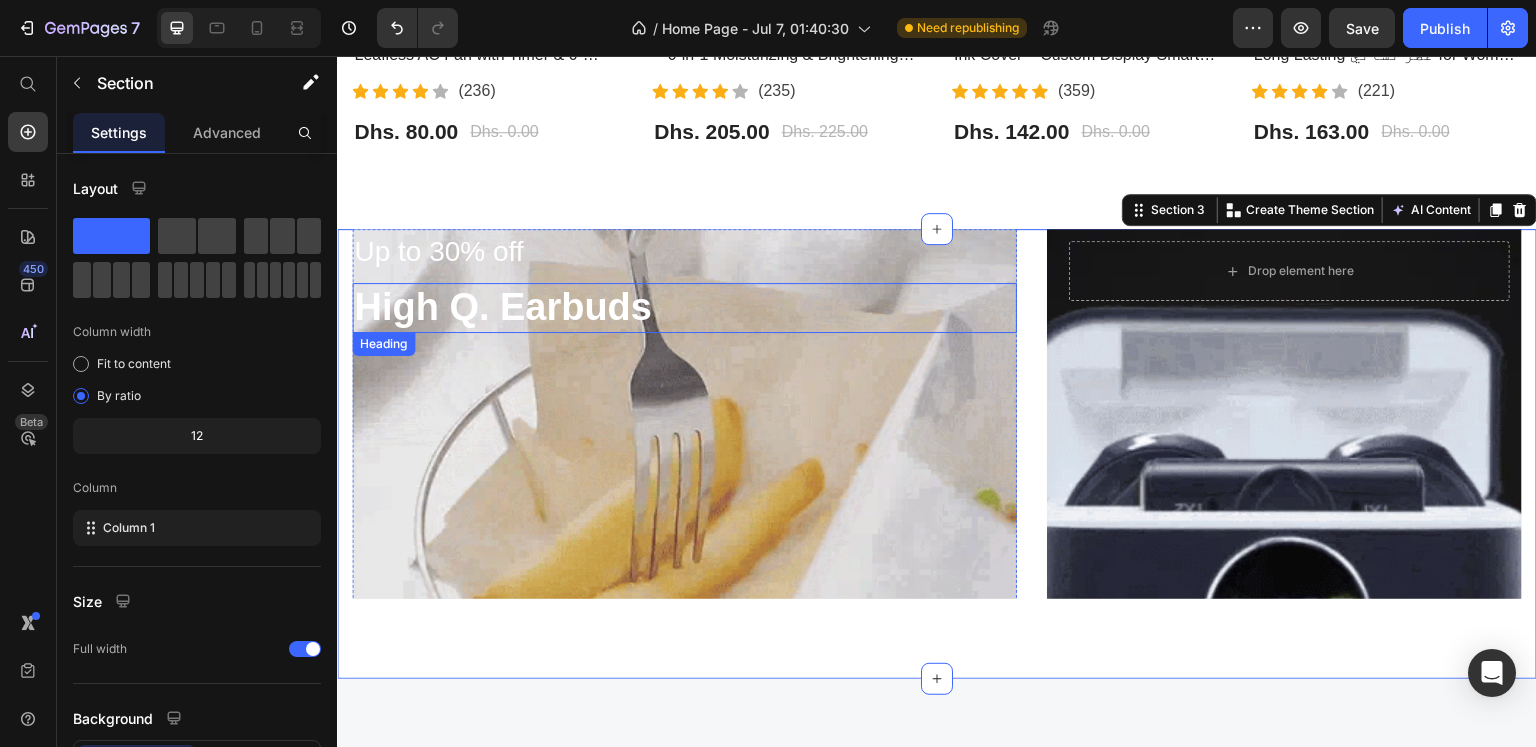 click on "High Q. Earbuds" at bounding box center [684, 308] 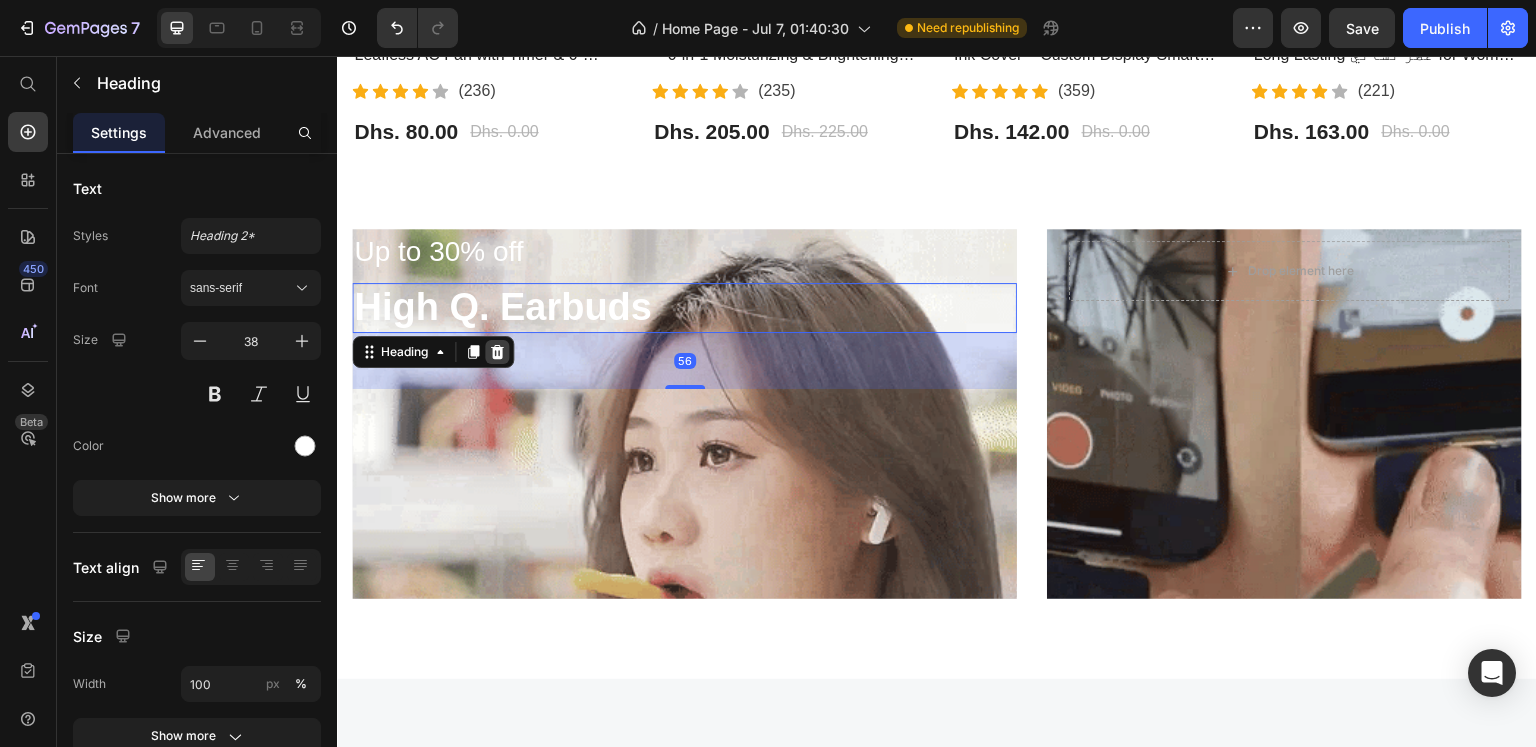 click 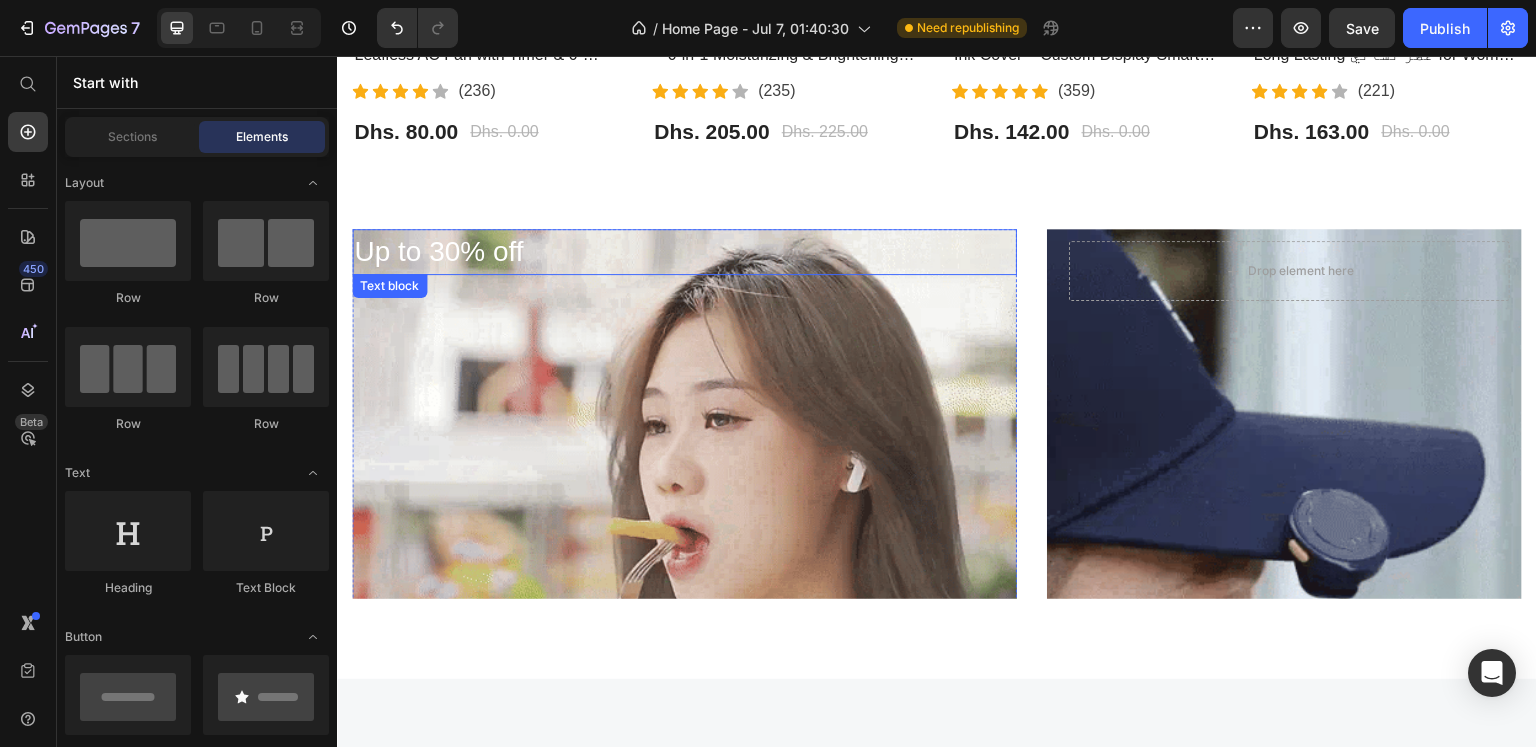 click on "Up to 30% off" at bounding box center (684, 252) 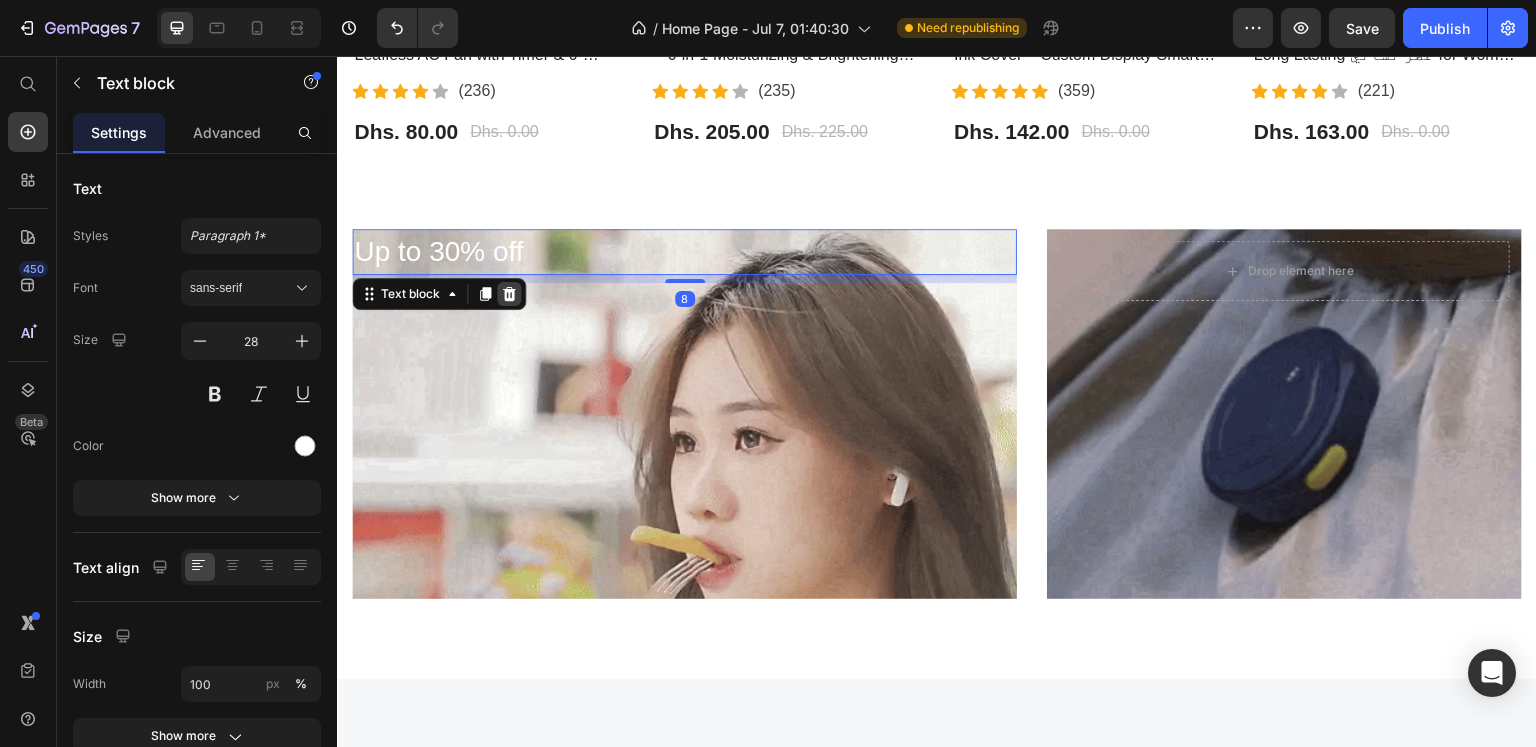 click 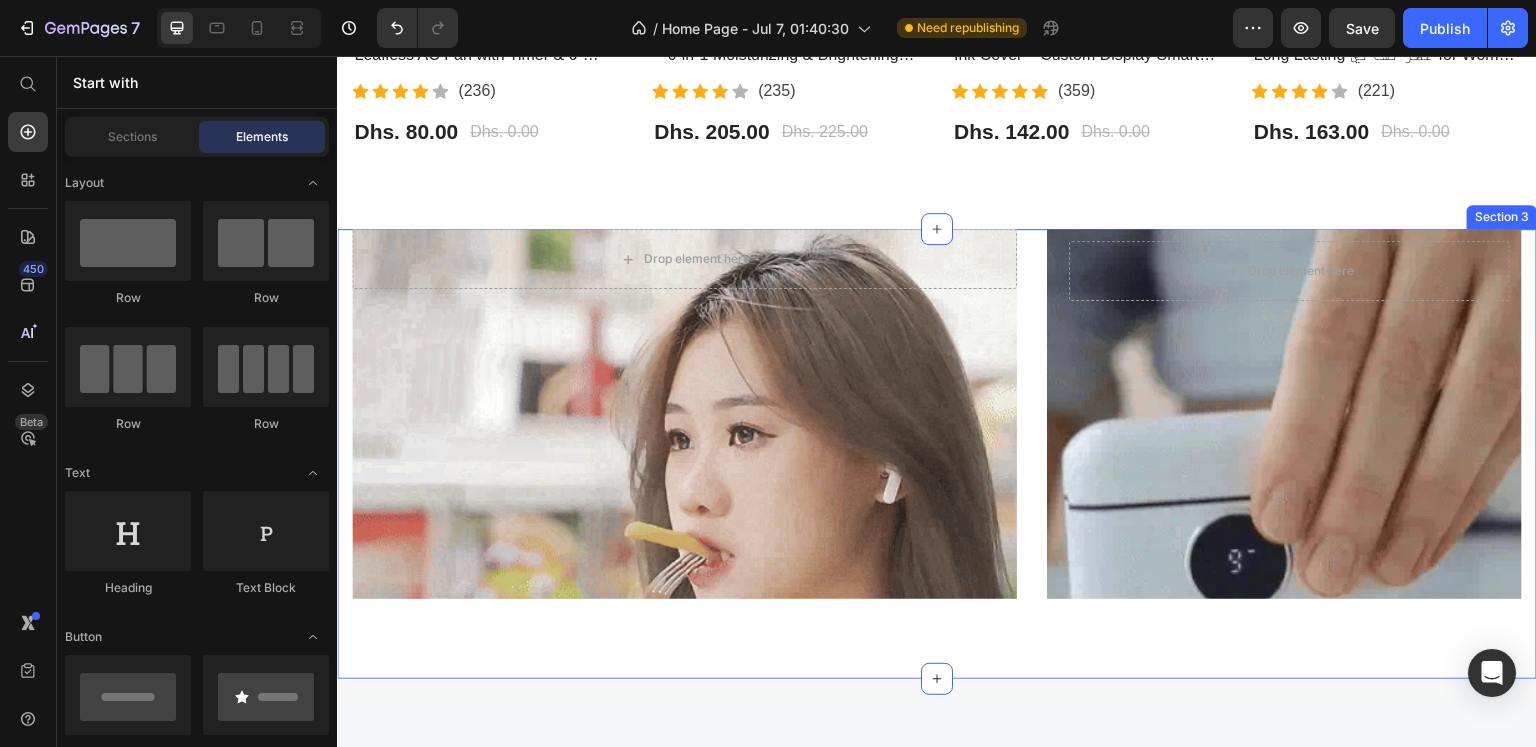 click on "Drop element here Row Hero Banner
Drop element here Row Hero Banner Row Row Section 3" at bounding box center (937, 454) 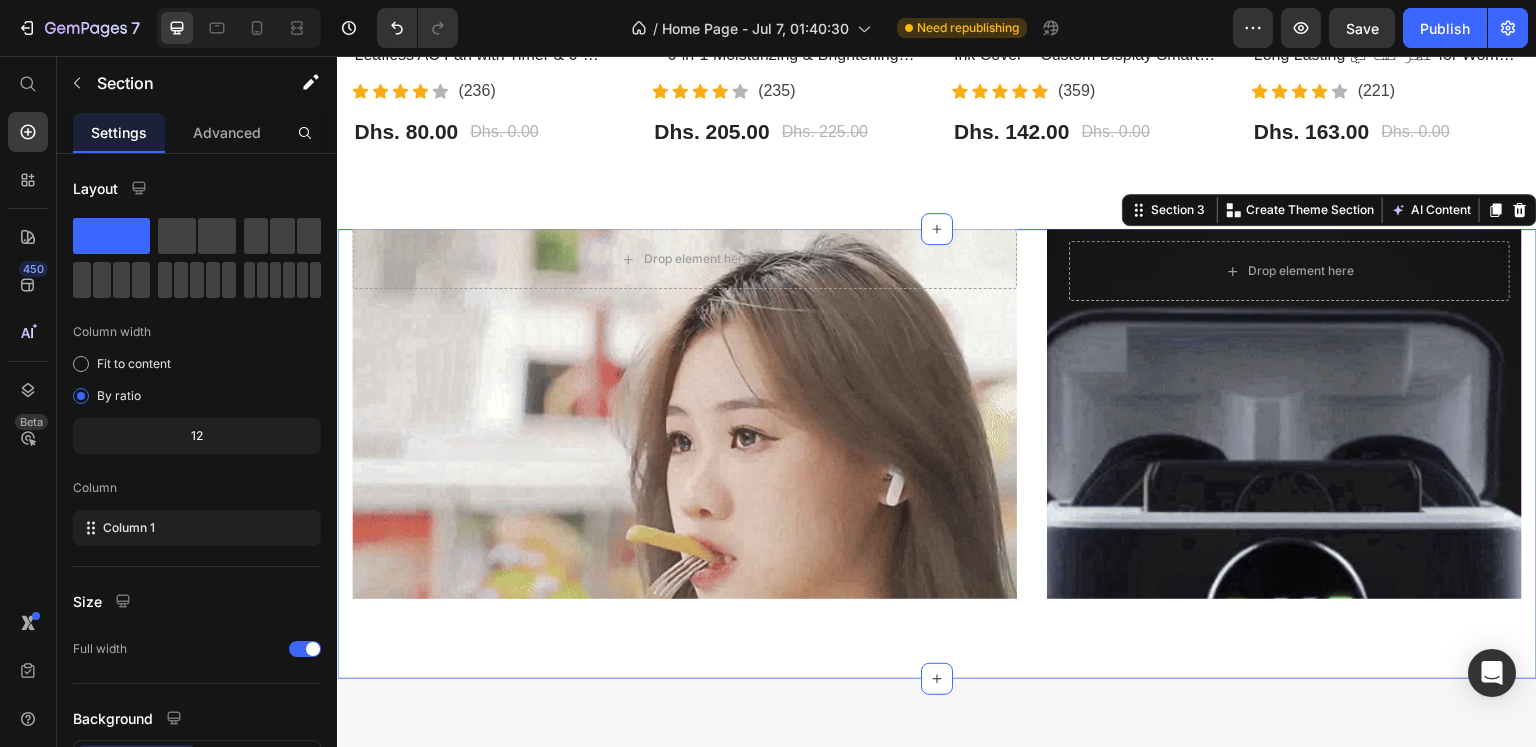 click on "Drop element here Row Hero Banner
Drop element here Row Hero Banner Row Row Section 3   You can create reusable sections Create Theme Section AI Content Write with GemAI What would you like to describe here? Tone and Voice Persuasive Product Labubu - Wireless Earbuds Show more Generate" at bounding box center [937, 454] 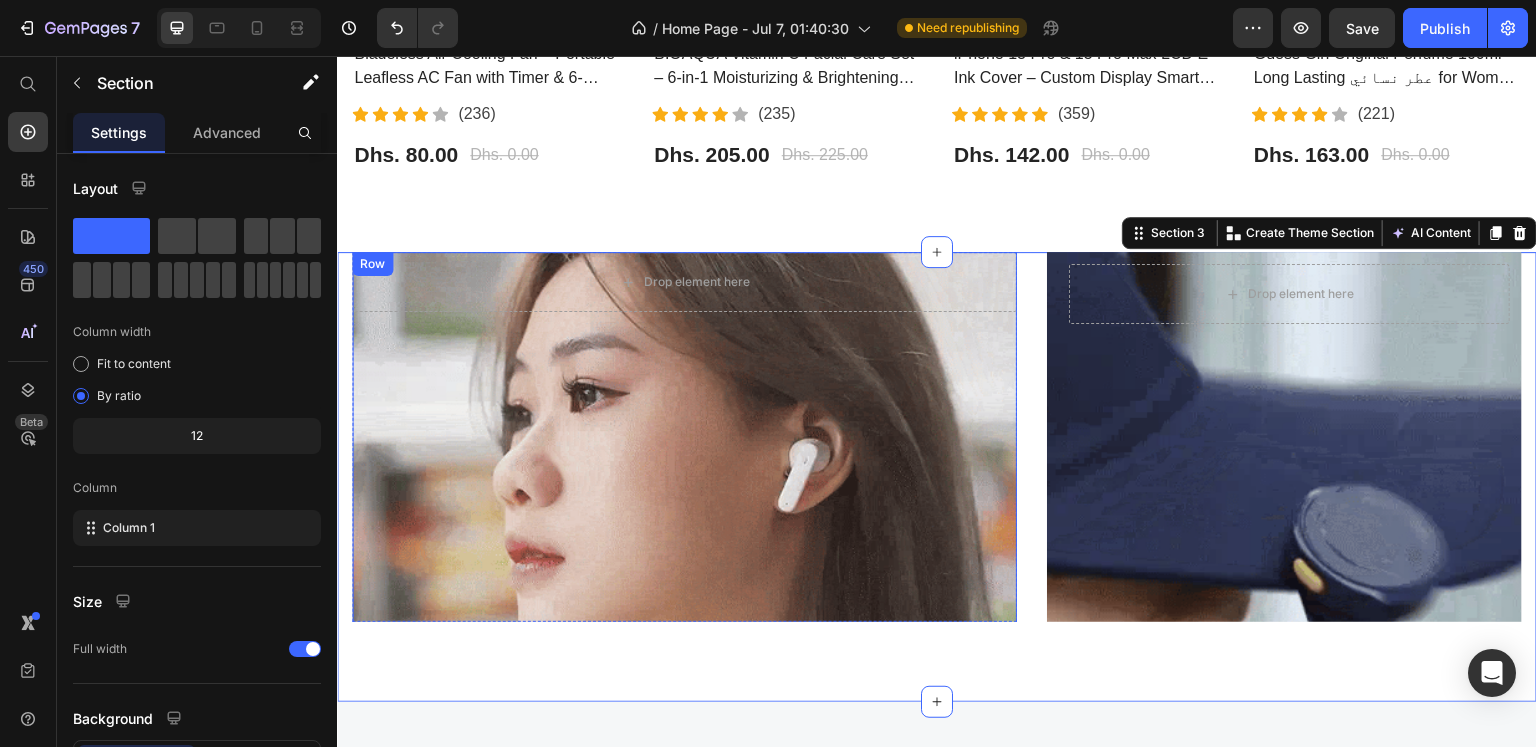 scroll, scrollTop: 800, scrollLeft: 0, axis: vertical 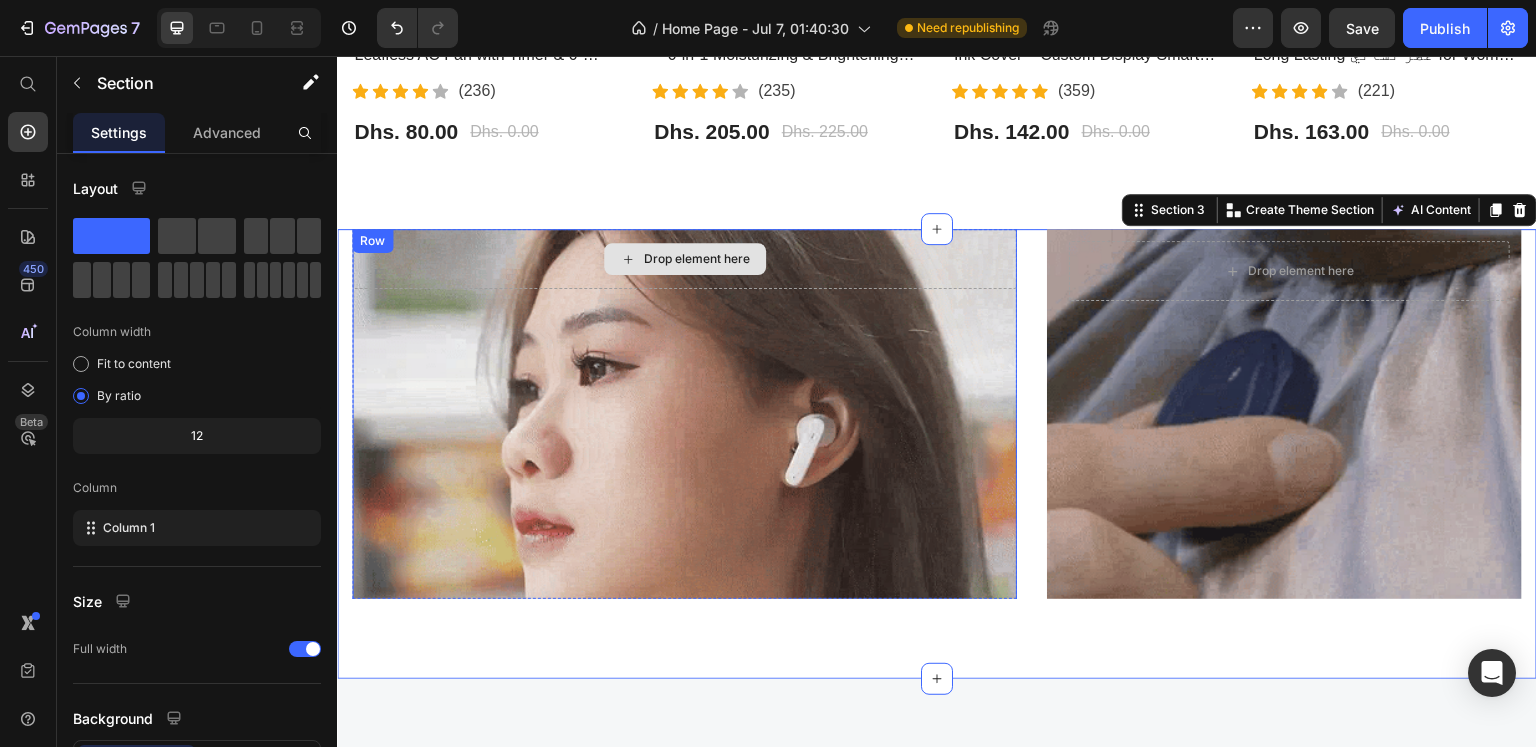 click on "Drop element here" at bounding box center [697, 259] 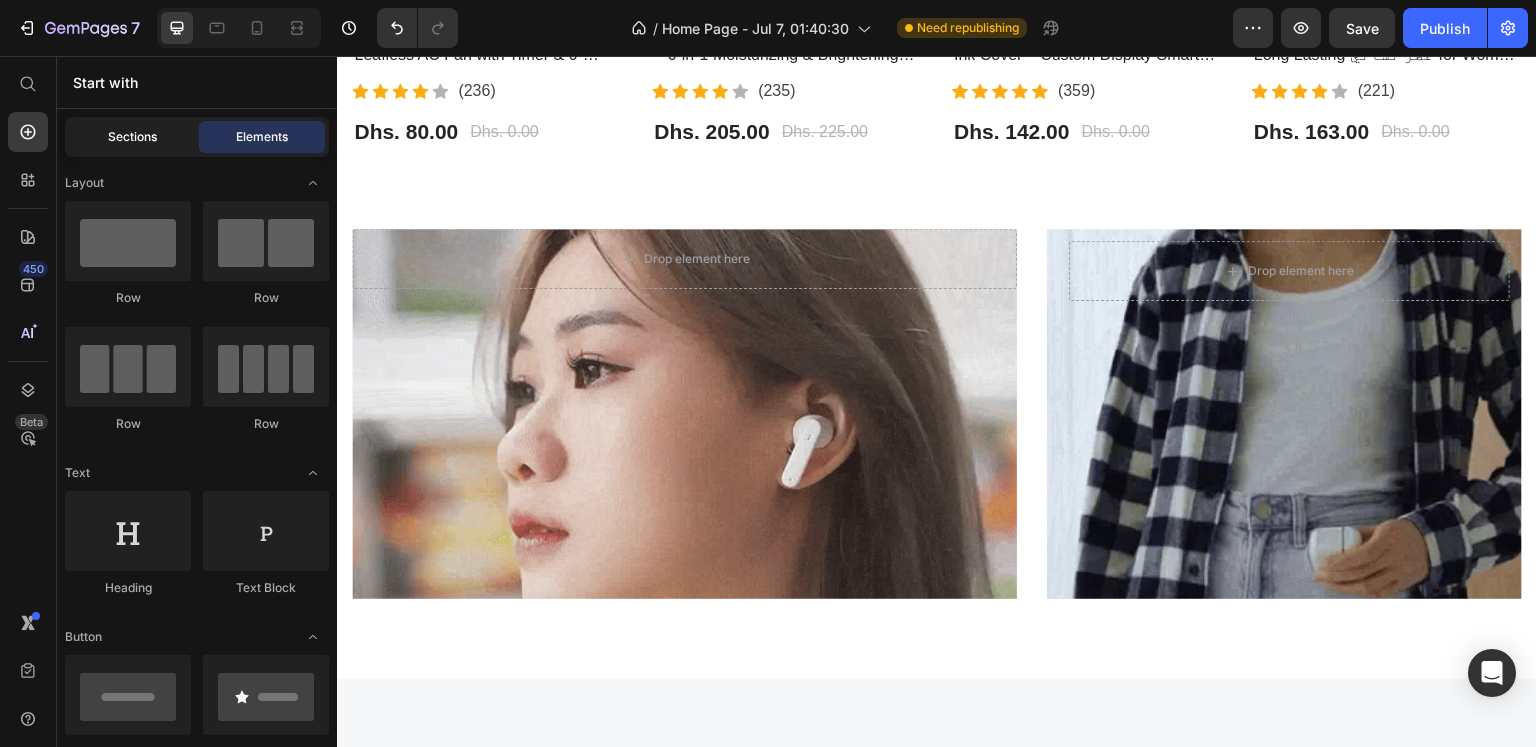 click on "Sections" at bounding box center (132, 137) 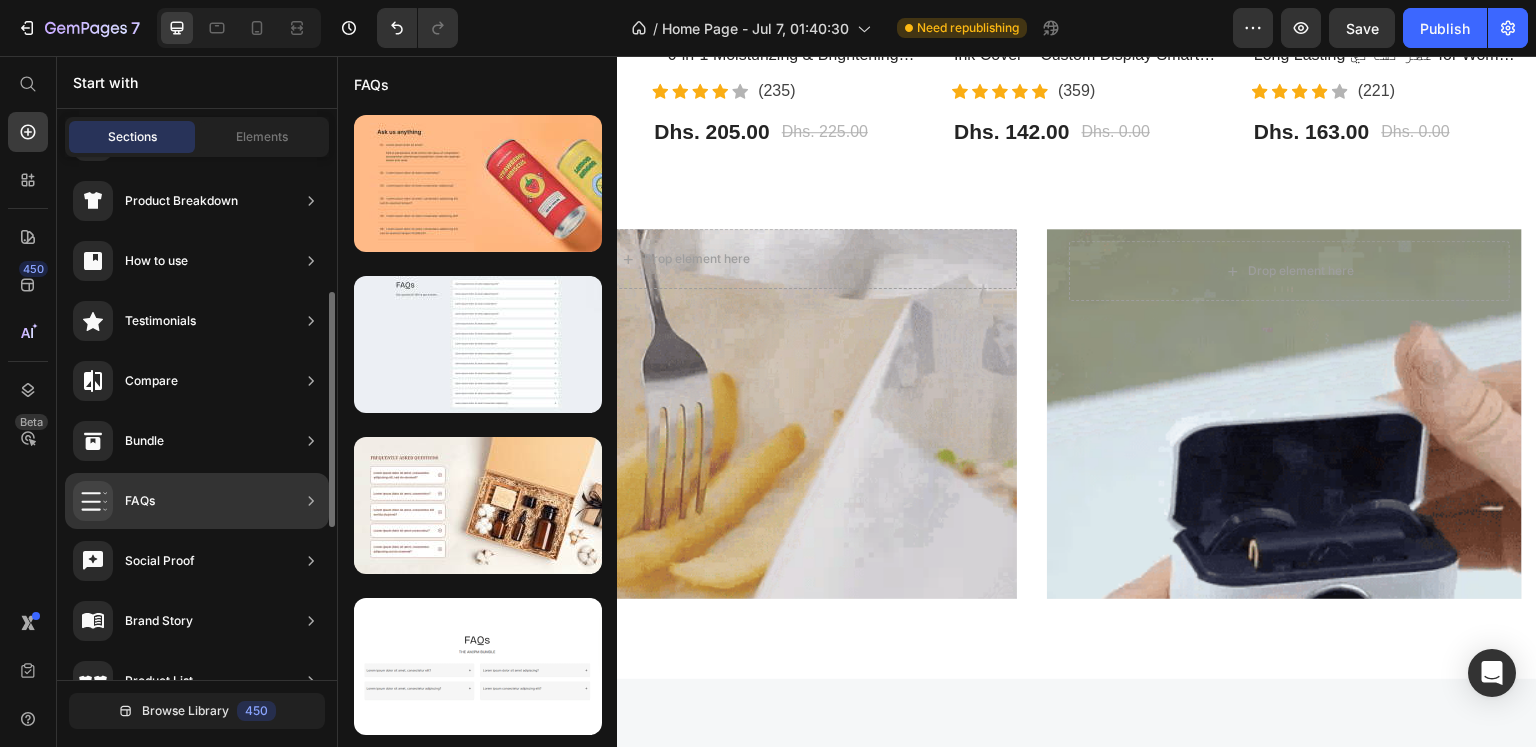 scroll, scrollTop: 0, scrollLeft: 0, axis: both 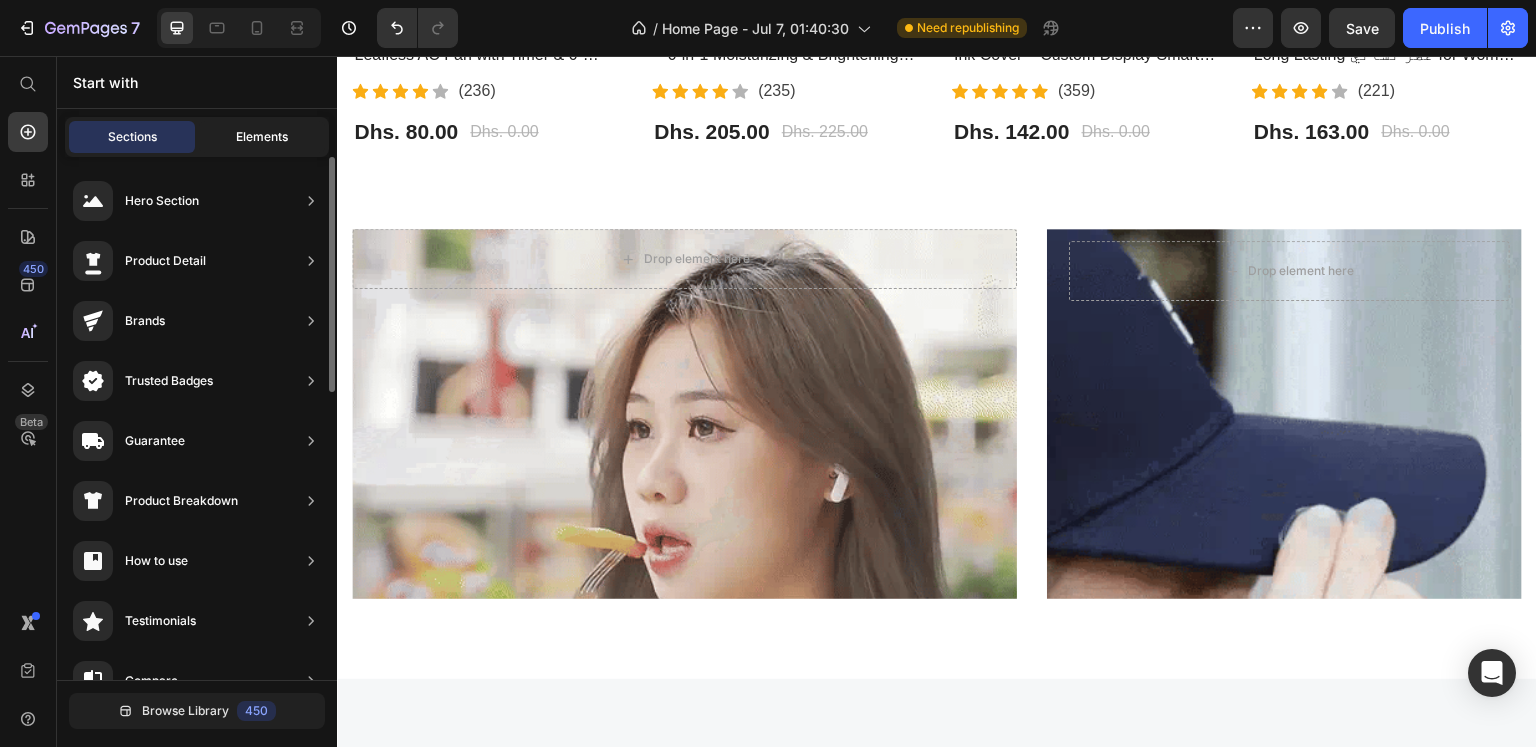 click on "Elements" 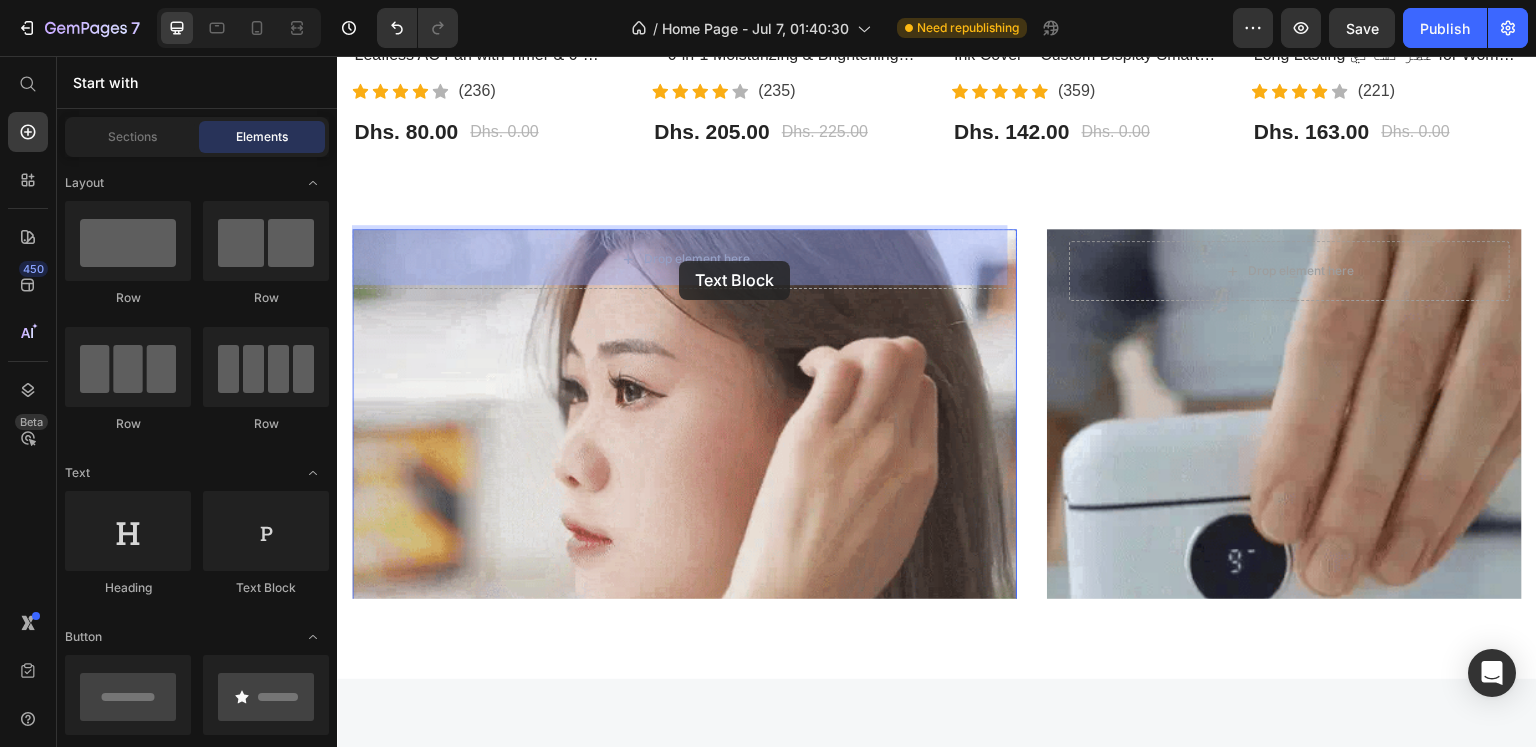 drag, startPoint x: 597, startPoint y: 621, endPoint x: 679, endPoint y: 261, distance: 369.2208 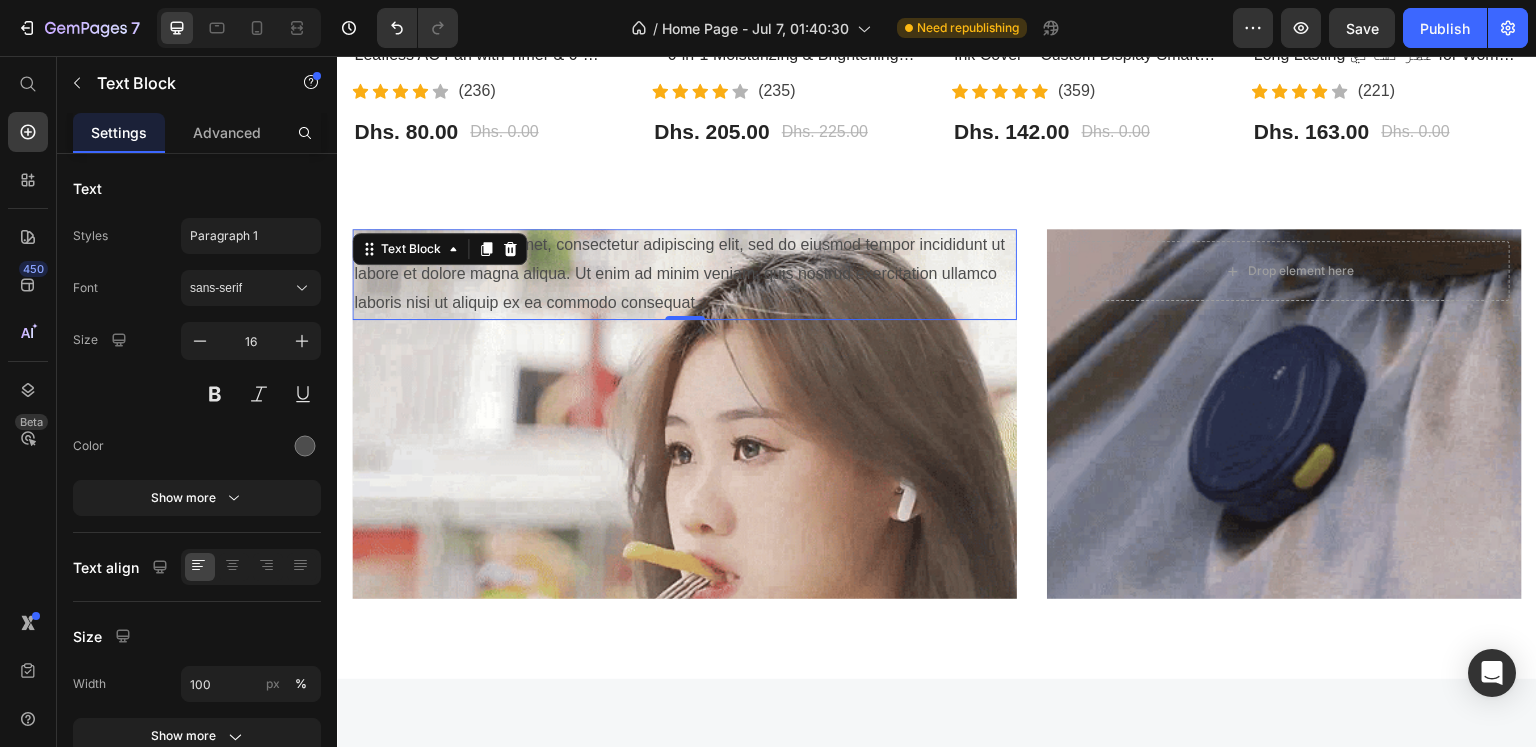 click on "Lorem ipsum dolor sit amet, consectetur adipiscing elit, sed do eiusmod tempor incididunt ut labore et dolore magna aliqua. Ut enim ad minim veniam, quis nostrud exercitation ullamco laboris nisi ut aliquip ex ea commodo consequat." at bounding box center [684, 274] 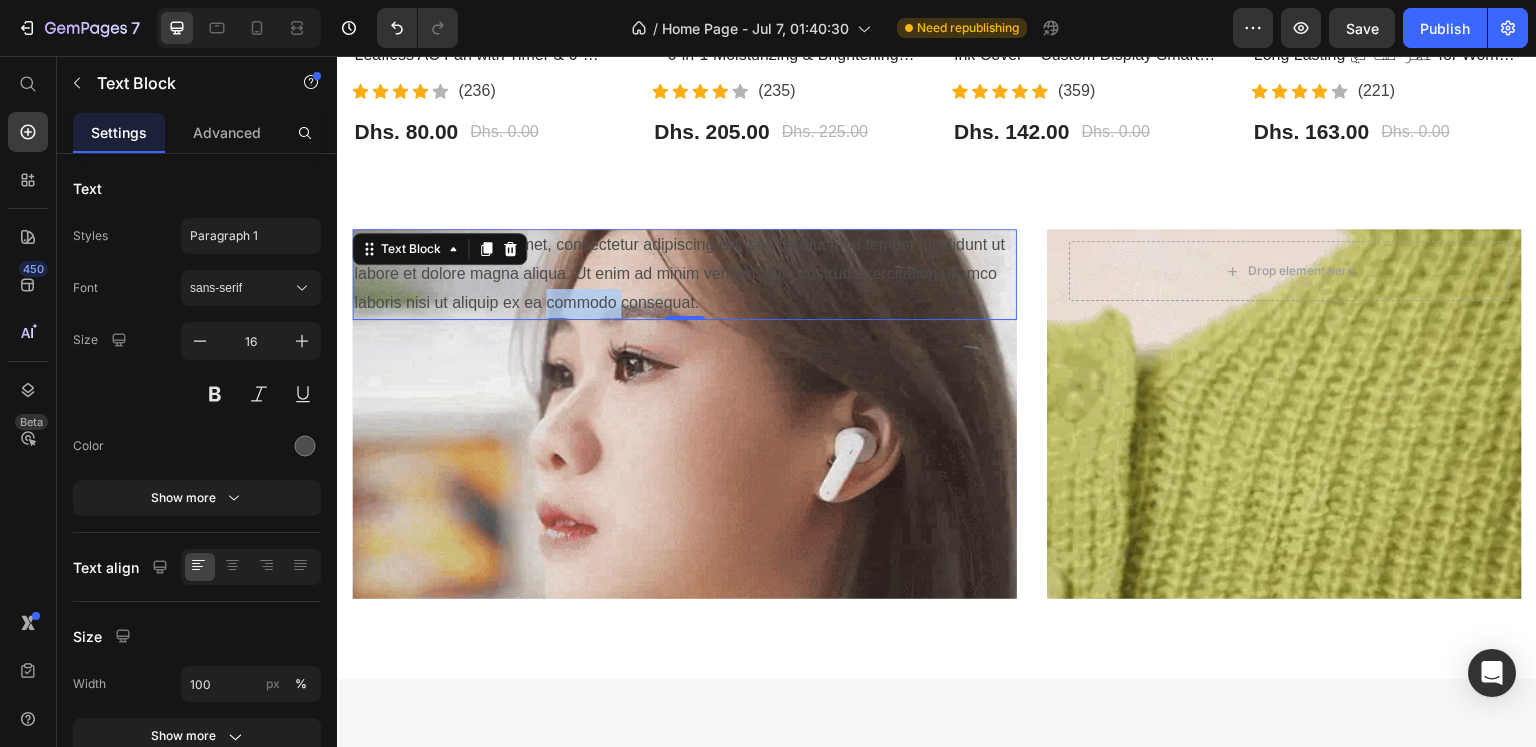 click on "Lorem ipsum dolor sit amet, consectetur adipiscing elit, sed do eiusmod tempor incididunt ut labore et dolore magna aliqua. Ut enim ad minim veniam, quis nostrud exercitation ullamco laboris nisi ut aliquip ex ea commodo consequat." at bounding box center (684, 274) 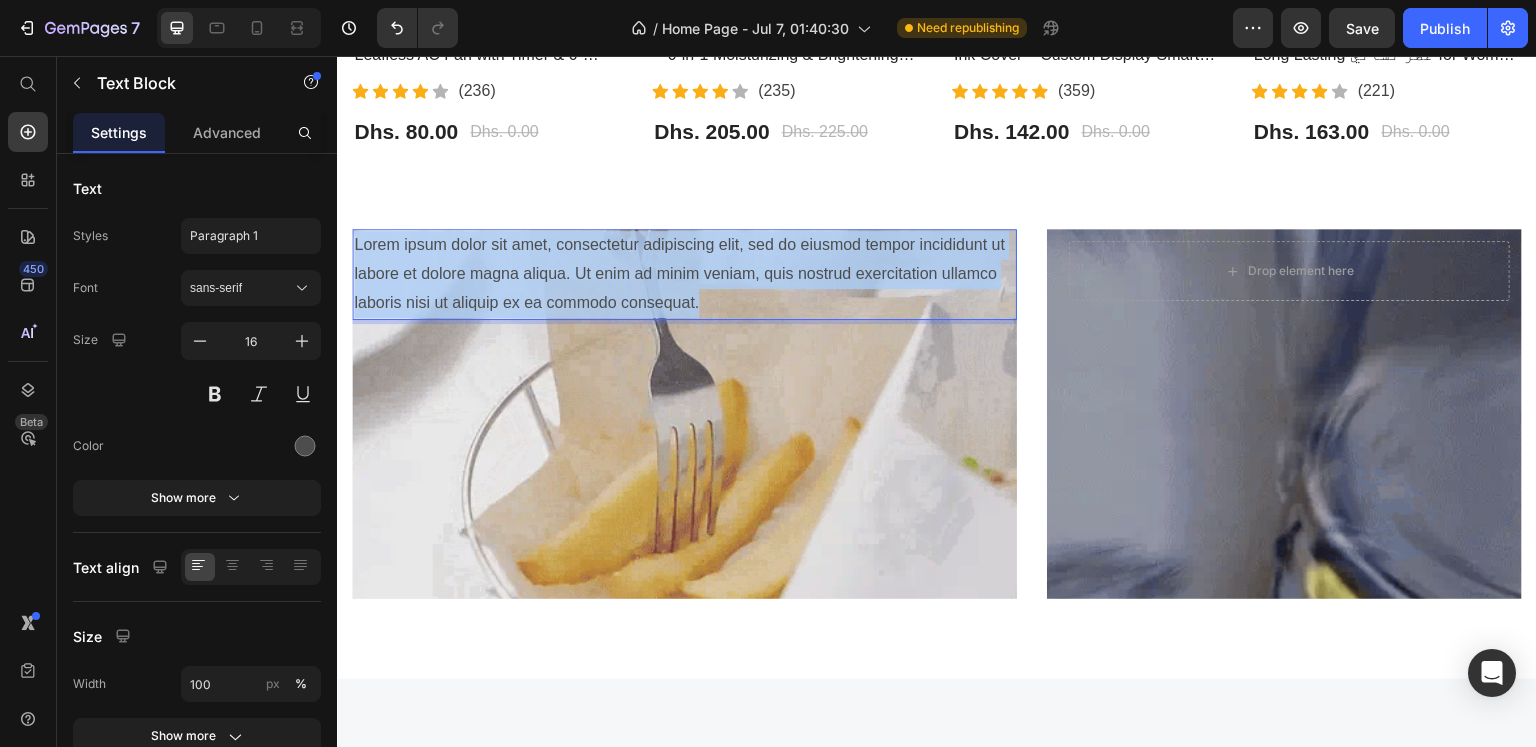 click on "Lorem ipsum dolor sit amet, consectetur adipiscing elit, sed do eiusmod tempor incididunt ut labore et dolore magna aliqua. Ut enim ad minim veniam, quis nostrud exercitation ullamco laboris nisi ut aliquip ex ea commodo consequat." at bounding box center (684, 274) 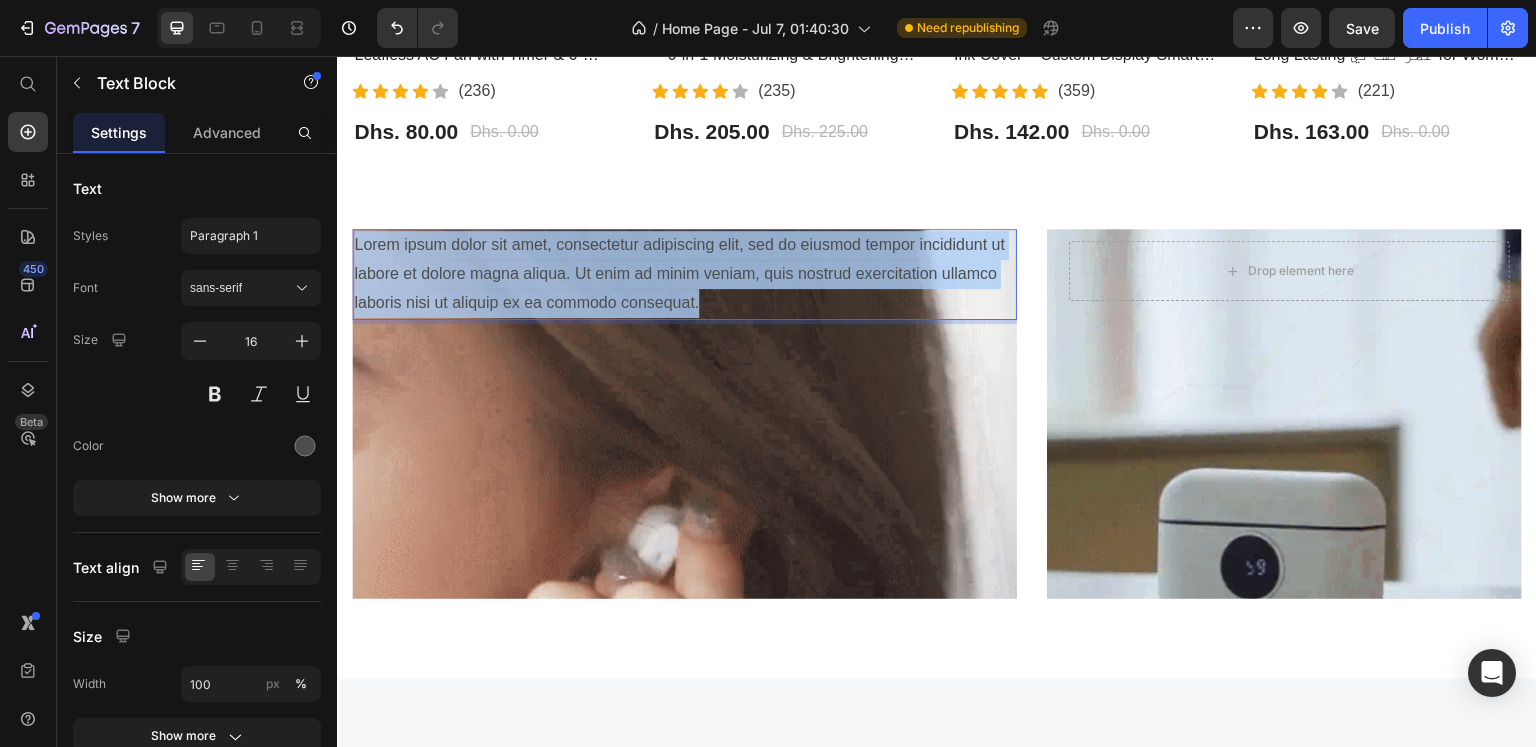 click on "Lorem ipsum dolor sit amet, consectetur adipiscing elit, sed do eiusmod tempor incididunt ut labore et dolore magna aliqua. Ut enim ad minim veniam, quis nostrud exercitation ullamco laboris nisi ut aliquip ex ea commodo consequat." at bounding box center [684, 274] 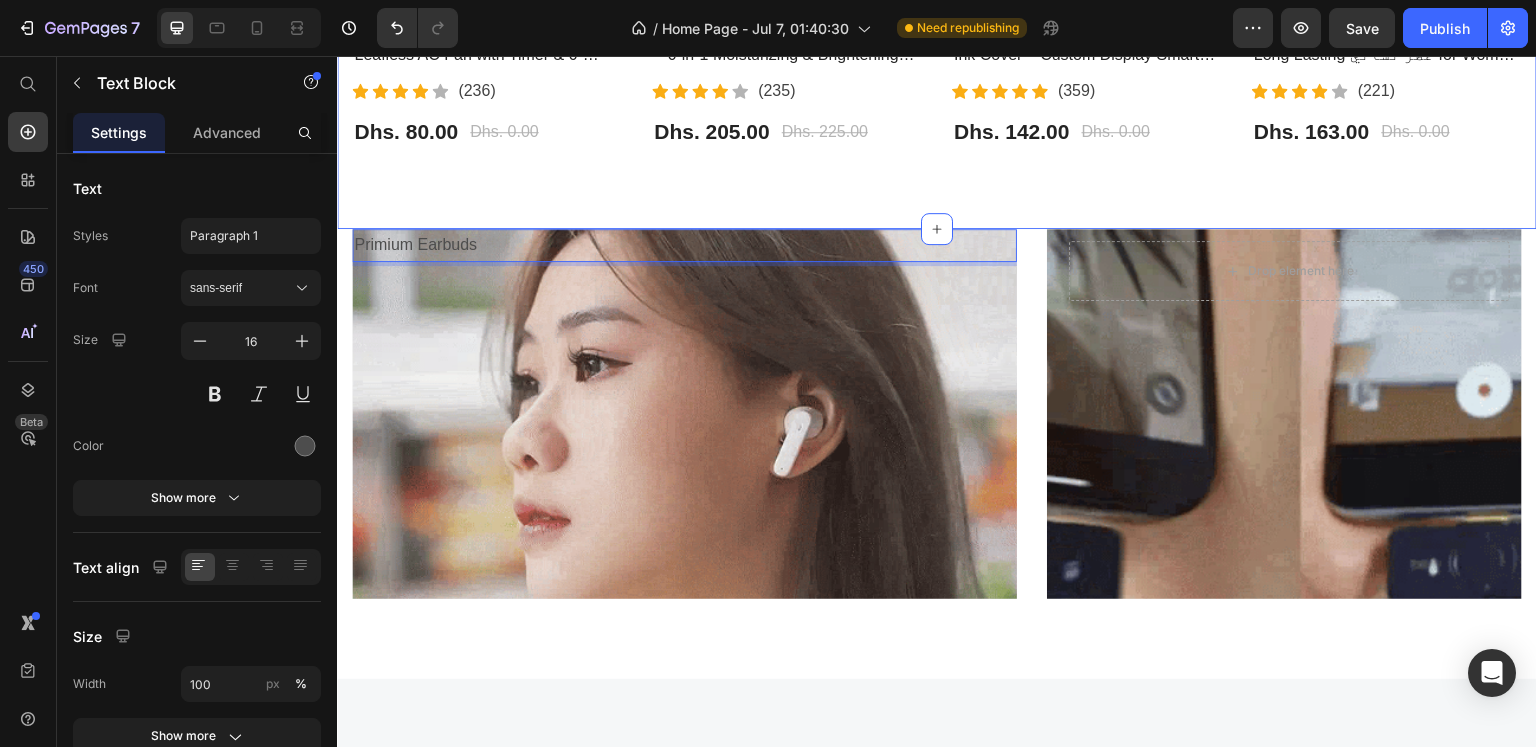 click on "Most Interested Heading “Best pet products reviewed” Text block Row - 0% (P) Tag Product Images Row Bladeless Air Cooling Fan – Portable Leafless AC Fan with Timer & 6-Speed Wind | مروحة تبريد بدون شفرات (P) Title                Icon                Icon                Icon                Icon                Icon Icon List Hoz (236) Text block Icon List Dhs. 80.00 (P) Price Dhs. 0.00 (P) Price Row Product - 9% (P) Tag Product Images Row BIOAQUA Vitamin C Facial Care Set – 6-in-1 Moisturizing & Brightening Skincare Kit | مجموعة العناية بالوجه من بيوأكوا بفيتامين C (P) Title                Icon                Icon                Icon                Icon                Icon Icon List Hoz (235) Text block Icon List Dhs. 205.00 (P) Price Dhs. 225.00 (P) Price Row Product Row - 0% (P) Tag Product Images Row iPhone 13 Pro & 15 Pro Max LCD E-Ink Cover – Custom Display Smart Case | غطاء شاشة ذكي للايفون (P) Title                Icon Icon" at bounding box center (937, -107) 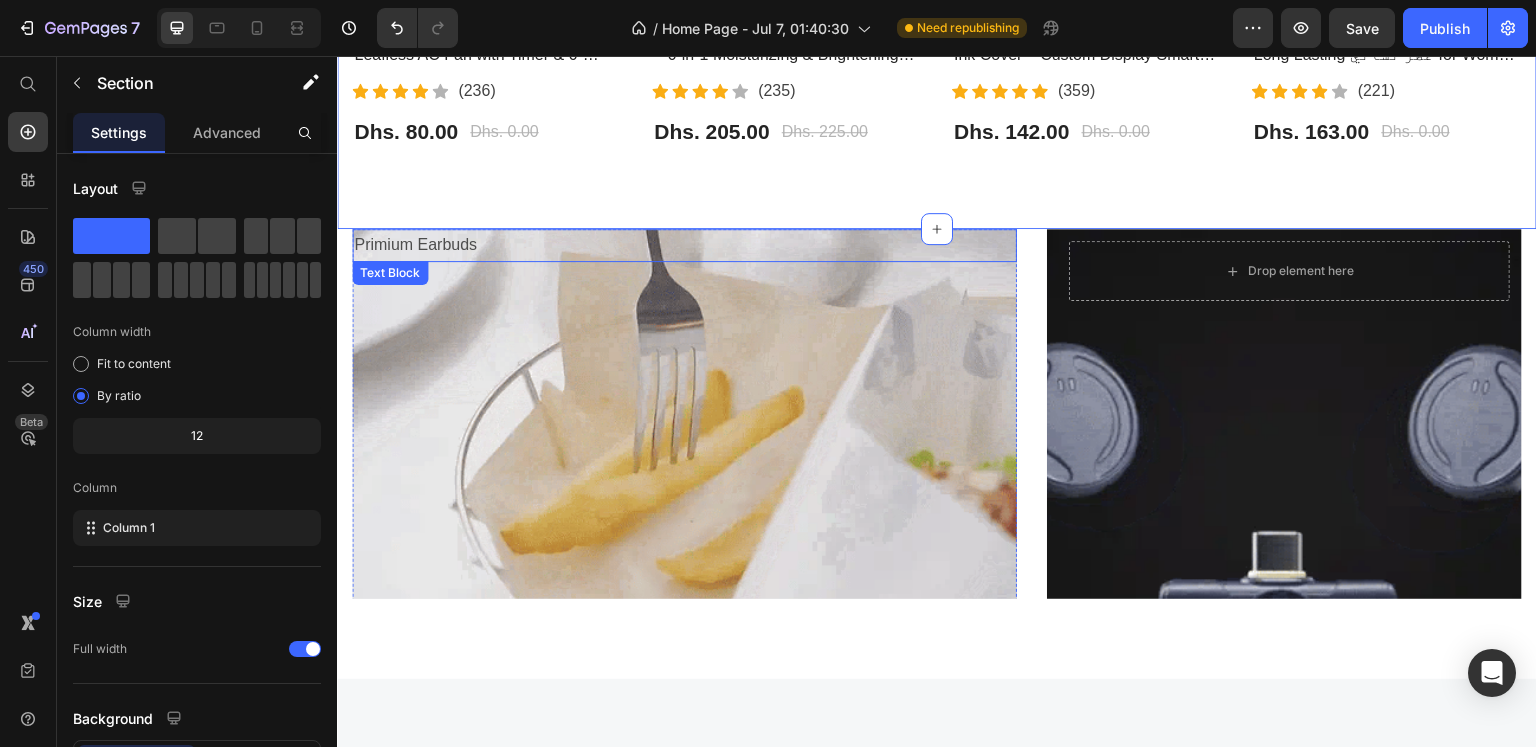 click on "Primium Earbuds" at bounding box center [684, 245] 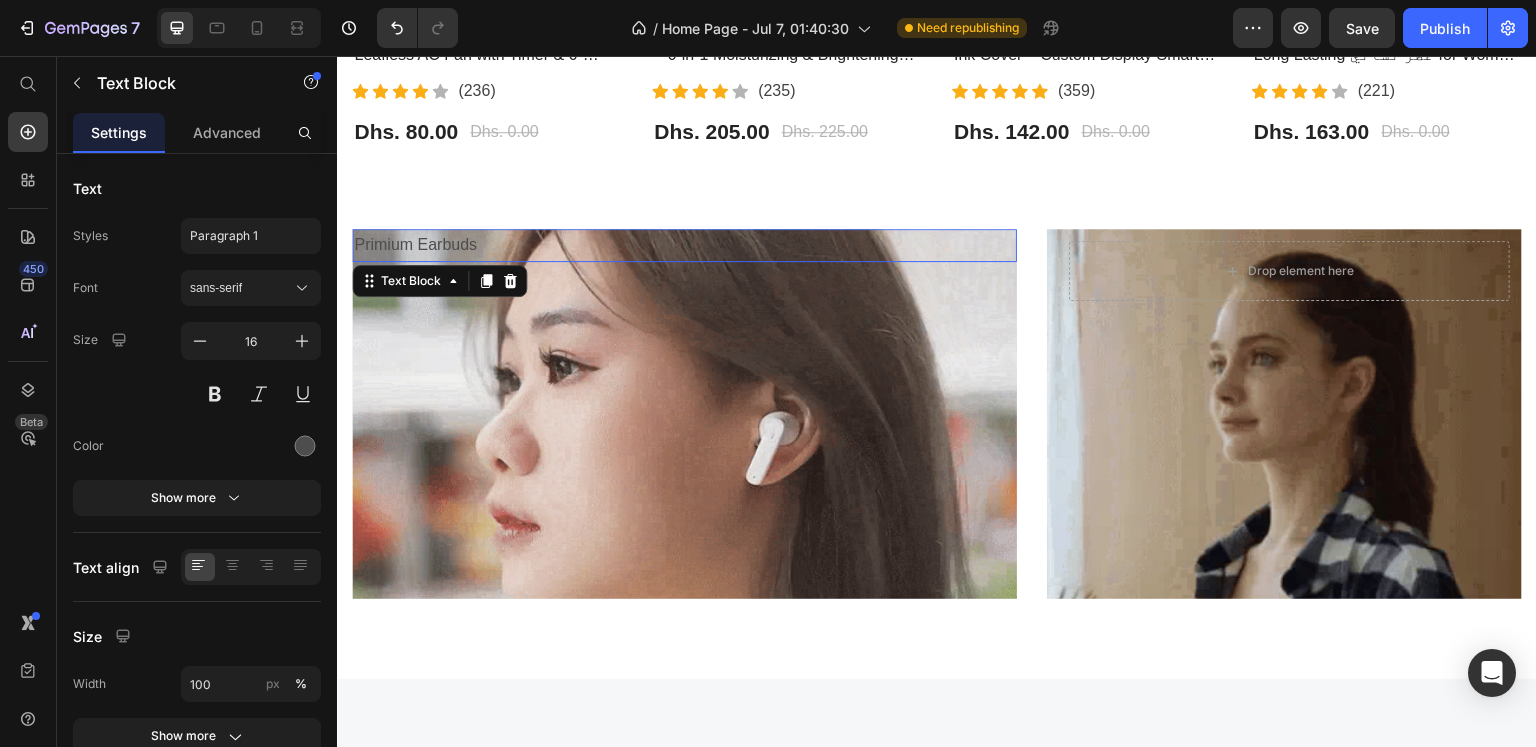 click on "Primium Earbuds" at bounding box center [684, 245] 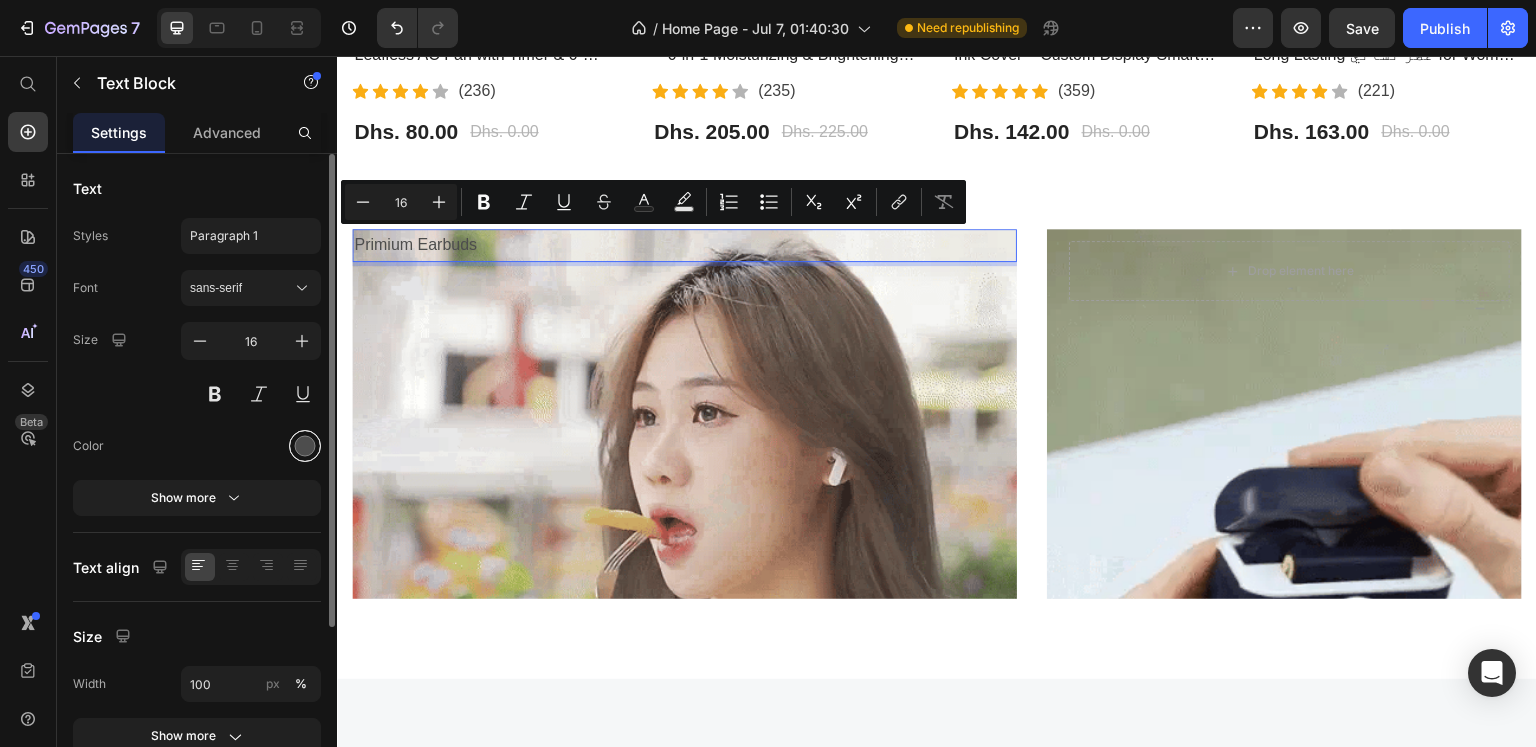 click at bounding box center (305, 446) 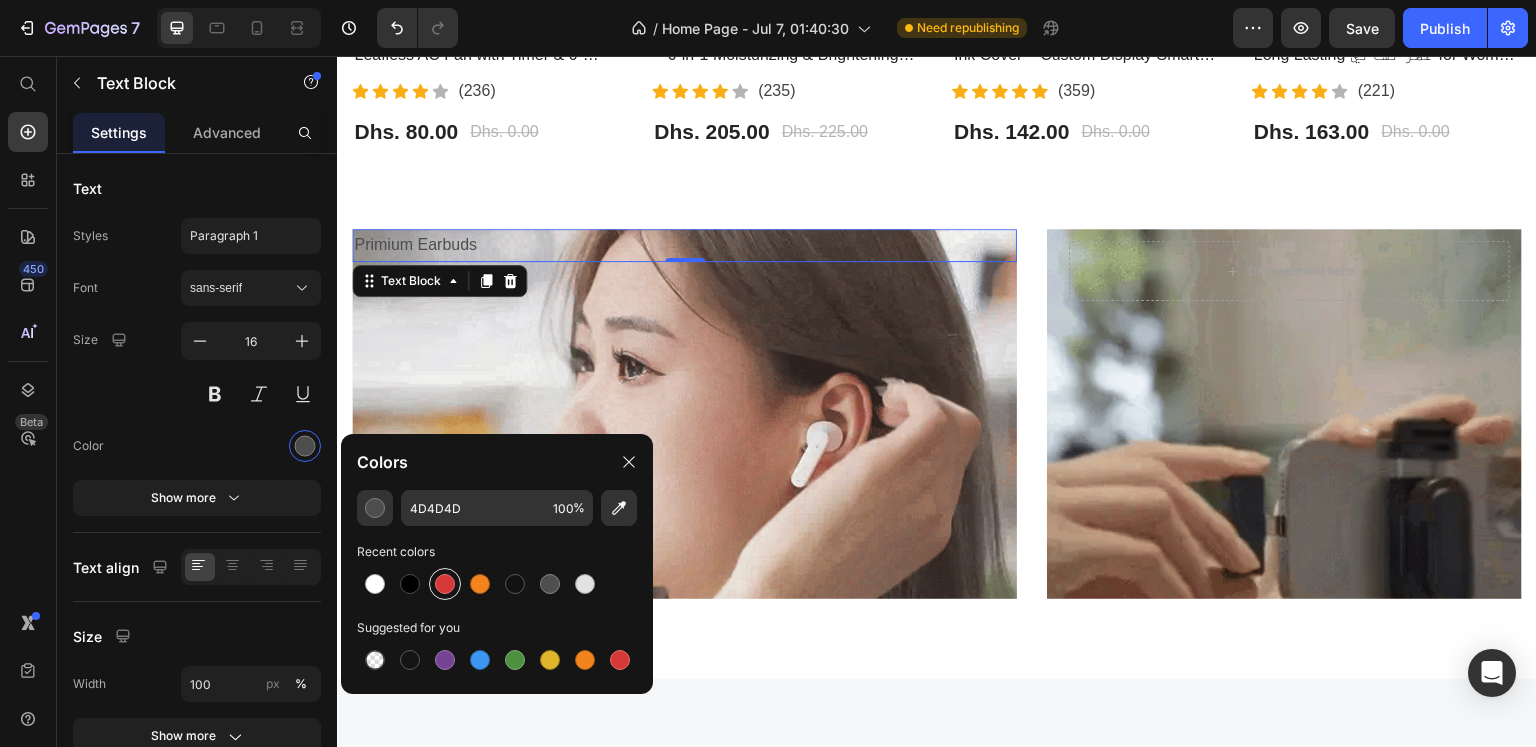 click at bounding box center (445, 584) 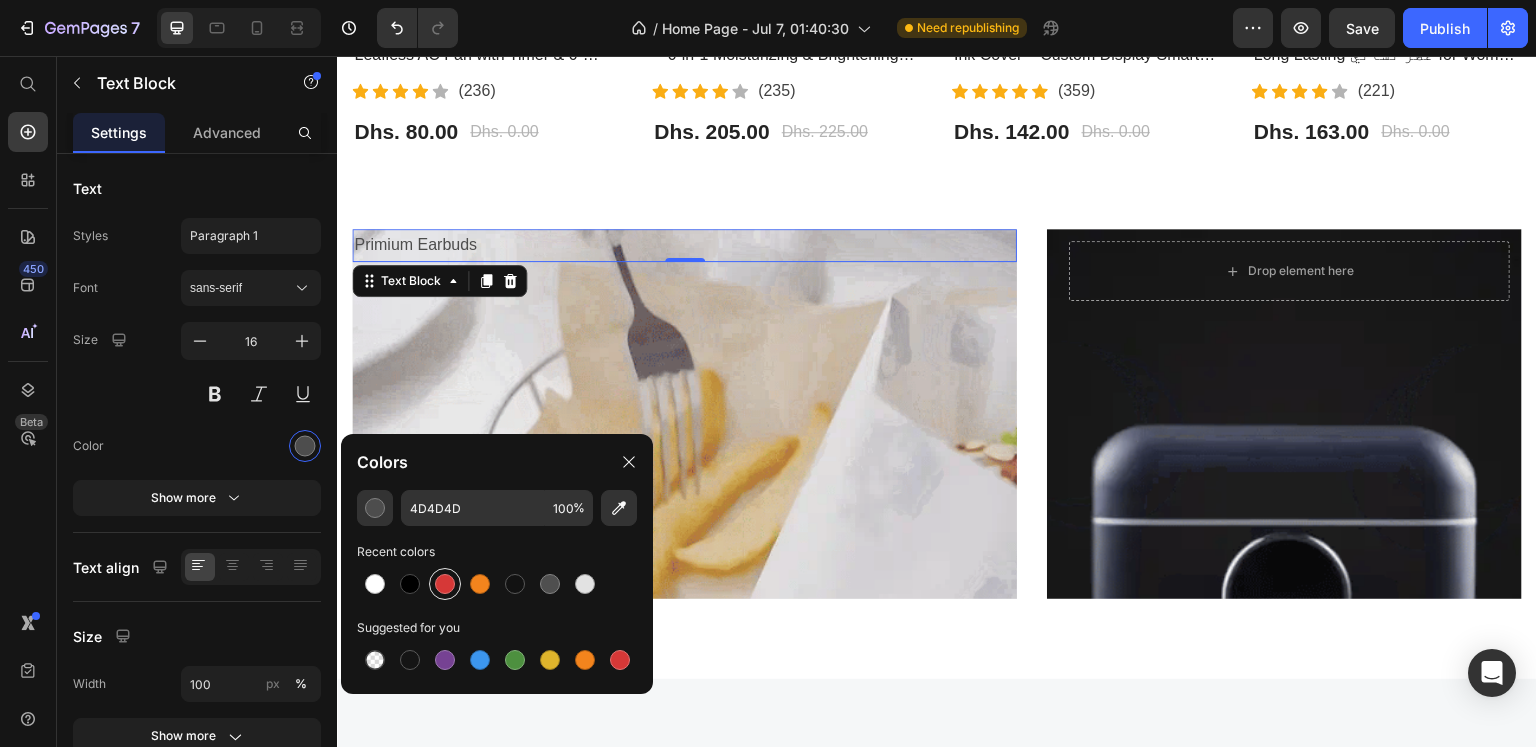 type on "D63837" 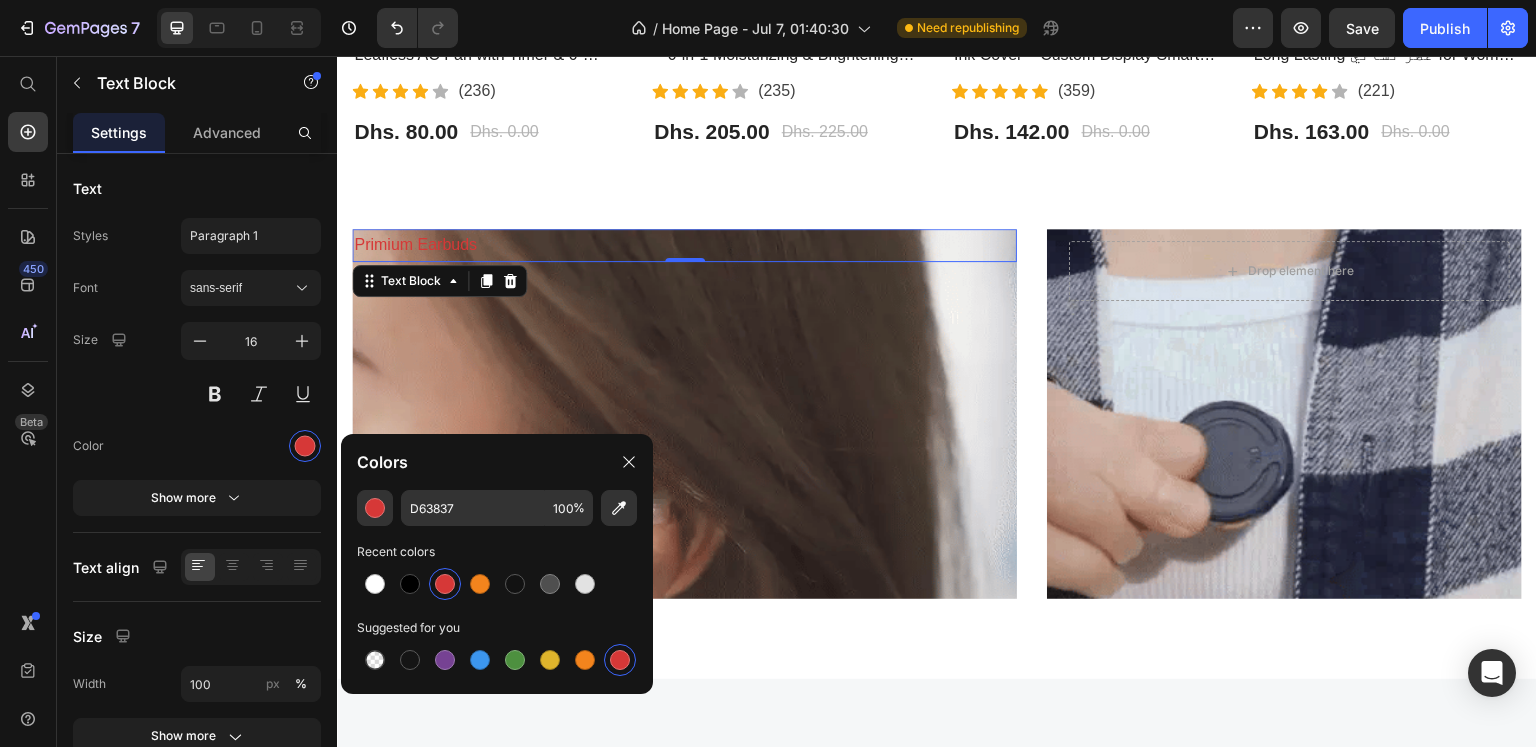 click on "Most Interested Heading “Best pet products reviewed” Text block Row - 0% (P) Tag Product Images Row Bladeless Air Cooling Fan – Portable Leafless AC Fan with Timer & 6-Speed Wind | مروحة تبريد بدون شفرات (P) Title                Icon                Icon                Icon                Icon                Icon Icon List Hoz (236) Text block Icon List Dhs. 80.00 (P) Price Dhs. 0.00 (P) Price Row Product - 9% (P) Tag Product Images Row BIOAQUA Vitamin C Facial Care Set – 6-in-1 Moisturizing & Brightening Skincare Kit | مجموعة العناية بالوجه من بيوأكوا بفيتامين C (P) Title                Icon                Icon                Icon                Icon                Icon Icon List Hoz (235) Text block Icon List Dhs. 205.00 (P) Price Dhs. 225.00 (P) Price Row Product Row - 0% (P) Tag Product Images Row iPhone 13 Pro & 15 Pro Max LCD E-Ink Cover – Custom Display Smart Case | غطاء شاشة ذكي للايفون (P) Title                Icon Icon" at bounding box center (937, -107) 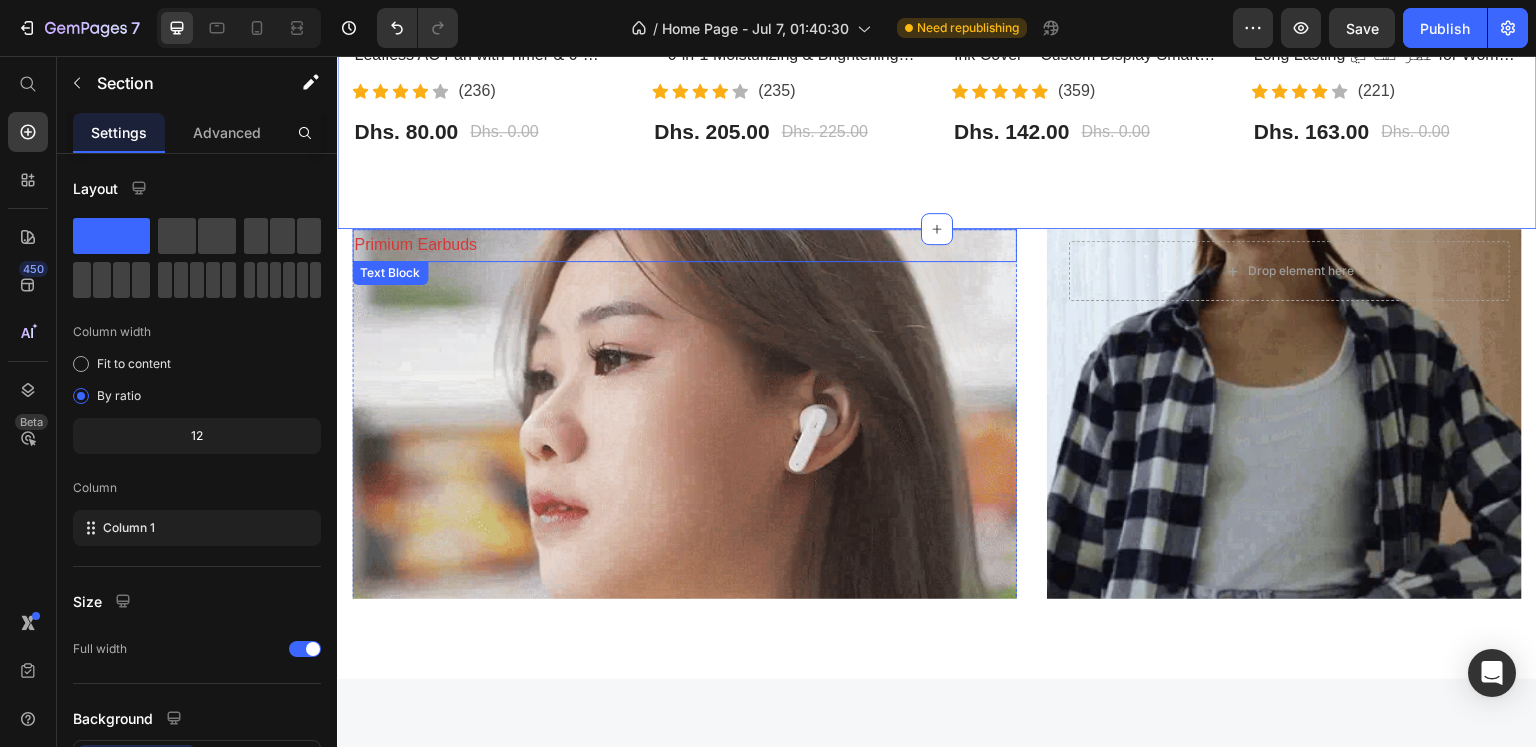 click on "Primium Earbuds" at bounding box center [684, 245] 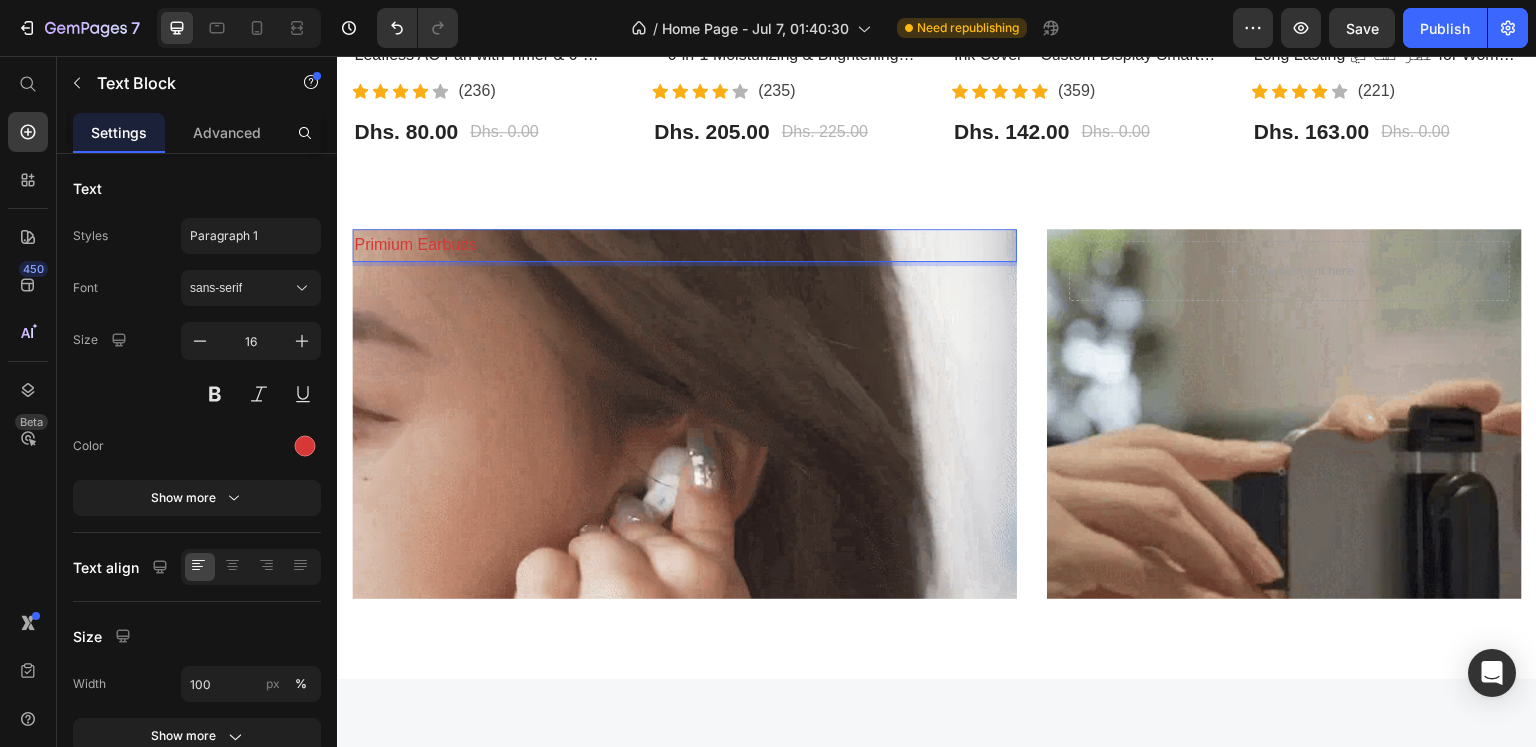 click on "Primium Earbuds" at bounding box center [684, 245] 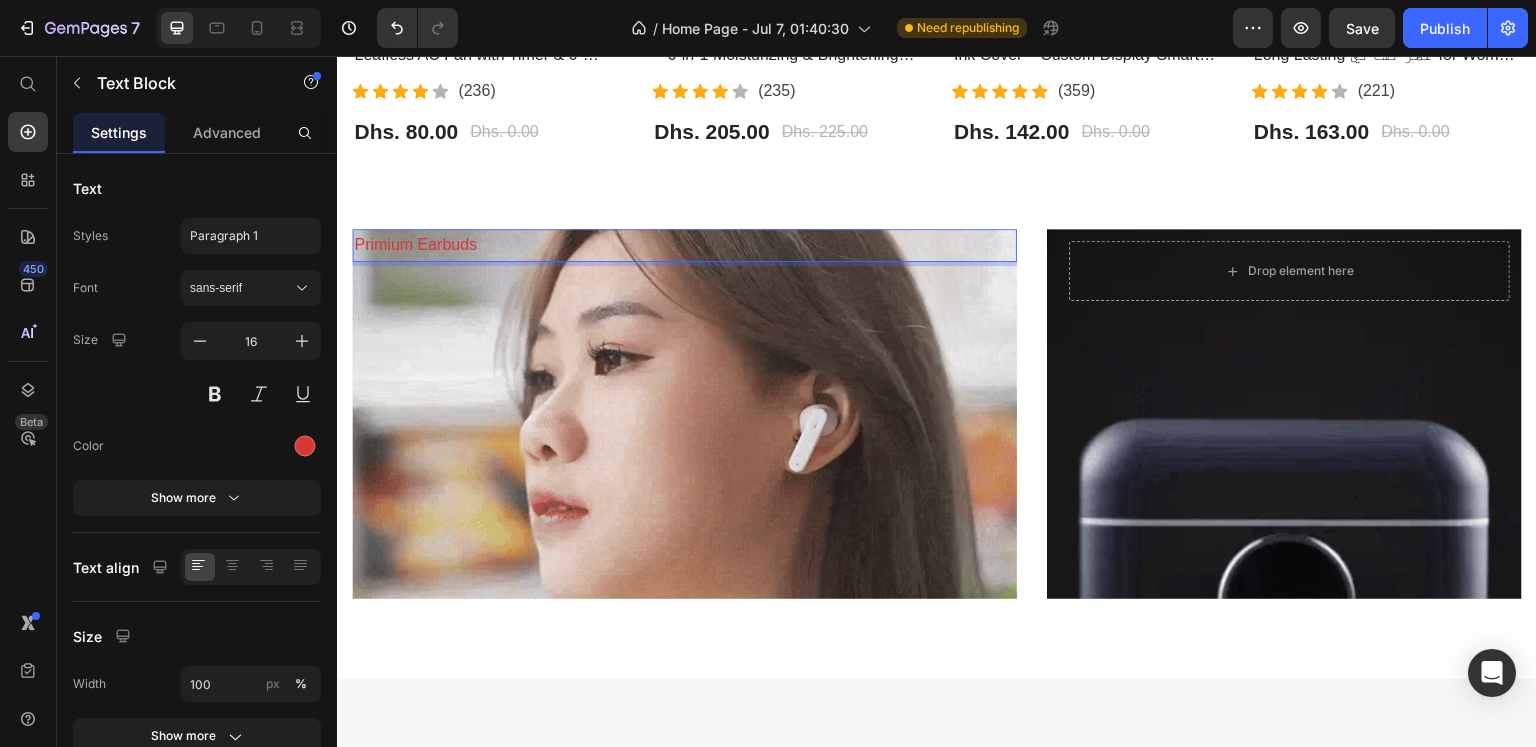 click on "Primium Earbuds" at bounding box center [684, 245] 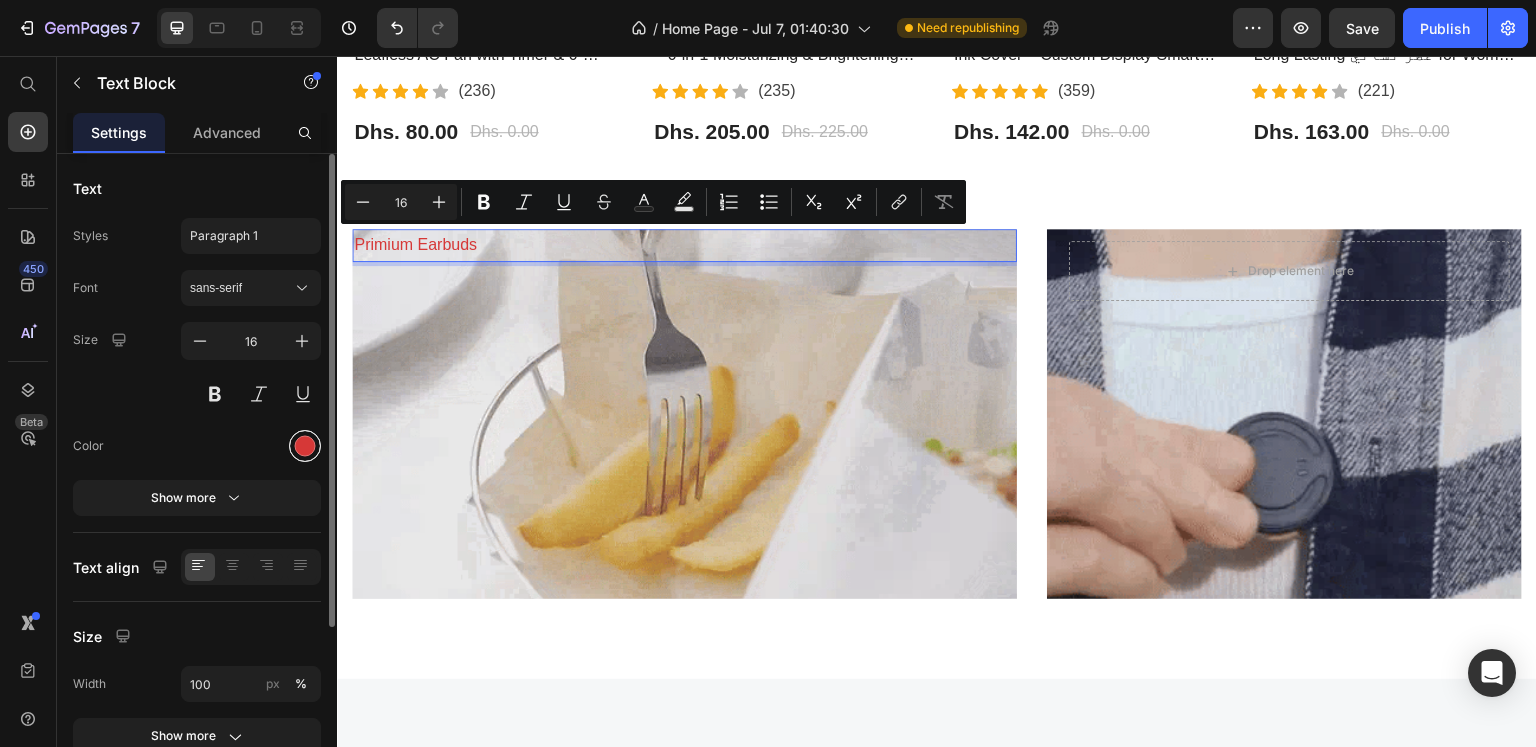 click at bounding box center [305, 446] 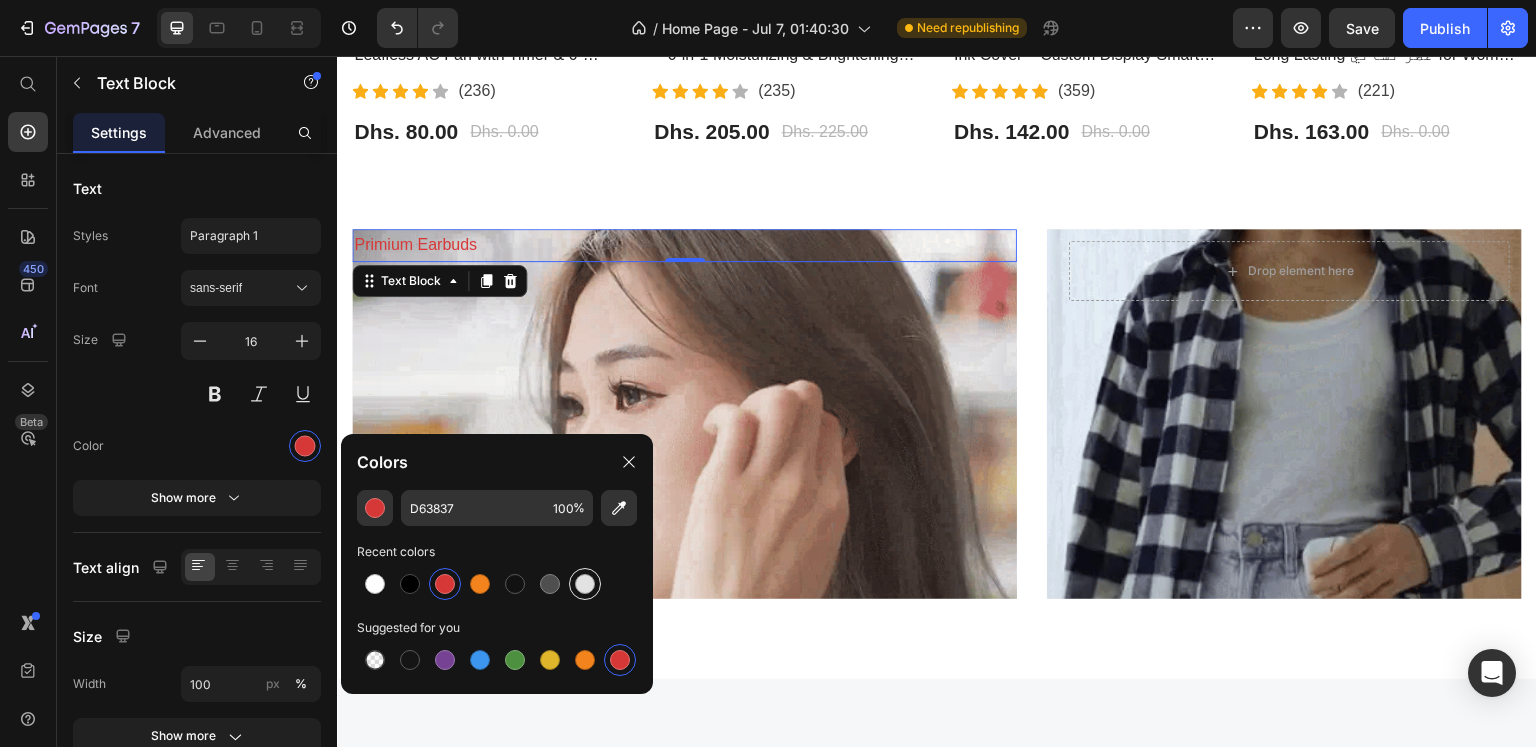 click at bounding box center (585, 584) 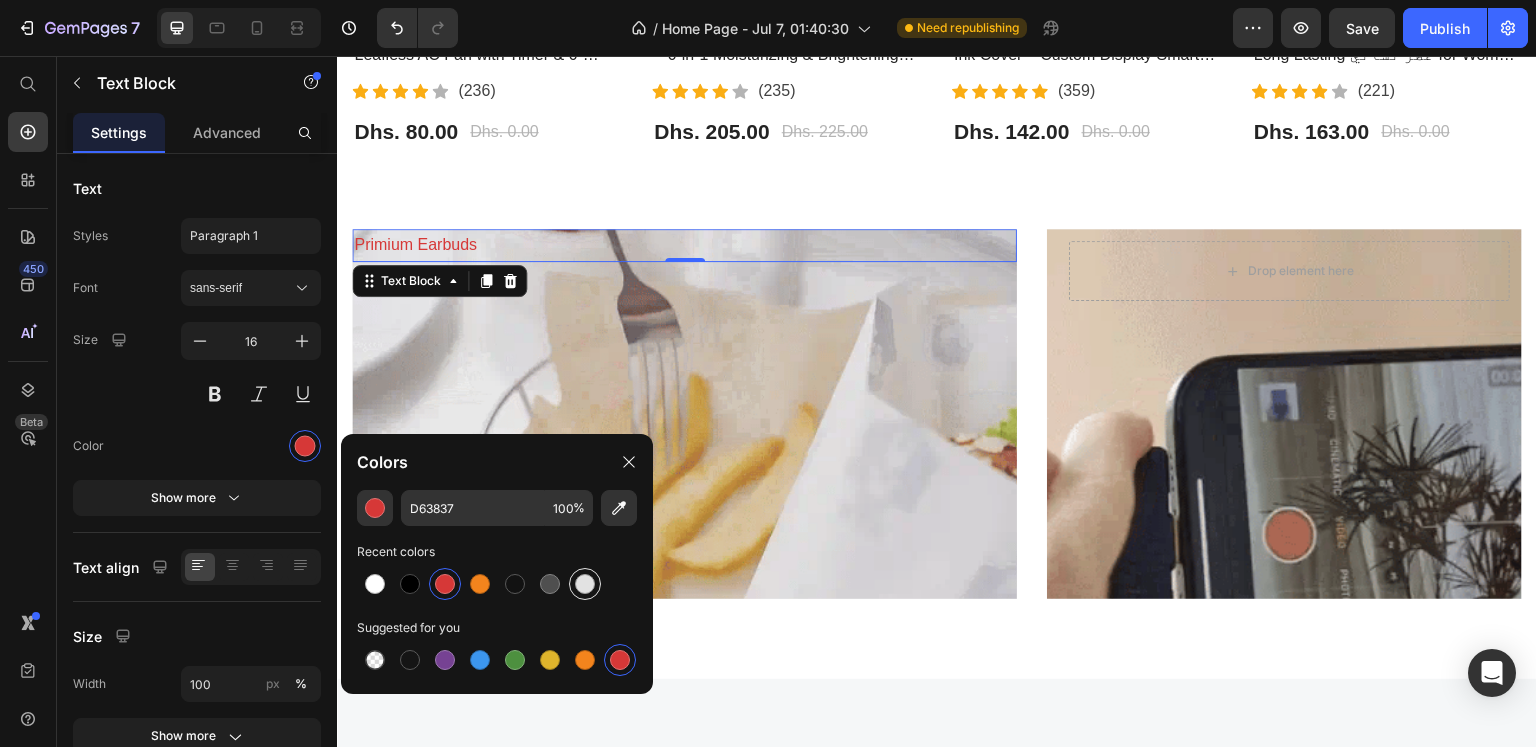 type on "E2E2E2" 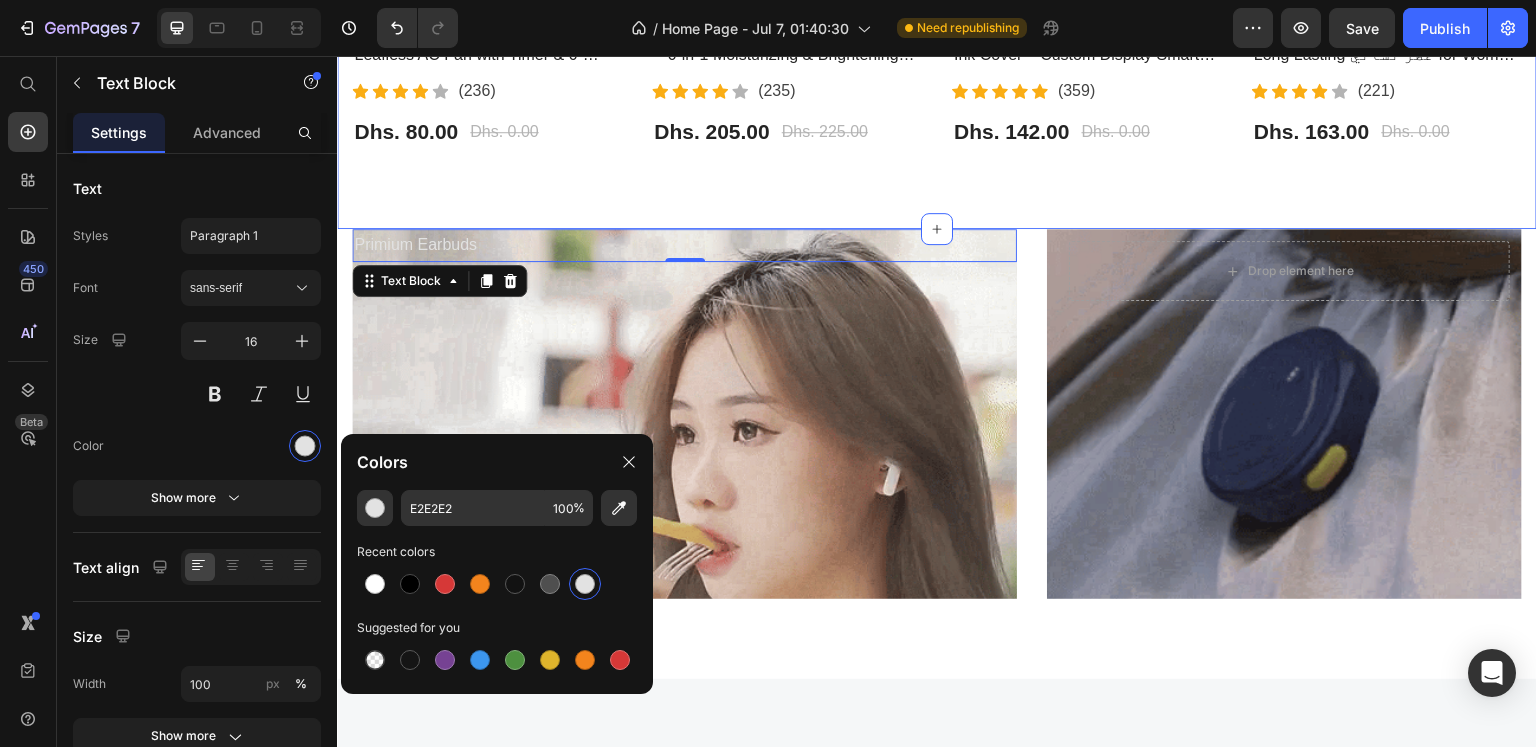 click on "Most Interested Heading “Best pet products reviewed” Text block Row - 0% (P) Tag Product Images Row Bladeless Air Cooling Fan – Portable Leafless AC Fan with Timer & 6-Speed Wind | مروحة تبريد بدون شفرات (P) Title                Icon                Icon                Icon                Icon                Icon Icon List Hoz (236) Text block Icon List Dhs. 80.00 (P) Price Dhs. 0.00 (P) Price Row Product - 9% (P) Tag Product Images Row BIOAQUA Vitamin C Facial Care Set – 6-in-1 Moisturizing & Brightening Skincare Kit | مجموعة العناية بالوجه من بيوأكوا بفيتامين C (P) Title                Icon                Icon                Icon                Icon                Icon Icon List Hoz (235) Text block Icon List Dhs. 205.00 (P) Price Dhs. 225.00 (P) Price Row Product Row - 0% (P) Tag Product Images Row iPhone 13 Pro & 15 Pro Max LCD E-Ink Cover – Custom Display Smart Case | غطاء شاشة ذكي للايفون (P) Title                Icon Icon" at bounding box center (937, -107) 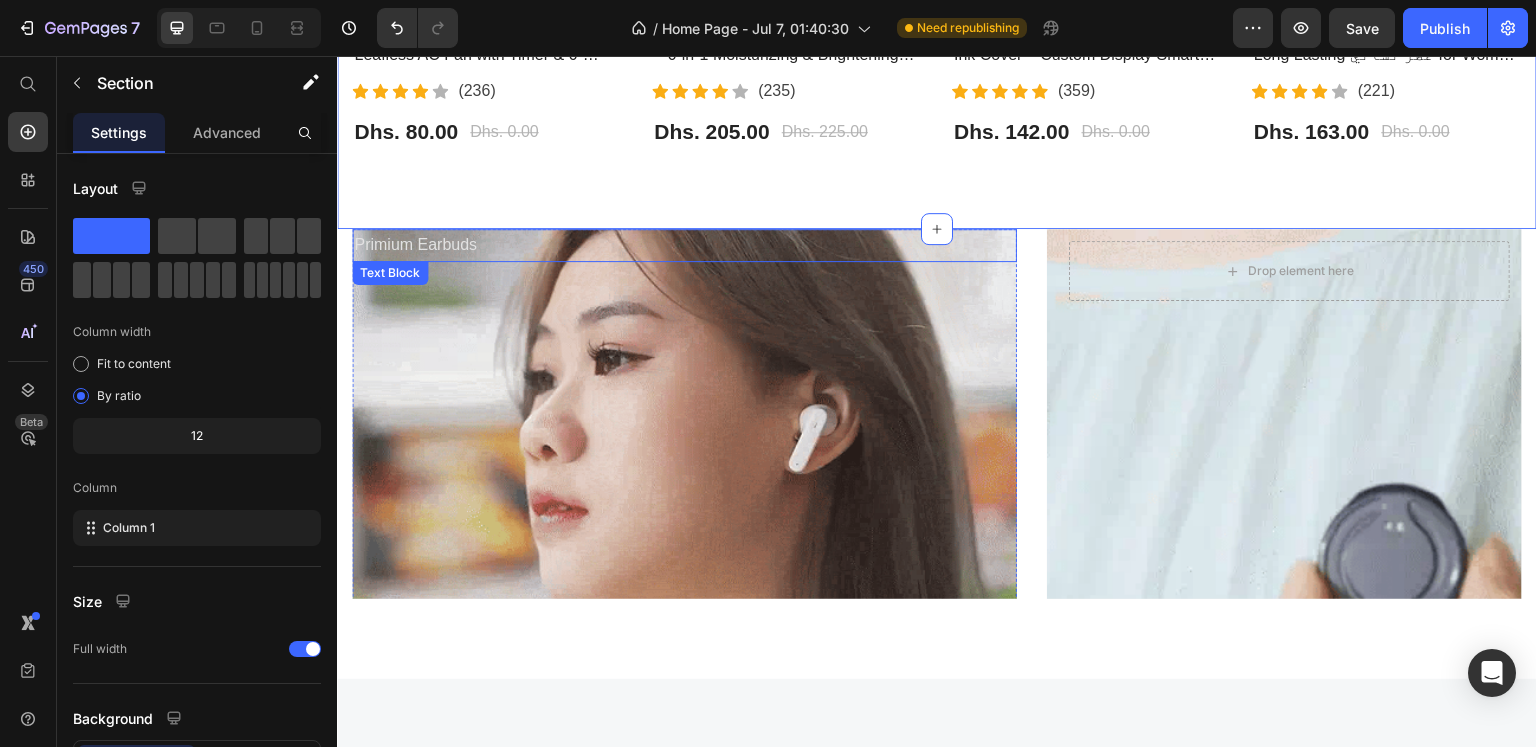 click on "Primium Earbuds" at bounding box center [684, 245] 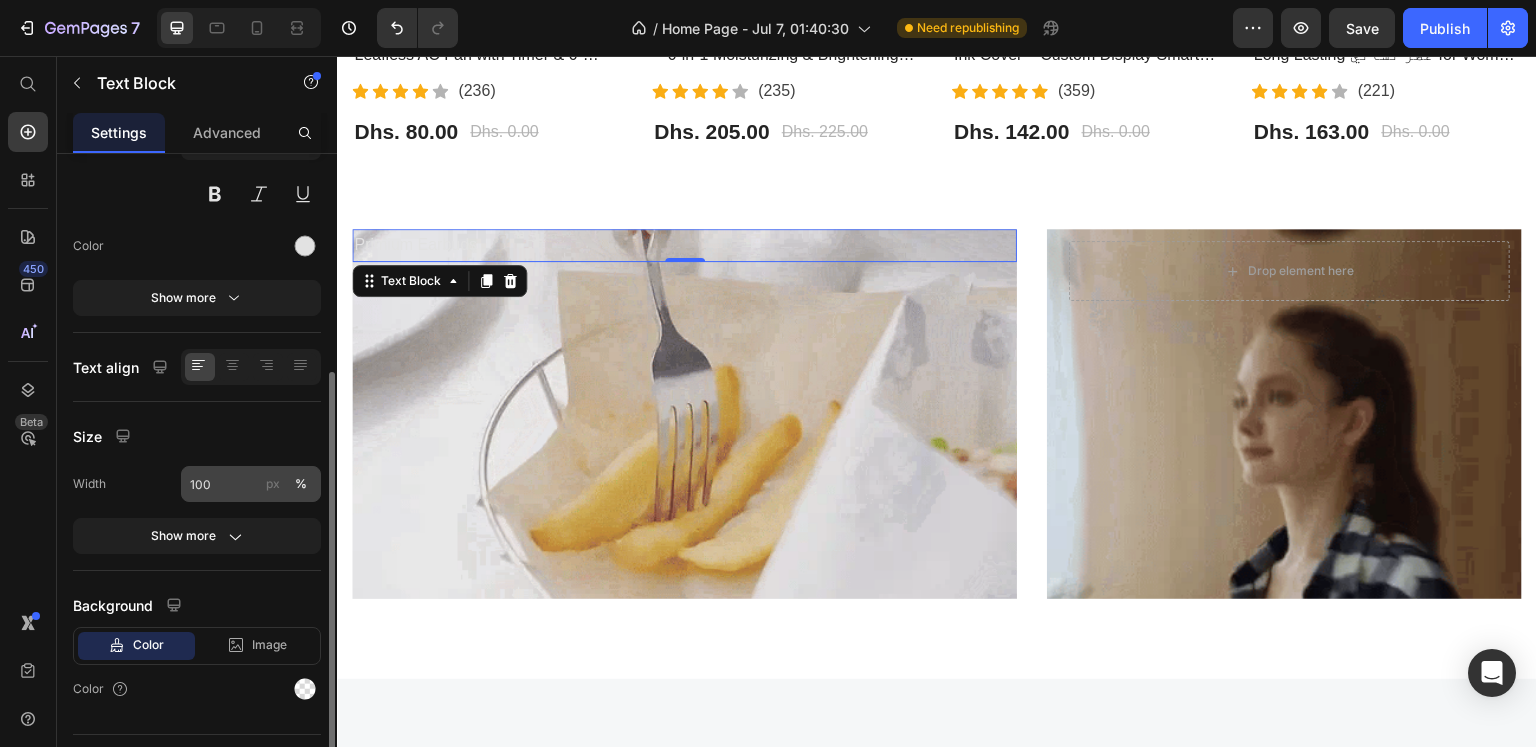 scroll, scrollTop: 242, scrollLeft: 0, axis: vertical 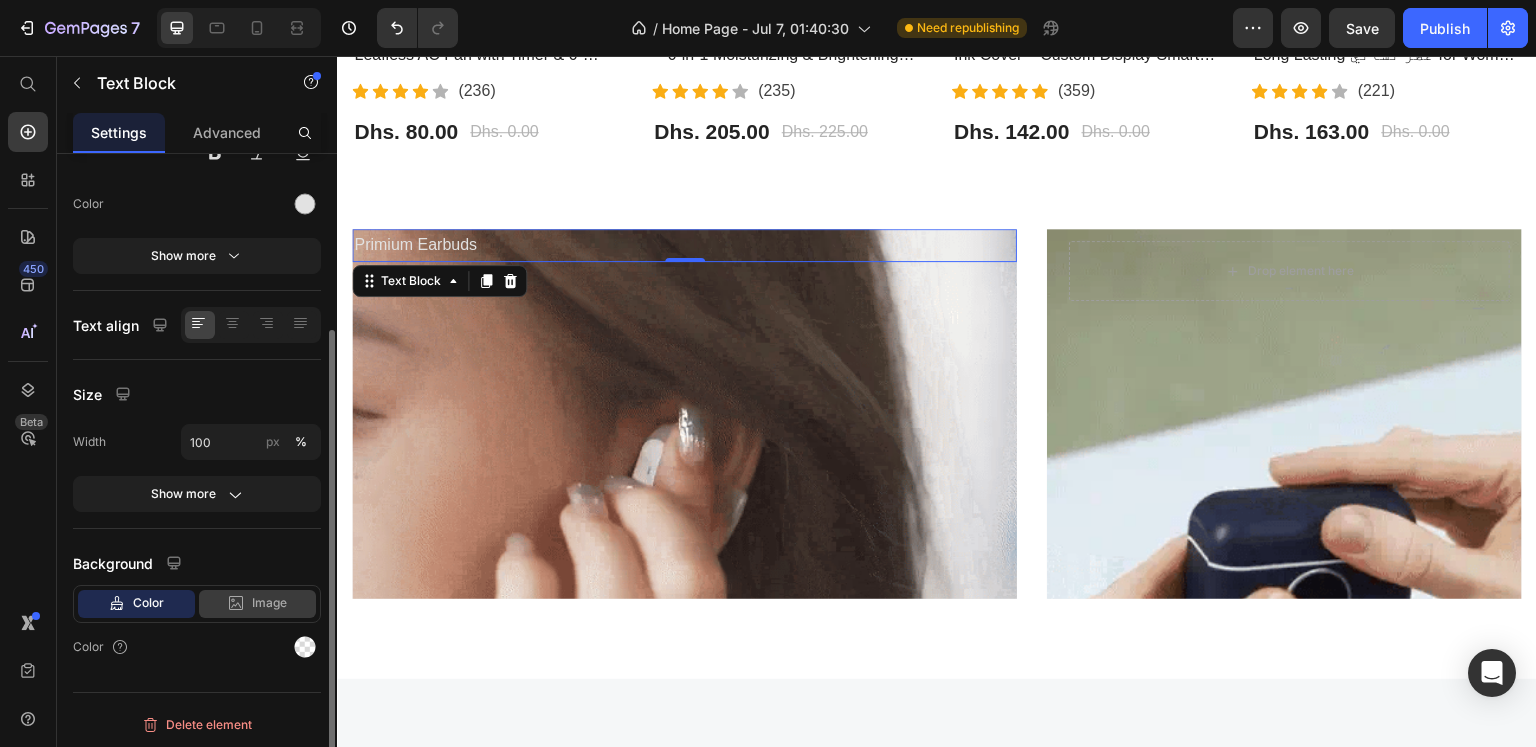 click on "Image" at bounding box center (269, 603) 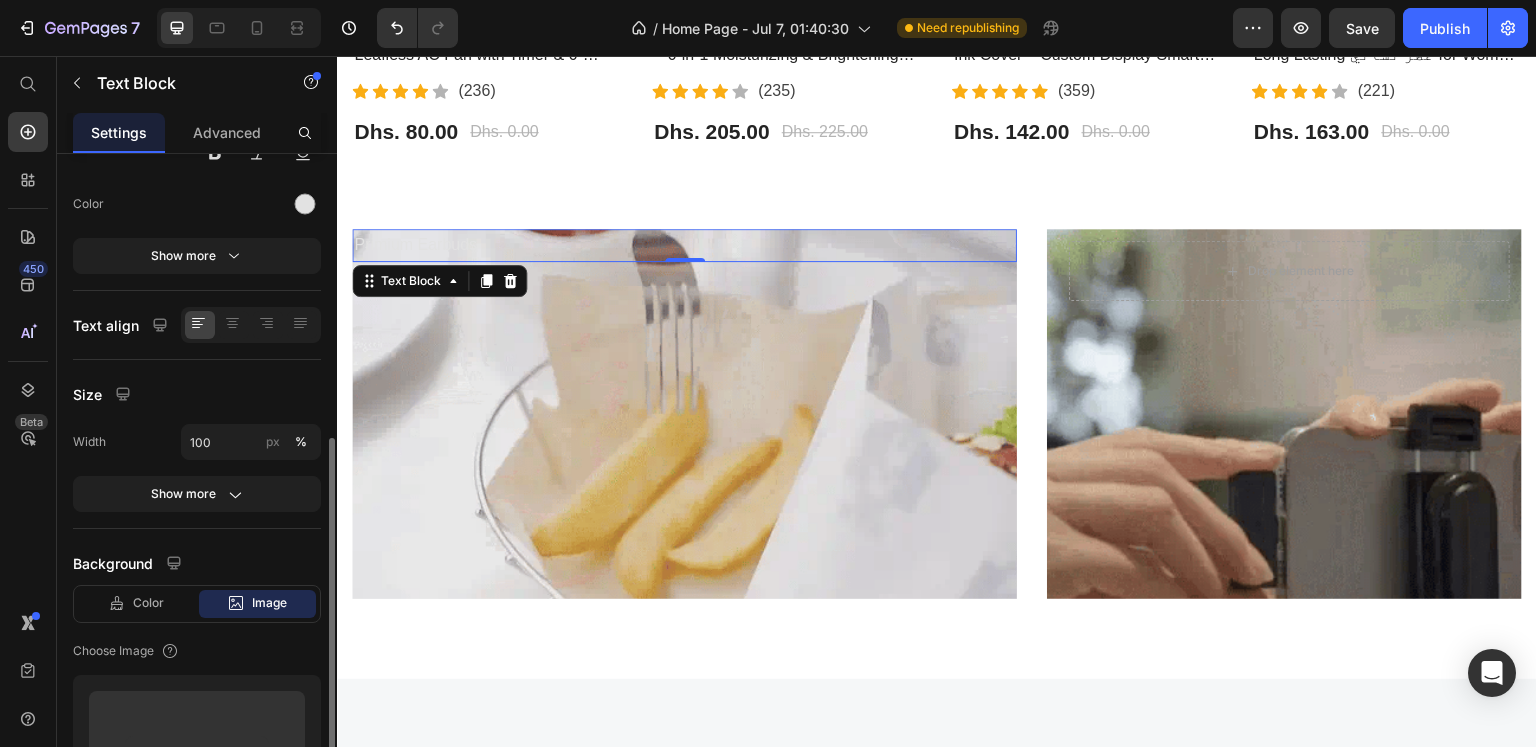 scroll, scrollTop: 442, scrollLeft: 0, axis: vertical 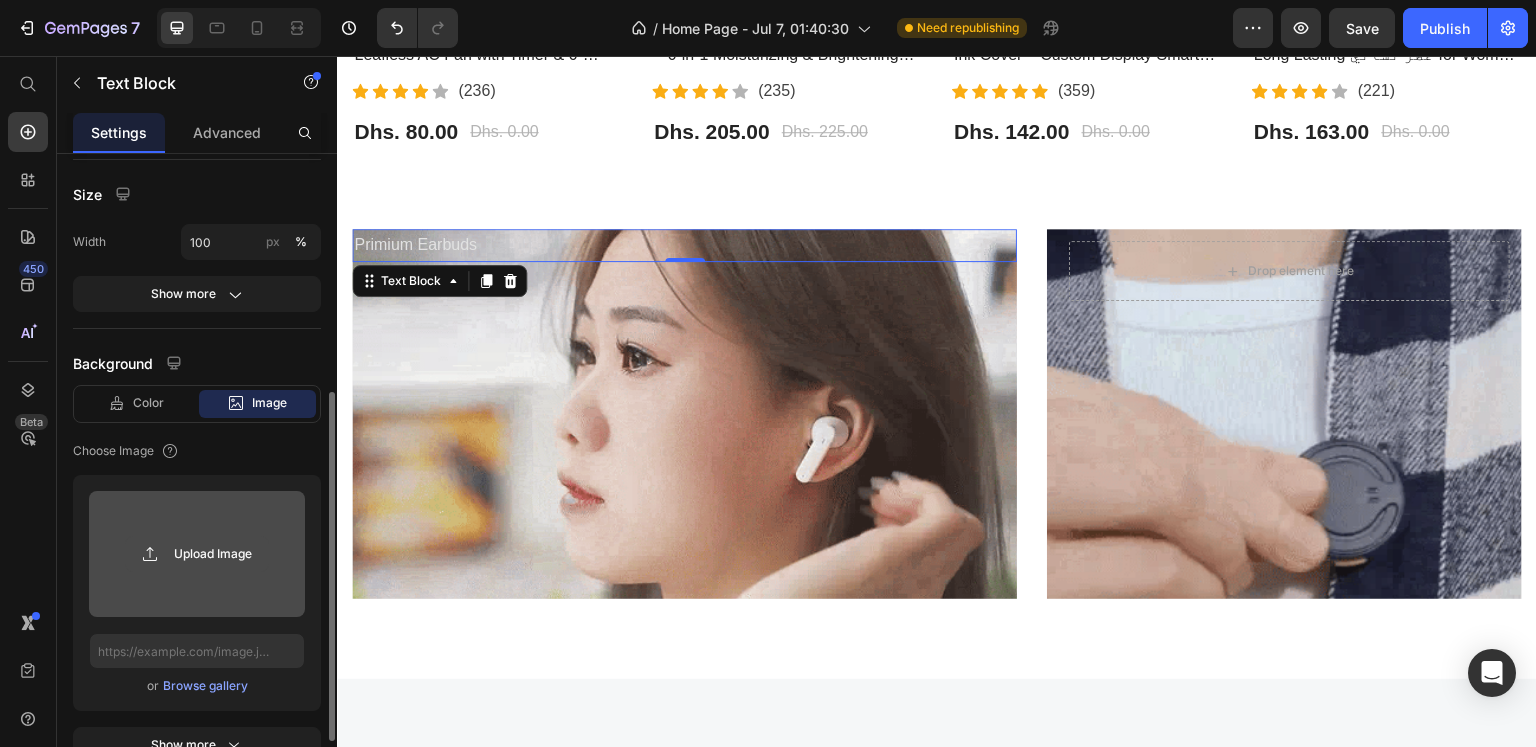 click 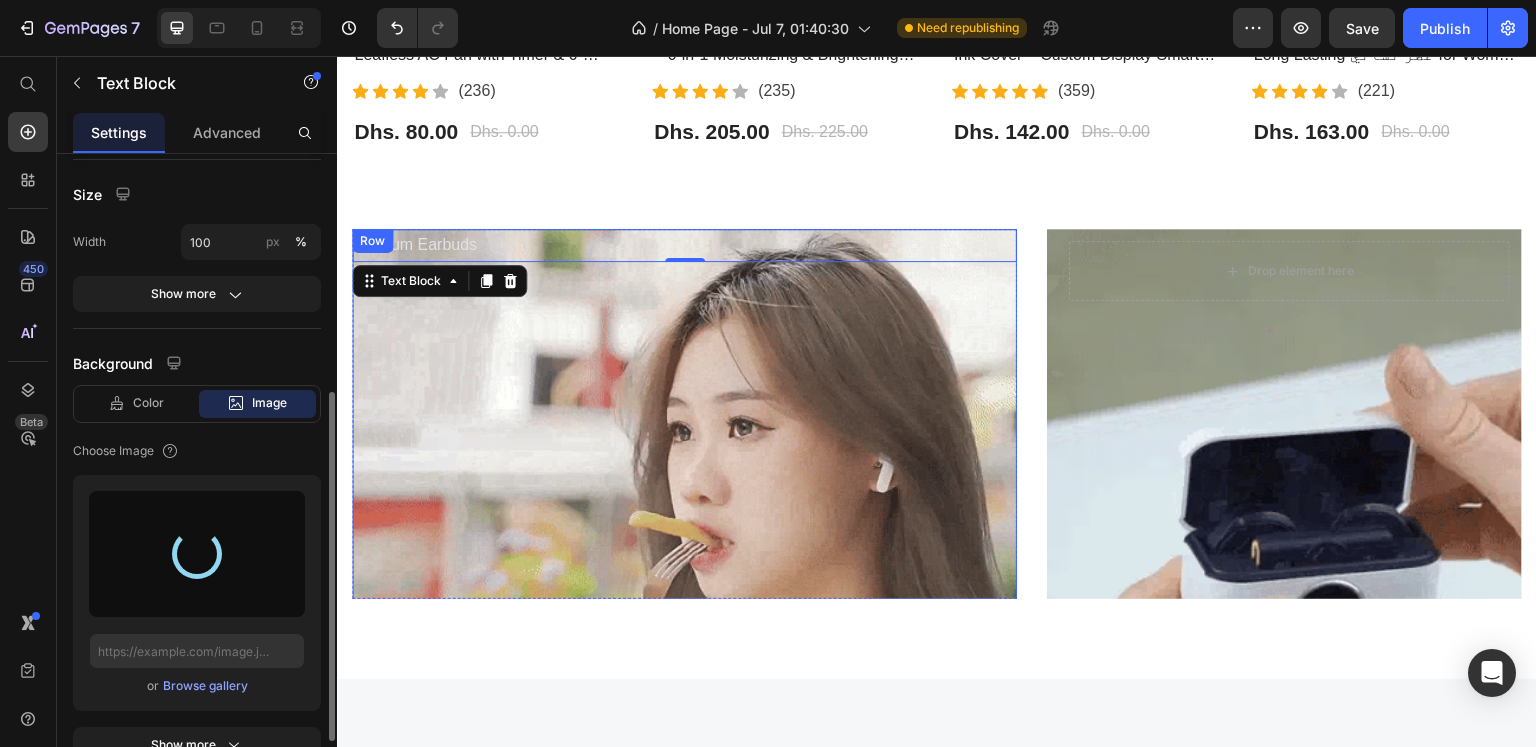 scroll, scrollTop: 700, scrollLeft: 0, axis: vertical 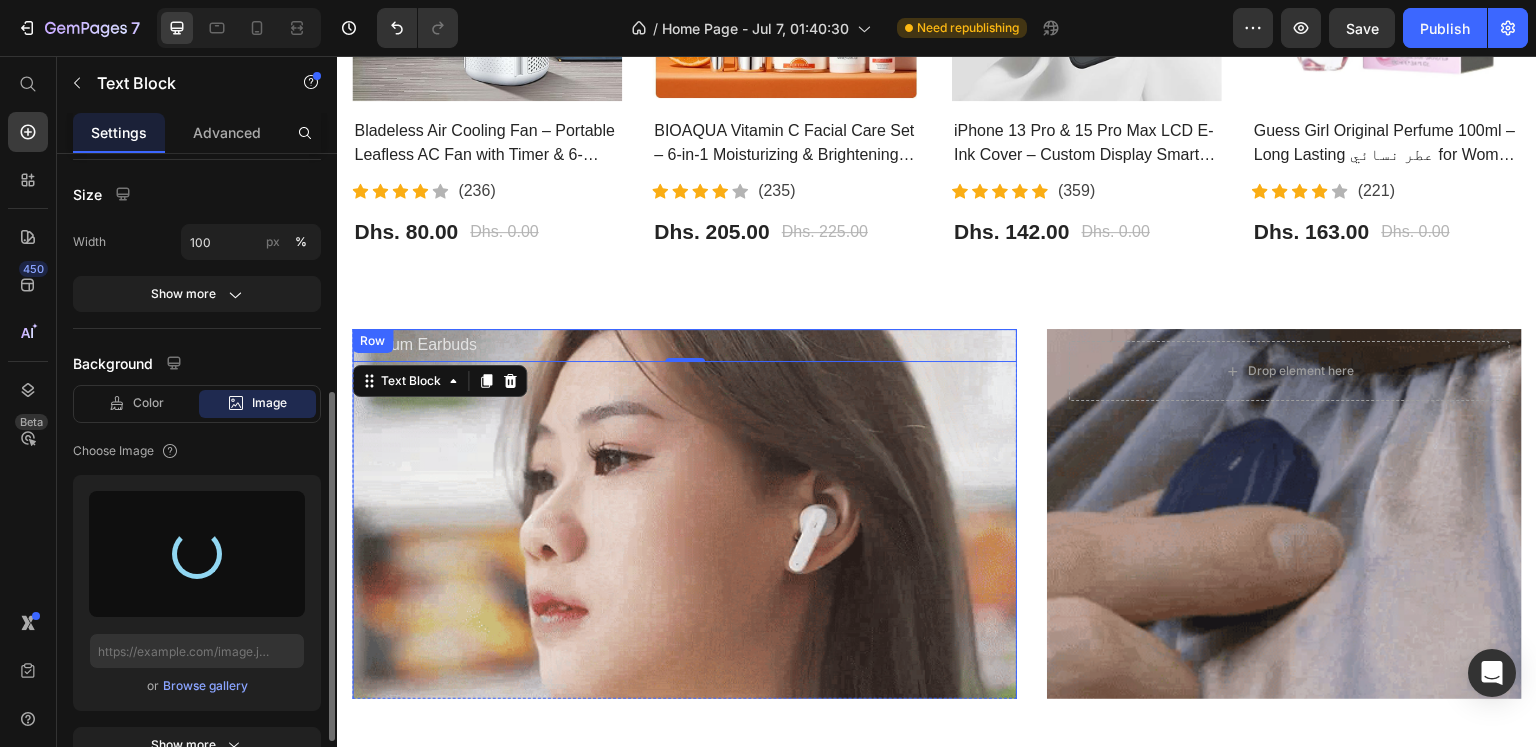 type on "https://cdn.shopify.com/s/files/1/0808/2876/0098/files/gempages_574364321170064193-8c632464-5720-4dce-ae2a-72483a41b1aa.png" 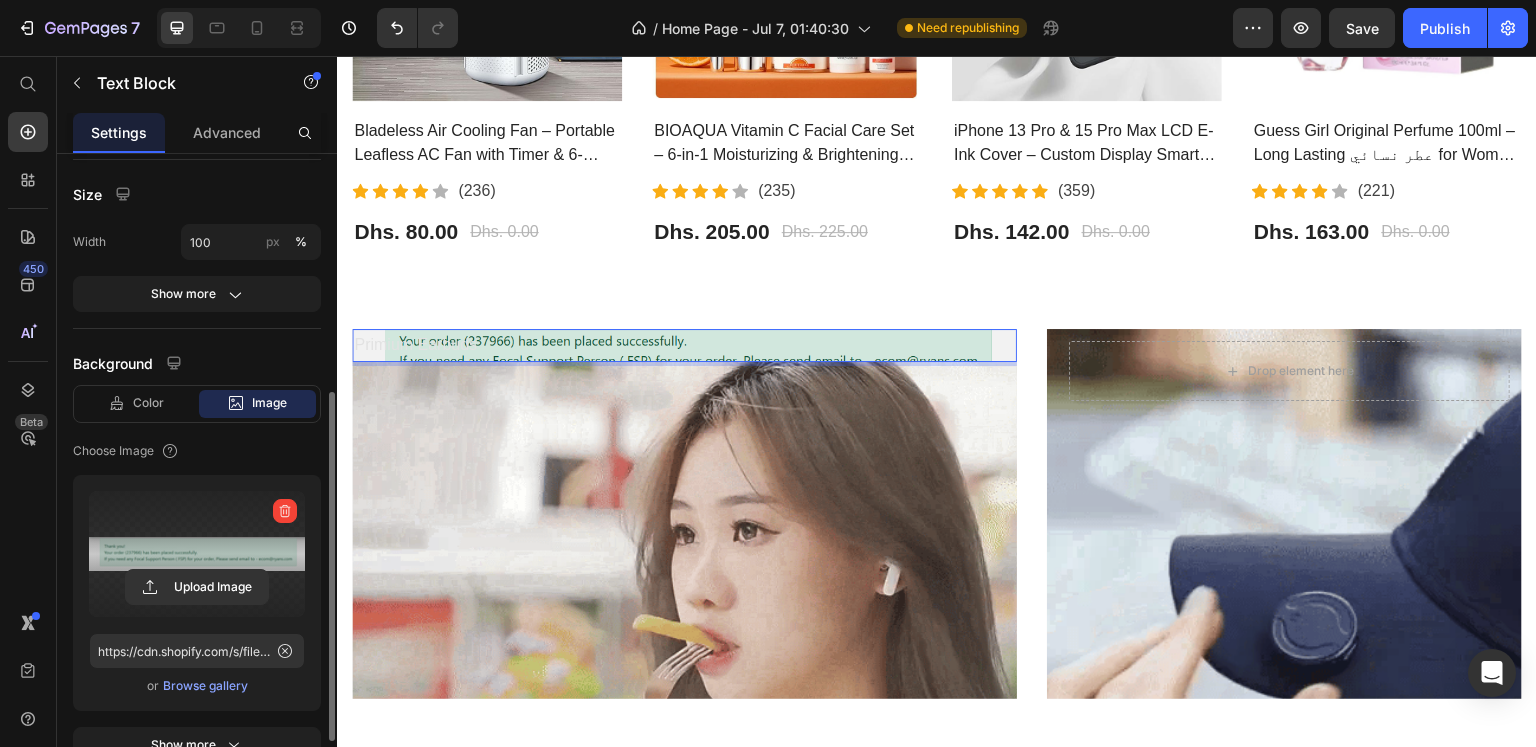 click on "Primium Earbuds" at bounding box center [684, 345] 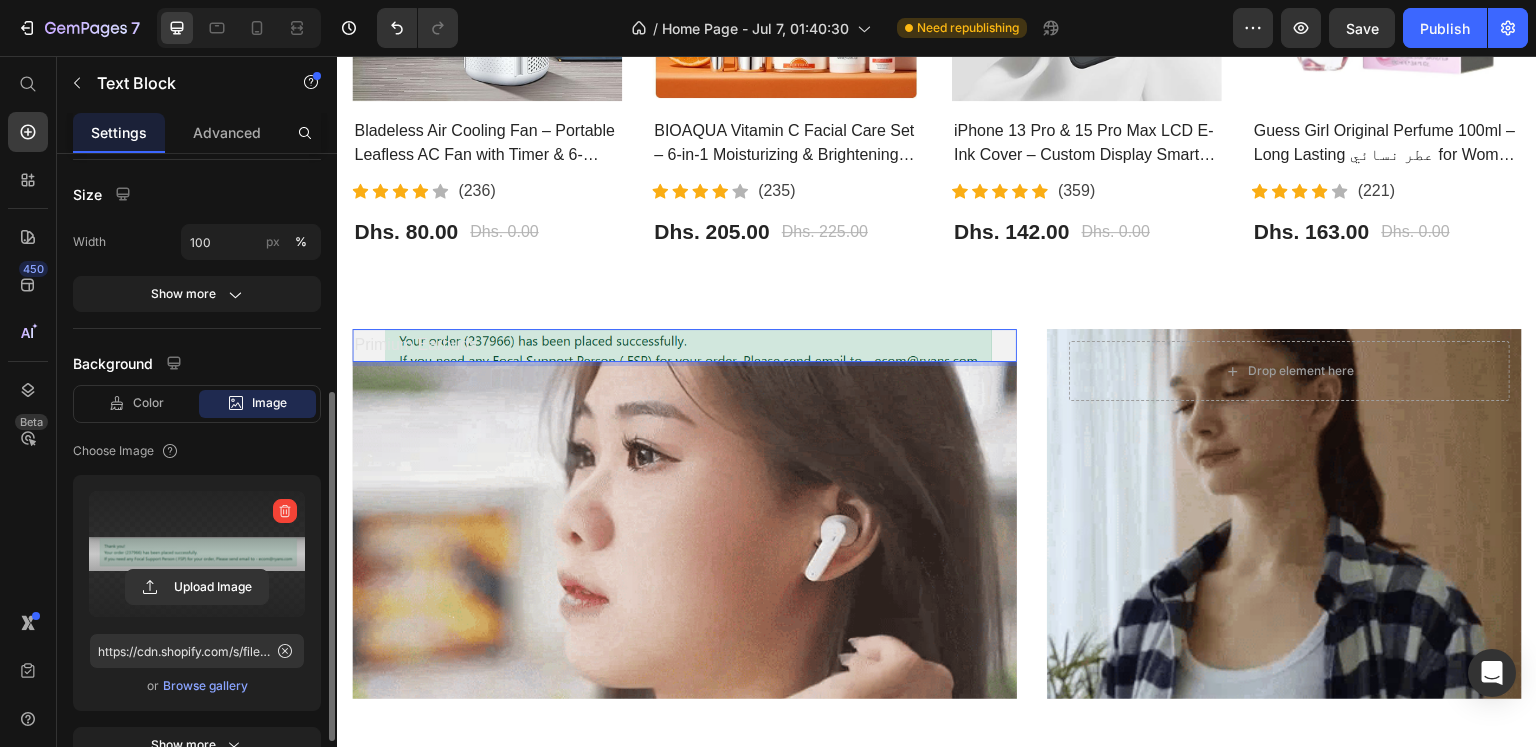 click on "Primium Earbuds" at bounding box center [684, 345] 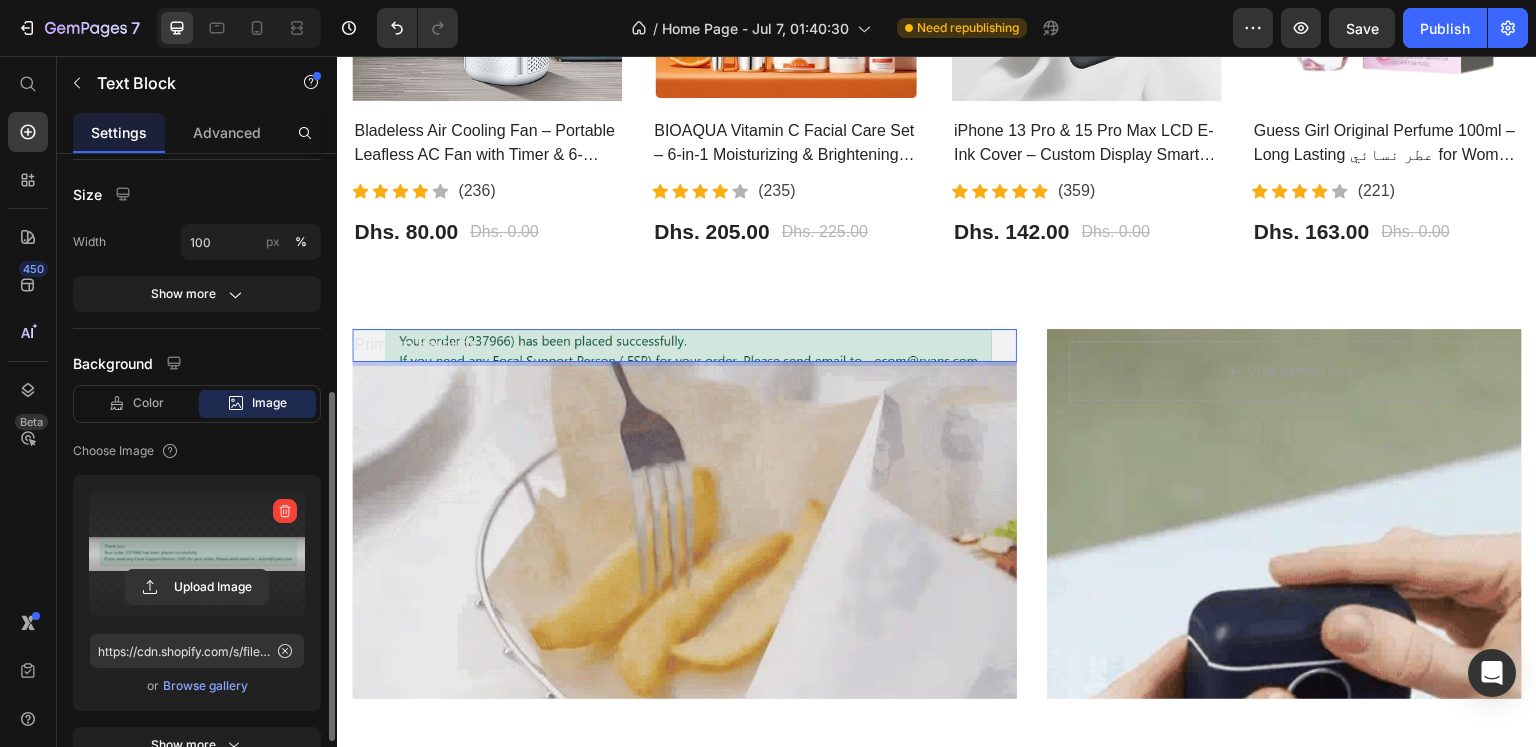 click on "Primium Earbuds" at bounding box center [684, 345] 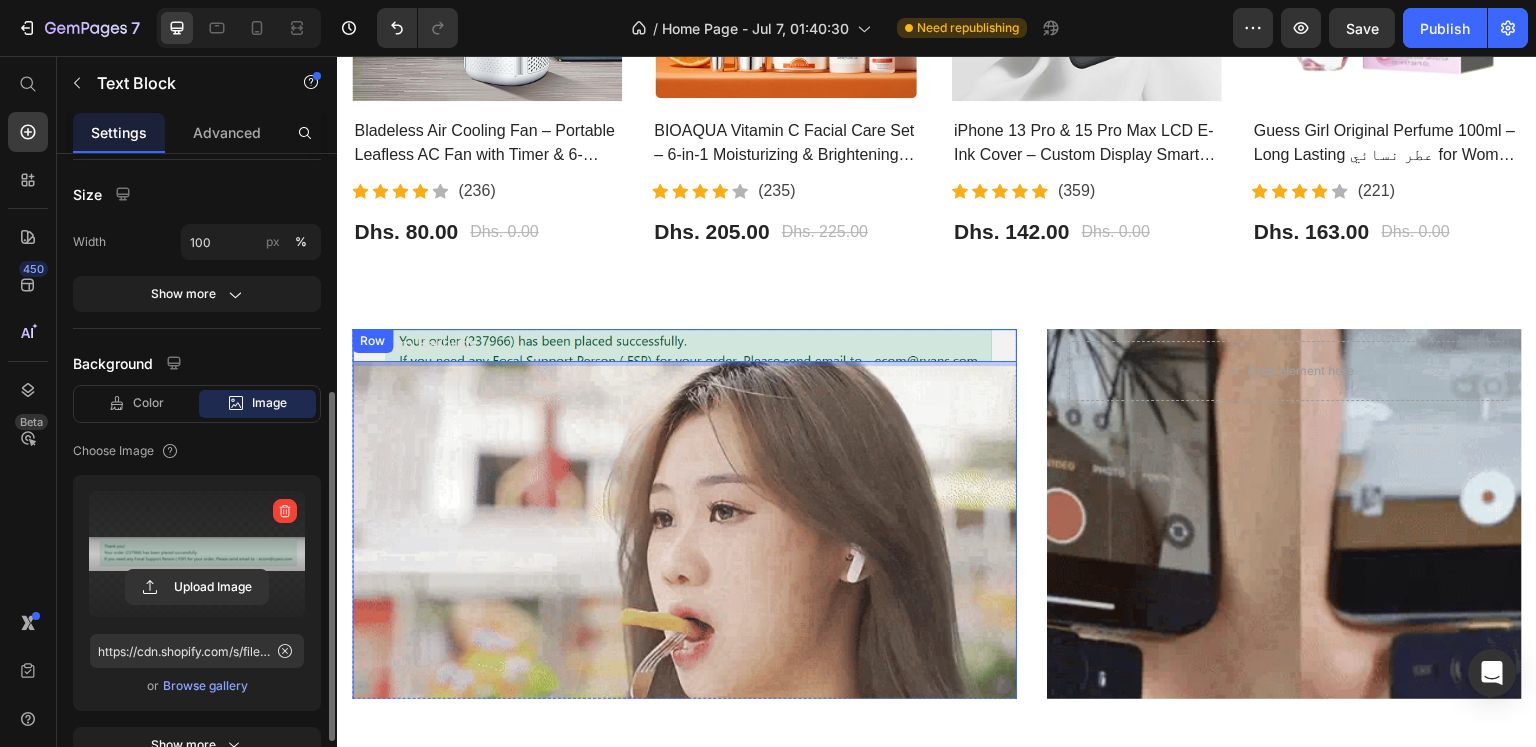 click on "Primium Earbuds  Text Block   0 Row" at bounding box center (684, 595) 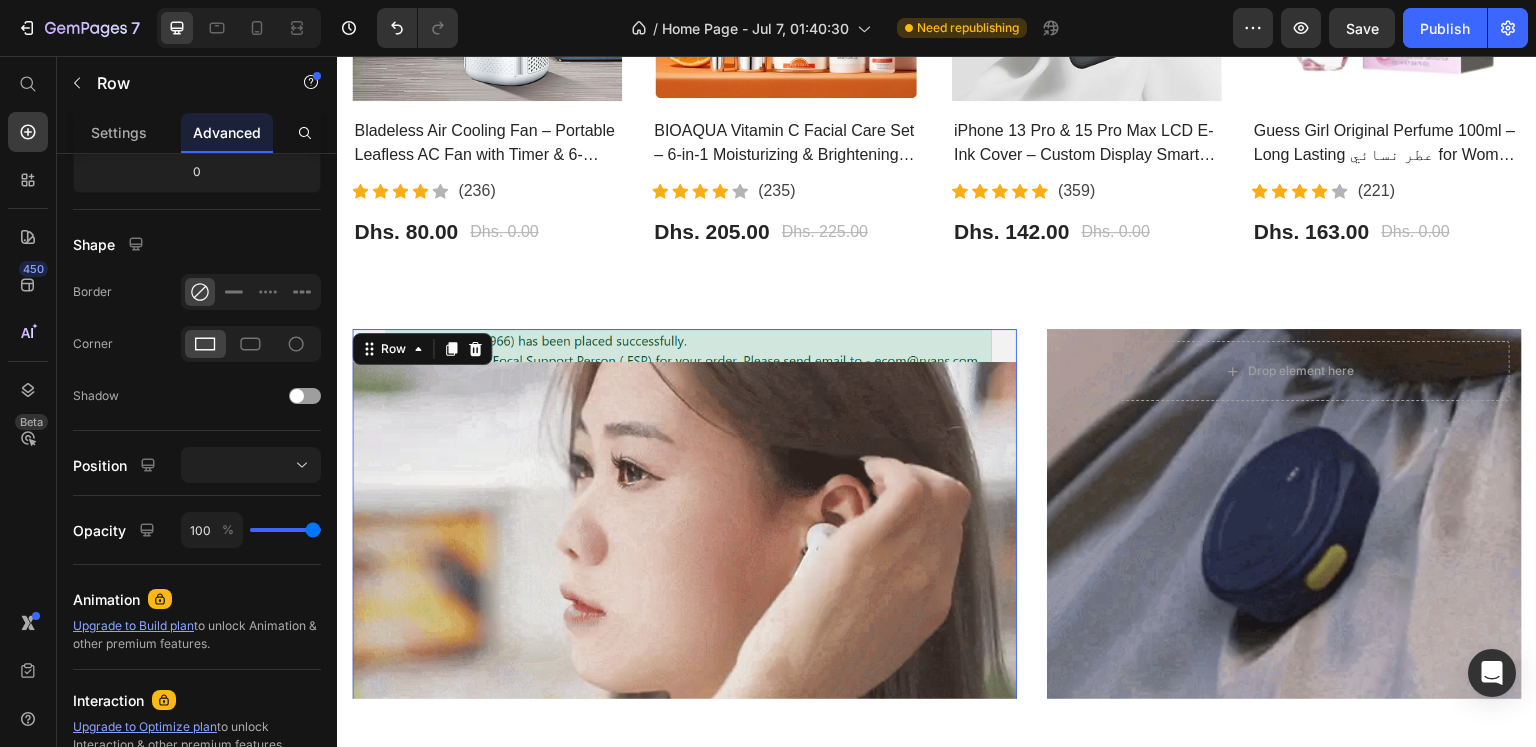 scroll, scrollTop: 0, scrollLeft: 0, axis: both 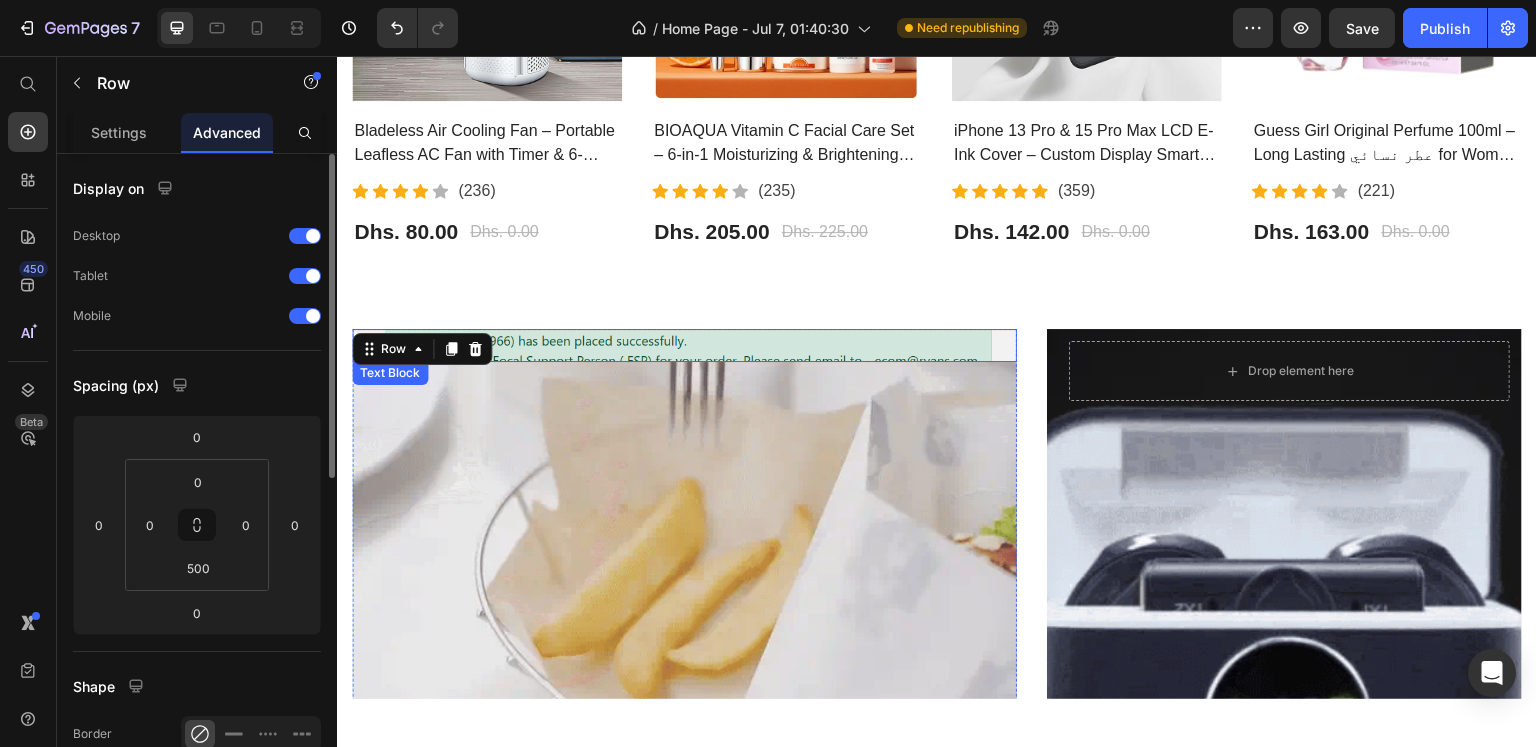 click on "Primium Earbuds" at bounding box center [684, 345] 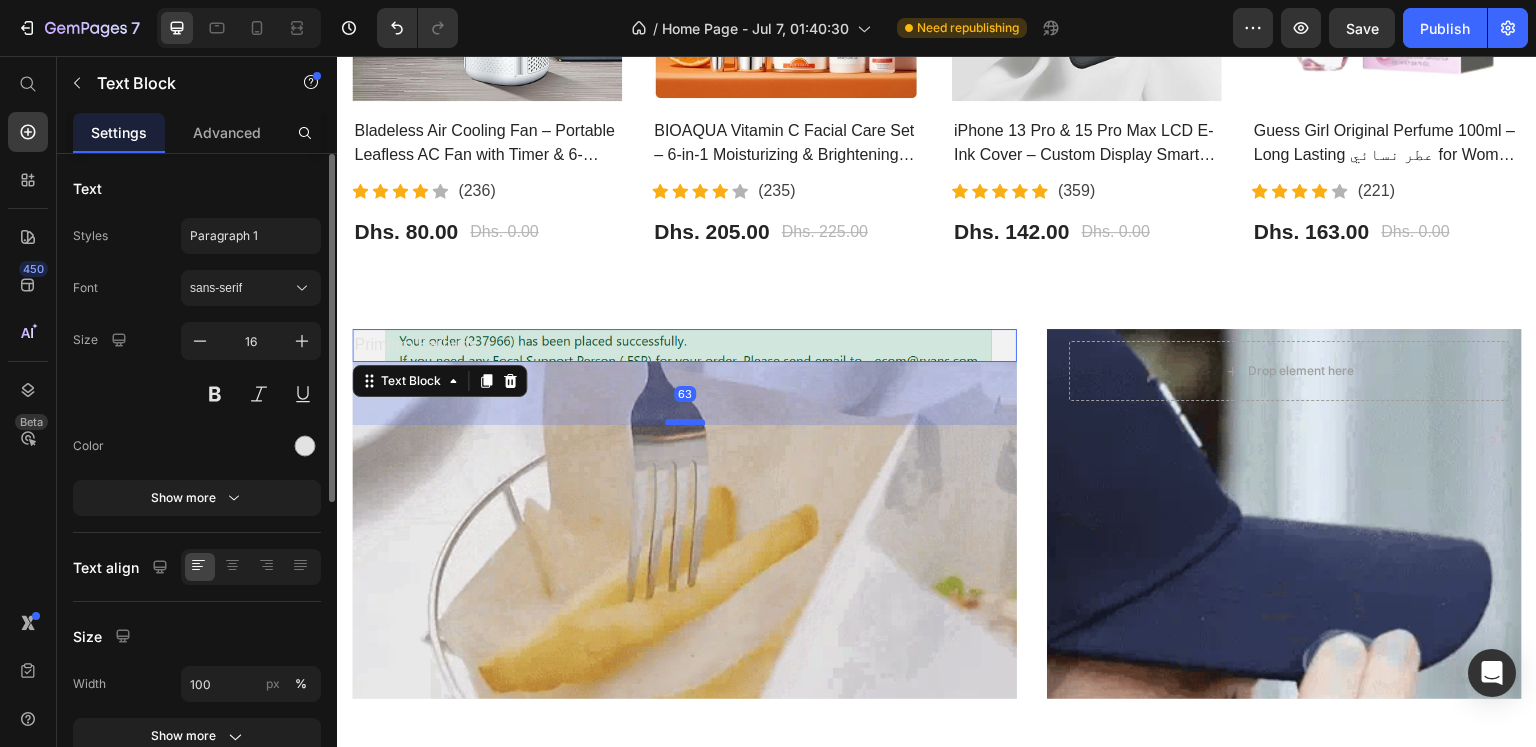 drag, startPoint x: 681, startPoint y: 351, endPoint x: 692, endPoint y: 418, distance: 67.89698 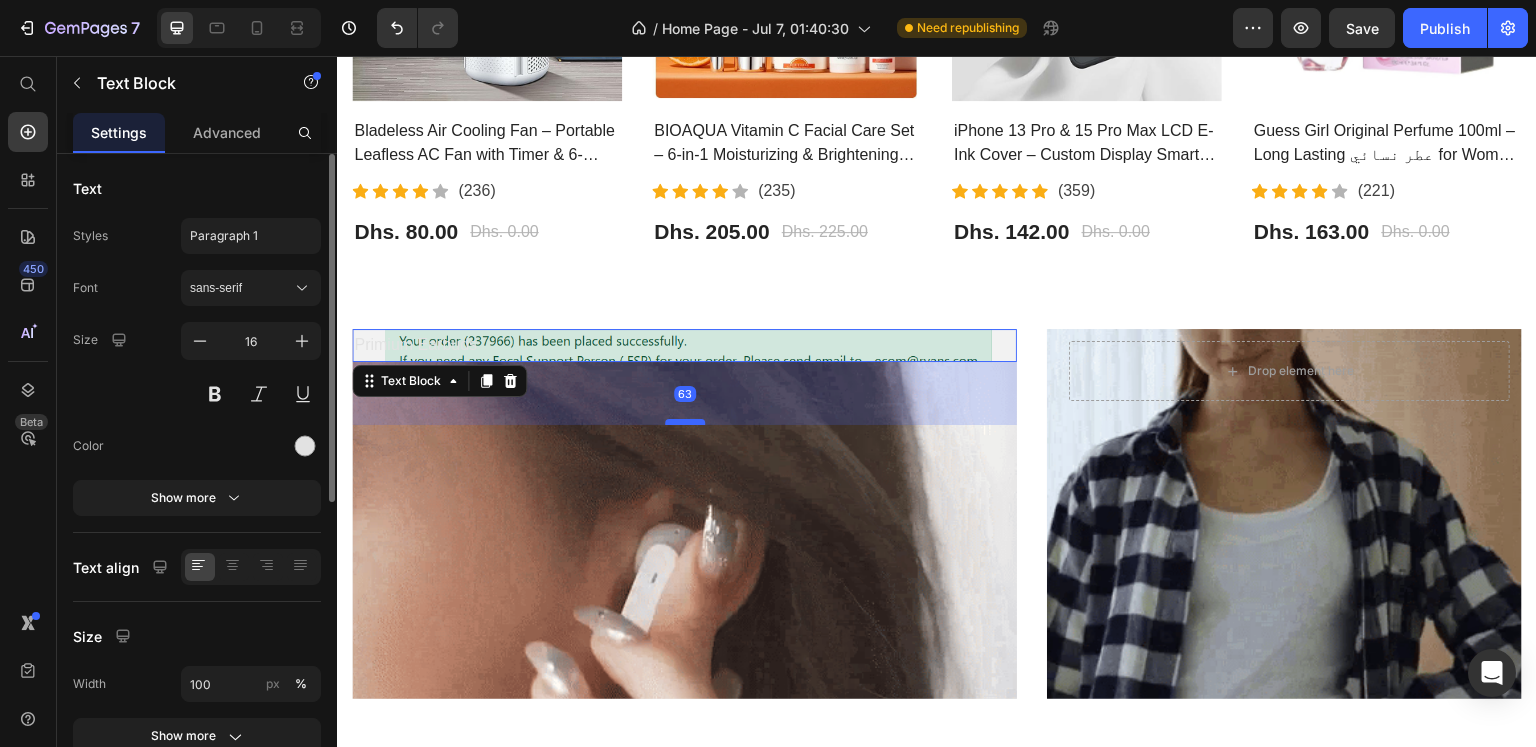 click at bounding box center [685, 422] 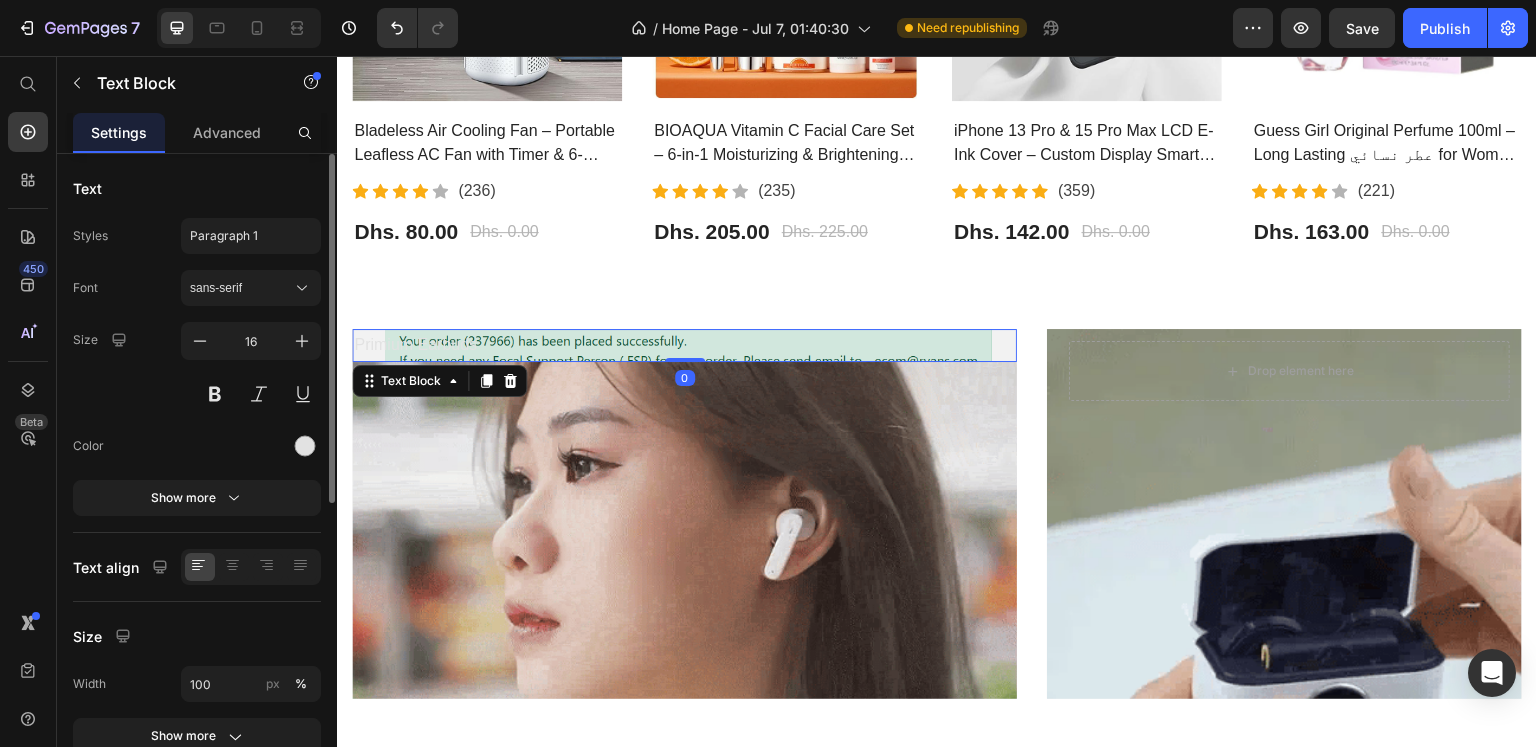 drag, startPoint x: 686, startPoint y: 418, endPoint x: 685, endPoint y: 330, distance: 88.005684 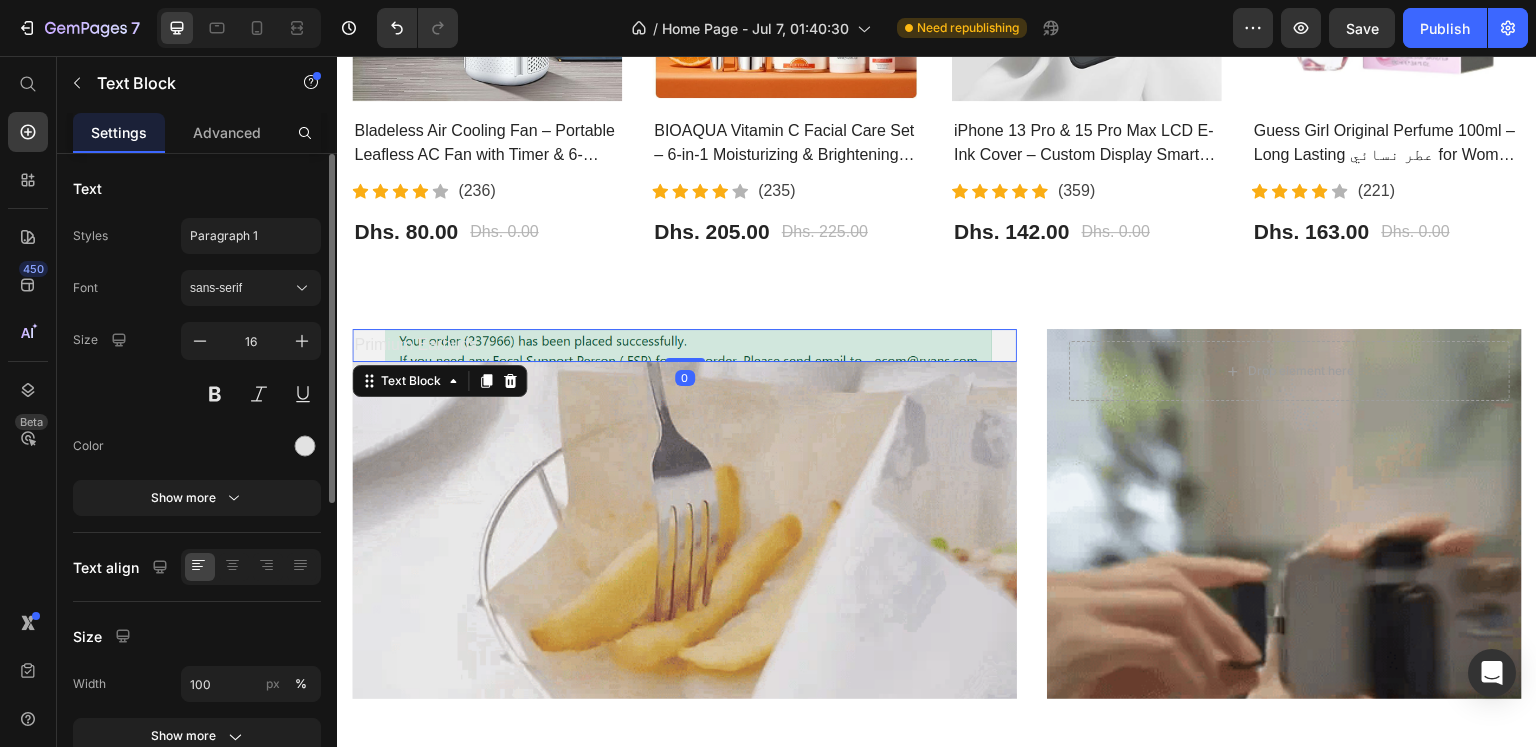 click on "Primium Earbuds  Text Block   0" at bounding box center (684, 345) 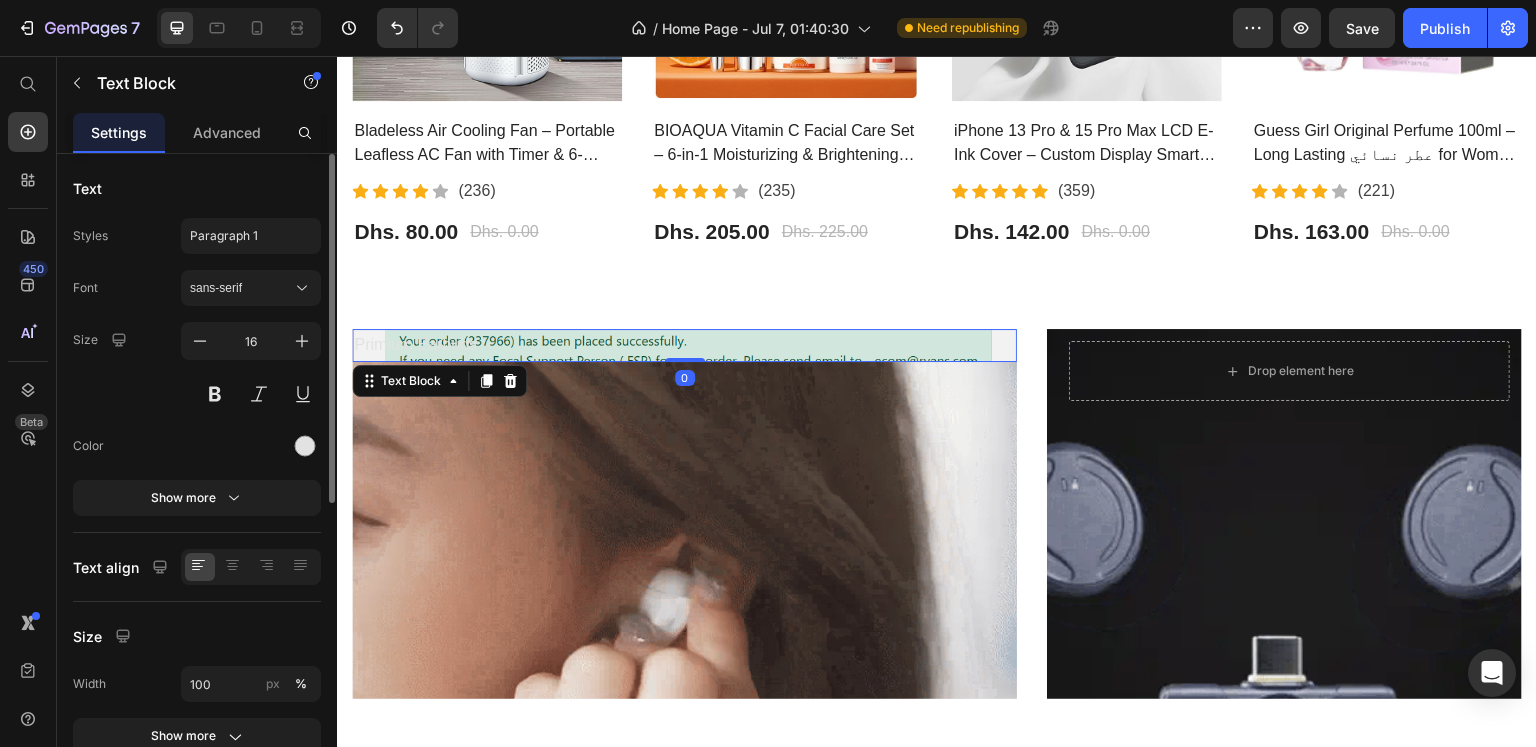click on "Most Interested Heading “Best pet products reviewed” Text block Row - 0% (P) Tag Product Images Row Bladeless Air Cooling Fan – Portable Leafless AC Fan with Timer & 6-Speed Wind | مروحة تبريد بدون شفرات (P) Title                Icon                Icon                Icon                Icon                Icon Icon List Hoz (236) Text block Icon List Dhs. 80.00 (P) Price Dhs. 0.00 (P) Price Row Product - 9% (P) Tag Product Images Row BIOAQUA Vitamin C Facial Care Set – 6-in-1 Moisturizing & Brightening Skincare Kit | مجموعة العناية بالوجه من بيوأكوا بفيتامين C (P) Title                Icon                Icon                Icon                Icon                Icon Icon List Hoz (235) Text block Icon List Dhs. 205.00 (P) Price Dhs. 225.00 (P) Price Row Product Row - 0% (P) Tag Product Images Row iPhone 13 Pro & 15 Pro Max LCD E-Ink Cover – Custom Display Smart Case | غطاء شاشة ذكي للايفون (P) Title                Icon Icon" at bounding box center (937, -7) 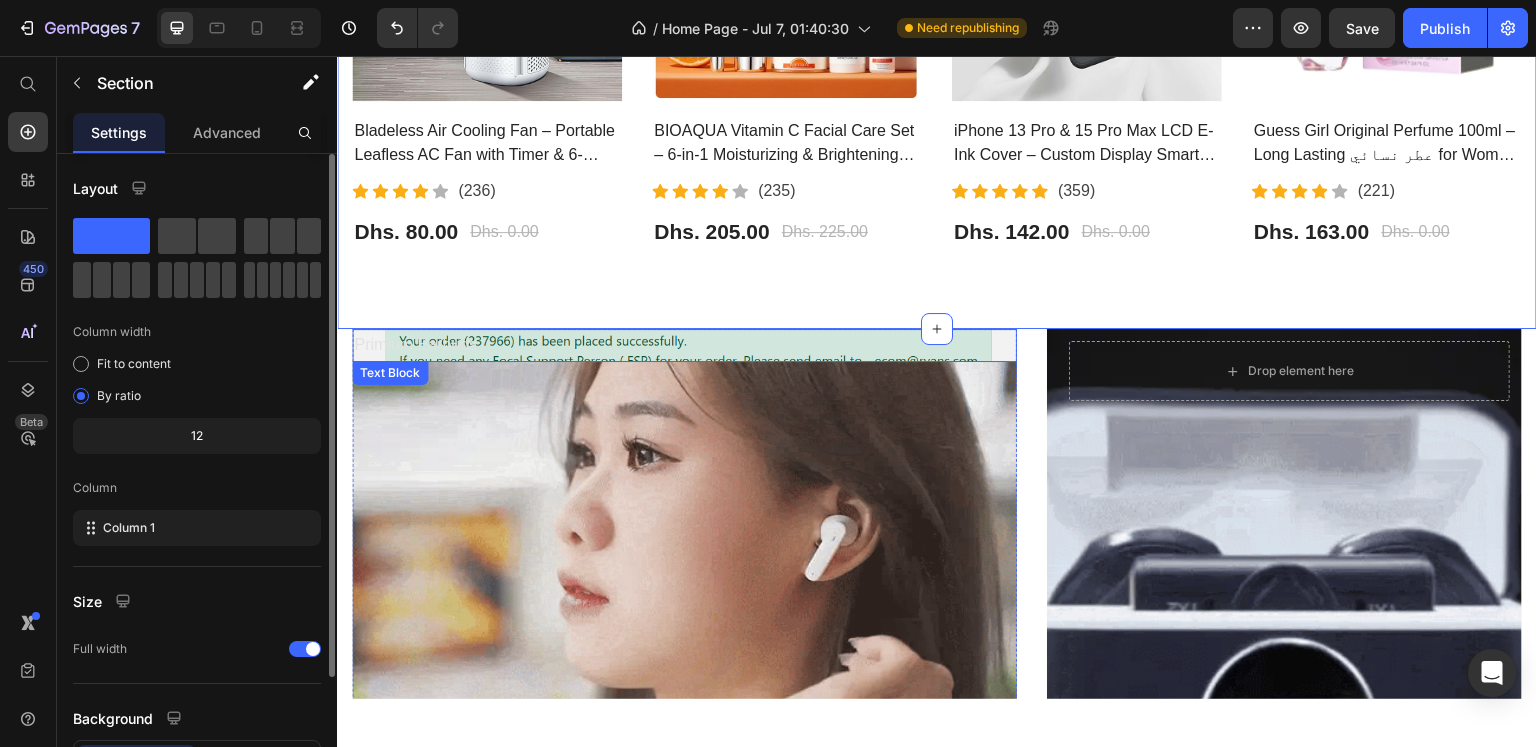 click on "Primium Earbuds" at bounding box center (684, 345) 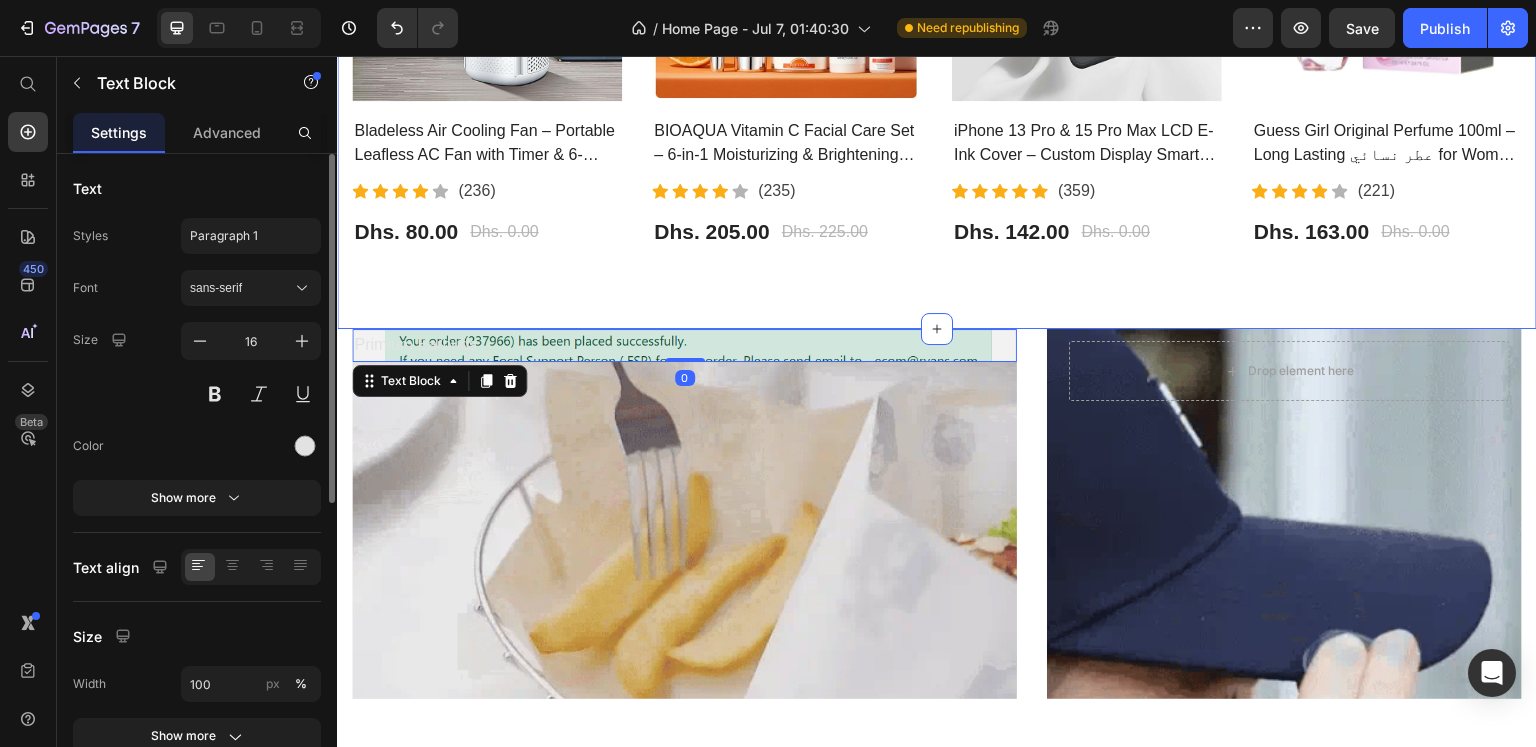 click on "Most Interested Heading “Best pet products reviewed” Text block Row - 0% (P) Tag Product Images Row Bladeless Air Cooling Fan – Portable Leafless AC Fan with Timer & 6-Speed Wind | مروحة تبريد بدون شفرات (P) Title                Icon                Icon                Icon                Icon                Icon Icon List Hoz (236) Text block Icon List Dhs. 80.00 (P) Price Dhs. 0.00 (P) Price Row Product - 9% (P) Tag Product Images Row BIOAQUA Vitamin C Facial Care Set – 6-in-1 Moisturizing & Brightening Skincare Kit | مجموعة العناية بالوجه من بيوأكوا بفيتامين C (P) Title                Icon                Icon                Icon                Icon                Icon Icon List Hoz (235) Text block Icon List Dhs. 205.00 (P) Price Dhs. 225.00 (P) Price Row Product Row - 0% (P) Tag Product Images Row iPhone 13 Pro & 15 Pro Max LCD E-Ink Cover – Custom Display Smart Case | غطاء شاشة ذكي للايفون (P) Title                Icon Icon" at bounding box center (937, -7) 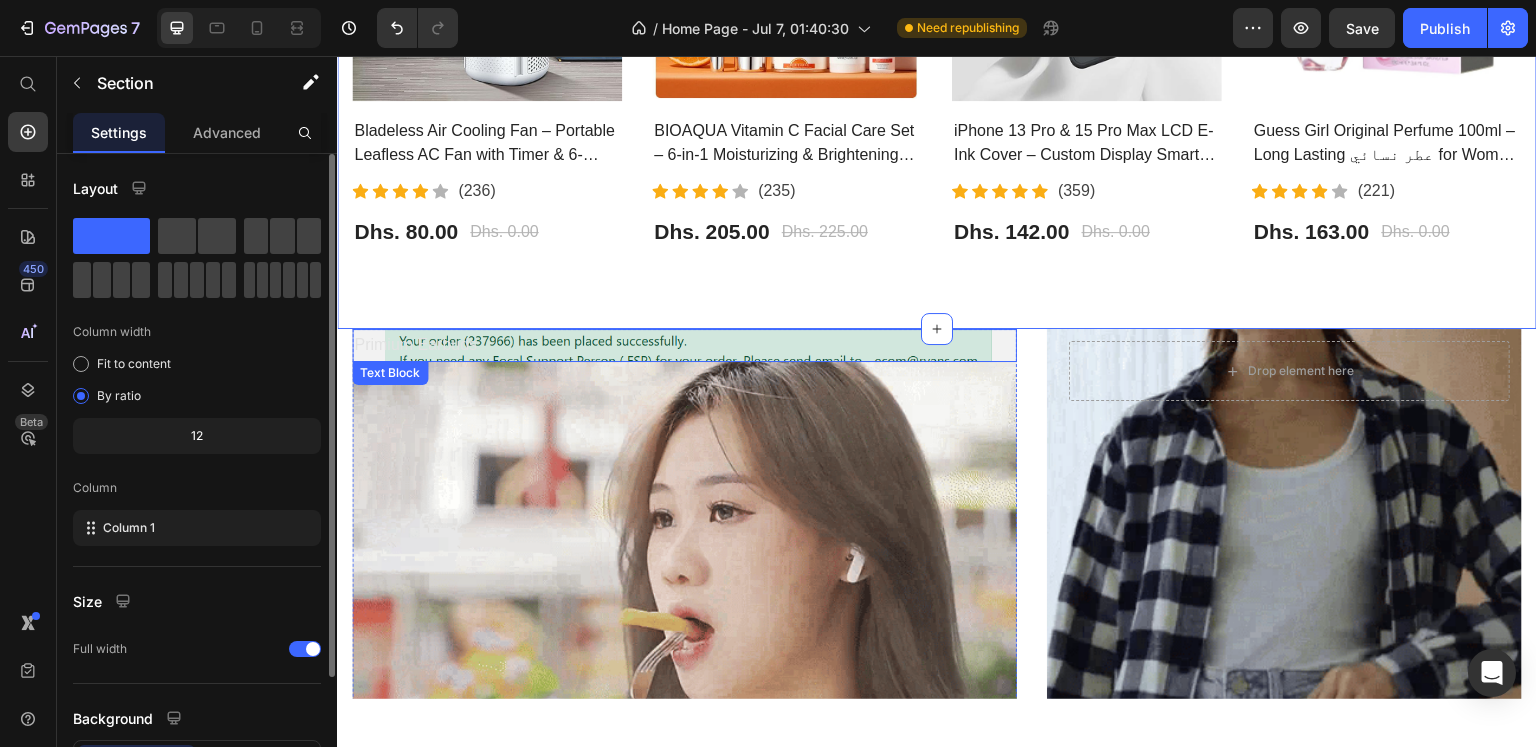 click on "Primium Earbuds" at bounding box center [684, 345] 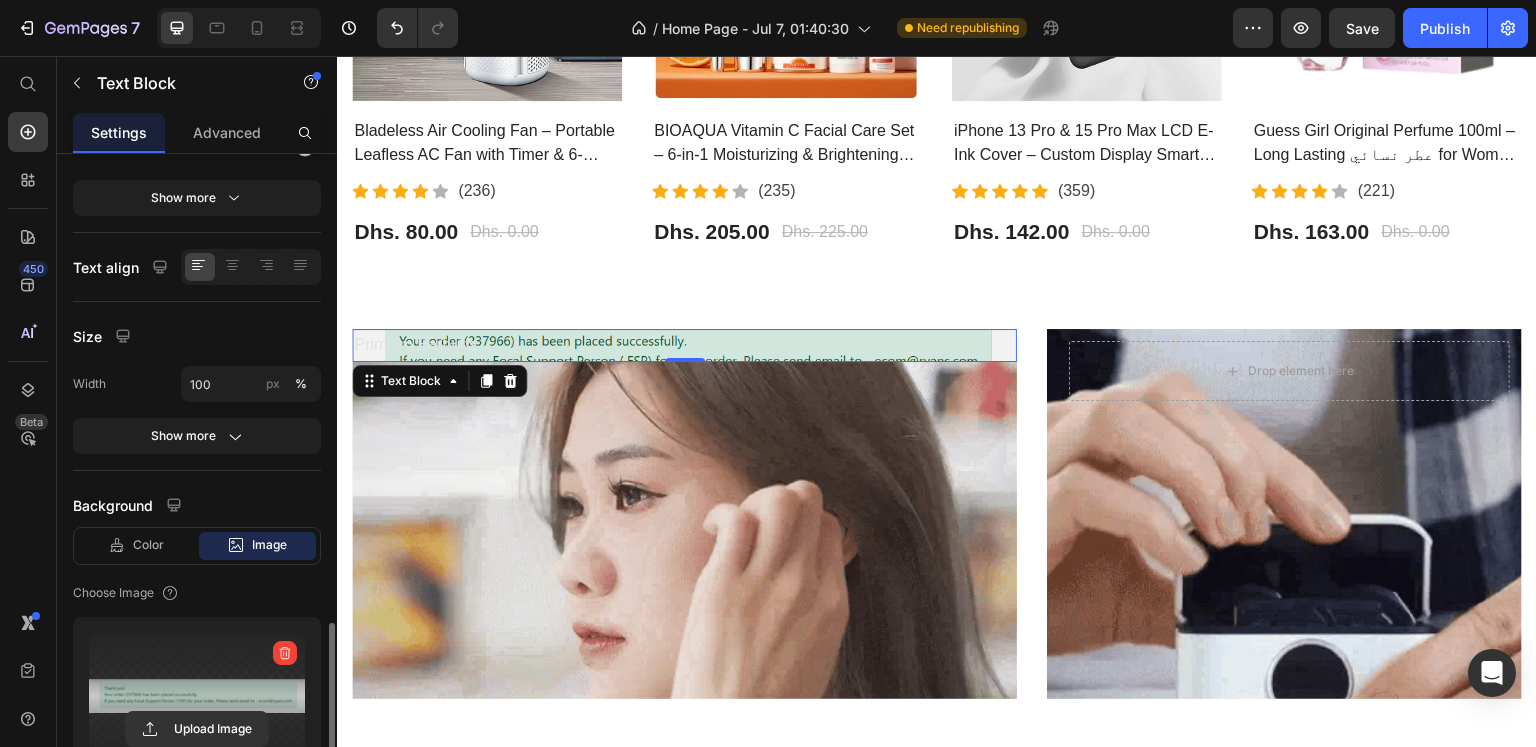 scroll, scrollTop: 500, scrollLeft: 0, axis: vertical 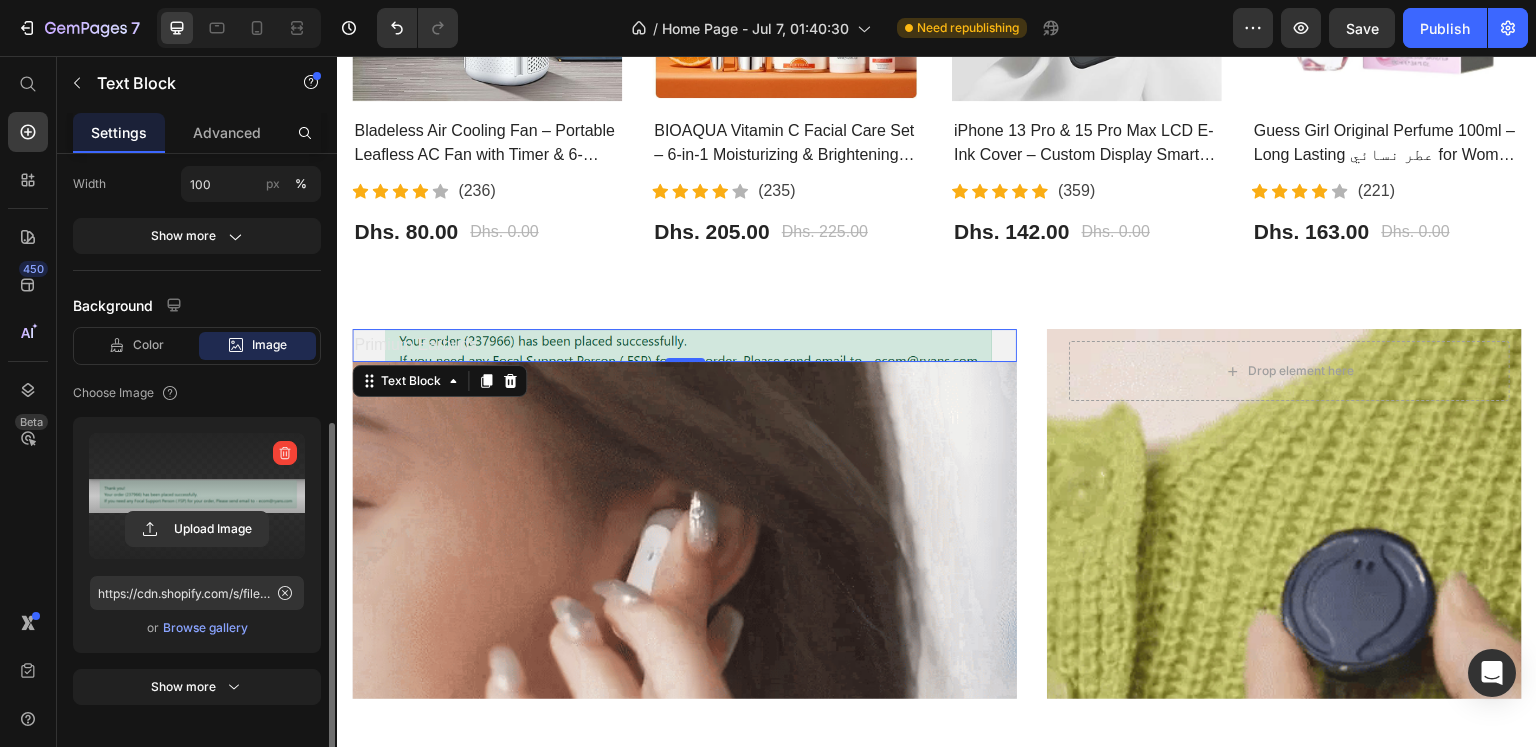 click at bounding box center [197, 496] 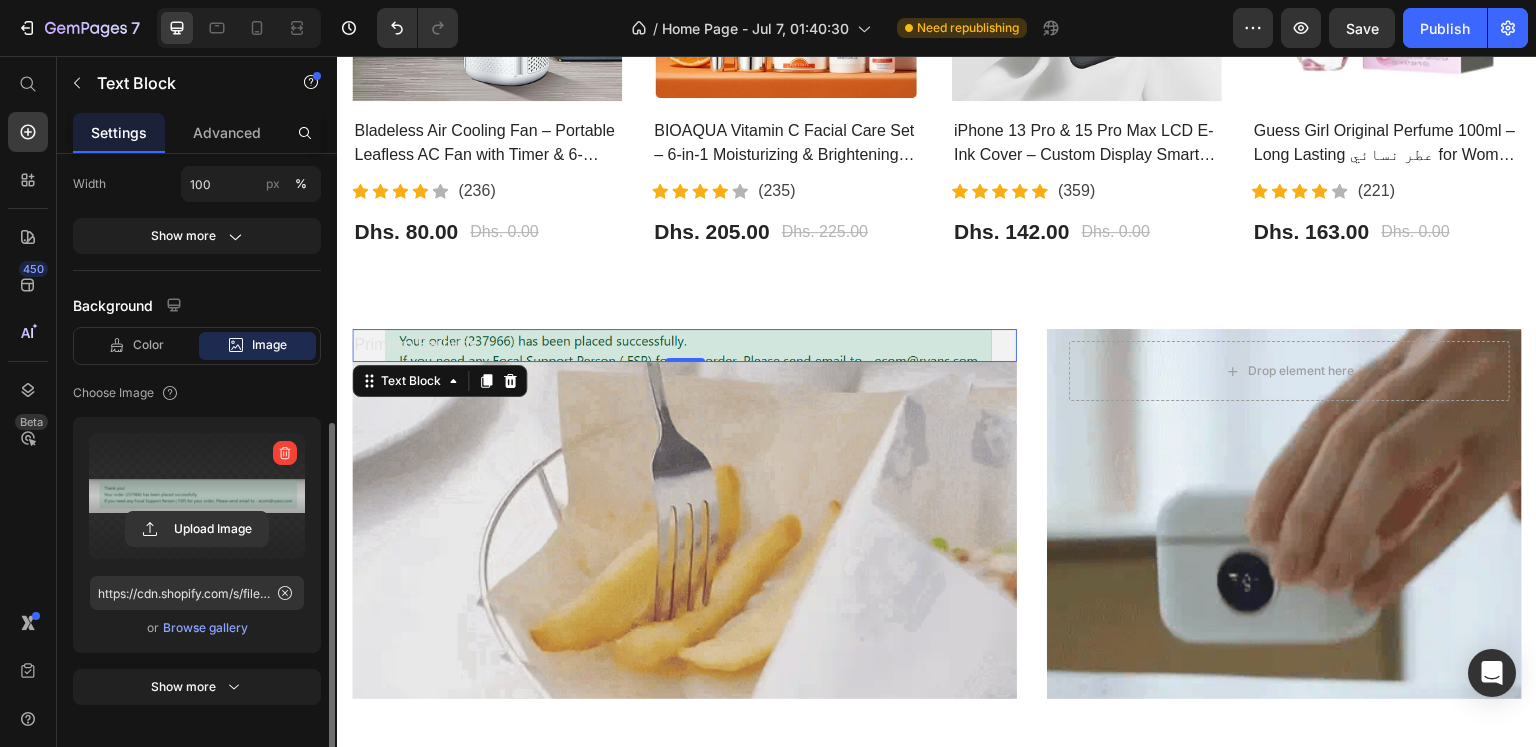 click 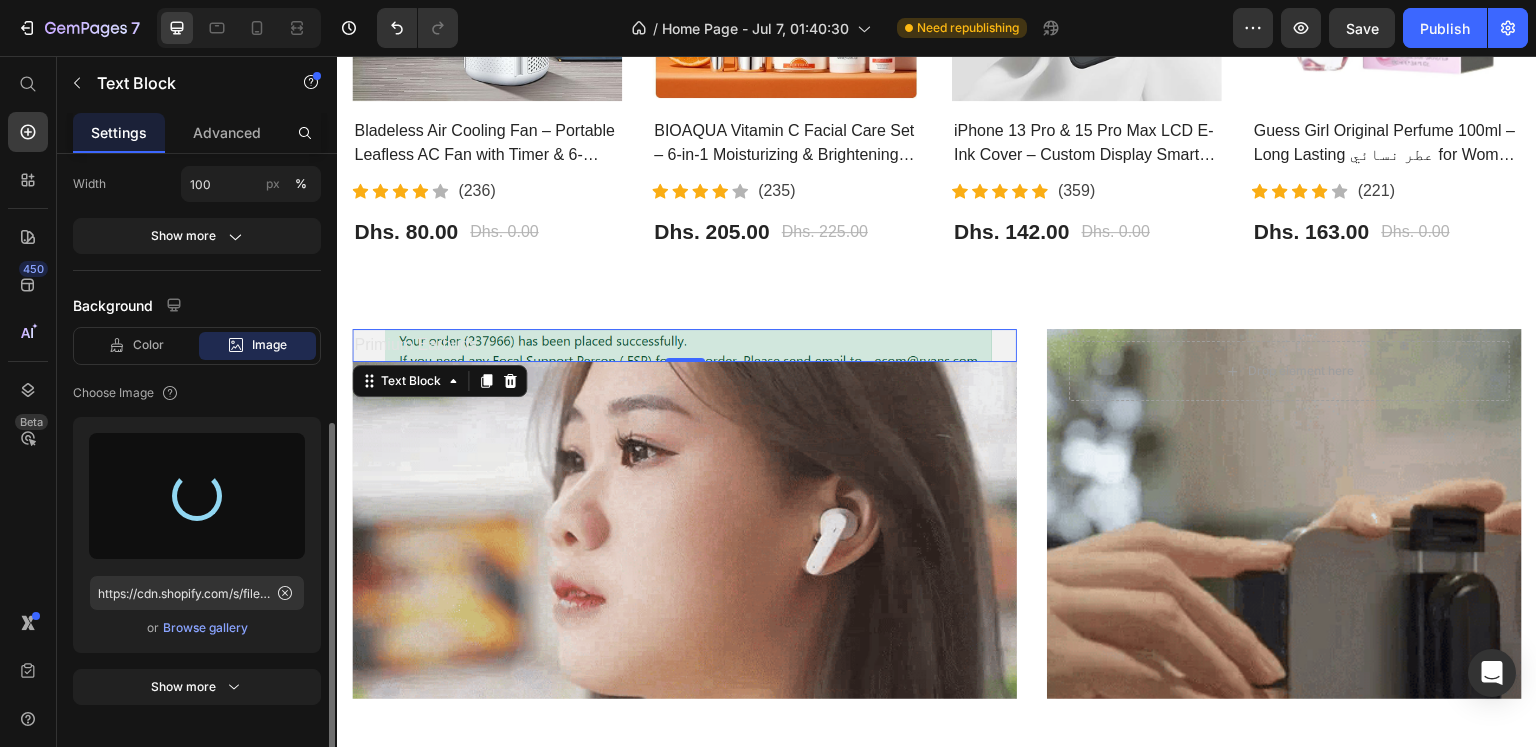 type on "https://cdn.shopify.com/s/files/1/0808/2876/0098/files/gempages_574364321170064193-f29fdabd-dcf0-4d7a-b4a6-ac3d731bf49c.png" 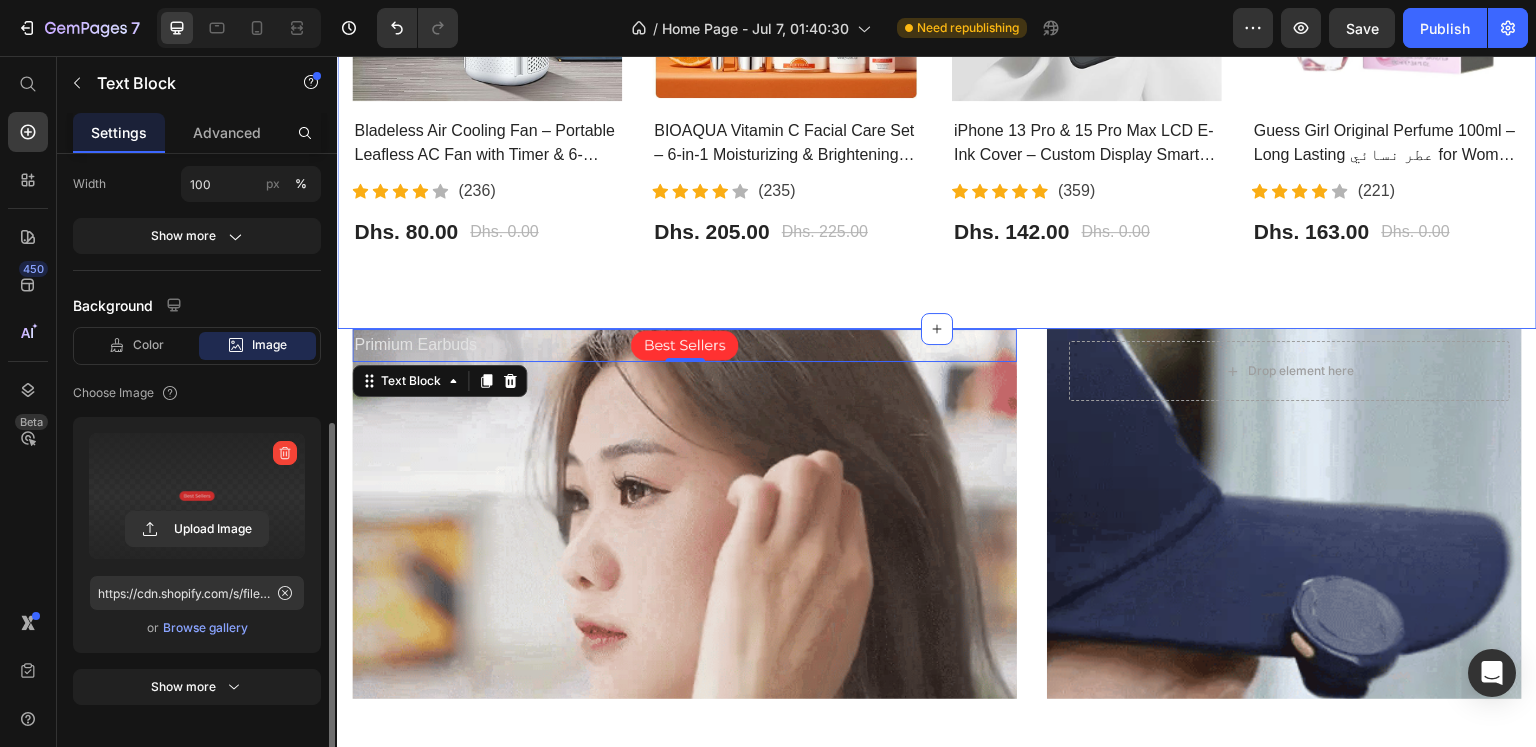 click on "Most Interested Heading “Best pet products reviewed” Text block Row - 0% (P) Tag Product Images Row Bladeless Air Cooling Fan – Portable Leafless AC Fan with Timer & 6-Speed Wind | مروحة تبريد بدون شفرات (P) Title                Icon                Icon                Icon                Icon                Icon Icon List Hoz (236) Text block Icon List Dhs. 80.00 (P) Price Dhs. 0.00 (P) Price Row Product - 9% (P) Tag Product Images Row BIOAQUA Vitamin C Facial Care Set – 6-in-1 Moisturizing & Brightening Skincare Kit | مجموعة العناية بالوجه من بيوأكوا بفيتامين C (P) Title                Icon                Icon                Icon                Icon                Icon Icon List Hoz (235) Text block Icon List Dhs. 205.00 (P) Price Dhs. 225.00 (P) Price Row Product Row - 0% (P) Tag Product Images Row iPhone 13 Pro & 15 Pro Max LCD E-Ink Cover – Custom Display Smart Case | غطاء شاشة ذكي للايفون (P) Title                Icon Icon" at bounding box center (937, -7) 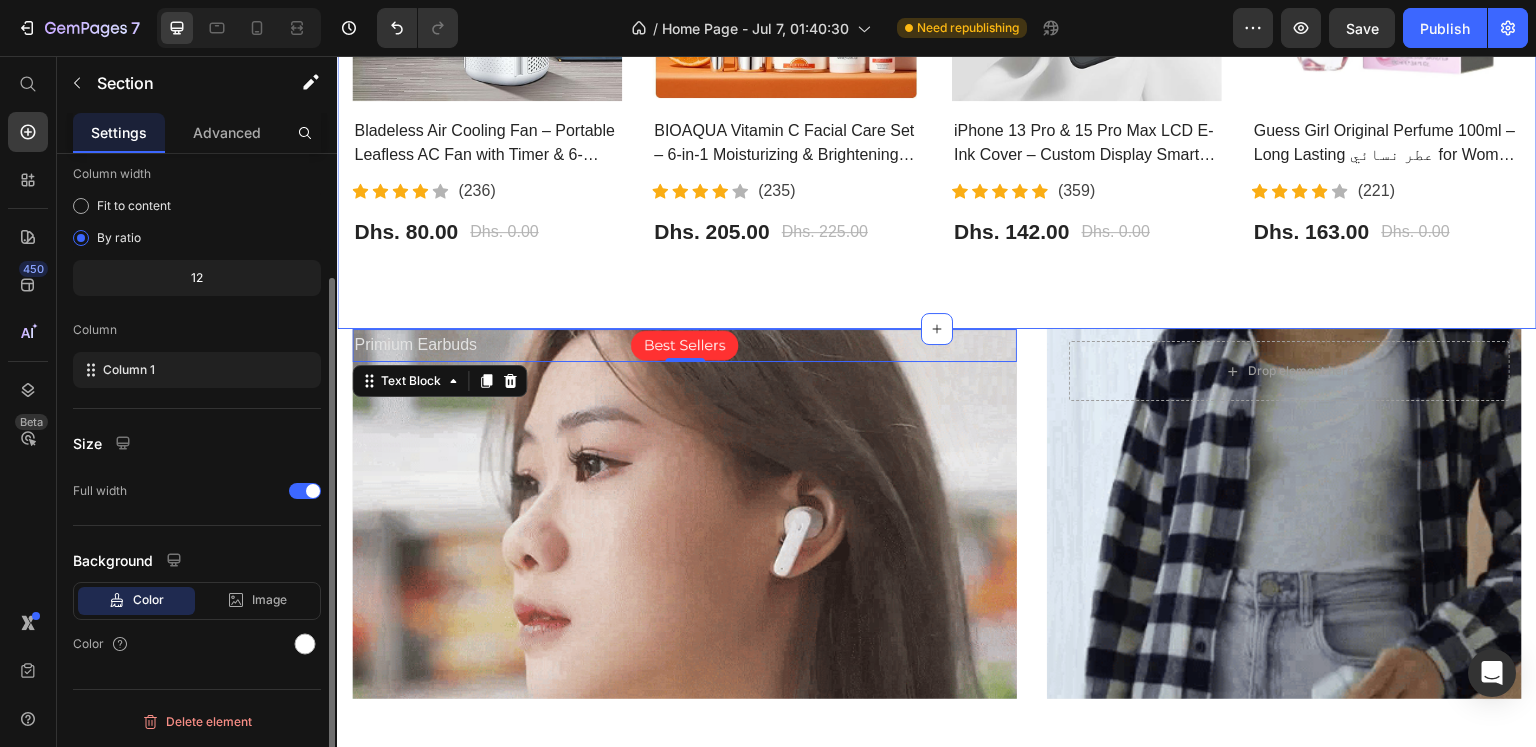 scroll, scrollTop: 0, scrollLeft: 0, axis: both 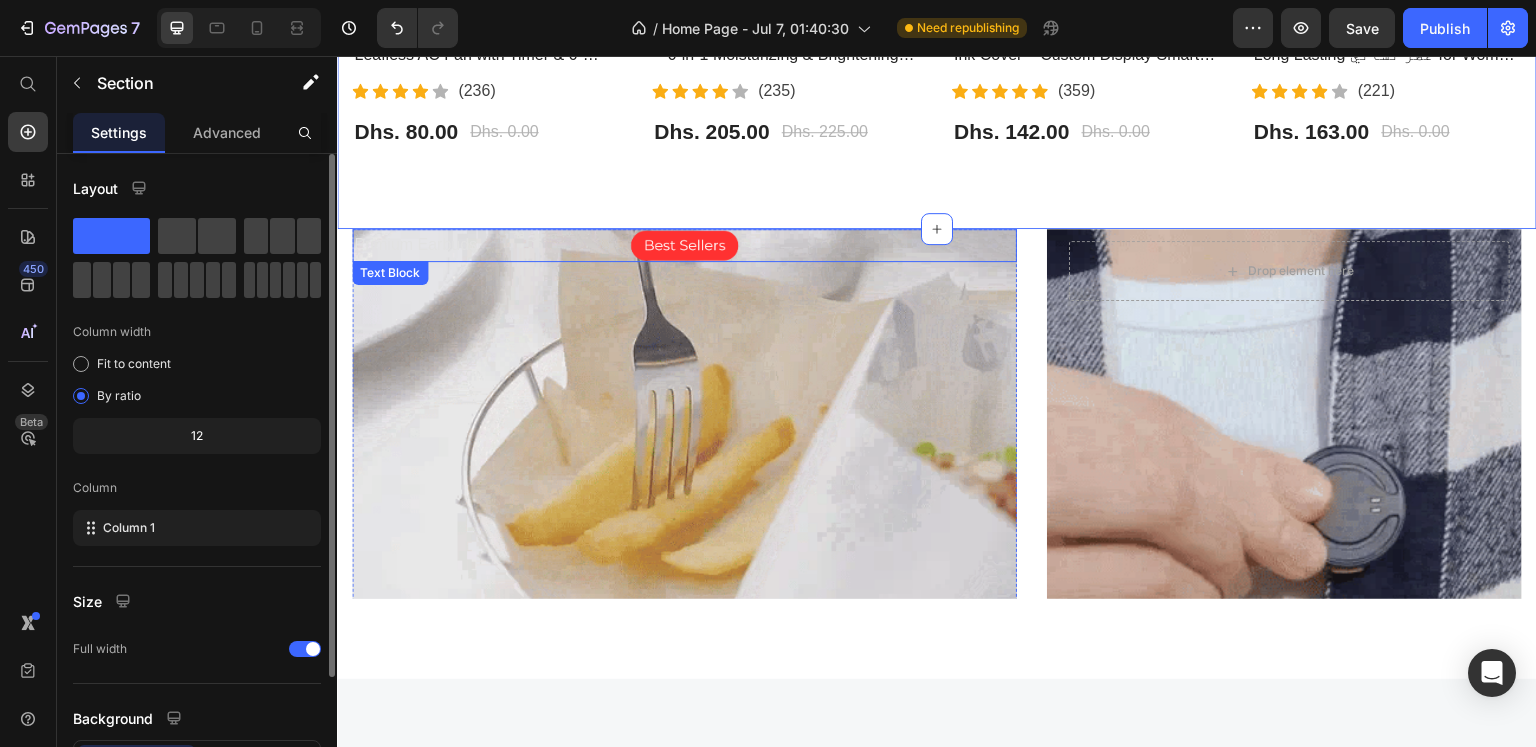 click on "Primium Earbuds" at bounding box center (684, 245) 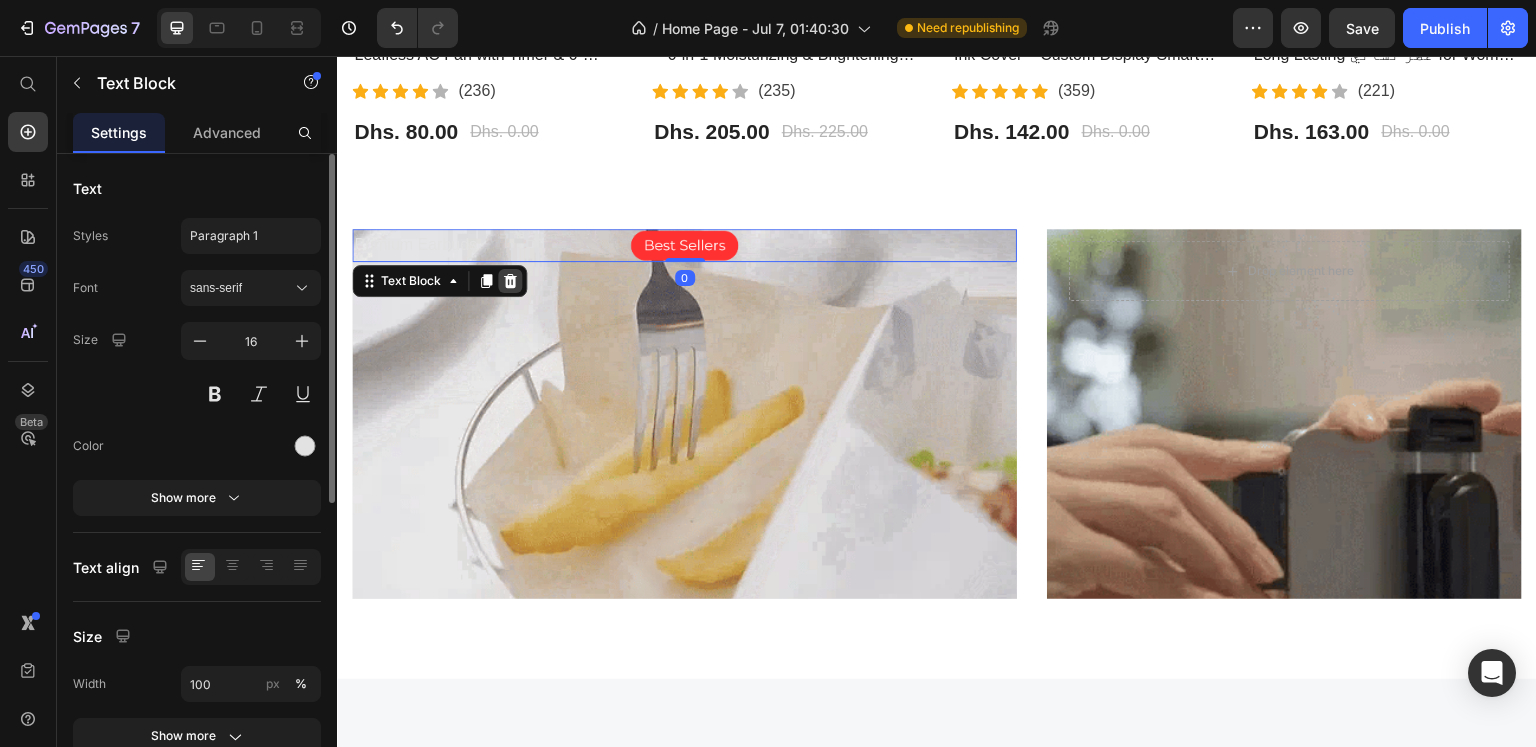 click 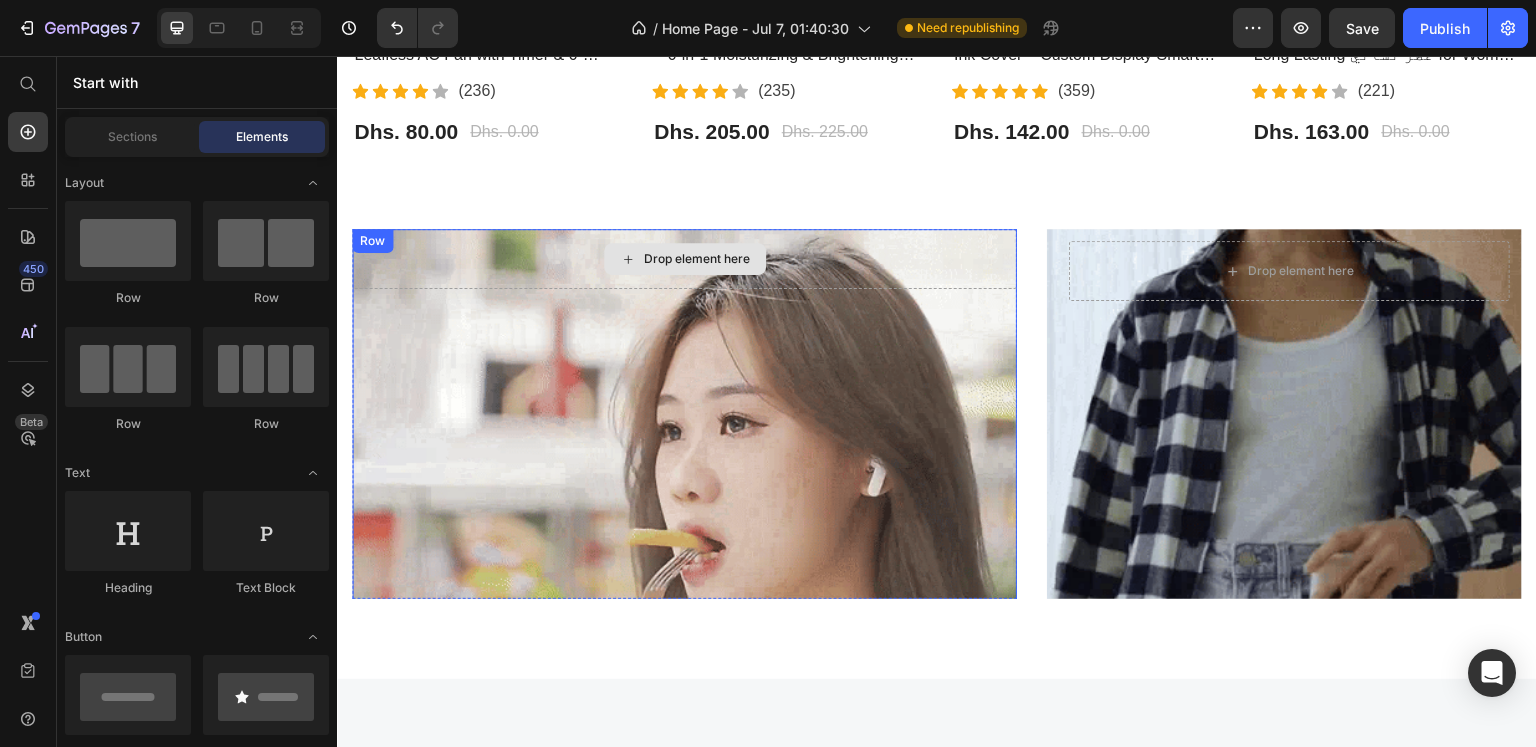click on "Drop element here" at bounding box center [685, 259] 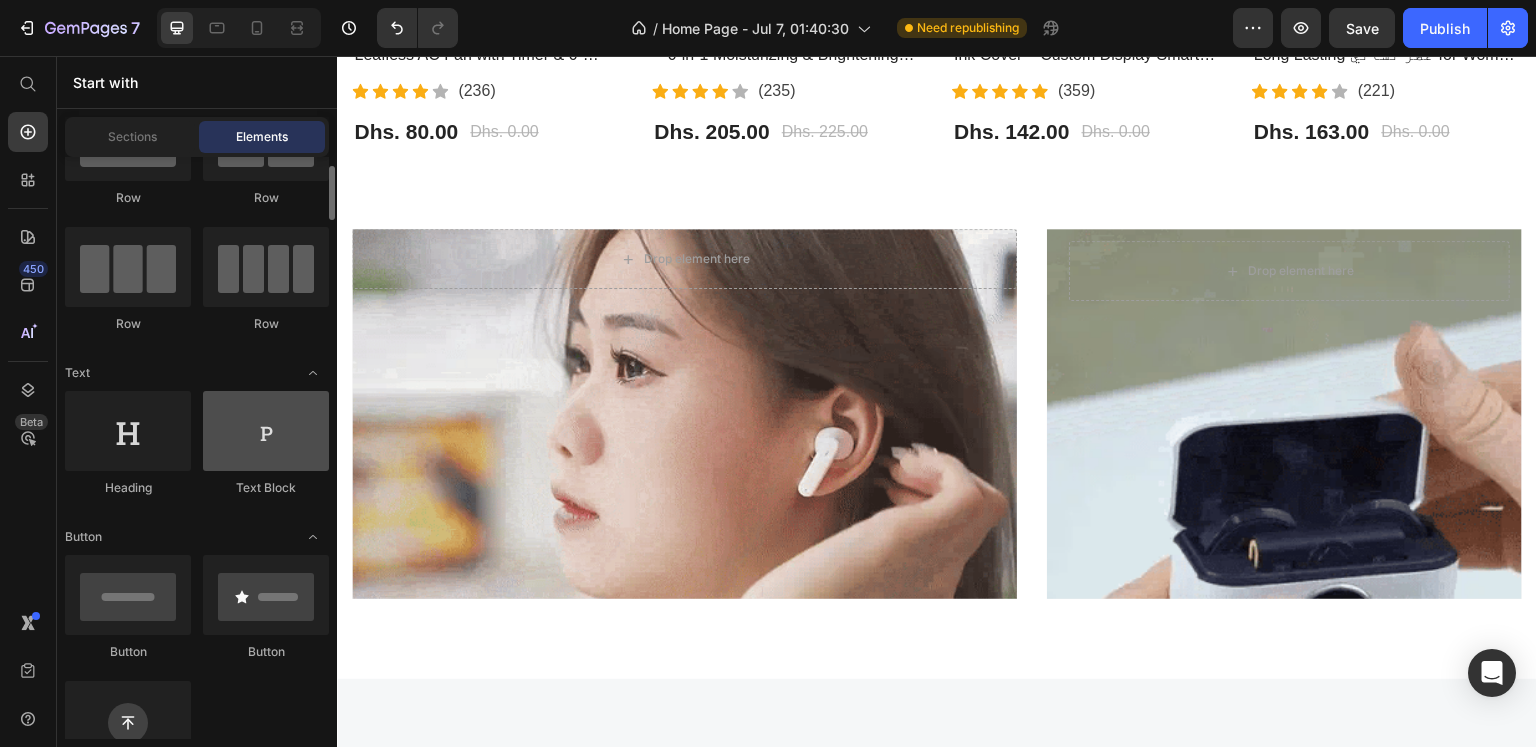 scroll, scrollTop: 0, scrollLeft: 0, axis: both 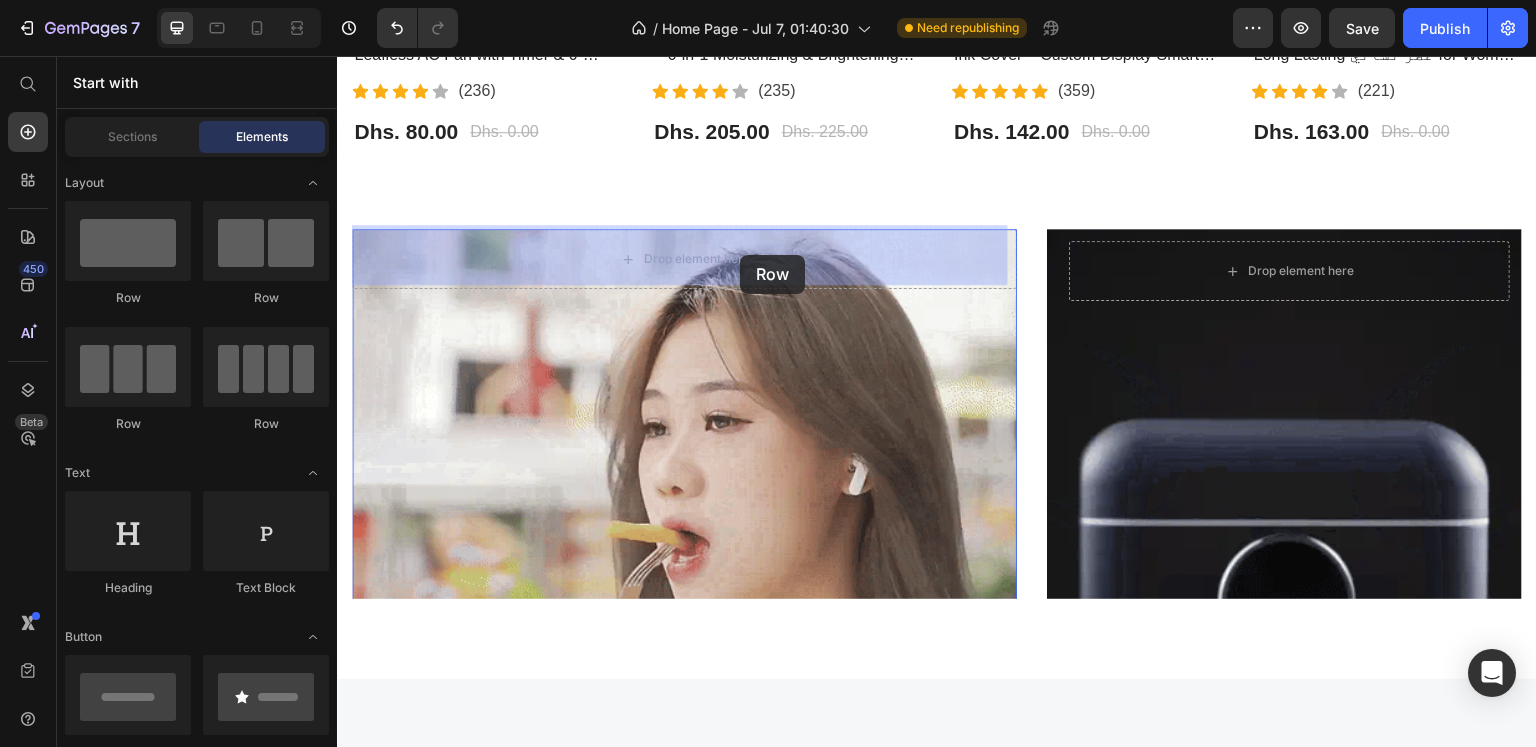 drag, startPoint x: 478, startPoint y: 325, endPoint x: 723, endPoint y: 250, distance: 256.22256 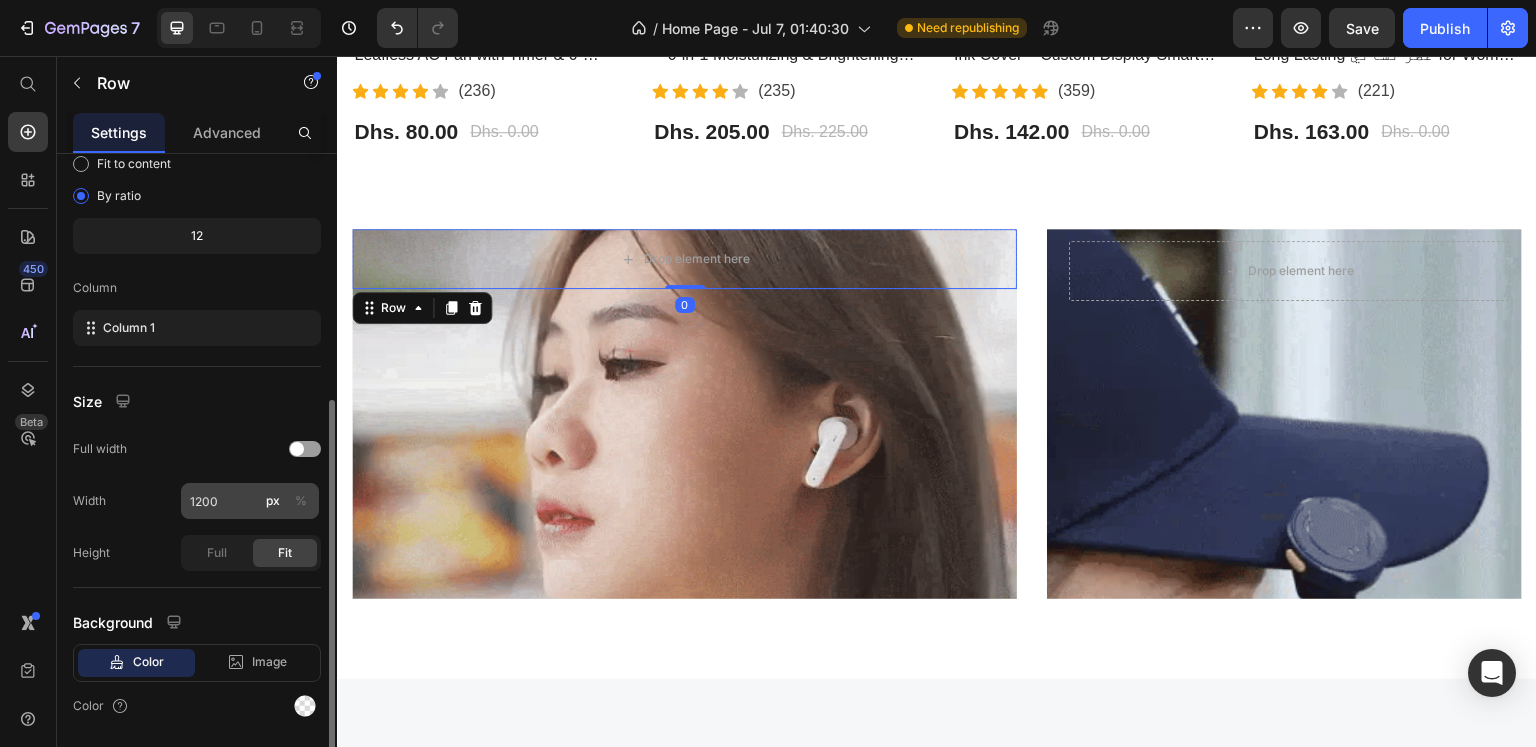 scroll, scrollTop: 260, scrollLeft: 0, axis: vertical 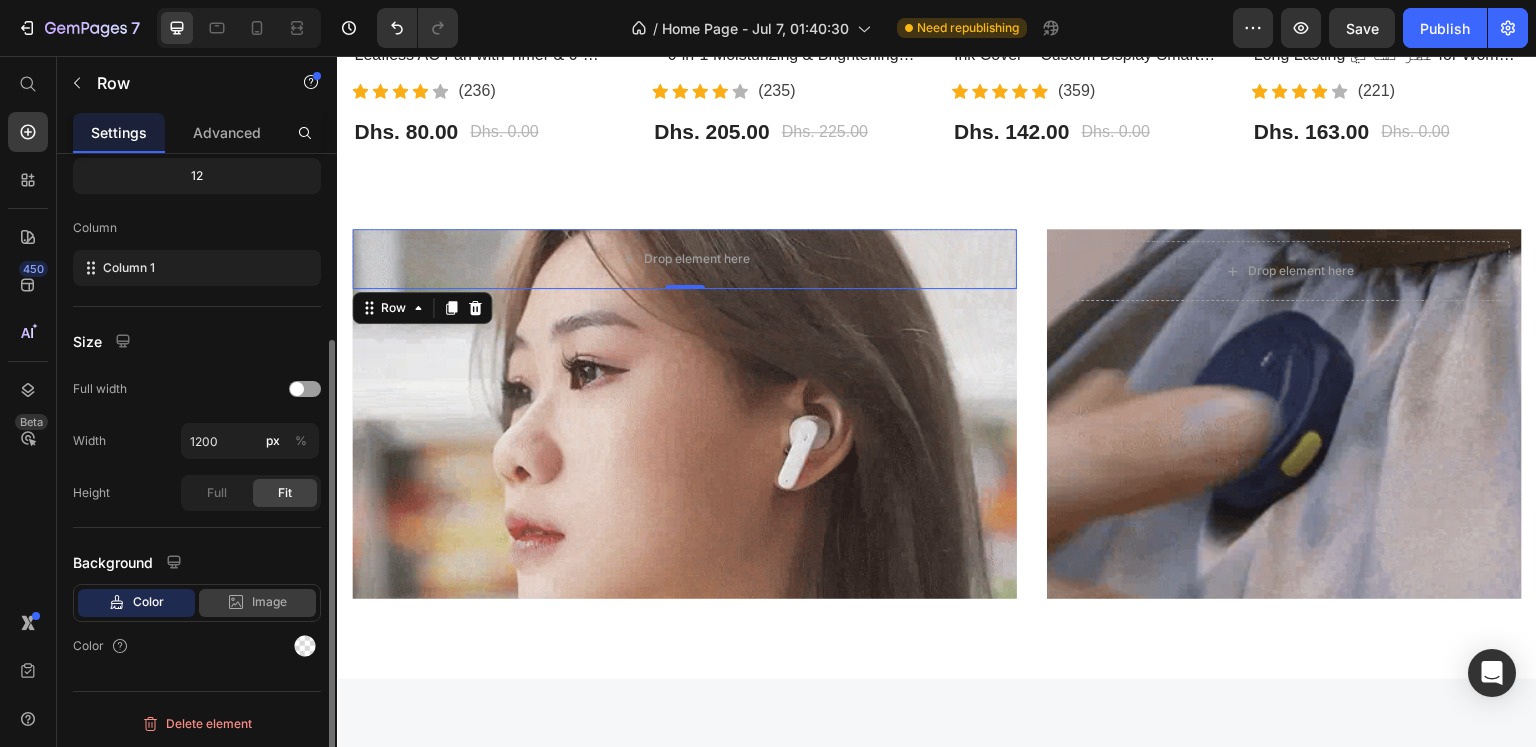 click on "Image" at bounding box center (269, 602) 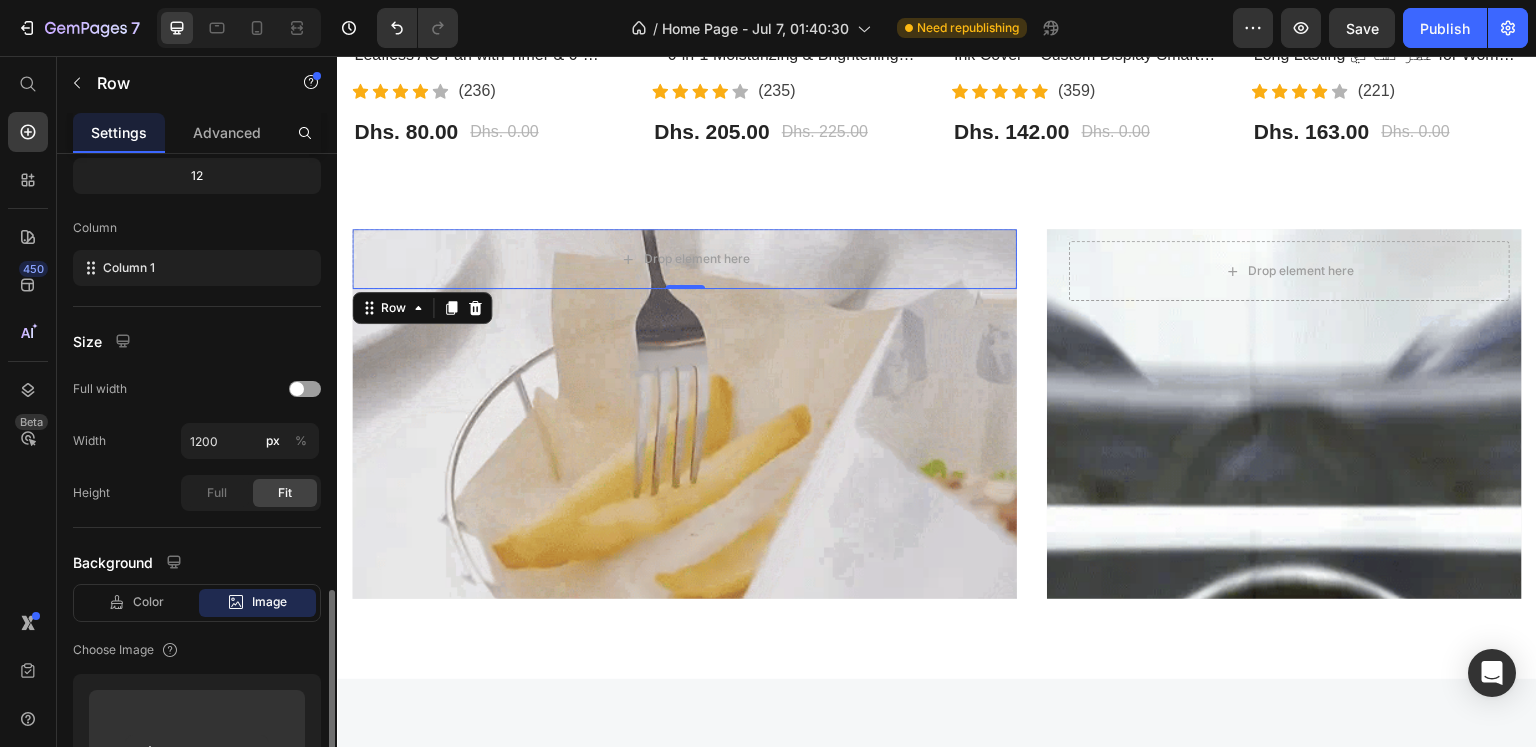 scroll, scrollTop: 460, scrollLeft: 0, axis: vertical 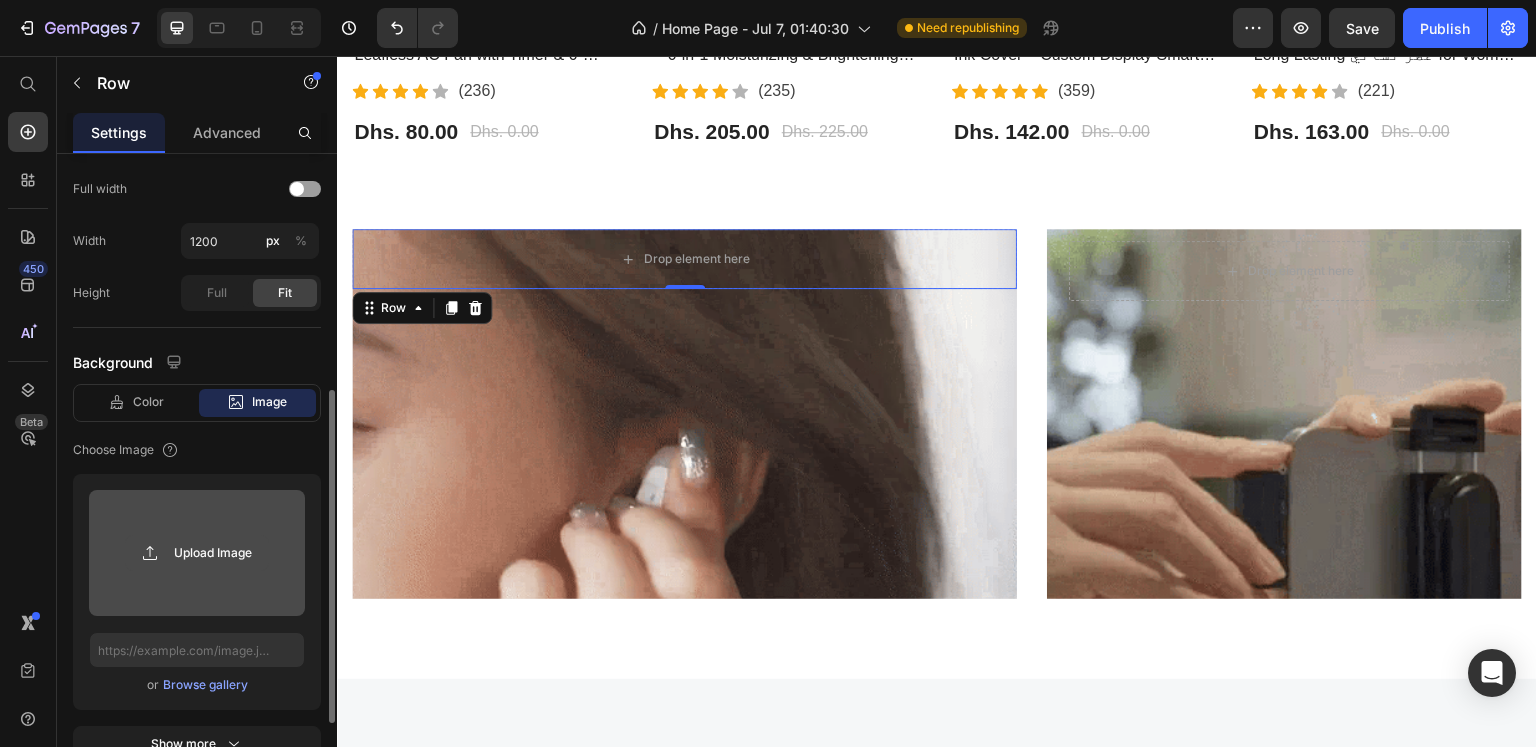 click 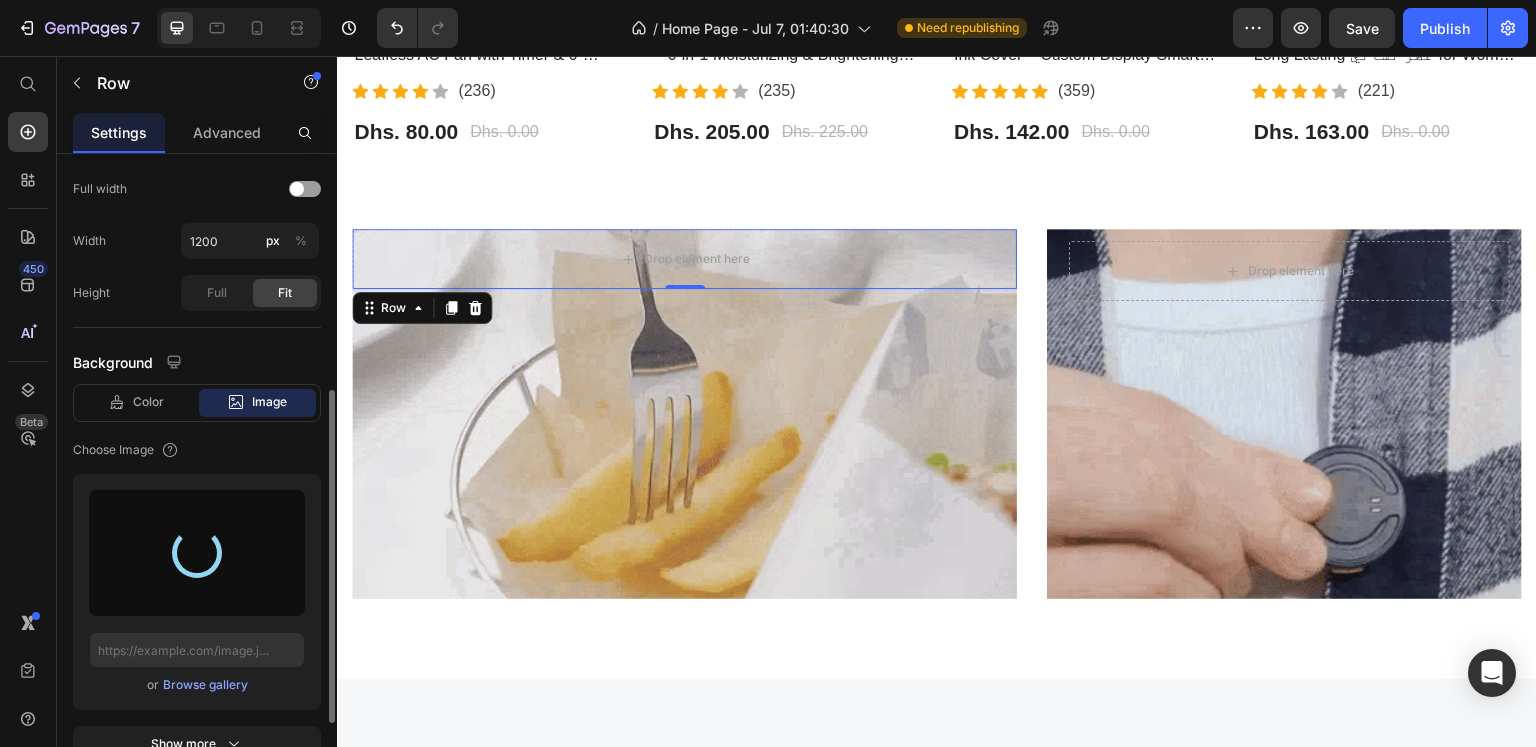 type on "https://cdn.shopify.com/s/files/1/0808/2876/0098/files/gempages_574364321170064193-f29fdabd-dcf0-4d7a-b4a6-ac3d731bf49c.png" 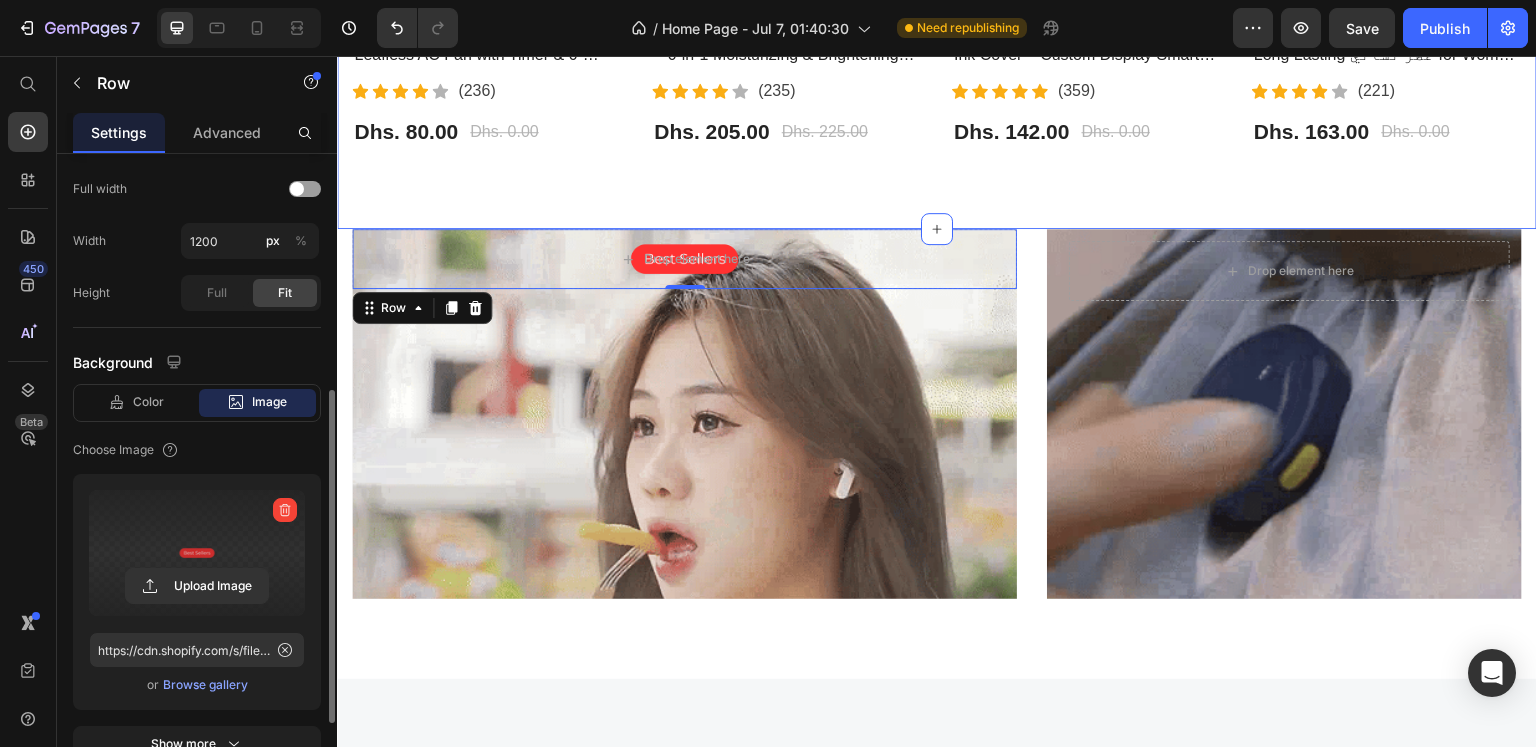 click on "Most Interested Heading “Best pet products reviewed” Text block Row - 0% (P) Tag Product Images Row Bladeless Air Cooling Fan – Portable Leafless AC Fan with Timer & 6-Speed Wind | مروحة تبريد بدون شفرات (P) Title                Icon                Icon                Icon                Icon                Icon Icon List Hoz (236) Text block Icon List Dhs. 80.00 (P) Price Dhs. 0.00 (P) Price Row Product - 9% (P) Tag Product Images Row BIOAQUA Vitamin C Facial Care Set – 6-in-1 Moisturizing & Brightening Skincare Kit | مجموعة العناية بالوجه من بيوأكوا بفيتامين C (P) Title                Icon                Icon                Icon                Icon                Icon Icon List Hoz (235) Text block Icon List Dhs. 205.00 (P) Price Dhs. 225.00 (P) Price Row Product Row - 0% (P) Tag Product Images Row iPhone 13 Pro & 15 Pro Max LCD E-Ink Cover – Custom Display Smart Case | غطاء شاشة ذكي للايفون (P) Title                Icon Icon" at bounding box center (937, -107) 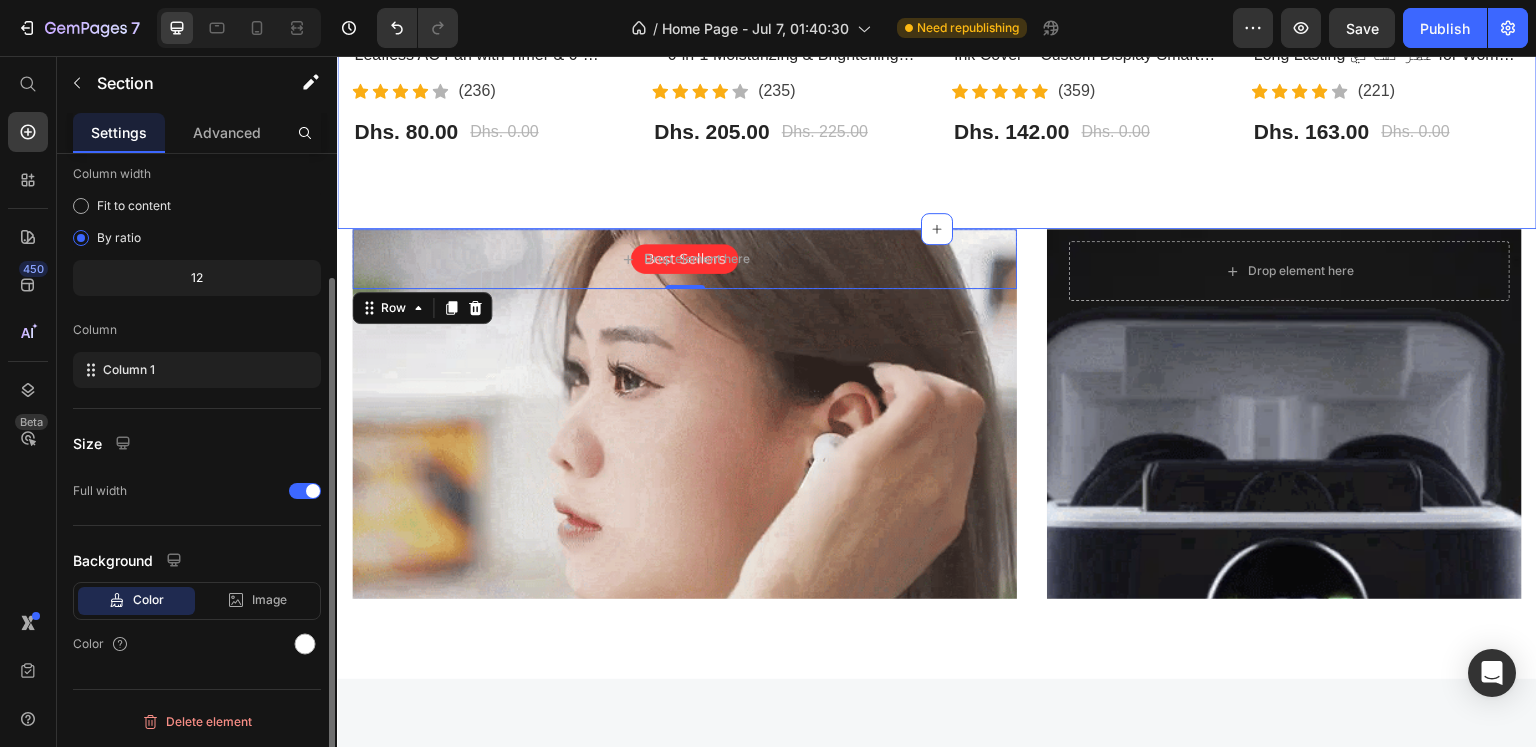 scroll, scrollTop: 0, scrollLeft: 0, axis: both 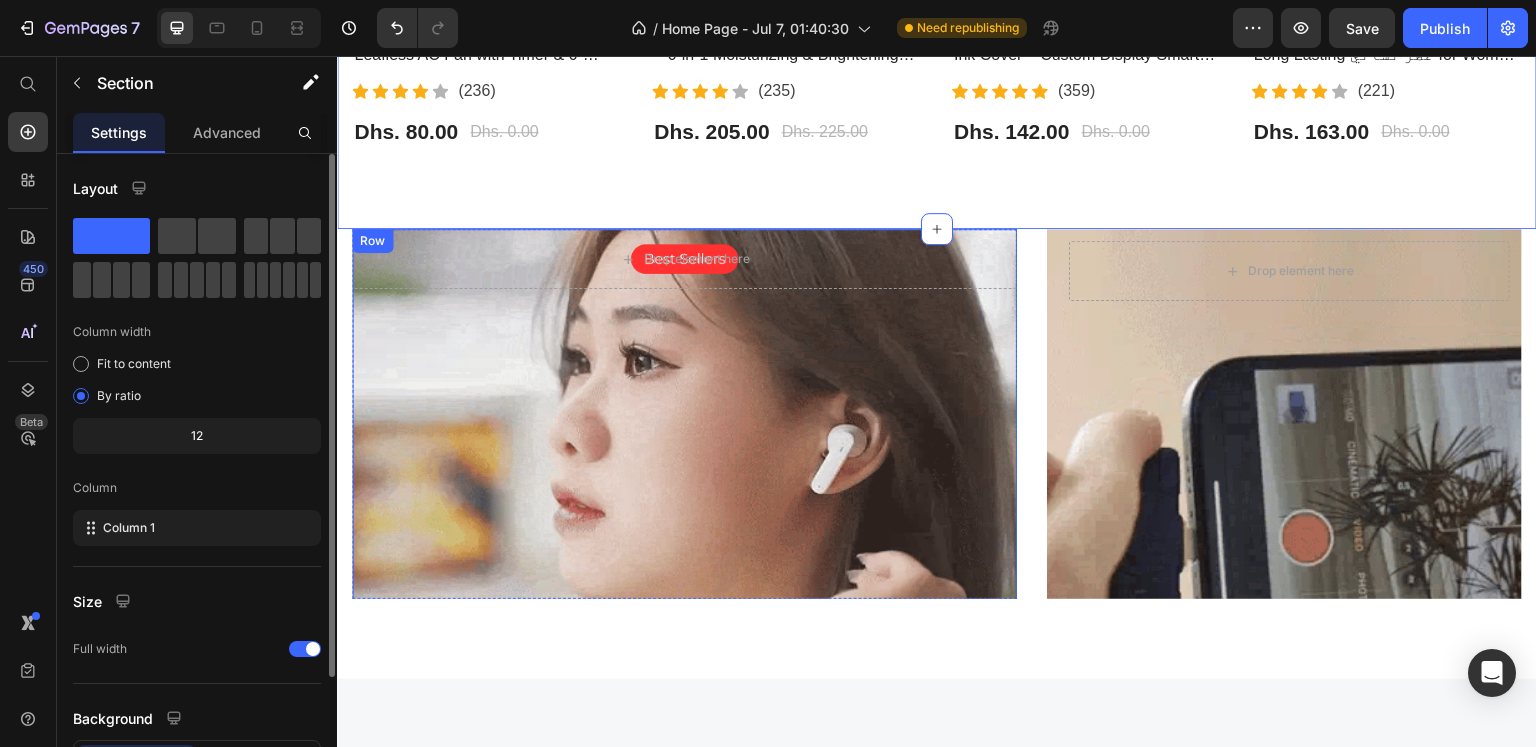 click on "Drop element here Row Row" at bounding box center [684, 509] 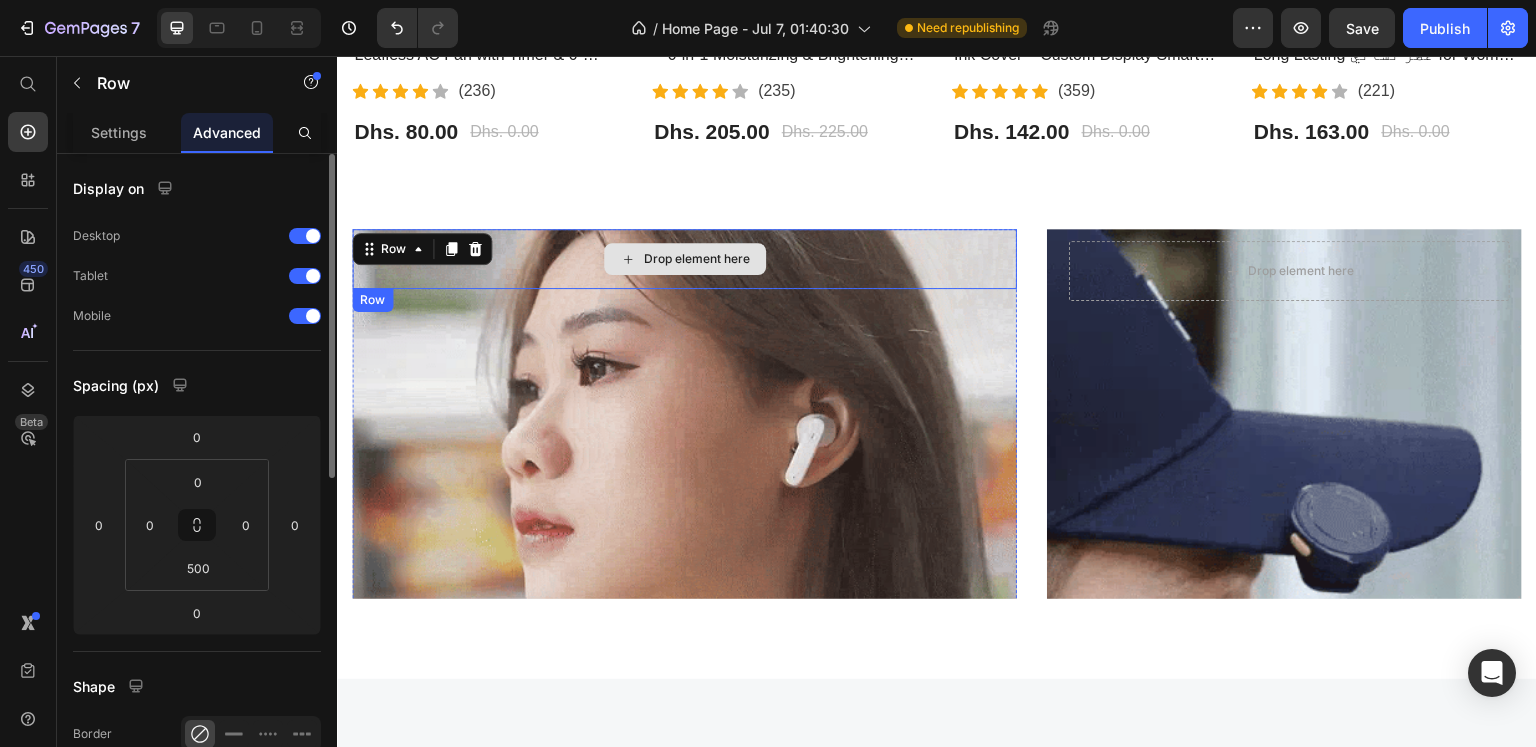 click on "Drop element here" at bounding box center [684, 259] 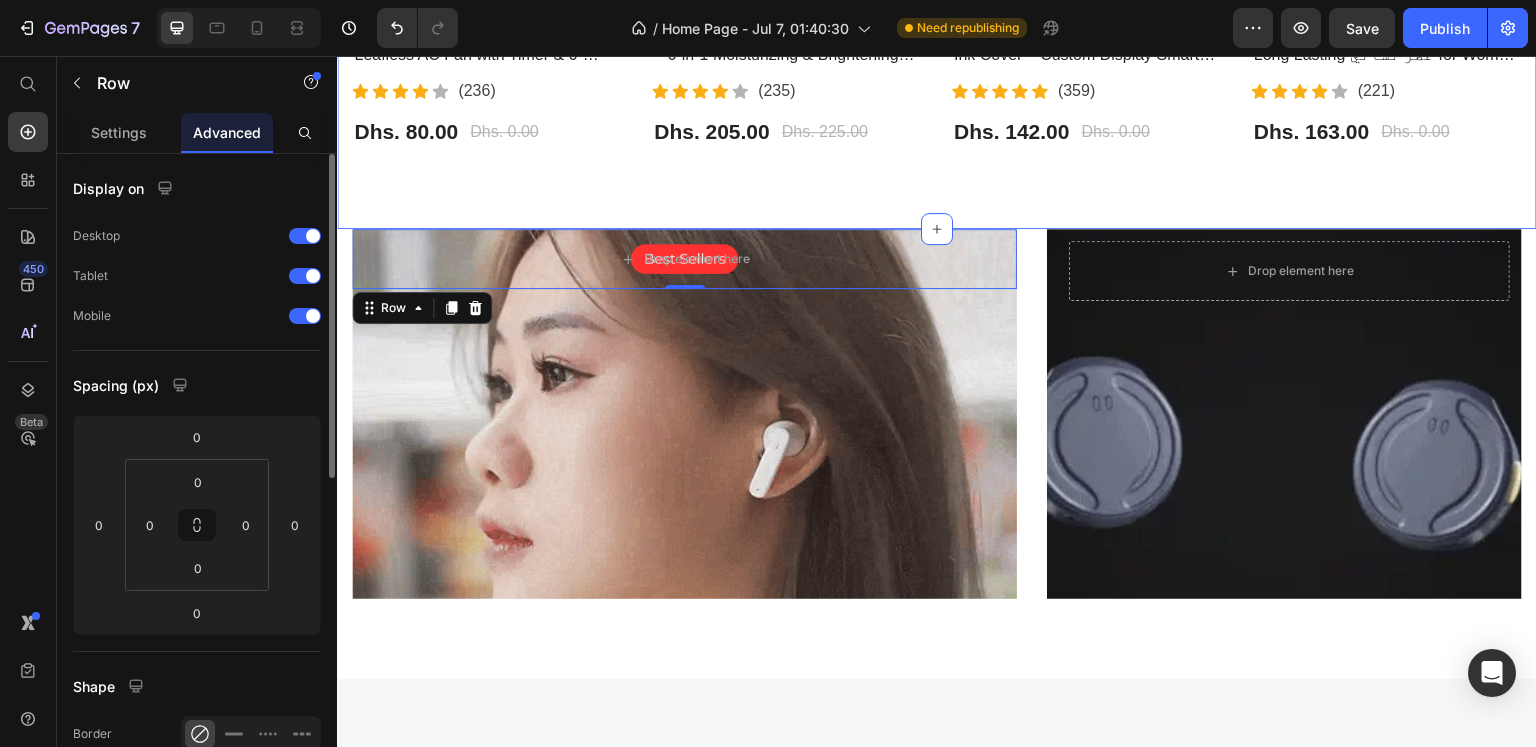 click on "Most Interested Heading “Best pet products reviewed” Text block Row - 0% (P) Tag Product Images Row Bladeless Air Cooling Fan – Portable Leafless AC Fan with Timer & 6-Speed Wind | مروحة تبريد بدون شفرات (P) Title                Icon                Icon                Icon                Icon                Icon Icon List Hoz (236) Text block Icon List Dhs. 80.00 (P) Price Dhs. 0.00 (P) Price Row Product - 9% (P) Tag Product Images Row BIOAQUA Vitamin C Facial Care Set – 6-in-1 Moisturizing & Brightening Skincare Kit | مجموعة العناية بالوجه من بيوأكوا بفيتامين C (P) Title                Icon                Icon                Icon                Icon                Icon Icon List Hoz (235) Text block Icon List Dhs. 205.00 (P) Price Dhs. 225.00 (P) Price Row Product Row - 0% (P) Tag Product Images Row iPhone 13 Pro & 15 Pro Max LCD E-Ink Cover – Custom Display Smart Case | غطاء شاشة ذكي للايفون (P) Title                Icon Icon" at bounding box center [937, -107] 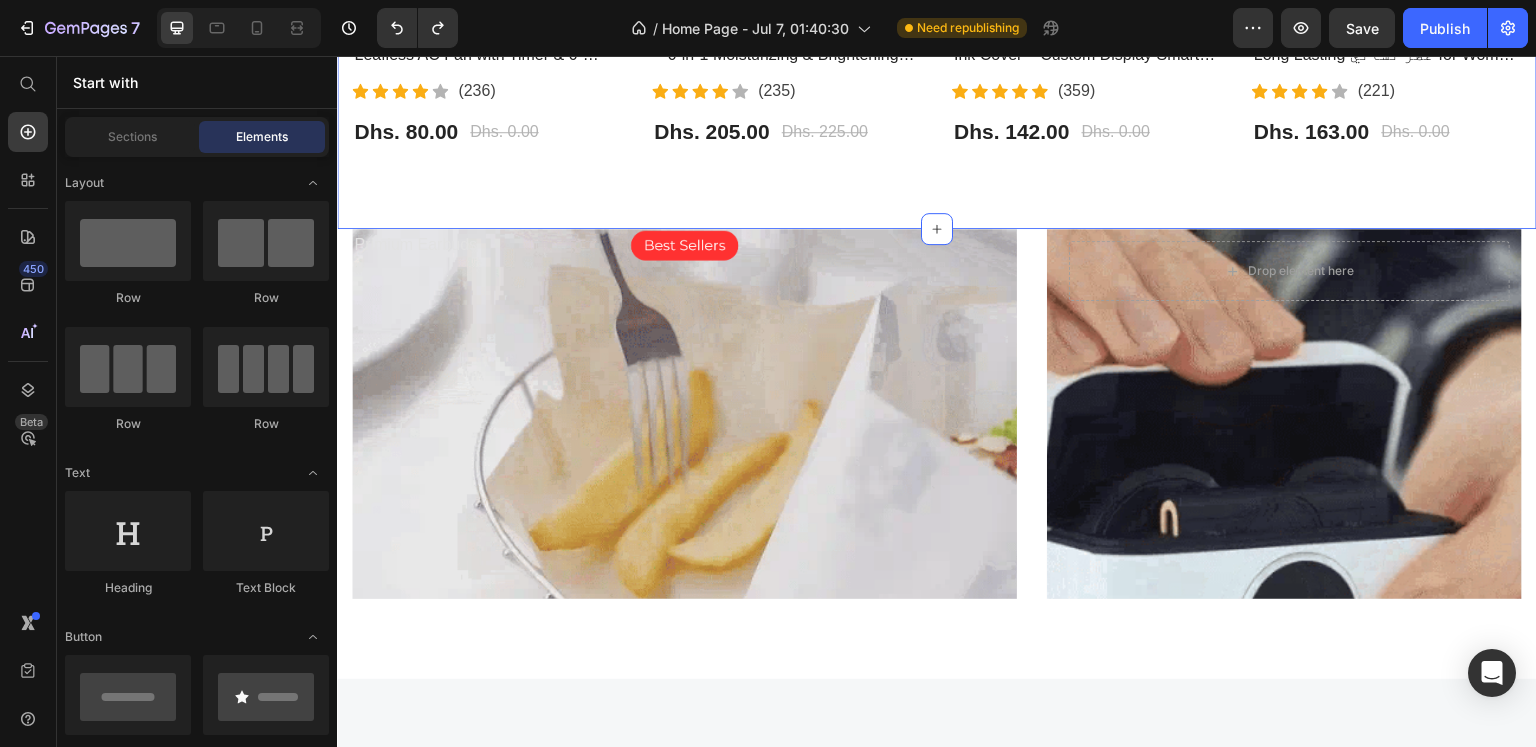 click on "Most Interested Heading “Best pet products reviewed” Text block Row - 0% (P) Tag Product Images Row Bladeless Air Cooling Fan – Portable Leafless AC Fan with Timer & 6-Speed Wind | مروحة تبريد بدون شفرات (P) Title                Icon                Icon                Icon                Icon                Icon Icon List Hoz (236) Text block Icon List Dhs. 80.00 (P) Price Dhs. 0.00 (P) Price Row Product - 9% (P) Tag Product Images Row BIOAQUA Vitamin C Facial Care Set – 6-in-1 Moisturizing & Brightening Skincare Kit | مجموعة العناية بالوجه من بيوأكوا بفيتامين C (P) Title                Icon                Icon                Icon                Icon                Icon Icon List Hoz (235) Text block Icon List Dhs. 205.00 (P) Price Dhs. 225.00 (P) Price Row Product Row - 0% (P) Tag Product Images Row iPhone 13 Pro & 15 Pro Max LCD E-Ink Cover – Custom Display Smart Case | غطاء شاشة ذكي للايفون (P) Title                Icon Icon" at bounding box center (937, -107) 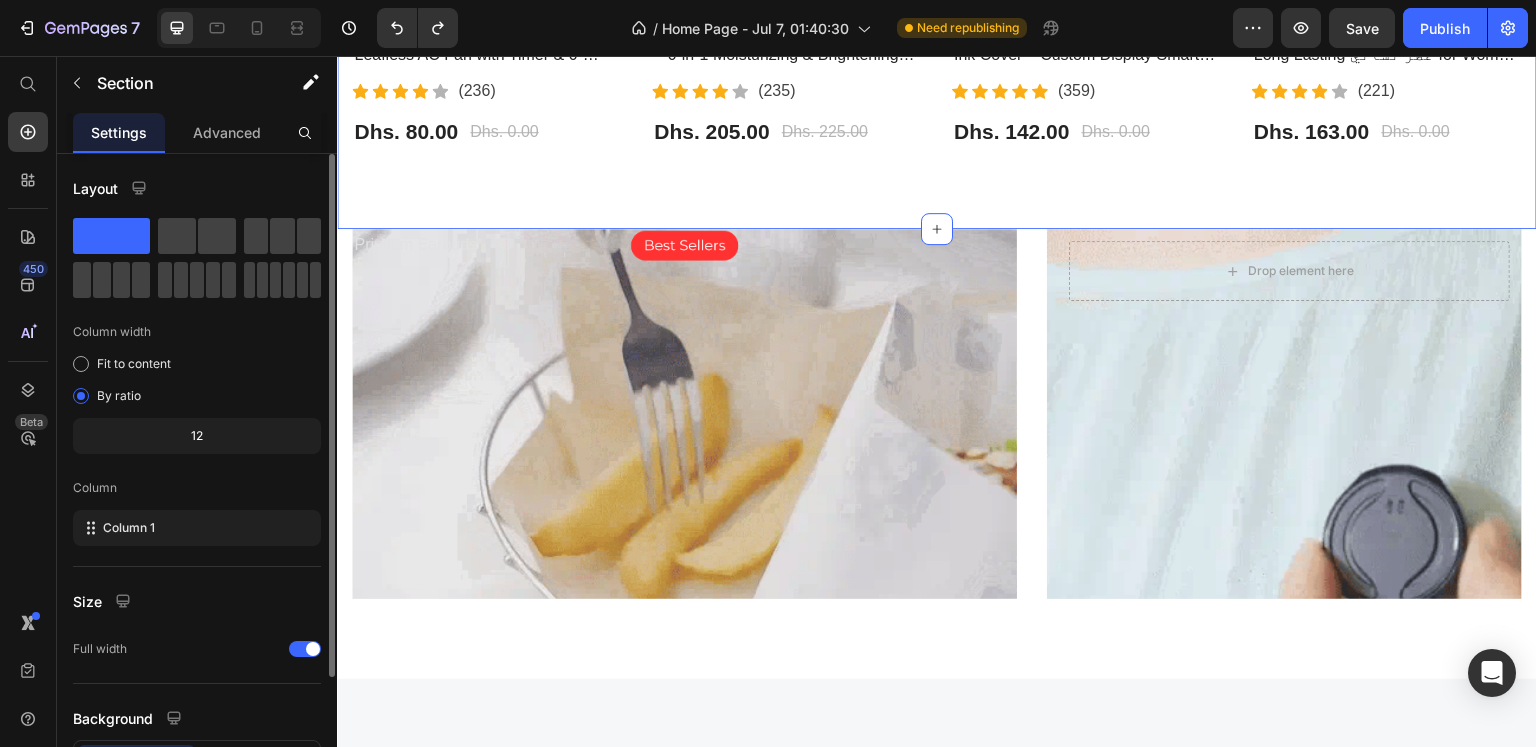 click on "Most Interested Heading “Best pet products reviewed” Text block Row - 0% (P) Tag Product Images Row Bladeless Air Cooling Fan – Portable Leafless AC Fan with Timer & 6-Speed Wind | مروحة تبريد بدون شفرات (P) Title                Icon                Icon                Icon                Icon                Icon Icon List Hoz (236) Text block Icon List Dhs. 80.00 (P) Price Dhs. 0.00 (P) Price Row Product - 9% (P) Tag Product Images Row BIOAQUA Vitamin C Facial Care Set – 6-in-1 Moisturizing & Brightening Skincare Kit | مجموعة العناية بالوجه من بيوأكوا بفيتامين C (P) Title                Icon                Icon                Icon                Icon                Icon Icon List Hoz (235) Text block Icon List Dhs. 205.00 (P) Price Dhs. 225.00 (P) Price Row Product Row - 0% (P) Tag Product Images Row iPhone 13 Pro & 15 Pro Max LCD E-Ink Cover – Custom Display Smart Case | غطاء شاشة ذكي للايفون (P) Title                Icon Icon" at bounding box center (937, -107) 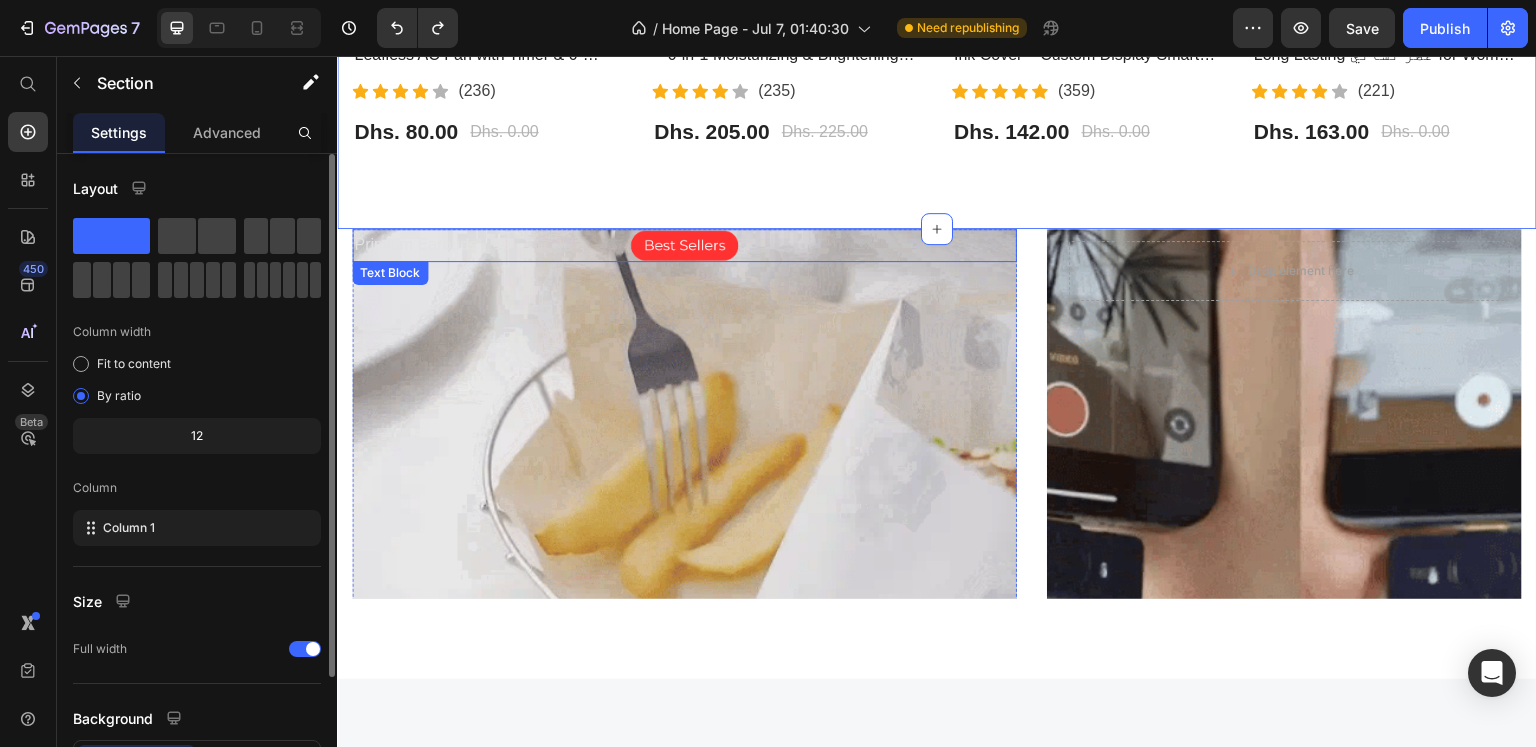 click on "Primium Earbuds" at bounding box center (684, 245) 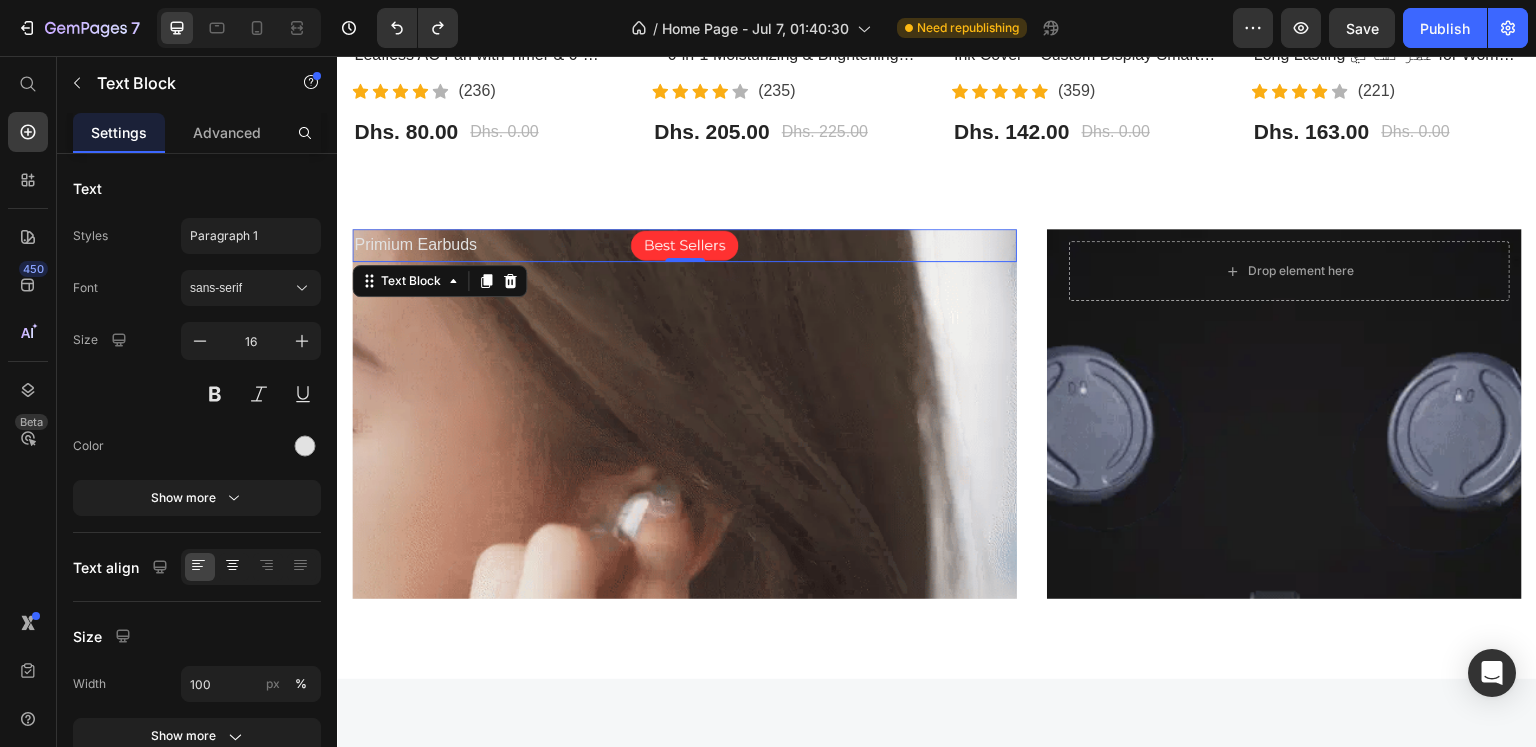 scroll, scrollTop: 400, scrollLeft: 0, axis: vertical 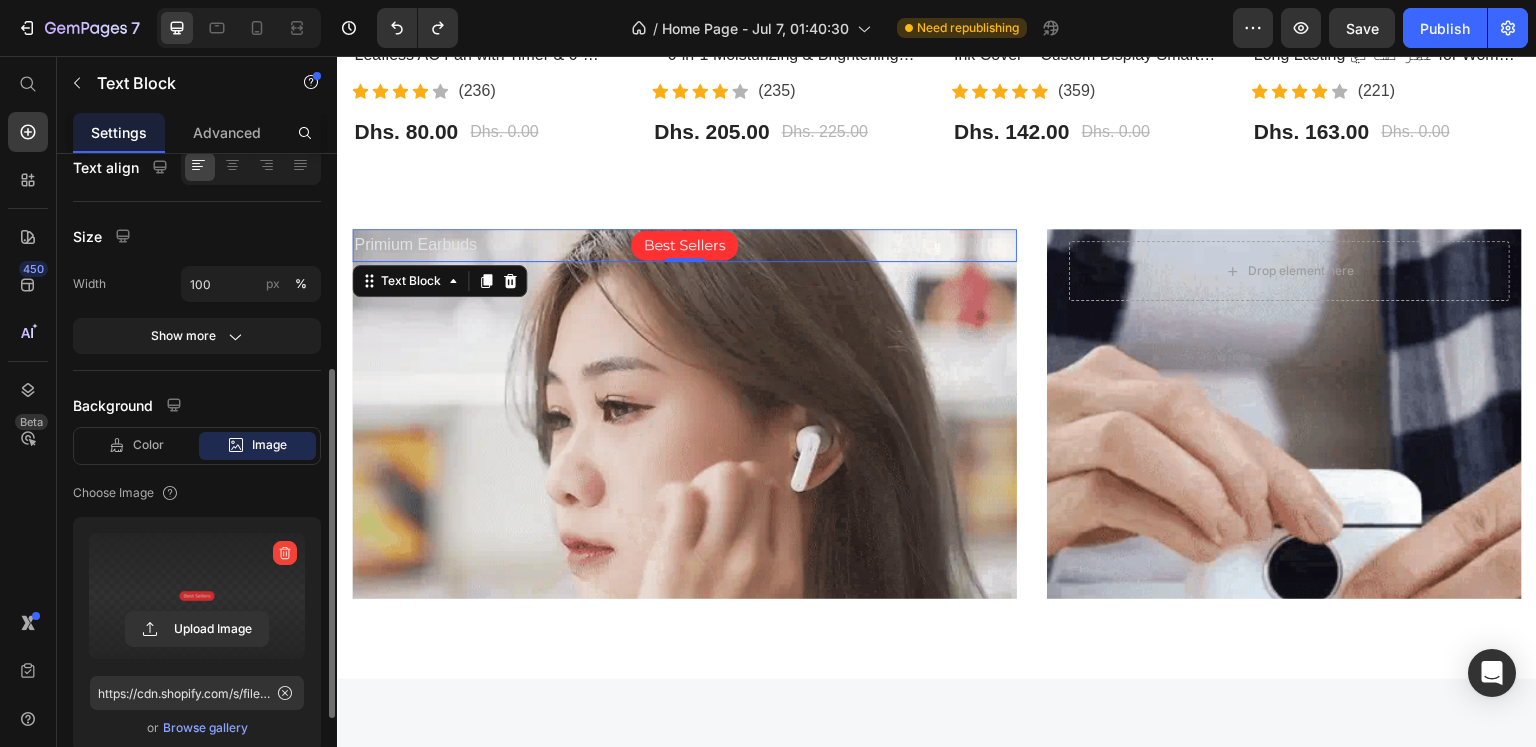 click at bounding box center (197, 596) 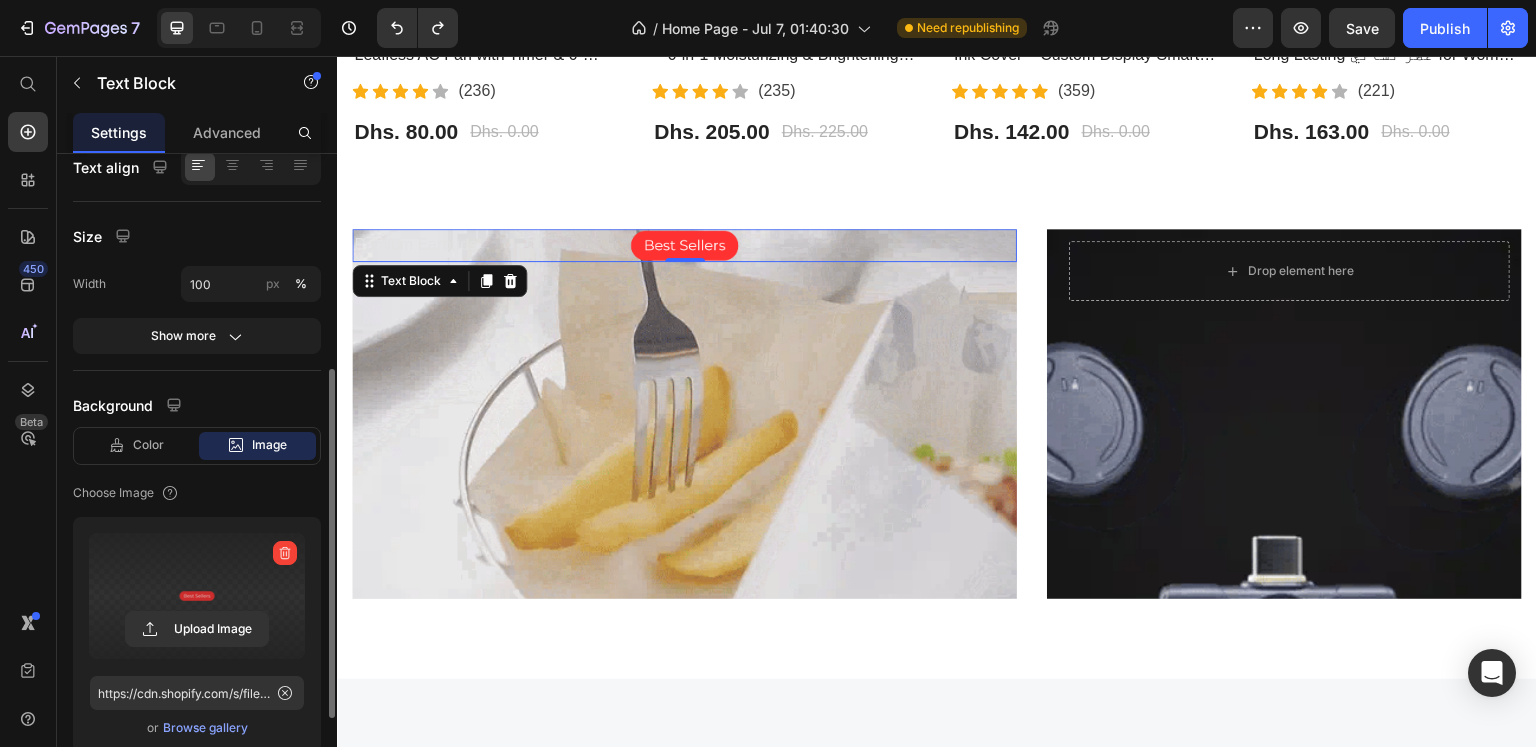 click 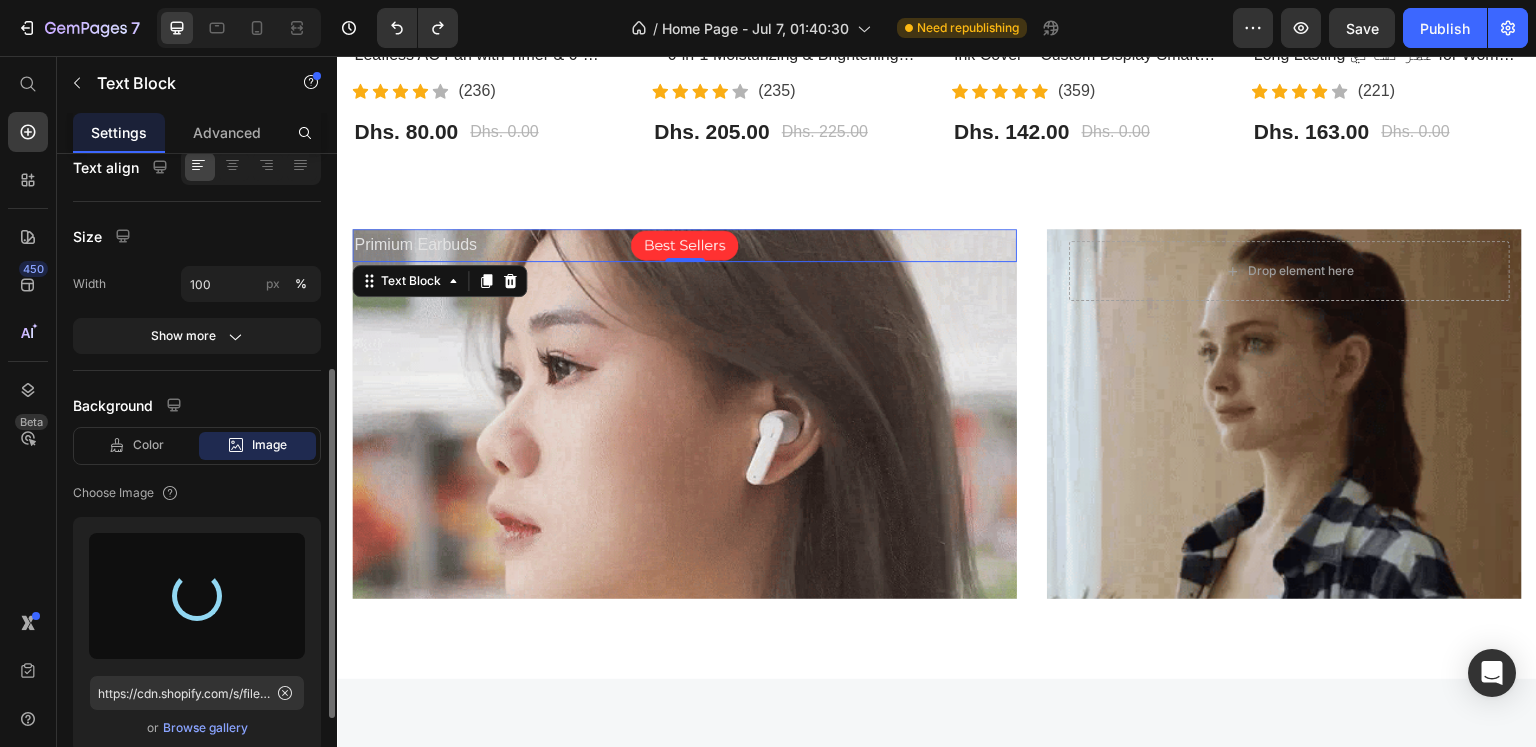 type on "https://cdn.shopify.com/s/files/1/0808/2876/0098/files/gempages_574364321170064193-4d06cd0e-c643-4e02-bb73-dbbf8b118733.png" 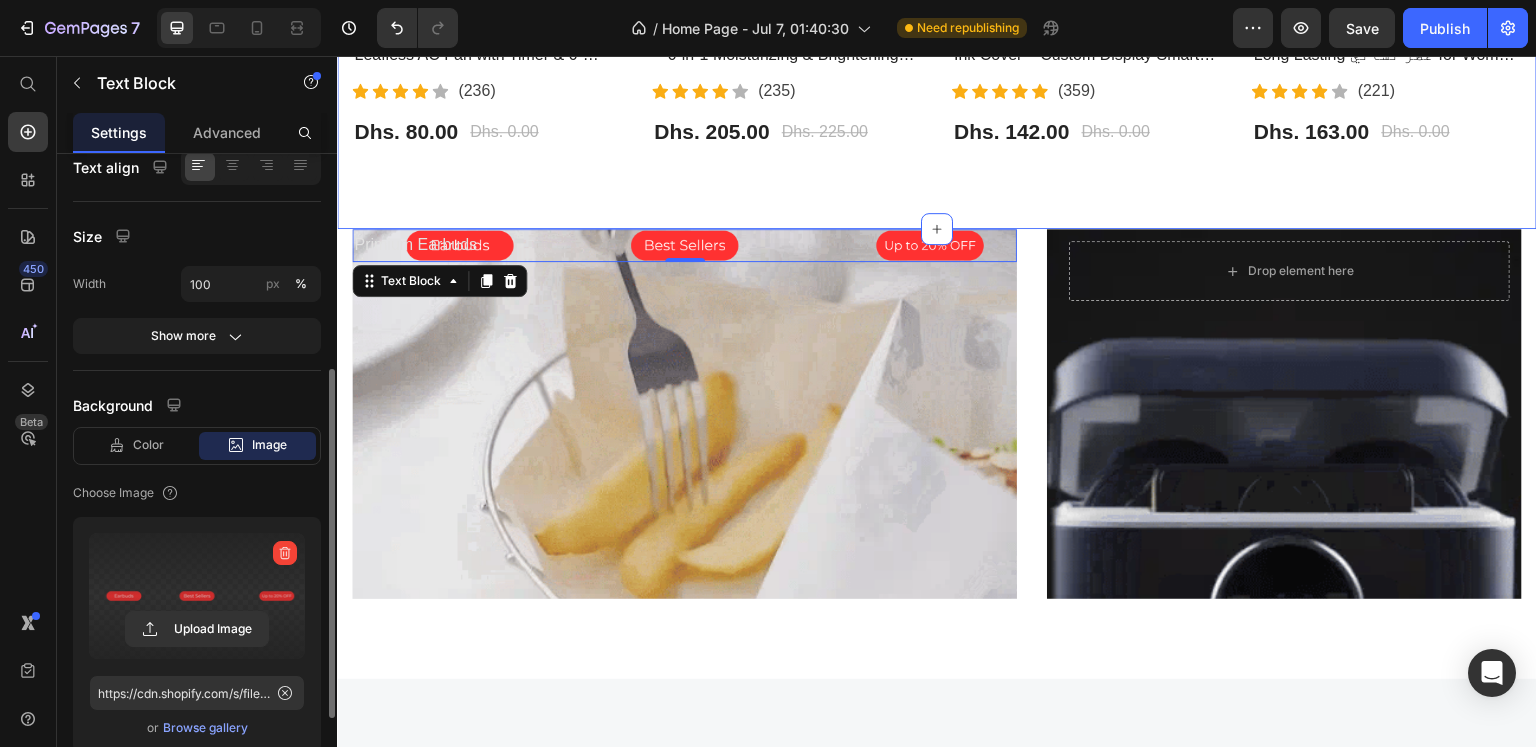 click on "Most Interested Heading “Best pet products reviewed” Text block Row - 0% (P) Tag Product Images Row Bladeless Air Cooling Fan – Portable Leafless AC Fan with Timer & 6-Speed Wind | مروحة تبريد بدون شفرات (P) Title                Icon                Icon                Icon                Icon                Icon Icon List Hoz (236) Text block Icon List Dhs. 80.00 (P) Price Dhs. 0.00 (P) Price Row Product - 9% (P) Tag Product Images Row BIOAQUA Vitamin C Facial Care Set – 6-in-1 Moisturizing & Brightening Skincare Kit | مجموعة العناية بالوجه من بيوأكوا بفيتامين C (P) Title                Icon                Icon                Icon                Icon                Icon Icon List Hoz (235) Text block Icon List Dhs. 205.00 (P) Price Dhs. 225.00 (P) Price Row Product Row - 0% (P) Tag Product Images Row iPhone 13 Pro & 15 Pro Max LCD E-Ink Cover – Custom Display Smart Case | غطاء شاشة ذكي للايفون (P) Title                Icon Icon" at bounding box center (937, -107) 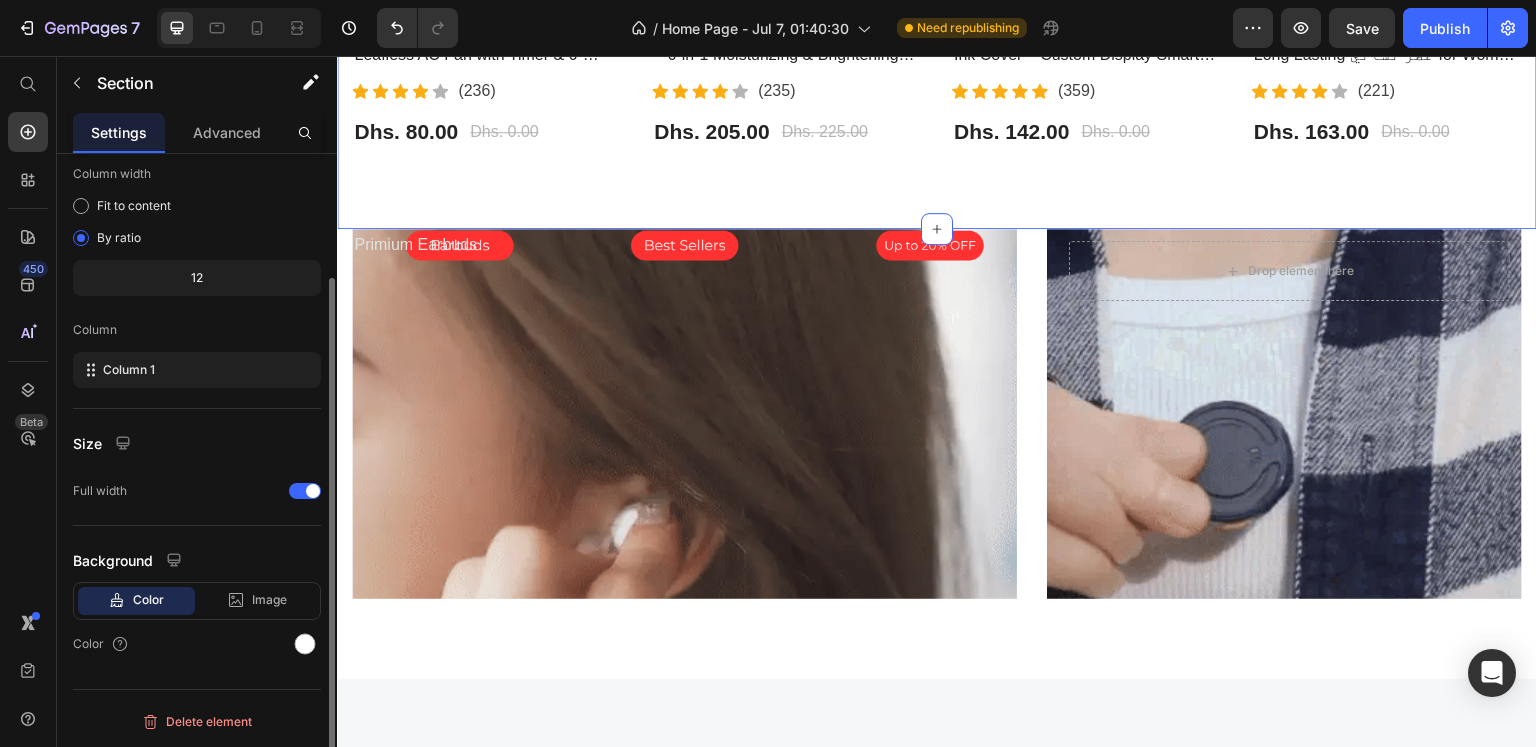 scroll, scrollTop: 0, scrollLeft: 0, axis: both 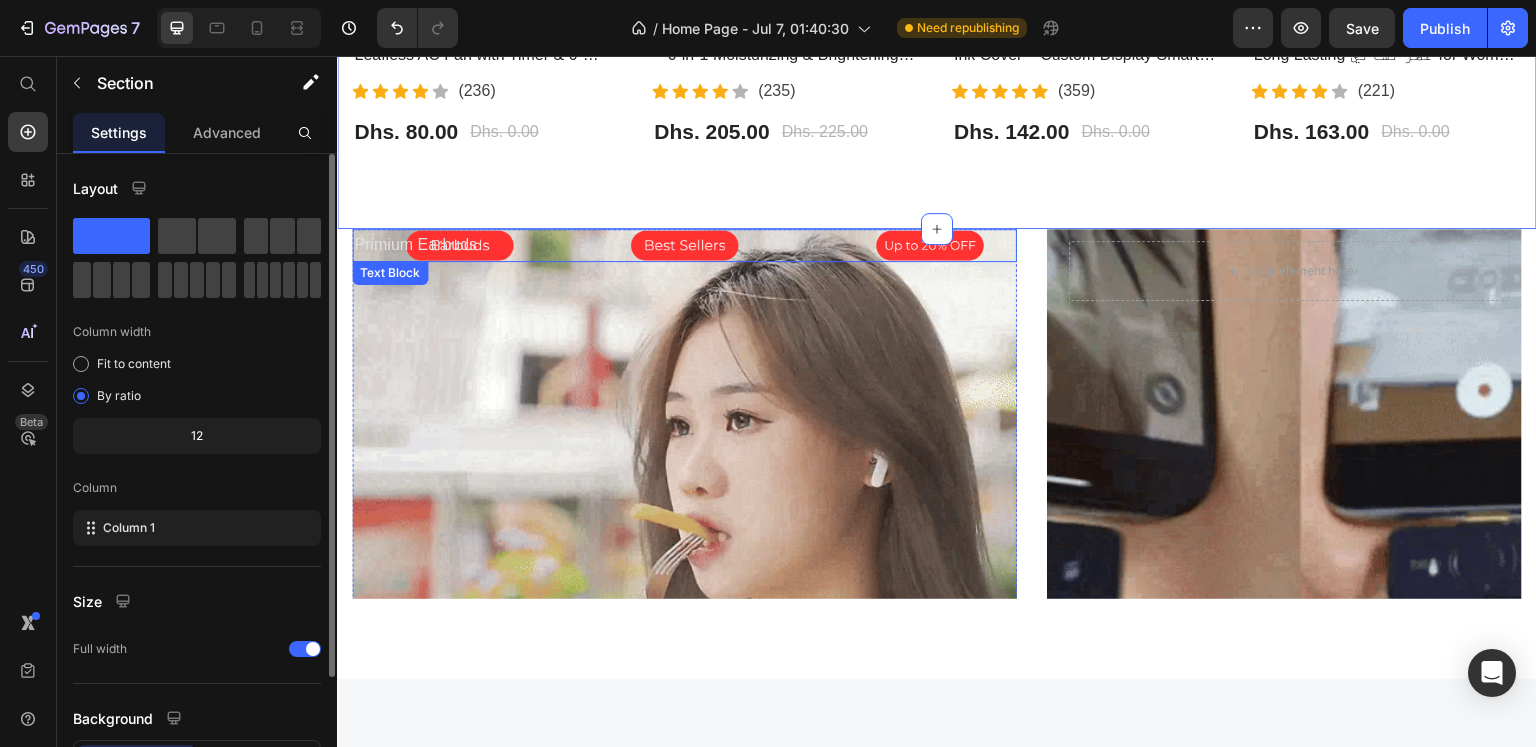 click on "Primium Earbuds" at bounding box center [684, 245] 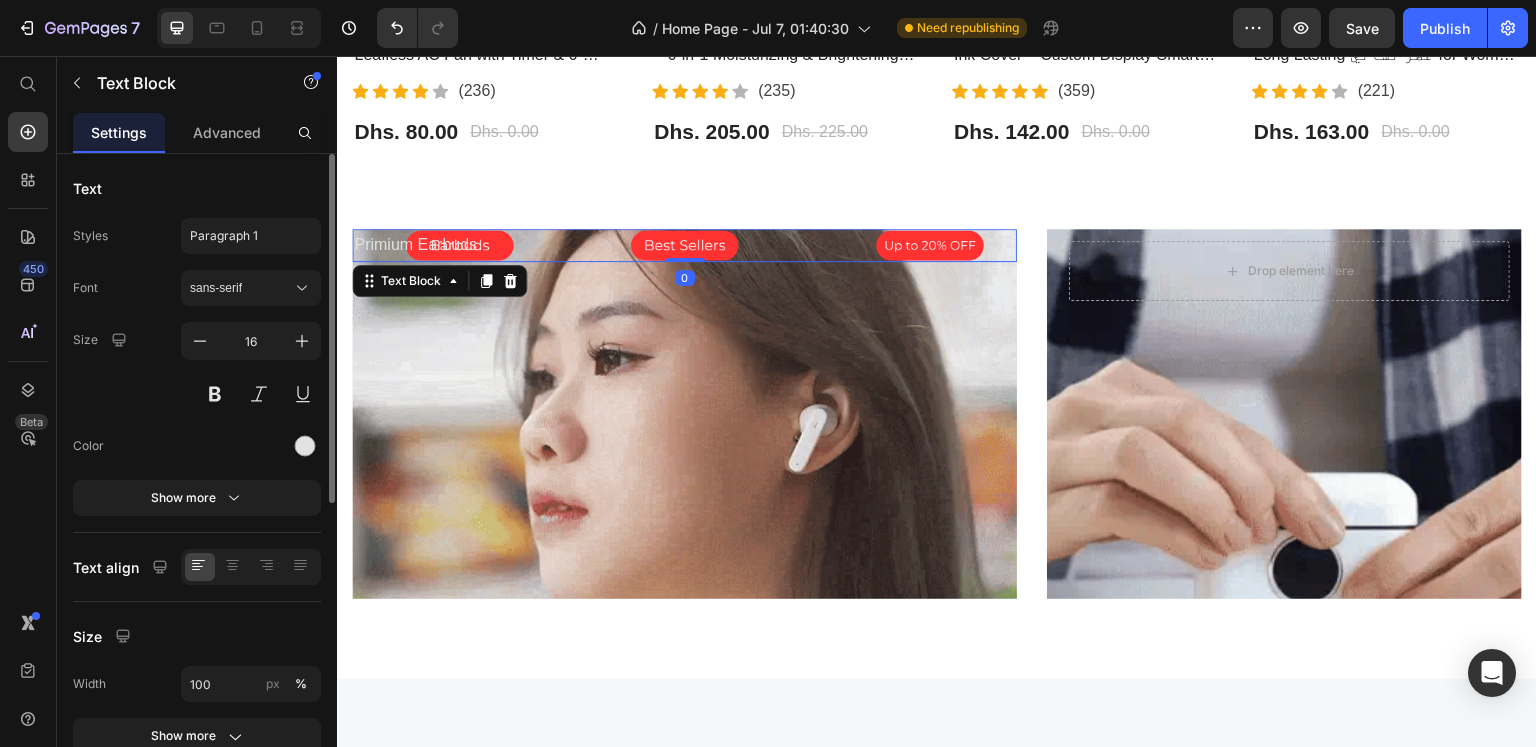 click on "Primium Earbuds" at bounding box center (684, 245) 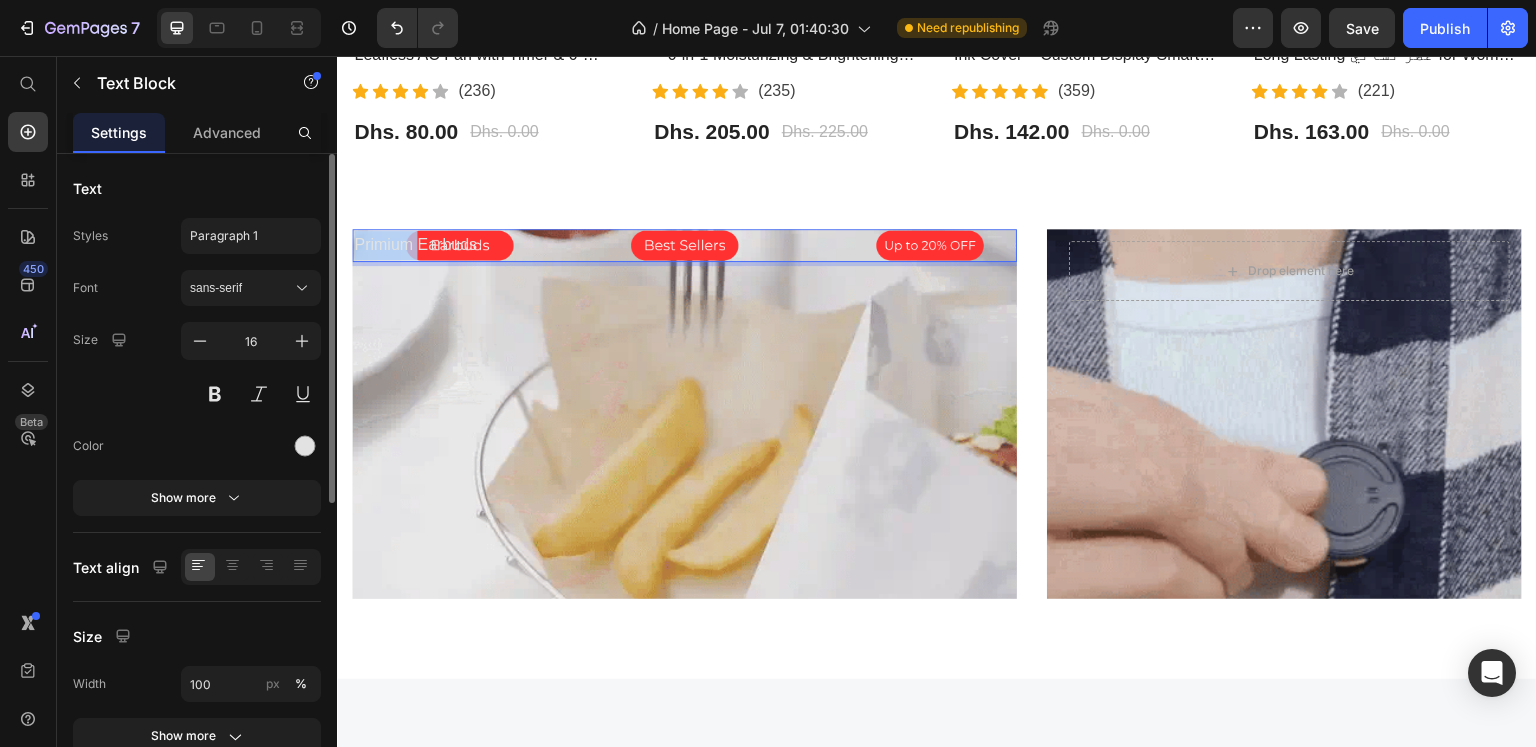 click on "Primium Earbuds" at bounding box center [684, 245] 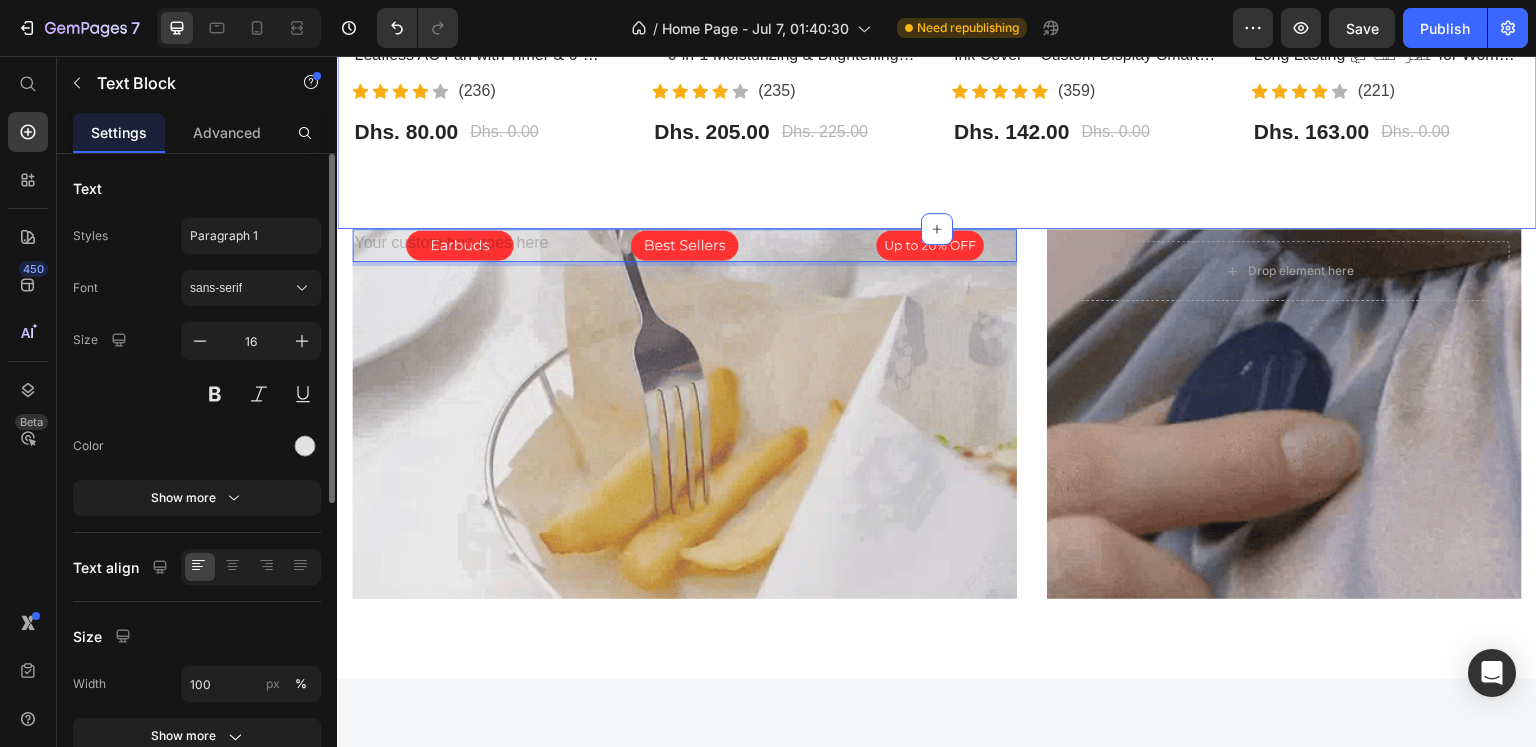 click on "Most Interested Heading “Best pet products reviewed” Text block Row - 0% (P) Tag Product Images Row Bladeless Air Cooling Fan – Portable Leafless AC Fan with Timer & 6-Speed Wind | مروحة تبريد بدون شفرات (P) Title                Icon                Icon                Icon                Icon                Icon Icon List Hoz (236) Text block Icon List Dhs. 80.00 (P) Price Dhs. 0.00 (P) Price Row Product - 9% (P) Tag Product Images Row BIOAQUA Vitamin C Facial Care Set – 6-in-1 Moisturizing & Brightening Skincare Kit | مجموعة العناية بالوجه من بيوأكوا بفيتامين C (P) Title                Icon                Icon                Icon                Icon                Icon Icon List Hoz (235) Text block Icon List Dhs. 205.00 (P) Price Dhs. 225.00 (P) Price Row Product Row - 0% (P) Tag Product Images Row iPhone 13 Pro & 15 Pro Max LCD E-Ink Cover – Custom Display Smart Case | غطاء شاشة ذكي للايفون (P) Title                Icon Icon" at bounding box center (937, -107) 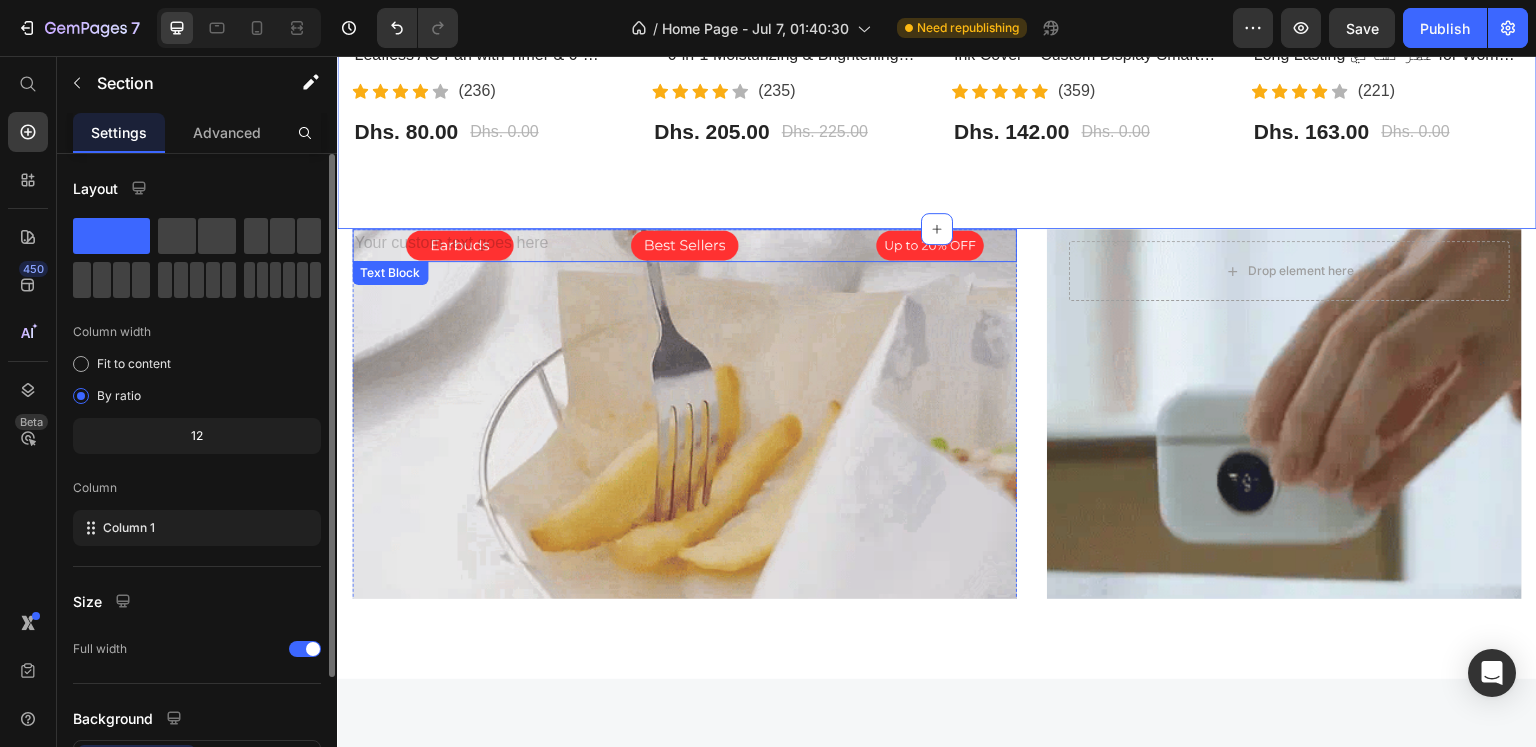 click at bounding box center (684, 245) 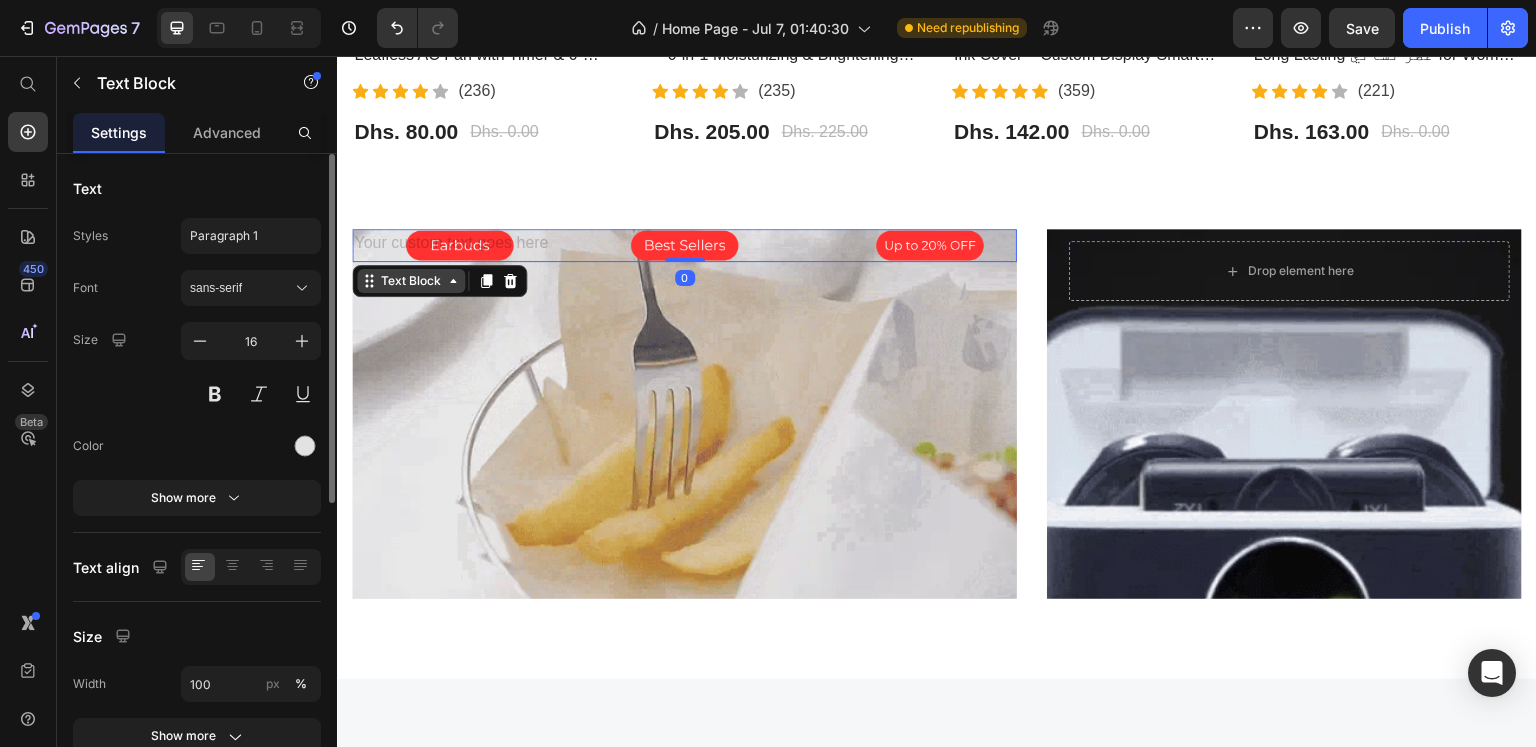 click on "Text Block" at bounding box center (411, 281) 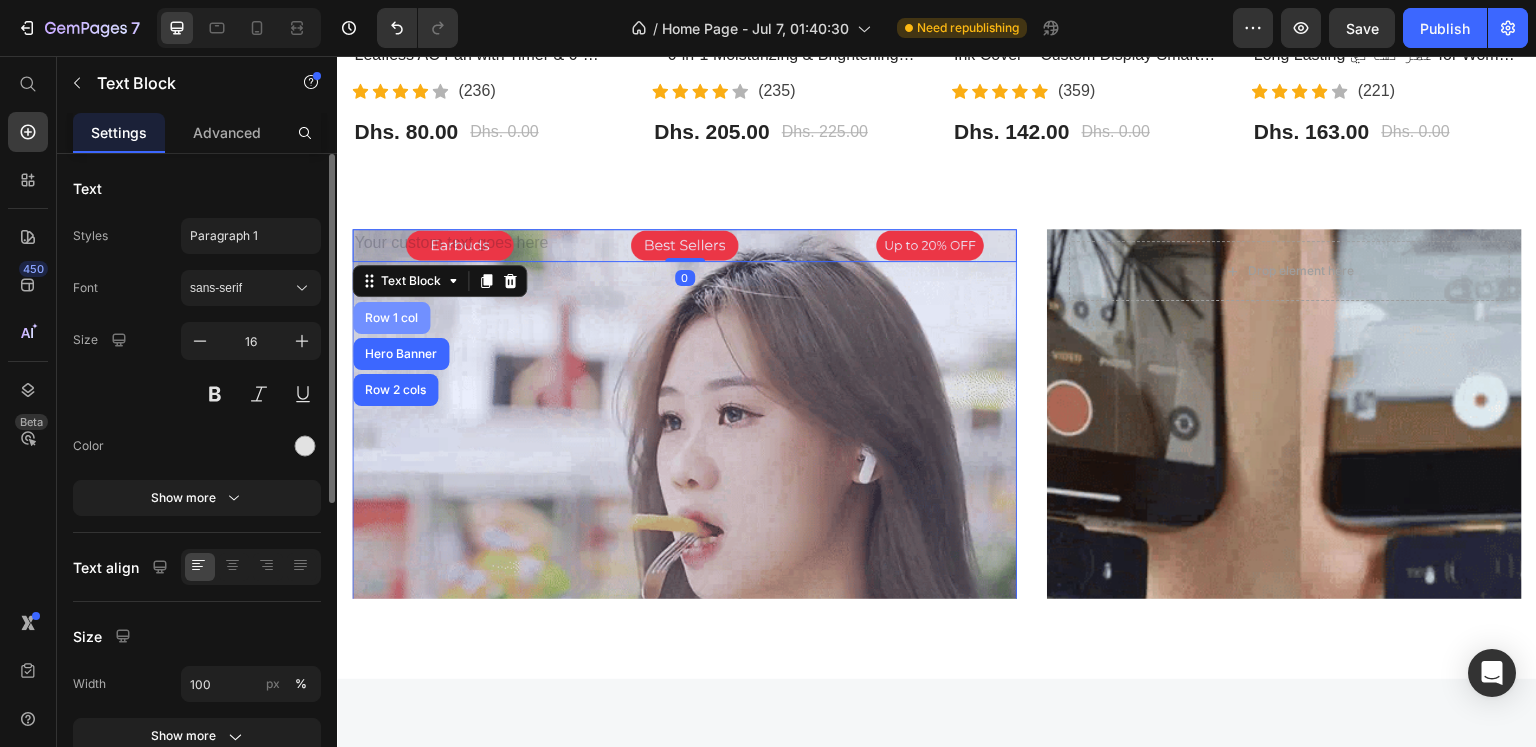 click on "Row 1 col" at bounding box center [391, 318] 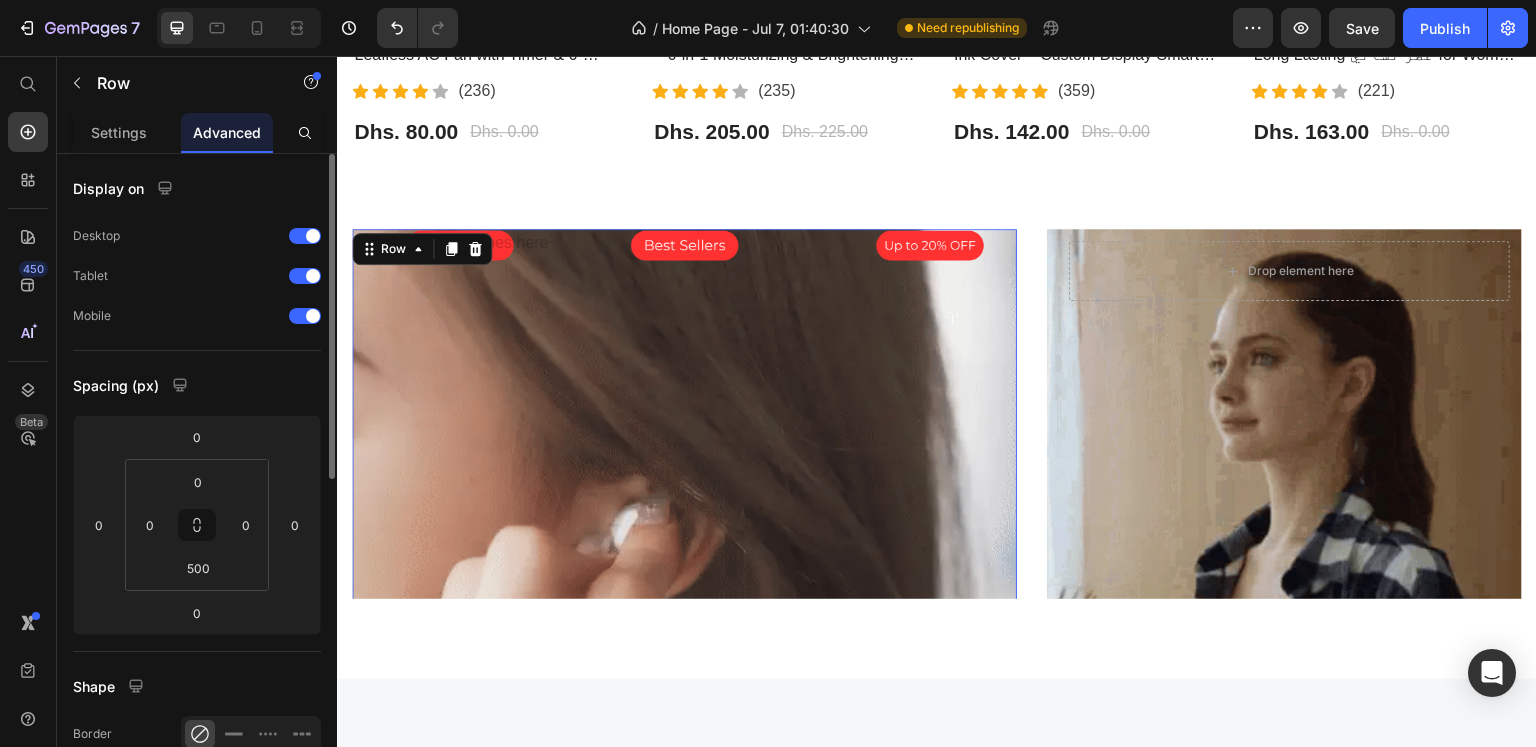 click on "Text Block Row   57" at bounding box center [684, 495] 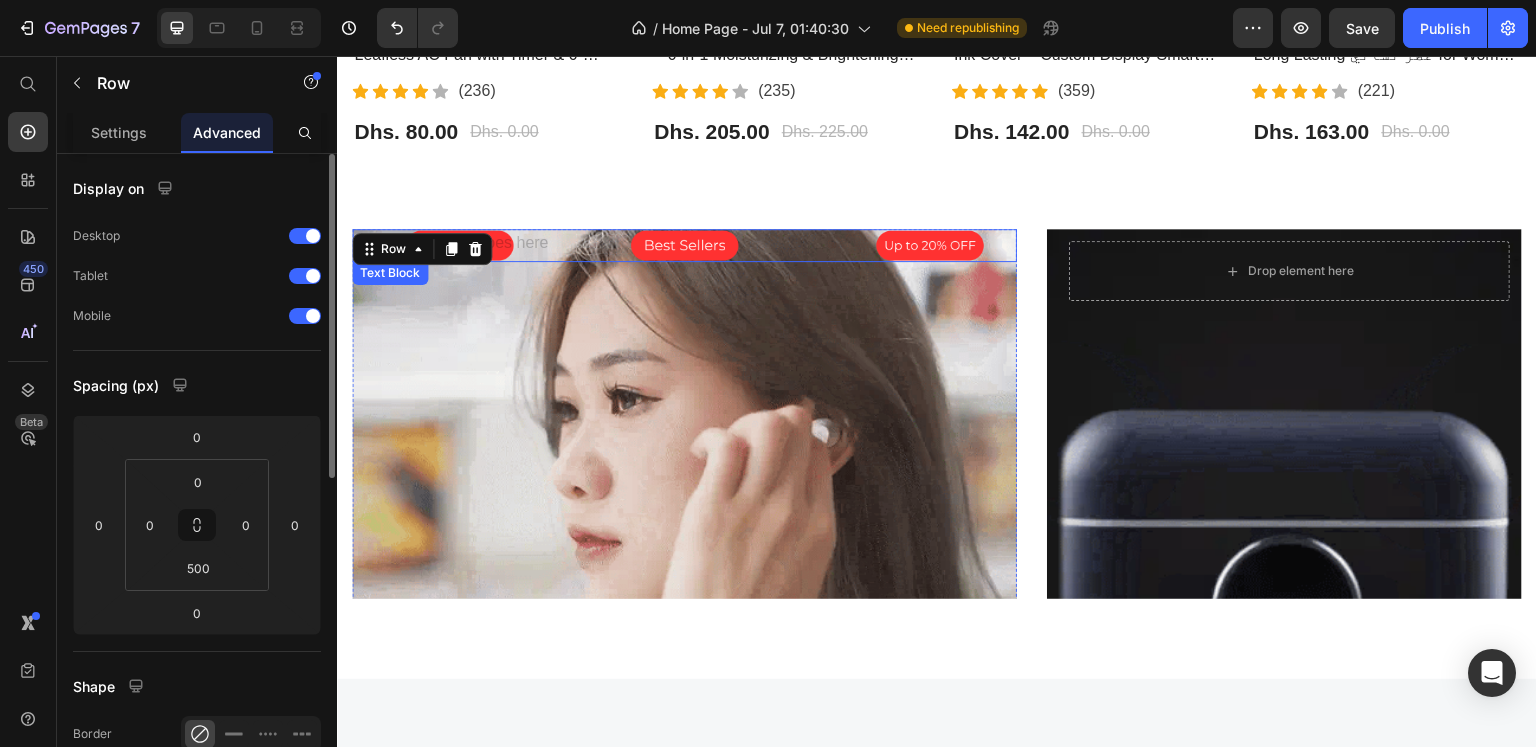 click on "Most Interested Heading “Best pet products reviewed” Text block Row - 0% (P) Tag Product Images Row Bladeless Air Cooling Fan – Portable Leafless AC Fan with Timer & 6-Speed Wind | مروحة تبريد بدون شفرات (P) Title                Icon                Icon                Icon                Icon                Icon Icon List Hoz (236) Text block Icon List Dhs. 80.00 (P) Price Dhs. 0.00 (P) Price Row Product - 9% (P) Tag Product Images Row BIOAQUA Vitamin C Facial Care Set – 6-in-1 Moisturizing & Brightening Skincare Kit | مجموعة العناية بالوجه من بيوأكوا بفيتامين C (P) Title                Icon                Icon                Icon                Icon                Icon Icon List Hoz (235) Text block Icon List Dhs. 205.00 (P) Price Dhs. 225.00 (P) Price Row Product Row - 0% (P) Tag Product Images Row iPhone 13 Pro & 15 Pro Max LCD E-Ink Cover – Custom Display Smart Case | غطاء شاشة ذكي للايفون (P) Title                Icon Icon" at bounding box center [937, -107] 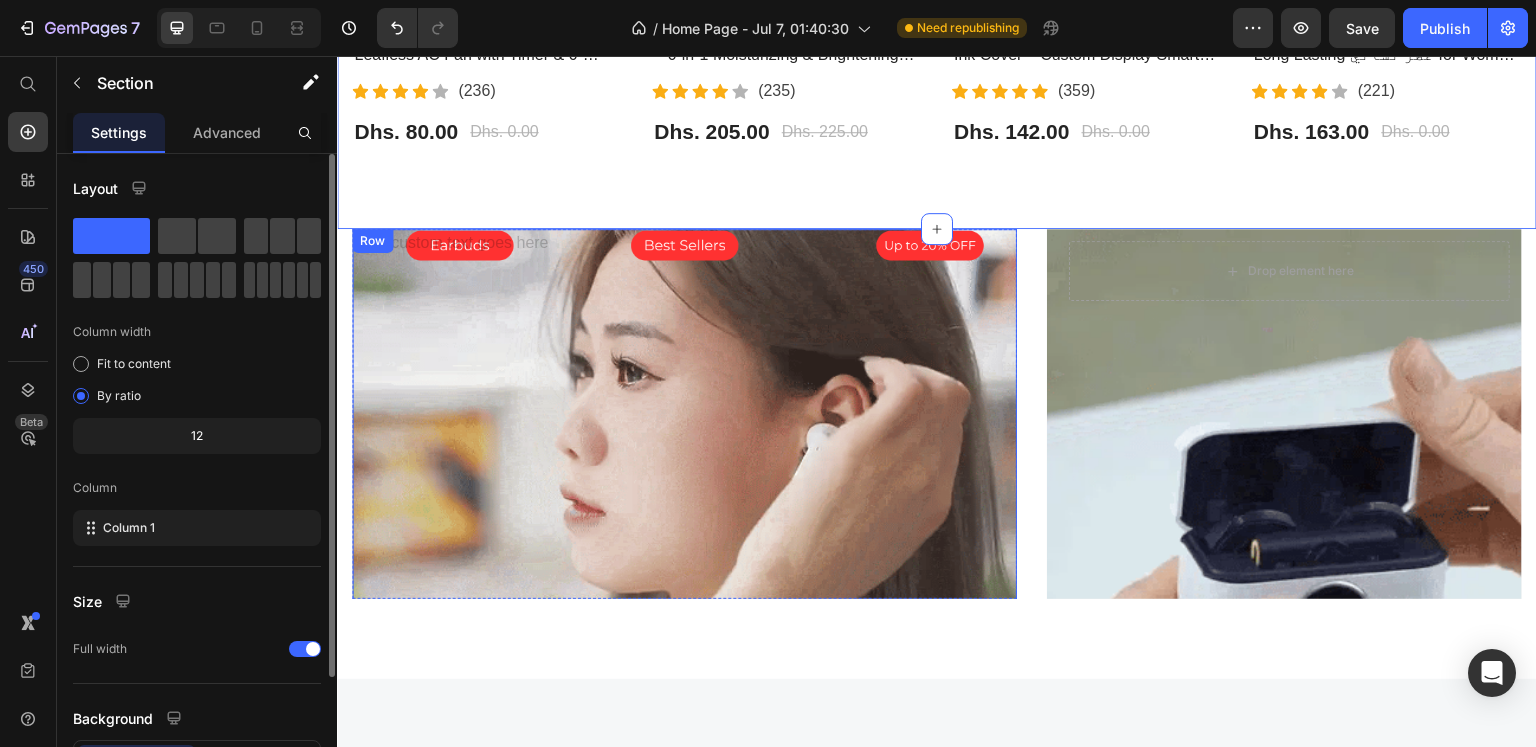 click at bounding box center [684, 245] 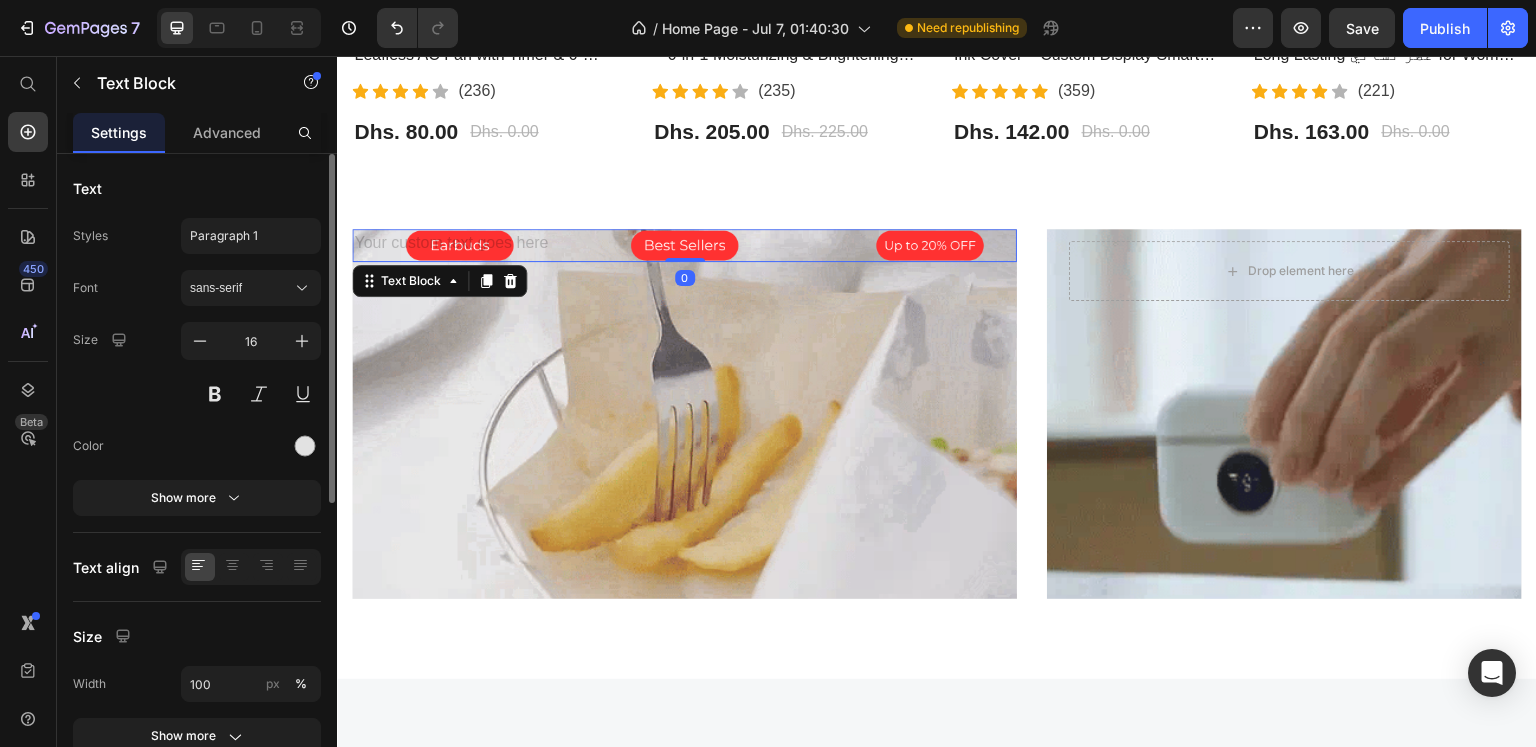 click at bounding box center (684, 245) 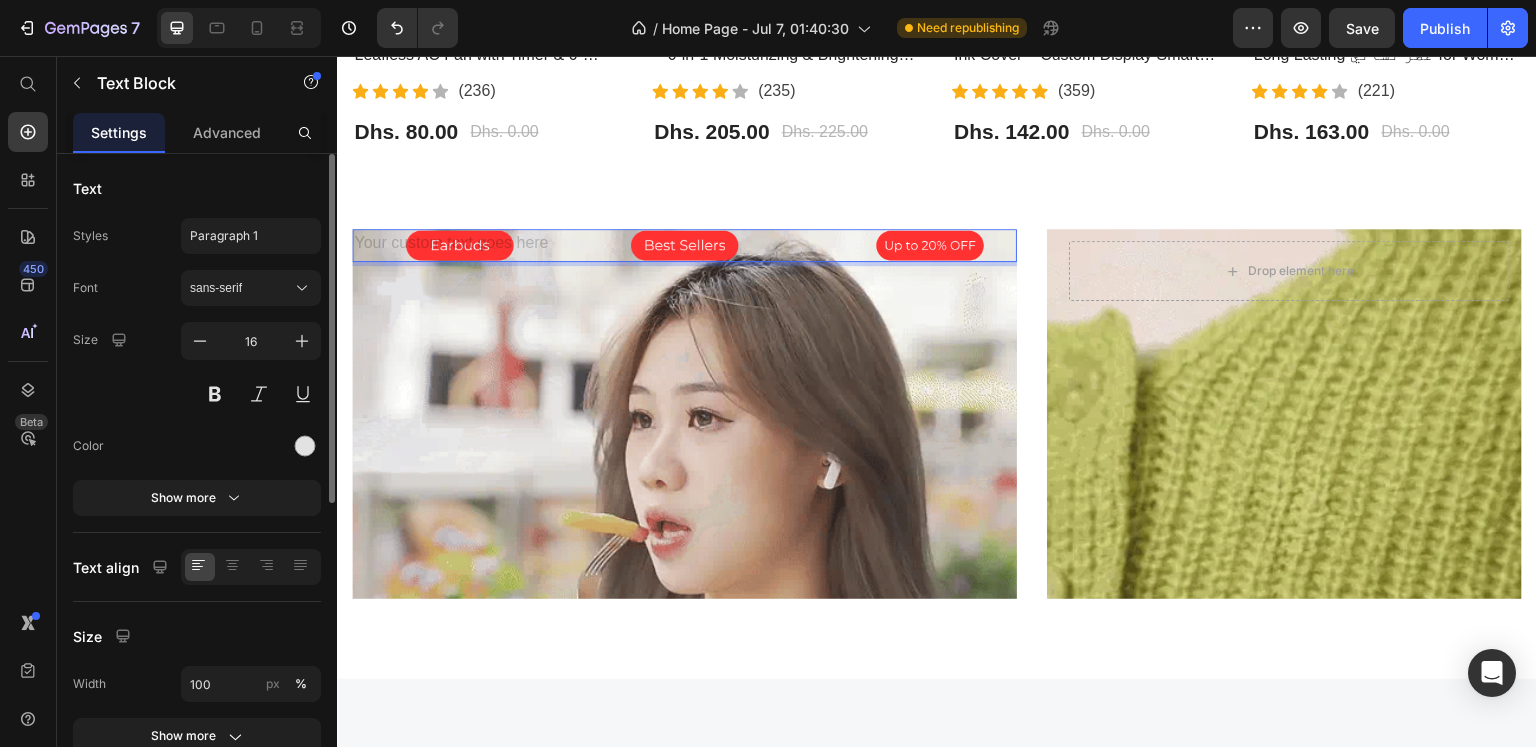 click at bounding box center (684, 245) 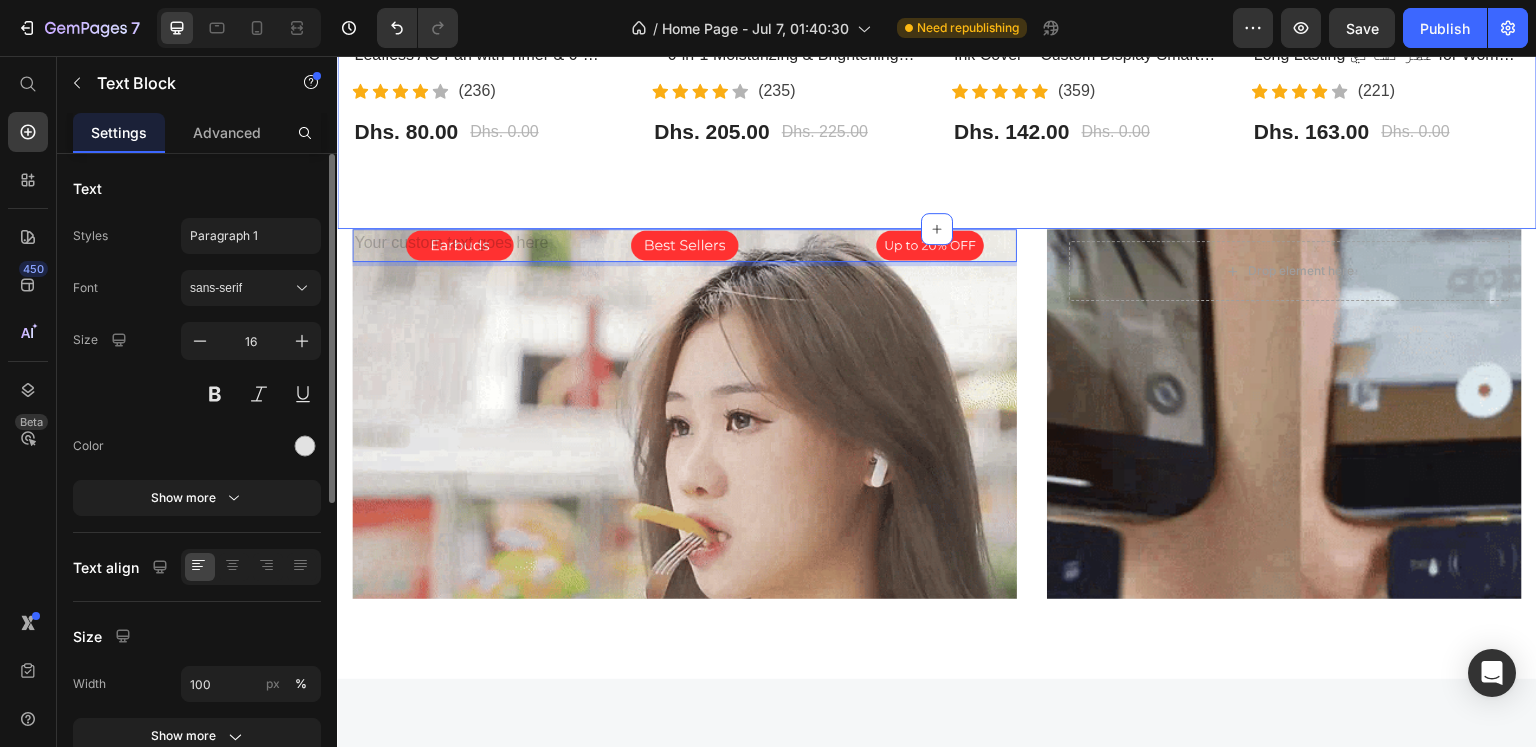 click on "Most Interested Heading “Best pet products reviewed” Text block Row - 0% (P) Tag Product Images Row Bladeless Air Cooling Fan – Portable Leafless AC Fan with Timer & 6-Speed Wind | مروحة تبريد بدون شفرات (P) Title                Icon                Icon                Icon                Icon                Icon Icon List Hoz (236) Text block Icon List Dhs. 80.00 (P) Price Dhs. 0.00 (P) Price Row Product - 9% (P) Tag Product Images Row BIOAQUA Vitamin C Facial Care Set – 6-in-1 Moisturizing & Brightening Skincare Kit | مجموعة العناية بالوجه من بيوأكوا بفيتامين C (P) Title                Icon                Icon                Icon                Icon                Icon Icon List Hoz (235) Text block Icon List Dhs. 205.00 (P) Price Dhs. 225.00 (P) Price Row Product Row - 0% (P) Tag Product Images Row iPhone 13 Pro & 15 Pro Max LCD E-Ink Cover – Custom Display Smart Case | غطاء شاشة ذكي للايفون (P) Title                Icon Icon" at bounding box center (937, -107) 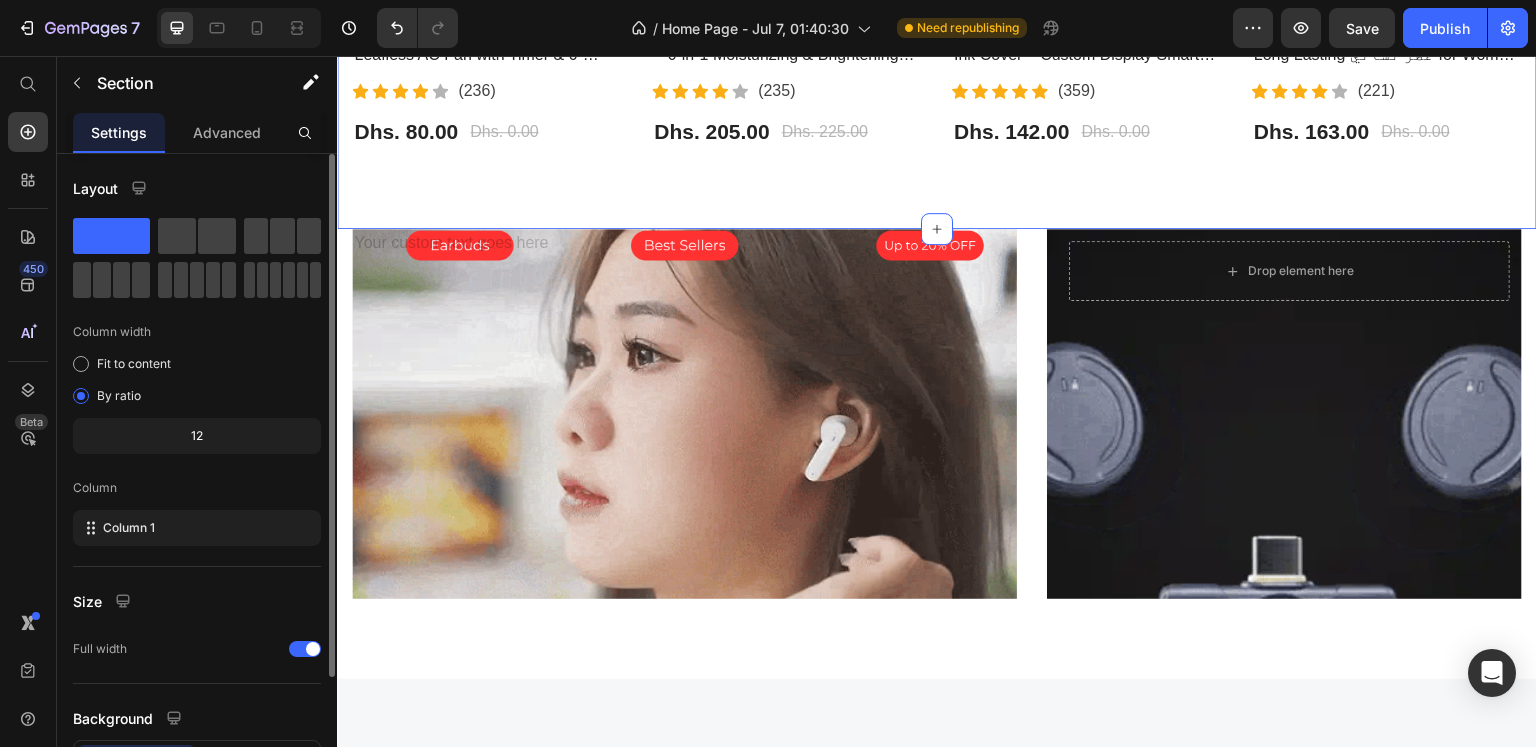 click on "Most Interested Heading “Best pet products reviewed” Text block Row - 0% (P) Tag Product Images Row Bladeless Air Cooling Fan – Portable Leafless AC Fan with Timer & 6-Speed Wind | مروحة تبريد بدون شفرات (P) Title                Icon                Icon                Icon                Icon                Icon Icon List Hoz (236) Text block Icon List Dhs. 80.00 (P) Price Dhs. 0.00 (P) Price Row Product - 9% (P) Tag Product Images Row BIOAQUA Vitamin C Facial Care Set – 6-in-1 Moisturizing & Brightening Skincare Kit | مجموعة العناية بالوجه من بيوأكوا بفيتامين C (P) Title                Icon                Icon                Icon                Icon                Icon Icon List Hoz (235) Text block Icon List Dhs. 205.00 (P) Price Dhs. 225.00 (P) Price Row Product Row - 0% (P) Tag Product Images Row iPhone 13 Pro & 15 Pro Max LCD E-Ink Cover – Custom Display Smart Case | غطاء شاشة ذكي للايفون (P) Title                Icon Icon" at bounding box center [937, -107] 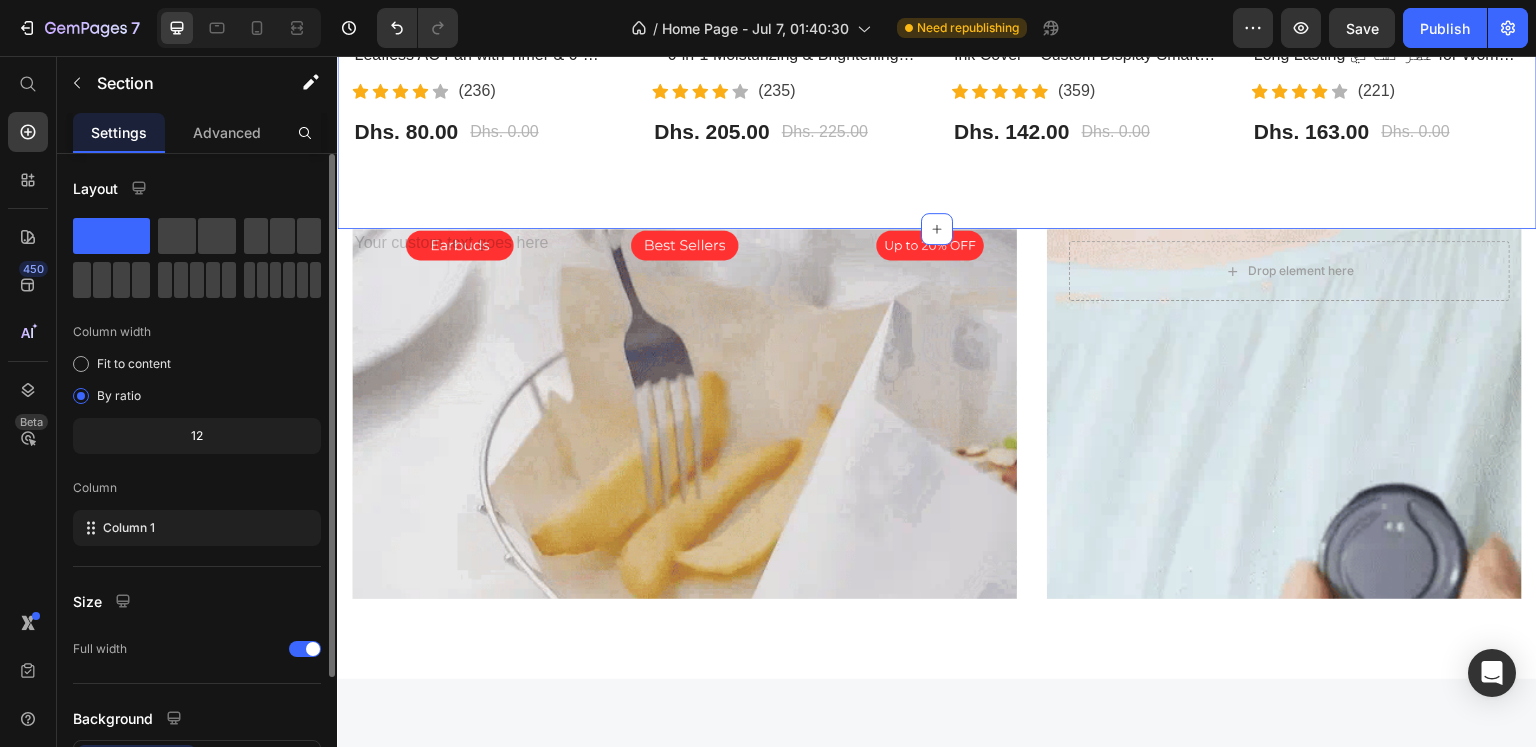 click on "Most Interested Heading “Best pet products reviewed” Text block Row - 0% (P) Tag Product Images Row Bladeless Air Cooling Fan – Portable Leafless AC Fan with Timer & 6-Speed Wind | مروحة تبريد بدون شفرات (P) Title                Icon                Icon                Icon                Icon                Icon Icon List Hoz (236) Text block Icon List Dhs. 80.00 (P) Price Dhs. 0.00 (P) Price Row Product - 9% (P) Tag Product Images Row BIOAQUA Vitamin C Facial Care Set – 6-in-1 Moisturizing & Brightening Skincare Kit | مجموعة العناية بالوجه من بيوأكوا بفيتامين C (P) Title                Icon                Icon                Icon                Icon                Icon Icon List Hoz (235) Text block Icon List Dhs. 205.00 (P) Price Dhs. 225.00 (P) Price Row Product Row - 0% (P) Tag Product Images Row iPhone 13 Pro & 15 Pro Max LCD E-Ink Cover – Custom Display Smart Case | غطاء شاشة ذكي للايفون (P) Title                Icon Icon" at bounding box center (937, -107) 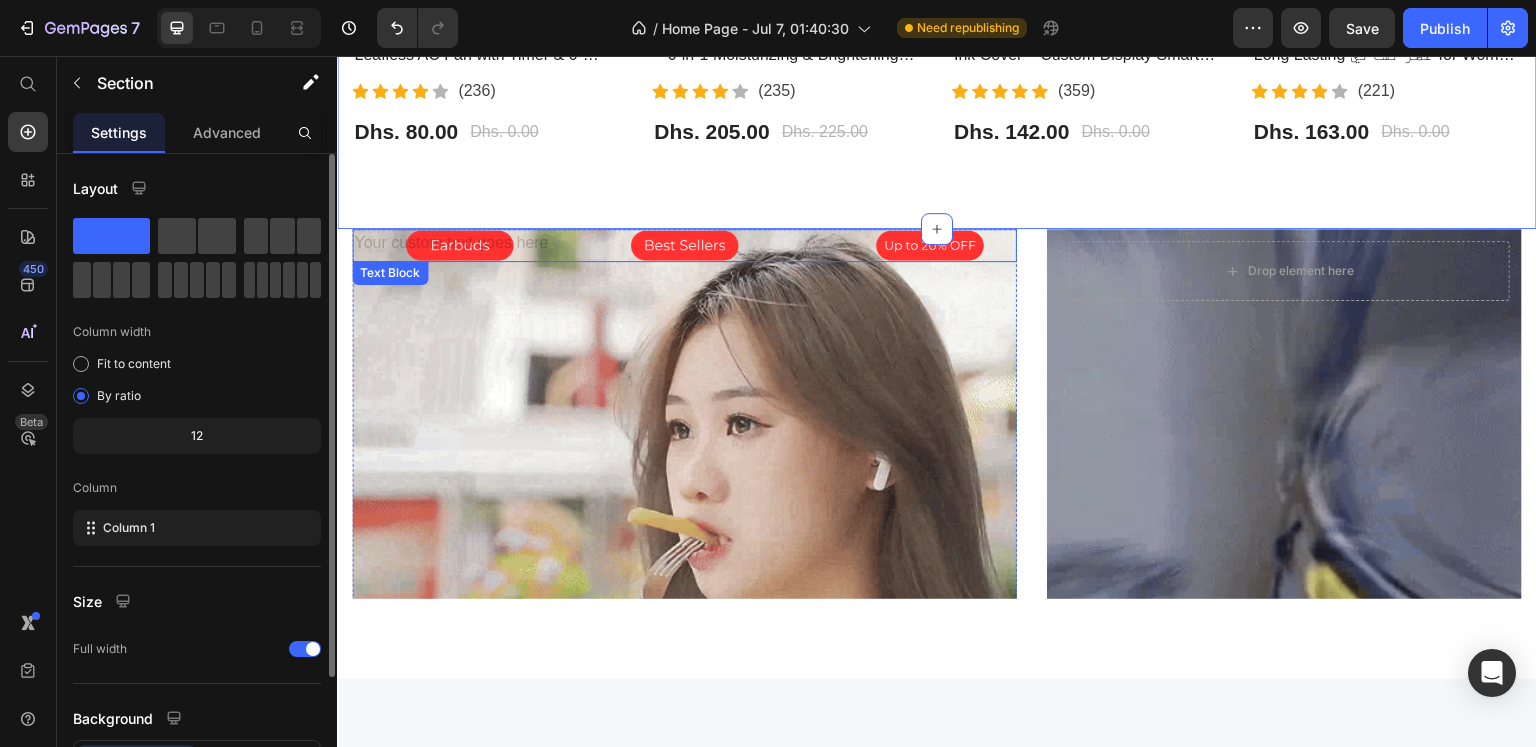 click at bounding box center (684, 245) 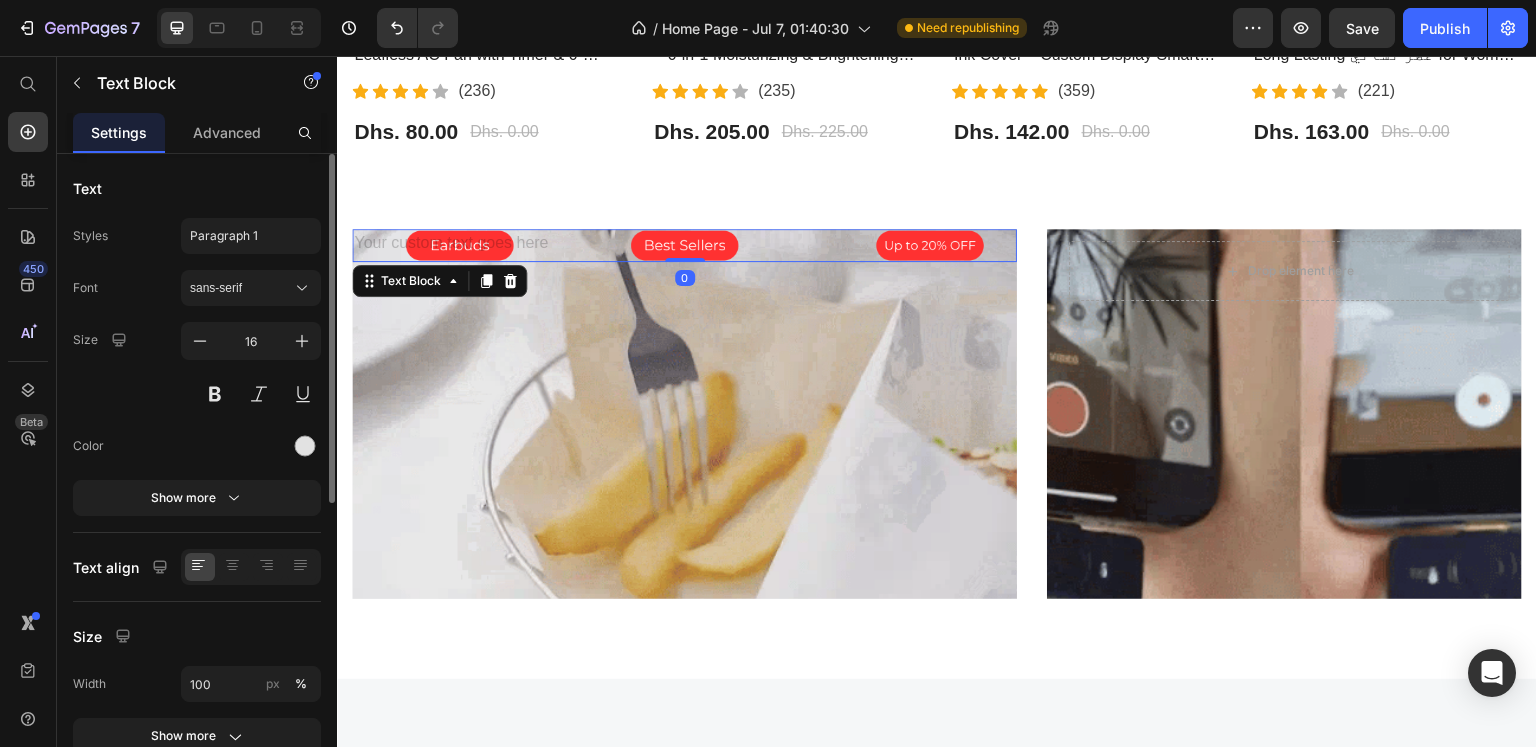 click at bounding box center [684, 245] 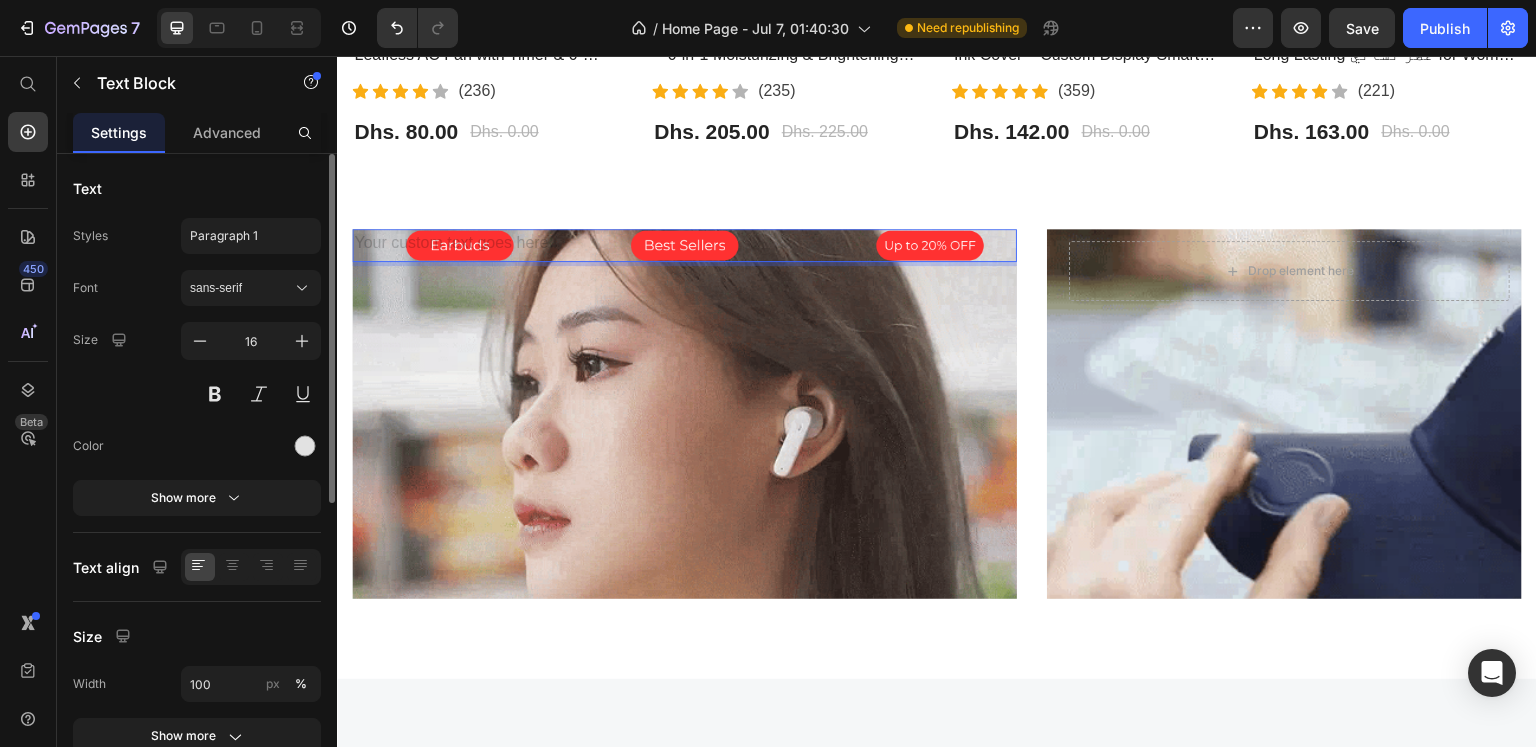 click at bounding box center (684, 245) 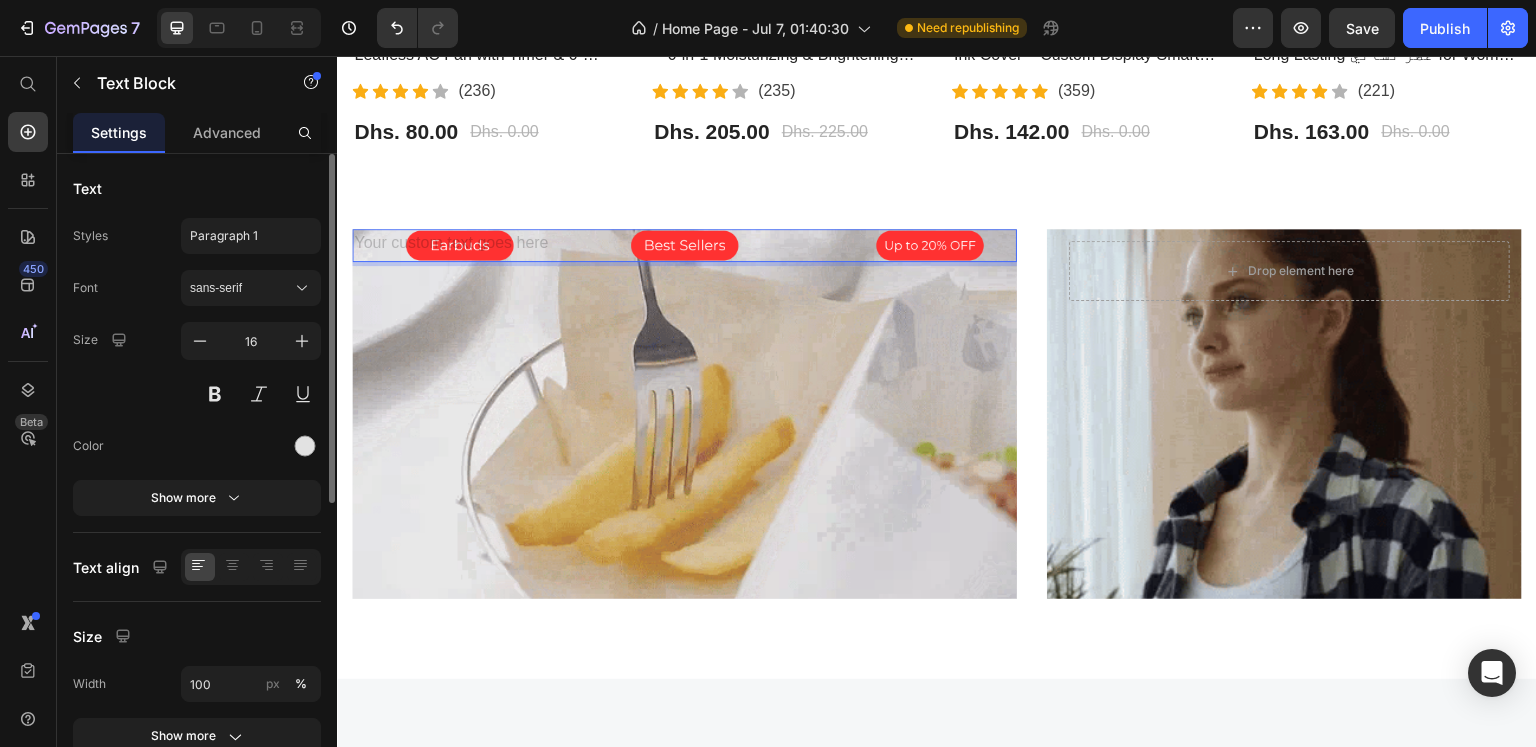 click at bounding box center (684, 245) 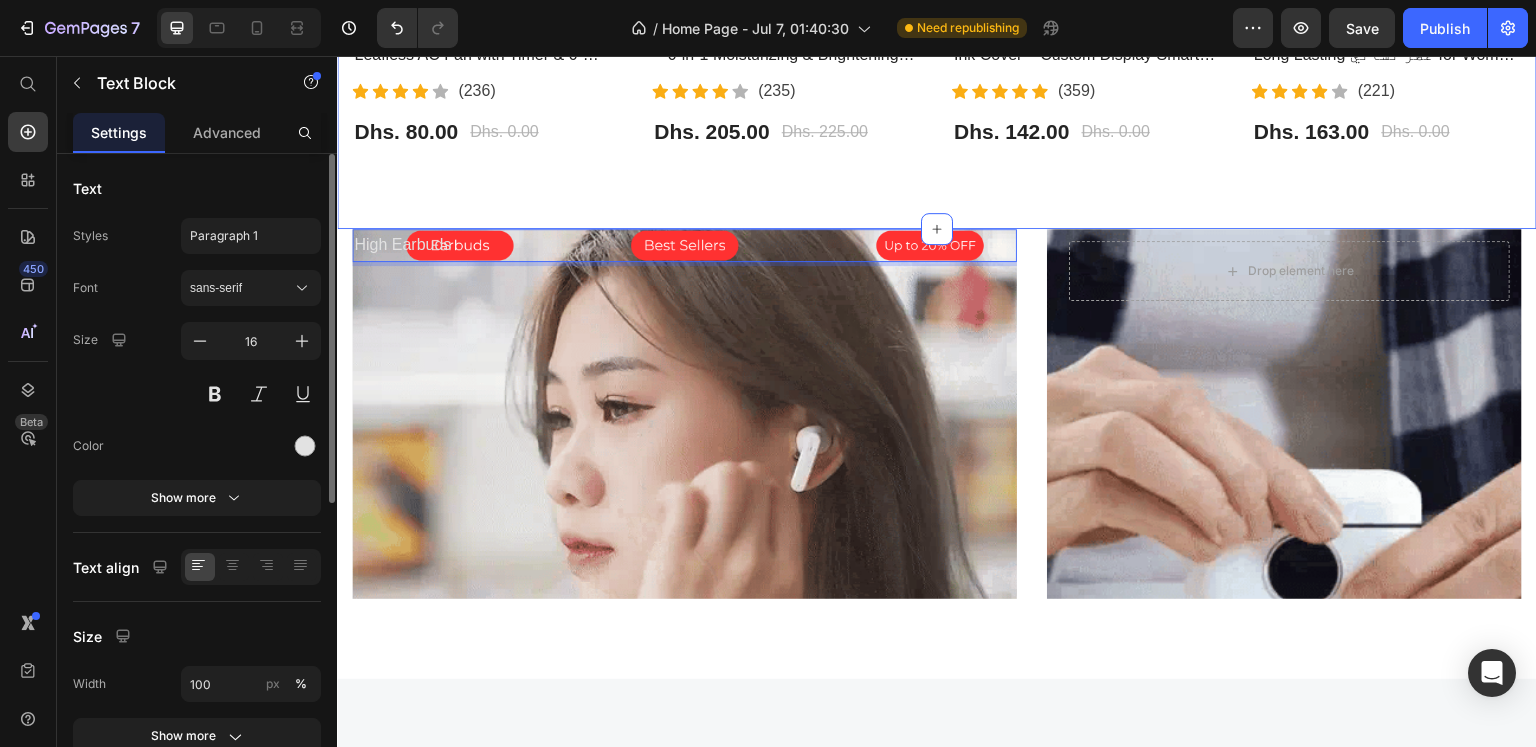 click on "Most Interested Heading “Best pet products reviewed” Text block Row - 0% (P) Tag Product Images Row Bladeless Air Cooling Fan – Portable Leafless AC Fan with Timer & 6-Speed Wind | مروحة تبريد بدون شفرات (P) Title                Icon                Icon                Icon                Icon                Icon Icon List Hoz (236) Text block Icon List Dhs. 80.00 (P) Price Dhs. 0.00 (P) Price Row Product - 9% (P) Tag Product Images Row BIOAQUA Vitamin C Facial Care Set – 6-in-1 Moisturizing & Brightening Skincare Kit | مجموعة العناية بالوجه من بيوأكوا بفيتامين C (P) Title                Icon                Icon                Icon                Icon                Icon Icon List Hoz (235) Text block Icon List Dhs. 205.00 (P) Price Dhs. 225.00 (P) Price Row Product Row - 0% (P) Tag Product Images Row iPhone 13 Pro & 15 Pro Max LCD E-Ink Cover – Custom Display Smart Case | غطاء شاشة ذكي للايفون (P) Title                Icon Icon" at bounding box center (937, -107) 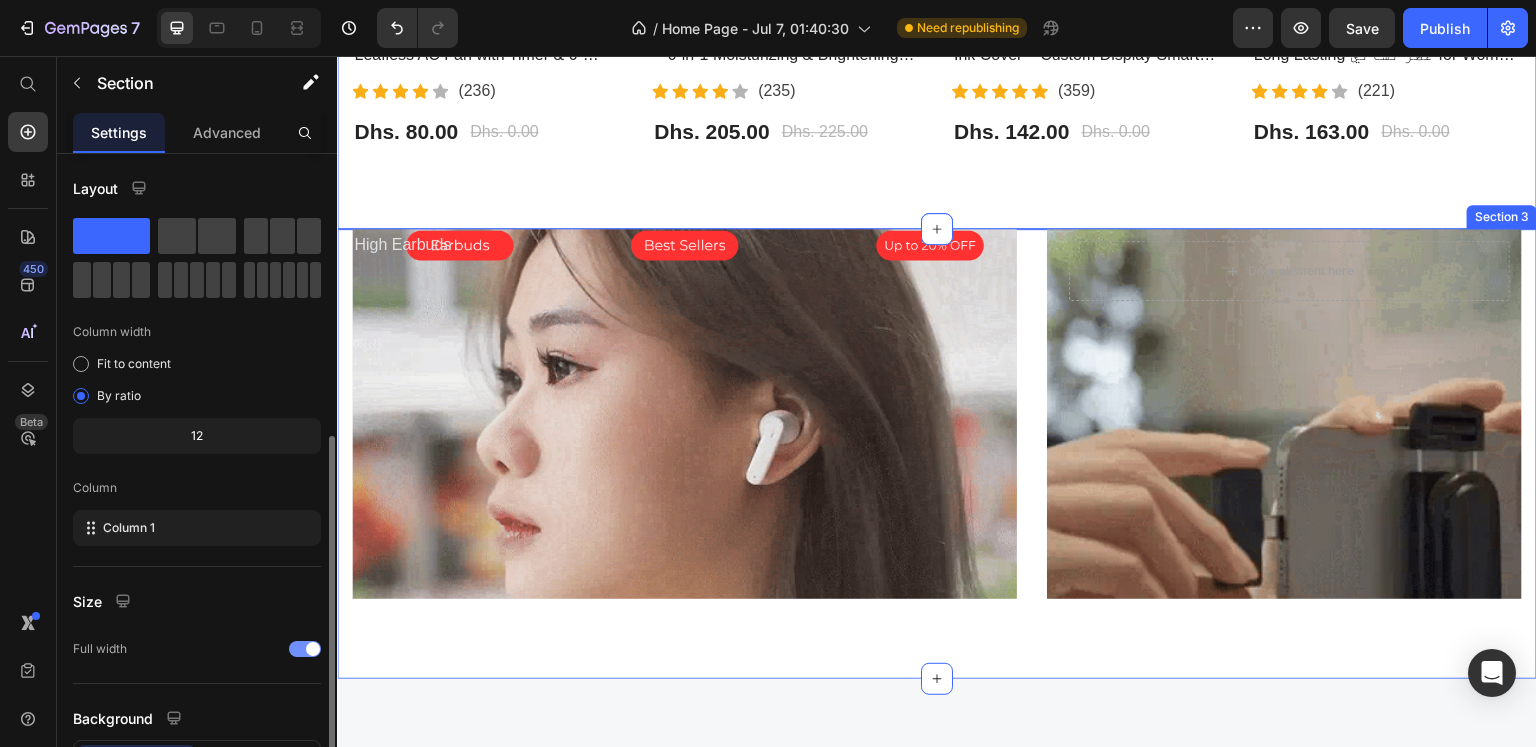 scroll, scrollTop: 156, scrollLeft: 0, axis: vertical 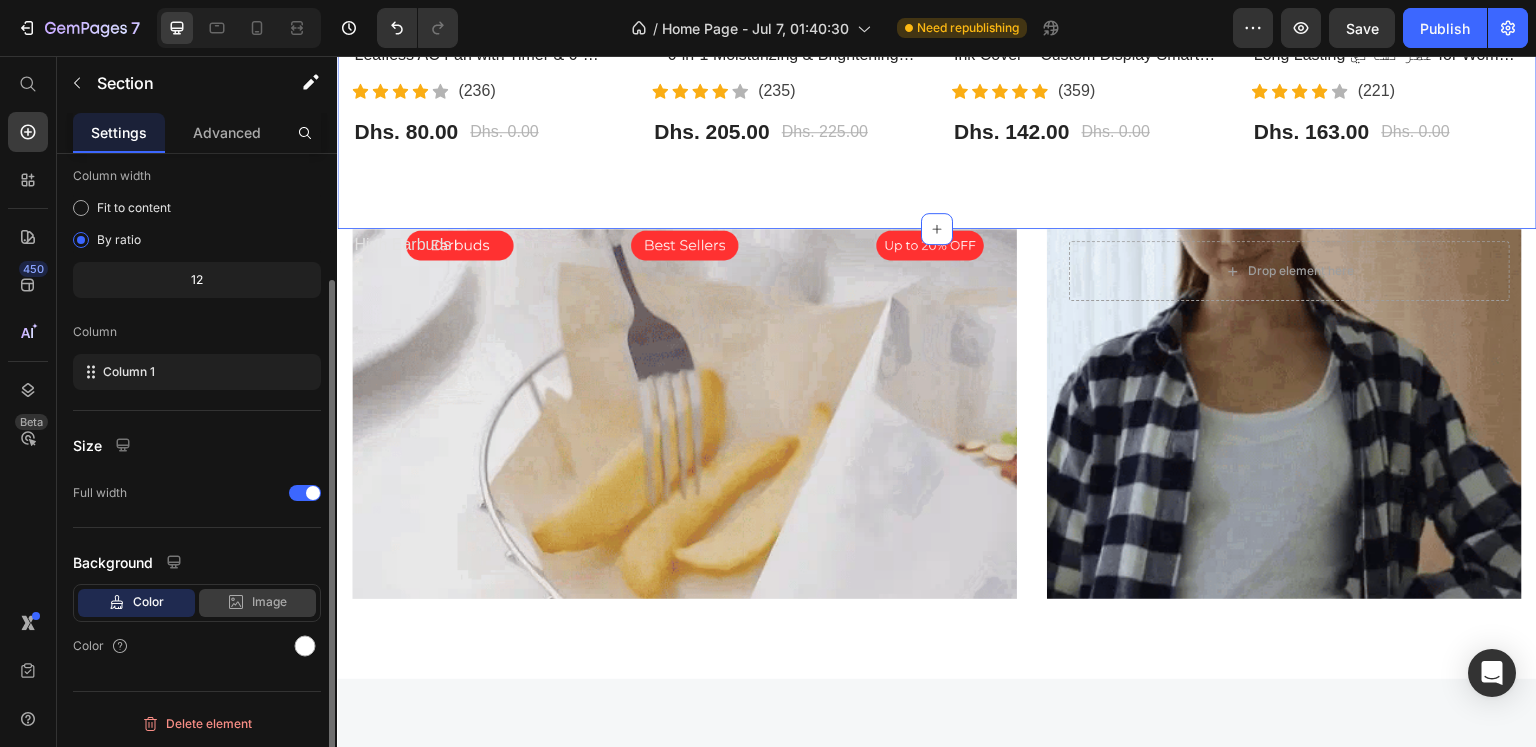 click on "Image" 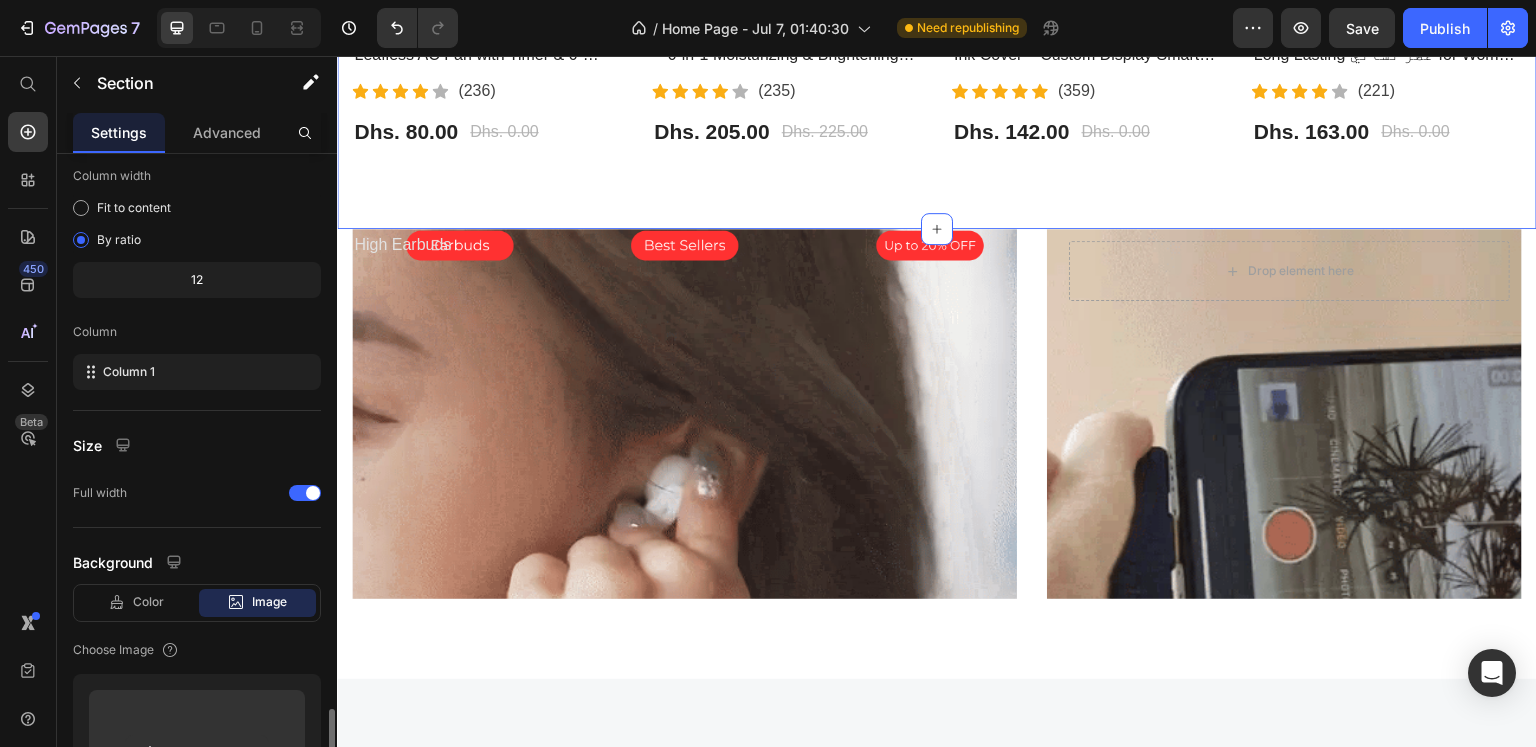 scroll, scrollTop: 456, scrollLeft: 0, axis: vertical 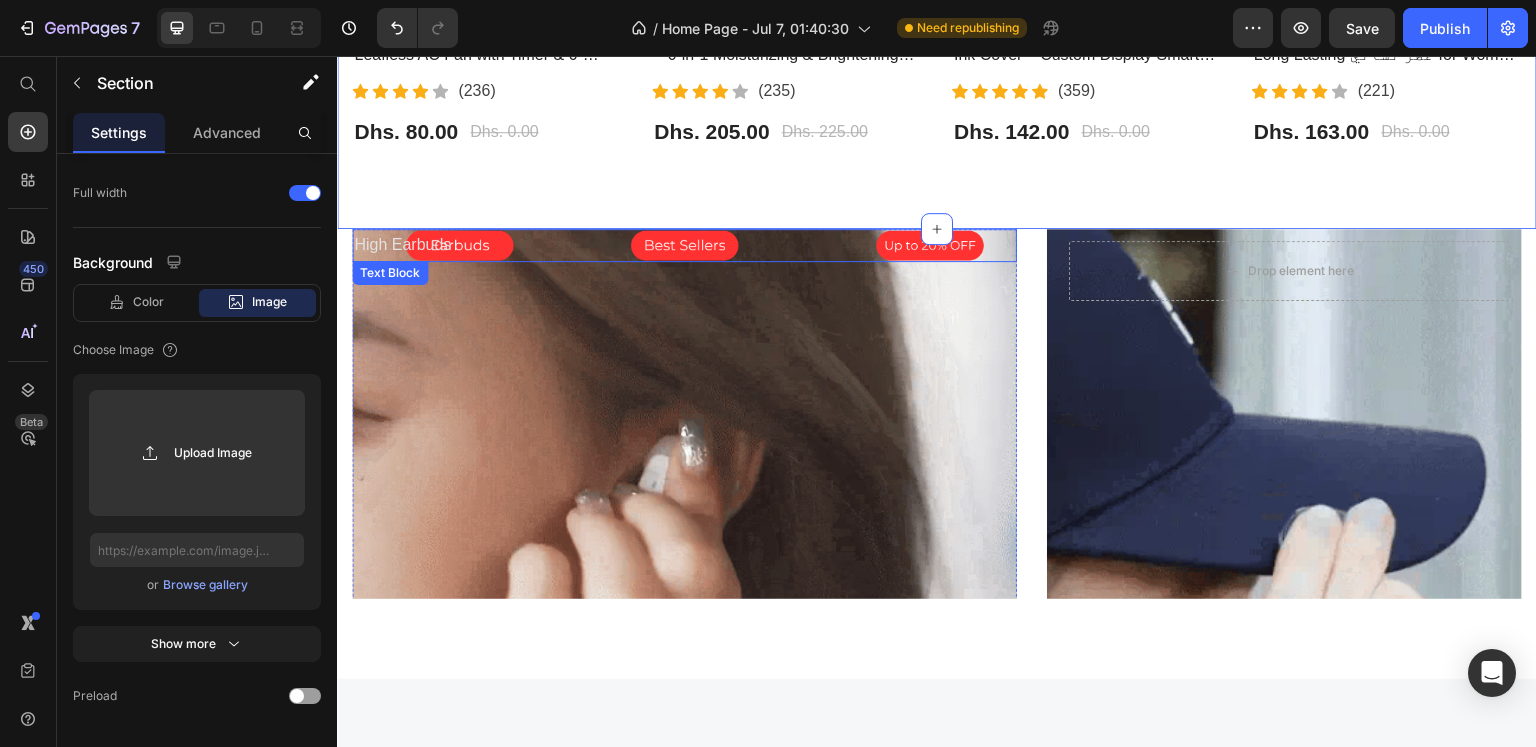 click on "High Earbuds" at bounding box center [684, 245] 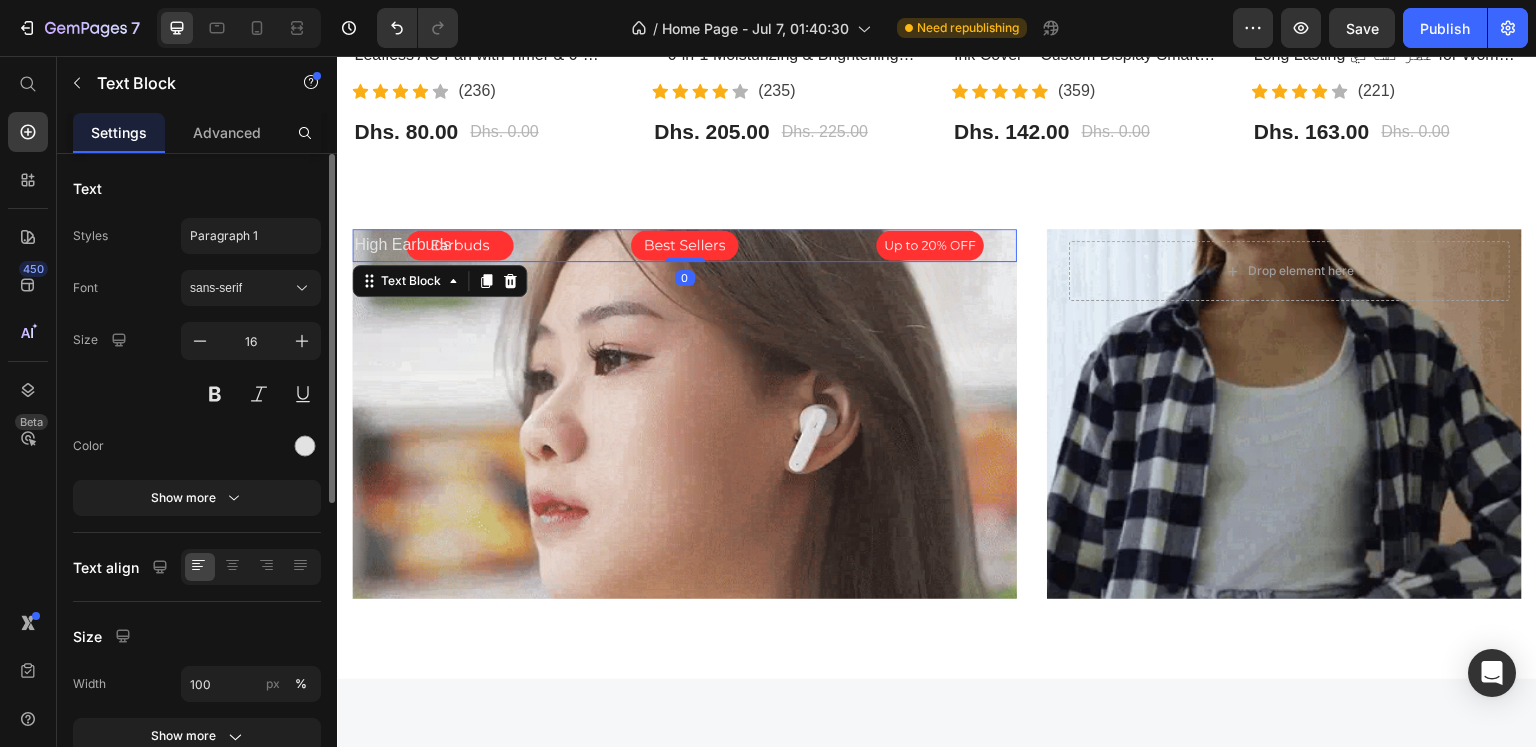 scroll, scrollTop: 400, scrollLeft: 0, axis: vertical 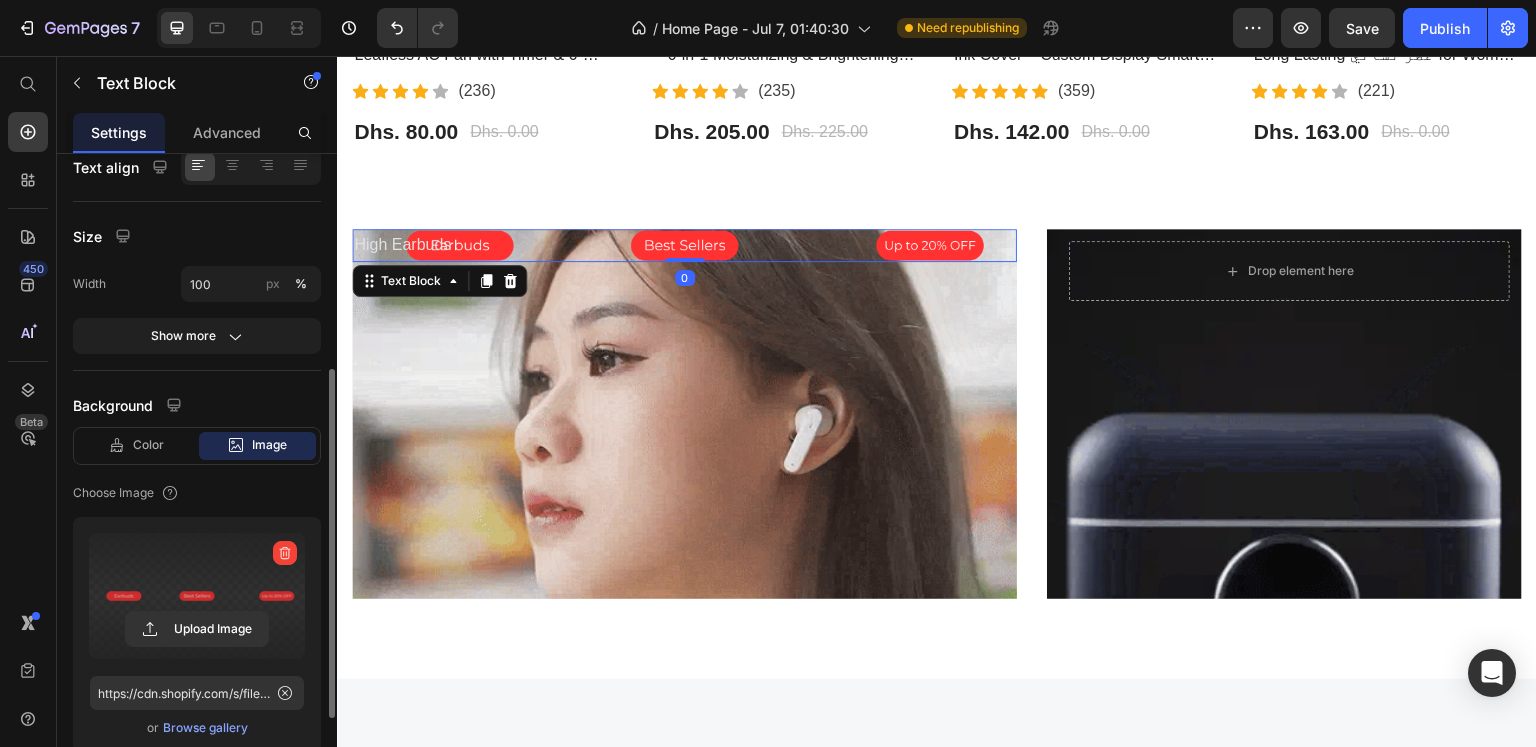 click at bounding box center [197, 596] 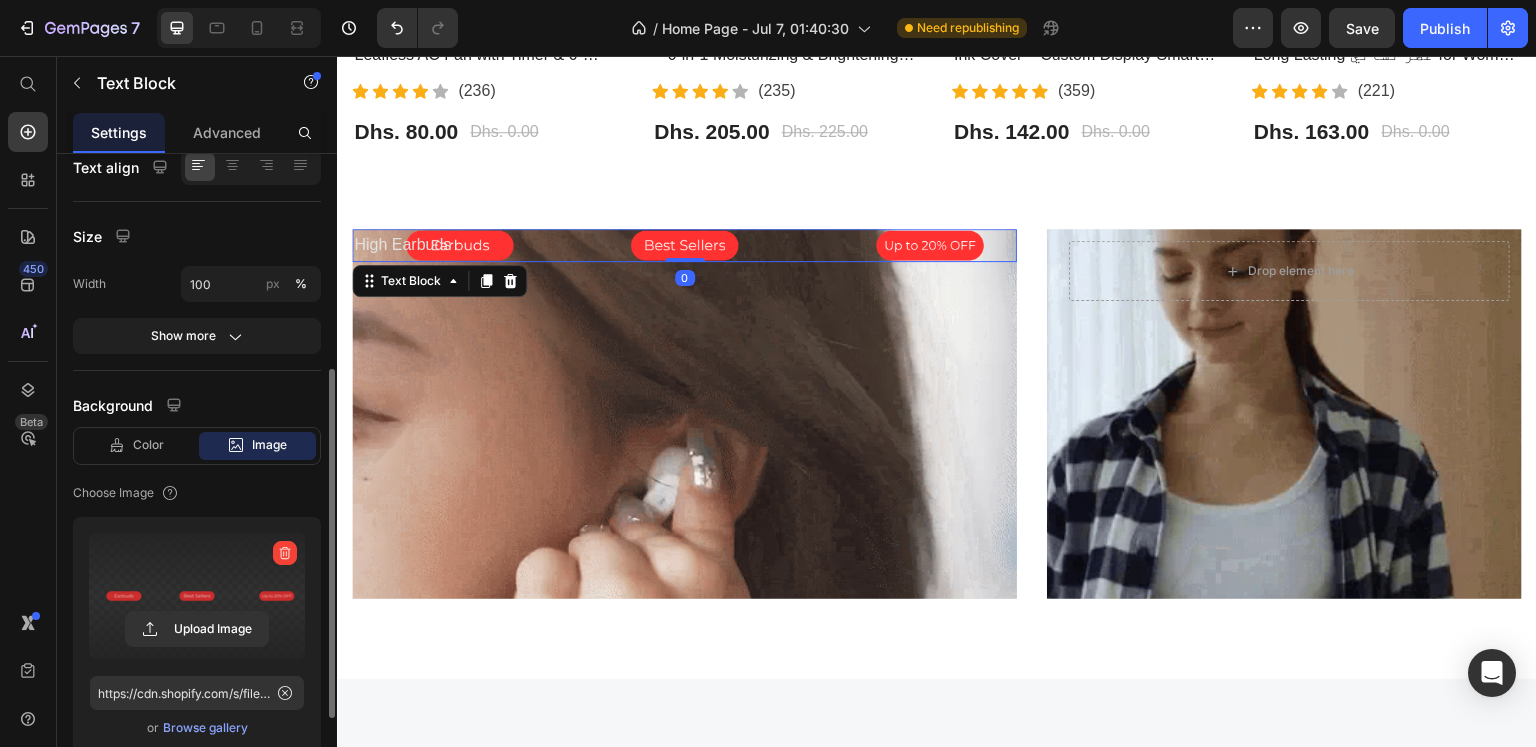 click 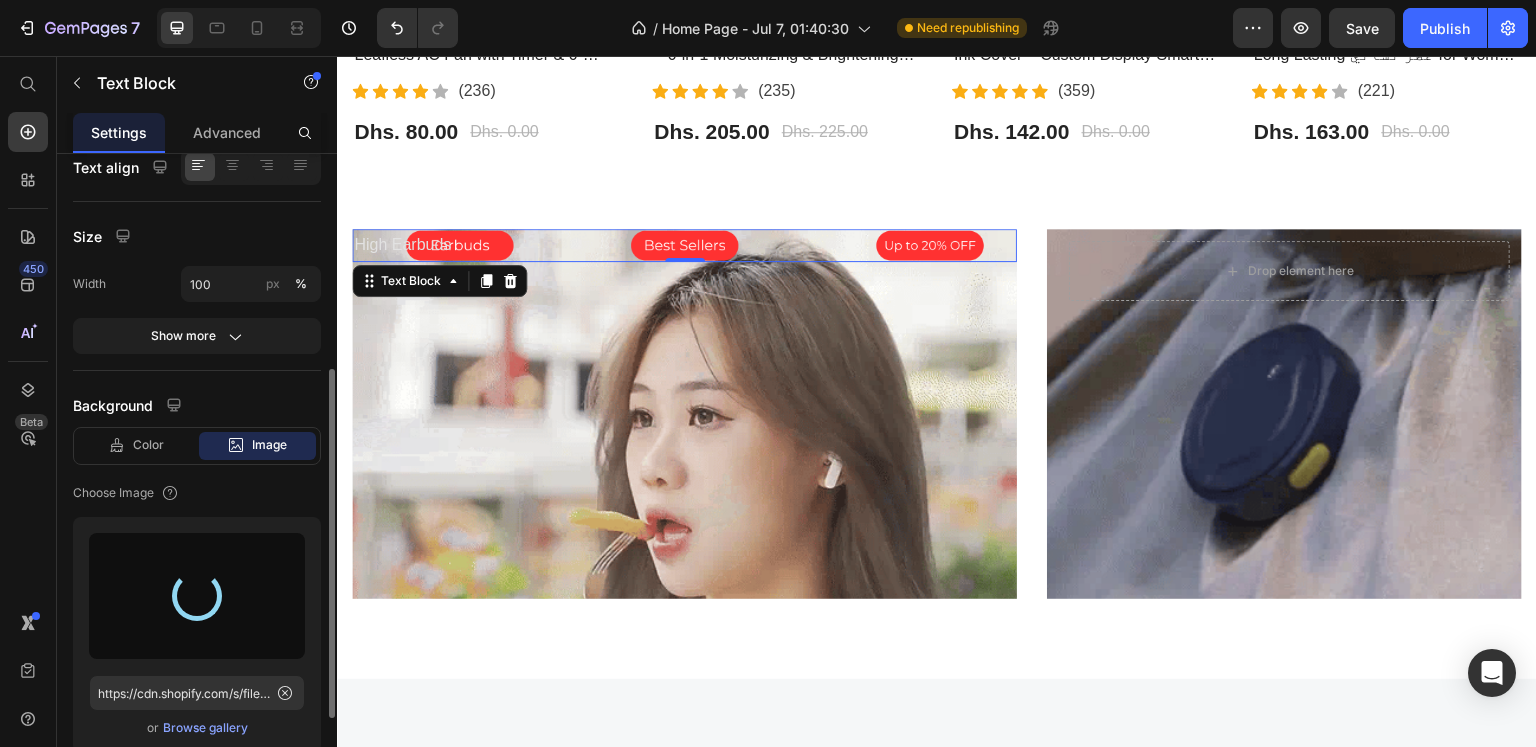 type on "https://cdn.shopify.com/s/files/1/0808/2876/0098/files/gempages_574364321170064193-1c613e9b-247f-4605-be8d-376b84d96ddb.png" 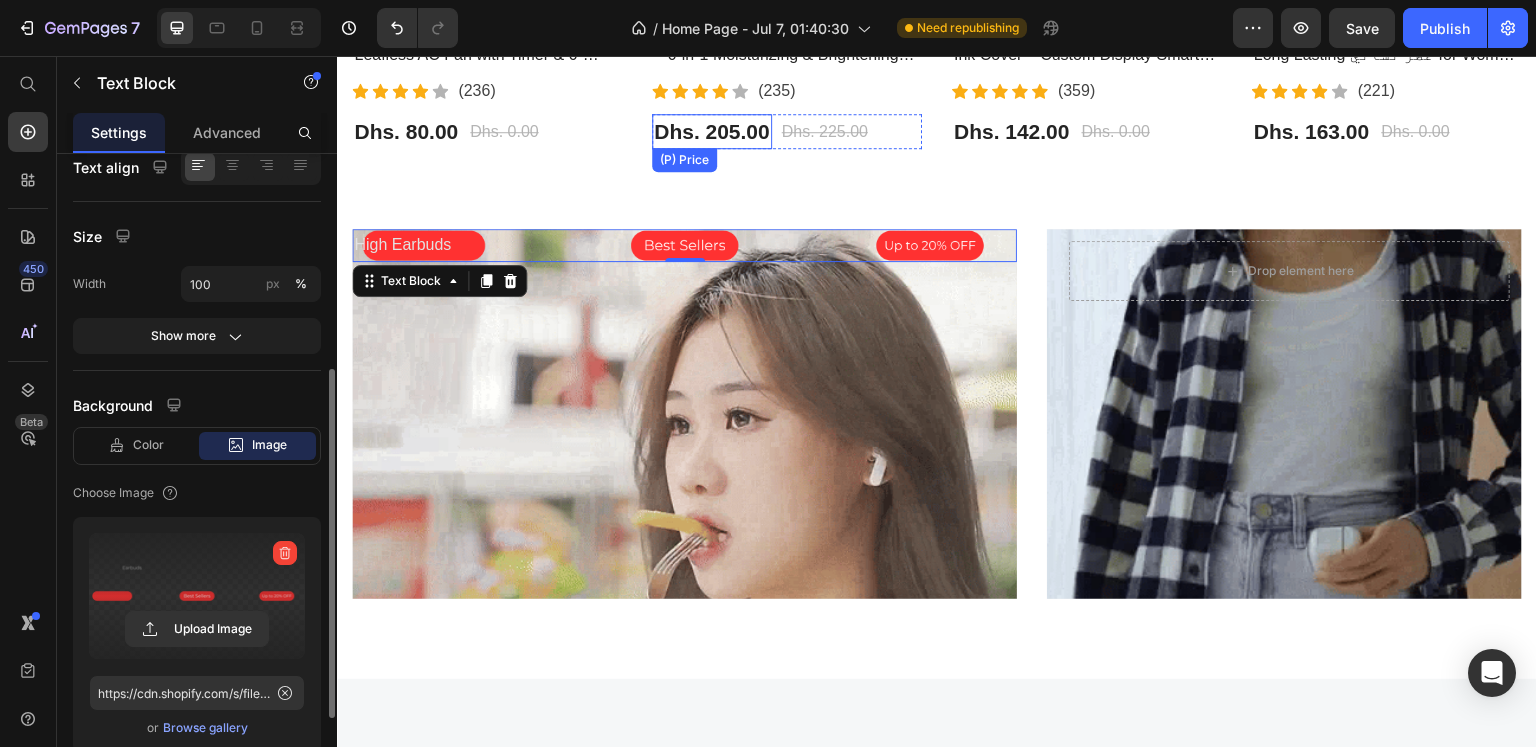 click on "(P) Price" at bounding box center (684, 160) 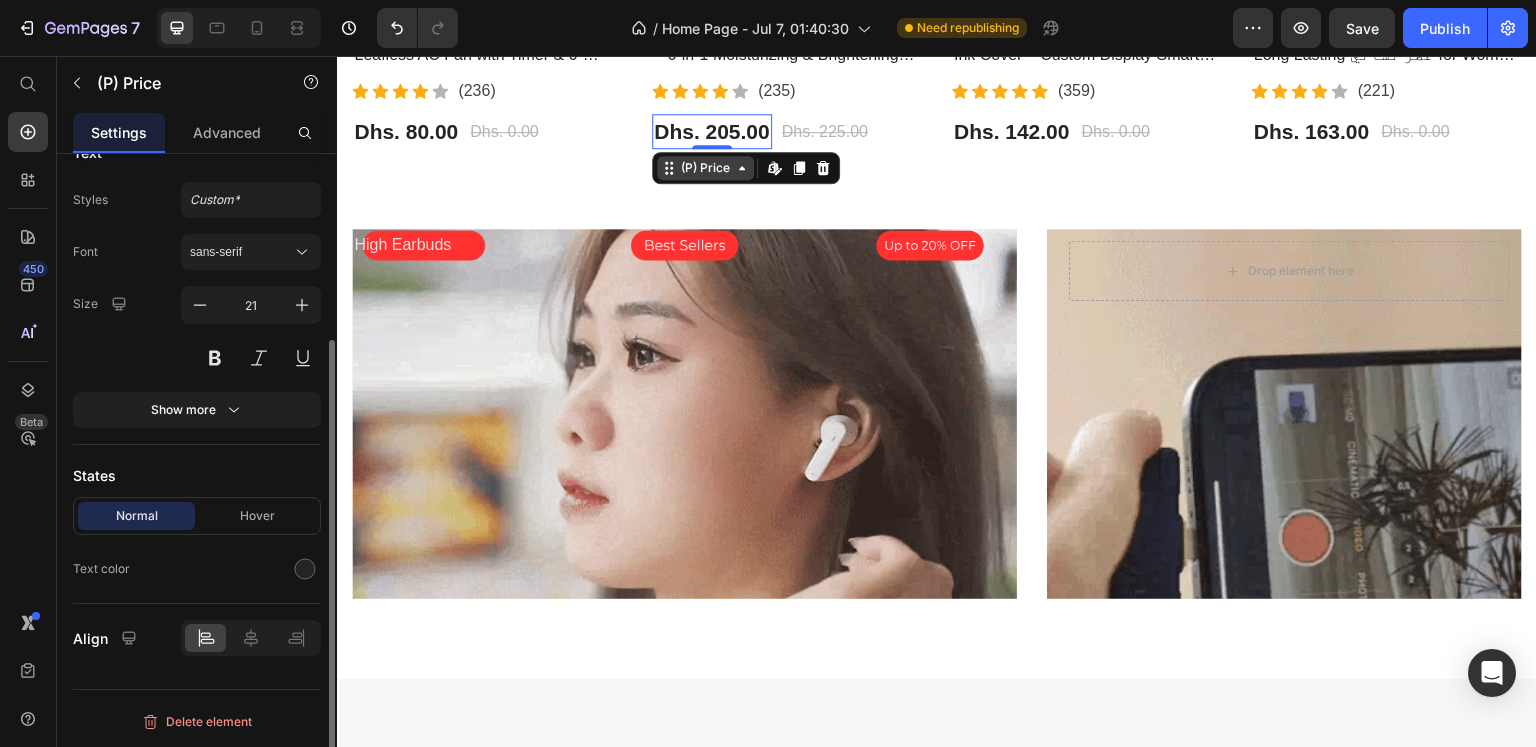 scroll, scrollTop: 0, scrollLeft: 0, axis: both 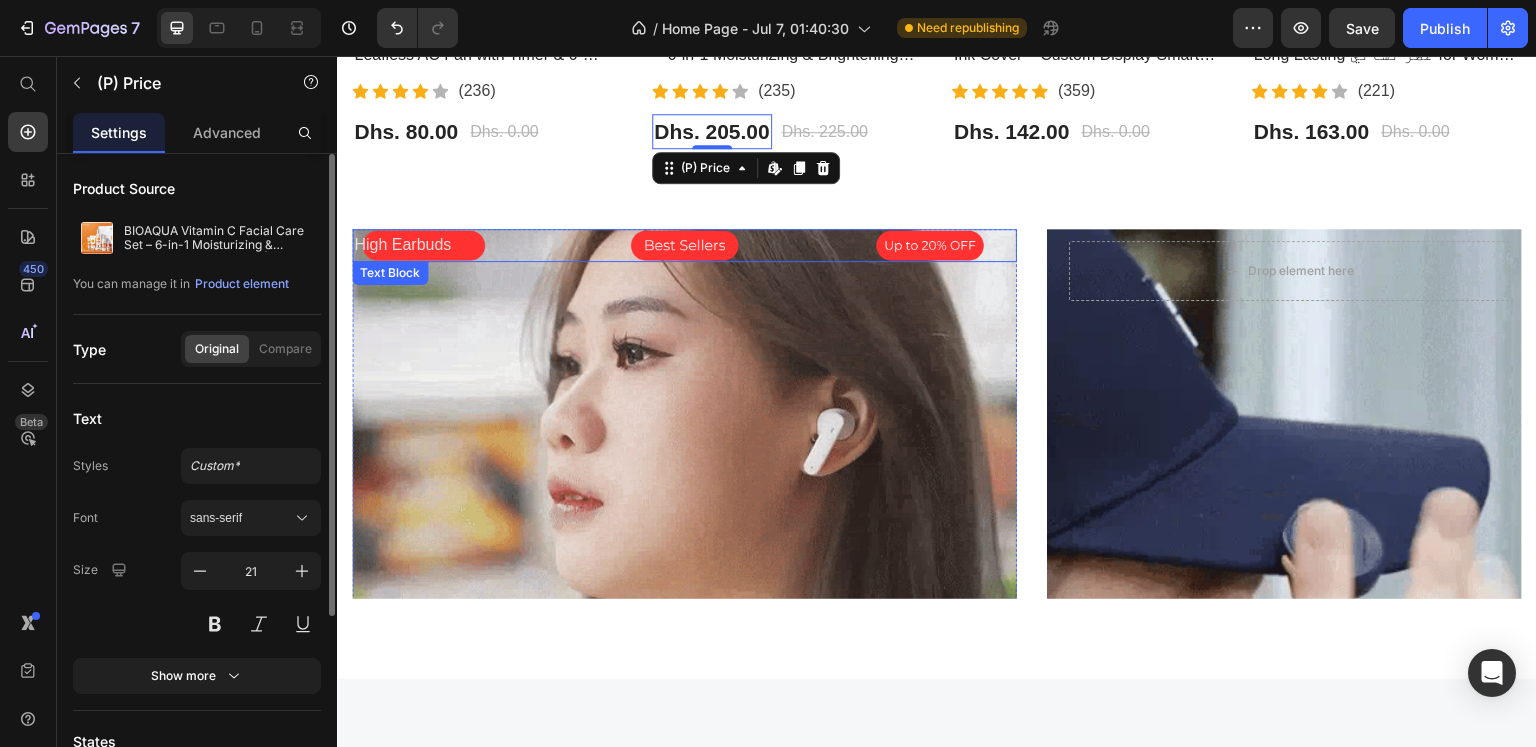 click on "Most Interested Heading “Best pet products reviewed” Text block Row - 0% (P) Tag Product Images Row Bladeless Air Cooling Fan – Portable Leafless AC Fan with Timer & 6-Speed Wind | مروحة تبريد بدون شفرات (P) Title                Icon                Icon                Icon                Icon                Icon Icon List Hoz (236) Text block Icon List Dhs. 80.00 (P) Price Dhs. 0.00 (P) Price Row Product - 9% (P) Tag Product Images Row BIOAQUA Vitamin C Facial Care Set – 6-in-1 Moisturizing & Brightening Skincare Kit | مجموعة العناية بالوجه من بيوأكوا بفيتامين C (P) Title                Icon                Icon                Icon                Icon                Icon Icon List Hoz (235) Text block Icon List Dhs. 205.00 (P) Price   Edit content in Shopify 0 Dhs. 225.00 (P) Price Row Product Row - 0% (P) Tag Product Images Row iPhone 13 Pro & 15 Pro Max LCD E-Ink Cover – Custom Display Smart Case | غطاء شاشة ذكي للايفون Icon -" at bounding box center [937, -107] 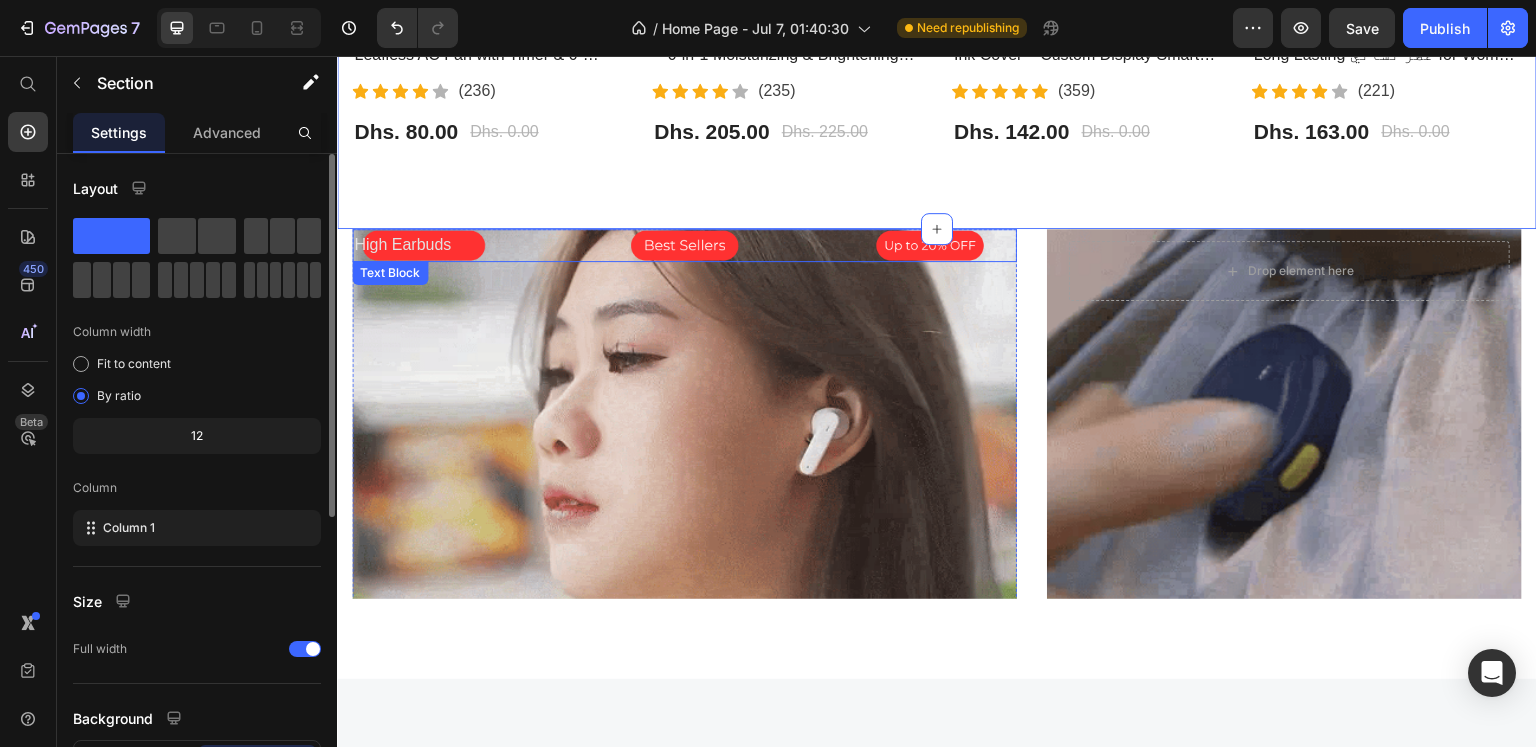 click on "High Earbuds" at bounding box center [684, 245] 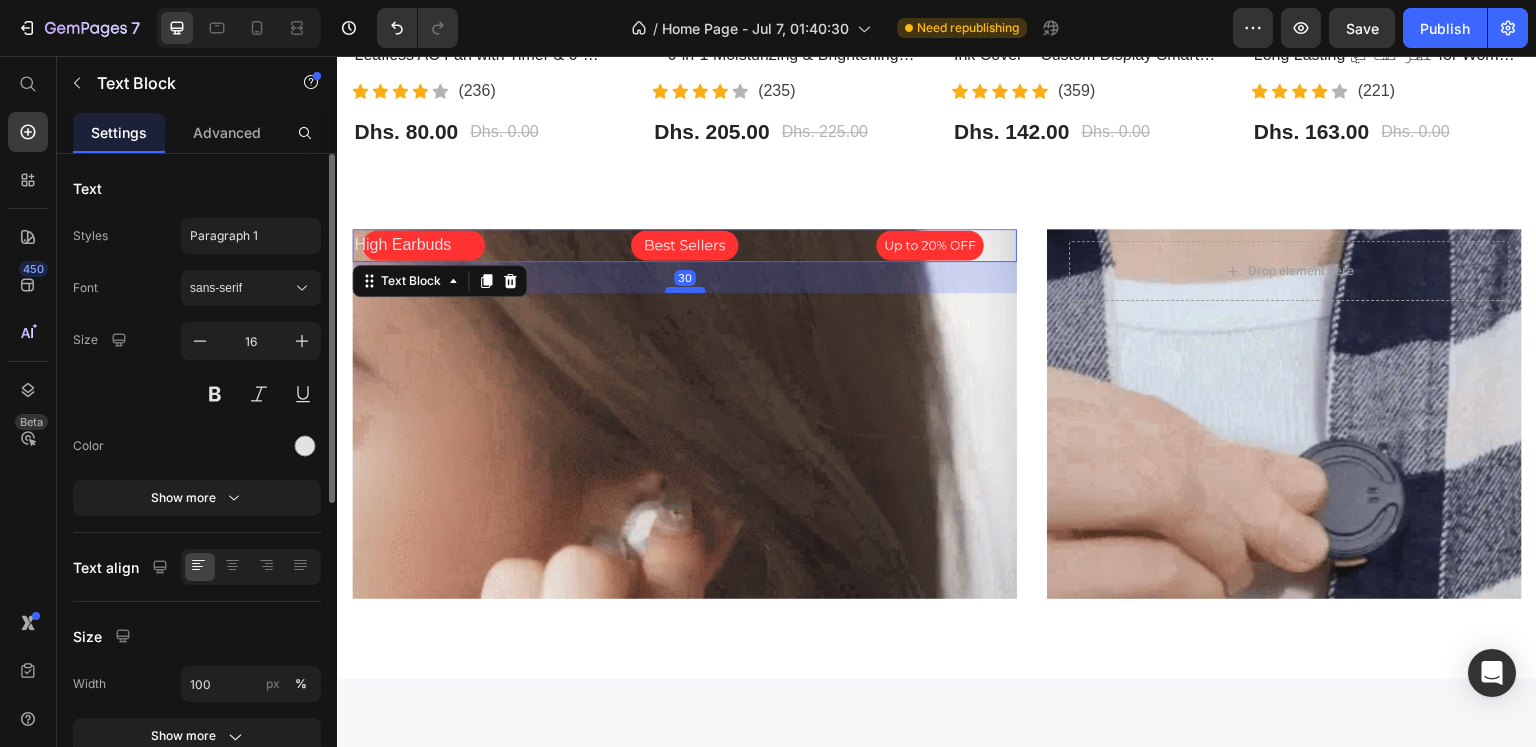 drag, startPoint x: 677, startPoint y: 254, endPoint x: 682, endPoint y: 285, distance: 31.400637 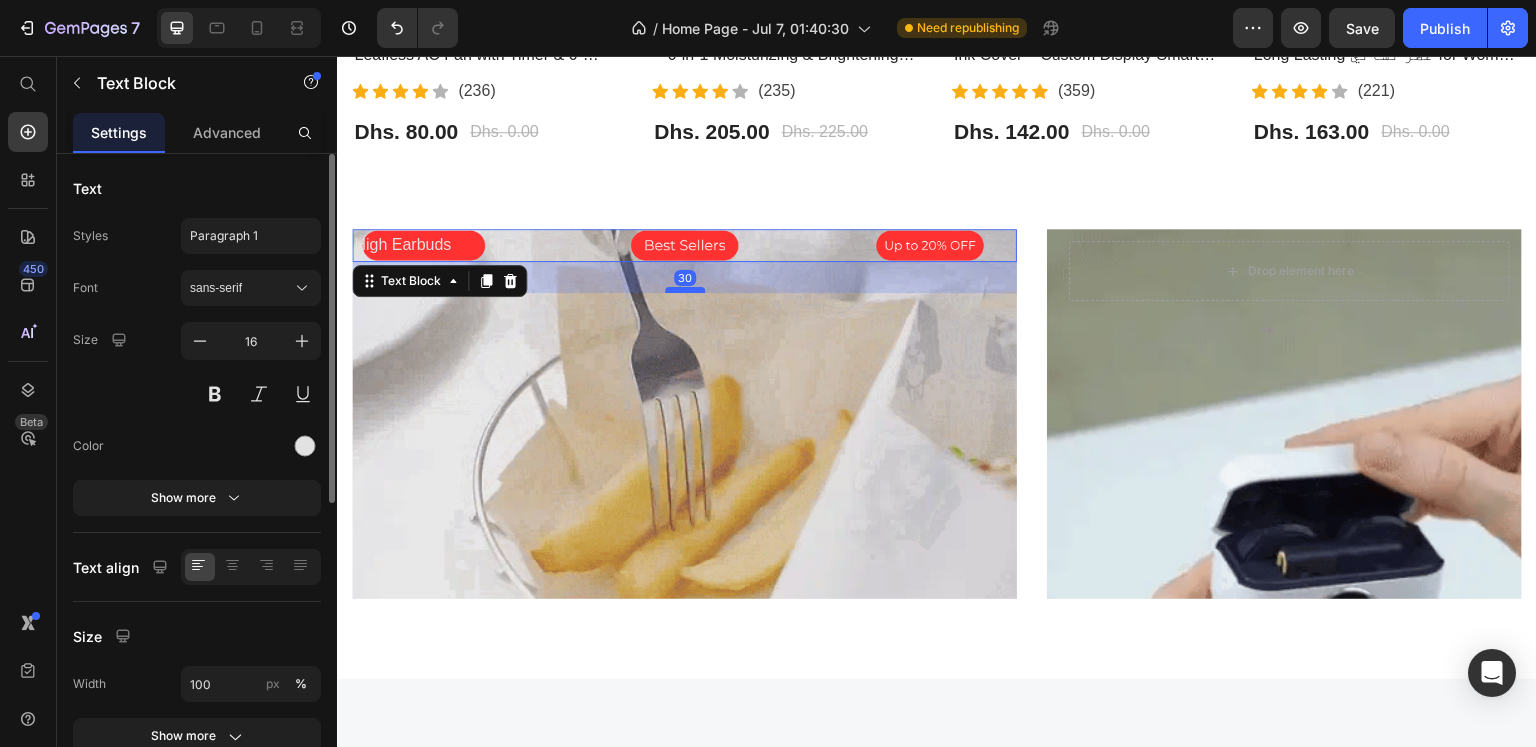 click at bounding box center [685, 290] 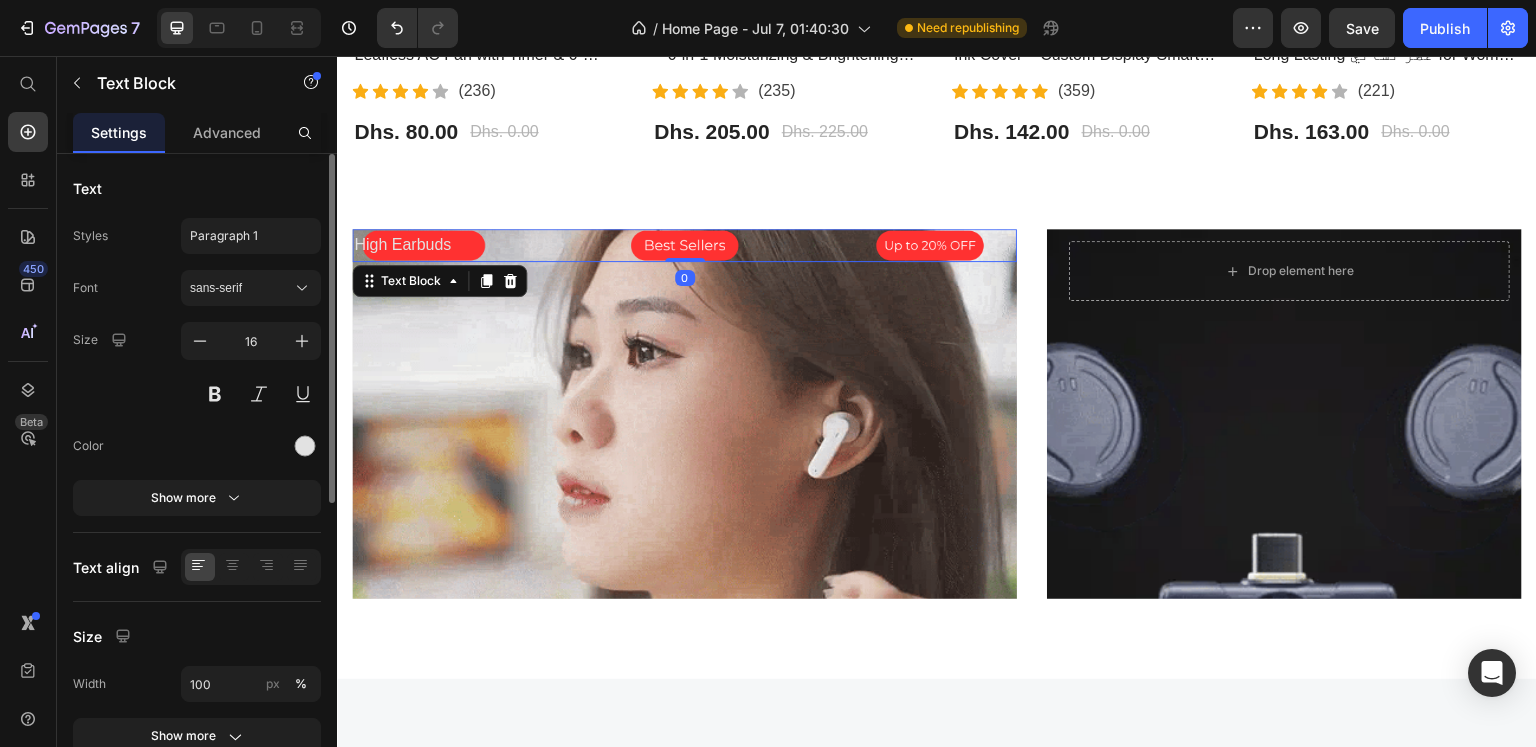 drag, startPoint x: 682, startPoint y: 285, endPoint x: 700, endPoint y: 229, distance: 58.821766 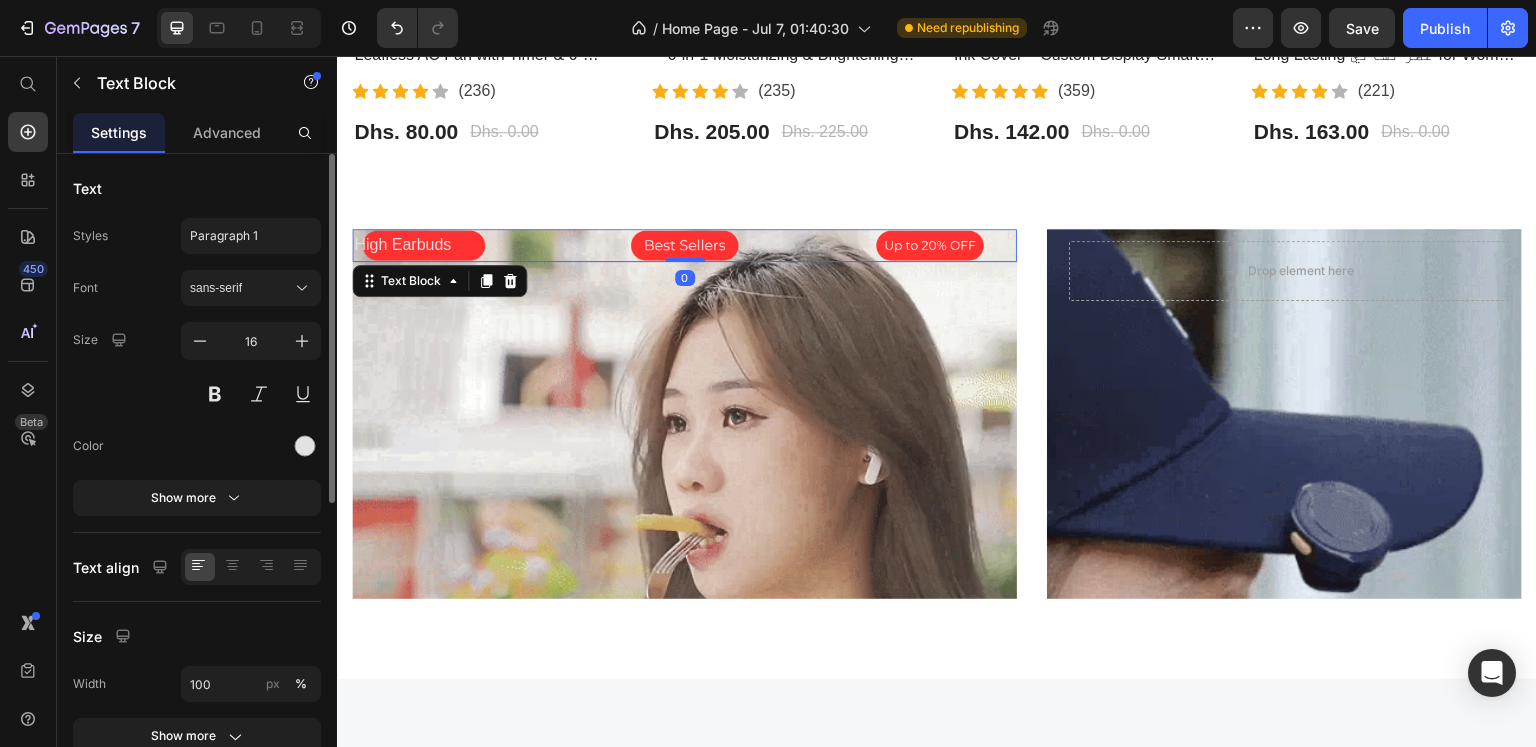 click on "High Earbuds Text Block   0" at bounding box center (684, 245) 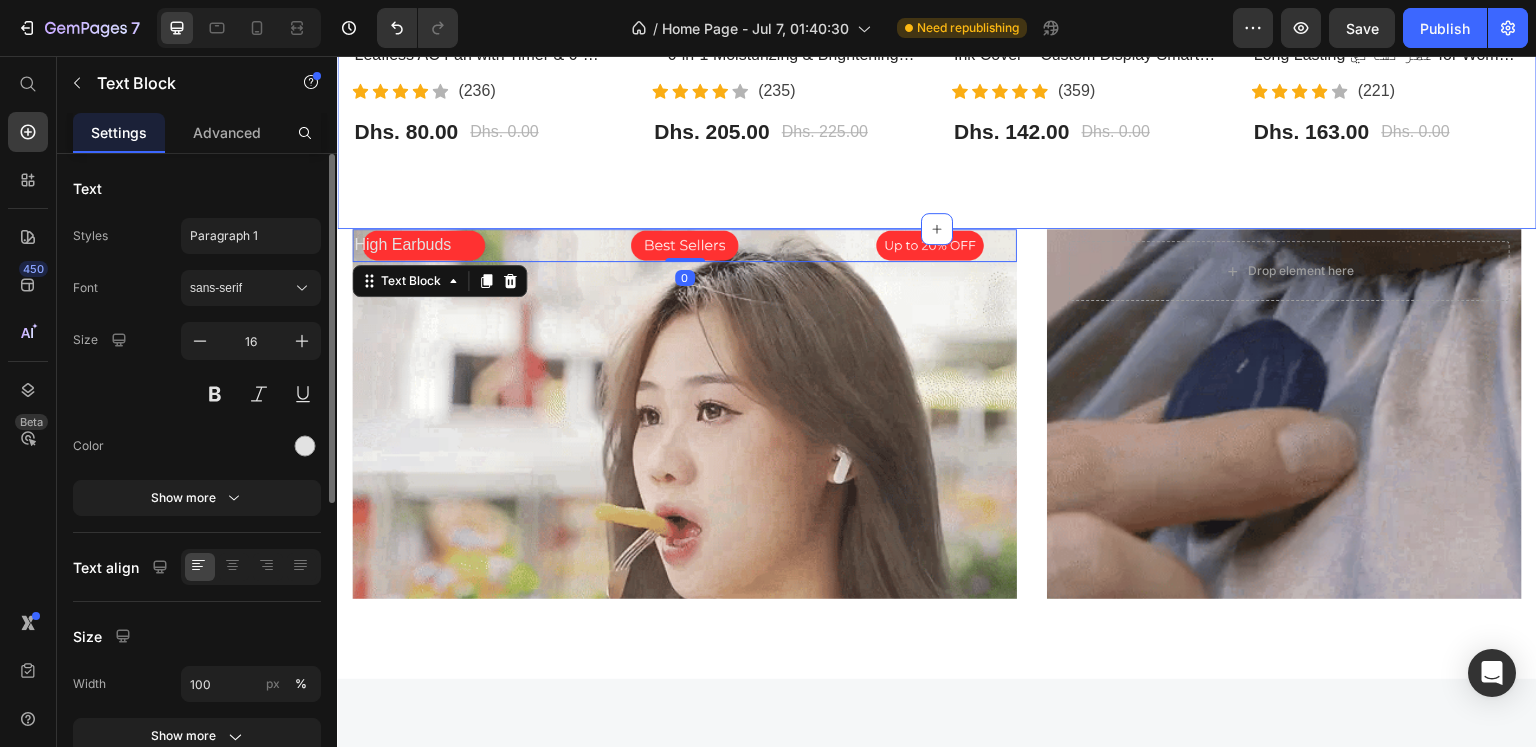click on "Most Interested Heading “Best pet products reviewed” Text block Row - 0% (P) Tag Product Images Row Bladeless Air Cooling Fan – Portable Leafless AC Fan with Timer & 6-Speed Wind | مروحة تبريد بدون شفرات (P) Title                Icon                Icon                Icon                Icon                Icon Icon List Hoz (236) Text block Icon List Dhs. 80.00 (P) Price Dhs. 0.00 (P) Price Row Product - 9% (P) Tag Product Images Row BIOAQUA Vitamin C Facial Care Set – 6-in-1 Moisturizing & Brightening Skincare Kit | مجموعة العناية بالوجه من بيوأكوا بفيتامين C (P) Title                Icon                Icon                Icon                Icon                Icon Icon List Hoz (235) Text block Icon List Dhs. 205.00 (P) Price Dhs. 225.00 (P) Price Row Product Row - 0% (P) Tag Product Images Row iPhone 13 Pro & 15 Pro Max LCD E-Ink Cover – Custom Display Smart Case | غطاء شاشة ذكي للايفون (P) Title                Icon Icon" at bounding box center (937, -107) 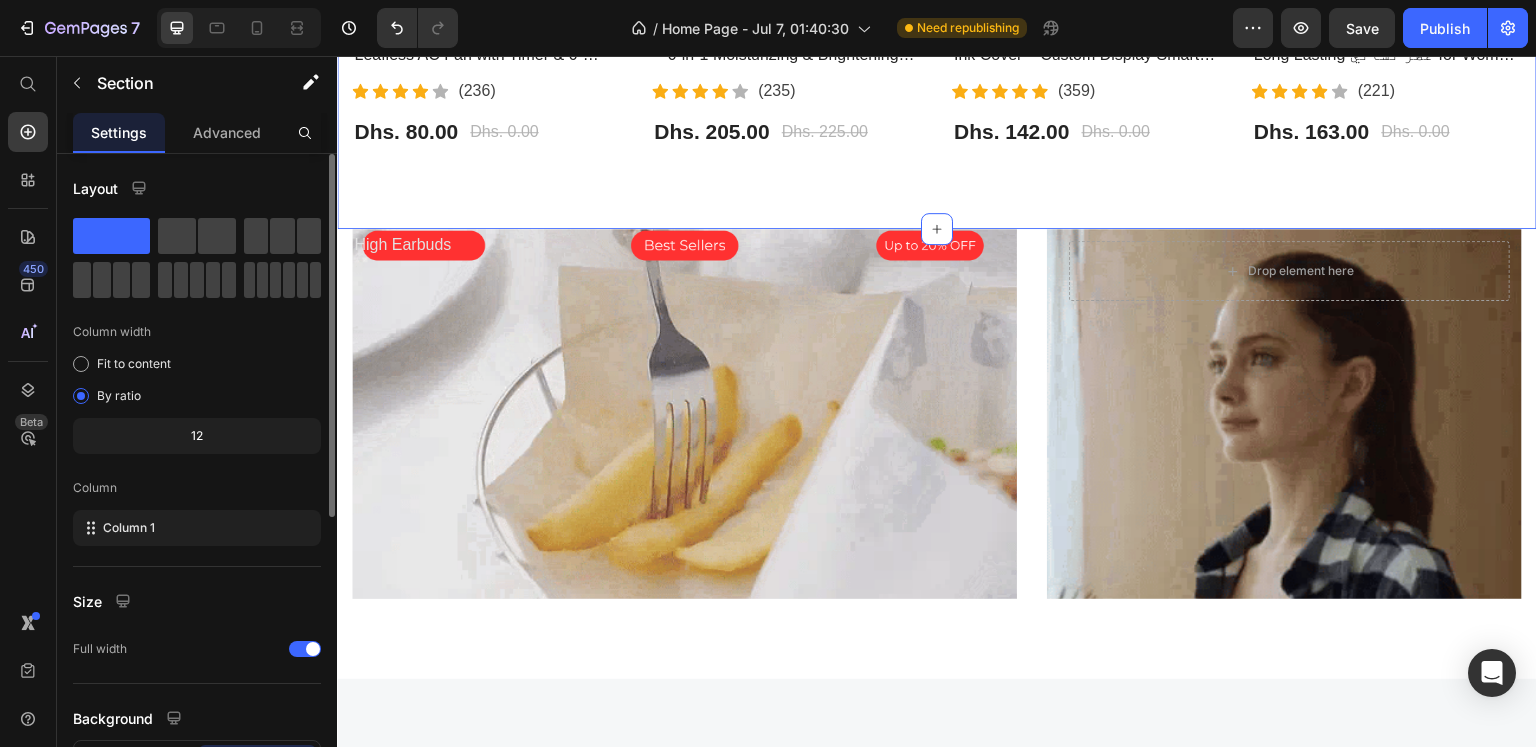 click on "Most Interested Heading “Best pet products reviewed” Text block Row - 0% (P) Tag Product Images Row Bladeless Air Cooling Fan – Portable Leafless AC Fan with Timer & 6-Speed Wind | مروحة تبريد بدون شفرات (P) Title                Icon                Icon                Icon                Icon                Icon Icon List Hoz (236) Text block Icon List Dhs. 80.00 (P) Price Dhs. 0.00 (P) Price Row Product - 9% (P) Tag Product Images Row BIOAQUA Vitamin C Facial Care Set – 6-in-1 Moisturizing & Brightening Skincare Kit | مجموعة العناية بالوجه من بيوأكوا بفيتامين C (P) Title                Icon                Icon                Icon                Icon                Icon Icon List Hoz (235) Text block Icon List Dhs. 205.00 (P) Price Dhs. 225.00 (P) Price Row Product Row - 0% (P) Tag Product Images Row iPhone 13 Pro & 15 Pro Max LCD E-Ink Cover – Custom Display Smart Case | غطاء شاشة ذكي للايفون (P) Title                Icon Icon" at bounding box center [937, -107] 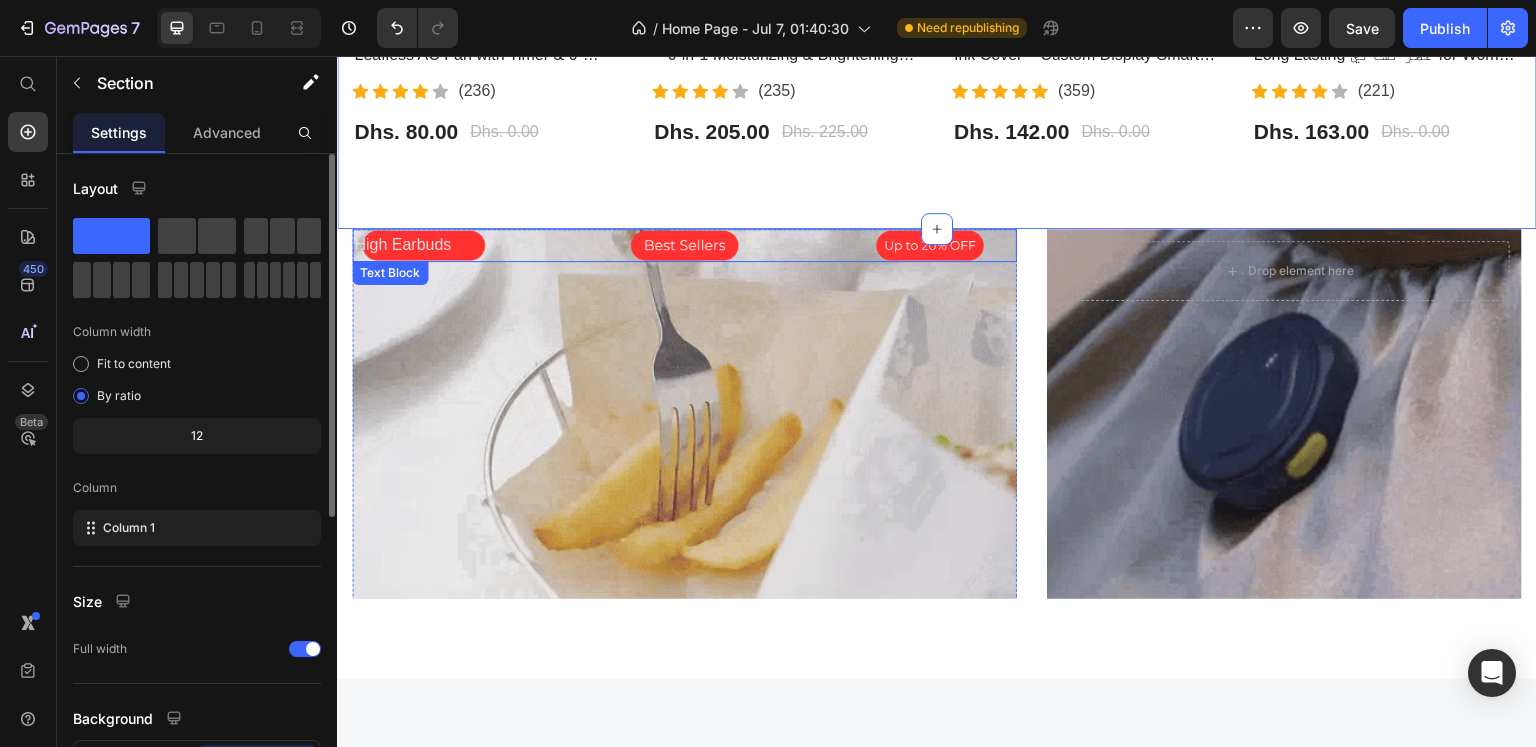 click on "High Earbuds" at bounding box center (684, 245) 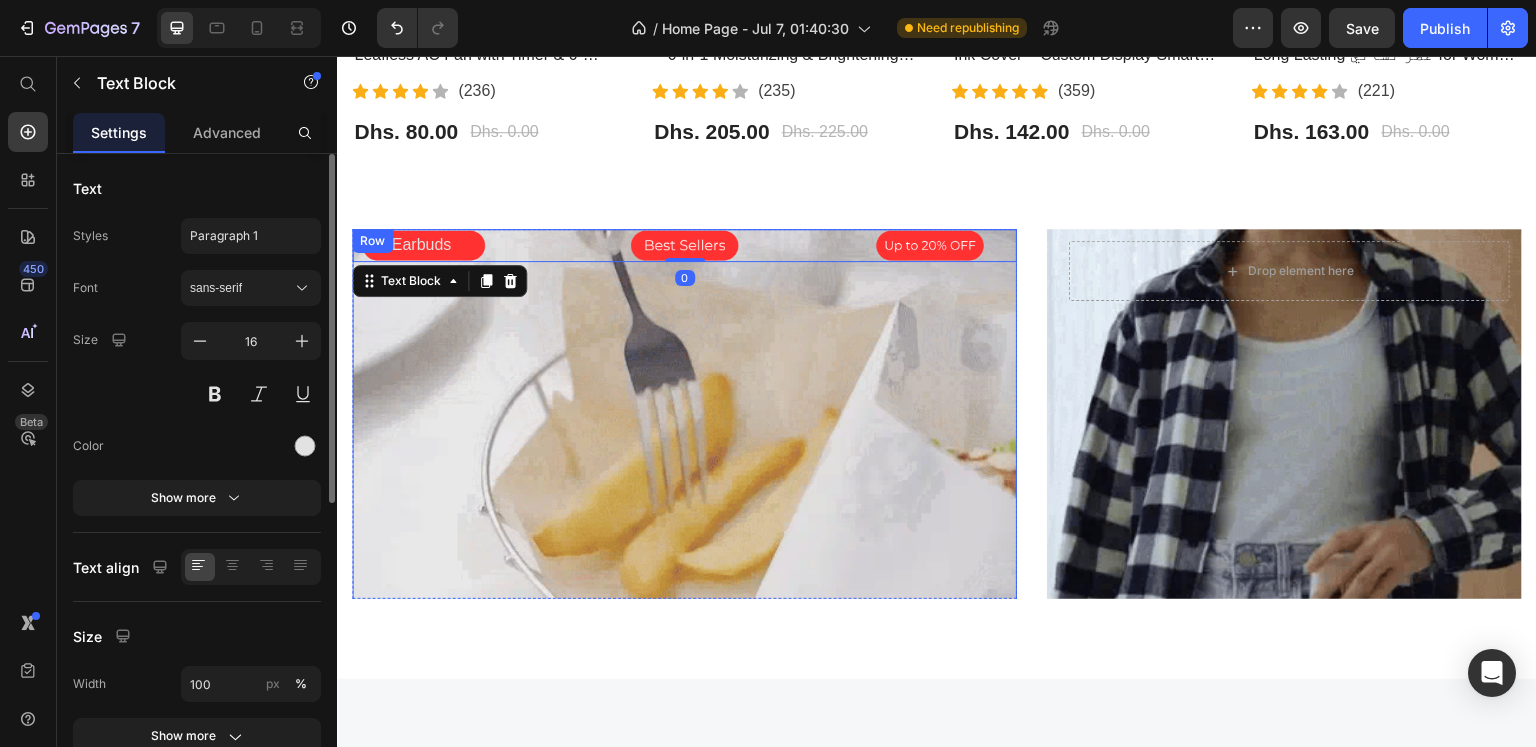 click on "High Earbuds Text Block   0 Row" at bounding box center (684, 495) 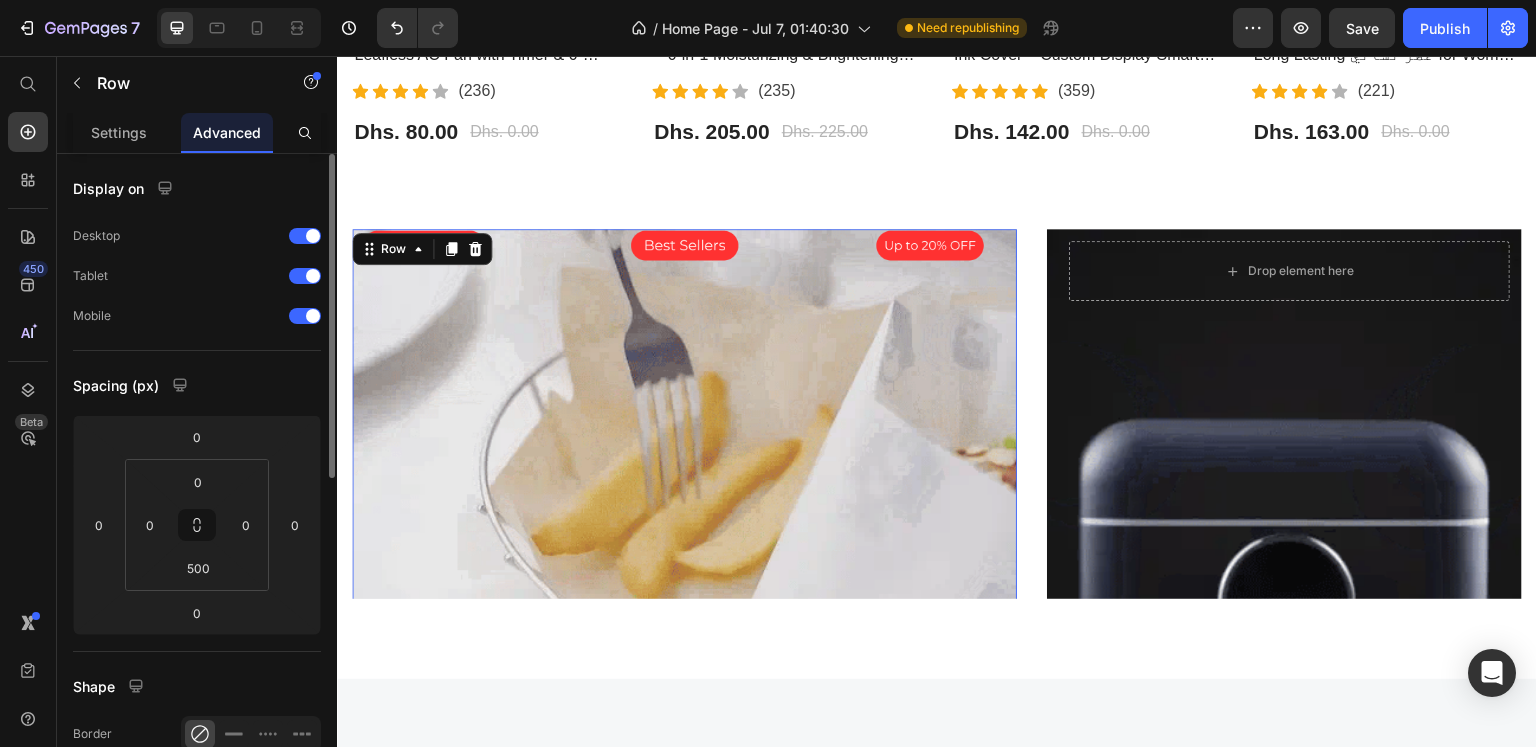 click on "High Earbuds Text Block Row   57" at bounding box center (684, 495) 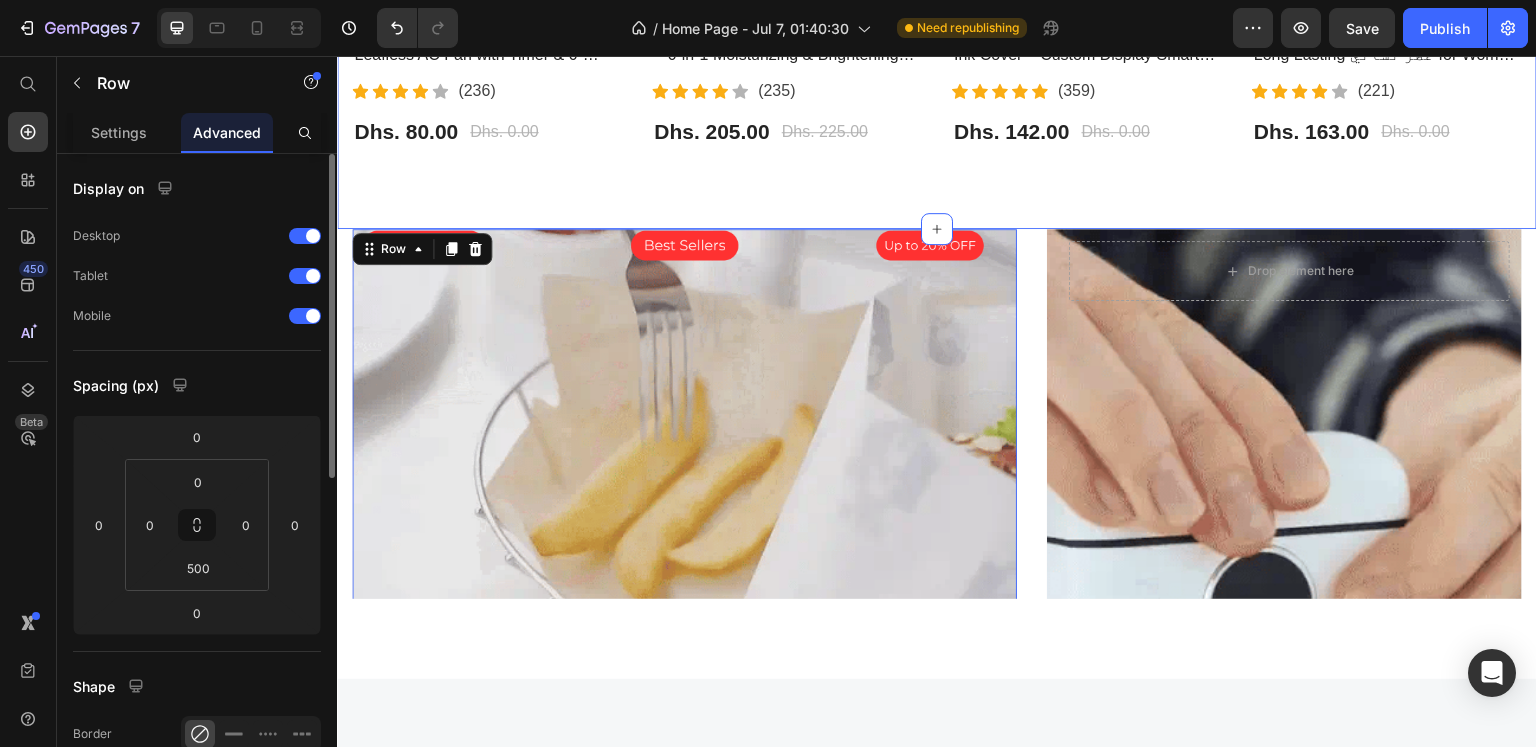 click on "Most Interested Heading “Best pet products reviewed” Text block Row - 0% (P) Tag Product Images Row Bladeless Air Cooling Fan – Portable Leafless AC Fan with Timer & 6-Speed Wind | مروحة تبريد بدون شفرات (P) Title                Icon                Icon                Icon                Icon                Icon Icon List Hoz (236) Text block Icon List Dhs. 80.00 (P) Price Dhs. 0.00 (P) Price Row Product - 9% (P) Tag Product Images Row BIOAQUA Vitamin C Facial Care Set – 6-in-1 Moisturizing & Brightening Skincare Kit | مجموعة العناية بالوجه من بيوأكوا بفيتامين C (P) Title                Icon                Icon                Icon                Icon                Icon Icon List Hoz (235) Text block Icon List Dhs. 205.00 (P) Price Dhs. 225.00 (P) Price Row Product Row - 0% (P) Tag Product Images Row iPhone 13 Pro & 15 Pro Max LCD E-Ink Cover – Custom Display Smart Case | غطاء شاشة ذكي للايفون (P) Title                Icon Icon" at bounding box center (937, -107) 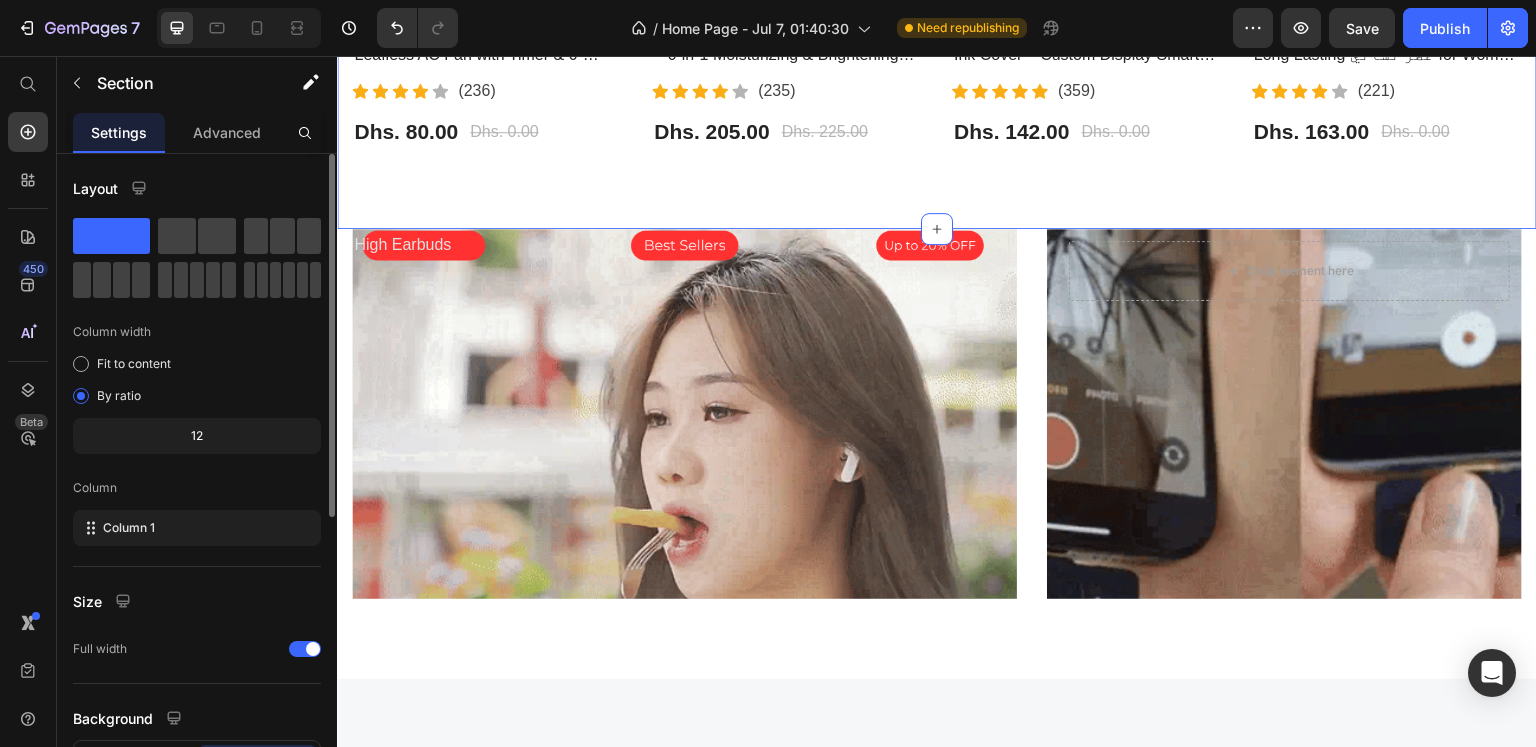 scroll, scrollTop: 400, scrollLeft: 0, axis: vertical 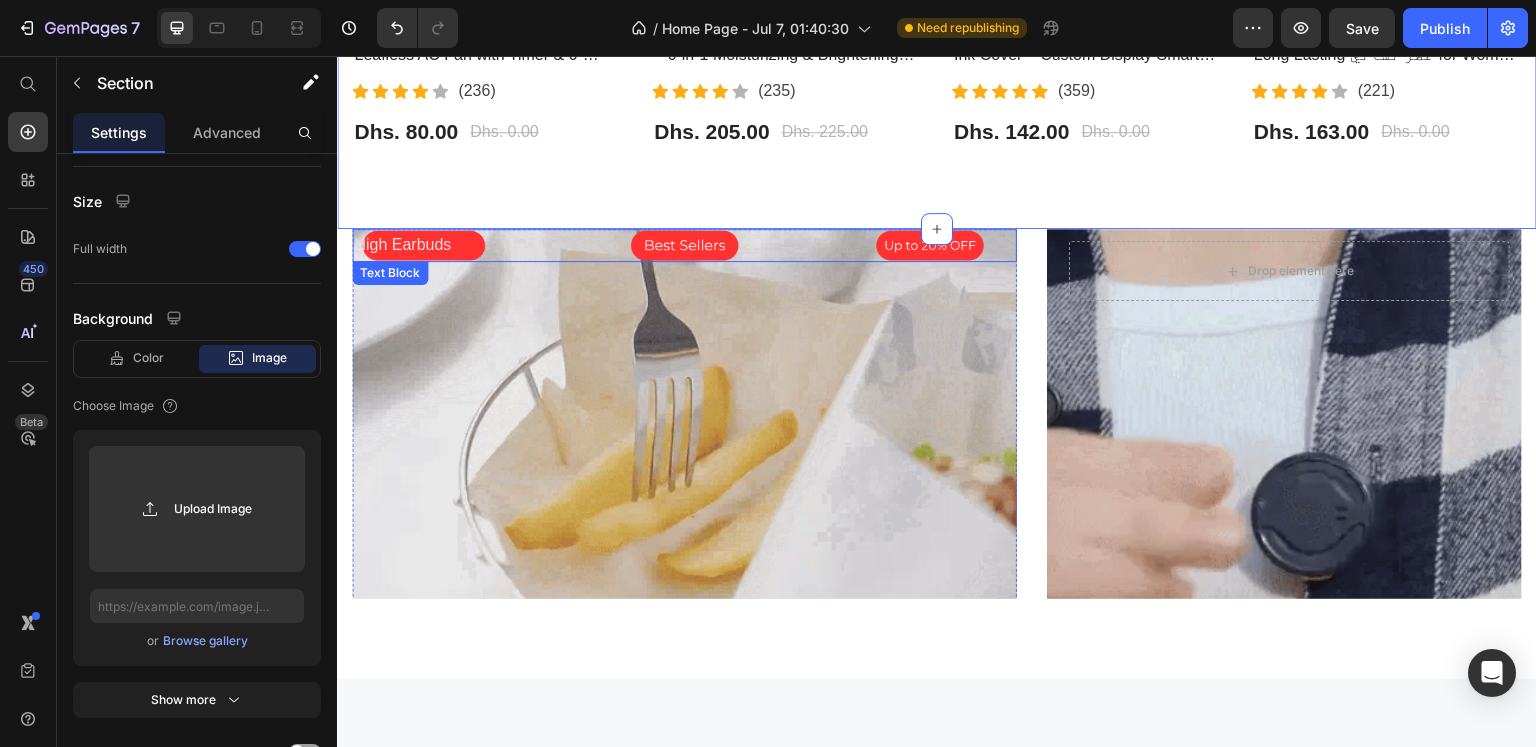 click on "High Earbuds" at bounding box center [684, 245] 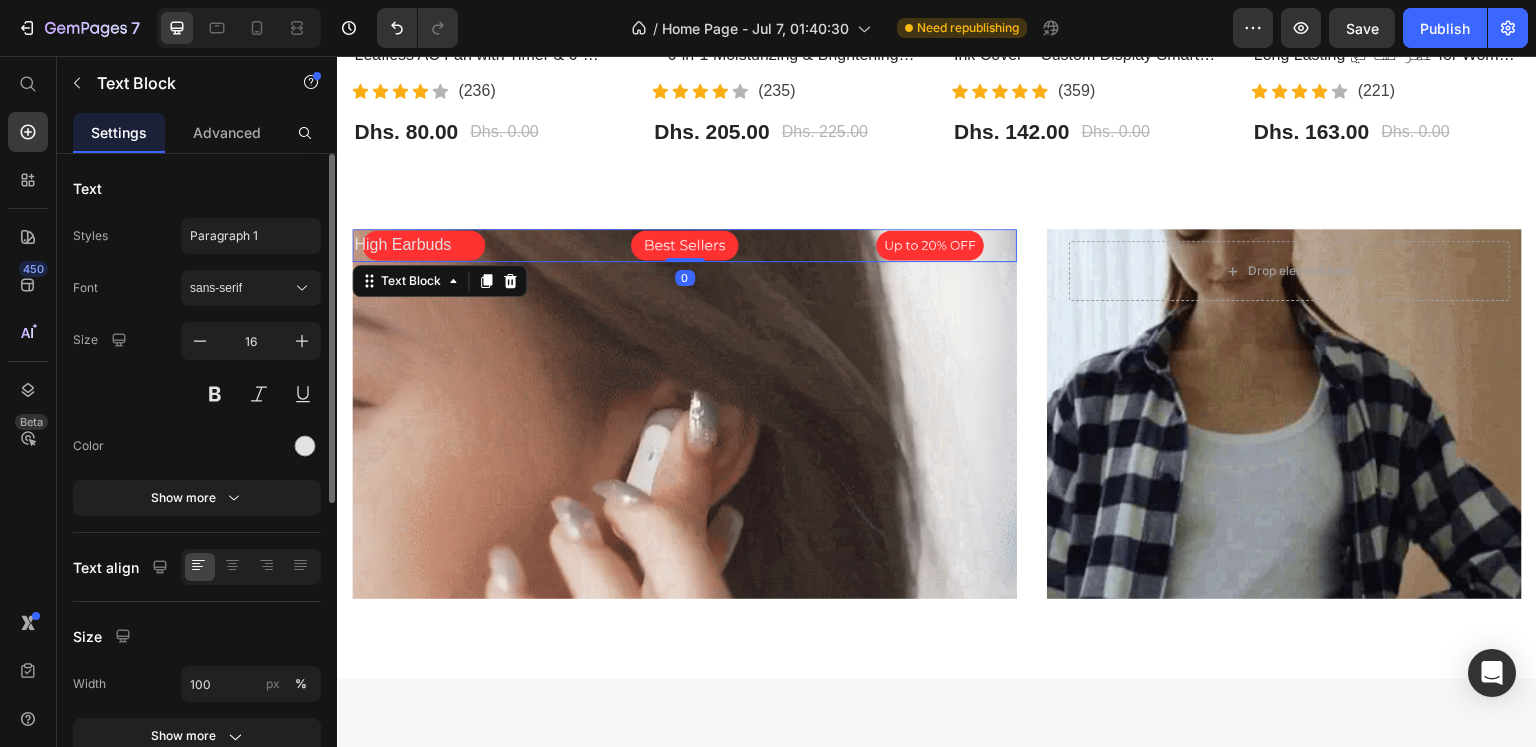 scroll, scrollTop: 400, scrollLeft: 0, axis: vertical 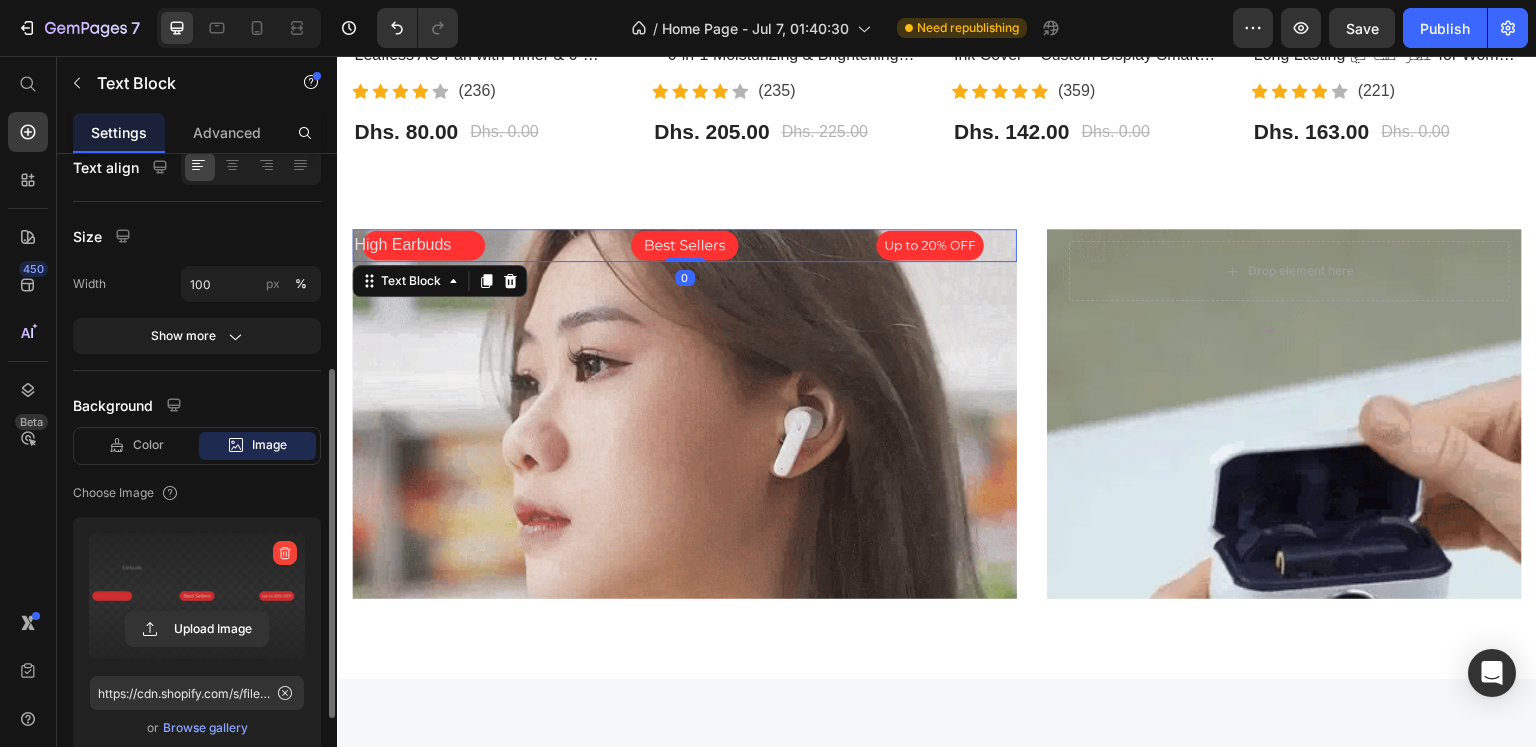 click at bounding box center (197, 596) 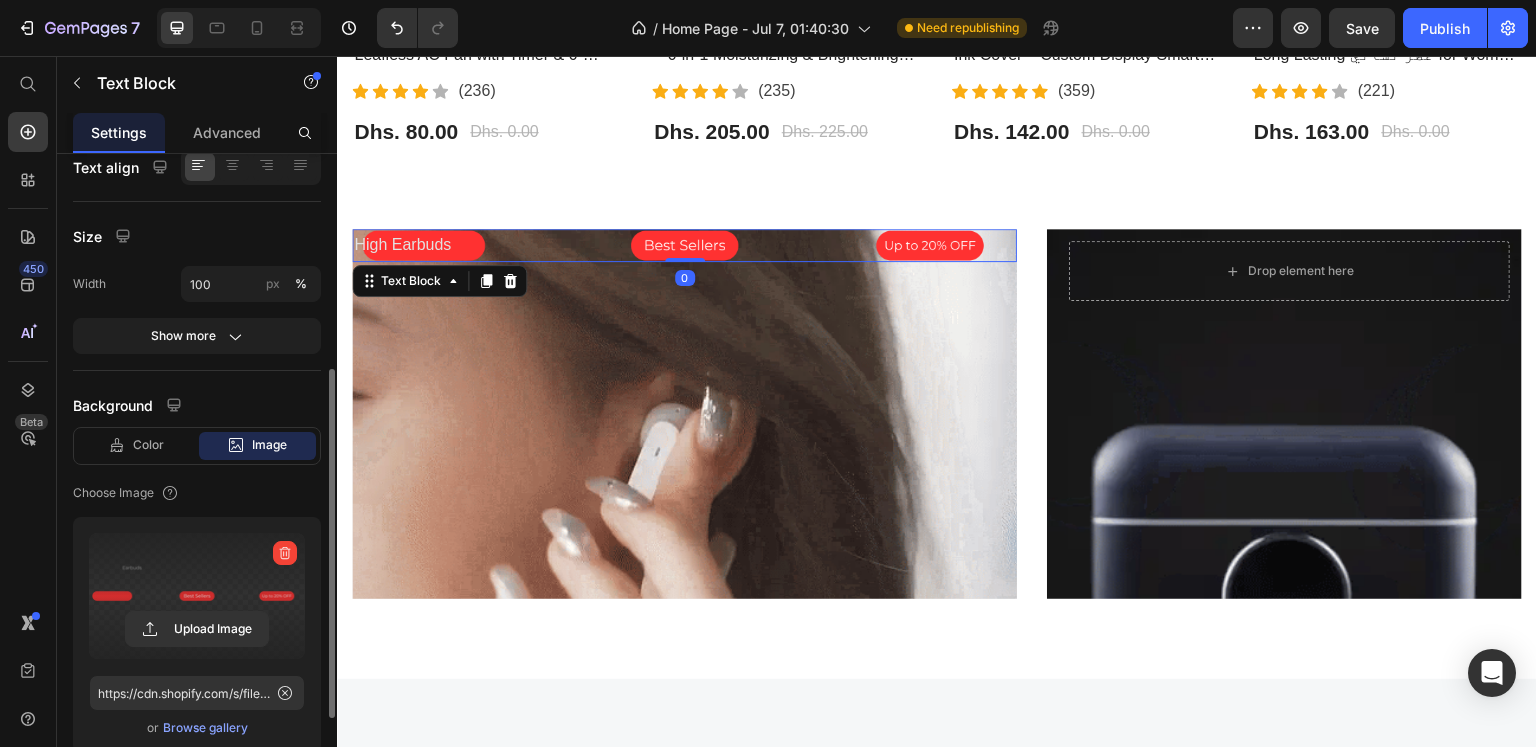 click 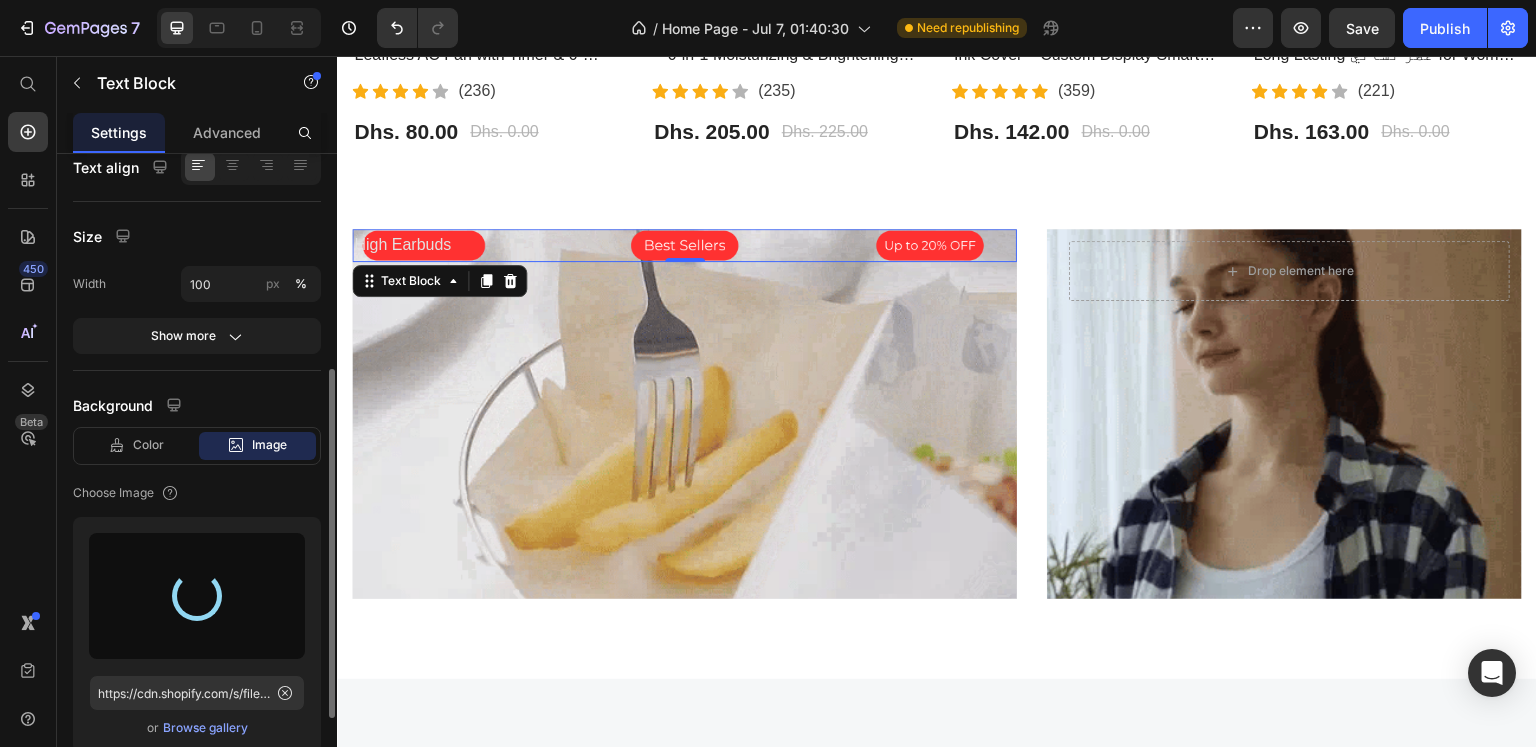 type on "https://cdn.shopify.com/s/files/1/0808/2876/0098/files/gempages_574364321170064193-8e1589d8-0530-4669-84a5-fac0a160e6c5.png" 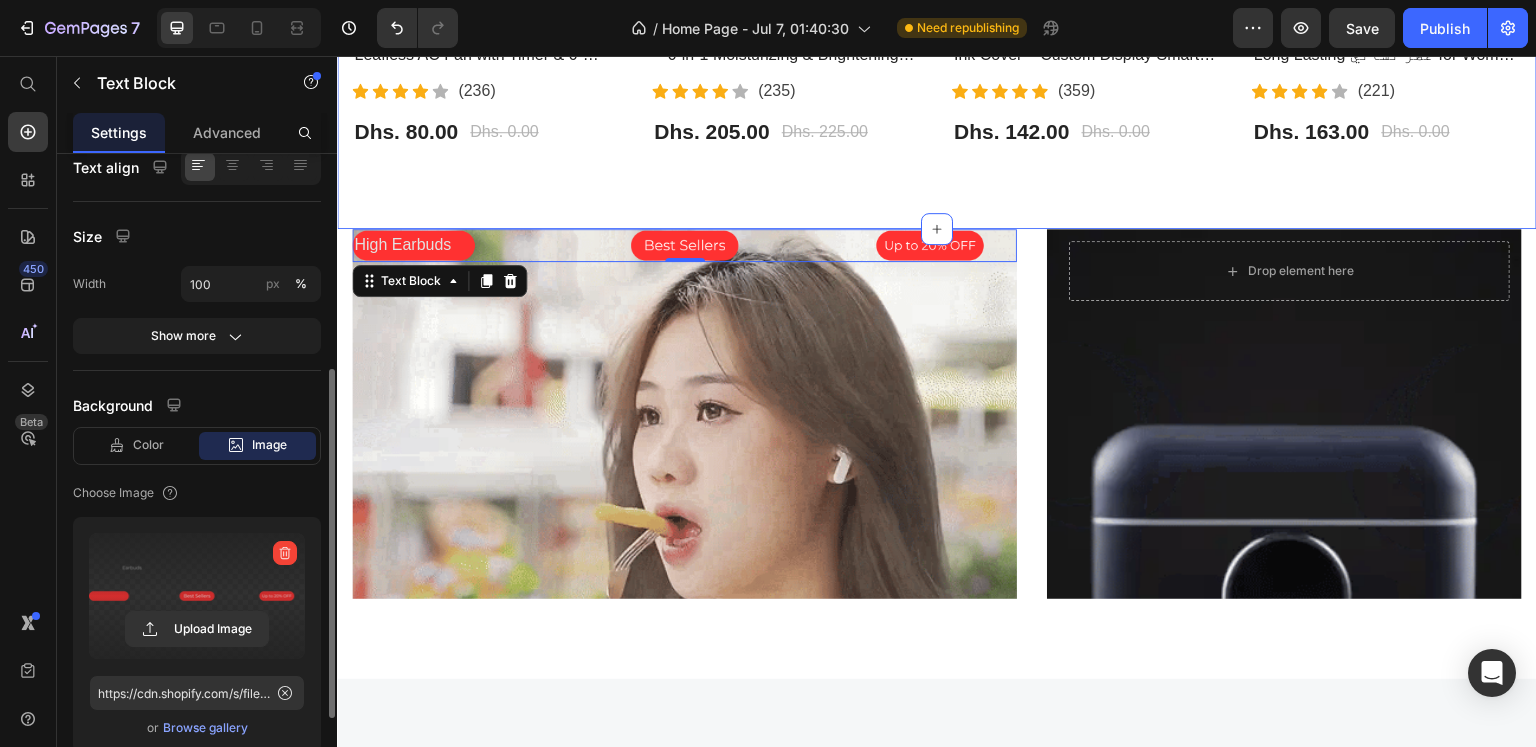 click on "Most Interested Heading “Best pet products reviewed” Text block Row - 0% (P) Tag Product Images Row Bladeless Air Cooling Fan – Portable Leafless AC Fan with Timer & 6-Speed Wind | مروحة تبريد بدون شفرات (P) Title                Icon                Icon                Icon                Icon                Icon Icon List Hoz (236) Text block Icon List Dhs. 80.00 (P) Price Dhs. 0.00 (P) Price Row Product - 9% (P) Tag Product Images Row BIOAQUA Vitamin C Facial Care Set – 6-in-1 Moisturizing & Brightening Skincare Kit | مجموعة العناية بالوجه من بيوأكوا بفيتامين C (P) Title                Icon                Icon                Icon                Icon                Icon Icon List Hoz (235) Text block Icon List Dhs. 205.00 (P) Price Dhs. 225.00 (P) Price Row Product Row - 0% (P) Tag Product Images Row iPhone 13 Pro & 15 Pro Max LCD E-Ink Cover – Custom Display Smart Case | غطاء شاشة ذكي للايفون (P) Title                Icon Icon" at bounding box center [937, -107] 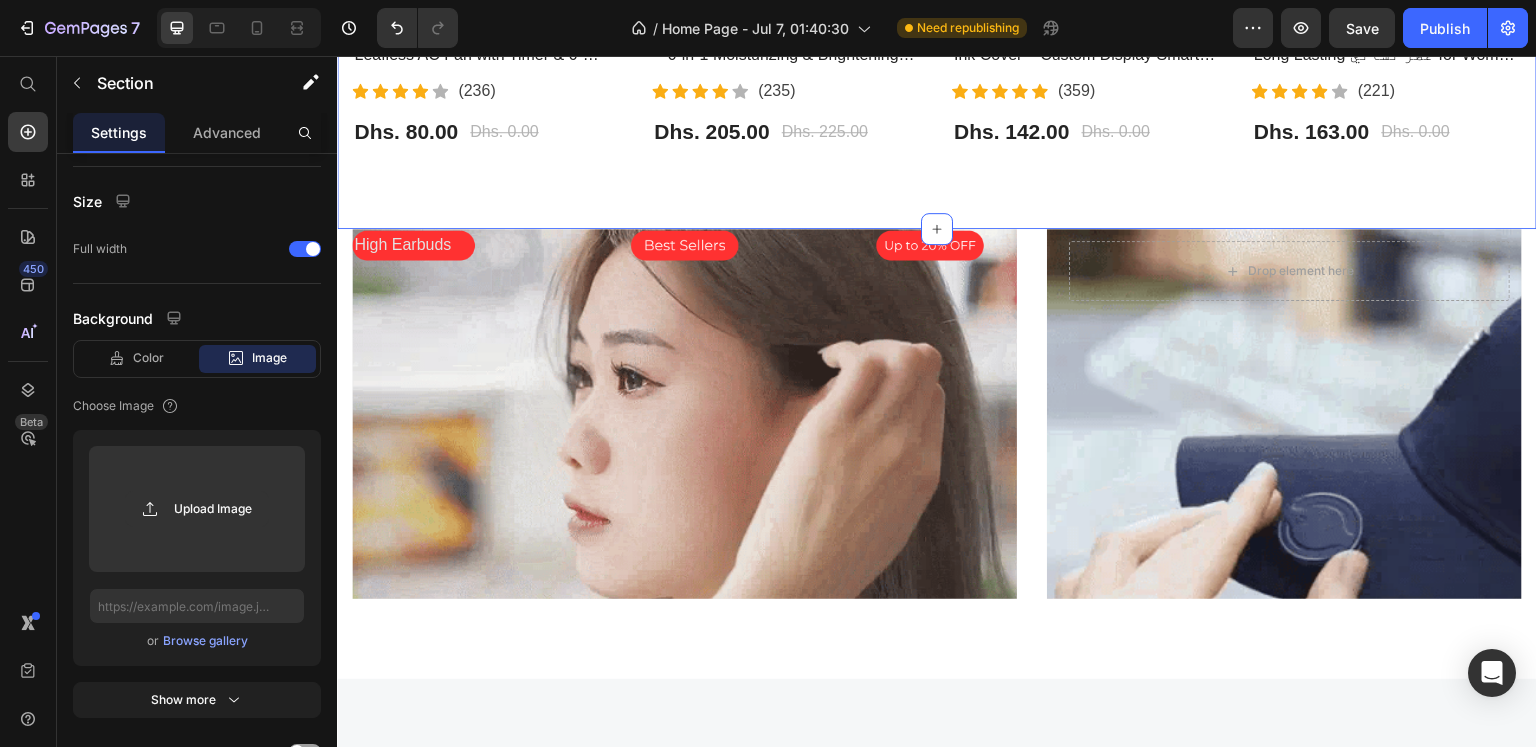scroll, scrollTop: 0, scrollLeft: 0, axis: both 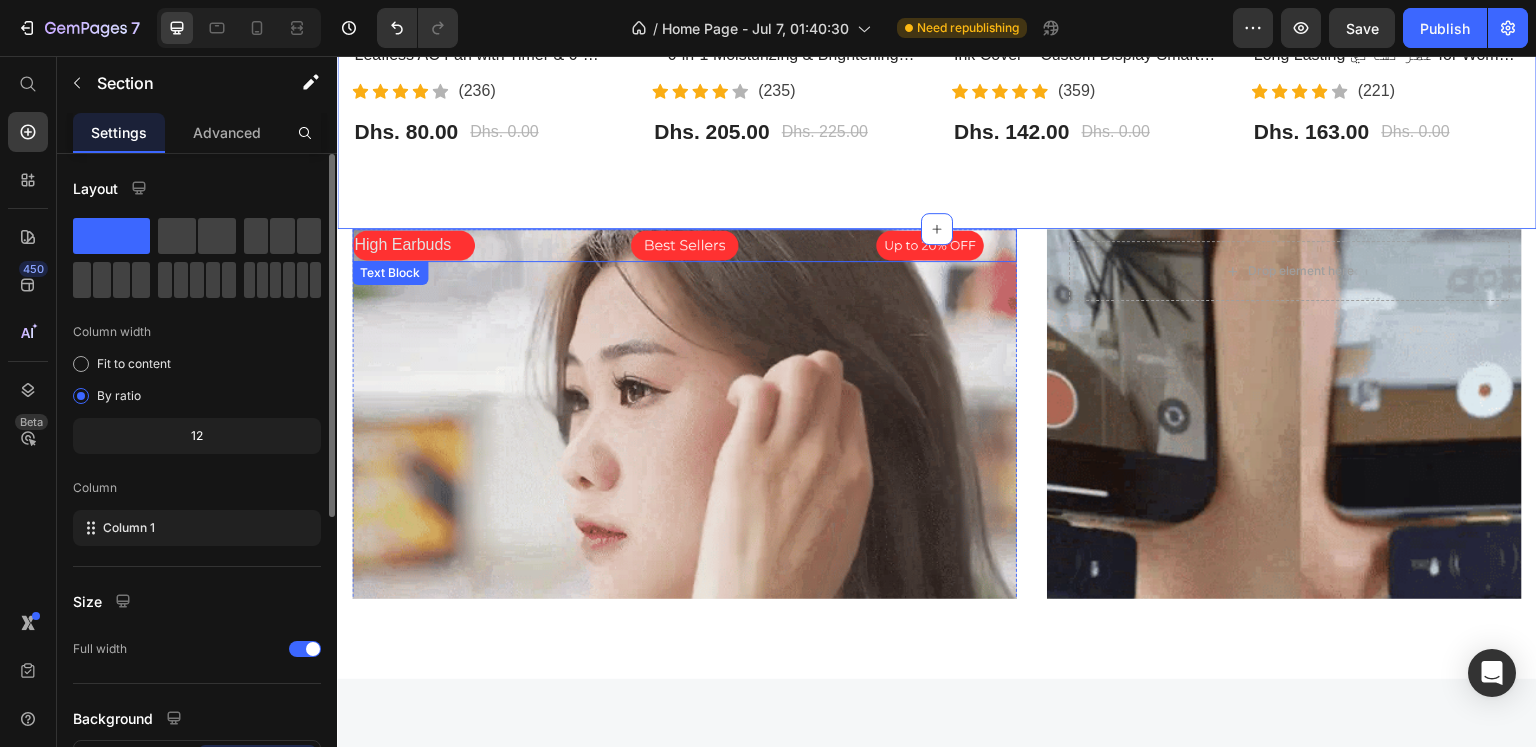 click on "High Earbuds" at bounding box center [684, 245] 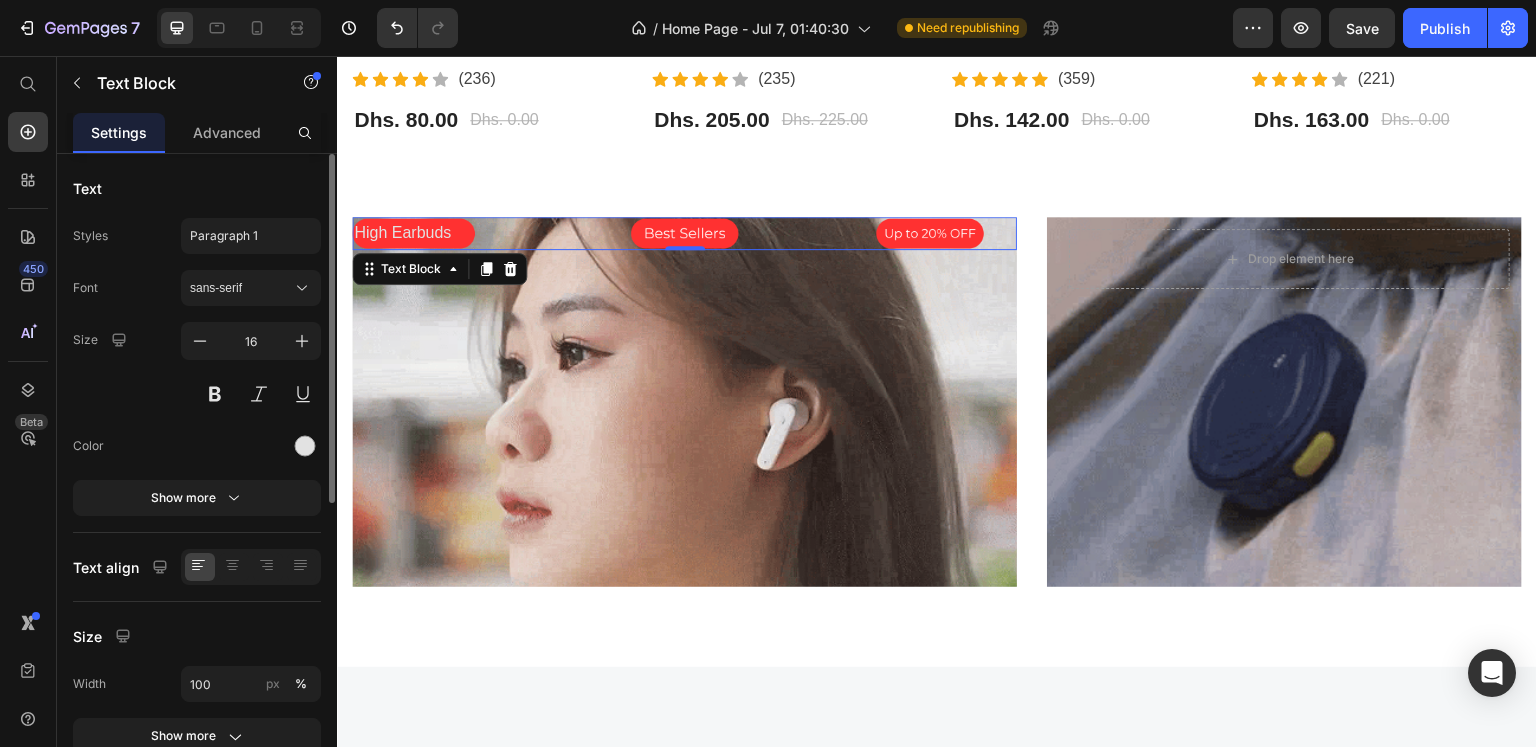 scroll, scrollTop: 800, scrollLeft: 0, axis: vertical 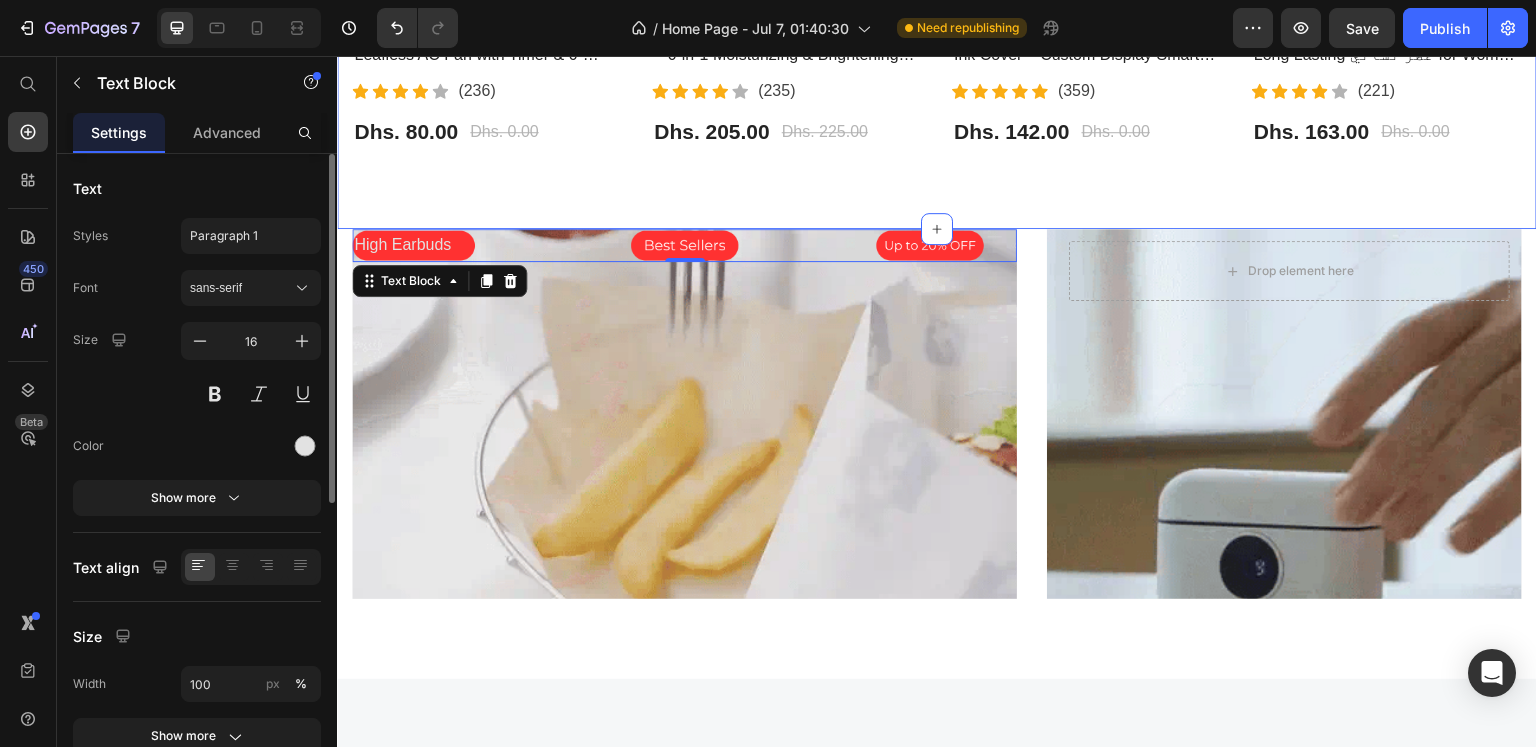 click on "Most Interested Heading “Best pet products reviewed” Text block Row - 0% (P) Tag Product Images Row Bladeless Air Cooling Fan – Portable Leafless AC Fan with Timer & 6-Speed Wind | مروحة تبريد بدون شفرات (P) Title                Icon                Icon                Icon                Icon                Icon Icon List Hoz (236) Text block Icon List Dhs. 80.00 (P) Price Dhs. 0.00 (P) Price Row Product - 9% (P) Tag Product Images Row BIOAQUA Vitamin C Facial Care Set – 6-in-1 Moisturizing & Brightening Skincare Kit | مجموعة العناية بالوجه من بيوأكوا بفيتامين C (P) Title                Icon                Icon                Icon                Icon                Icon Icon List Hoz (235) Text block Icon List Dhs. 205.00 (P) Price Dhs. 225.00 (P) Price Row Product Row - 0% (P) Tag Product Images Row iPhone 13 Pro & 15 Pro Max LCD E-Ink Cover – Custom Display Smart Case | غطاء شاشة ذكي للايفون (P) Title                Icon Icon" at bounding box center (937, -107) 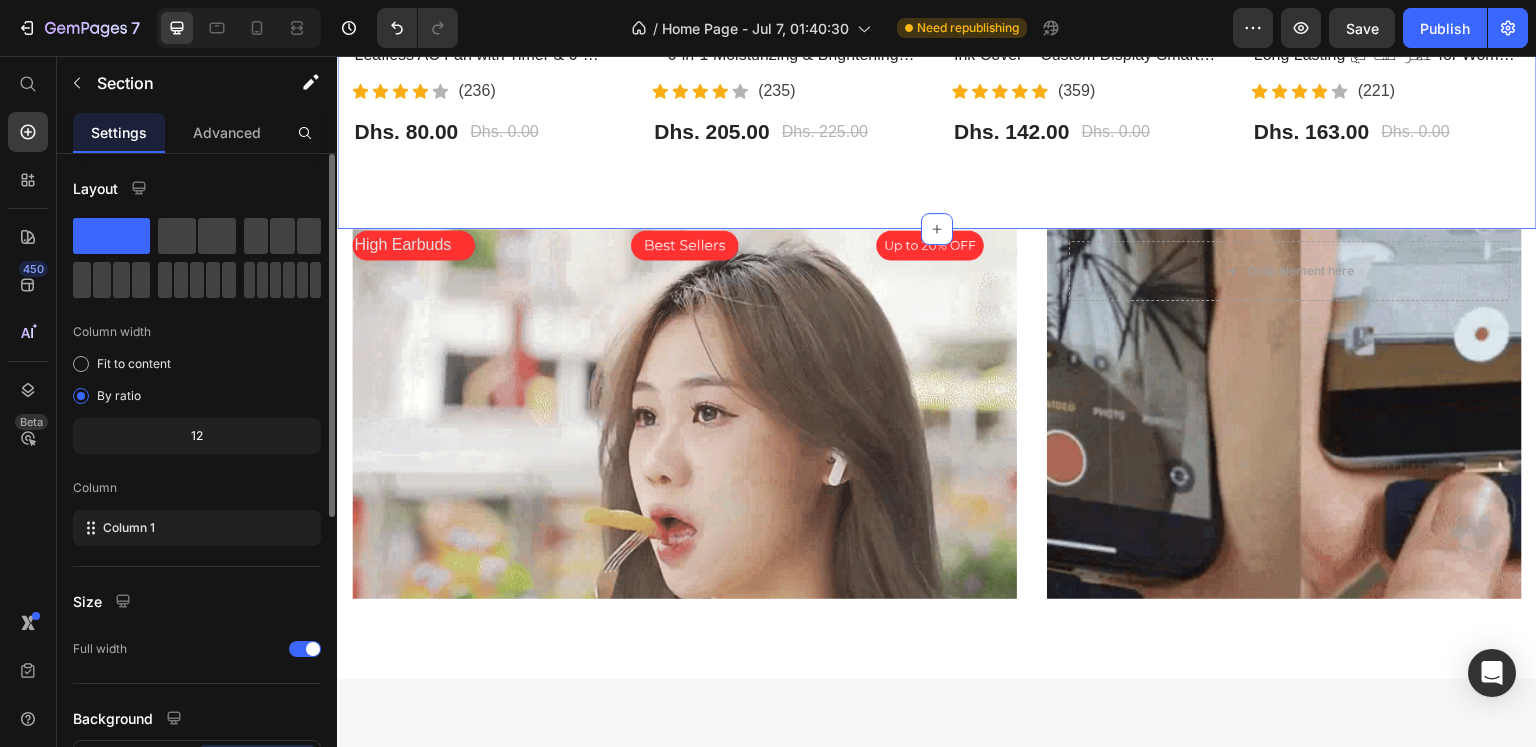 click on "Most Interested Heading “Best pet products reviewed” Text block Row - 0% (P) Tag Product Images Row Bladeless Air Cooling Fan – Portable Leafless AC Fan with Timer & 6-Speed Wind | مروحة تبريد بدون شفرات (P) Title                Icon                Icon                Icon                Icon                Icon Icon List Hoz (236) Text block Icon List Dhs. 80.00 (P) Price Dhs. 0.00 (P) Price Row Product - 9% (P) Tag Product Images Row BIOAQUA Vitamin C Facial Care Set – 6-in-1 Moisturizing & Brightening Skincare Kit | مجموعة العناية بالوجه من بيوأكوا بفيتامين C (P) Title                Icon                Icon                Icon                Icon                Icon Icon List Hoz (235) Text block Icon List Dhs. 205.00 (P) Price Dhs. 225.00 (P) Price Row Product Row - 0% (P) Tag Product Images Row iPhone 13 Pro & 15 Pro Max LCD E-Ink Cover – Custom Display Smart Case | غطاء شاشة ذكي للايفون (P) Title                Icon Icon" at bounding box center (937, -107) 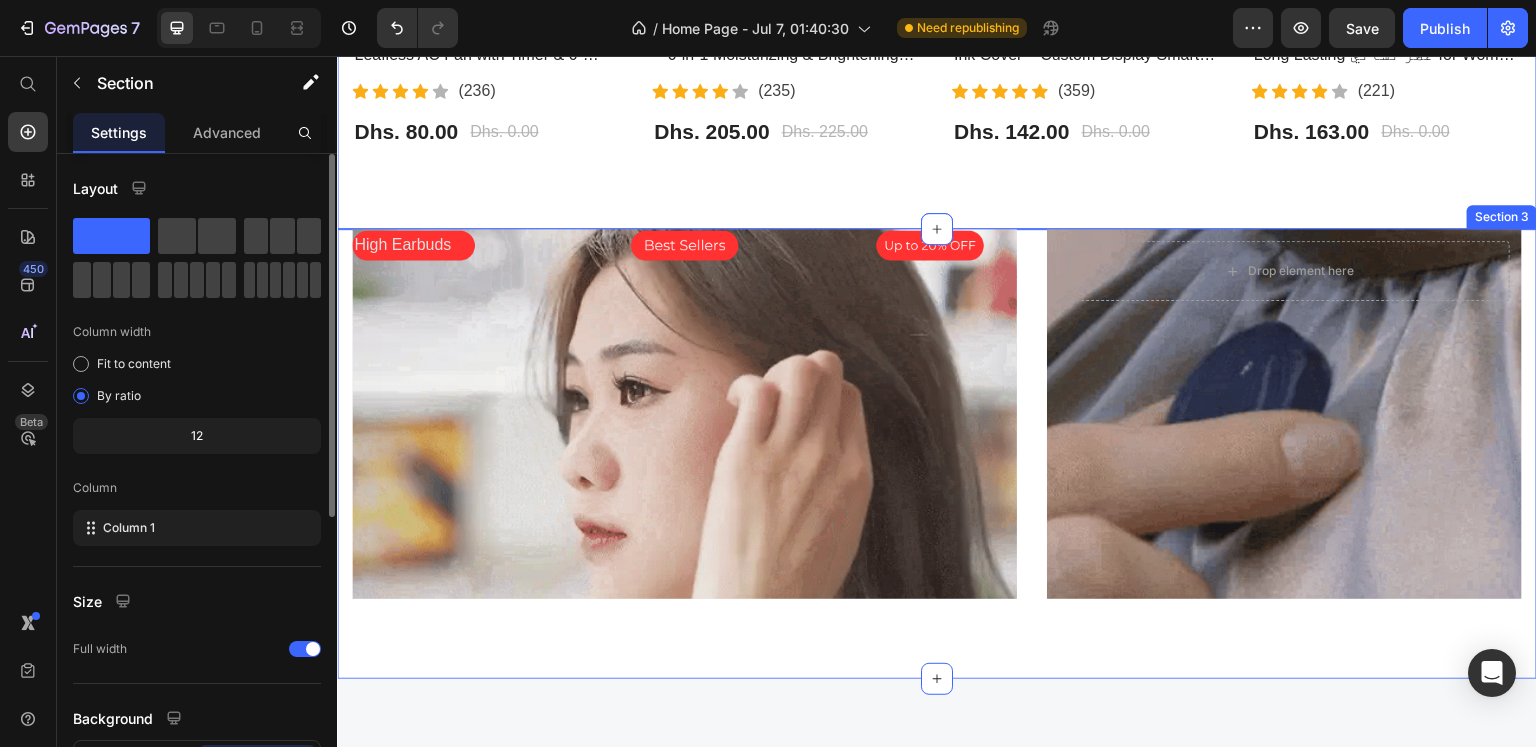 click on "High Earbuds Text Block Row Hero Banner
Drop element here Row Hero Banner Row Row Section 3" at bounding box center (937, 454) 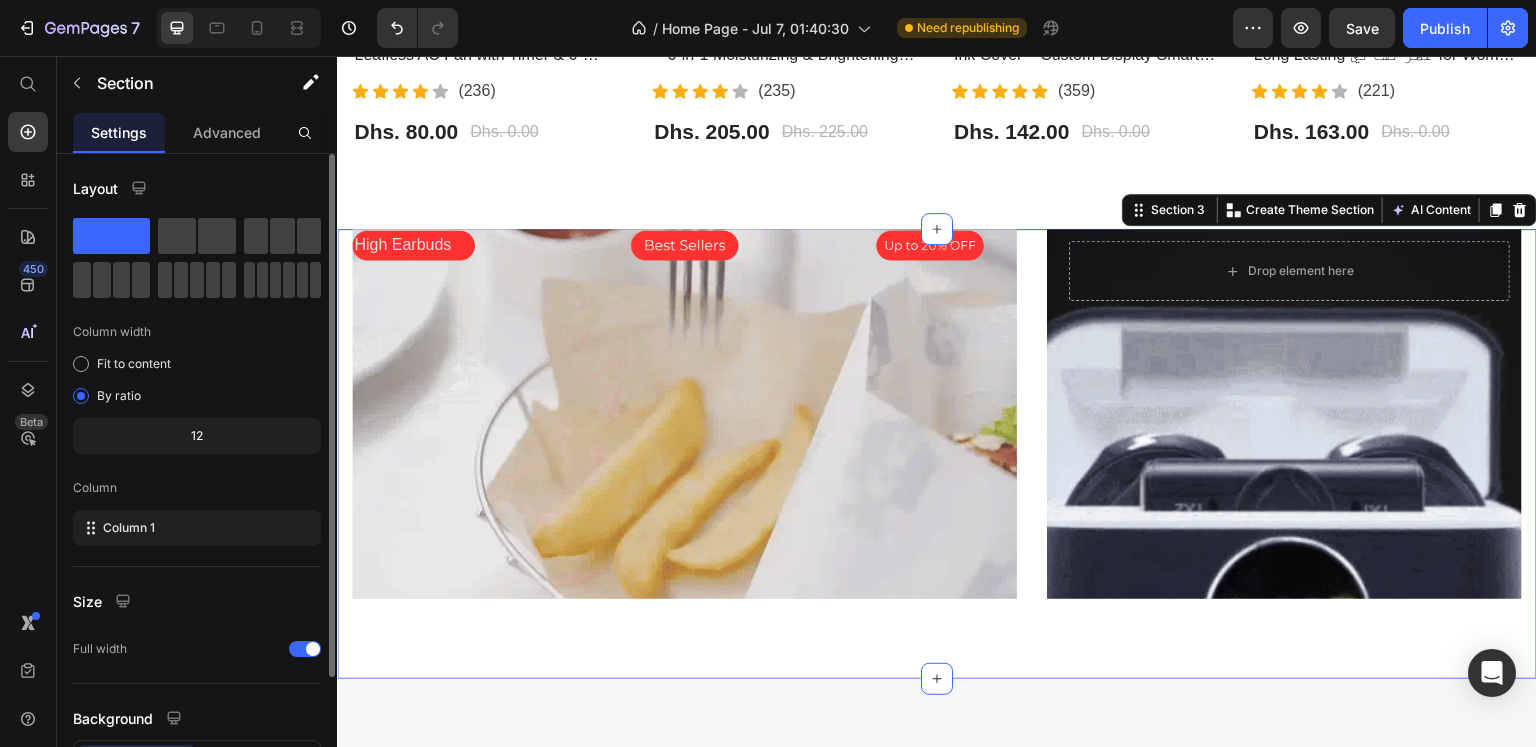 click on "Drop element here Row" at bounding box center (1284, 515) 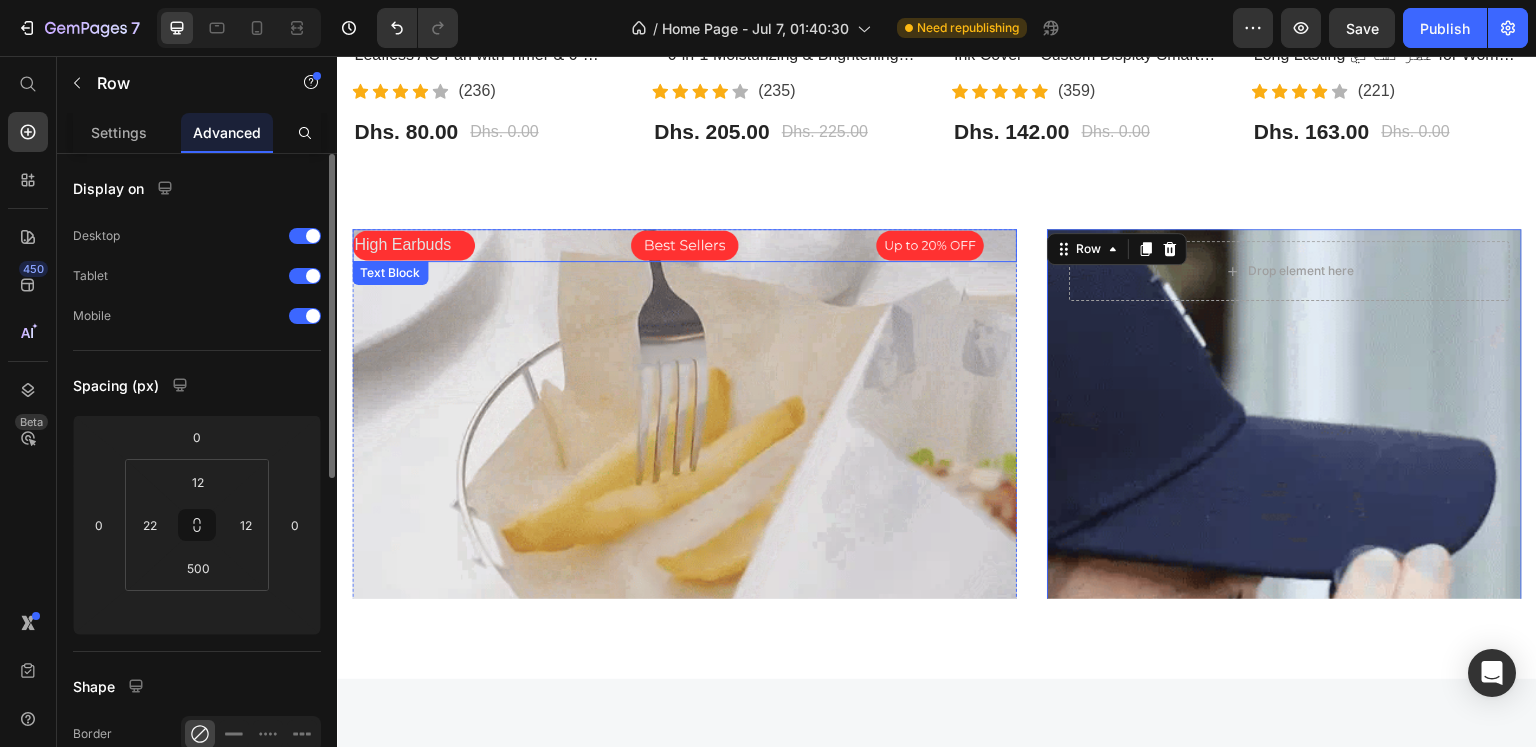click on "High Earbuds" at bounding box center [684, 245] 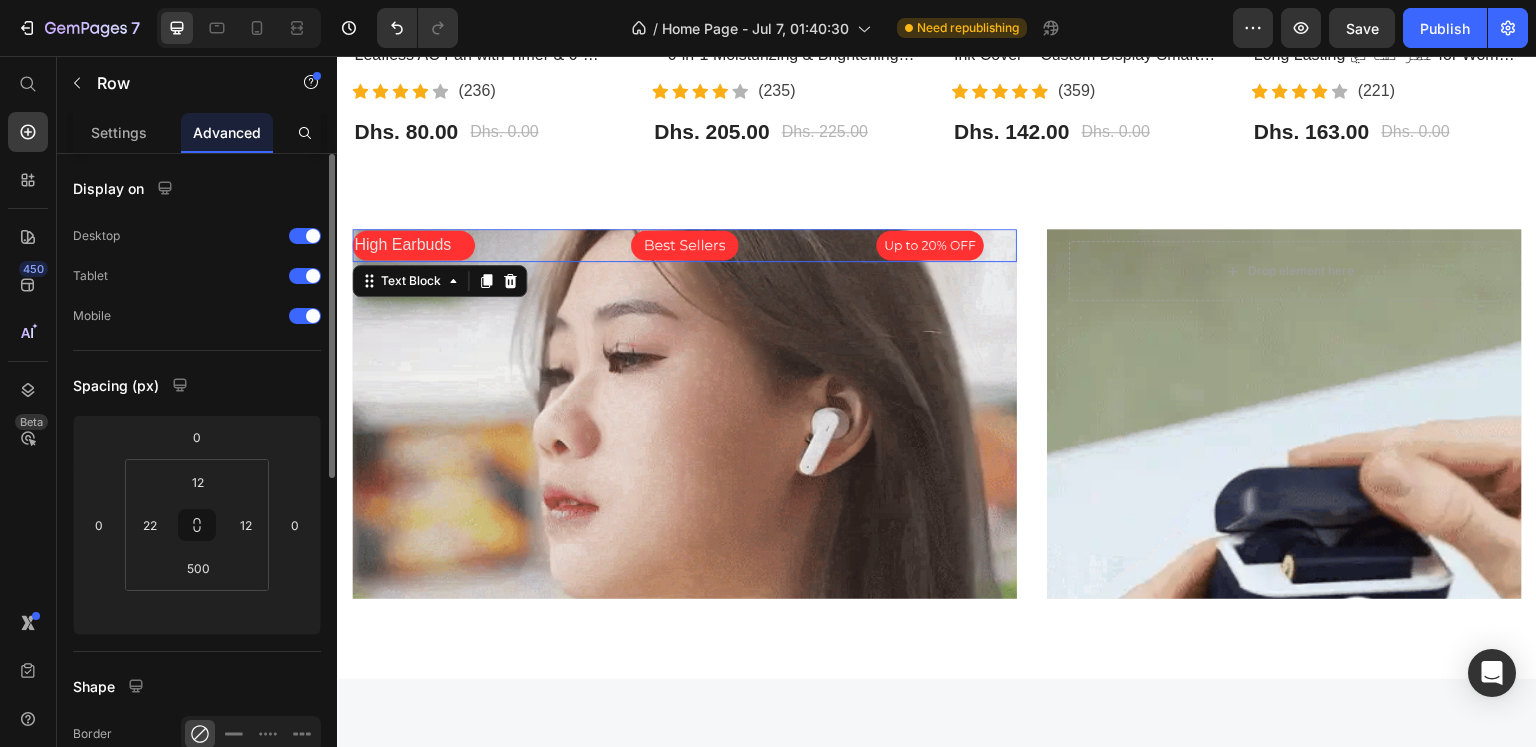 click on "High Earbuds" at bounding box center [684, 245] 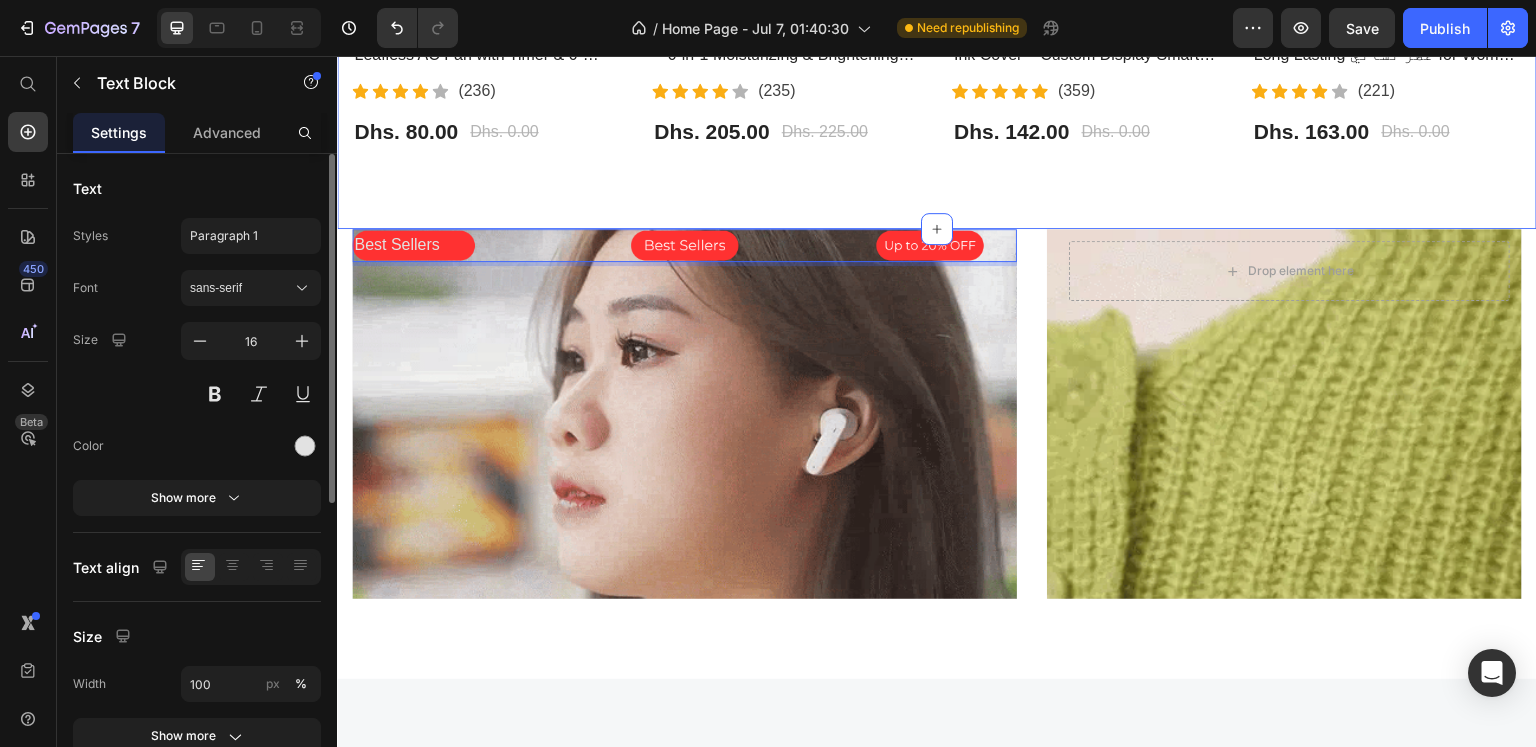 click on "Most Interested Heading “Best pet products reviewed” Text block Row - 0% (P) Tag Product Images Row Bladeless Air Cooling Fan – Portable Leafless AC Fan with Timer & 6-Speed Wind | مروحة تبريد بدون شفرات (P) Title                Icon                Icon                Icon                Icon                Icon Icon List Hoz (236) Text block Icon List Dhs. 80.00 (P) Price Dhs. 0.00 (P) Price Row Product - 9% (P) Tag Product Images Row BIOAQUA Vitamin C Facial Care Set – 6-in-1 Moisturizing & Brightening Skincare Kit | مجموعة العناية بالوجه من بيوأكوا بفيتامين C (P) Title                Icon                Icon                Icon                Icon                Icon Icon List Hoz (235) Text block Icon List Dhs. 205.00 (P) Price Dhs. 225.00 (P) Price Row Product Row - 0% (P) Tag Product Images Row iPhone 13 Pro & 15 Pro Max LCD E-Ink Cover – Custom Display Smart Case | غطاء شاشة ذكي للايفون (P) Title                Icon Icon" at bounding box center (937, -107) 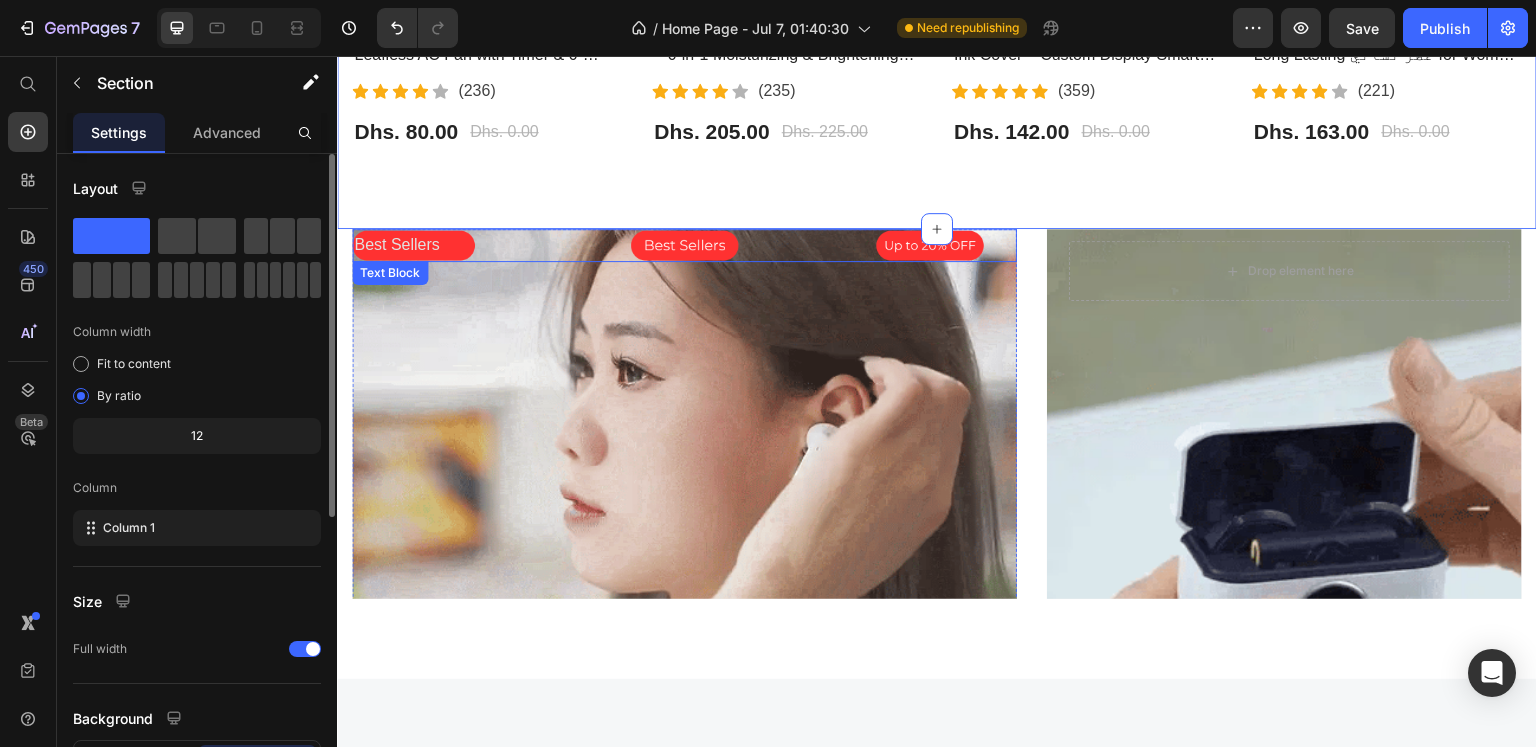 click on "Best Sellers" at bounding box center [684, 245] 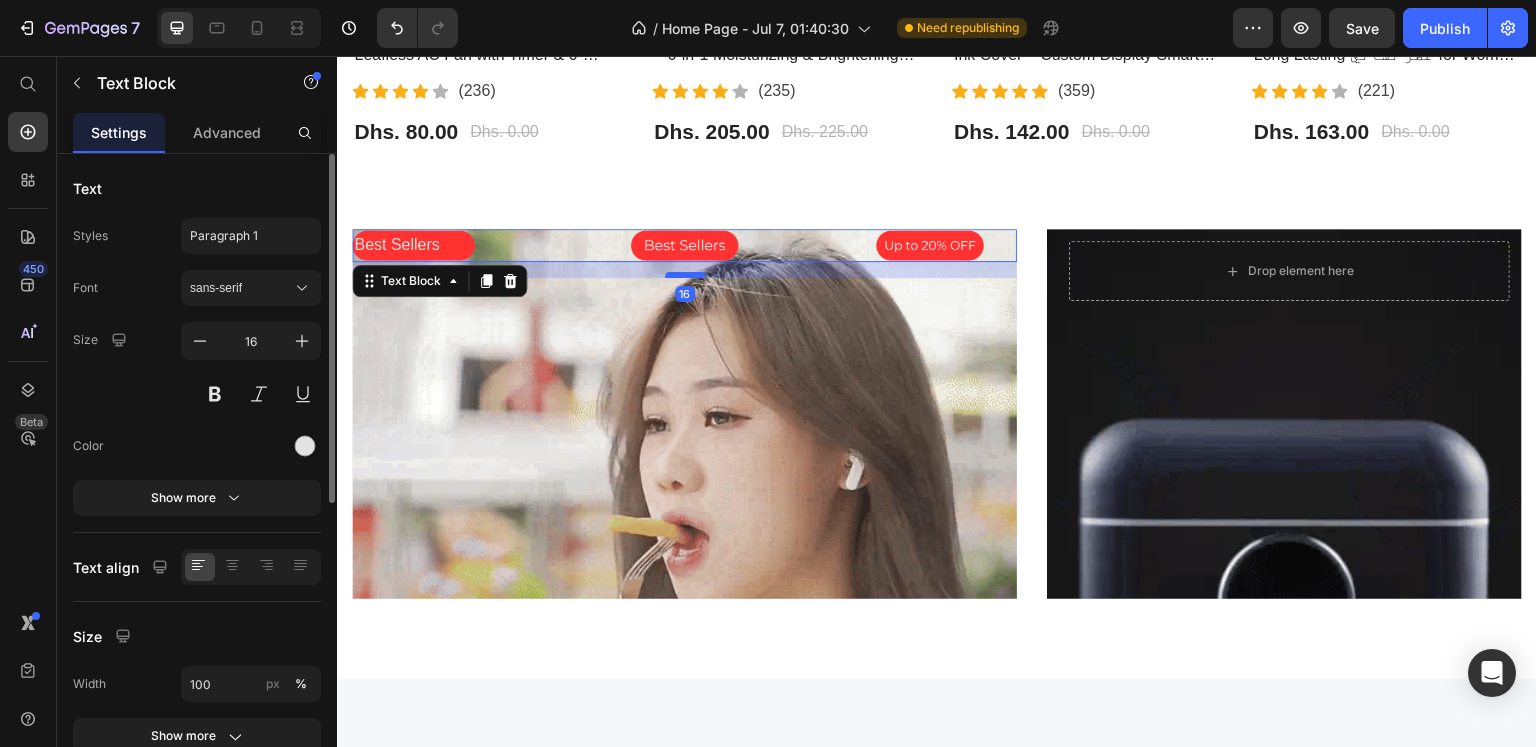 drag, startPoint x: 674, startPoint y: 254, endPoint x: 682, endPoint y: 274, distance: 21.540659 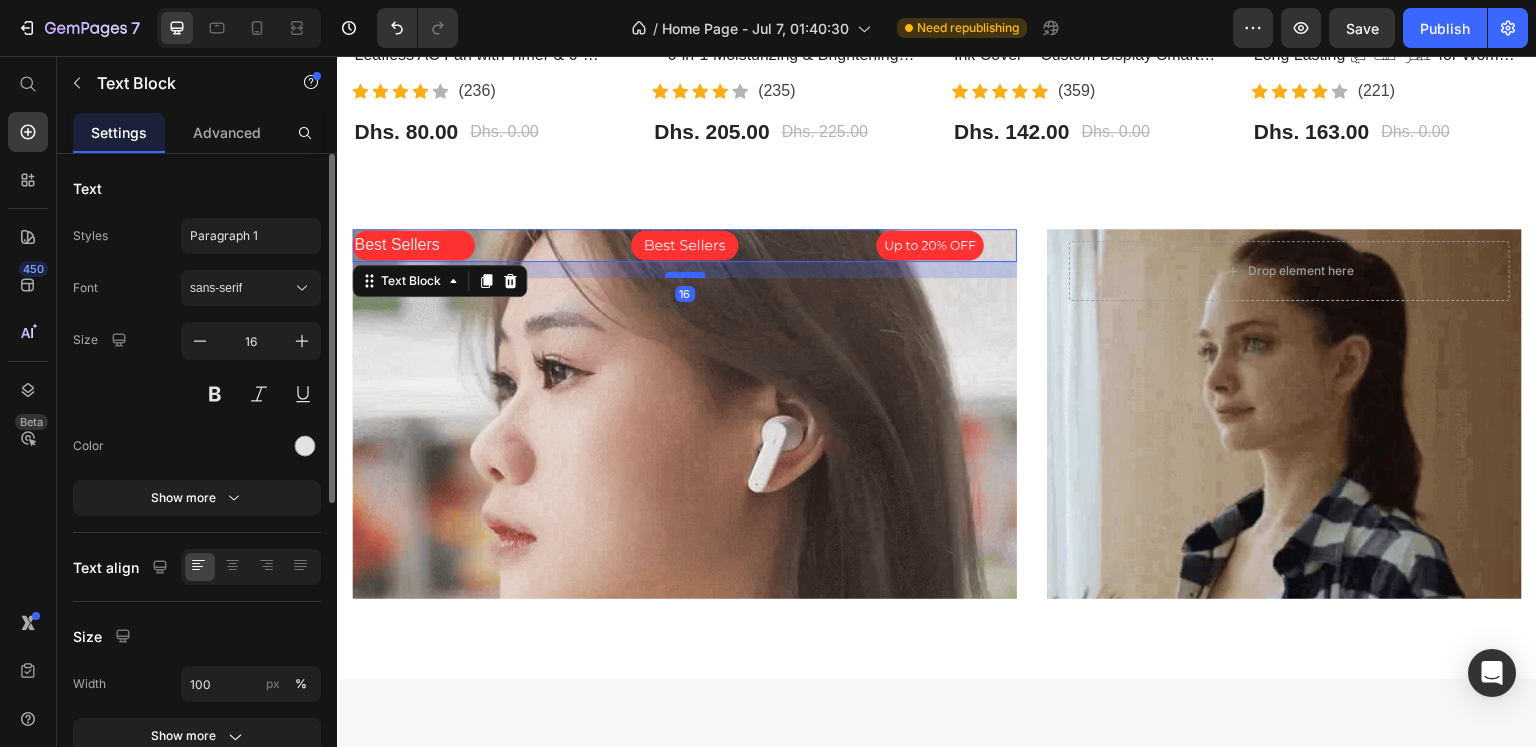 click at bounding box center [685, 275] 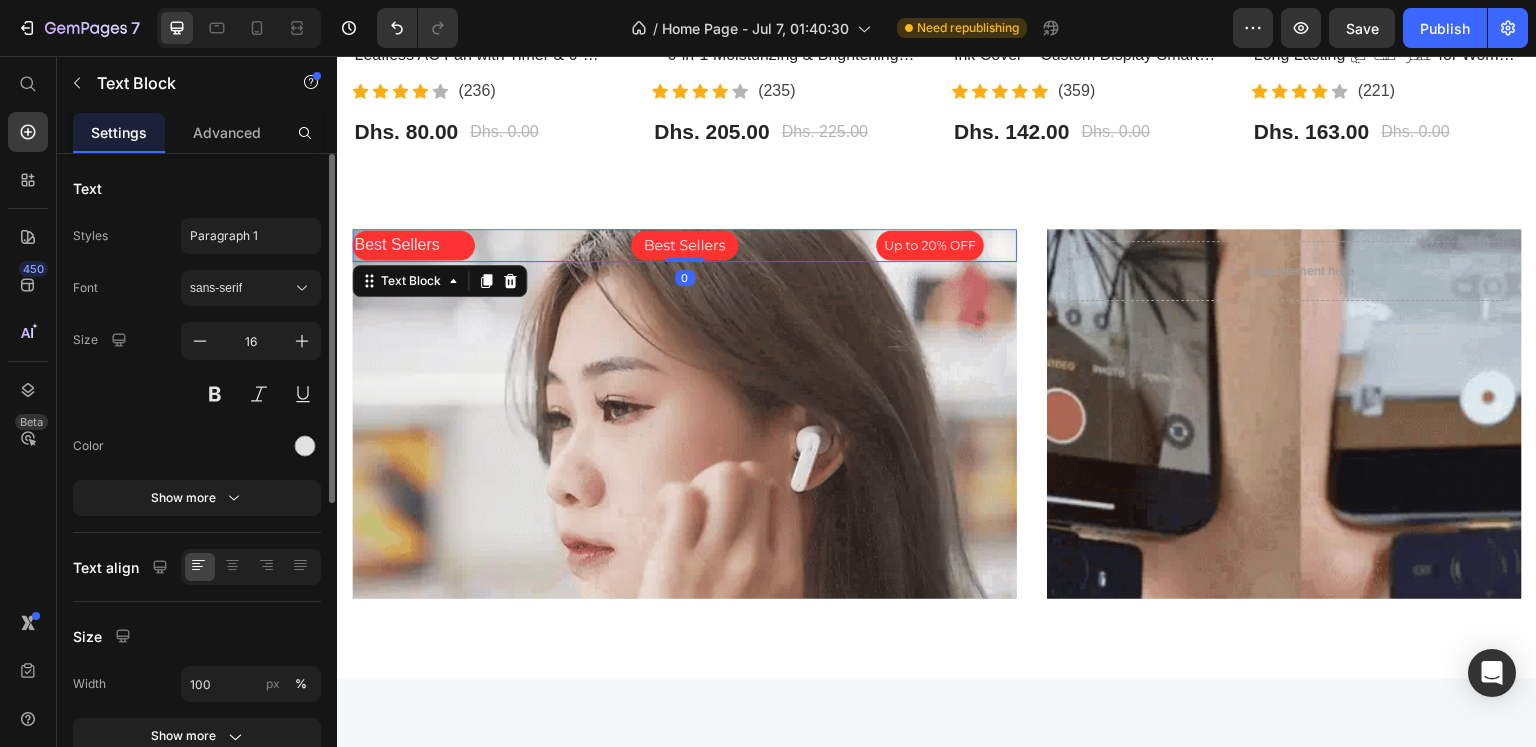 drag, startPoint x: 682, startPoint y: 274, endPoint x: 679, endPoint y: 237, distance: 37.12142 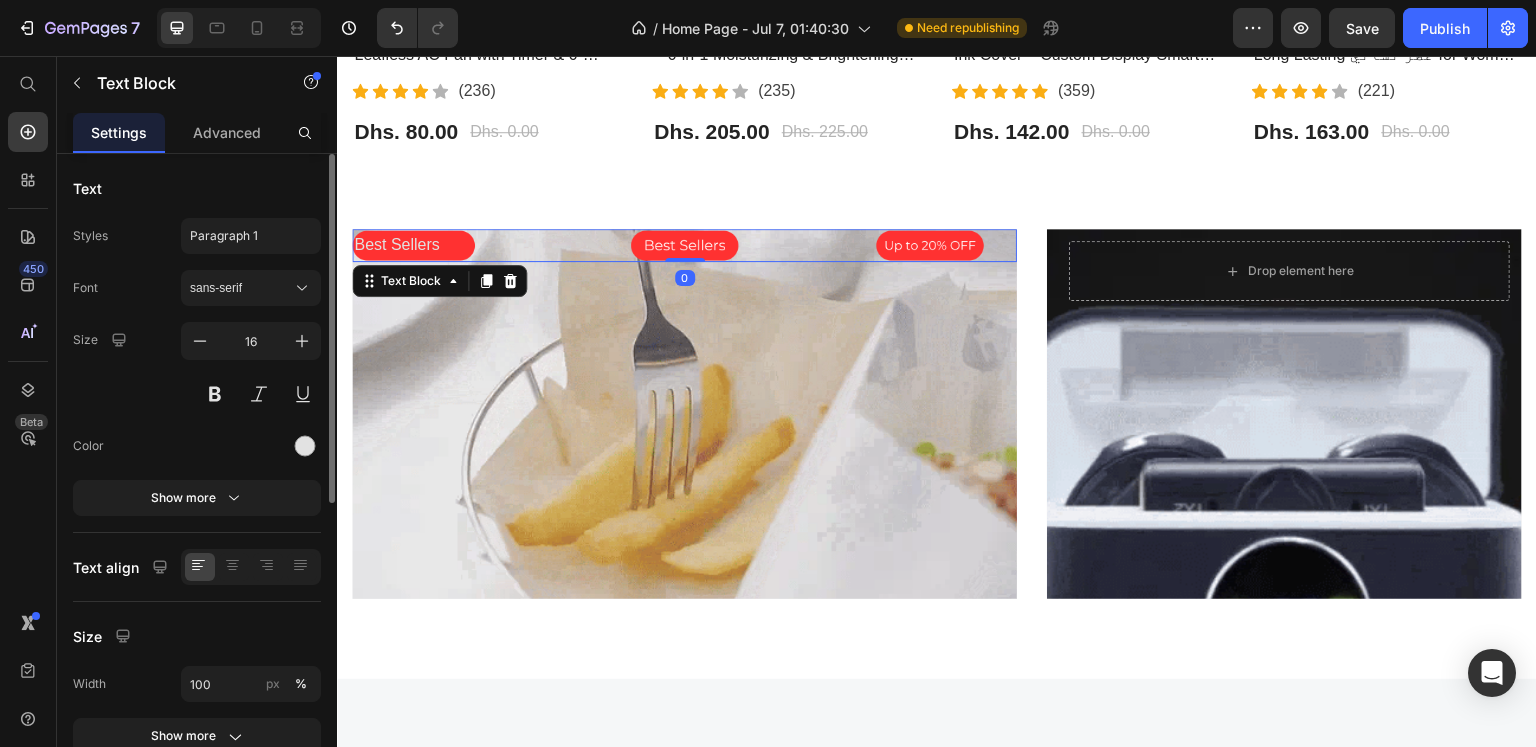 click on "Best Sellers Text Block   0" at bounding box center [684, 245] 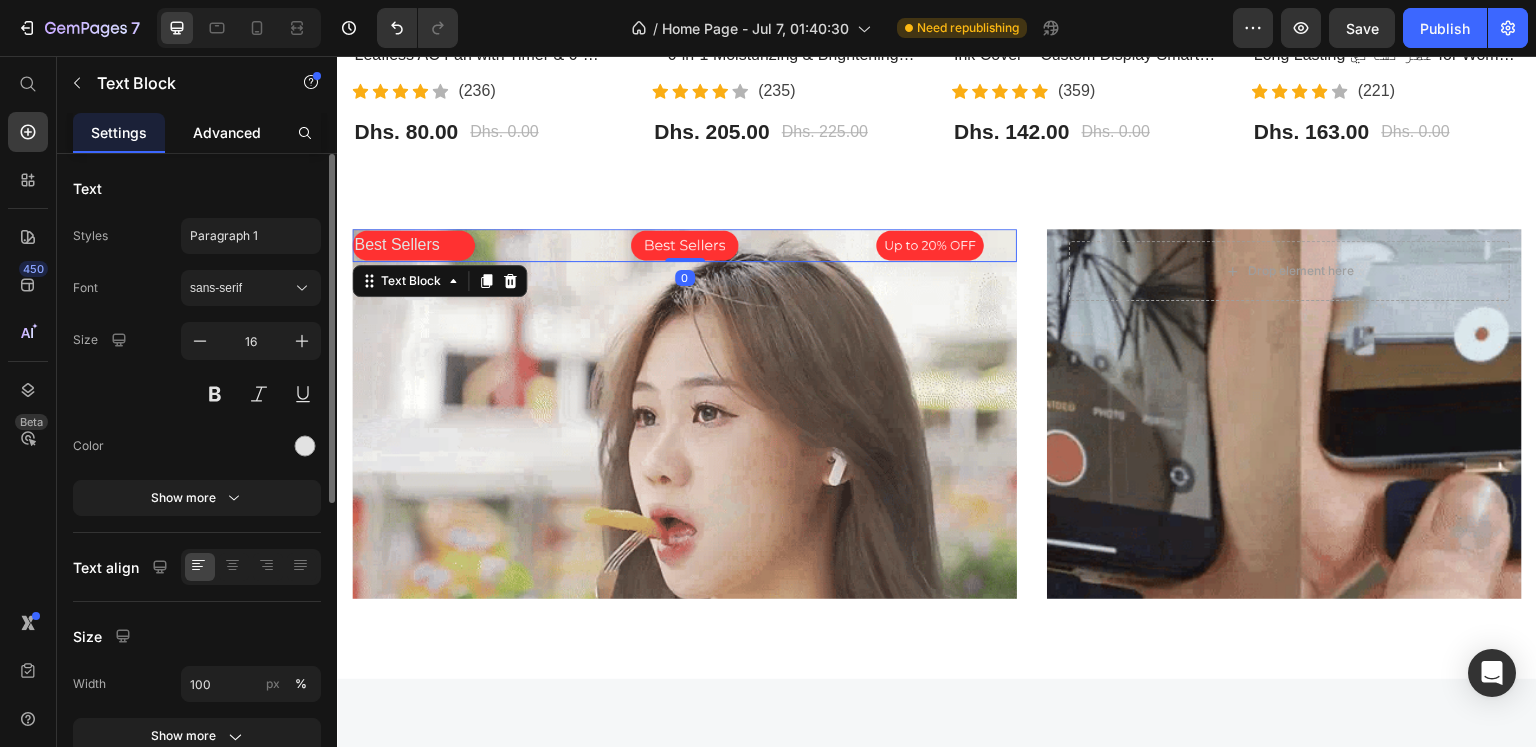 click on "Advanced" 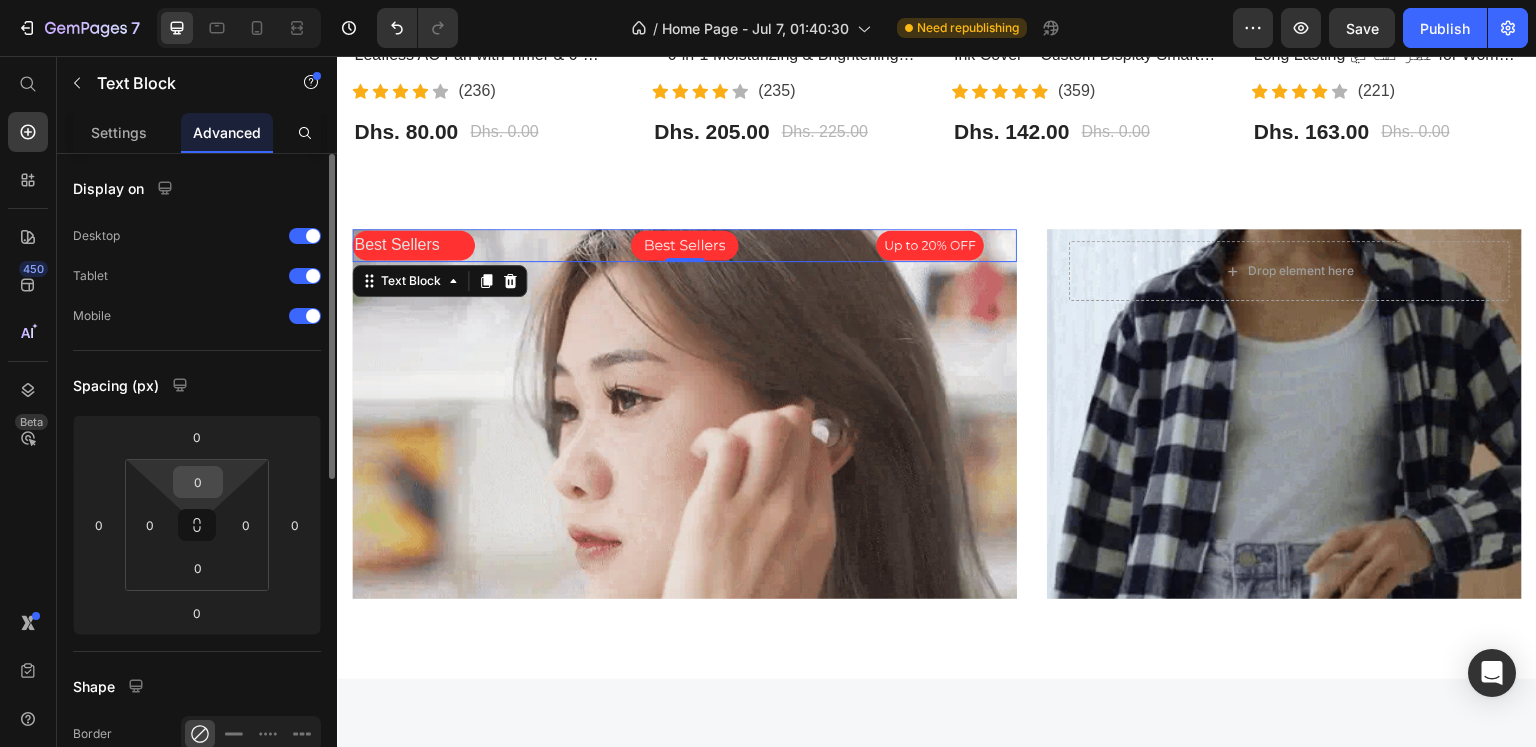click on "0" at bounding box center (198, 482) 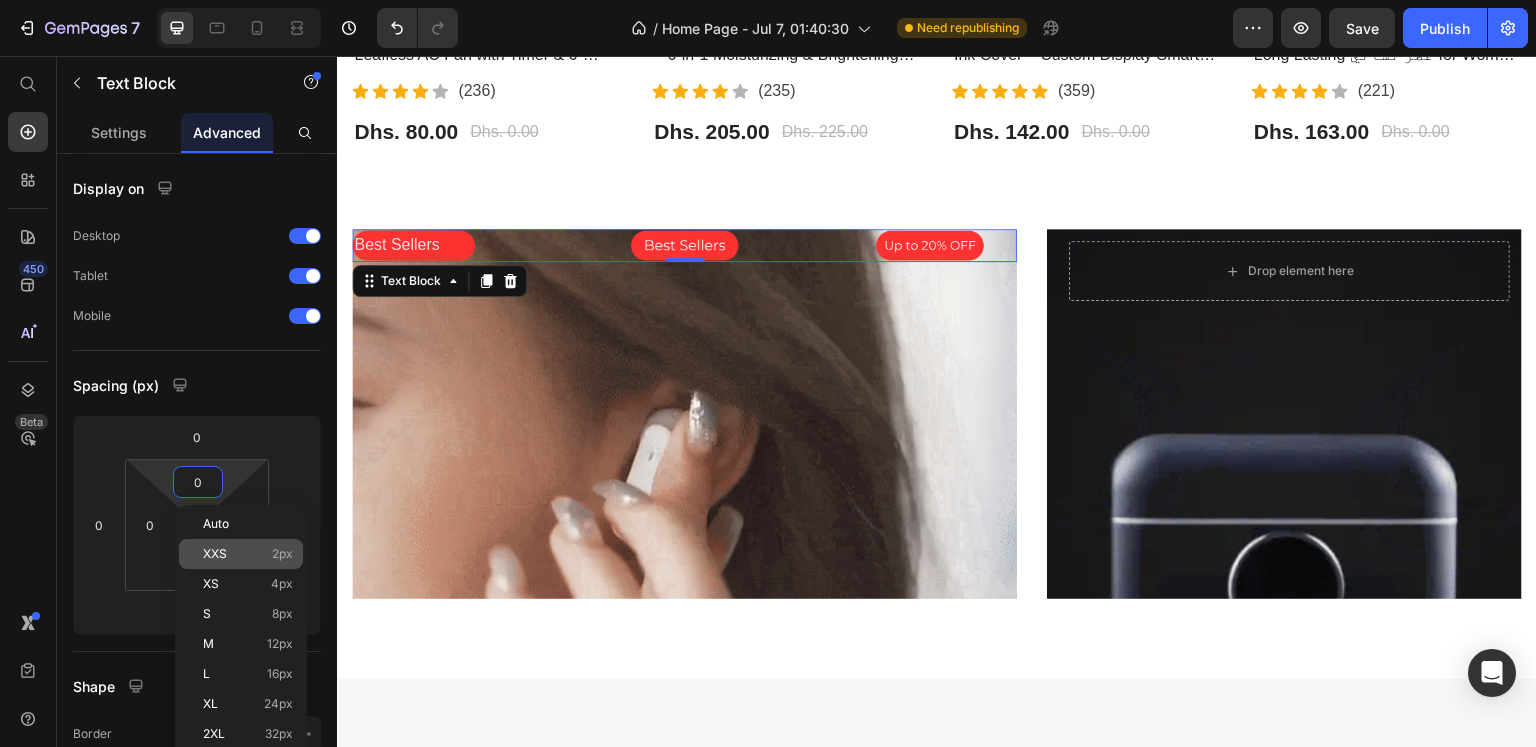 click on "XXS 2px" 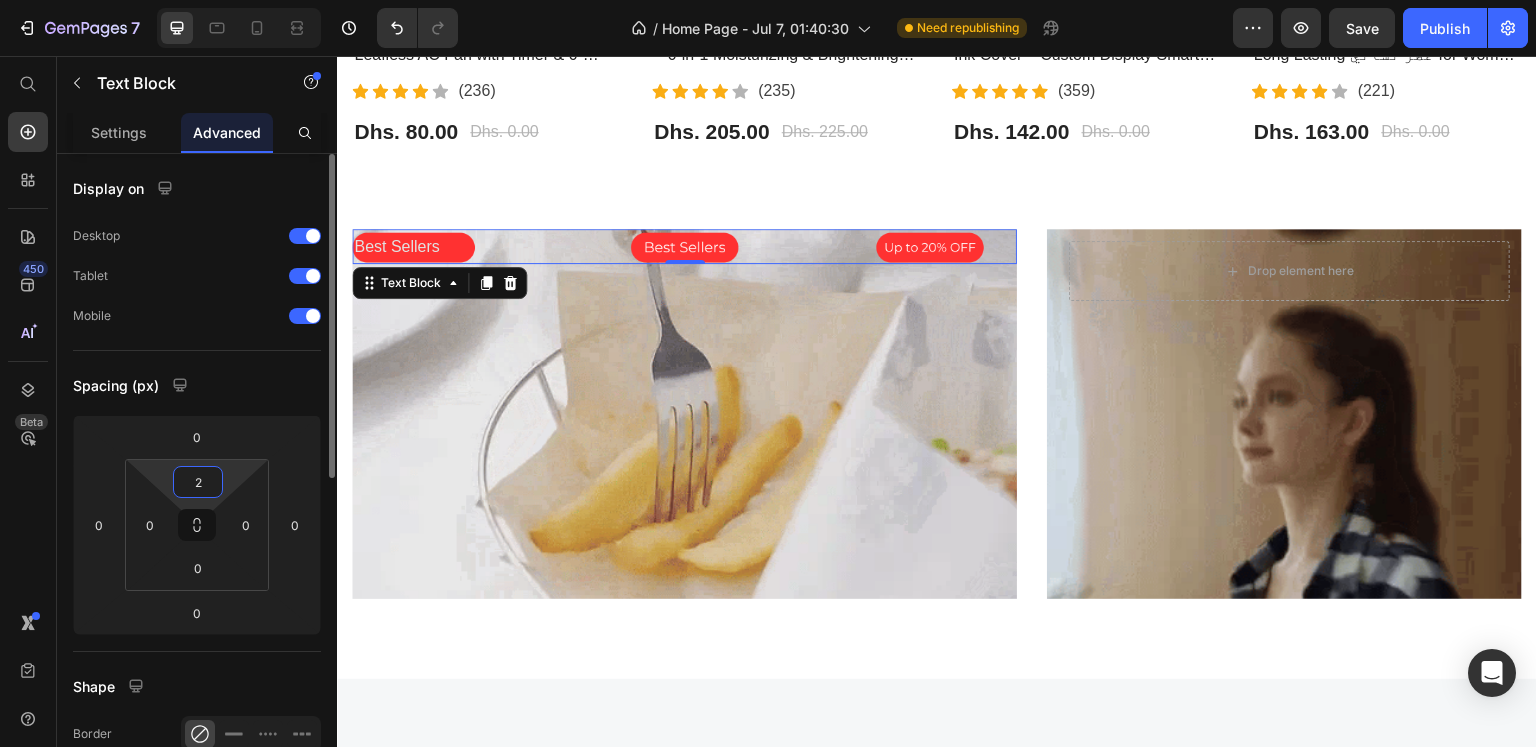 click on "2" at bounding box center [198, 482] 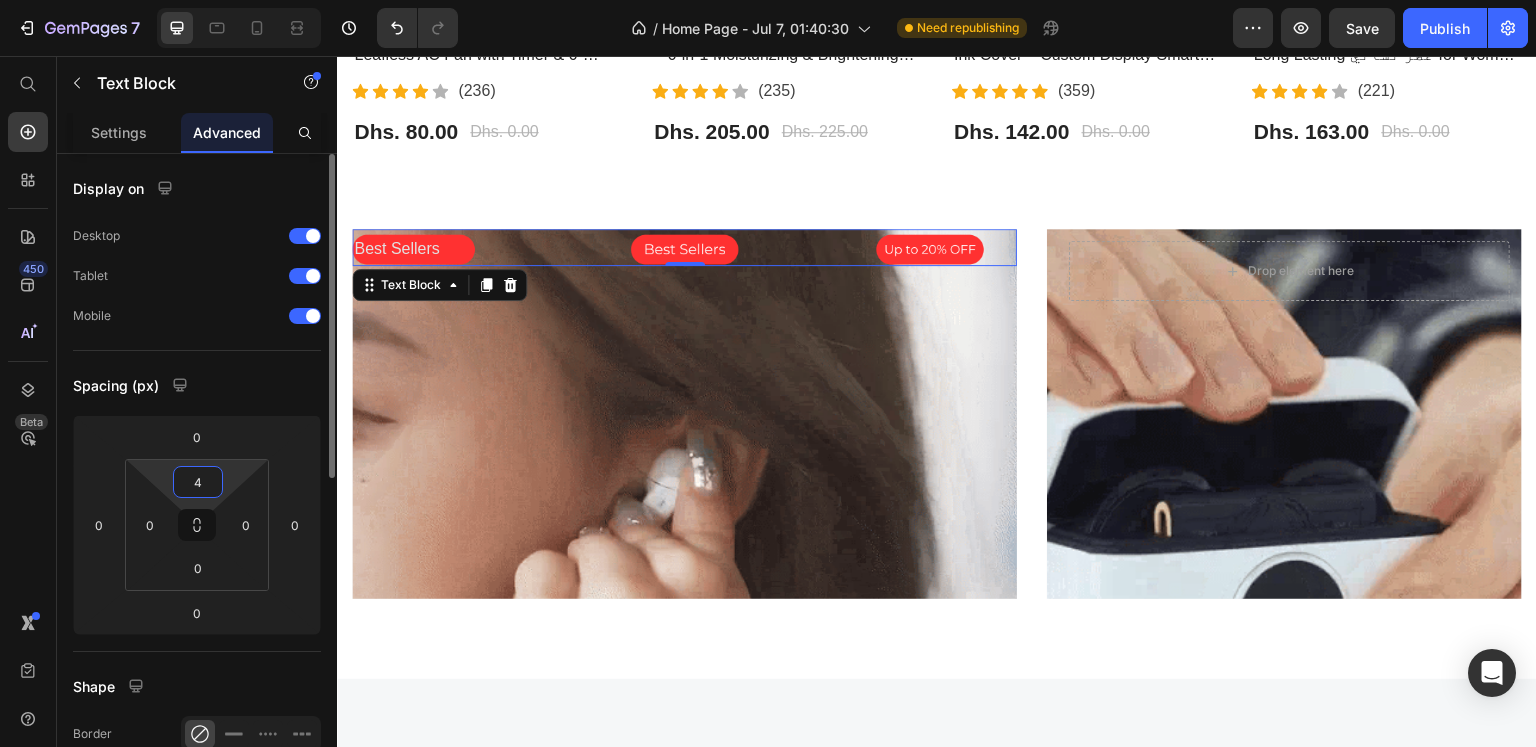 click on "4" at bounding box center (198, 482) 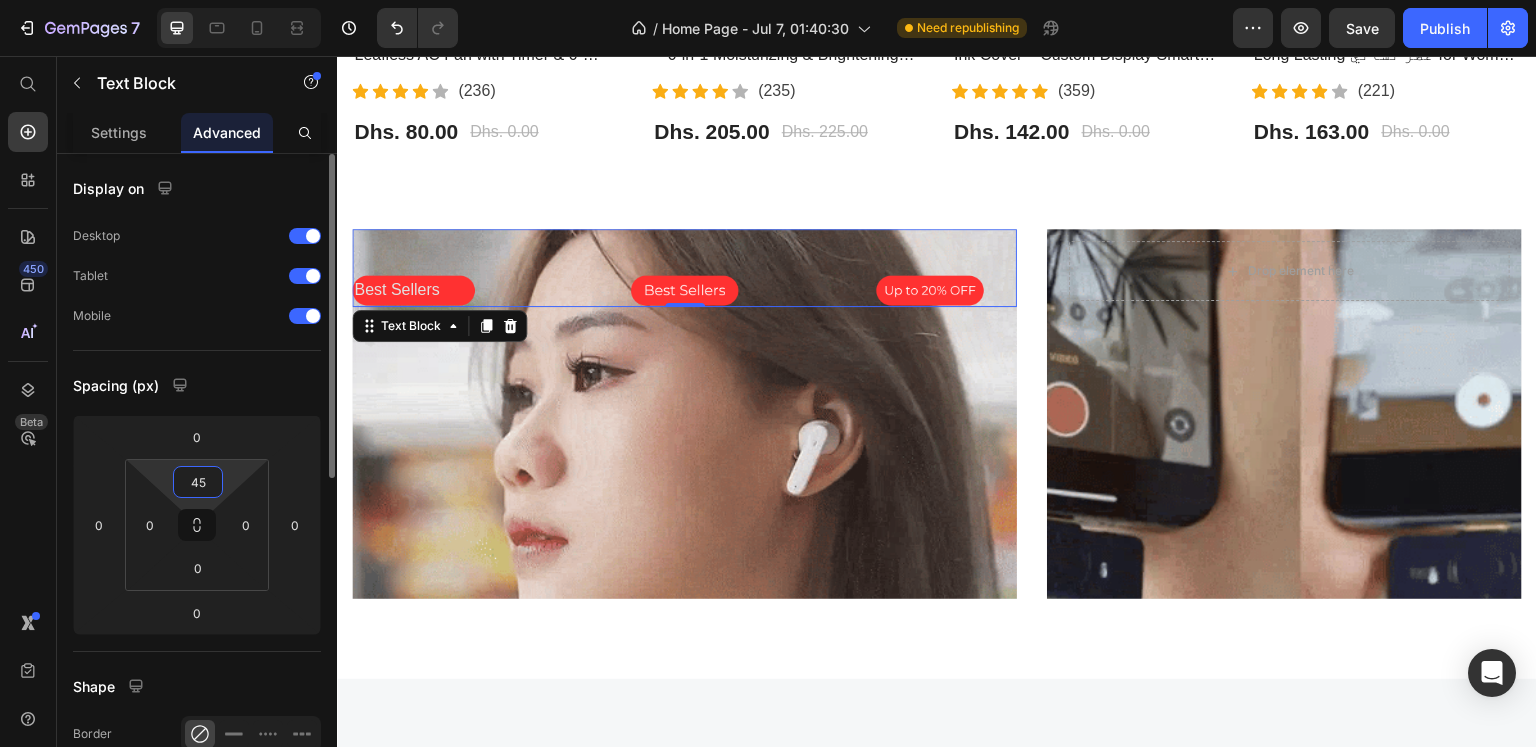 type on "4" 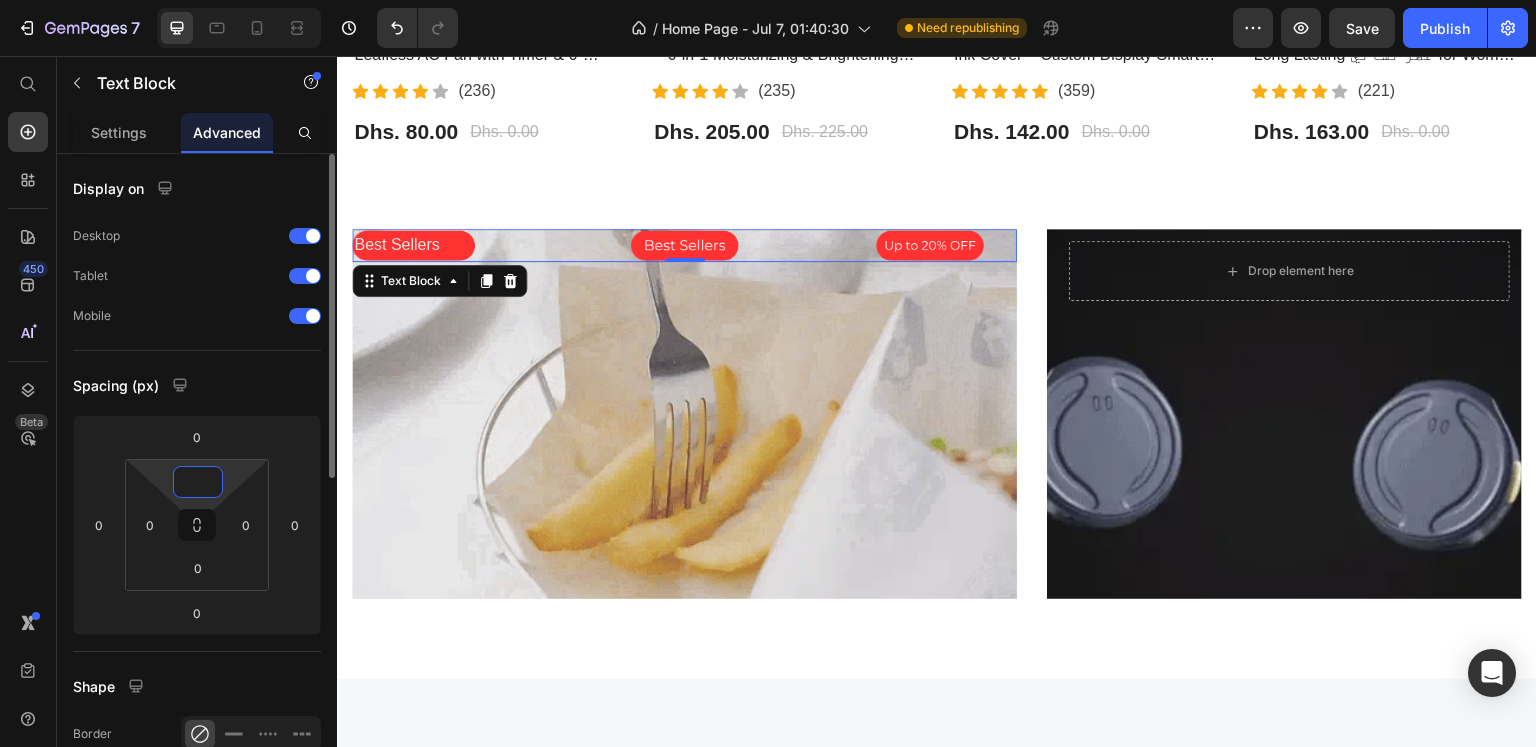 type on "5" 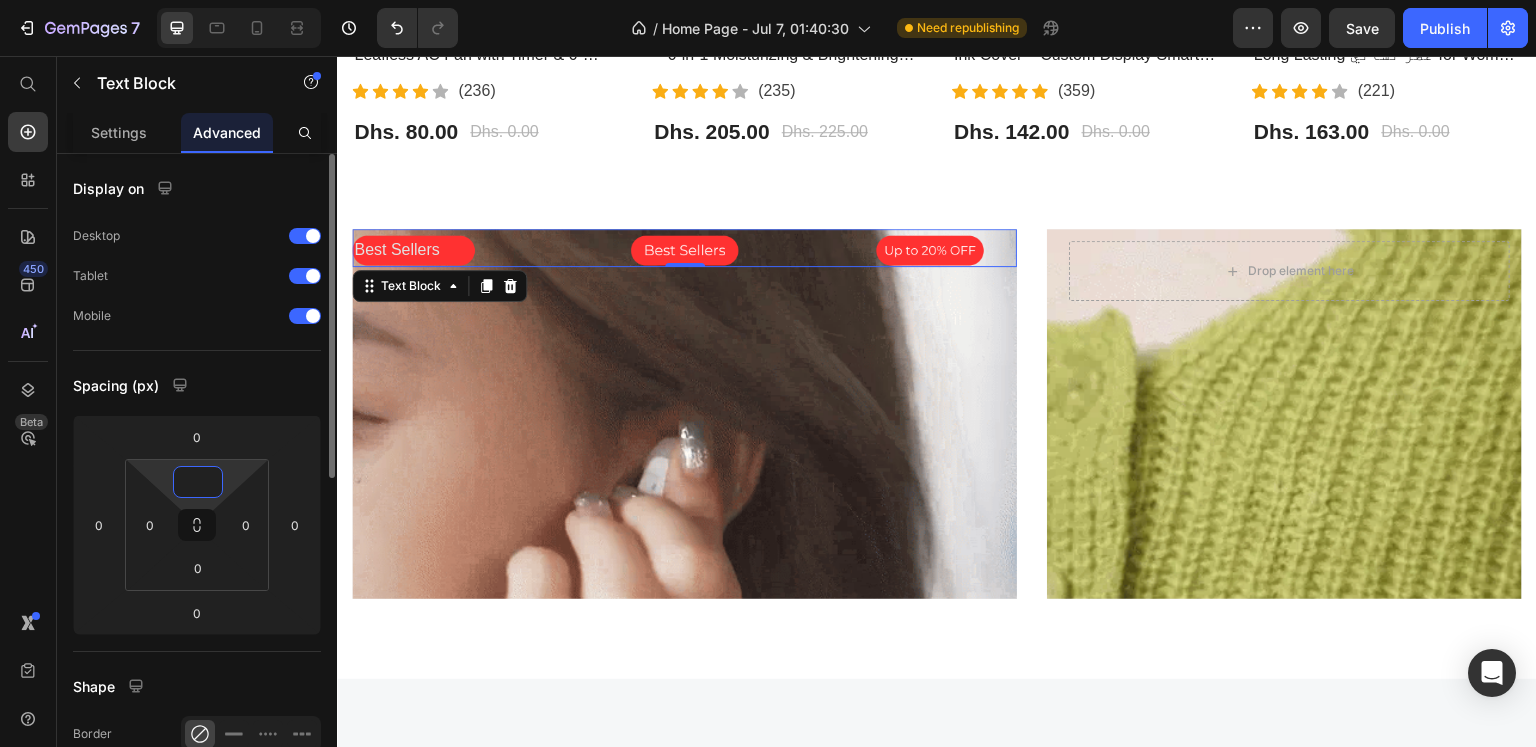 type on "6" 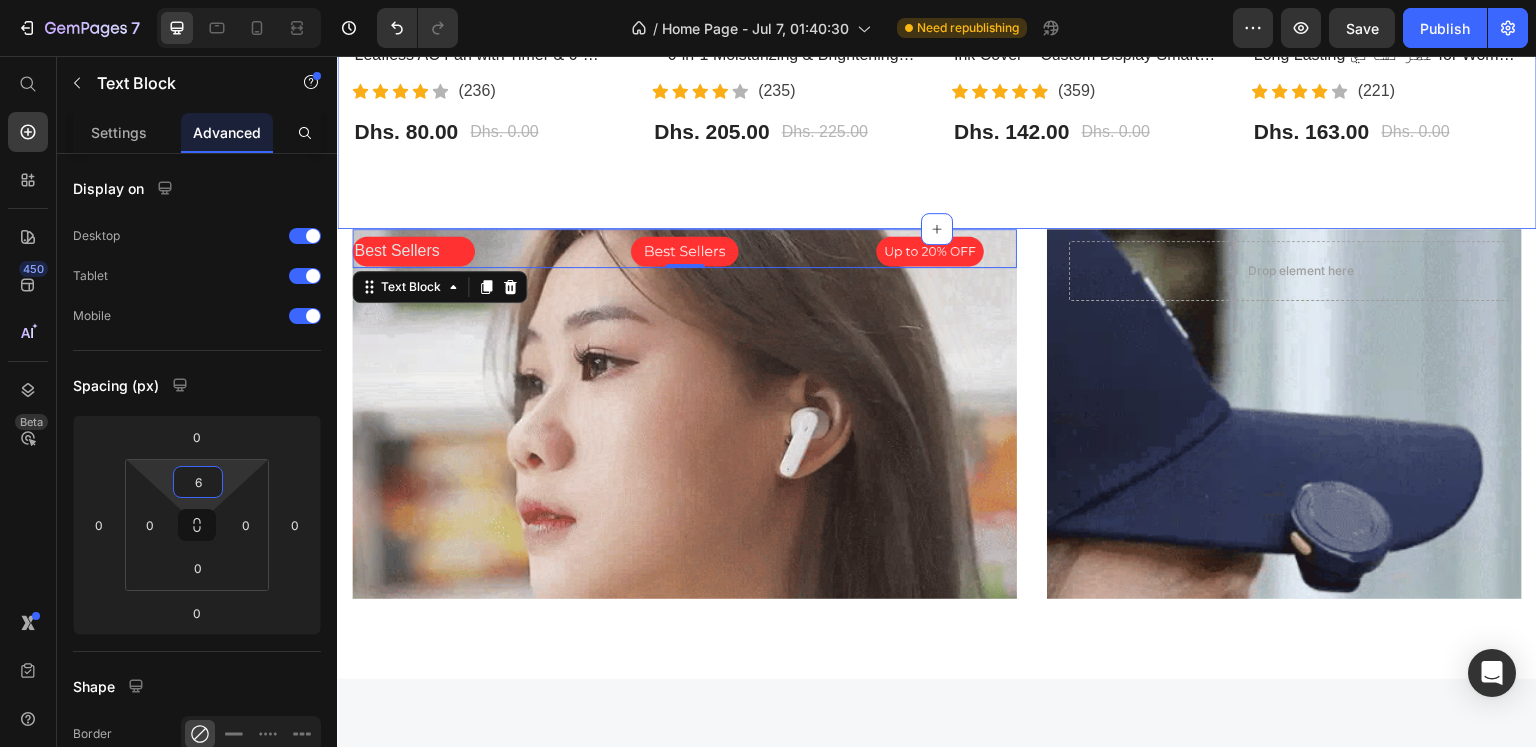 click on "Most Interested Heading “Best pet products reviewed” Text block Row - 0% (P) Tag Product Images Row Bladeless Air Cooling Fan – Portable Leafless AC Fan with Timer & 6-Speed Wind | مروحة تبريد بدون شفرات (P) Title                Icon                Icon                Icon                Icon                Icon Icon List Hoz (236) Text block Icon List Dhs. 80.00 (P) Price Dhs. 0.00 (P) Price Row Product - 9% (P) Tag Product Images Row BIOAQUA Vitamin C Facial Care Set – 6-in-1 Moisturizing & Brightening Skincare Kit | مجموعة العناية بالوجه من بيوأكوا بفيتامين C (P) Title                Icon                Icon                Icon                Icon                Icon Icon List Hoz (235) Text block Icon List Dhs. 205.00 (P) Price Dhs. 225.00 (P) Price Row Product Row - 0% (P) Tag Product Images Row iPhone 13 Pro & 15 Pro Max LCD E-Ink Cover – Custom Display Smart Case | غطاء شاشة ذكي للايفون (P) Title                Icon Icon" at bounding box center (937, -107) 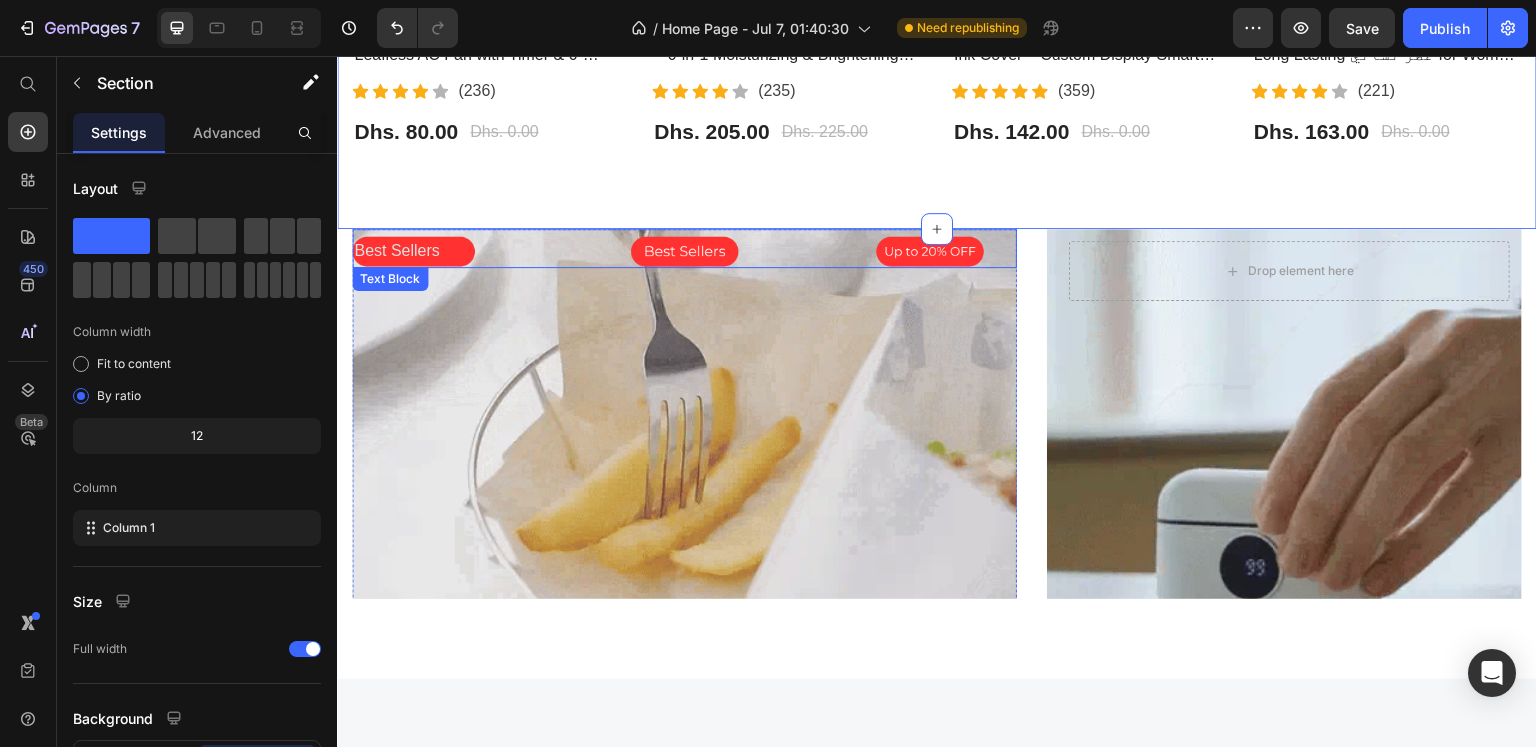 click on "Best Sellers" at bounding box center [684, 251] 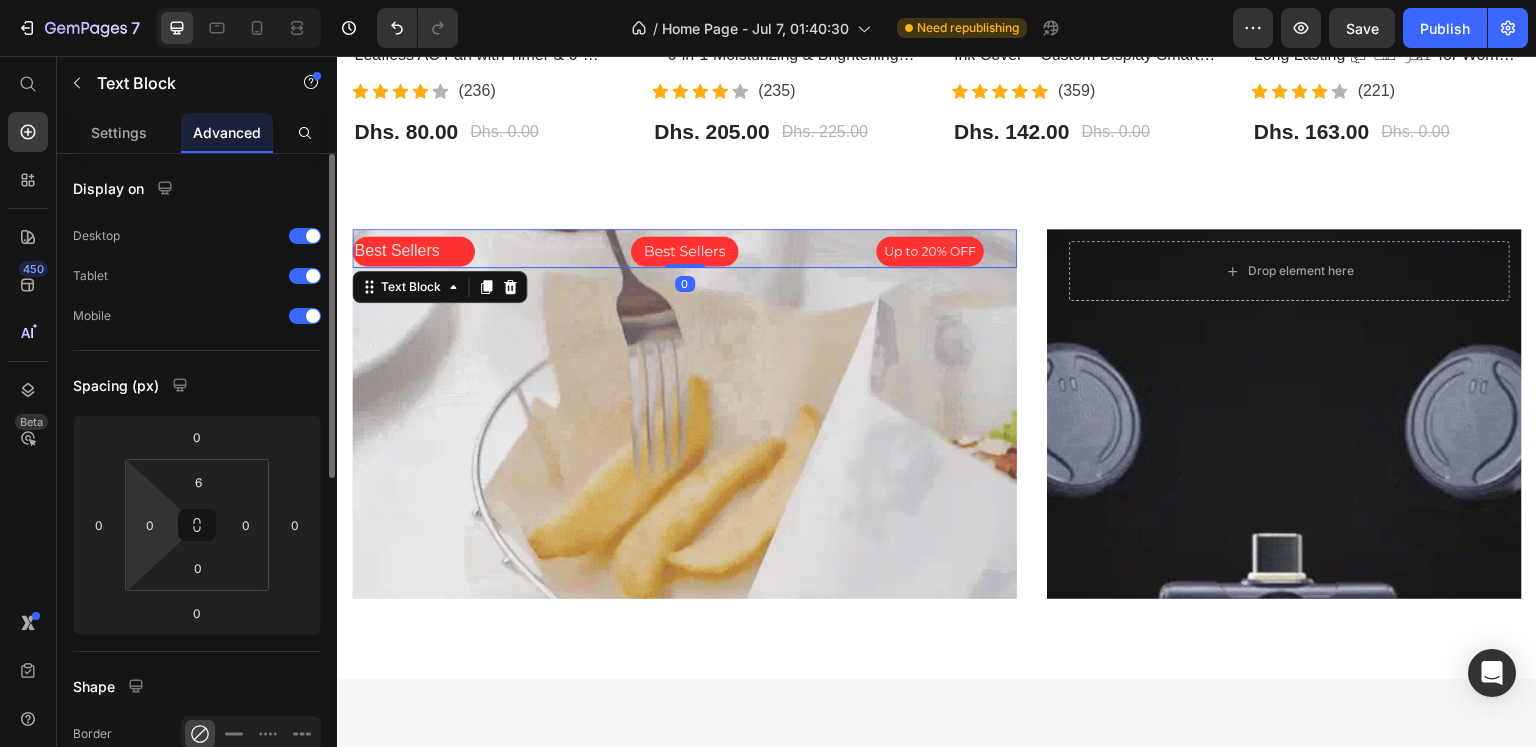 click on "7   /  Home Page - Jul 7, 01:40:30 Need republishing Preview  Save   Publish  450 Beta Start with Sections Elements Hero Section Product Detail Brands Trusted Badges Guarantee Product Breakdown How to use Testimonials Compare Bundle FAQs Social Proof Brand Story Product List Collection Blog List Contact Sticky Add to Cart Custom Footer Browse Library 450 Layout
Row
Row
Row
Row Text
Heading
Text Block Button
Button
Button
Sticky Back to top Media
Image" at bounding box center (768, 0) 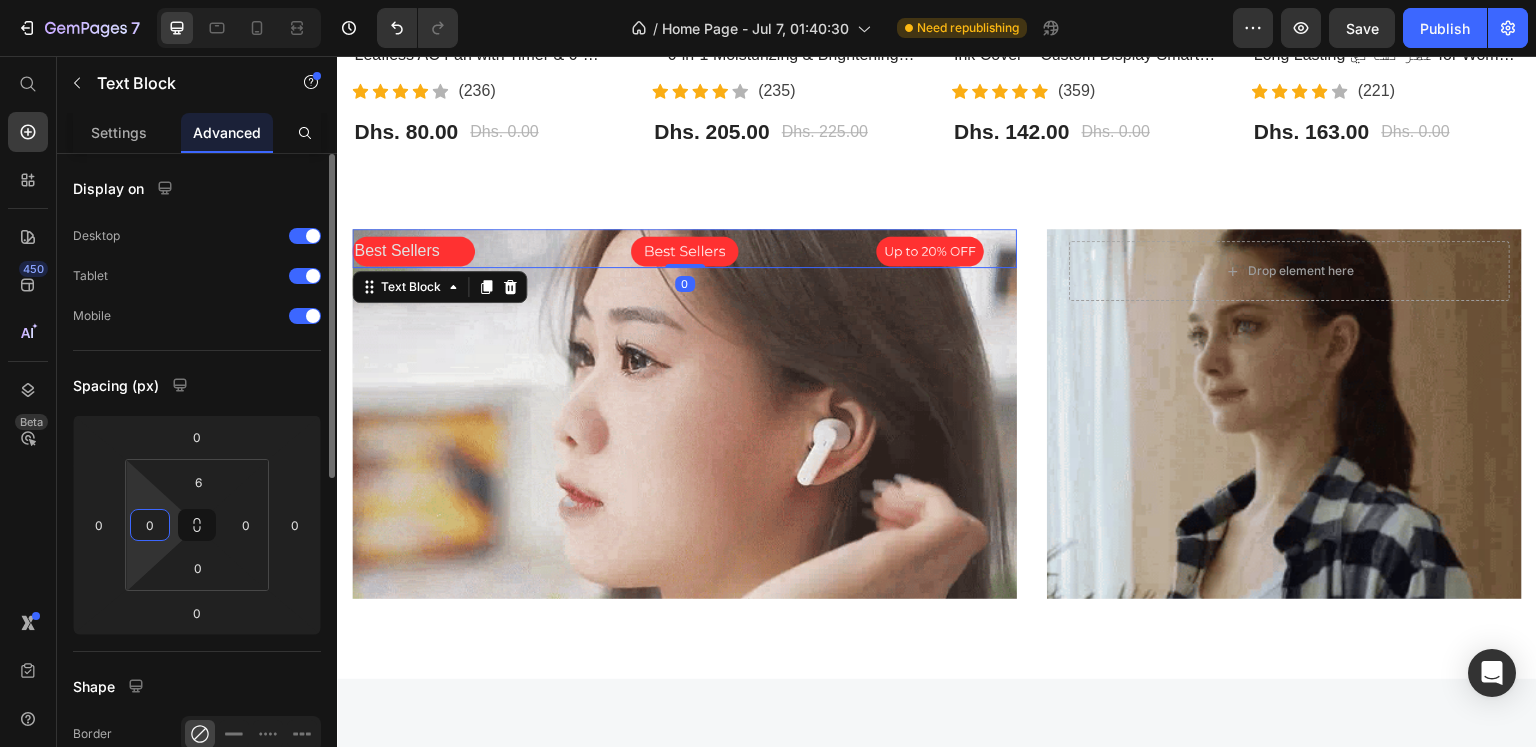 click on "0" at bounding box center (150, 525) 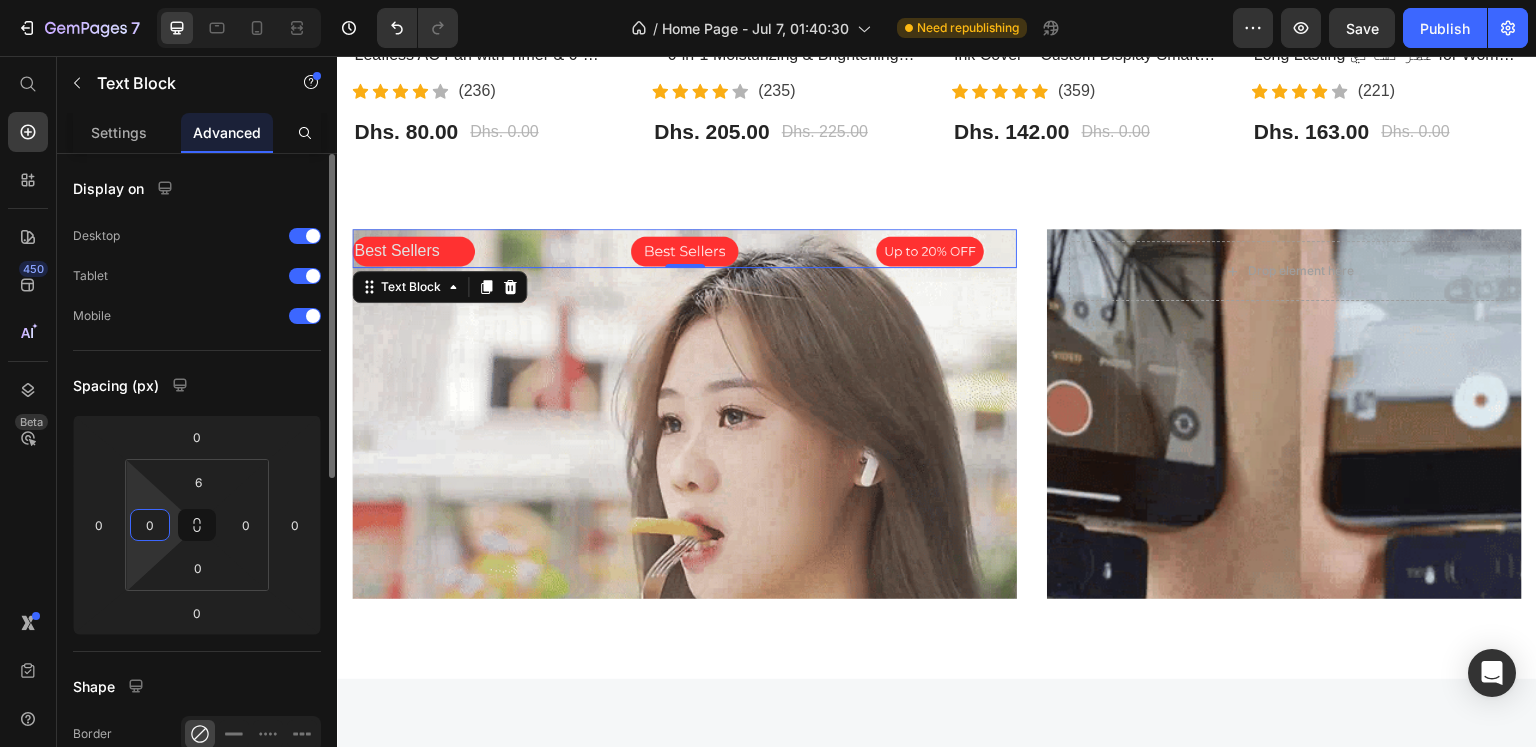 click on "0" at bounding box center (150, 525) 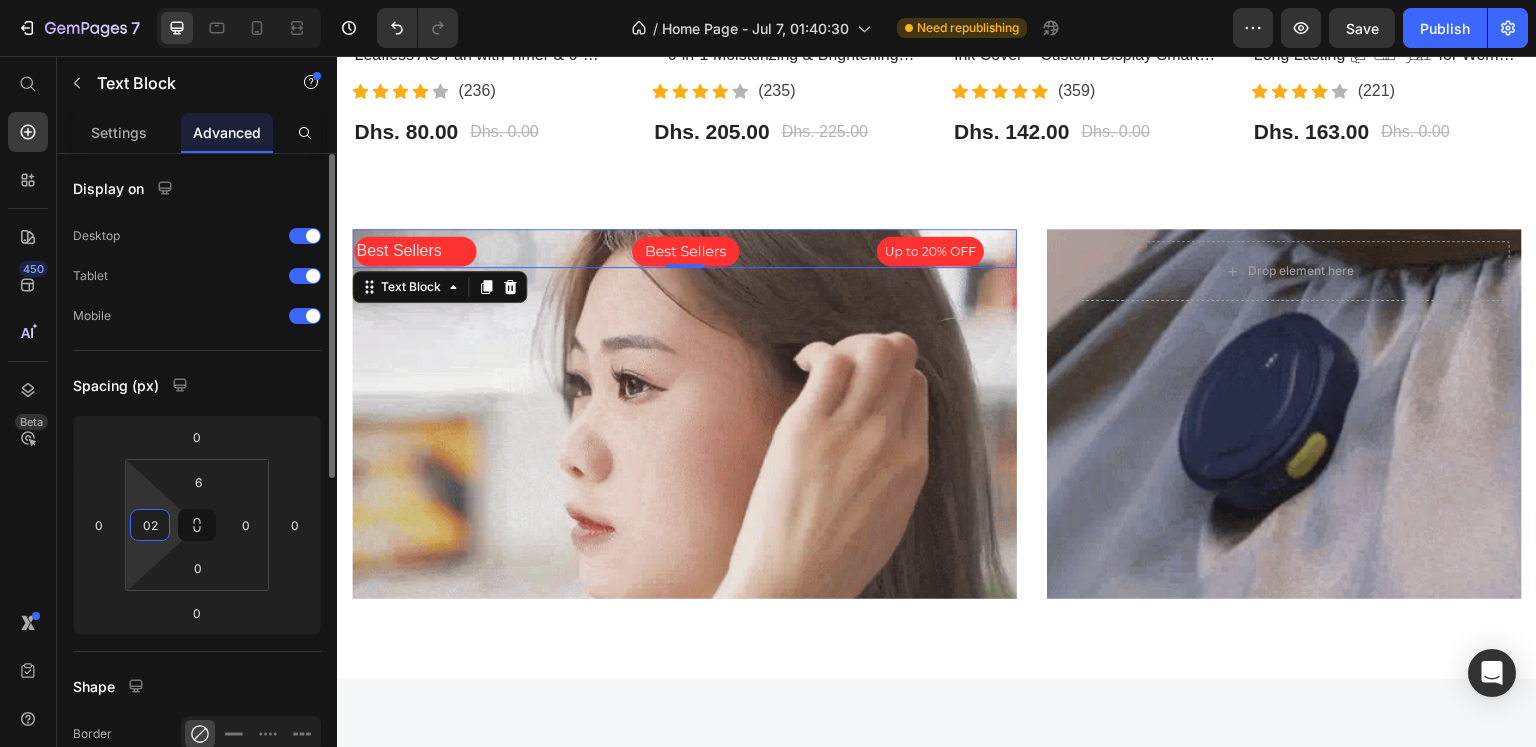 type on "023" 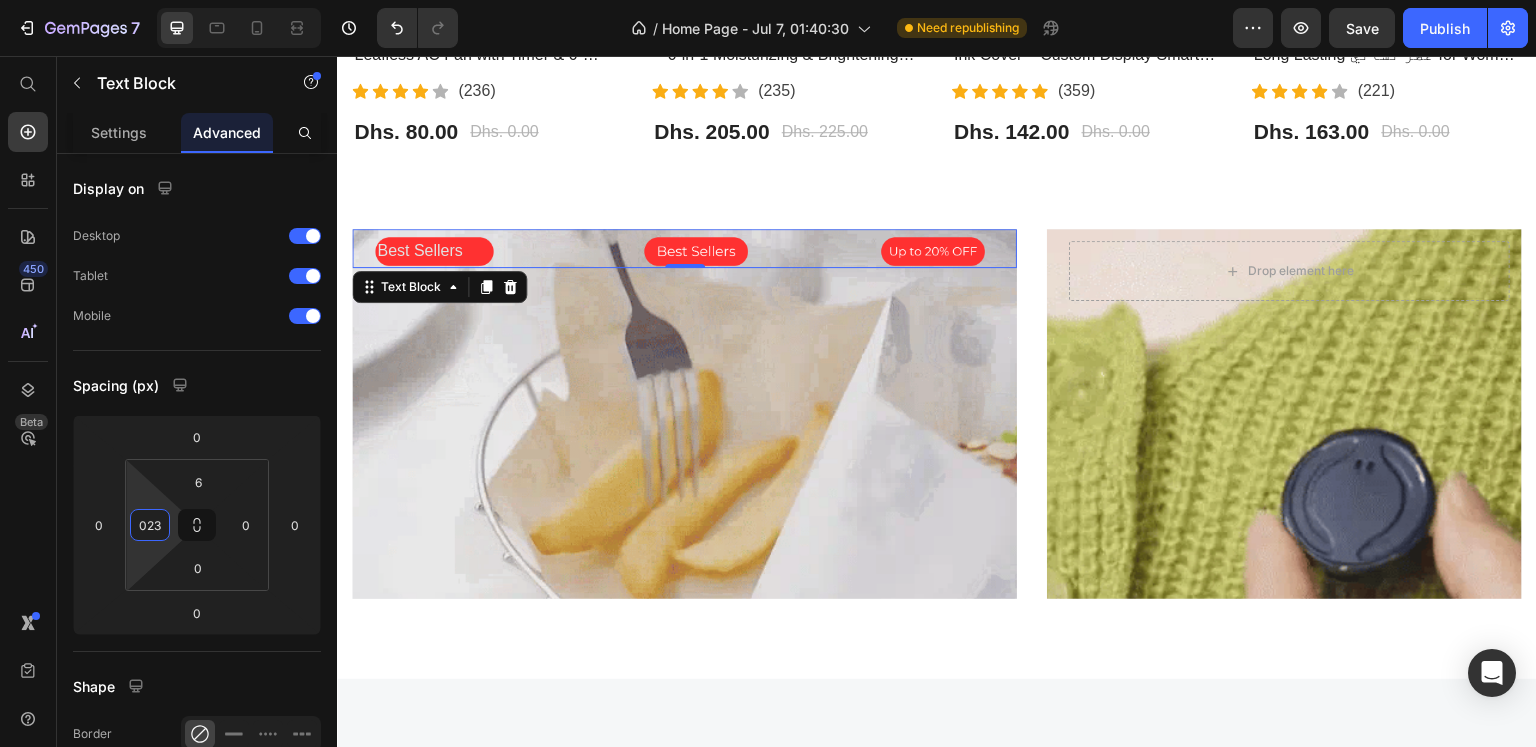 click on "Most Interested Heading “Best pet products reviewed” Text block Row - 0% (P) Tag Product Images Row Bladeless Air Cooling Fan – Portable Leafless AC Fan with Timer & 6-Speed Wind | مروحة تبريد بدون شفرات (P) Title                Icon                Icon                Icon                Icon                Icon Icon List Hoz (236) Text block Icon List Dhs. 80.00 (P) Price Dhs. 0.00 (P) Price Row Product - 9% (P) Tag Product Images Row BIOAQUA Vitamin C Facial Care Set – 6-in-1 Moisturizing & Brightening Skincare Kit | مجموعة العناية بالوجه من بيوأكوا بفيتامين C (P) Title                Icon                Icon                Icon                Icon                Icon Icon List Hoz (235) Text block Icon List Dhs. 205.00 (P) Price Dhs. 225.00 (P) Price Row Product Row - 0% (P) Tag Product Images Row iPhone 13 Pro & 15 Pro Max LCD E-Ink Cover – Custom Display Smart Case | غطاء شاشة ذكي للايفون (P) Title                Icon Icon" at bounding box center (937, -107) 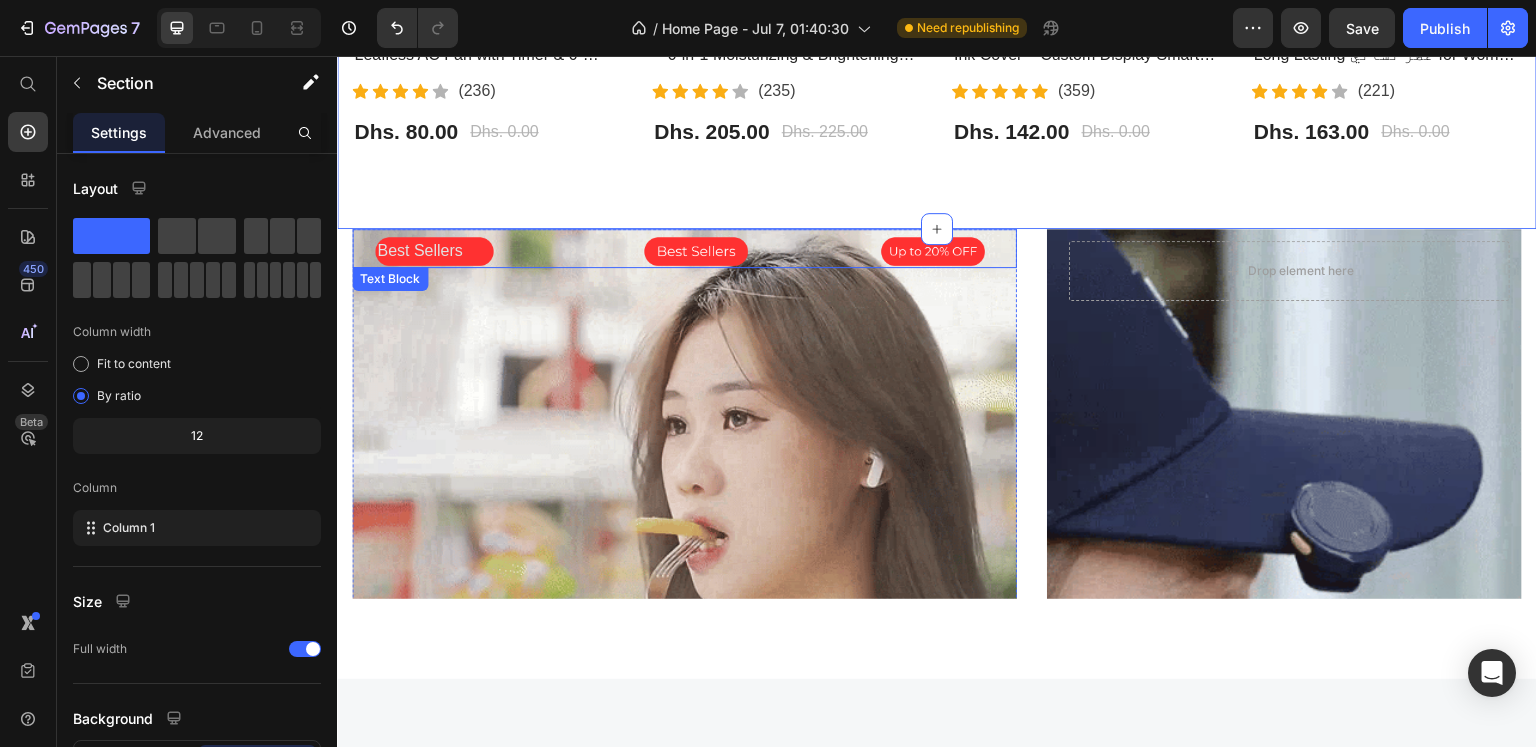 click on "Best Sellers" at bounding box center [696, 251] 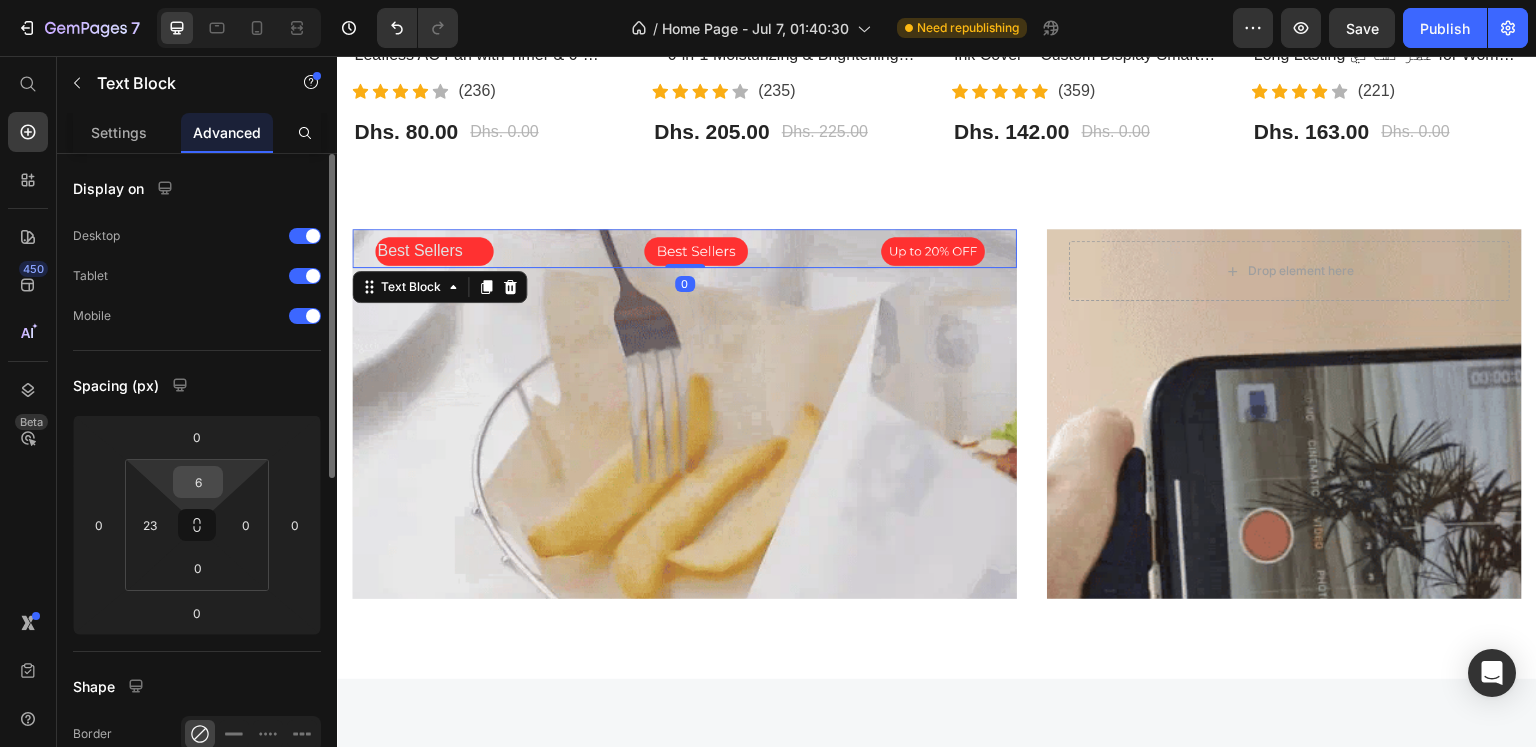 click on "6" at bounding box center [198, 482] 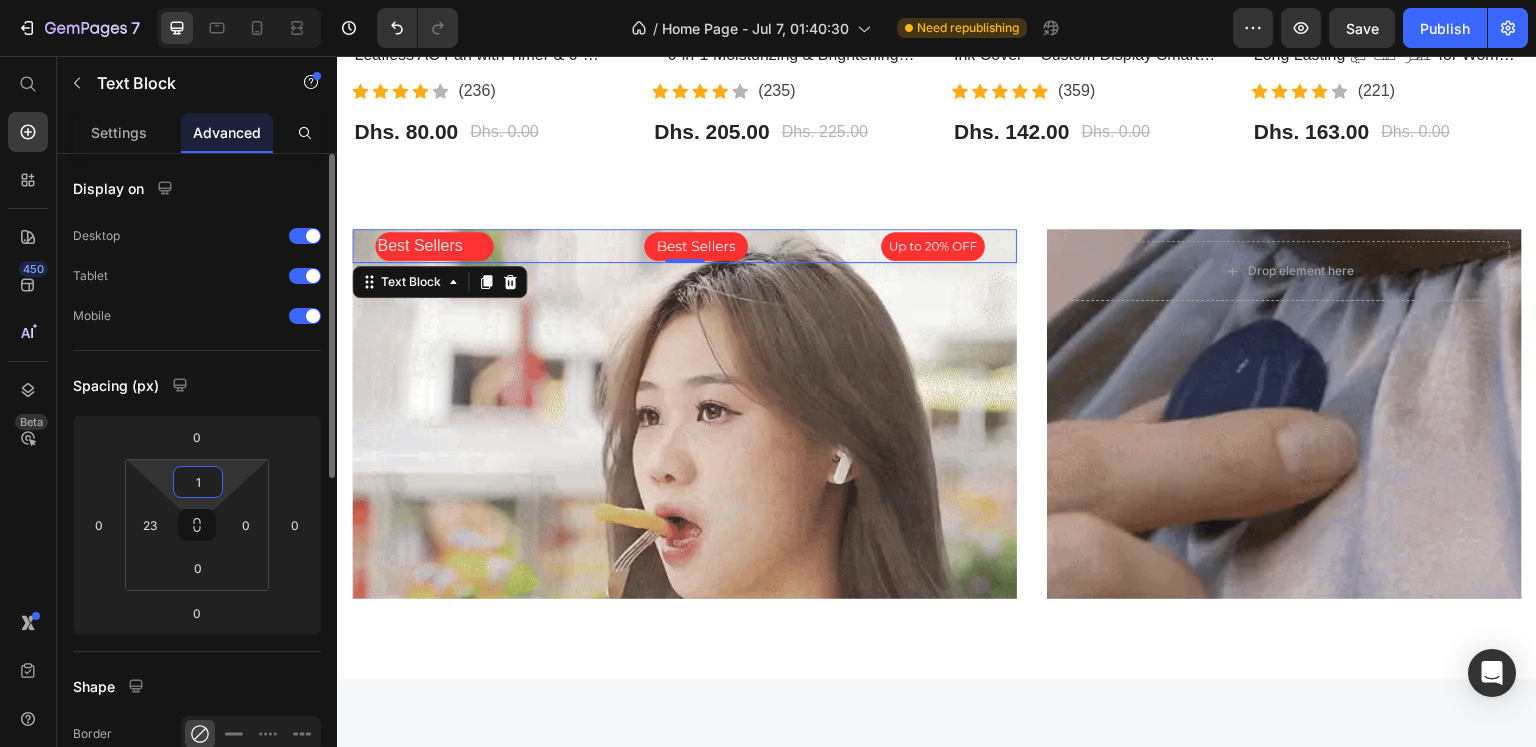 type on "16" 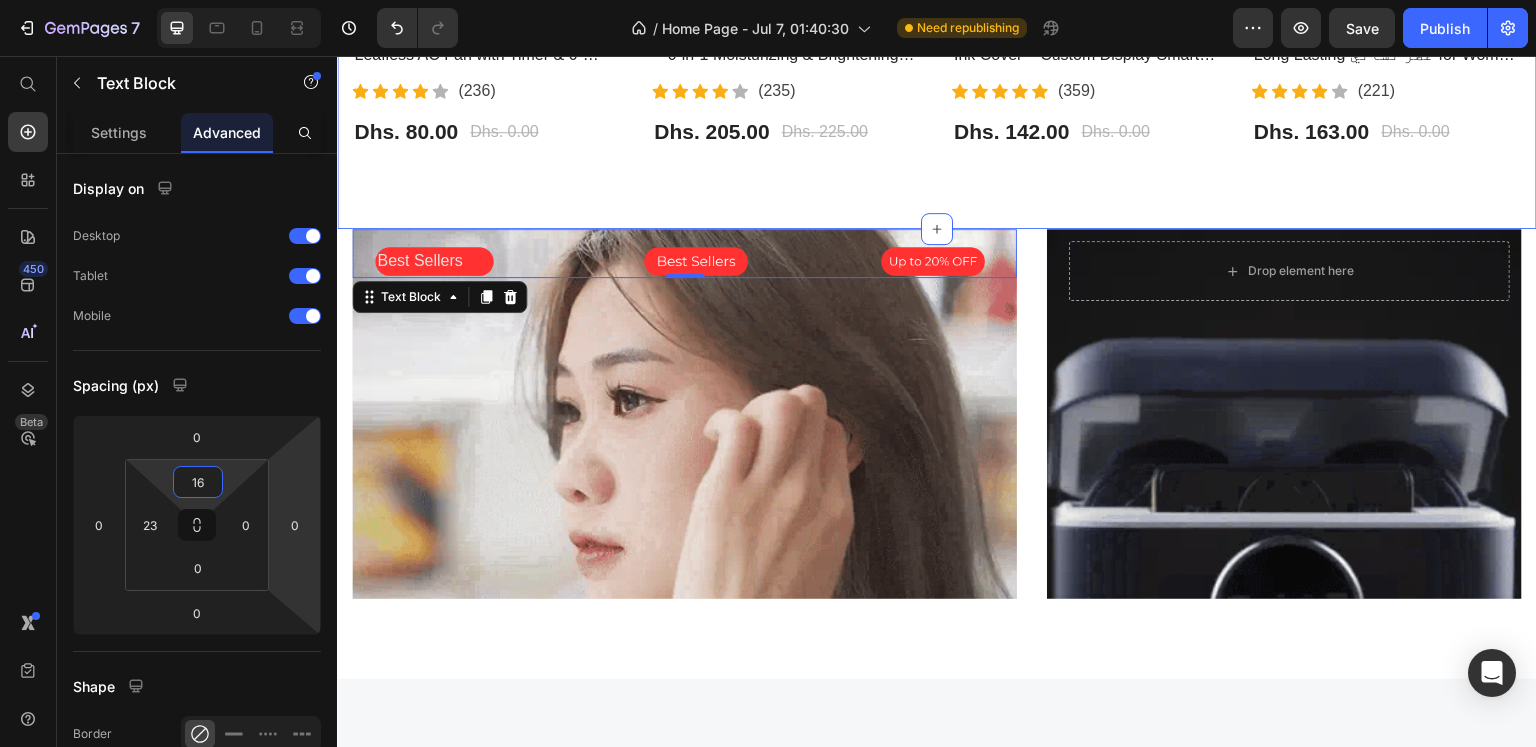 click on "Most Interested Heading “Best pet products reviewed” Text block Row - 0% (P) Tag Product Images Row Bladeless Air Cooling Fan – Portable Leafless AC Fan with Timer & 6-Speed Wind | مروحة تبريد بدون شفرات (P) Title                Icon                Icon                Icon                Icon                Icon Icon List Hoz (236) Text block Icon List Dhs. 80.00 (P) Price Dhs. 0.00 (P) Price Row Product - 9% (P) Tag Product Images Row BIOAQUA Vitamin C Facial Care Set – 6-in-1 Moisturizing & Brightening Skincare Kit | مجموعة العناية بالوجه من بيوأكوا بفيتامين C (P) Title                Icon                Icon                Icon                Icon                Icon Icon List Hoz (235) Text block Icon List Dhs. 205.00 (P) Price Dhs. 225.00 (P) Price Row Product Row - 0% (P) Tag Product Images Row iPhone 13 Pro & 15 Pro Max LCD E-Ink Cover – Custom Display Smart Case | غطاء شاشة ذكي للايفون (P) Title                Icon Icon" at bounding box center (937, -107) 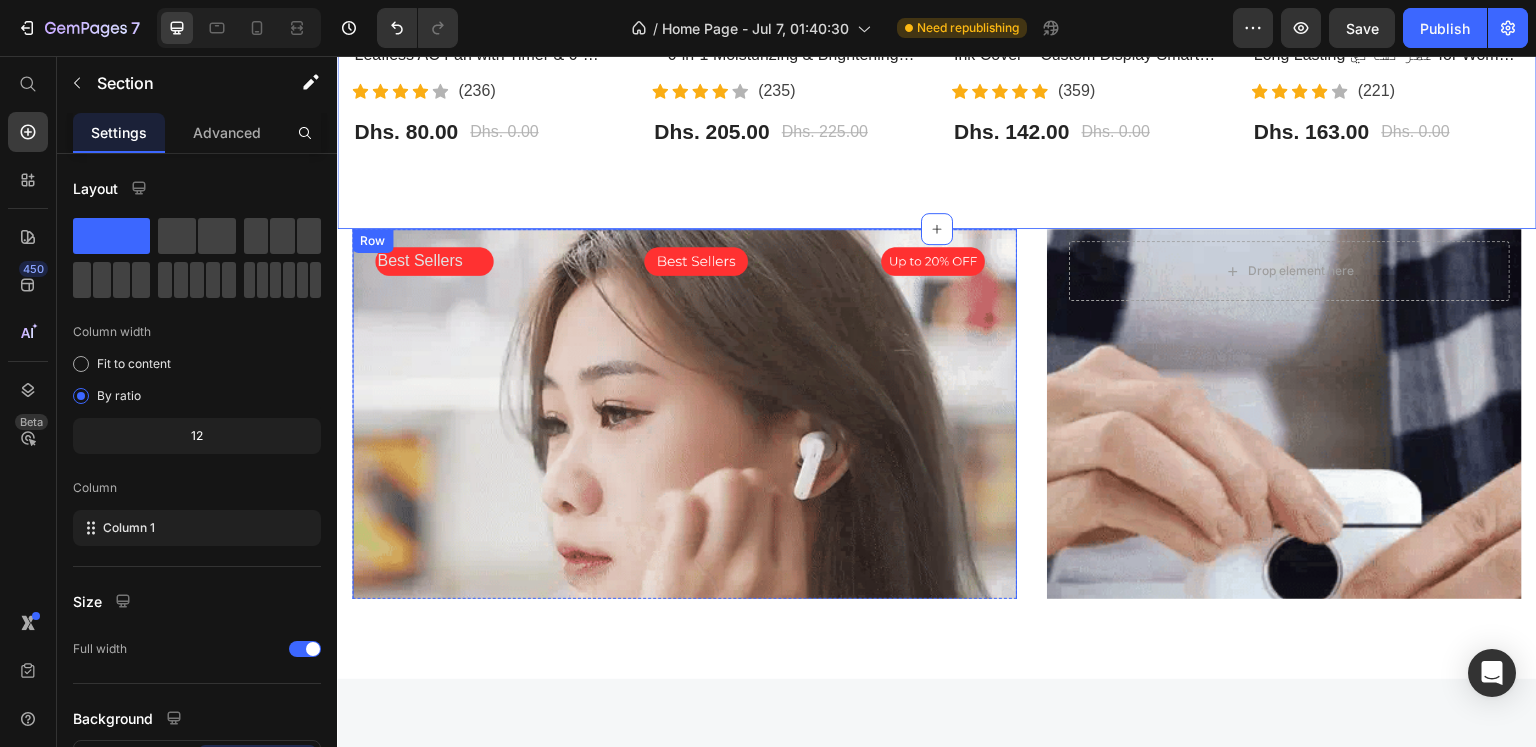 click on "Best Sellers Text Block Row" at bounding box center [684, 503] 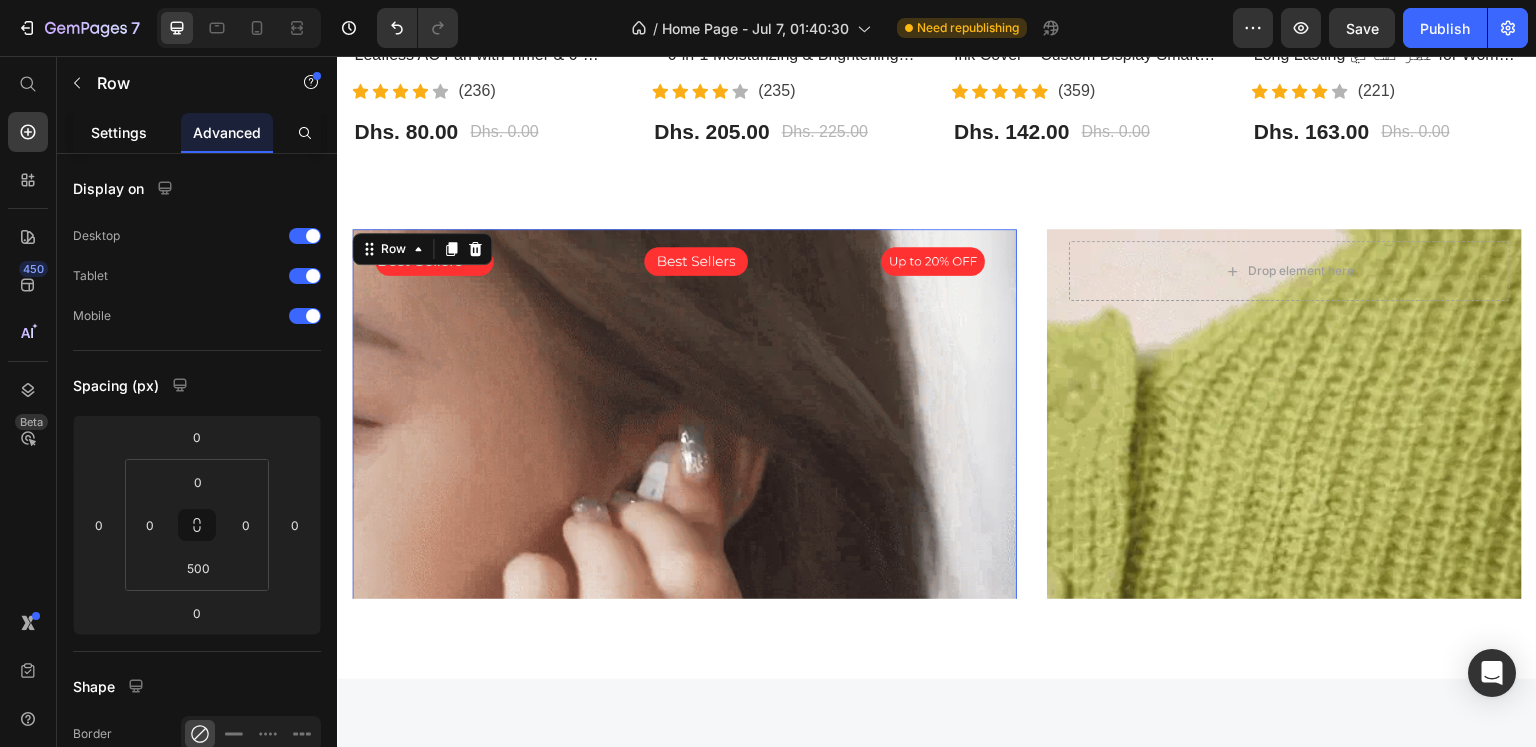 click on "Settings" at bounding box center (119, 132) 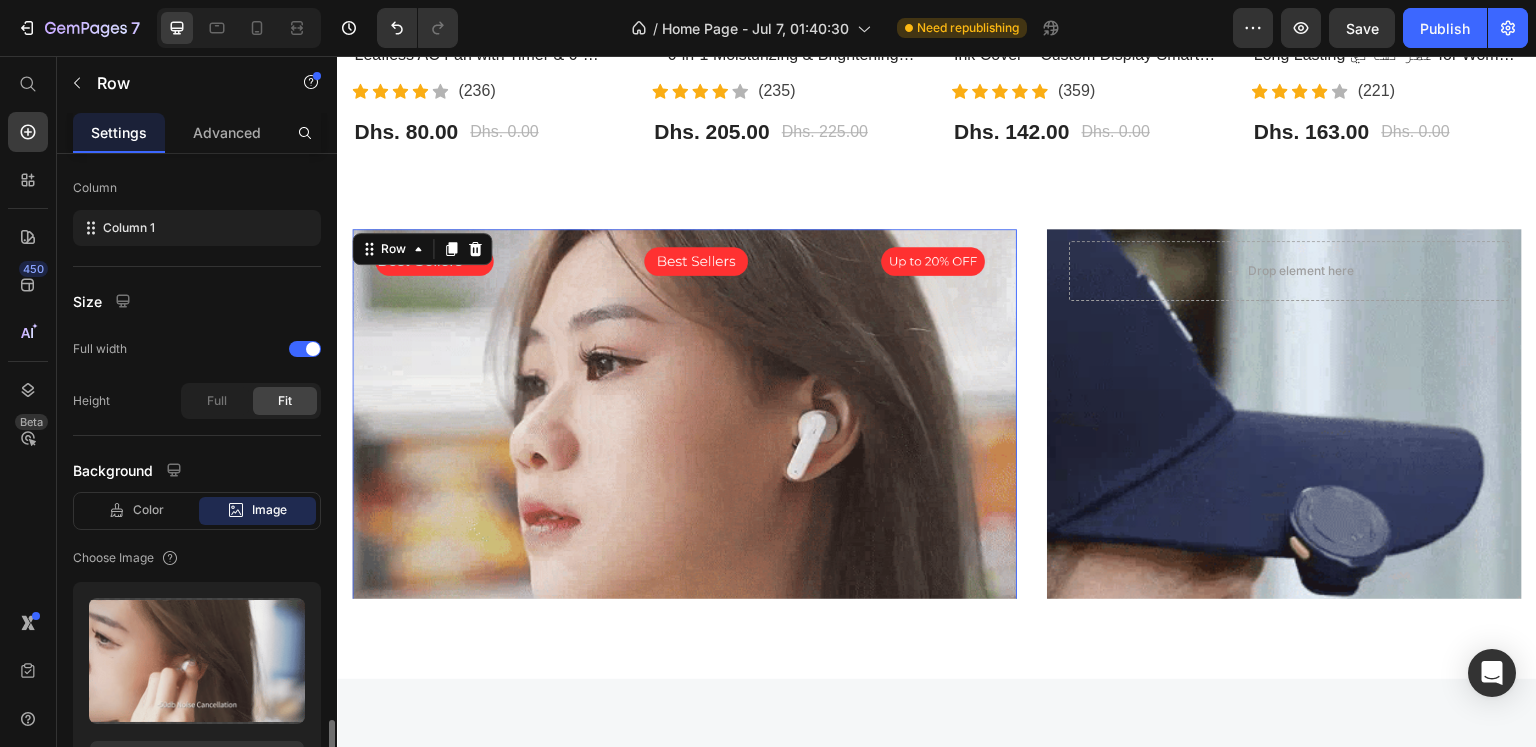 scroll, scrollTop: 564, scrollLeft: 0, axis: vertical 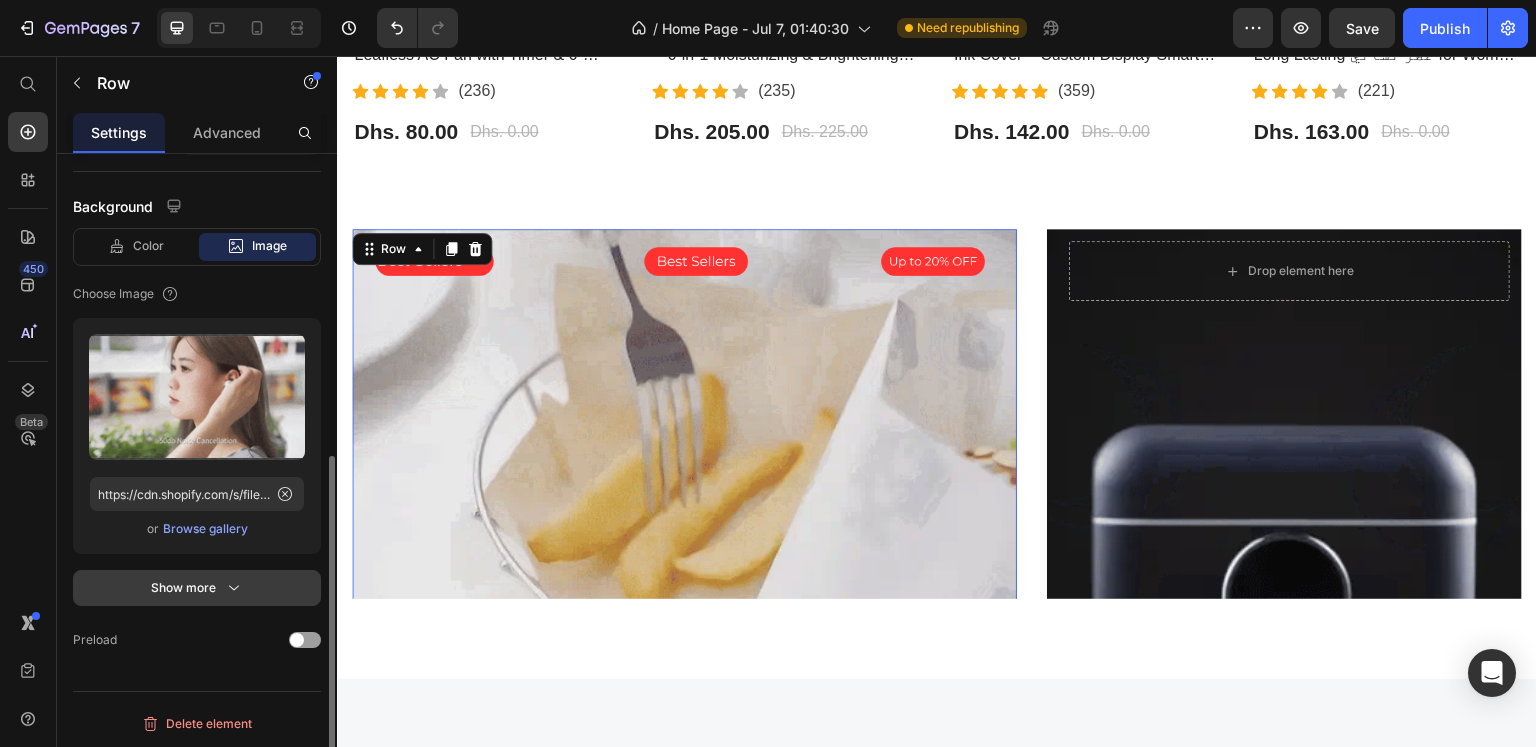 click on "Show more" at bounding box center (197, 588) 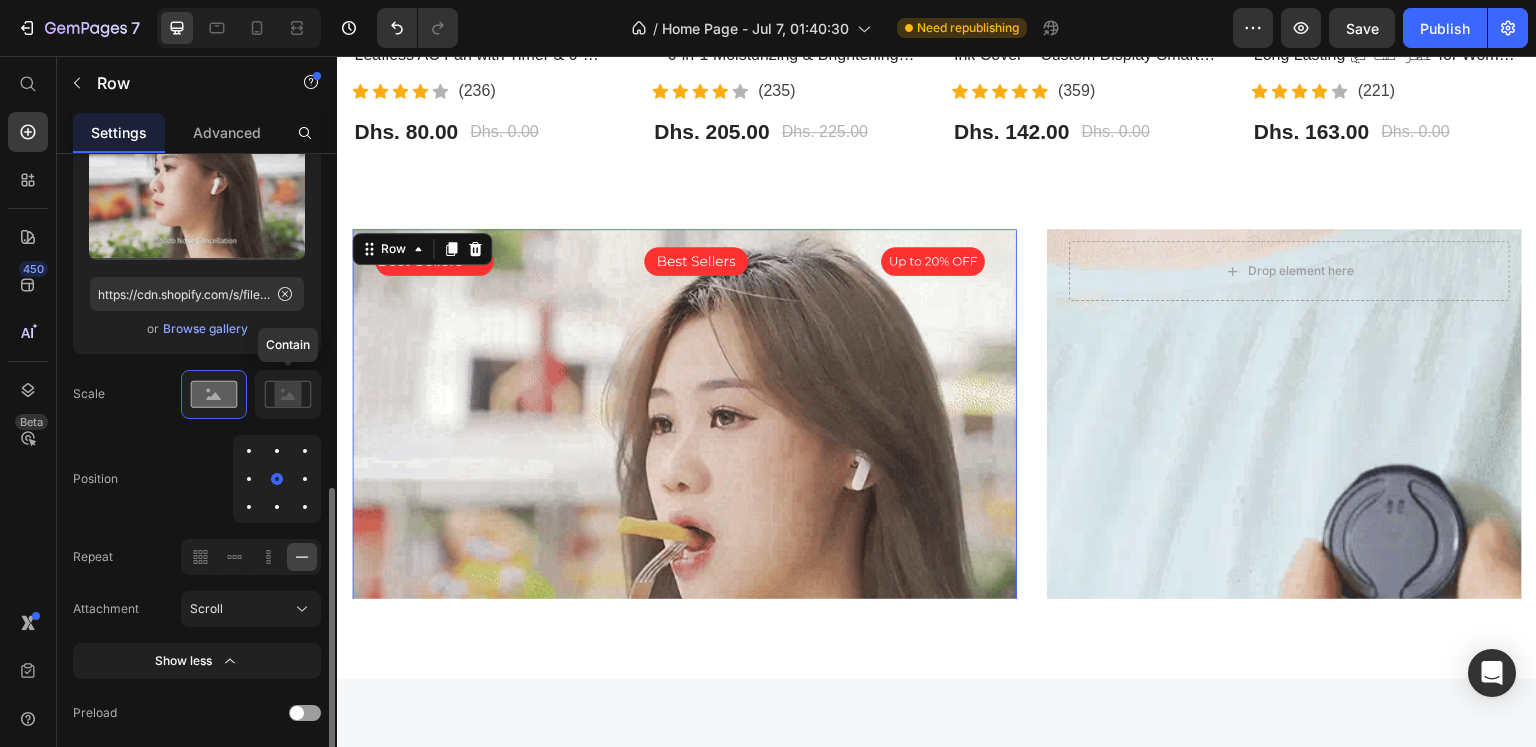 scroll, scrollTop: 836, scrollLeft: 0, axis: vertical 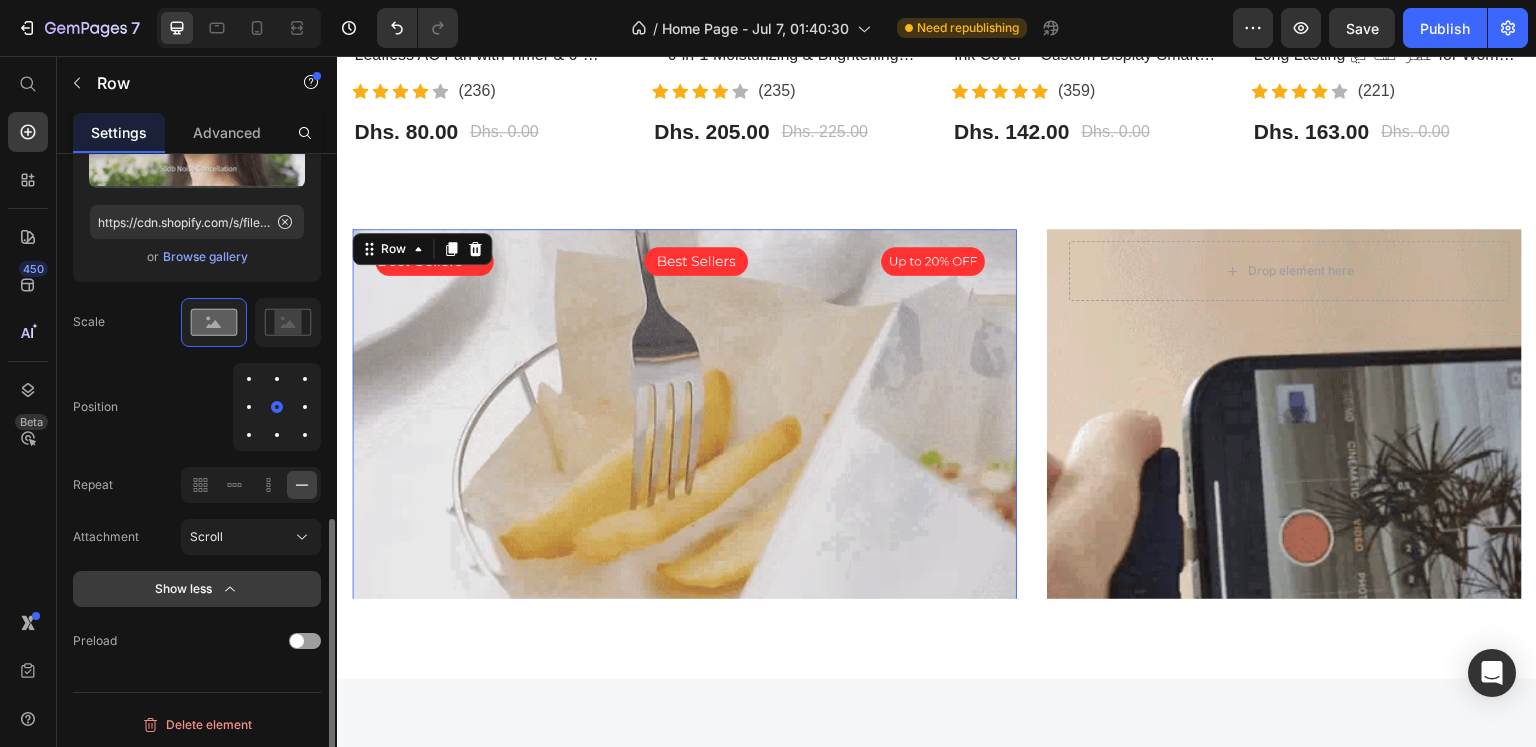 click 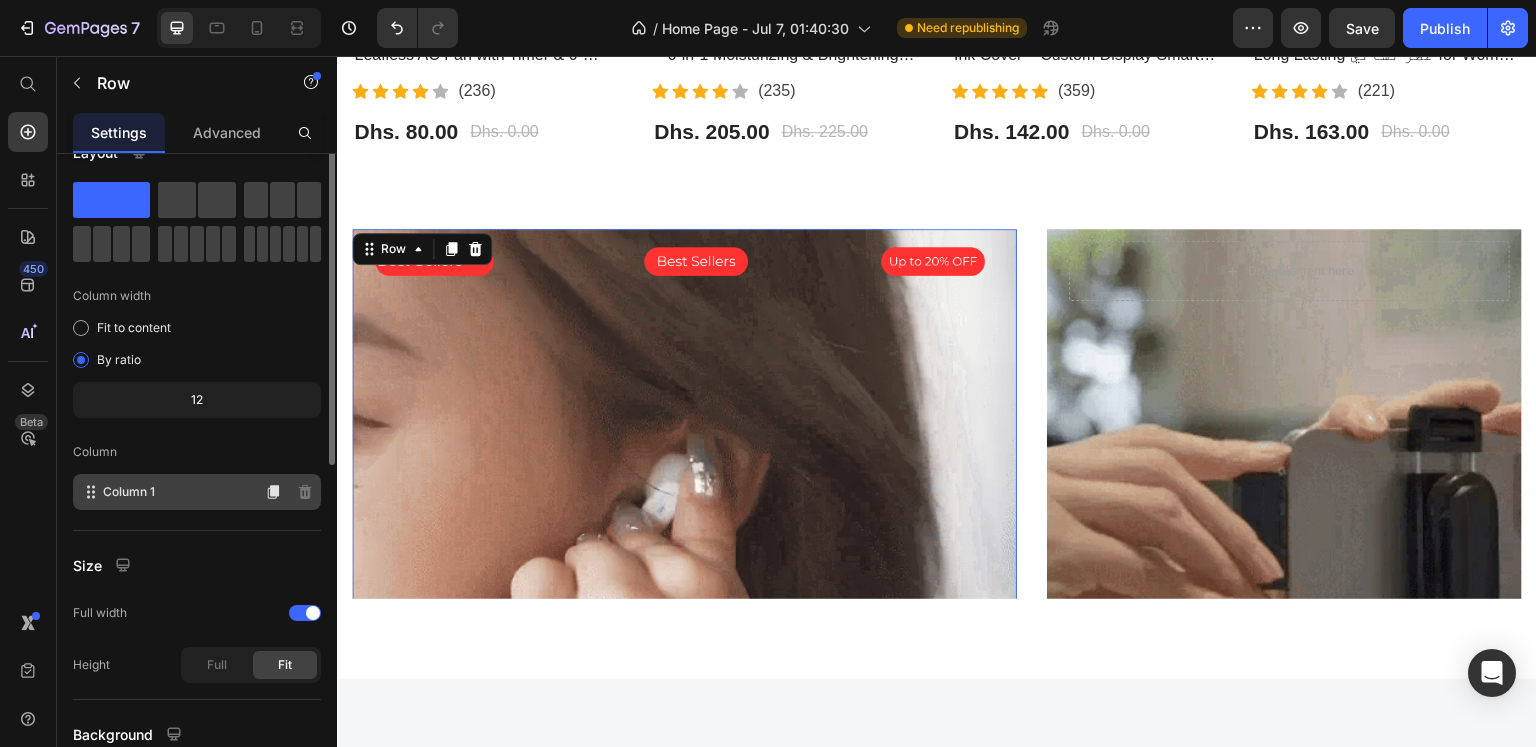 scroll, scrollTop: 0, scrollLeft: 0, axis: both 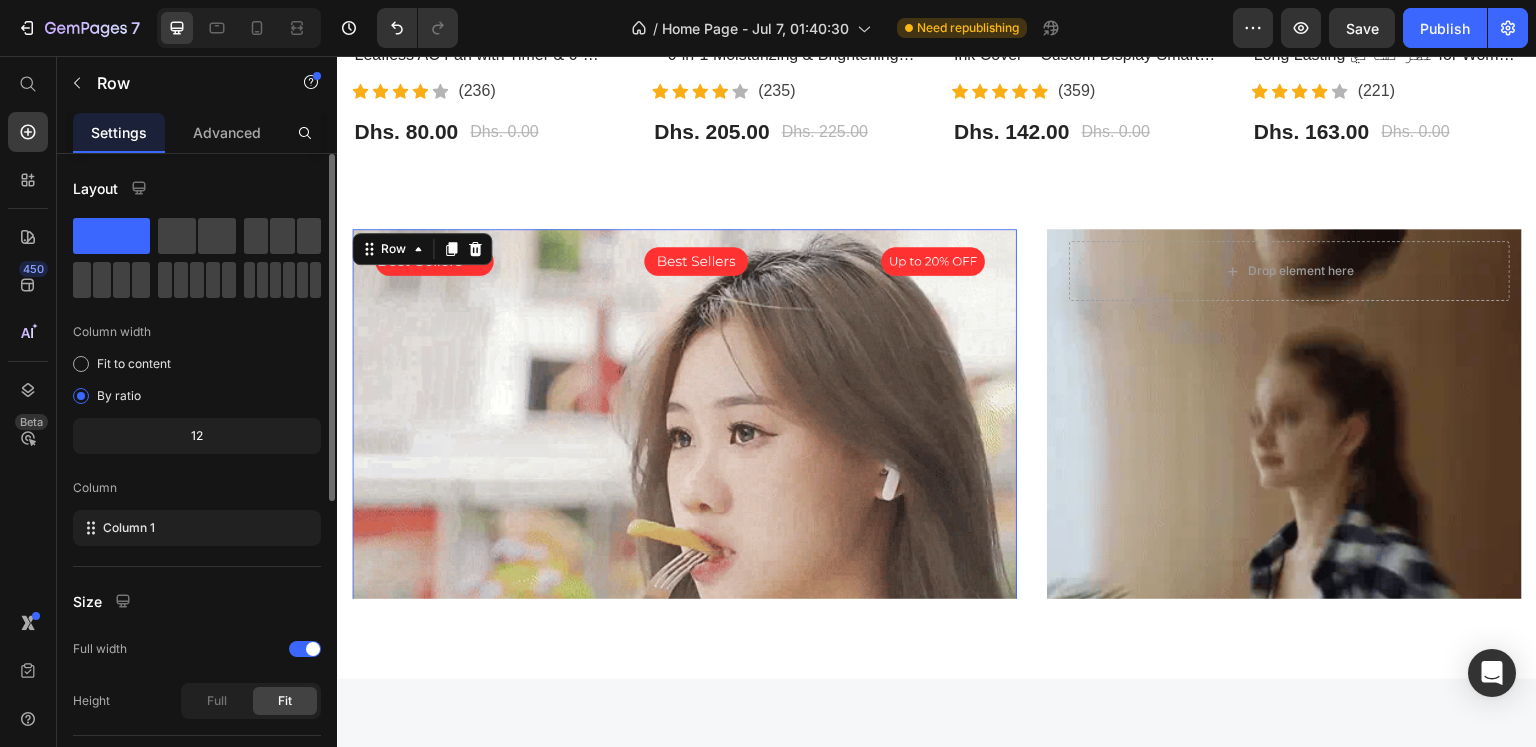 click on "Layout Column width Fit to content By ratio 12 Column Column 1 Size Full width Height Full Fit Background Color Image Video  Choose Image  Upload Image https://cdn.shopify.com/s/files/1/0808/2876/0098/files/gempages_574364321170064193-8084a37c-c298-46cd-8df5-da1a46c13905.webp  or   Browse gallery  Show more Preload  Delete element" at bounding box center (197, 762) 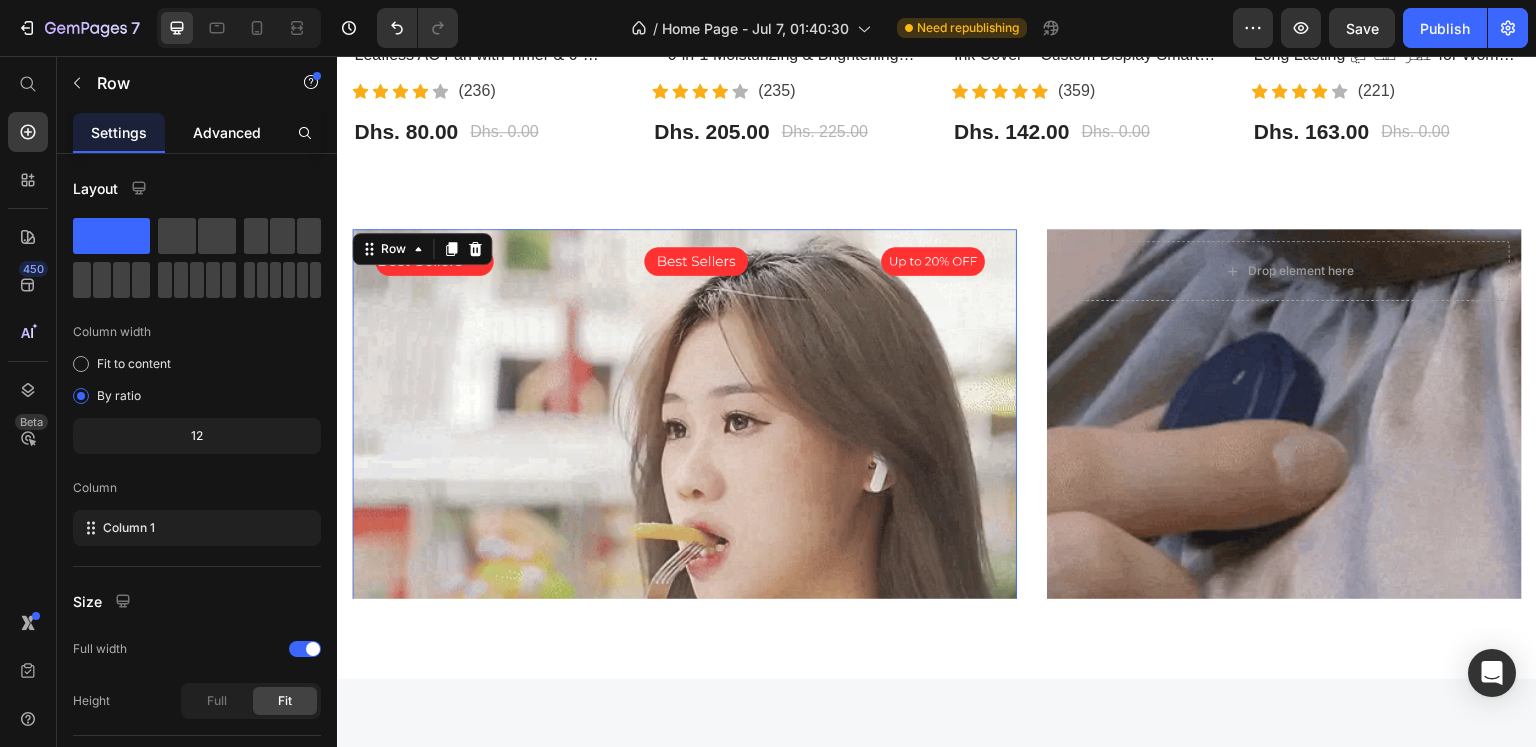 click on "Advanced" at bounding box center [227, 132] 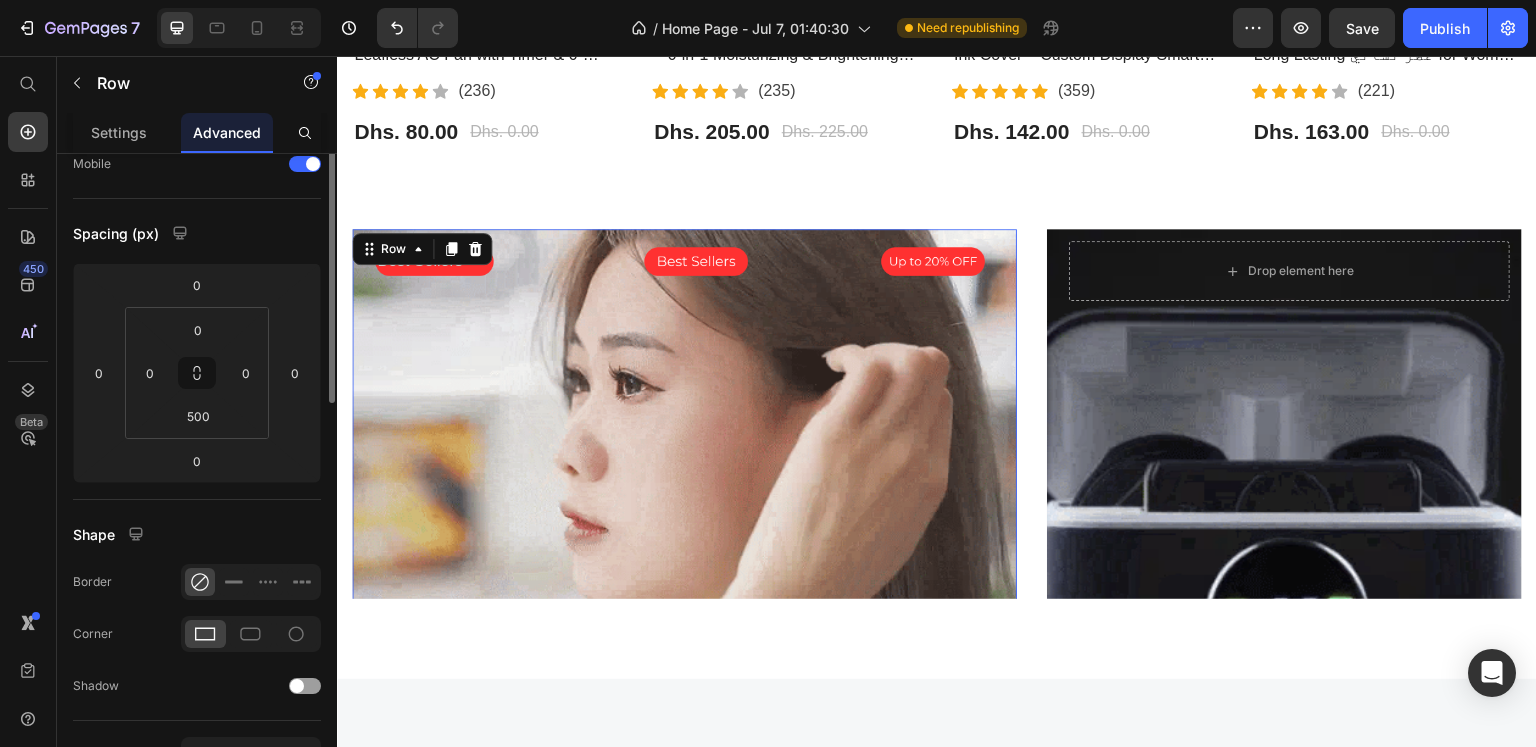scroll, scrollTop: 0, scrollLeft: 0, axis: both 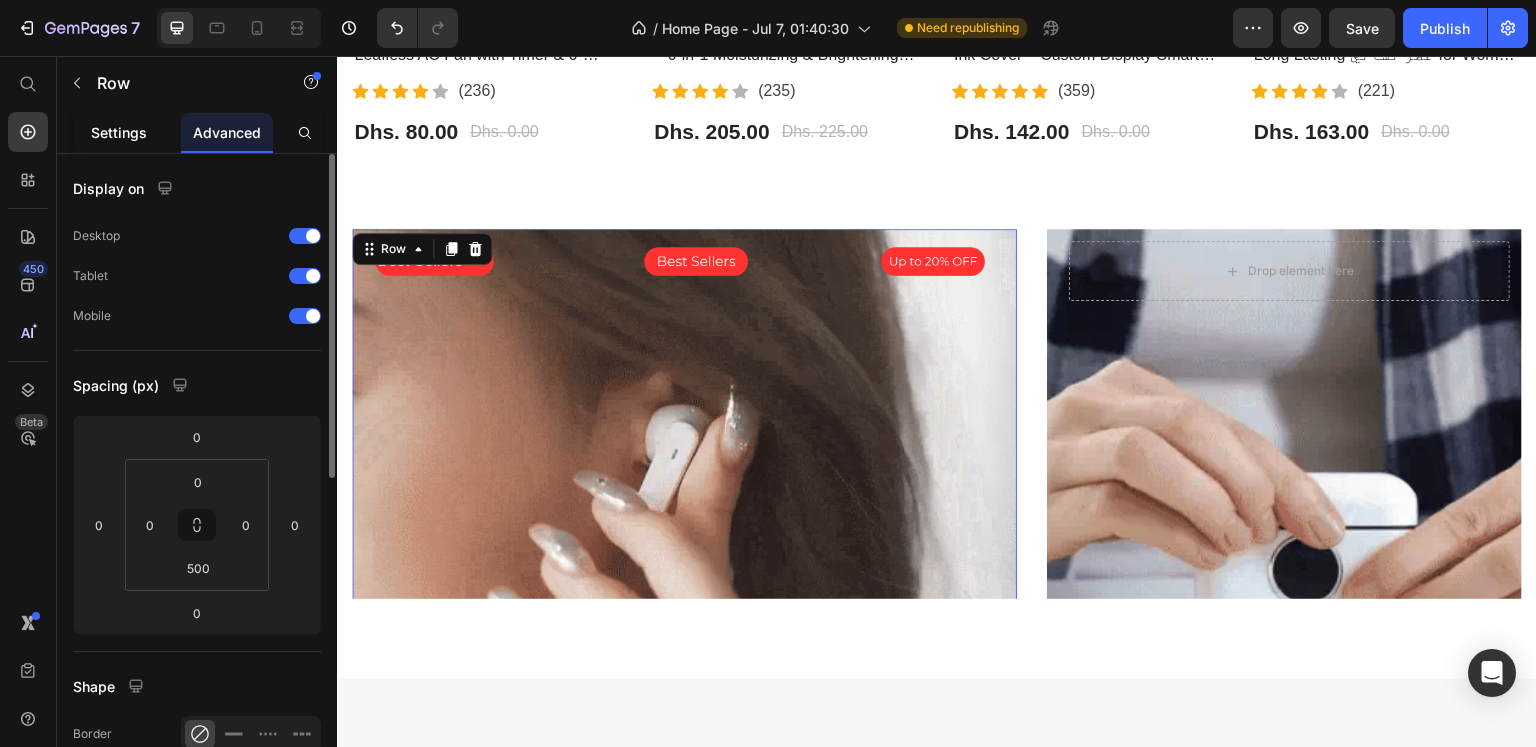 click on "Settings" at bounding box center (119, 132) 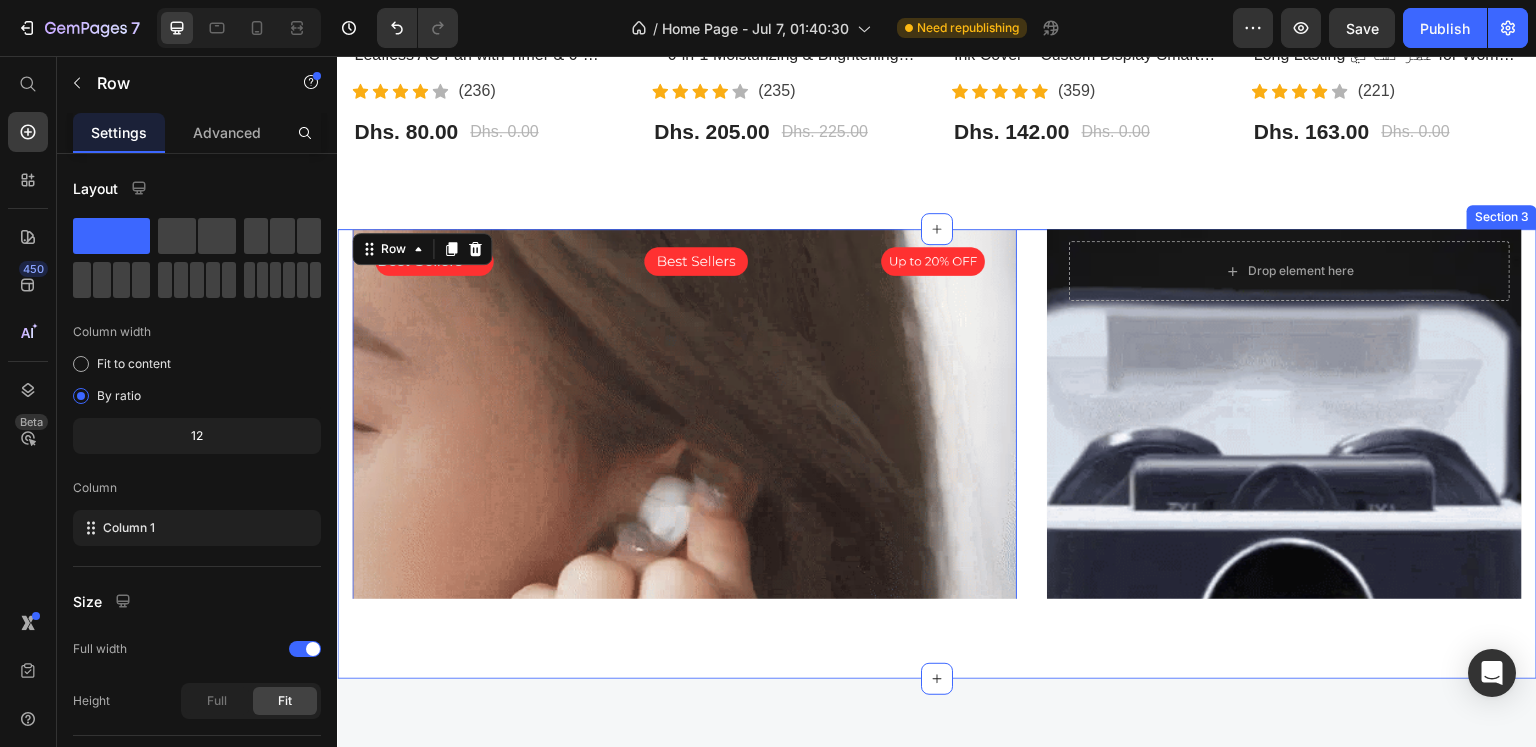 click on "Best Sellers Text Block Row   57 Hero Banner
Drop element here Row Hero Banner Row Row Section 3" at bounding box center [937, 454] 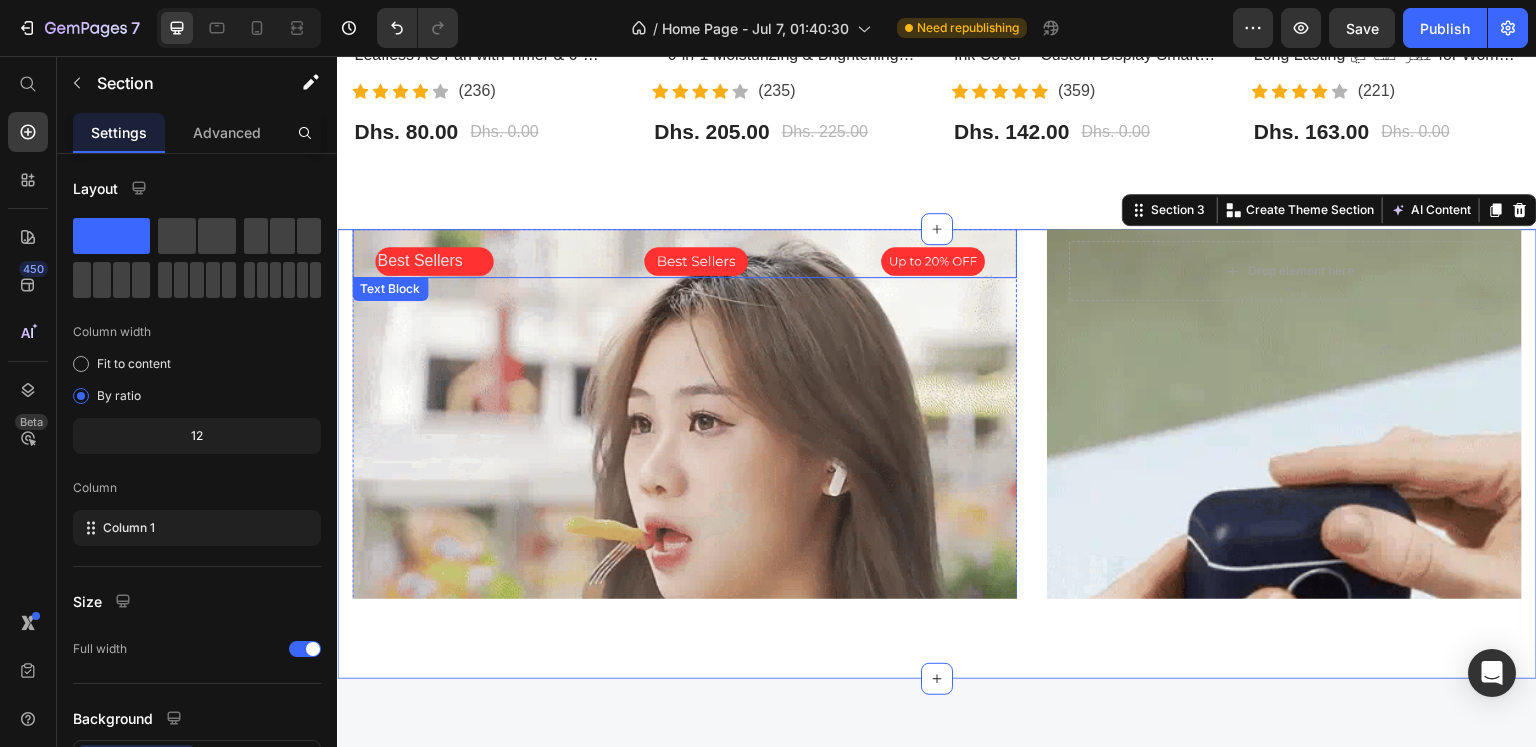 click on "Best Sellers" at bounding box center (696, 261) 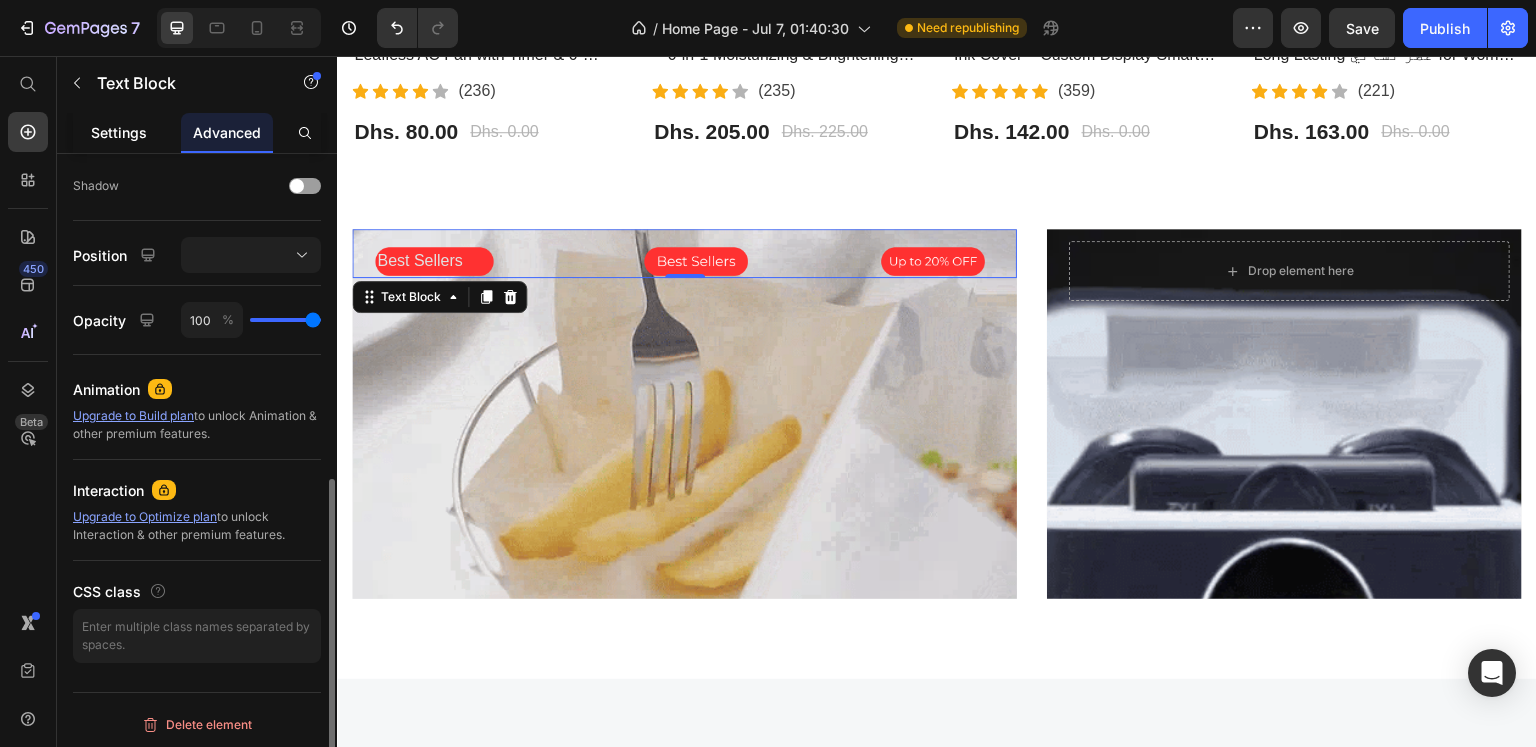 click on "Settings" at bounding box center [119, 132] 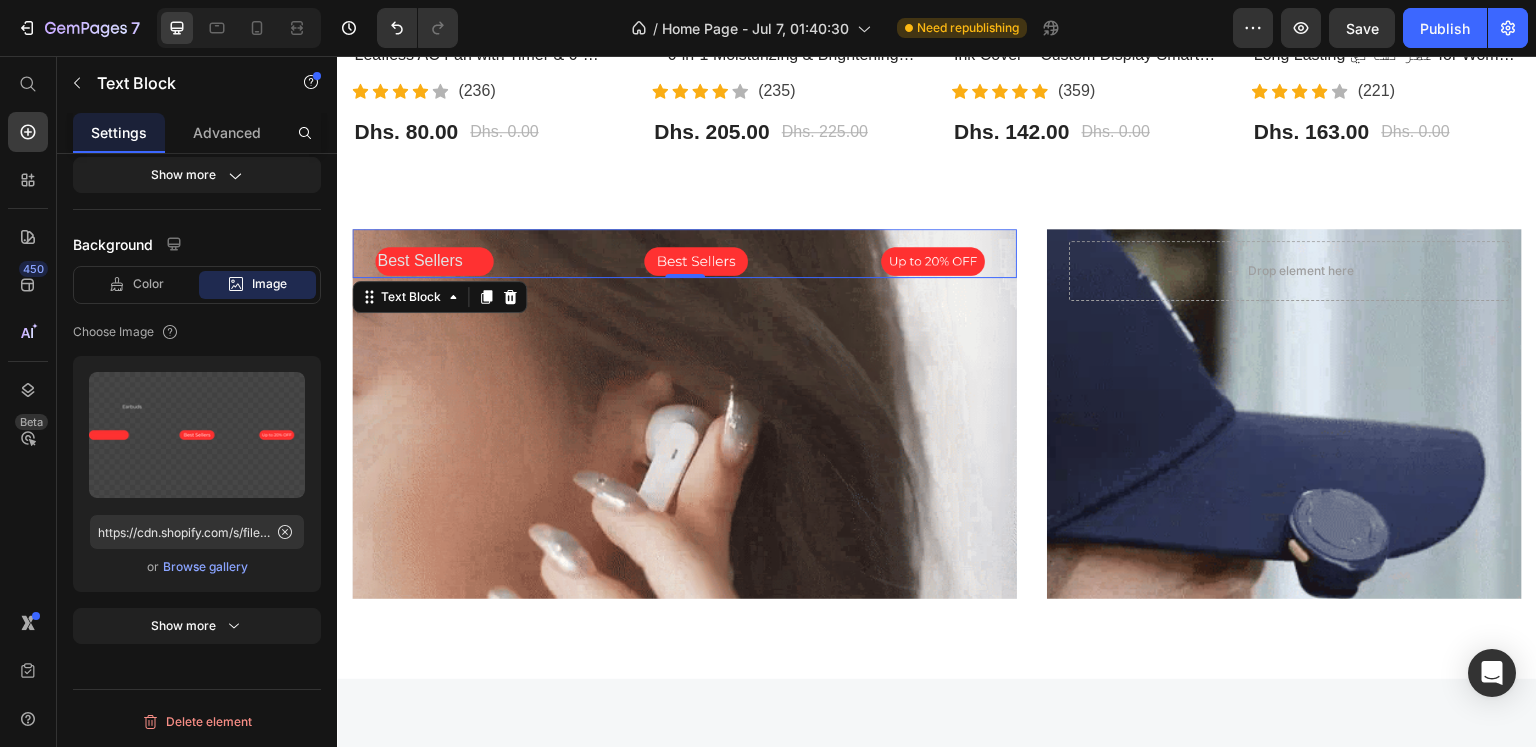 scroll, scrollTop: 500, scrollLeft: 0, axis: vertical 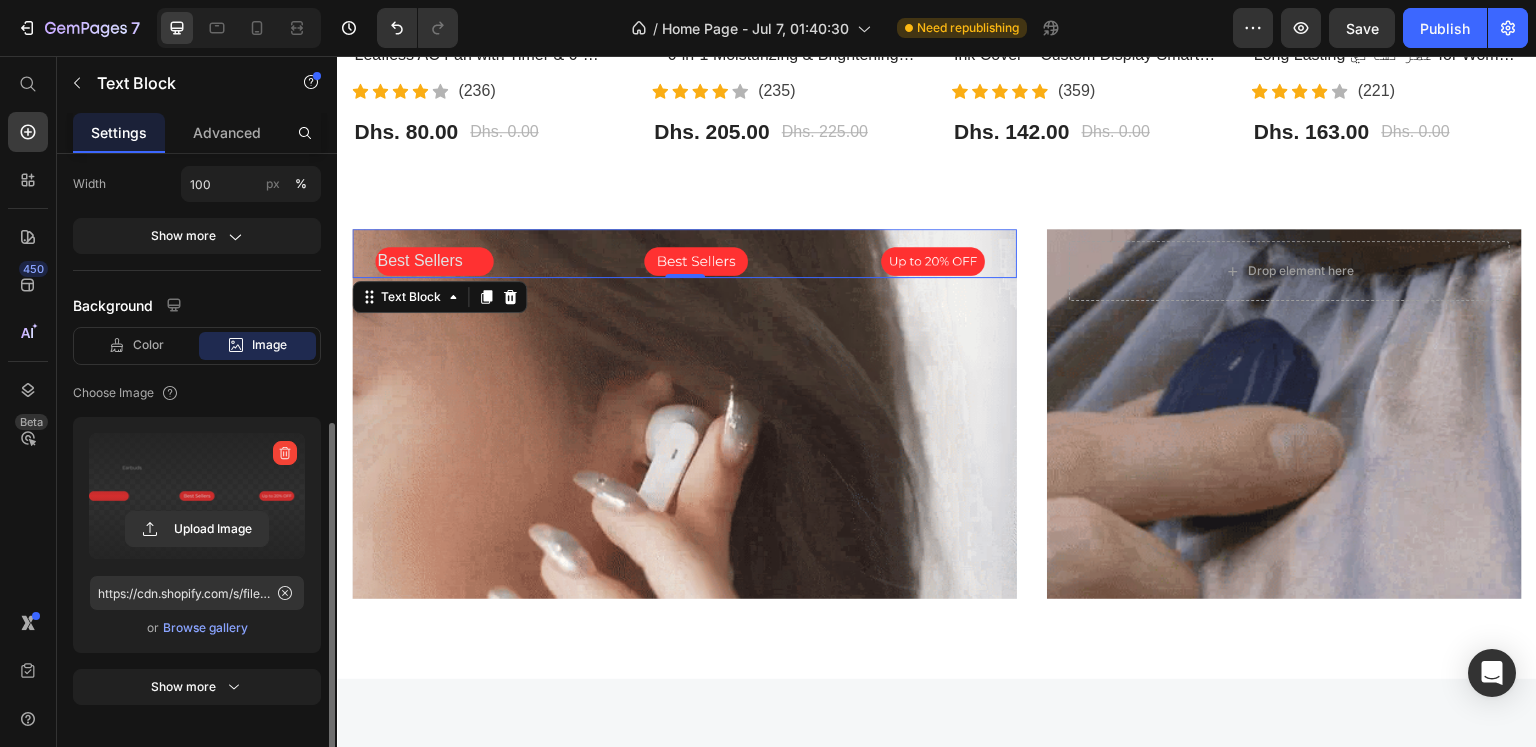 click at bounding box center [197, 496] 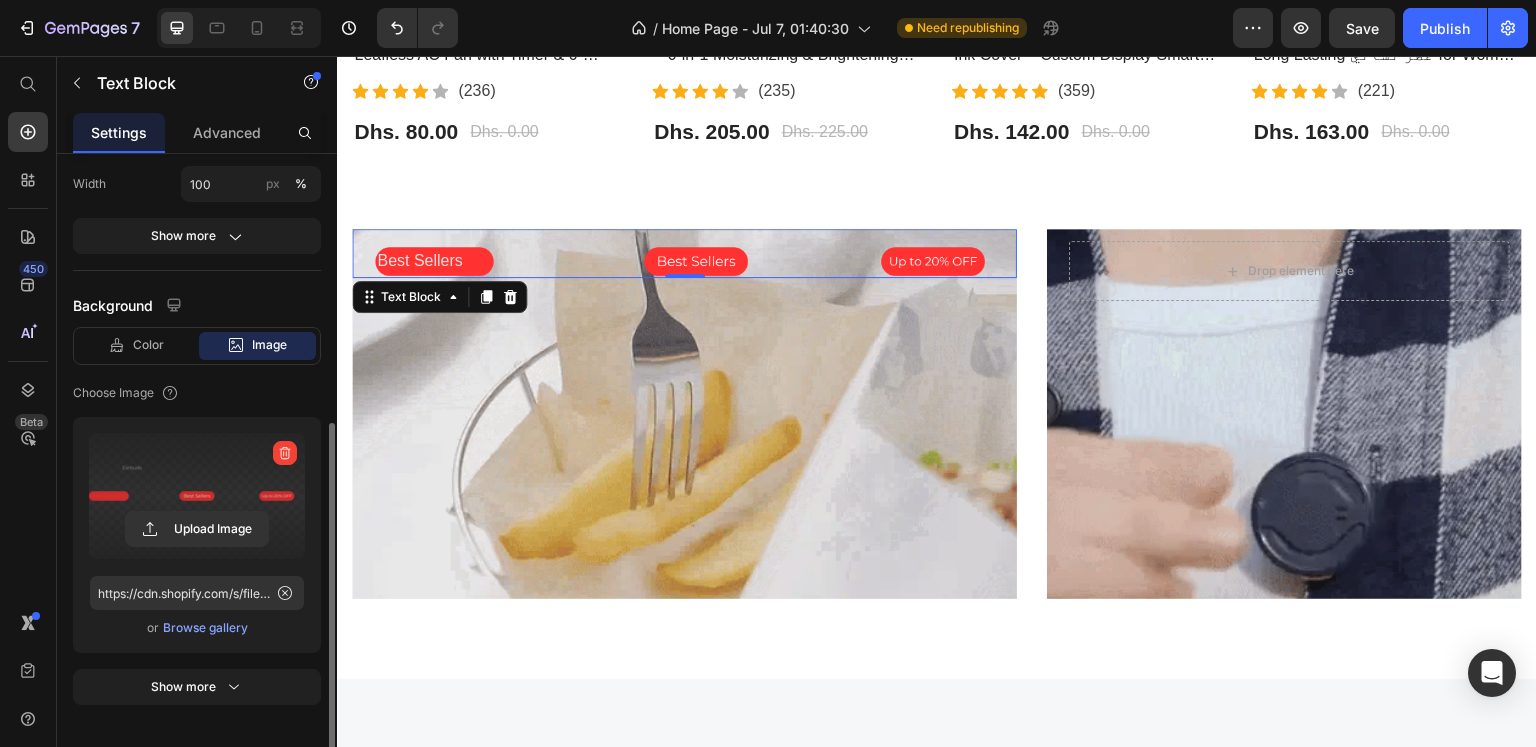 click 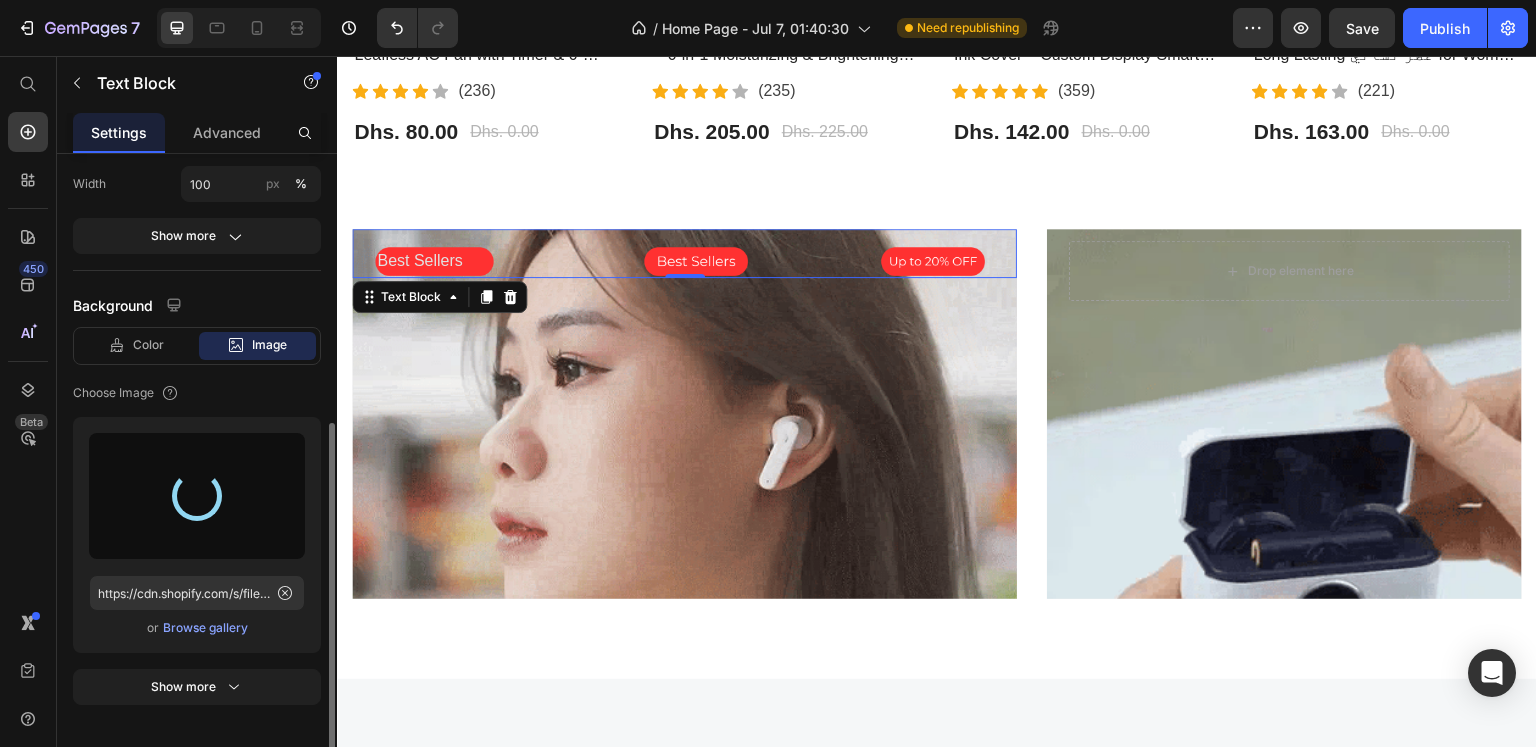 type on "https://cdn.shopify.com/s/files/1/0808/2876/0098/files/gempages_574364321170064193-ec4cd666-71c3-4b69-ab2c-840dd3eb8867.png" 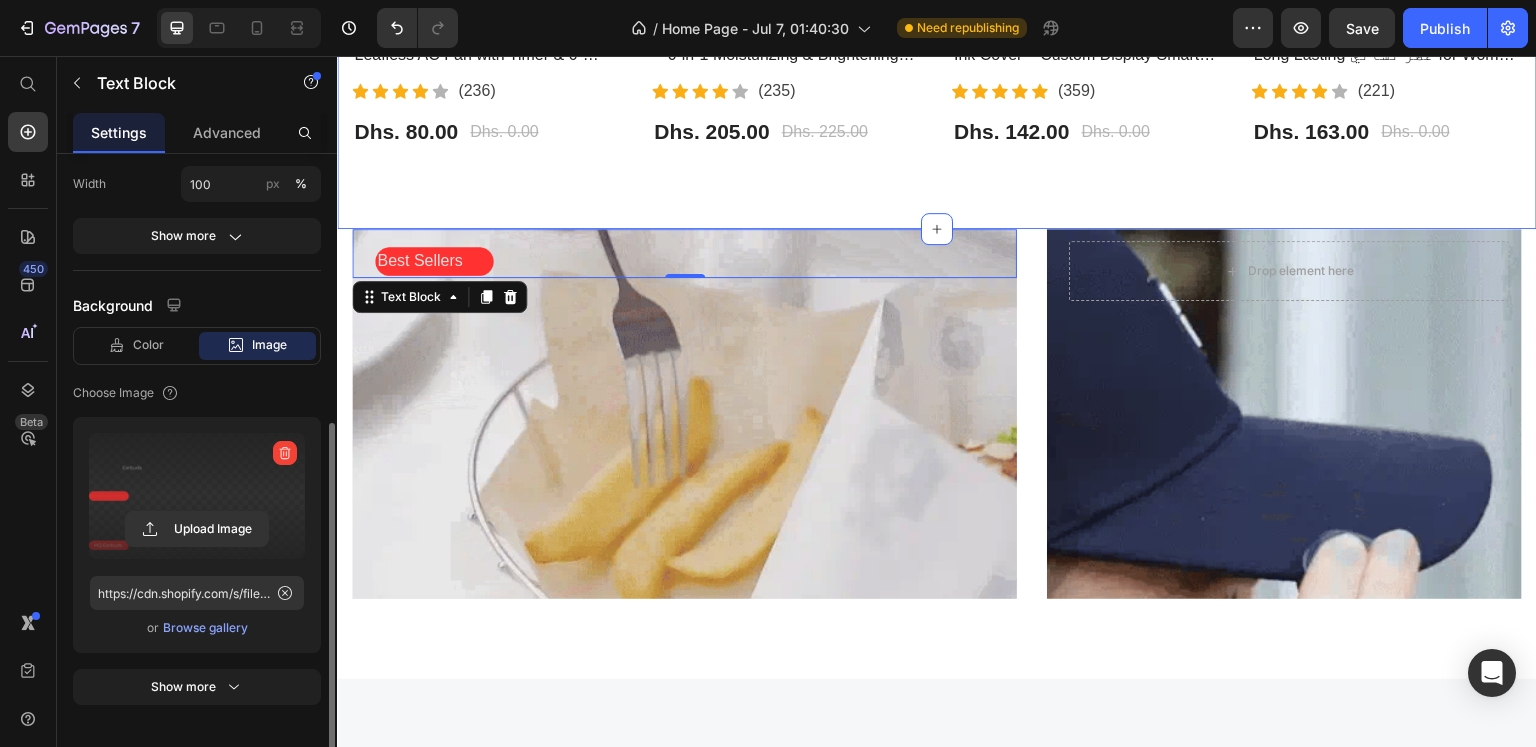click on "Most Interested Heading “Best pet products reviewed” Text block Row - 0% (P) Tag Product Images Row Bladeless Air Cooling Fan – Portable Leafless AC Fan with Timer & 6-Speed Wind | مروحة تبريد بدون شفرات (P) Title                Icon                Icon                Icon                Icon                Icon Icon List Hoz (236) Text block Icon List Dhs. 80.00 (P) Price Dhs. 0.00 (P) Price Row Product - 9% (P) Tag Product Images Row BIOAQUA Vitamin C Facial Care Set – 6-in-1 Moisturizing & Brightening Skincare Kit | مجموعة العناية بالوجه من بيوأكوا بفيتامين C (P) Title                Icon                Icon                Icon                Icon                Icon Icon List Hoz (235) Text block Icon List Dhs. 205.00 (P) Price Dhs. 225.00 (P) Price Row Product Row - 0% (P) Tag Product Images Row iPhone 13 Pro & 15 Pro Max LCD E-Ink Cover – Custom Display Smart Case | غطاء شاشة ذكي للايفون (P) Title                Icon Icon" at bounding box center (937, -107) 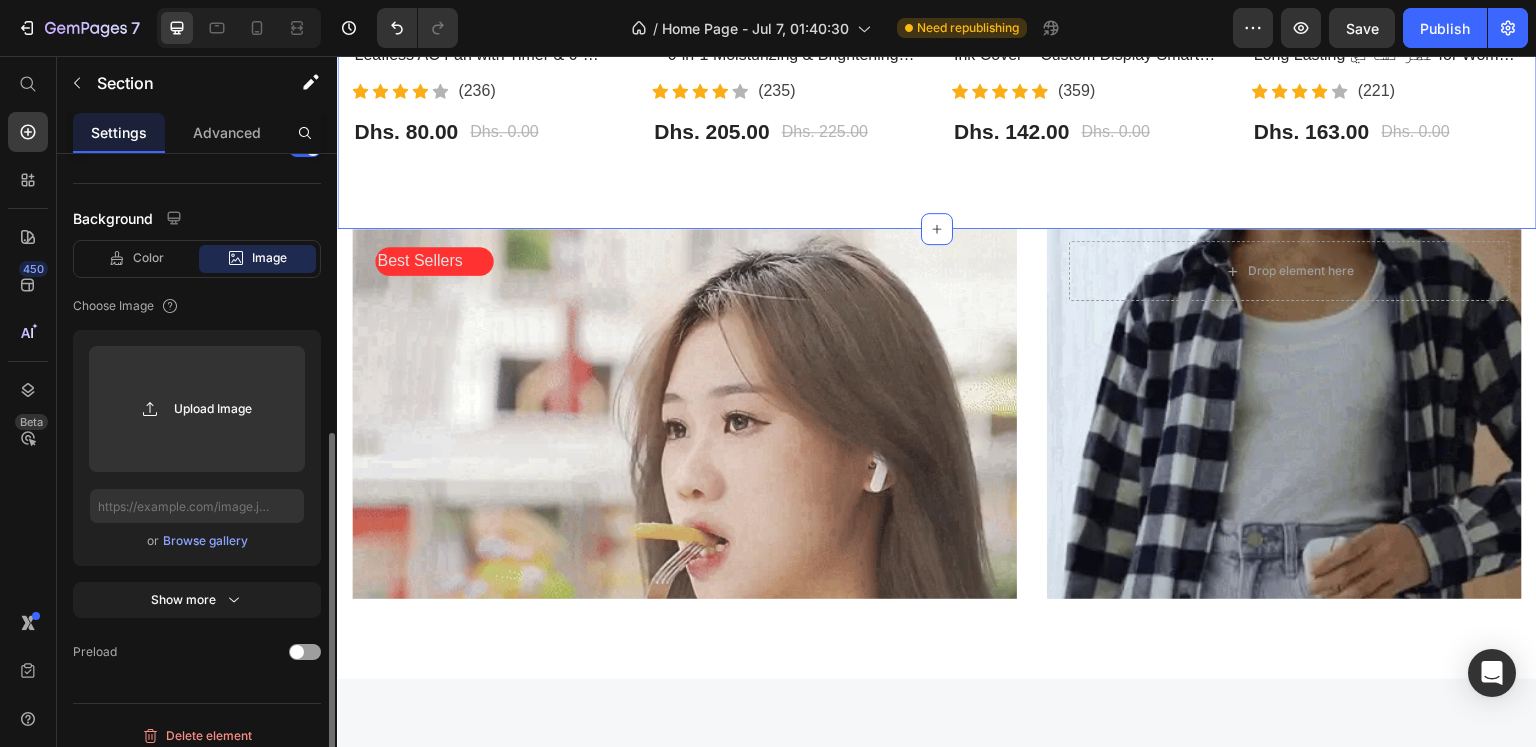 scroll, scrollTop: 0, scrollLeft: 0, axis: both 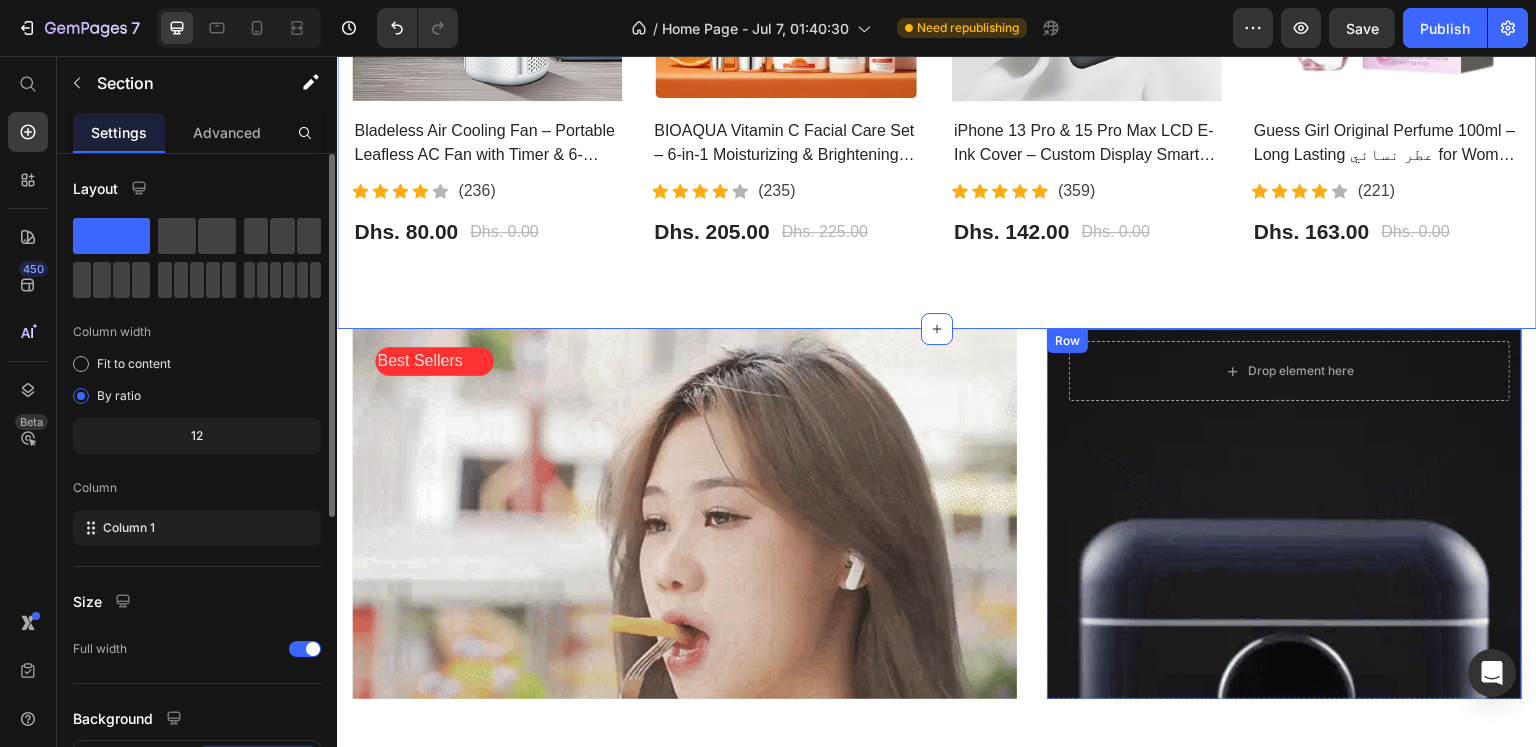 click on "Drop element here Row" at bounding box center [1284, 615] 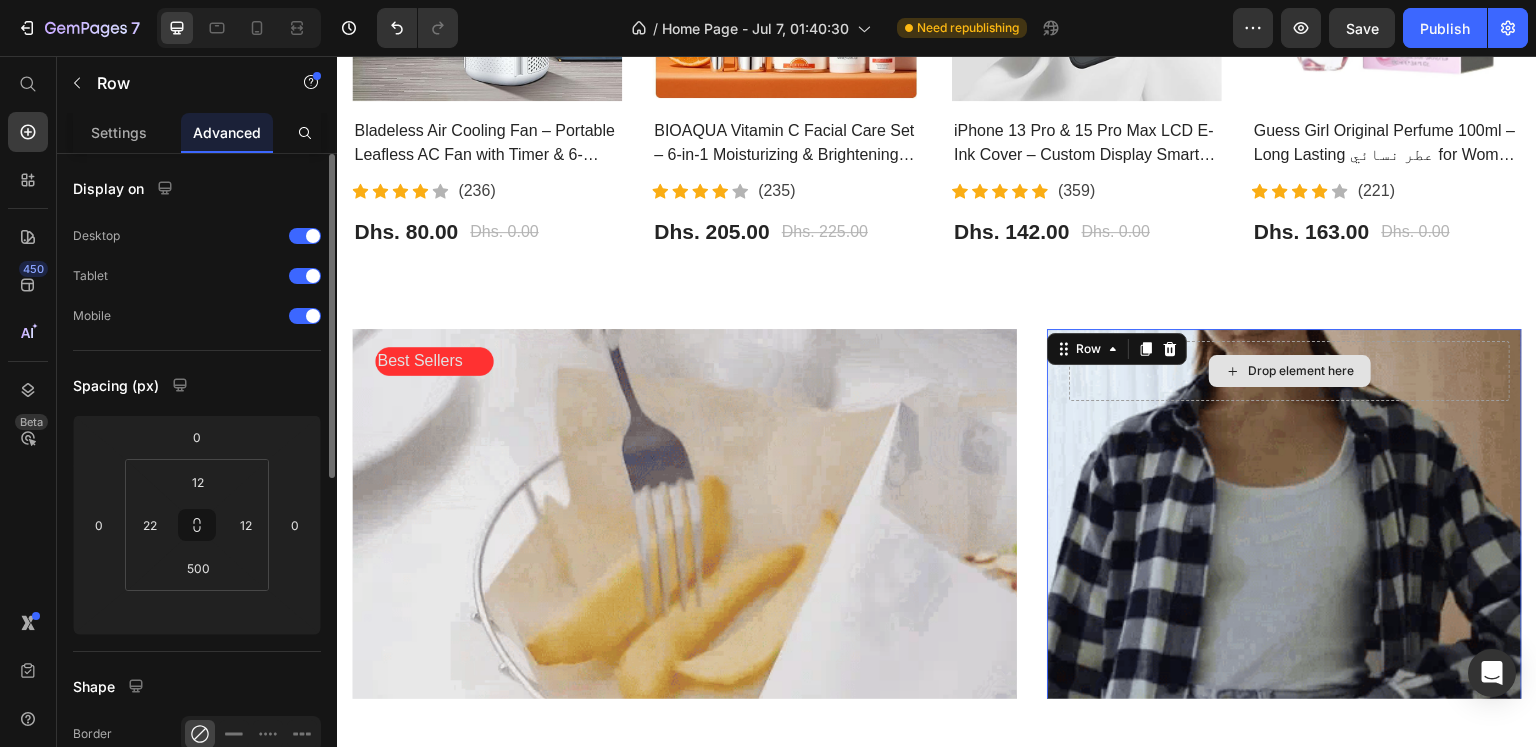 click on "Drop element here" at bounding box center (1289, 371) 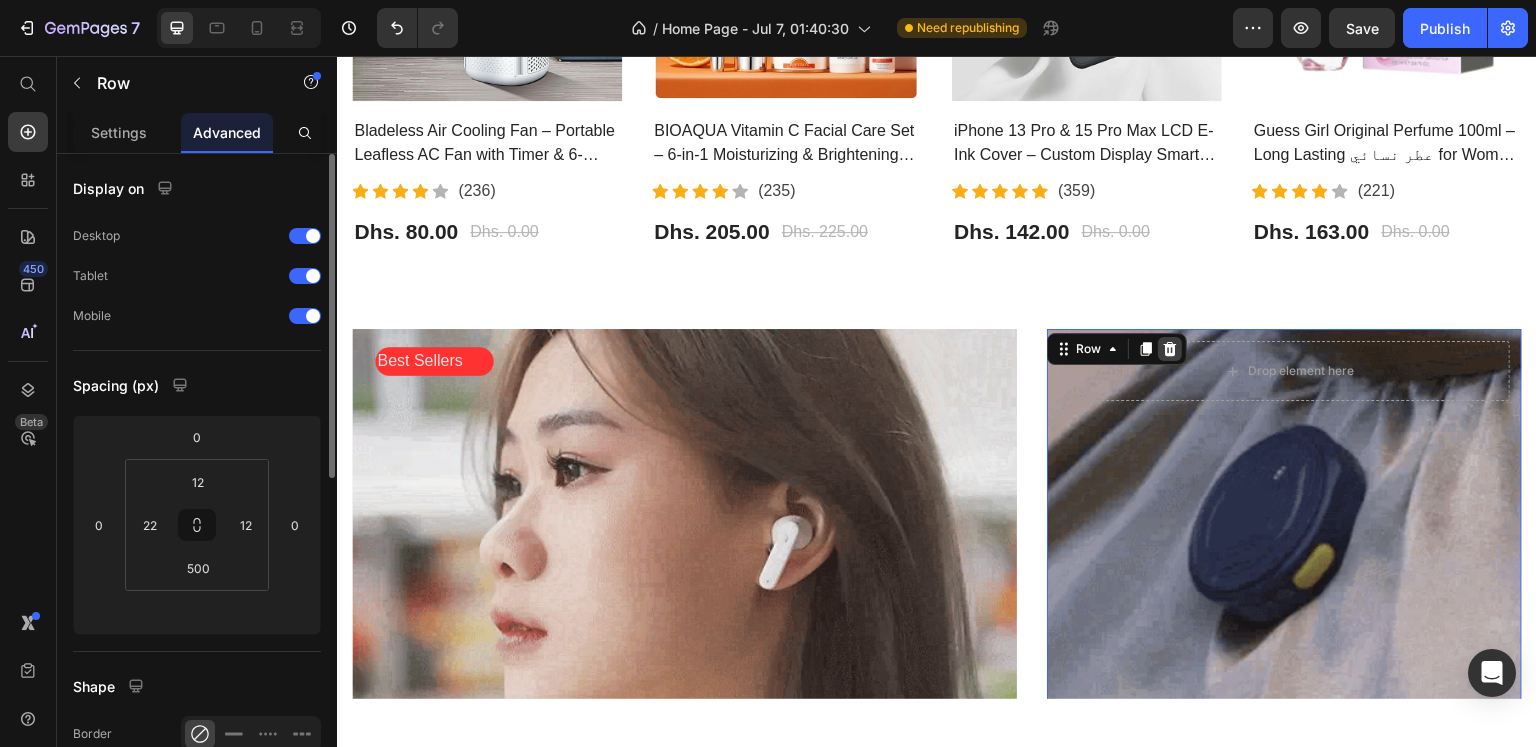 click 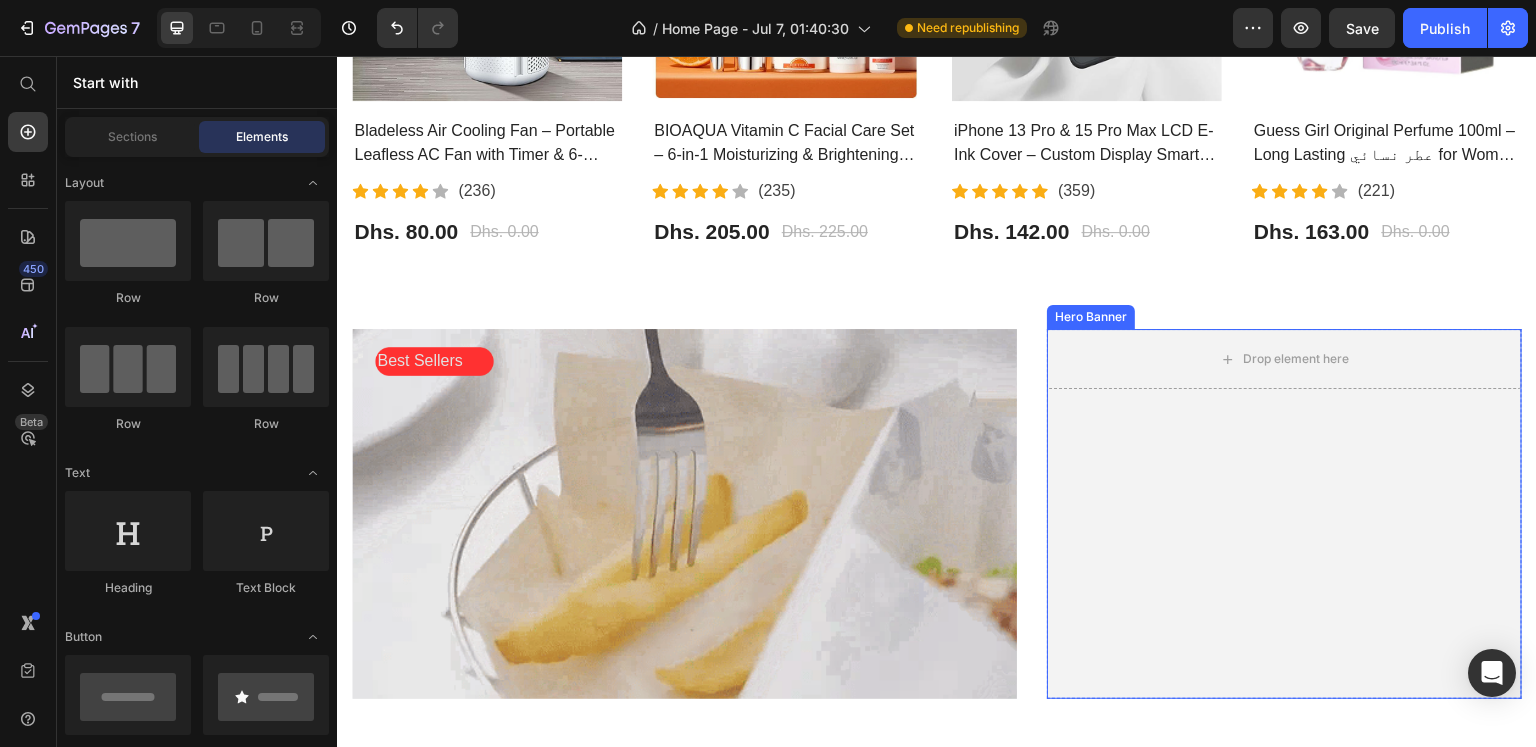 scroll, scrollTop: 800, scrollLeft: 0, axis: vertical 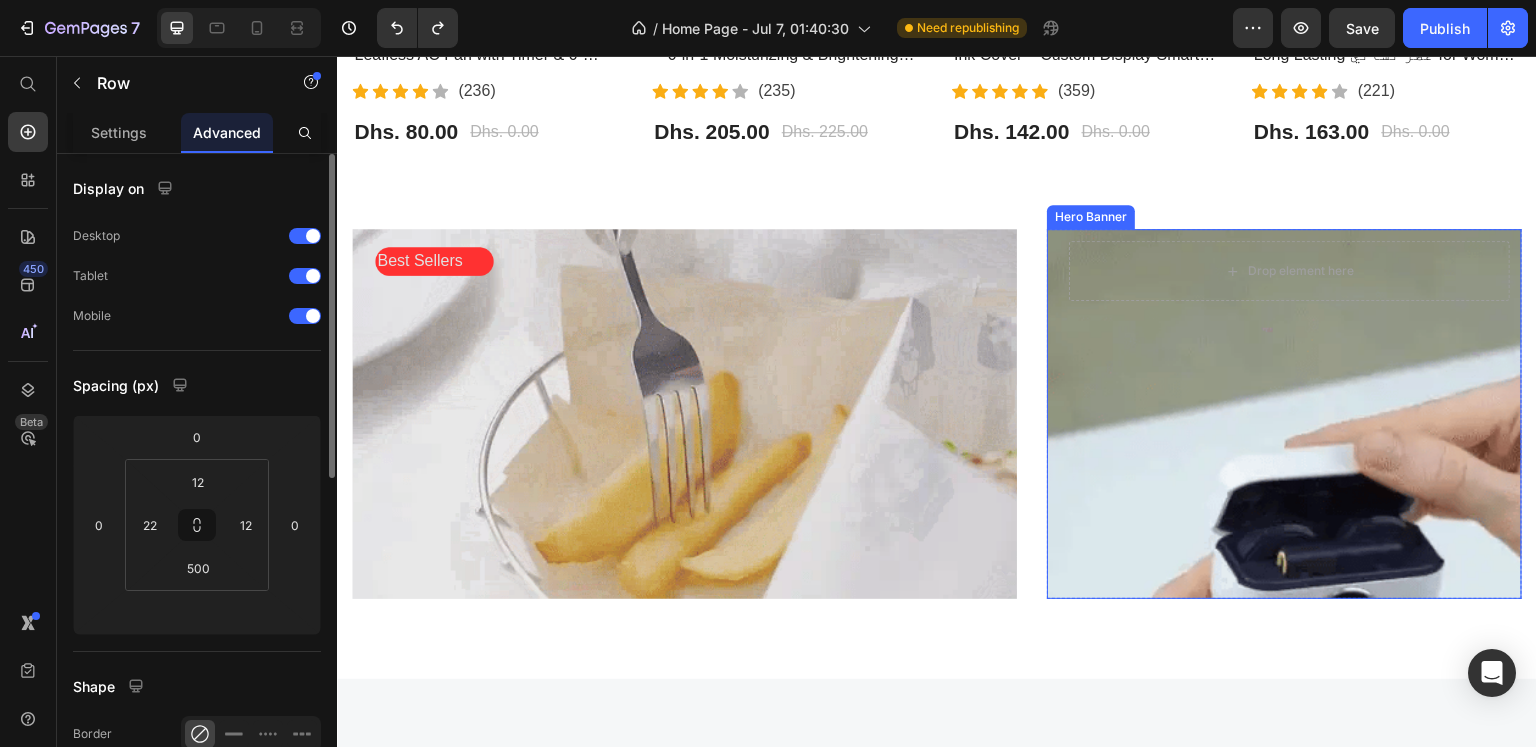 click on "Drop element here Row" at bounding box center (1284, 515) 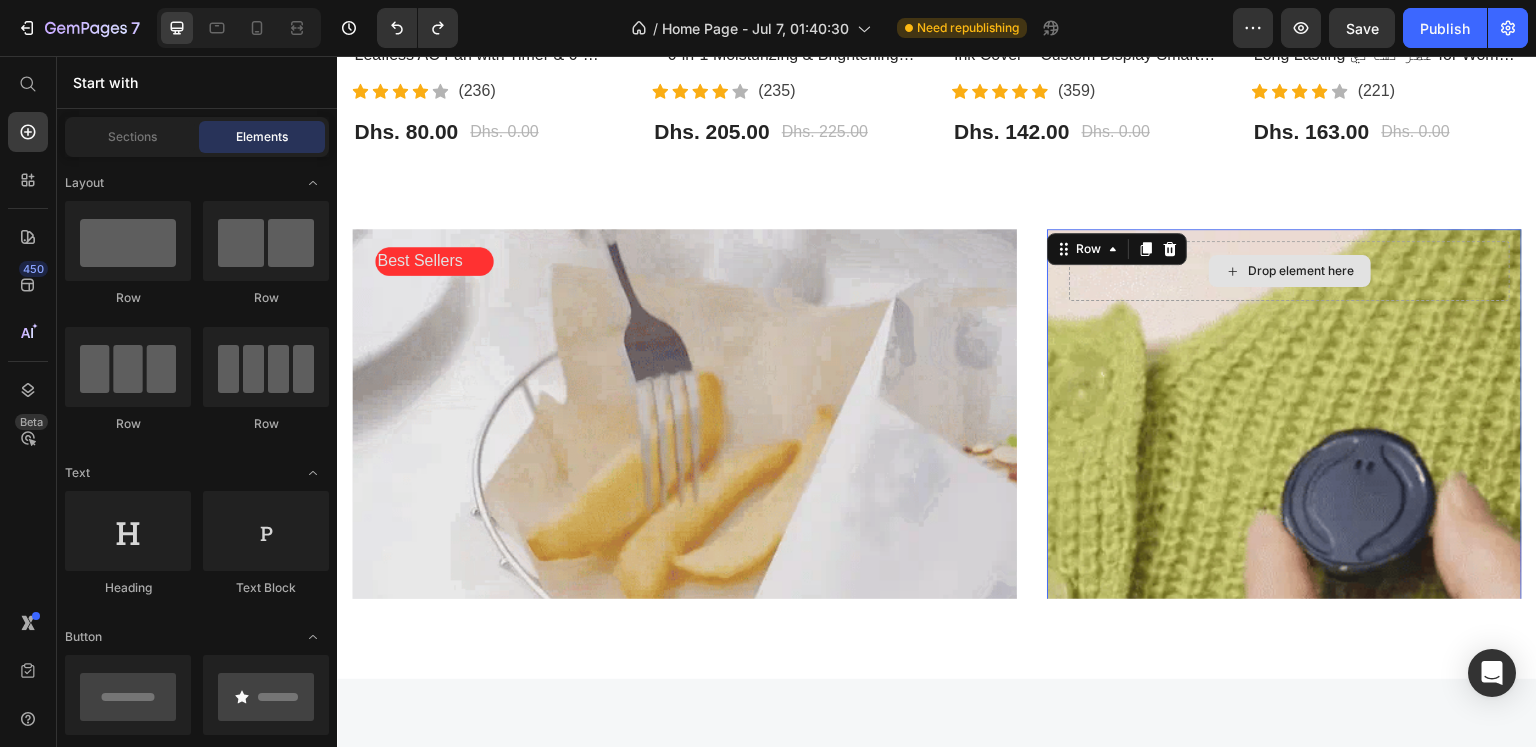 click on "Drop element here" at bounding box center (1290, 271) 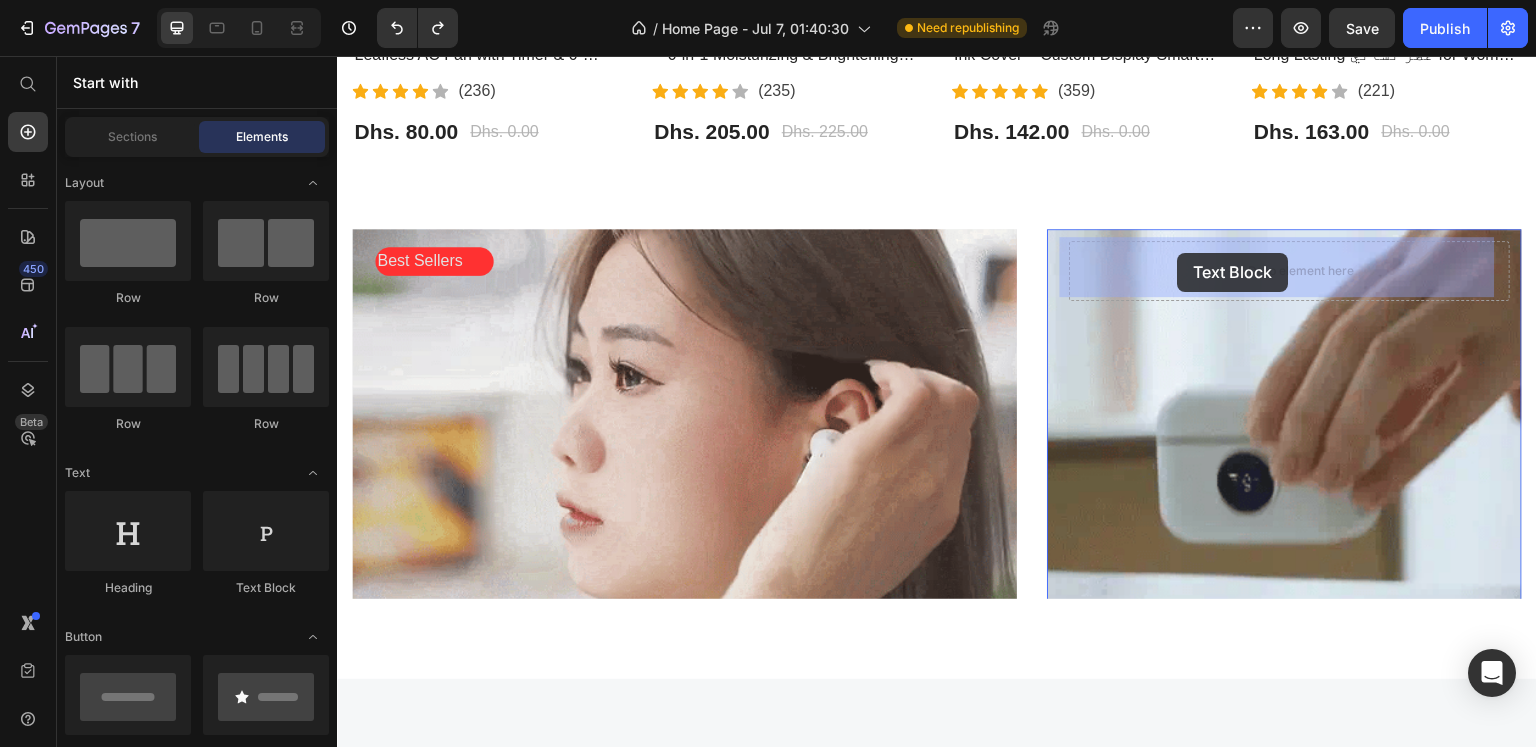 drag, startPoint x: 600, startPoint y: 603, endPoint x: 1178, endPoint y: 253, distance: 675.71 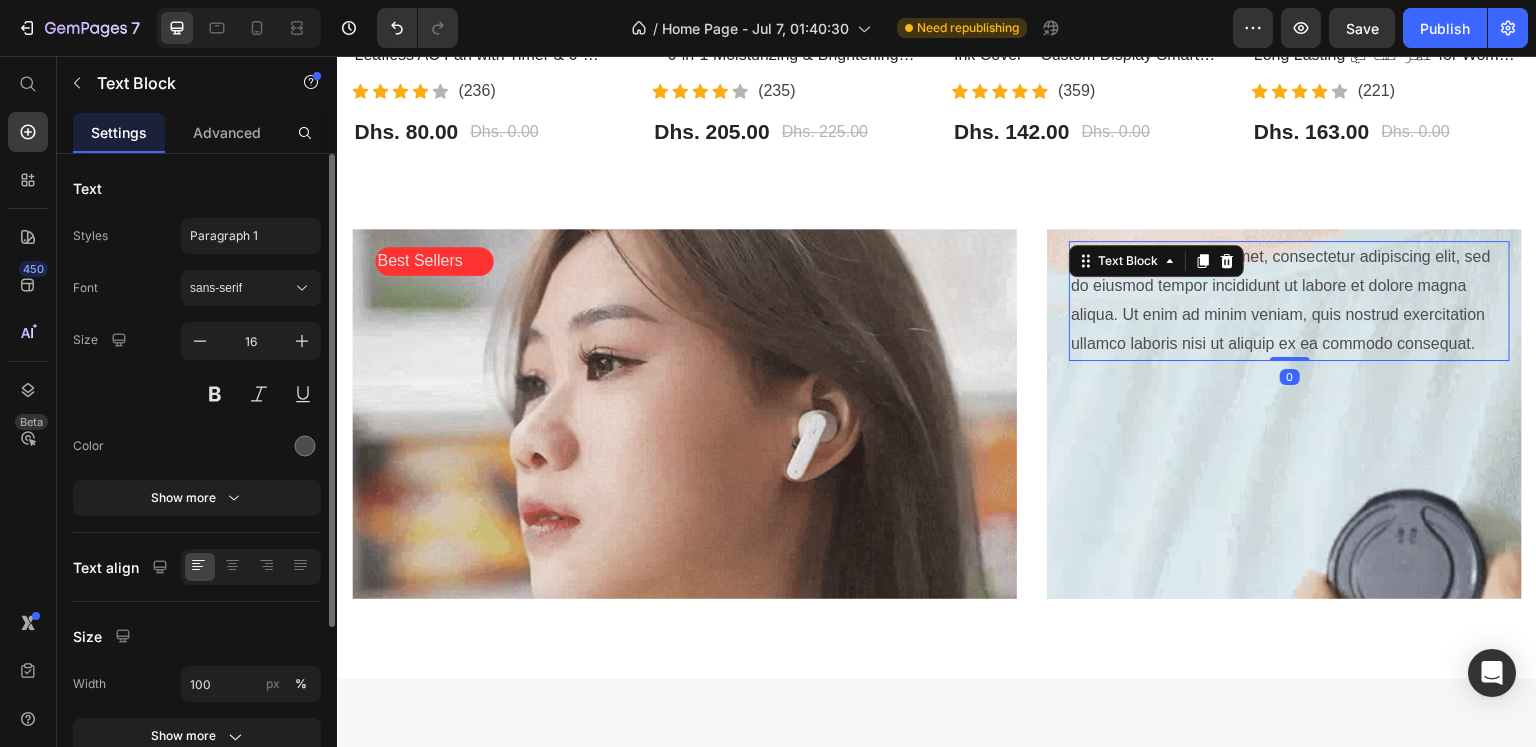 click on "Lorem ipsum dolor sit amet, consectetur adipiscing elit, sed do eiusmod tempor incididunt ut labore et dolore magna aliqua. Ut enim ad minim veniam, quis nostrud exercitation ullamco laboris nisi ut aliquip ex ea commodo consequat." at bounding box center [1289, 300] 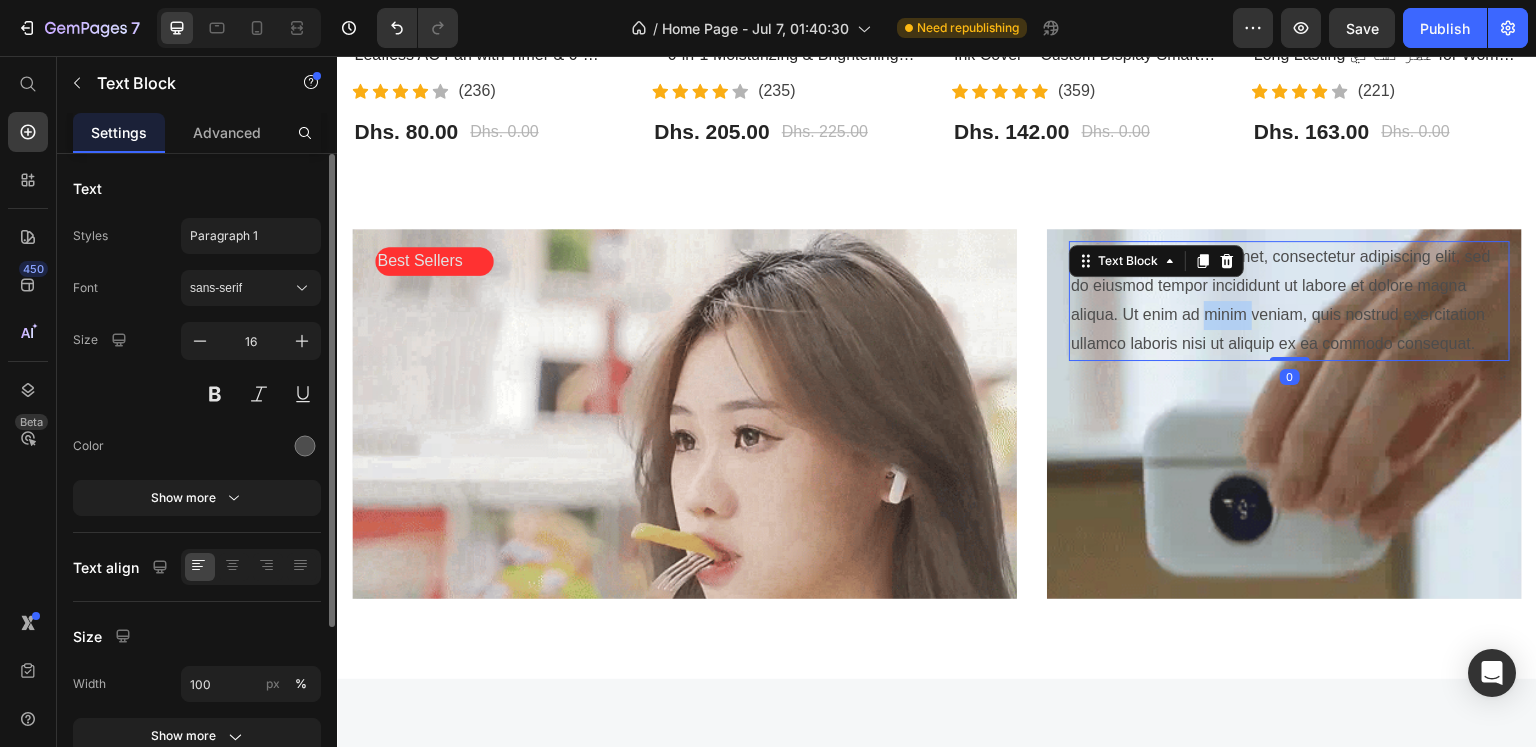 click on "Lorem ipsum dolor sit amet, consectetur adipiscing elit, sed do eiusmod tempor incididunt ut labore et dolore magna aliqua. Ut enim ad minim veniam, quis nostrud exercitation ullamco laboris nisi ut aliquip ex ea commodo consequat." at bounding box center [1289, 300] 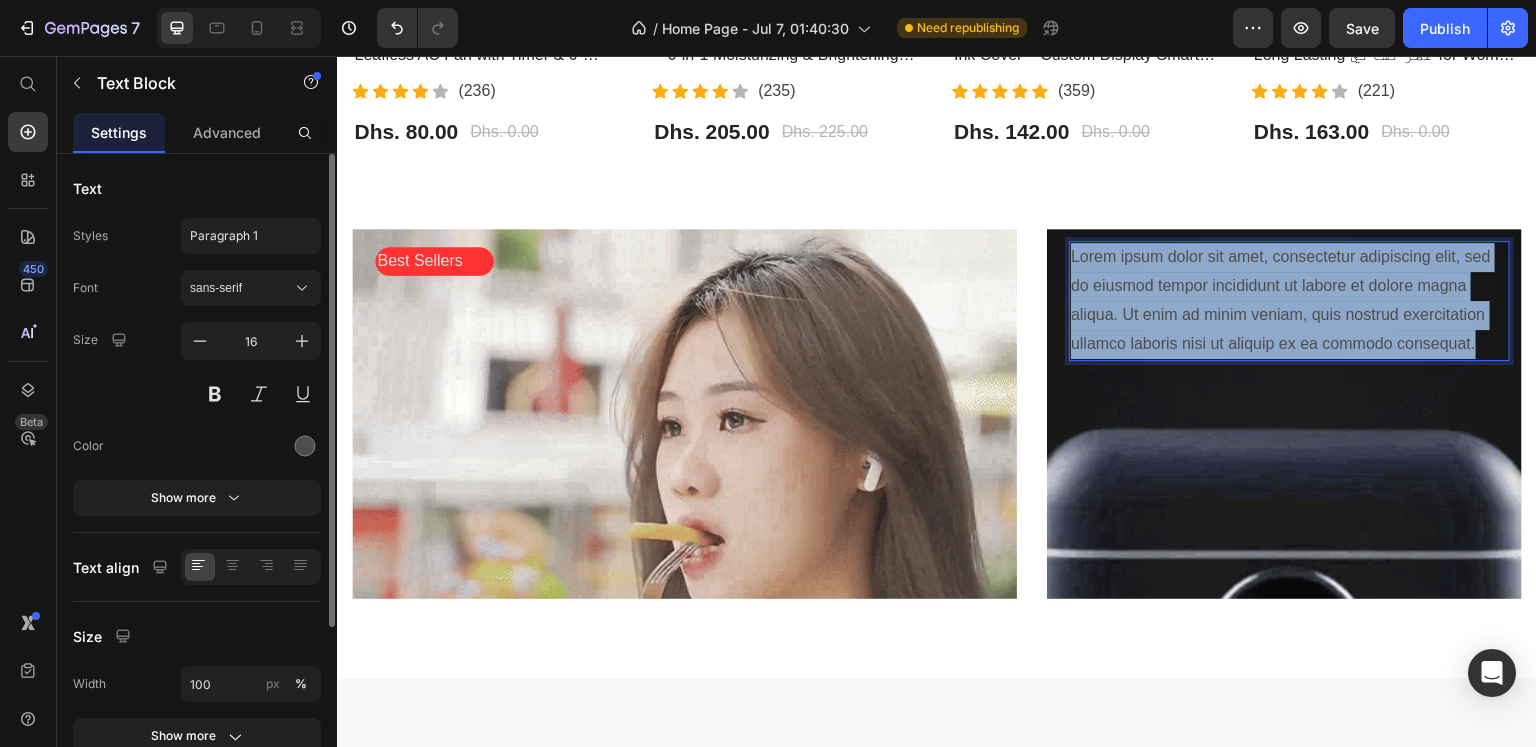 click on "Lorem ipsum dolor sit amet, consectetur adipiscing elit, sed do eiusmod tempor incididunt ut labore et dolore magna aliqua. Ut enim ad minim veniam, quis nostrud exercitation ullamco laboris nisi ut aliquip ex ea commodo consequat." at bounding box center [1289, 300] 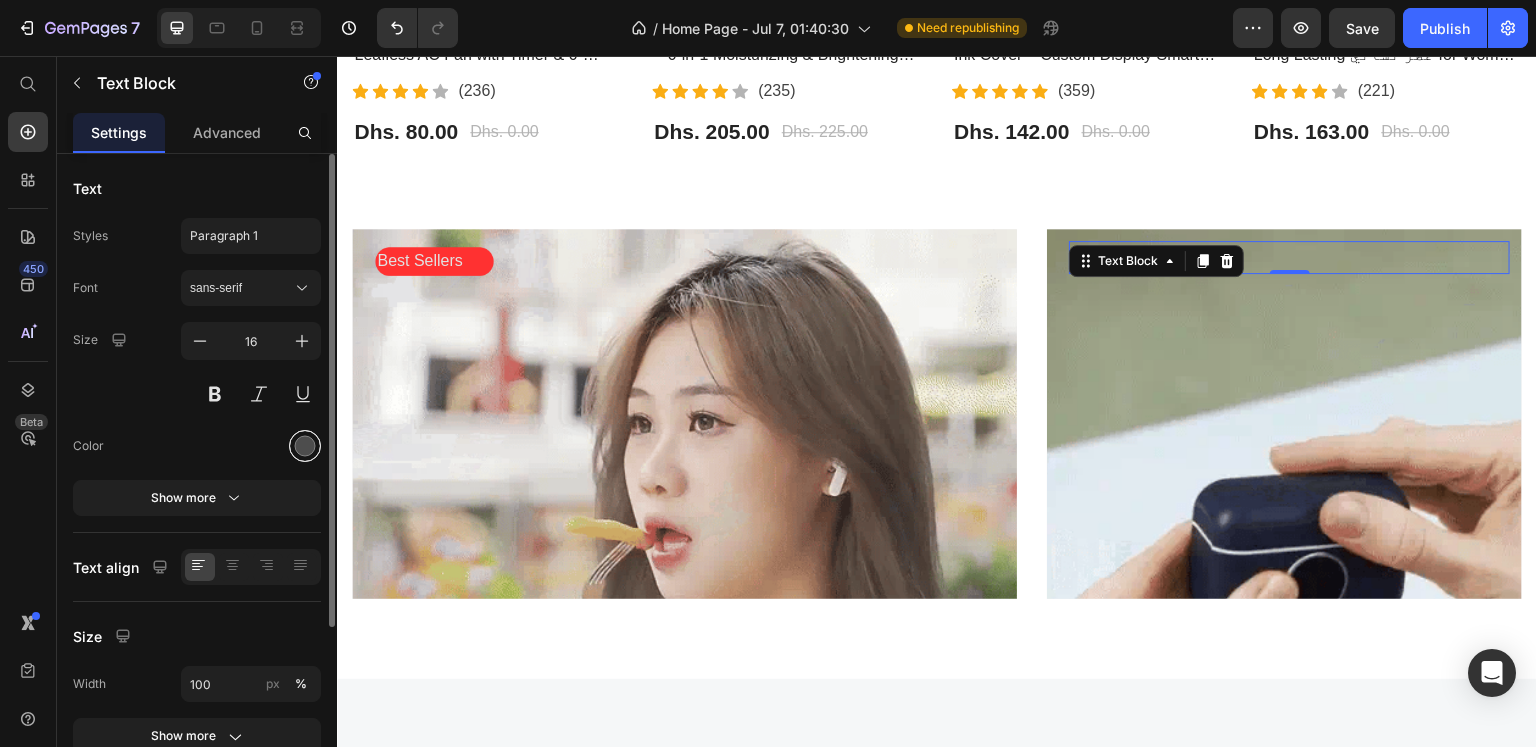 click at bounding box center [305, 446] 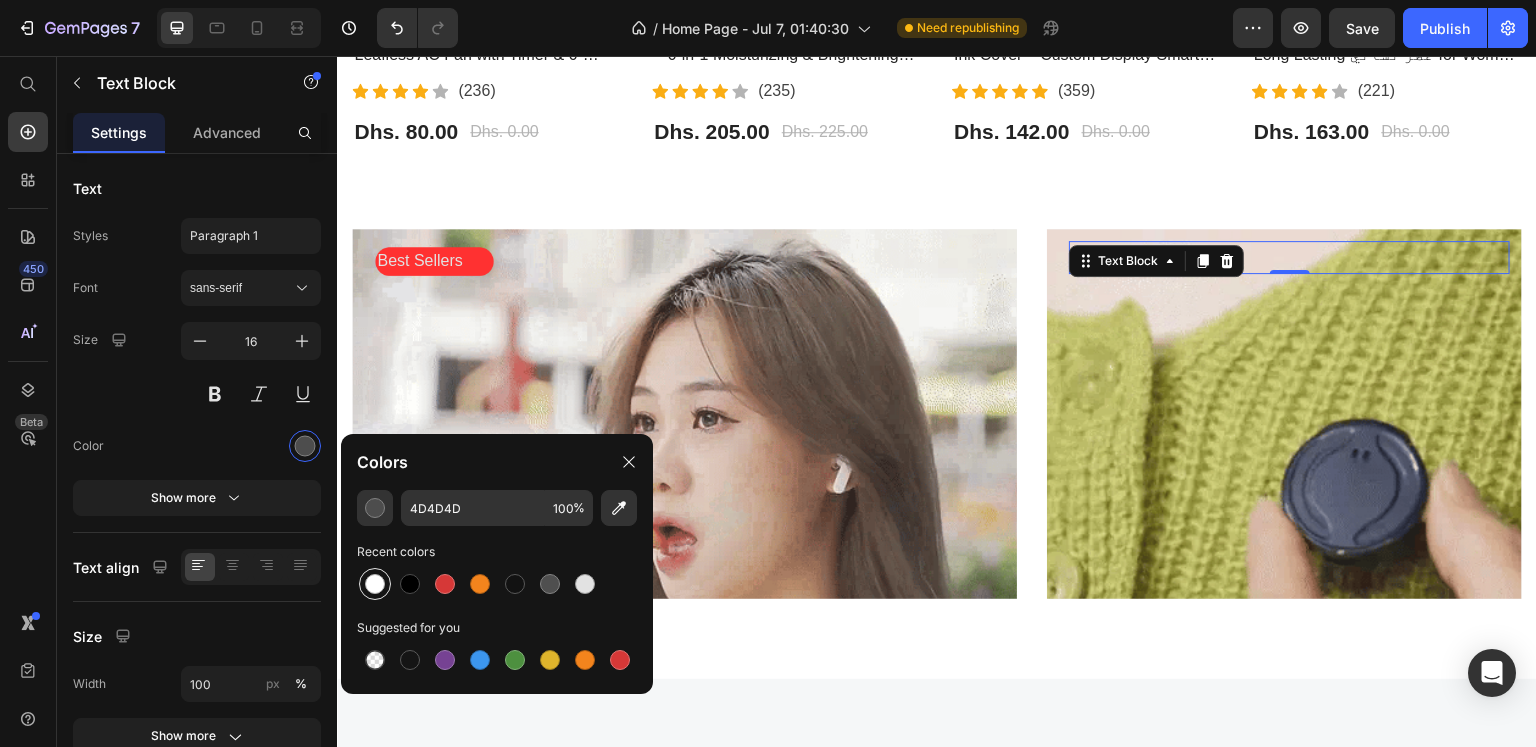 click at bounding box center [375, 584] 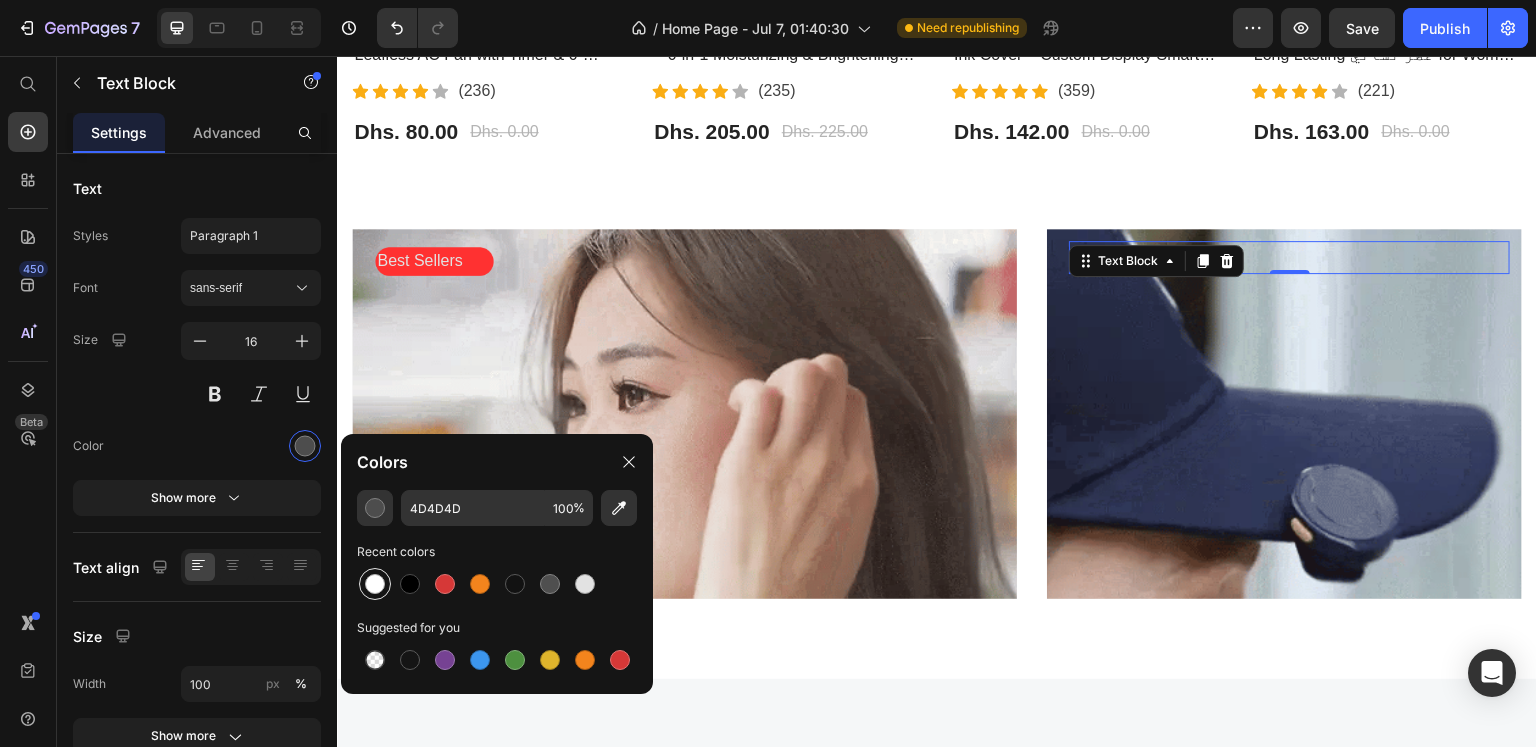 type on "FFFFFF" 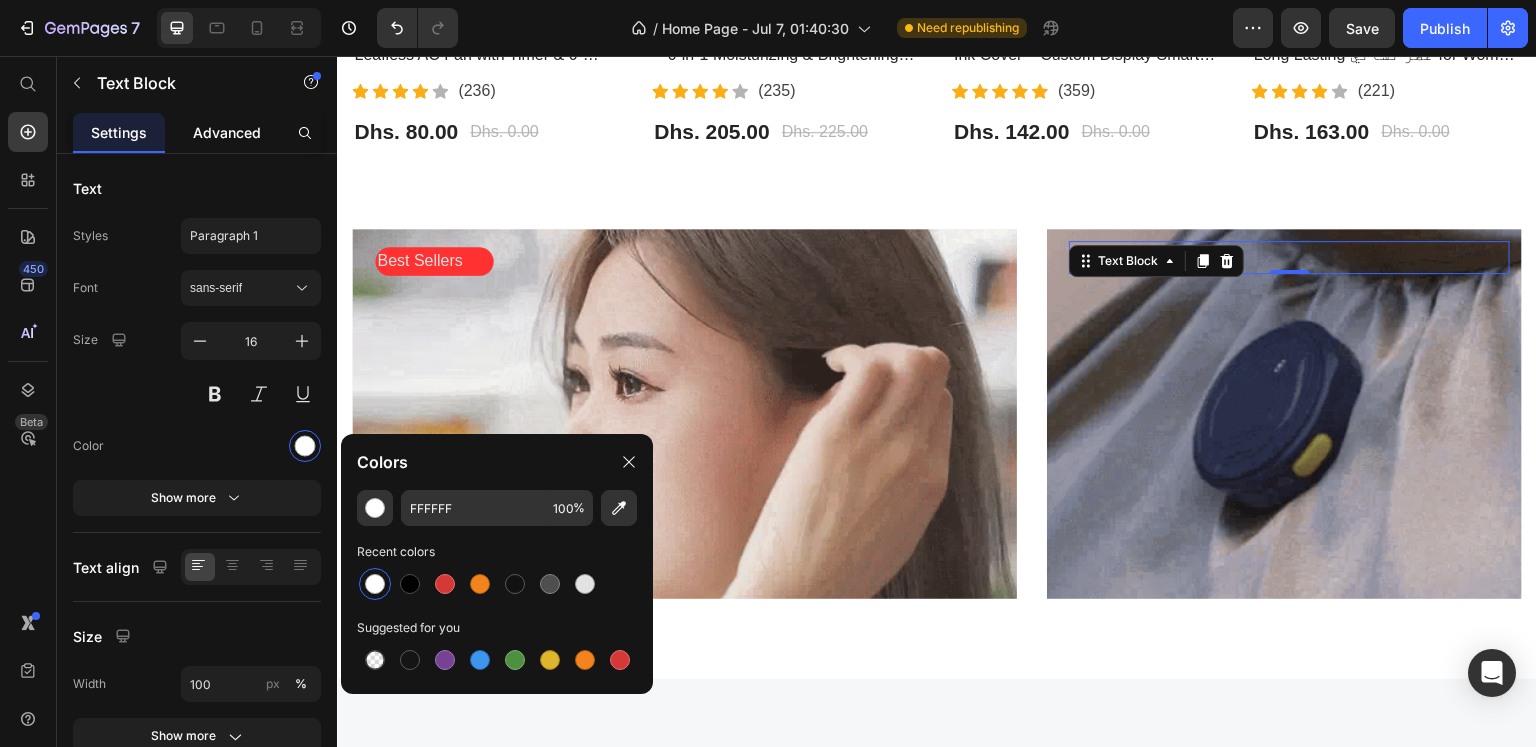 click on "Advanced" 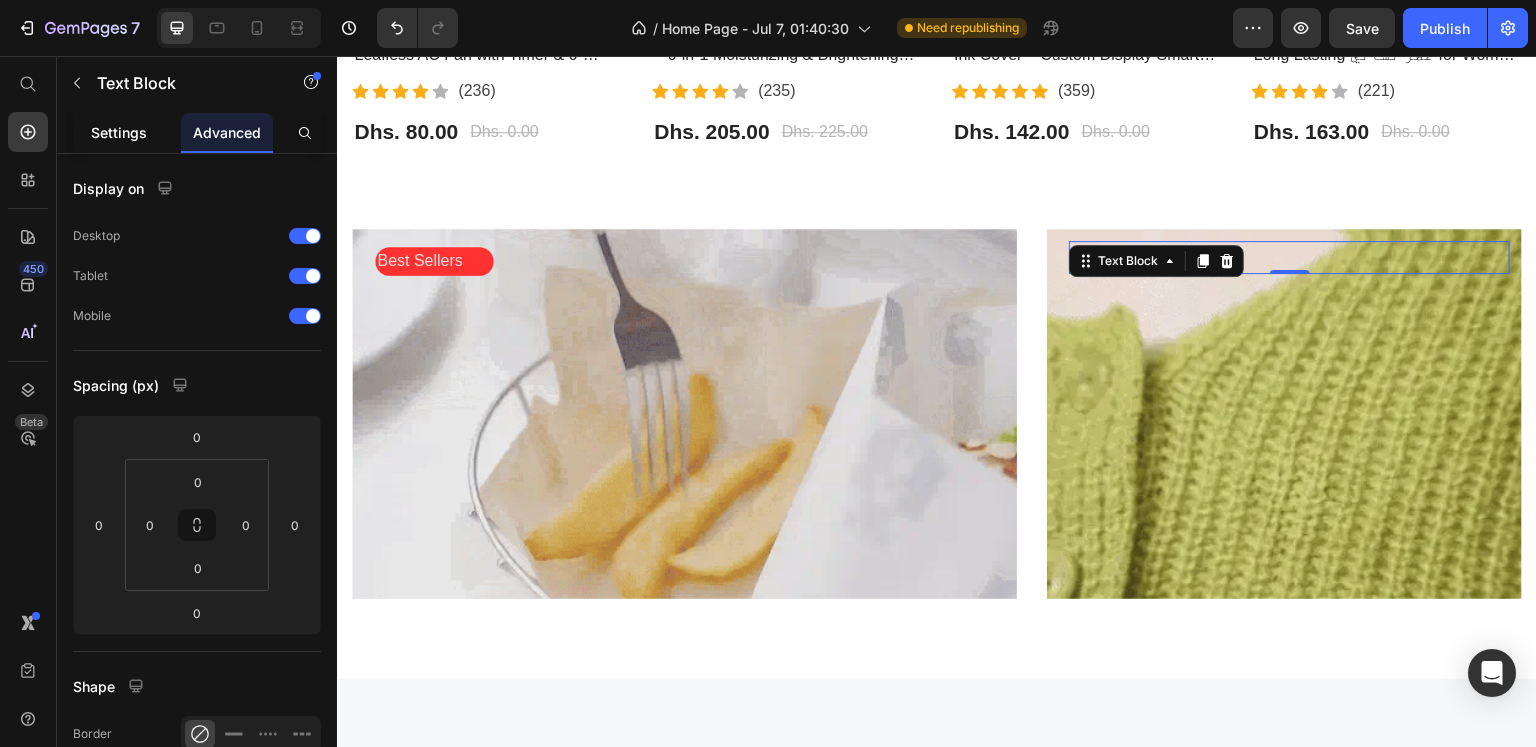 click on "Settings" 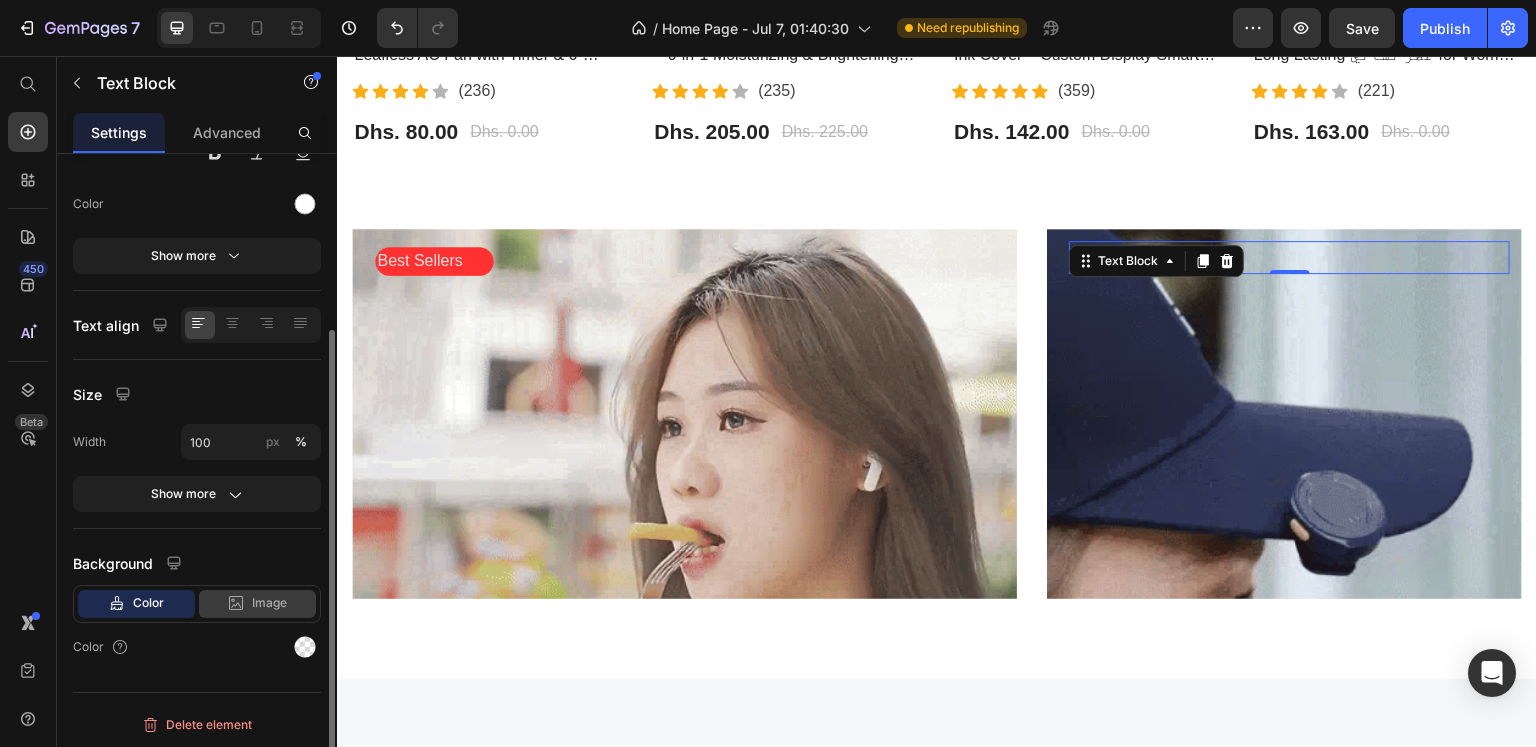 click on "Image" at bounding box center (269, 603) 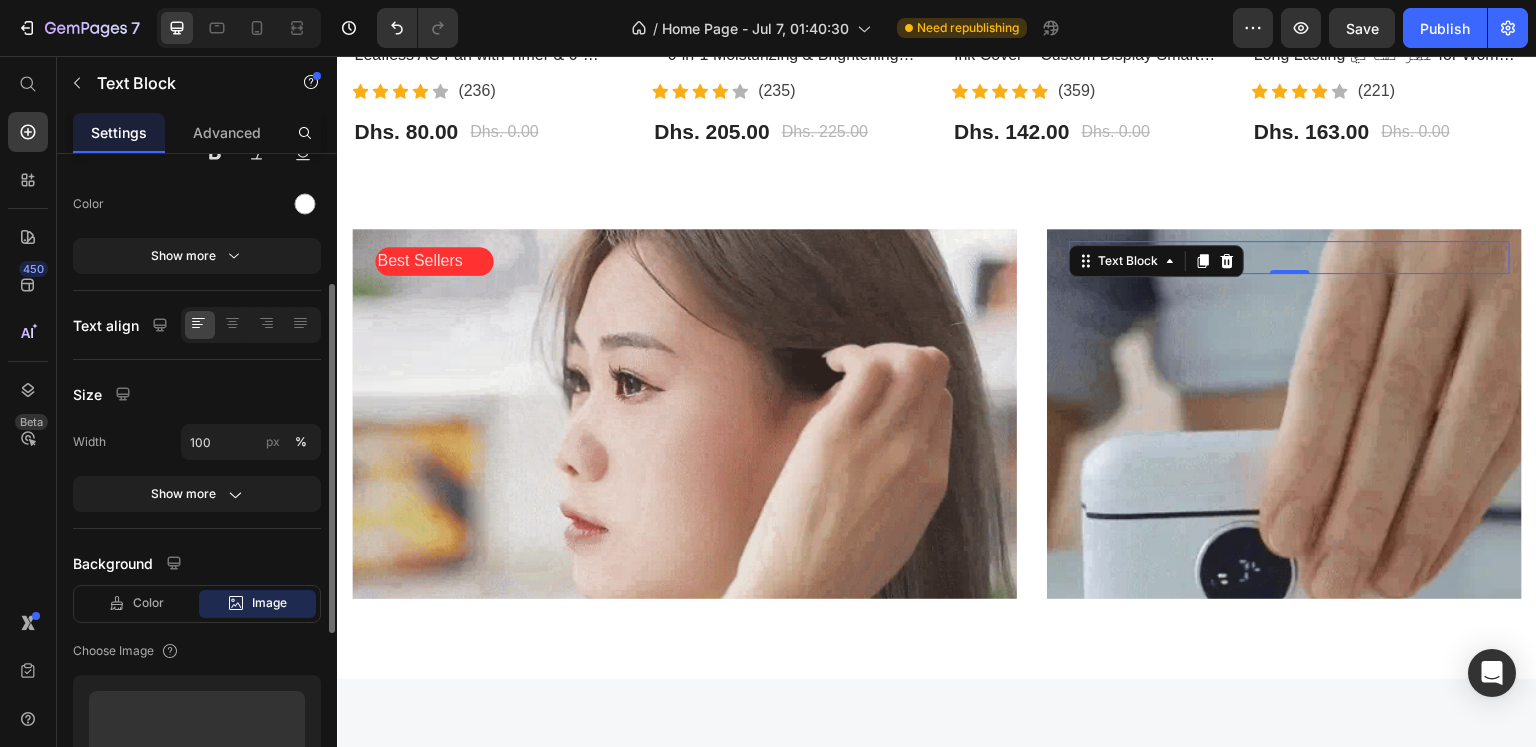 scroll, scrollTop: 542, scrollLeft: 0, axis: vertical 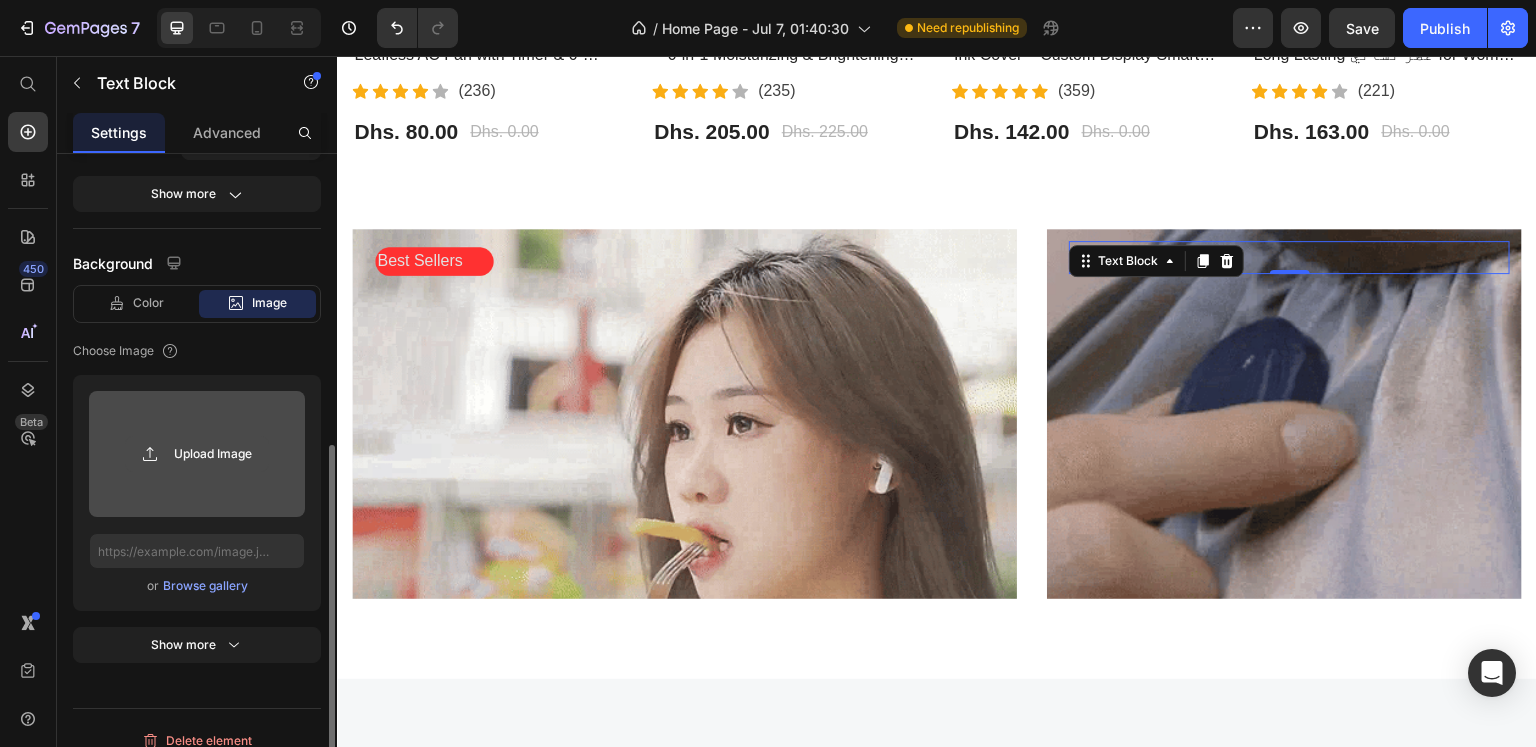 click 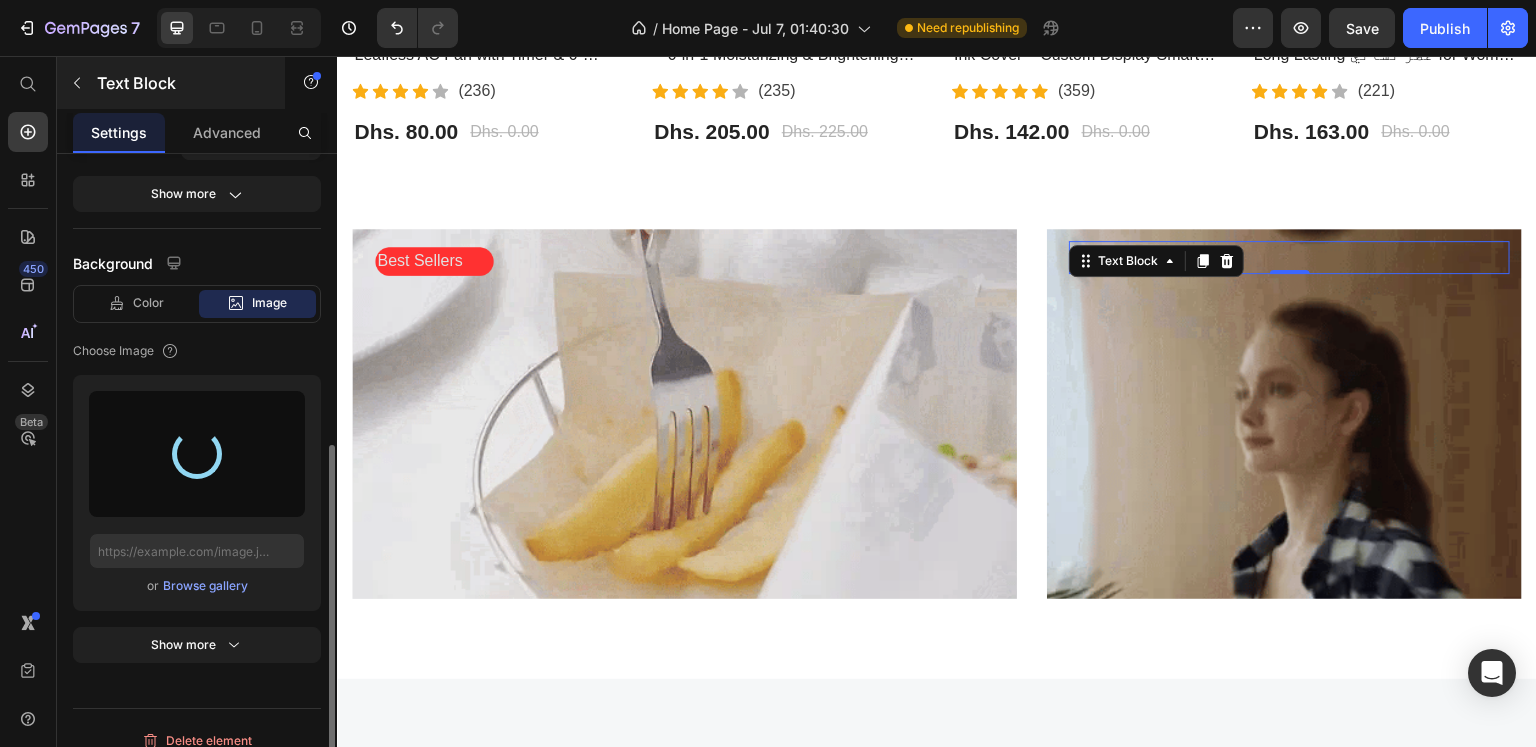 type on "https://cdn.shopify.com/s/files/1/0808/2876/0098/files/gempages_574364321170064193-ec4cd666-71c3-4b69-ab2c-840dd3eb8867.png" 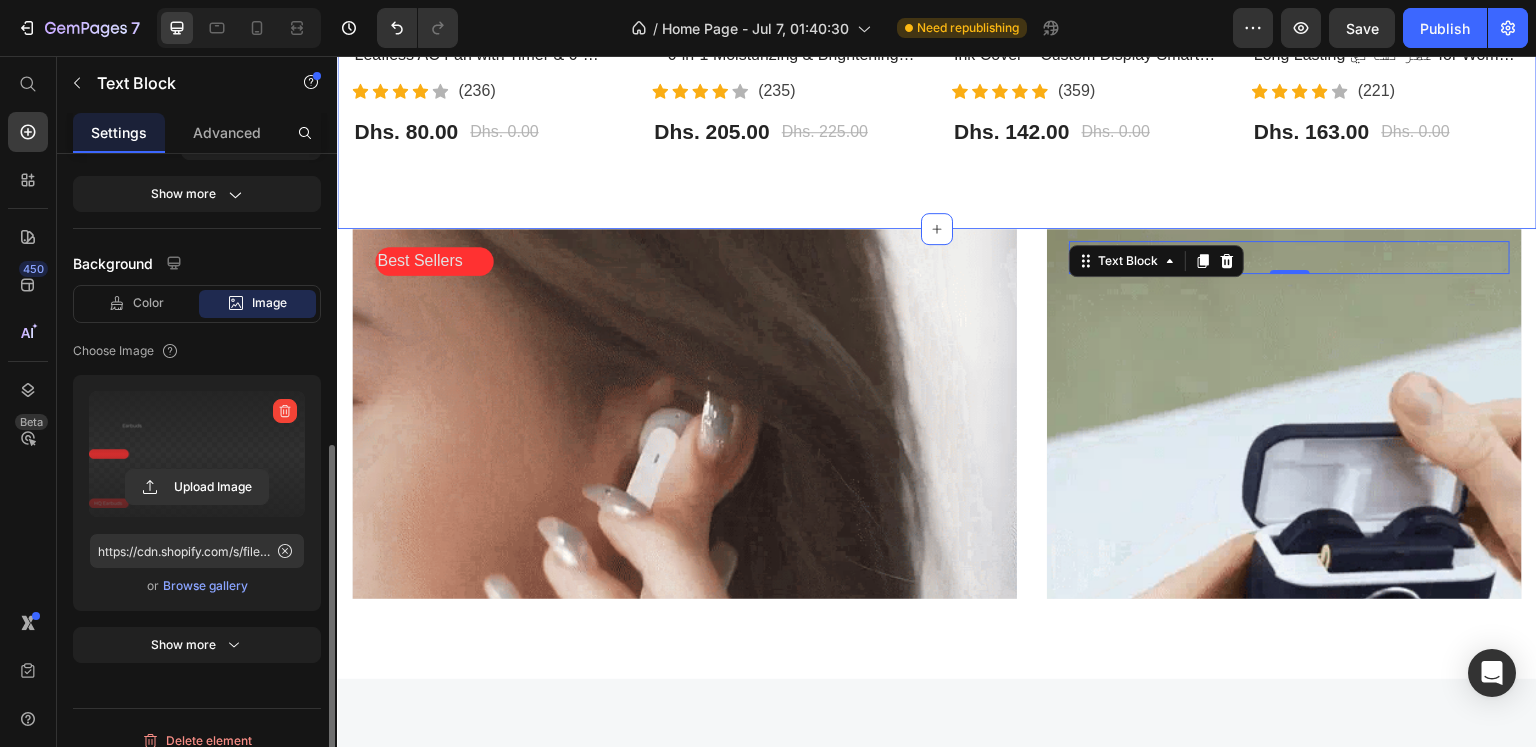 click on "Most Interested Heading “Best pet products reviewed” Text block Row - 0% (P) Tag Product Images Row Bladeless Air Cooling Fan – Portable Leafless AC Fan with Timer & 6-Speed Wind | مروحة تبريد بدون شفرات (P) Title                Icon                Icon                Icon                Icon                Icon Icon List Hoz (236) Text block Icon List Dhs. 80.00 (P) Price Dhs. 0.00 (P) Price Row Product - 9% (P) Tag Product Images Row BIOAQUA Vitamin C Facial Care Set – 6-in-1 Moisturizing & Brightening Skincare Kit | مجموعة العناية بالوجه من بيوأكوا بفيتامين C (P) Title                Icon                Icon                Icon                Icon                Icon Icon List Hoz (235) Text block Icon List Dhs. 205.00 (P) Price Dhs. 225.00 (P) Price Row Product Row - 0% (P) Tag Product Images Row iPhone 13 Pro & 15 Pro Max LCD E-Ink Cover – Custom Display Smart Case | غطاء شاشة ذكي للايفون (P) Title                Icon Icon" at bounding box center [937, -107] 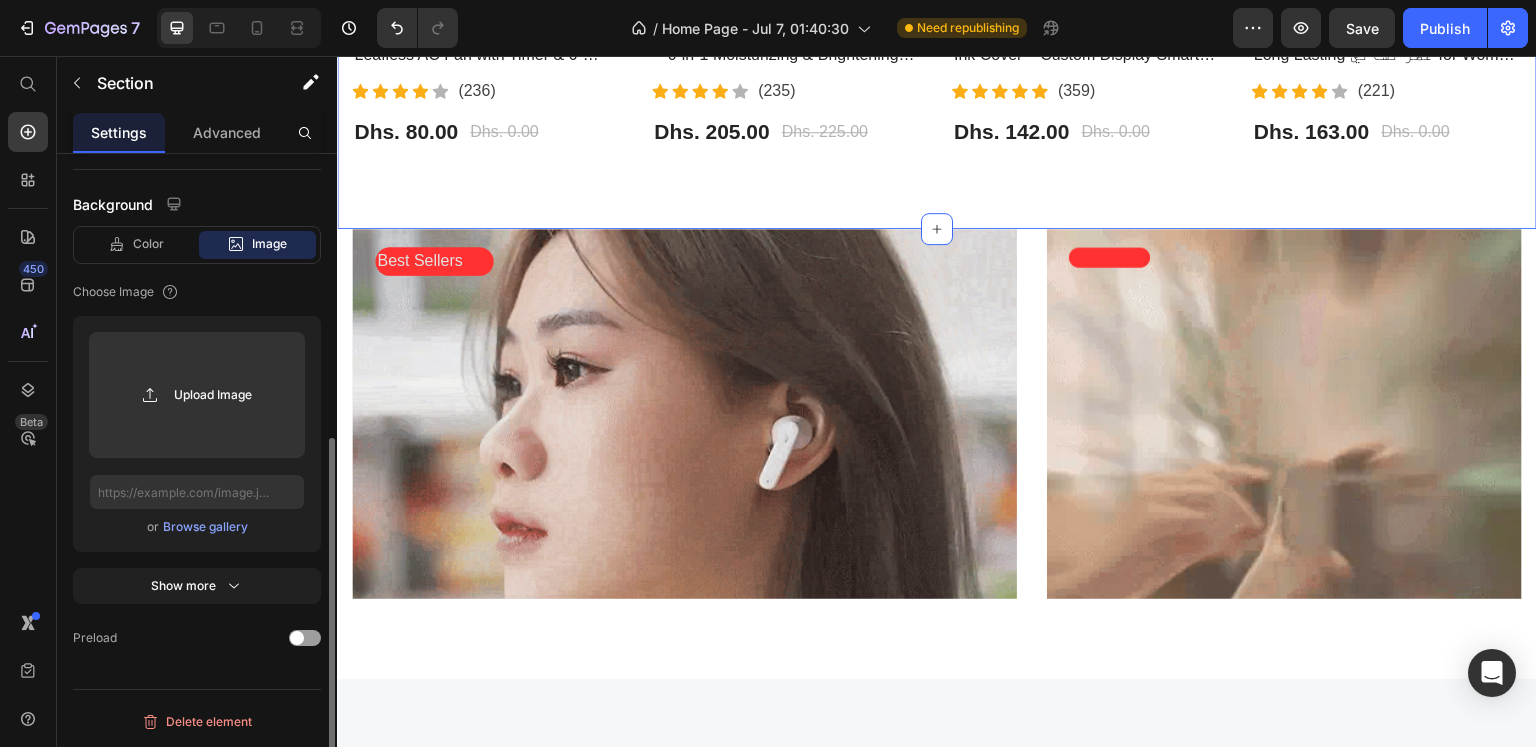 scroll, scrollTop: 0, scrollLeft: 0, axis: both 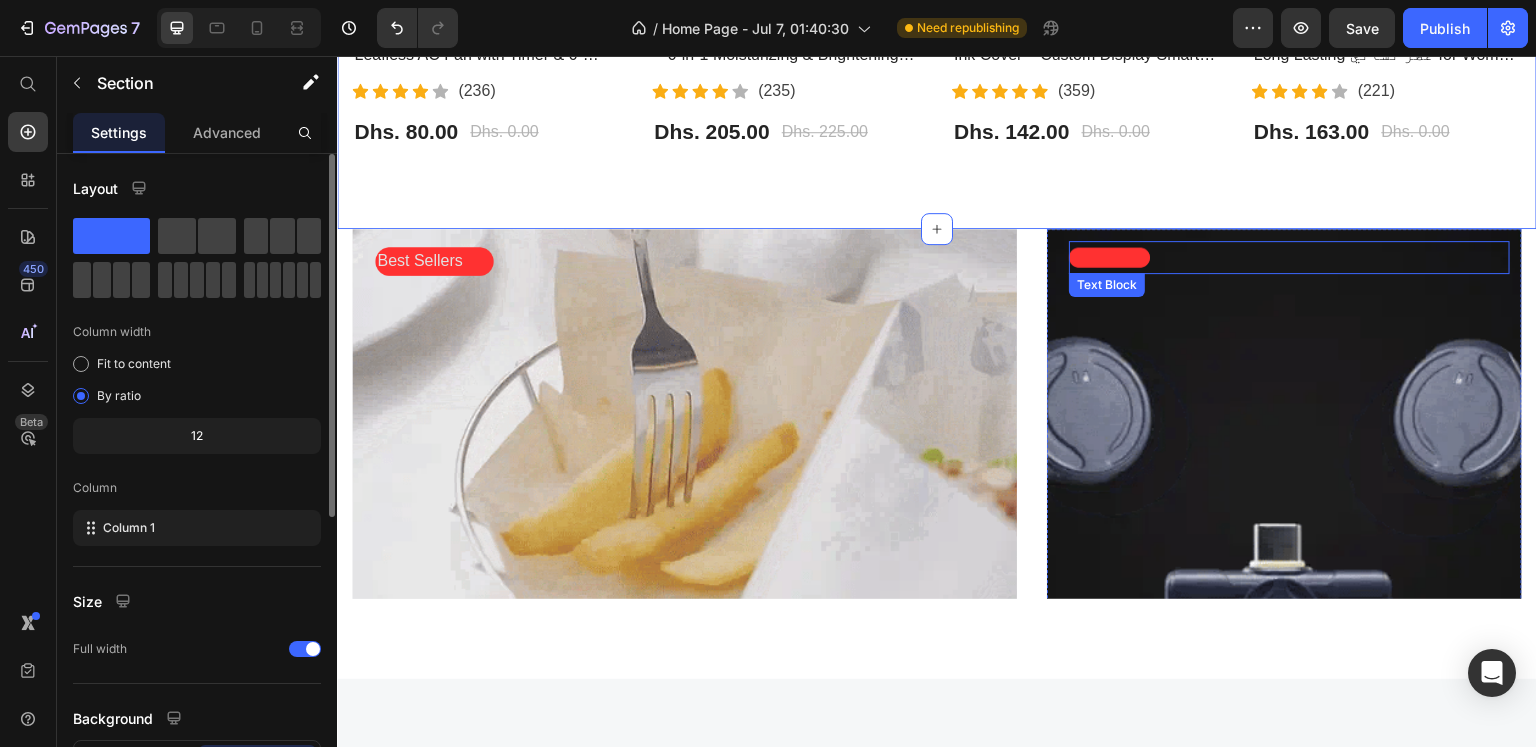 click at bounding box center (1289, 257) 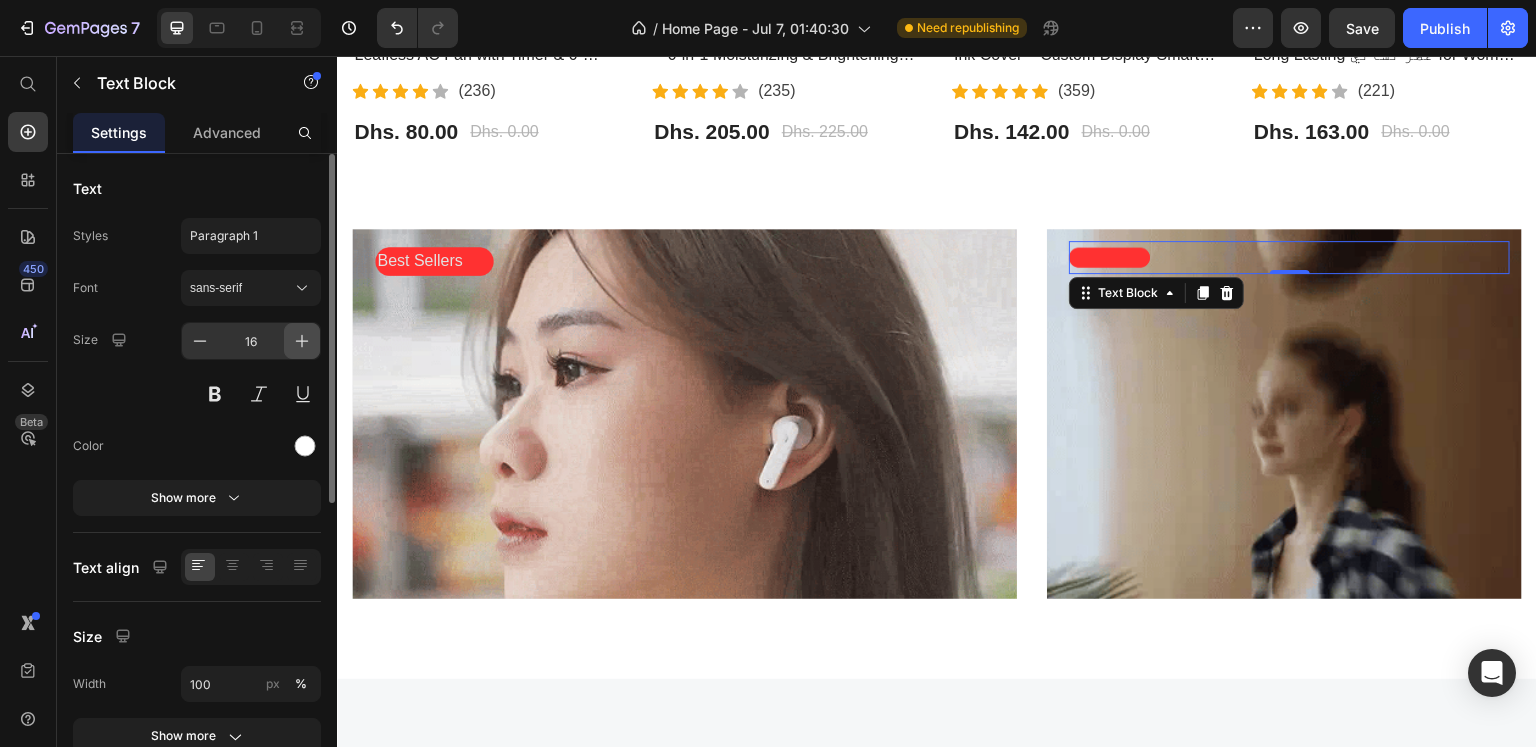 click at bounding box center (302, 341) 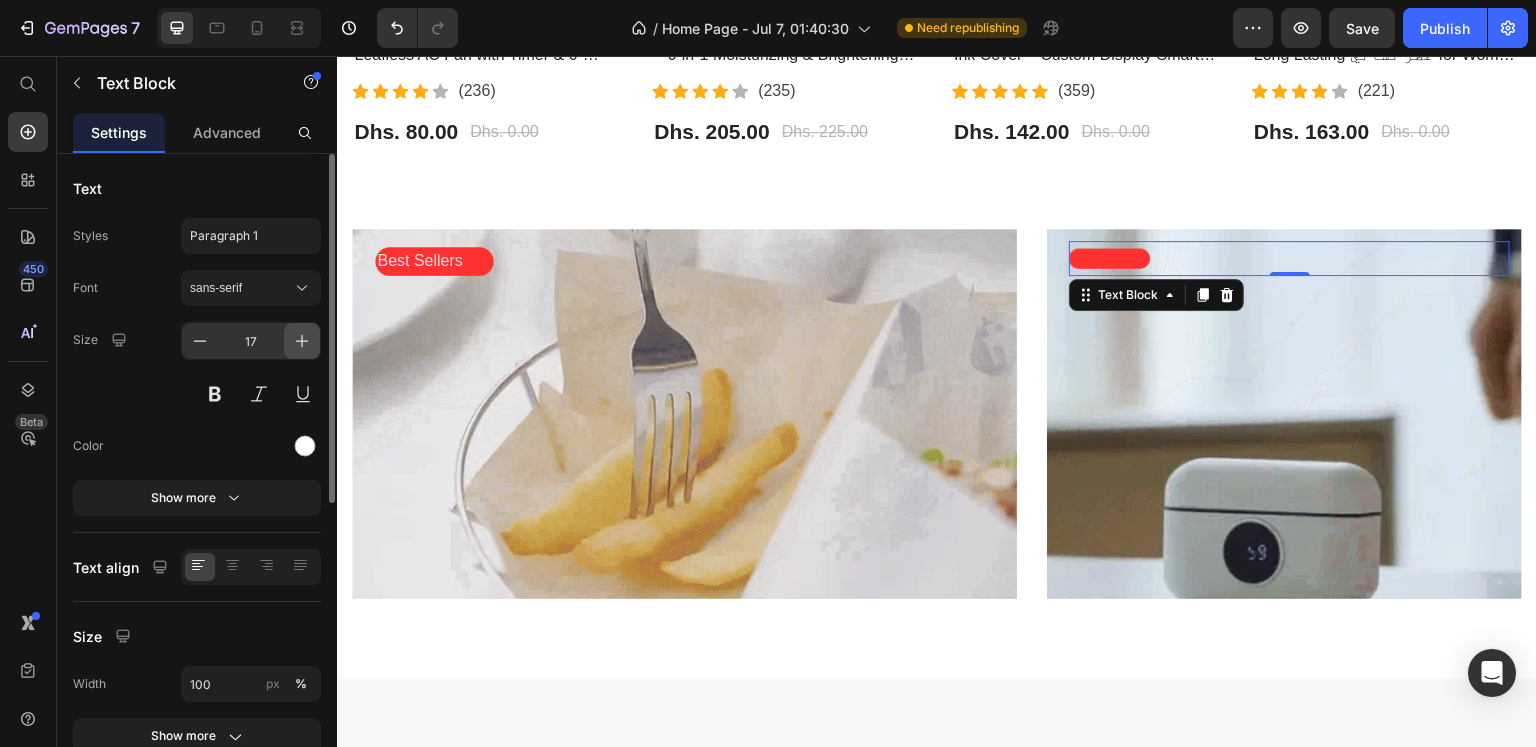click at bounding box center [302, 341] 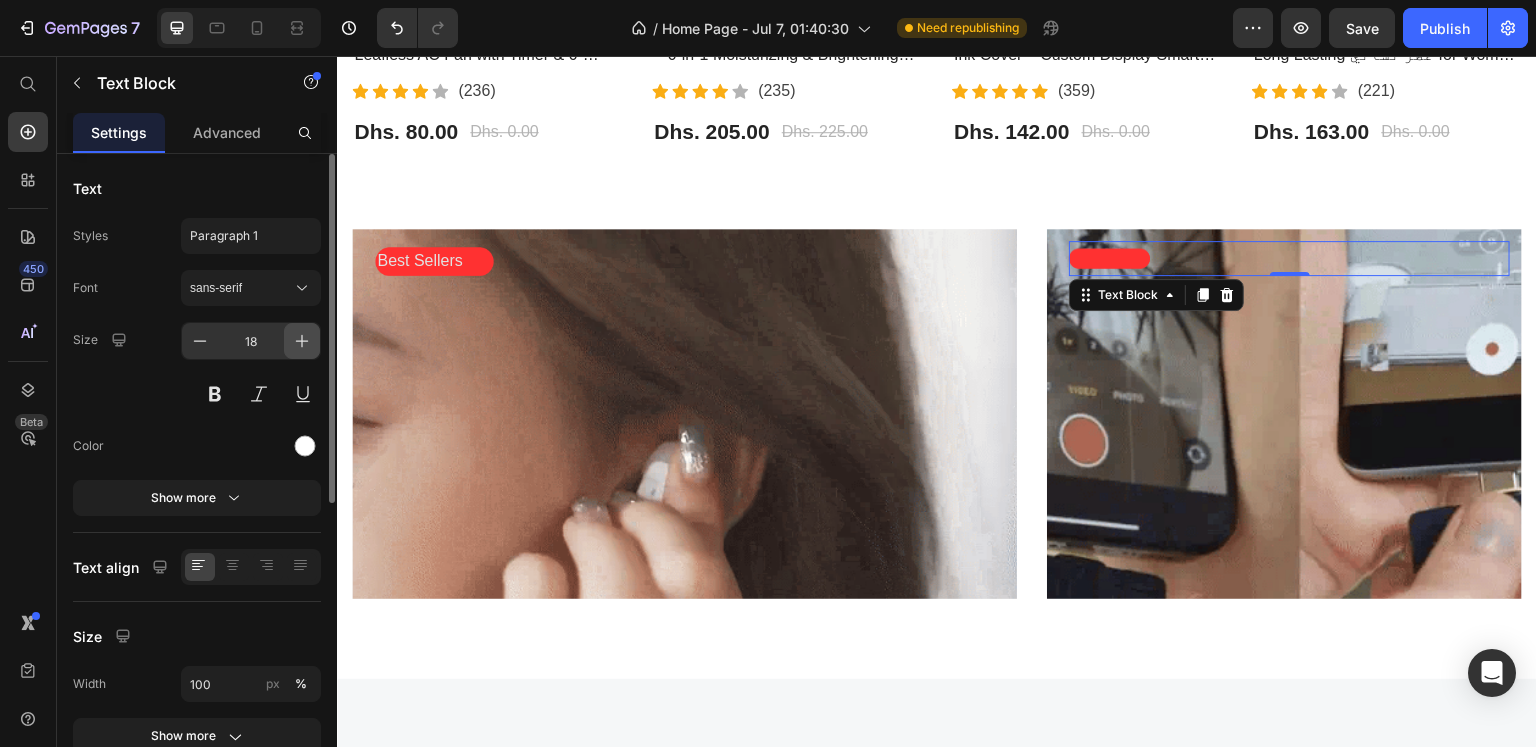 click at bounding box center (302, 341) 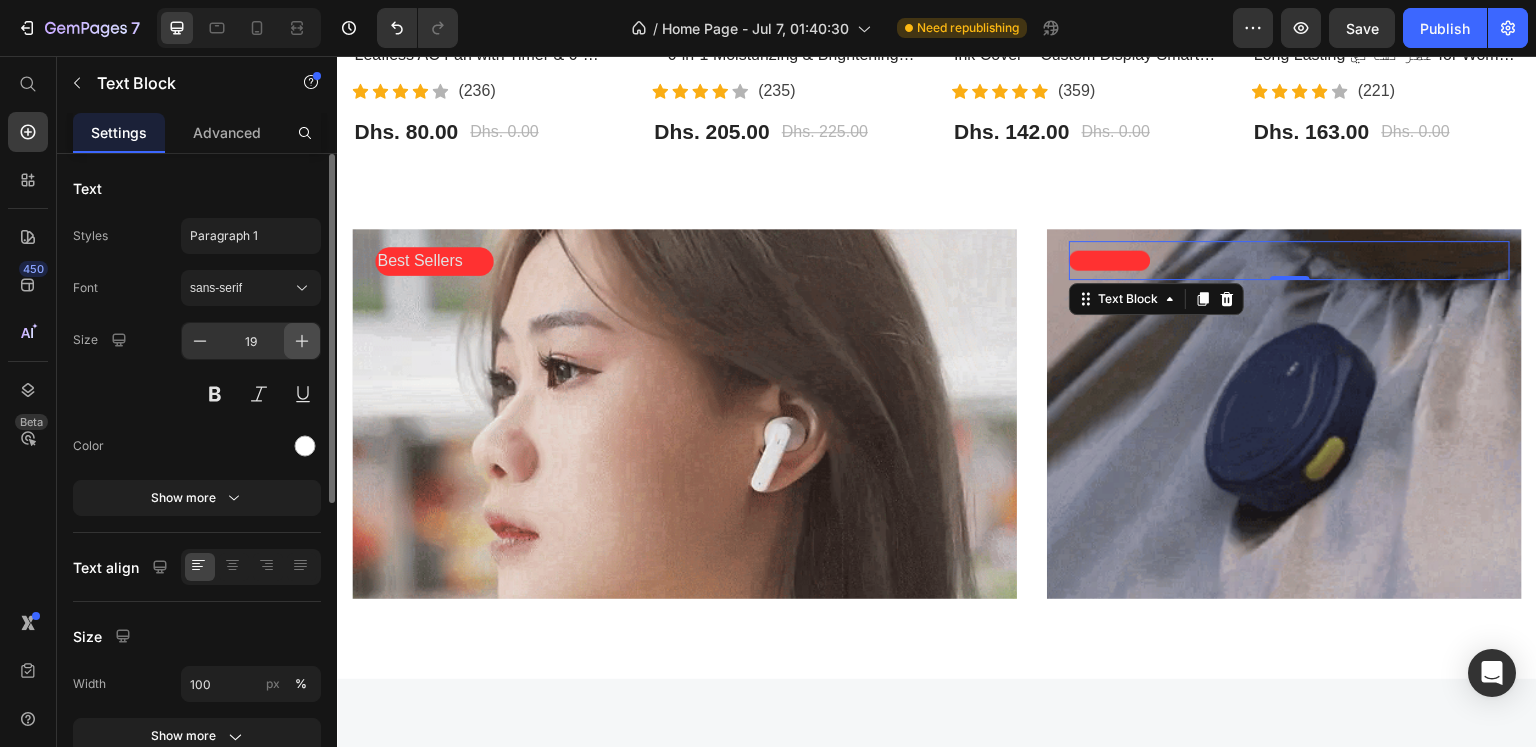 click at bounding box center [302, 341] 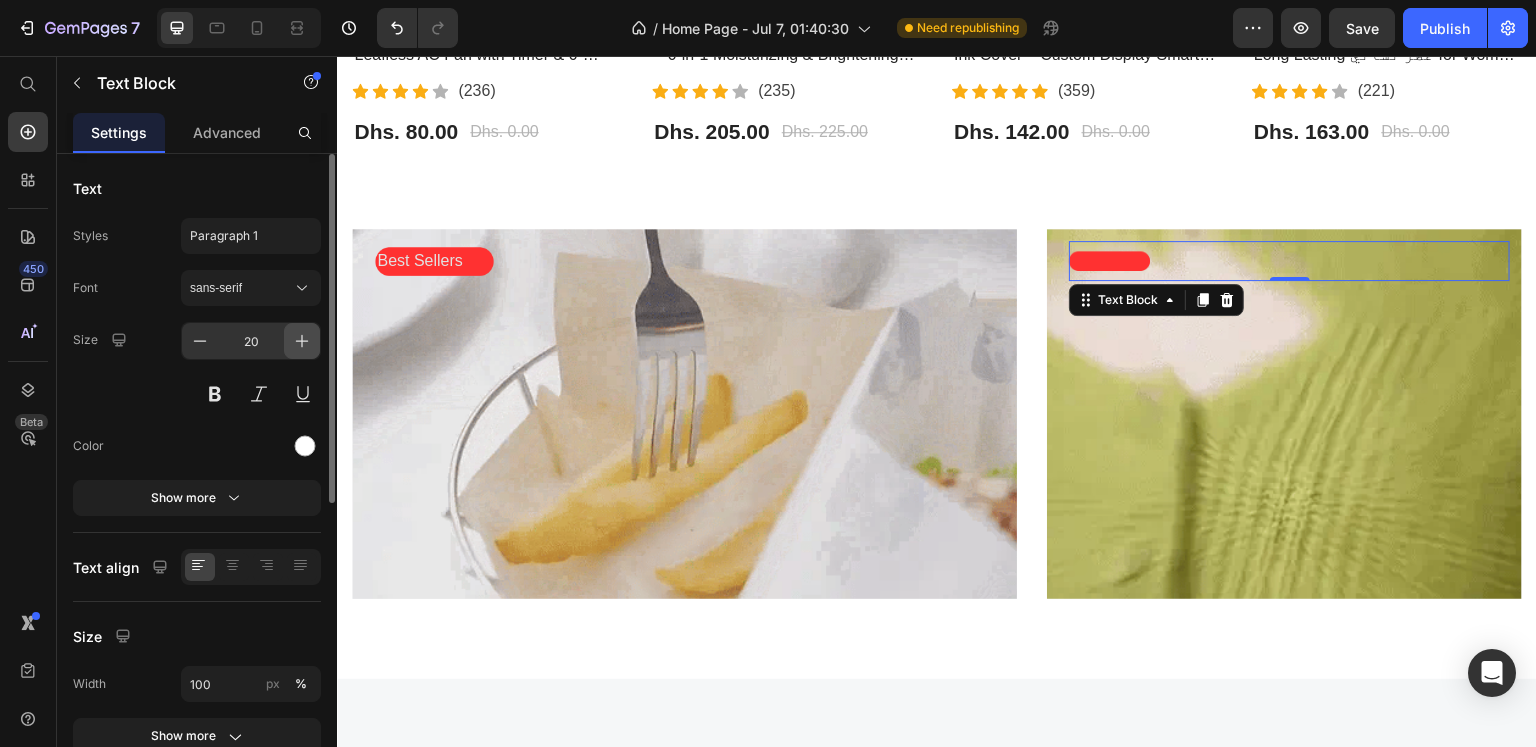 click at bounding box center [302, 341] 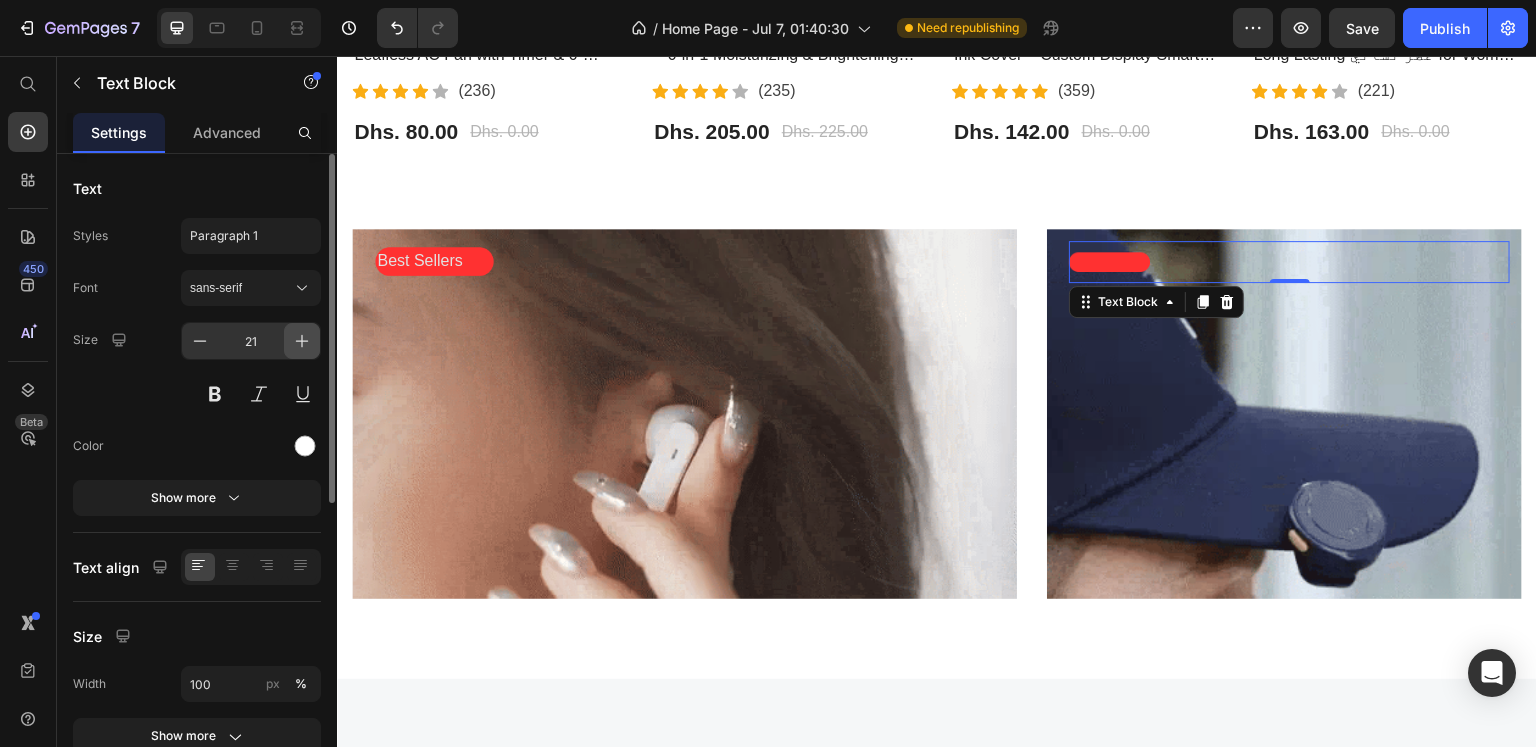 click at bounding box center [302, 341] 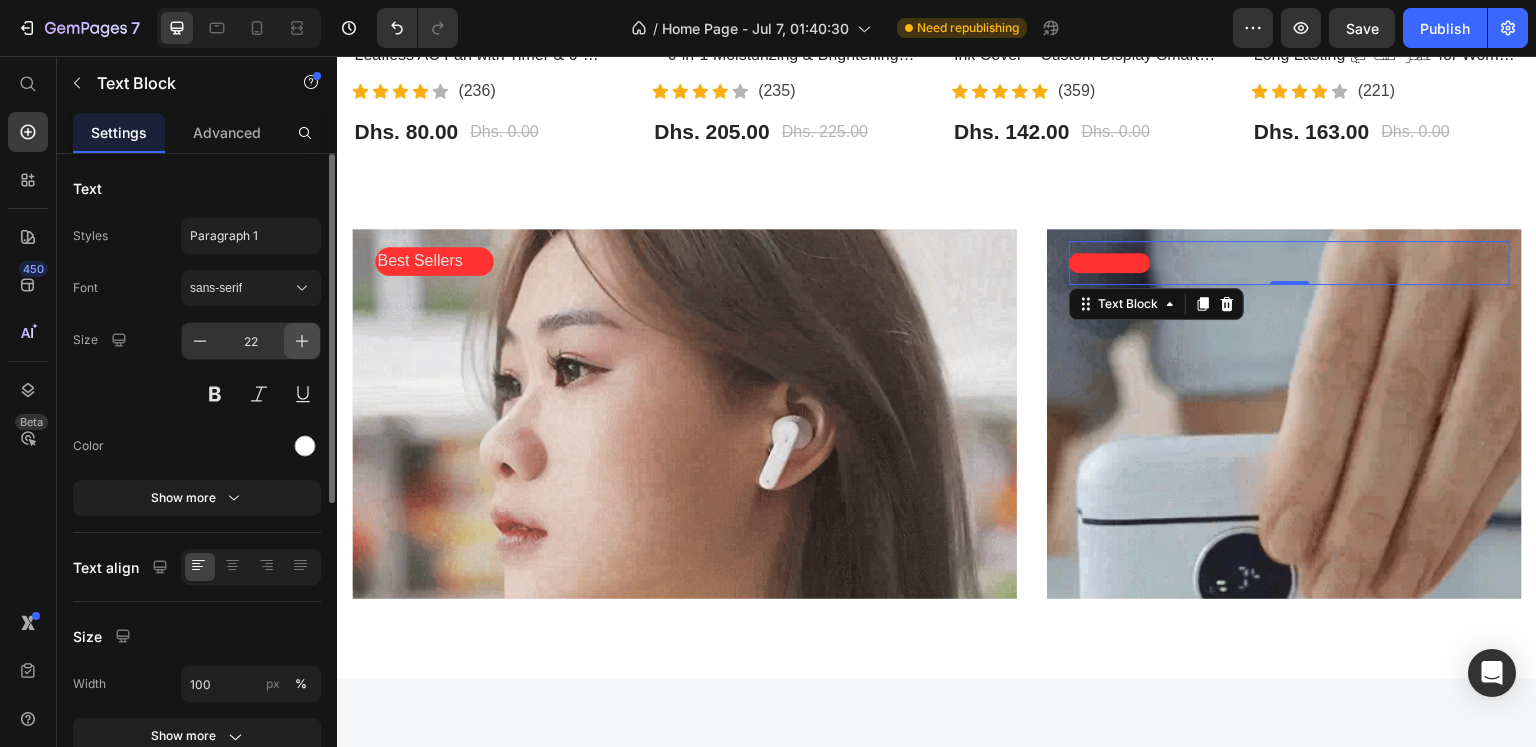 click at bounding box center [302, 341] 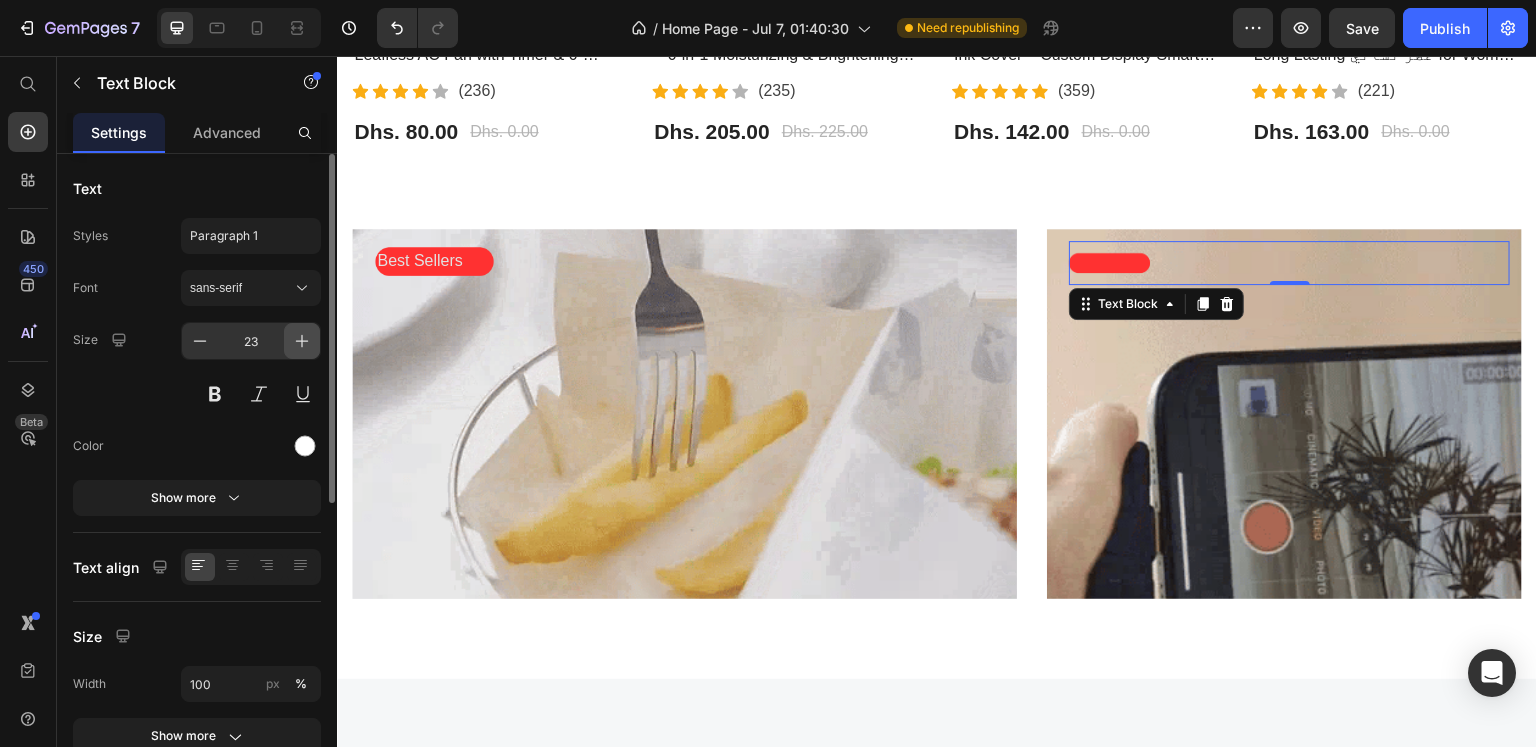 click at bounding box center (302, 341) 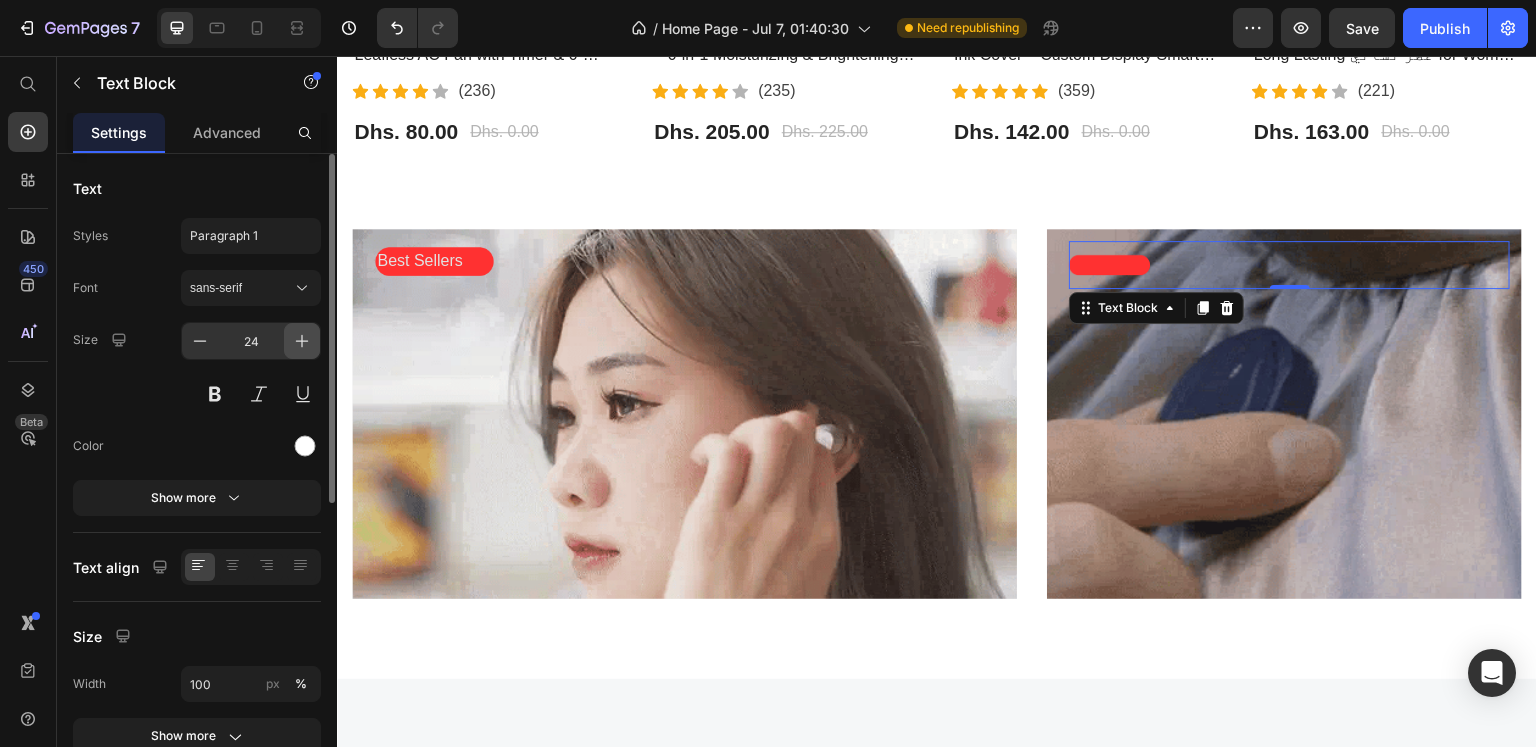 click at bounding box center [302, 341] 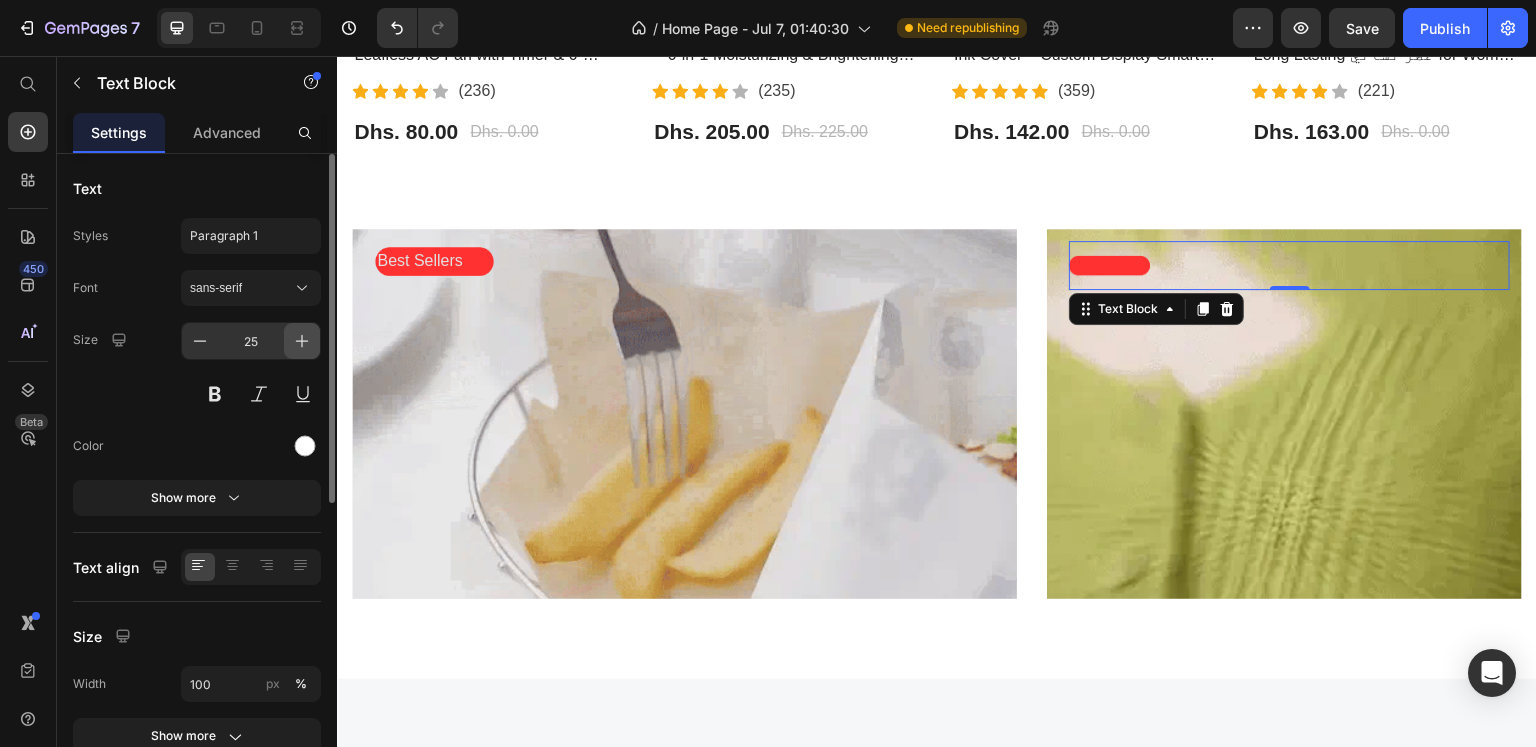 click at bounding box center [302, 341] 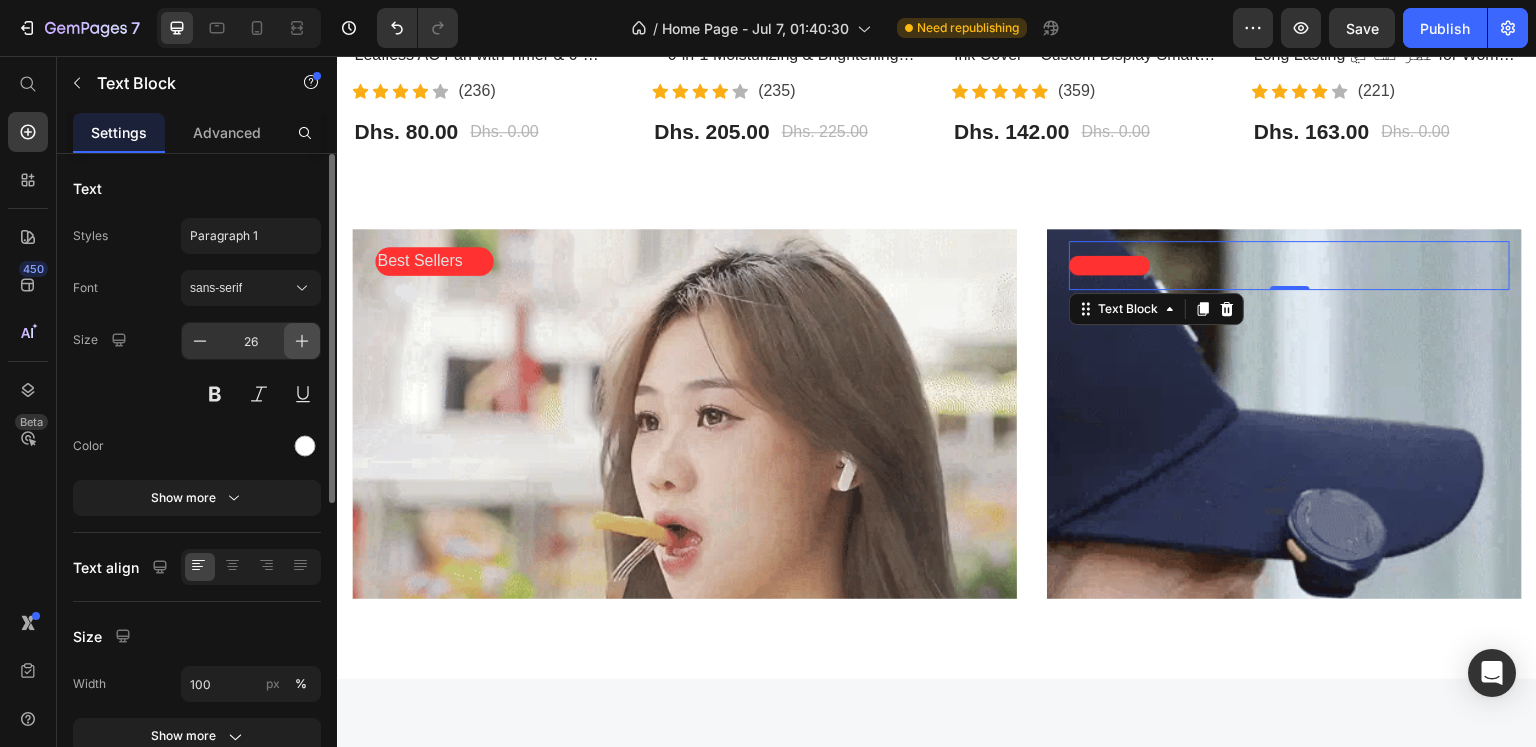 click at bounding box center (302, 341) 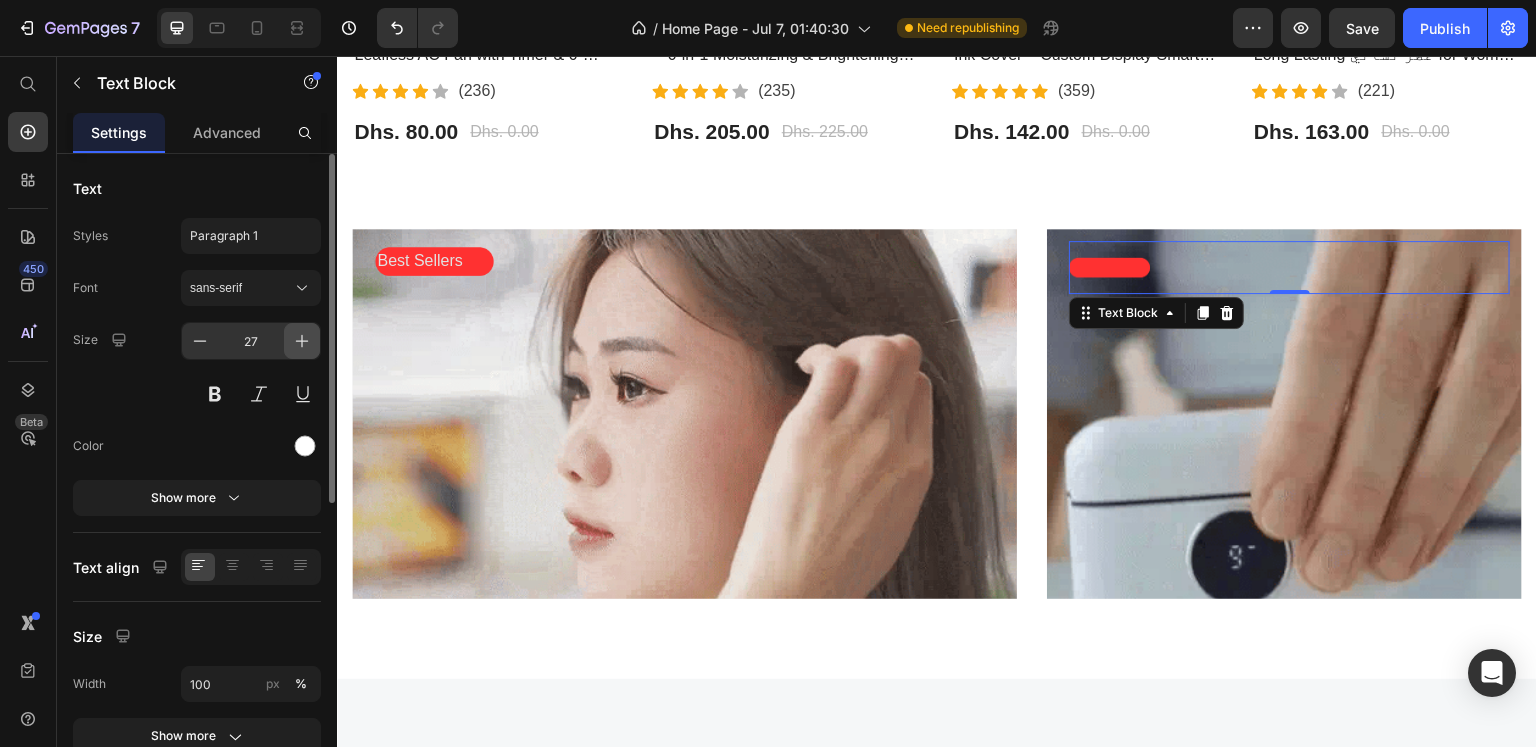 click at bounding box center (302, 341) 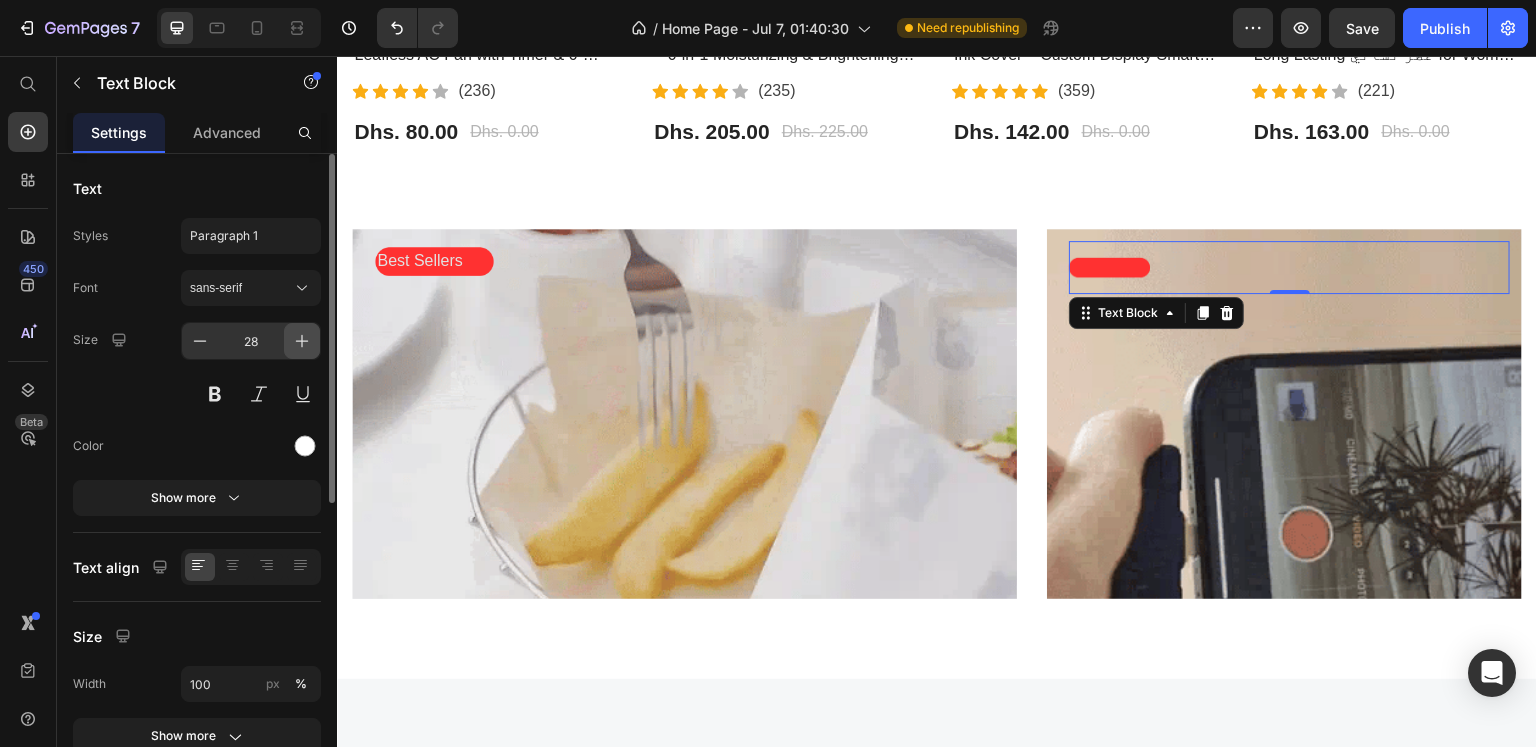 click at bounding box center [302, 341] 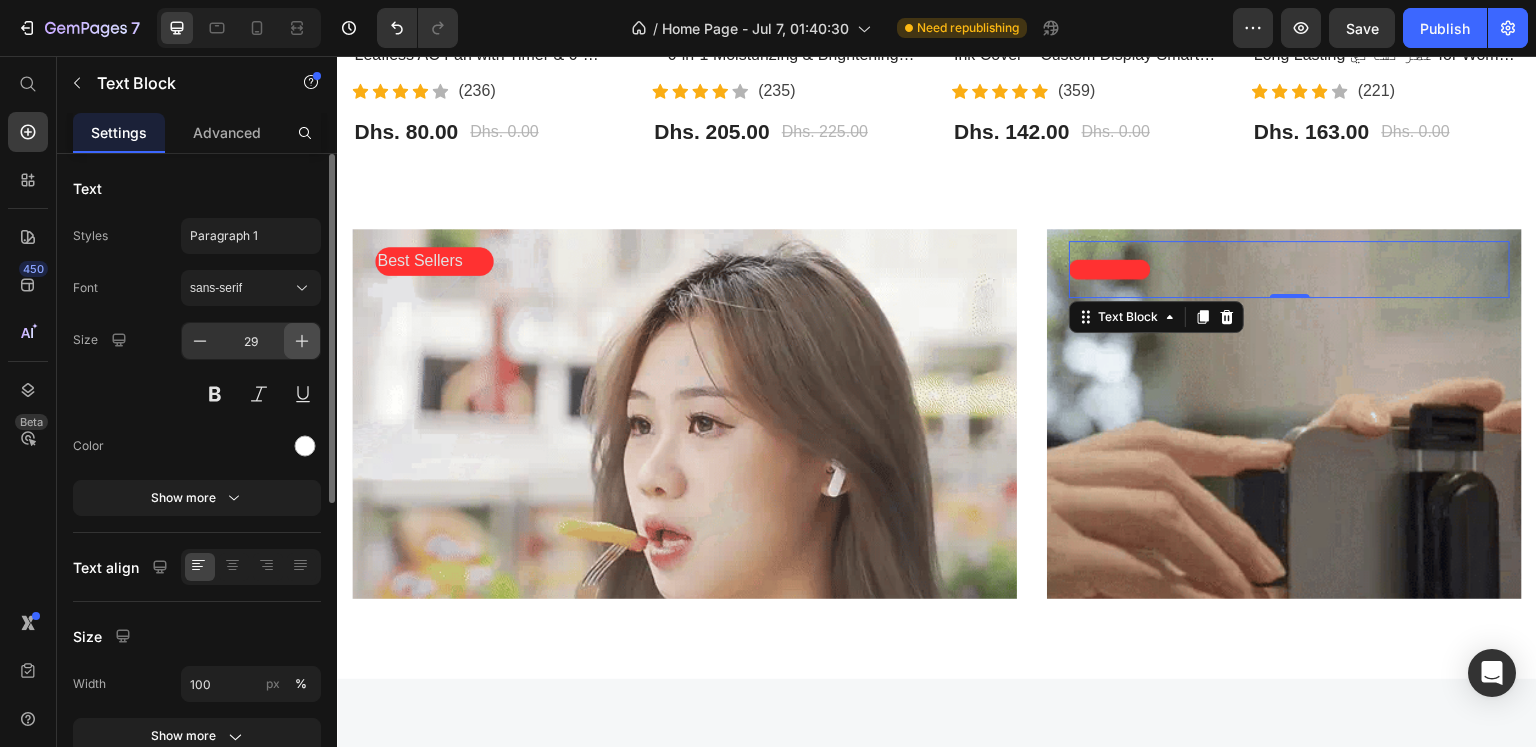 click at bounding box center (302, 341) 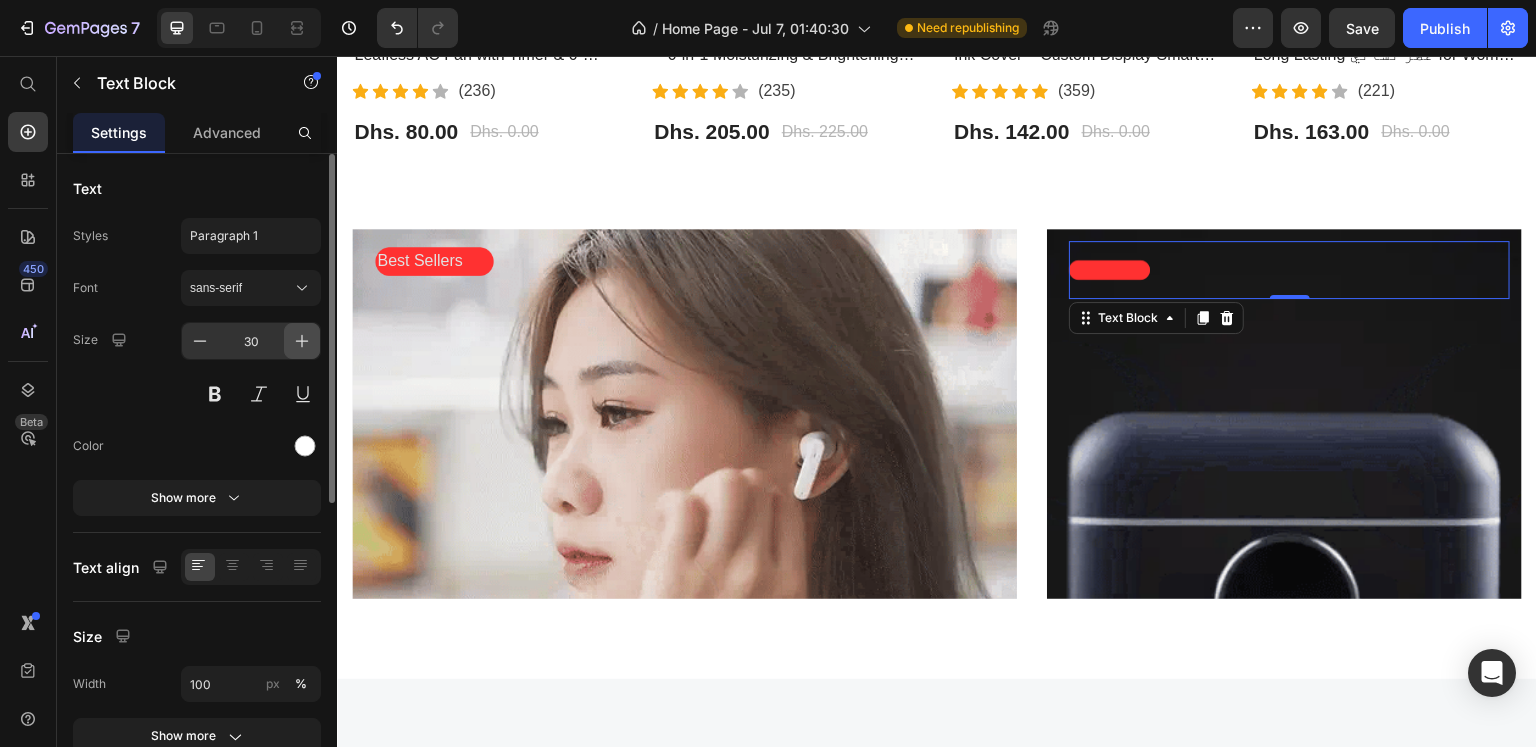 click at bounding box center (302, 341) 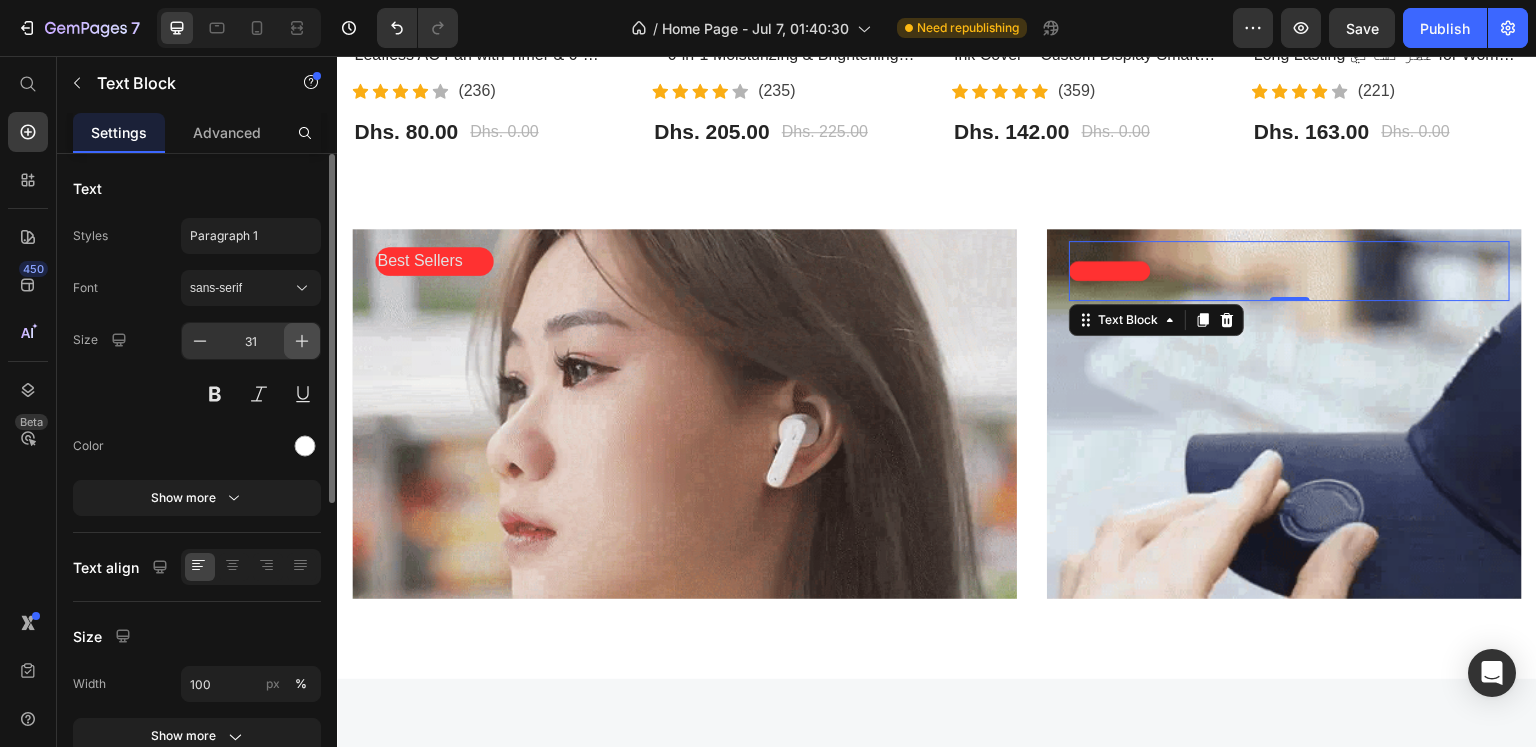 click at bounding box center (302, 341) 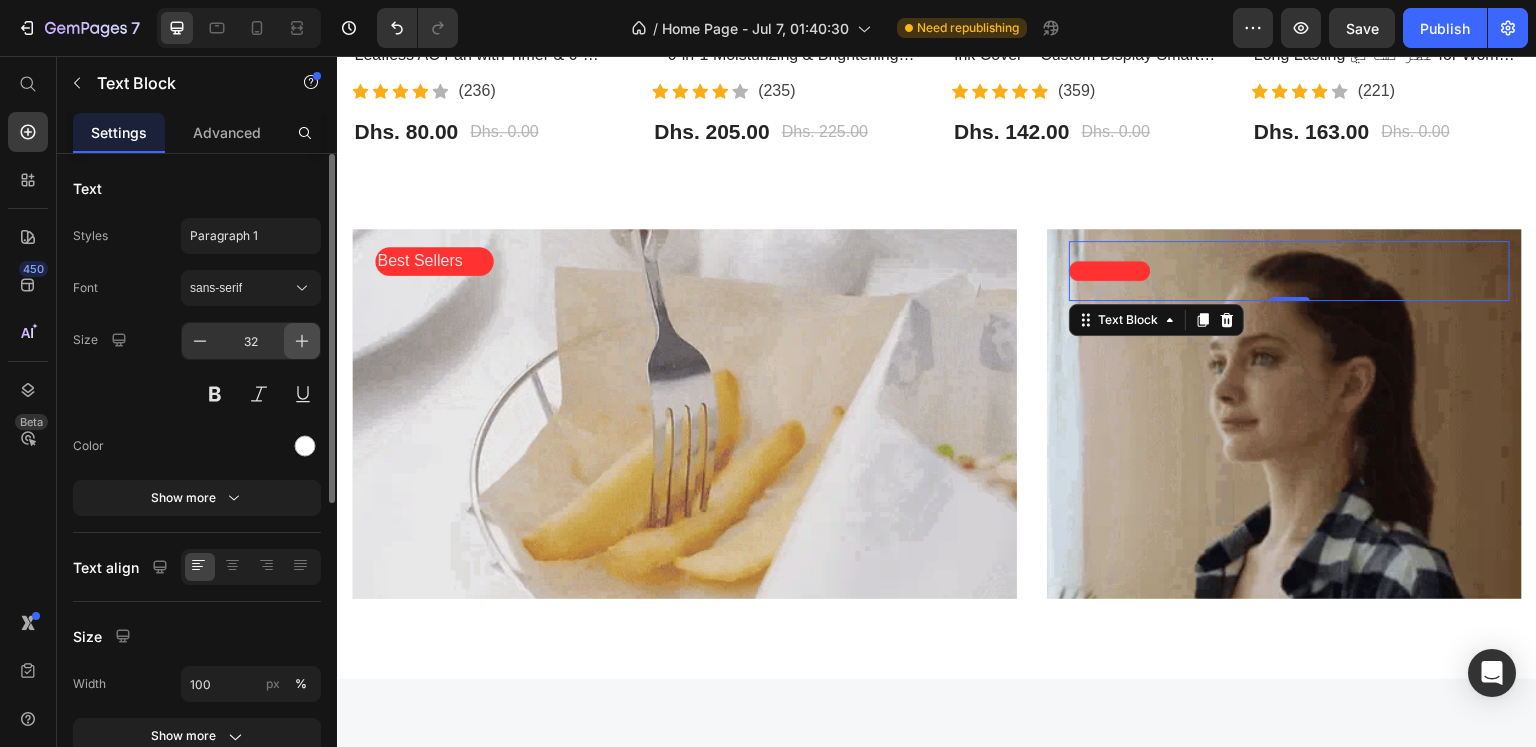 click at bounding box center (302, 341) 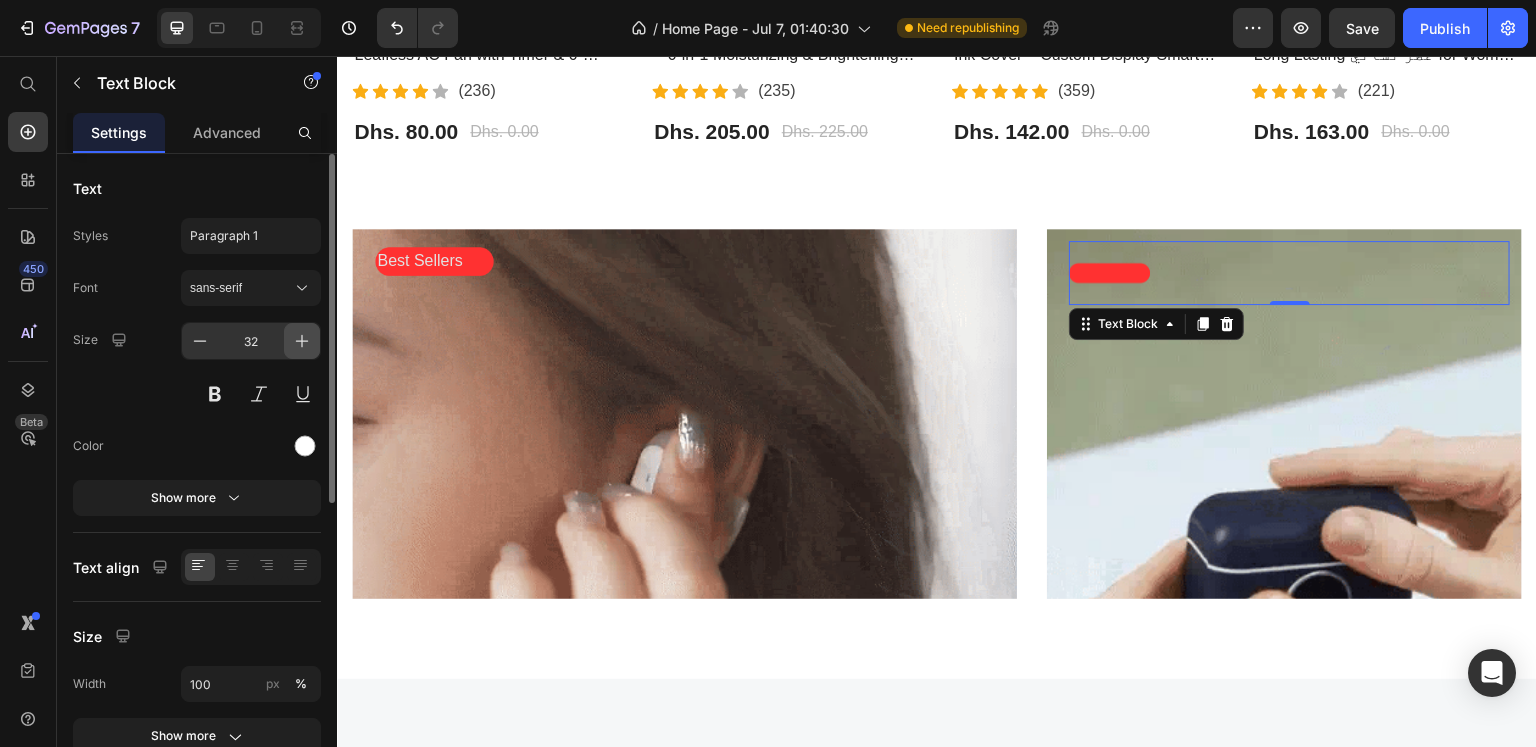 type on "33" 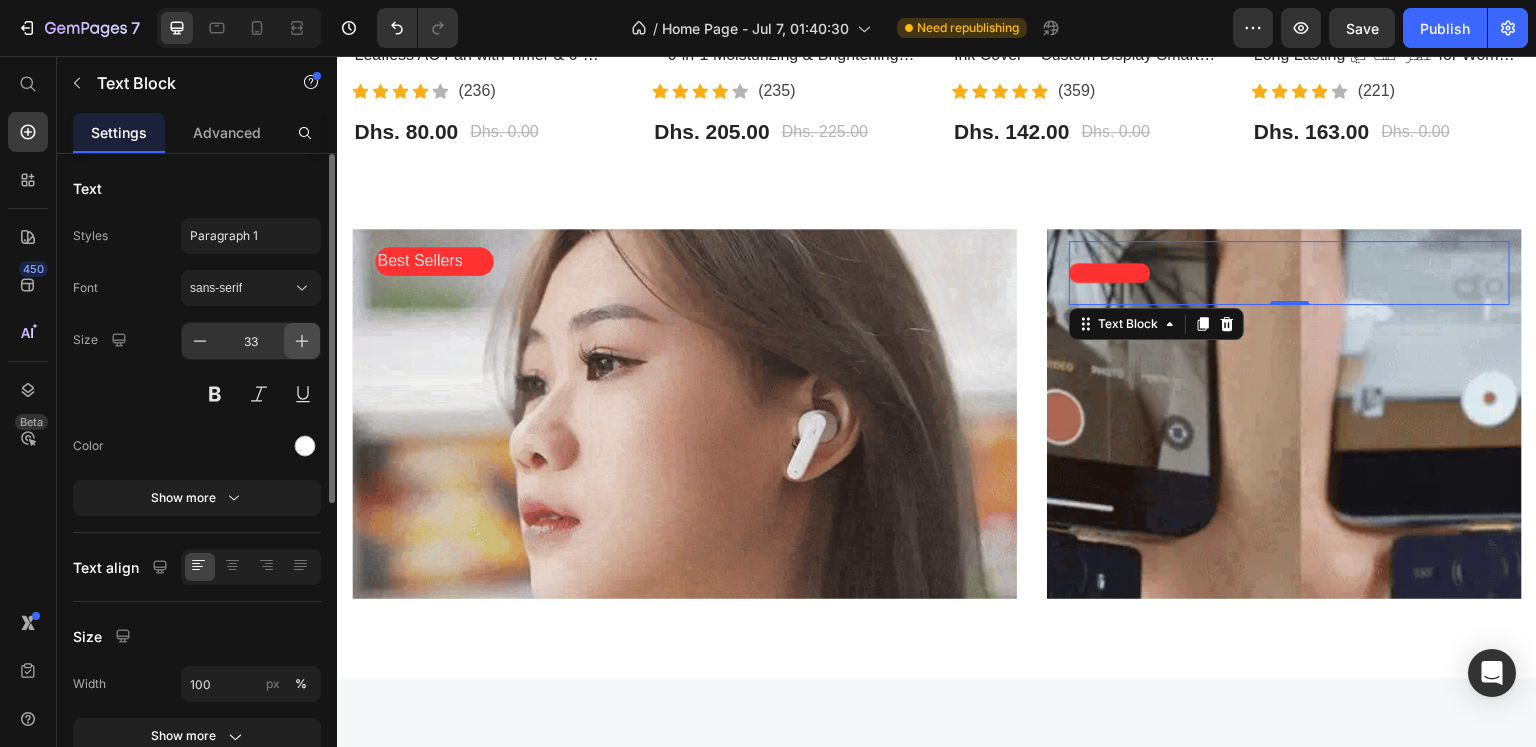 type 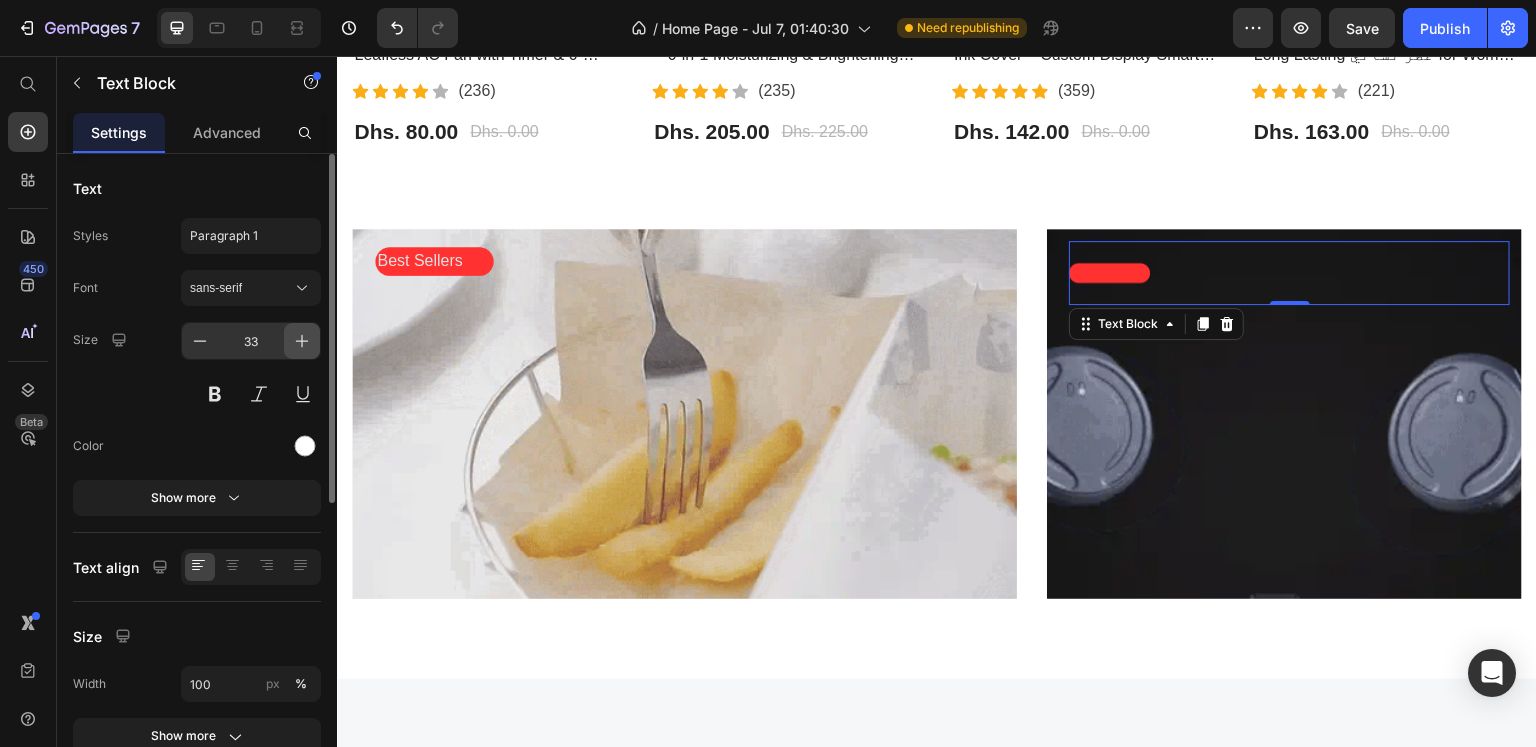 type on "32" 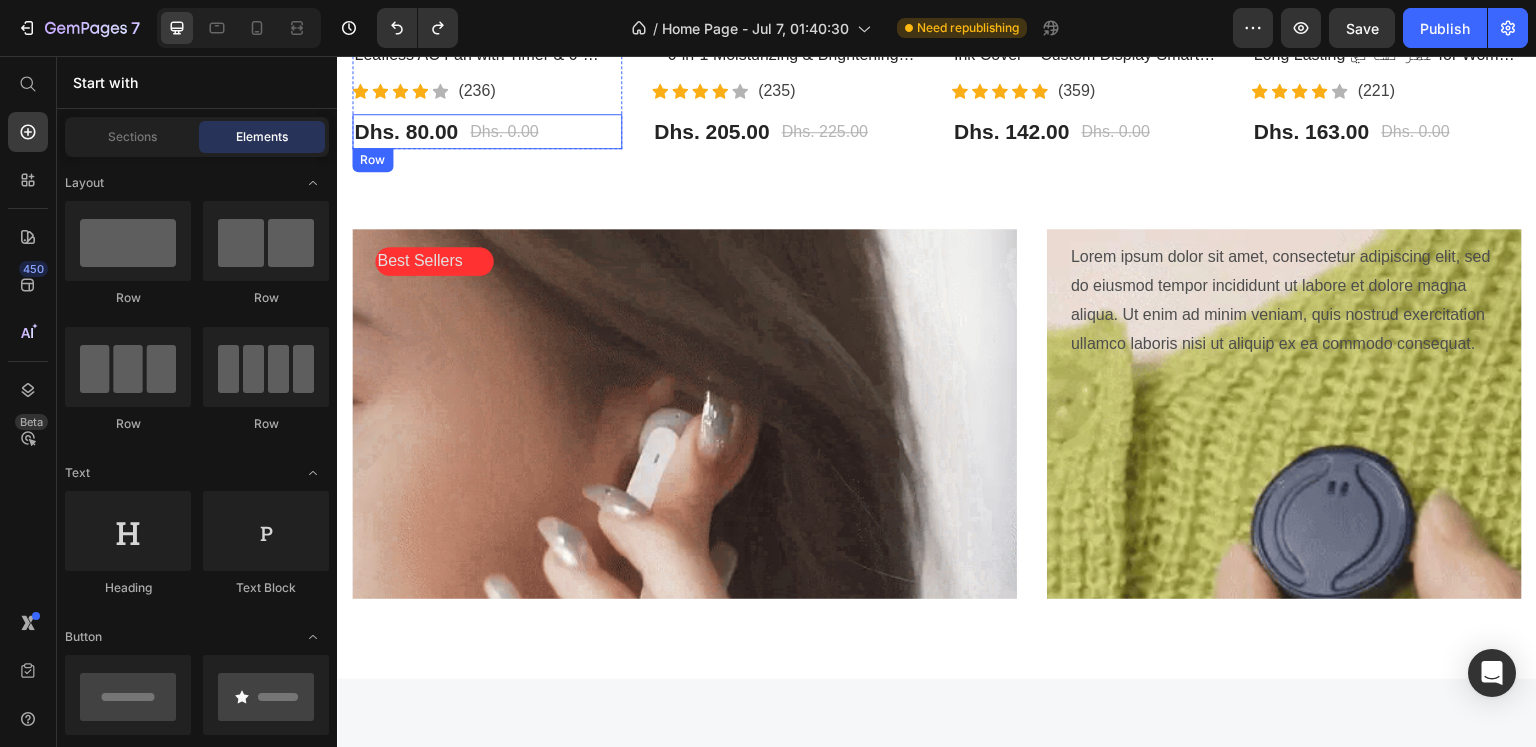 click on "Most Interested Heading “Best pet products reviewed” Text block Row - 0% (P) Tag Product Images Row Bladeless Air Cooling Fan – Portable Leafless AC Fan with Timer & 6-Speed Wind | مروحة تبريد بدون شفرات (P) Title                Icon                Icon                Icon                Icon                Icon Icon List Hoz (236) Text block Icon List Dhs. 80.00 (P) Price Dhs. 0.00 (P) Price Row Product - 9% (P) Tag Product Images Row BIOAQUA Vitamin C Facial Care Set – 6-in-1 Moisturizing & Brightening Skincare Kit | مجموعة العناية بالوجه من بيوأكوا بفيتامين C (P) Title                Icon                Icon                Icon                Icon                Icon Icon List Hoz (235) Text block Icon List Dhs. 205.00 (P) Price Dhs. 225.00 (P) Price Row Product Row - 0% (P) Tag Product Images Row iPhone 13 Pro & 15 Pro Max LCD E-Ink Cover – Custom Display Smart Case | غطاء شاشة ذكي للايفون (P) Title                Icon Icon" at bounding box center (937, -107) 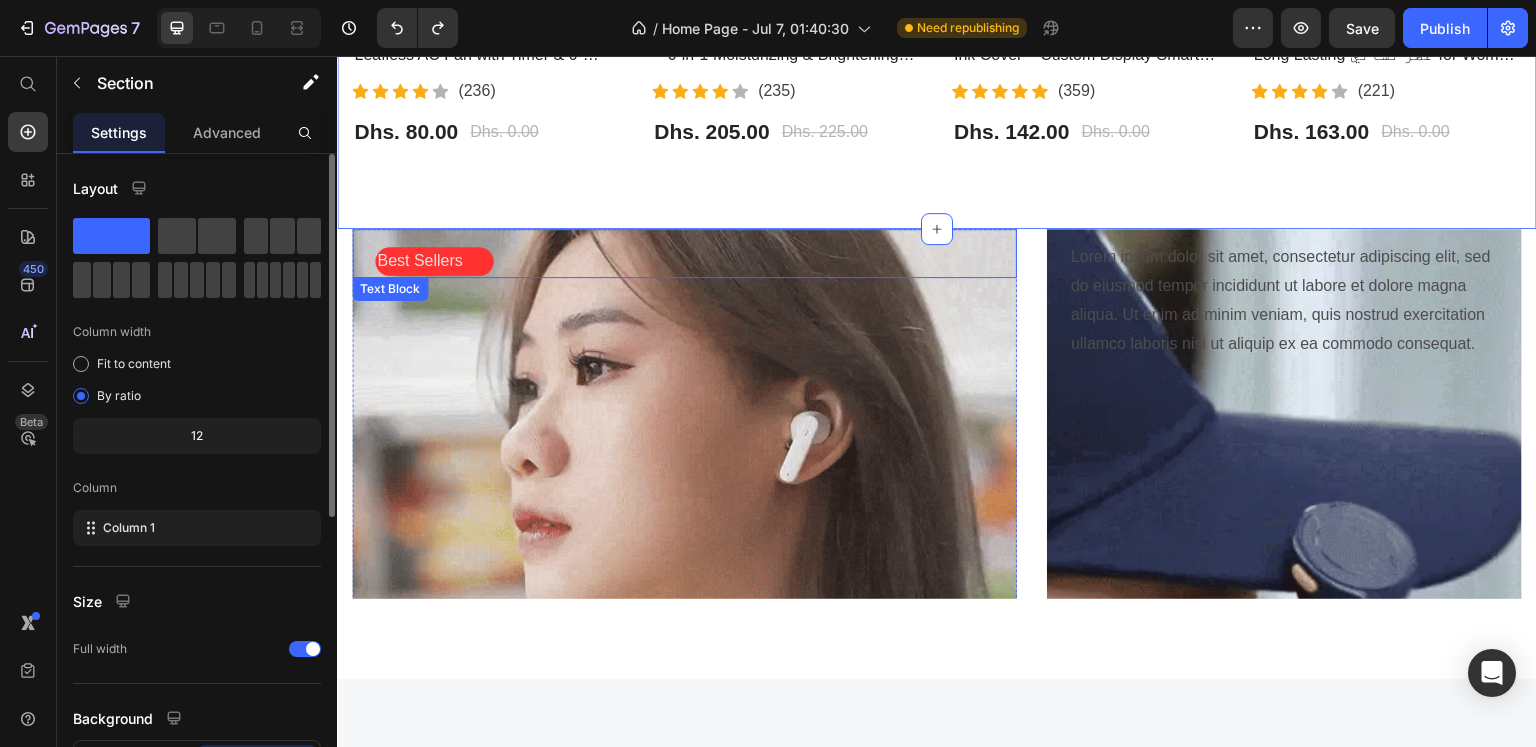 click on "Best Sellers" at bounding box center [696, 261] 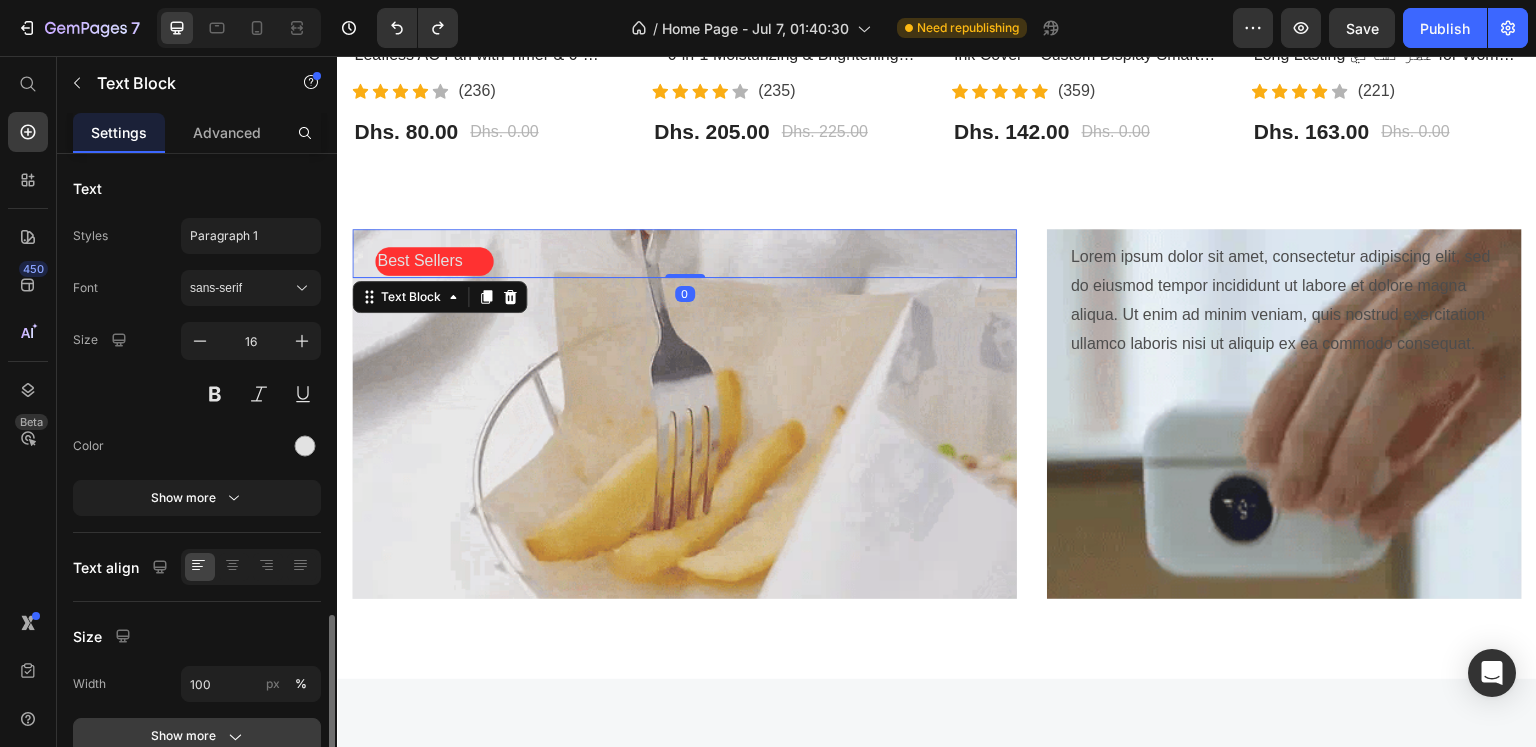 scroll, scrollTop: 300, scrollLeft: 0, axis: vertical 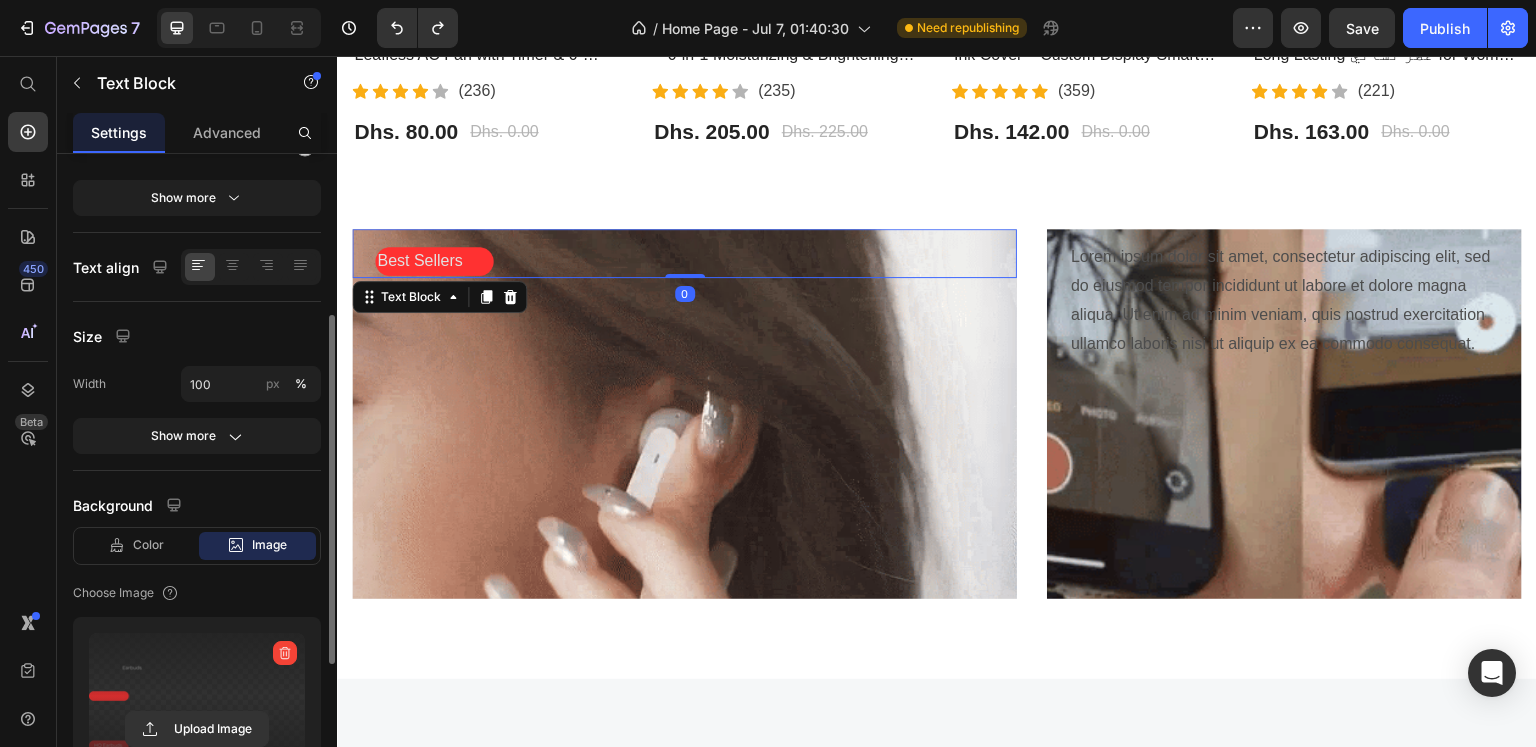 click at bounding box center (197, 696) 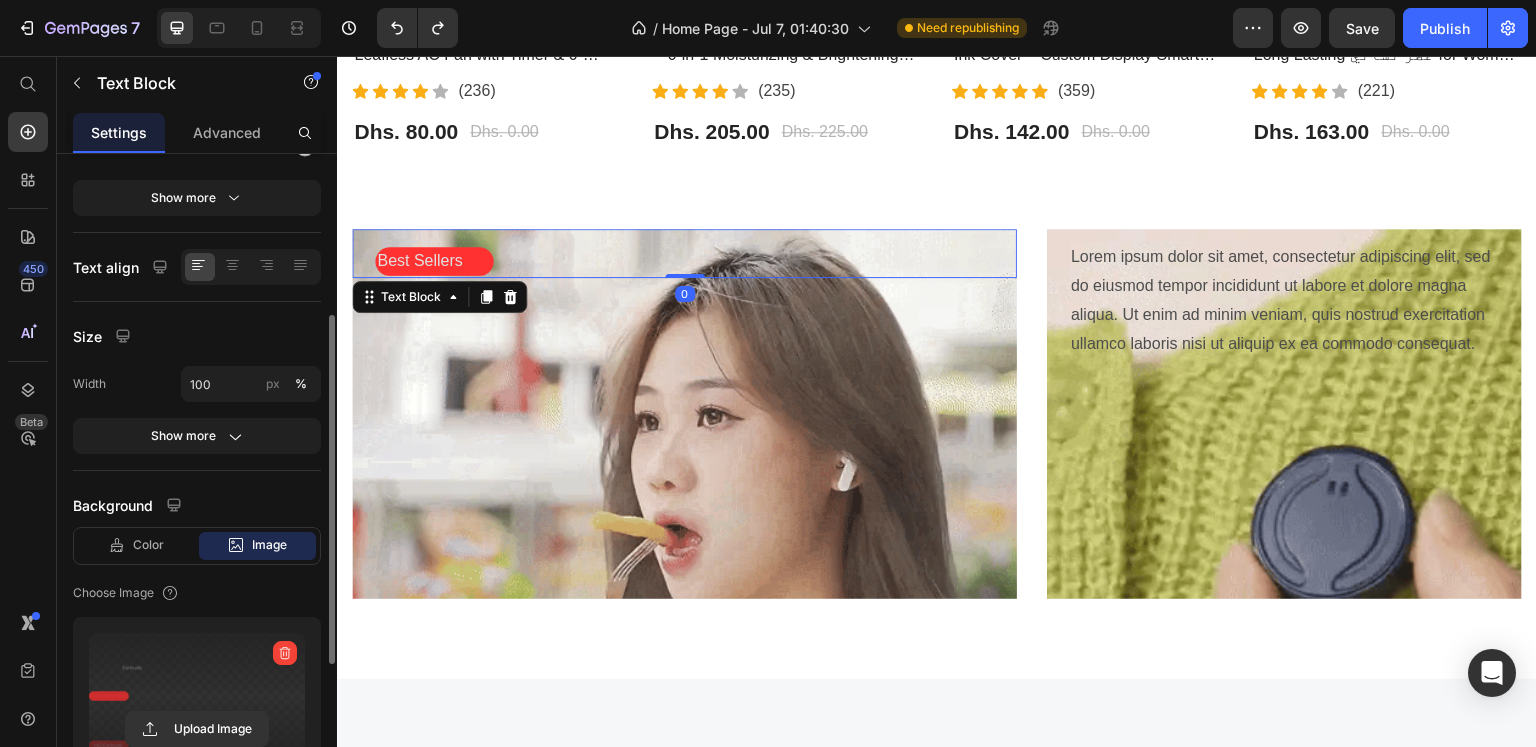 click 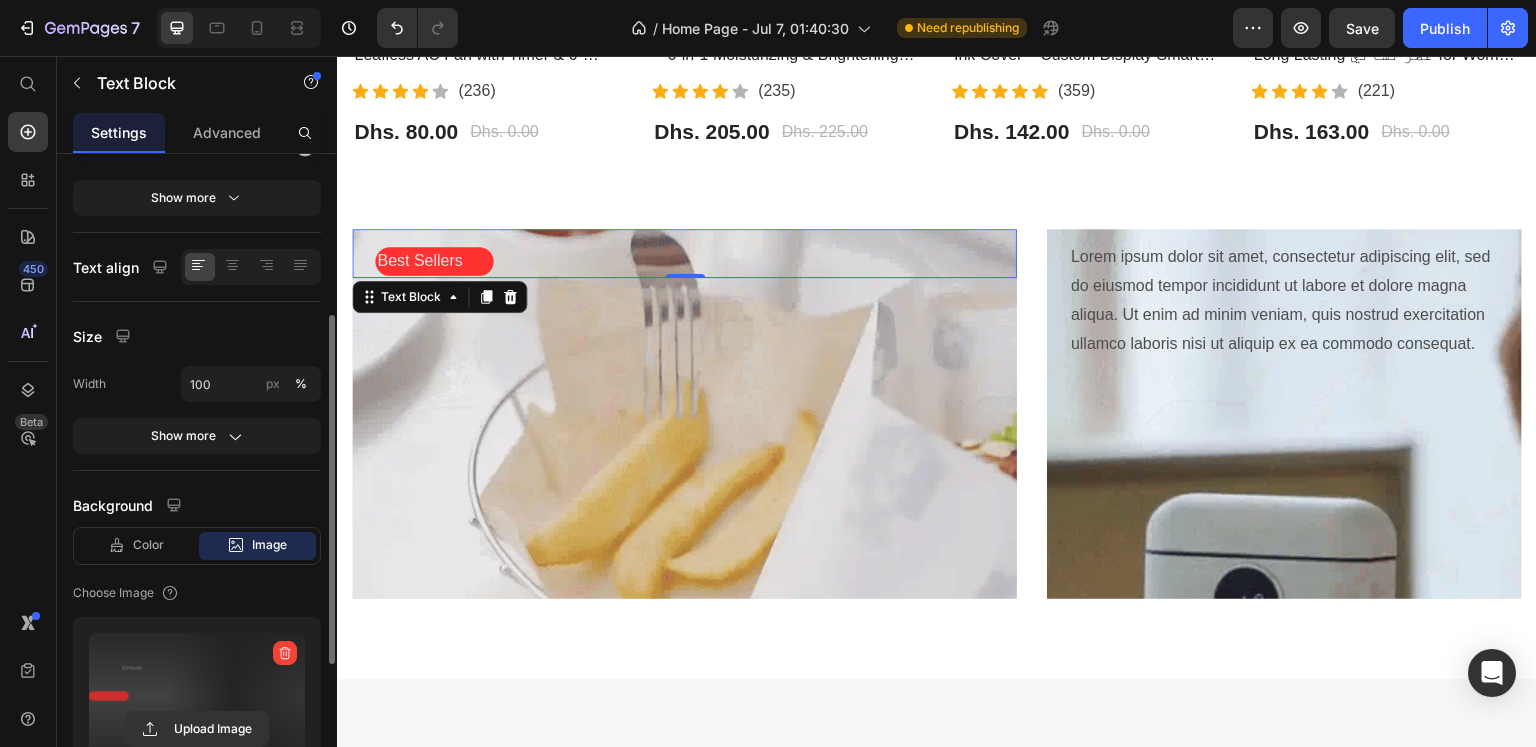 type on "https://cdn.shopify.com/s/files/1/0808/2876/0098/files/gempages_574364321170064193-5bf9e542-2ebc-4bb8-b65e-bccf915a76d9.png" 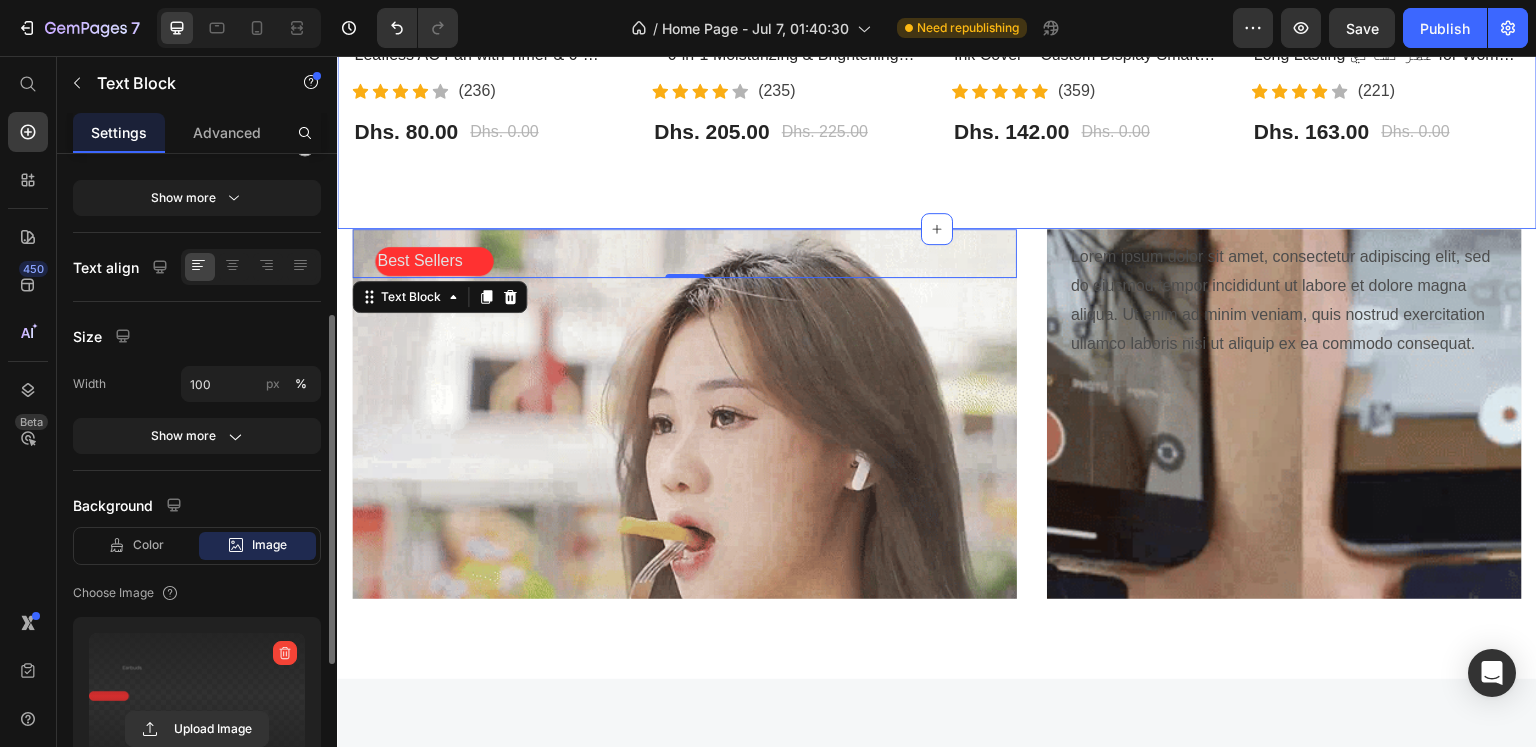 click on "Most Interested Heading “Best pet products reviewed” Text block Row - 0% (P) Tag Product Images Row Bladeless Air Cooling Fan – Portable Leafless AC Fan with Timer & 6-Speed Wind | مروحة تبريد بدون شفرات (P) Title                Icon                Icon                Icon                Icon                Icon Icon List Hoz (236) Text block Icon List Dhs. 80.00 (P) Price Dhs. 0.00 (P) Price Row Product - 9% (P) Tag Product Images Row BIOAQUA Vitamin C Facial Care Set – 6-in-1 Moisturizing & Brightening Skincare Kit | مجموعة العناية بالوجه من بيوأكوا بفيتامين C (P) Title                Icon                Icon                Icon                Icon                Icon Icon List Hoz (235) Text block Icon List Dhs. 205.00 (P) Price Dhs. 225.00 (P) Price Row Product Row - 0% (P) Tag Product Images Row iPhone 13 Pro & 15 Pro Max LCD E-Ink Cover – Custom Display Smart Case | غطاء شاشة ذكي للايفون (P) Title                Icon Icon" at bounding box center [937, -107] 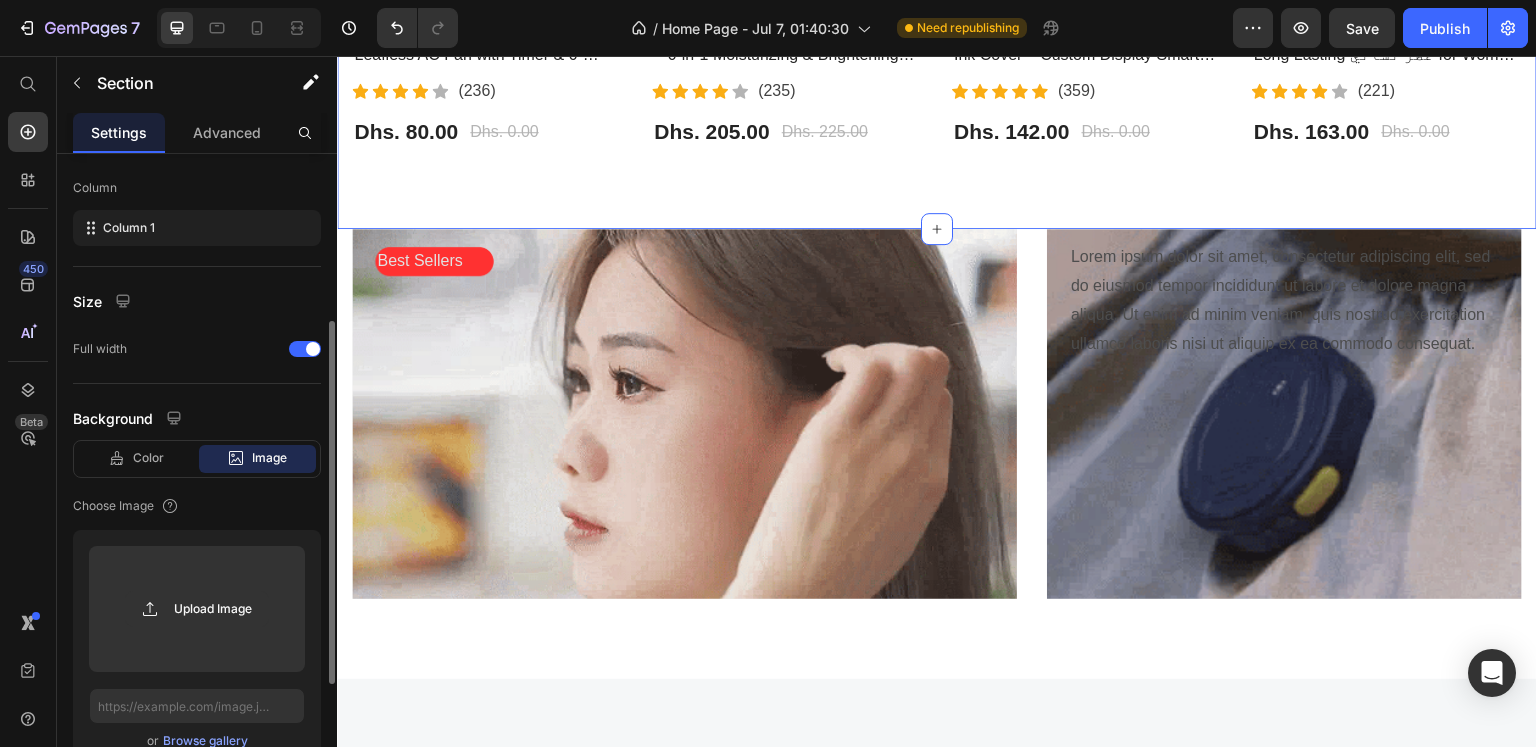 scroll, scrollTop: 0, scrollLeft: 0, axis: both 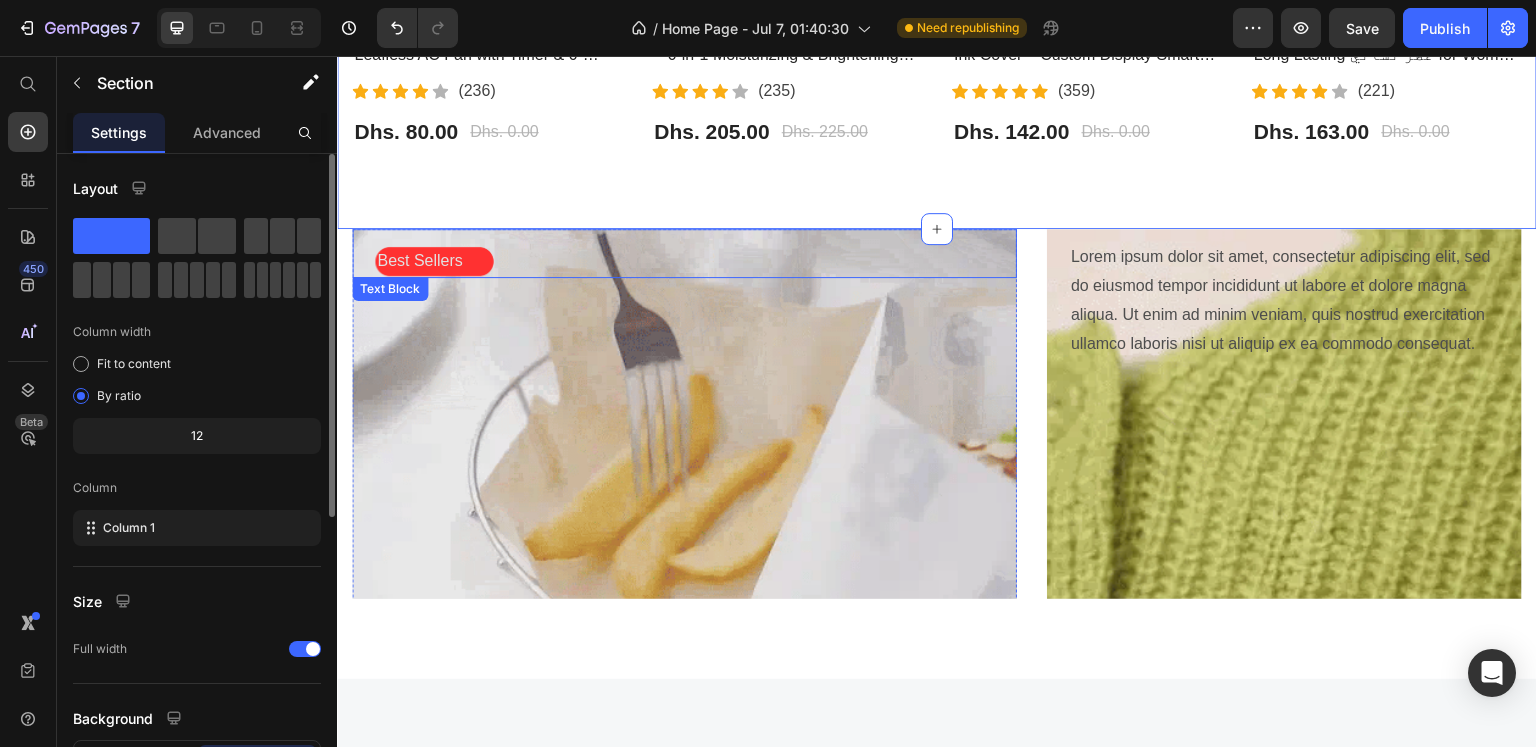 click on "Best Sellers" at bounding box center [696, 261] 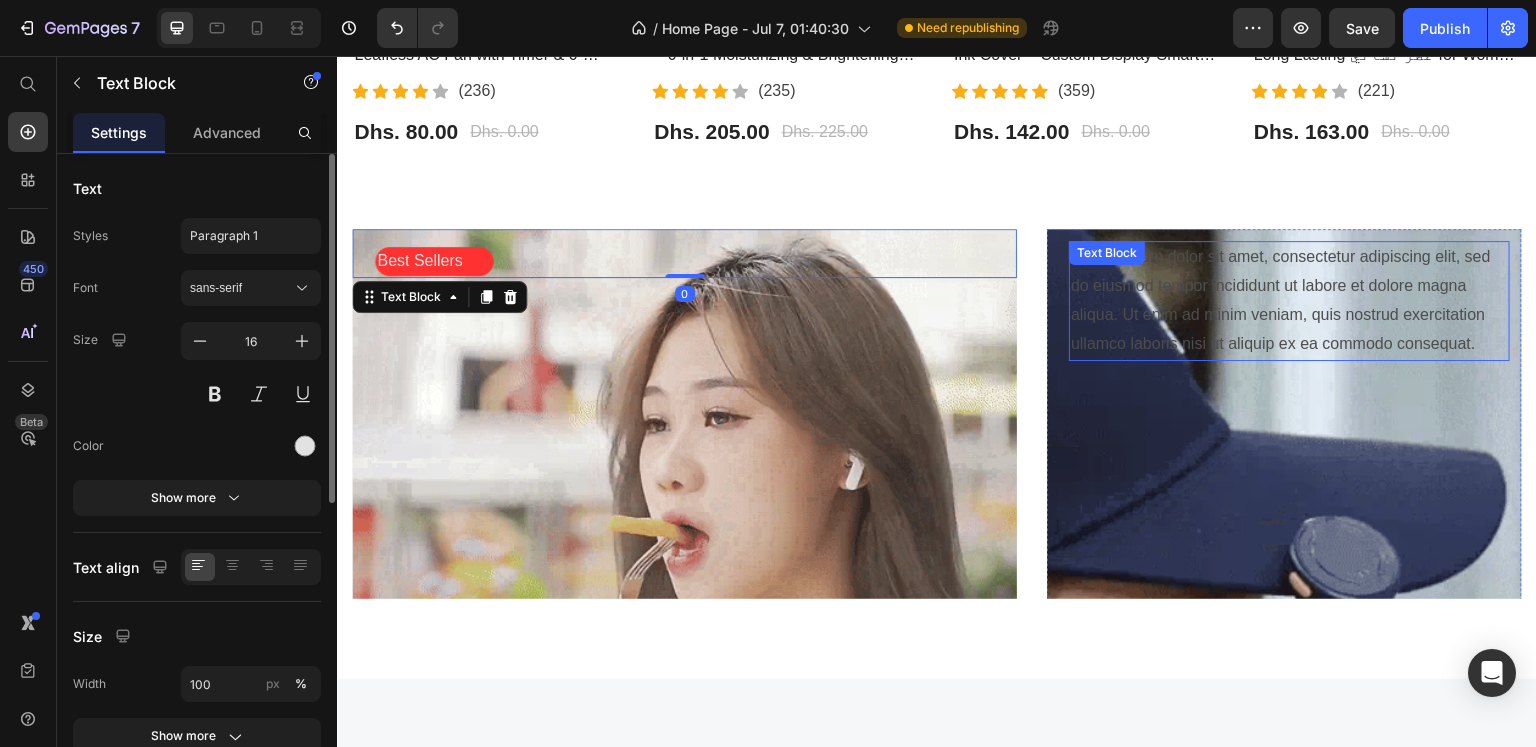 click on "Lorem ipsum dolor sit amet, consectetur adipiscing elit, sed do eiusmod tempor incididunt ut labore et dolore magna aliqua. Ut enim ad minim veniam, quis nostrud exercitation ullamco laboris nisi ut aliquip ex ea commodo consequat." at bounding box center [1289, 300] 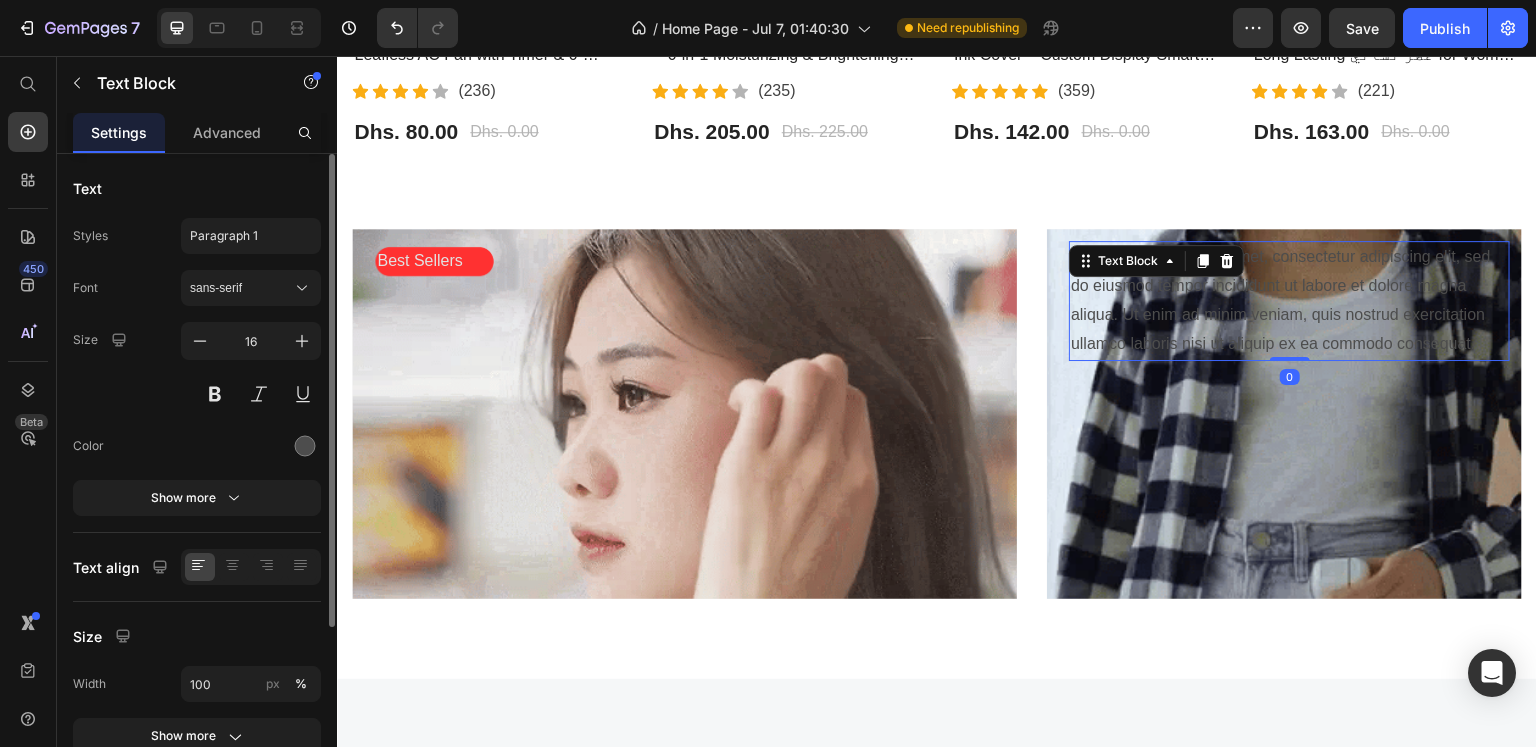 click on "Text Block" at bounding box center (1156, 261) 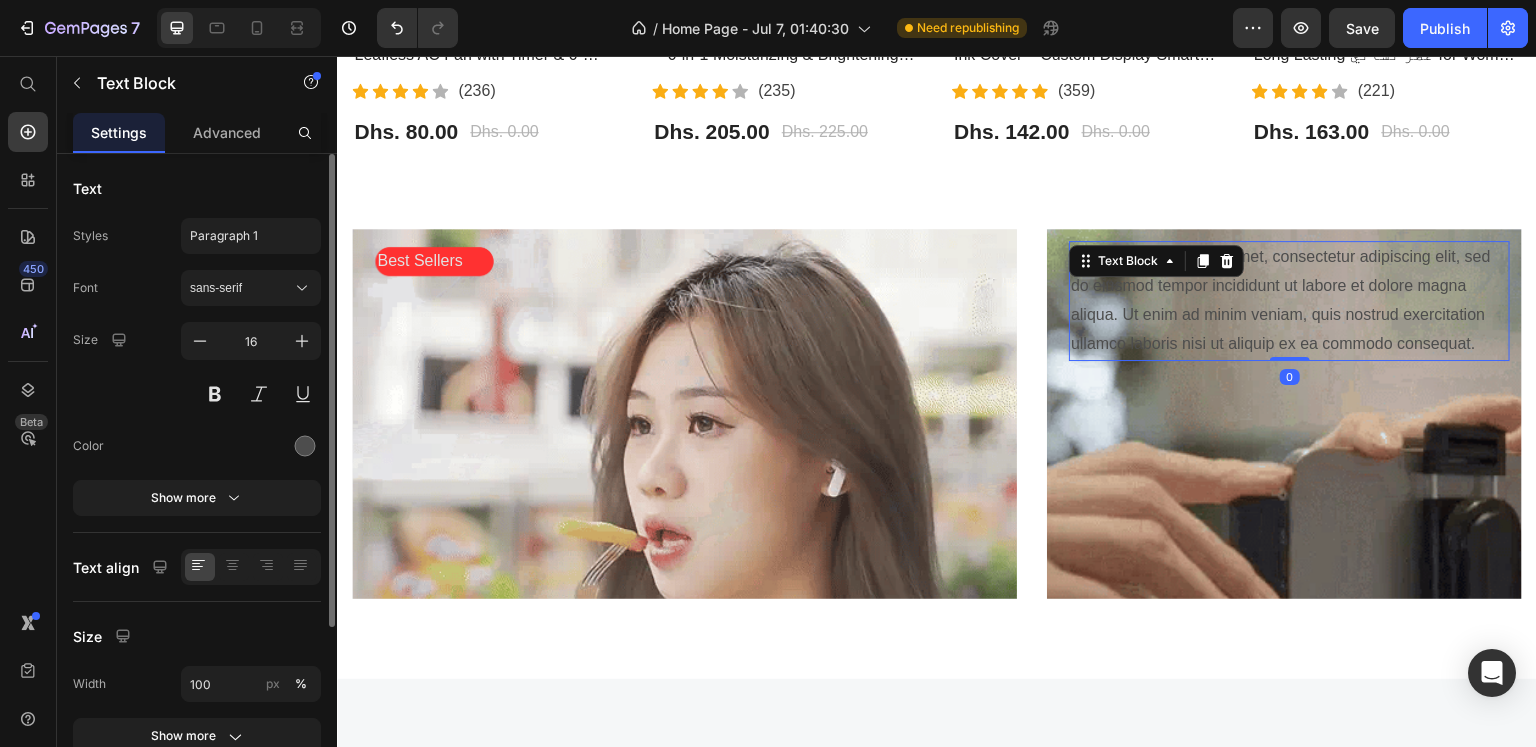 click on "Lorem ipsum dolor sit amet, consectetur adipiscing elit, sed do eiusmod tempor incididunt ut labore et dolore magna aliqua. Ut enim ad minim veniam, quis nostrud exercitation ullamco laboris nisi ut aliquip ex ea commodo consequat." at bounding box center (1289, 300) 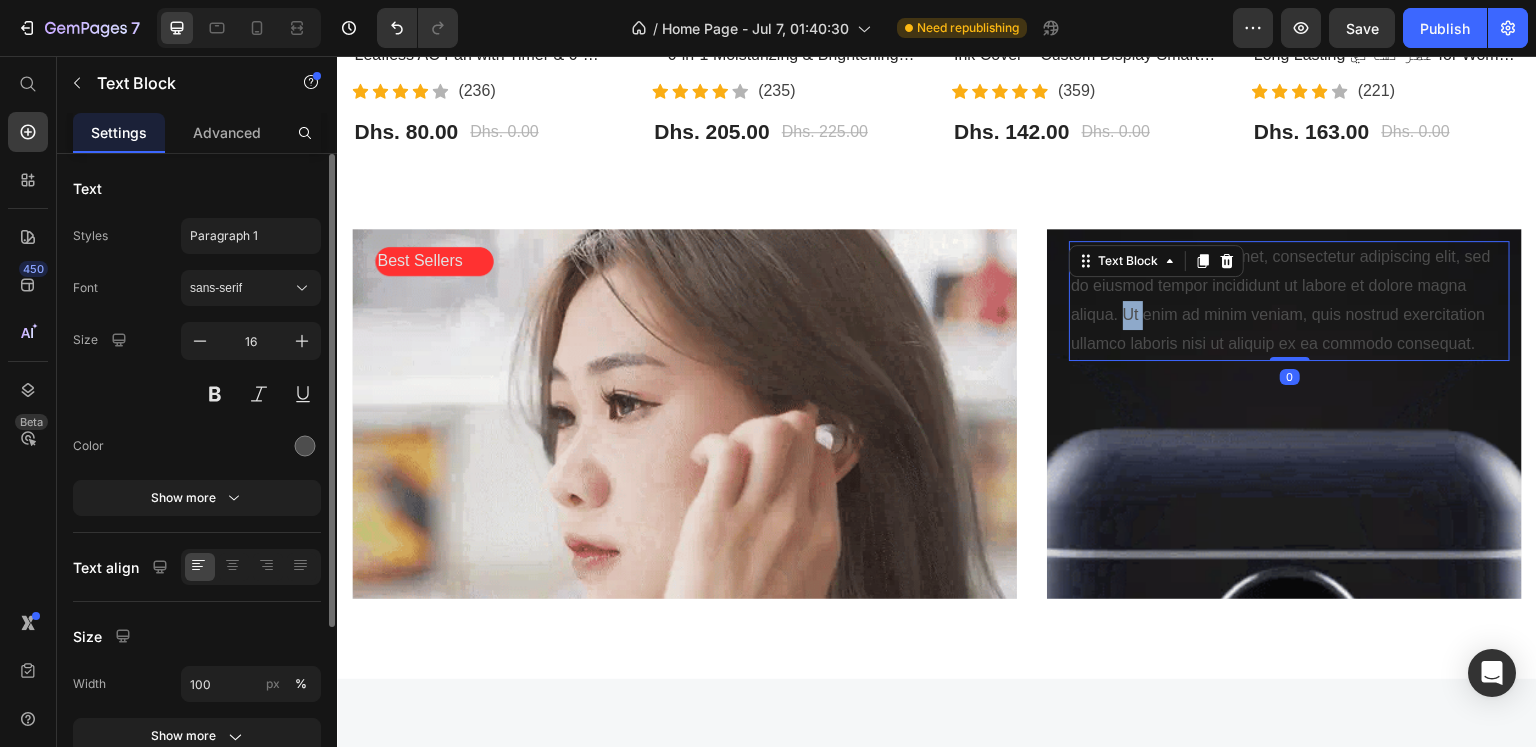 click on "Lorem ipsum dolor sit amet, consectetur adipiscing elit, sed do eiusmod tempor incididunt ut labore et dolore magna aliqua. Ut enim ad minim veniam, quis nostrud exercitation ullamco laboris nisi ut aliquip ex ea commodo consequat." at bounding box center (1289, 300) 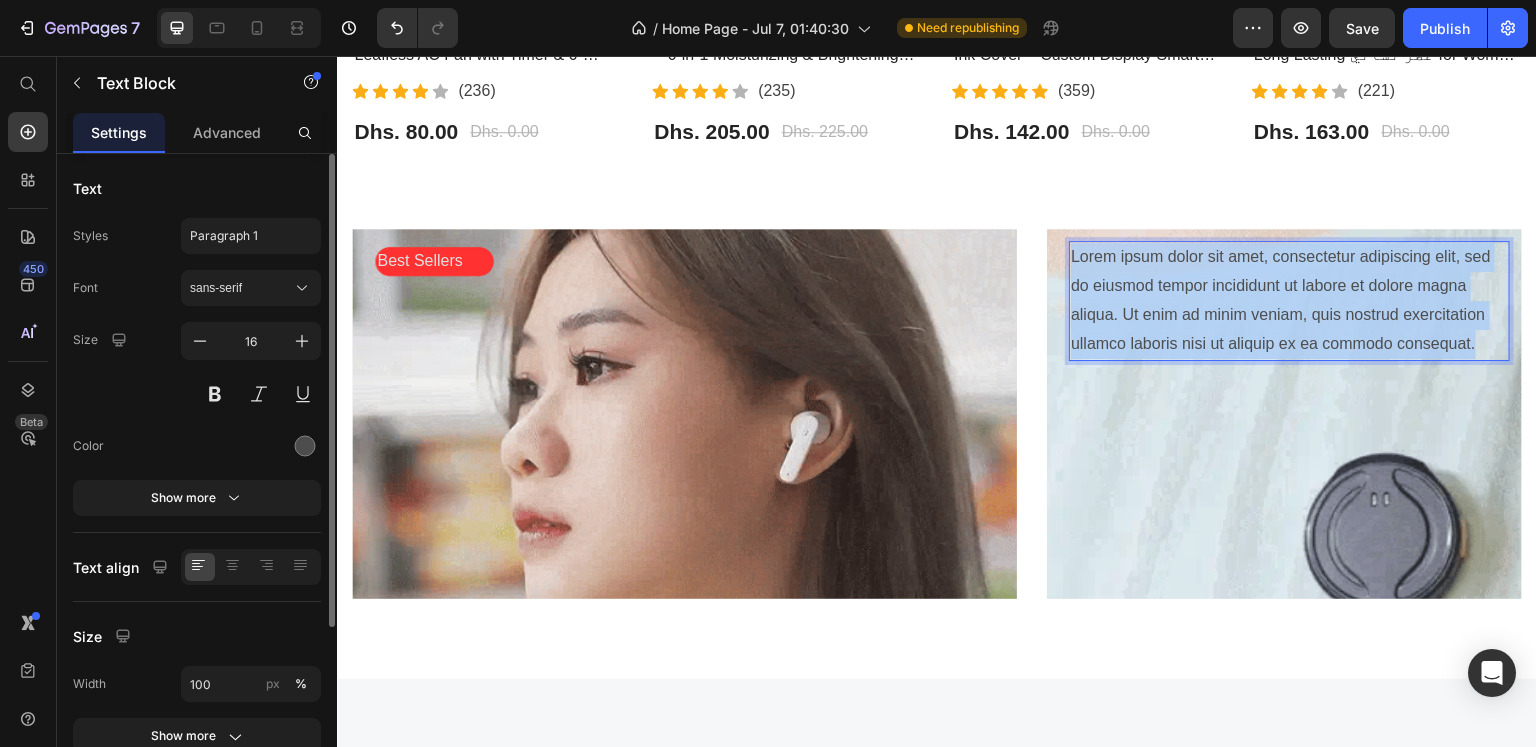 click on "Lorem ipsum dolor sit amet, consectetur adipiscing elit, sed do eiusmod tempor incididunt ut labore et dolore magna aliqua. Ut enim ad minim veniam, quis nostrud exercitation ullamco laboris nisi ut aliquip ex ea commodo consequat." at bounding box center (1289, 300) 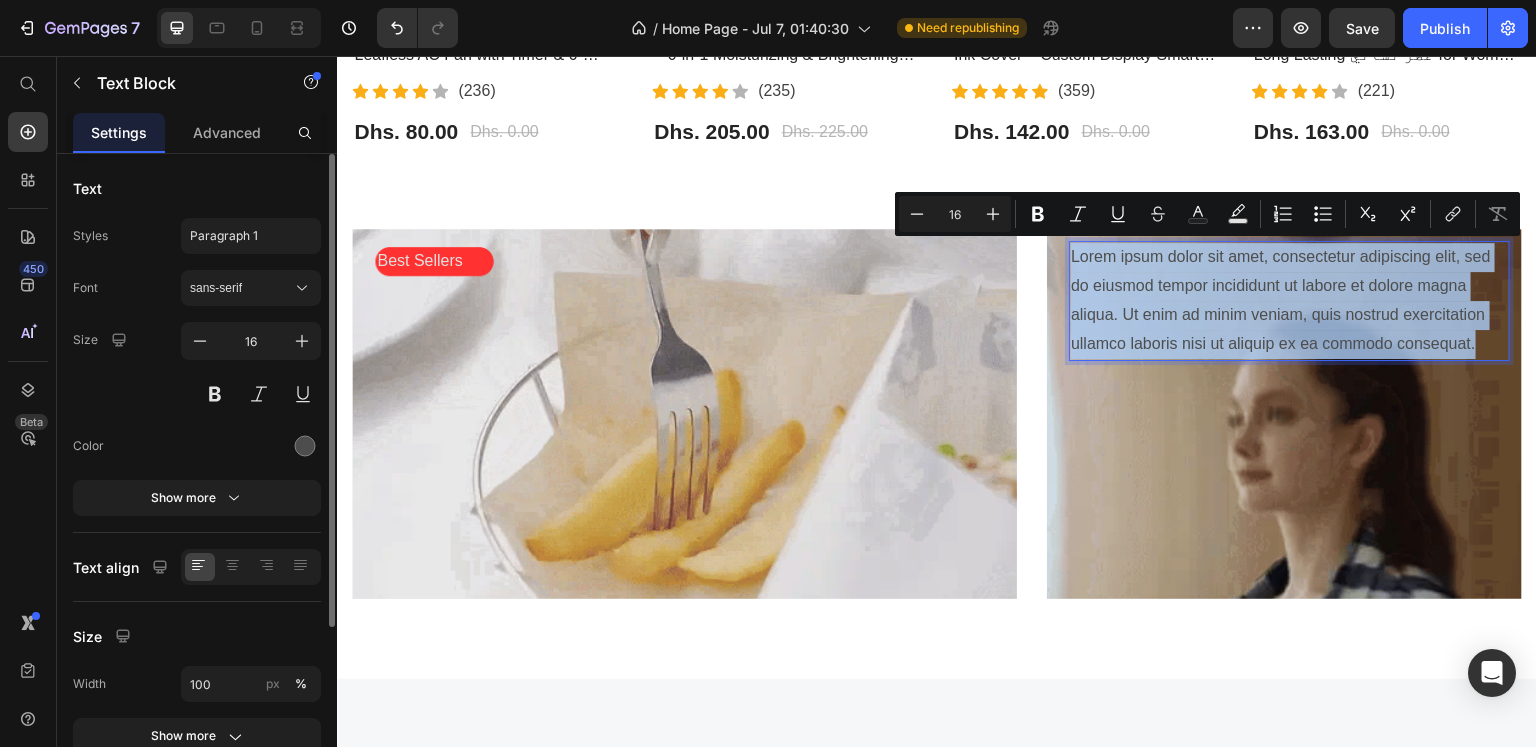 scroll, scrollTop: 242, scrollLeft: 0, axis: vertical 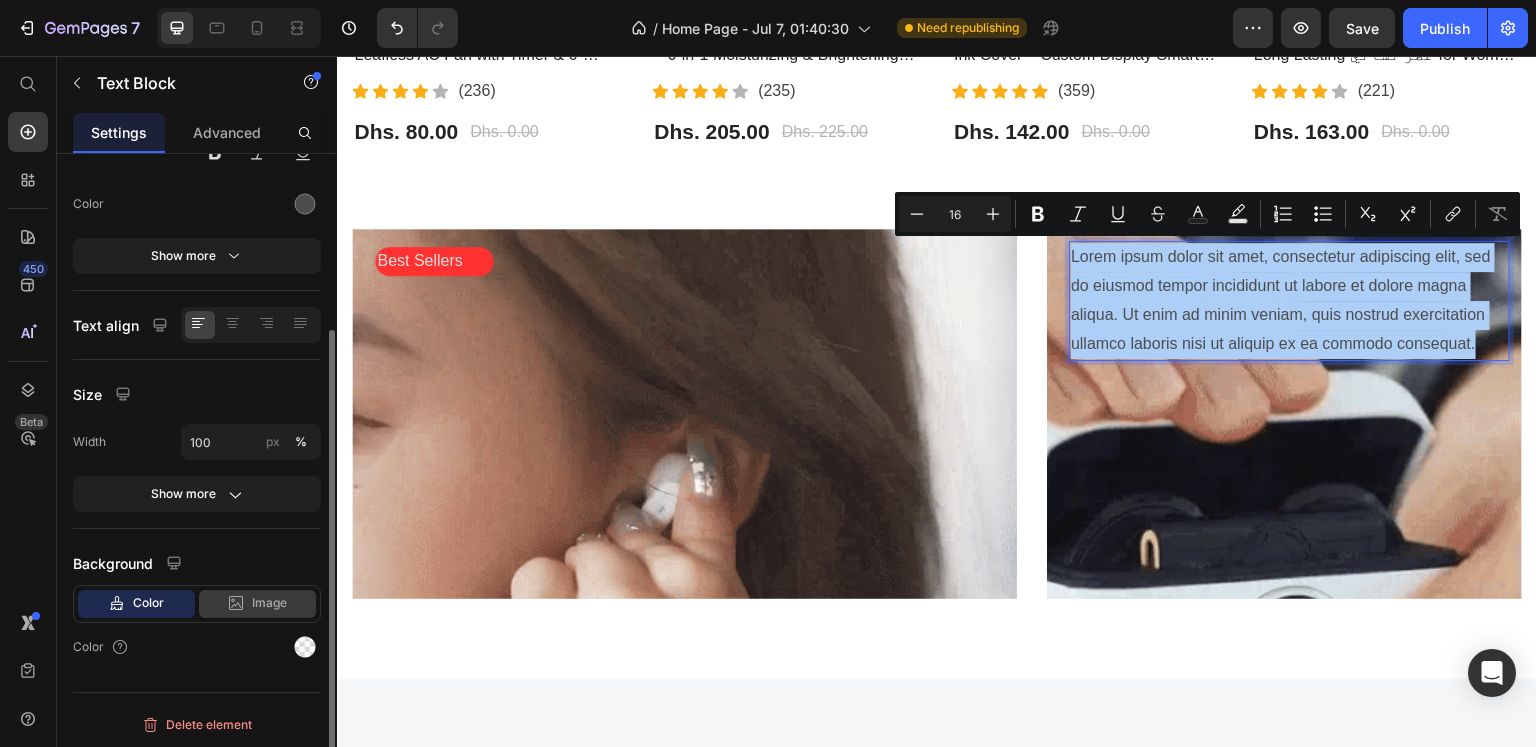click 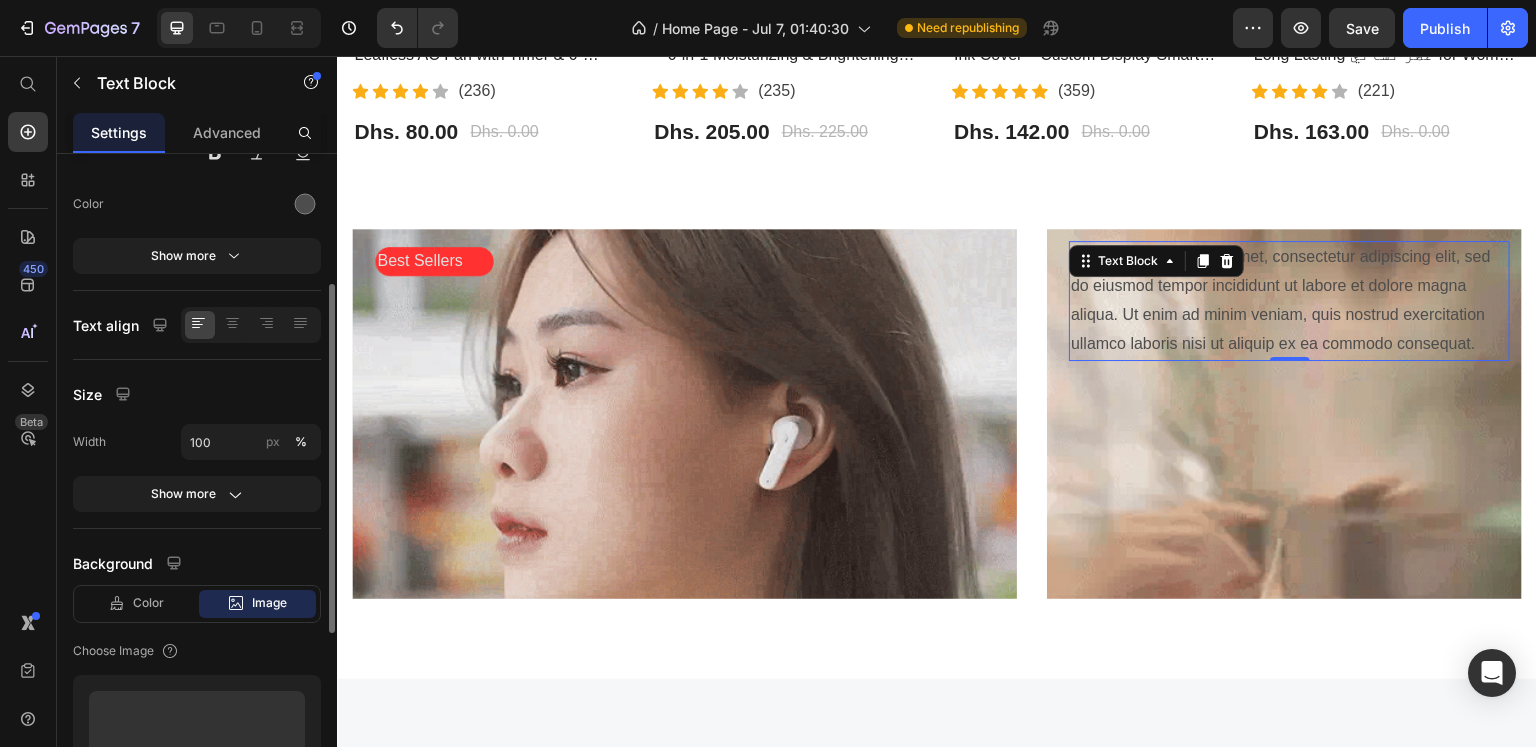 scroll, scrollTop: 542, scrollLeft: 0, axis: vertical 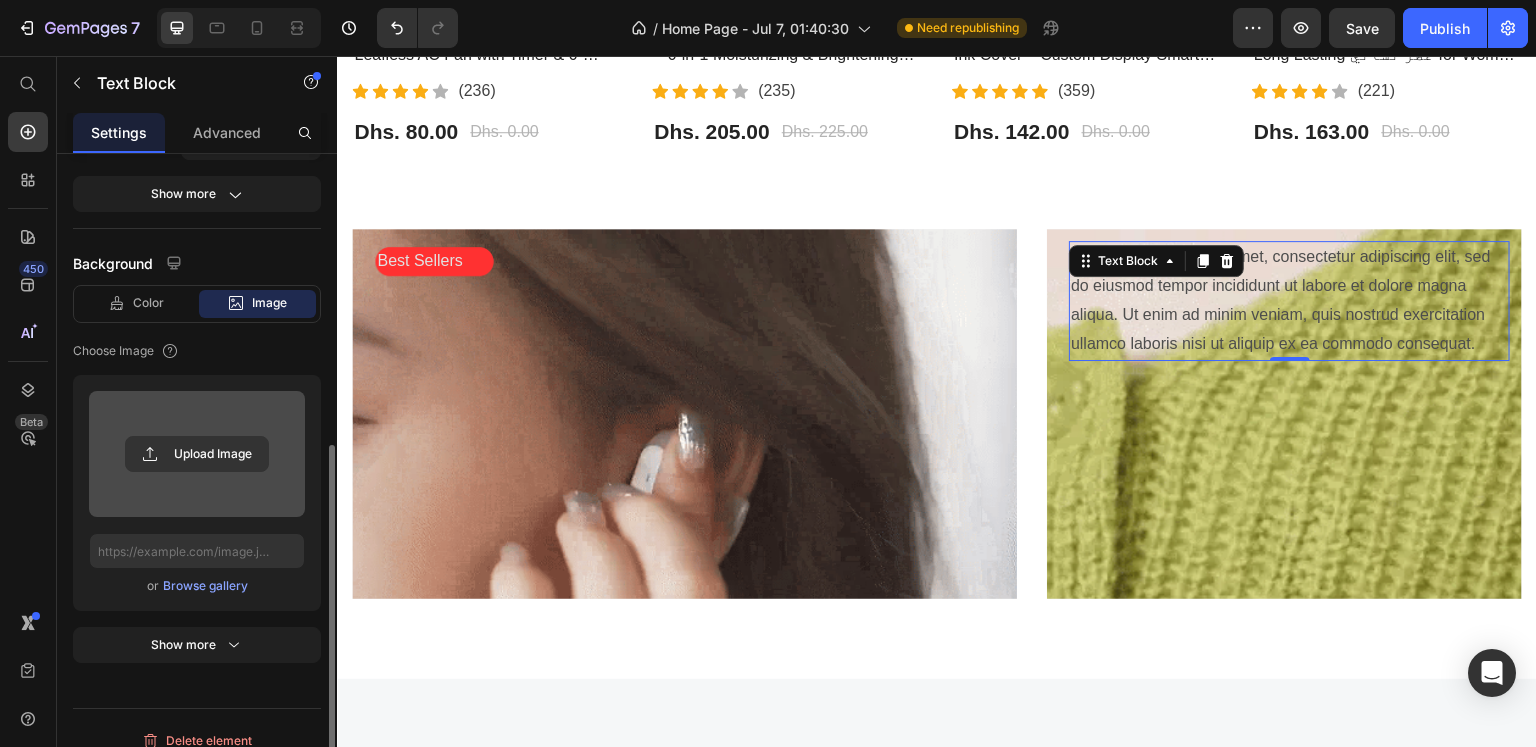 click at bounding box center (197, 454) 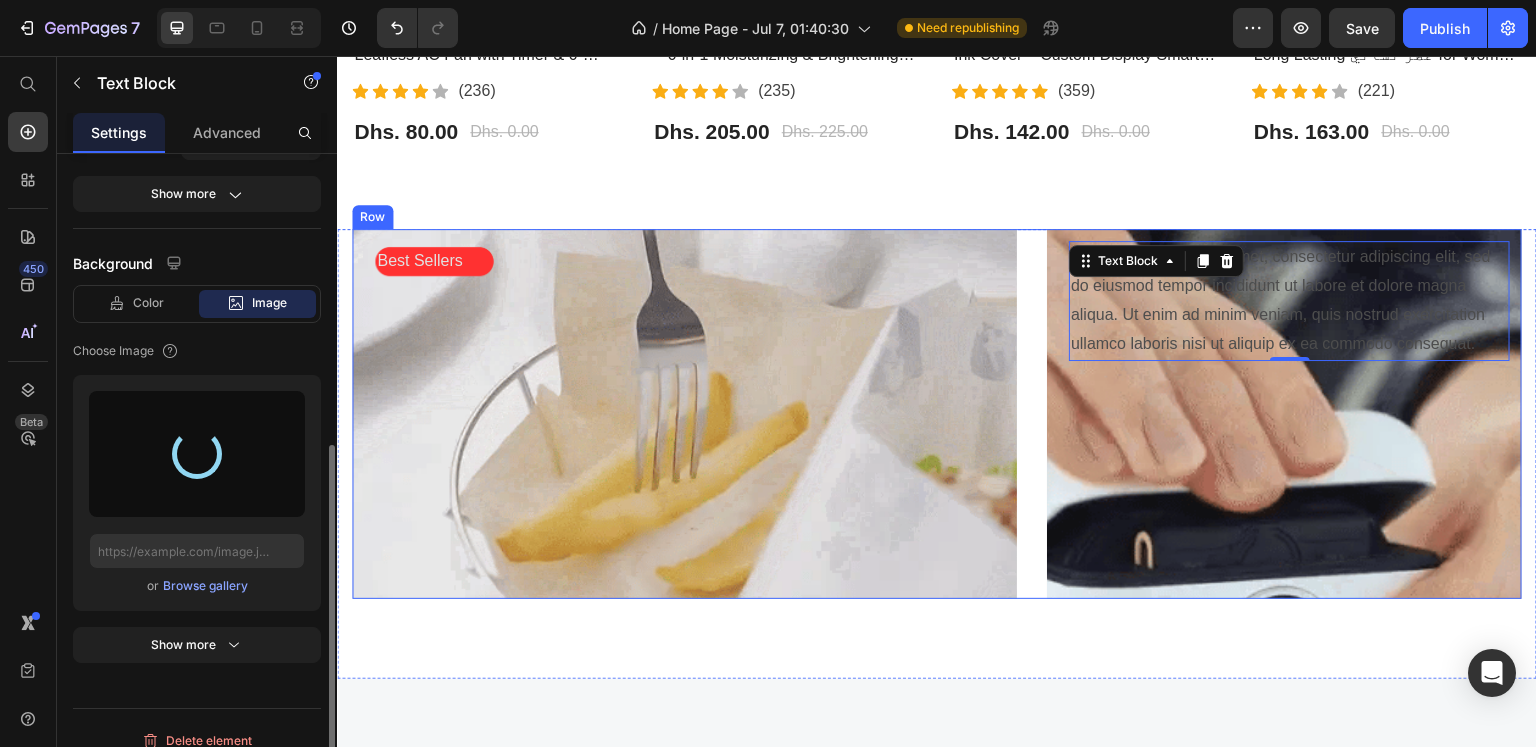 type on "https://cdn.shopify.com/s/files/1/0808/2876/0098/files/gempages_574364321170064193-5bf9e542-2ebc-4bb8-b65e-bccf915a76d9.png" 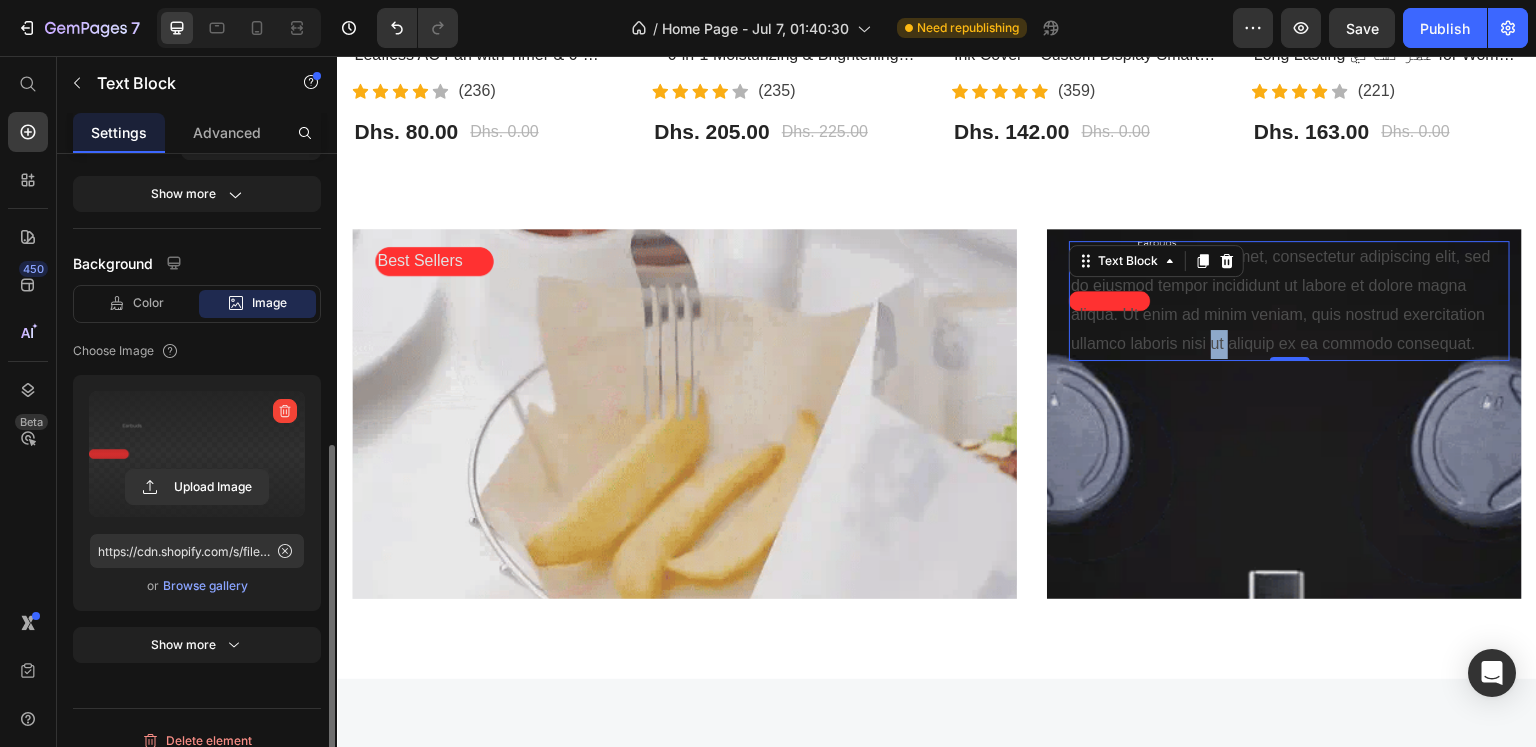 click on "Lorem ipsum dolor sit amet, consectetur adipiscing elit, sed do eiusmod tempor incididunt ut labore et dolore magna aliqua. Ut enim ad minim veniam, quis nostrud exercitation ullamco laboris nisi ut aliquip ex ea commodo consequat." at bounding box center (1289, 300) 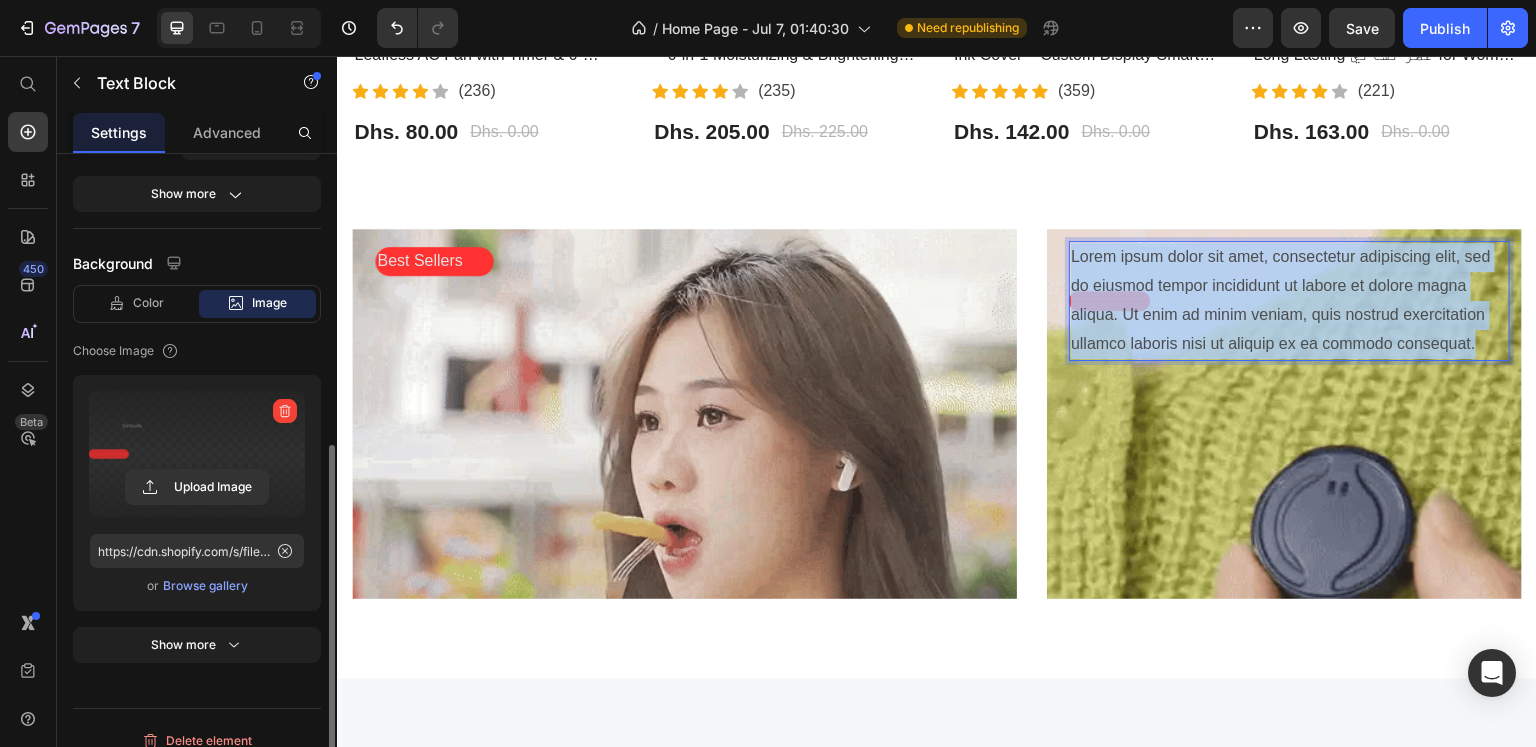 click on "Lorem ipsum dolor sit amet, consectetur adipiscing elit, sed do eiusmod tempor incididunt ut labore et dolore magna aliqua. Ut enim ad minim veniam, quis nostrud exercitation ullamco laboris nisi ut aliquip ex ea commodo consequat." at bounding box center [1289, 300] 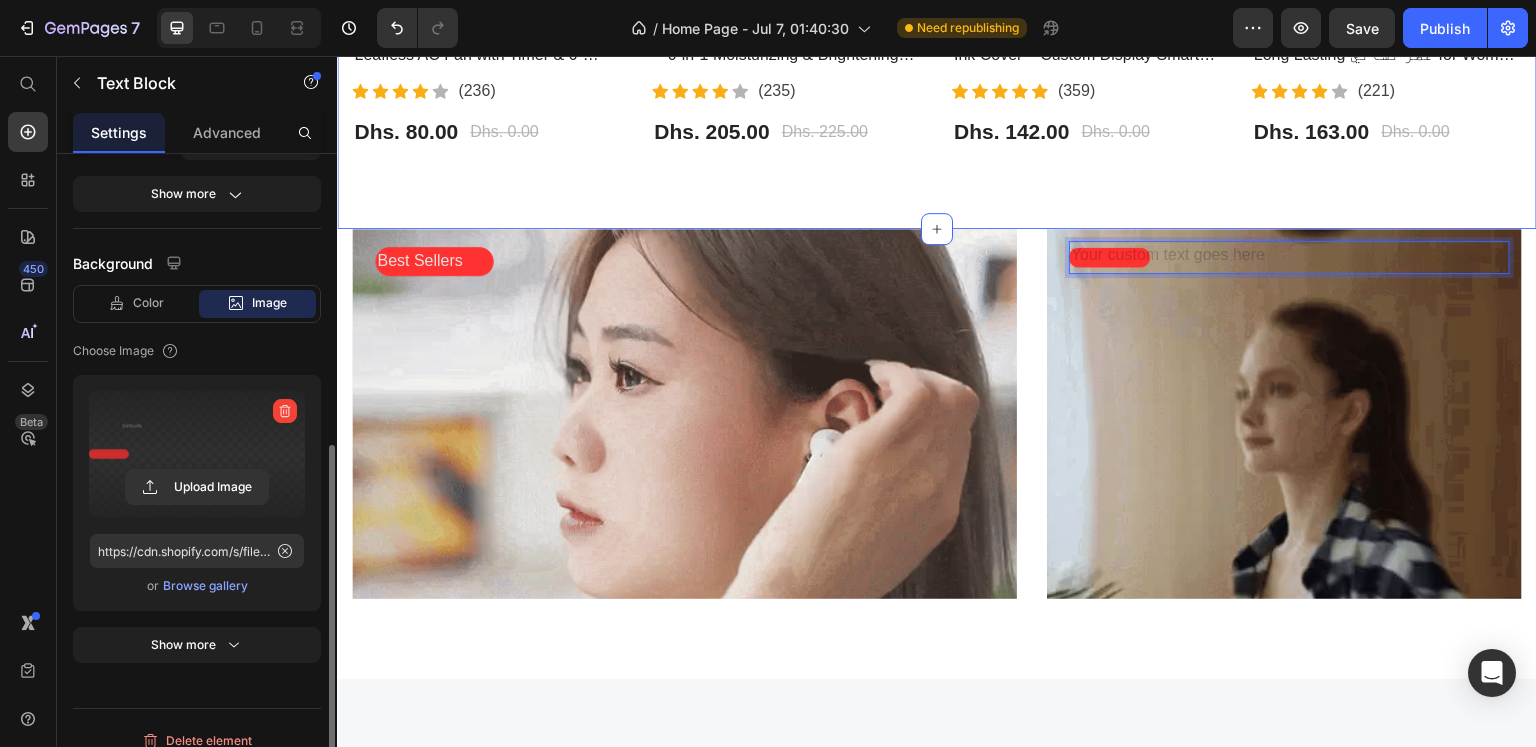 click on "Most Interested Heading “Best pet products reviewed” Text block Row - 0% (P) Tag Product Images Row Bladeless Air Cooling Fan – Portable Leafless AC Fan with Timer & 6-Speed Wind | مروحة تبريد بدون شفرات (P) Title                Icon                Icon                Icon                Icon                Icon Icon List Hoz (236) Text block Icon List Dhs. 80.00 (P) Price Dhs. 0.00 (P) Price Row Product - 9% (P) Tag Product Images Row BIOAQUA Vitamin C Facial Care Set – 6-in-1 Moisturizing & Brightening Skincare Kit | مجموعة العناية بالوجه من بيوأكوا بفيتامين C (P) Title                Icon                Icon                Icon                Icon                Icon Icon List Hoz (235) Text block Icon List Dhs. 205.00 (P) Price Dhs. 225.00 (P) Price Row Product Row - 0% (P) Tag Product Images Row iPhone 13 Pro & 15 Pro Max LCD E-Ink Cover – Custom Display Smart Case | غطاء شاشة ذكي للايفون (P) Title                Icon Icon" at bounding box center (937, -107) 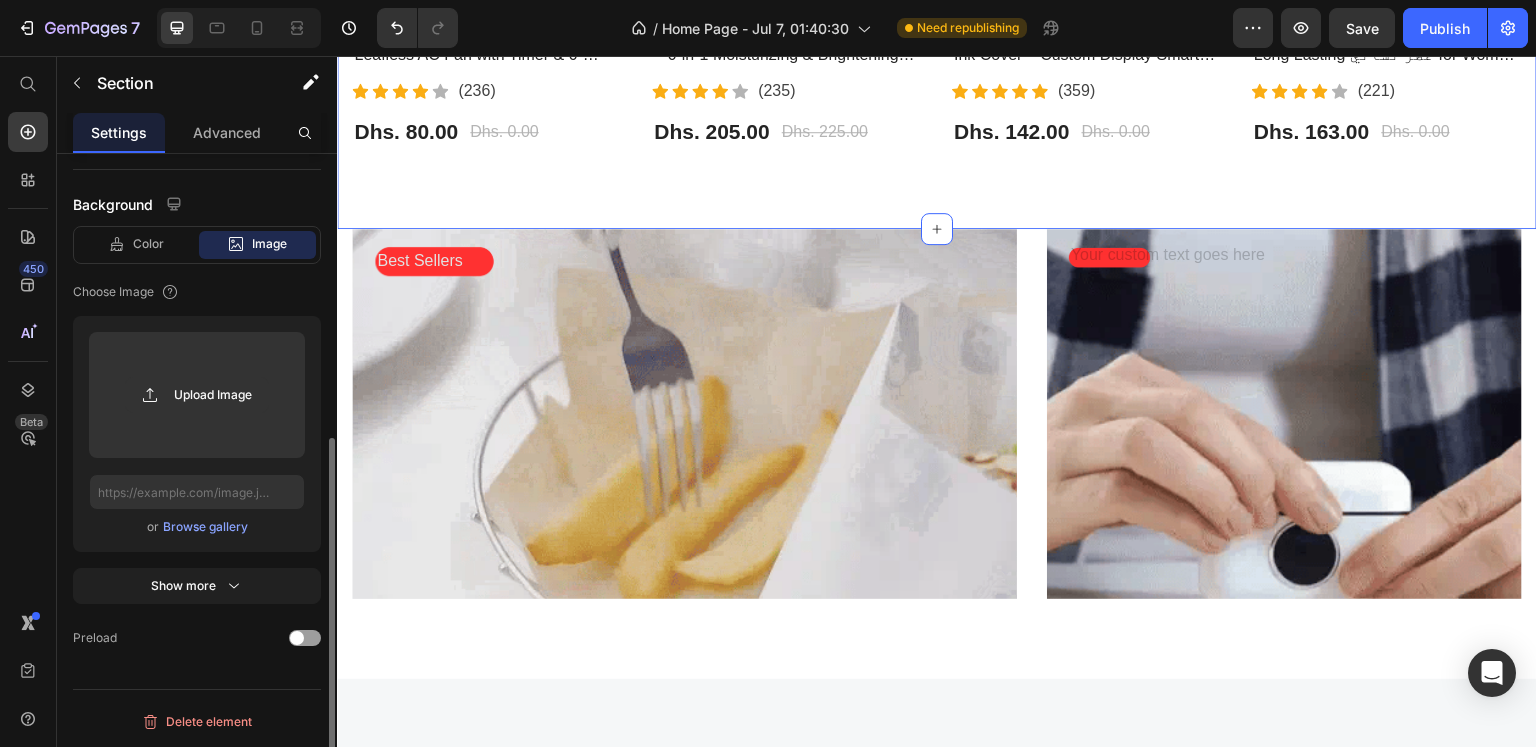 scroll, scrollTop: 0, scrollLeft: 0, axis: both 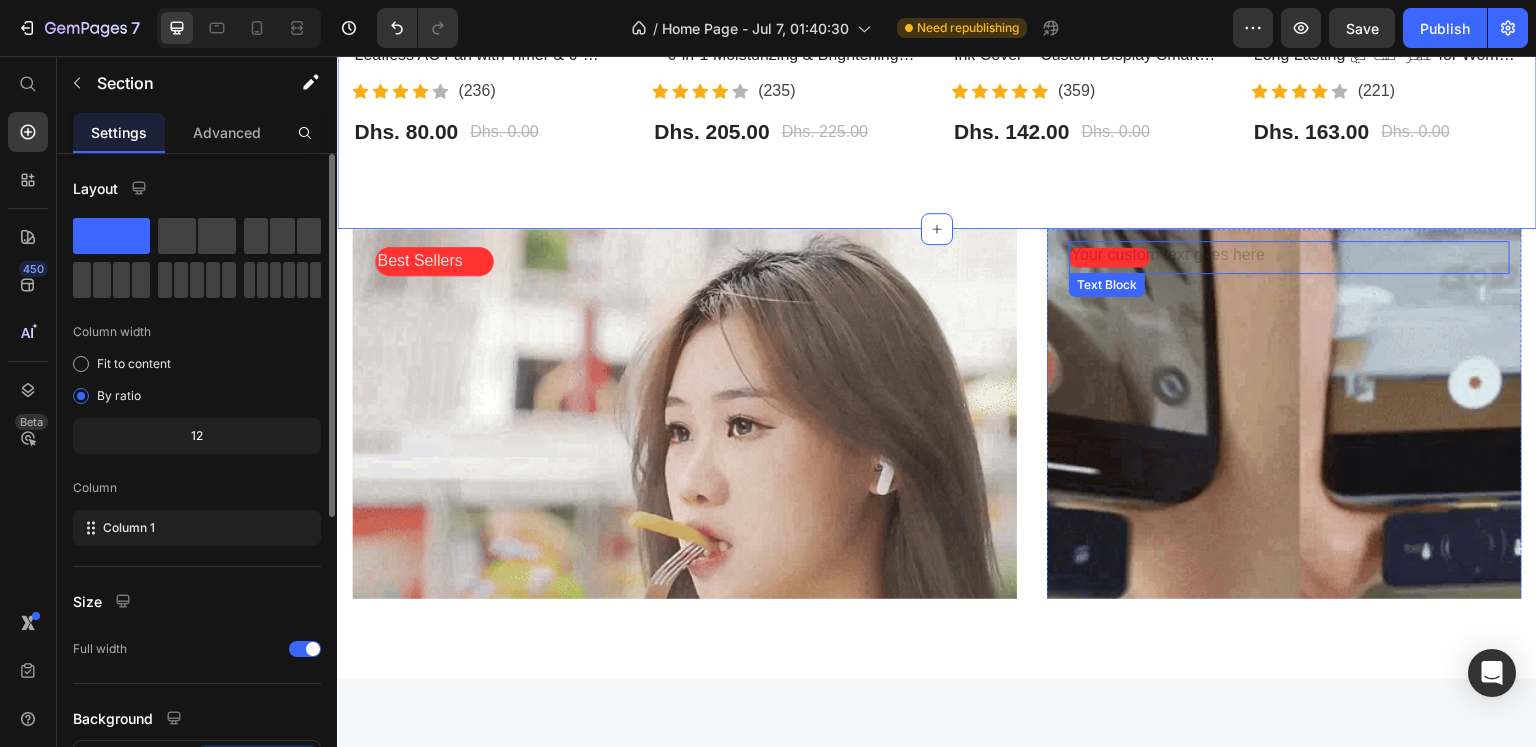 click at bounding box center (1289, 257) 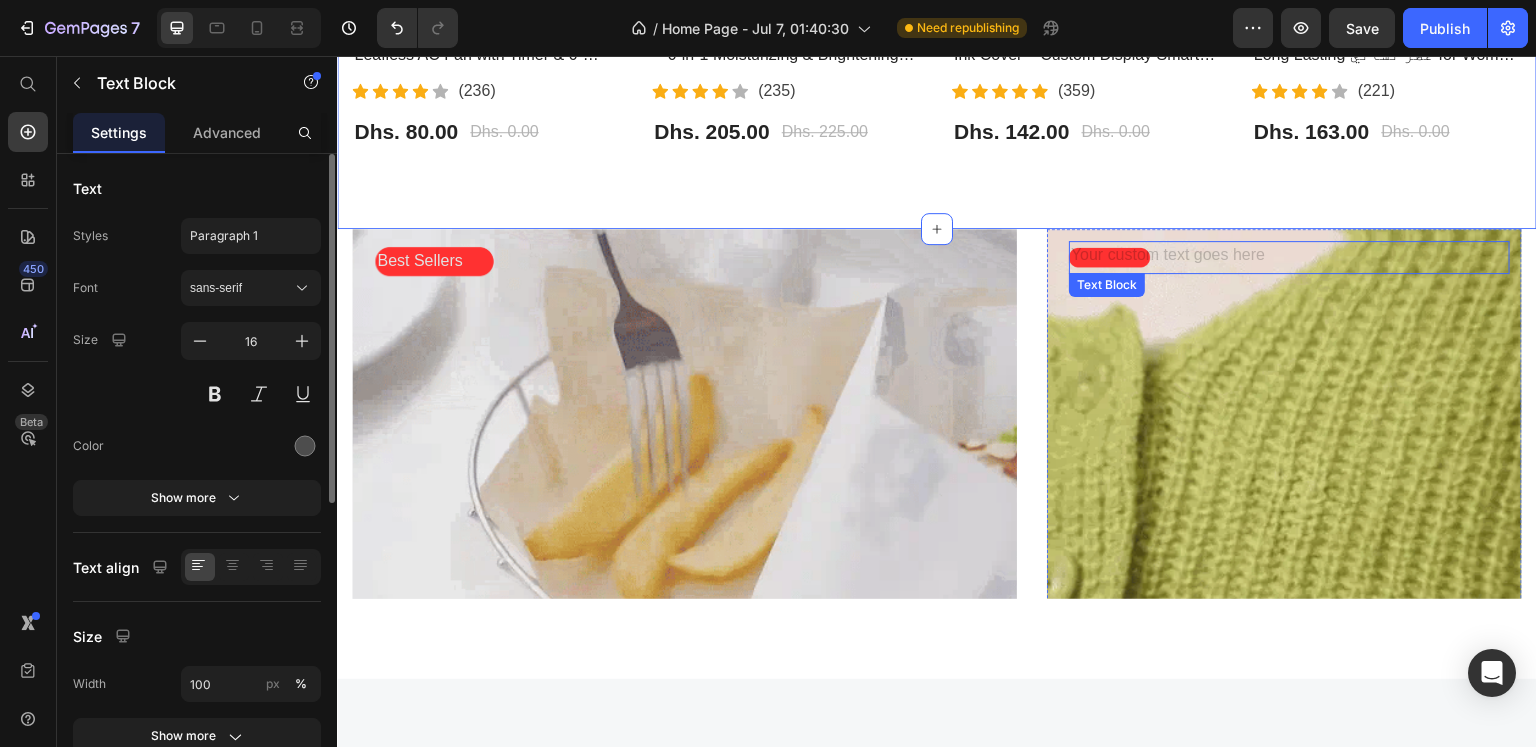 drag, startPoint x: 1091, startPoint y: 253, endPoint x: 1114, endPoint y: 256, distance: 23.194826 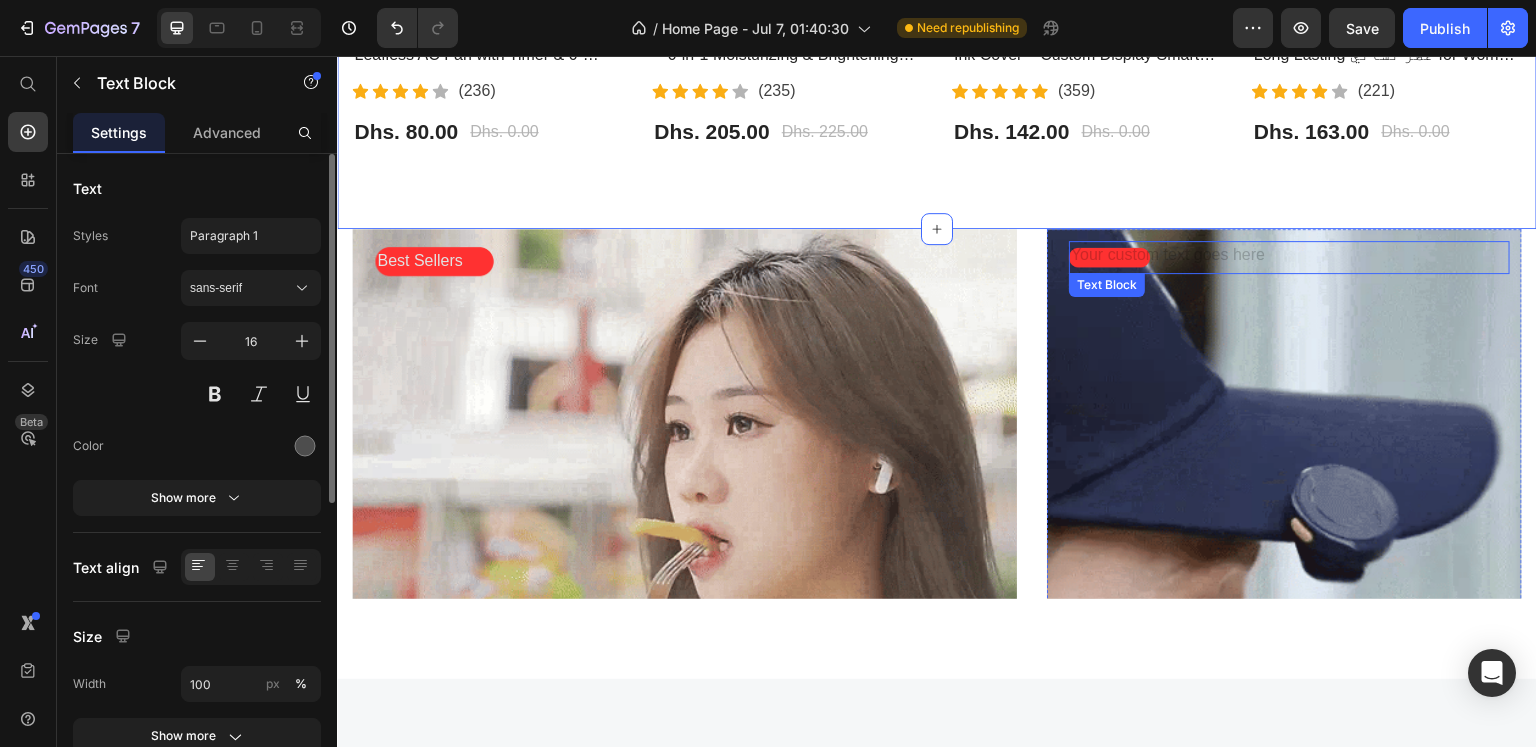 click at bounding box center (1289, 257) 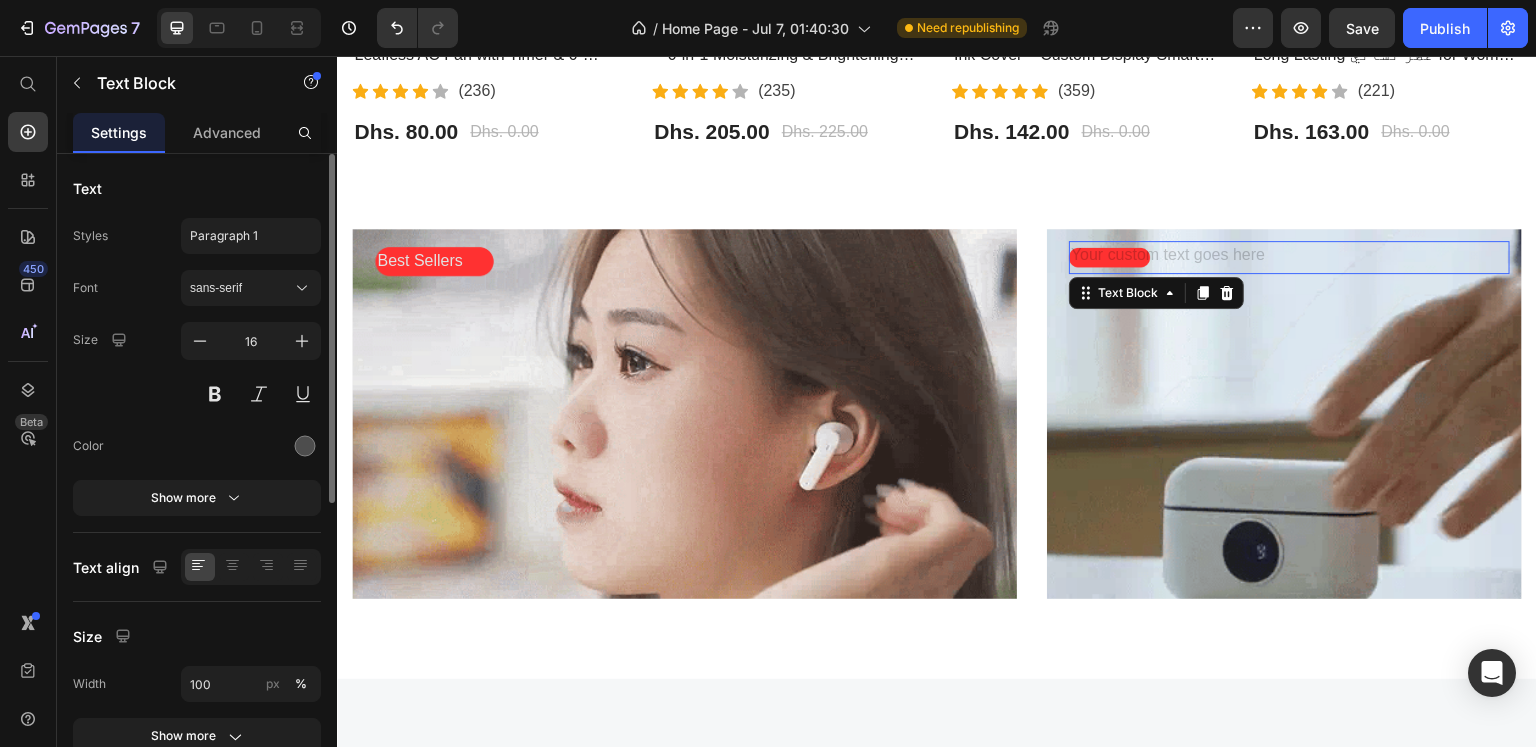 click at bounding box center [1289, 257] 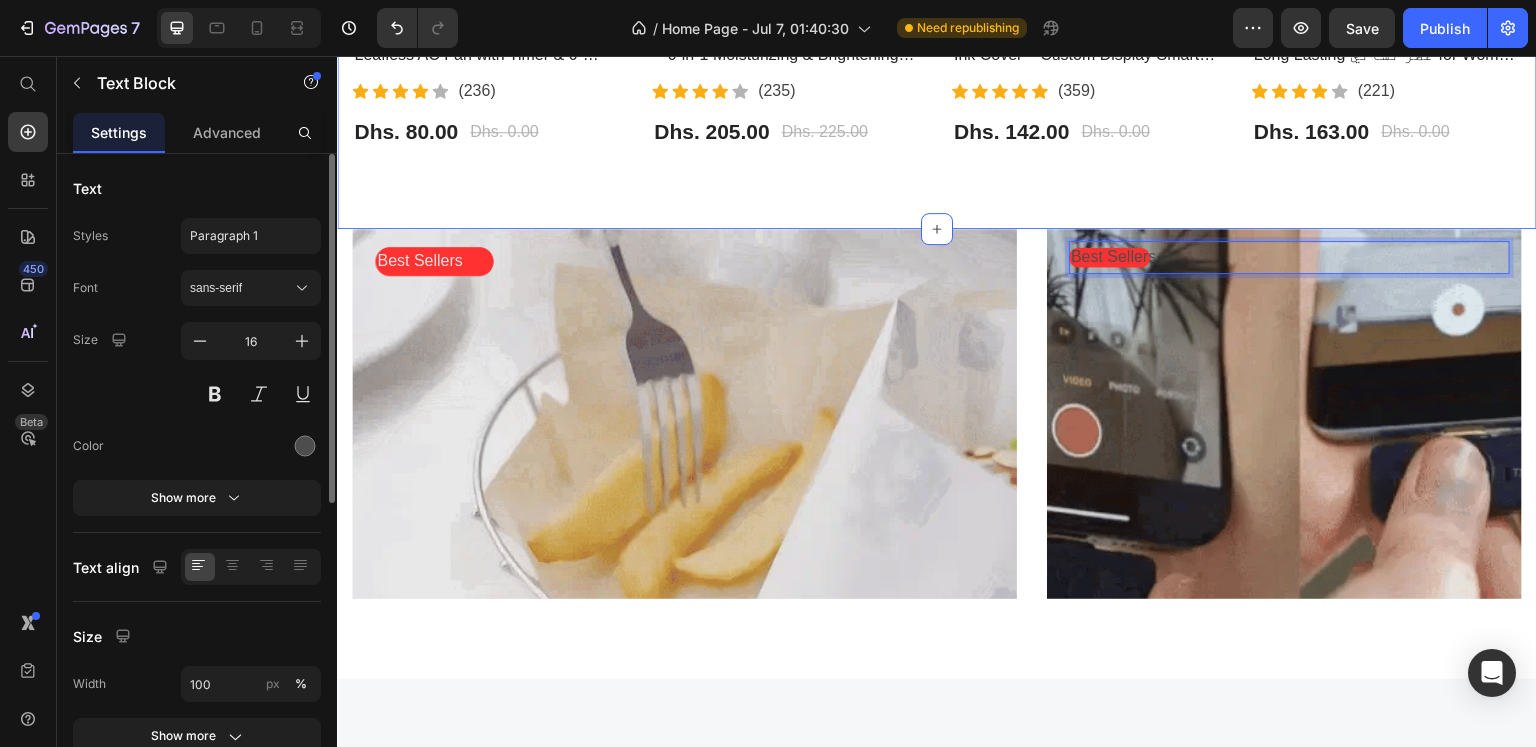 click on "Most Interested Heading “Best pet products reviewed” Text block Row - 0% (P) Tag Product Images Row Bladeless Air Cooling Fan – Portable Leafless AC Fan with Timer & 6-Speed Wind | مروحة تبريد بدون شفرات (P) Title                Icon                Icon                Icon                Icon                Icon Icon List Hoz (236) Text block Icon List Dhs. 80.00 (P) Price Dhs. 0.00 (P) Price Row Product - 9% (P) Tag Product Images Row BIOAQUA Vitamin C Facial Care Set – 6-in-1 Moisturizing & Brightening Skincare Kit | مجموعة العناية بالوجه من بيوأكوا بفيتامين C (P) Title                Icon                Icon                Icon                Icon                Icon Icon List Hoz (235) Text block Icon List Dhs. 205.00 (P) Price Dhs. 225.00 (P) Price Row Product Row - 0% (P) Tag Product Images Row iPhone 13 Pro & 15 Pro Max LCD E-Ink Cover – Custom Display Smart Case | غطاء شاشة ذكي للايفون (P) Title                Icon Icon" at bounding box center (937, -107) 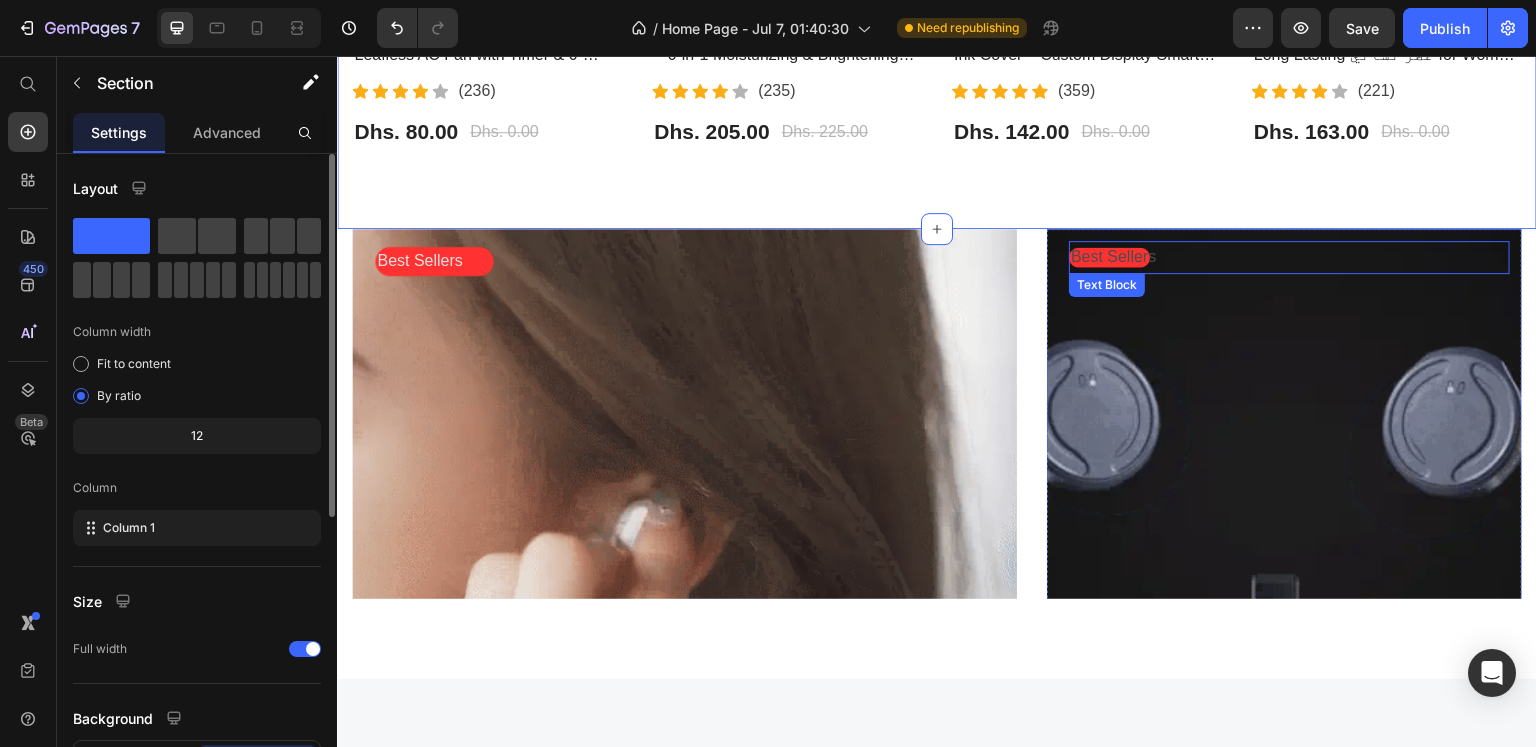 click on "Best Sellers" at bounding box center [1289, 257] 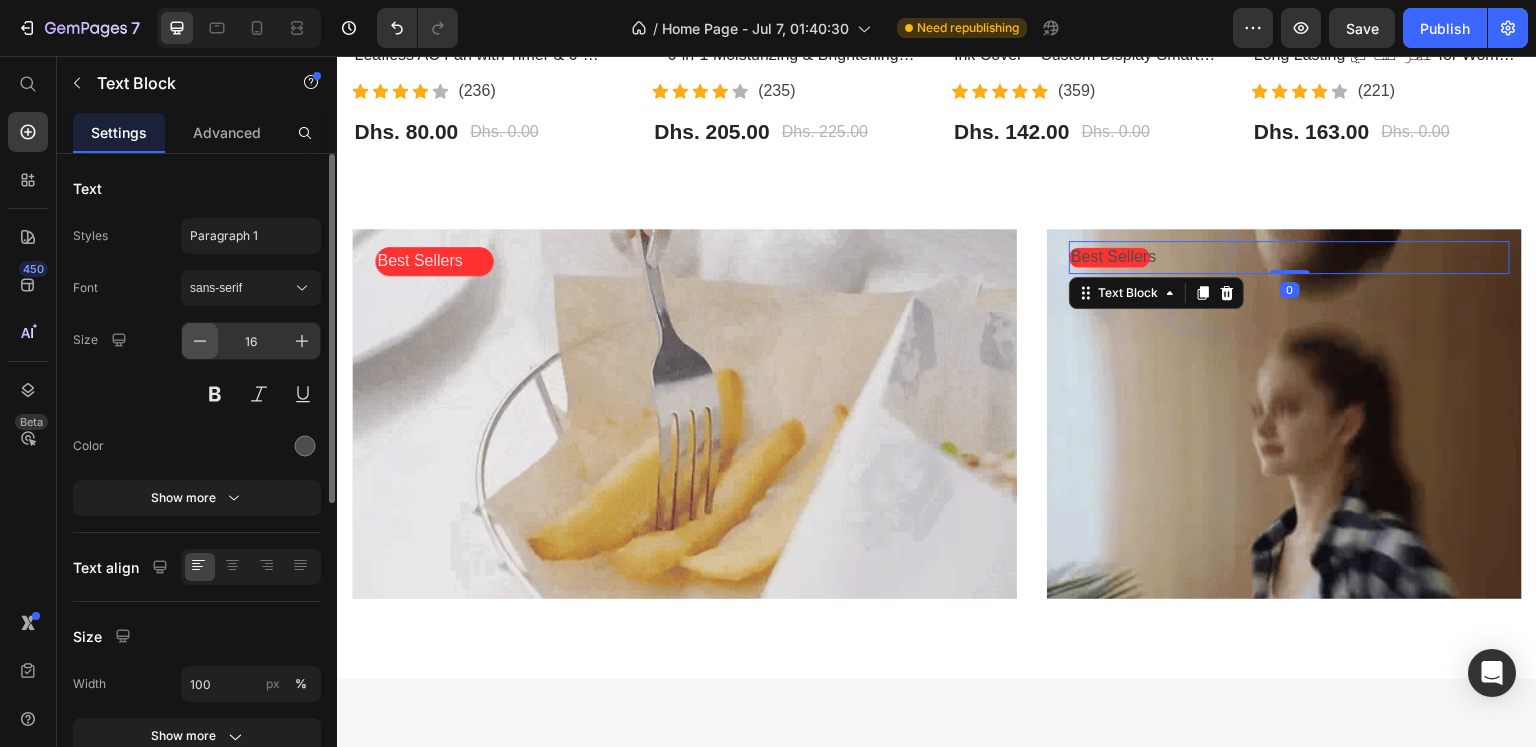 click 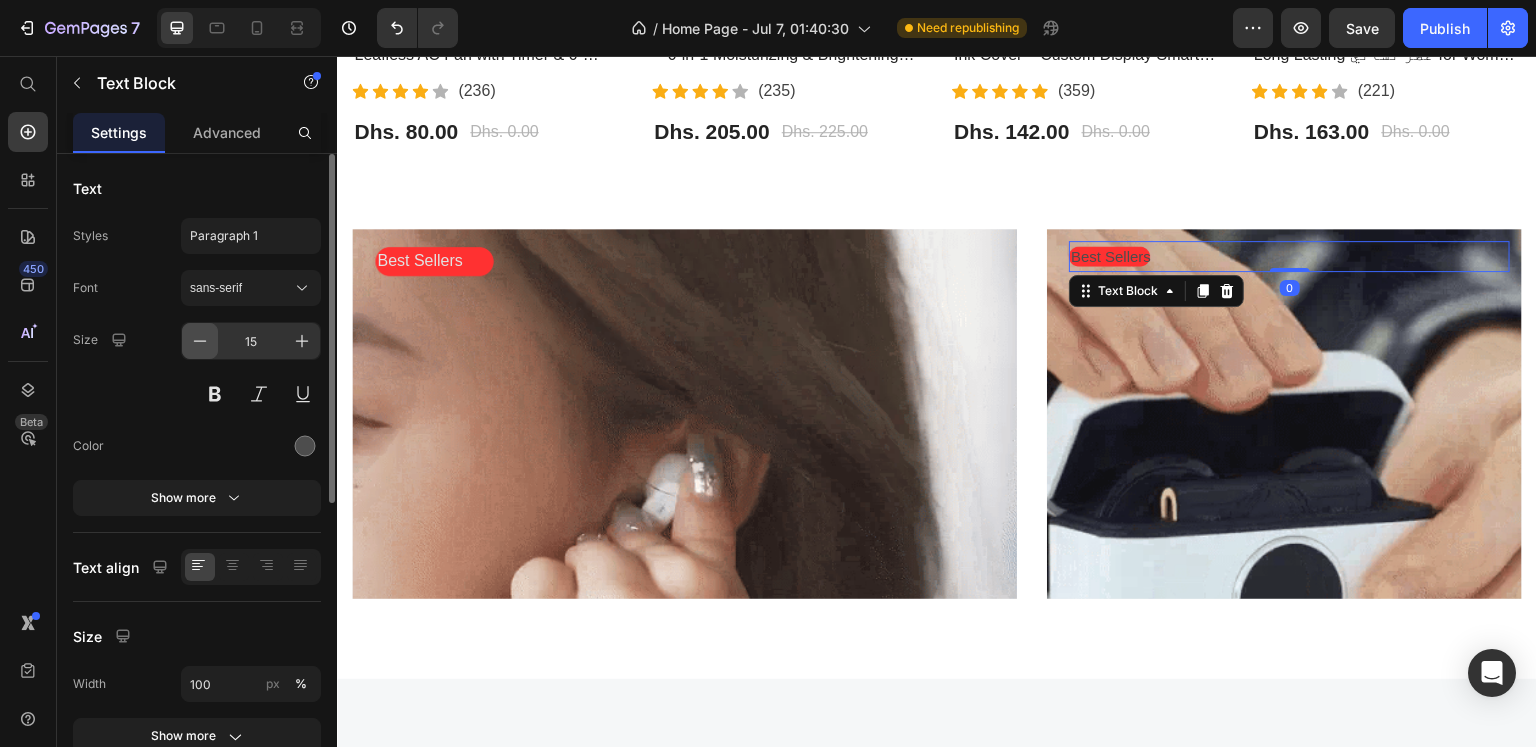click 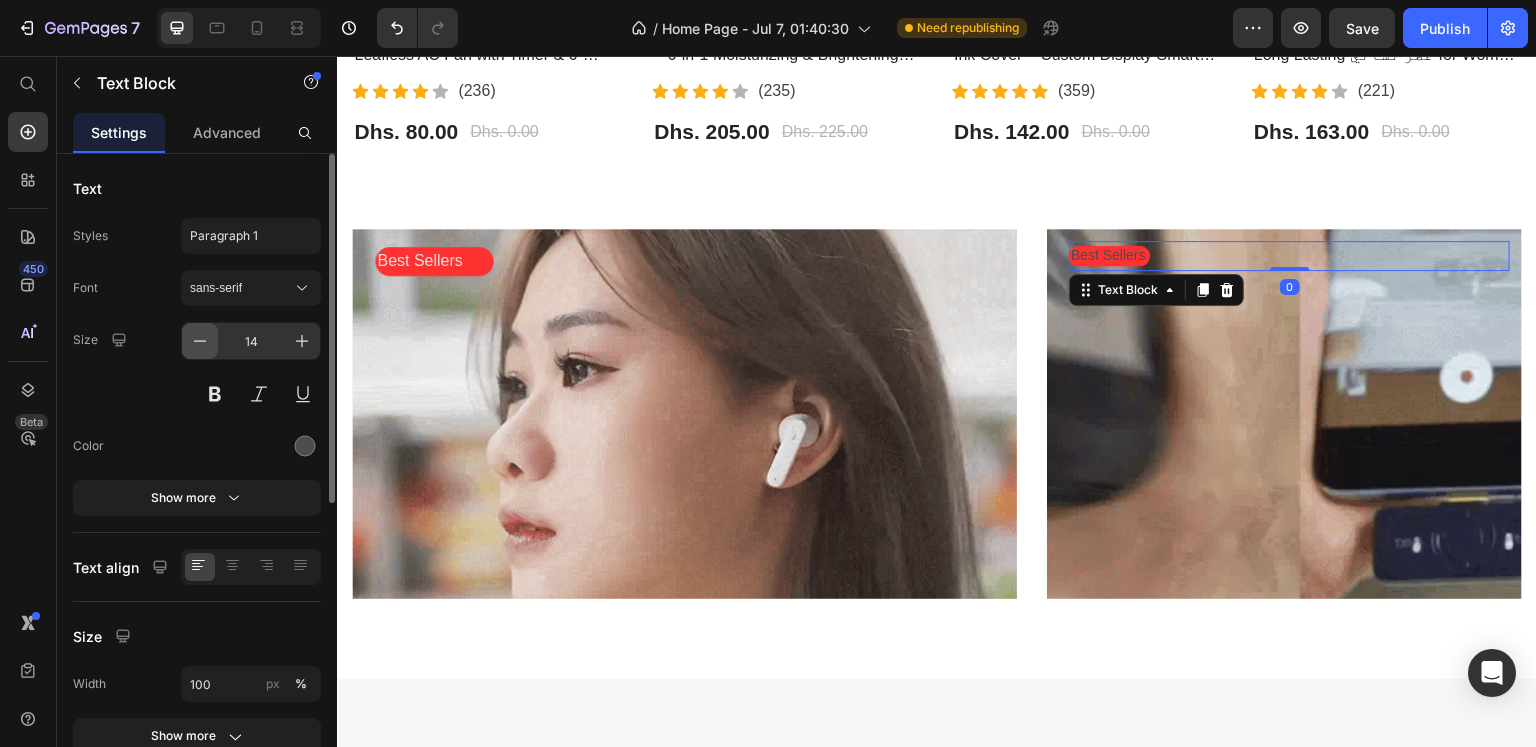 click 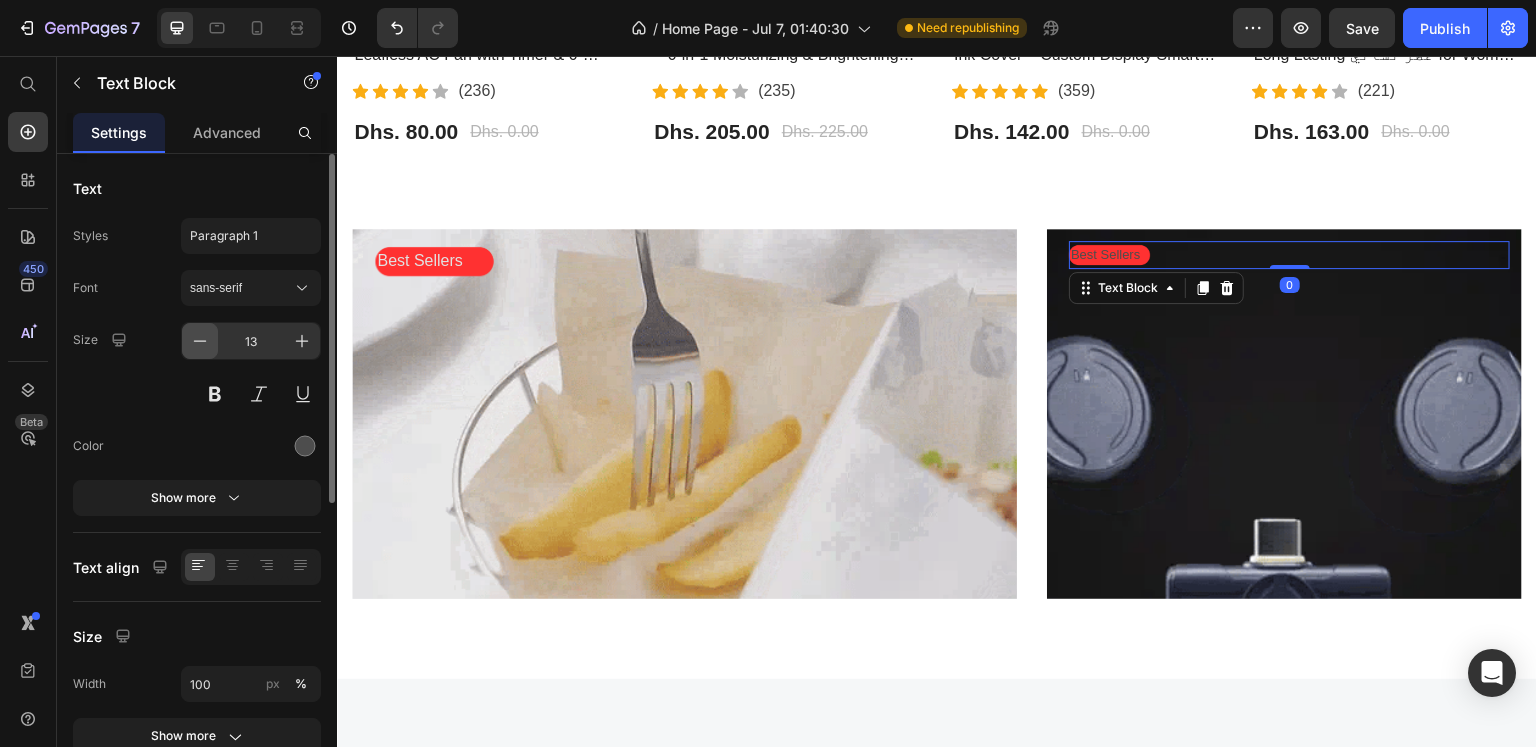 click 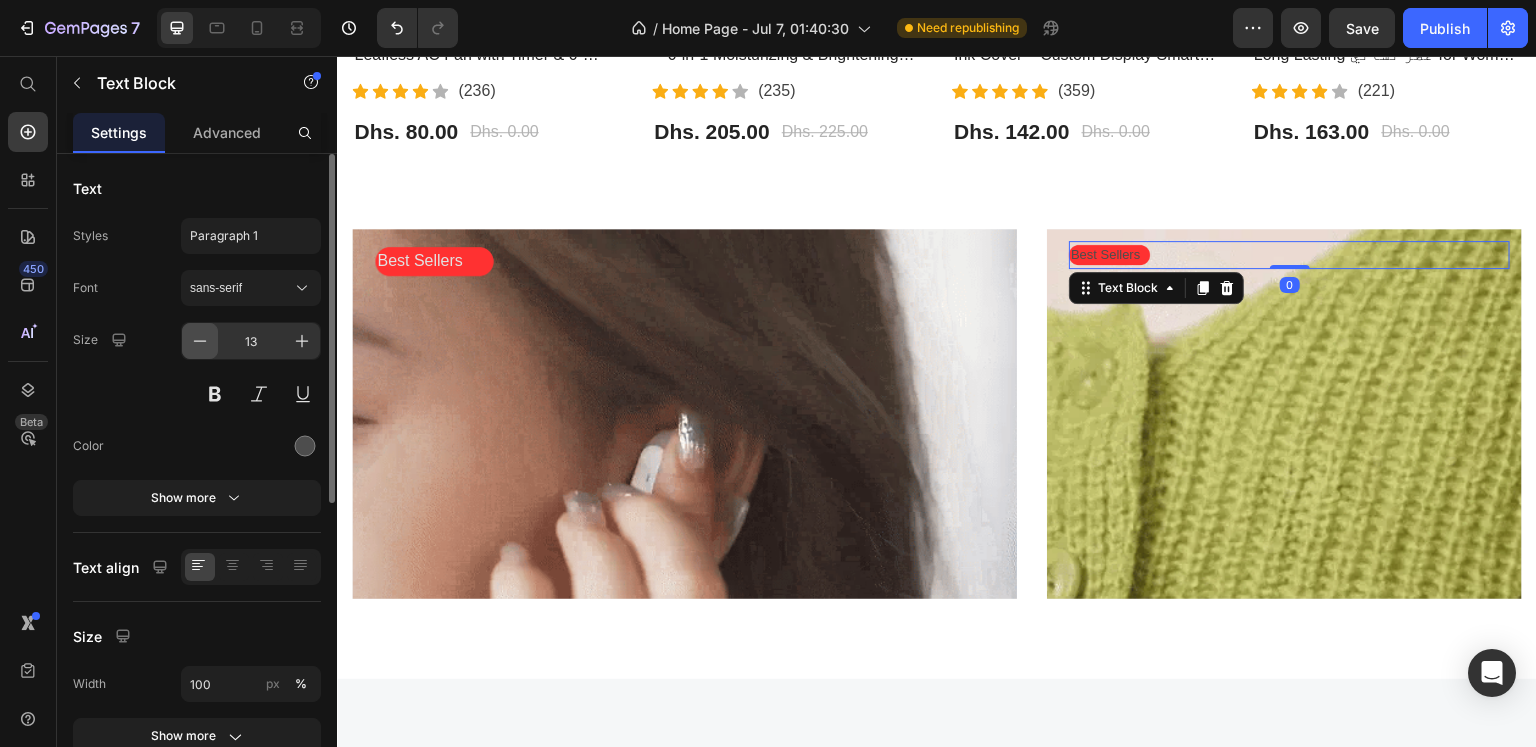 type on "12" 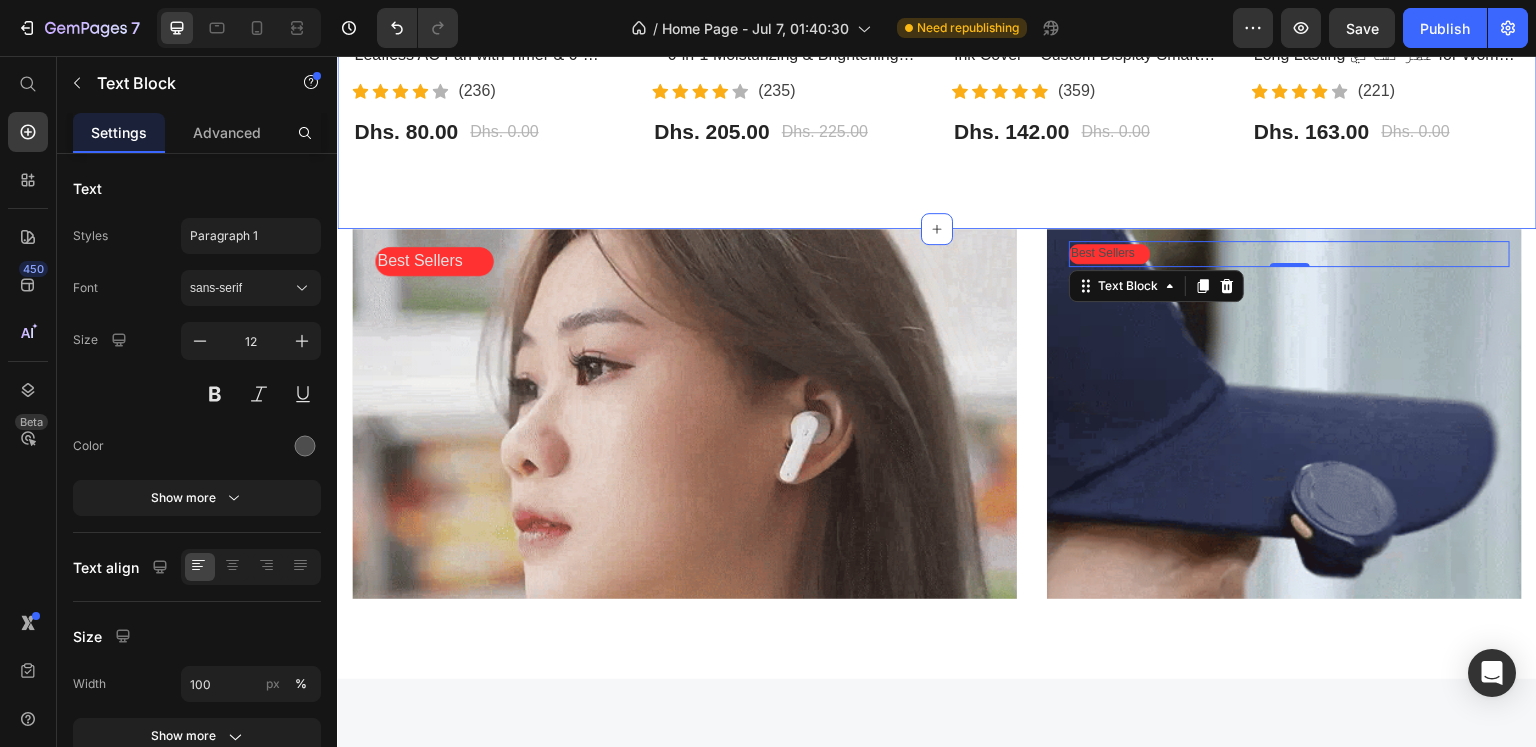 click on "Most Interested Heading “Best pet products reviewed” Text block Row - 0% (P) Tag Product Images Row Bladeless Air Cooling Fan – Portable Leafless AC Fan with Timer & 6-Speed Wind | مروحة تبريد بدون شفرات (P) Title                Icon                Icon                Icon                Icon                Icon Icon List Hoz (236) Text block Icon List Dhs. 80.00 (P) Price Dhs. 0.00 (P) Price Row Product - 9% (P) Tag Product Images Row BIOAQUA Vitamin C Facial Care Set – 6-in-1 Moisturizing & Brightening Skincare Kit | مجموعة العناية بالوجه من بيوأكوا بفيتامين C (P) Title                Icon                Icon                Icon                Icon                Icon Icon List Hoz (235) Text block Icon List Dhs. 205.00 (P) Price Dhs. 225.00 (P) Price Row Product Row - 0% (P) Tag Product Images Row iPhone 13 Pro & 15 Pro Max LCD E-Ink Cover – Custom Display Smart Case | غطاء شاشة ذكي للايفون (P) Title                Icon Icon" at bounding box center [937, -107] 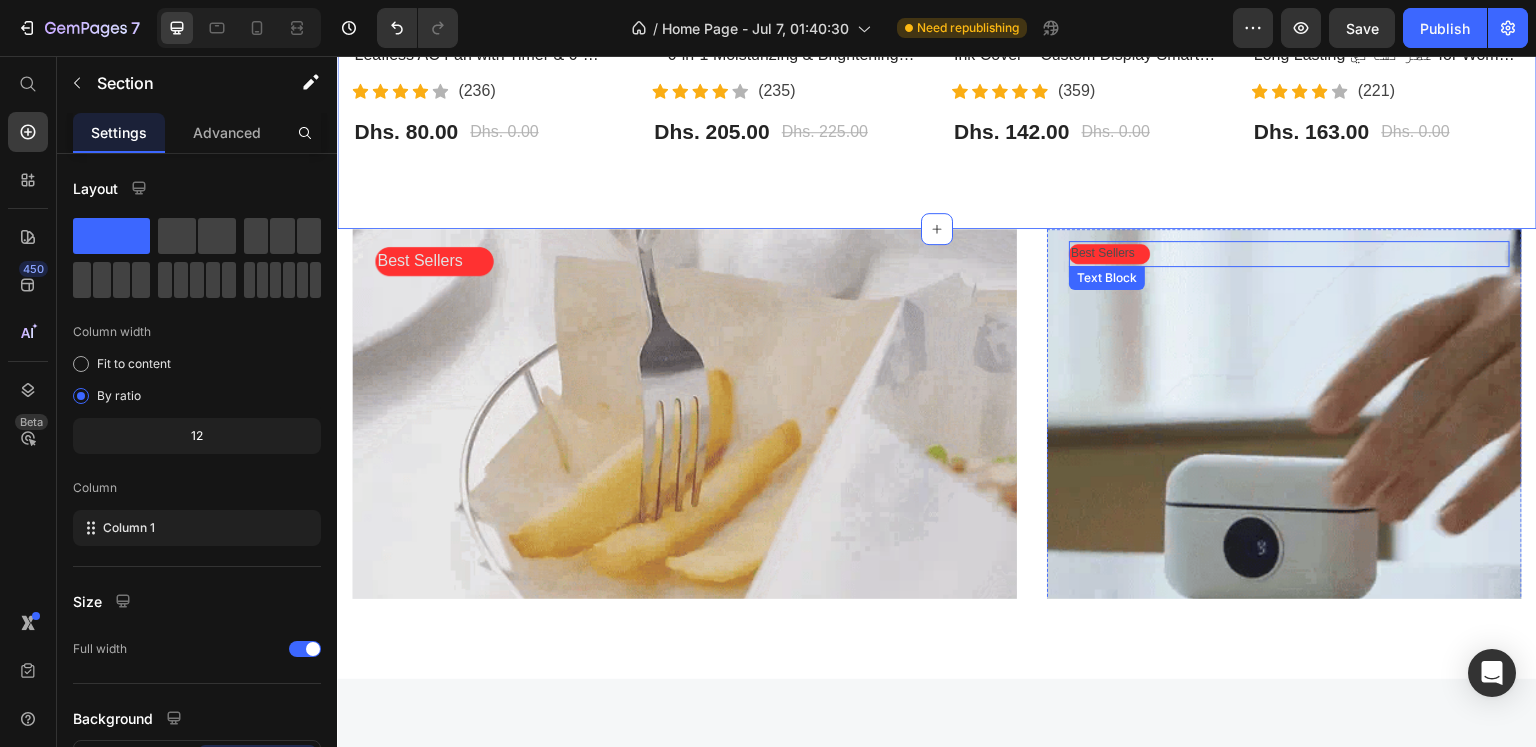 click on "Best Sellers" at bounding box center [1289, 254] 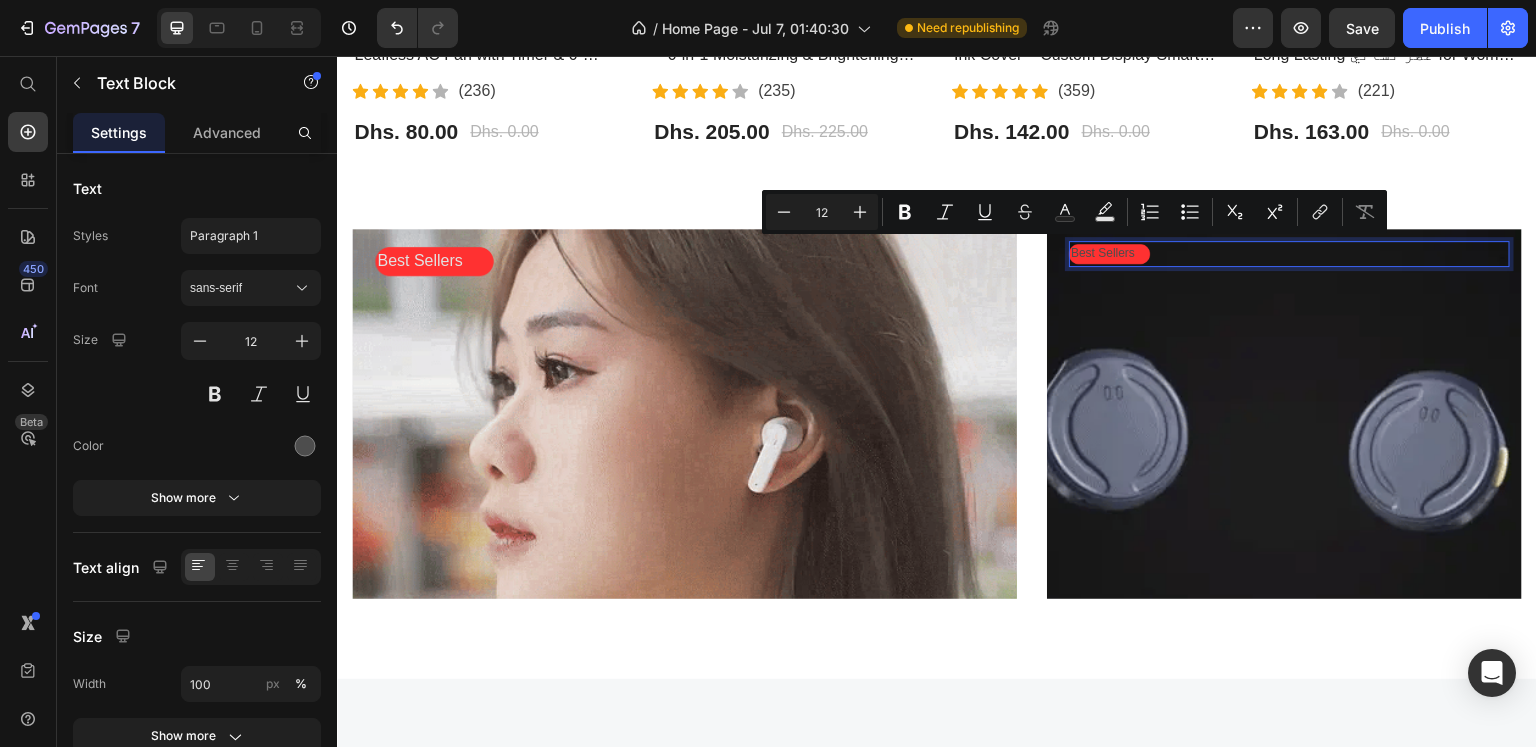 click on "Best Sellers" at bounding box center [1289, 254] 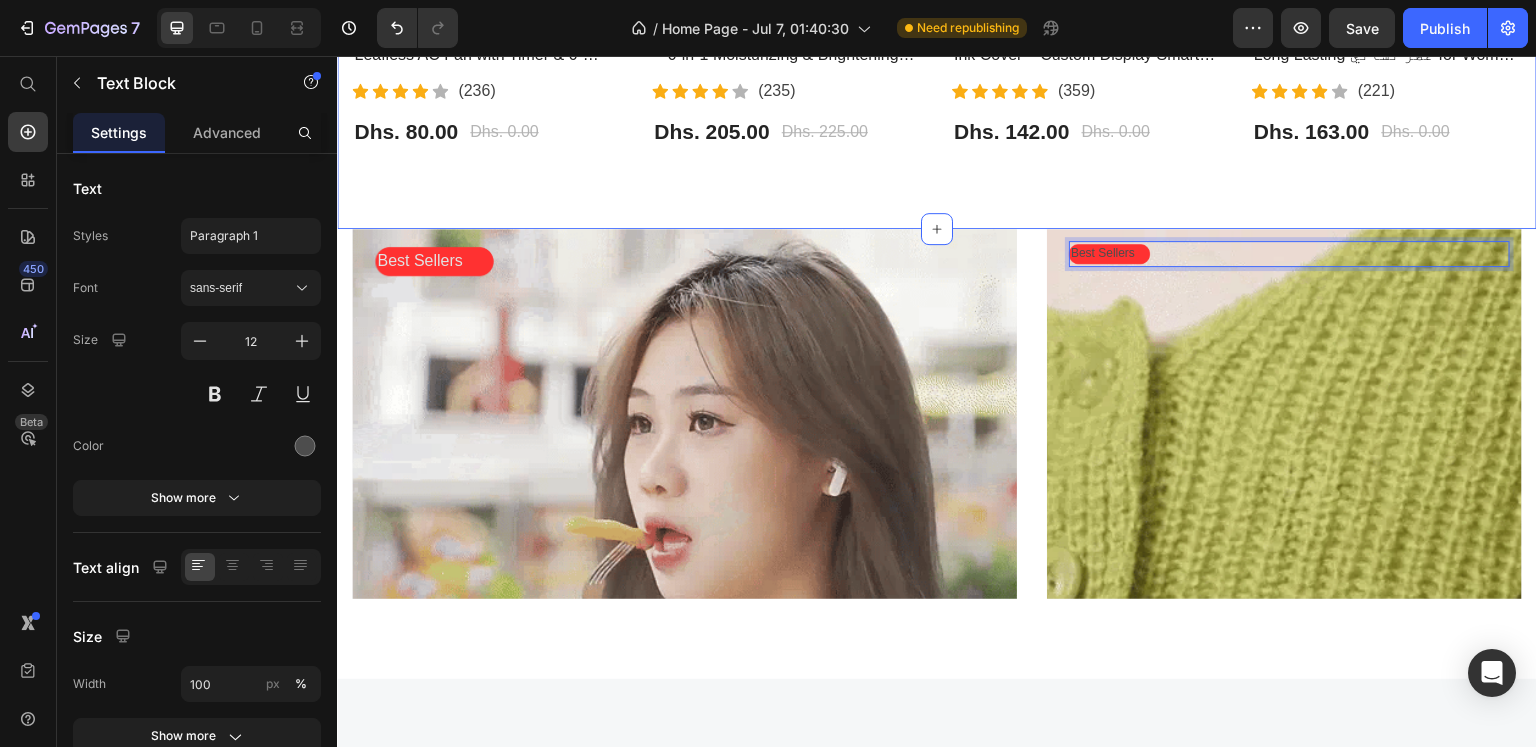 click on "Most Interested Heading “Best pet products reviewed” Text block Row - 0% (P) Tag Product Images Row Bladeless Air Cooling Fan – Portable Leafless AC Fan with Timer & 6-Speed Wind | مروحة تبريد بدون شفرات (P) Title                Icon                Icon                Icon                Icon                Icon Icon List Hoz (236) Text block Icon List Dhs. 80.00 (P) Price Dhs. 0.00 (P) Price Row Product - 9% (P) Tag Product Images Row BIOAQUA Vitamin C Facial Care Set – 6-in-1 Moisturizing & Brightening Skincare Kit | مجموعة العناية بالوجه من بيوأكوا بفيتامين C (P) Title                Icon                Icon                Icon                Icon                Icon Icon List Hoz (235) Text block Icon List Dhs. 205.00 (P) Price Dhs. 225.00 (P) Price Row Product Row - 0% (P) Tag Product Images Row iPhone 13 Pro & 15 Pro Max LCD E-Ink Cover – Custom Display Smart Case | غطاء شاشة ذكي للايفون (P) Title                Icon Icon" at bounding box center (937, -107) 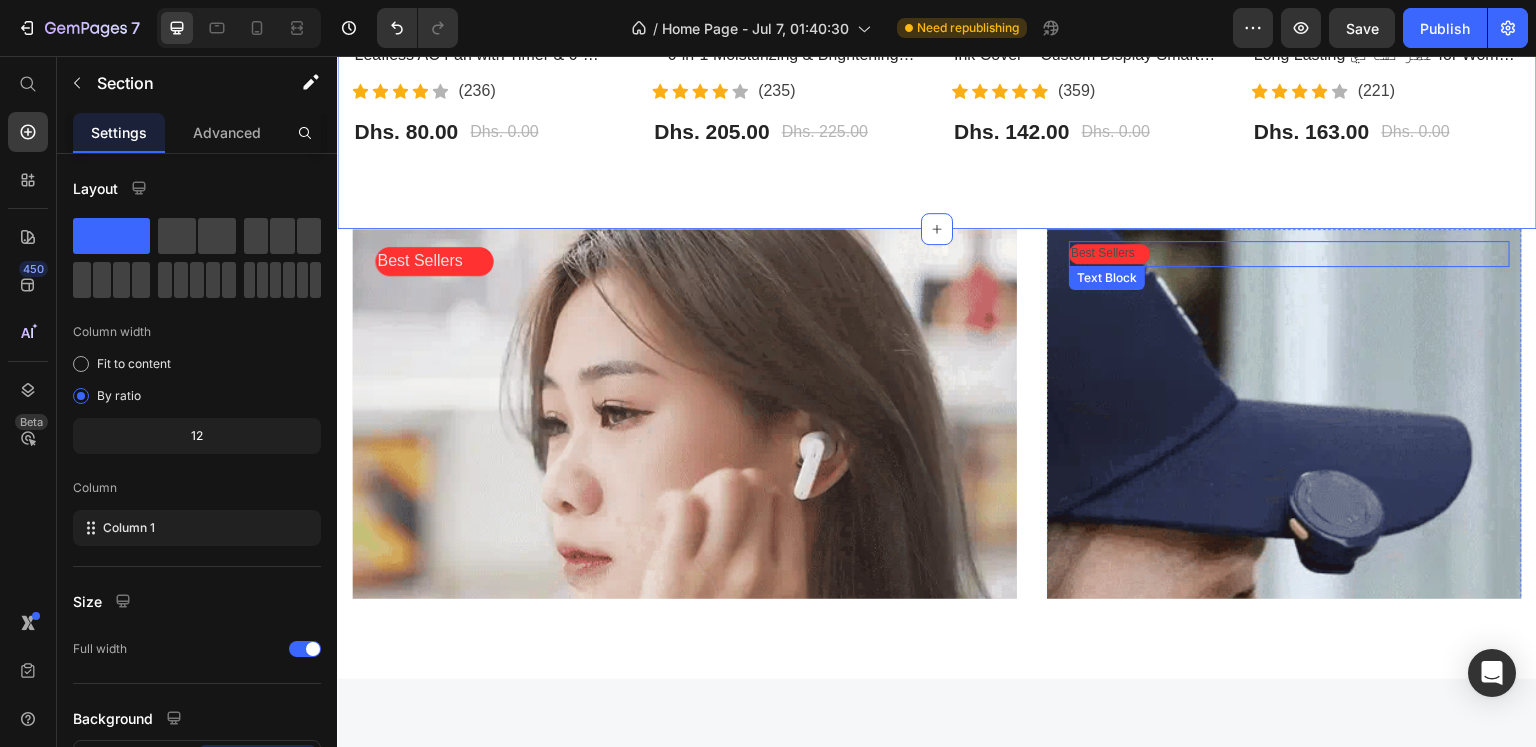 click on "Best Sellers" at bounding box center [1289, 254] 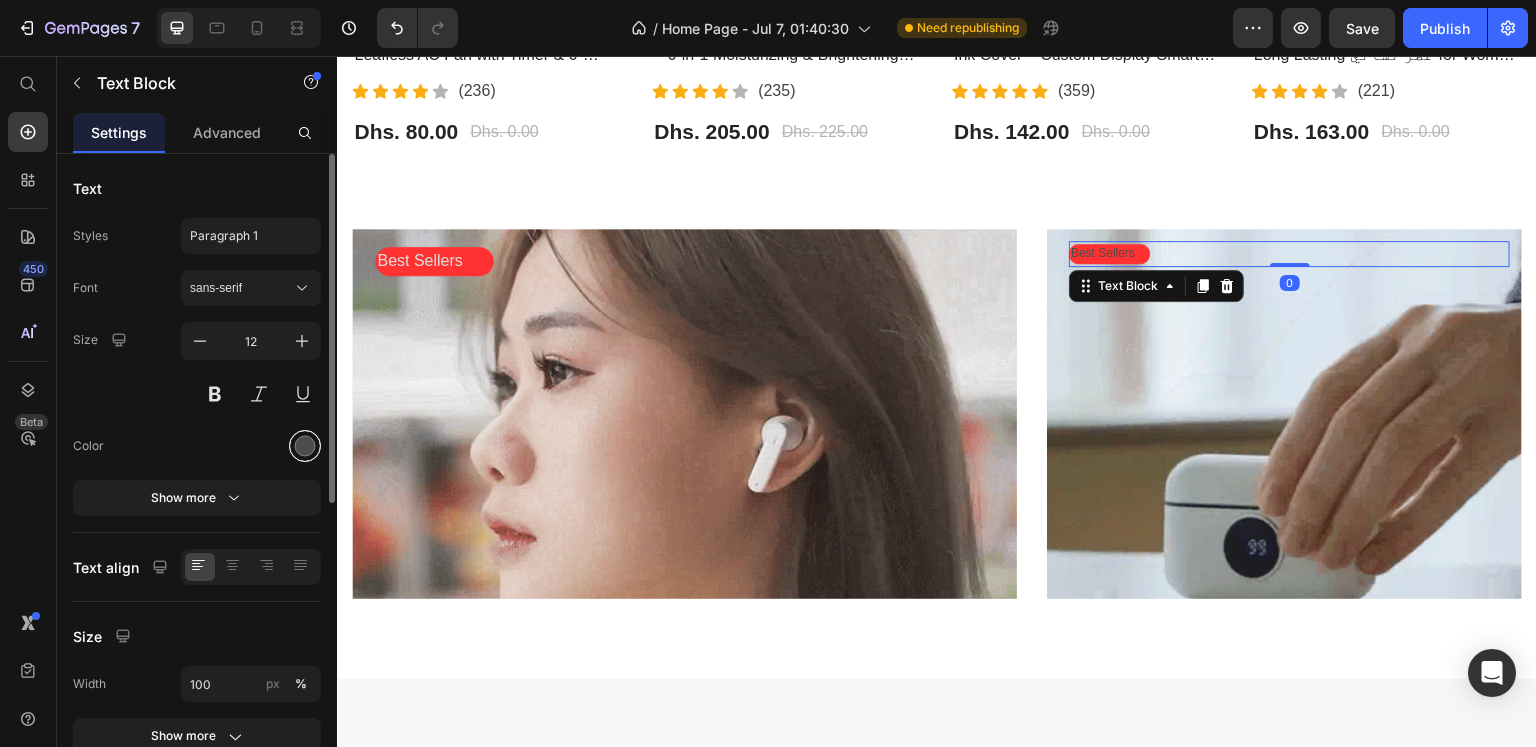 click at bounding box center [305, 446] 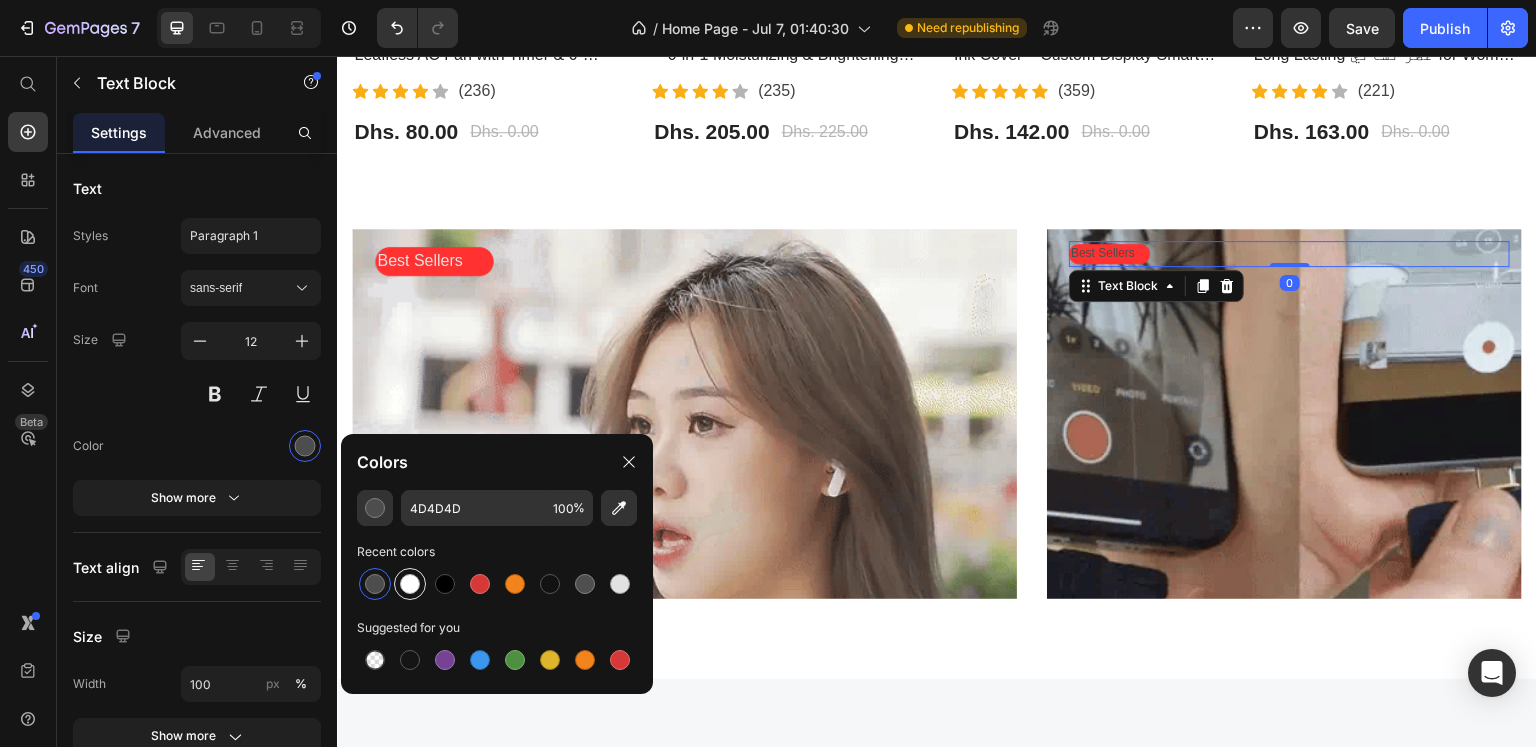 click at bounding box center [410, 584] 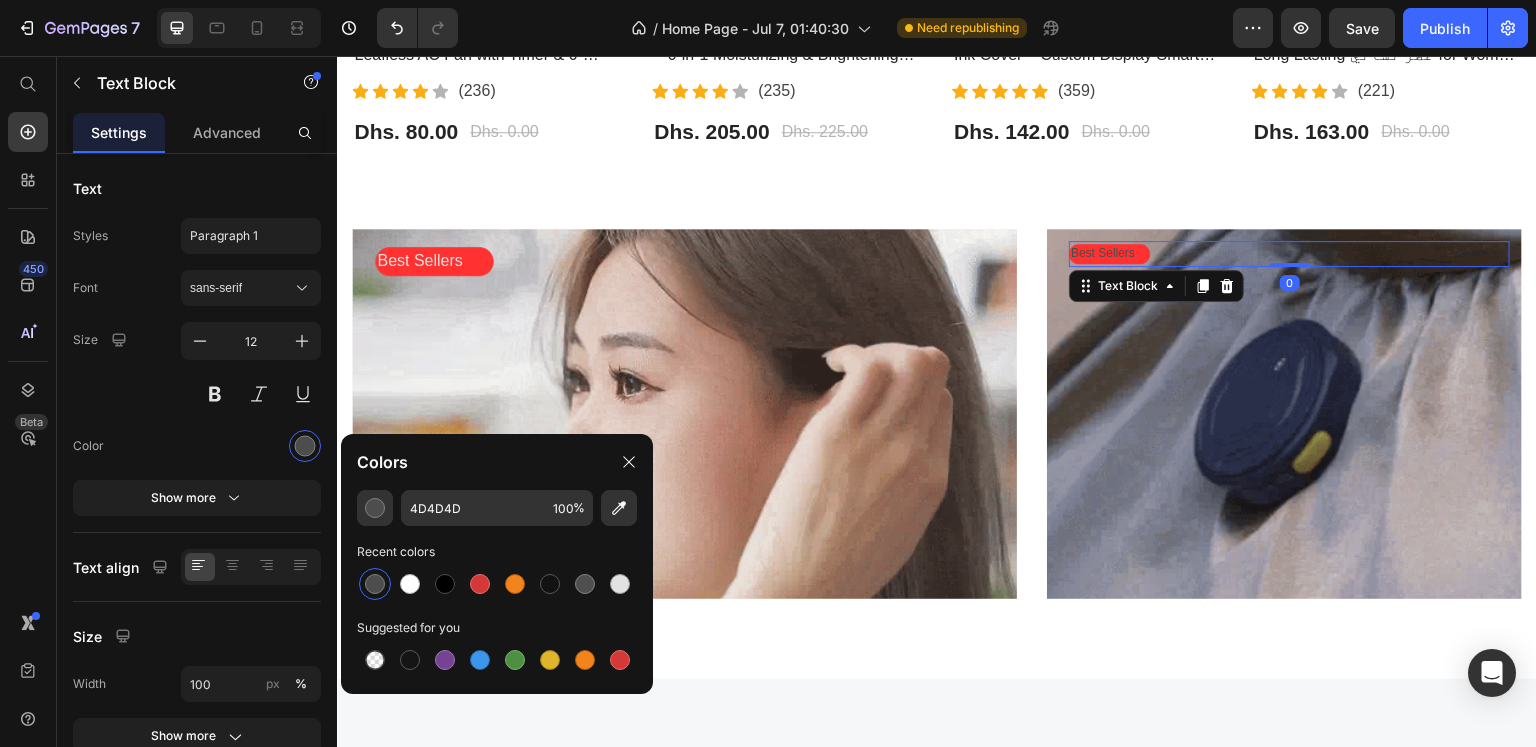 type on "FFFFFF" 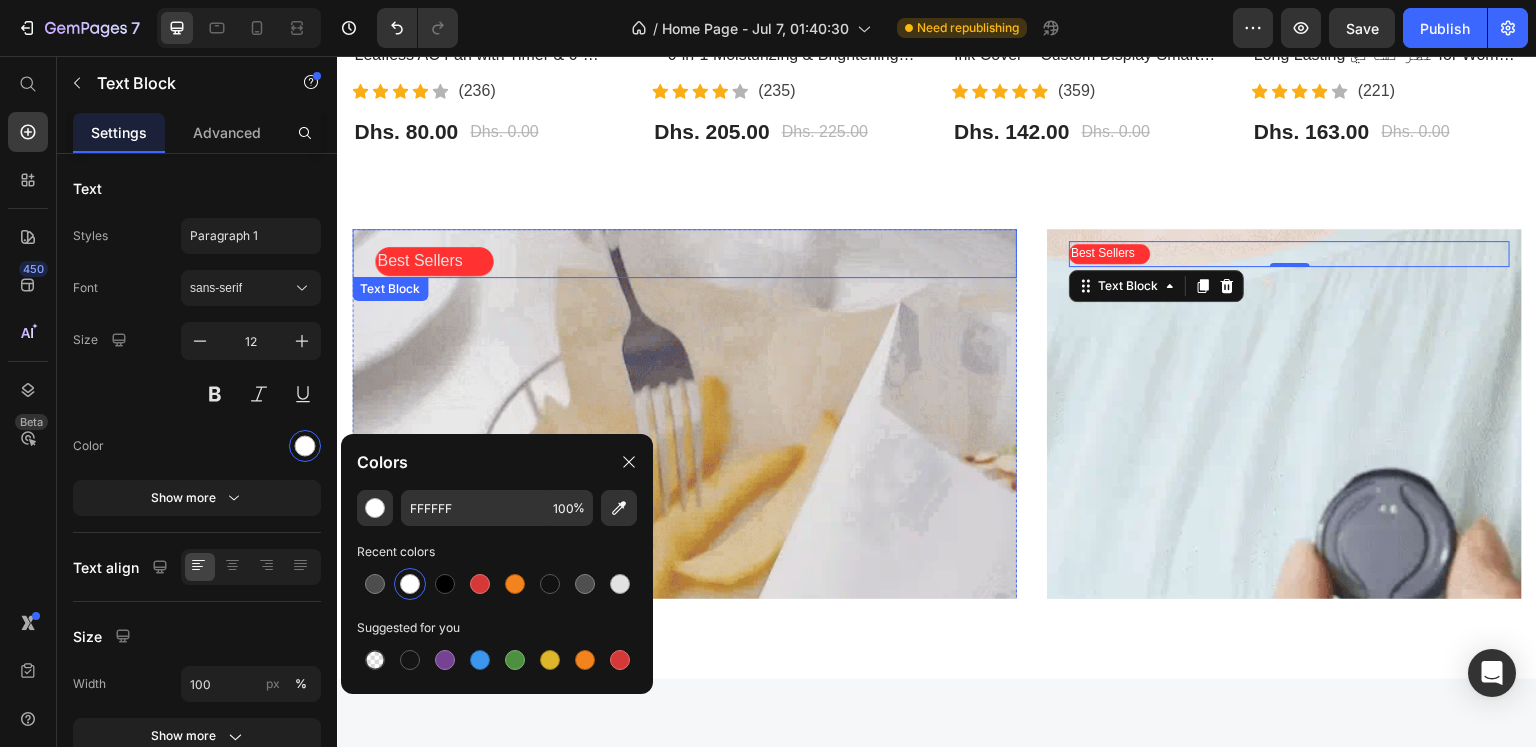 click on "Most Interested Heading “Best pet products reviewed” Text block Row - 0% (P) Tag Product Images Row Bladeless Air Cooling Fan – Portable Leafless AC Fan with Timer & 6-Speed Wind | مروحة تبريد بدون شفرات (P) Title                Icon                Icon                Icon                Icon                Icon Icon List Hoz (236) Text block Icon List Dhs. 80.00 (P) Price Dhs. 0.00 (P) Price Row Product - 9% (P) Tag Product Images Row BIOAQUA Vitamin C Facial Care Set – 6-in-1 Moisturizing & Brightening Skincare Kit | مجموعة العناية بالوجه من بيوأكوا بفيتامين C (P) Title                Icon                Icon                Icon                Icon                Icon Icon List Hoz (235) Text block Icon List Dhs. 205.00 (P) Price Dhs. 225.00 (P) Price Row Product Row - 0% (P) Tag Product Images Row iPhone 13 Pro & 15 Pro Max LCD E-Ink Cover – Custom Display Smart Case | غطاء شاشة ذكي للايفون (P) Title                Icon Icon" at bounding box center [937, -107] 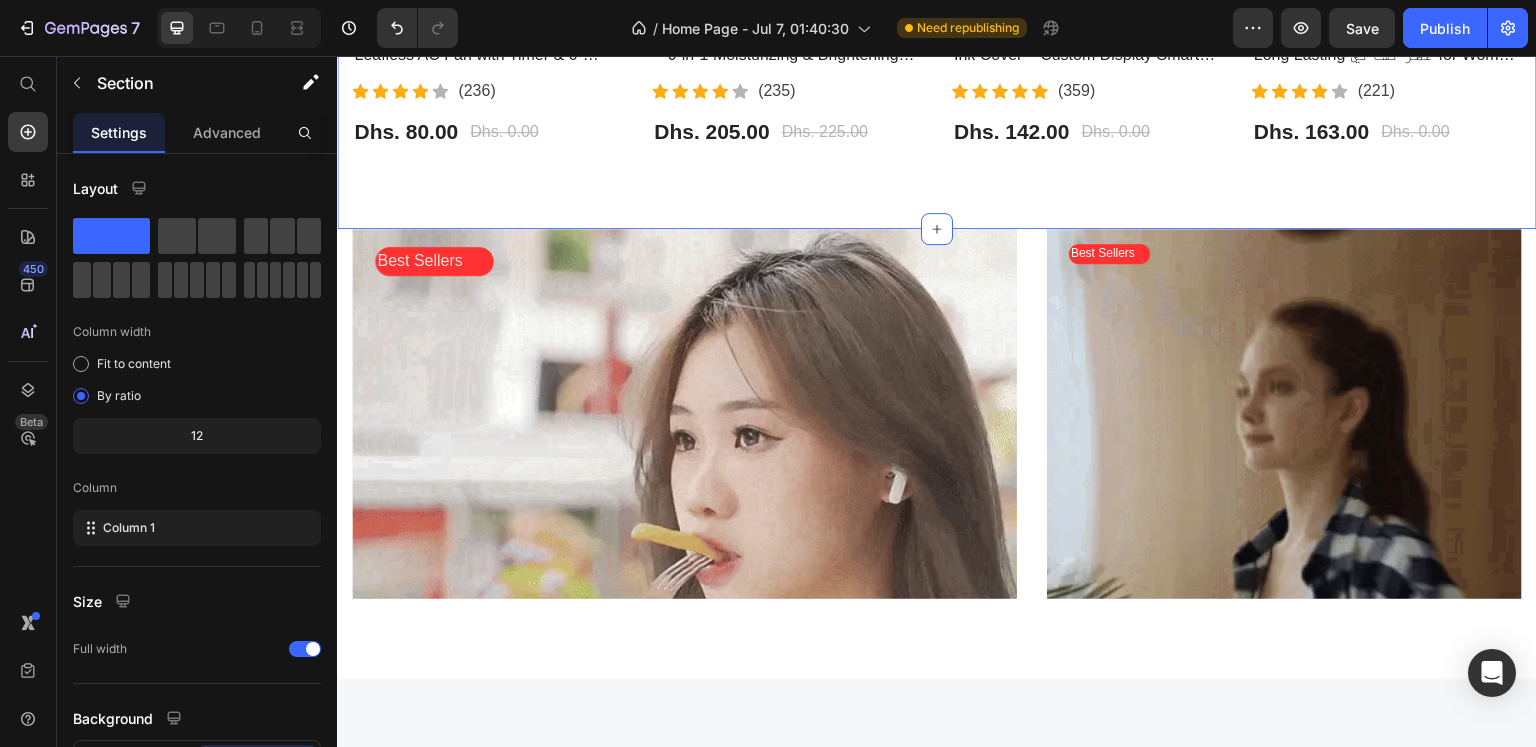 click on "Most Interested Heading “Best pet products reviewed” Text block Row - 0% (P) Tag Product Images Row Bladeless Air Cooling Fan – Portable Leafless AC Fan with Timer & 6-Speed Wind | مروحة تبريد بدون شفرات (P) Title                Icon                Icon                Icon                Icon                Icon Icon List Hoz (236) Text block Icon List Dhs. 80.00 (P) Price Dhs. 0.00 (P) Price Row Product - 9% (P) Tag Product Images Row BIOAQUA Vitamin C Facial Care Set – 6-in-1 Moisturizing & Brightening Skincare Kit | مجموعة العناية بالوجه من بيوأكوا بفيتامين C (P) Title                Icon                Icon                Icon                Icon                Icon Icon List Hoz (235) Text block Icon List Dhs. 205.00 (P) Price Dhs. 225.00 (P) Price Row Product Row - 0% (P) Tag Product Images Row iPhone 13 Pro & 15 Pro Max LCD E-Ink Cover – Custom Display Smart Case | غطاء شاشة ذكي للايفون (P) Title                Icon Icon" at bounding box center [937, -107] 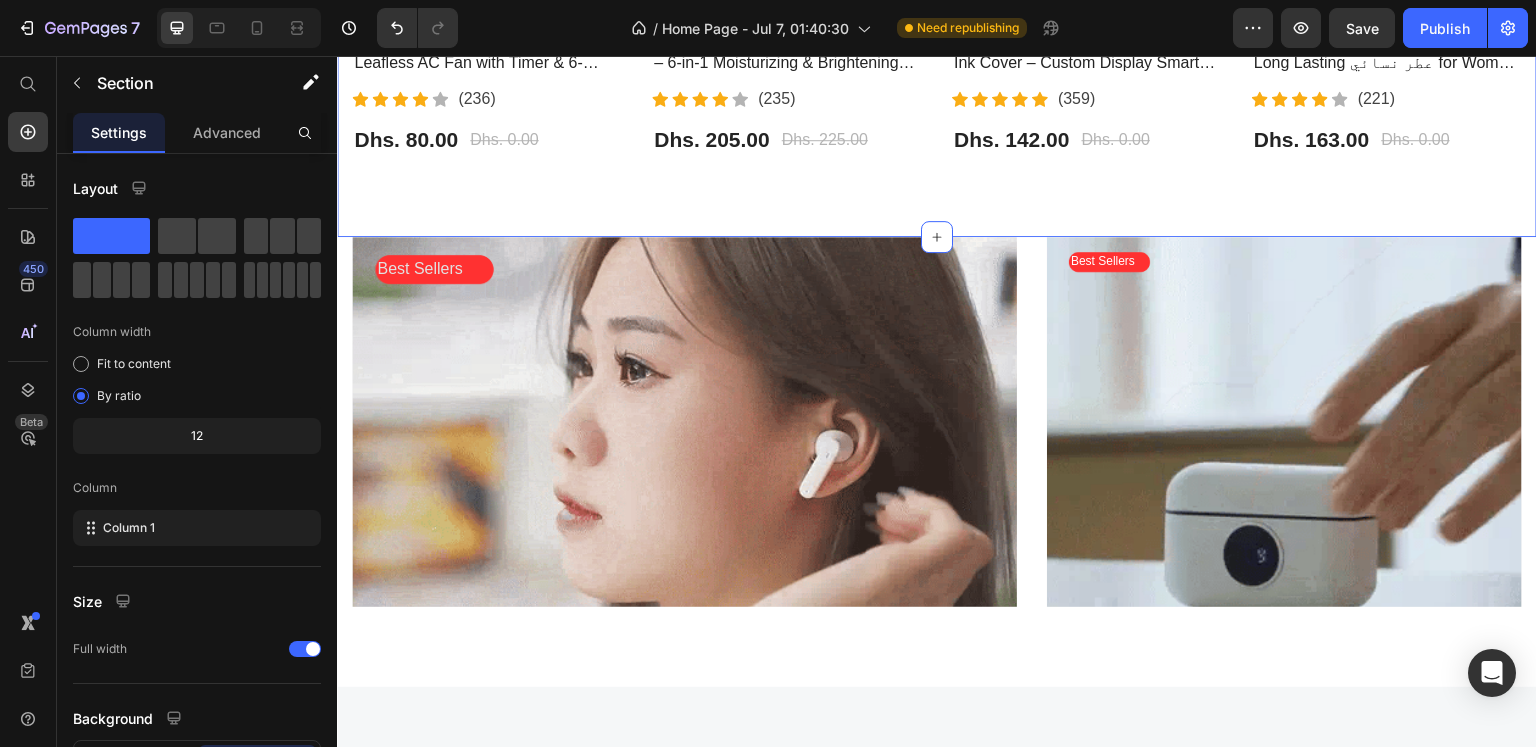 scroll, scrollTop: 600, scrollLeft: 0, axis: vertical 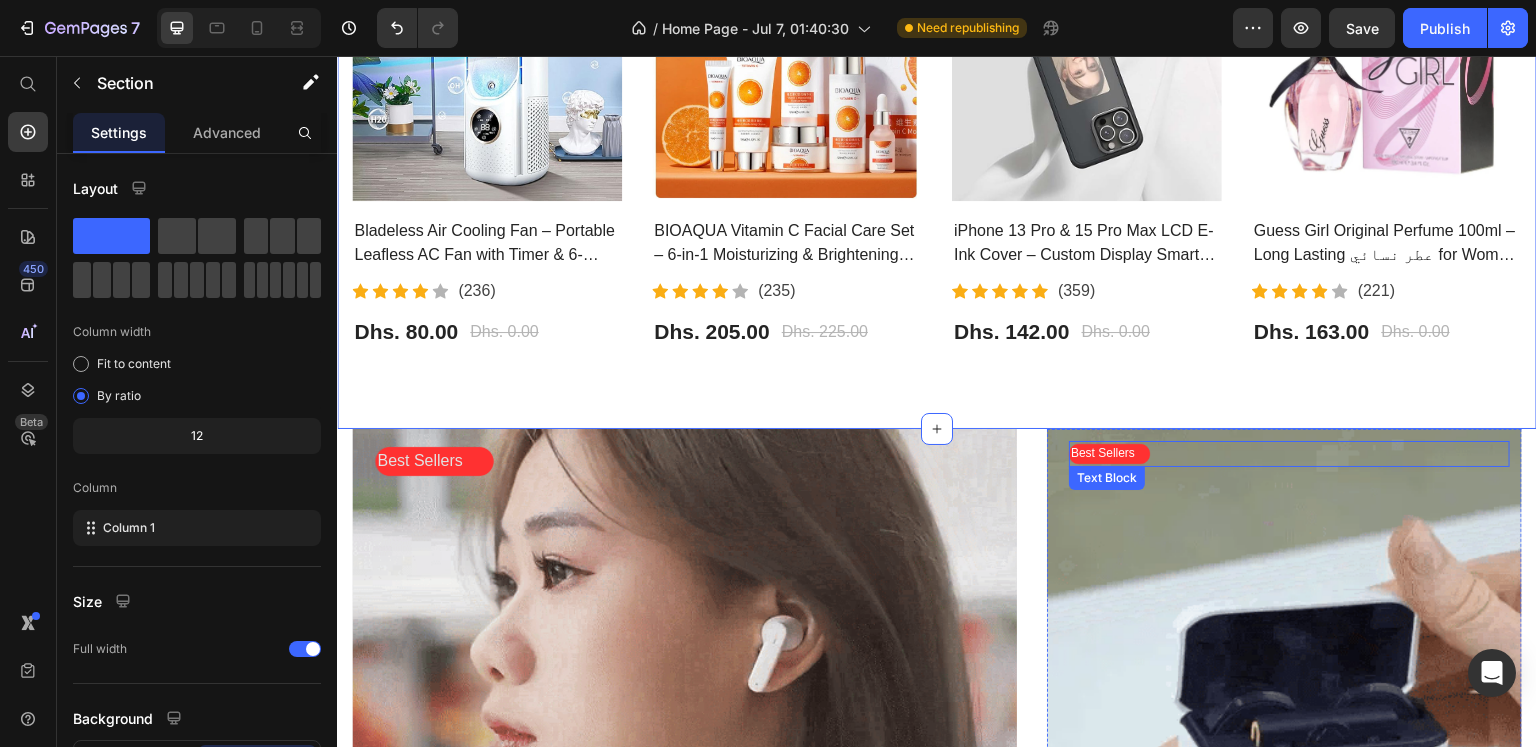 click on "Best Sellers" at bounding box center (1289, 454) 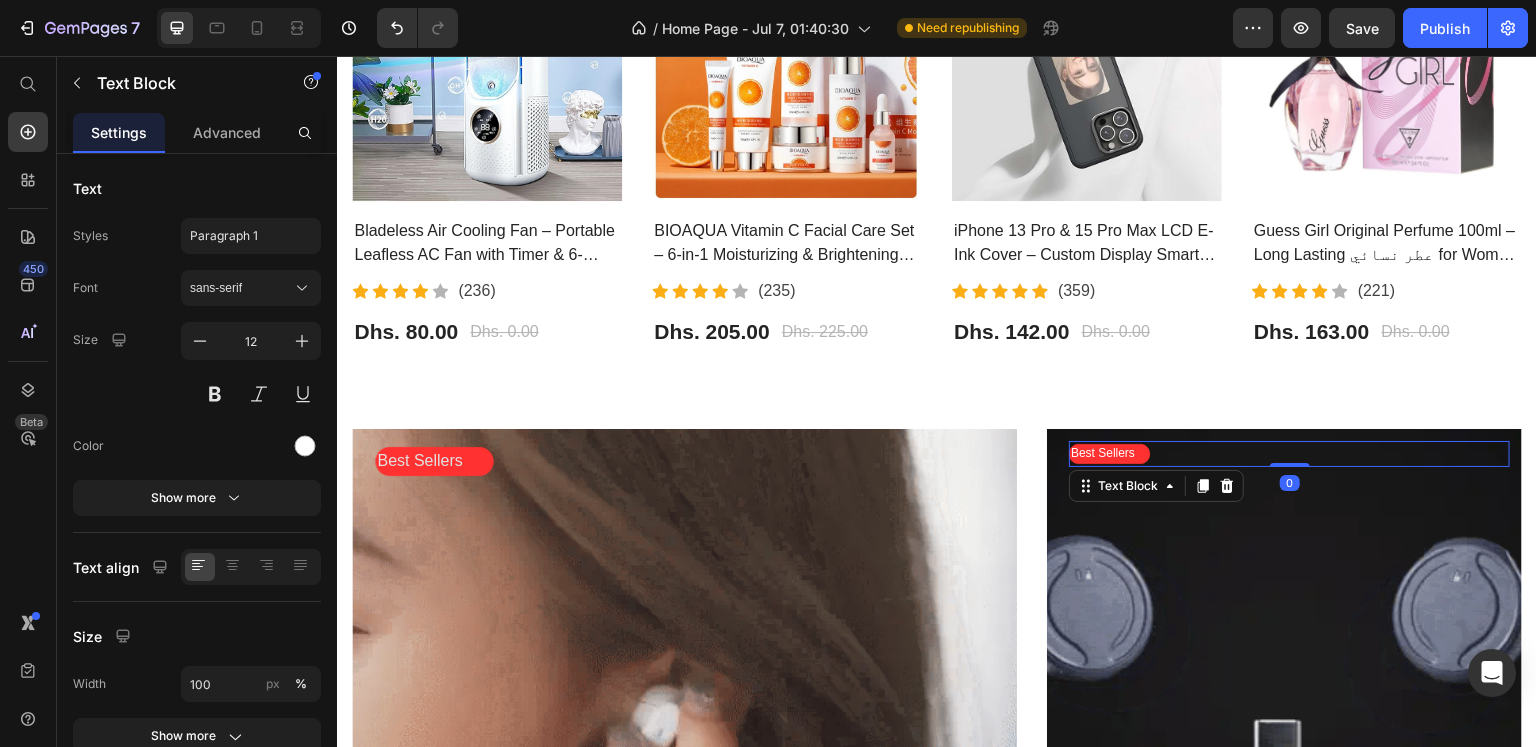 click on "Best Sellers" at bounding box center [1289, 454] 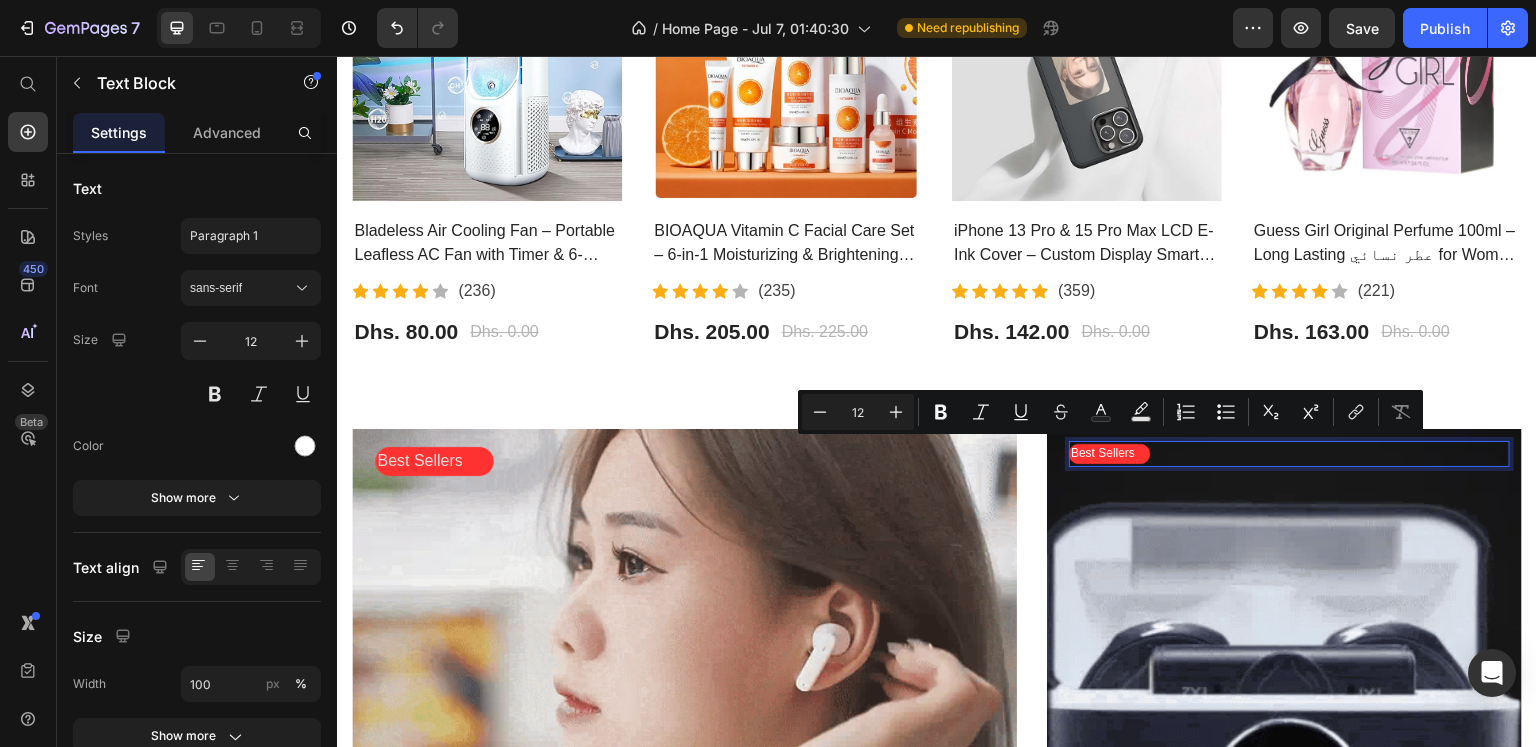 click on "Best Sellers" at bounding box center [1289, 454] 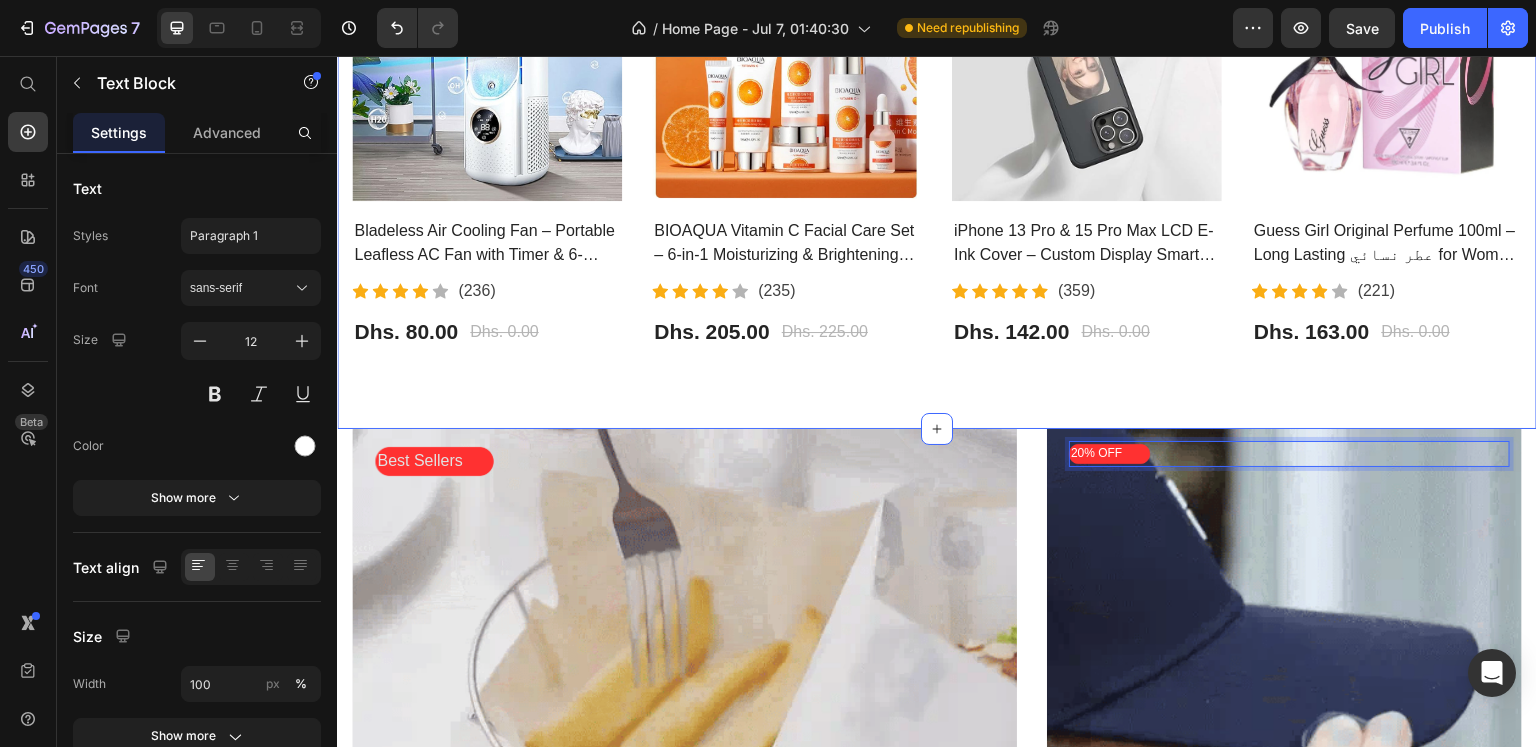click on "Most Interested Heading “Best pet products reviewed” Text block Row - 0% (P) Tag Product Images Row Bladeless Air Cooling Fan – Portable Leafless AC Fan with Timer & 6-Speed Wind | مروحة تبريد بدون شفرات (P) Title                Icon                Icon                Icon                Icon                Icon Icon List Hoz (236) Text block Icon List Dhs. 80.00 (P) Price Dhs. 0.00 (P) Price Row Product - 9% (P) Tag Product Images Row BIOAQUA Vitamin C Facial Care Set – 6-in-1 Moisturizing & Brightening Skincare Kit | مجموعة العناية بالوجه من بيوأكوا بفيتامين C (P) Title                Icon                Icon                Icon                Icon                Icon Icon List Hoz (235) Text block Icon List Dhs. 205.00 (P) Price Dhs. 225.00 (P) Price Row Product Row - 0% (P) Tag Product Images Row iPhone 13 Pro & 15 Pro Max LCD E-Ink Cover – Custom Display Smart Case | غطاء شاشة ذكي للايفون (P) Title                Icon Icon" at bounding box center [937, 93] 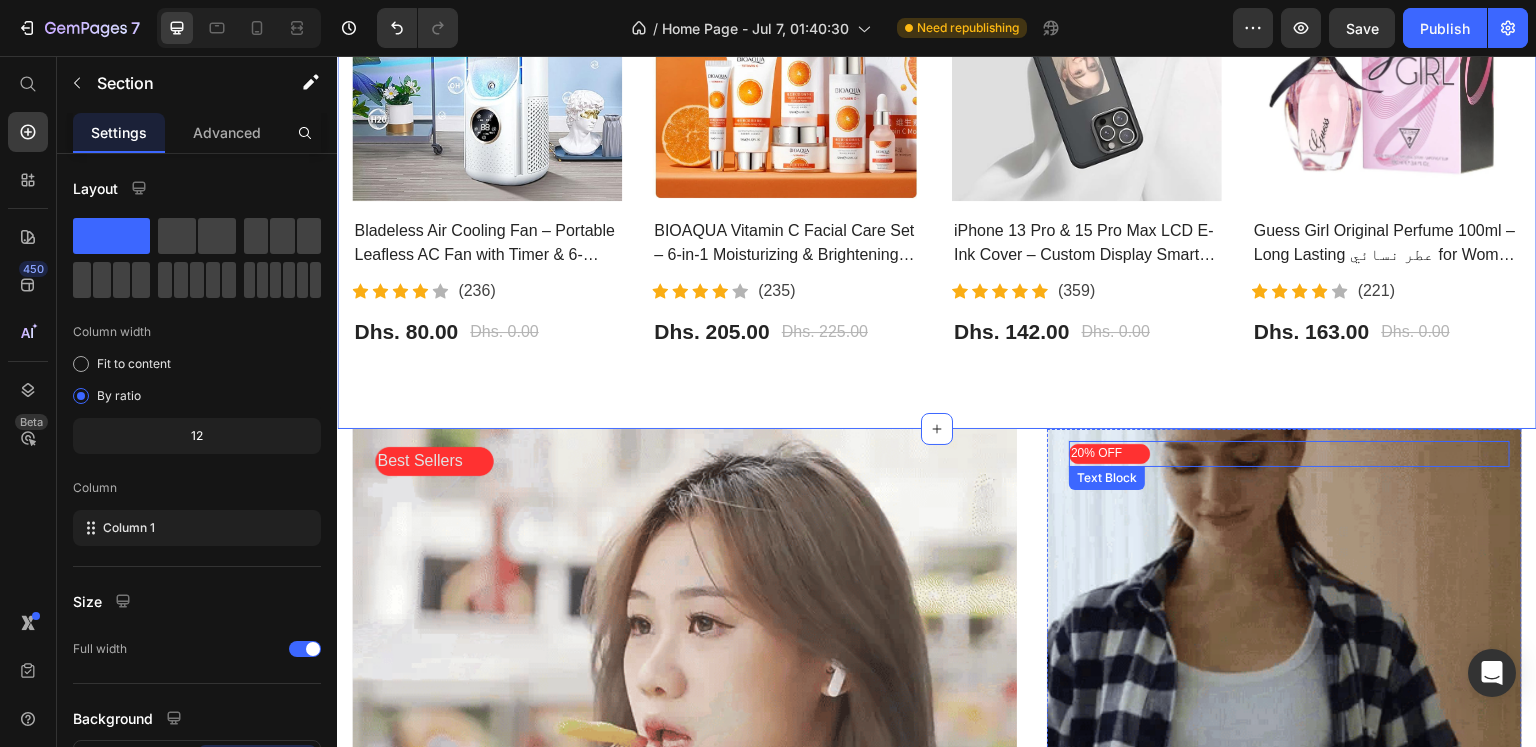 click on "20% OFF" at bounding box center (1289, 454) 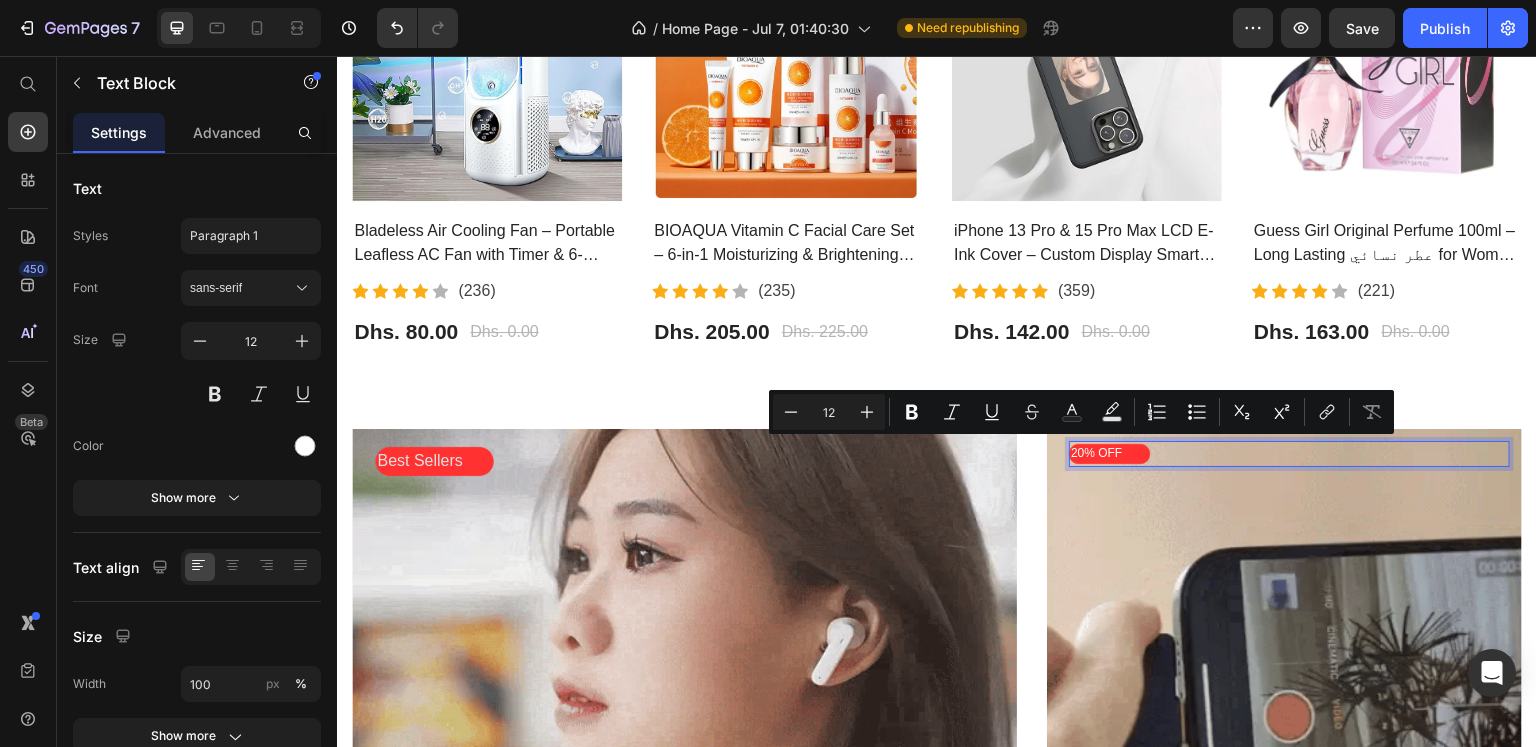 click on "20% OFF" at bounding box center [1289, 454] 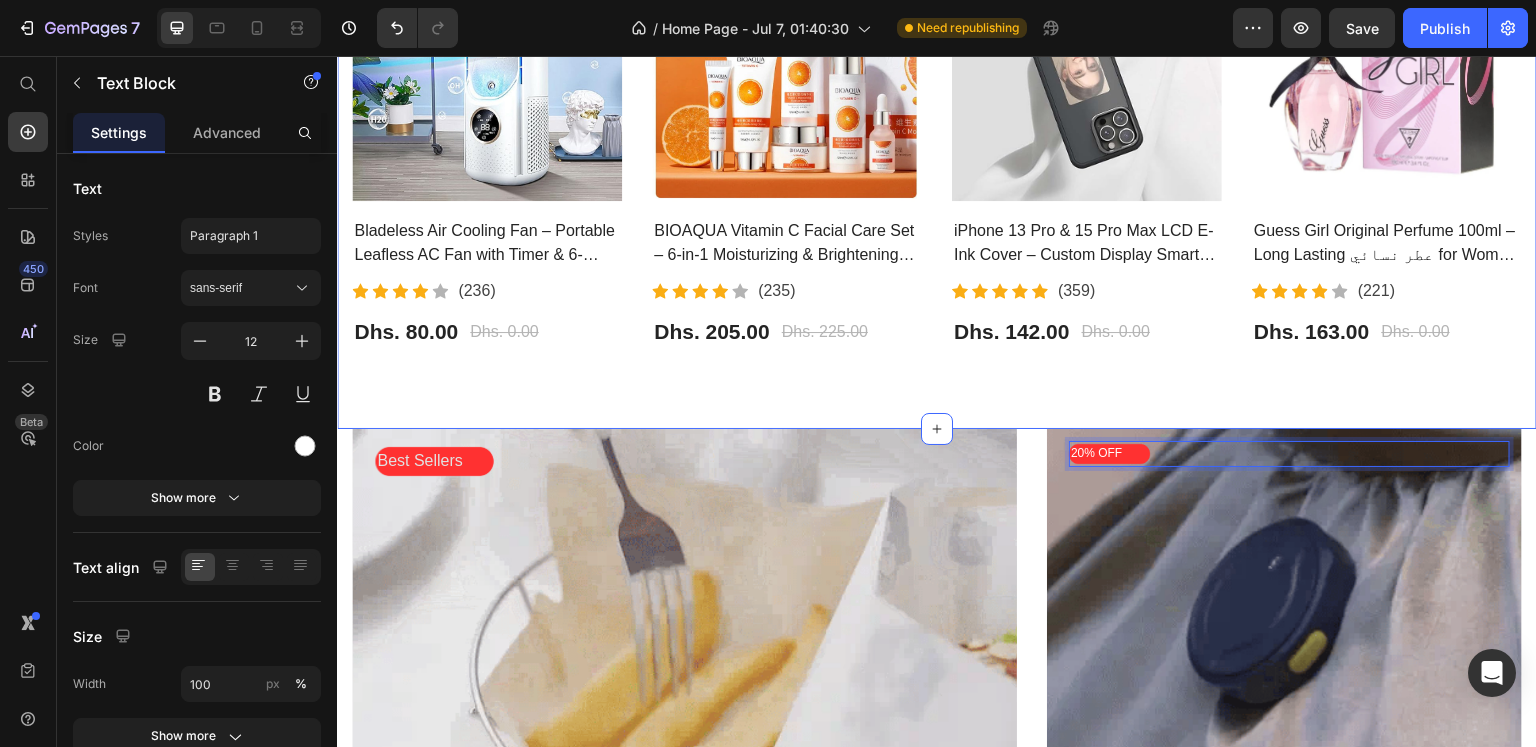 click on "Most Interested Heading “Best pet products reviewed” Text block Row - 0% (P) Tag Product Images Row Bladeless Air Cooling Fan – Portable Leafless AC Fan with Timer & 6-Speed Wind | مروحة تبريد بدون شفرات (P) Title                Icon                Icon                Icon                Icon                Icon Icon List Hoz (236) Text block Icon List Dhs. 80.00 (P) Price Dhs. 0.00 (P) Price Row Product - 9% (P) Tag Product Images Row BIOAQUA Vitamin C Facial Care Set – 6-in-1 Moisturizing & Brightening Skincare Kit | مجموعة العناية بالوجه من بيوأكوا بفيتامين C (P) Title                Icon                Icon                Icon                Icon                Icon Icon List Hoz (235) Text block Icon List Dhs. 205.00 (P) Price Dhs. 225.00 (P) Price Row Product Row - 0% (P) Tag Product Images Row iPhone 13 Pro & 15 Pro Max LCD E-Ink Cover – Custom Display Smart Case | غطاء شاشة ذكي للايفون (P) Title                Icon Icon" at bounding box center [937, 93] 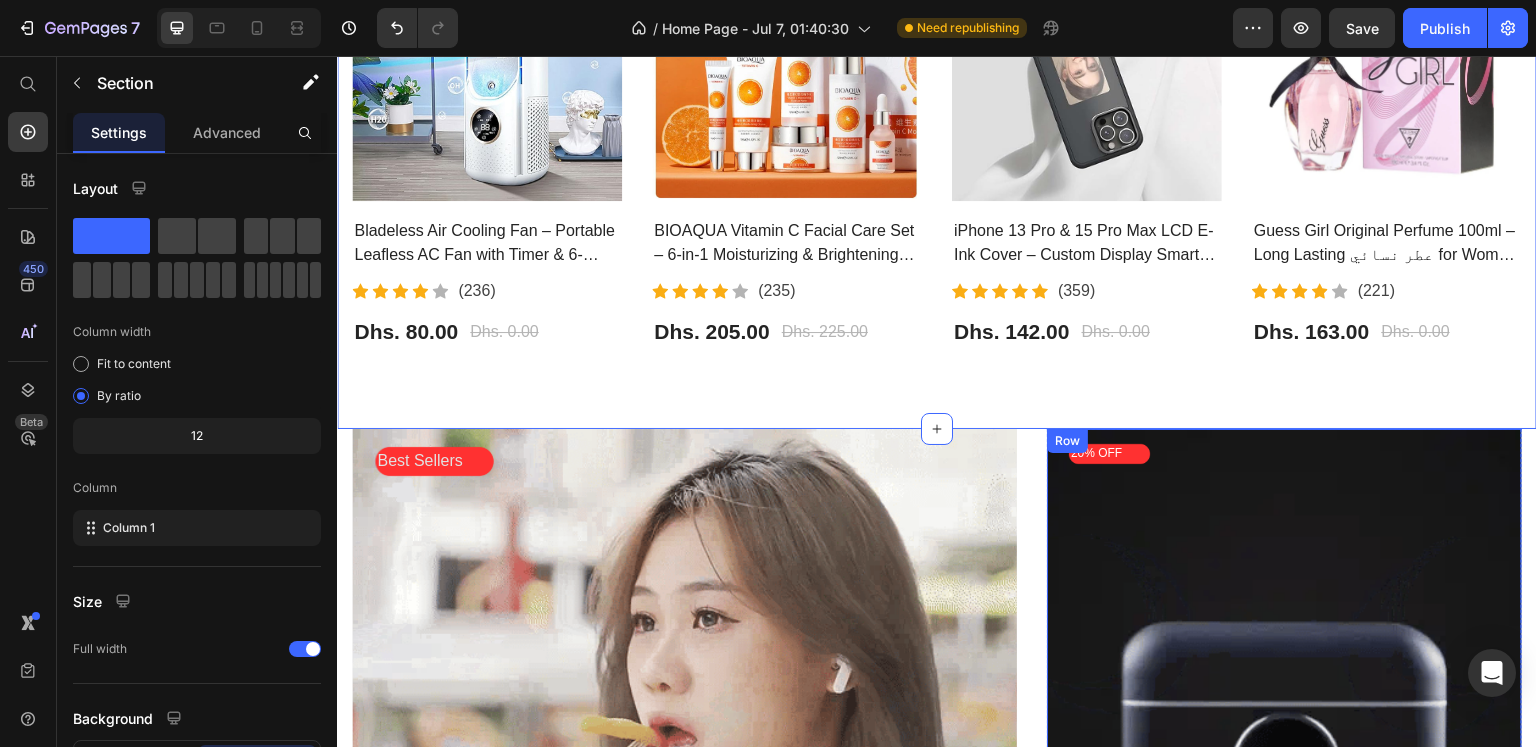 scroll, scrollTop: 779, scrollLeft: 0, axis: vertical 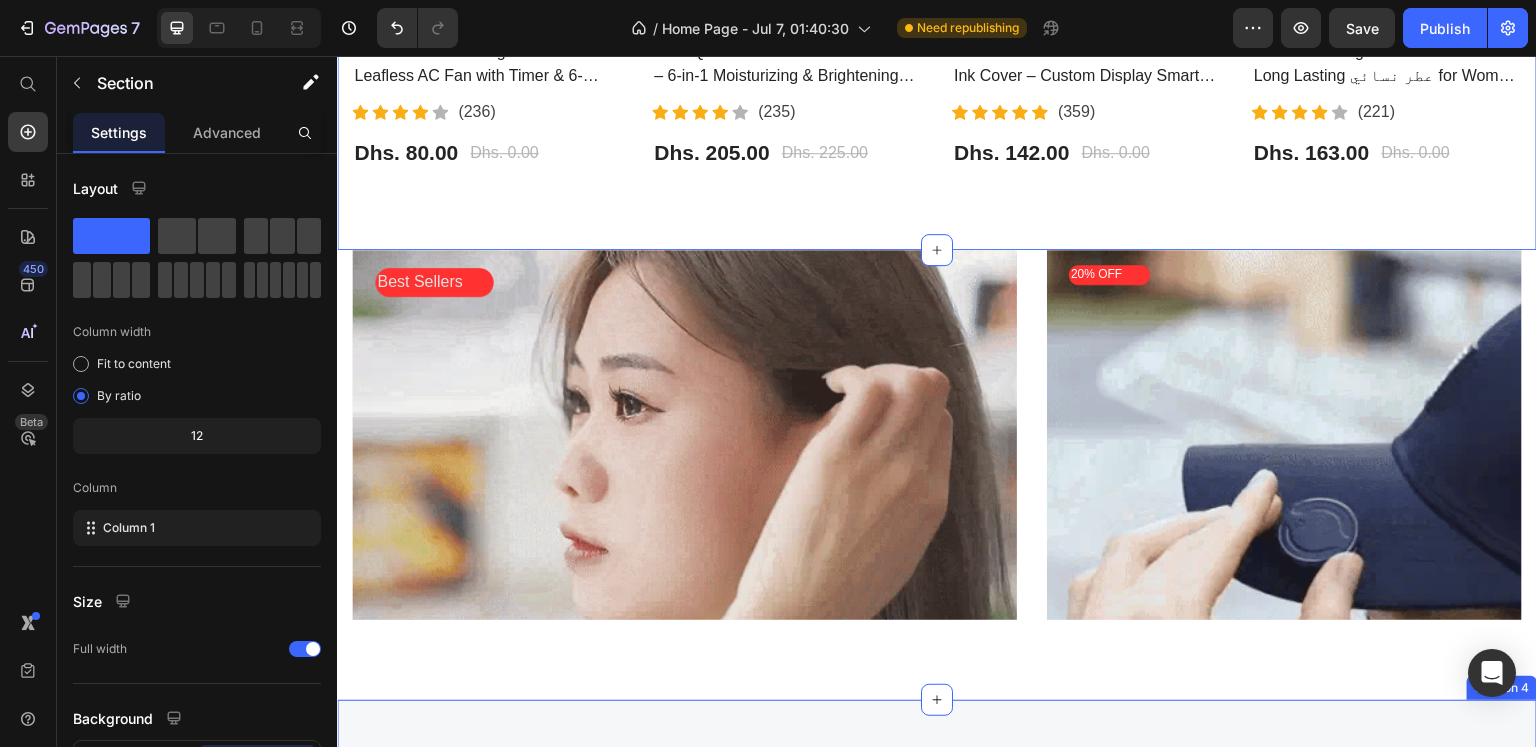 click on "Our services Heading “Making changes to your choices“ Text block Image 24/7 Friendly Support Text block Our suport team always ready for you to 7 days a week. Text block Image Free Shipping Text block Free  worldwide shipping on all area order above $100. Text block Image 7 Days Easy Exchange Text block Product Exchange is Eligible Within 7 Days of Delivery Text block Image 24/7 Friendly Support Text block If your product aren’t perfect, return them for a full refund Text block Row Row Section 4" at bounding box center [937, 930] 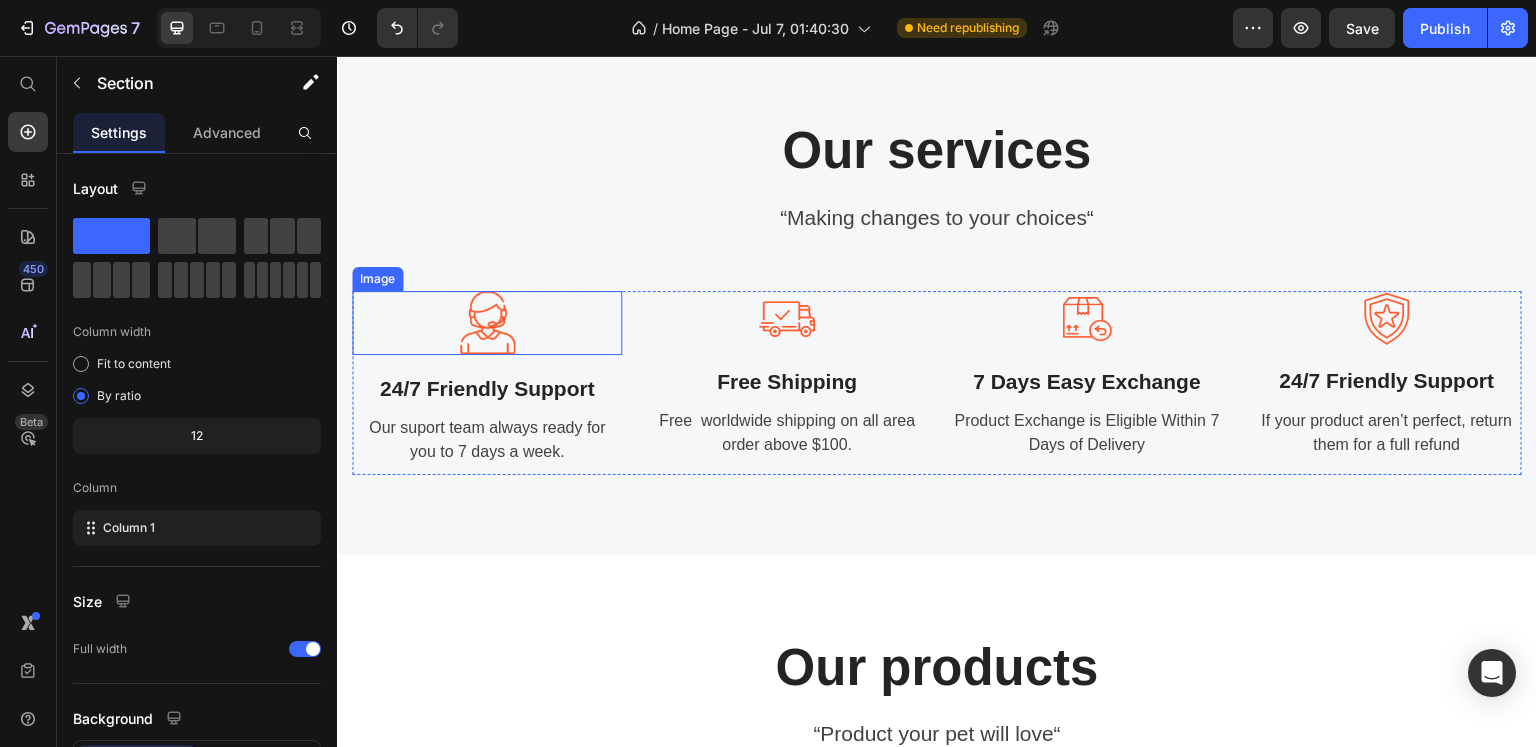 scroll, scrollTop: 1300, scrollLeft: 0, axis: vertical 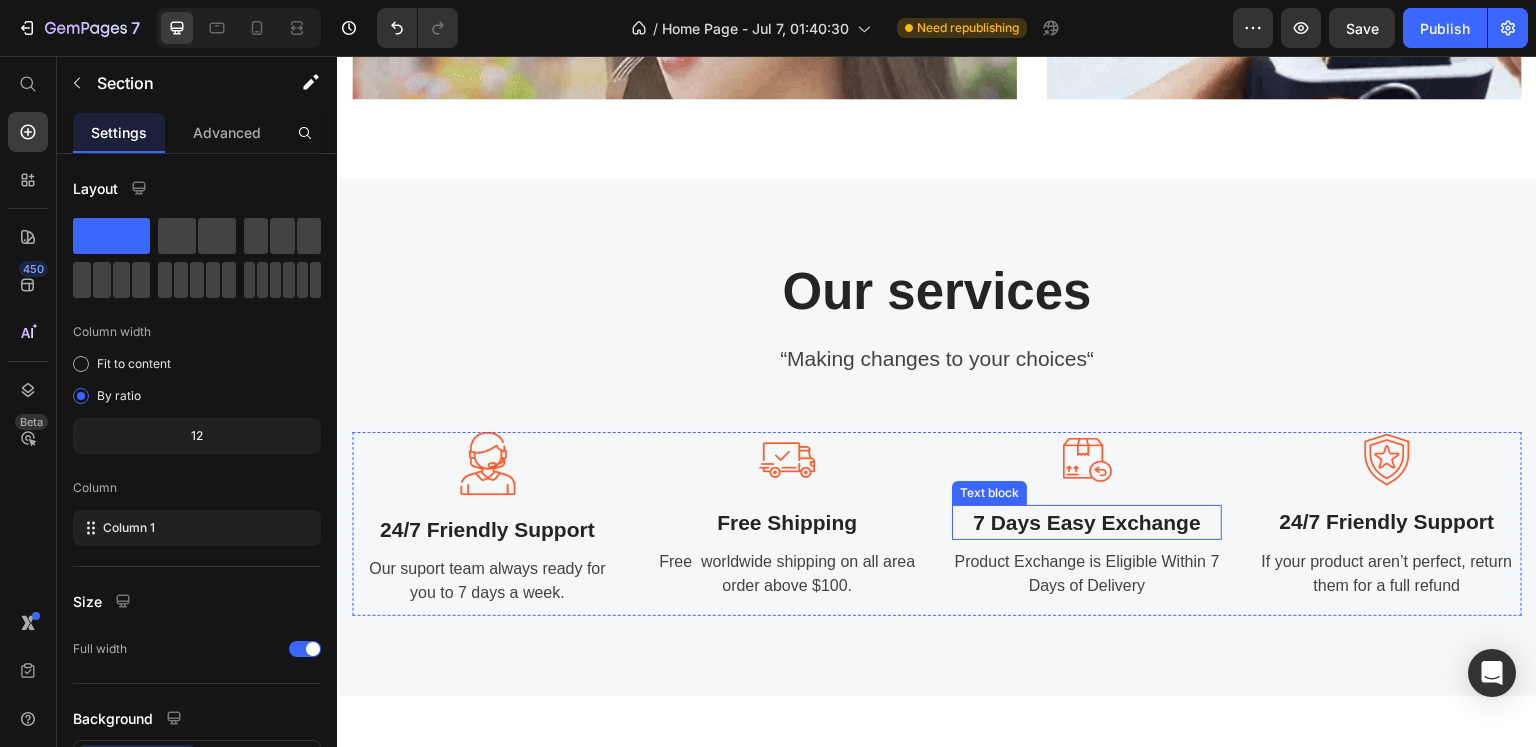 click on "7 Days Easy Exchange" at bounding box center [1087, 523] 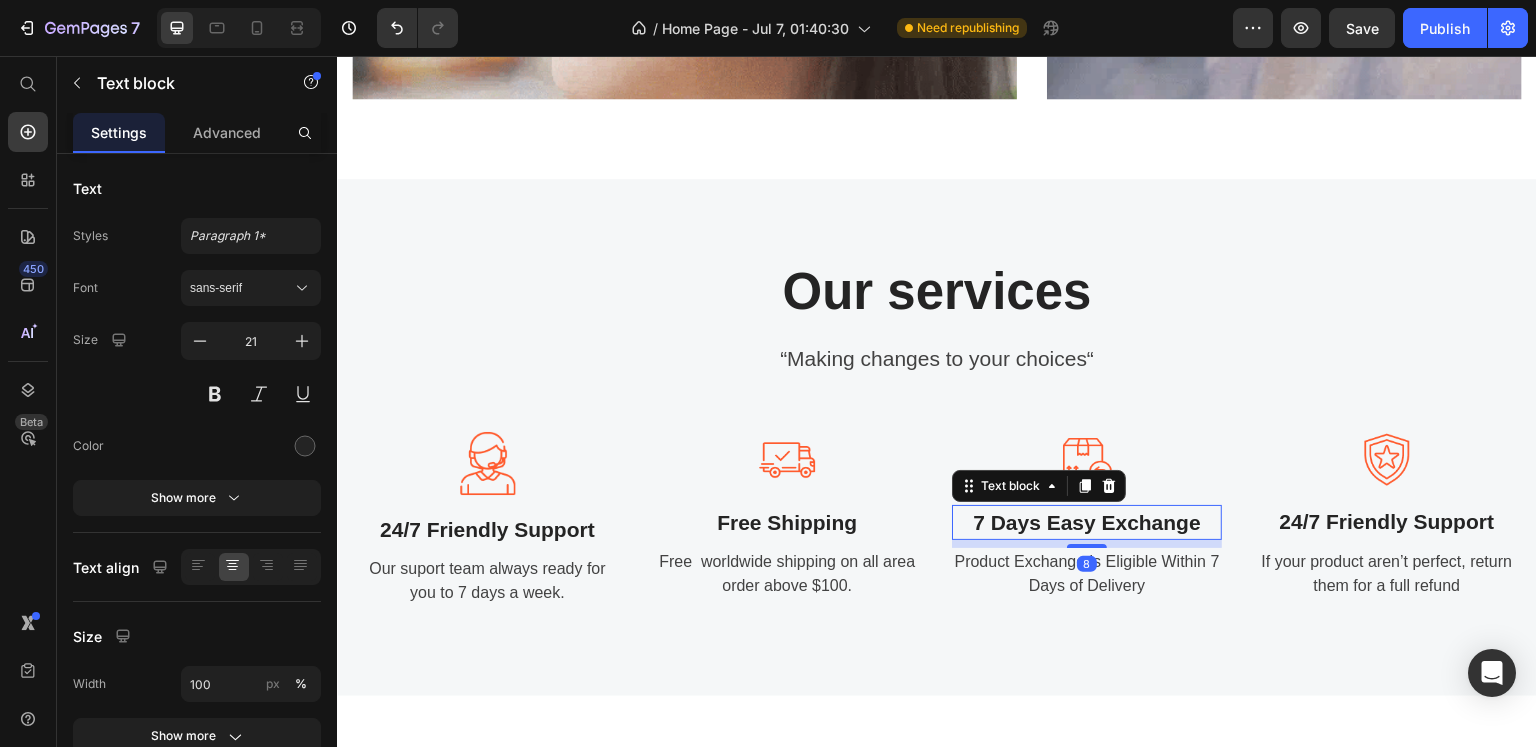 click on "7 Days Easy Exchange" at bounding box center [1087, 523] 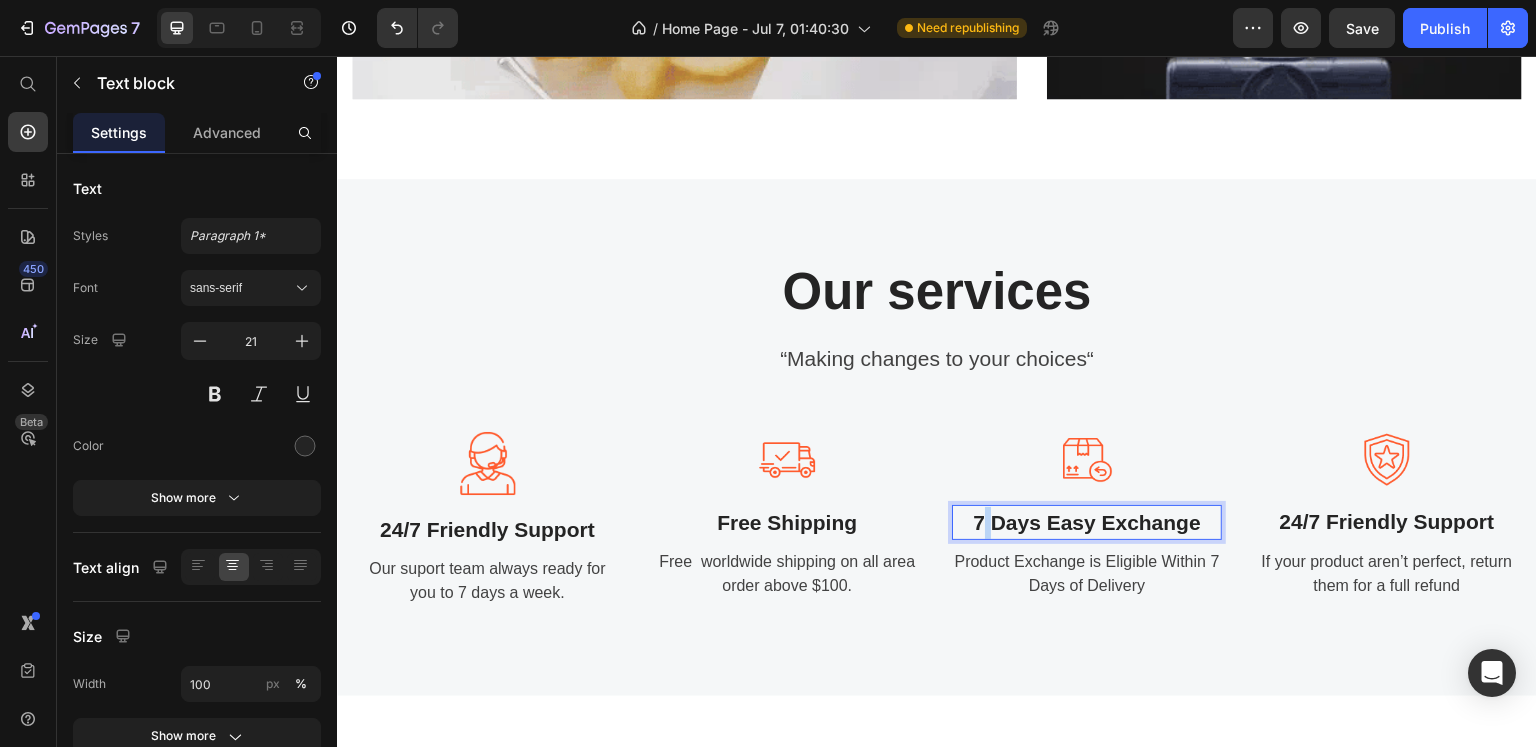 click on "7 Days Easy Exchange" at bounding box center (1087, 523) 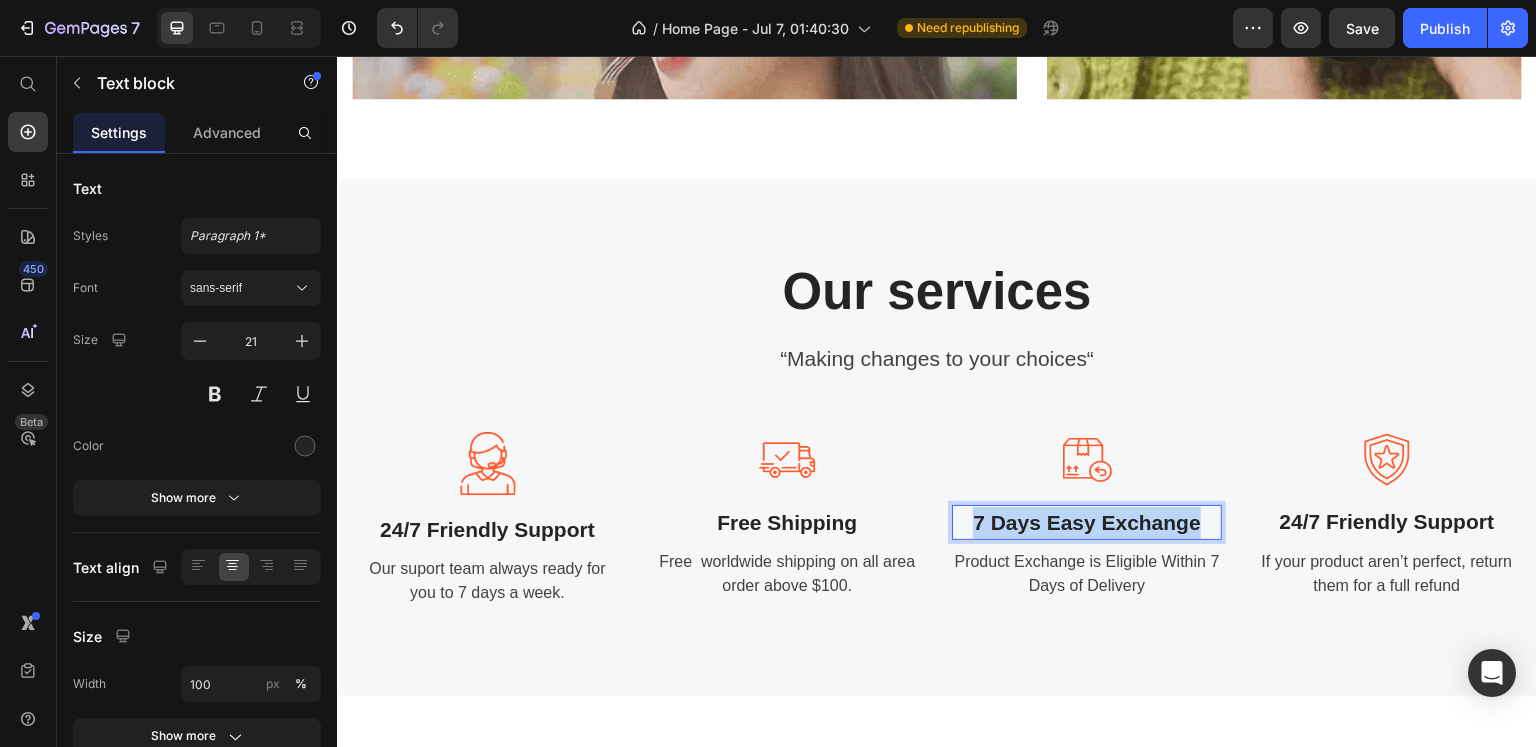 click on "7 Days Easy Exchange" at bounding box center (1087, 523) 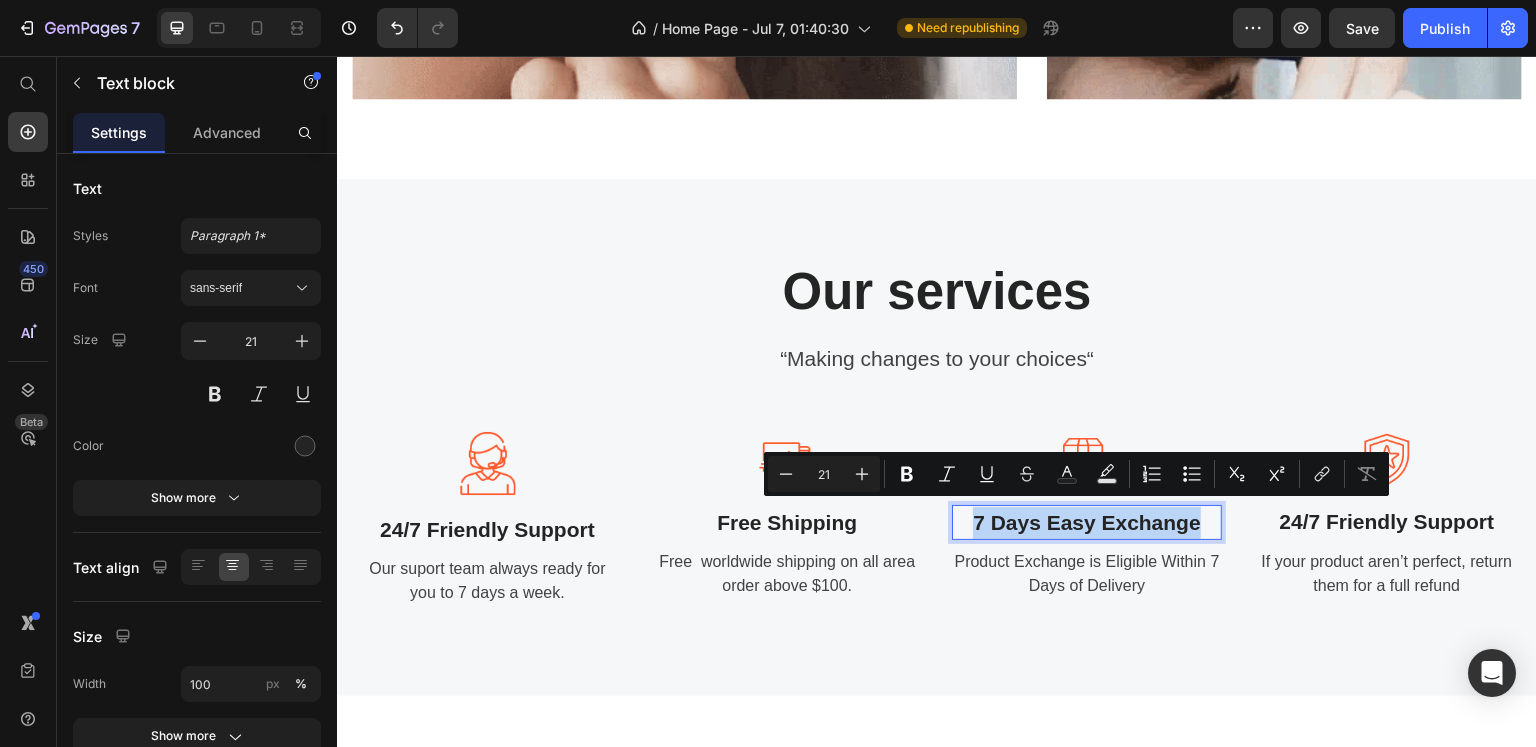 click on "7 Days Easy Exchange" at bounding box center (1087, 523) 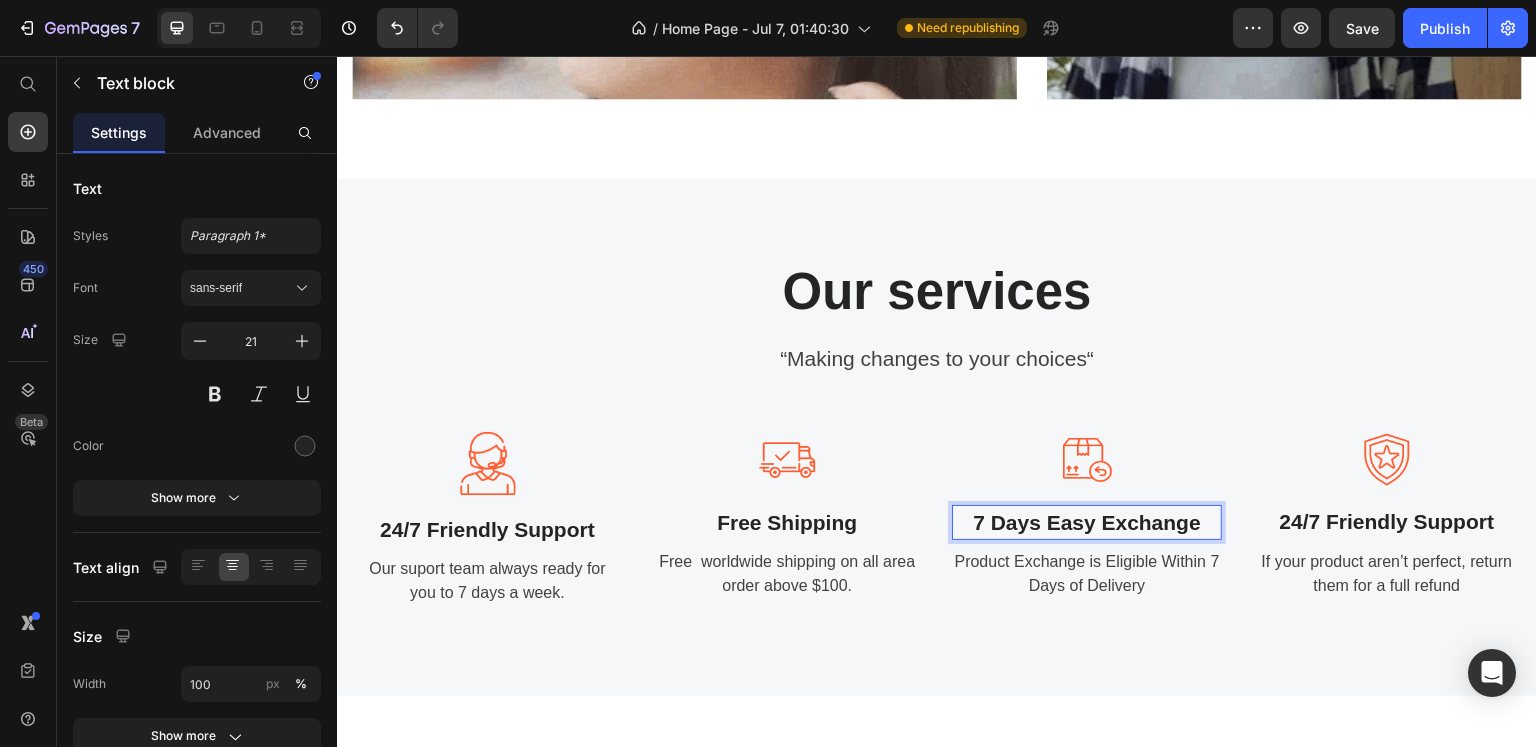 click on "7 Days Easy Exchange" at bounding box center [1087, 523] 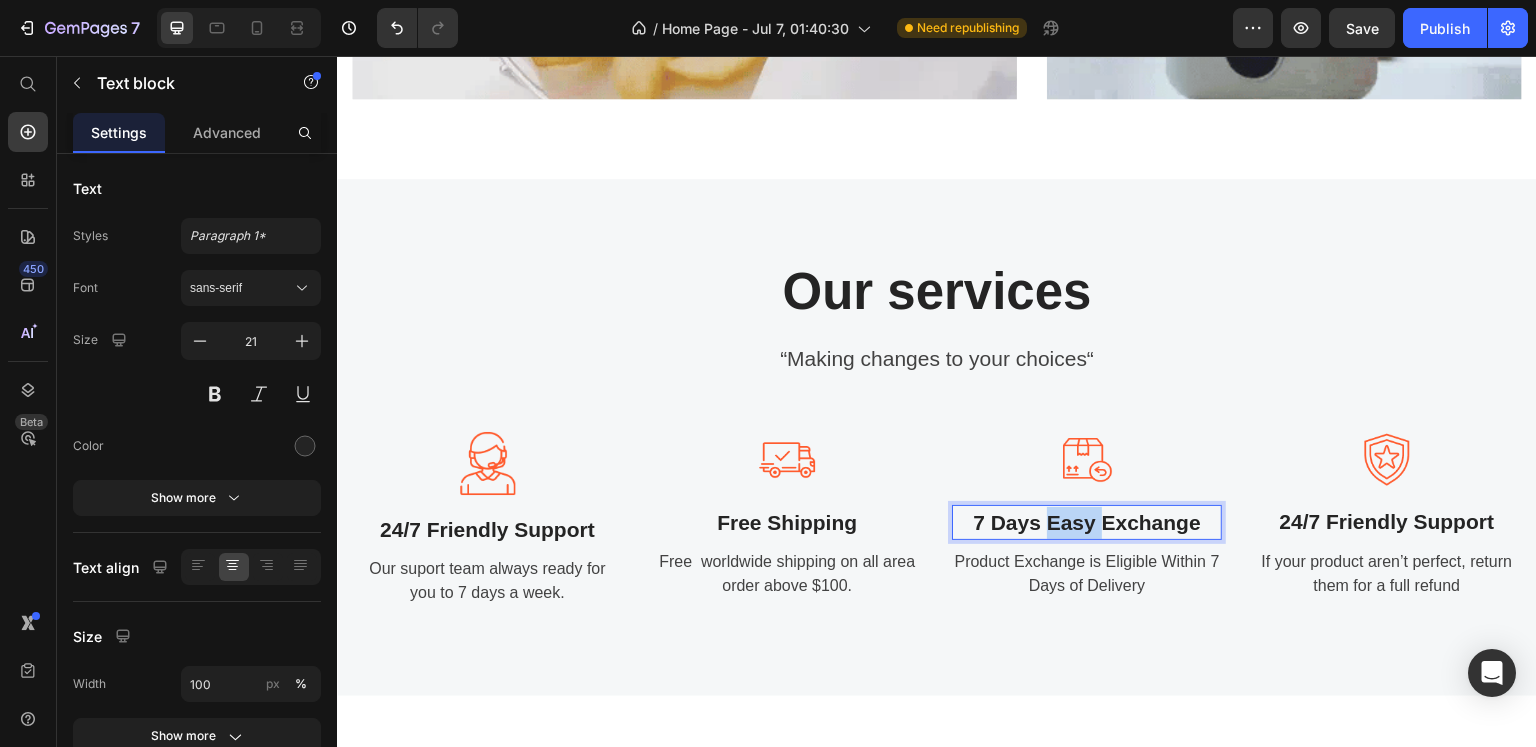 click on "7 Days Easy Exchange" at bounding box center (1087, 523) 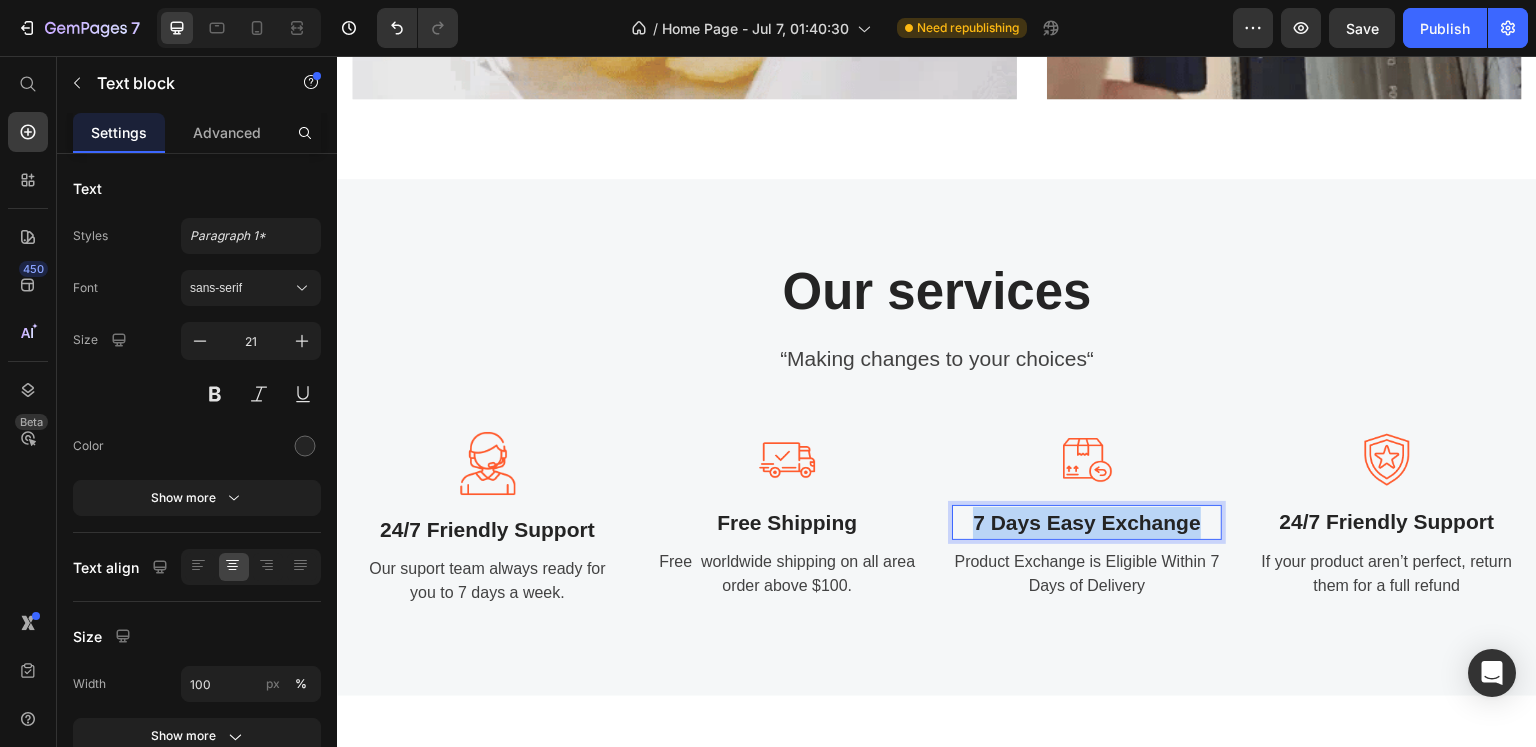 click on "7 Days Easy Exchange" at bounding box center (1087, 523) 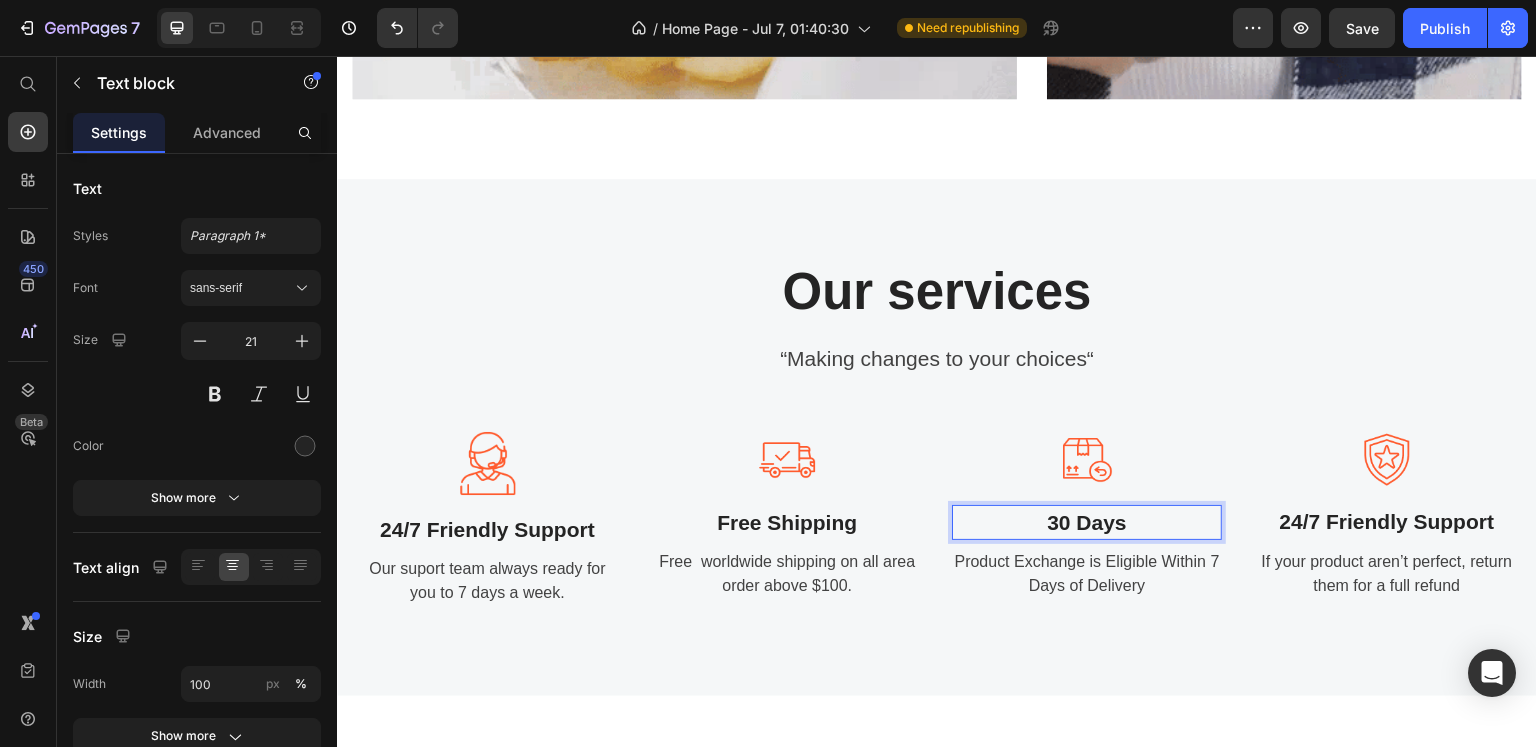 click on "Product Exchange is Eligible Within 7 Days of Delivery" at bounding box center (1087, 574) 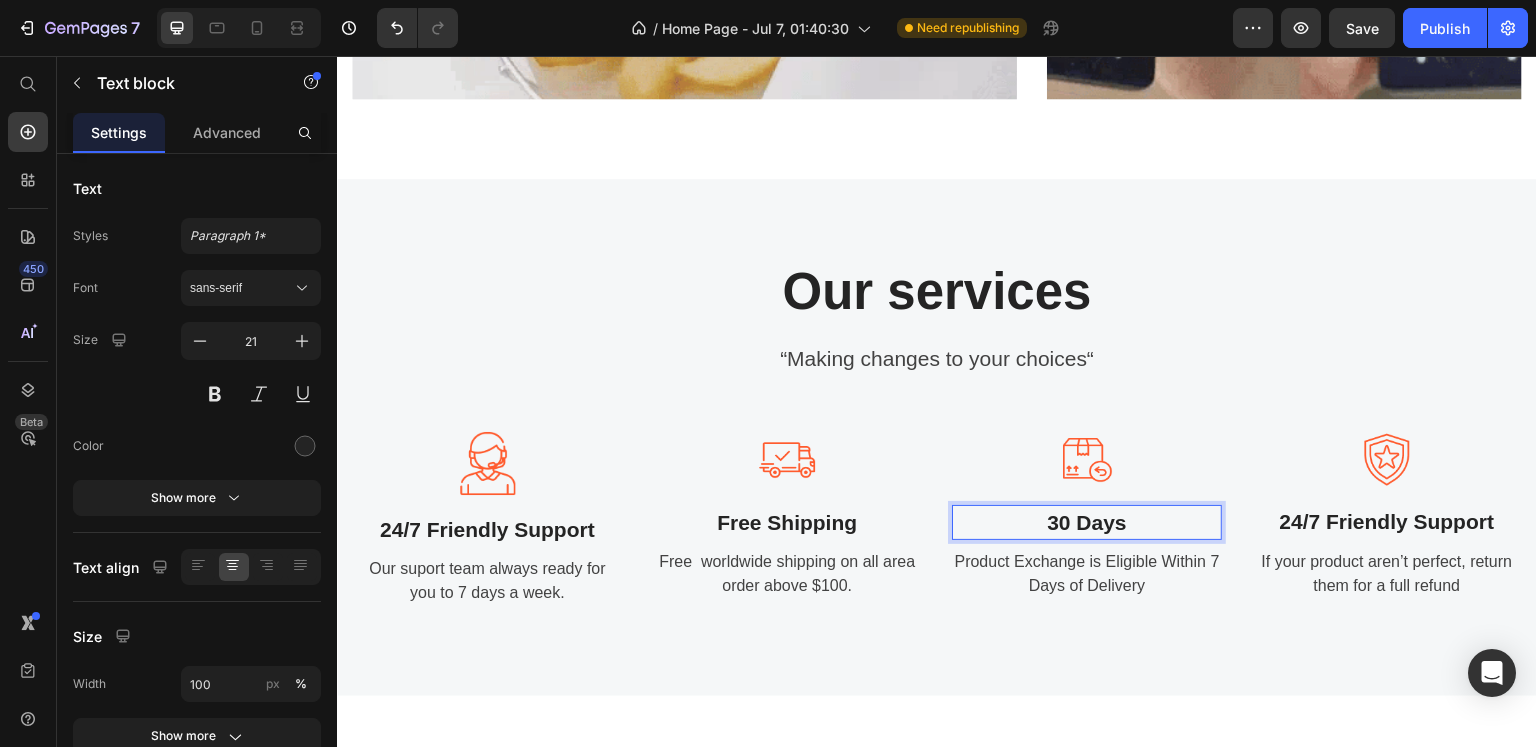 click on "Product Exchange is Eligible Within 7 Days of Delivery" at bounding box center [1087, 574] 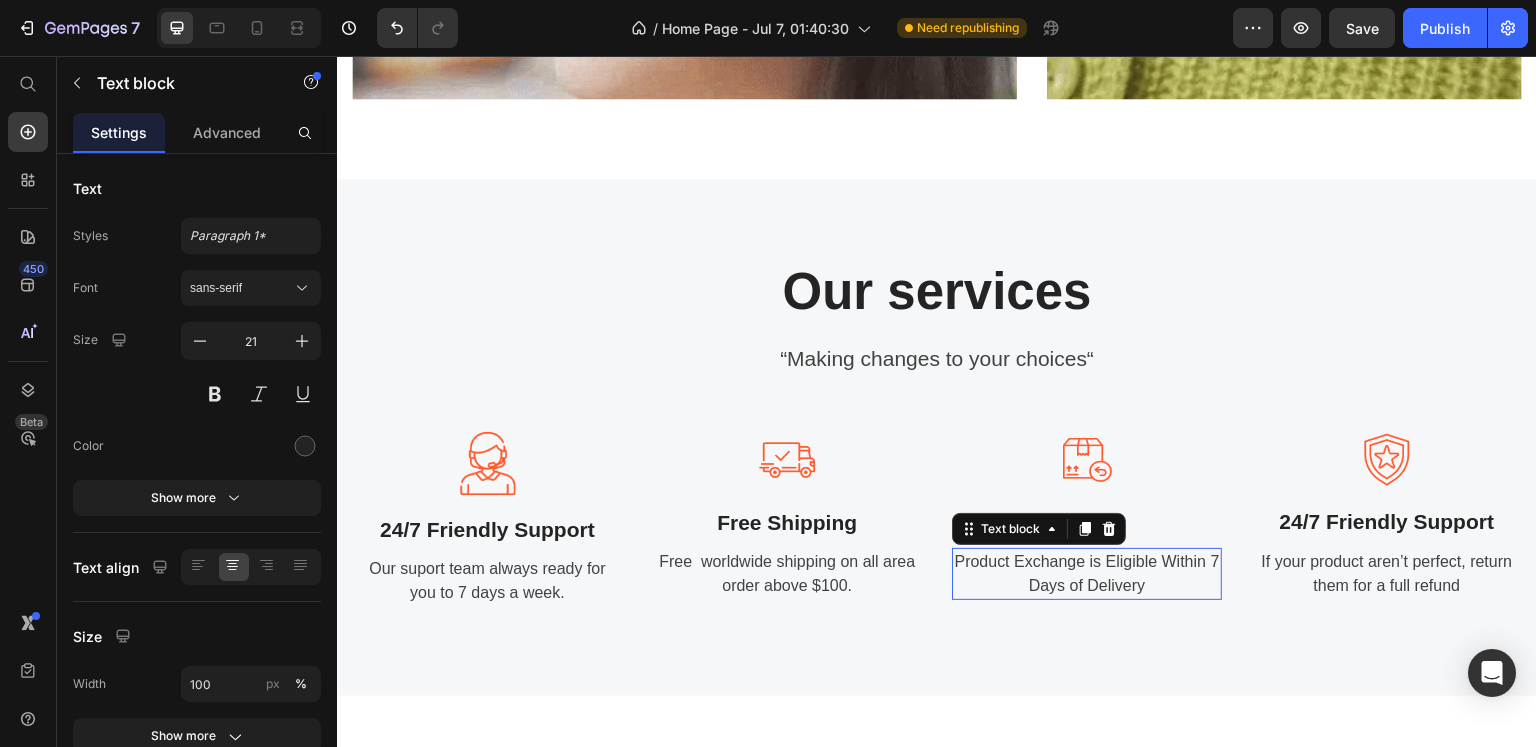 click on "Product Exchange is Eligible Within 7 Days of Delivery" at bounding box center [1087, 574] 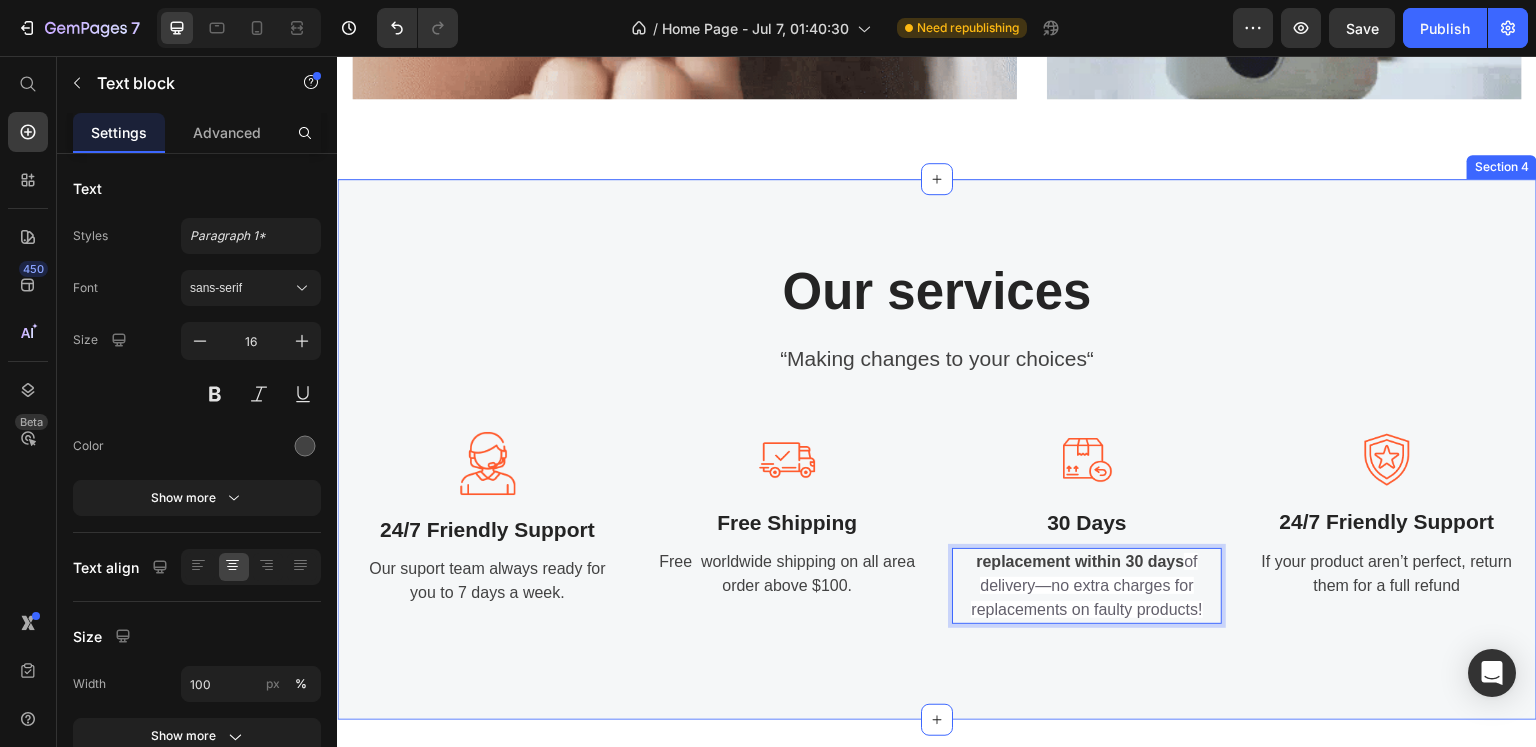 click on "Our services Heading “Making changes to your choices“ Text block Image 24/7 Friendly Support Text block Our suport team always ready for you to 7 days a week. Text block Image Free Shipping Text block Free  worldwide shipping on all area order above $100. Text block Image 30 Days Text block replacement within 30 days  of delivery—no extra charges for replacements on faulty products! Text block   16 Image 24/7 Friendly Support Text block If your product aren’t perfect, return them for a full refund Text block Row Row Section 4" at bounding box center [937, 449] 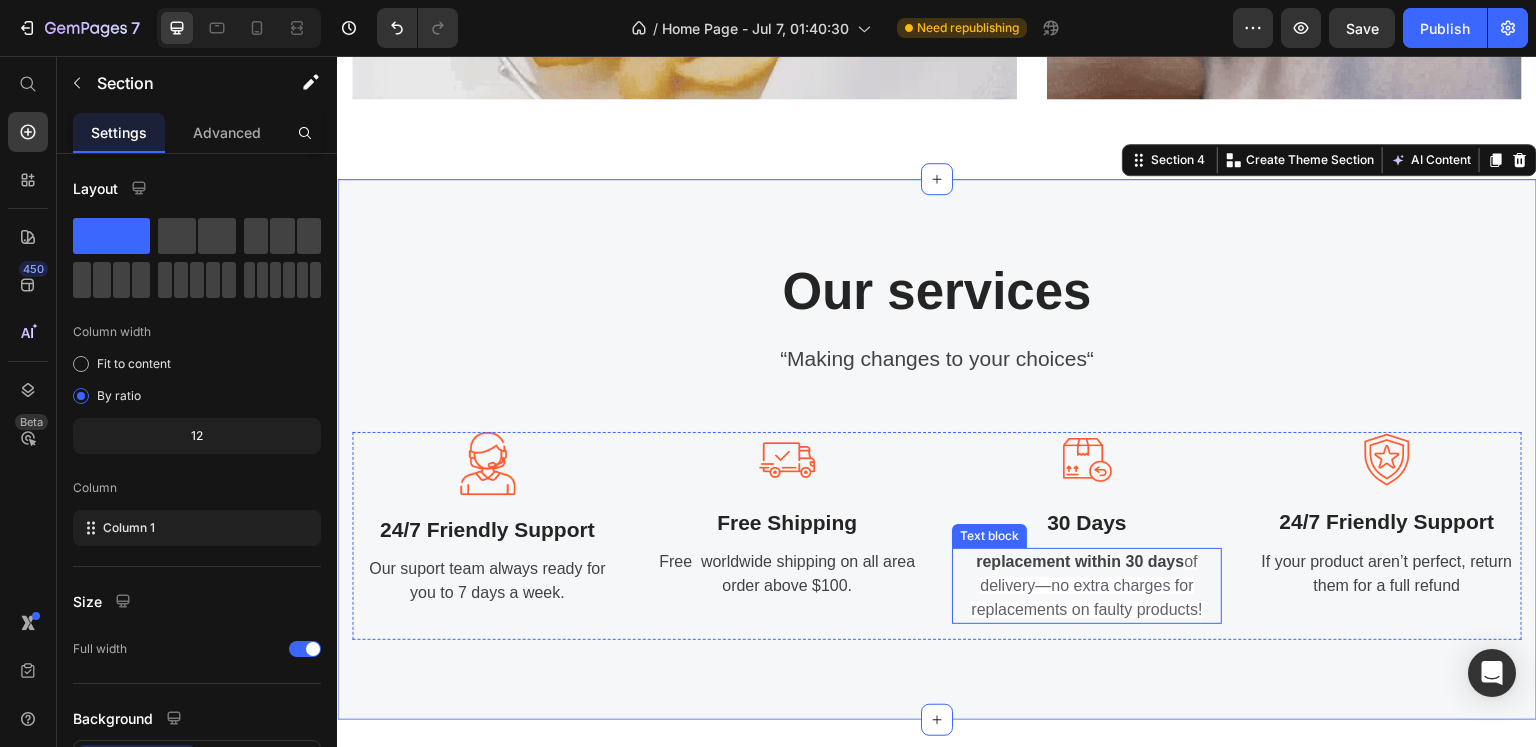 click on "replacement within 30 days" at bounding box center (1080, 561) 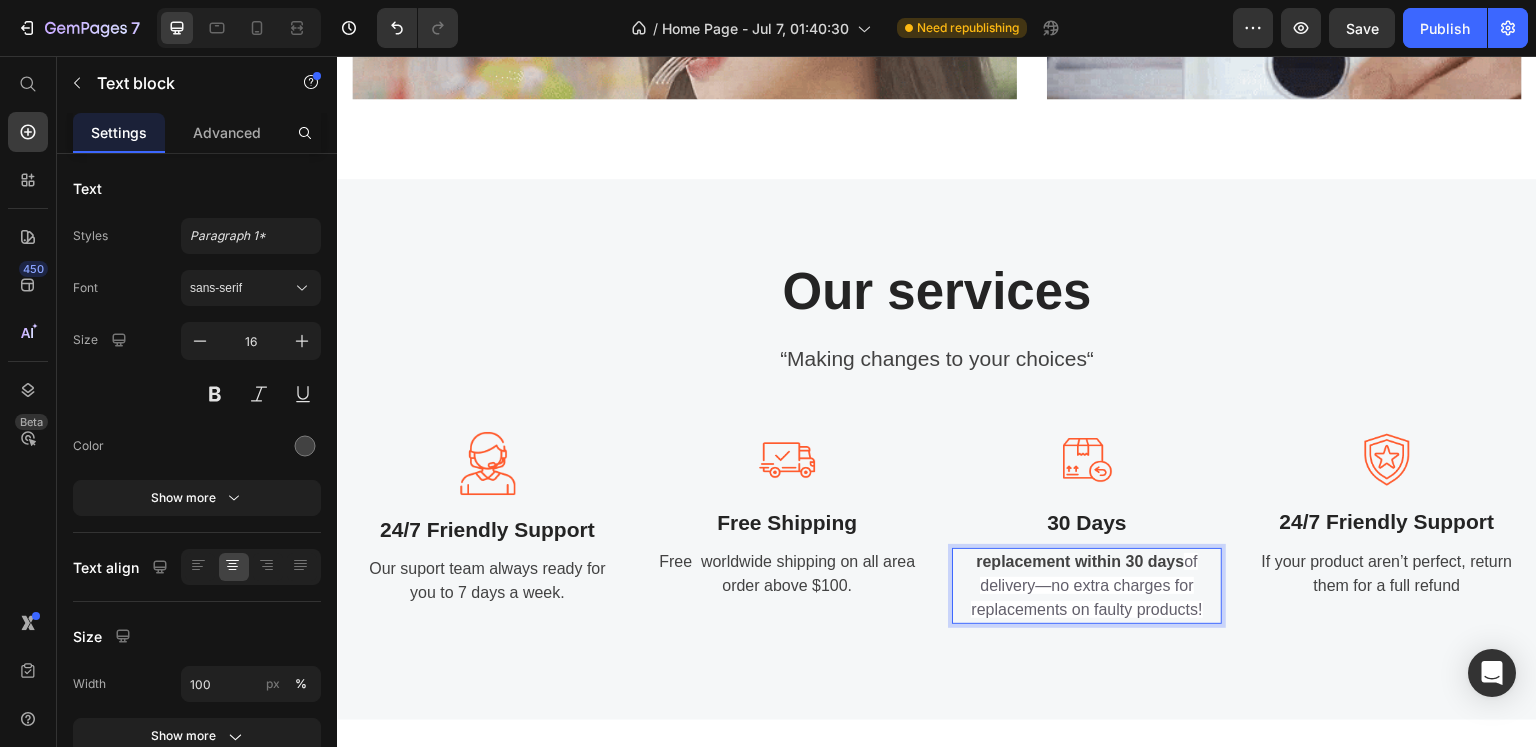 click on "replacement within 30 days" at bounding box center (1080, 561) 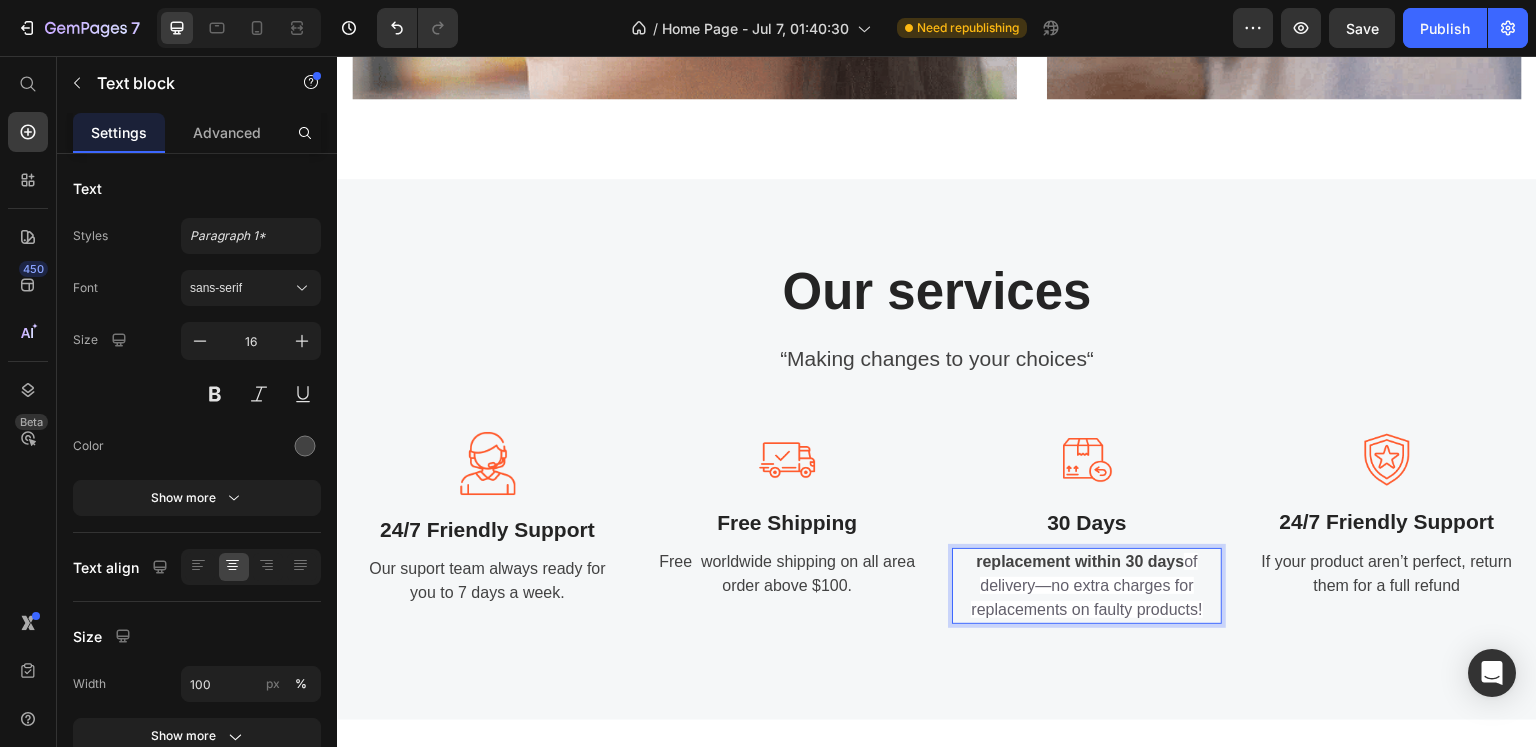 click on "replacement within 30 days" at bounding box center (1080, 561) 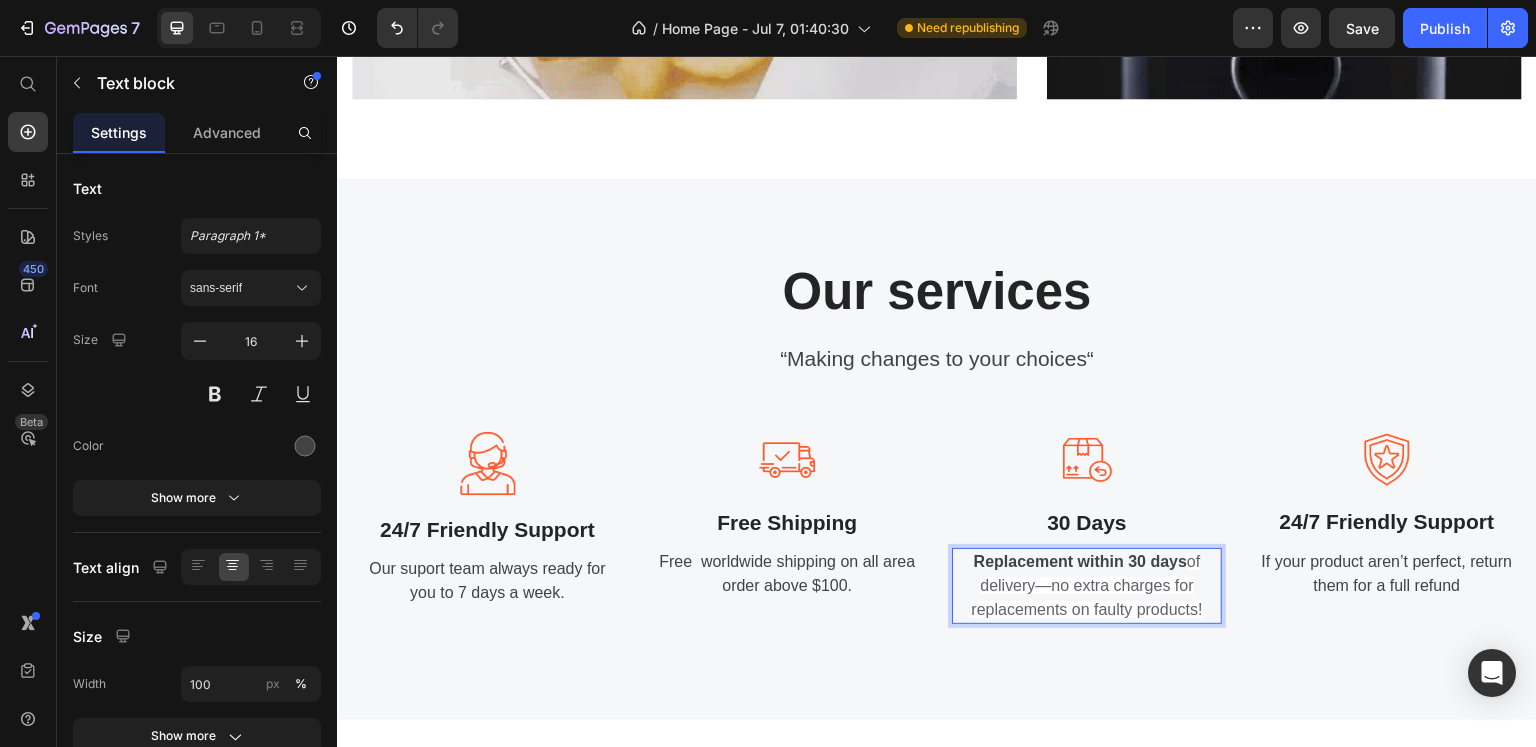 click on "of delivery—no extra charges for replacements on faulty products!" at bounding box center [1086, 585] 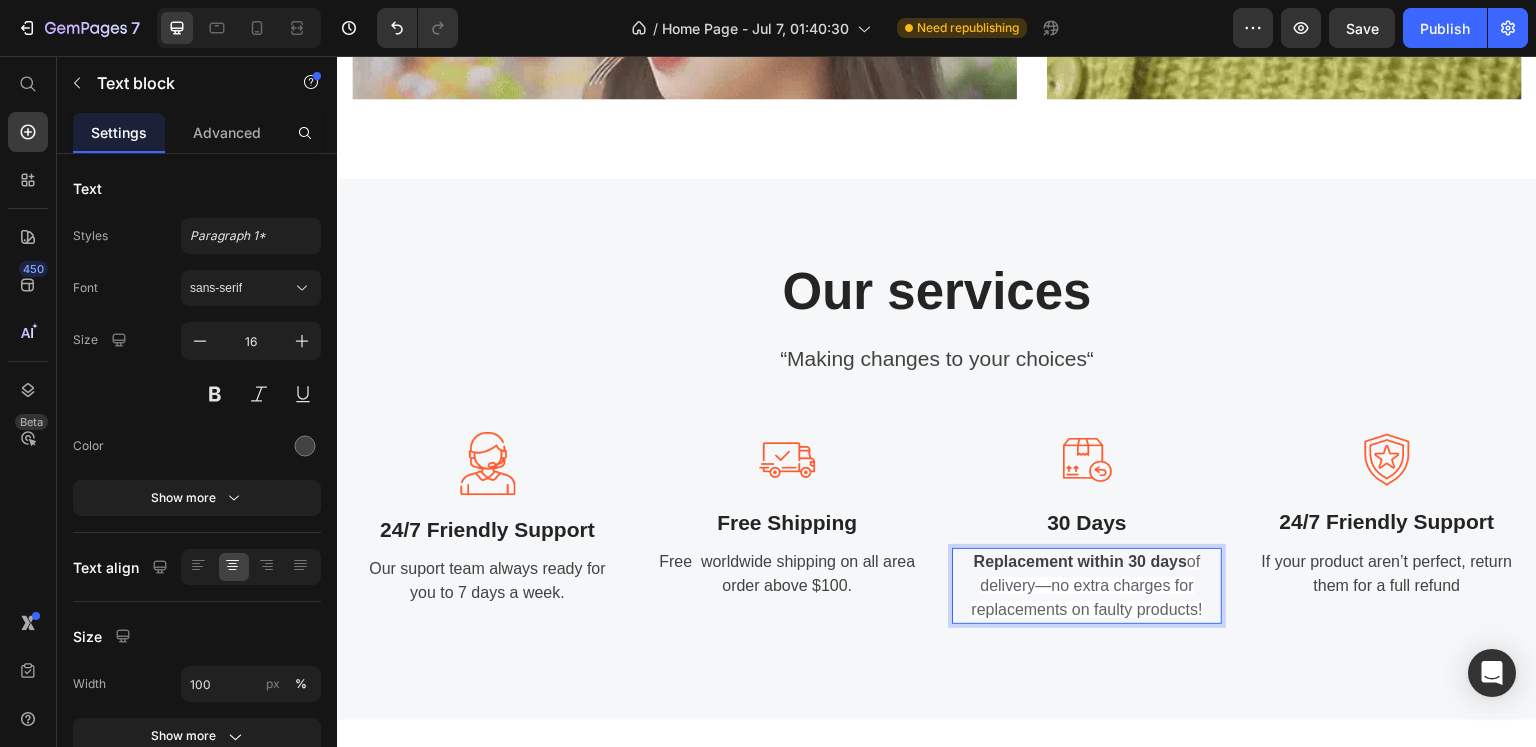 drag, startPoint x: 1059, startPoint y: 611, endPoint x: 1212, endPoint y: 602, distance: 153.26448 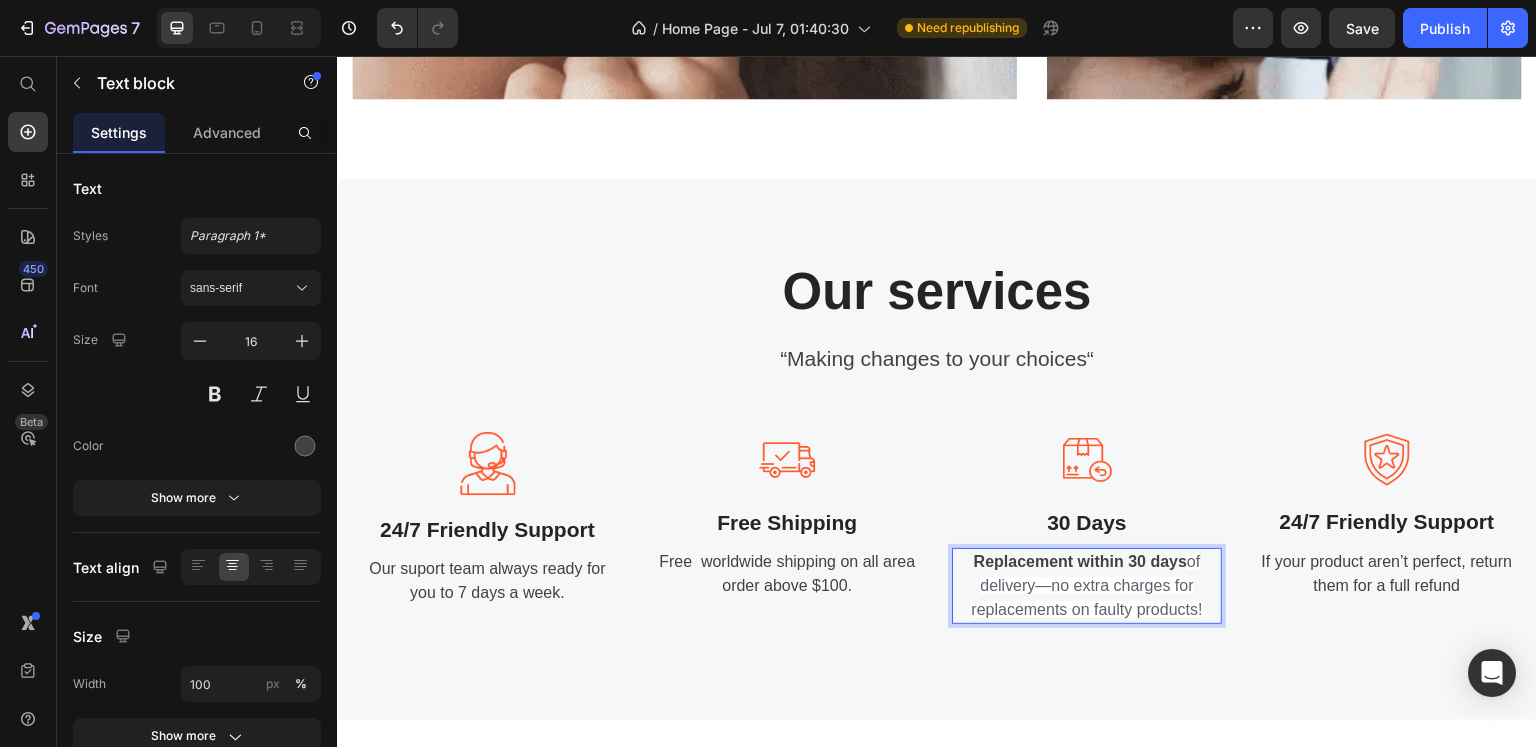 click on "Image 24/7 Friendly Support Text block Our suport team always ready for you to 7 days a week. Text block Image Free Shipping Text block Free  worldwide shipping on all area order above $100. Text block Image 30 Days Text block Replacement within 30 days  of delivery—no extra charges for replacements on faulty products! Text block   16 Image 24/7 Friendly Support Text block If your product aren’t perfect, return them for a full refund Text block Row" at bounding box center [937, 536] 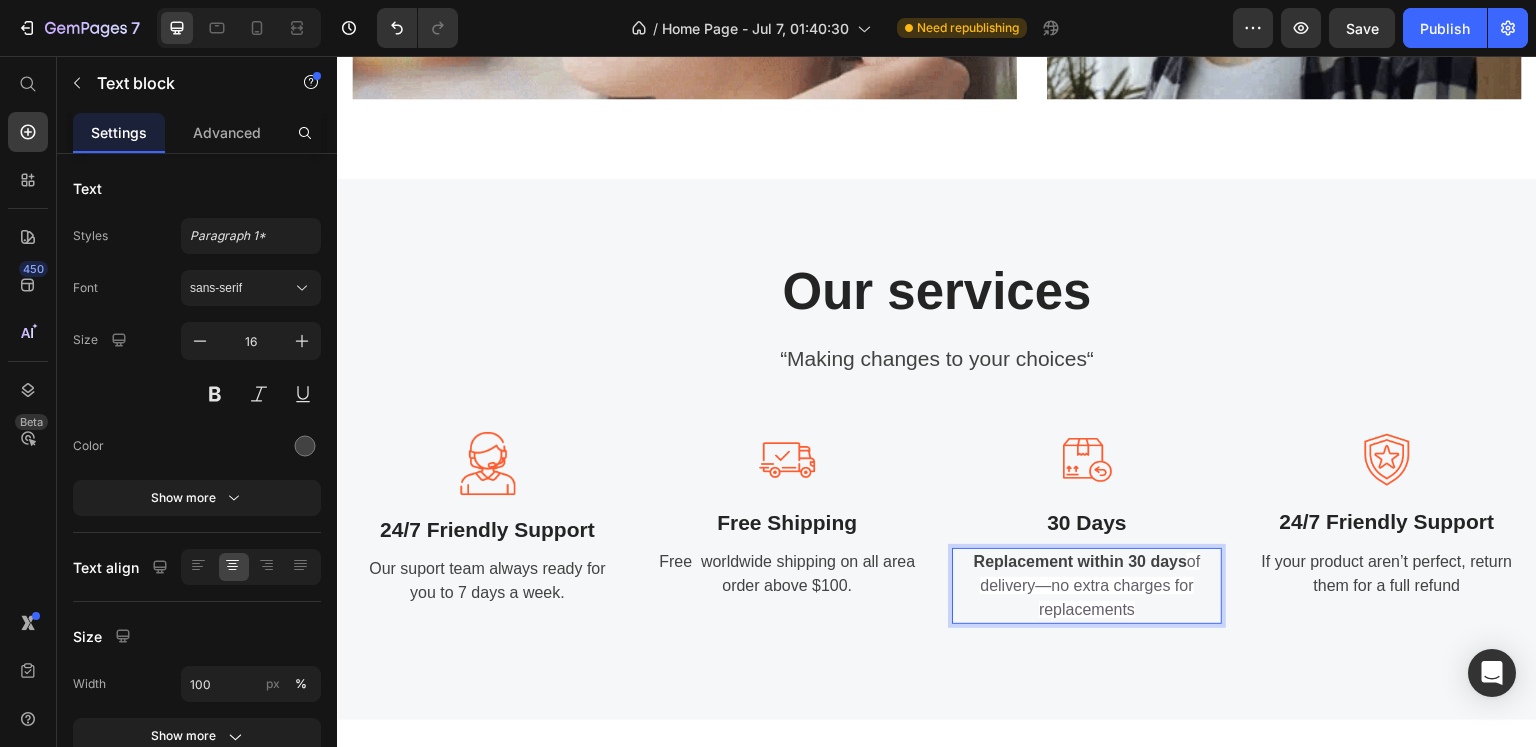 click on "of delivery—no extra charges for replacements" at bounding box center [1090, 585] 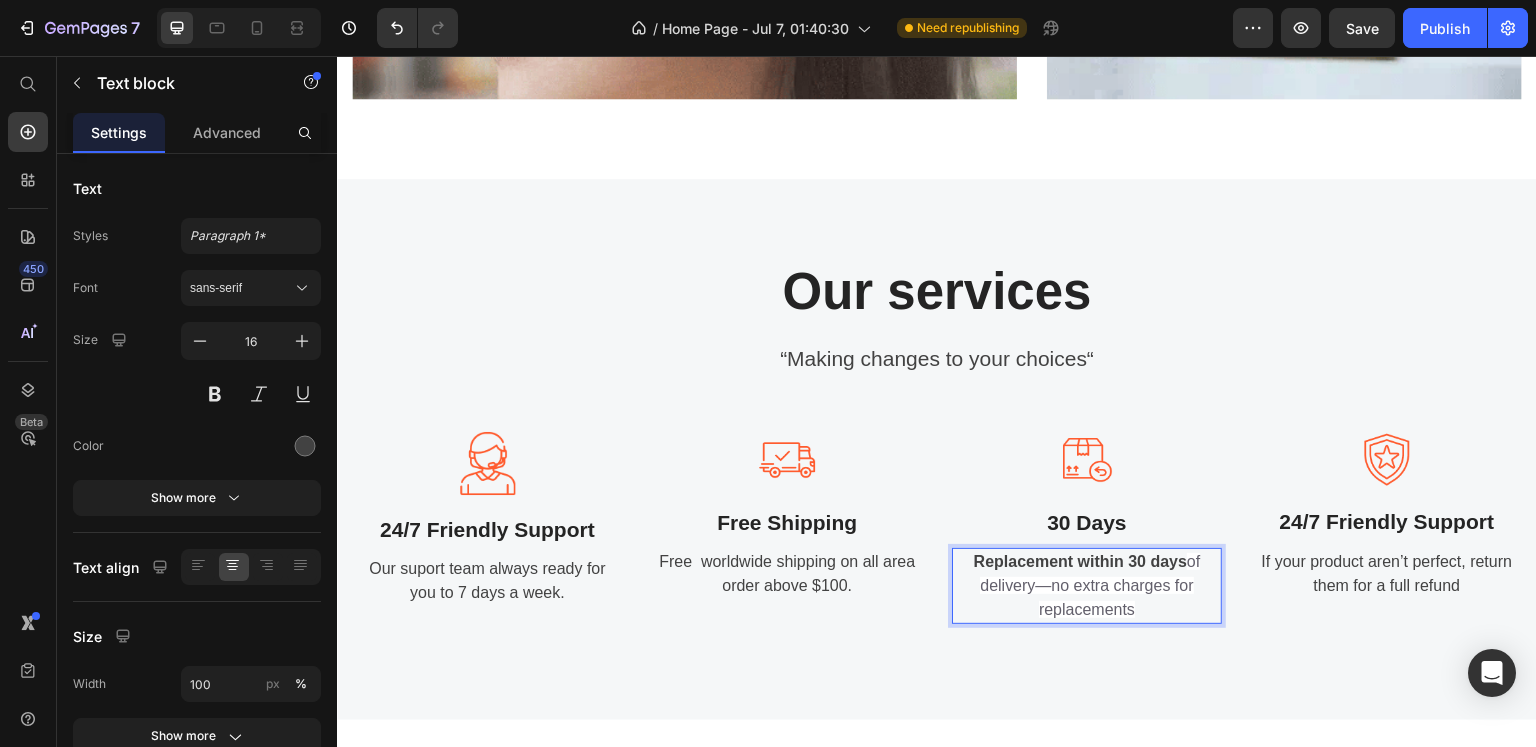 click on "Replacement within 30 days  of delivery—no extra charges for replacements" at bounding box center [1087, 586] 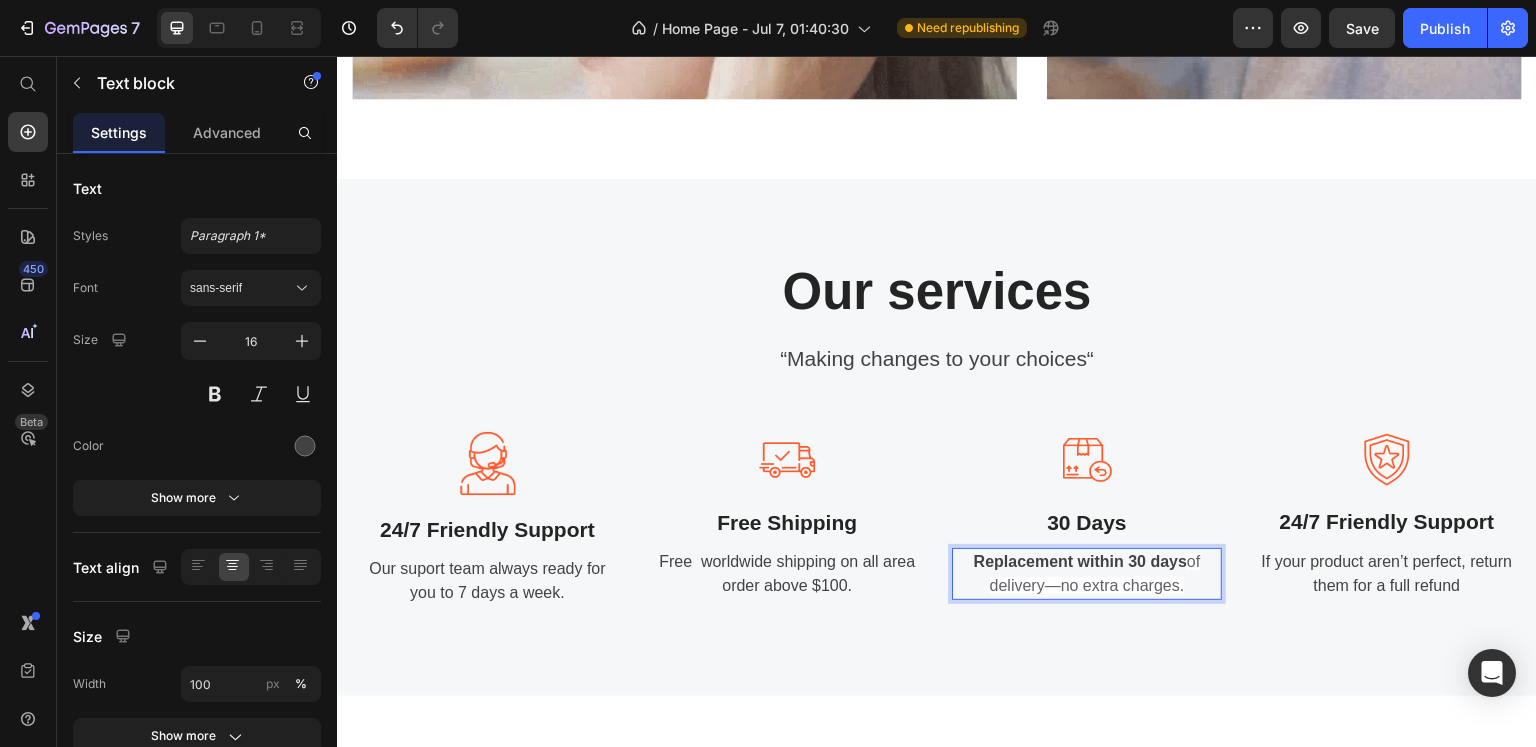 click on "of delivery—no extra charges." at bounding box center [1095, 573] 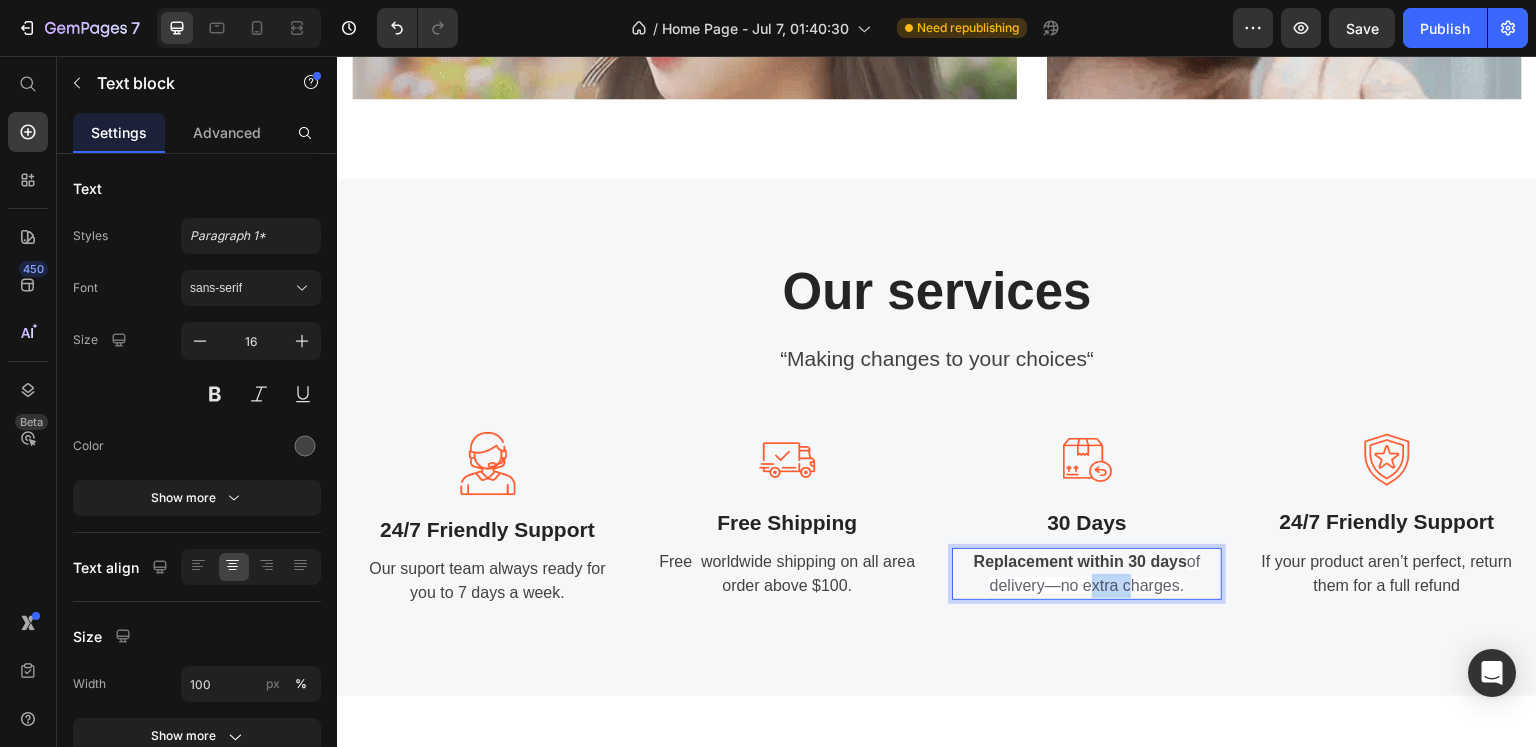 click on "of delivery—no extra charges." at bounding box center (1095, 573) 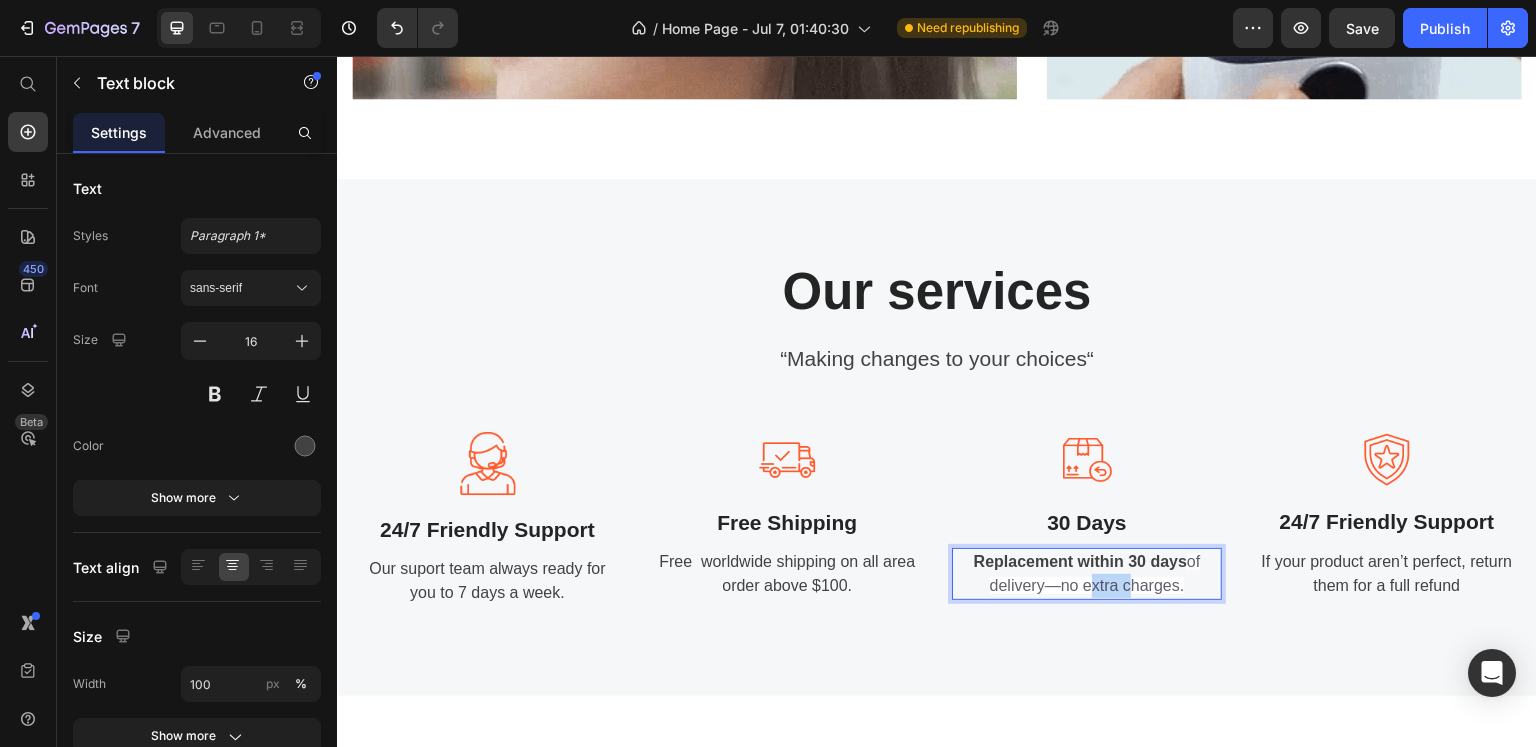 click on "of delivery—no extra charges." at bounding box center (1095, 573) 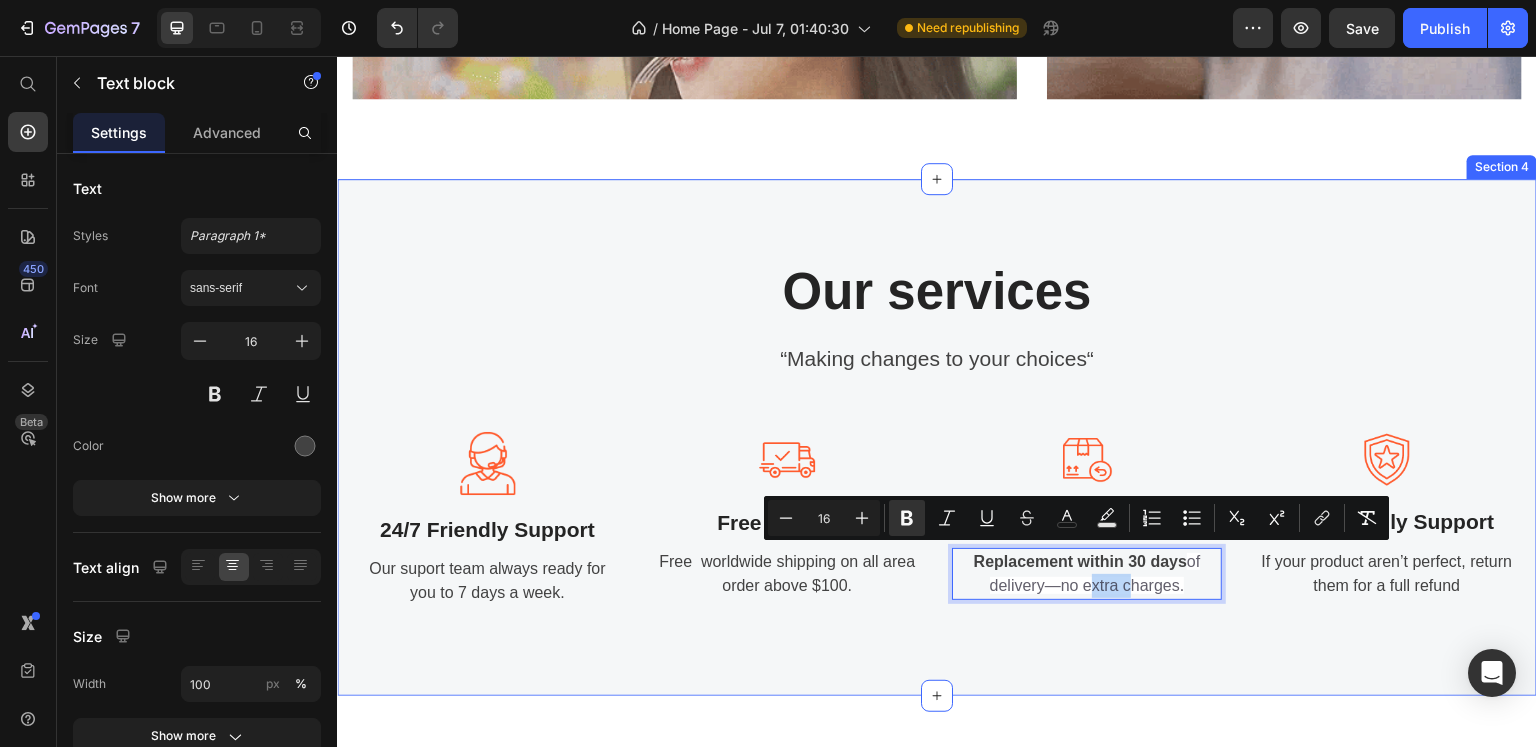click on "Our services Heading “Making changes to your choices“ Text block Image 24/7 Friendly Support Text block Our suport team always ready for you to 7 days a week. Text block Image Free Shipping Text block Free  worldwide shipping on all area order above $100. Text block Image 30 Days Text block Replacement within 30 days  of delivery—no extra charges. Text block   16 Image 24/7 Friendly Support Text block If your product aren’t perfect, return them for a full refund Text block Row Row Section 4" at bounding box center [937, 437] 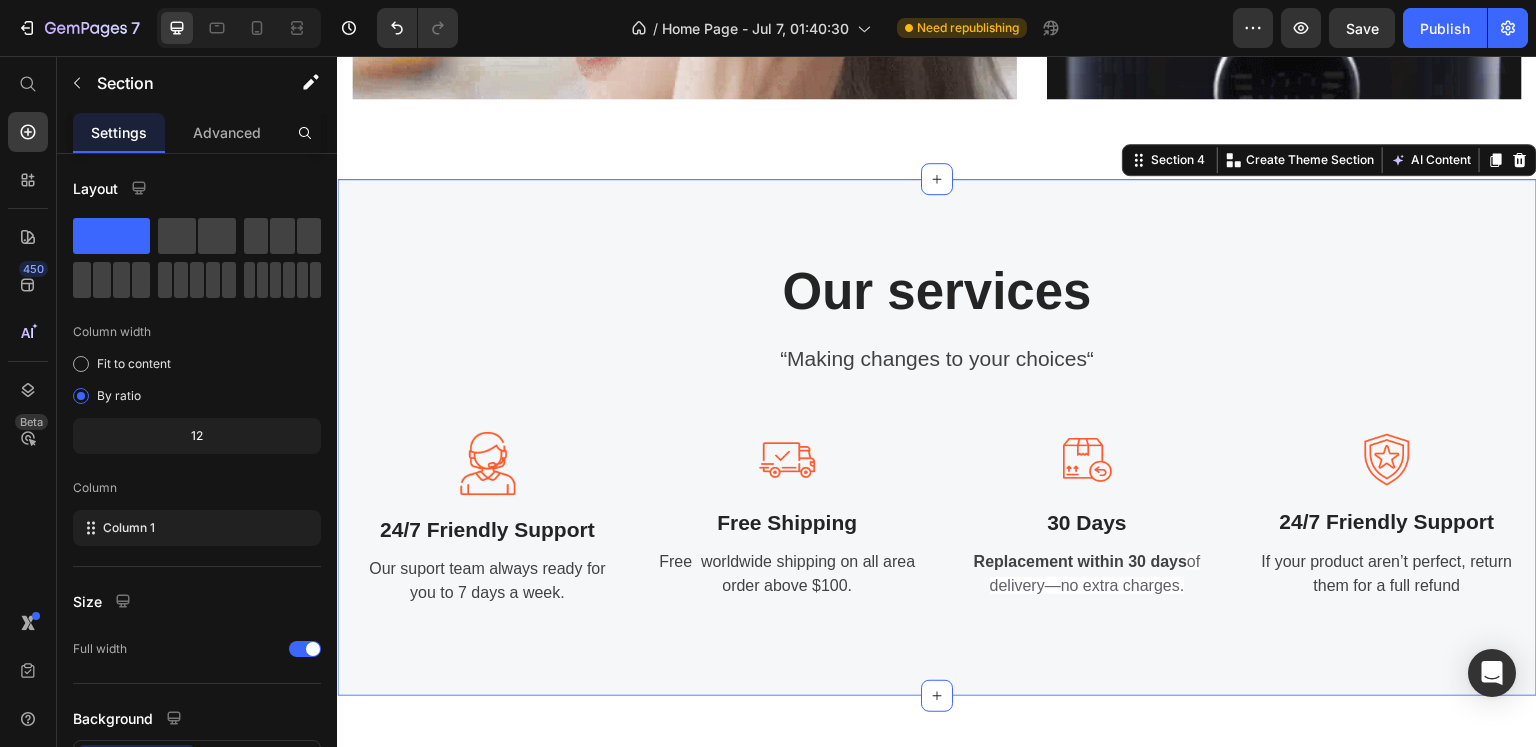 click on "Our services Heading “Making changes to your choices“ Text block Image 24/7 Friendly Support Text block Our suport team always ready for you to 7 days a week. Text block Image Free Shipping Text block Free  worldwide shipping on all area order above $100. Text block Image 30 Days Text block Replacement within 30 days  of delivery—no extra charges. Text block Image 24/7 Friendly Support Text block If your product aren’t perfect, return them for a full refund Text block Row Row Section 4   You can create reusable sections Create Theme Section AI Content Write with GemAI What would you like to describe here? Tone and Voice Persuasive Product Labubu - Wireless Earbuds Show more Generate" at bounding box center (937, 437) 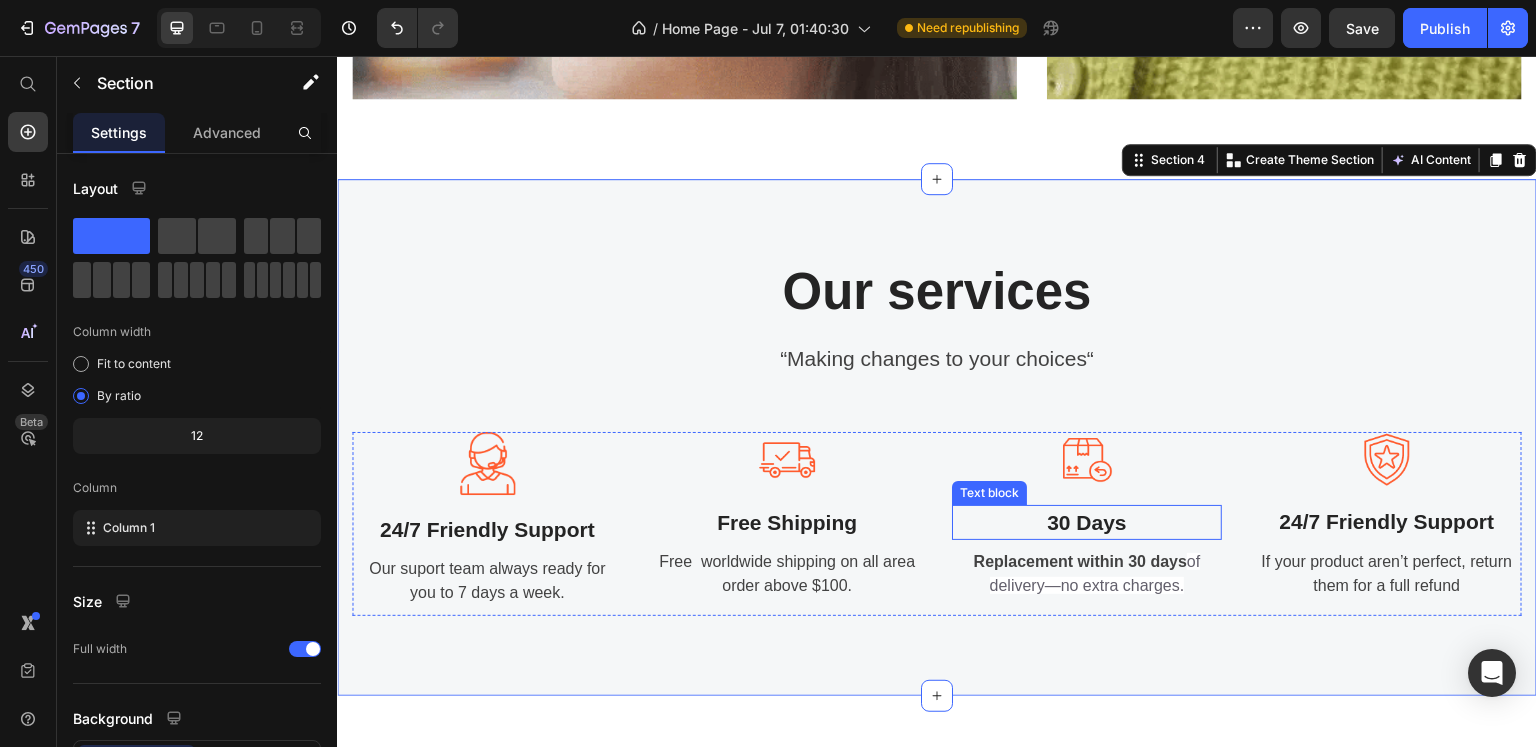 click on "30 Days" at bounding box center [1087, 523] 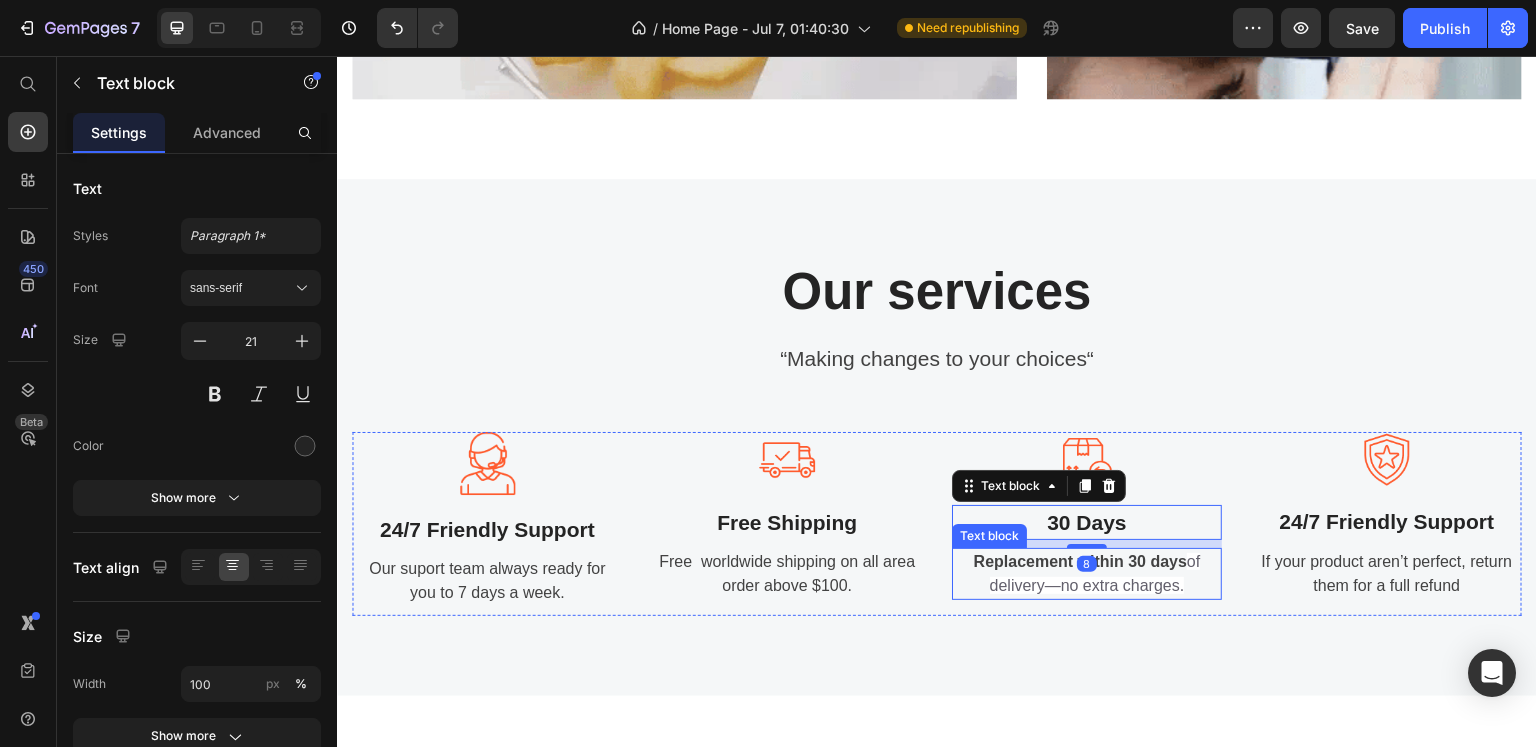 click on "Replacement within 30 days  of delivery—no extra charges." at bounding box center (1087, 574) 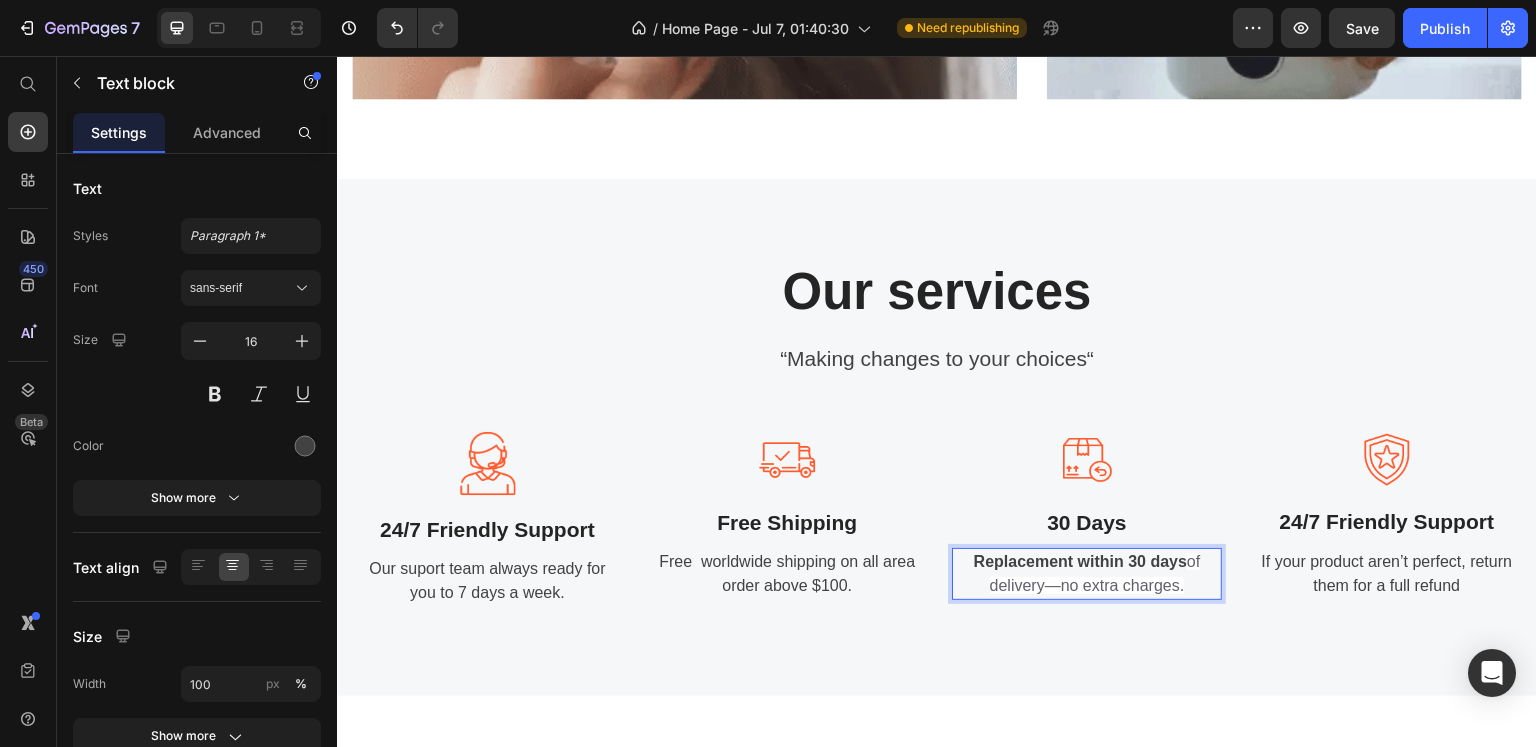click on "Replacement within 30 days" at bounding box center [1080, 561] 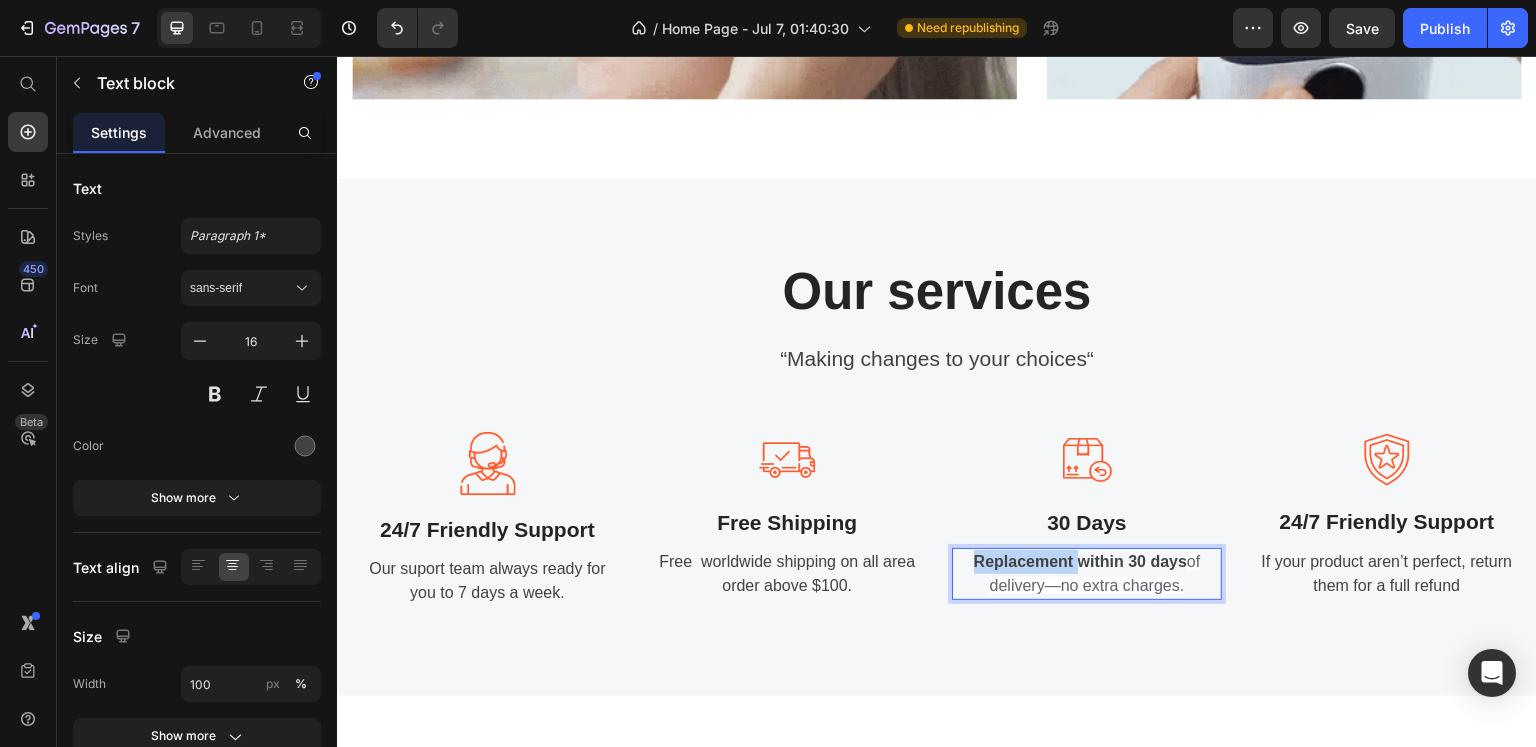 click on "Replacement within 30 days" at bounding box center (1080, 561) 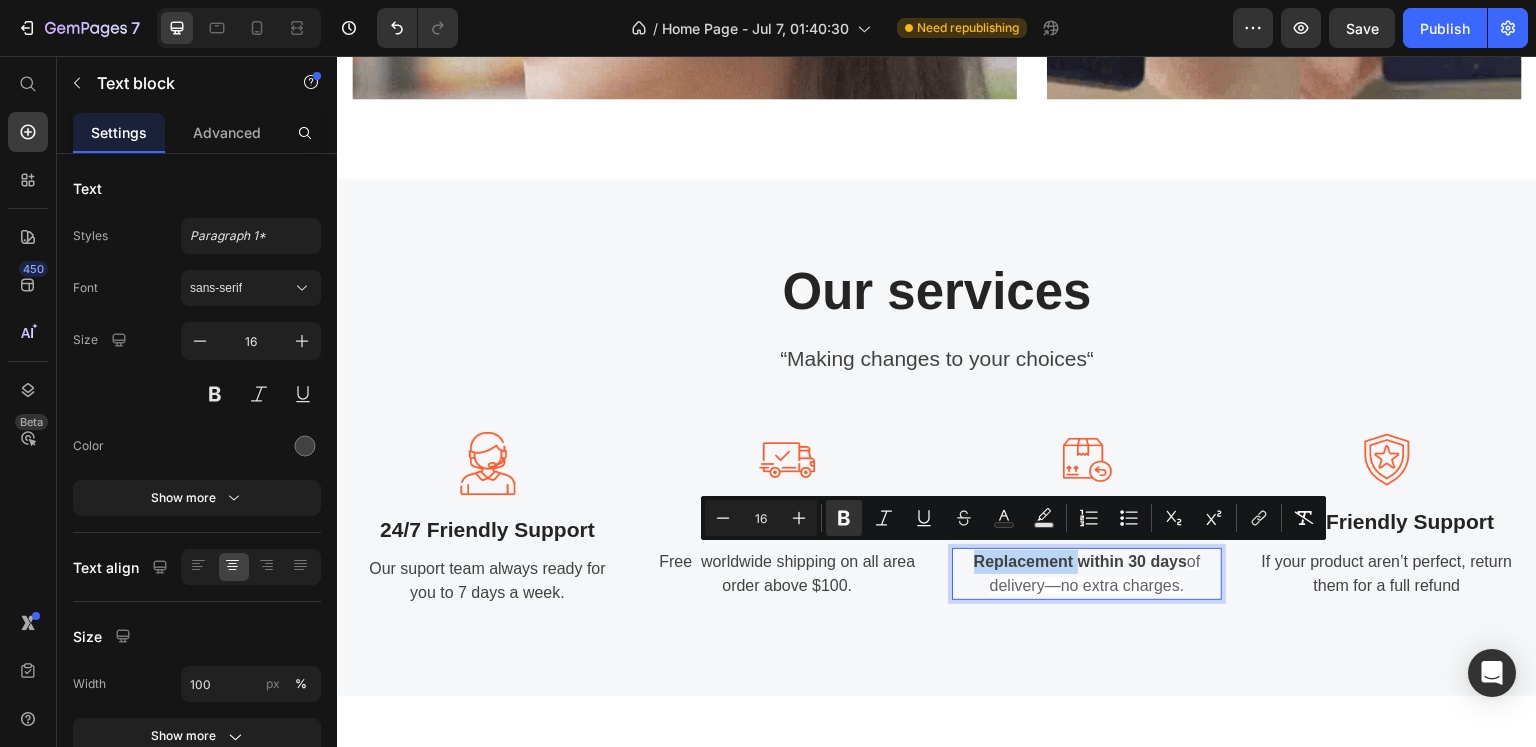 copy on "Replacement" 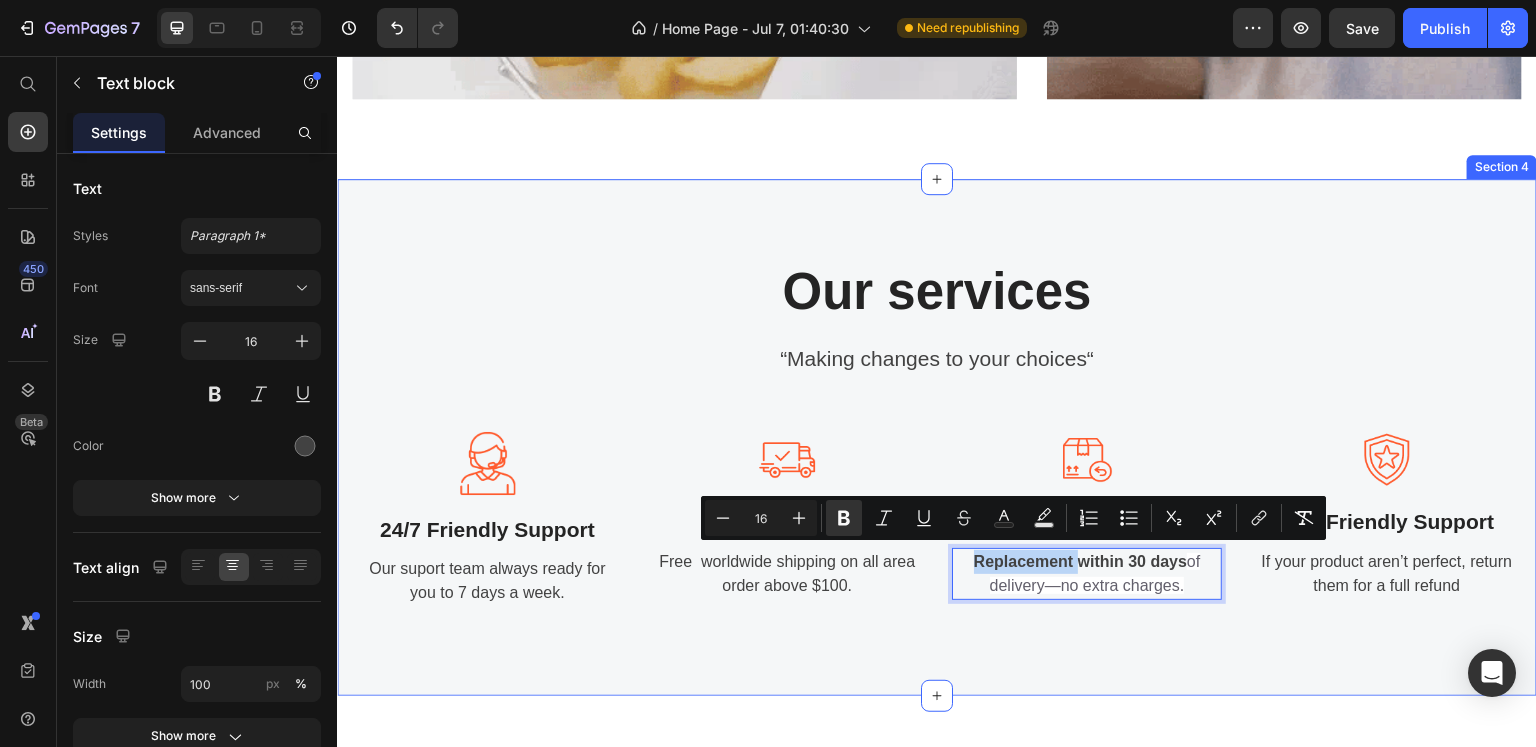 click on "Our services Heading “Making changes to your choices“ Text block Image 24/7 Friendly Support Text block Our suport team always ready for you to 7 days a week. Text block Image Free Shipping Text block Free  worldwide shipping on all area order above $100. Text block Image 30 Days Text block Replacement within 30 days  of delivery—no extra charges. Text block   16 Image 24/7 Friendly Support Text block If your product aren’t perfect, return them for a full refund Text block Row Row Section 4" at bounding box center [937, 437] 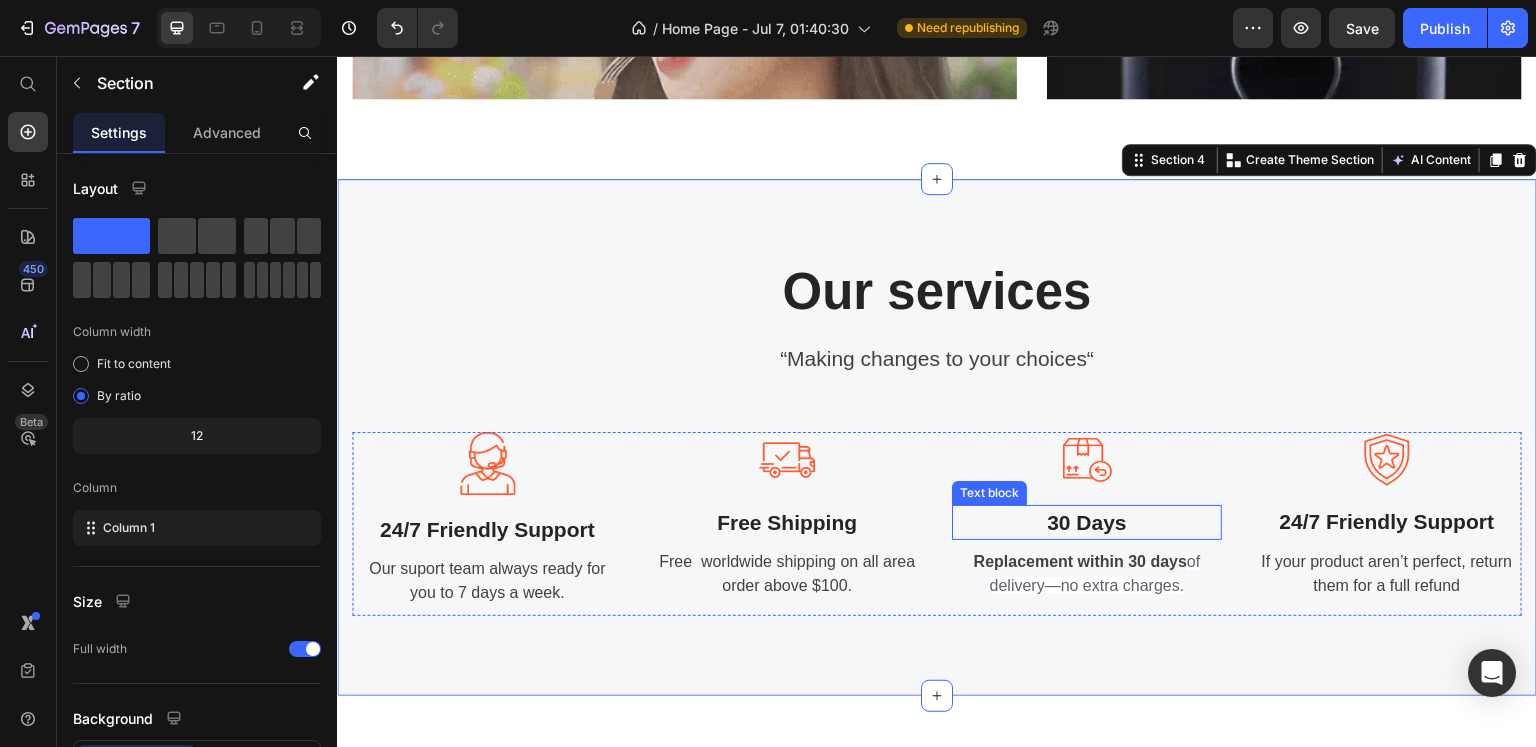 click on "30 Days" at bounding box center (1087, 523) 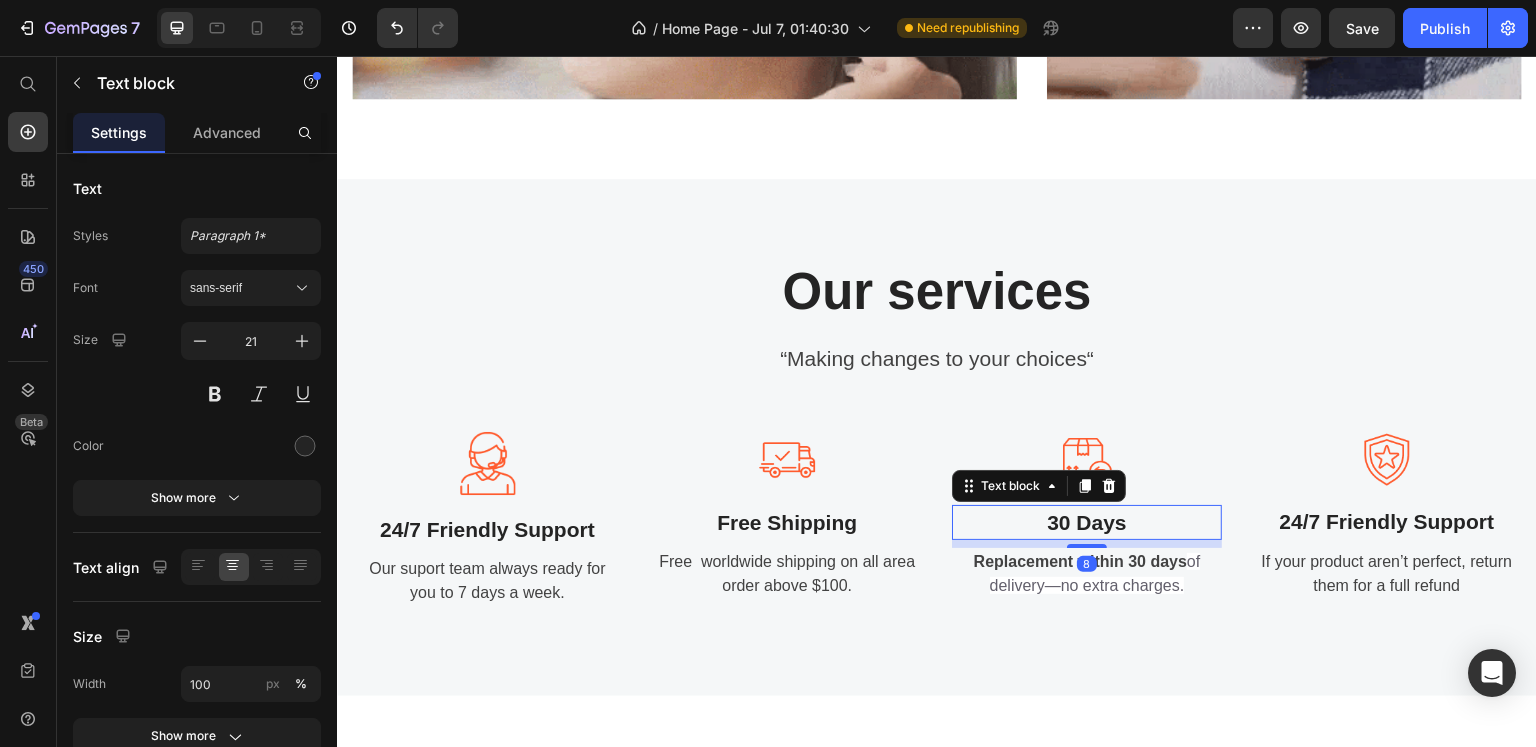 click on "30 Days" at bounding box center (1087, 523) 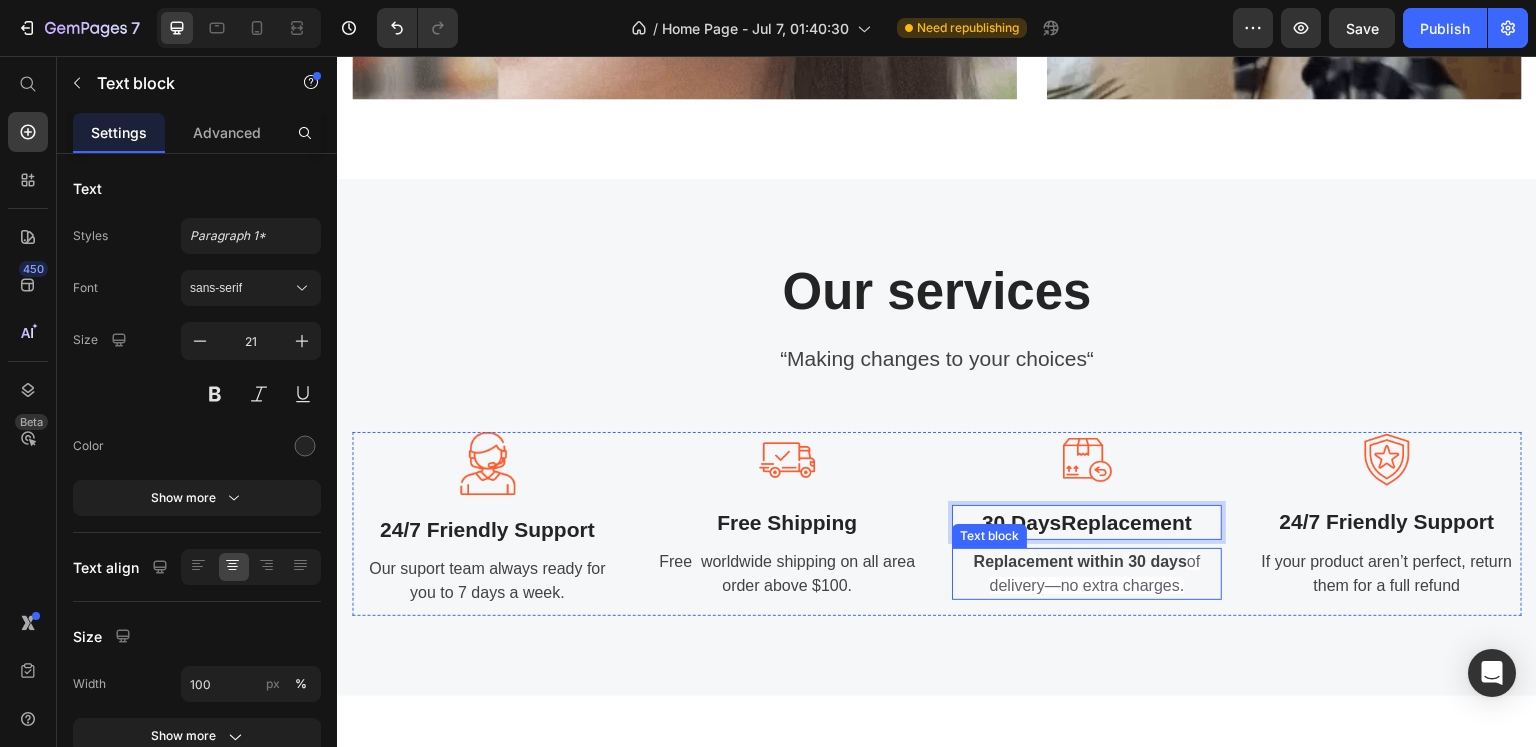 click on "Our services Heading “Making changes to your choices“ Text block Image 24/7 Friendly Support Text block Our suport team always ready for you to 7 days a week. Text block Image Free Shipping Text block Free  worldwide shipping on all area order above $100. Text block Image 30 Days  Replacement  Text block   8 Replacement within 30 days  of delivery—no extra charges. Text block Image 24/7 Friendly Support Text block If your product aren’t perfect, return them for a full refund Text block Row Row Section 4" at bounding box center (937, 437) 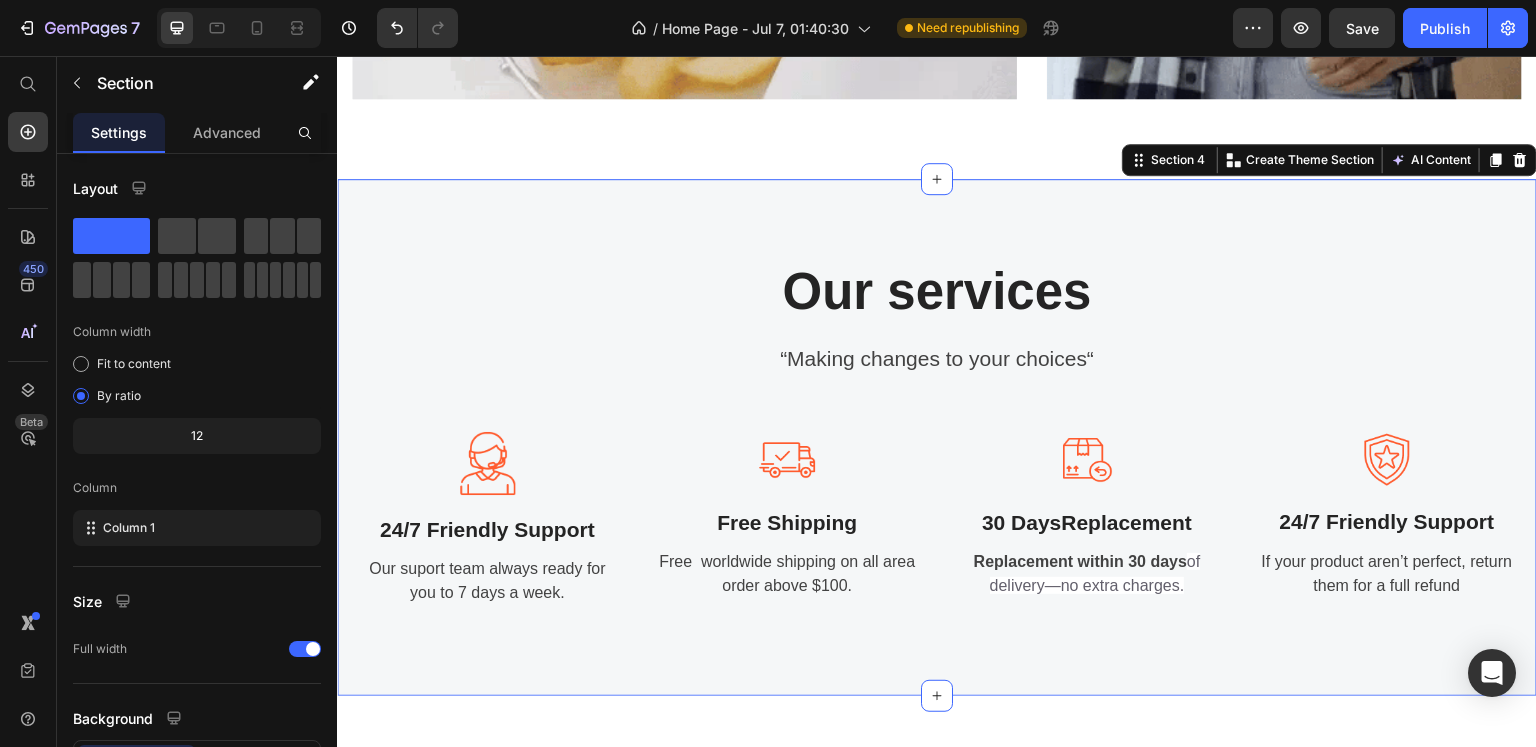 click on "Our services Heading “Making changes to your choices“ Text block Image 24/7 Friendly Support Text block Our suport team always ready for you to 7 days a week. Text block Image Free Shipping Text block Free  worldwide shipping on all area order above $100. Text block Image 30 Days  Replacement  Text block Replacement within 30 days  of delivery—no extra charges. Text block Image 24/7 Friendly Support Text block If your product aren’t perfect, return them for a full refund Text block Row Row Section 4   You can create reusable sections Create Theme Section AI Content Write with GemAI What would you like to describe here? Tone and Voice Persuasive Product Labubu - Wireless Earbuds Show more Generate" at bounding box center (937, 437) 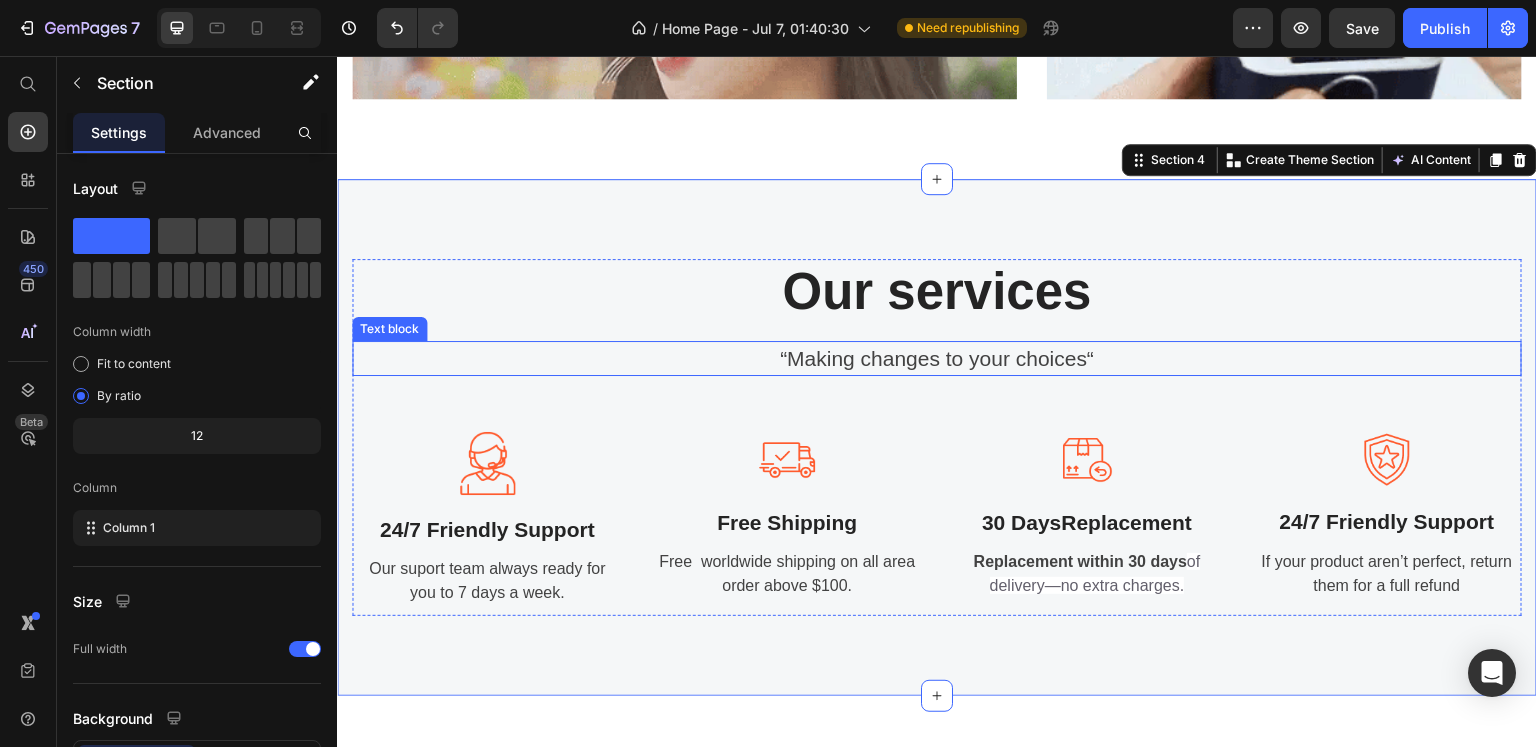 click on "“Making changes to your choices“" at bounding box center (937, 359) 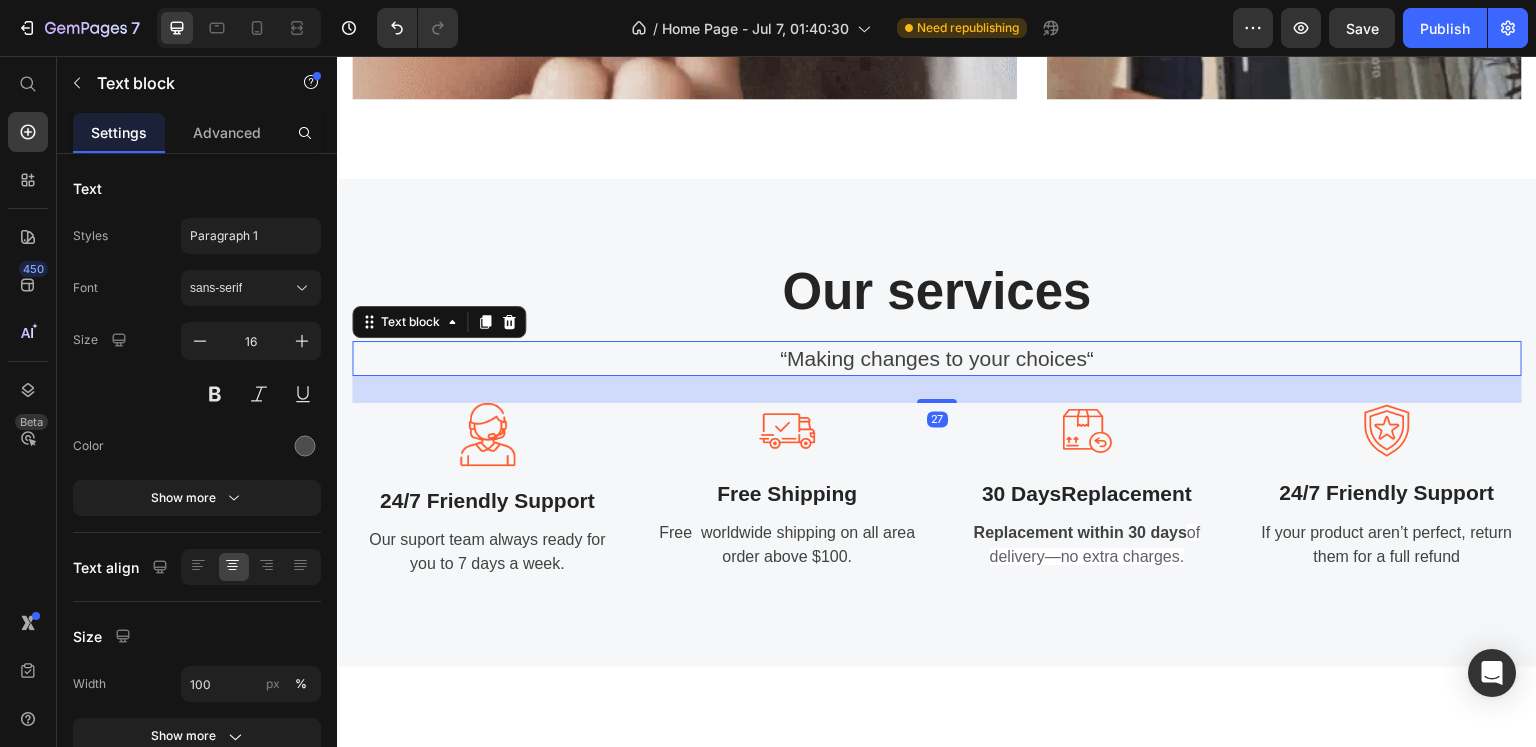drag, startPoint x: 929, startPoint y: 425, endPoint x: 960, endPoint y: 396, distance: 42.44997 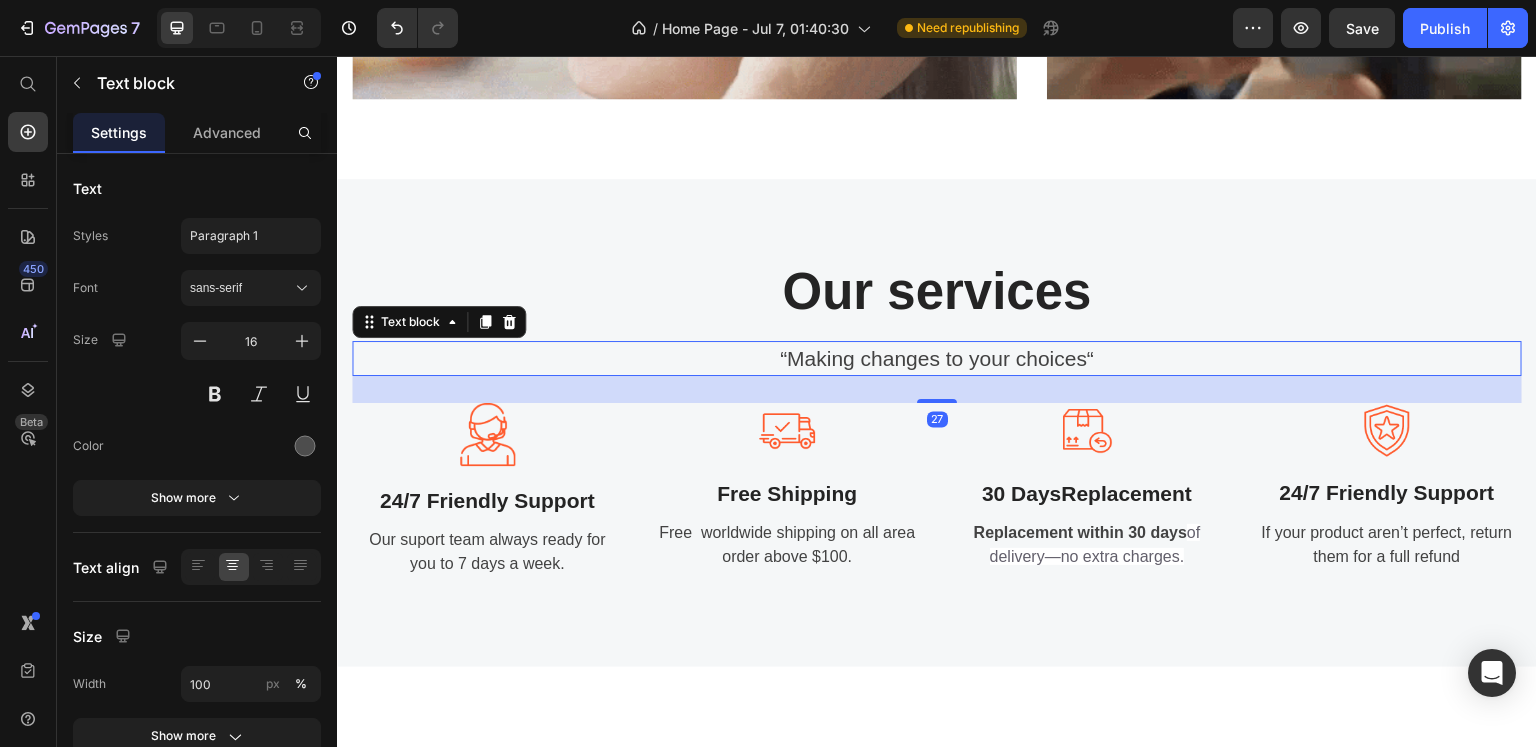 click on "27" at bounding box center [937, 376] 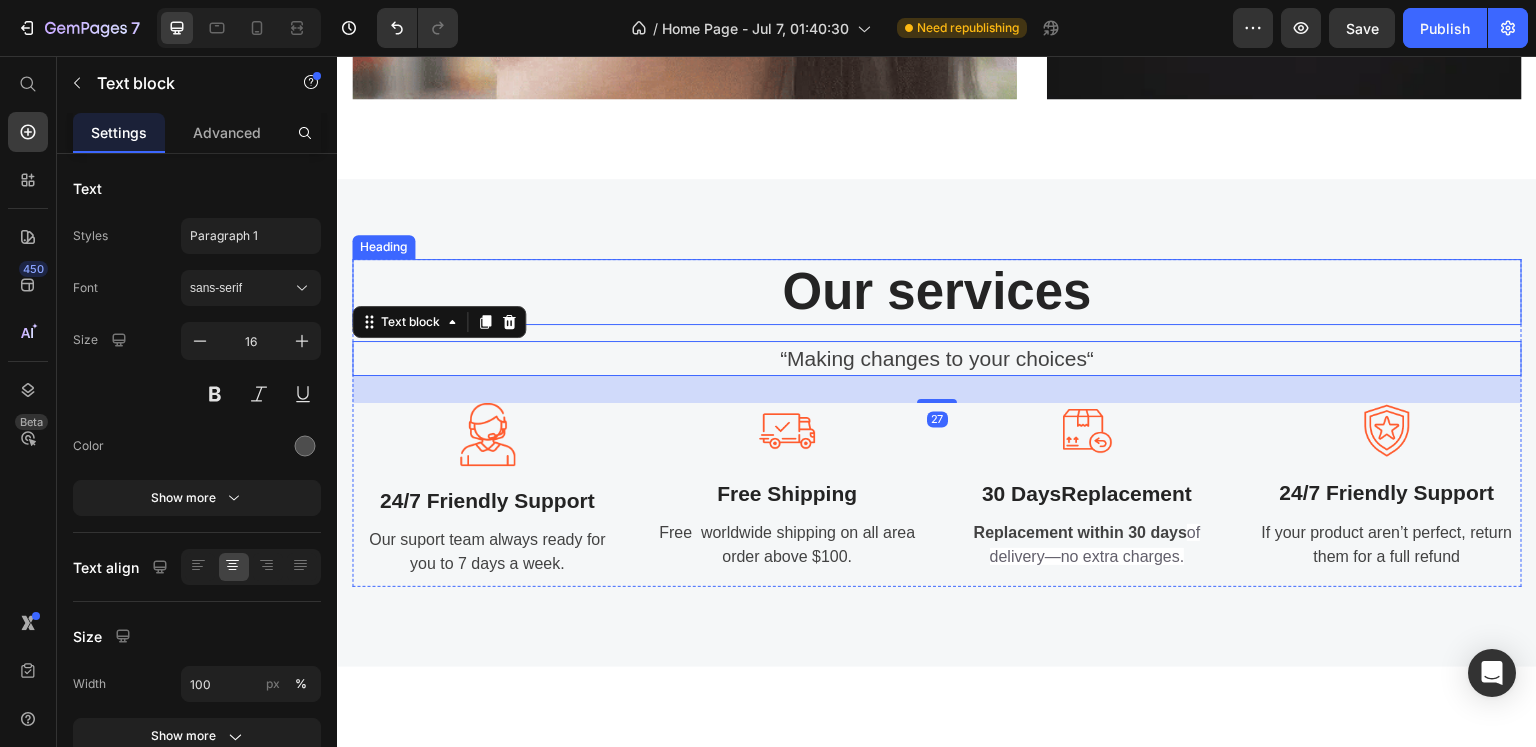 click on "Our services" at bounding box center [937, 291] 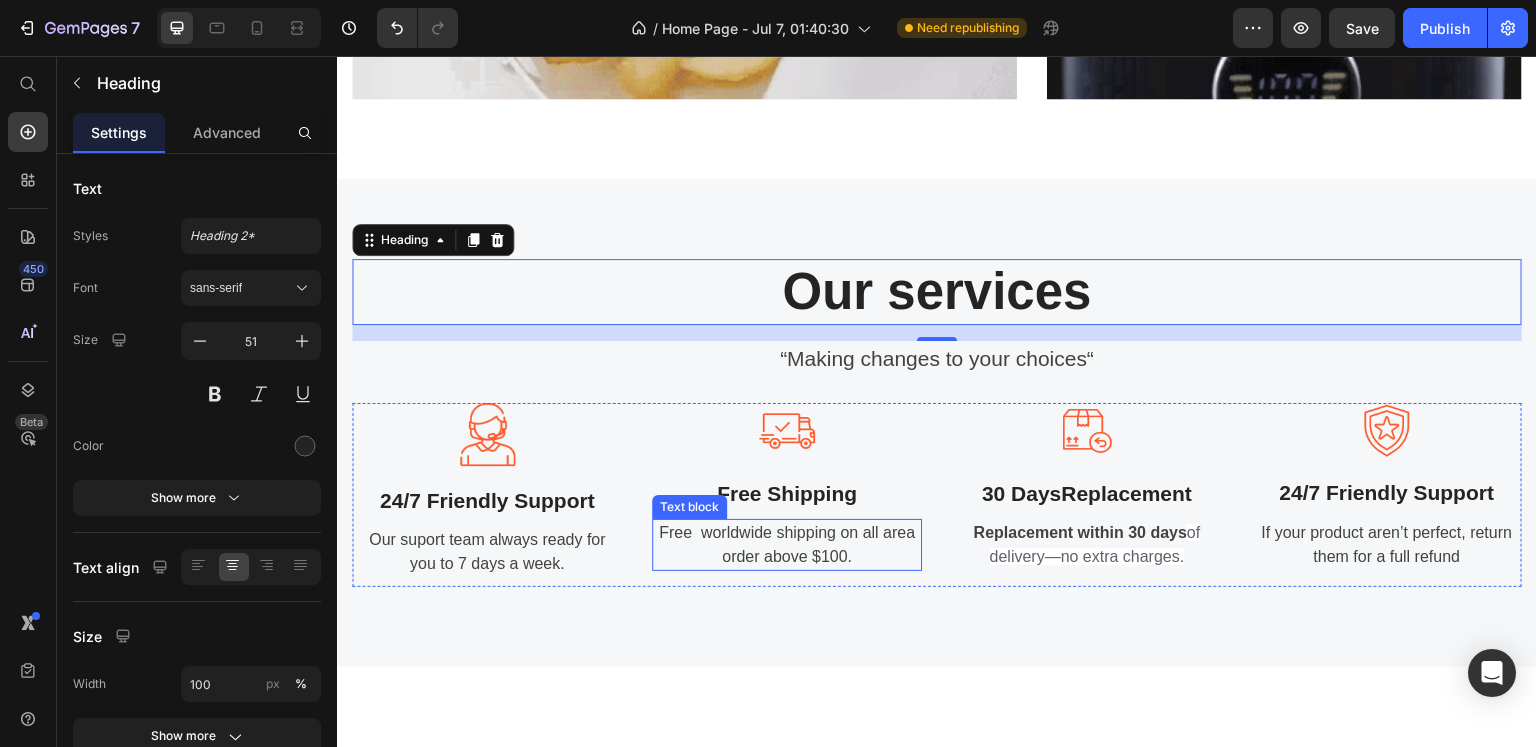 click on "Free  worldwide shipping on all area order above $100." at bounding box center (787, 545) 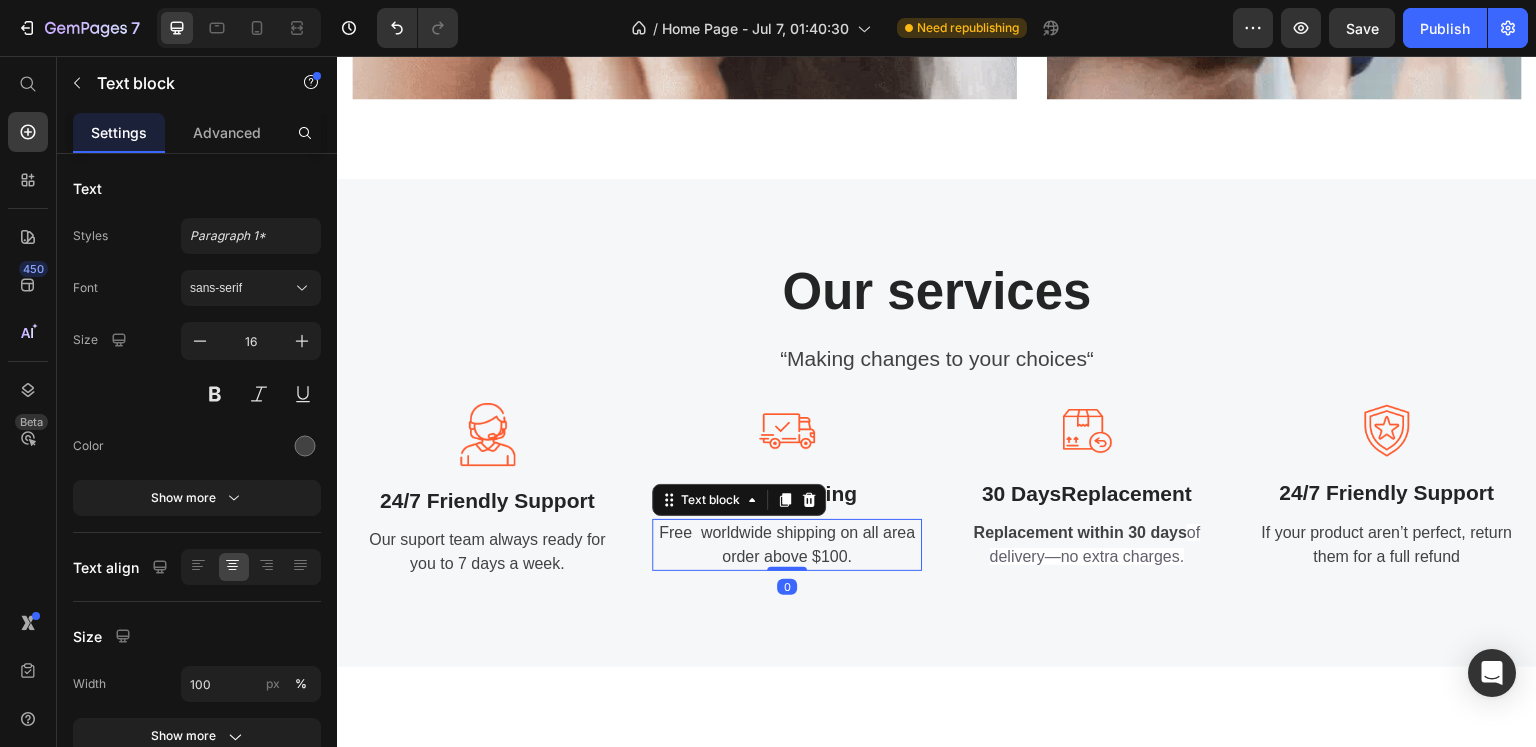 click on "Free  worldwide shipping on all area order above $100." at bounding box center [787, 545] 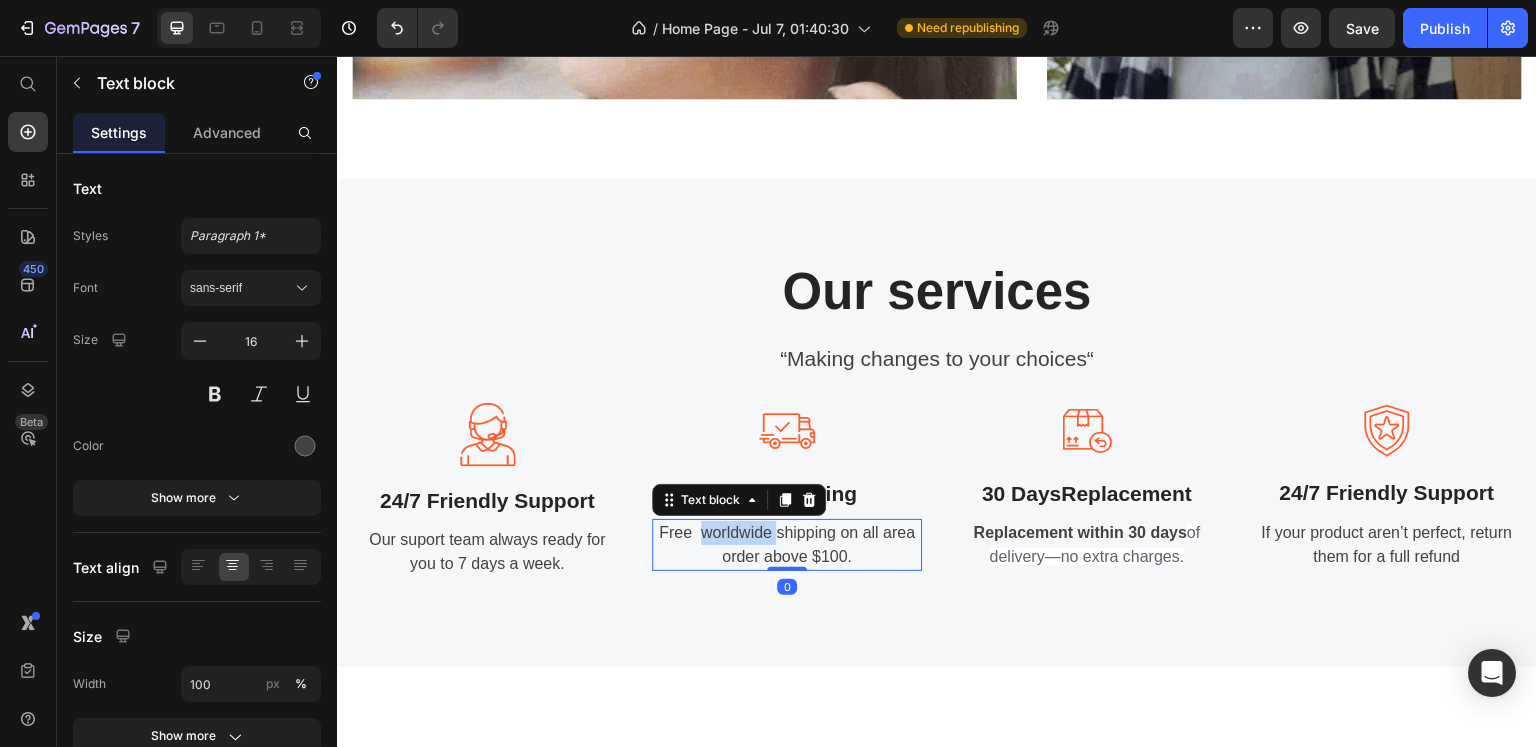 click on "Free  worldwide shipping on all area order above $100." at bounding box center (787, 545) 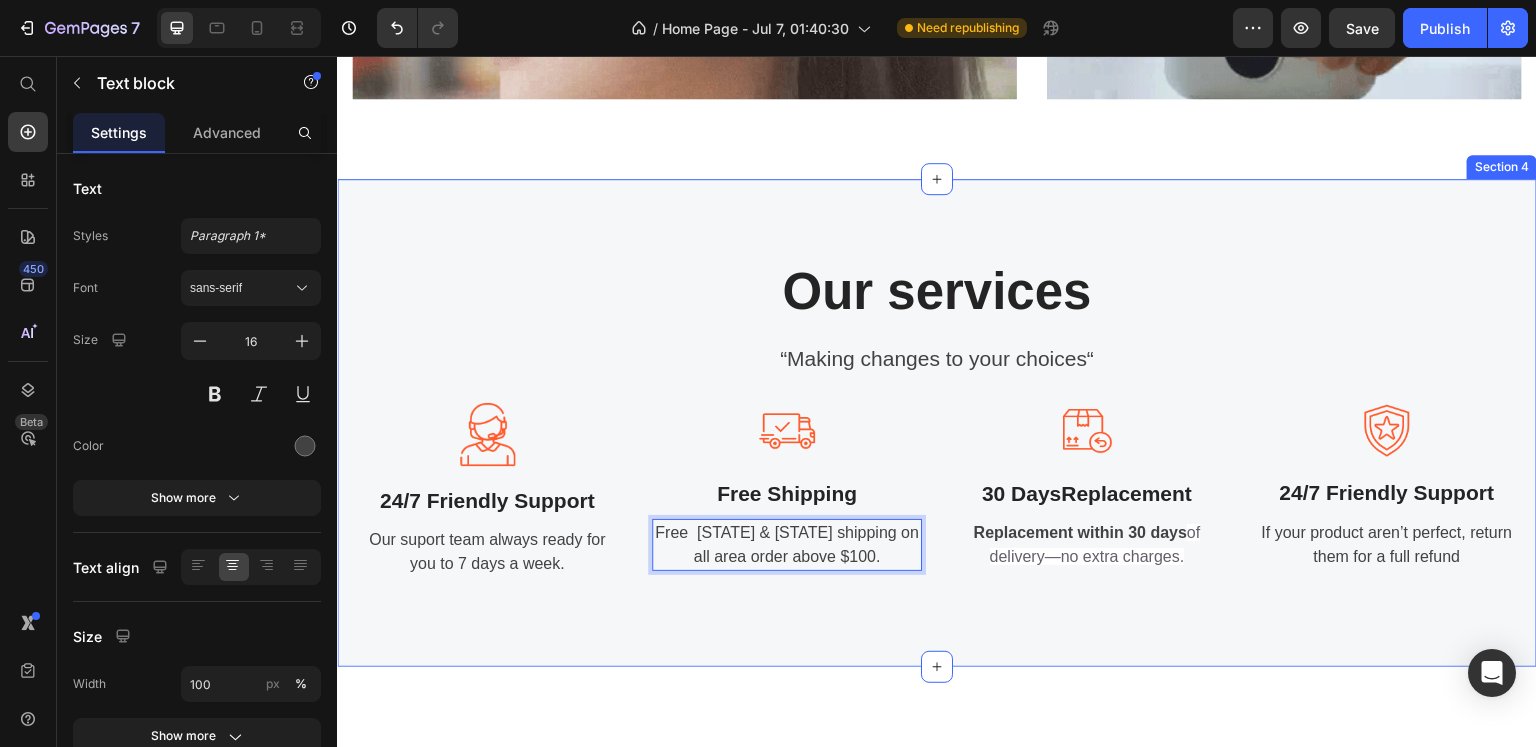 click on "Our services Heading “Making changes to your choices“ Text block Image 24/7 Friendly Support Text block Our suport team always ready for you to 7 days a week. Text block Image Free Shipping Text block Free  UAE & KSA shipping on all area order above $100. Text block   0 Image 30 Days  Replacement  Text block Replacement within 30 days  of delivery—no extra charges. Text block Image 24/7 Friendly Support Text block If your product aren’t perfect, return them for a full refund Text block Row Row Section 4" at bounding box center (937, 423) 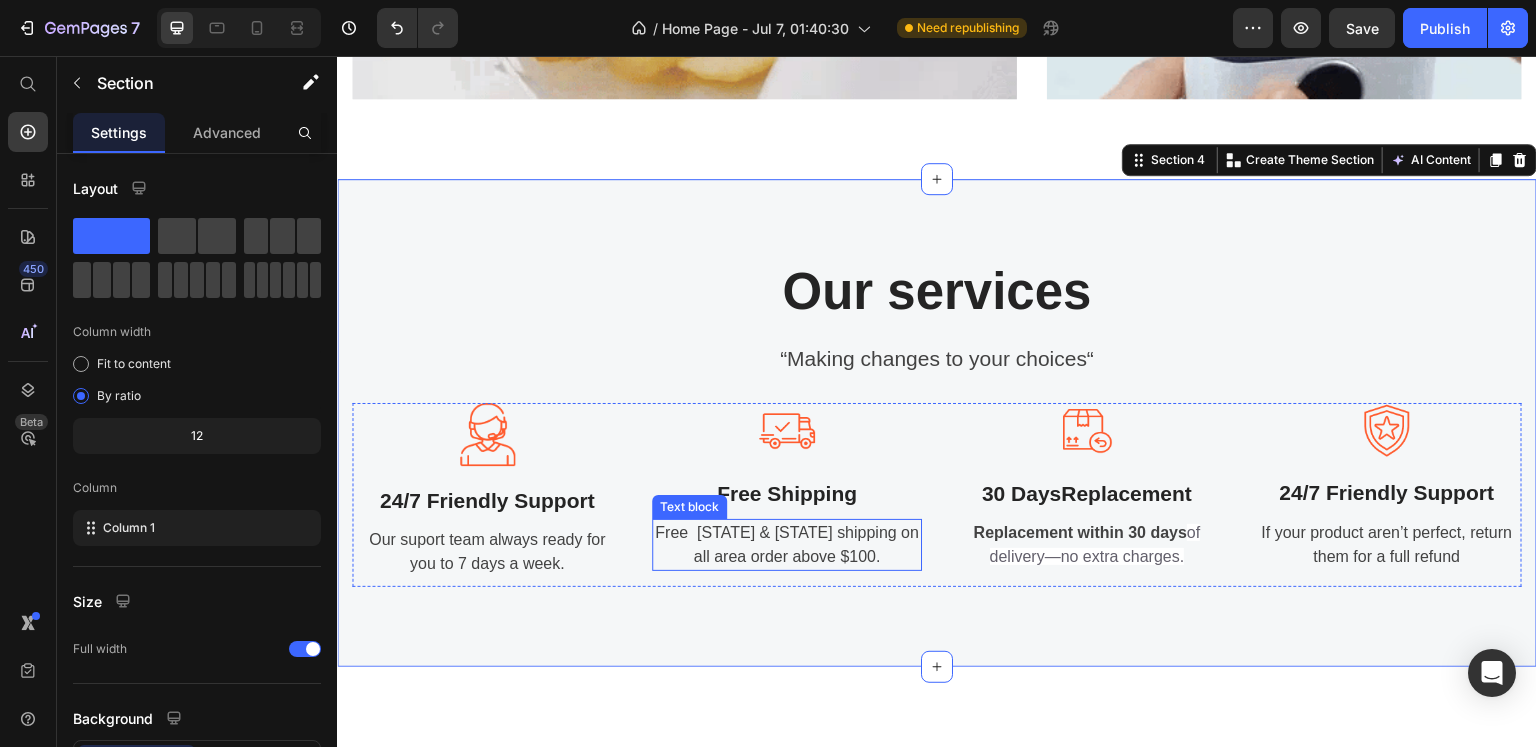 click on "Free  UAE & KSA shipping on all area order above $100." at bounding box center (787, 545) 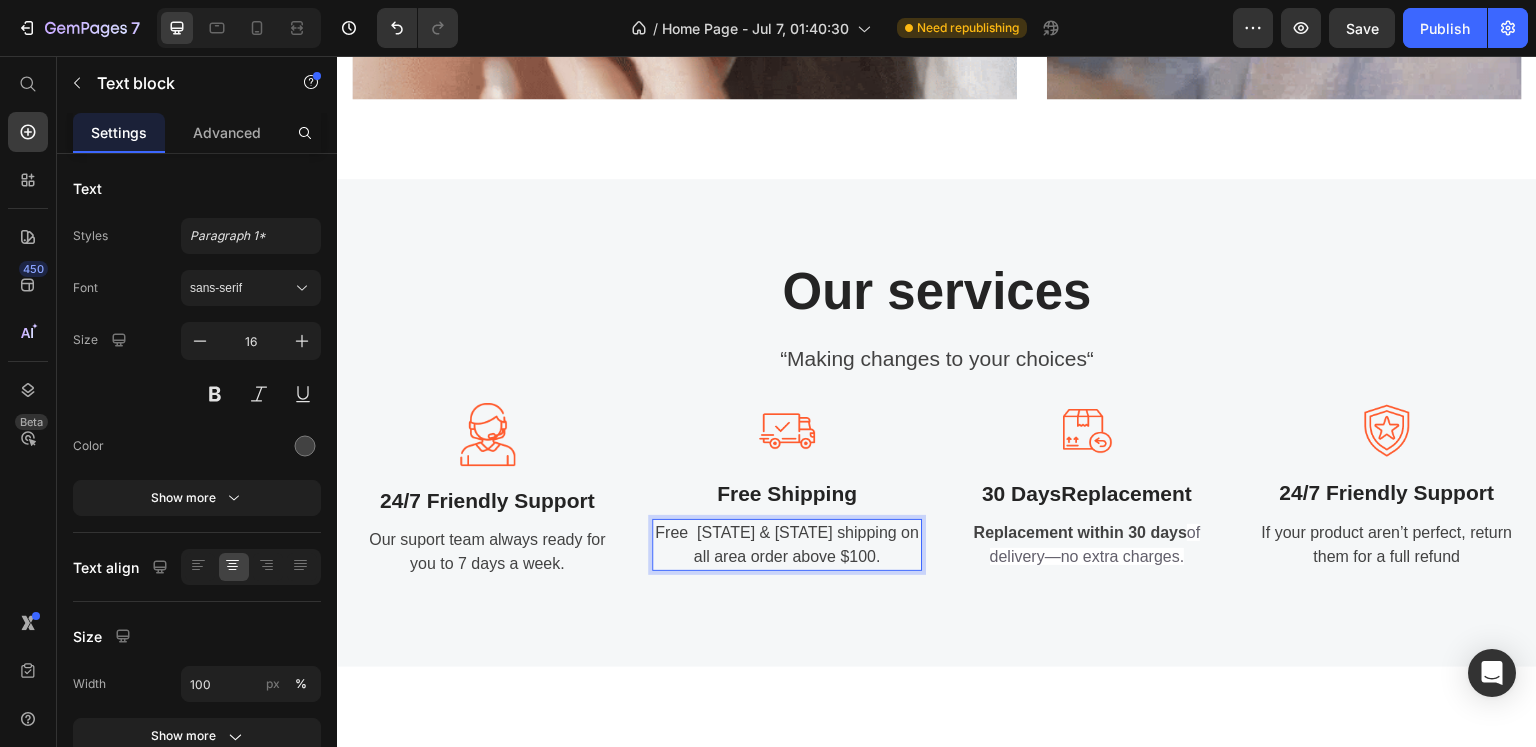 click on "Free  UAE & KSA shipping on all area order above $100." at bounding box center (787, 545) 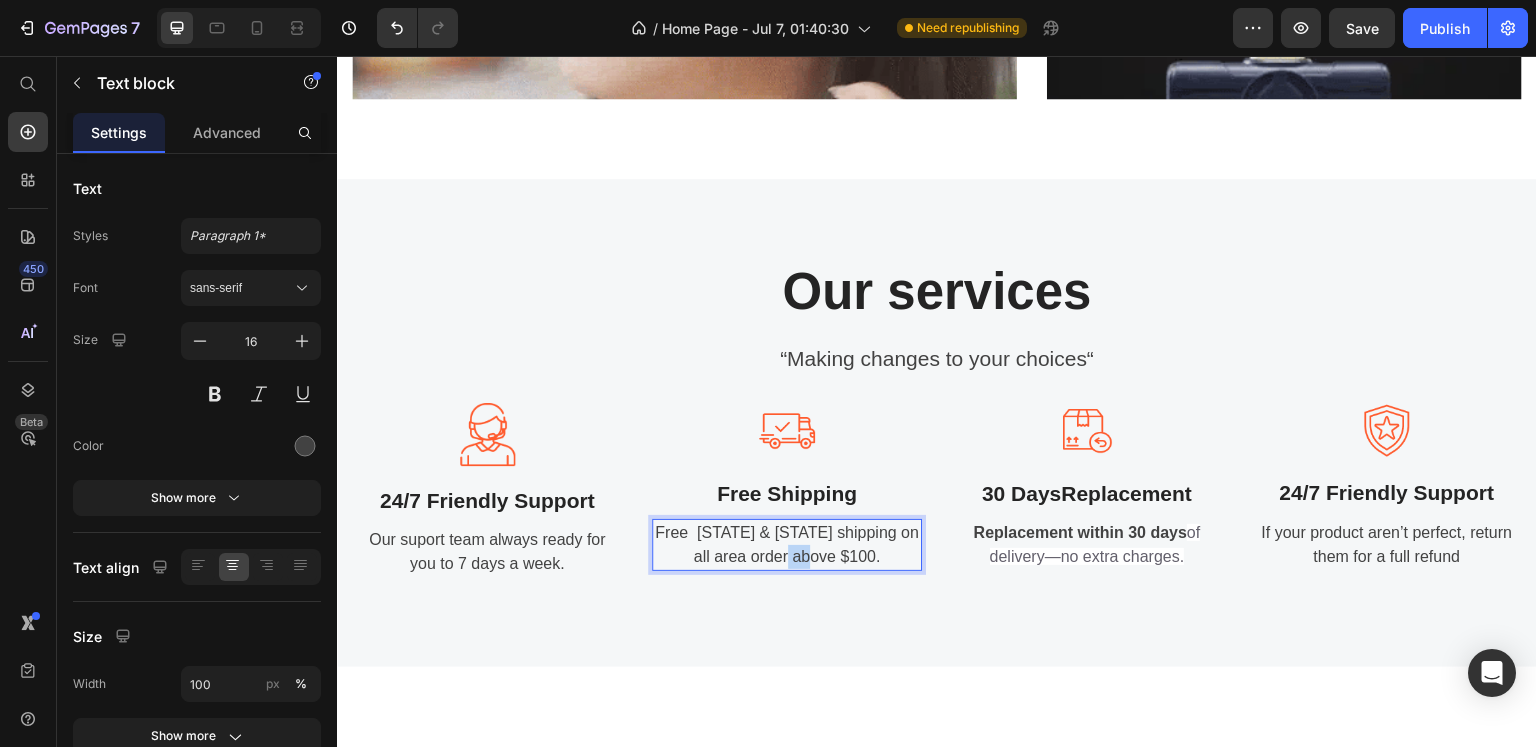 click on "Free  UAE & KSA shipping on all area order above $100." at bounding box center [787, 545] 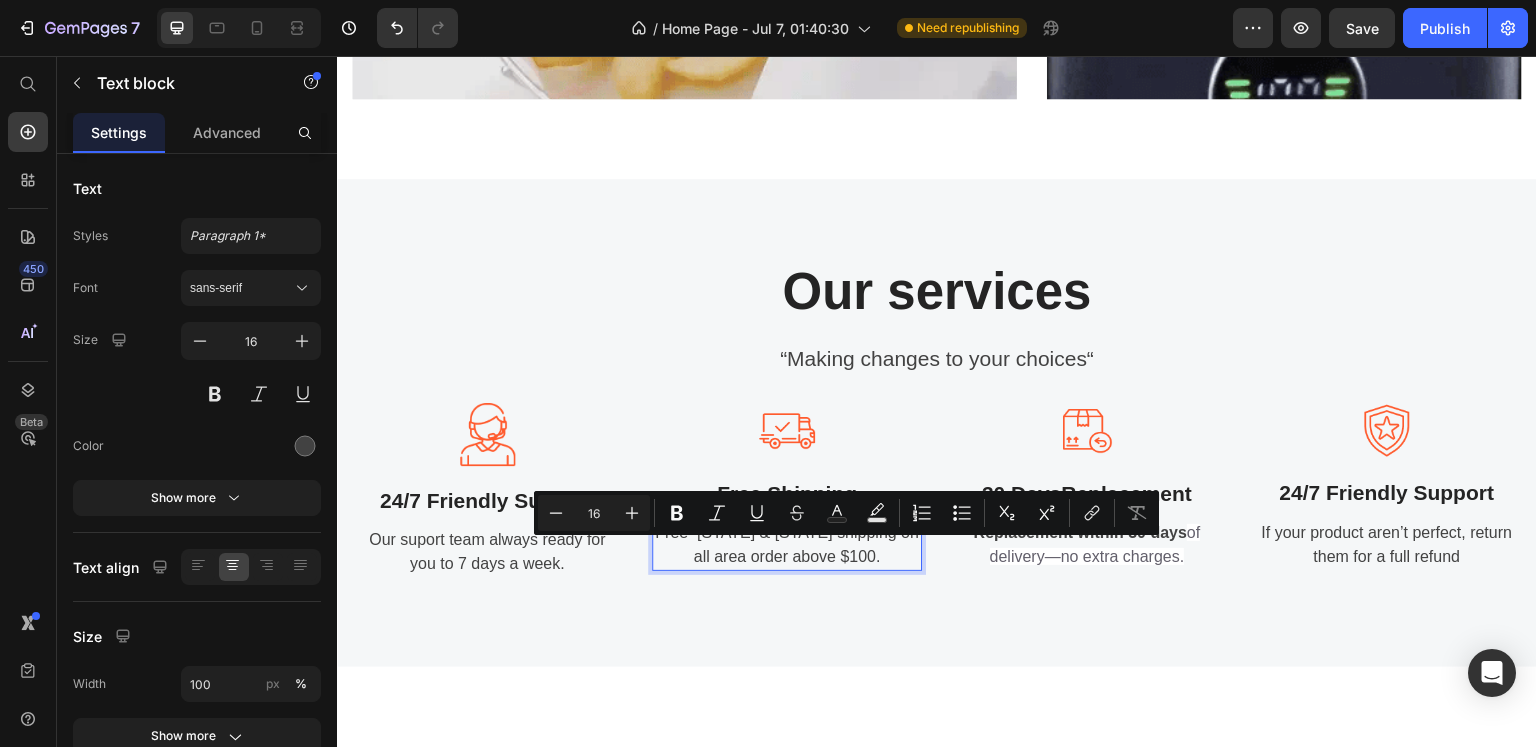 click on "Free  UAE & KSA shipping on all area order above $100." at bounding box center (787, 545) 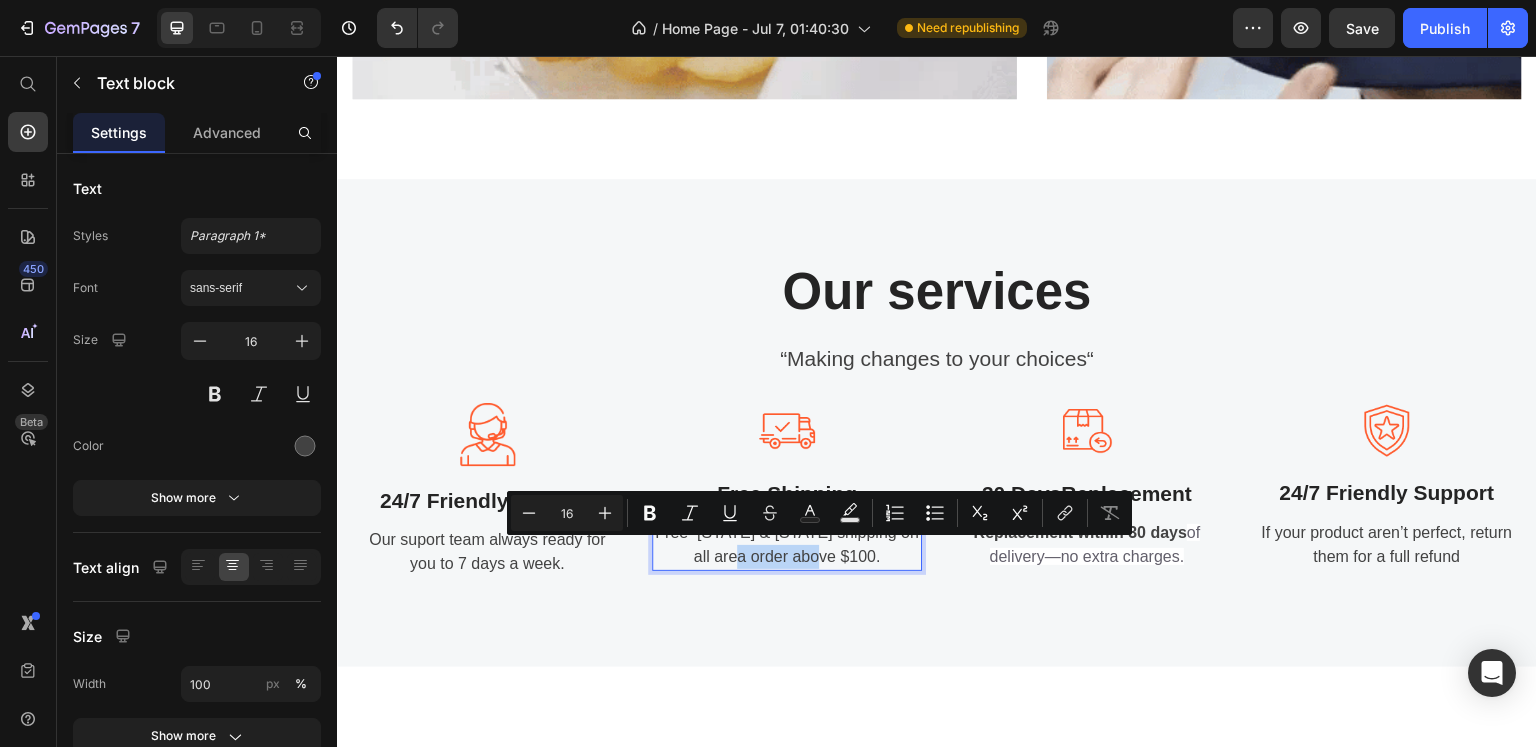 drag, startPoint x: 868, startPoint y: 555, endPoint x: 777, endPoint y: 551, distance: 91.08787 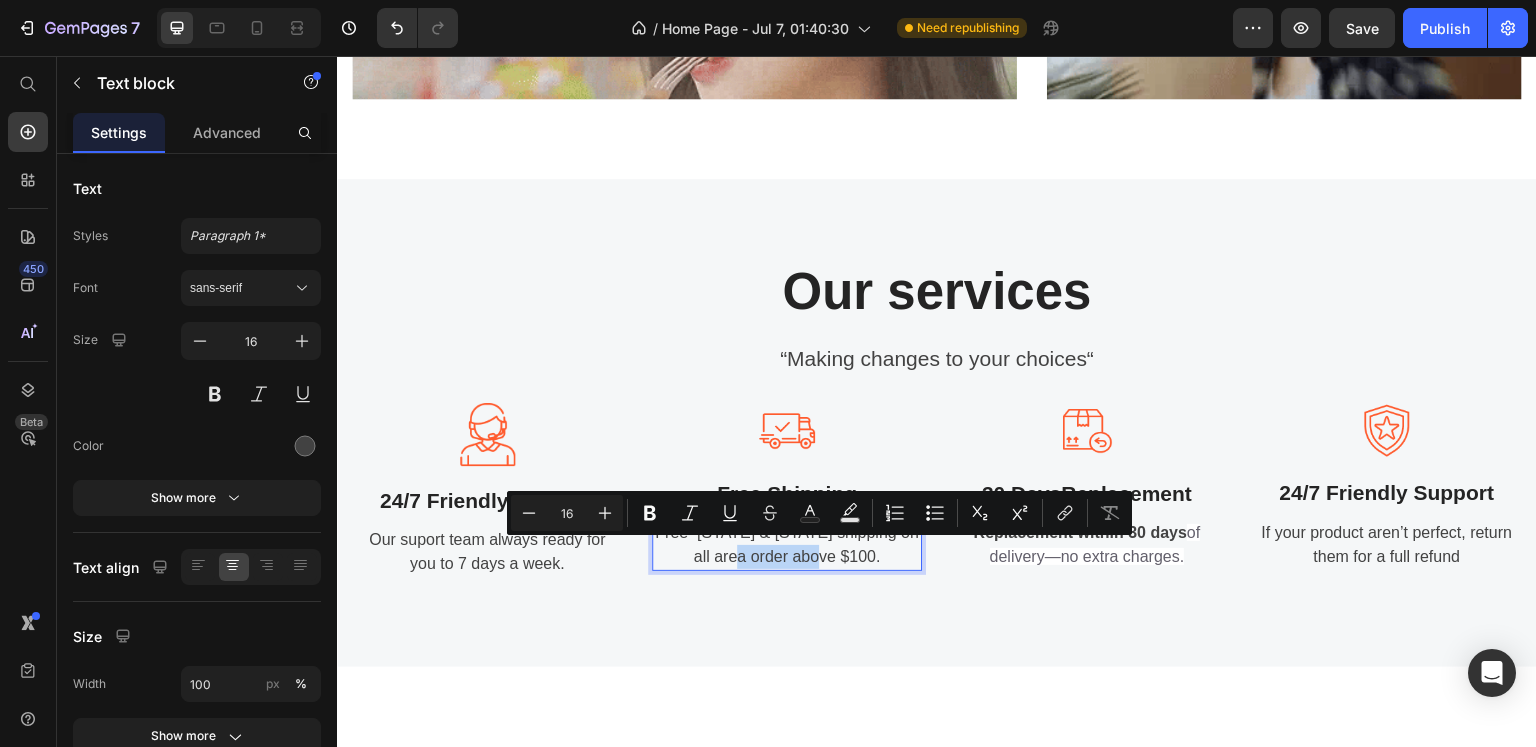 click on "Free  UAE & KSA shipping on all area order above $100." at bounding box center (787, 545) 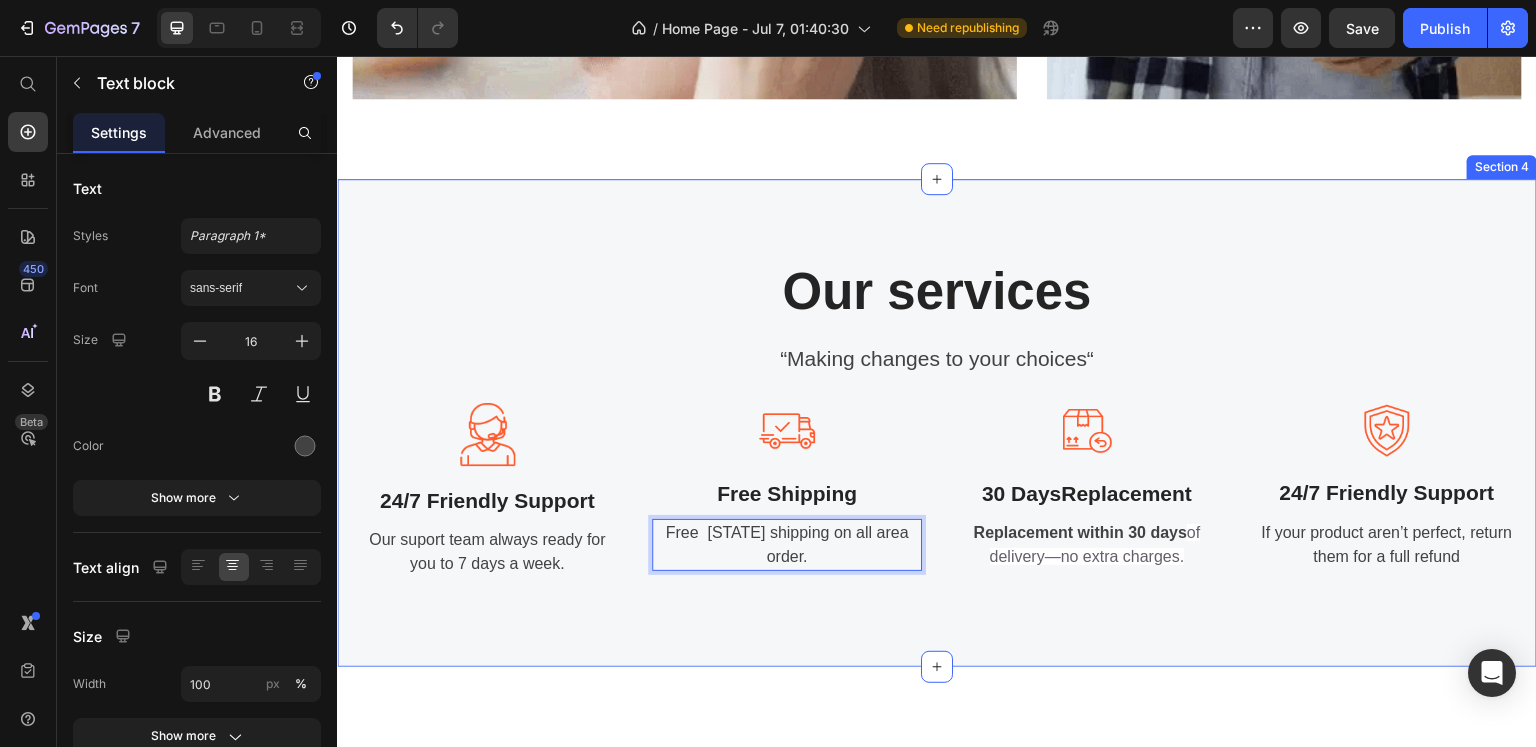 click on "Our services Heading “Making changes to your choices“ Text block Image 24/7 Friendly Support Text block Our suport team always ready for you to 7 days a week. Text block Image Free Shipping Text block Free  UAE & KSA shipping on all area order. Text block   0 Image 30 Days  Replacement  Text block Replacement within 30 days  of delivery—no extra charges. Text block Image 24/7 Friendly Support Text block If your product aren’t perfect, return them for a full refund Text block Row Row Section 4" at bounding box center (937, 423) 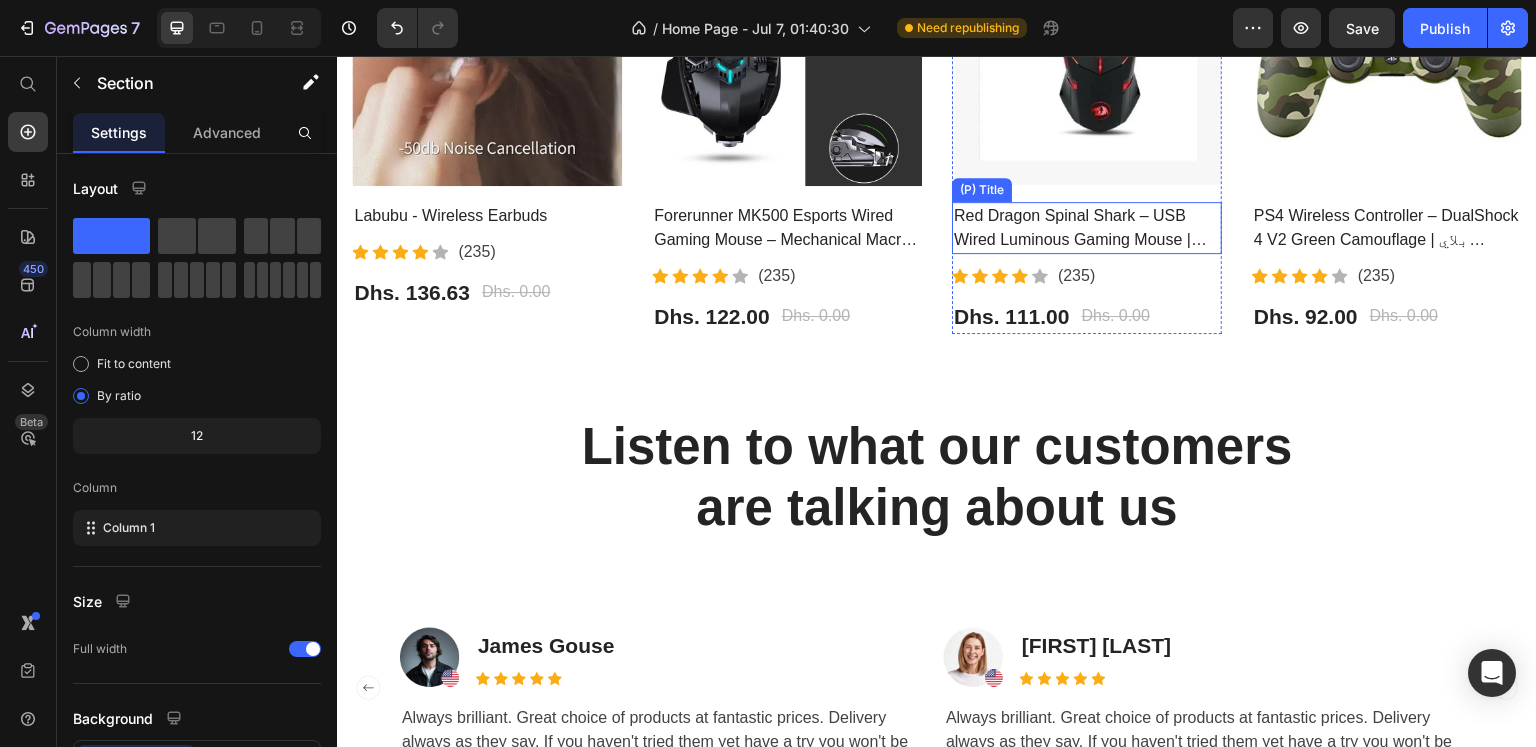 scroll, scrollTop: 2000, scrollLeft: 0, axis: vertical 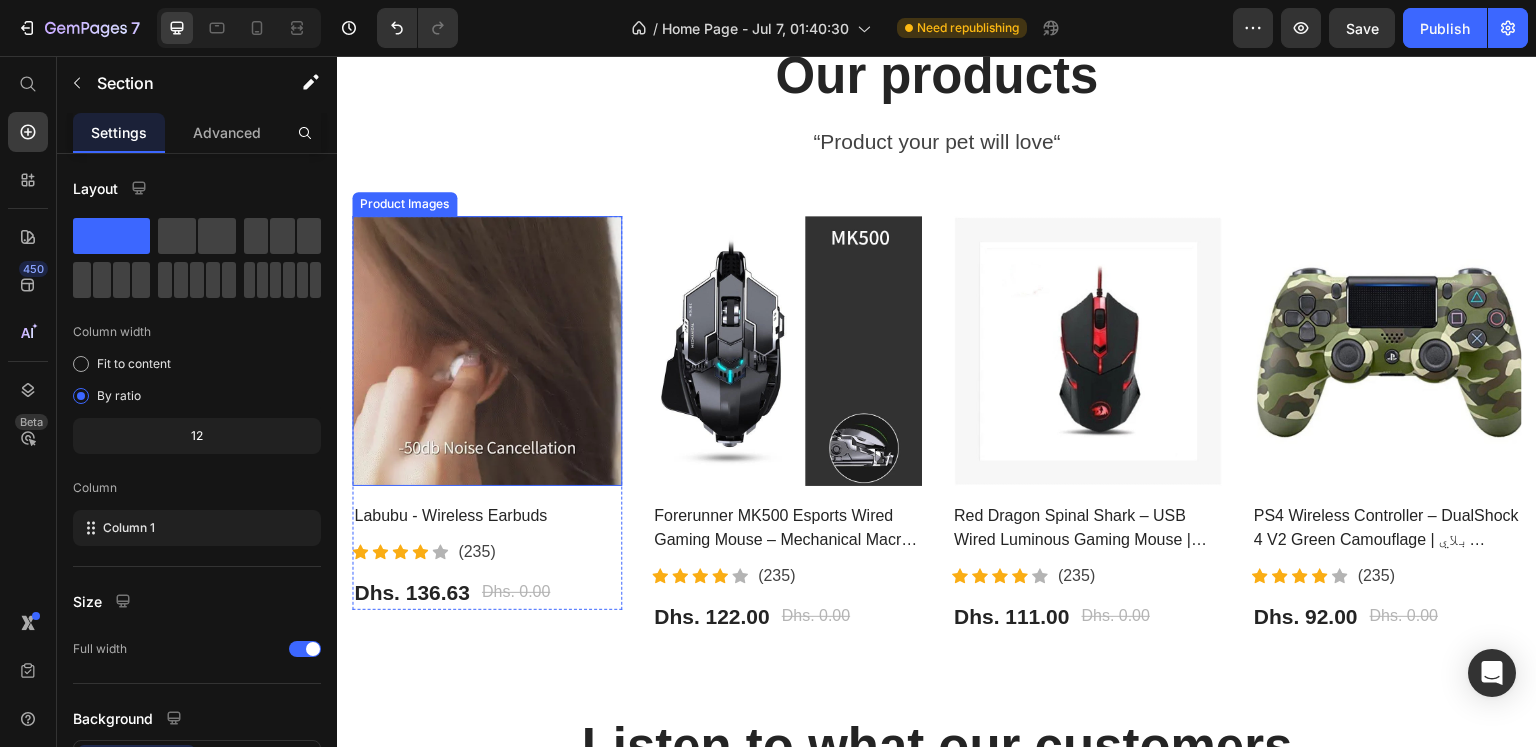click at bounding box center (487, 351) 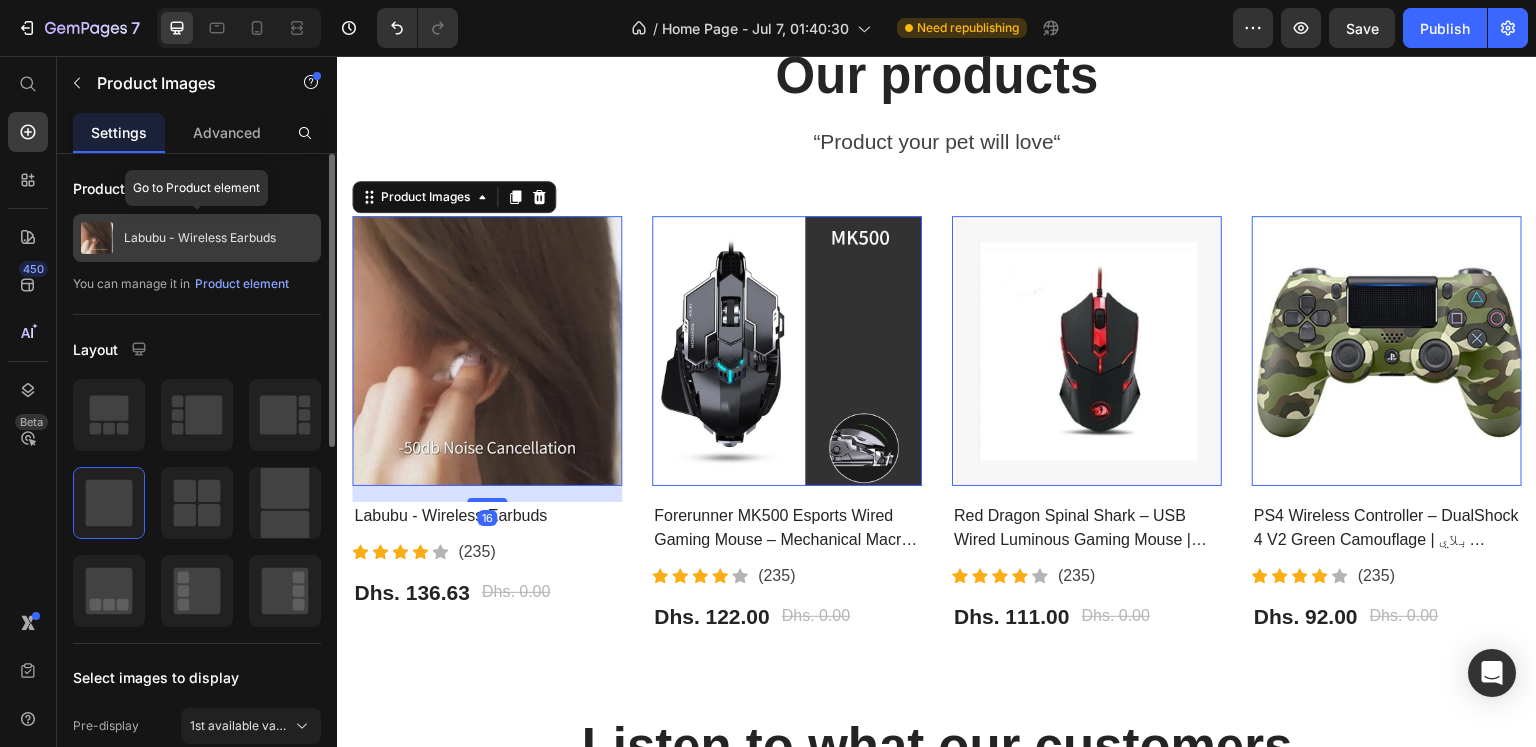 click on "Labubu - Wireless Earbuds" at bounding box center (197, 238) 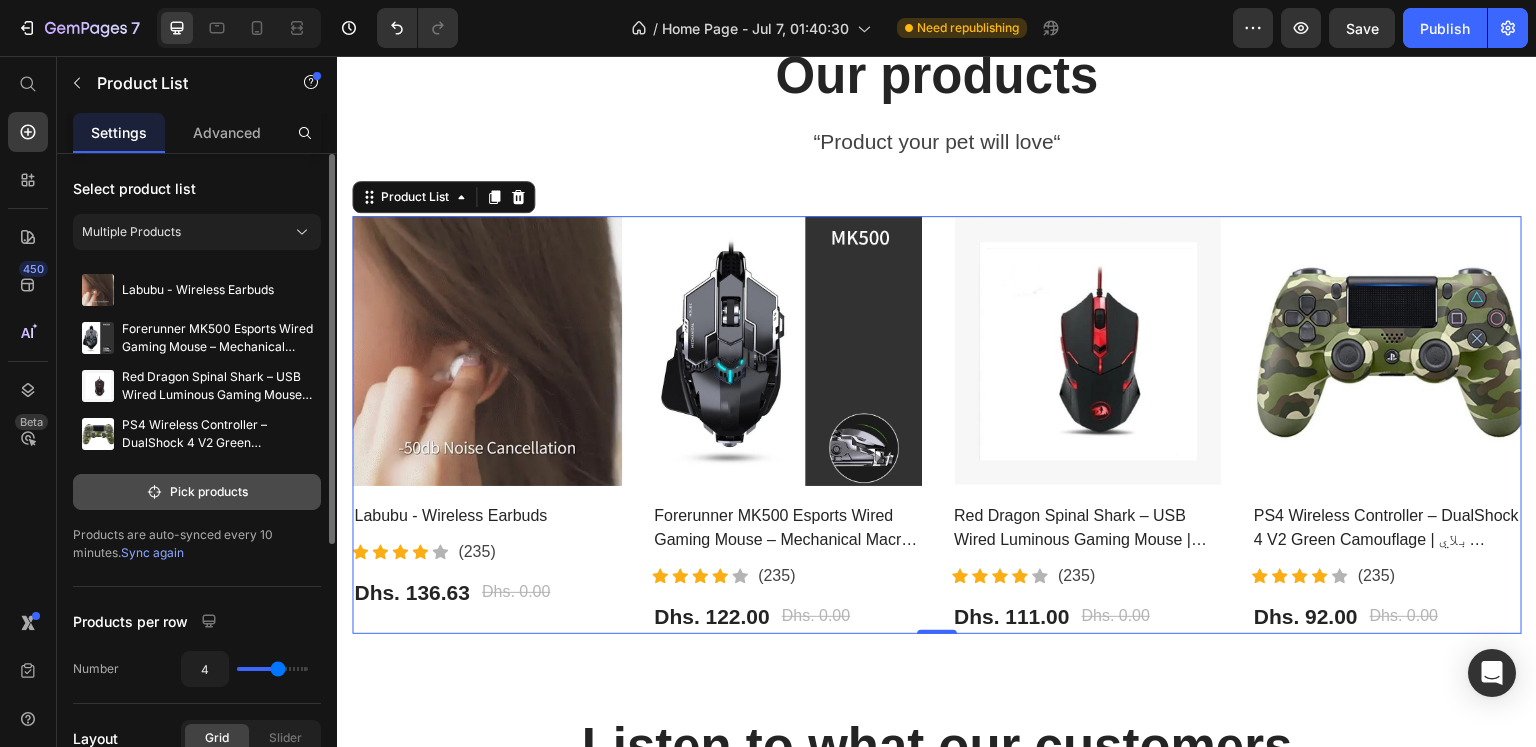 click on "Pick products" at bounding box center [197, 492] 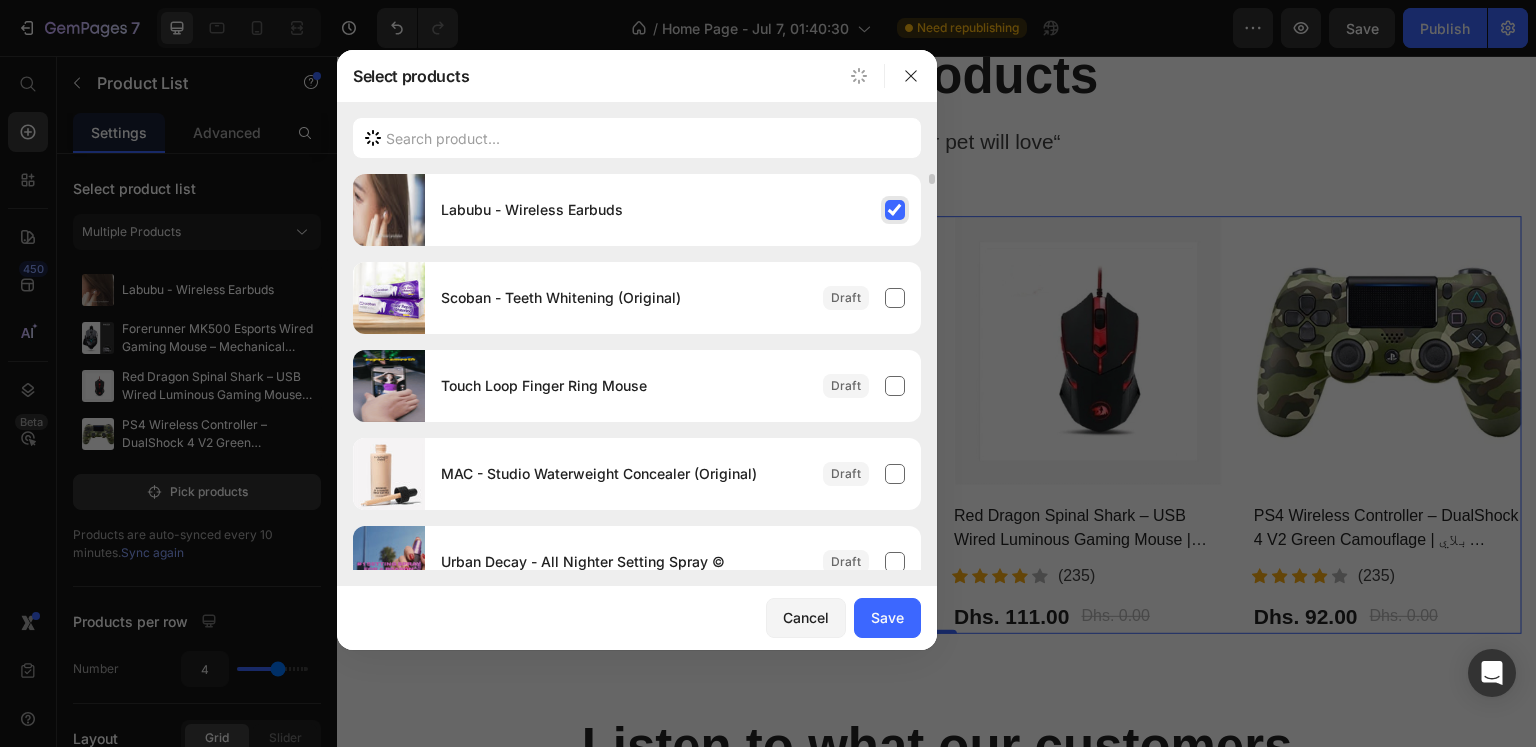 click on "Labubu - Wireless Earbuds" at bounding box center (673, 210) 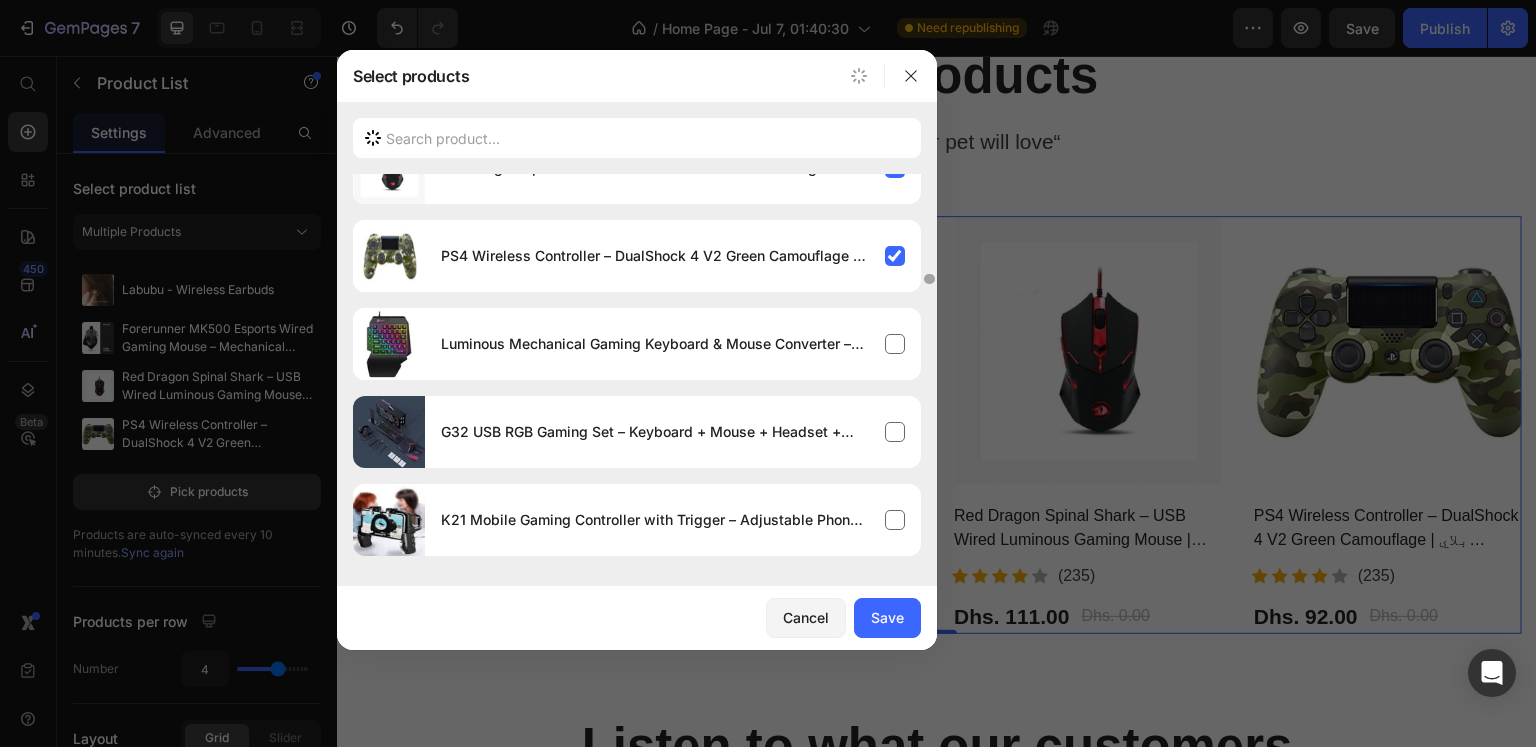 scroll, scrollTop: 3940, scrollLeft: 0, axis: vertical 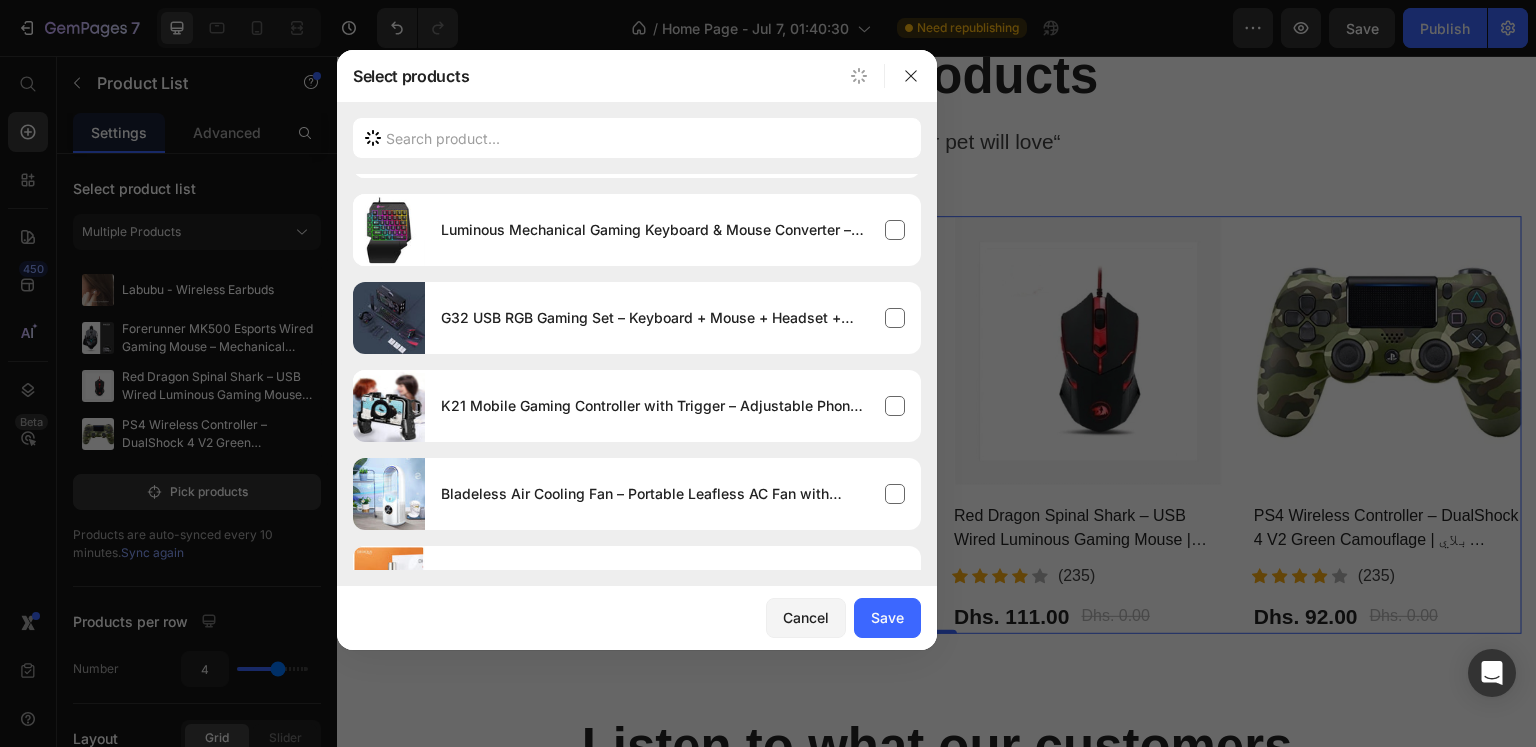 drag, startPoint x: 928, startPoint y: 183, endPoint x: 944, endPoint y: 287, distance: 105.22357 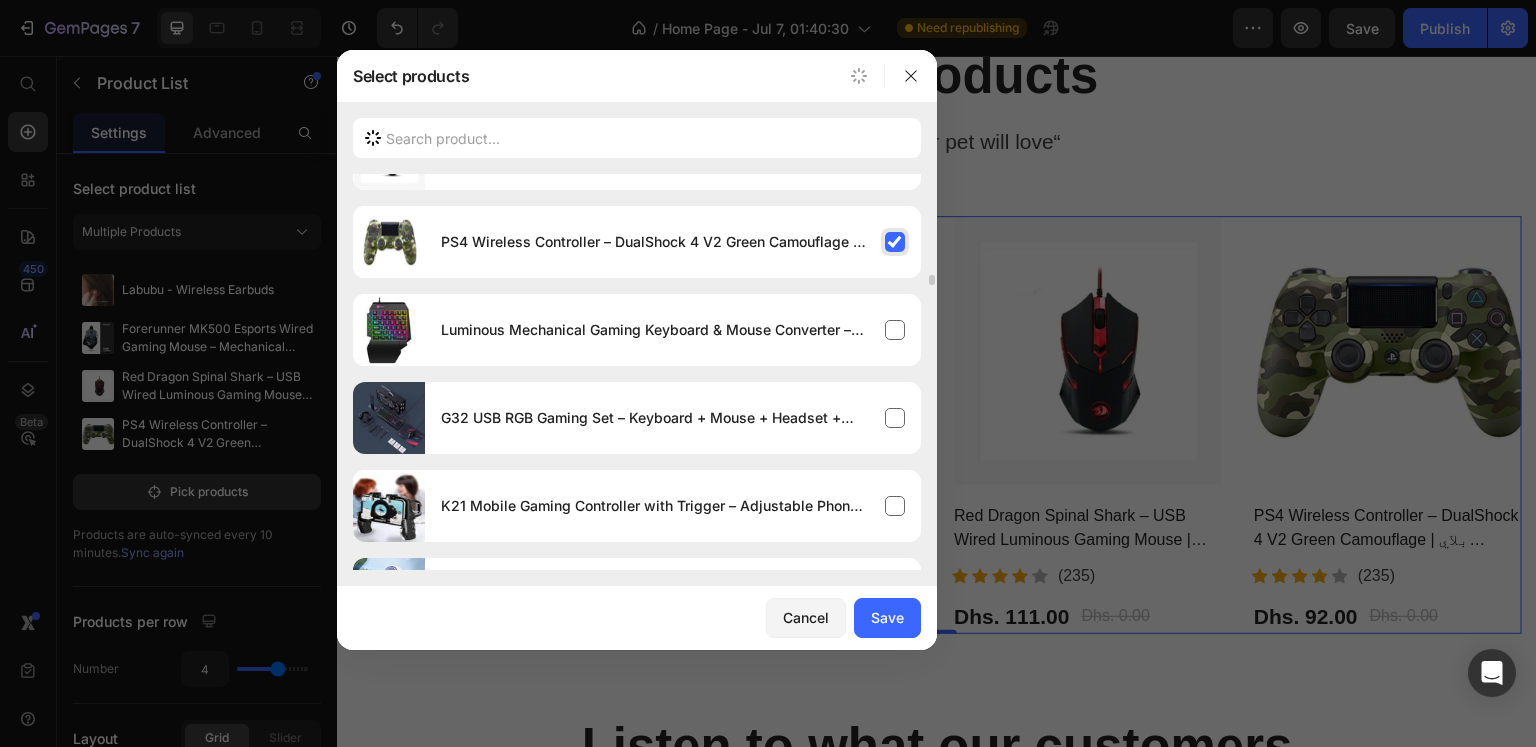 click on "PS4 Wireless Controller – DualShock 4 V2 Green Camouflage | بلاي ستيشن كنترولر سوني أصلي" at bounding box center (655, 242) 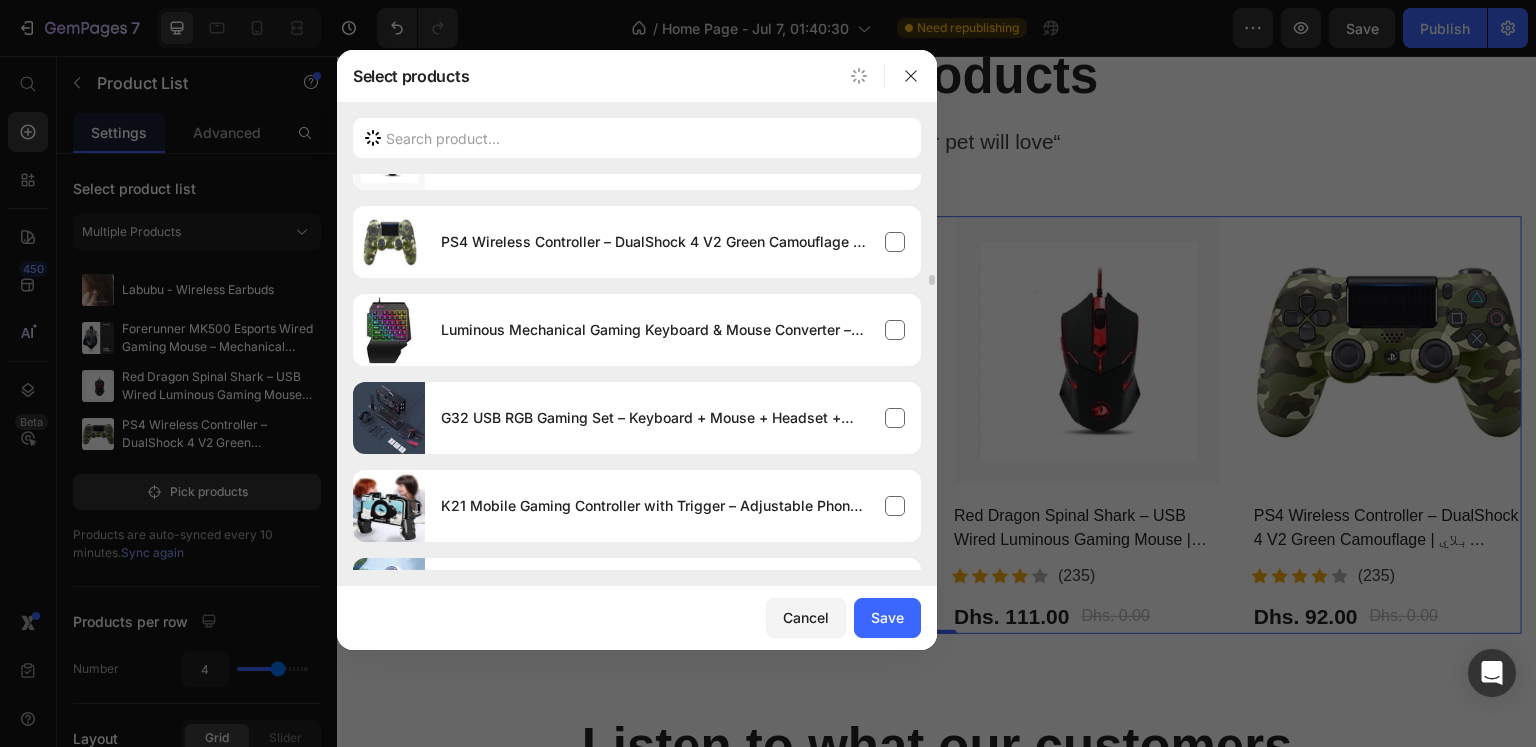 scroll, scrollTop: 3640, scrollLeft: 0, axis: vertical 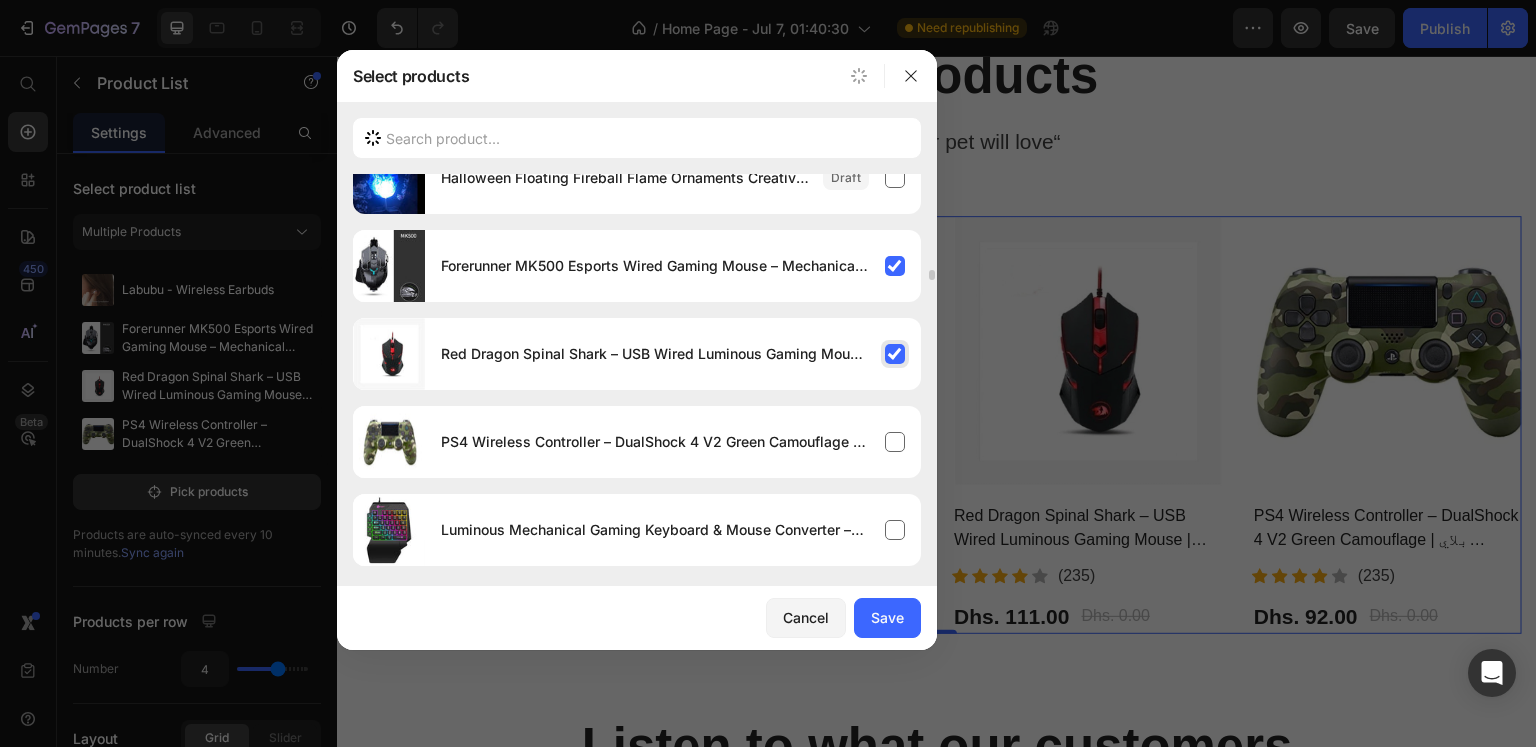 click on "Red Dragon Spinal Shark – USB Wired Luminous Gaming Mouse | 2000DPI فوتوإلكتريك ماوس ألعاب" at bounding box center (673, 354) 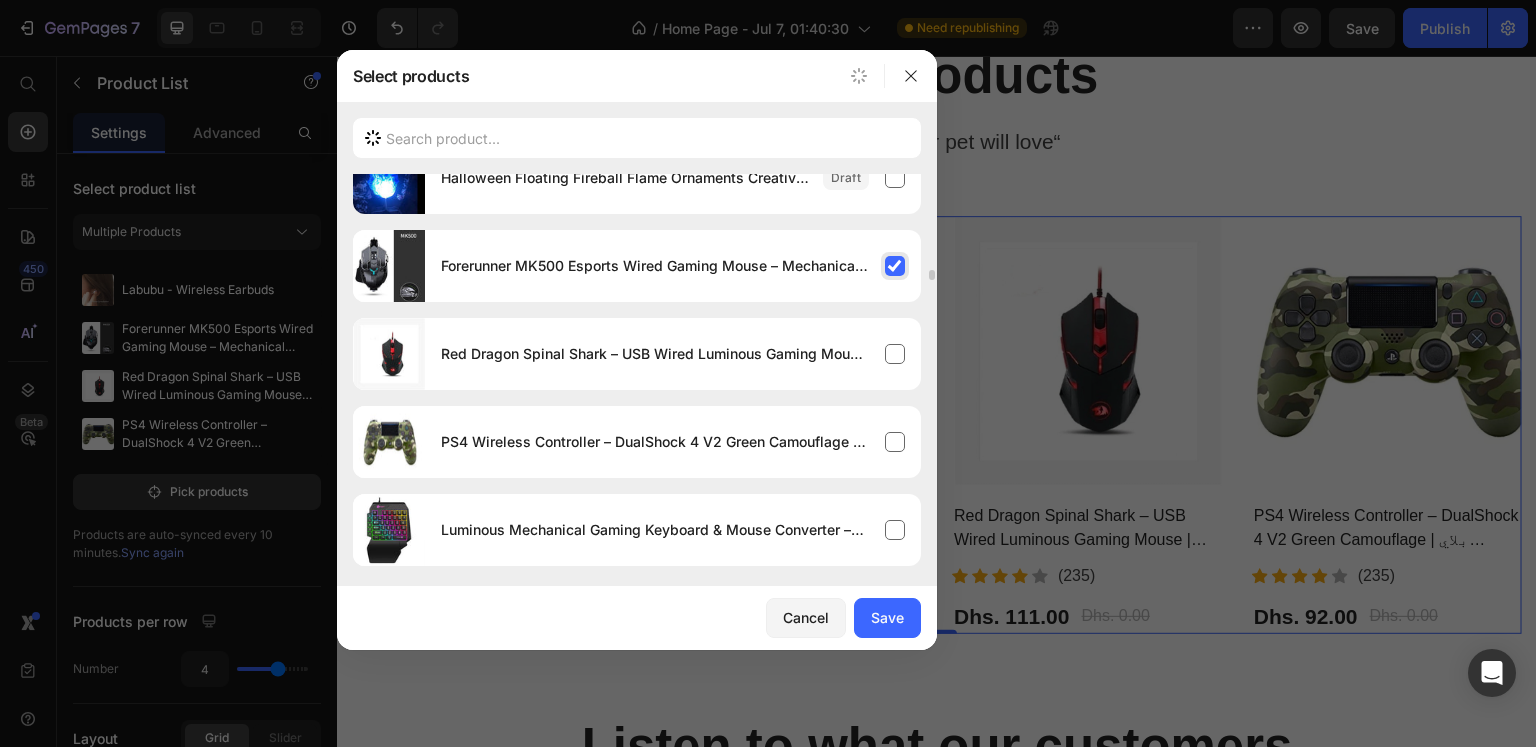click on "Forerunner MK500 Esports Wired Gaming Mouse – Mechanical Macro, Weighted, Mute Version | ماوس ألعاب سلكي ميكانيكي للفوررانر" at bounding box center (655, 266) 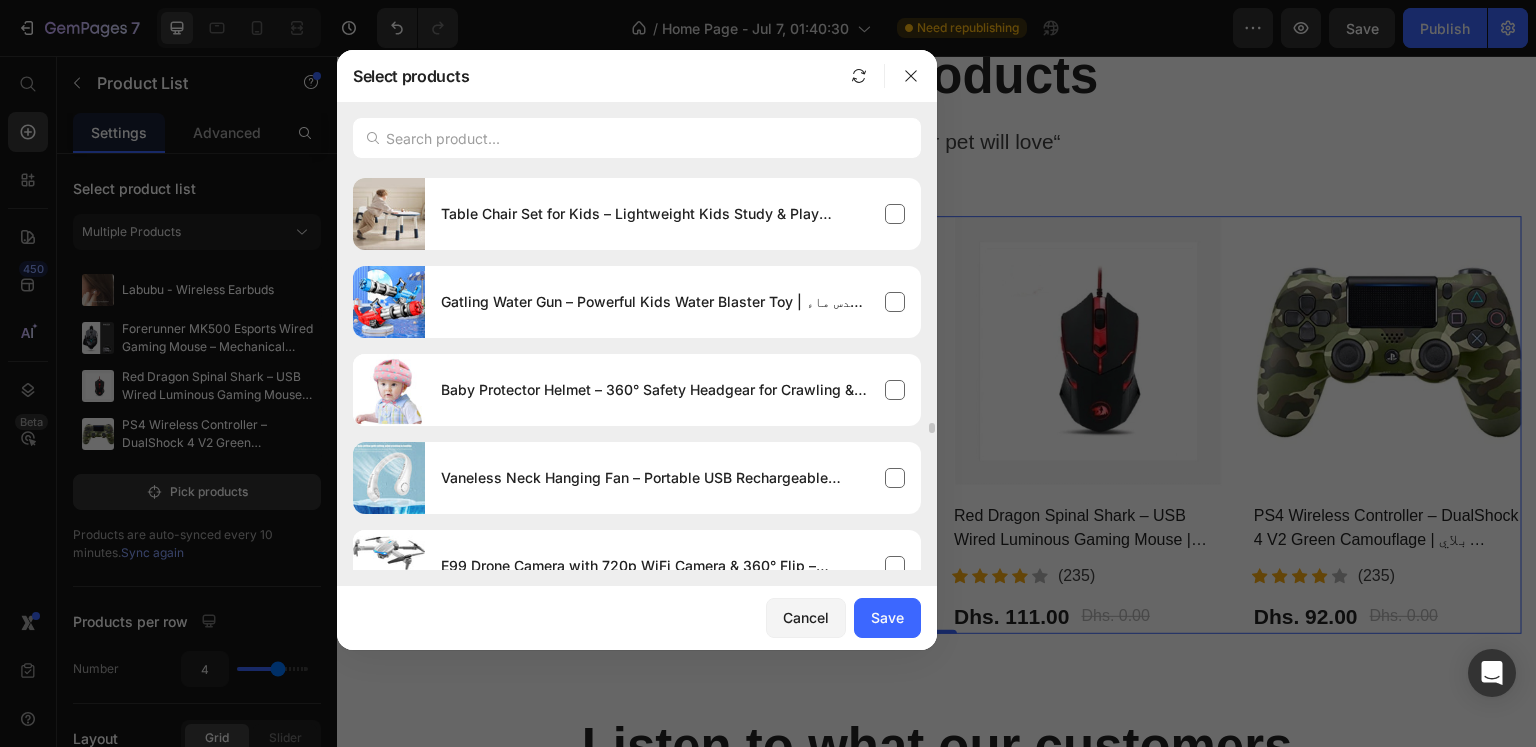 scroll, scrollTop: 5640, scrollLeft: 0, axis: vertical 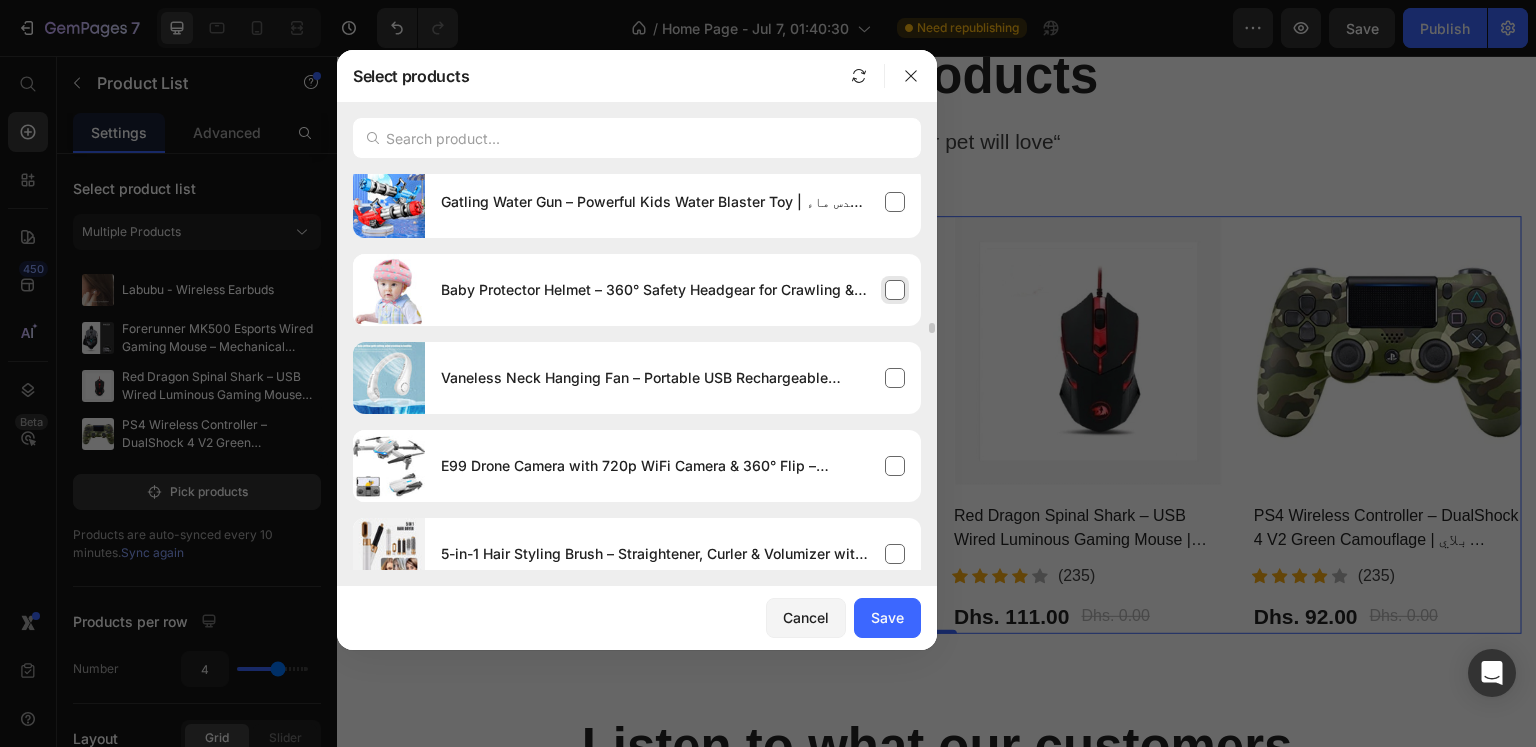 click on "Baby Protector Helmet – 360° Safety Headgear for Crawling & Walking Babies | خوذة حماية للأطفال" at bounding box center (673, 290) 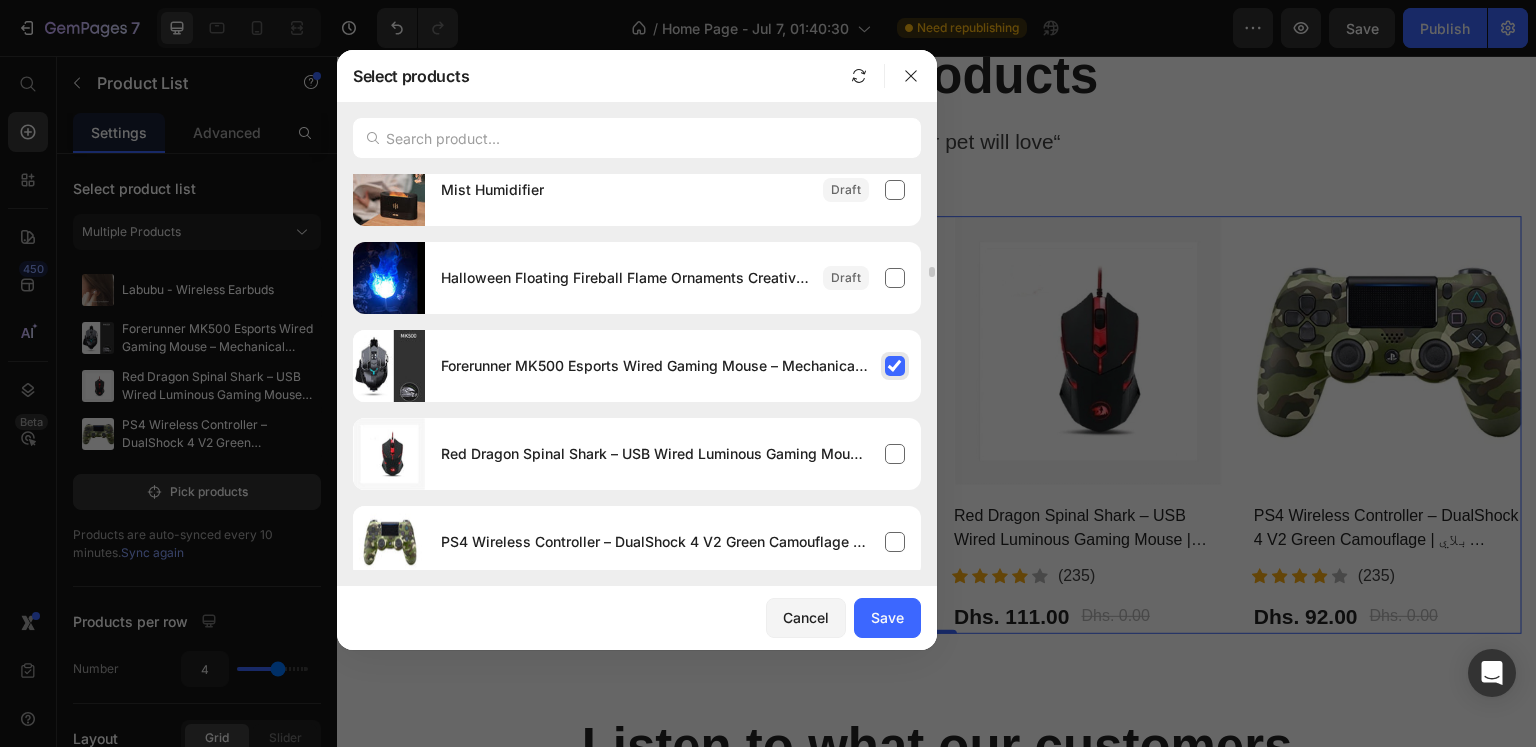 click on "Forerunner MK500 Esports Wired Gaming Mouse – Mechanical Macro, Weighted, Mute Version | ماوس ألعاب سلكي ميكانيكي للفوررانر" 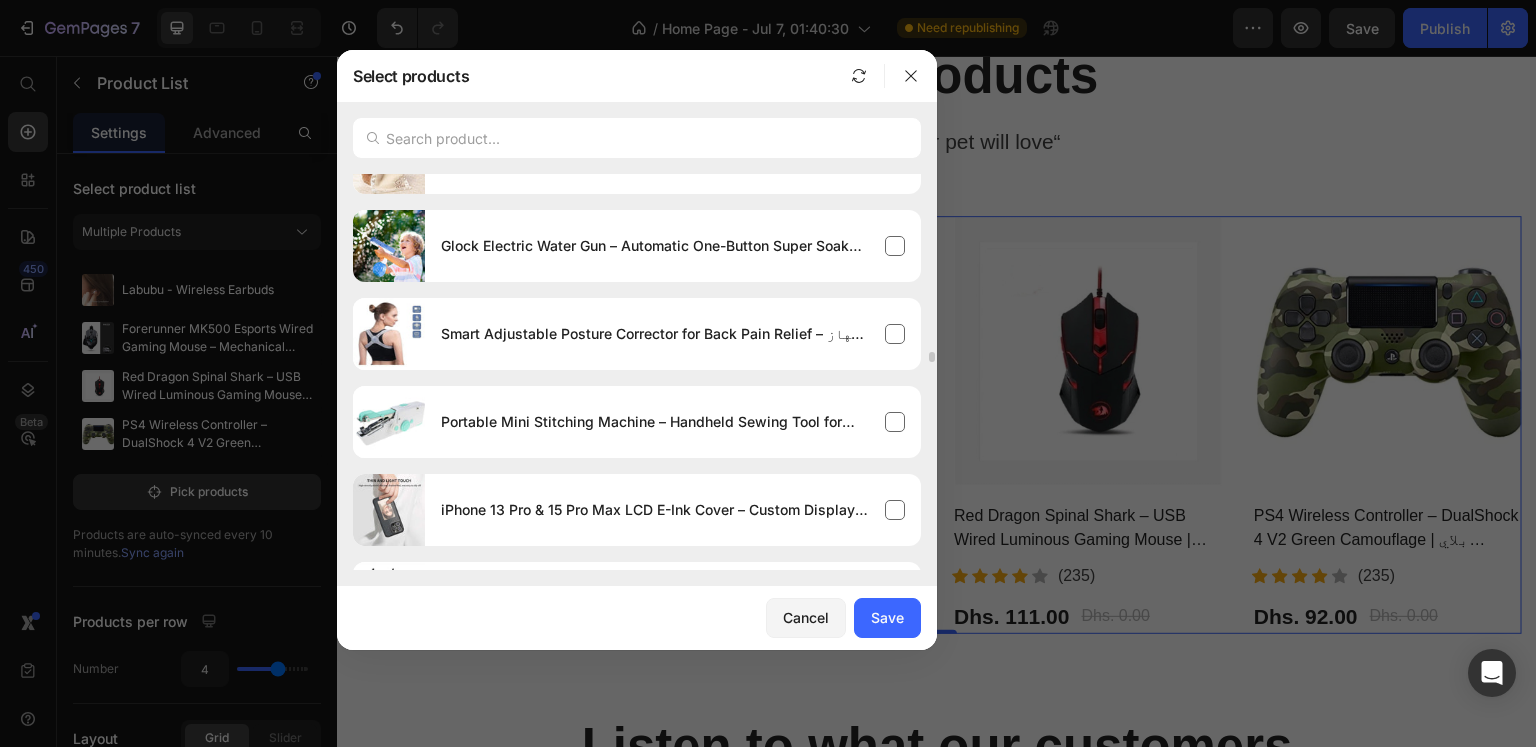scroll, scrollTop: 6640, scrollLeft: 0, axis: vertical 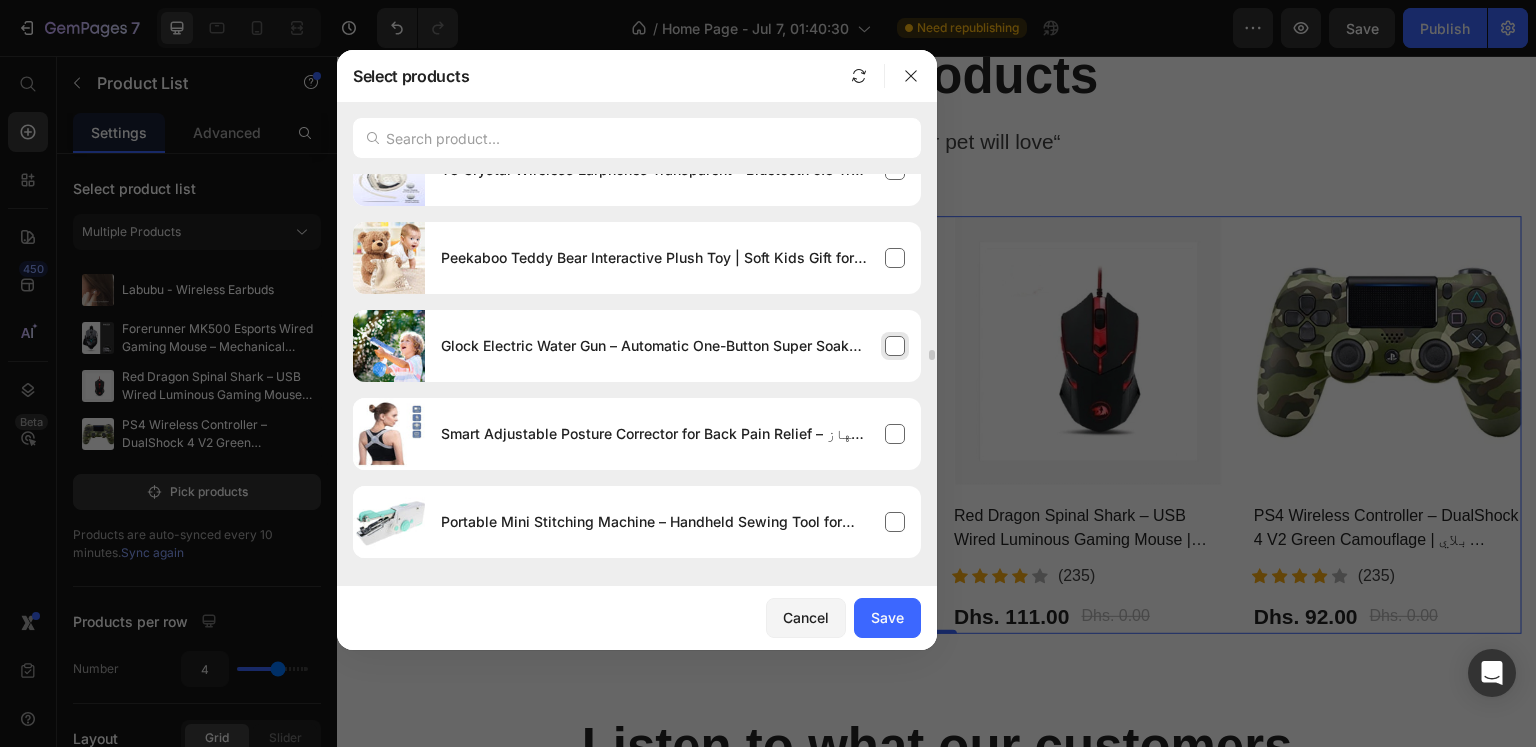 click on "Glock Electric Water Gun – Automatic One-Button Super Soaker Toy | مسدس مائي كهربائي للأطفال" at bounding box center (655, 346) 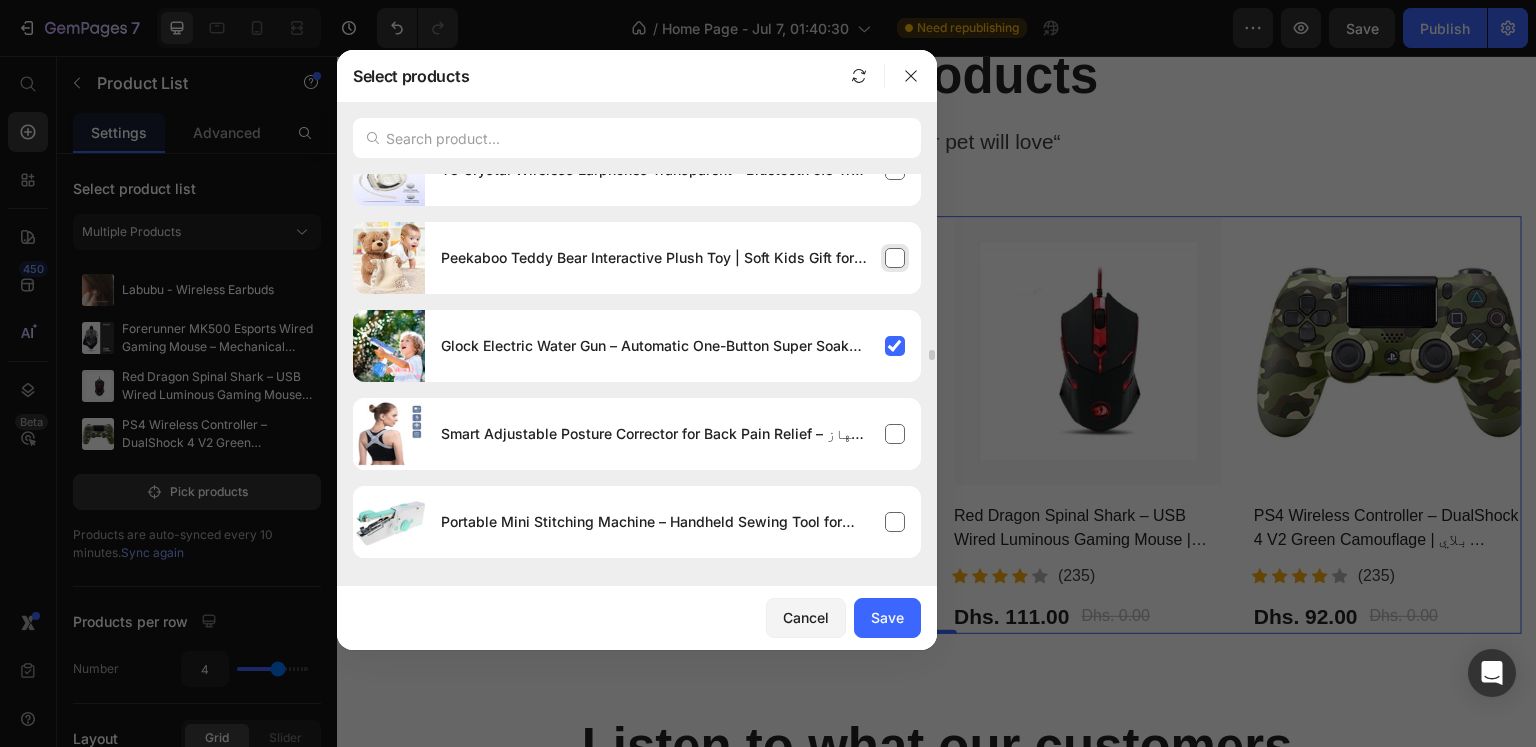 click on "Peekaboo Teddy Bear Interactive Plush Toy | Soft Kids Gift for Baby & Toddler | لعب دمية دب تفاعلية للأطفال" at bounding box center (655, 258) 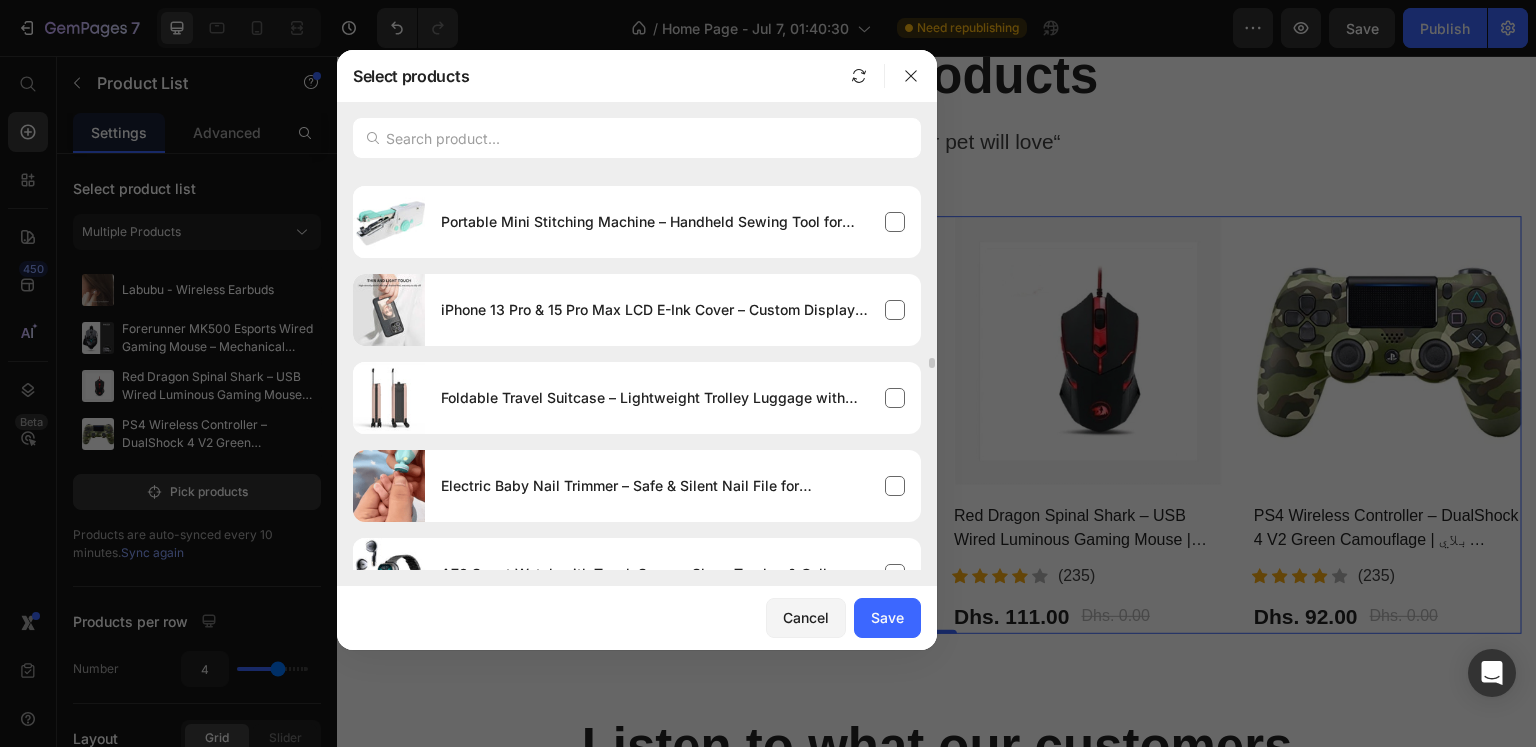 scroll, scrollTop: 7140, scrollLeft: 0, axis: vertical 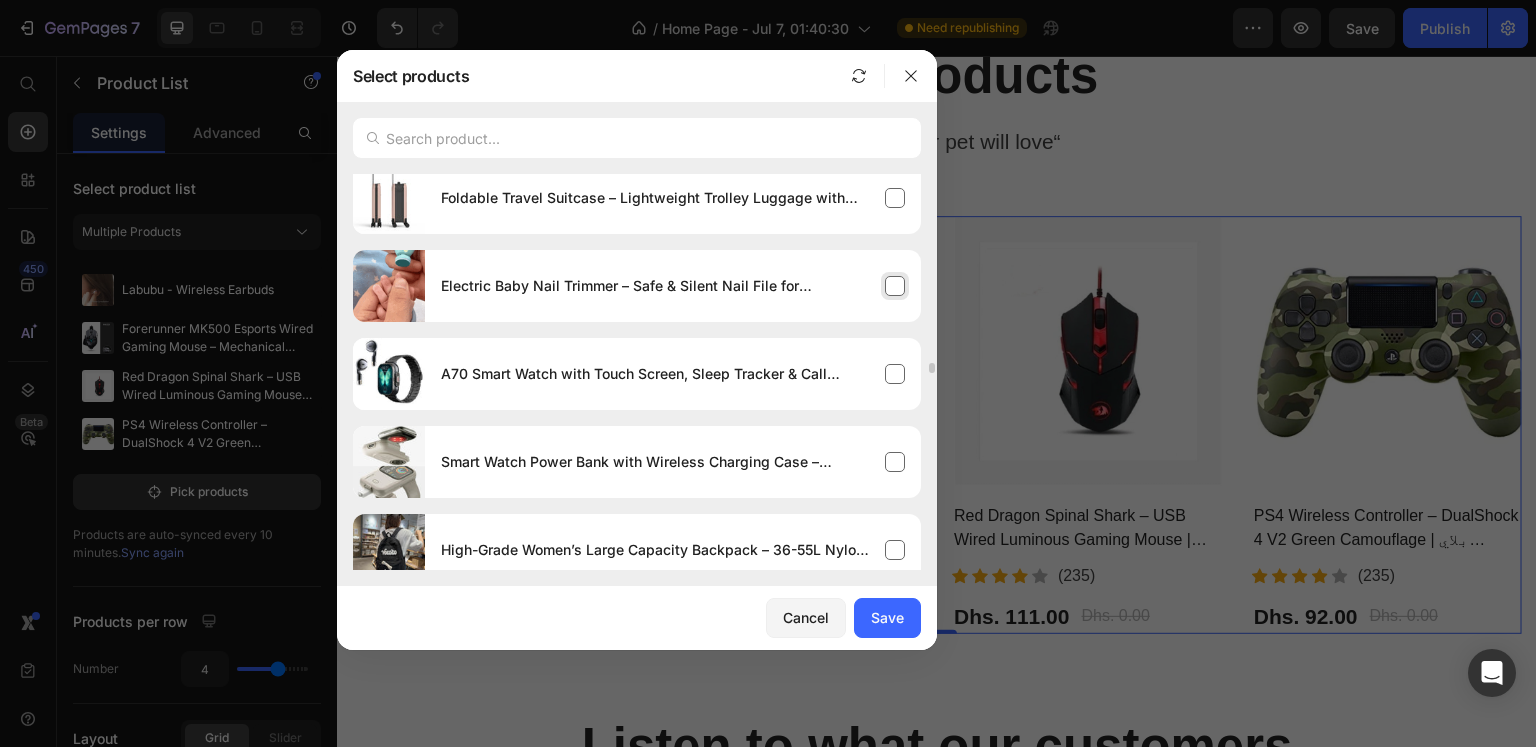 click on "Electric Baby Nail Trimmer – Safe & Silent Nail File for Newborns & Toddlers | مقص أظافر كهربائي للأطفال" at bounding box center [655, 286] 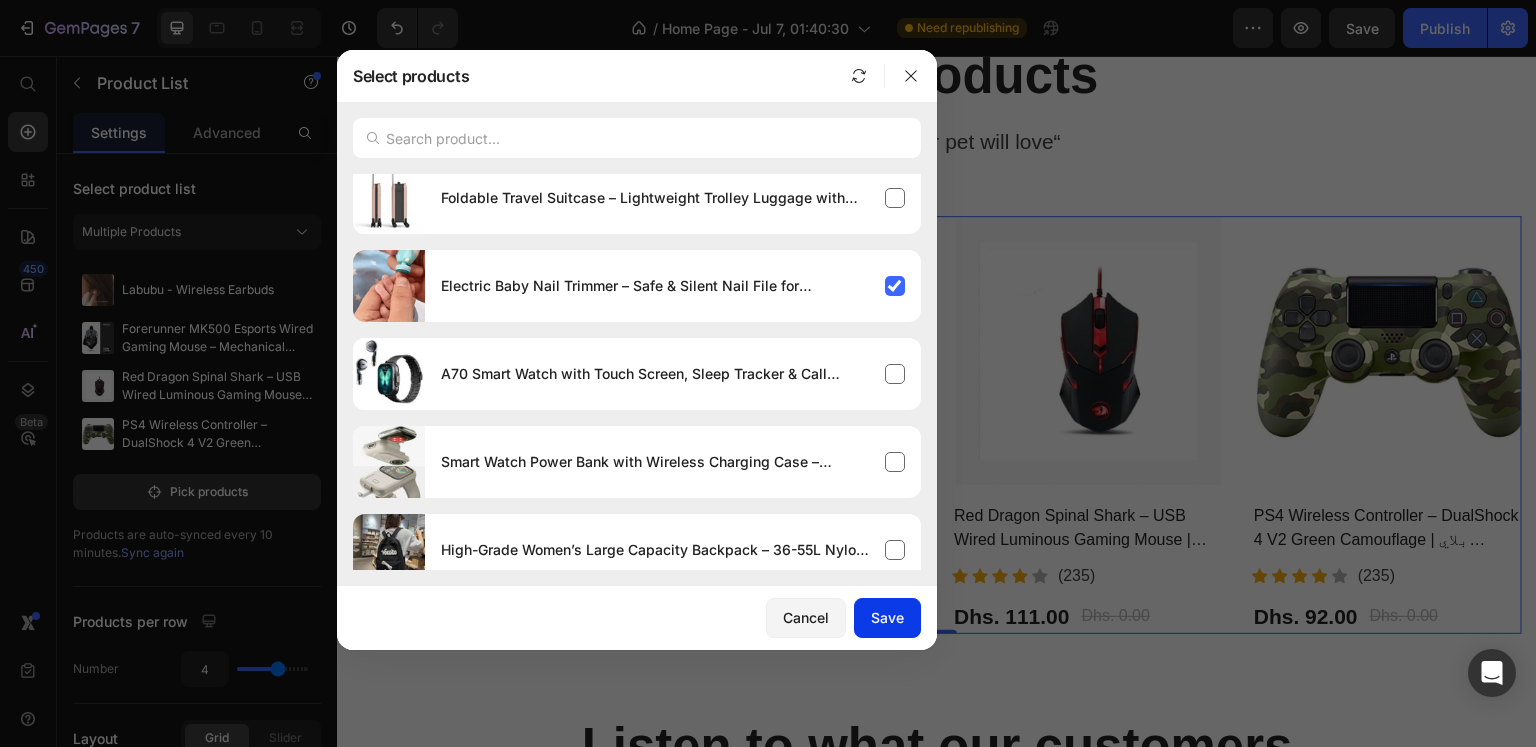 click on "Save" 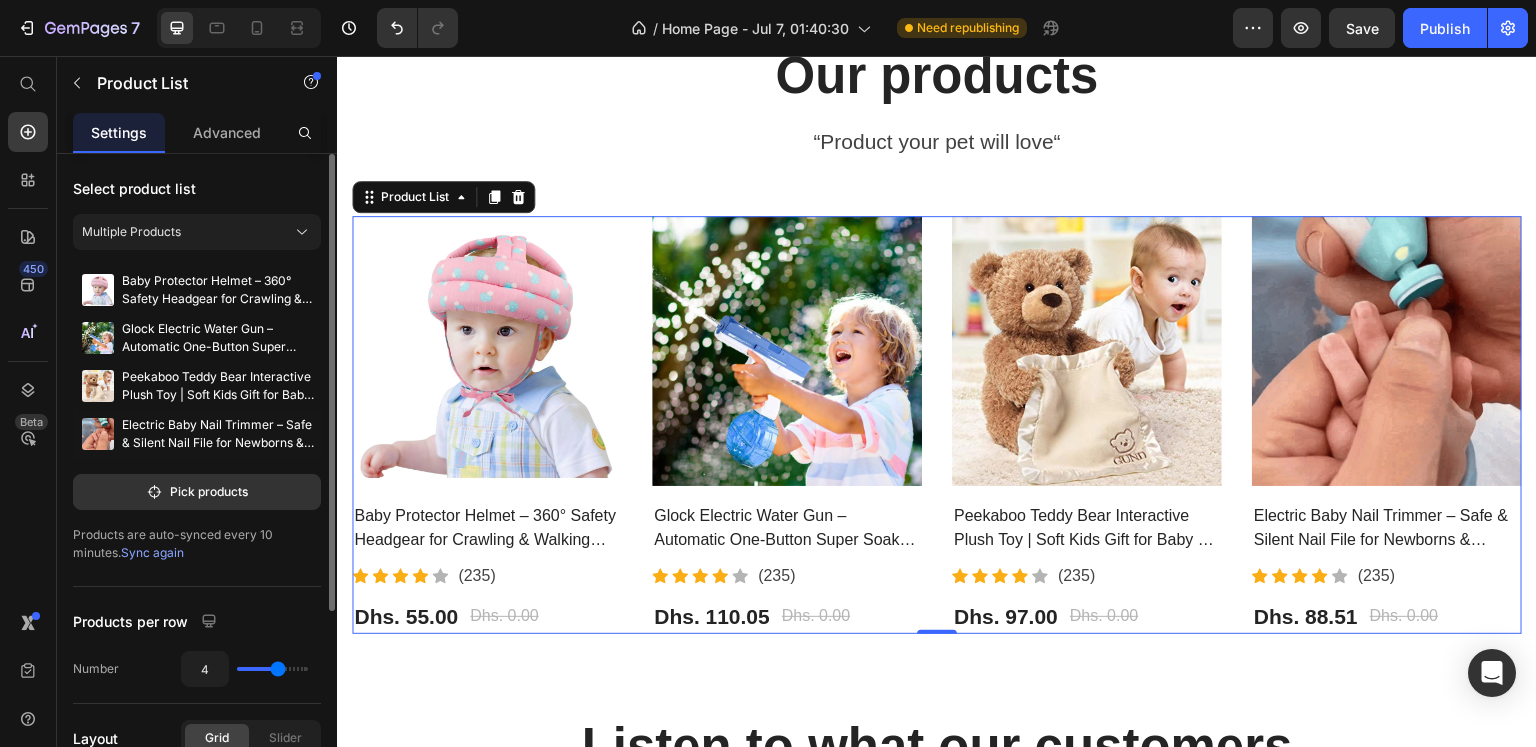 type 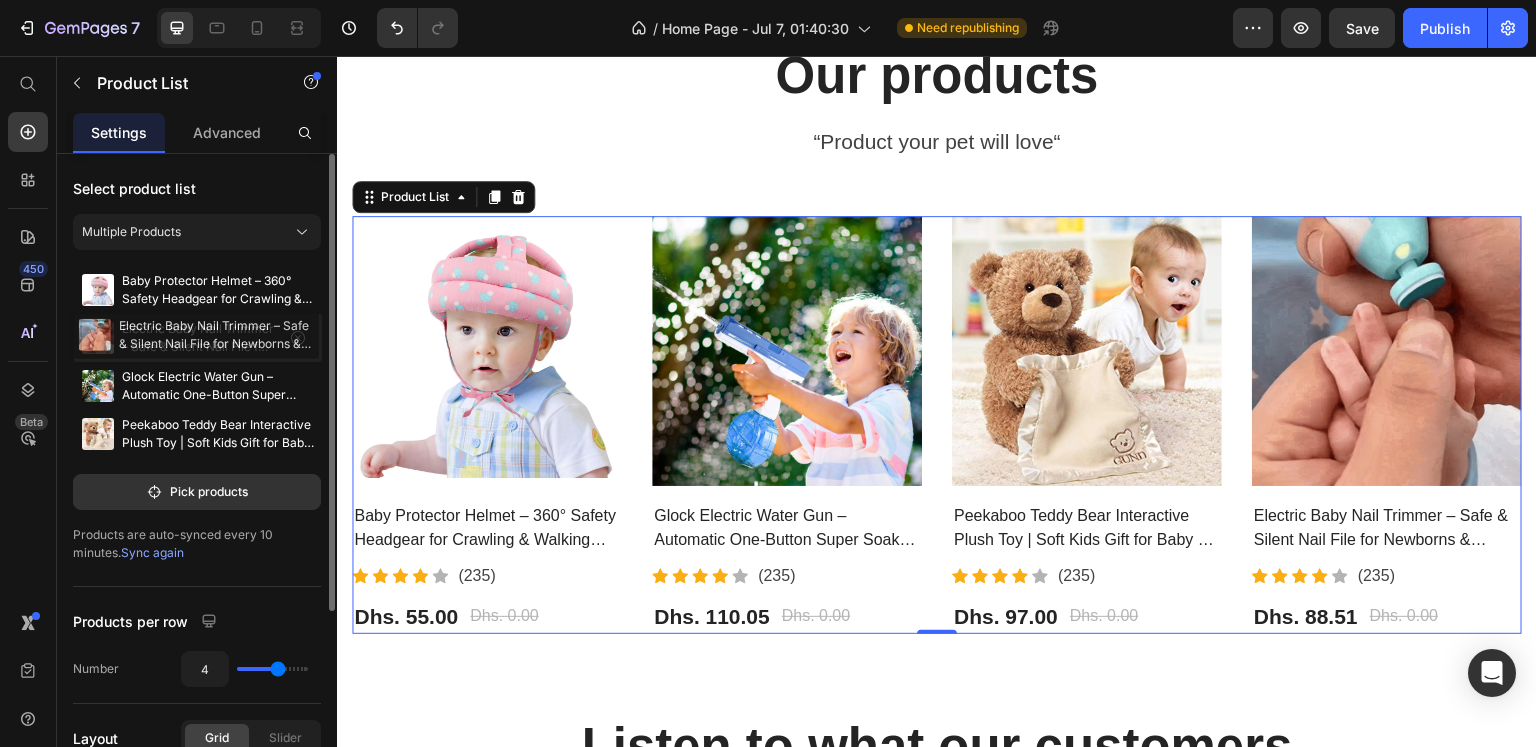 drag, startPoint x: 99, startPoint y: 440, endPoint x: 96, endPoint y: 337, distance: 103.04368 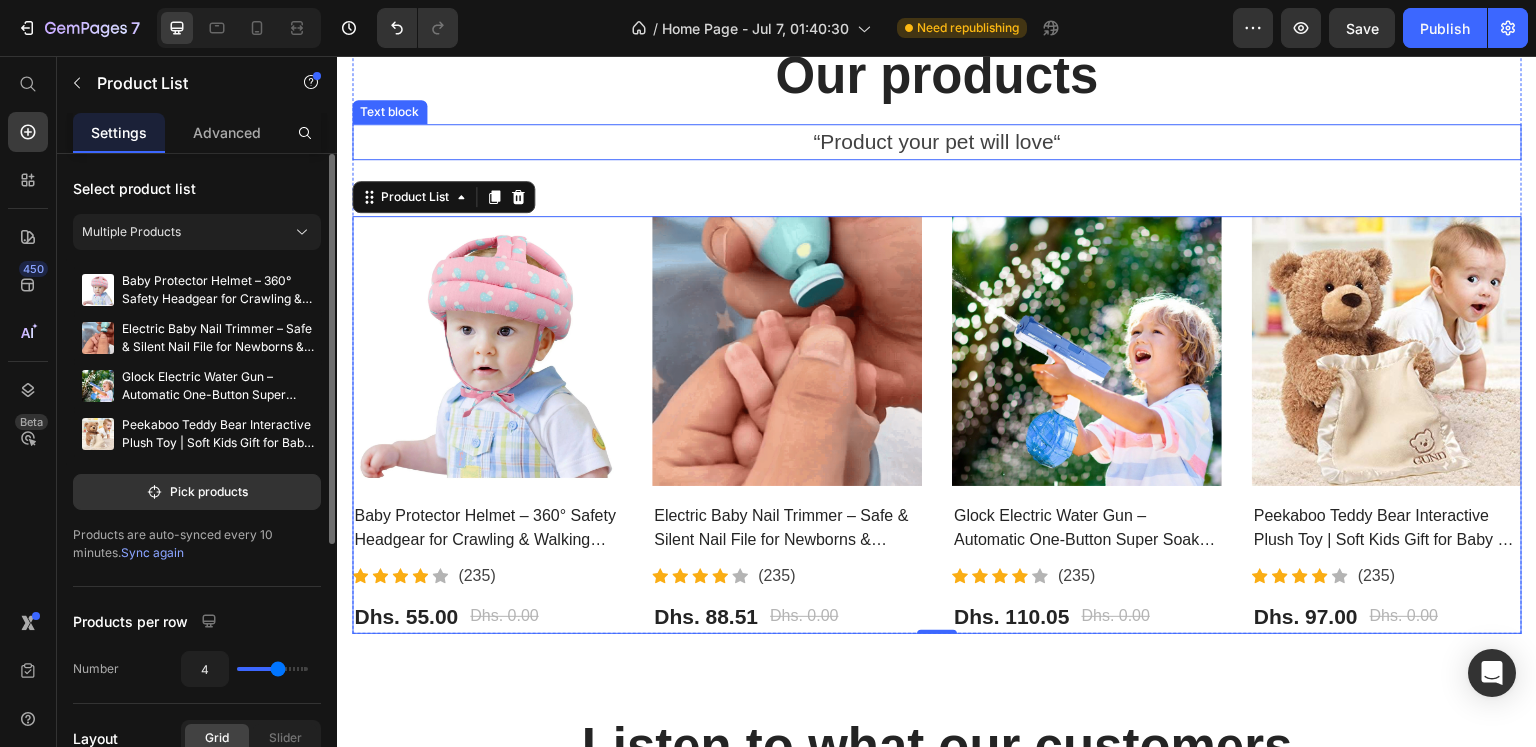 click on "“Product your pet will love“" at bounding box center [937, 142] 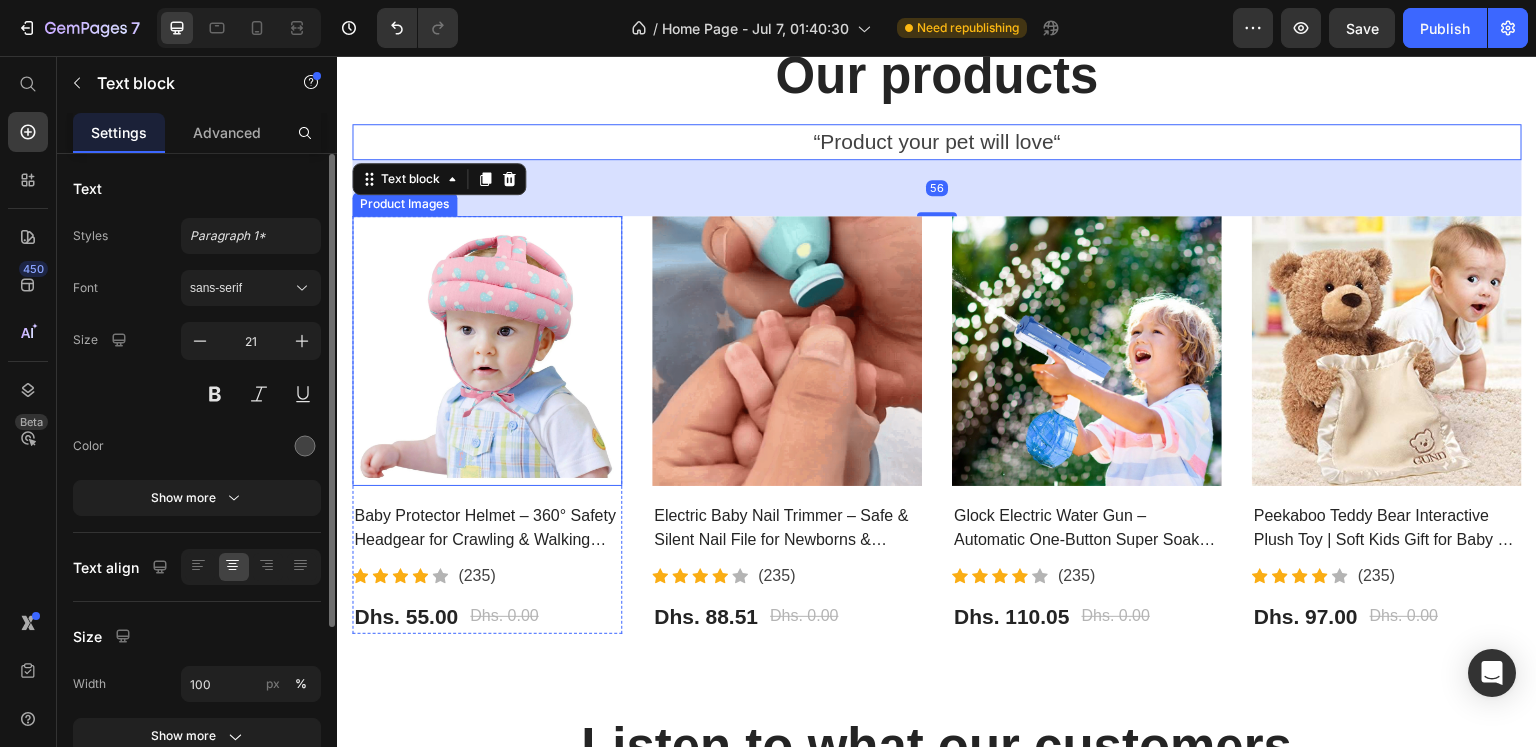 click at bounding box center (487, 351) 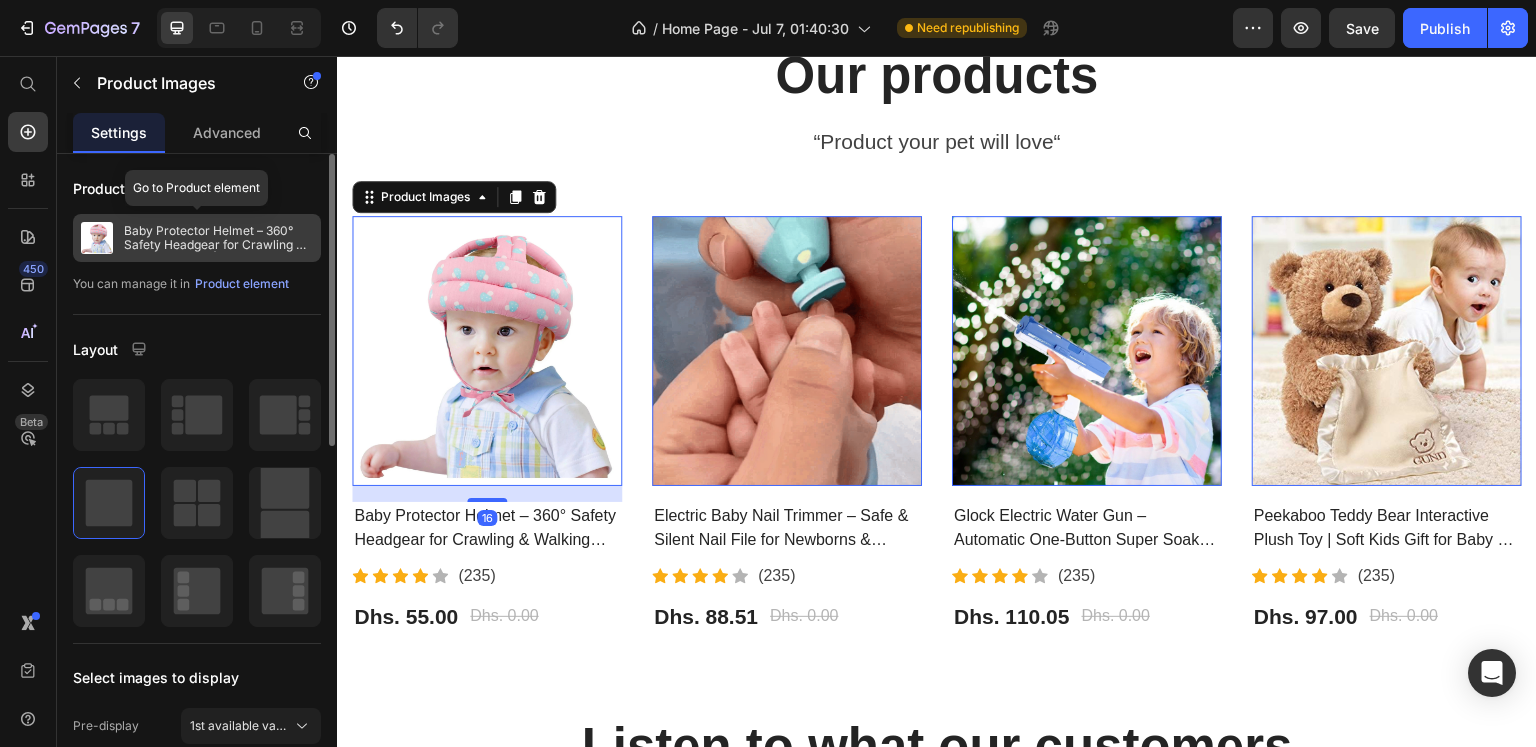 click on "Baby Protector Helmet – 360° Safety Headgear for Crawling & Walking Babies | خوذة حماية للأطفال" at bounding box center (218, 238) 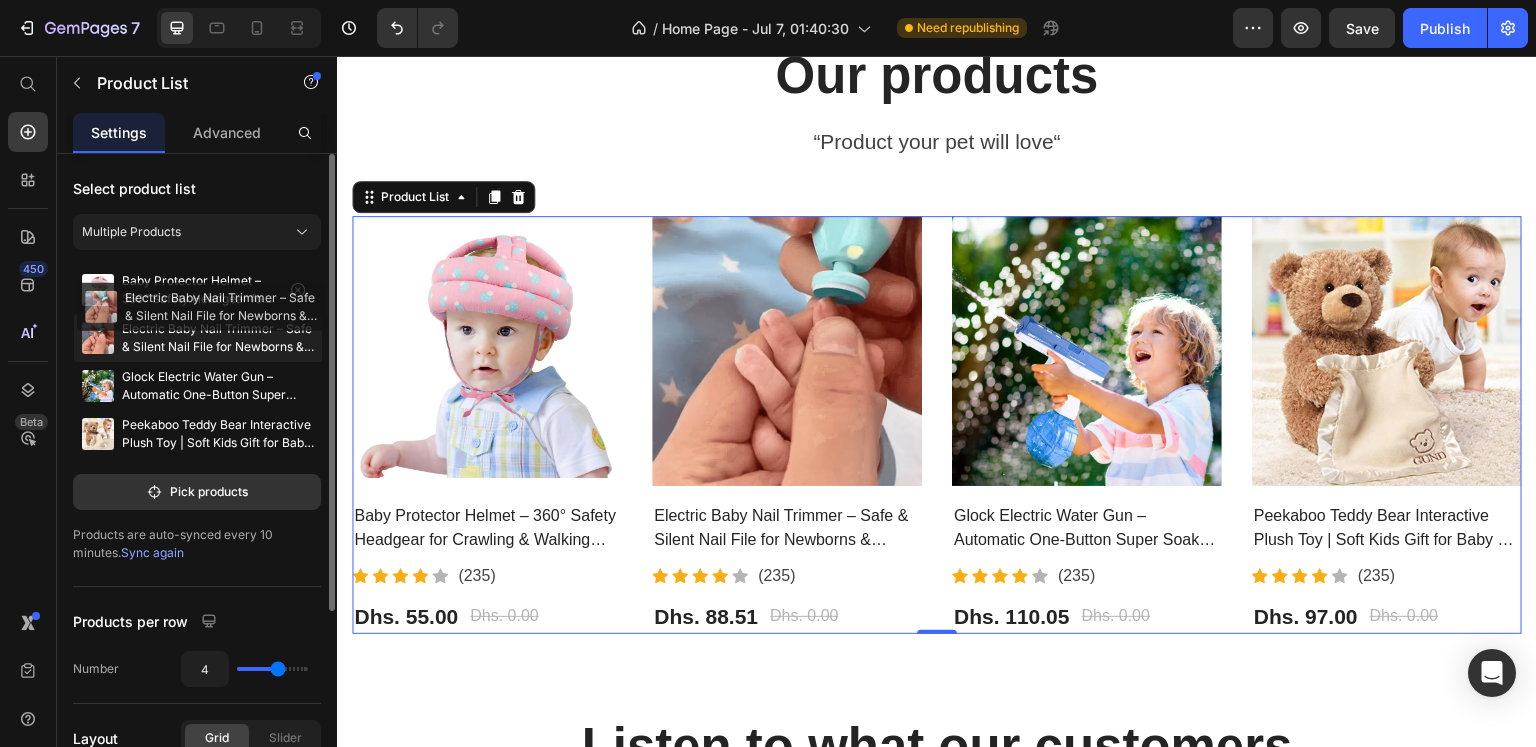 type 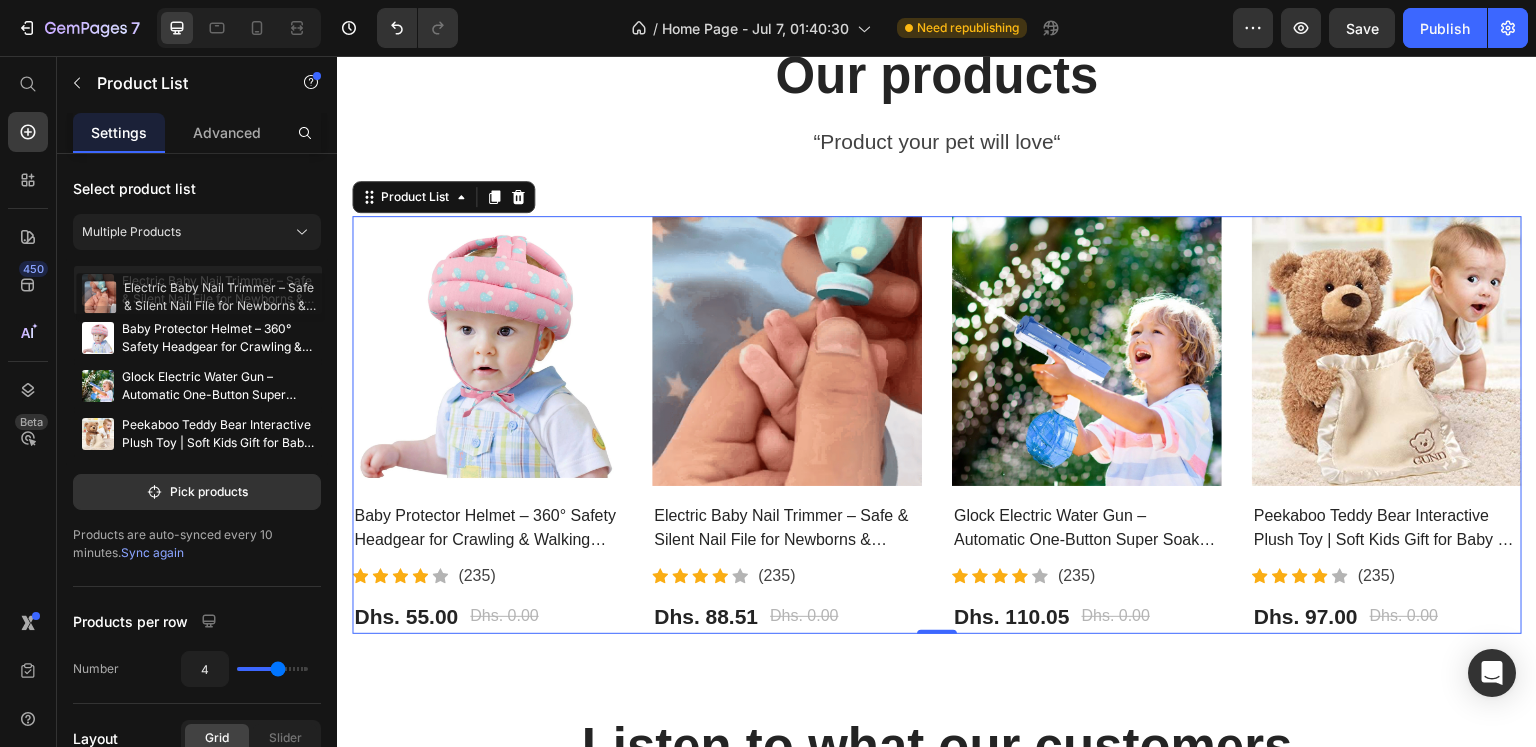 drag, startPoint x: 133, startPoint y: 330, endPoint x: 135, endPoint y: 299, distance: 31.06445 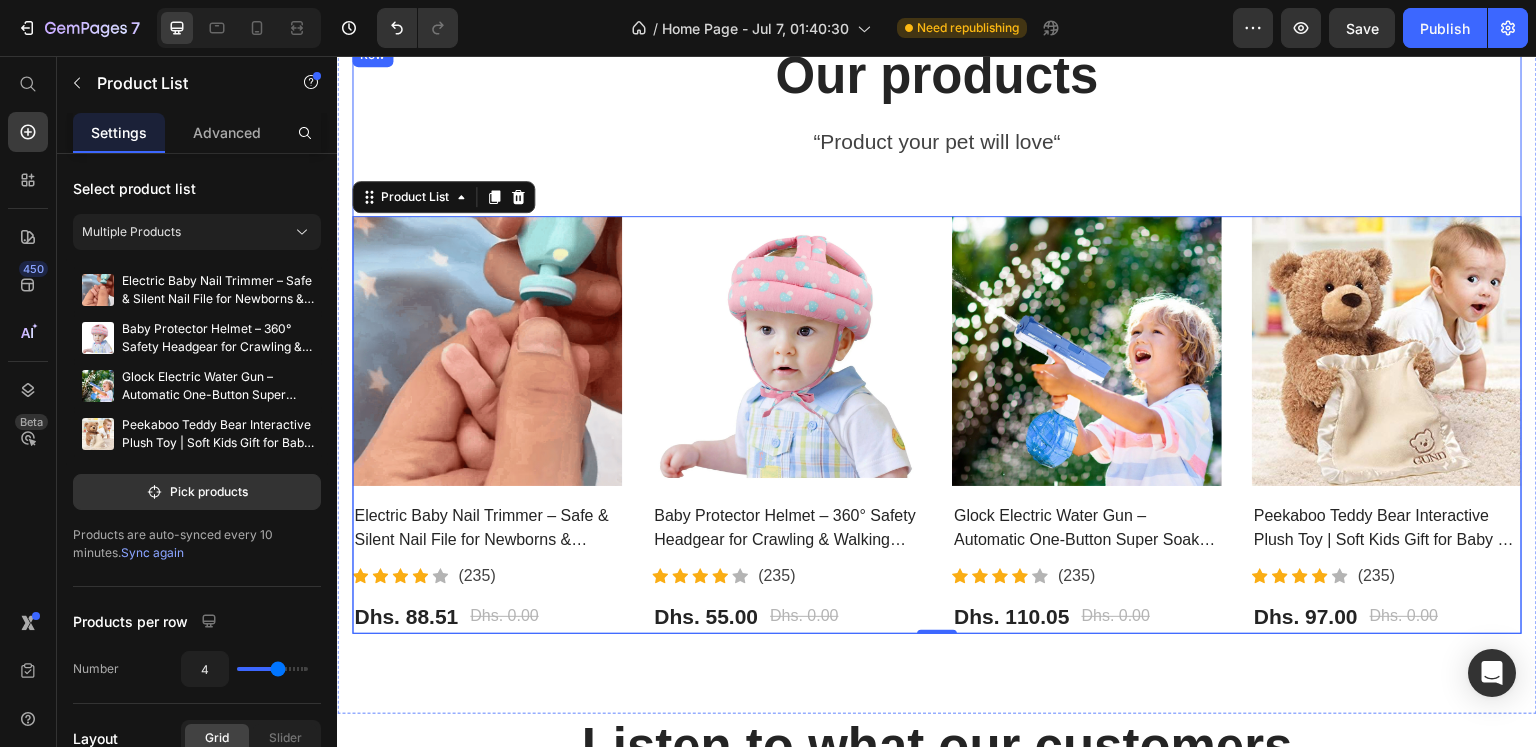 click on "Our products Heading “Product your pet will love“ Text block Product Images Electric Baby Nail Trimmer – Safe & Silent Nail File for Newborns & Toddlers | مقص أظافر كهربائي للأطفال (P) Title                Icon                Icon                Icon                Icon                Icon Icon List Hoz (235) Text block Icon List Dhs. 88.51 (P) Price Dhs. 0.00 (P) Price Row Row Product Images Baby Protector Helmet – 360° Safety Headgear for Crawling & Walking Babies | خوذة حماية للأطفال (P) Title                Icon                Icon                Icon                Icon                Icon Icon List Hoz (235) Text block Icon List Dhs. 55.00 (P) Price Dhs. 0.00 (P) Price Row Row Product Images Glock Electric Water Gun – Automatic One-Button Super Soaker Toy | مسدس مائي كهربائي للأطفال (P) Title                Icon                Icon                Icon                Icon                Icon Icon List Hoz (235) Text block Icon List" at bounding box center (937, 338) 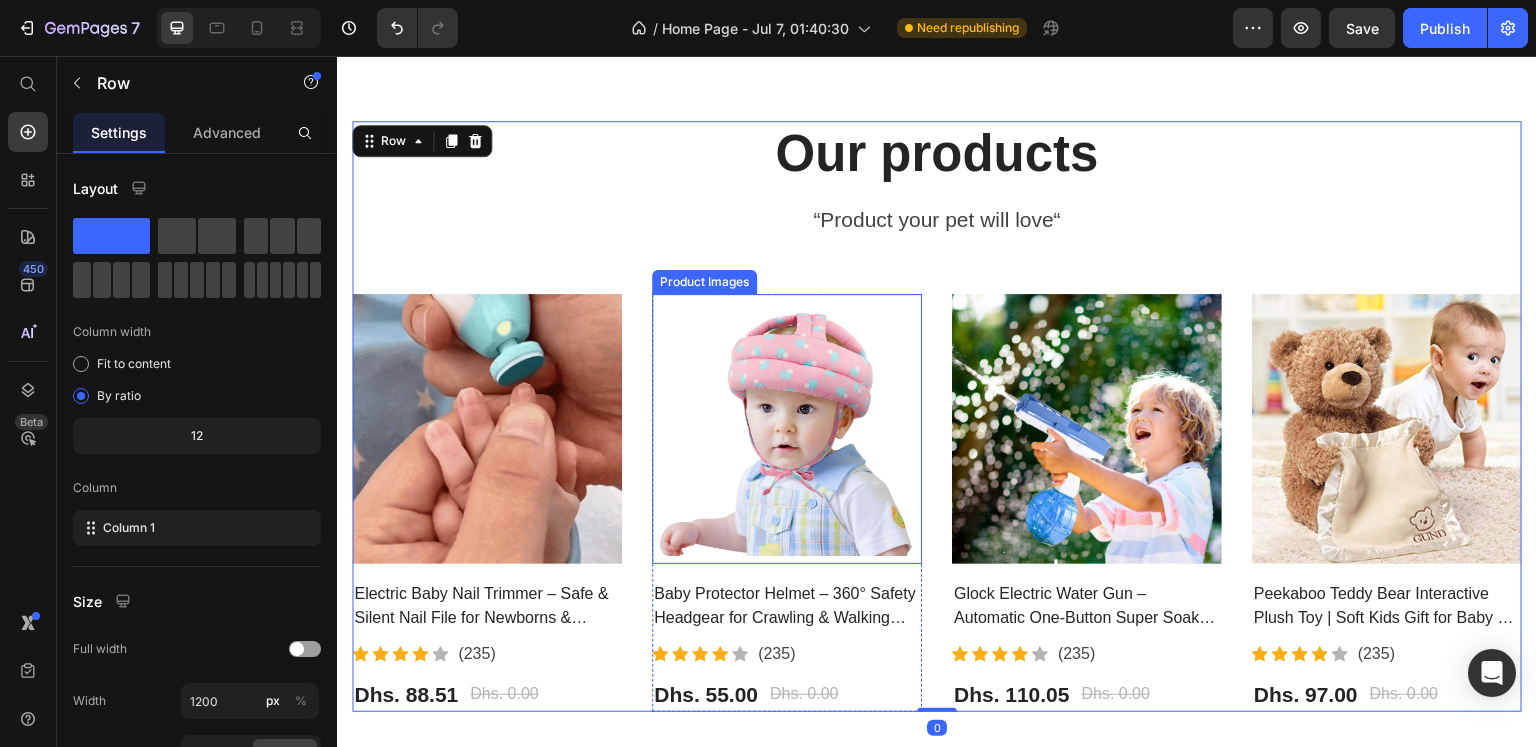 scroll, scrollTop: 1900, scrollLeft: 0, axis: vertical 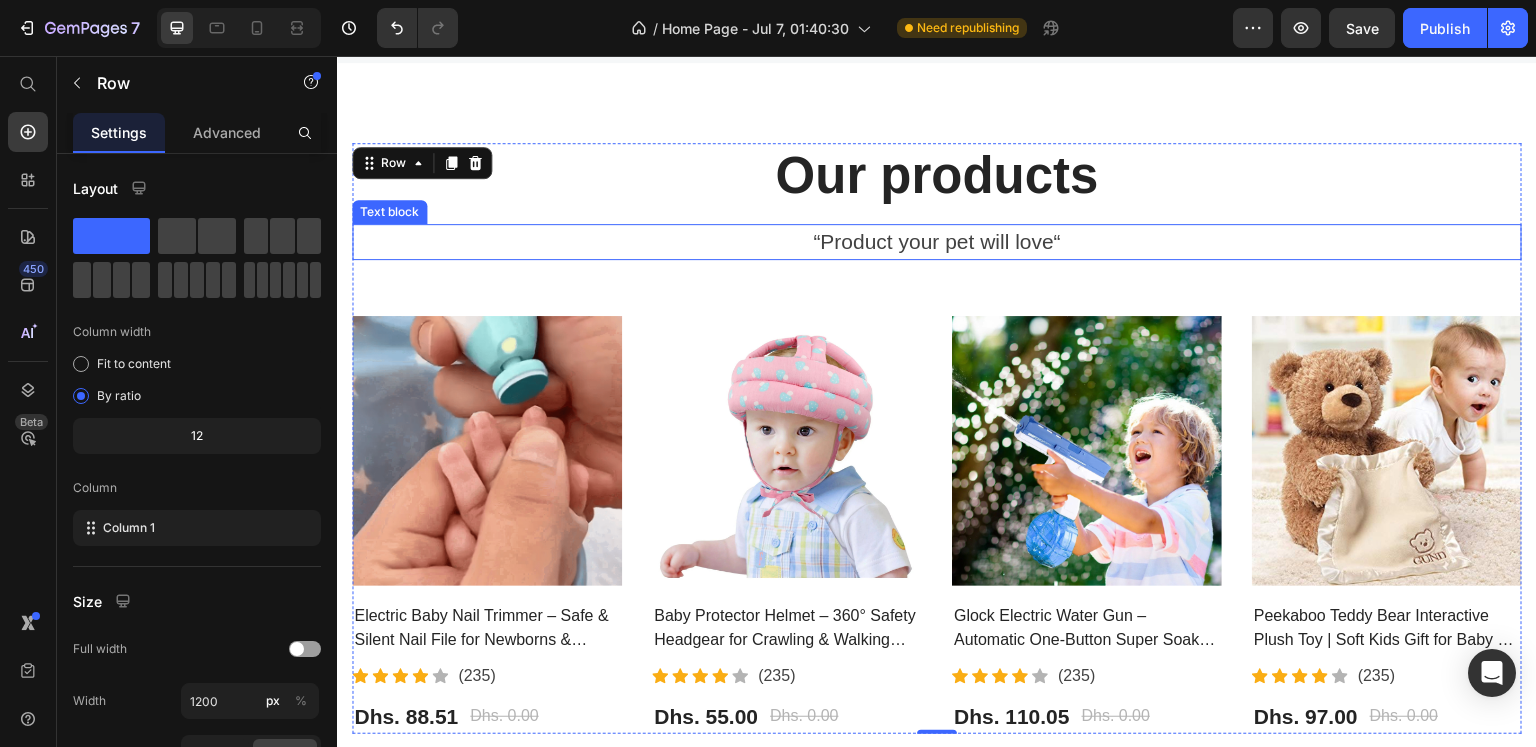 click on "“Product your pet will love“" at bounding box center [937, 242] 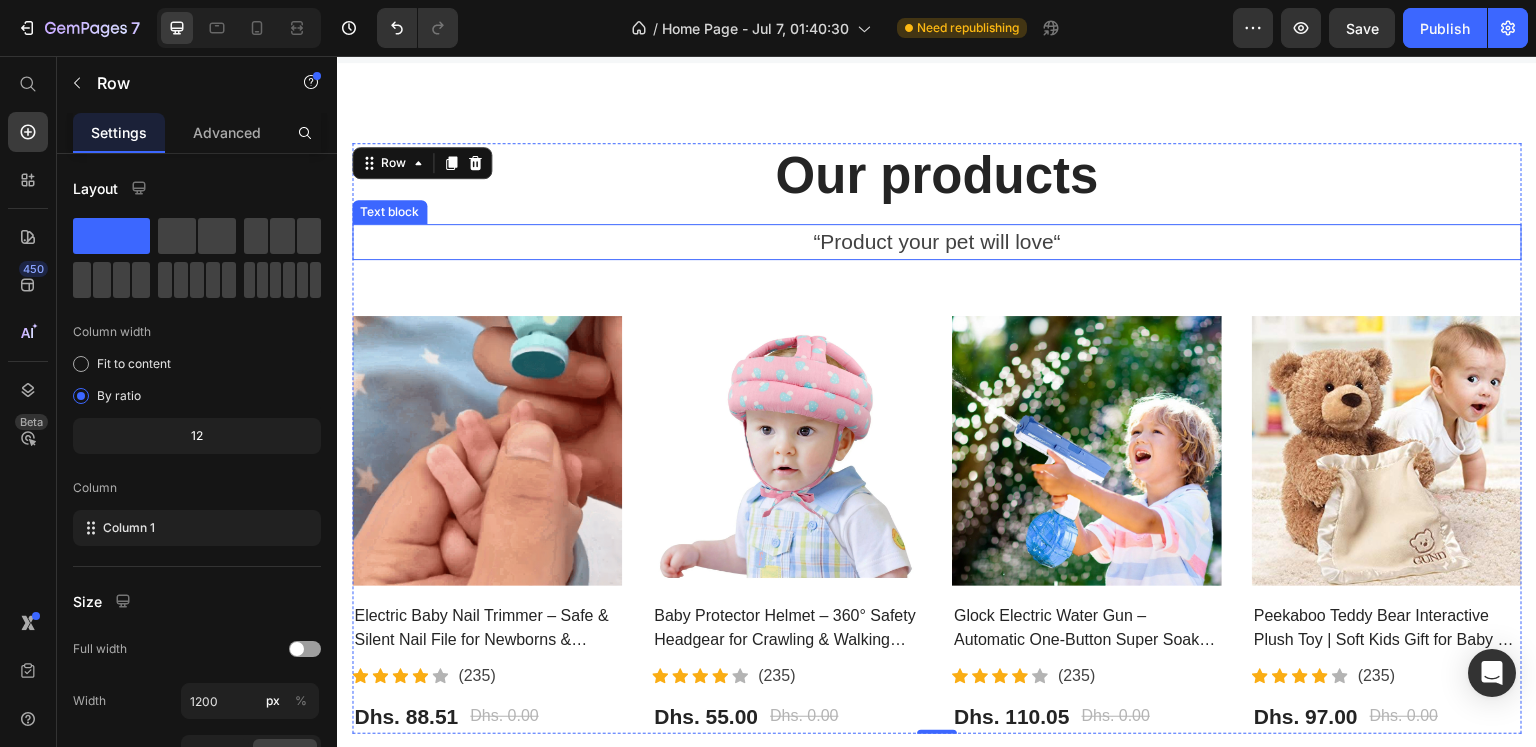click on "“Product your pet will love“" at bounding box center (937, 242) 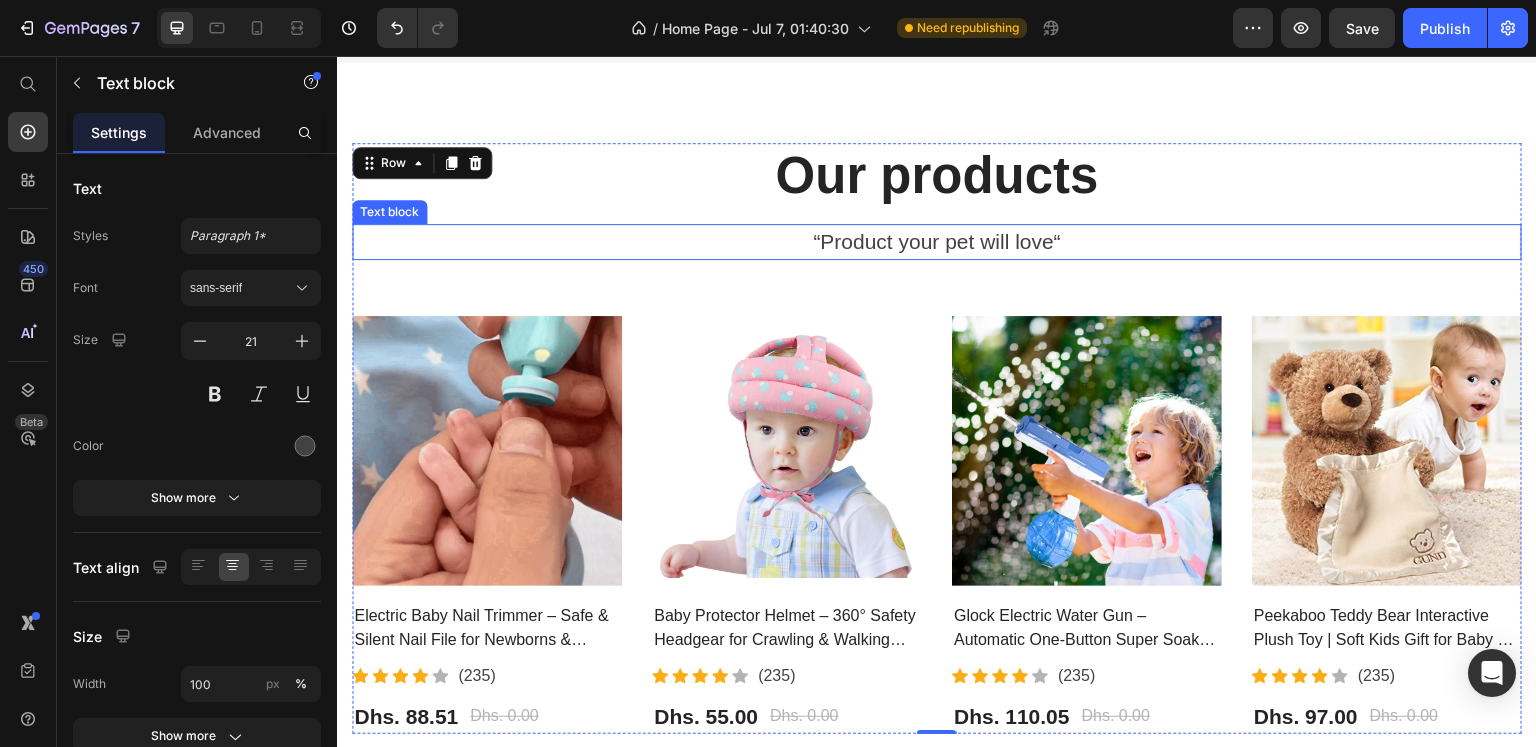 click on "“Product your pet will love“" at bounding box center [937, 242] 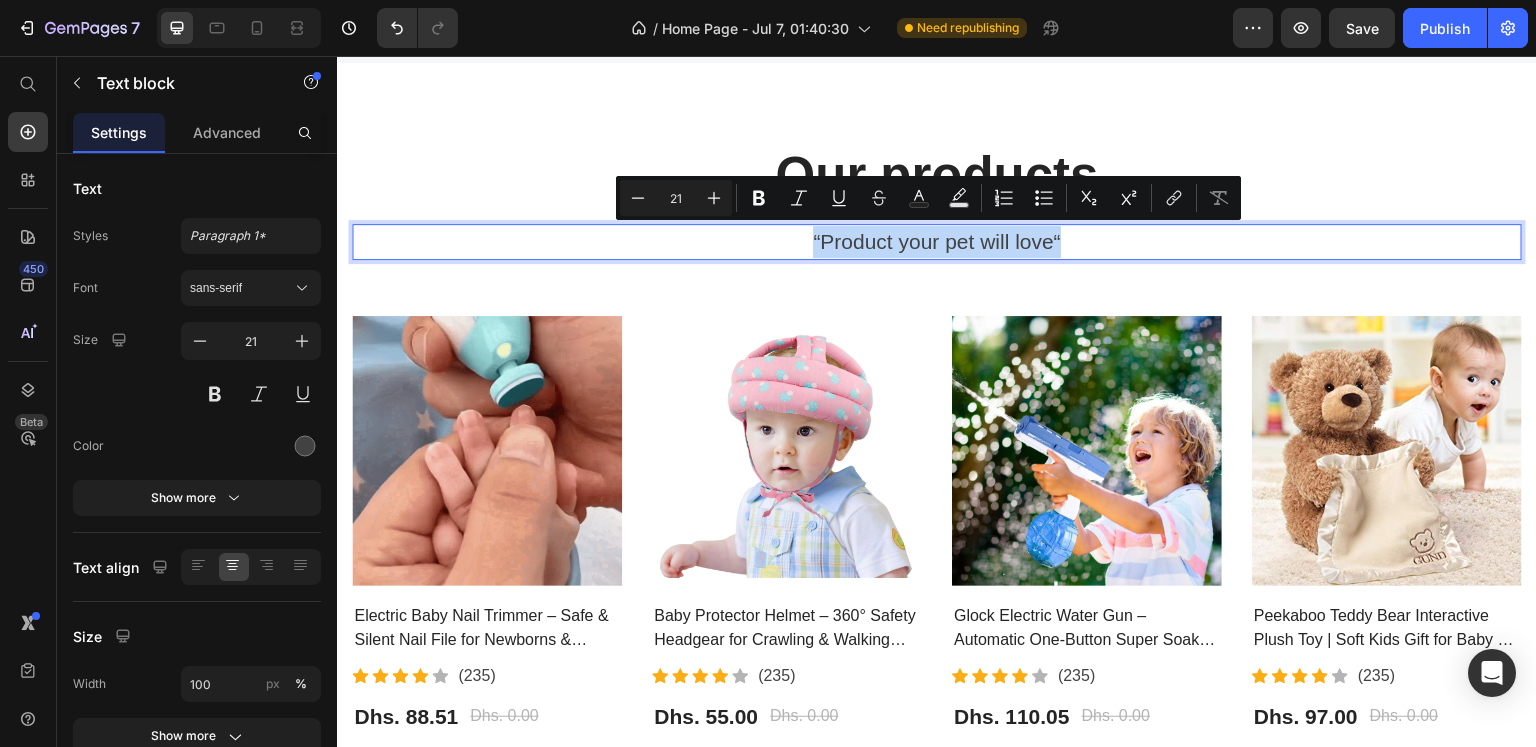 click on "“Product your pet will love“" at bounding box center (937, 242) 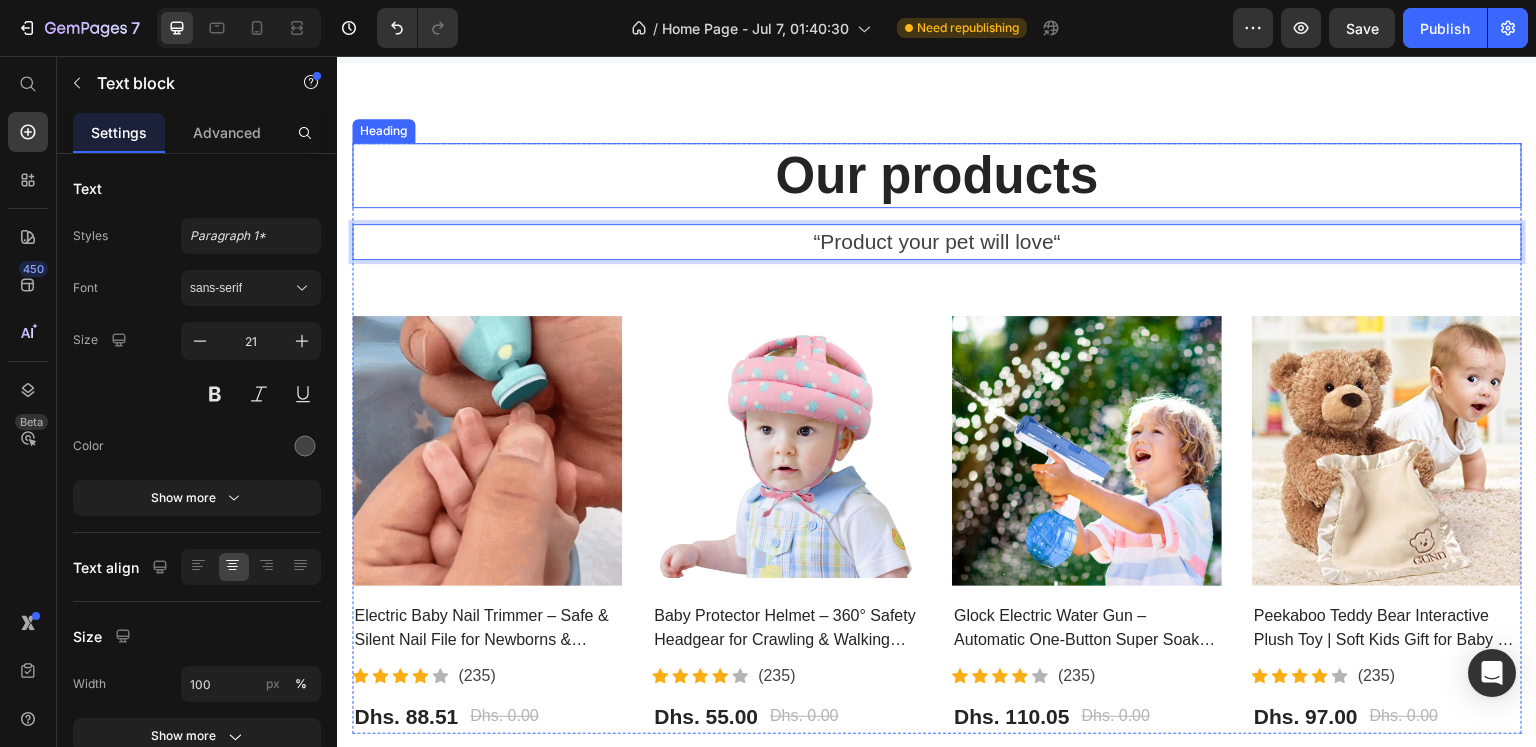 click on "Our products" at bounding box center (937, 175) 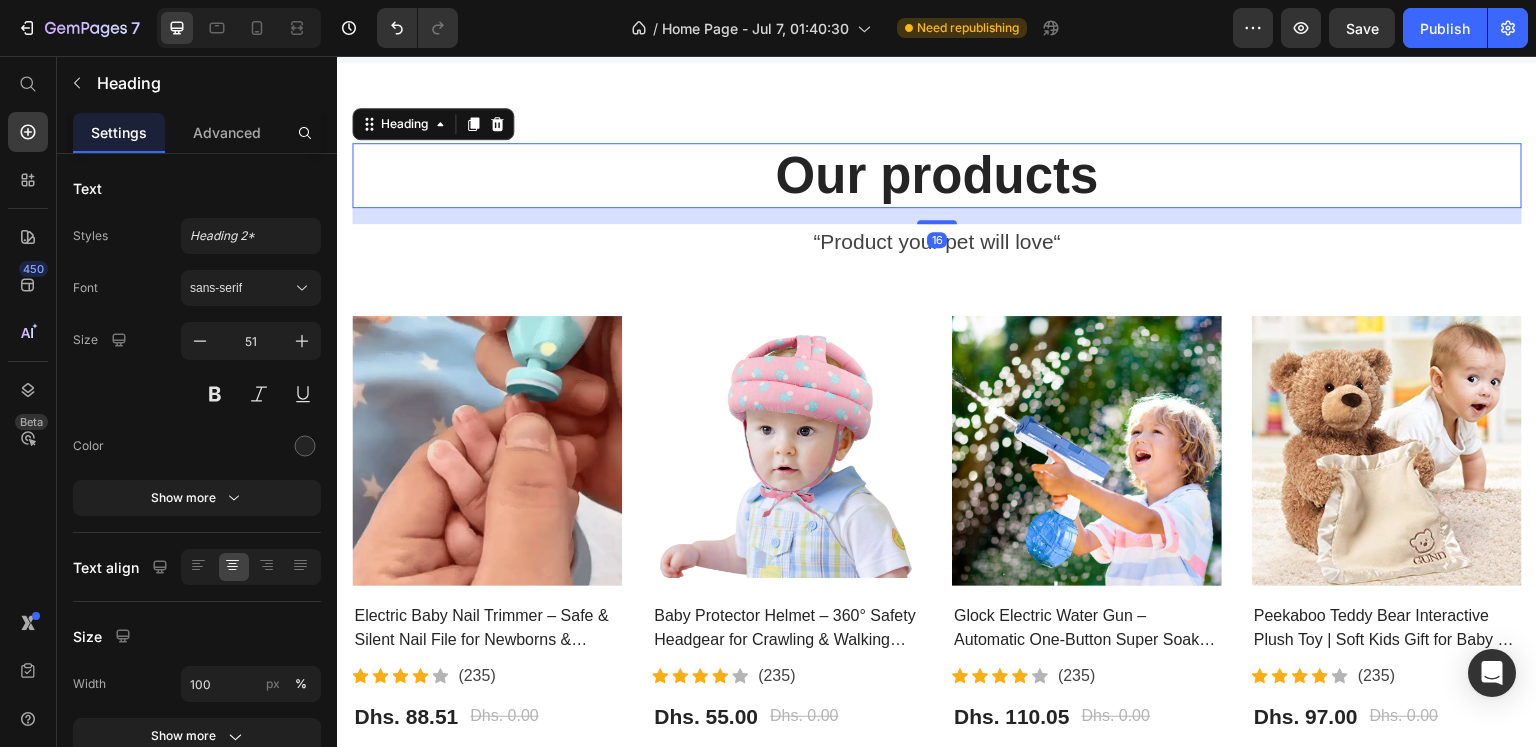 click on "Our products" at bounding box center (937, 175) 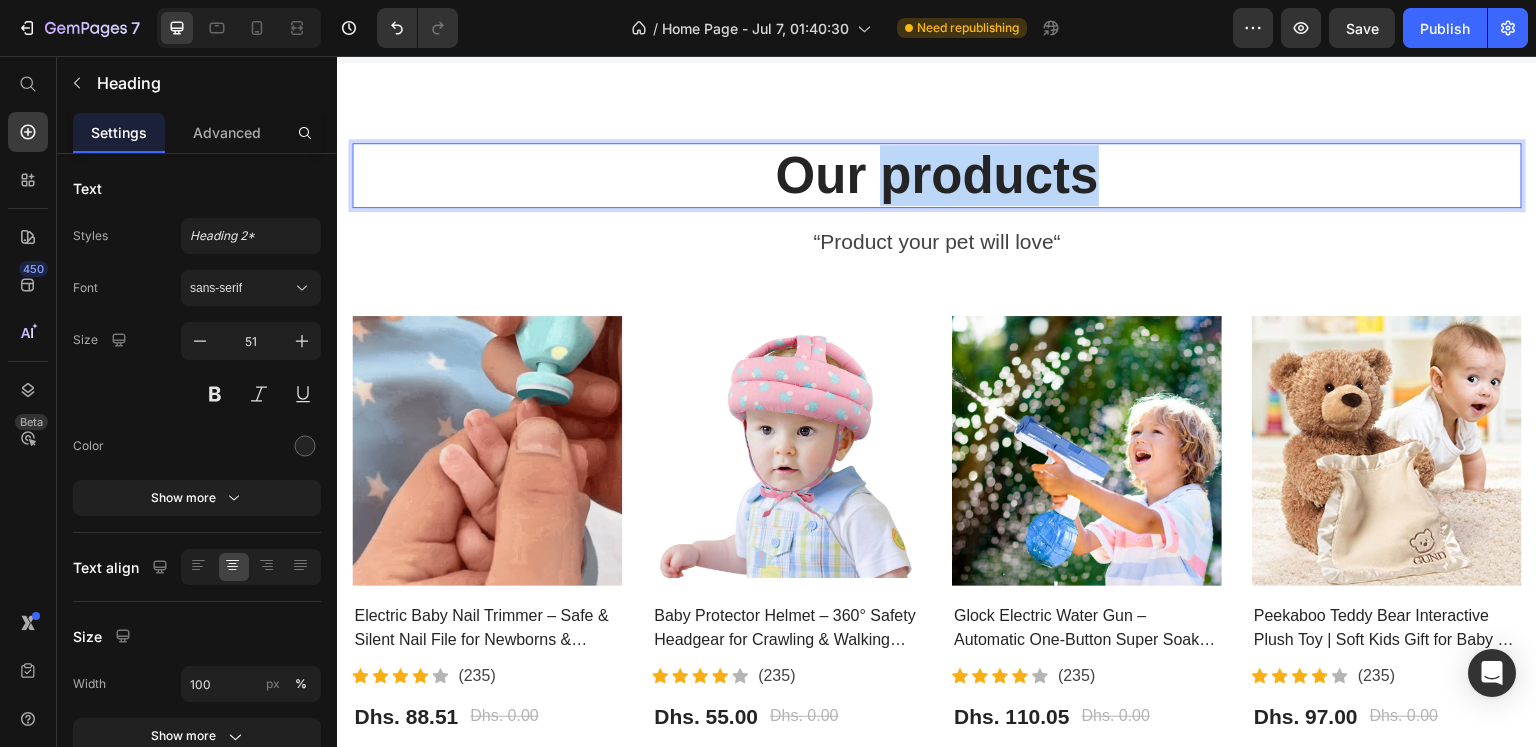 click on "Our products" at bounding box center [937, 175] 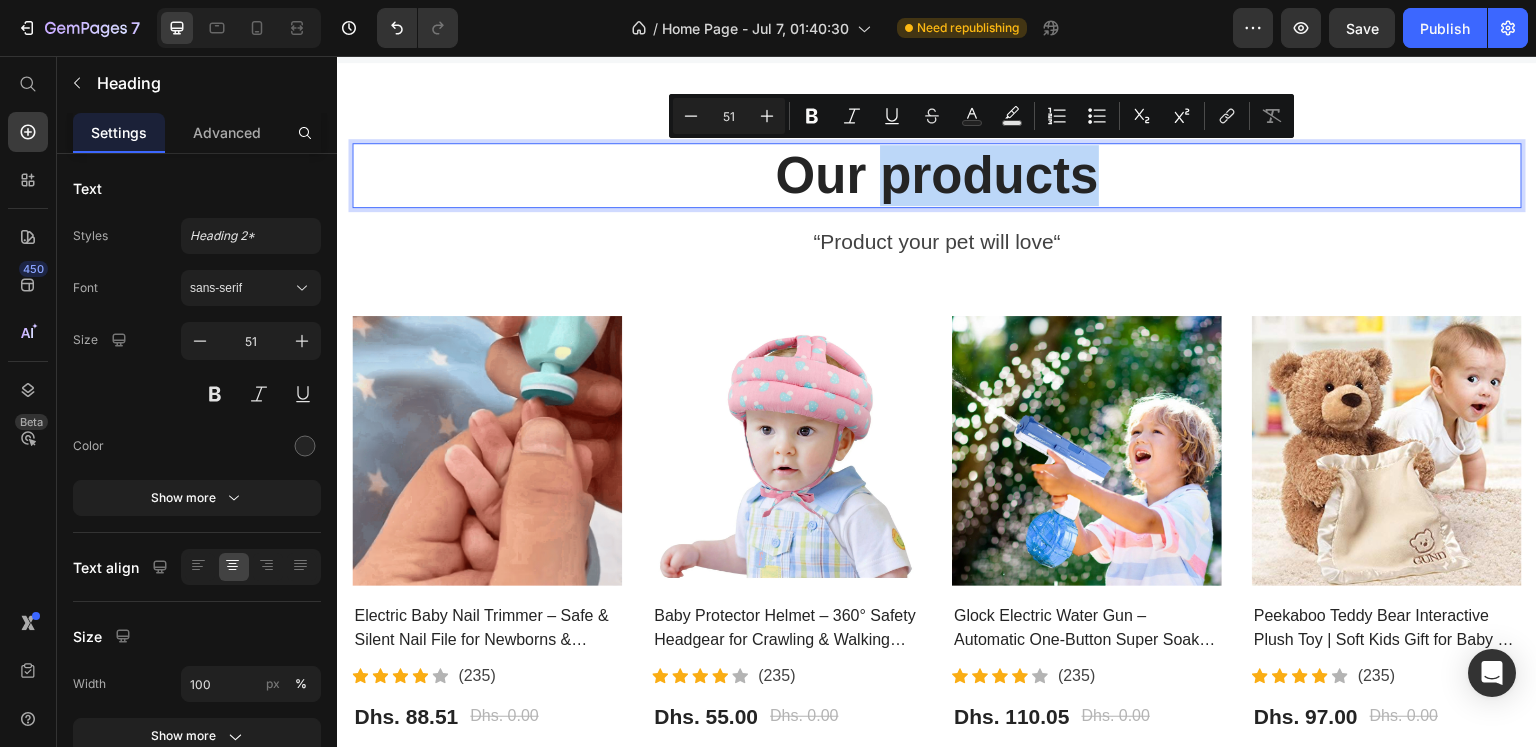 click on "Our products" at bounding box center (937, 175) 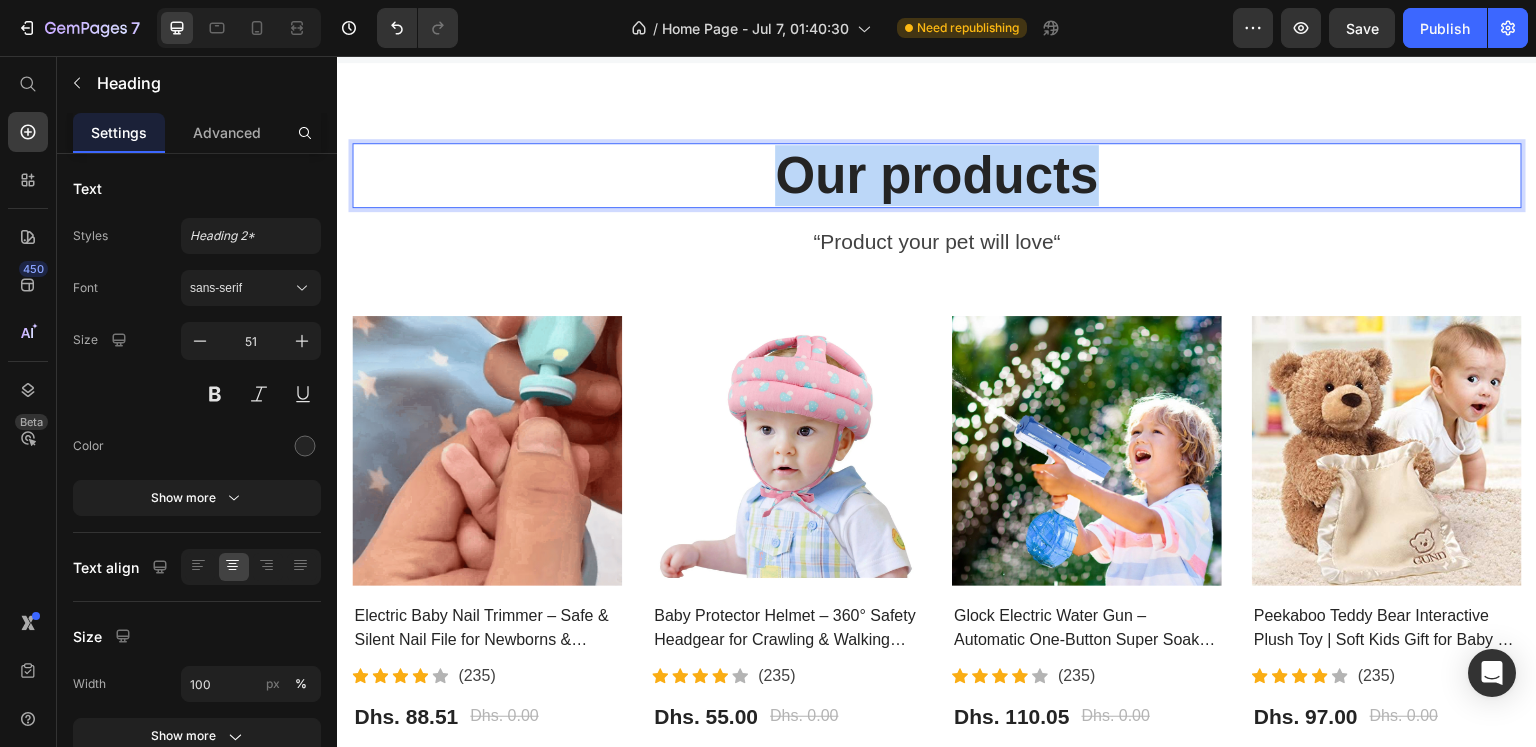 drag, startPoint x: 1090, startPoint y: 177, endPoint x: 768, endPoint y: 170, distance: 322.07608 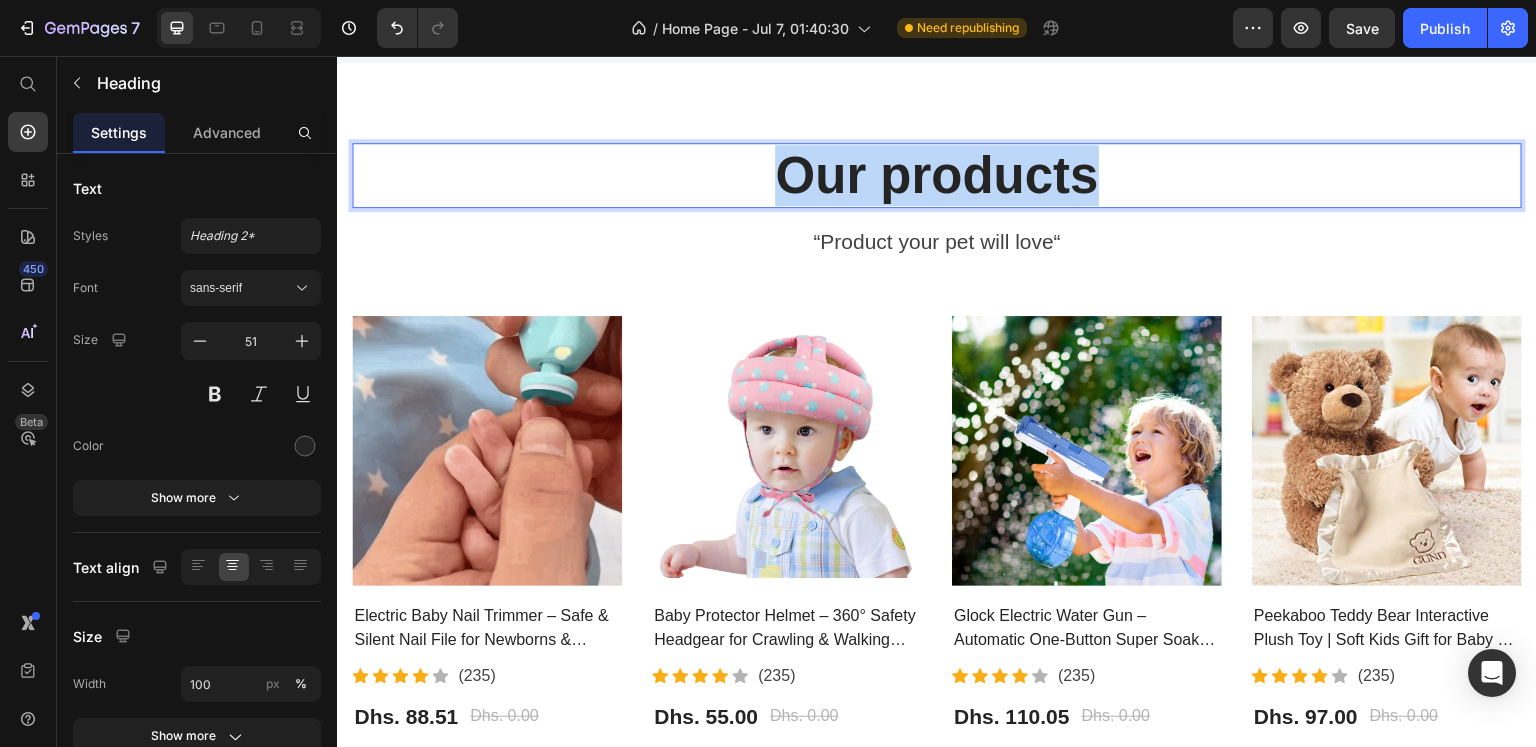 click on "Our products" at bounding box center [937, 175] 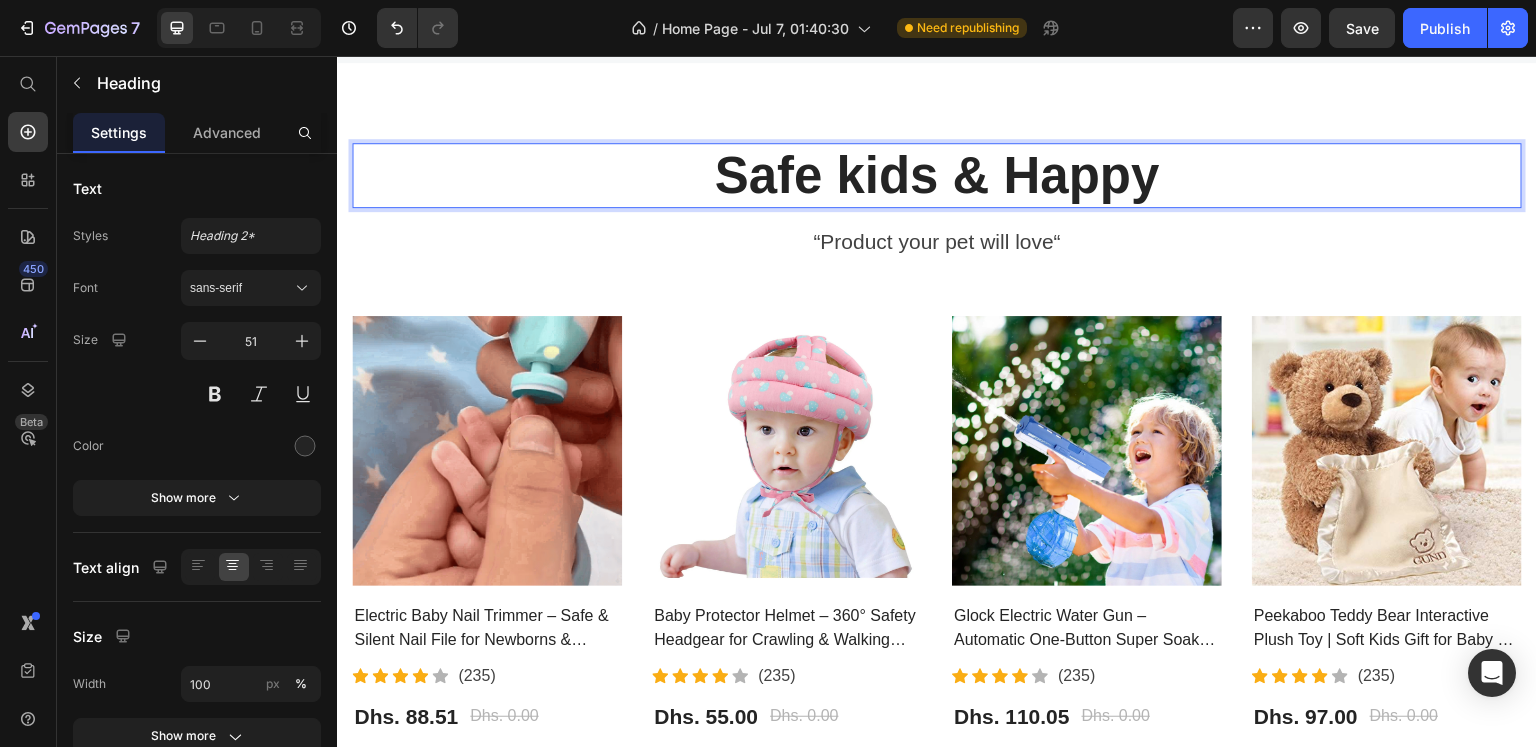 click on "Safe kids & Happy" at bounding box center [937, 175] 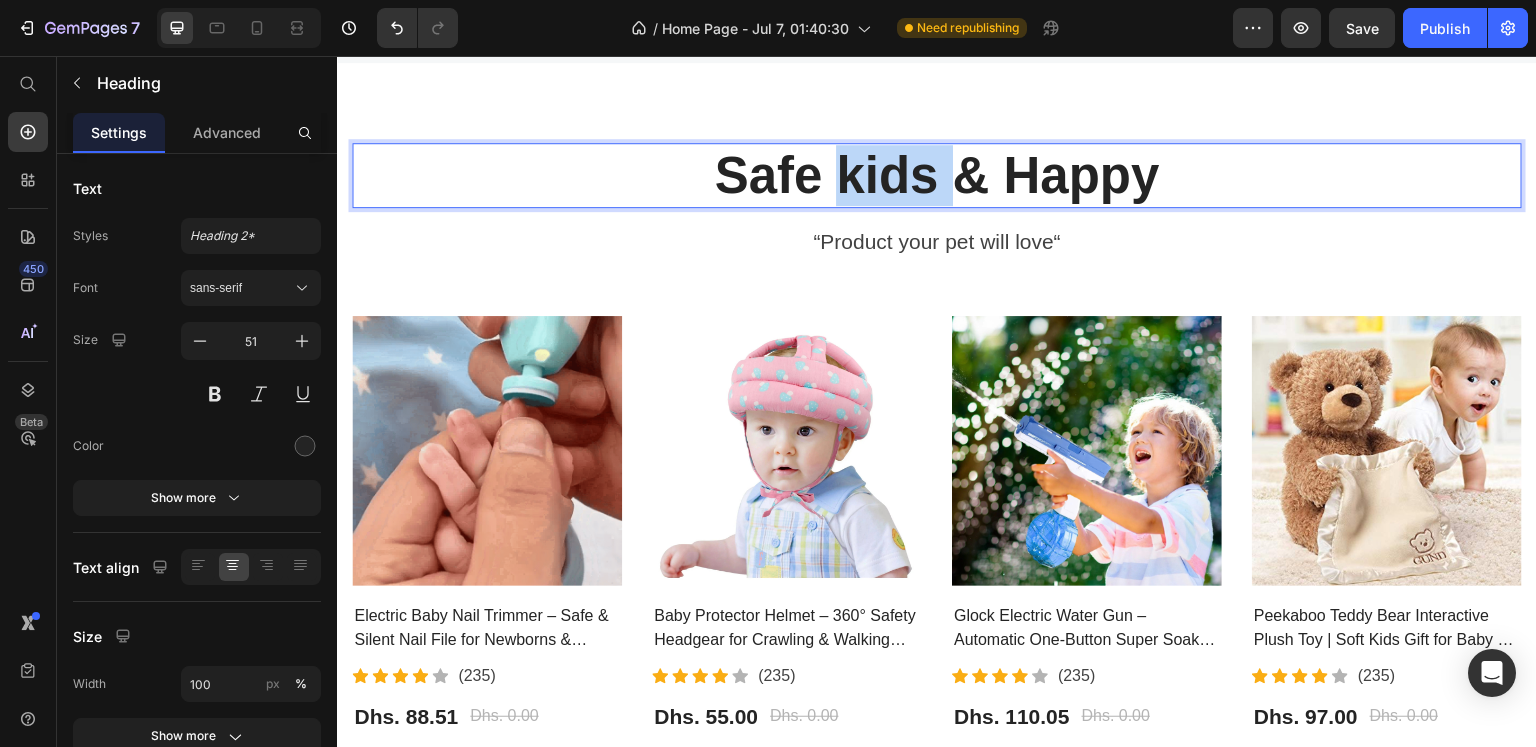 click on "Safe kids & Happy" at bounding box center (937, 175) 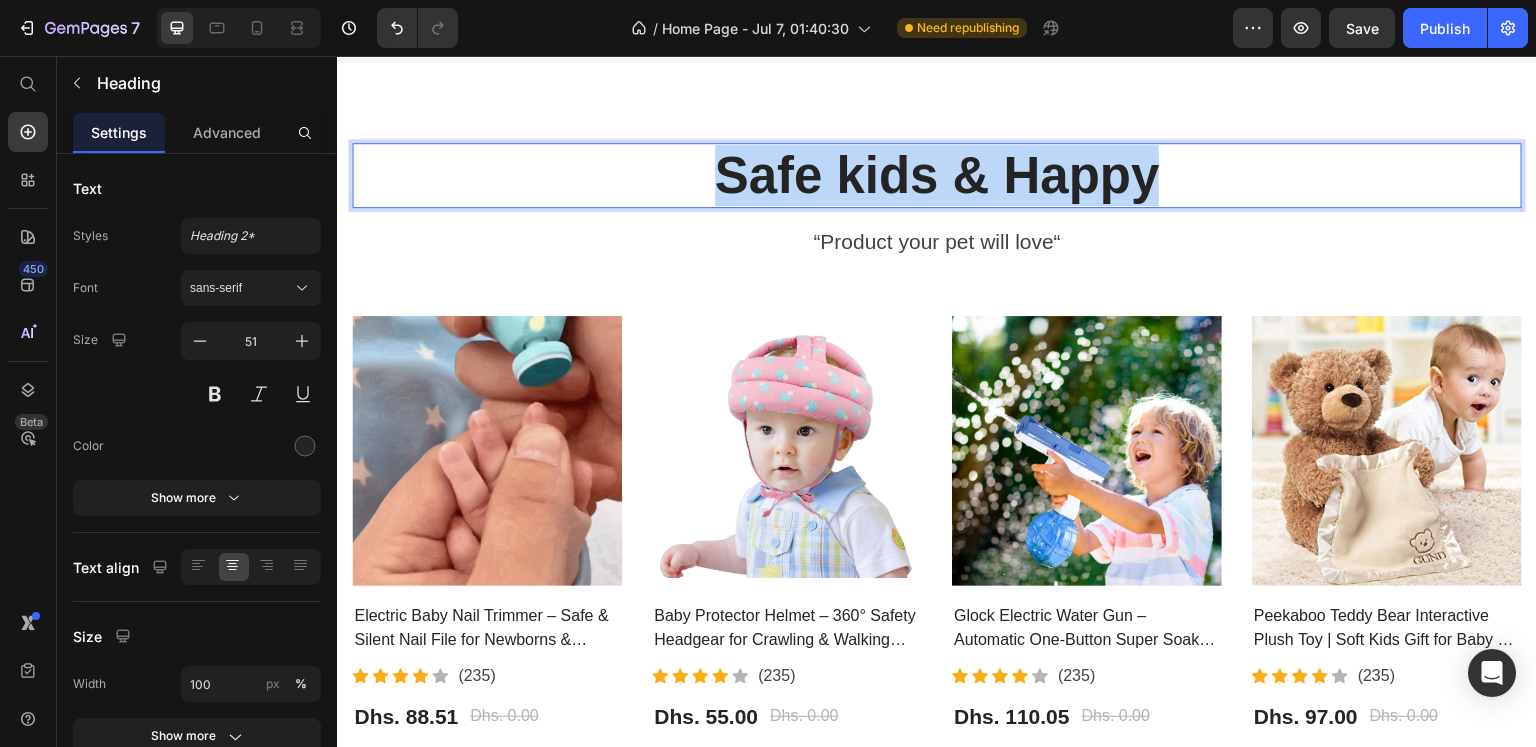click on "Safe kids & Happy" at bounding box center (937, 175) 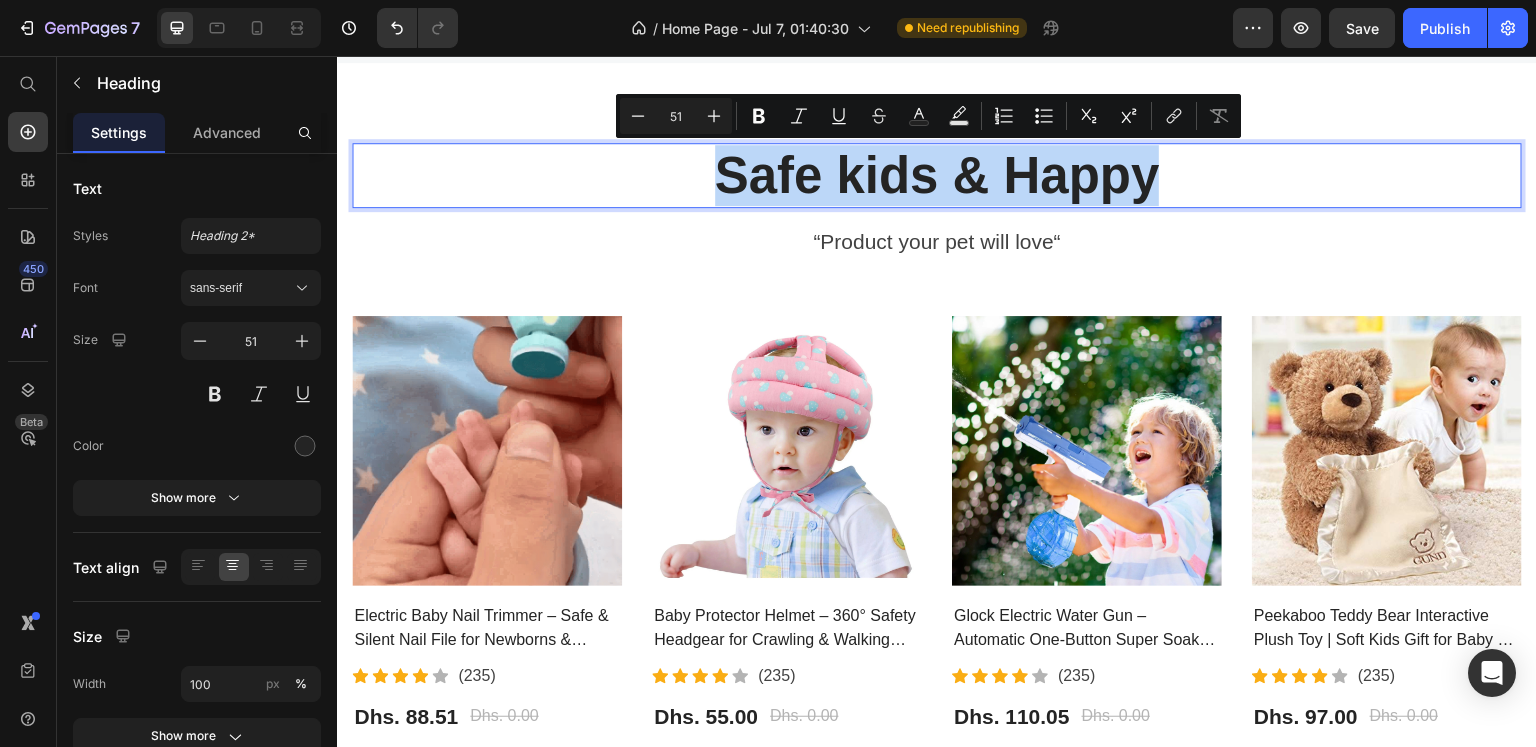 copy on "Safe kids & Happy" 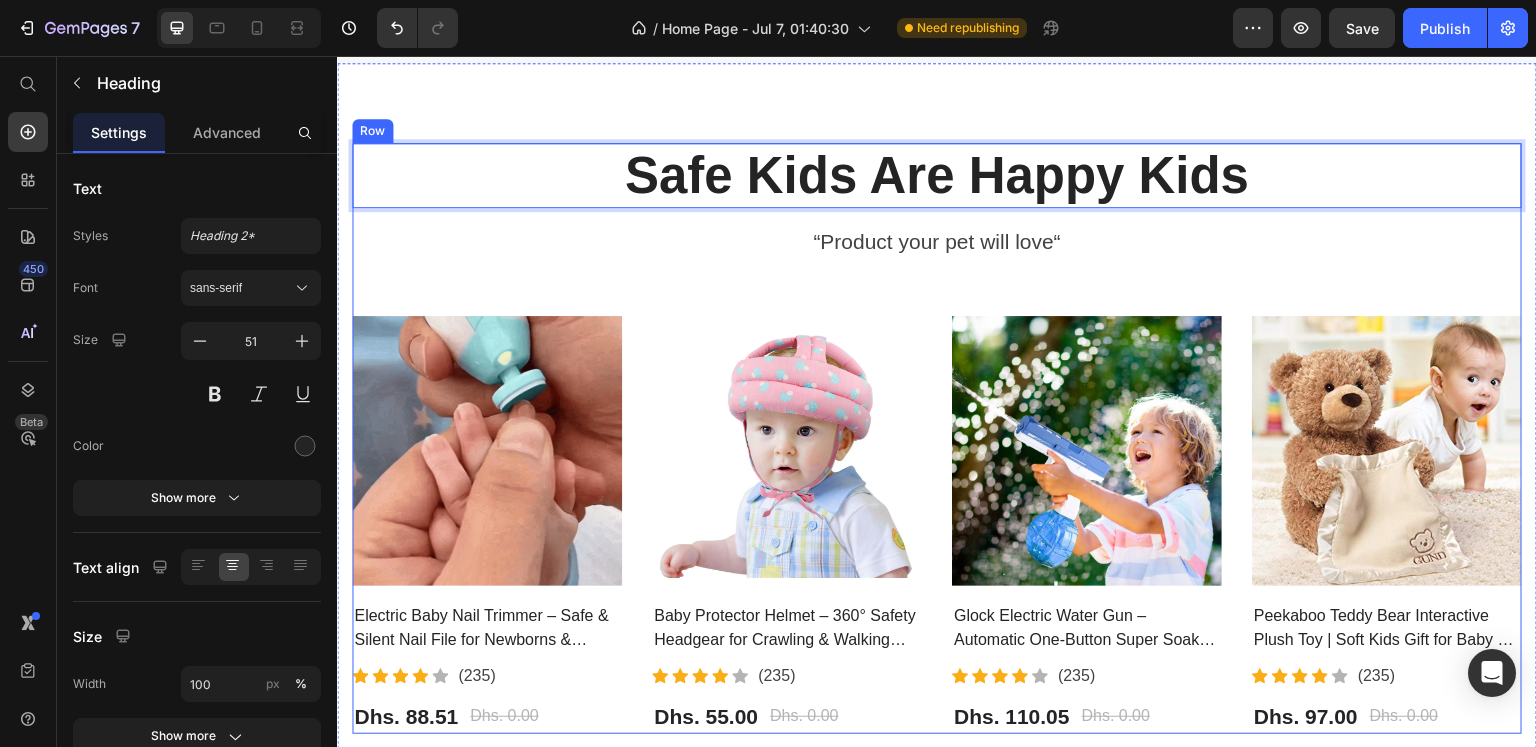 click on "Safe Kids Are Happy Kids Heading   16 “Product your pet will love“ Text block Product Images Electric Baby Nail Trimmer – Safe & Silent Nail File for Newborns & Toddlers | مقص أظافر كهربائي للأطفال (P) Title                Icon                Icon                Icon                Icon                Icon Icon List Hoz (235) Text block Icon List Dhs. 88.51 (P) Price Dhs. 0.00 (P) Price Row Row Product Images Baby Protector Helmet – 360° Safety Headgear for Crawling & Walking Babies | خوذة حماية للأطفال (P) Title                Icon                Icon                Icon                Icon                Icon Icon List Hoz (235) Text block Icon List Dhs. 55.00 (P) Price Dhs. 0.00 (P) Price Row Row Product Images Glock Electric Water Gun – Automatic One-Button Super Soaker Toy | مسدس مائي كهربائي للأطفال (P) Title                Icon                Icon                Icon                Icon                Icon Icon List Hoz (235) Row" at bounding box center (937, 438) 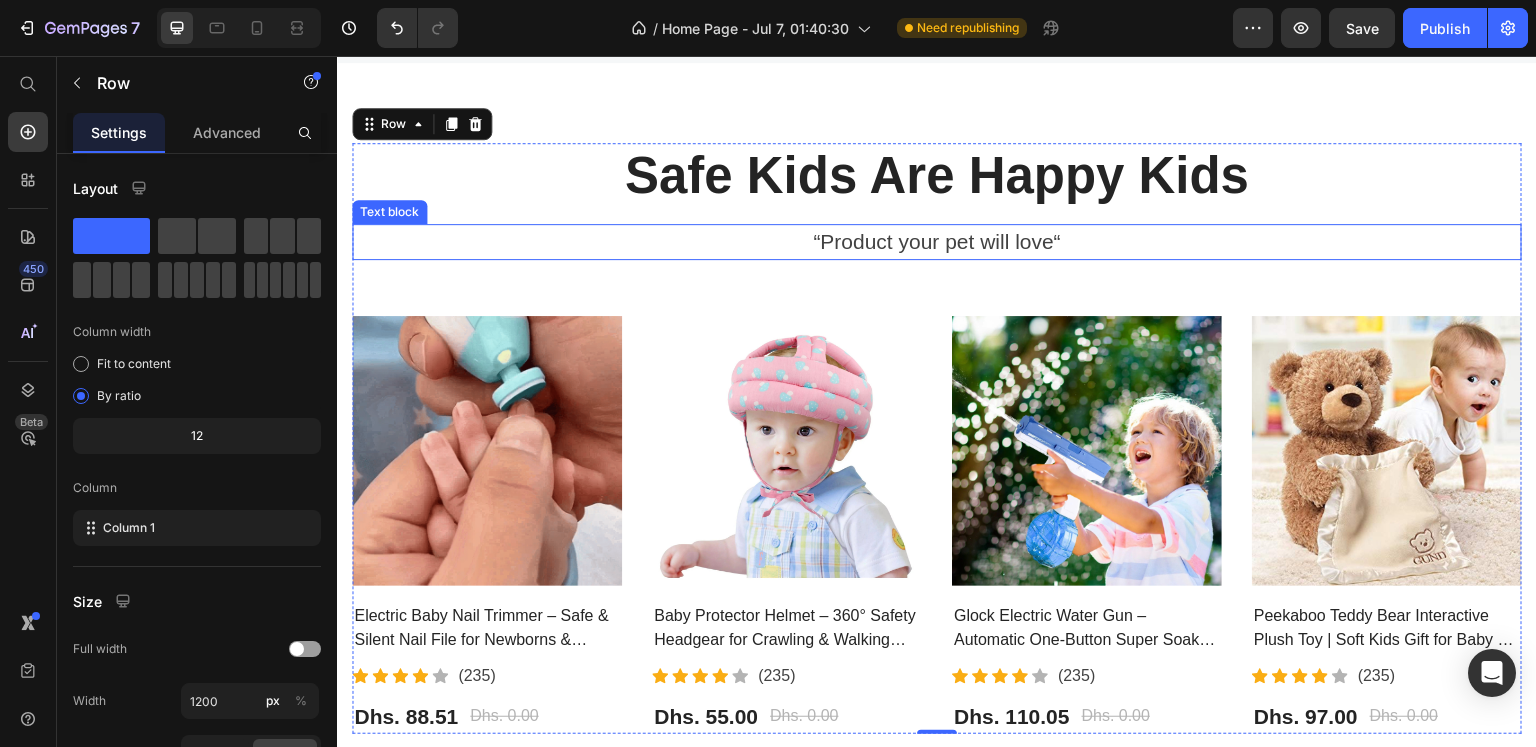 click on "“Product your pet will love“" at bounding box center (937, 242) 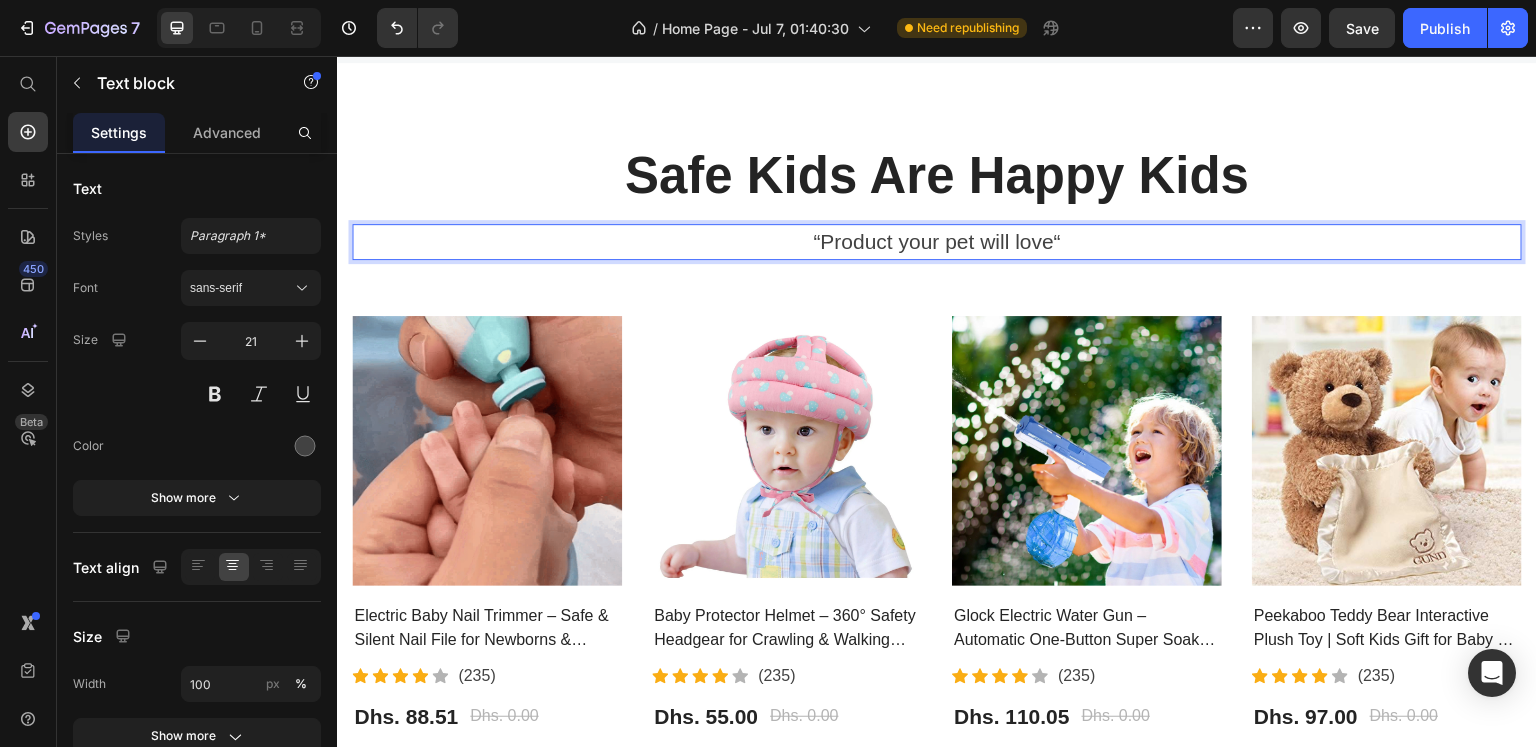 click on "“Product your pet will love“" at bounding box center (937, 242) 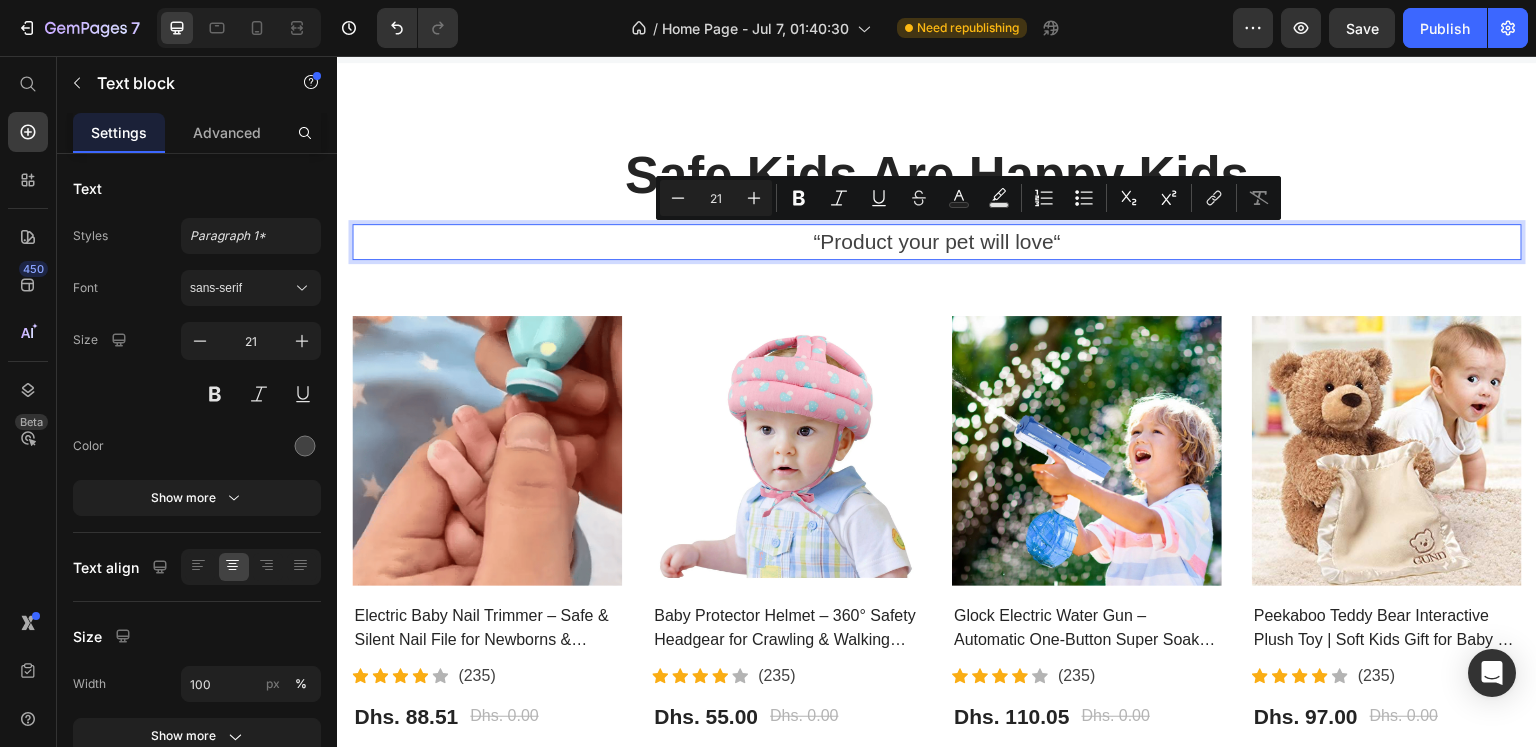 click on "“Product your pet will love“" at bounding box center [937, 242] 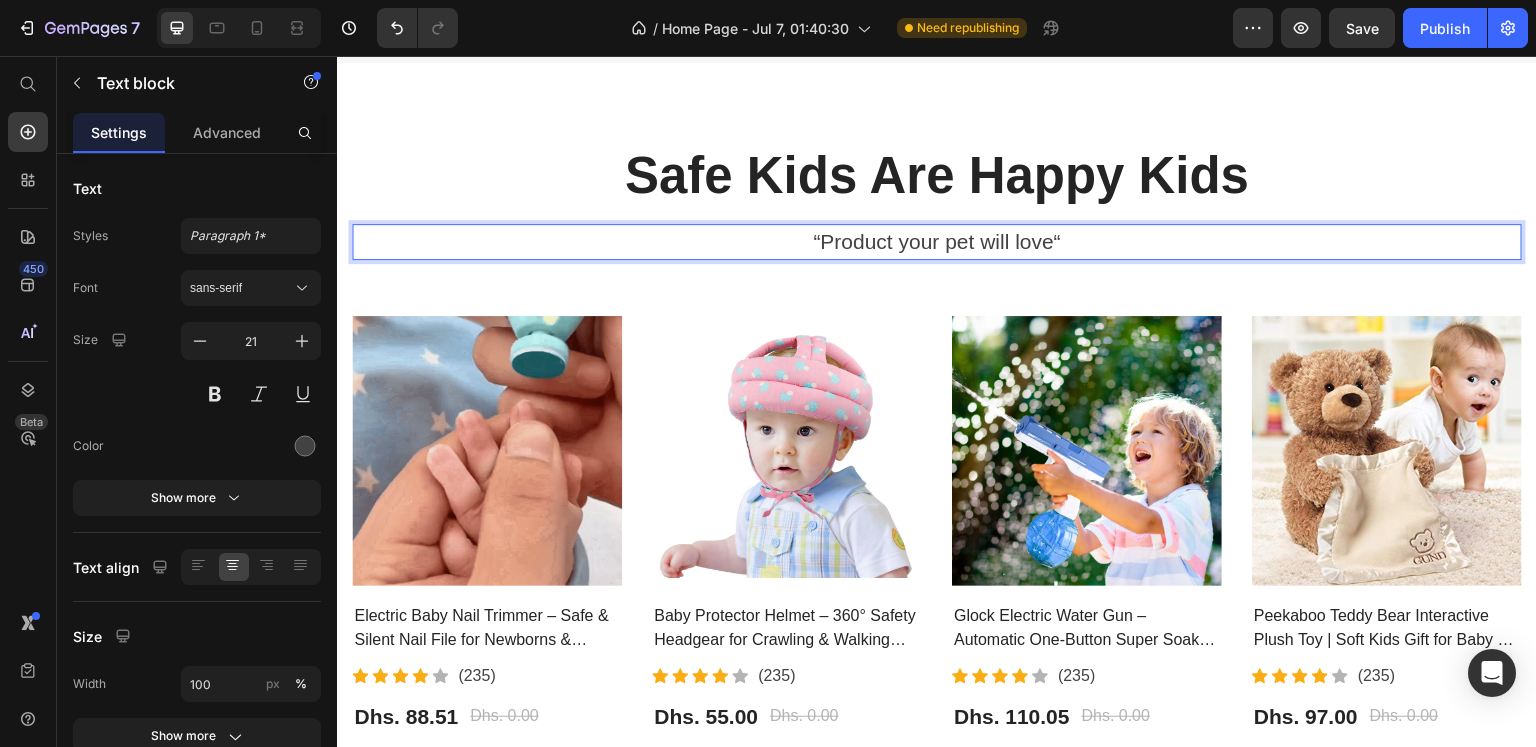 drag, startPoint x: 934, startPoint y: 246, endPoint x: 1003, endPoint y: 249, distance: 69.065186 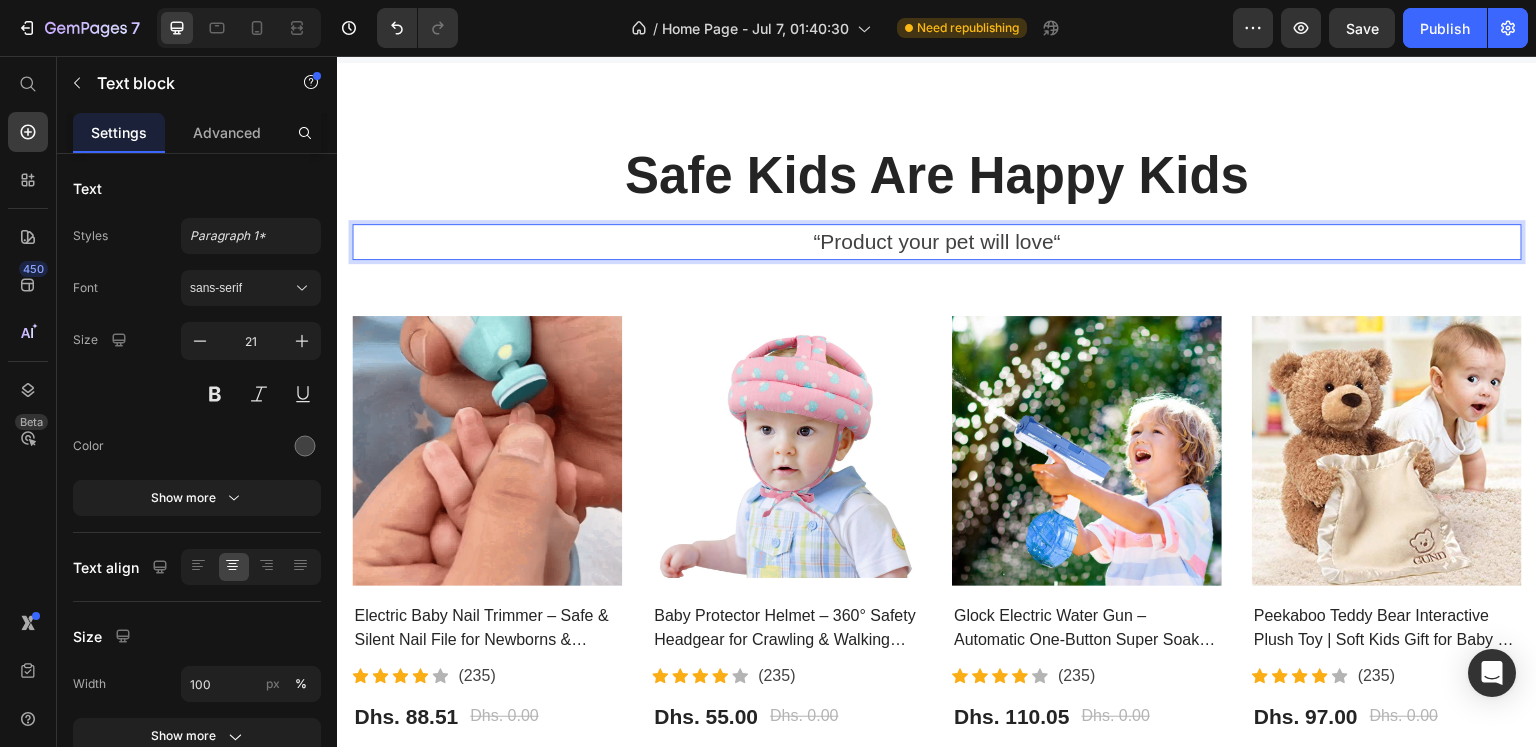click on "“Product your pet will love“" at bounding box center (937, 242) 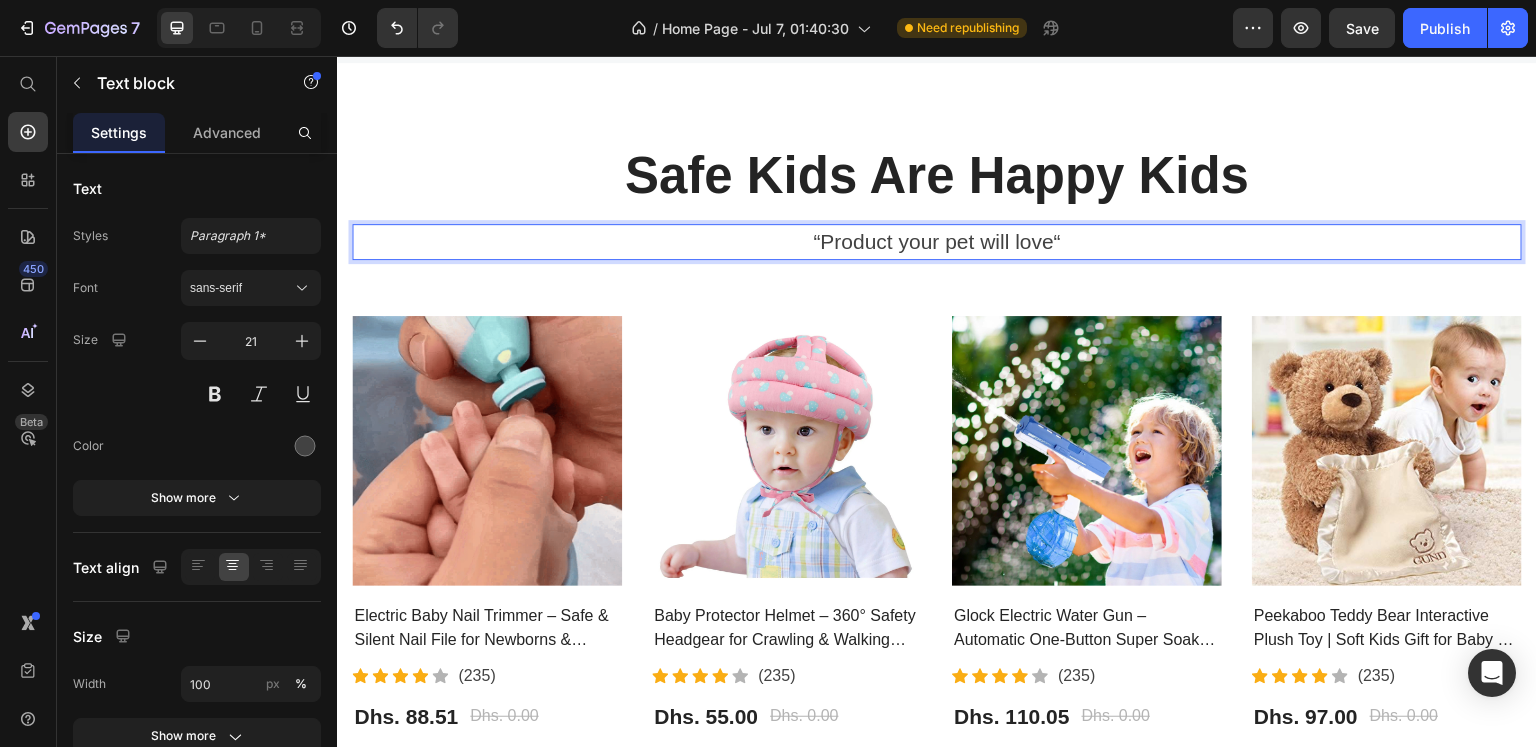click on "“Product your pet will love“" at bounding box center (937, 242) 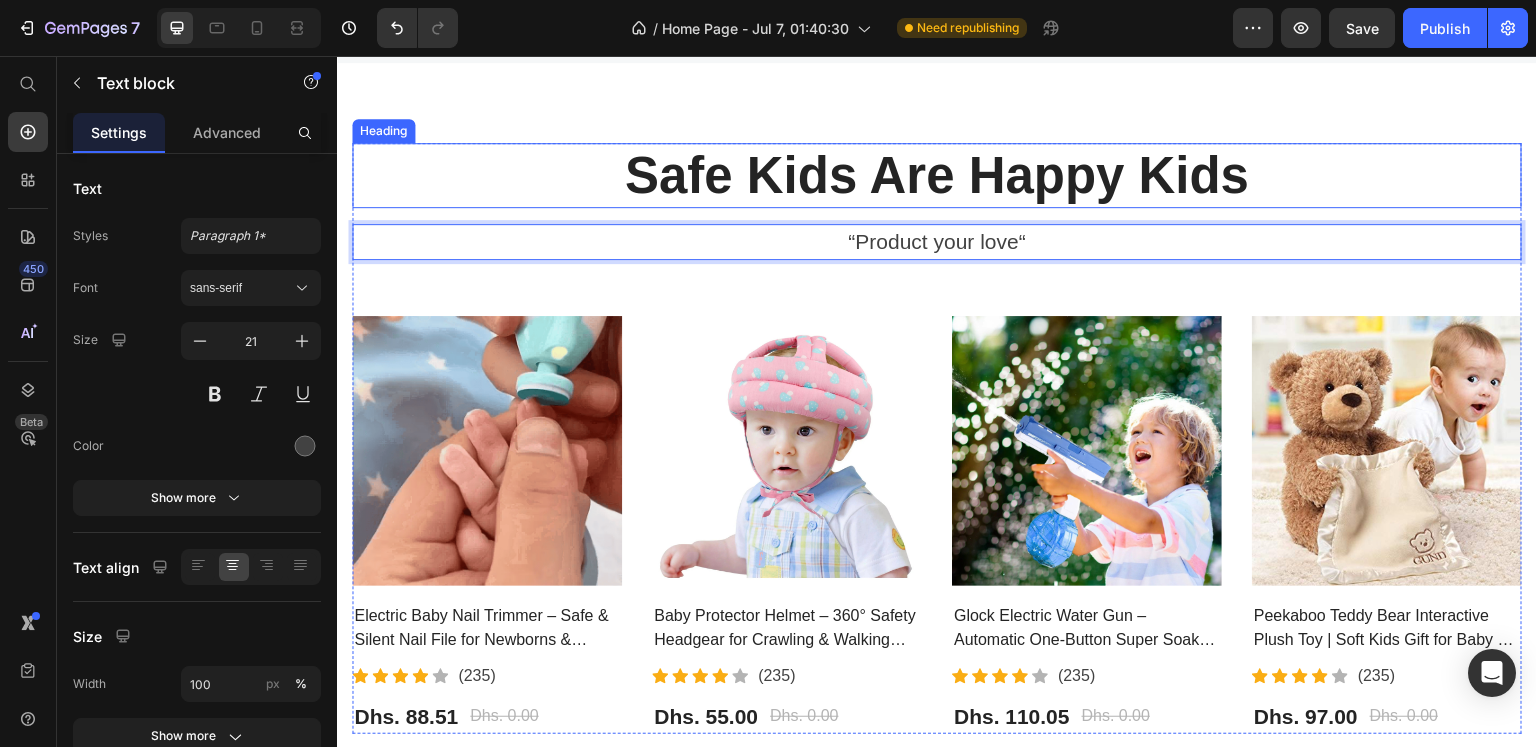 click on "Safe Kids Are Happy Kids" at bounding box center (937, 175) 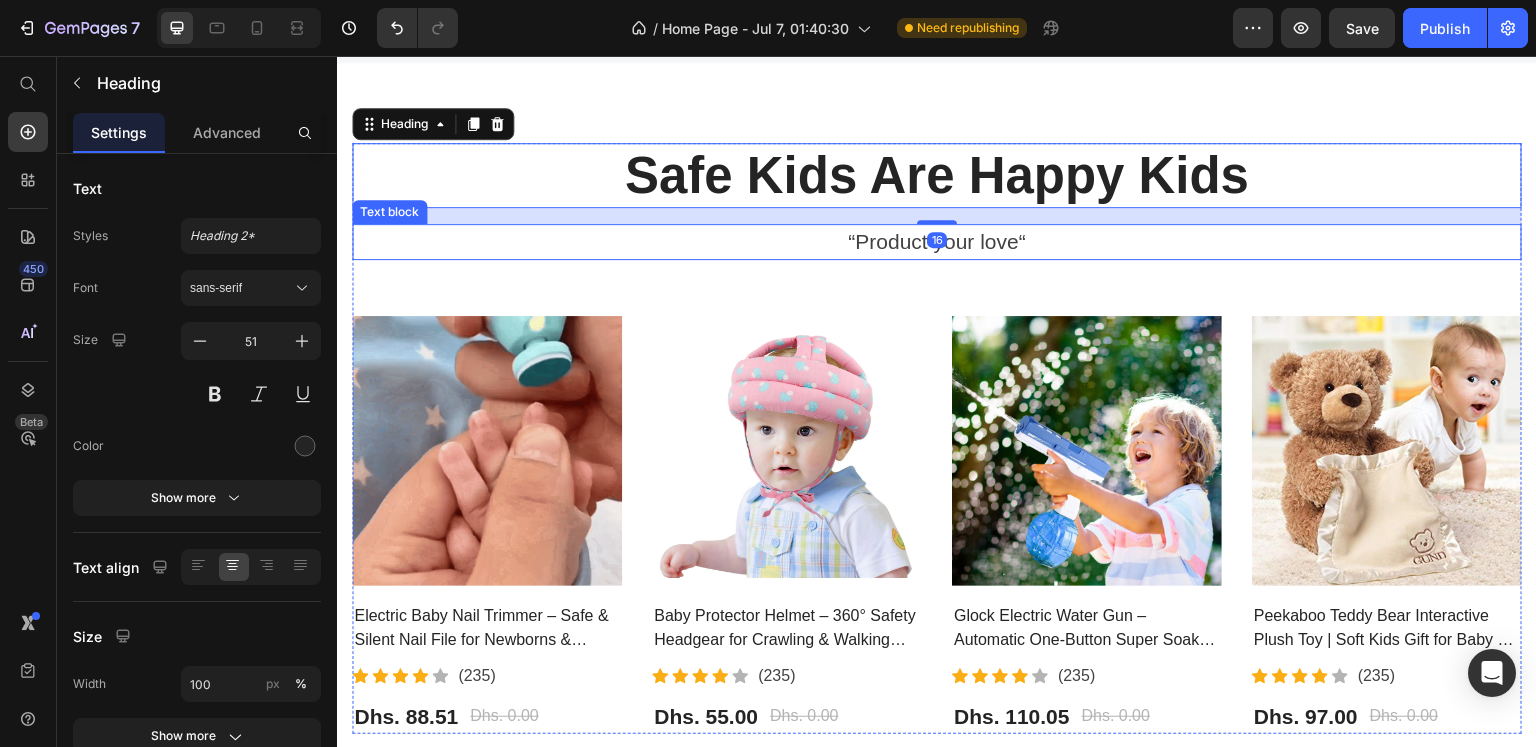 click on "“Product your love“" at bounding box center (937, 242) 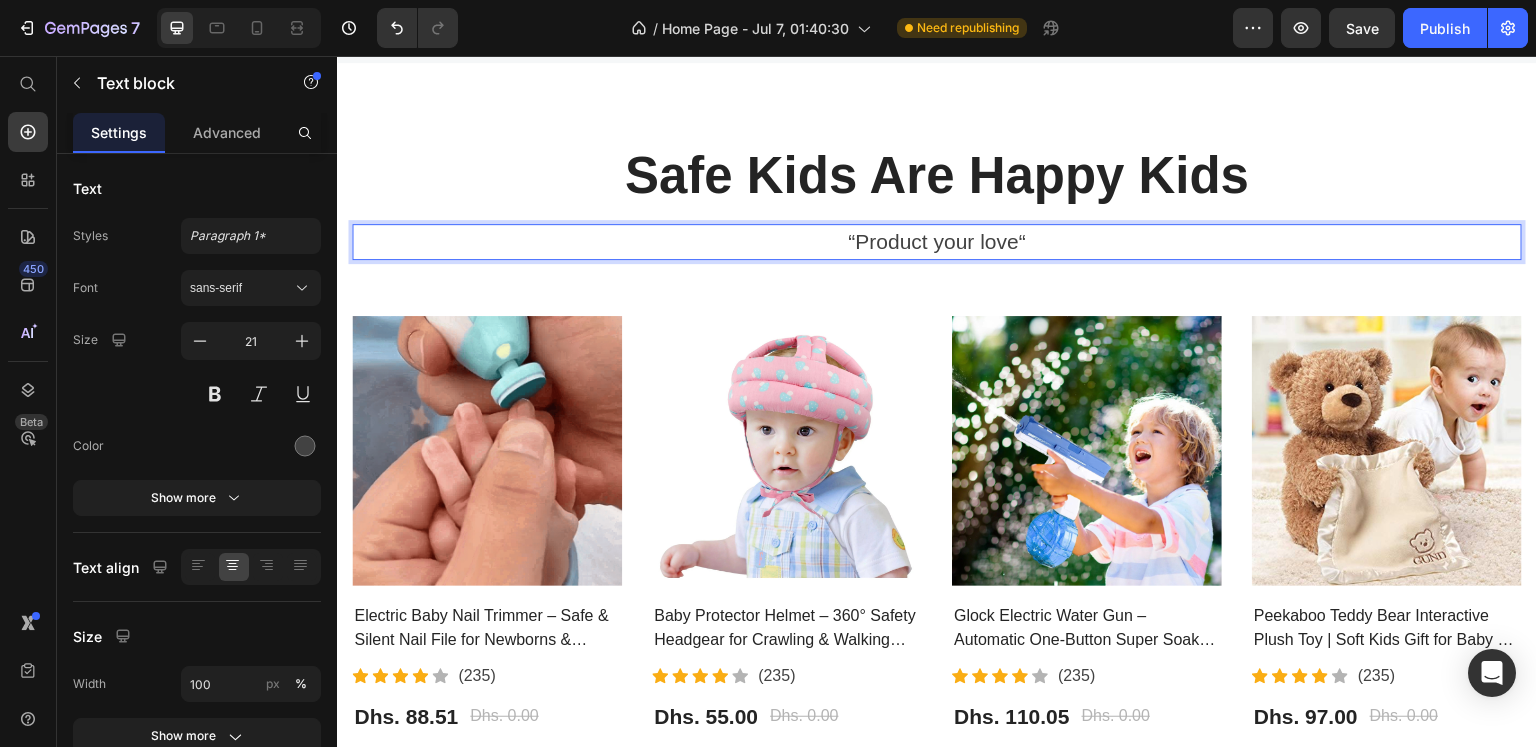 click on "“Product your love“" at bounding box center [937, 242] 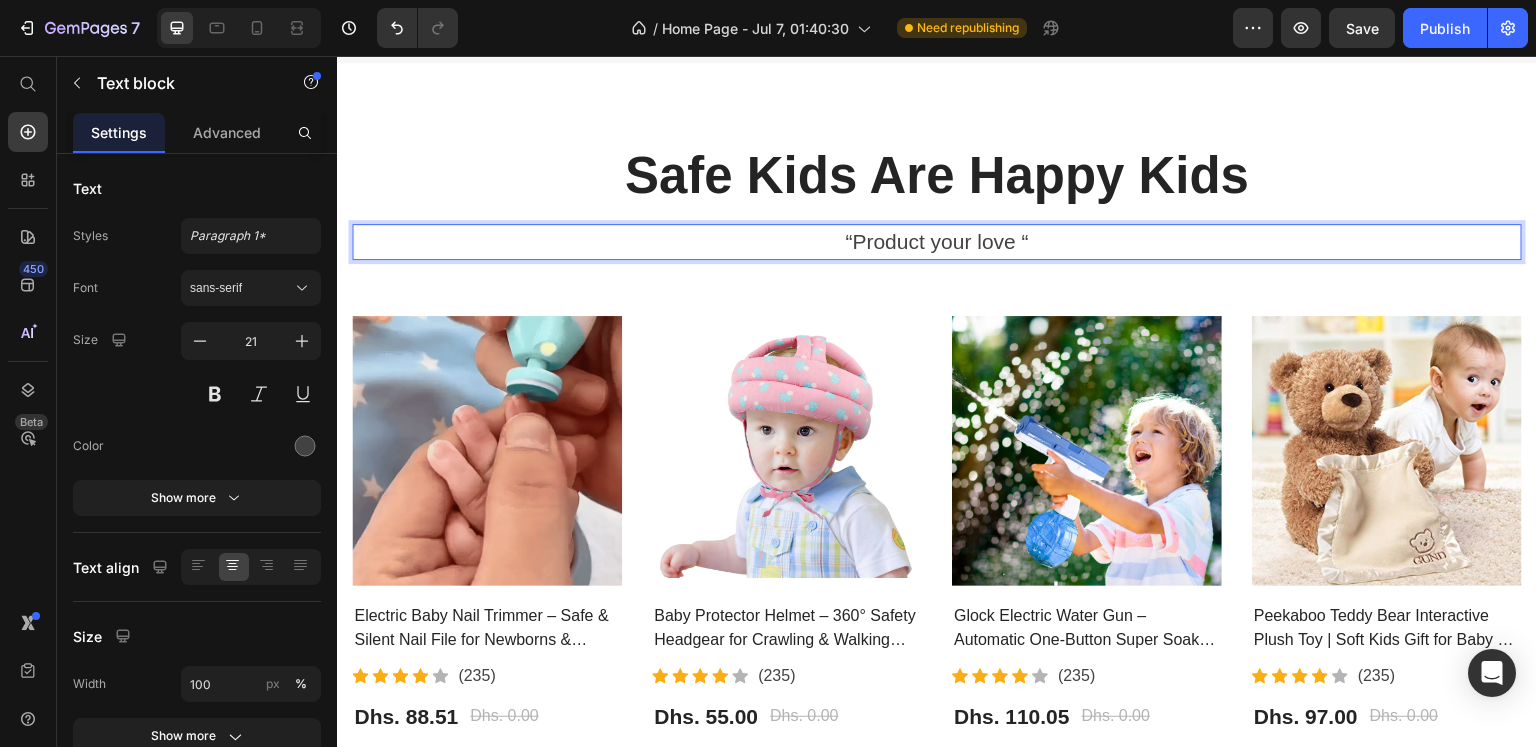 type 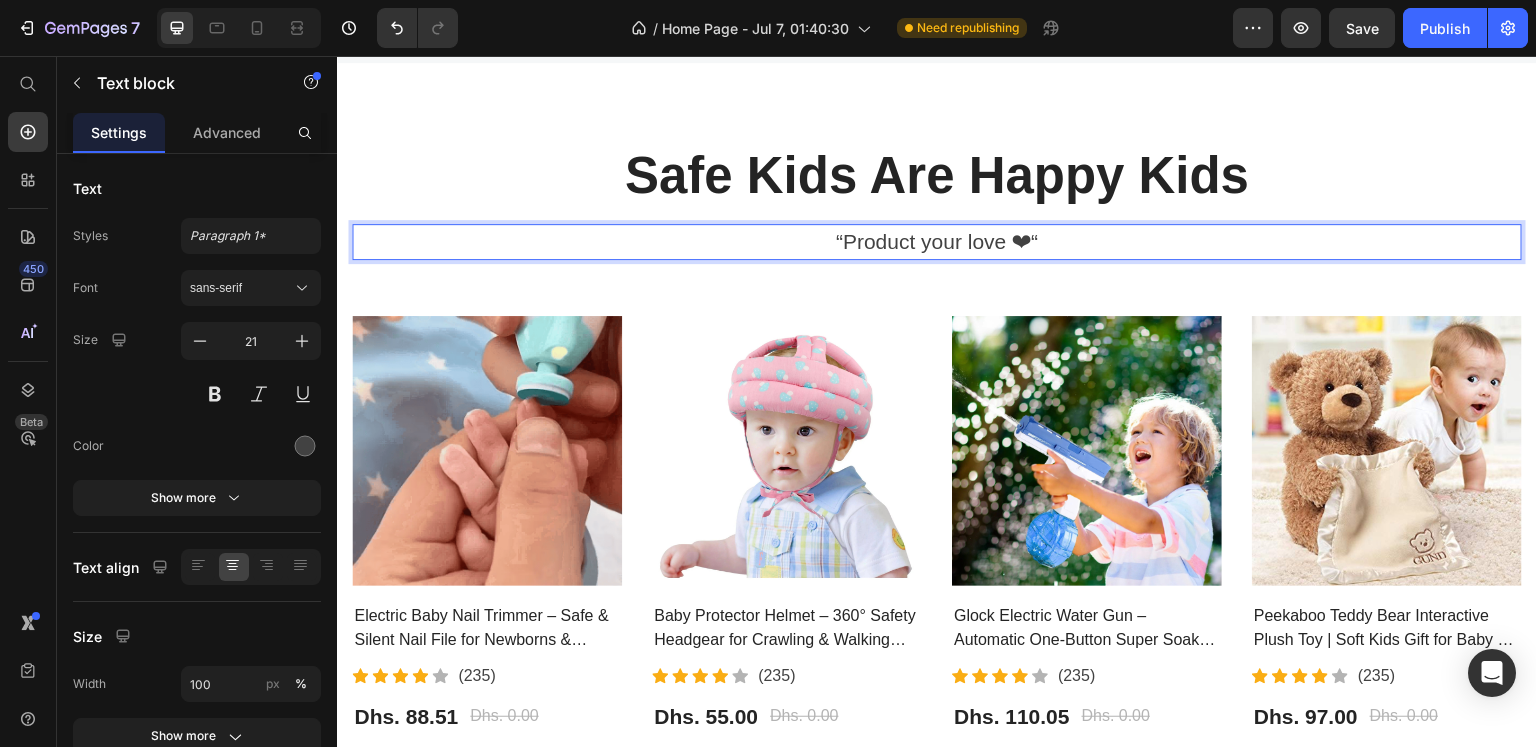 click on "“Product your love ❤“" at bounding box center (937, 242) 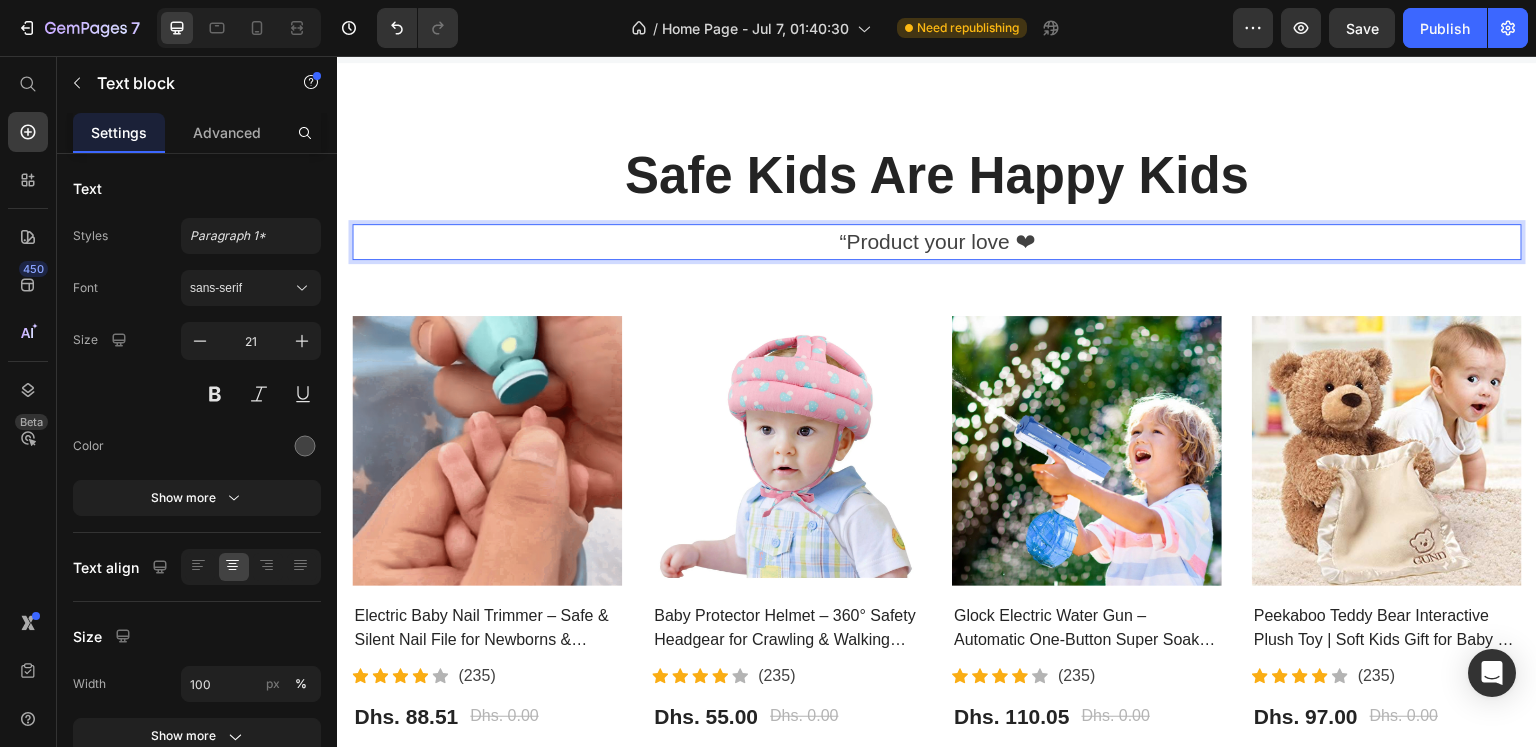 click on "“Product your love ❤" at bounding box center (937, 242) 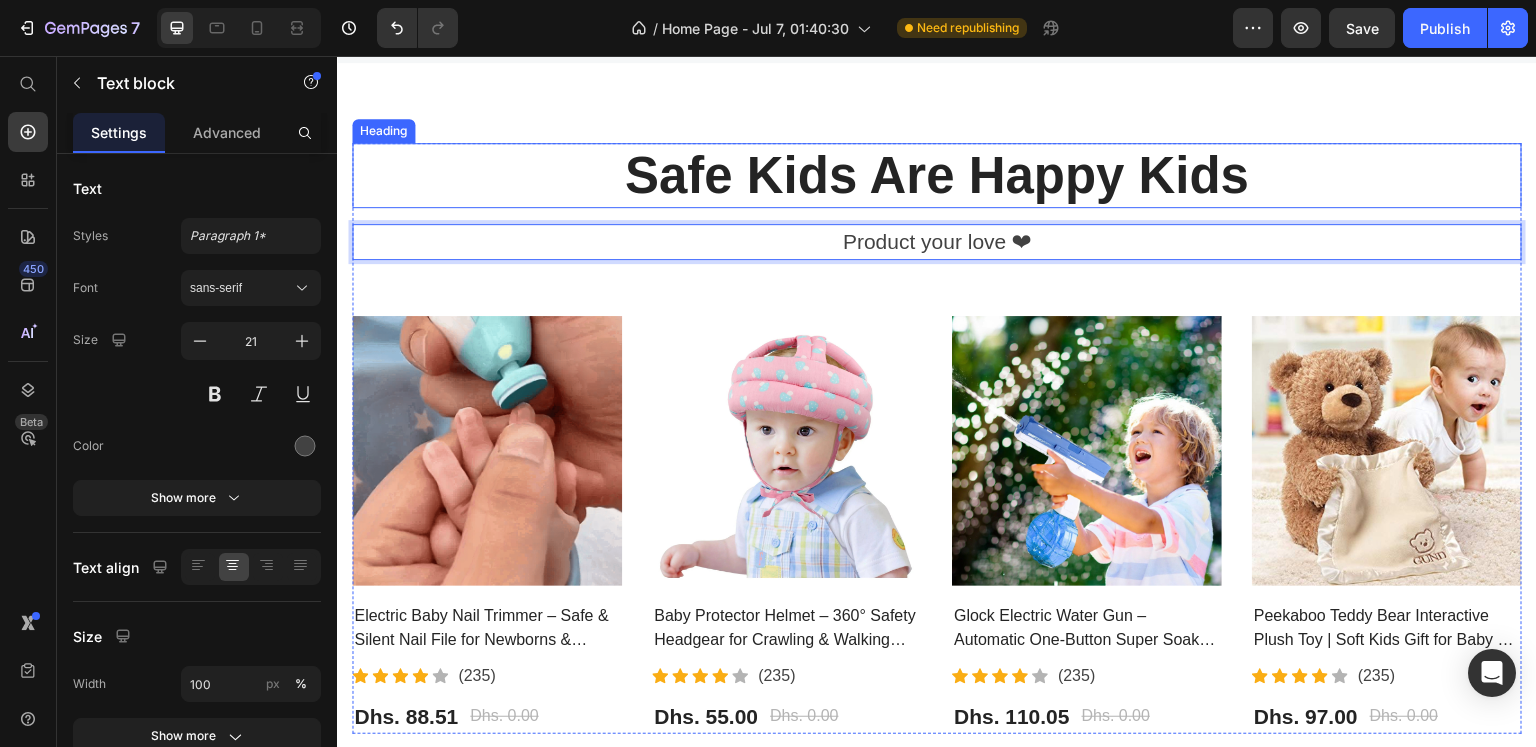 click on "Safe Kids Are Happy Kids" at bounding box center (937, 175) 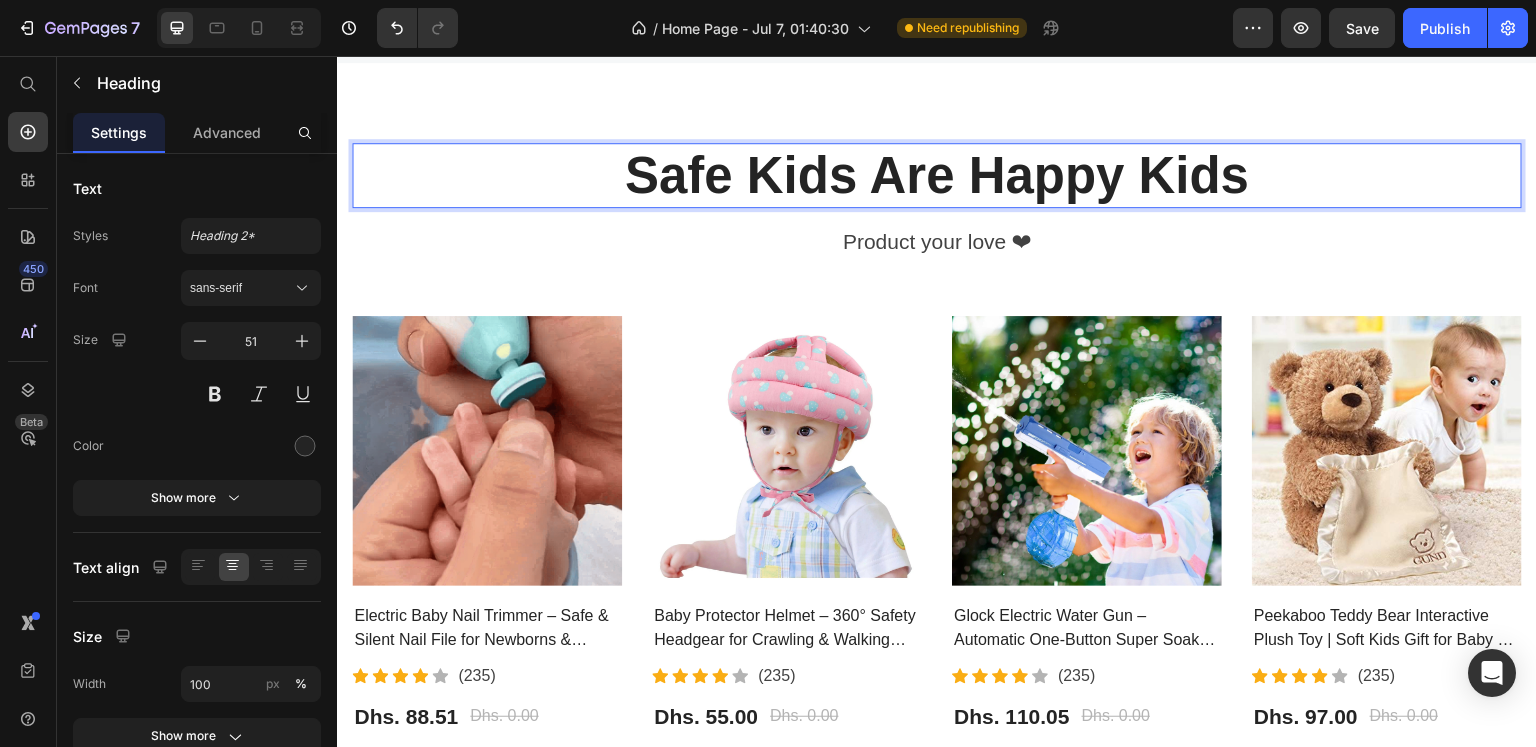 type 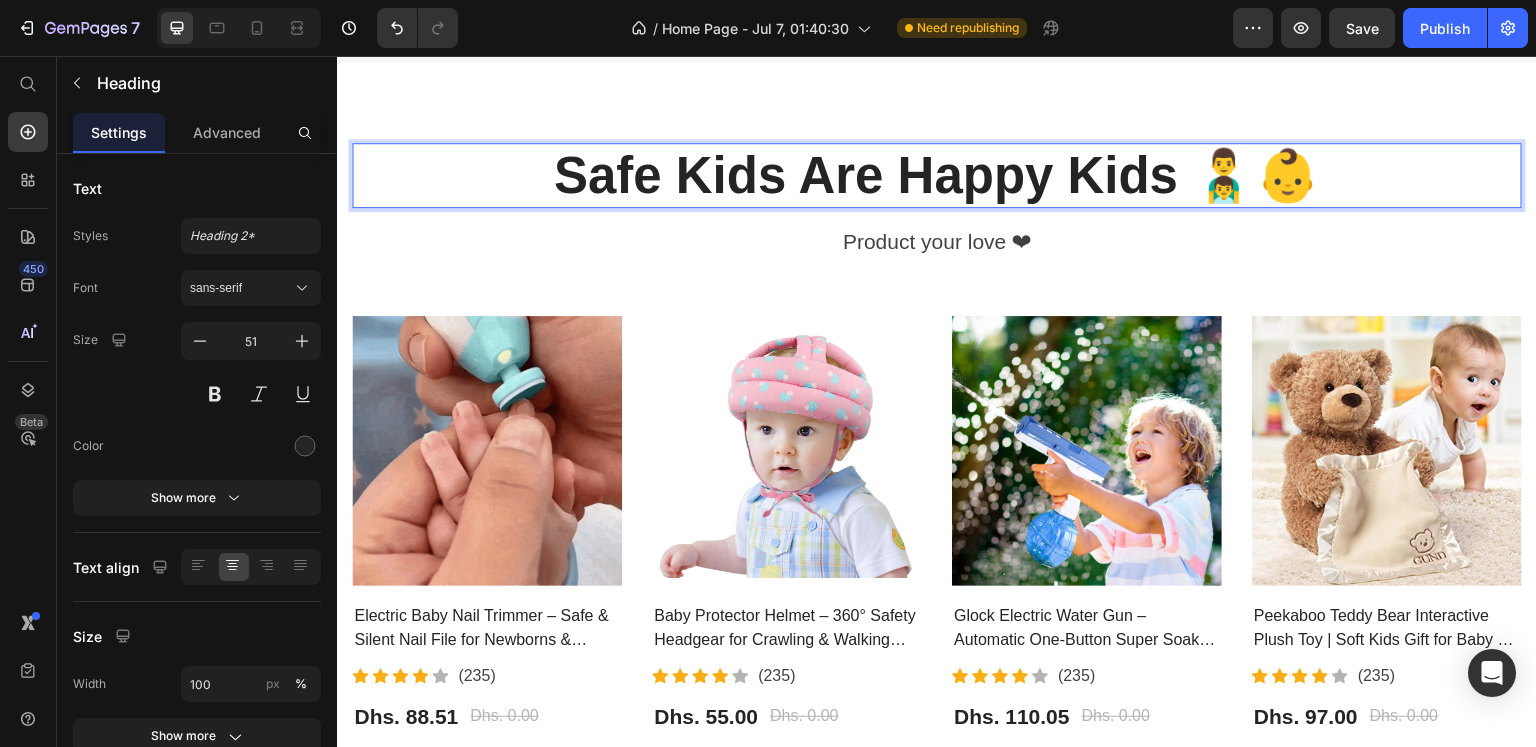 click on "Safe Kids Are Happy Kids 👨‍👦👶" at bounding box center (937, 175) 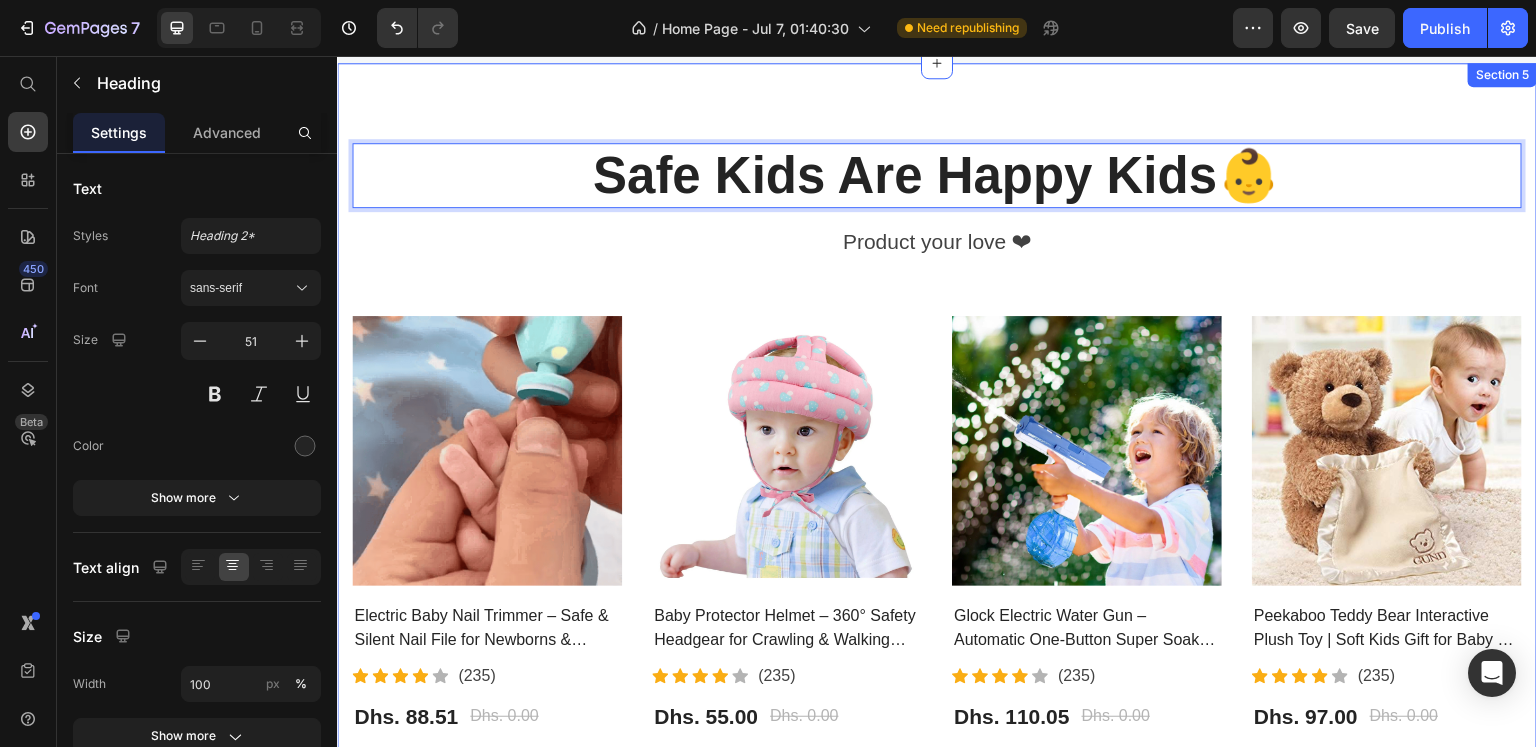 click on "Safe Kids Are Happy Kids👶 Heading   16 Product your love ❤ Text block Product Images Electric Baby Nail Trimmer – Safe & Silent Nail File for Newborns & Toddlers | مقص أظافر كهربائي للأطفال (P) Title                Icon                Icon                Icon                Icon                Icon Icon List Hoz (235) Text block Icon List Dhs. 88.51 (P) Price Dhs. 0.00 (P) Price Row Row Product Images Baby Protector Helmet – 360° Safety Headgear for Crawling & Walking Babies | خوذة حماية للأطفال (P) Title                Icon                Icon                Icon                Icon                Icon Icon List Hoz (235) Text block Icon List Dhs. 55.00 (P) Price Dhs. 0.00 (P) Price Row Row Product Images Glock Electric Water Gun – Automatic One-Button Super Soaker Toy | مسدس مائي كهربائي للأطفال (P) Title                Icon                Icon                Icon                Icon                Icon Icon List Hoz (235) Text block" at bounding box center (937, 438) 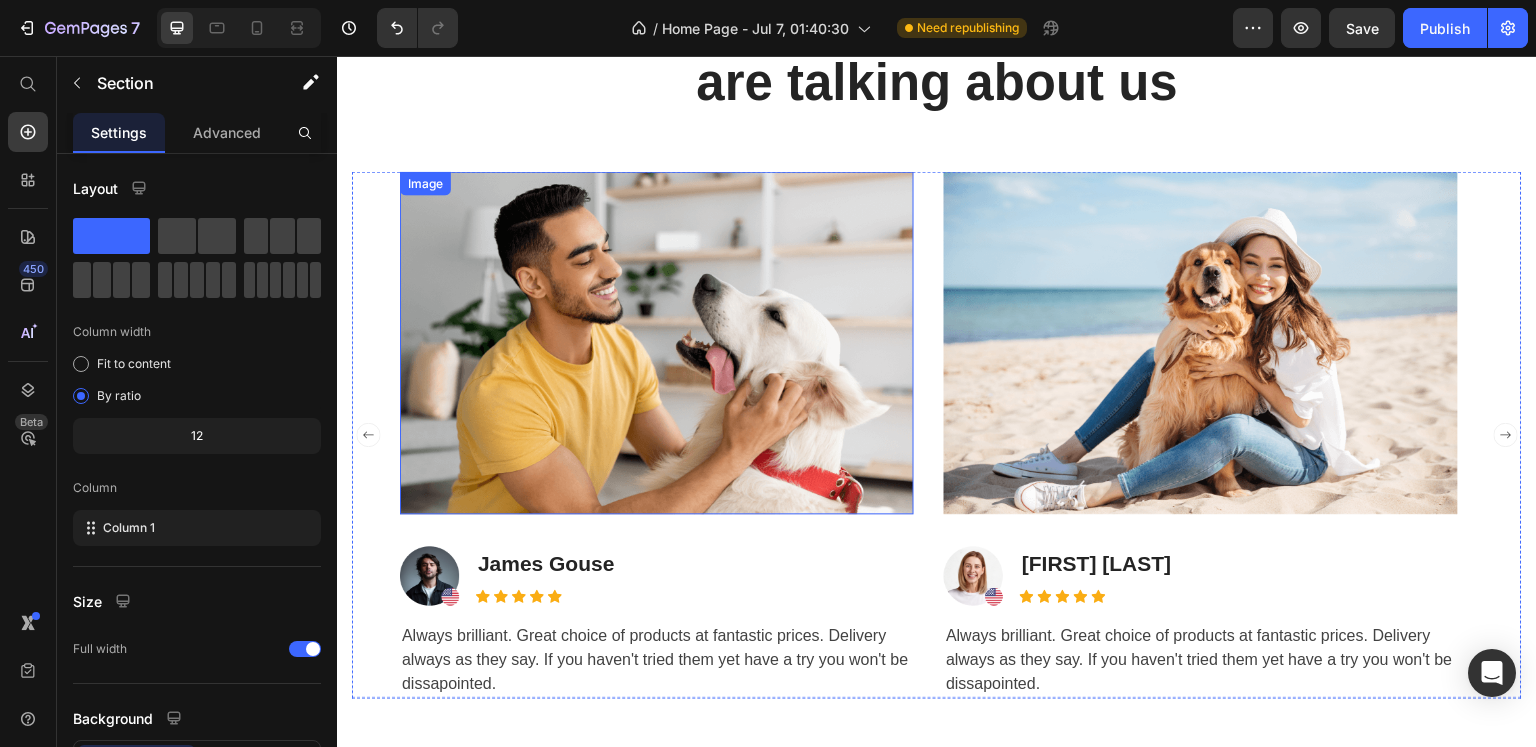 scroll, scrollTop: 2800, scrollLeft: 0, axis: vertical 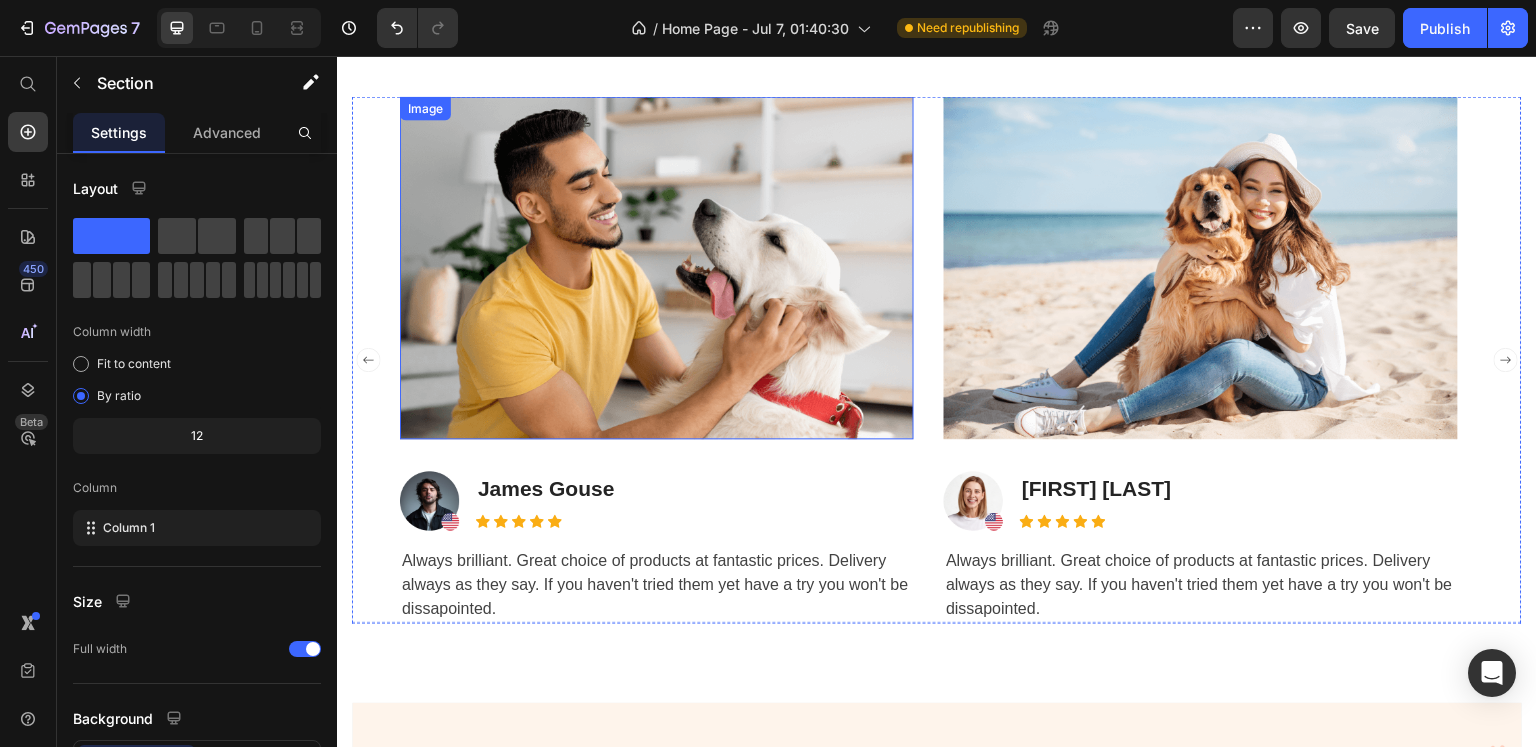 click at bounding box center (657, 267) 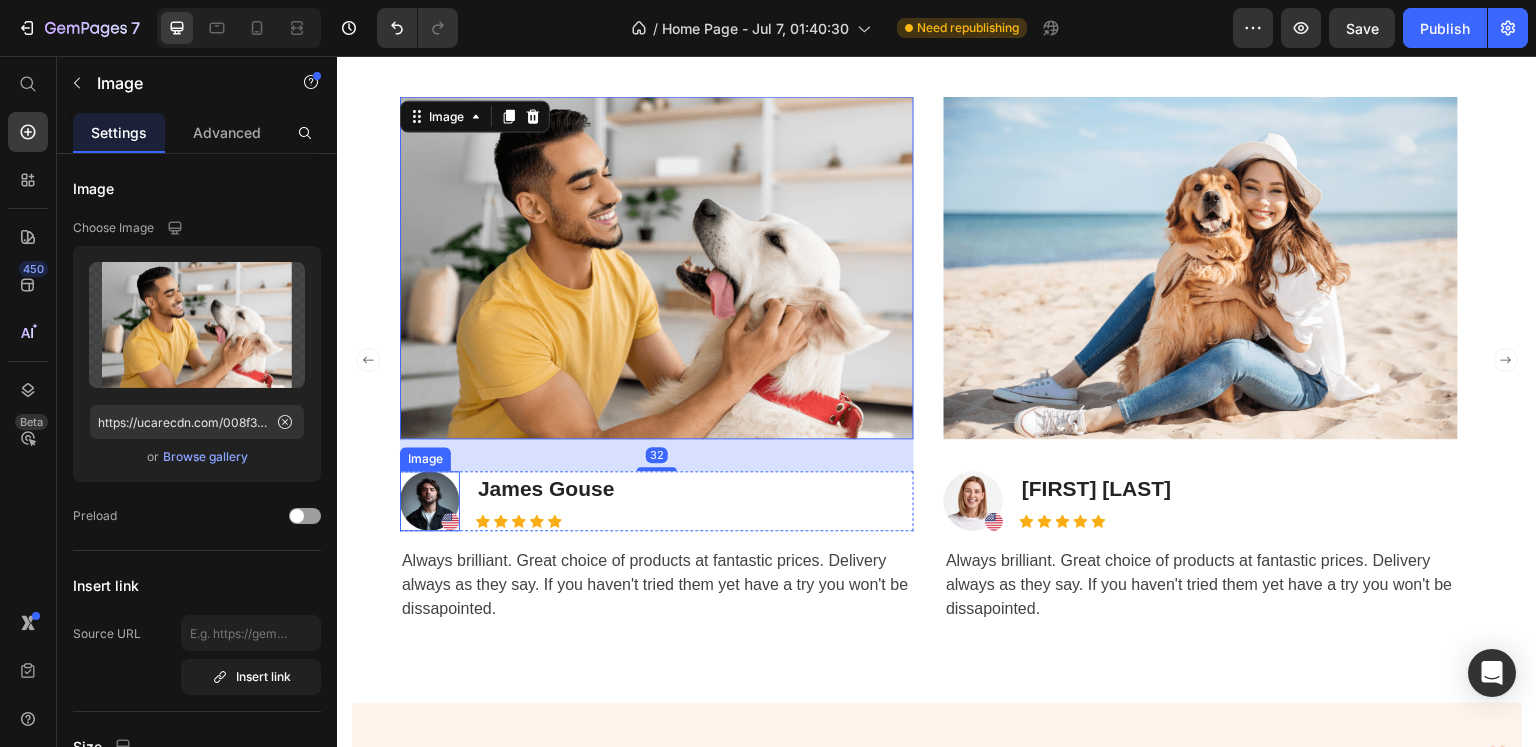 click at bounding box center [430, 501] 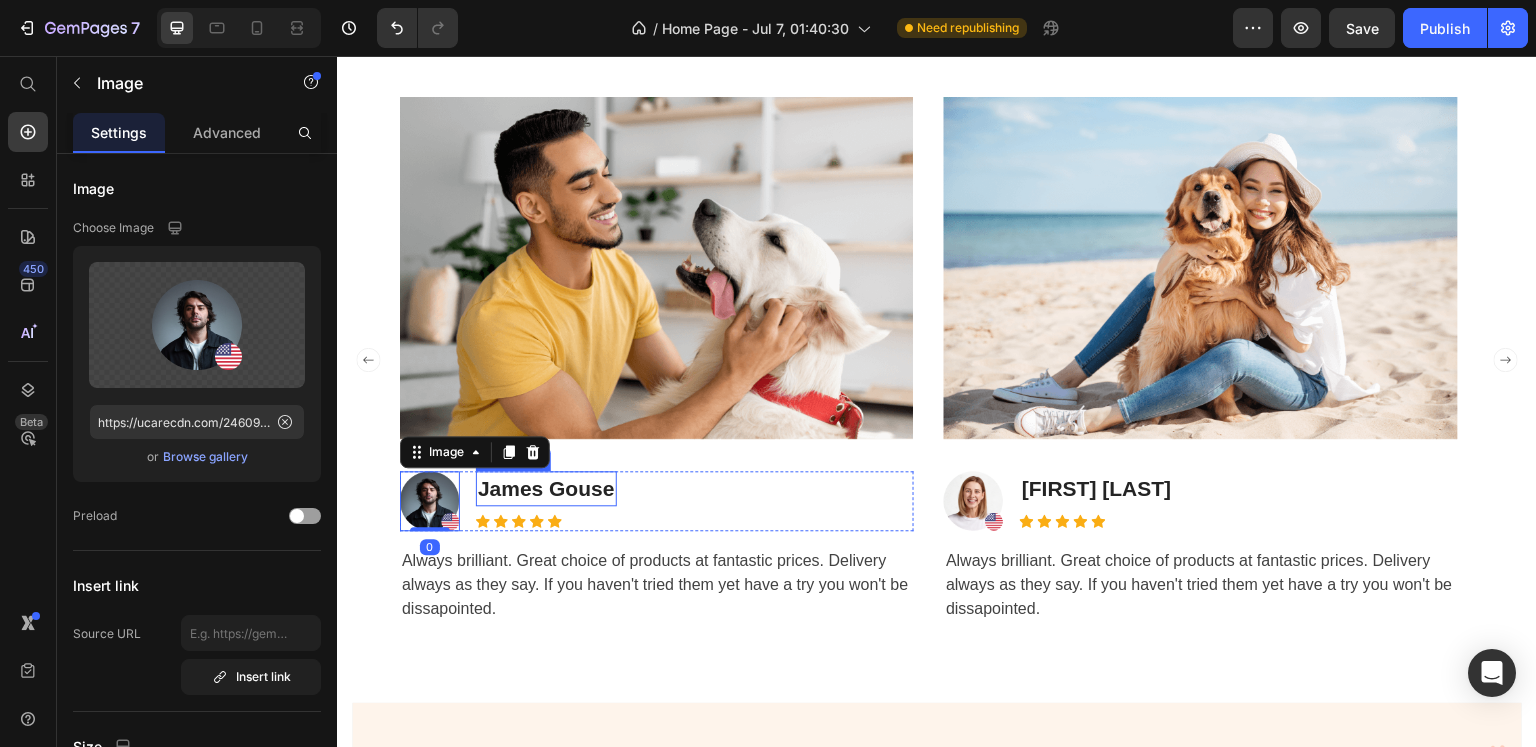 click on "James Gouse" at bounding box center (546, 489) 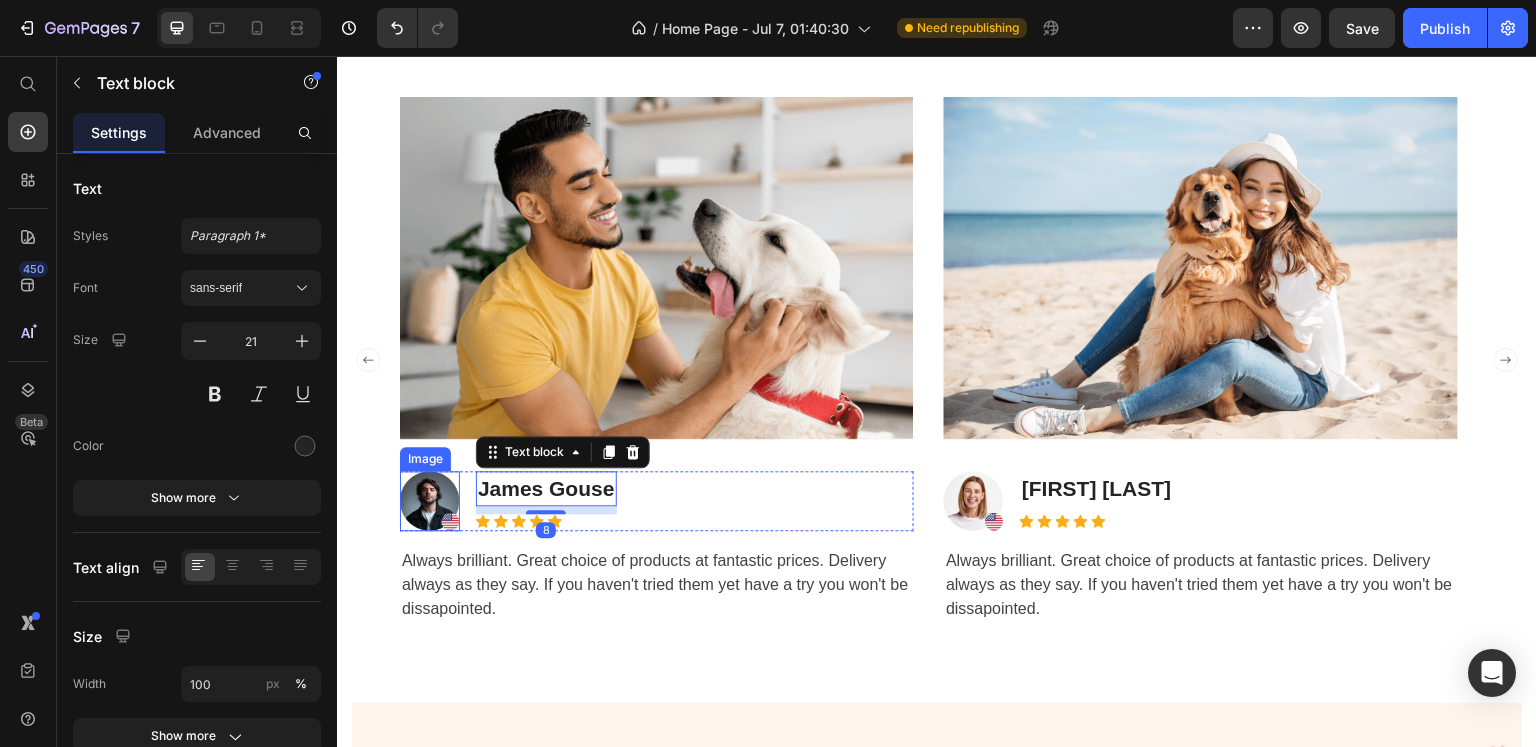 click at bounding box center [430, 501] 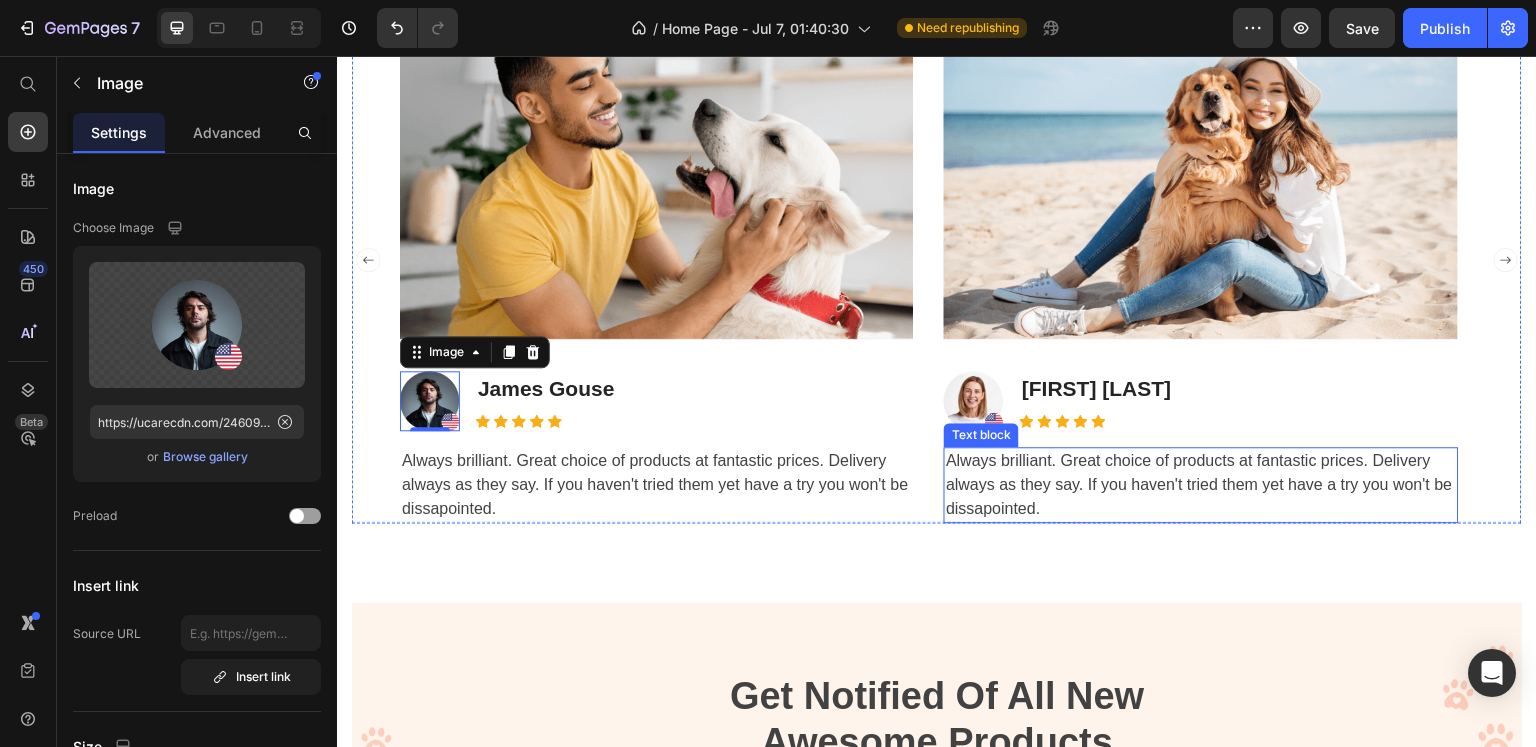 scroll, scrollTop: 2400, scrollLeft: 0, axis: vertical 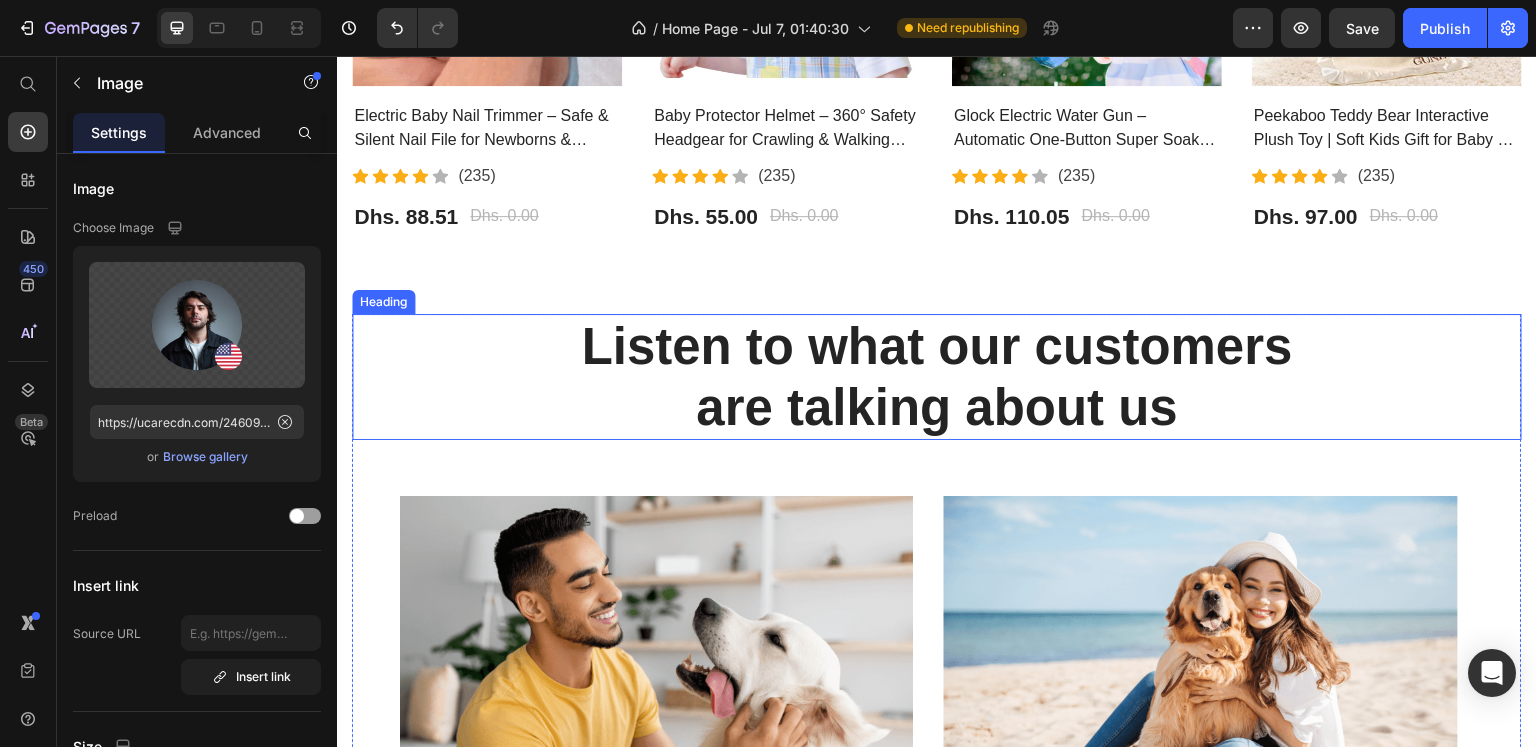click on "Listen to what our customers are talking about us" at bounding box center (937, 377) 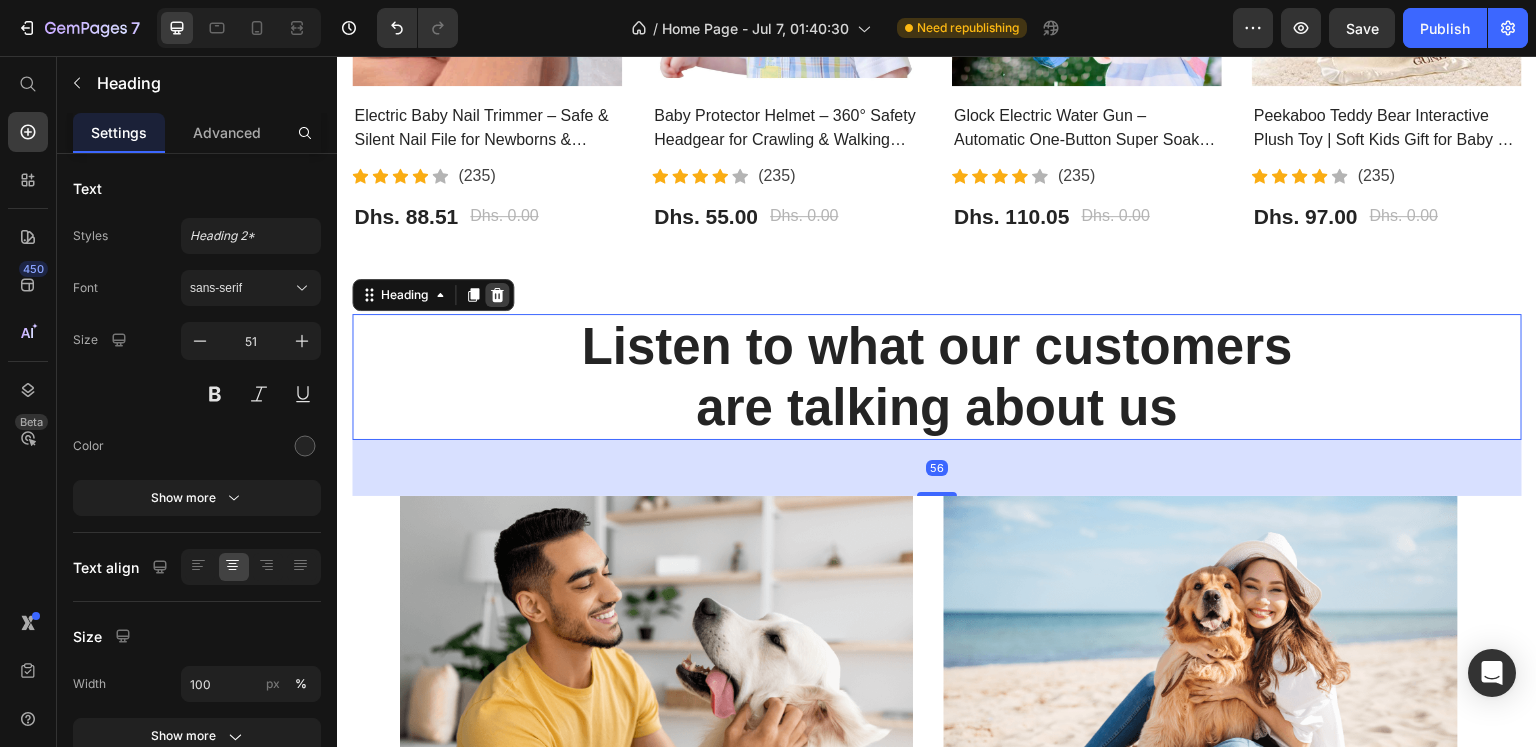 click 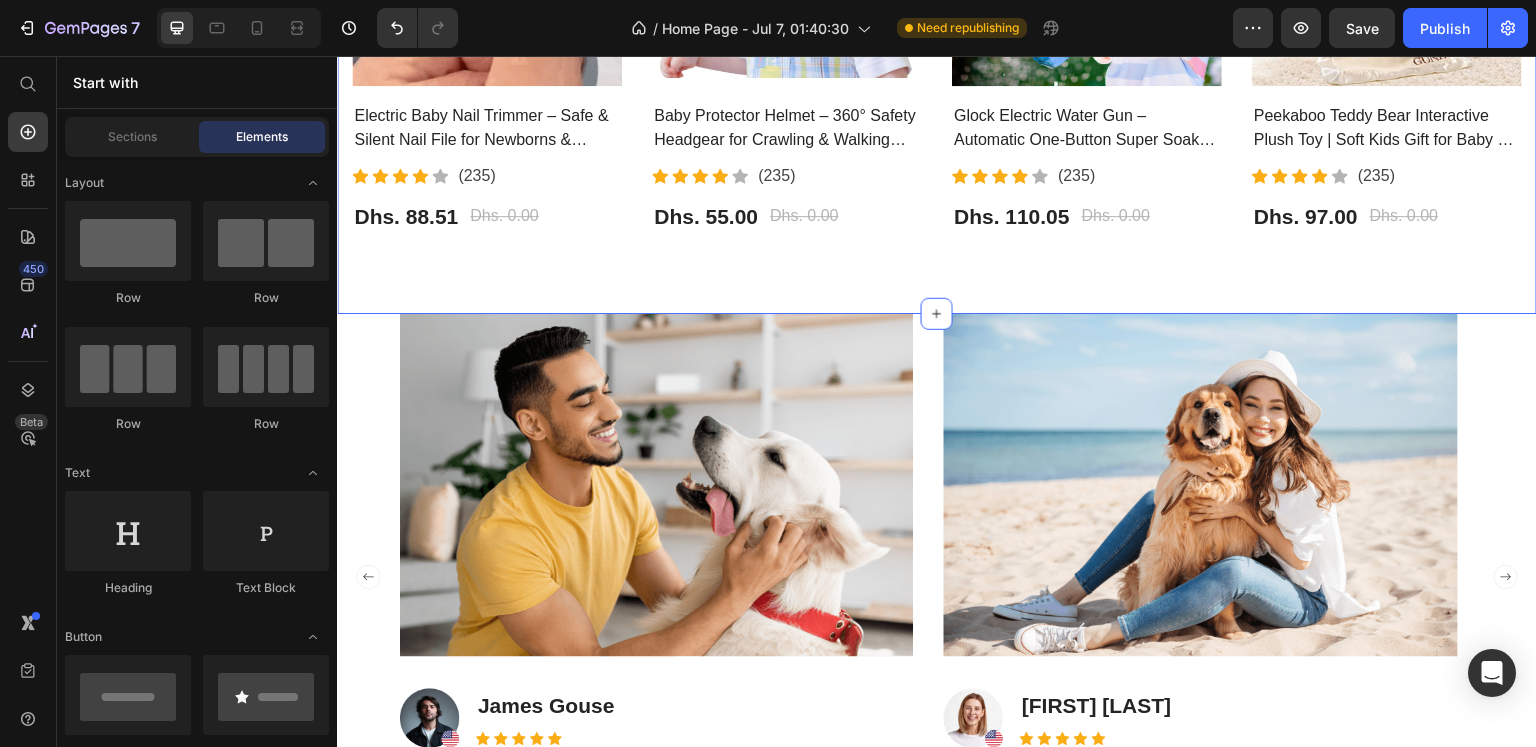 click on "Safe Kids Are Happy Kids👶 Heading Product your love ❤ Text block Product Images Electric Baby Nail Trimmer – Safe & Silent Nail File for Newborns & Toddlers | مقص أظافر كهربائي للأطفال (P) Title                Icon                Icon                Icon                Icon                Icon Icon List Hoz (235) Text block Icon List Dhs. 88.51 (P) Price Dhs. 0.00 (P) Price Row Row Product Images Baby Protector Helmet – 360° Safety Headgear for Crawling & Walking Babies | خوذة حماية للأطفال (P) Title                Icon                Icon                Icon                Icon                Icon Icon List Hoz (235) Text block Icon List Dhs. 55.00 (P) Price Dhs. 0.00 (P) Price Row Row Product Images Glock Electric Water Gun – Automatic One-Button Super Soaker Toy | مسدس مائي كهربائي للأطفال (P) Title                Icon                Icon                Icon                Icon                Icon Icon List Hoz (235) Text block Row Row" at bounding box center (937, -62) 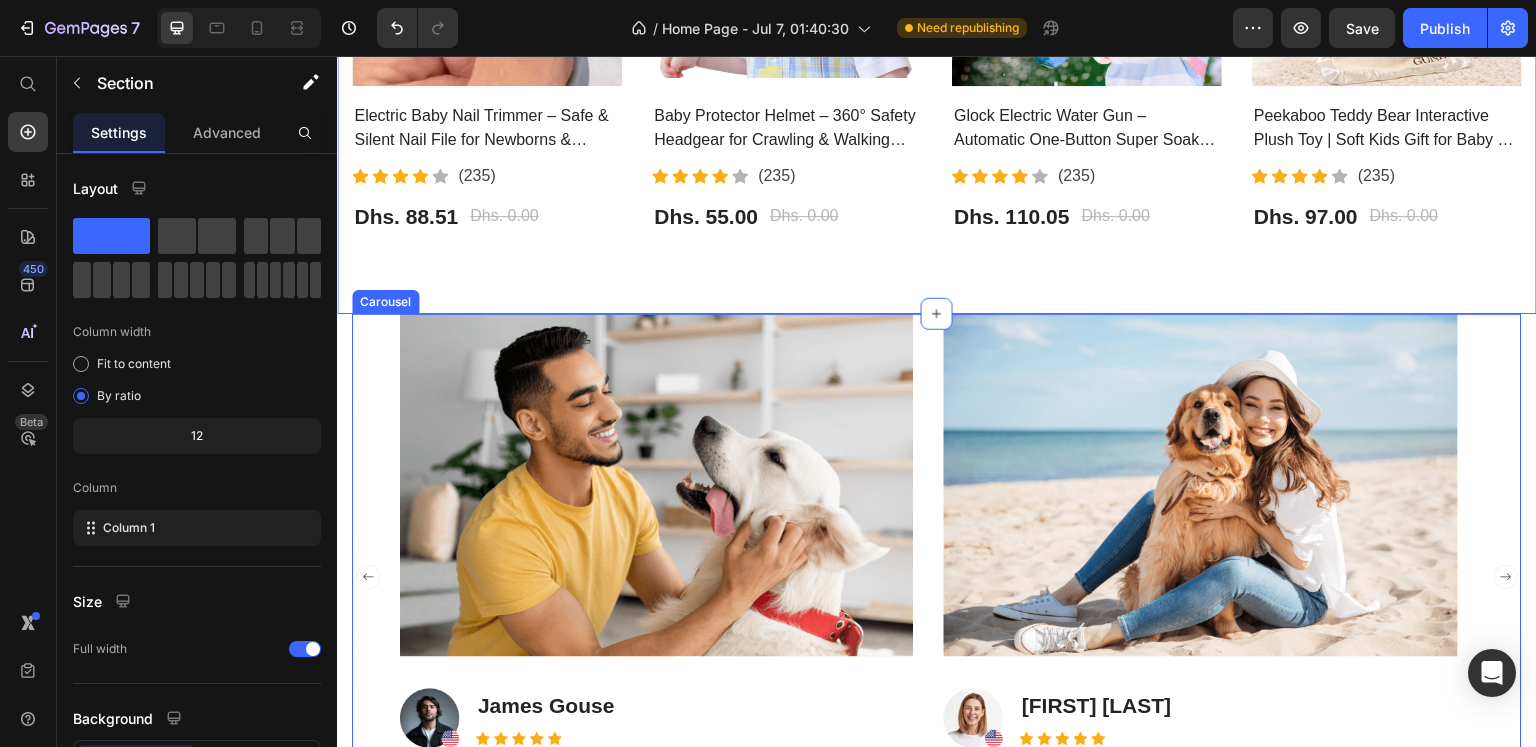 click on "Image Image James Gouse Text block                Icon                Icon                Icon                Icon                Icon Icon List Hoz Row Always brilliant. Great choice of products at fantastic prices. Delivery always as they say. If you haven't tried them yet have a try you won't be dissapointed. Text block Image Image Julia Philips Text block                Icon                Icon                Icon                Icon                Icon Icon List Hoz Row Always brilliant. Great choice of products at fantastic prices. Delivery always as they say. If you haven't tried them yet have a try you won't be dissapointed. Text block Image Image James Gouse Text block                Icon                Icon                Icon                Icon                Icon Icon List Hoz Row Always brilliant. Great choice of products at fantastic prices. Delivery always as they say. If you haven't tried them yet have a try you won't be dissapointed. Text block Image Image Julia Philips Text block" at bounding box center (937, 577) 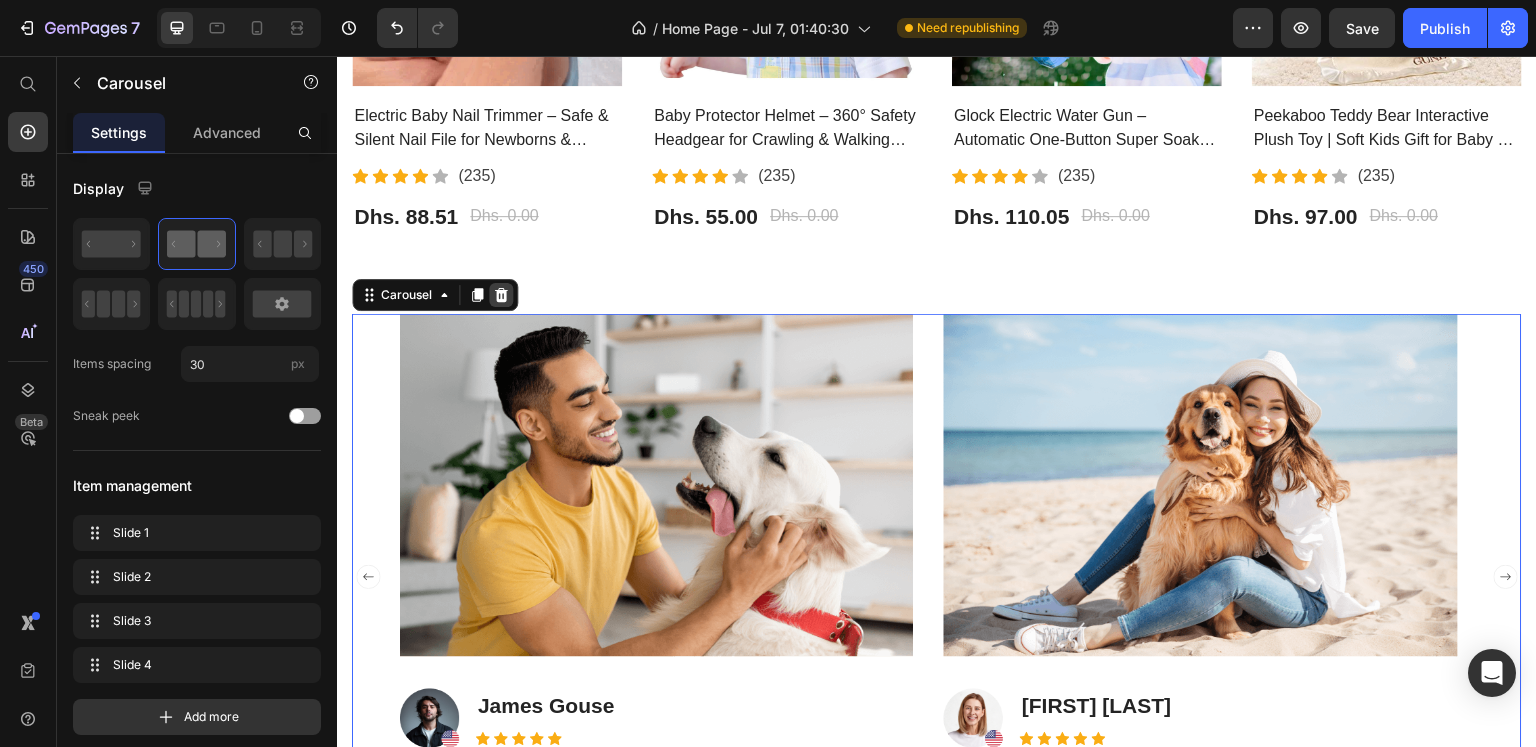 click 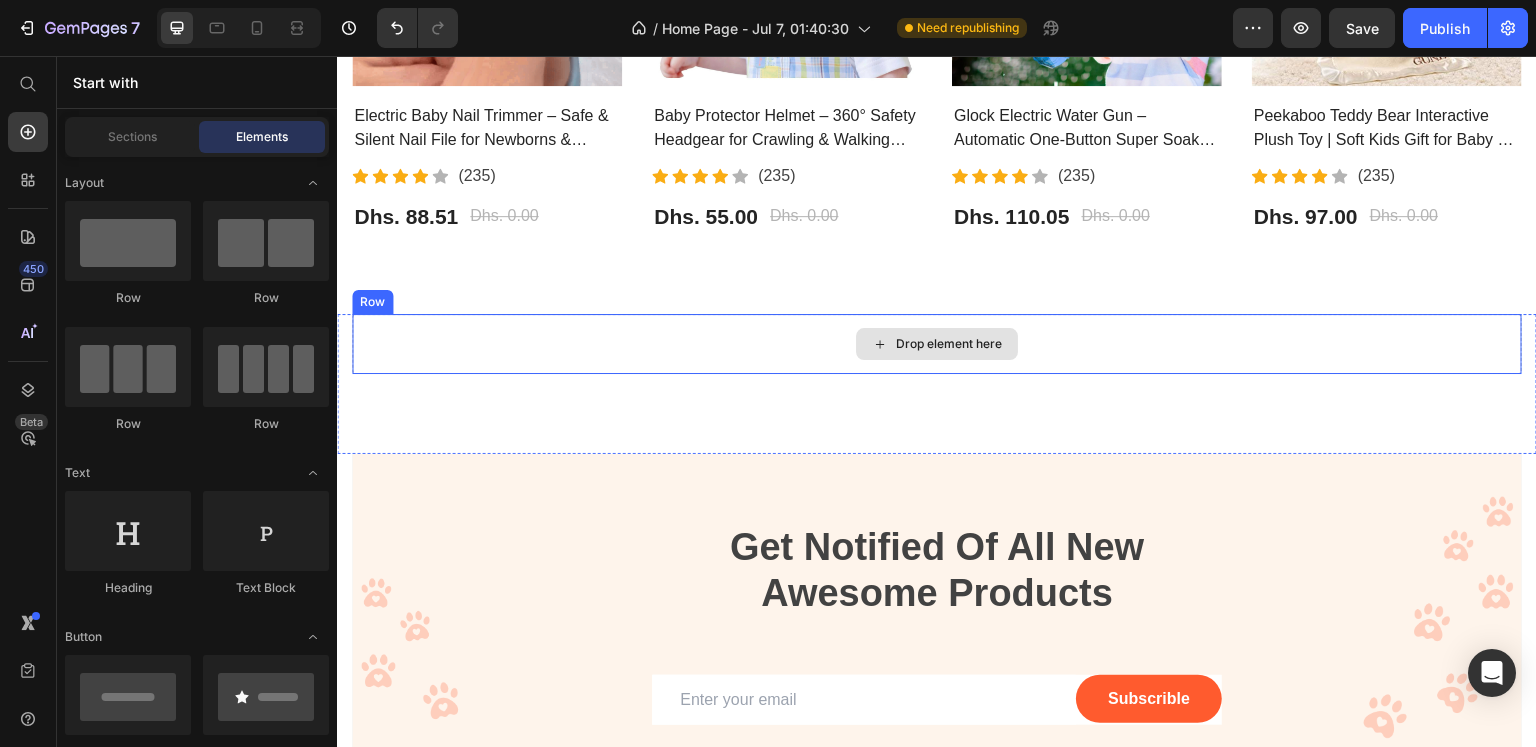 click on "Drop element here" at bounding box center (949, 344) 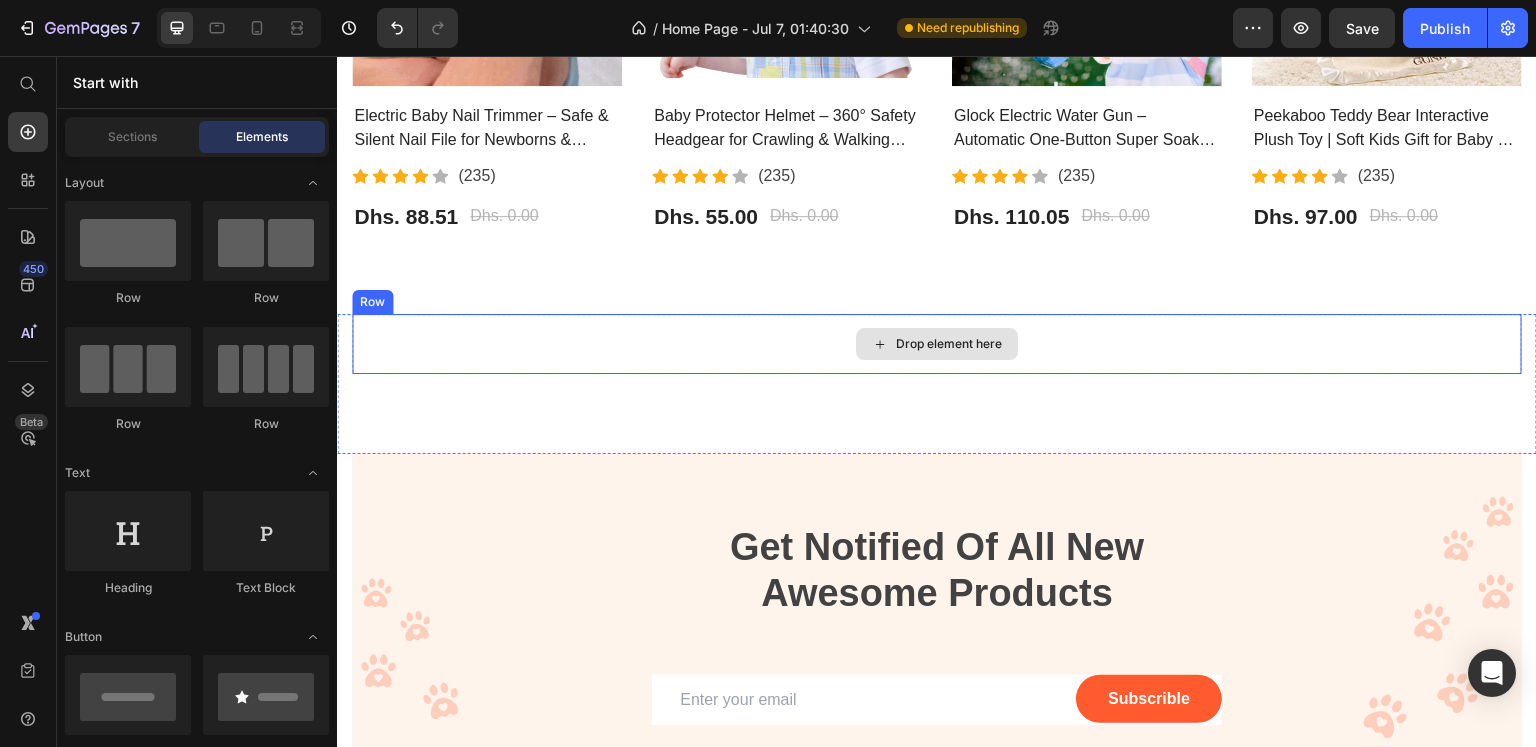 click on "Drop element here" at bounding box center [937, 344] 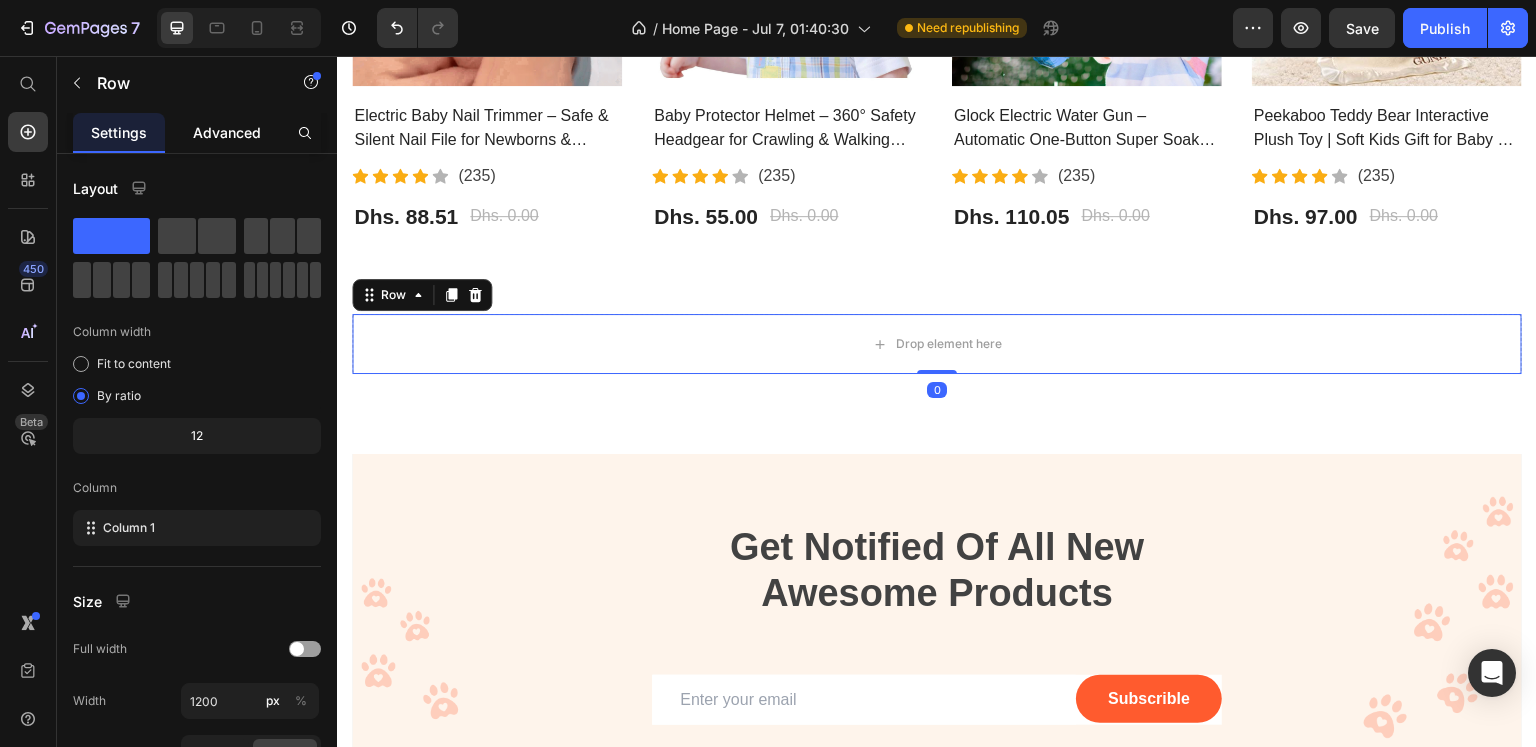 click on "Advanced" at bounding box center (227, 132) 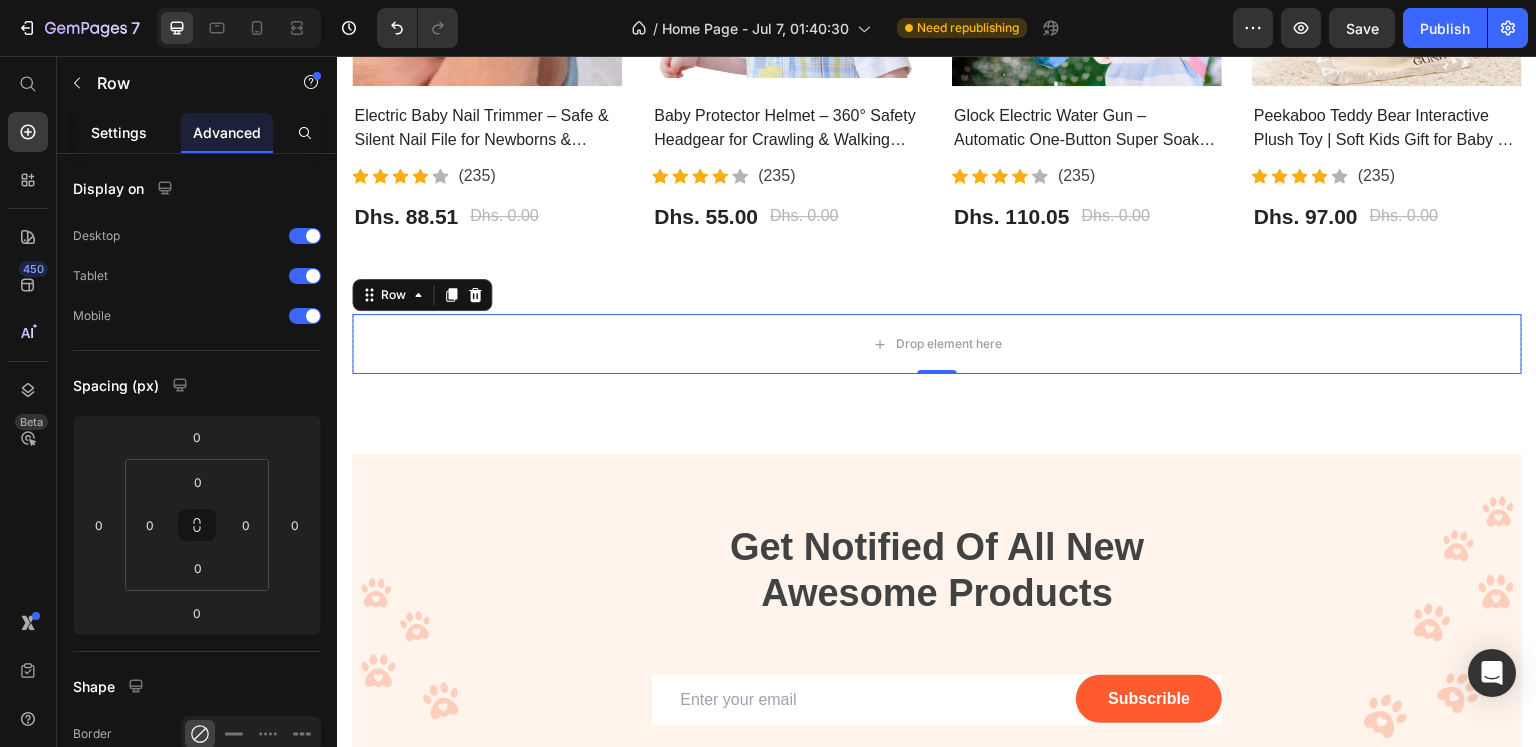 click on "Settings" at bounding box center [119, 132] 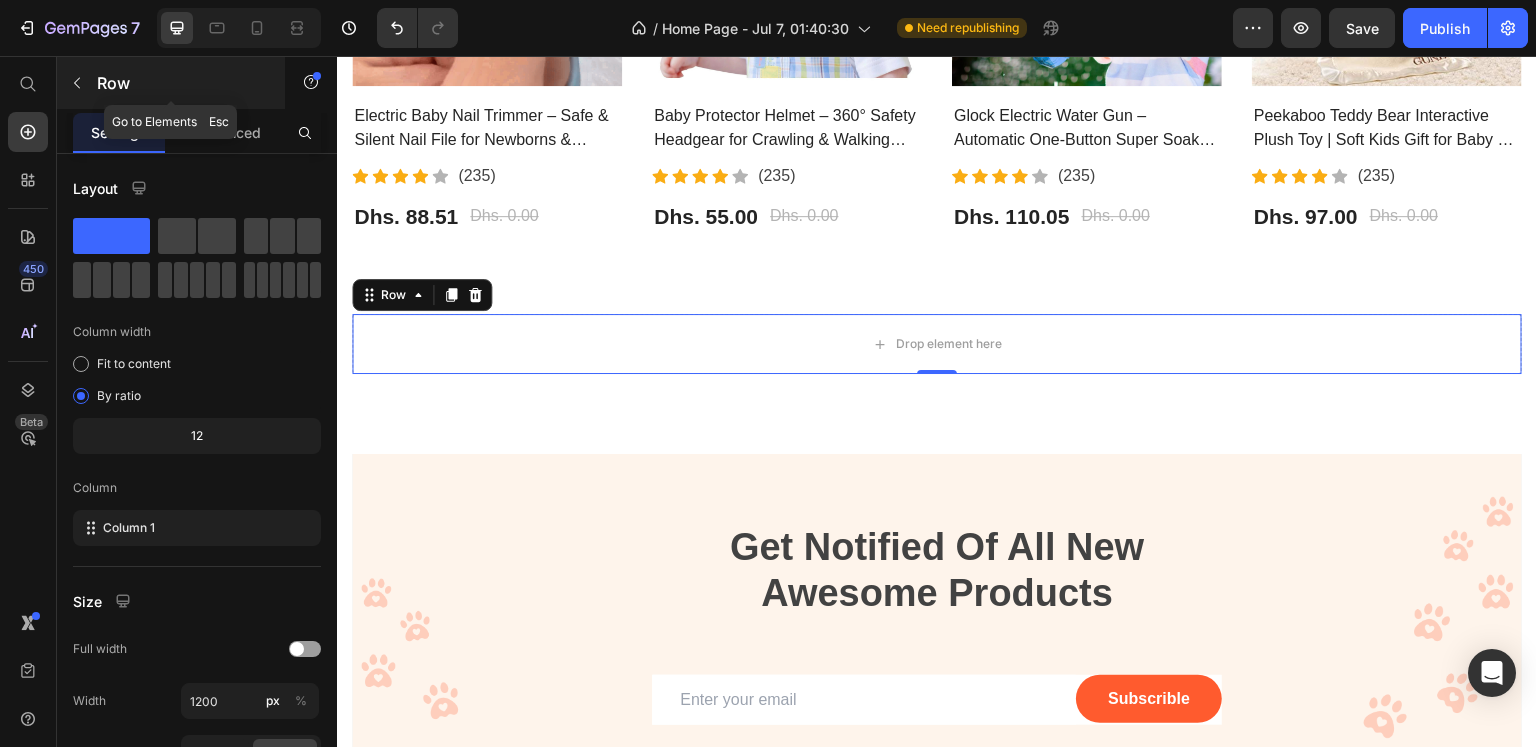 click at bounding box center [77, 83] 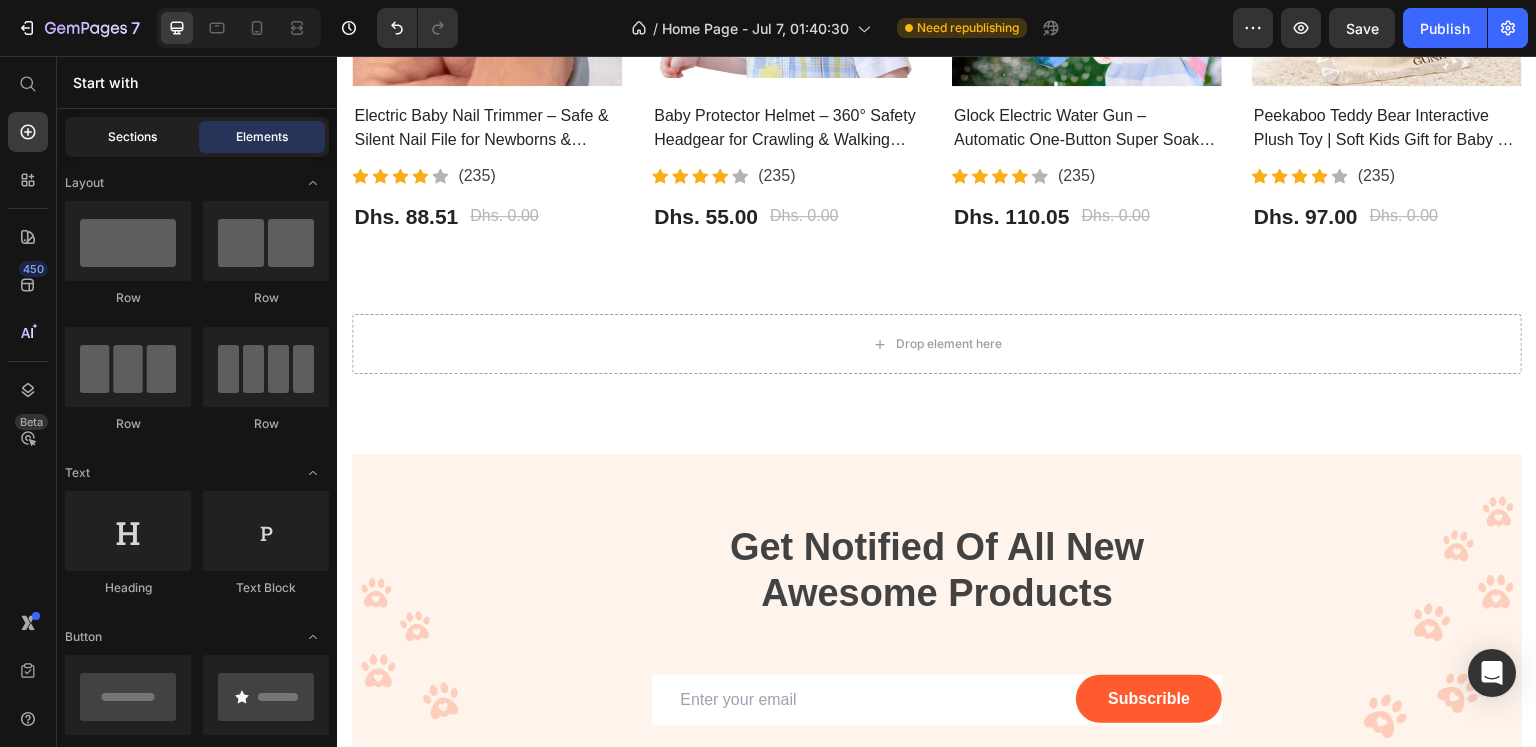 click on "Sections" at bounding box center [132, 137] 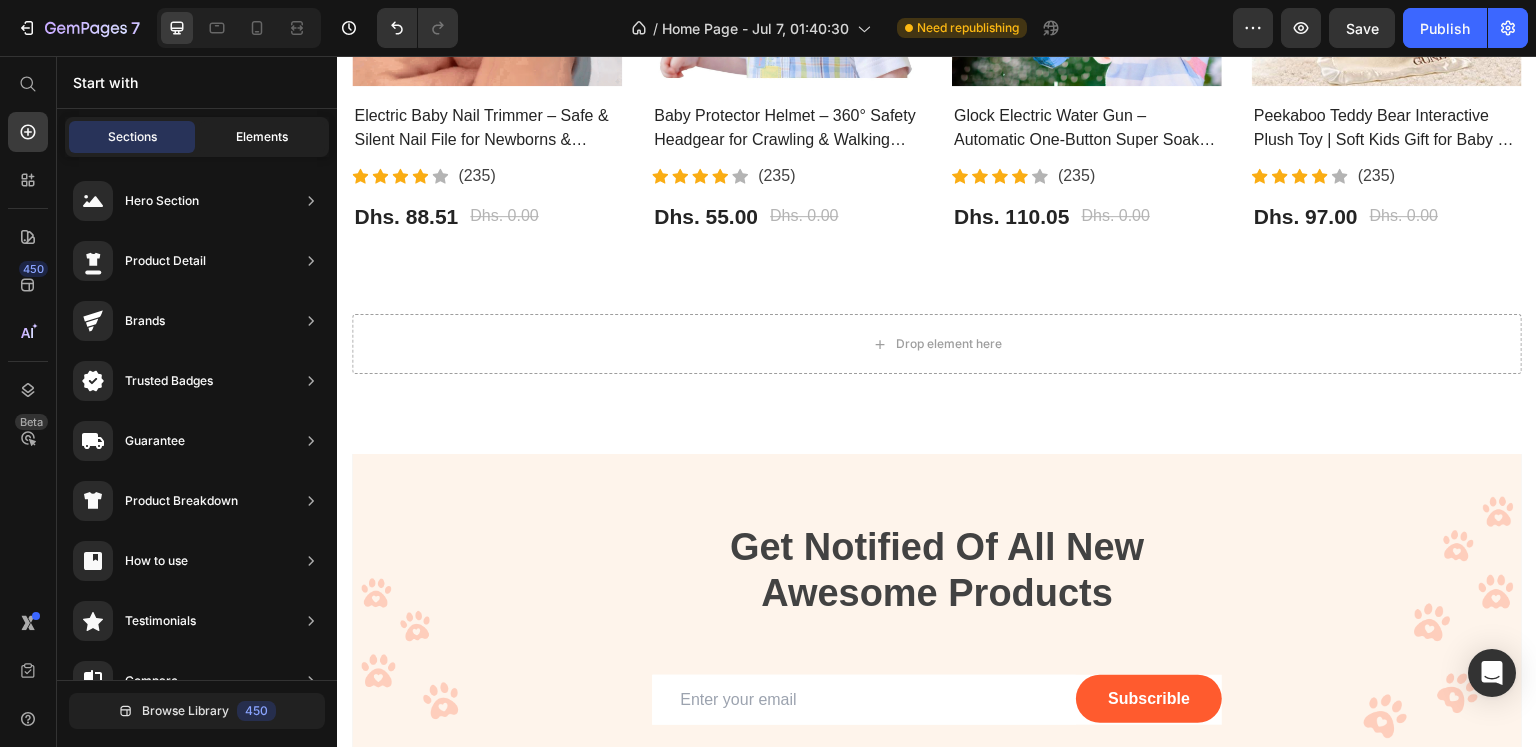 click on "Elements" 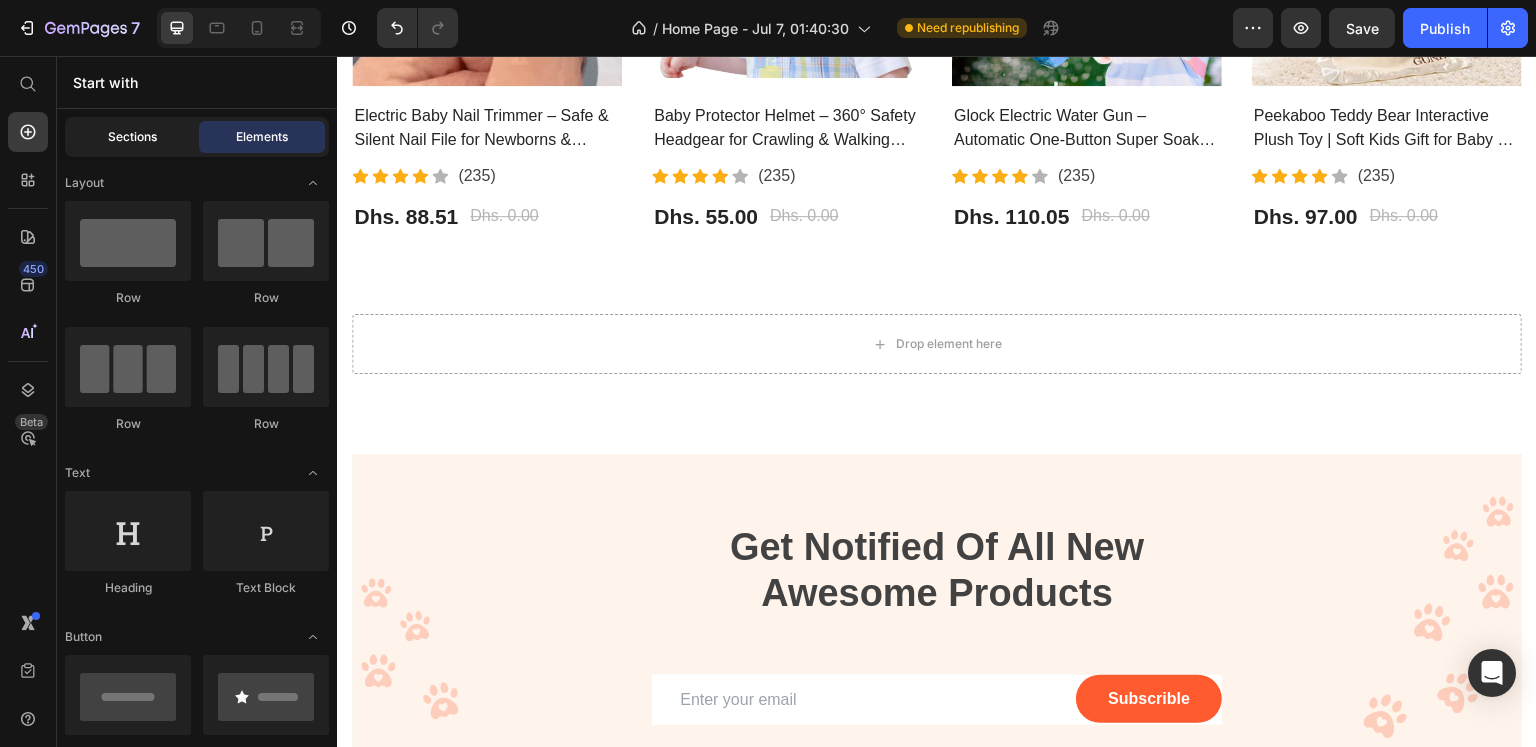 click on "Sections" at bounding box center (132, 137) 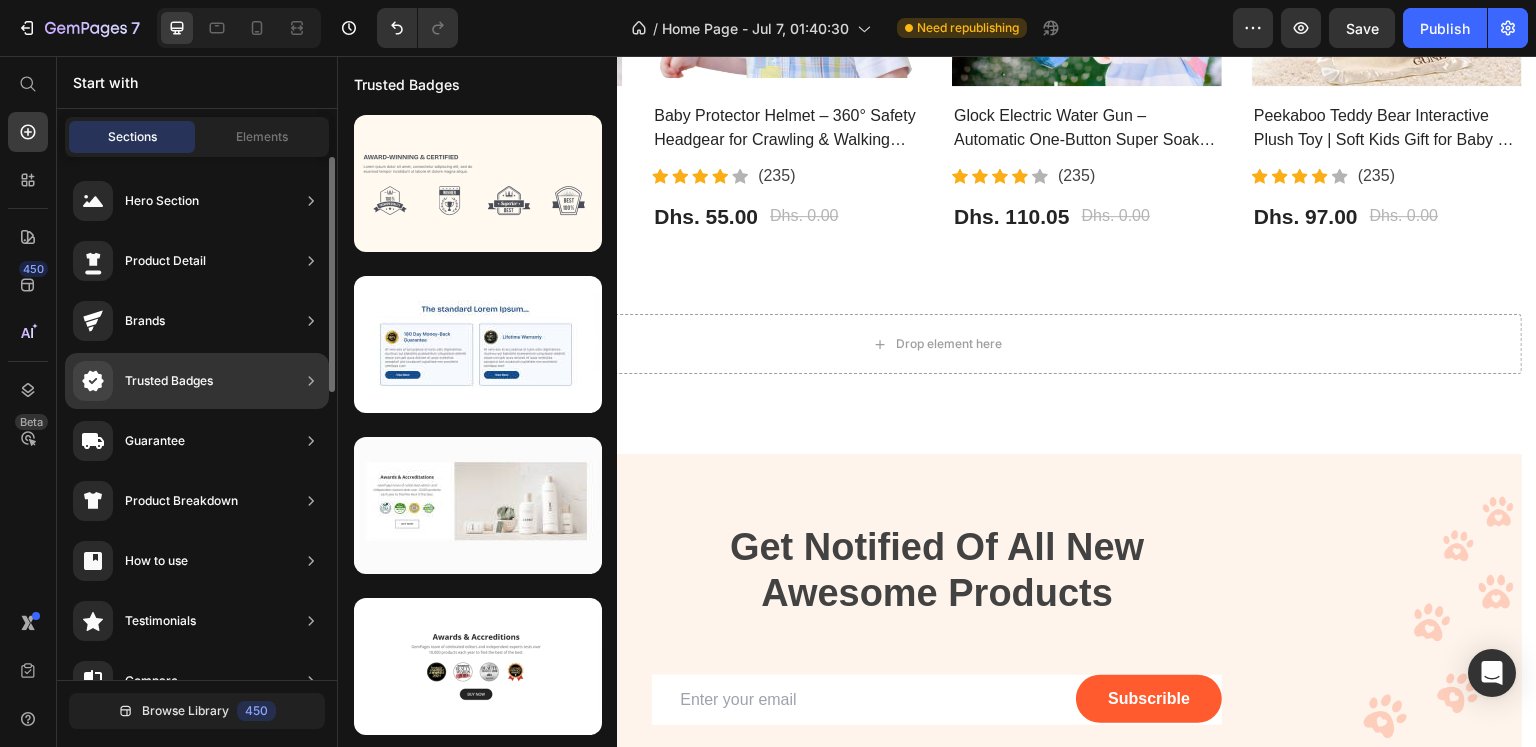 scroll, scrollTop: 300, scrollLeft: 0, axis: vertical 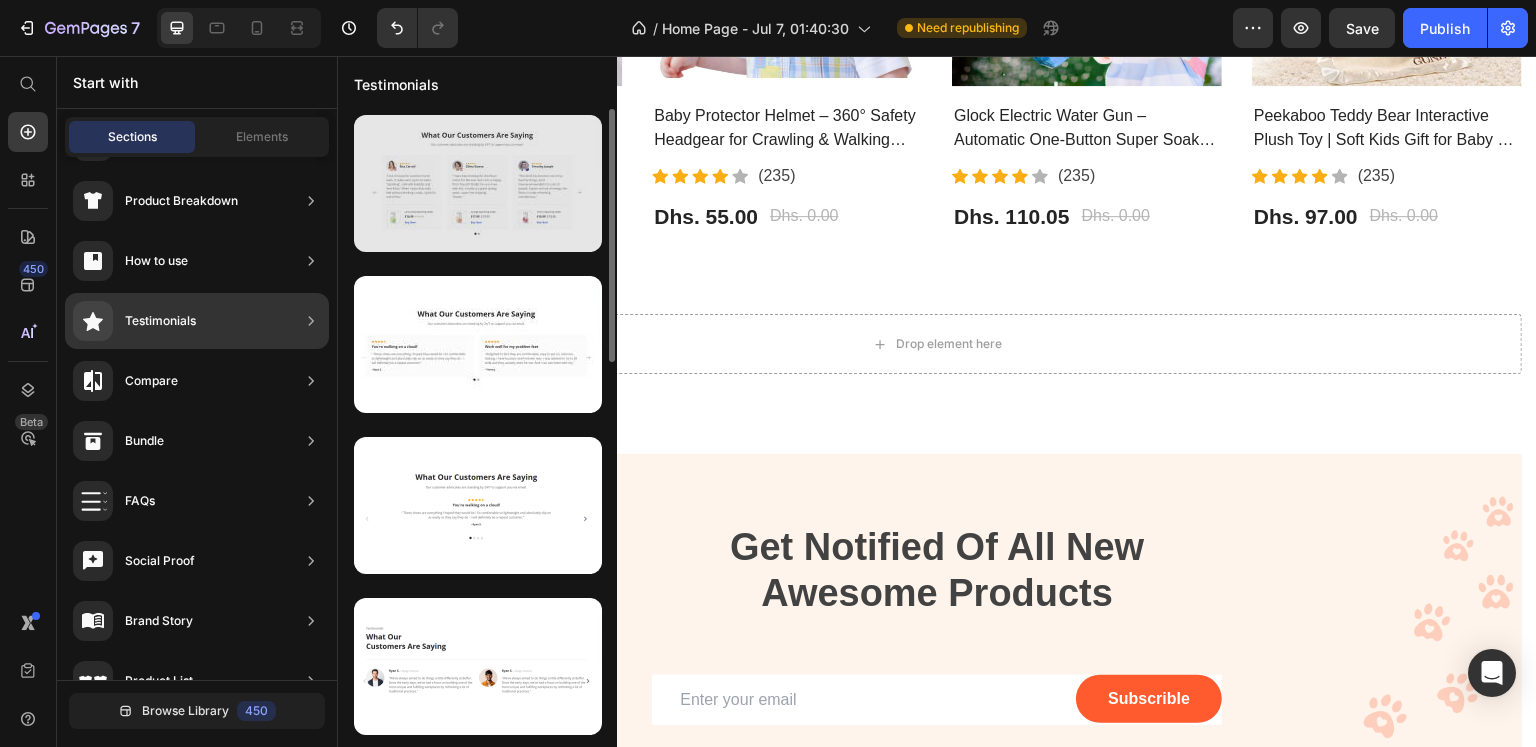 click at bounding box center [478, 183] 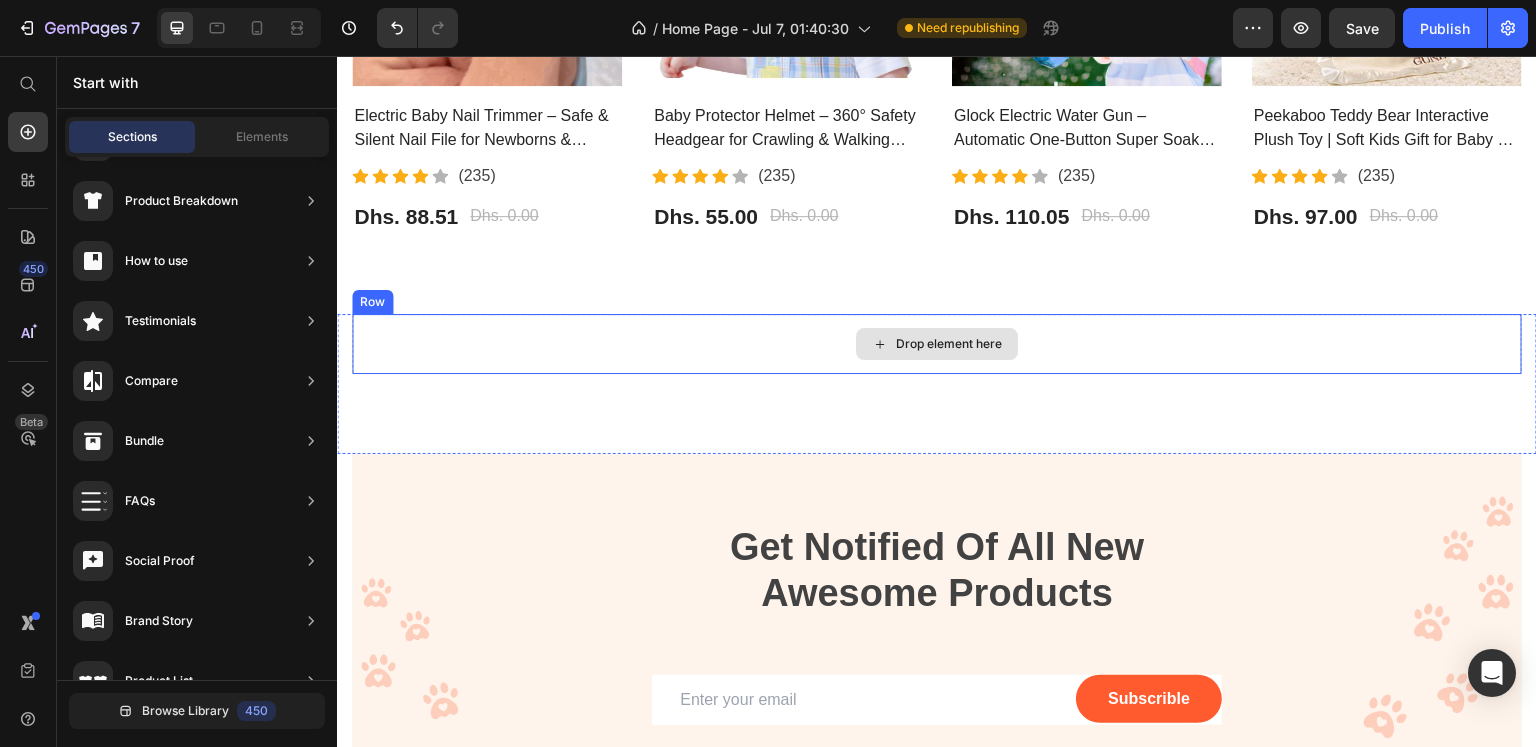 click on "Drop element here" at bounding box center (937, 344) 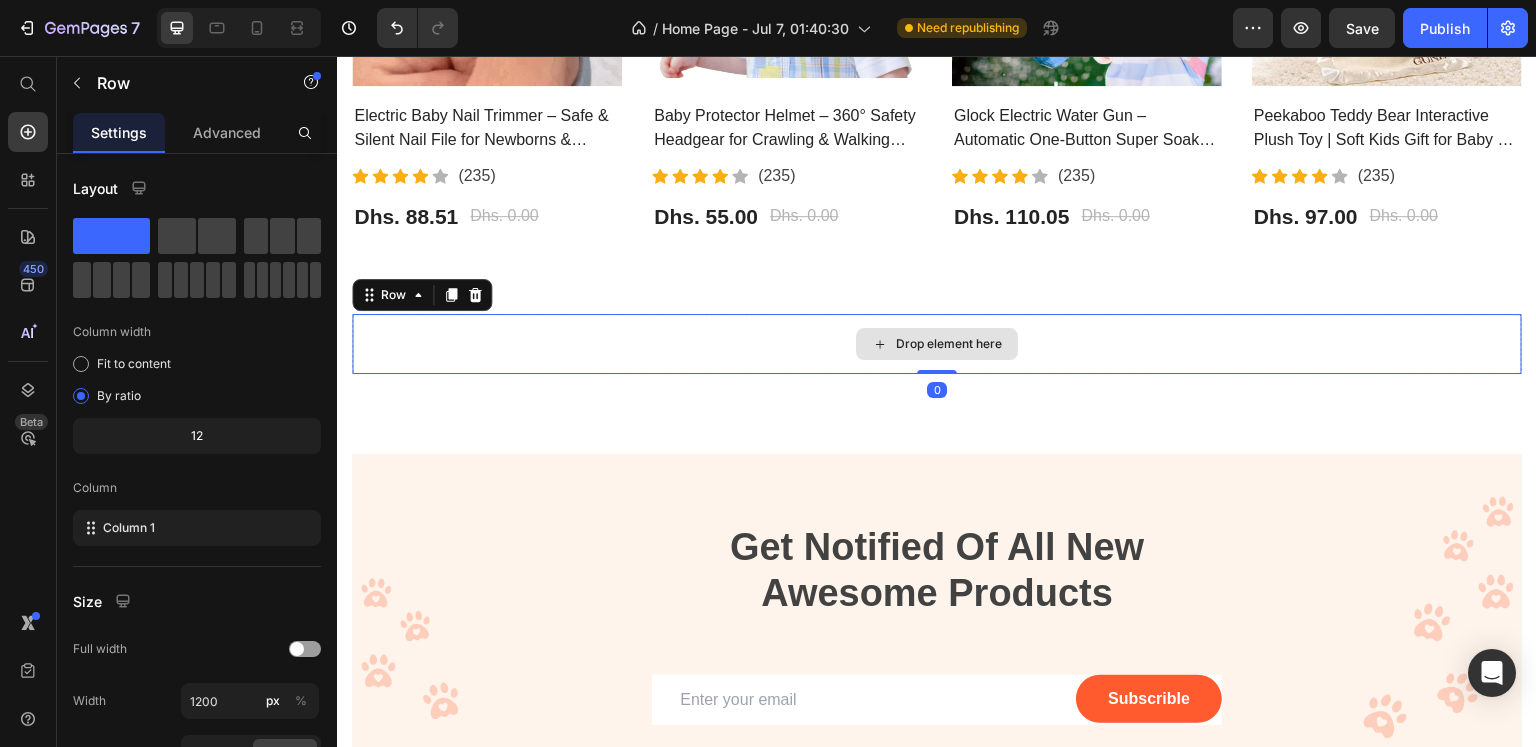 click on "Drop element here" at bounding box center (937, 344) 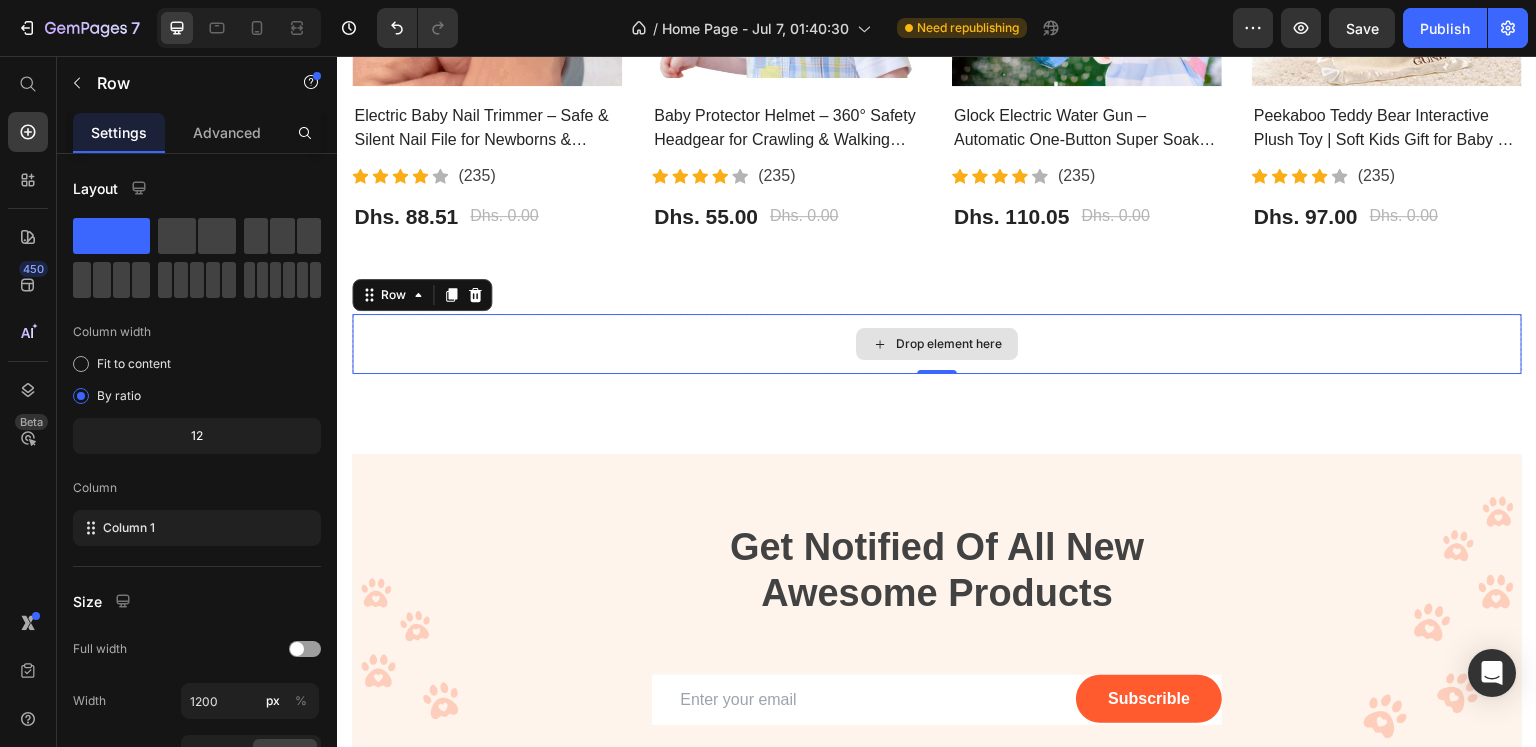 click on "Drop element here" at bounding box center [937, 344] 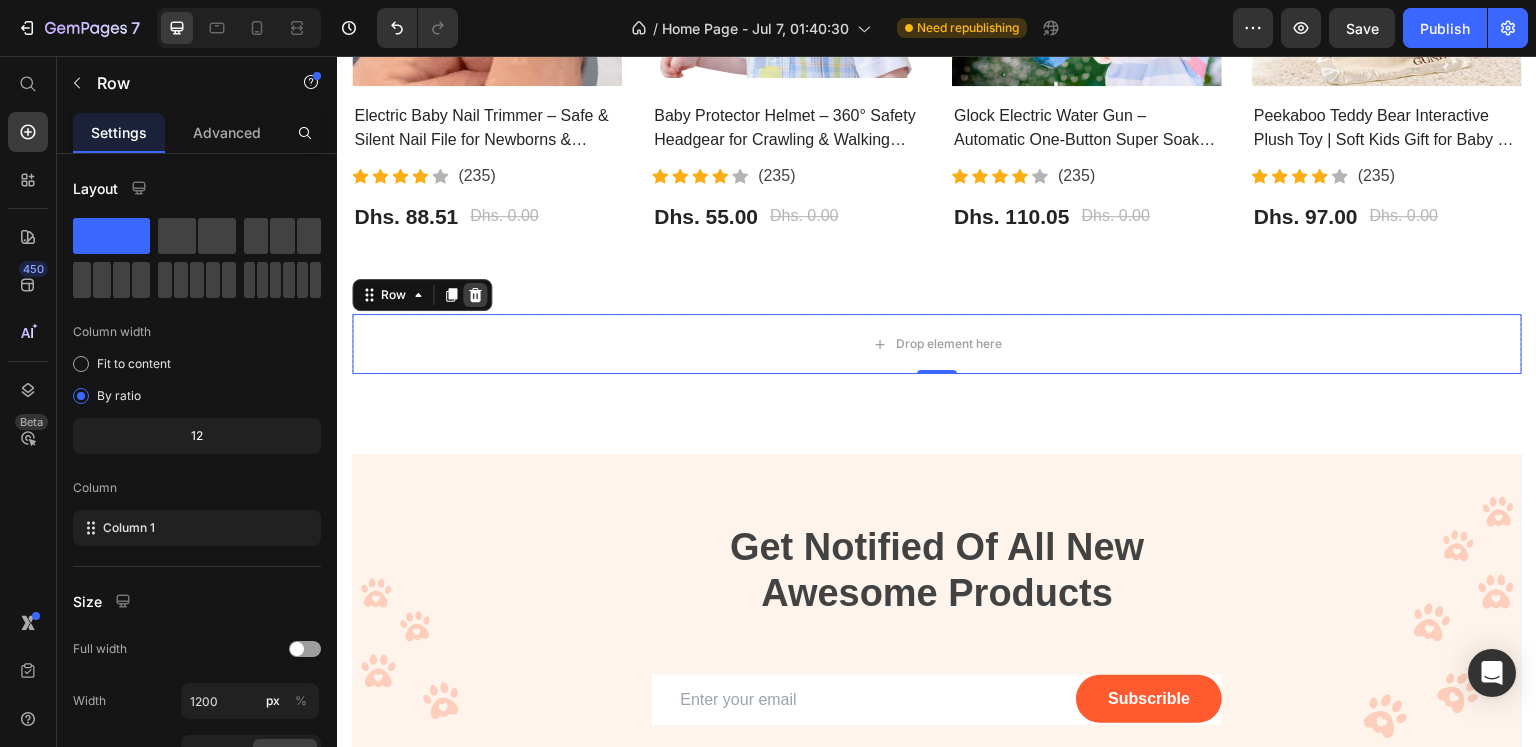 click 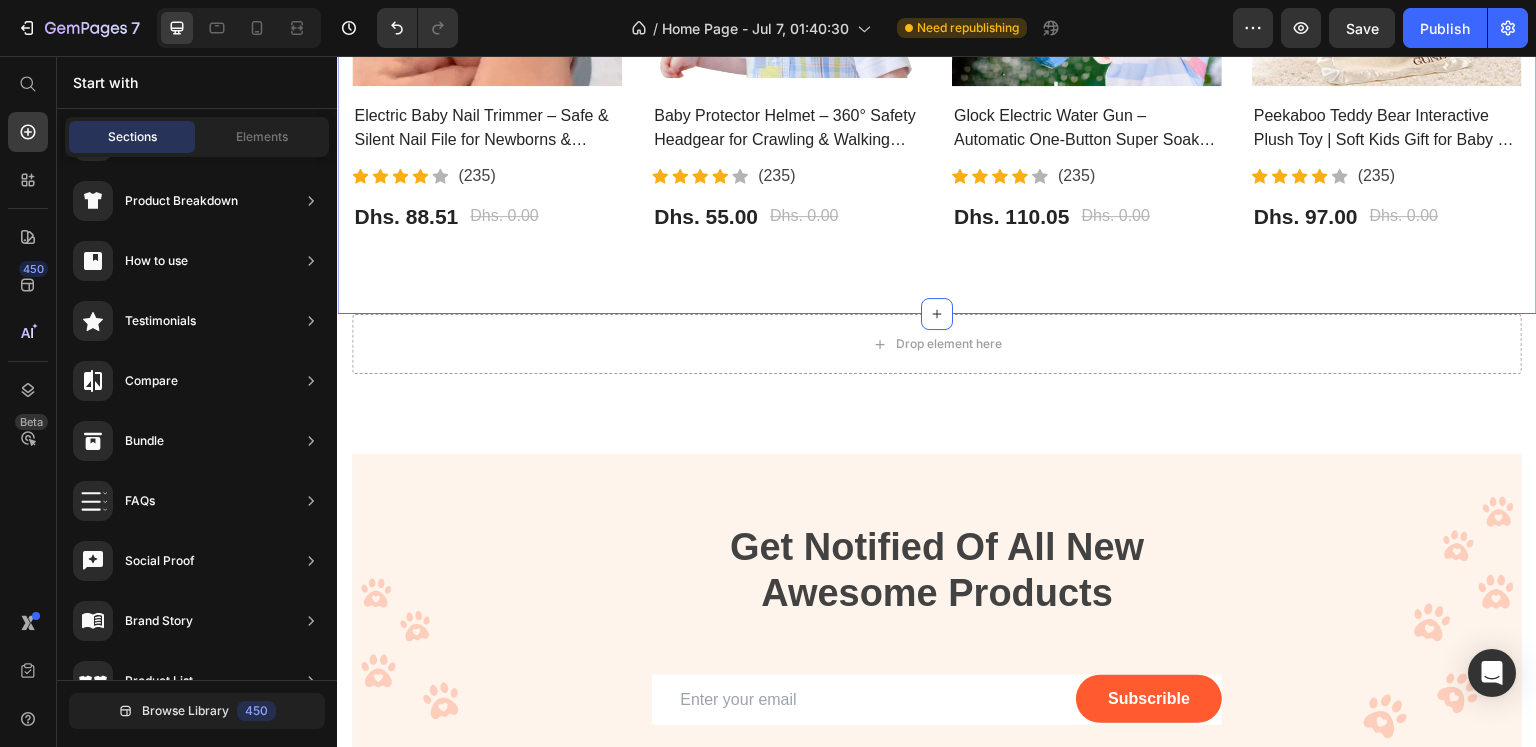 click on "Drop element here" at bounding box center (937, 344) 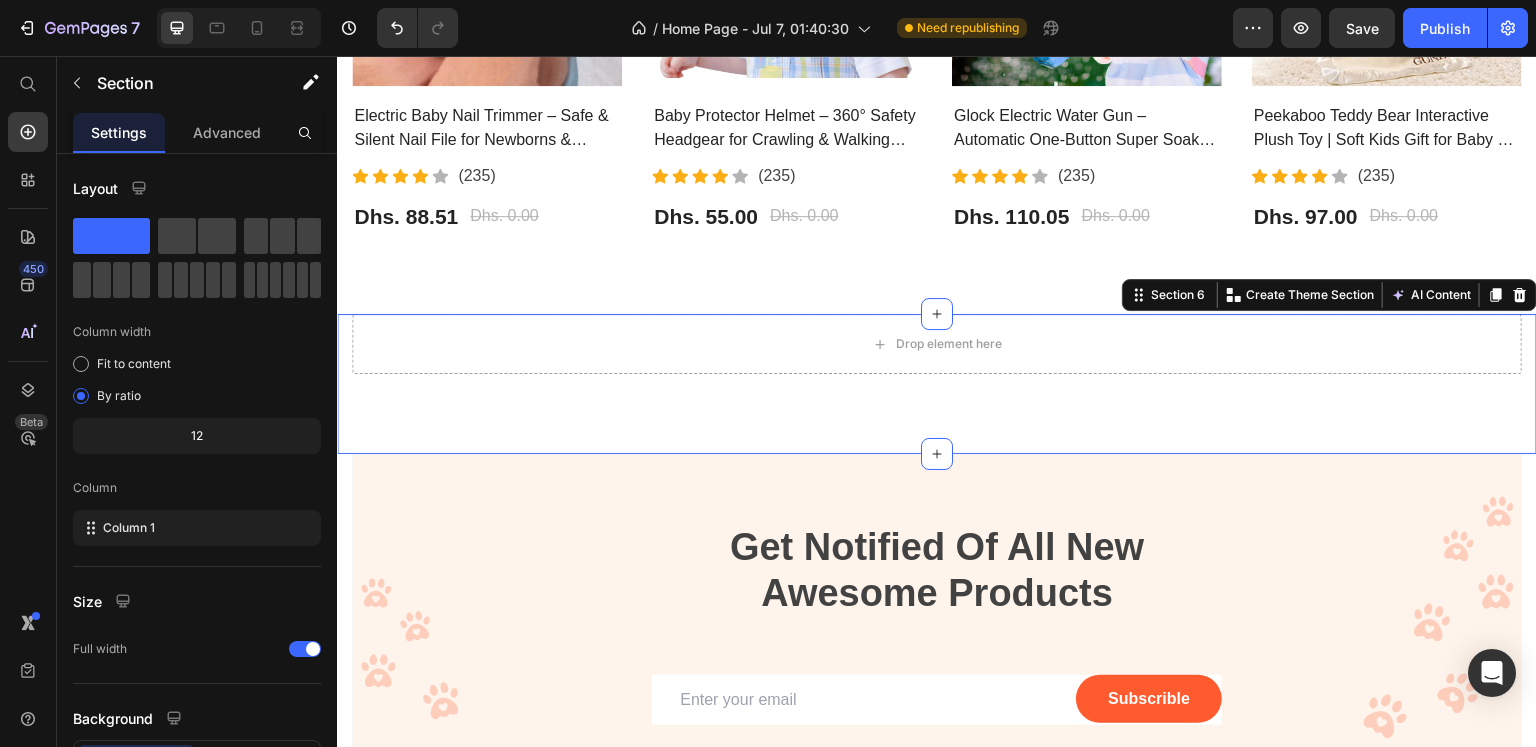 click 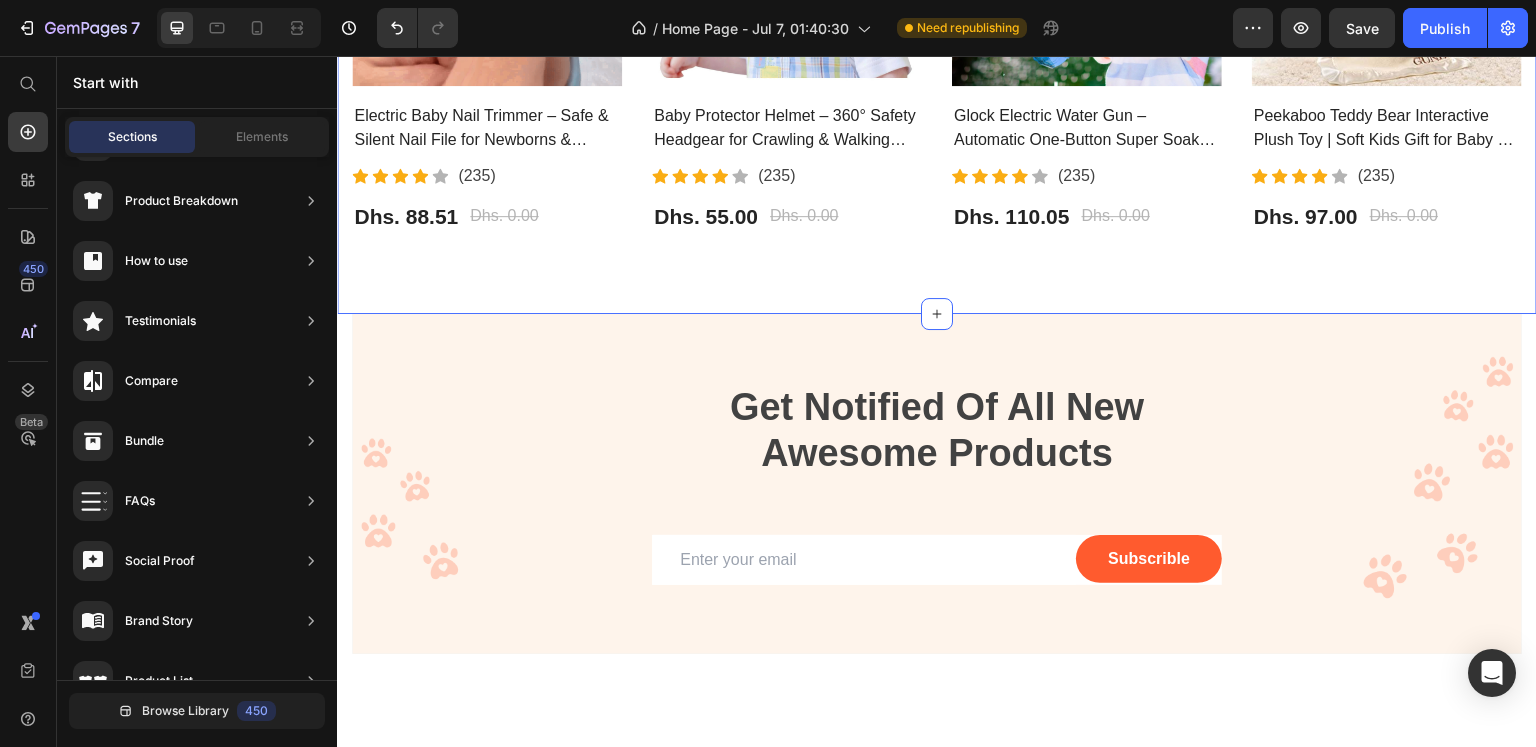 click on "Safe Kids Are Happy Kids👶 Heading Product your love ❤ Text block Product Images Electric Baby Nail Trimmer – Safe & Silent Nail File for Newborns & Toddlers | مقص أظافر كهربائي للأطفال (P) Title                Icon                Icon                Icon                Icon                Icon Icon List Hoz (235) Text block Icon List Dhs. 88.51 (P) Price Dhs. 0.00 (P) Price Row Row Product Images Baby Protector Helmet – 360° Safety Headgear for Crawling & Walking Babies | خوذة حماية للأطفال (P) Title                Icon                Icon                Icon                Icon                Icon Icon List Hoz (235) Text block Icon List Dhs. 55.00 (P) Price Dhs. 0.00 (P) Price Row Row Product Images Glock Electric Water Gun – Automatic One-Button Super Soaker Toy | مسدس مائي كهربائي للأطفال (P) Title                Icon                Icon                Icon                Icon                Icon Icon List Hoz (235) Text block Row Row" at bounding box center [937, -62] 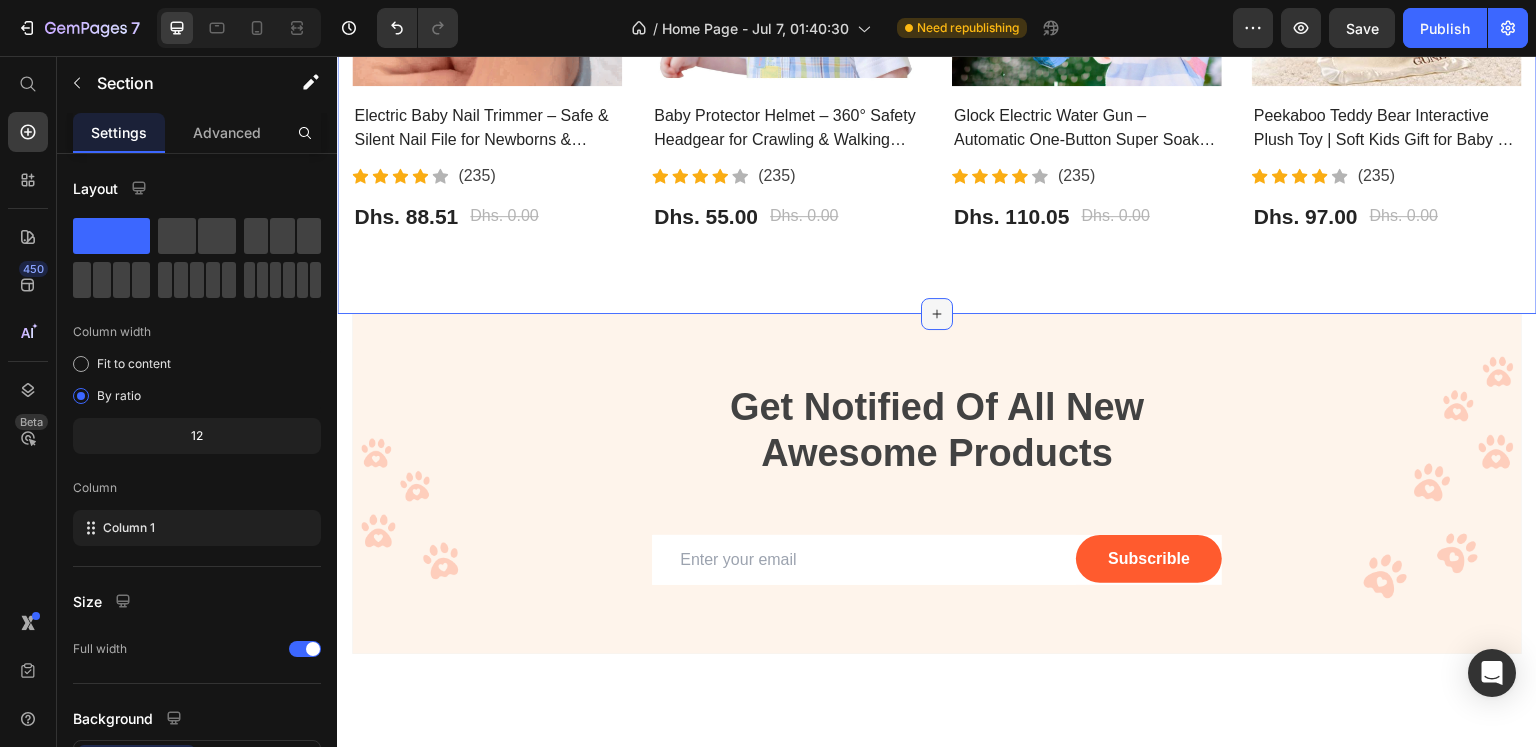 click 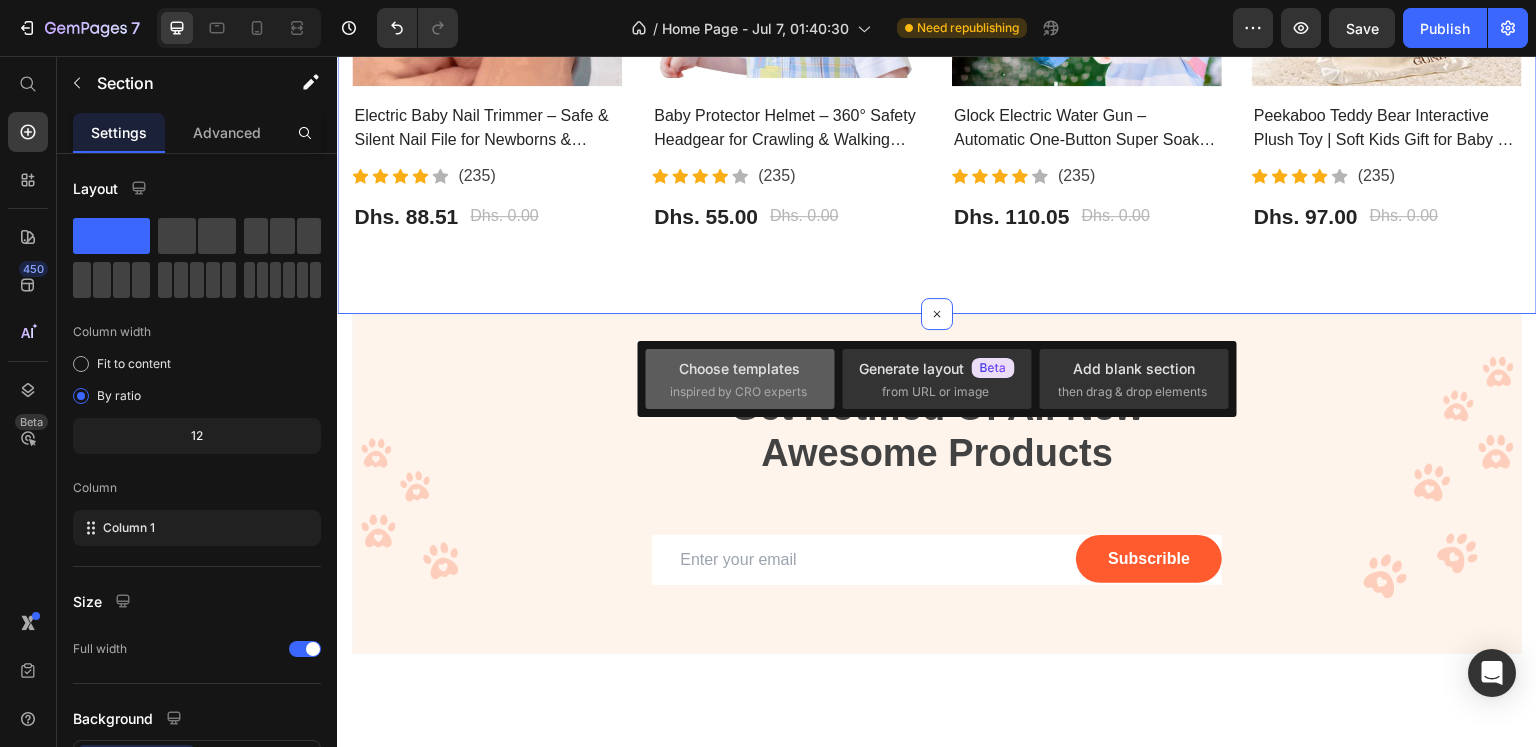 click on "inspired by CRO experts" at bounding box center [738, 392] 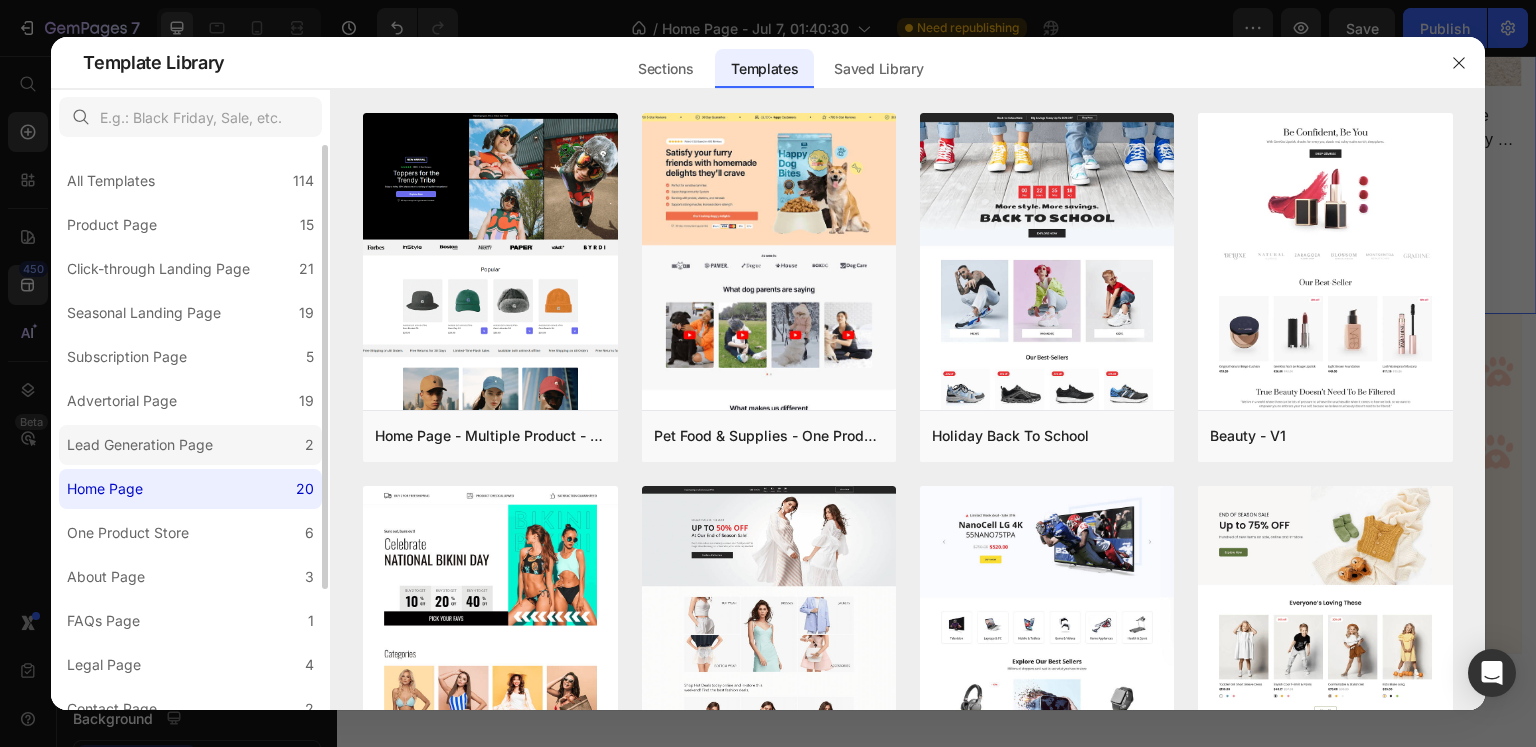 click on "Lead Generation Page 2" 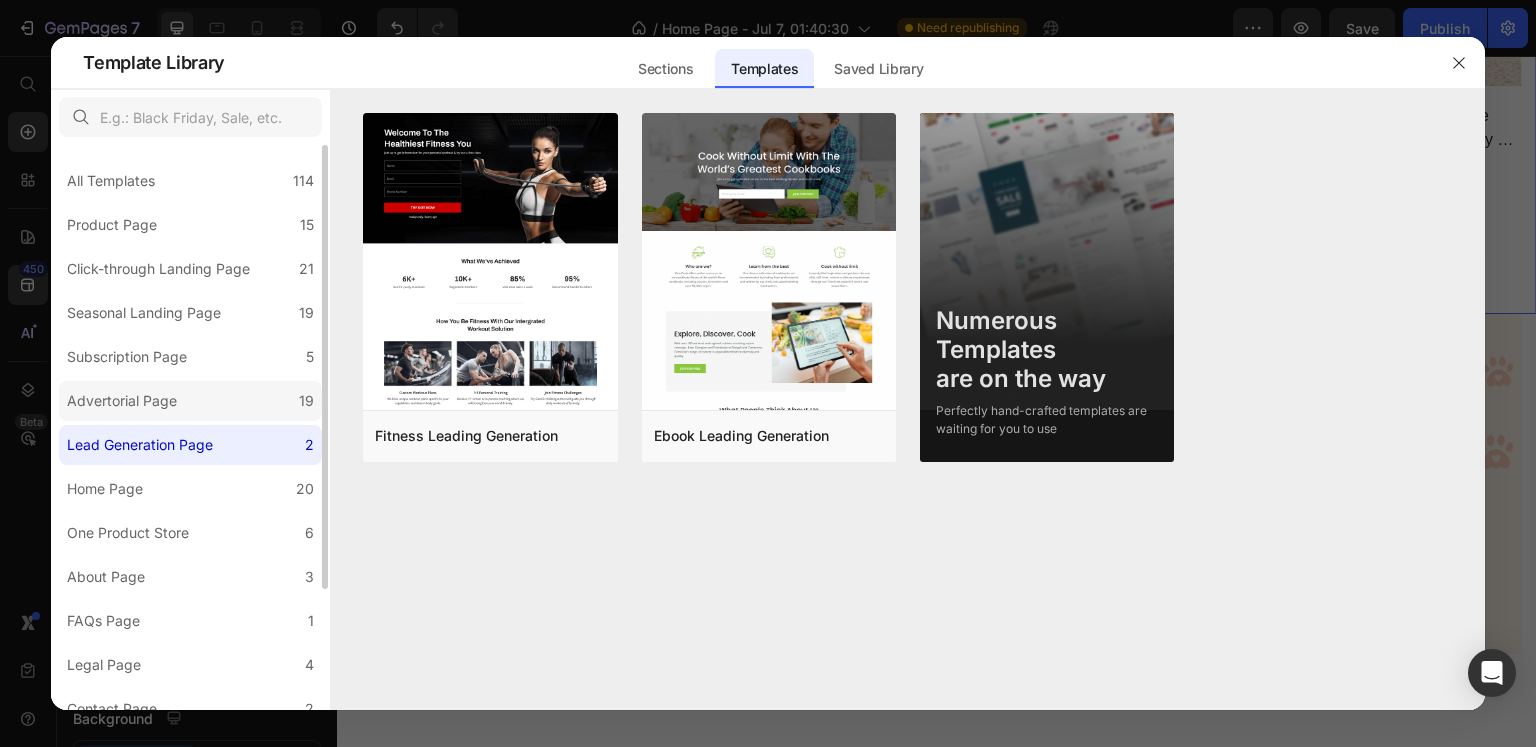 click on "Advertorial Page" at bounding box center (126, 401) 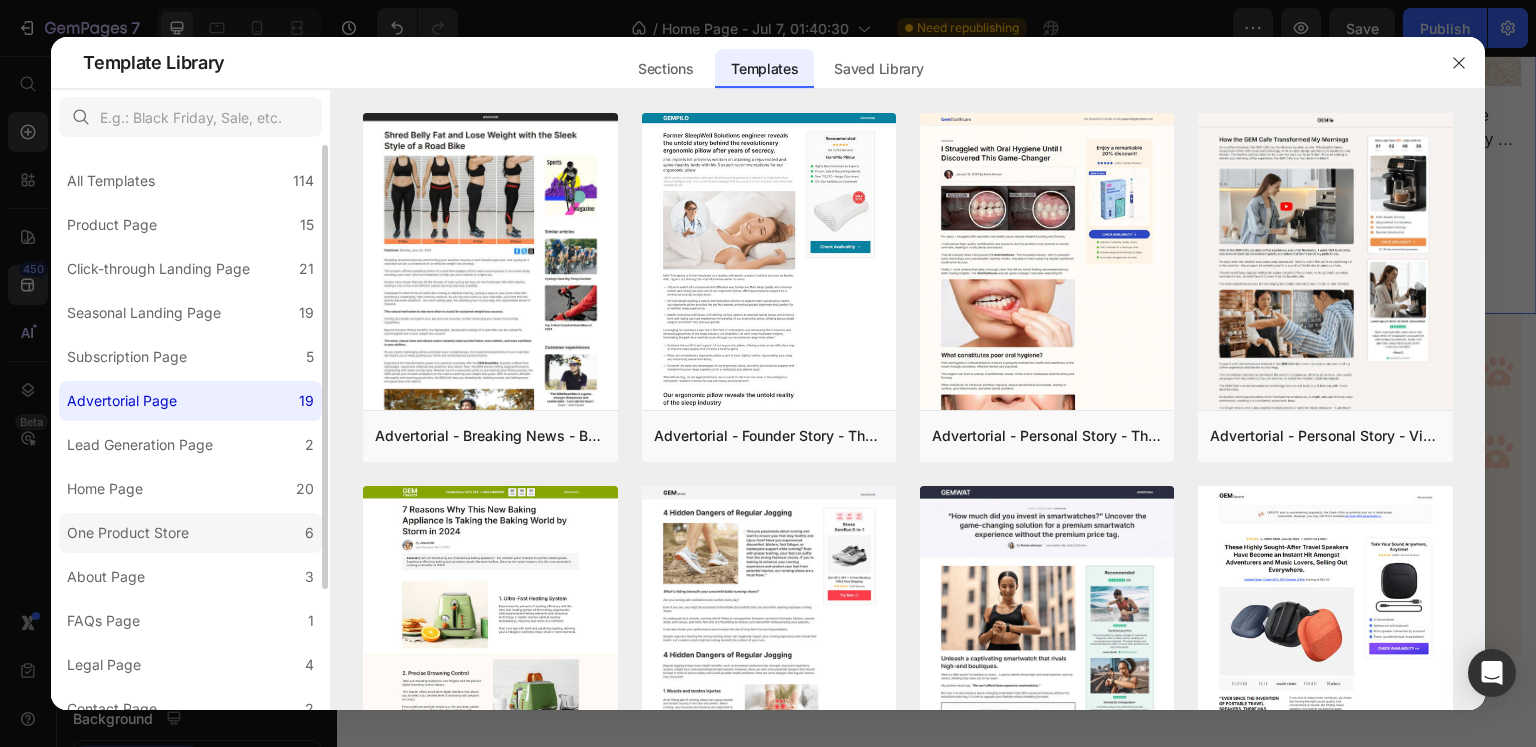 click on "One Product Store 6" 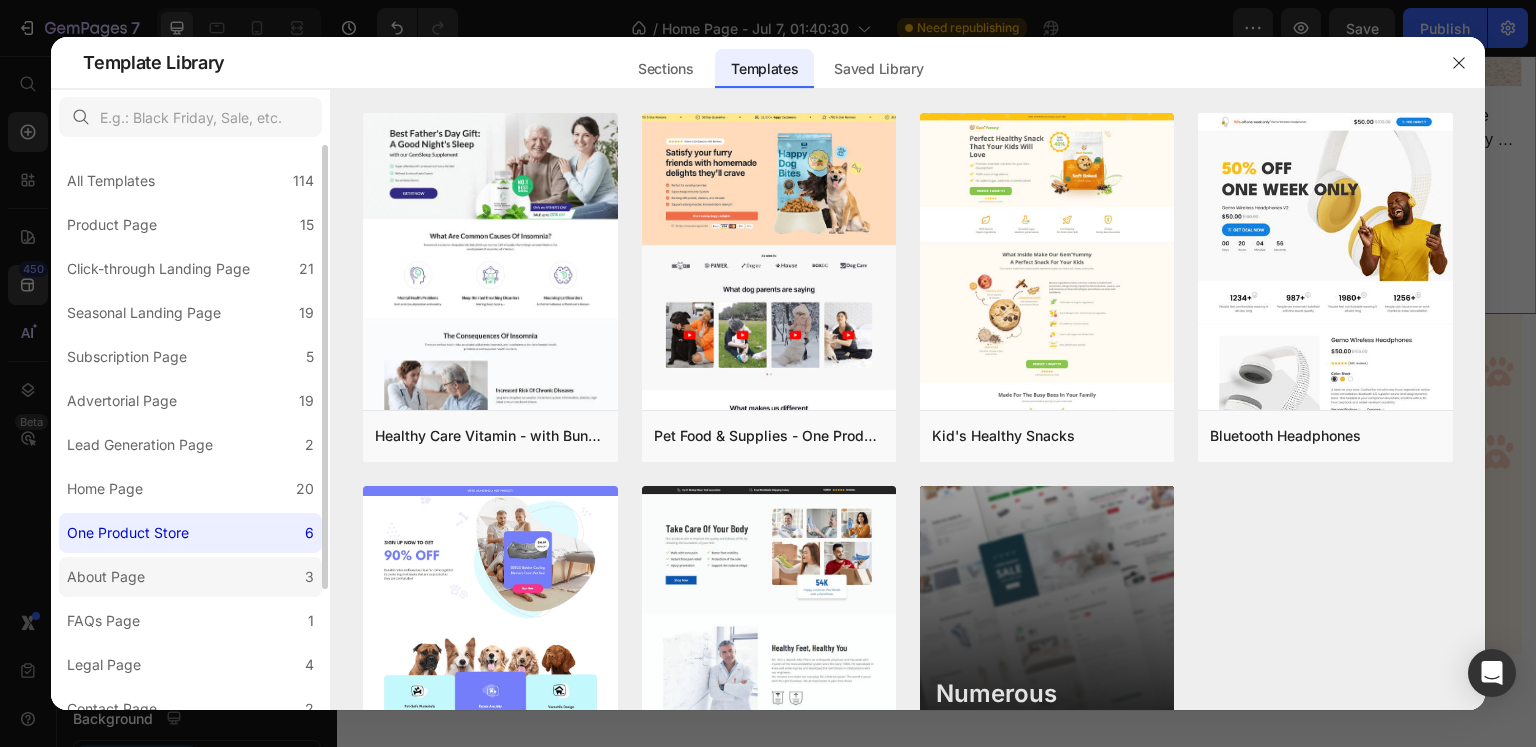 click on "About Page 3" 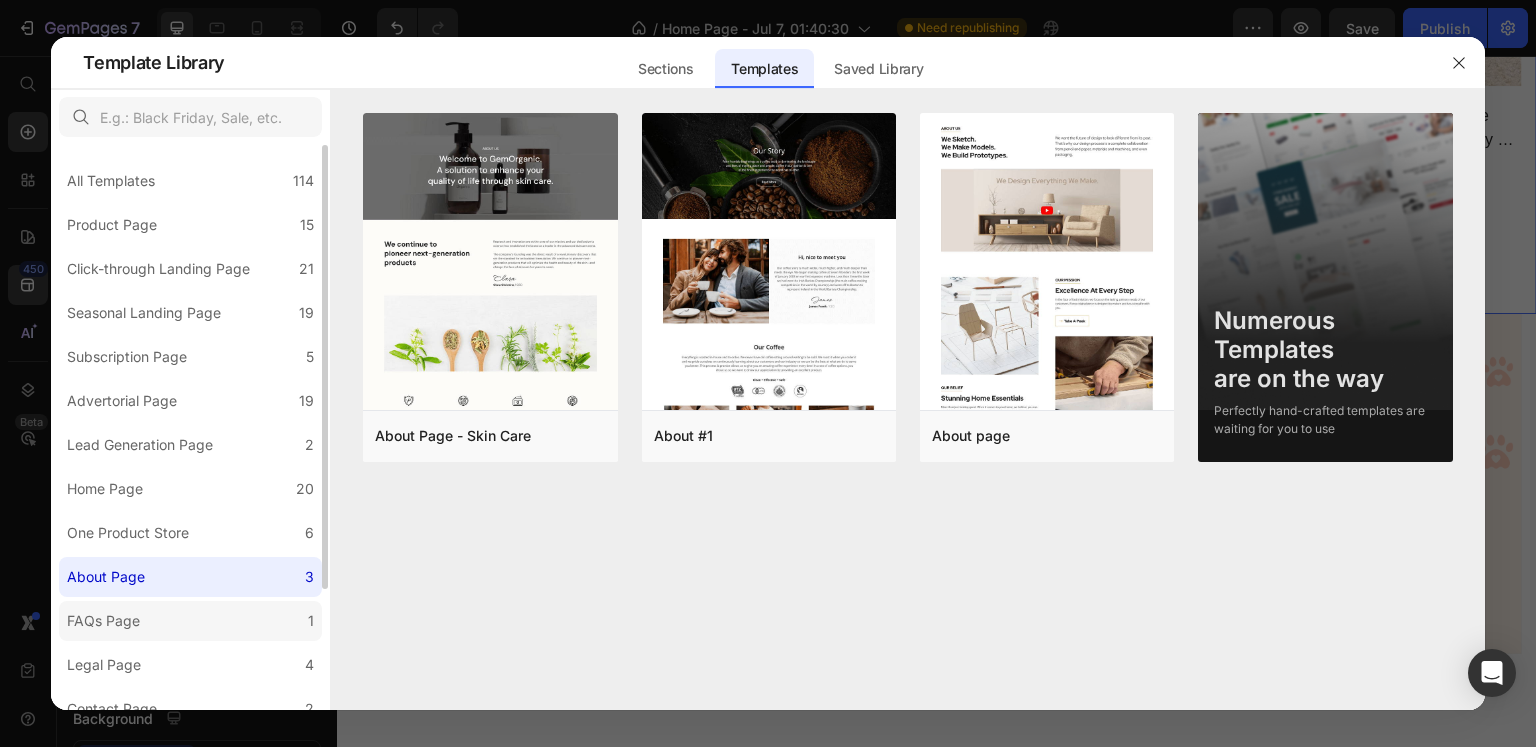 click on "FAQs Page 1" 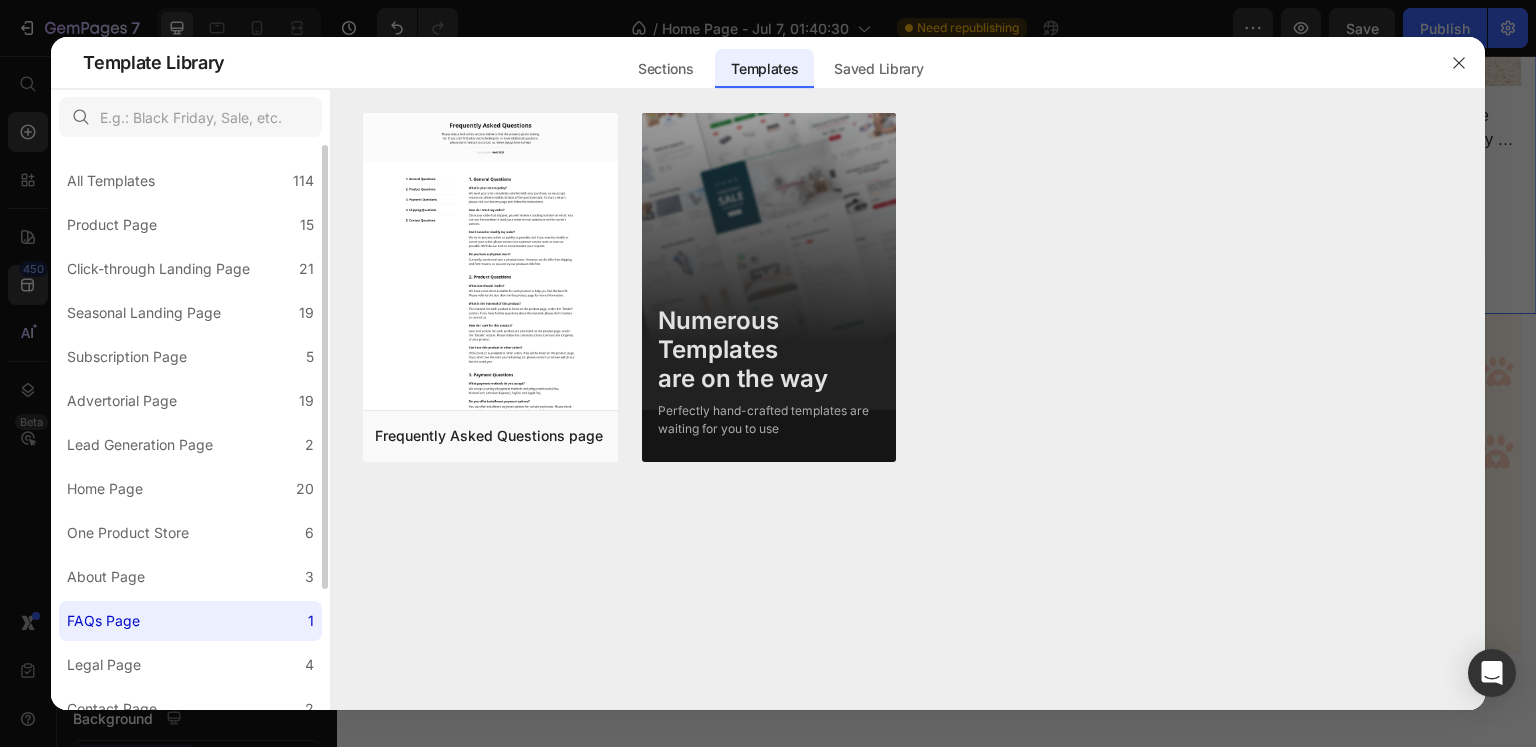 scroll, scrollTop: 100, scrollLeft: 0, axis: vertical 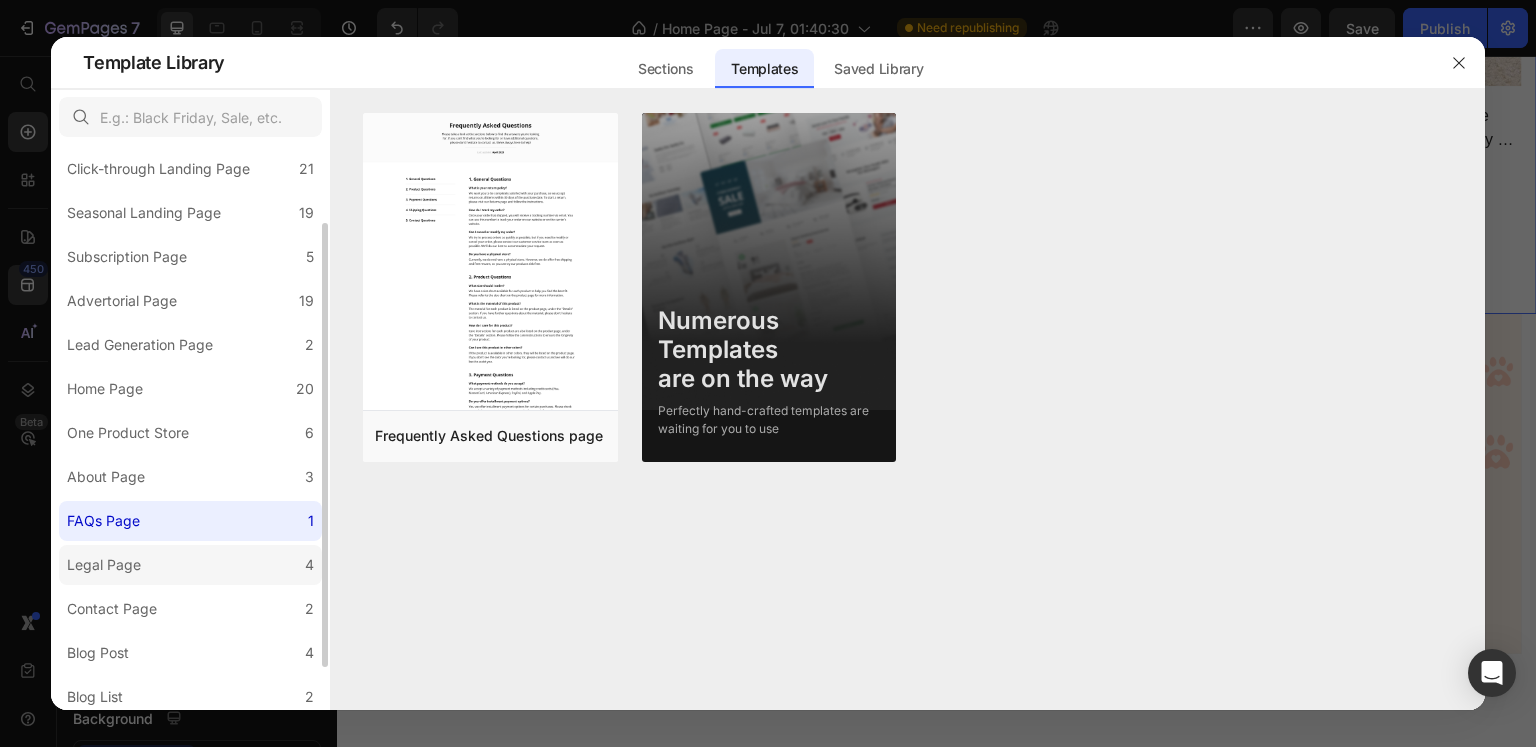 click on "Legal Page 4" 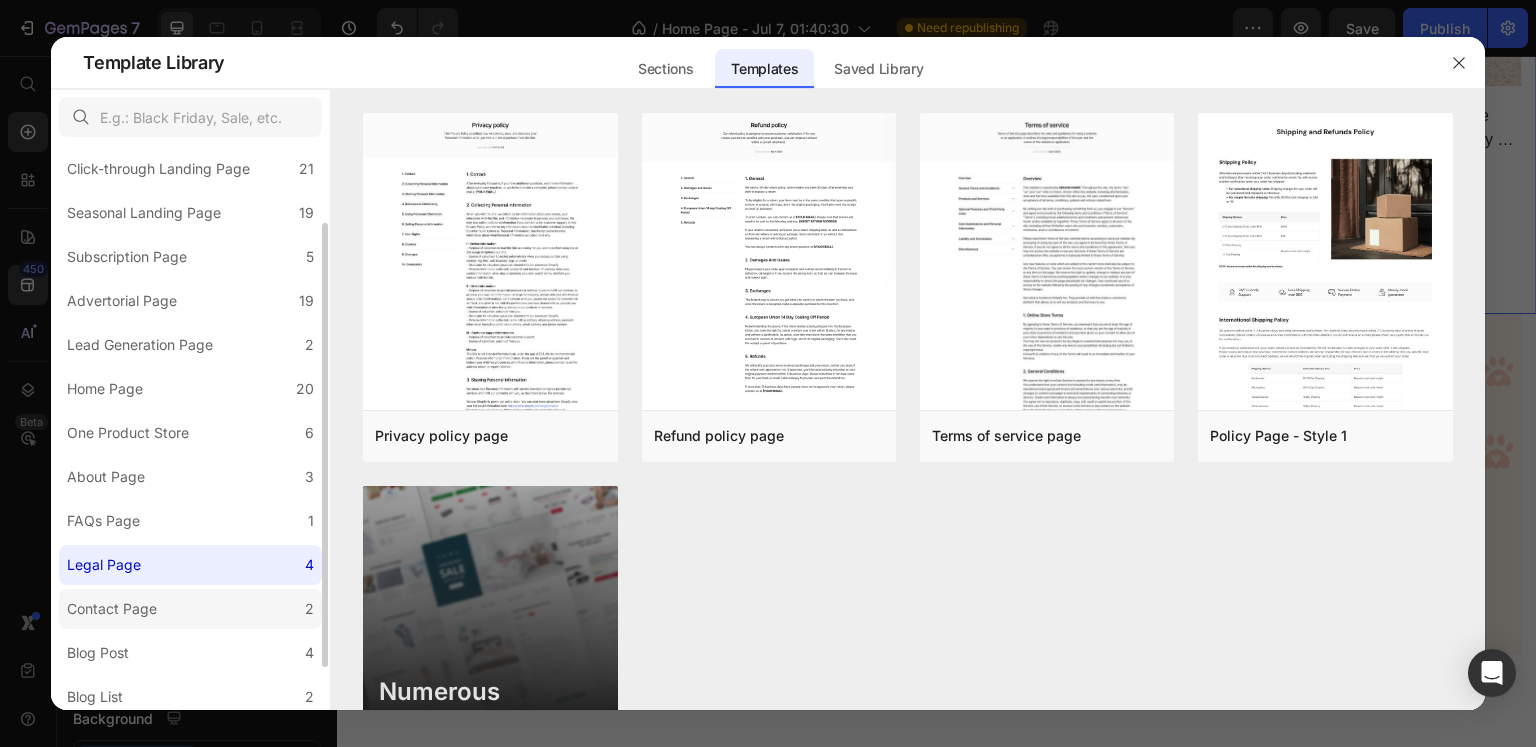 click on "Contact Page 2" 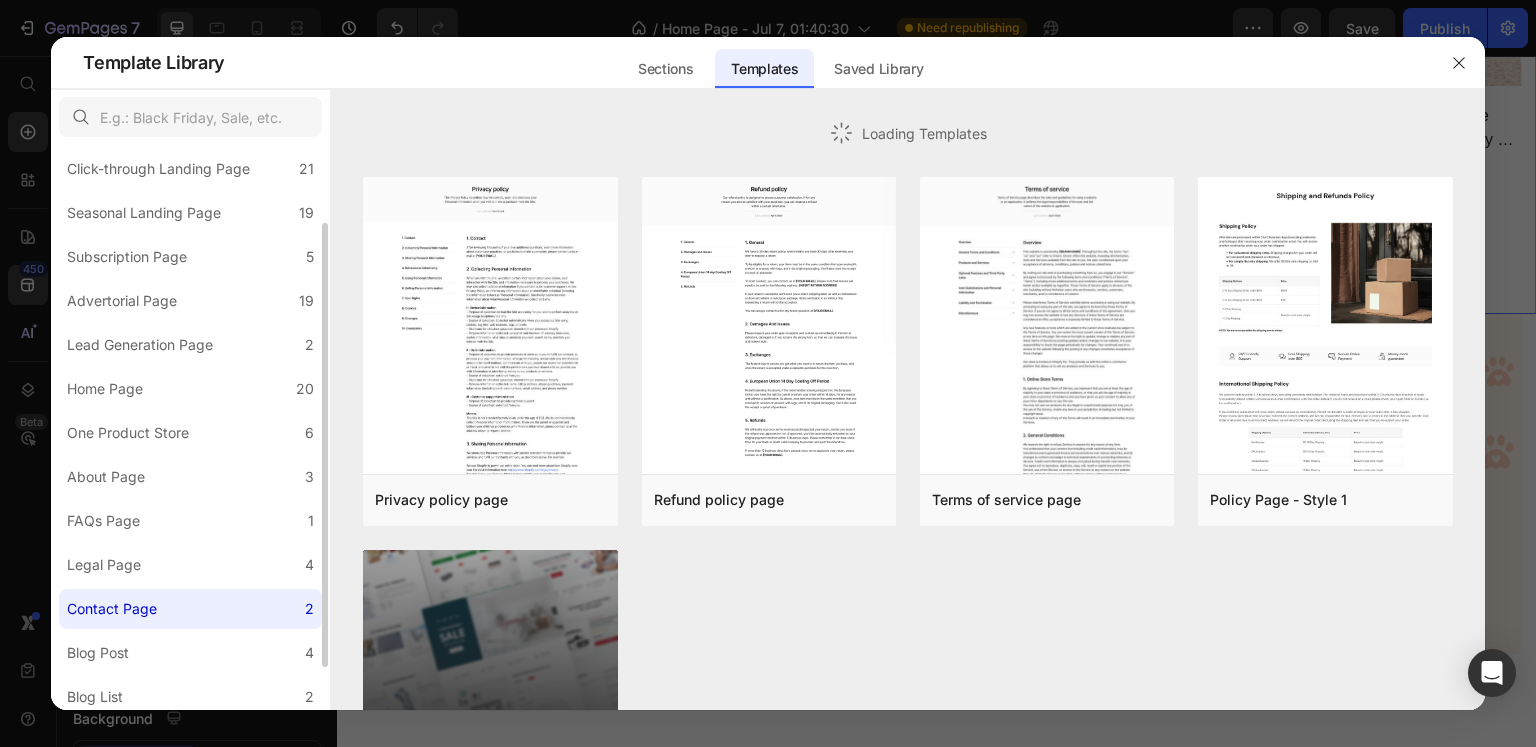 scroll, scrollTop: 151, scrollLeft: 0, axis: vertical 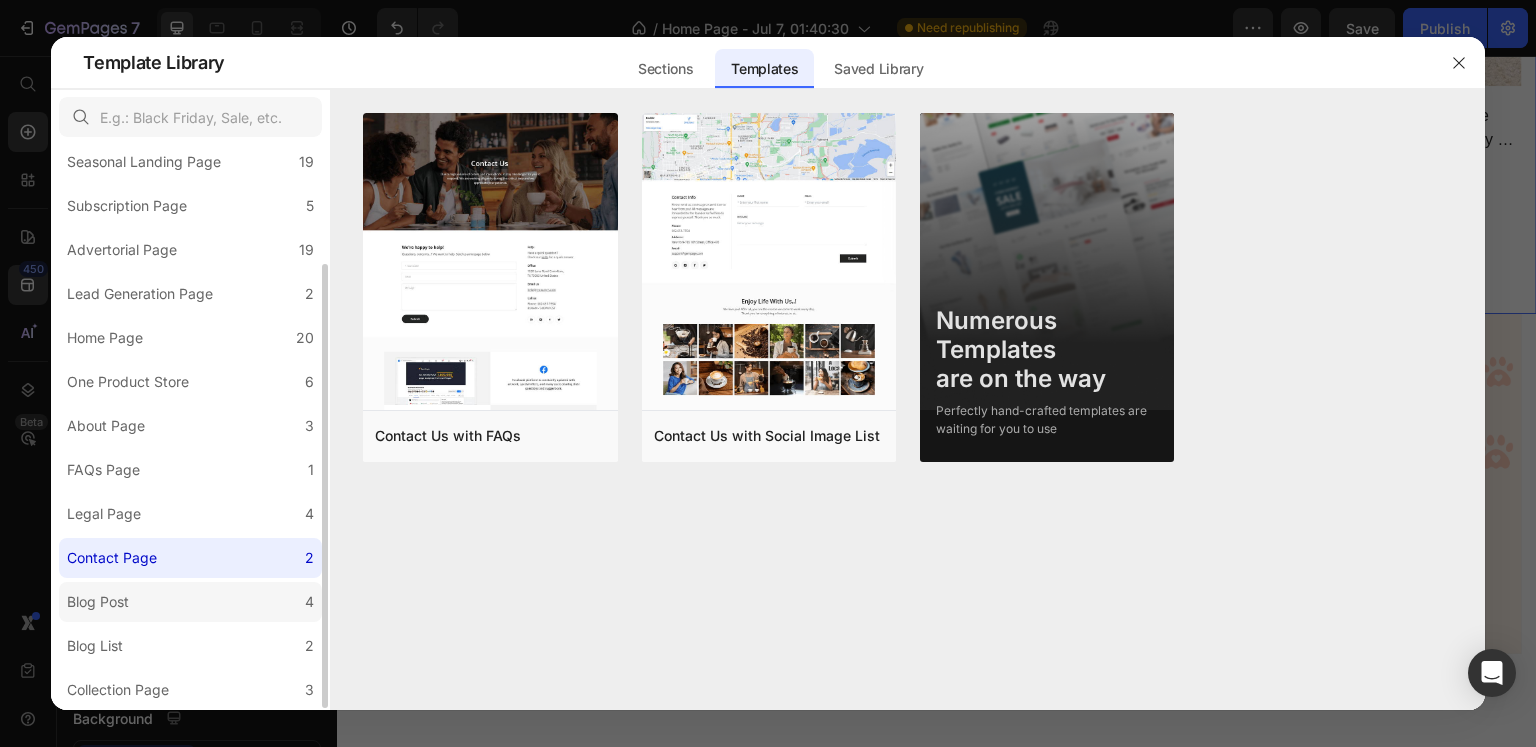 click on "Blog Post 4" 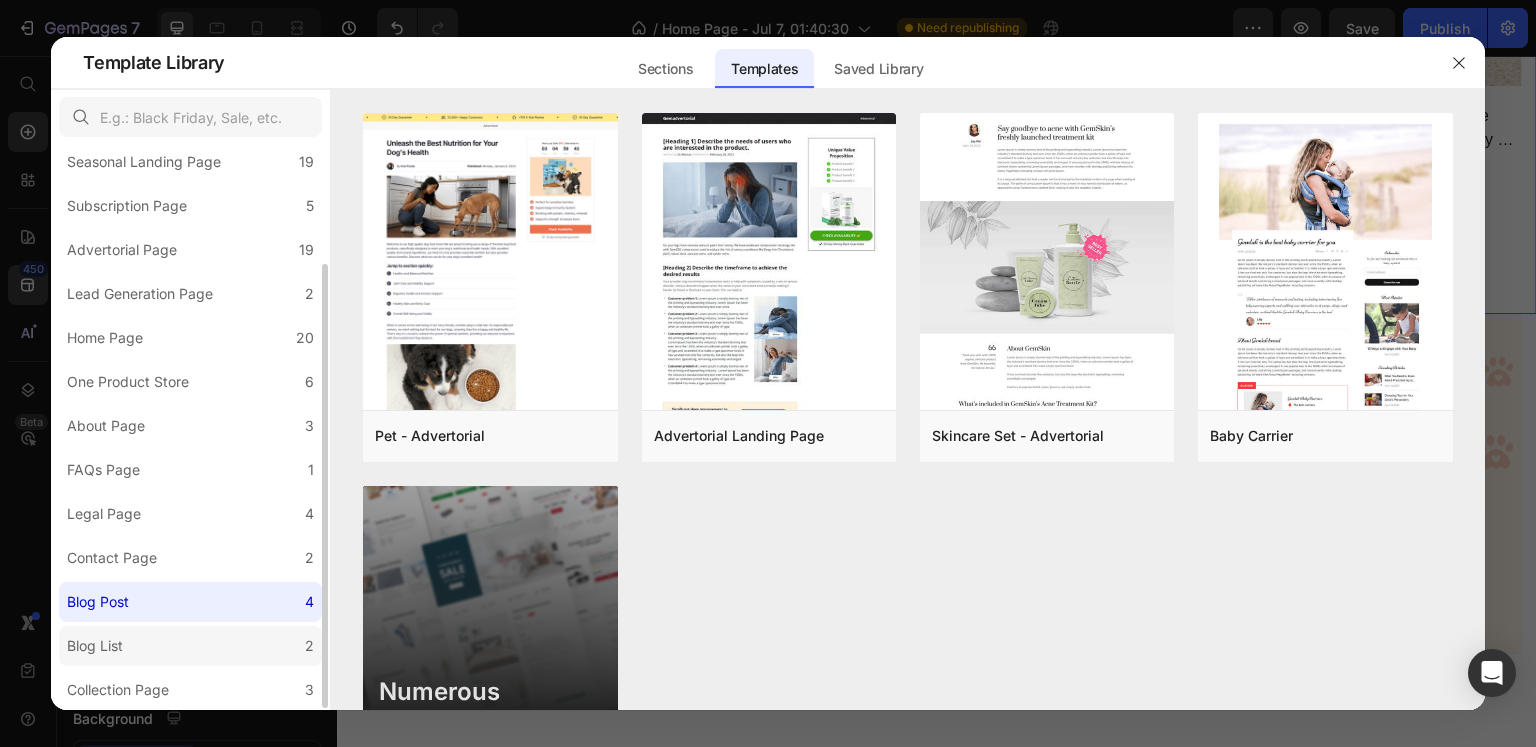 click on "Blog List 2" 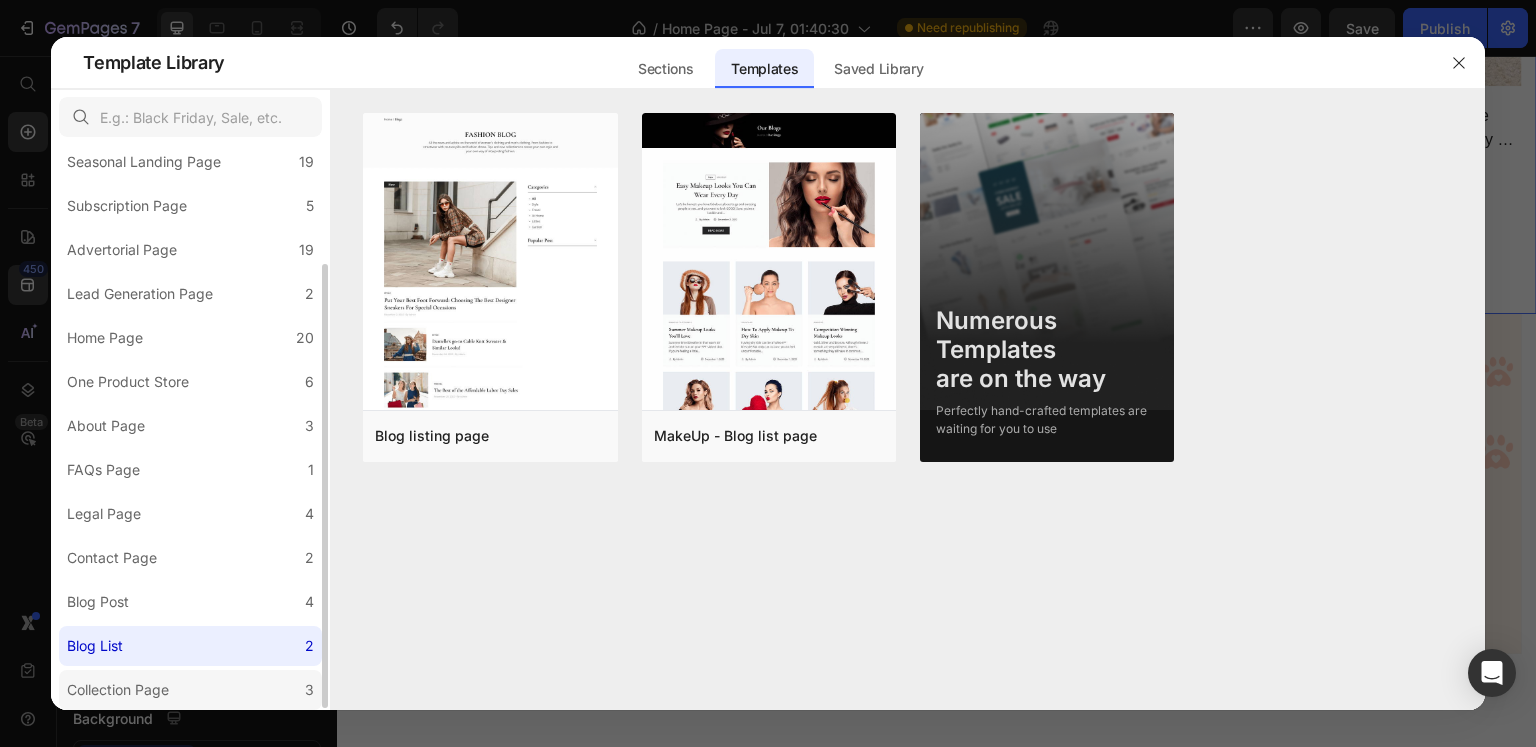 click on "Collection Page" at bounding box center (122, 690) 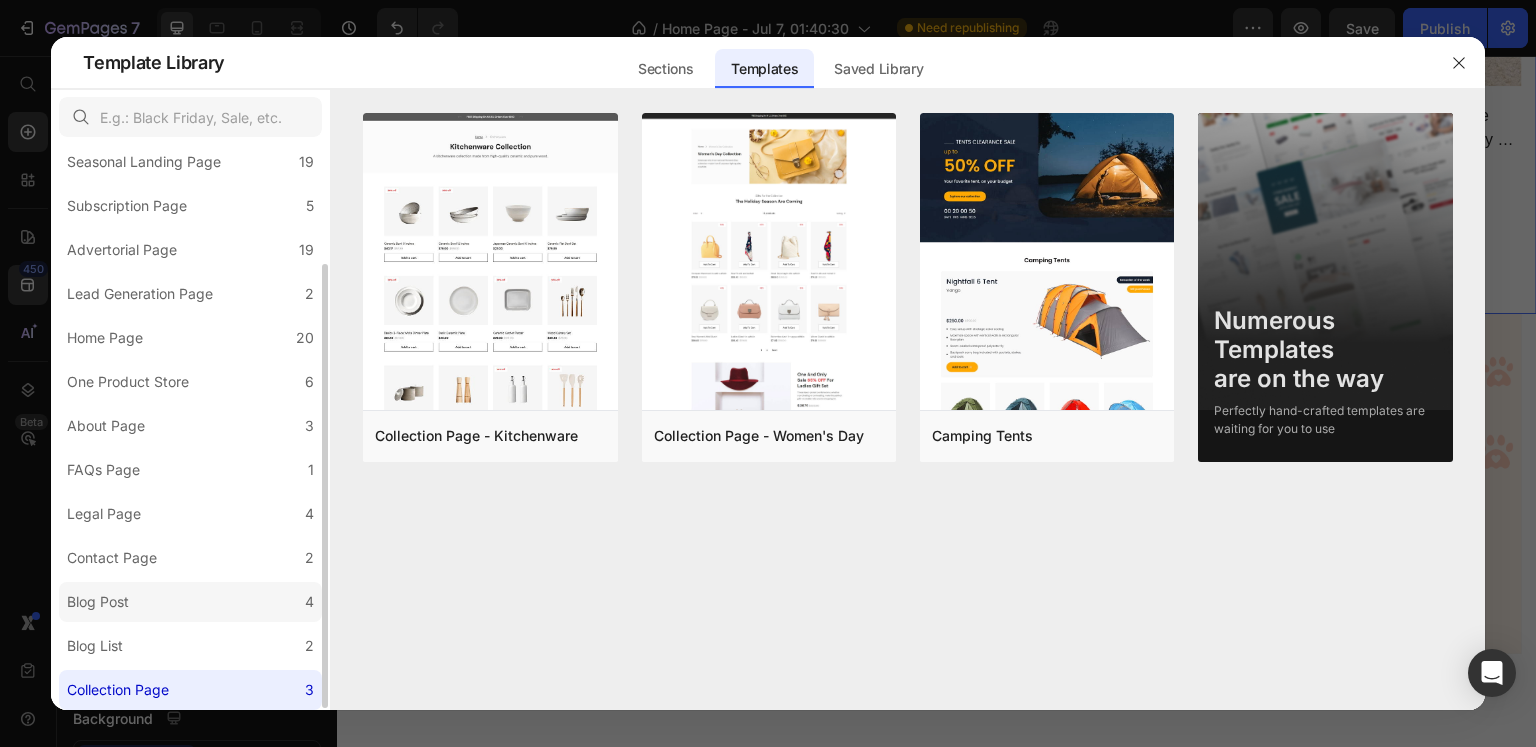 scroll, scrollTop: 0, scrollLeft: 0, axis: both 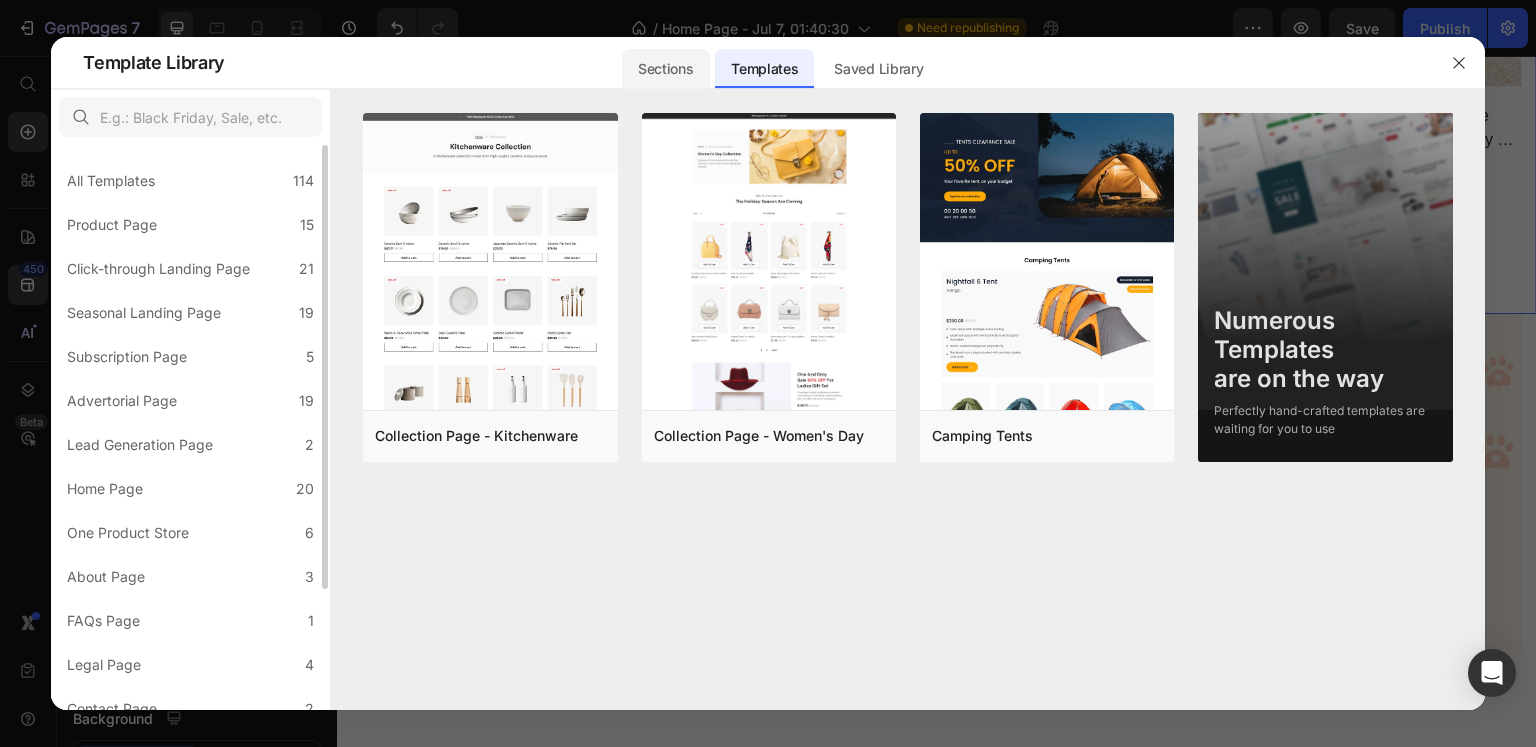 click on "Sections" 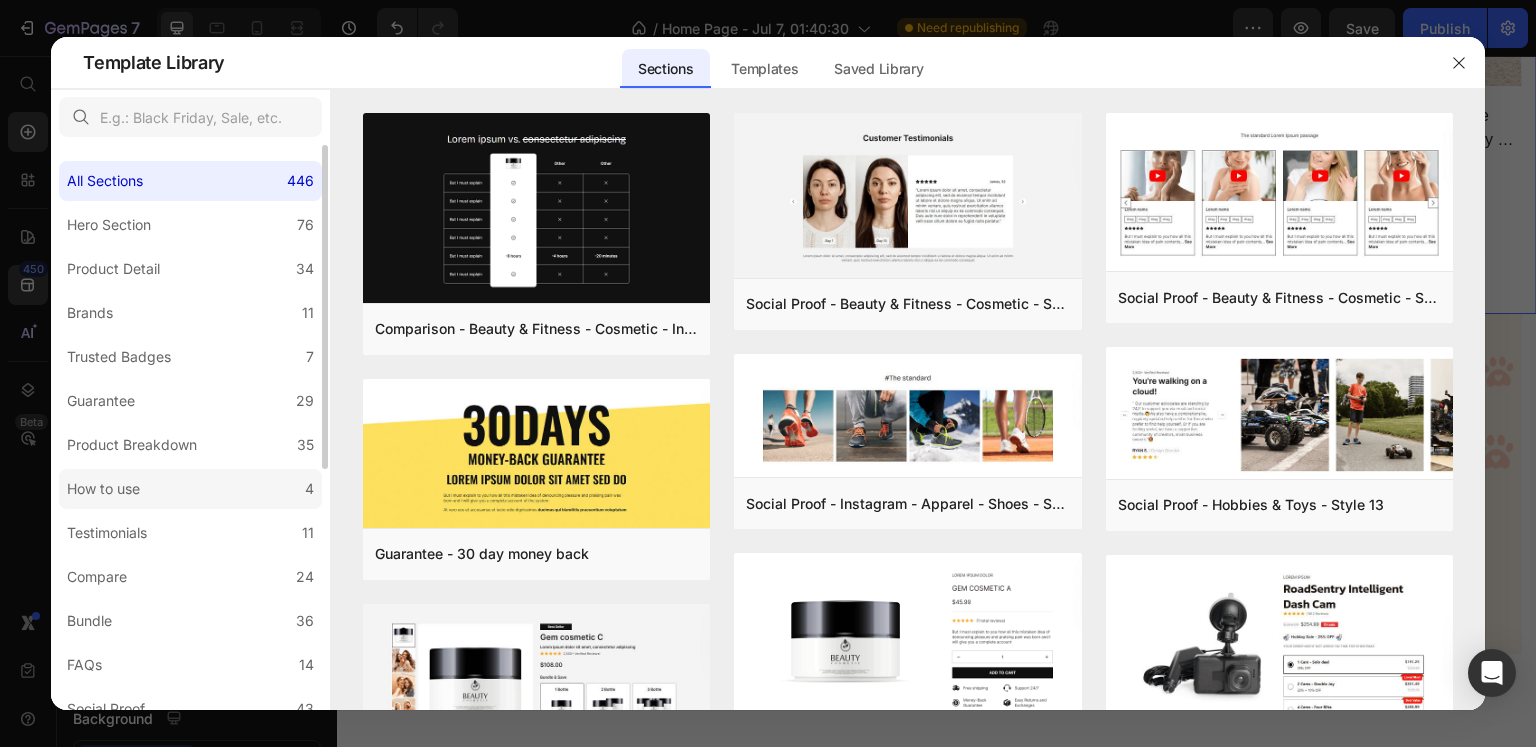 scroll, scrollTop: 200, scrollLeft: 0, axis: vertical 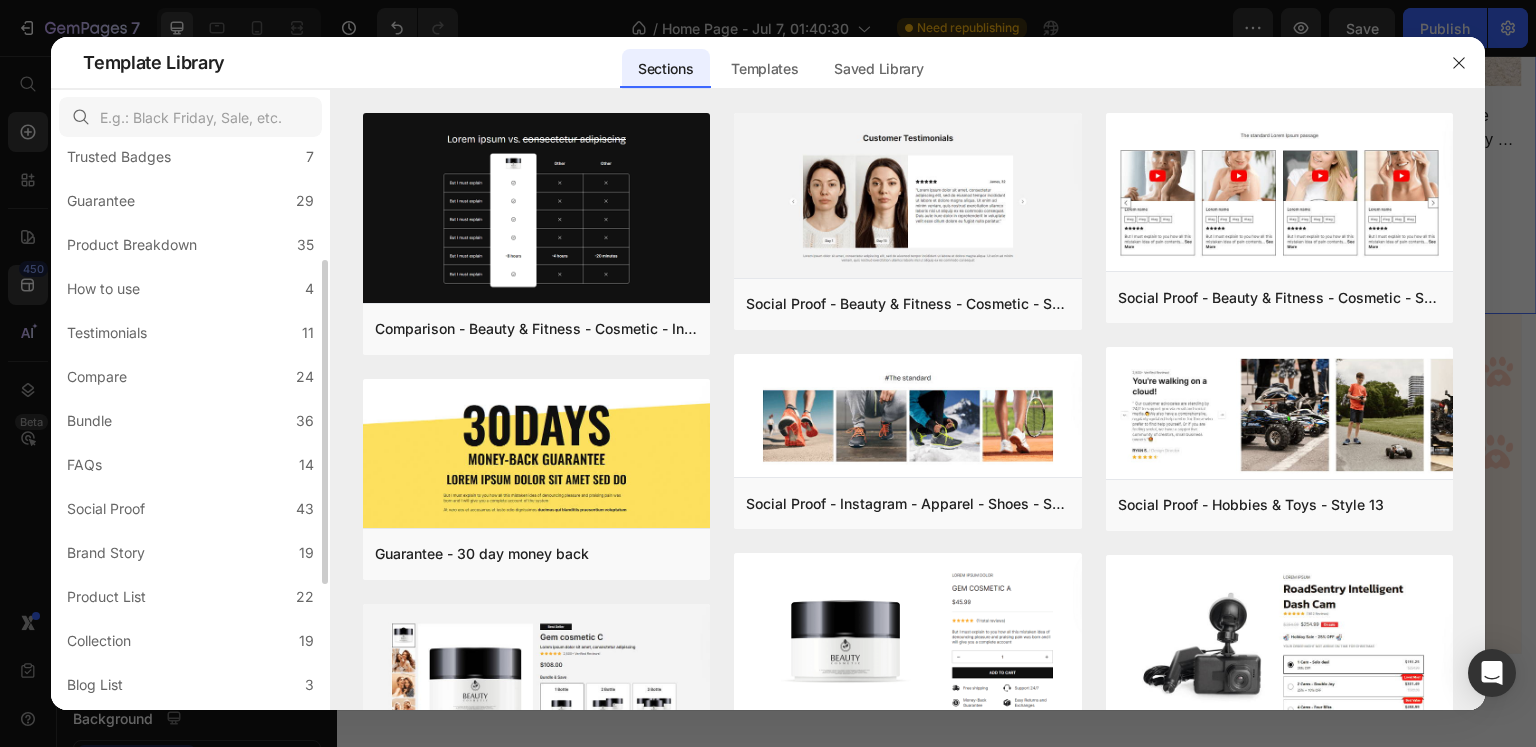 click on "Testimonials 11" 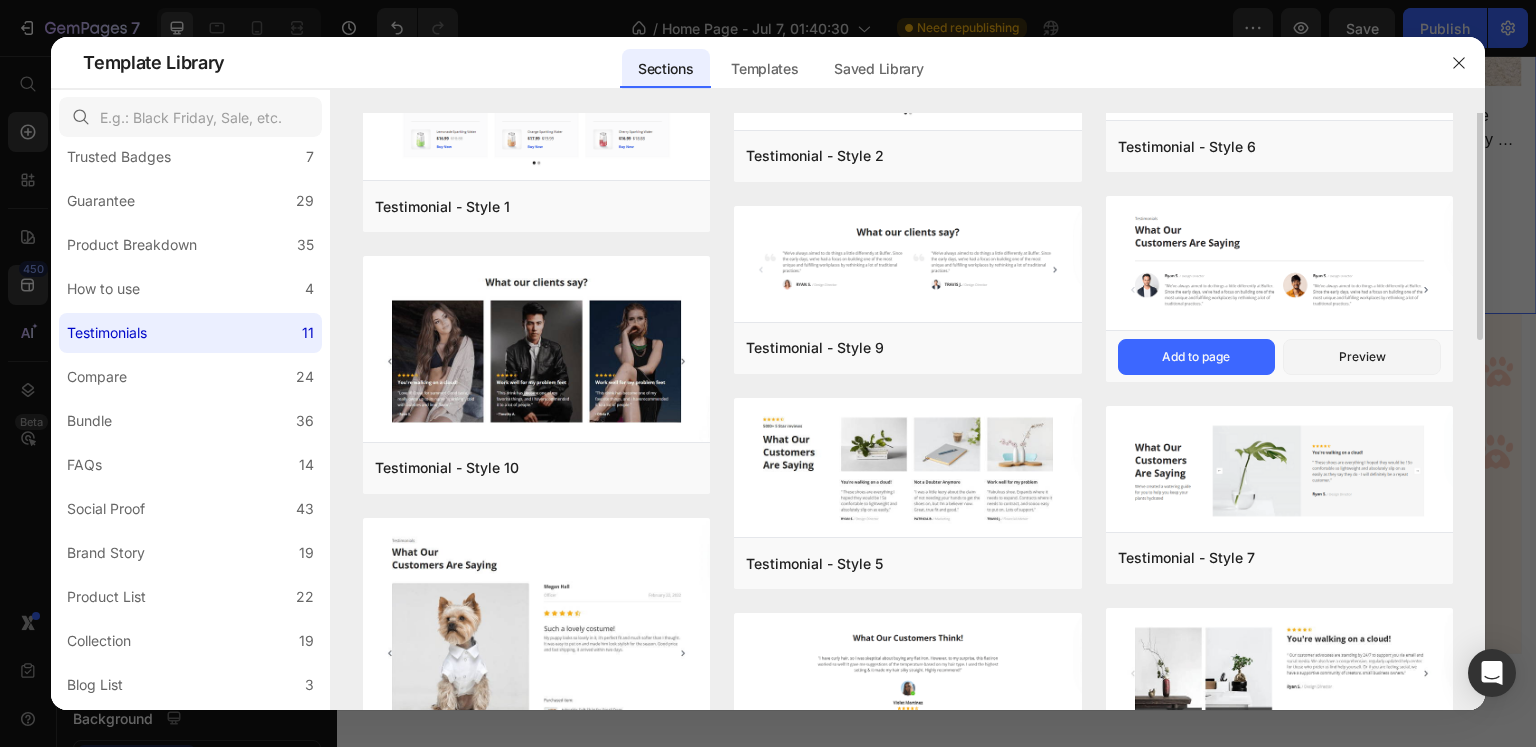 scroll, scrollTop: 16, scrollLeft: 0, axis: vertical 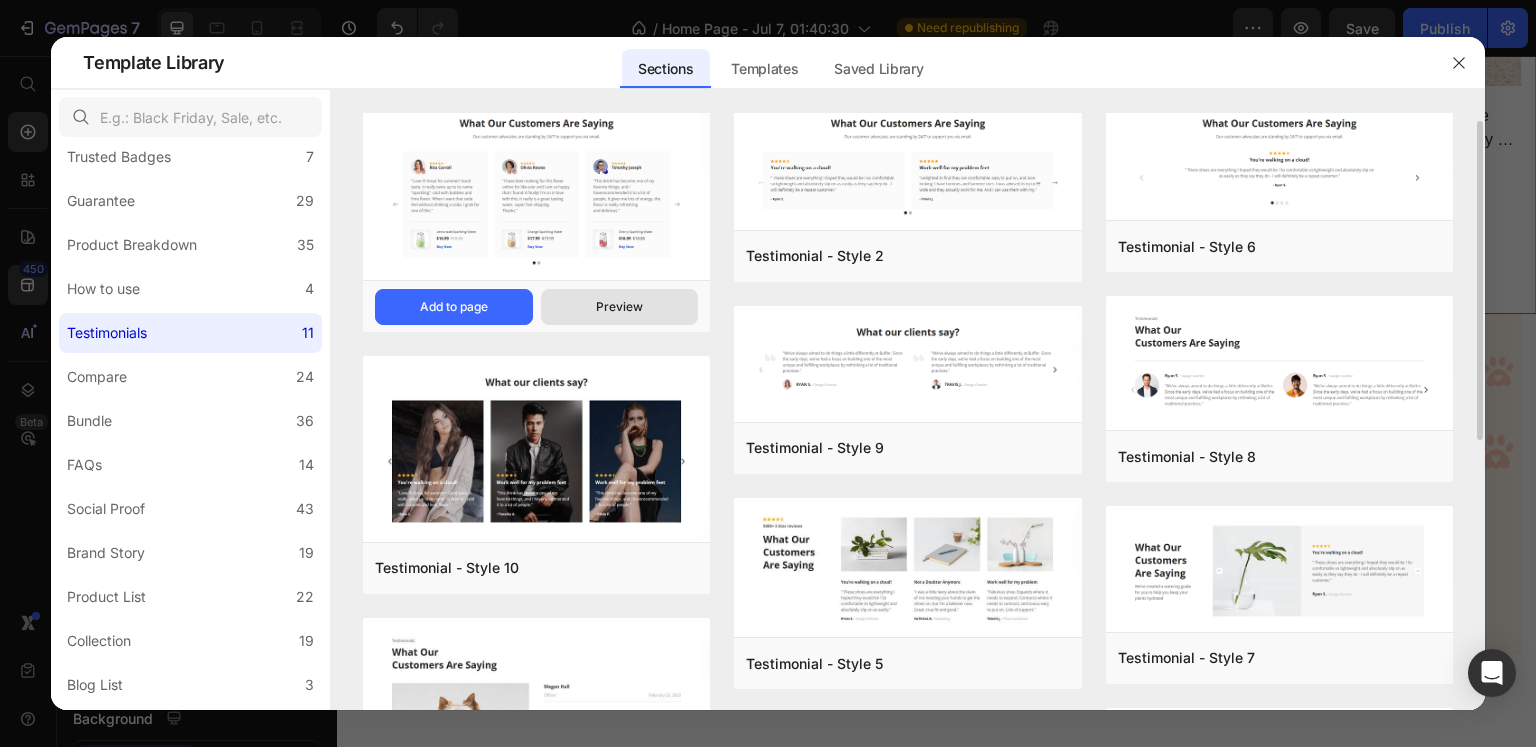 click on "Preview" at bounding box center [620, 307] 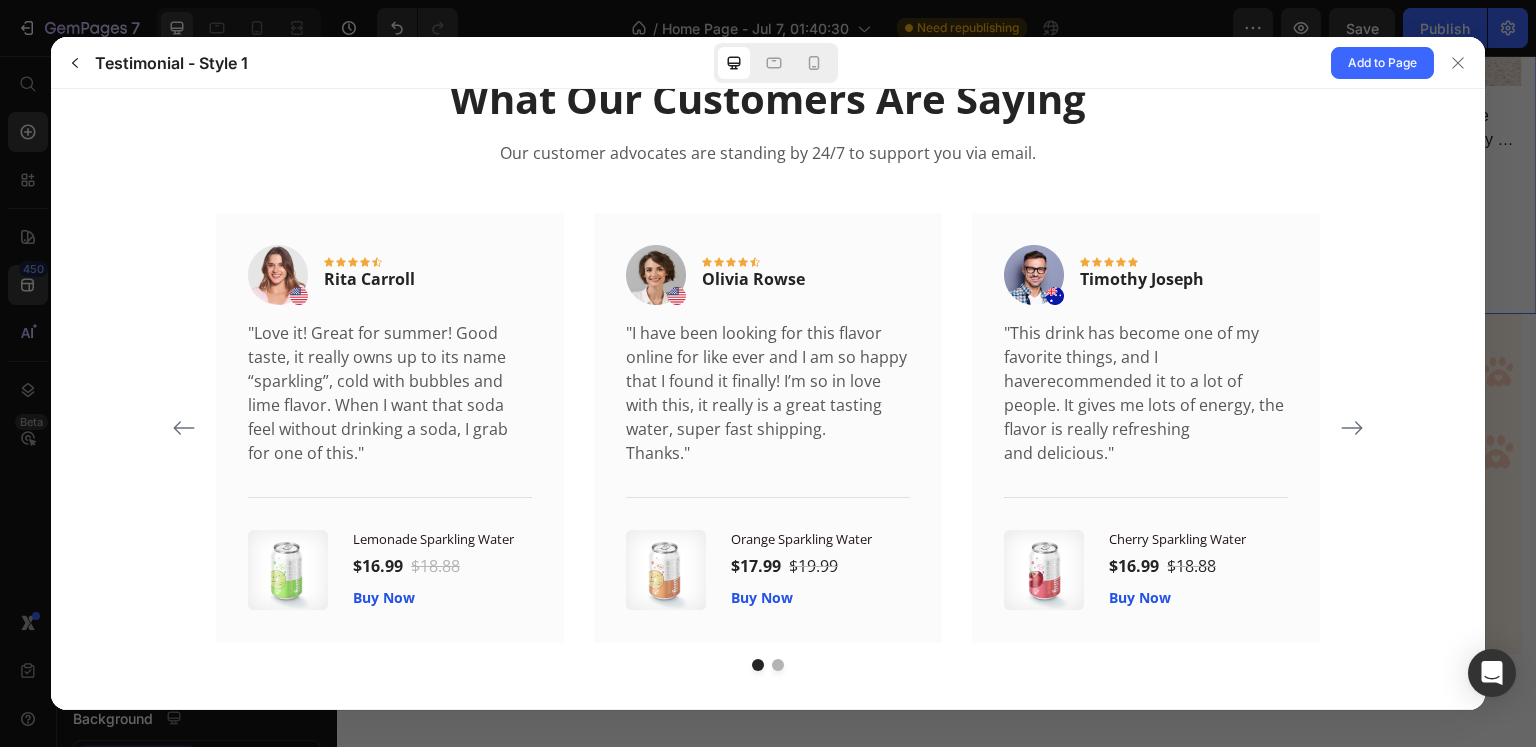 scroll, scrollTop: 100, scrollLeft: 0, axis: vertical 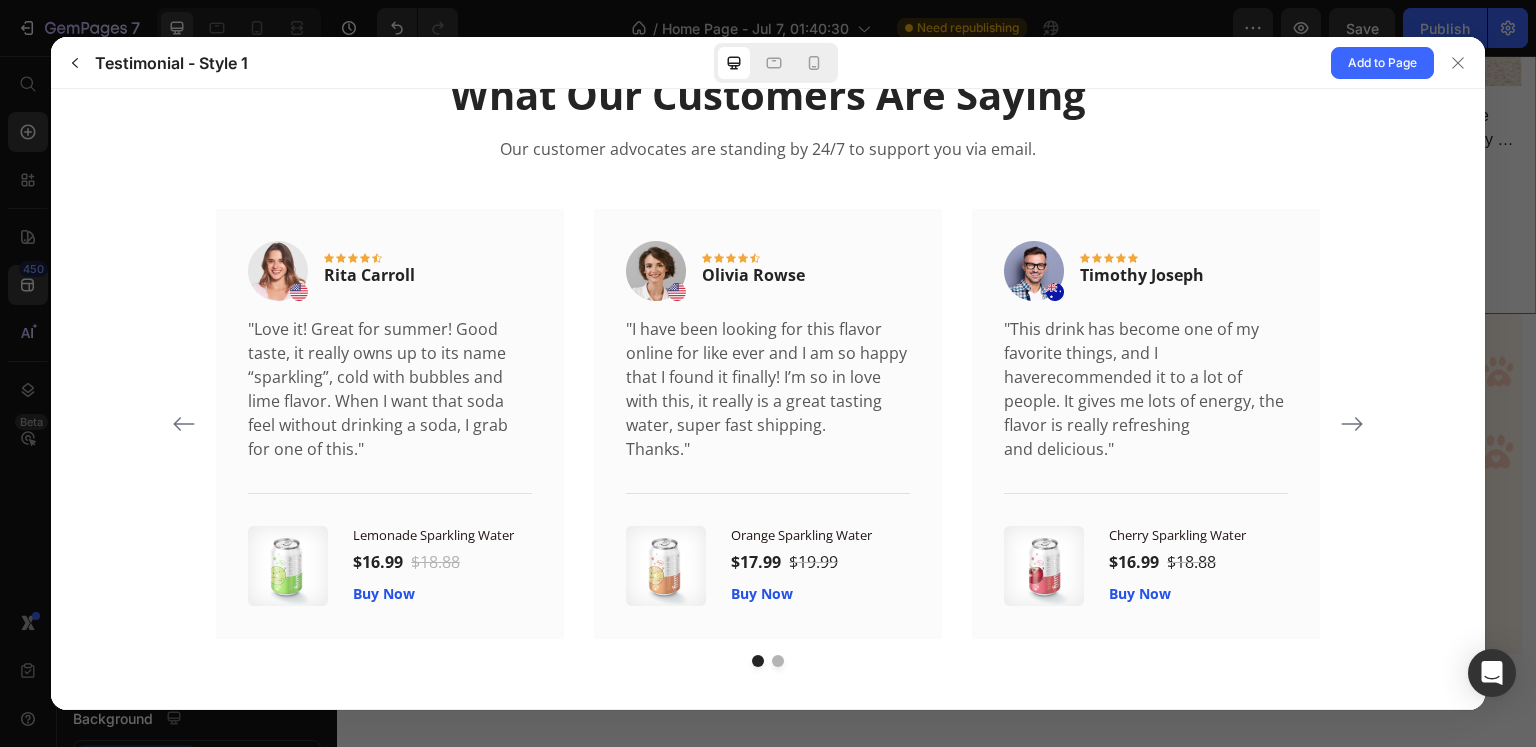 click 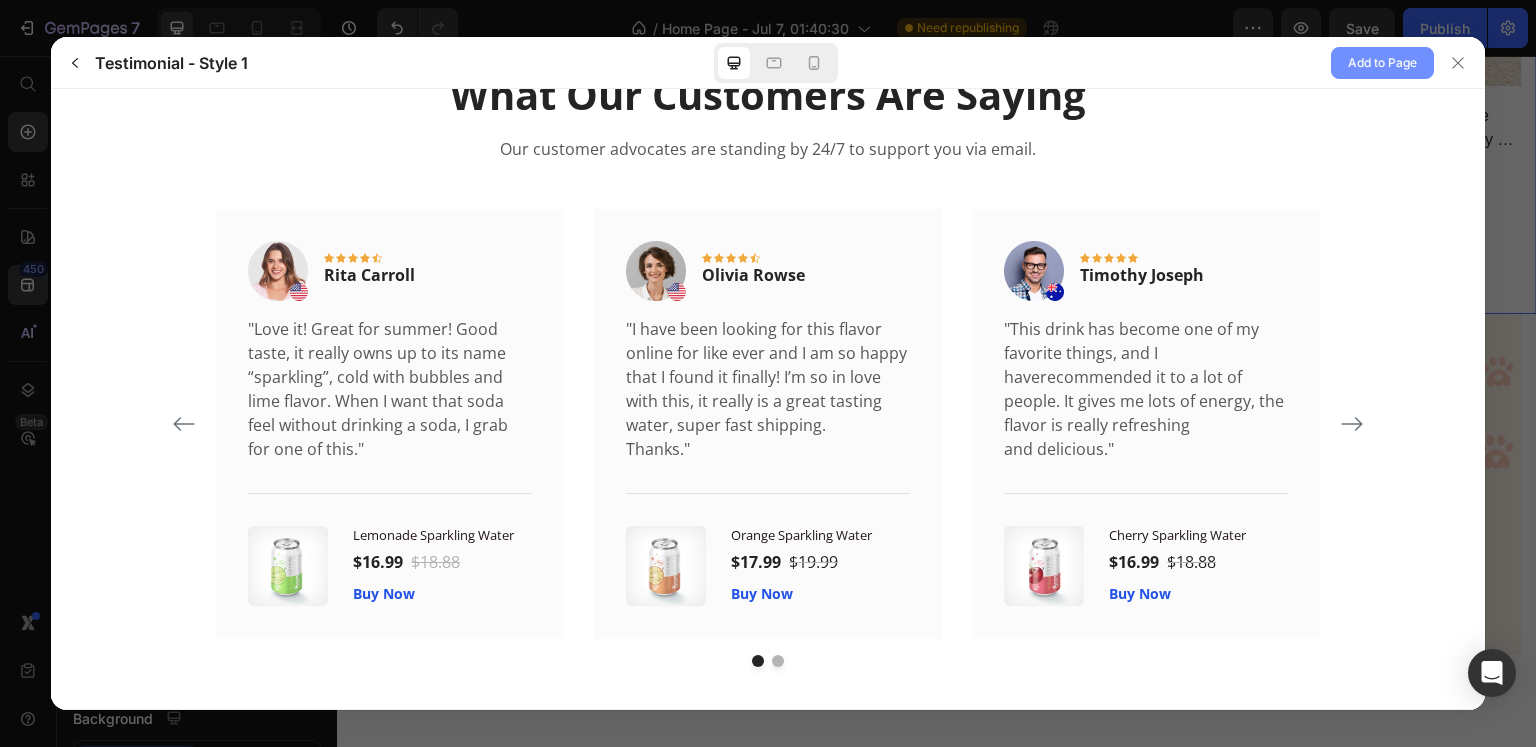 click on "Add to Page" 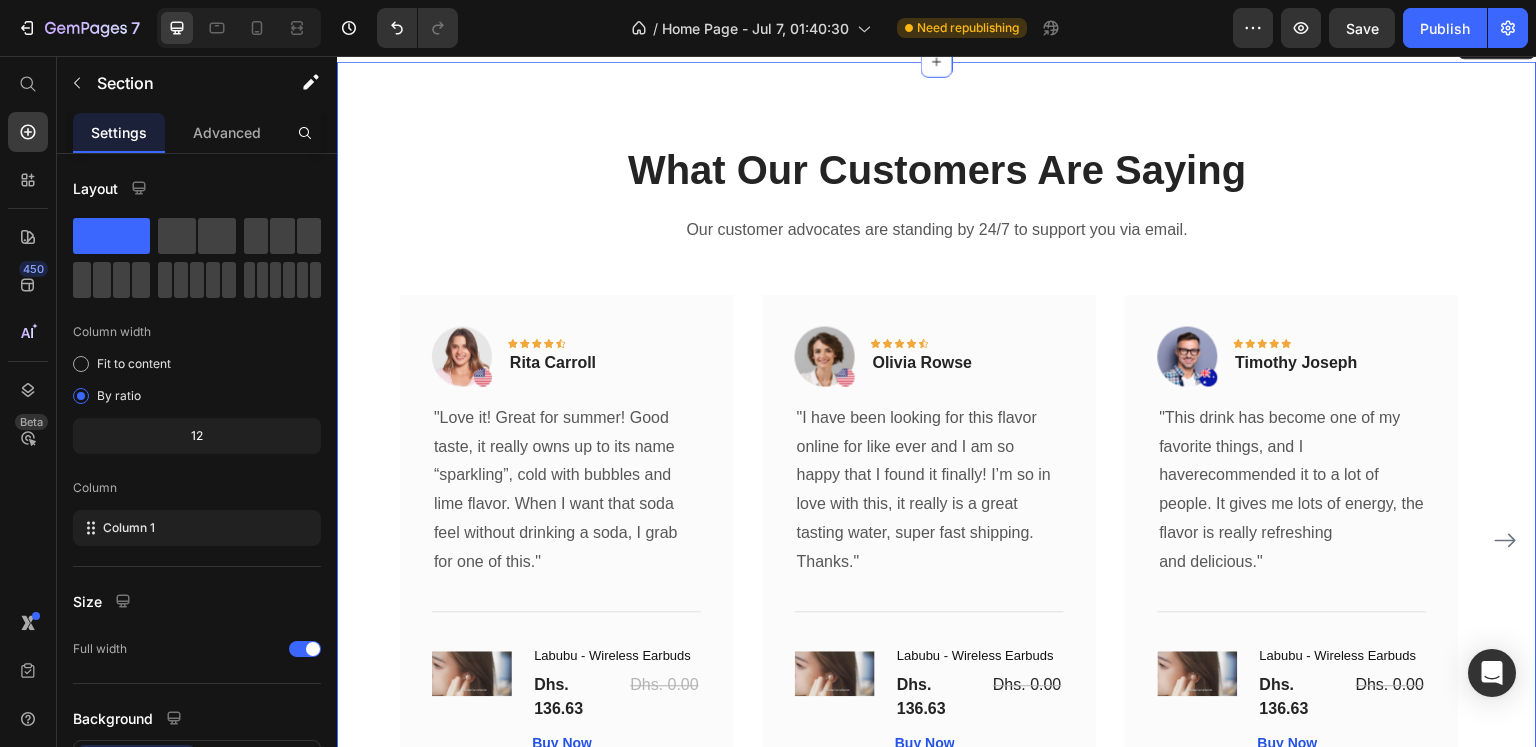 scroll, scrollTop: 2653, scrollLeft: 0, axis: vertical 